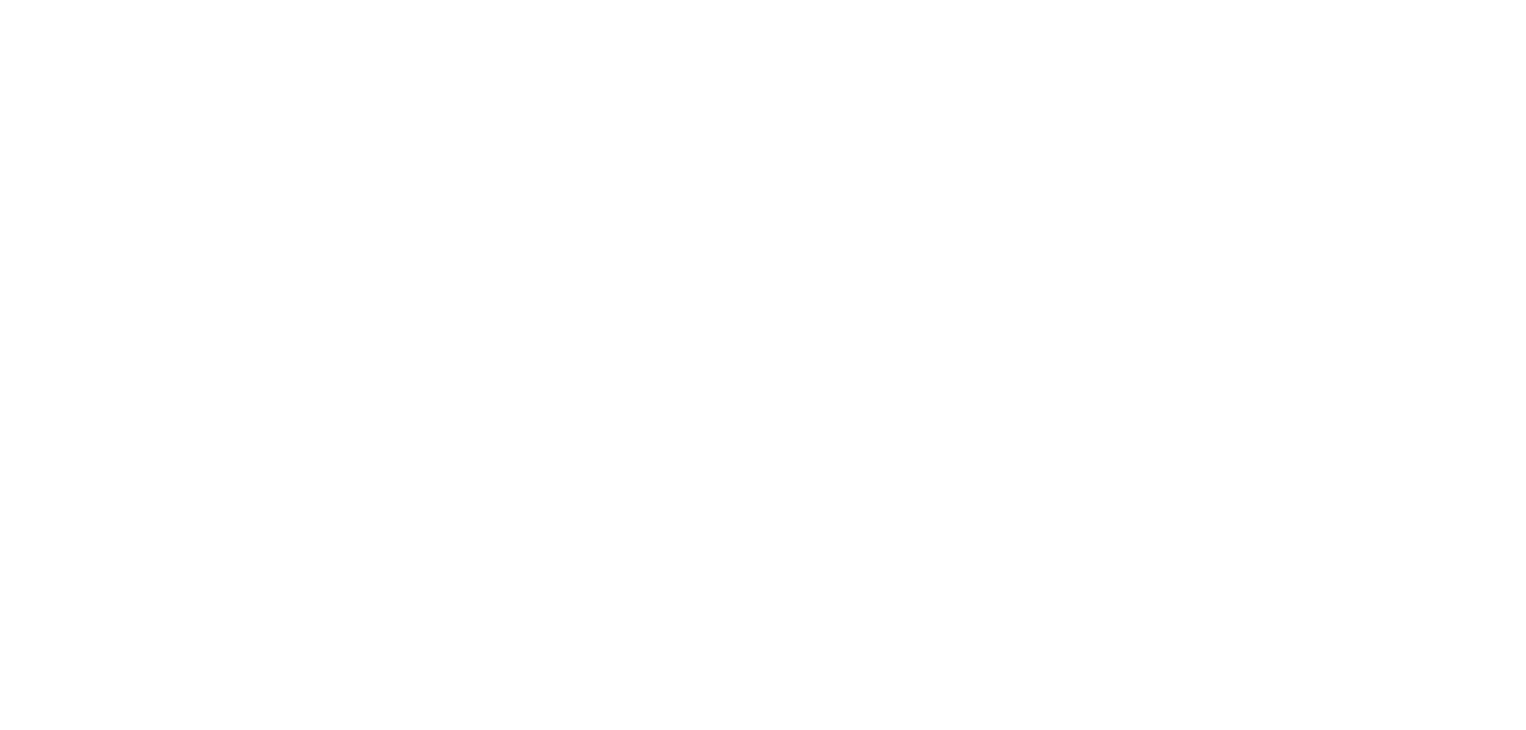 scroll, scrollTop: 0, scrollLeft: 0, axis: both 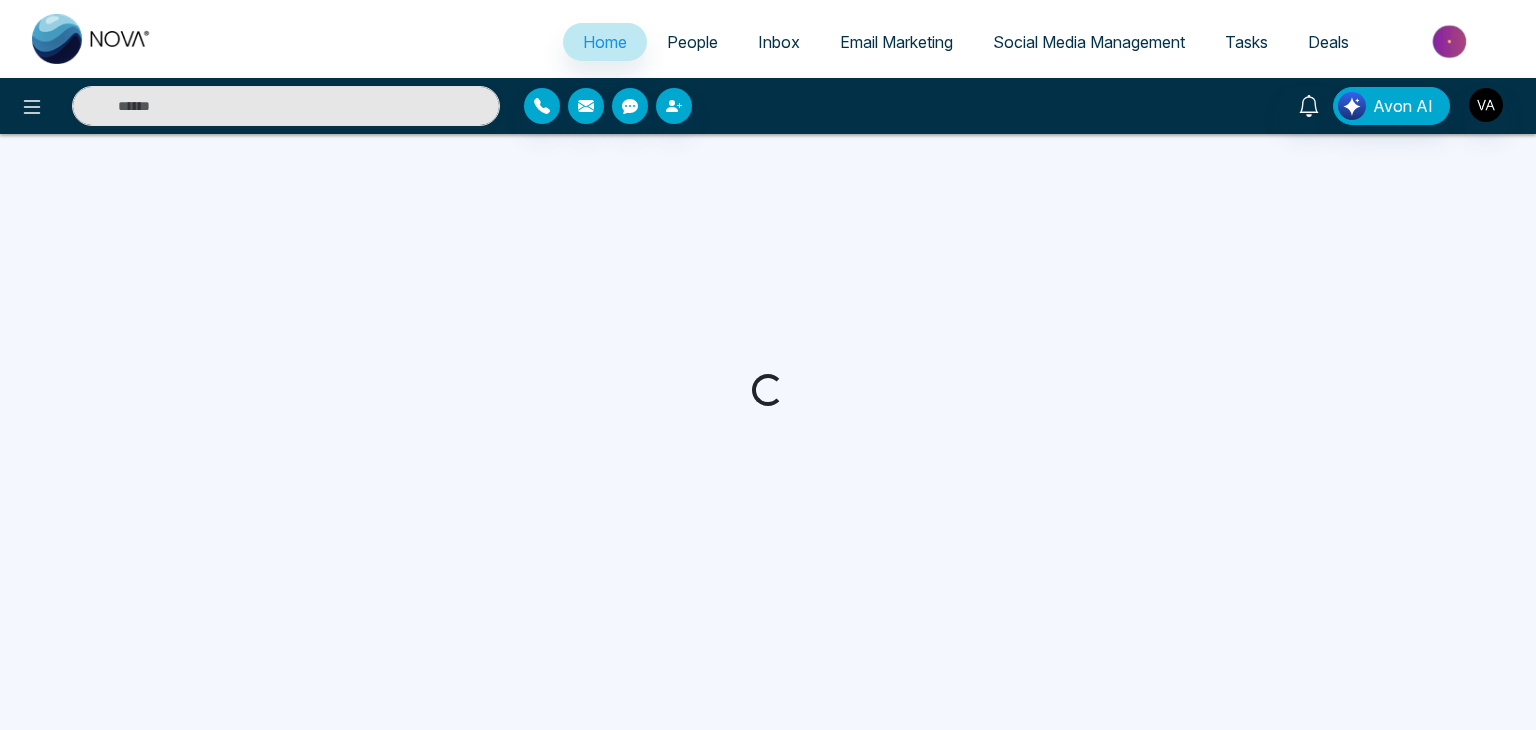 select on "*" 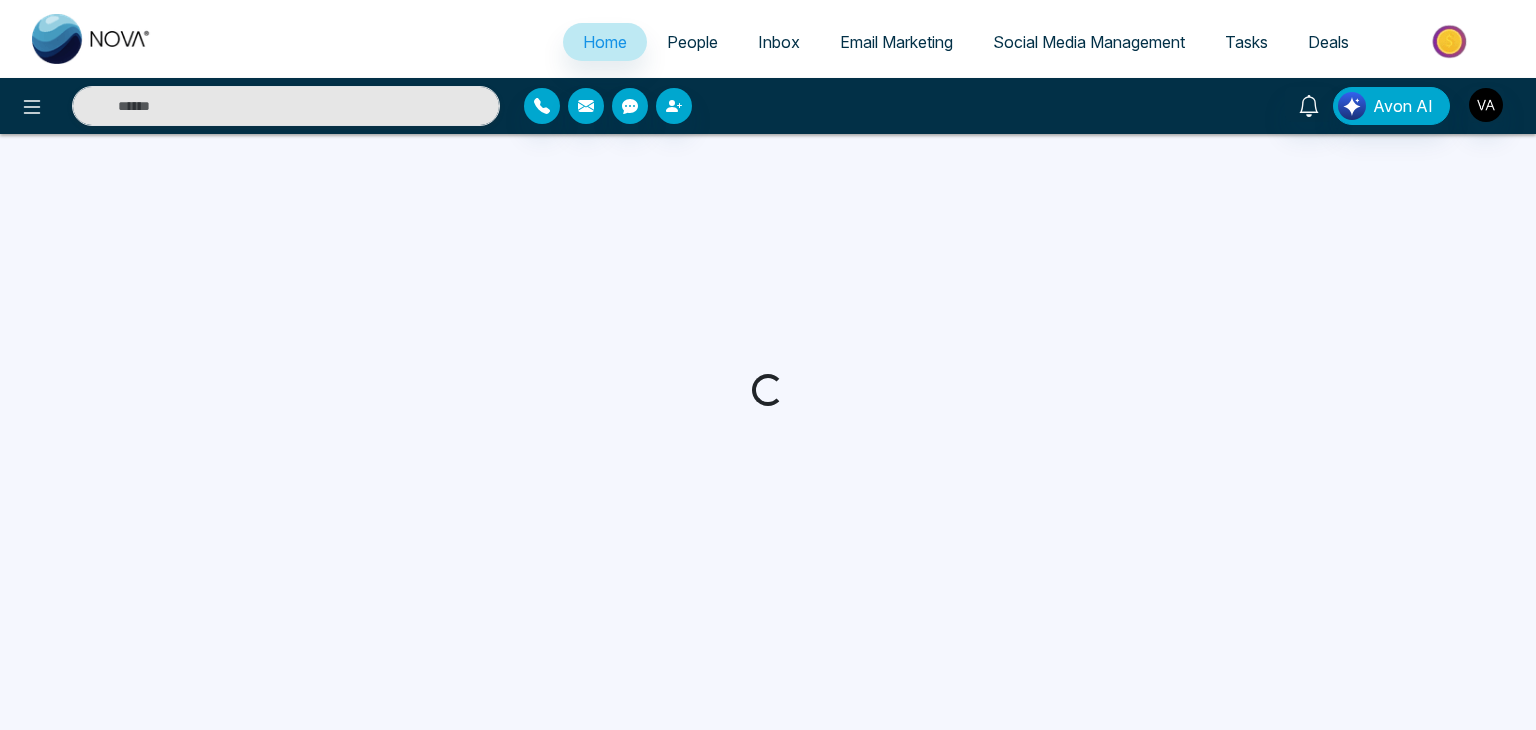 select on "*" 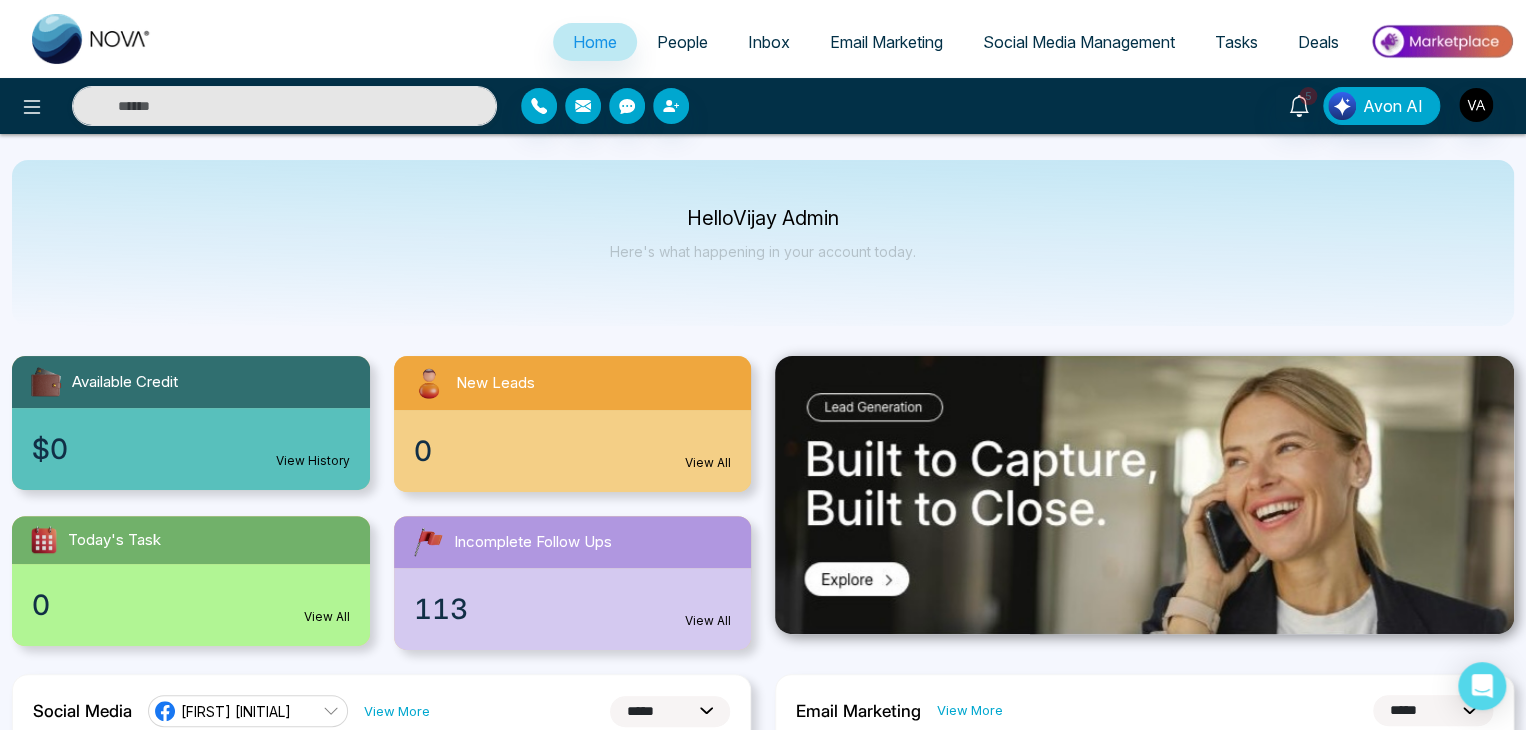 click on "Home People Inbox Email Marketing Social Media Management Tasks Deals" at bounding box center (843, 43) 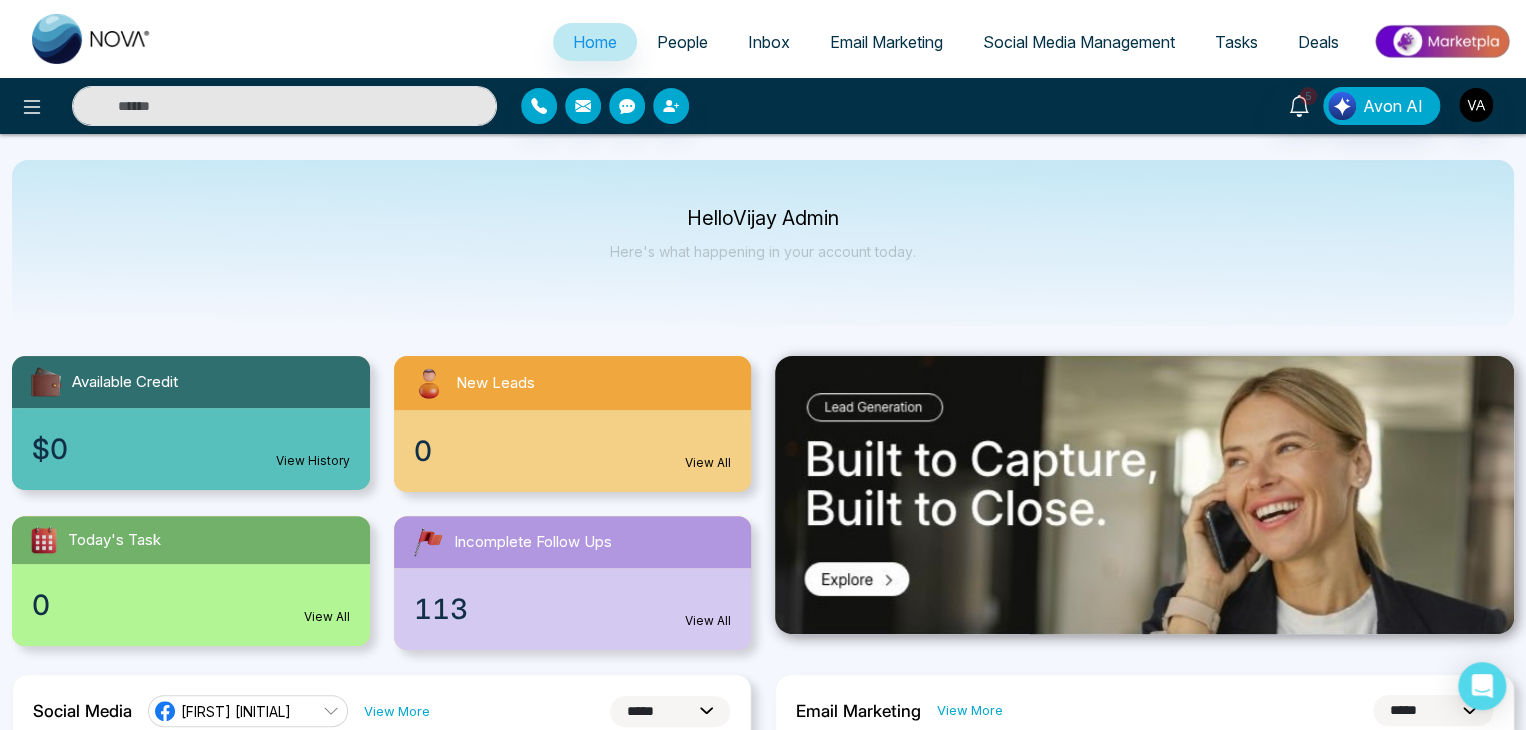 click on "**********" at bounding box center (763, 1327) 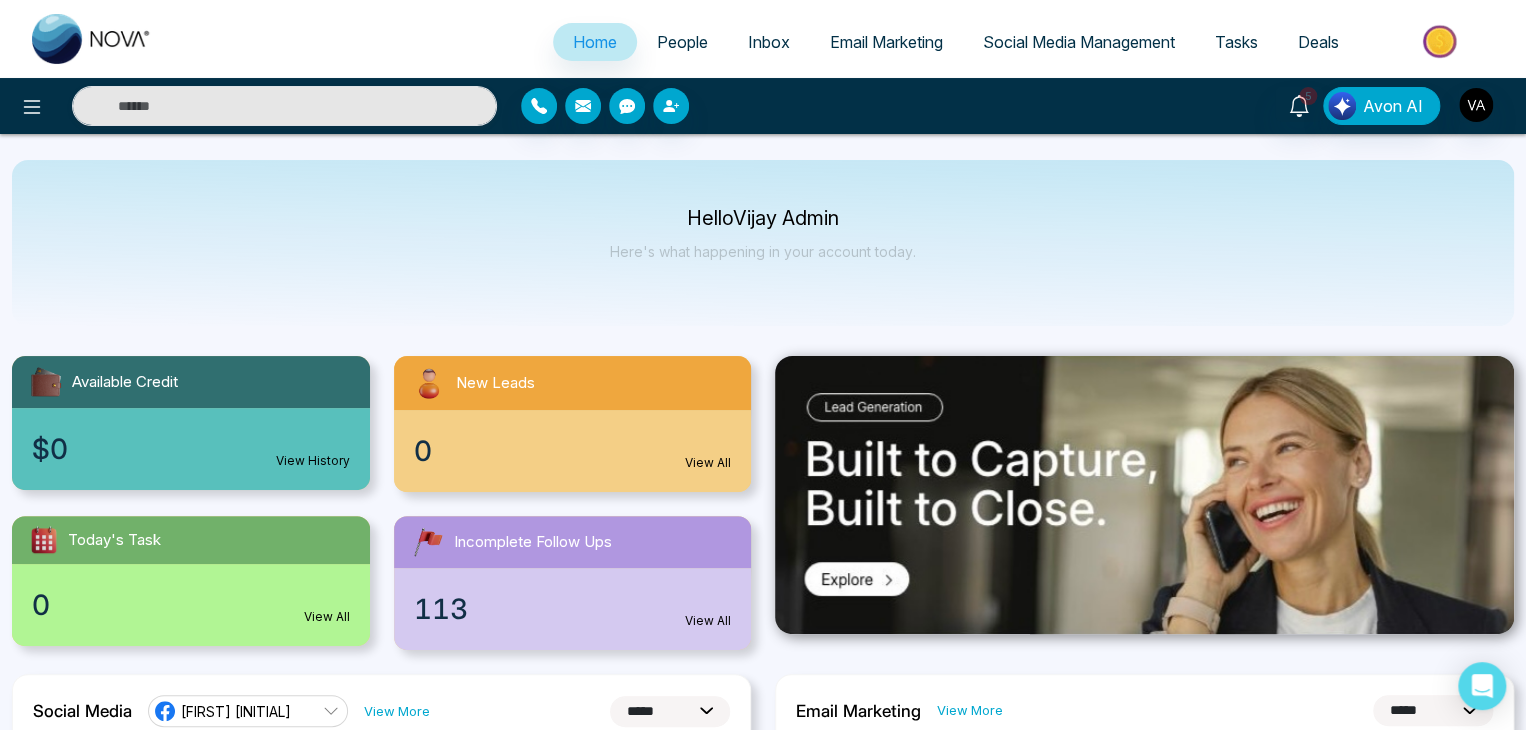 click on "**********" at bounding box center (763, 1327) 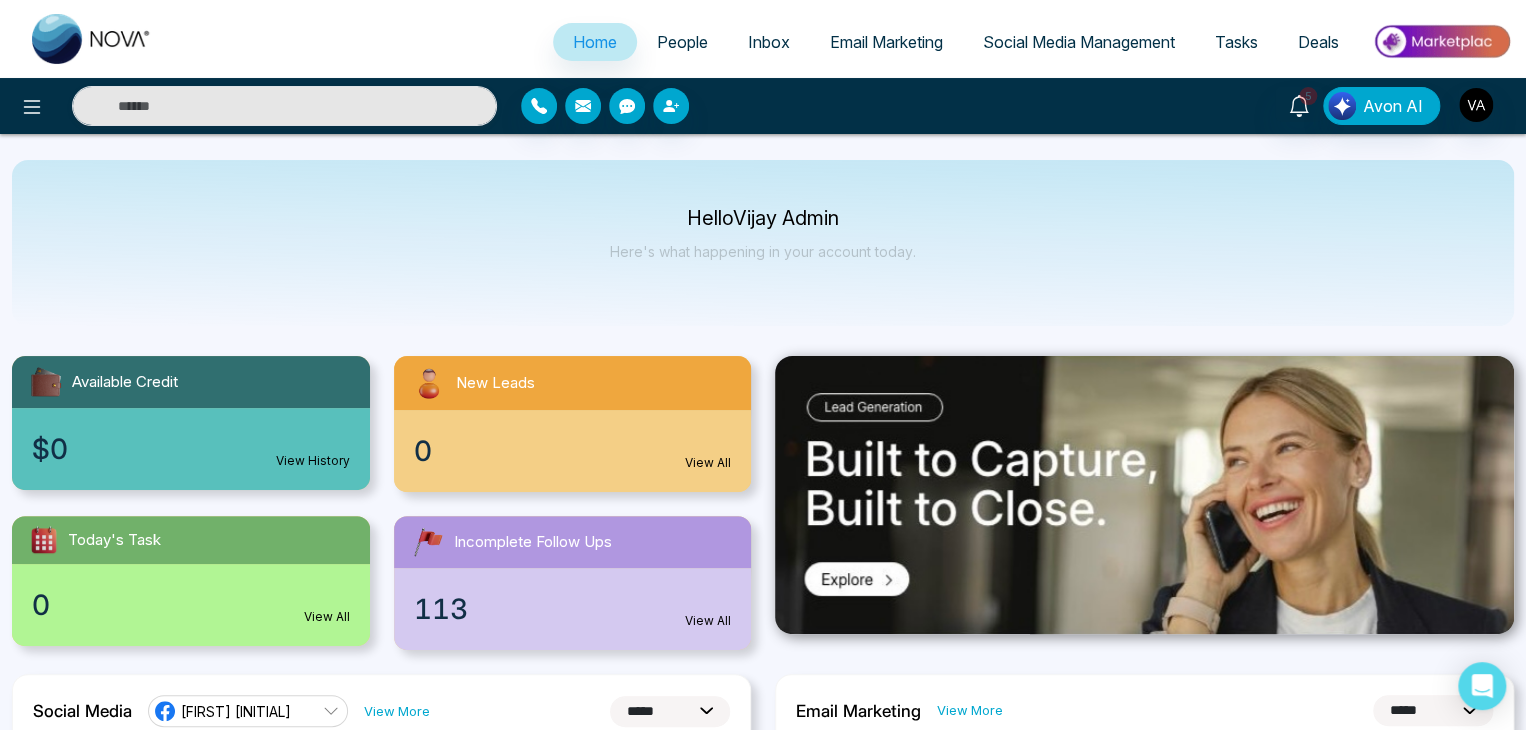 click on "**********" at bounding box center [763, 1327] 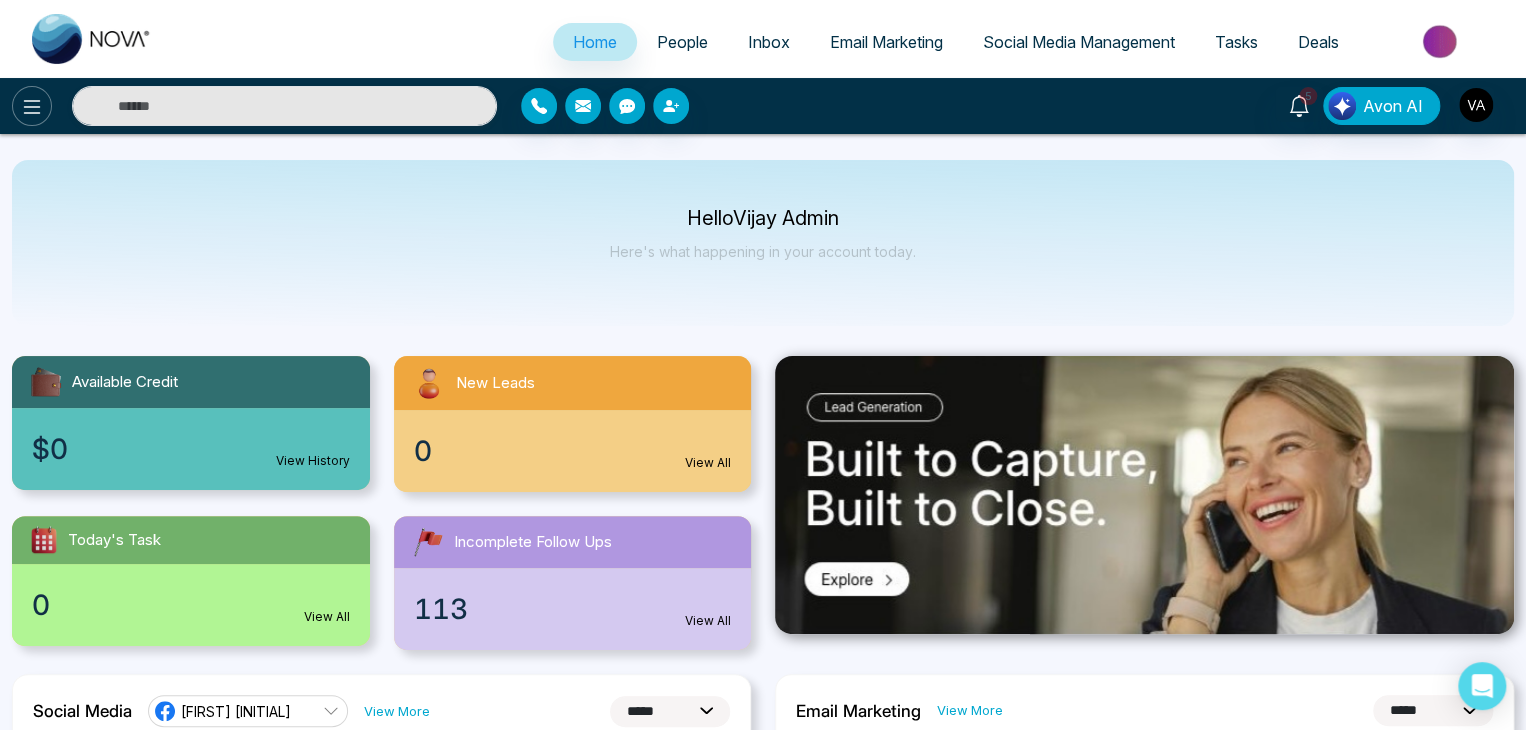 click at bounding box center (32, 106) 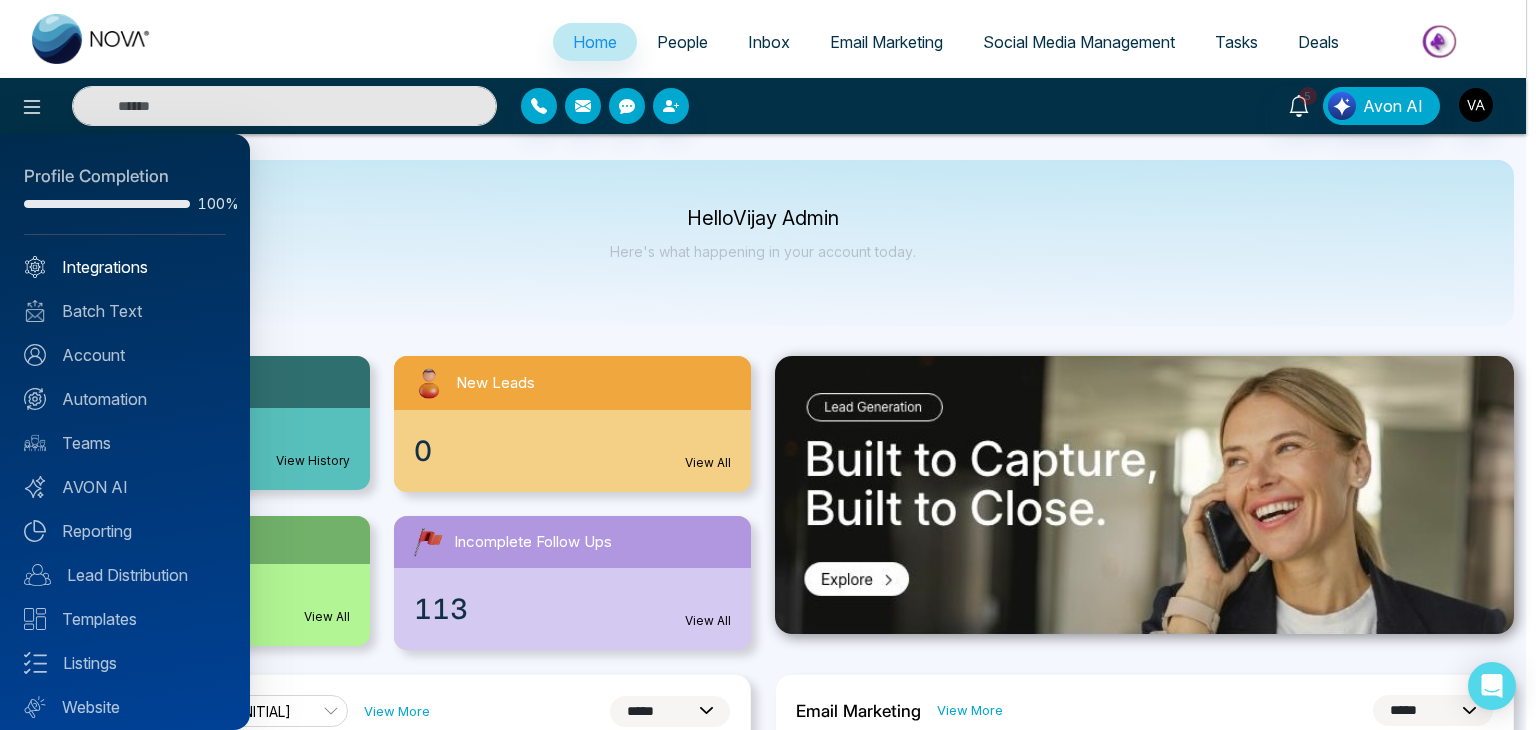 click on "Integrations" at bounding box center (125, 267) 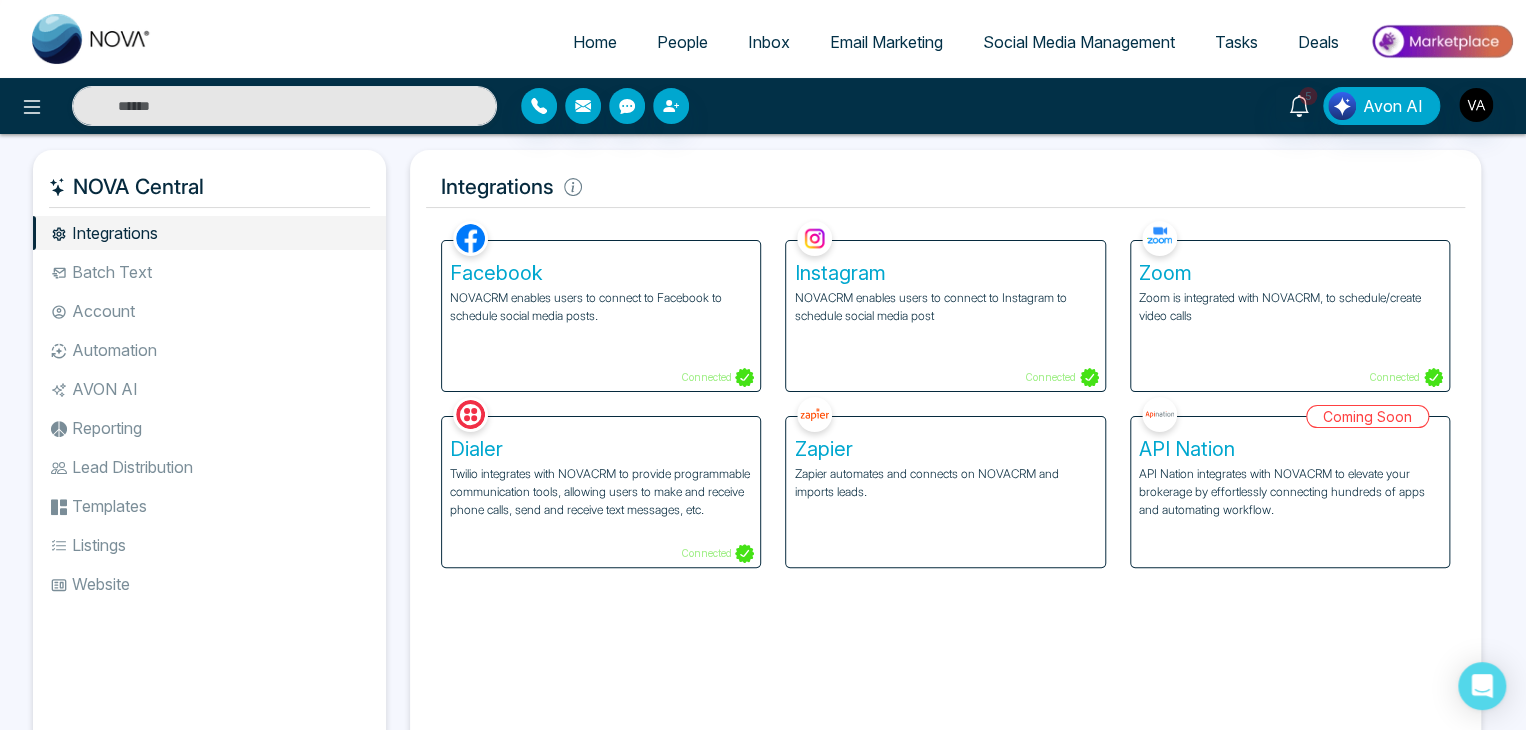 click on "Integrations" at bounding box center (945, 187) 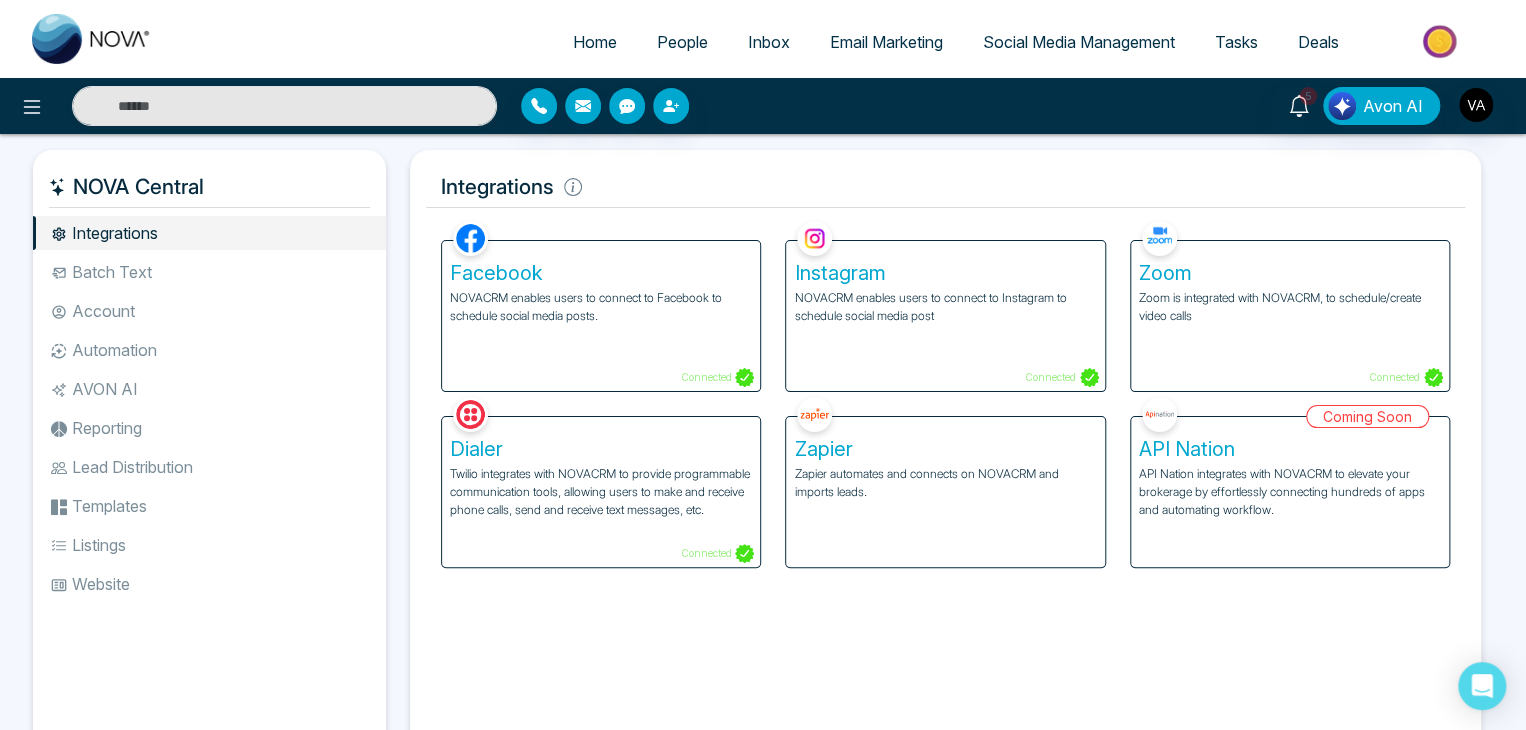 click on "Integrations" at bounding box center [945, 187] 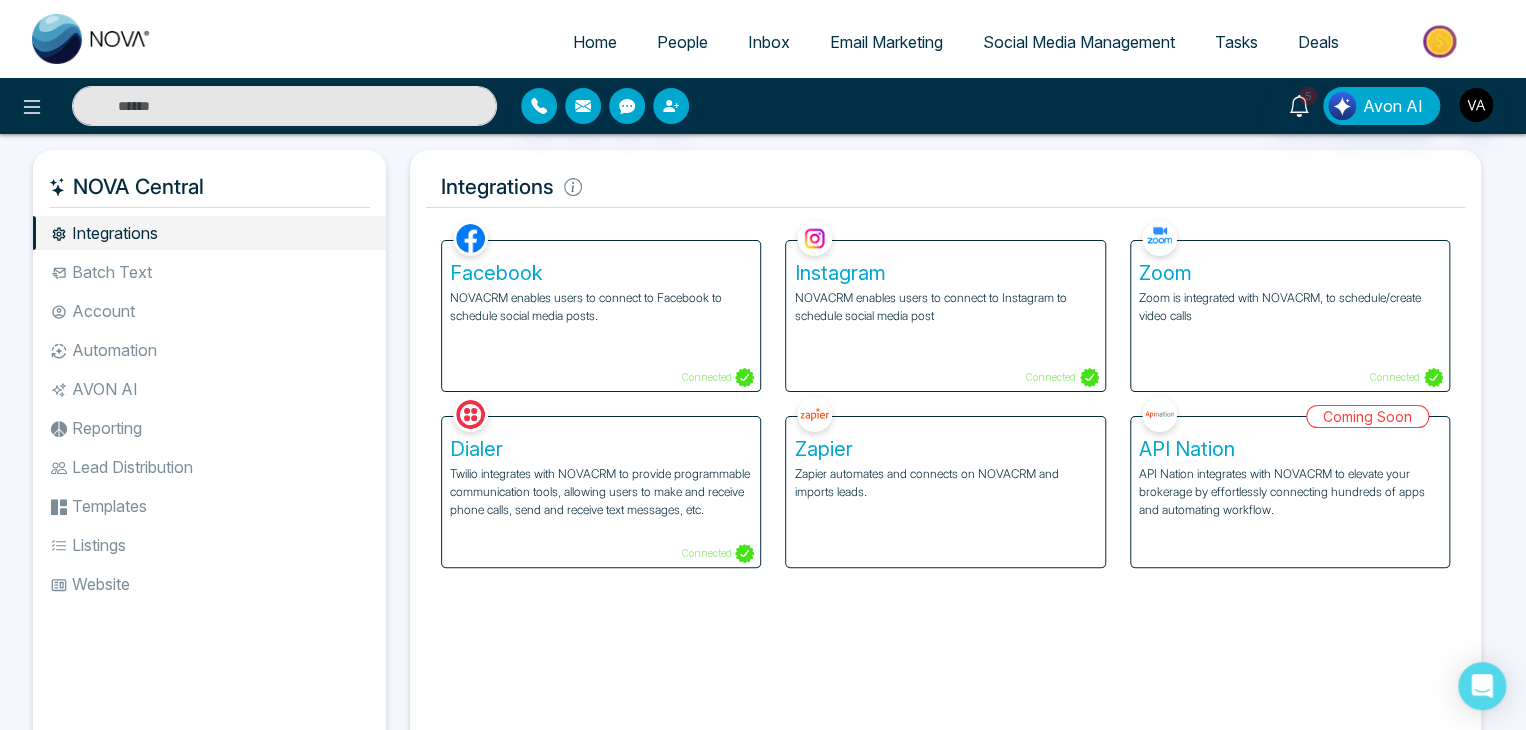 click on "Integrations Facebook NOVACRM enables users to connect to Facebook to schedule social media  posts. Connected Instagram NOVACRM enables users to connect to Instagram to schedule social media post Connected Zoom Zoom is integrated with NOVACRM, to schedule/create video calls Connected Dialer Twilio integrates with NOVACRM to provide programmable communication tools, allowing users to make and receive phone calls, send and receive text messages, etc. Connected Zapier Zapier automates and connects on NOVACRM and imports leads. Coming Soon API Nation API Nation integrates with NOVACRM to elevate your brokerage by effortlessly connecting hundreds of apps and automating workflow. Campaigns Batch text on NOVA allows users to simultaneously send a single text message to multiple leads Text Templates This feature allows users to create custom text templates from scratch or view and analyze their existing text campaigns. Team Connected Import Bulk Tags Stages Manage the stages for your leads. Automations Action Plans" at bounding box center [945, 457] 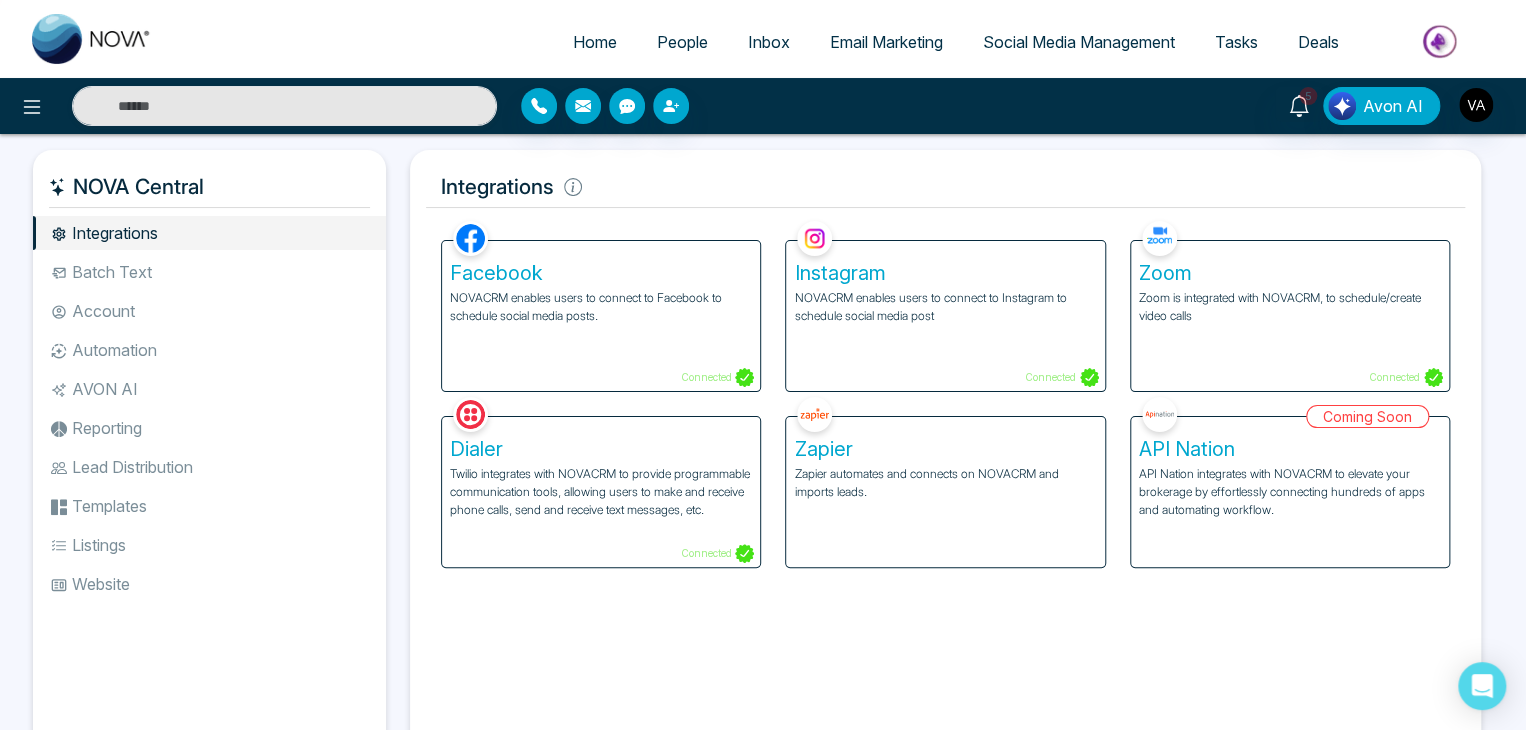 click on "Integrations" at bounding box center (945, 187) 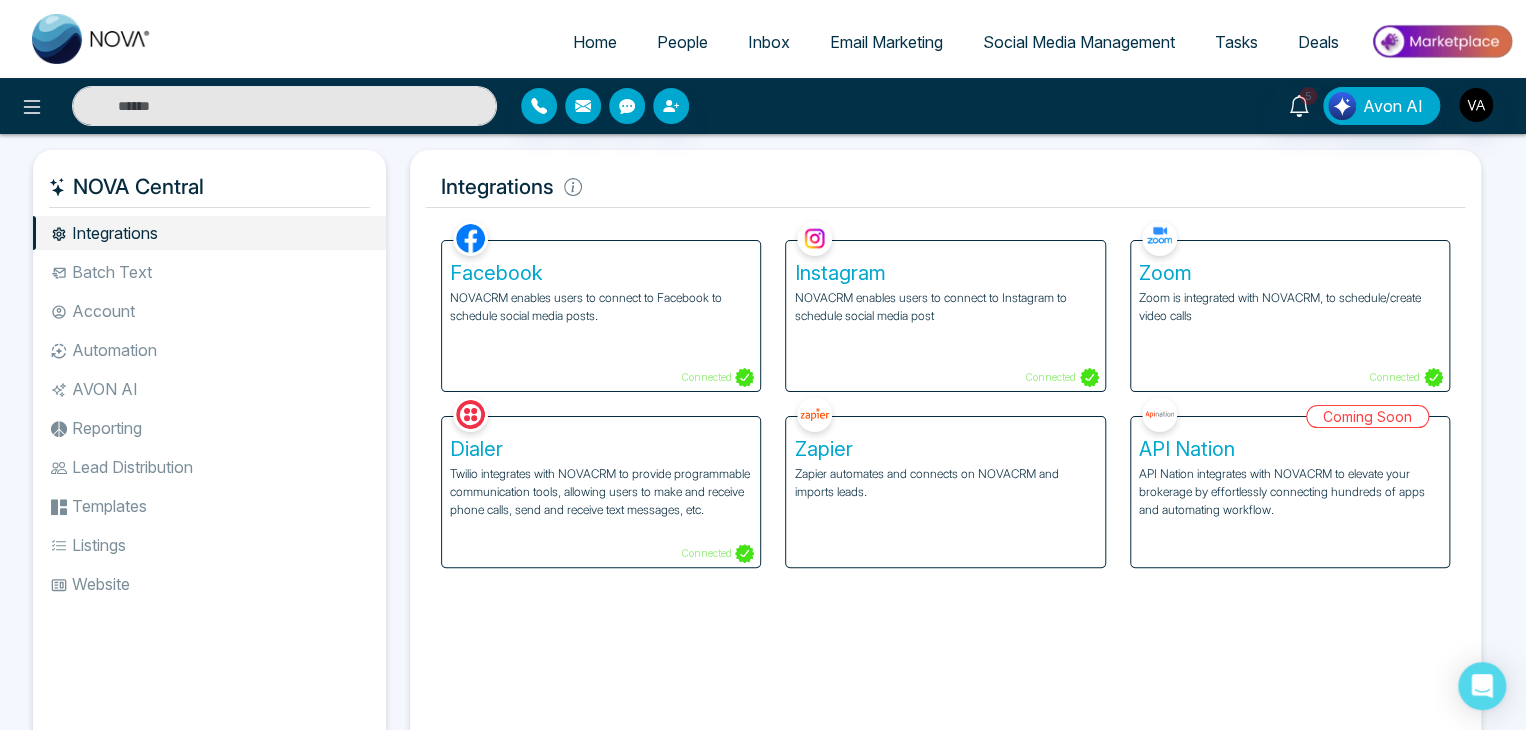 click on "Integrations" at bounding box center (945, 187) 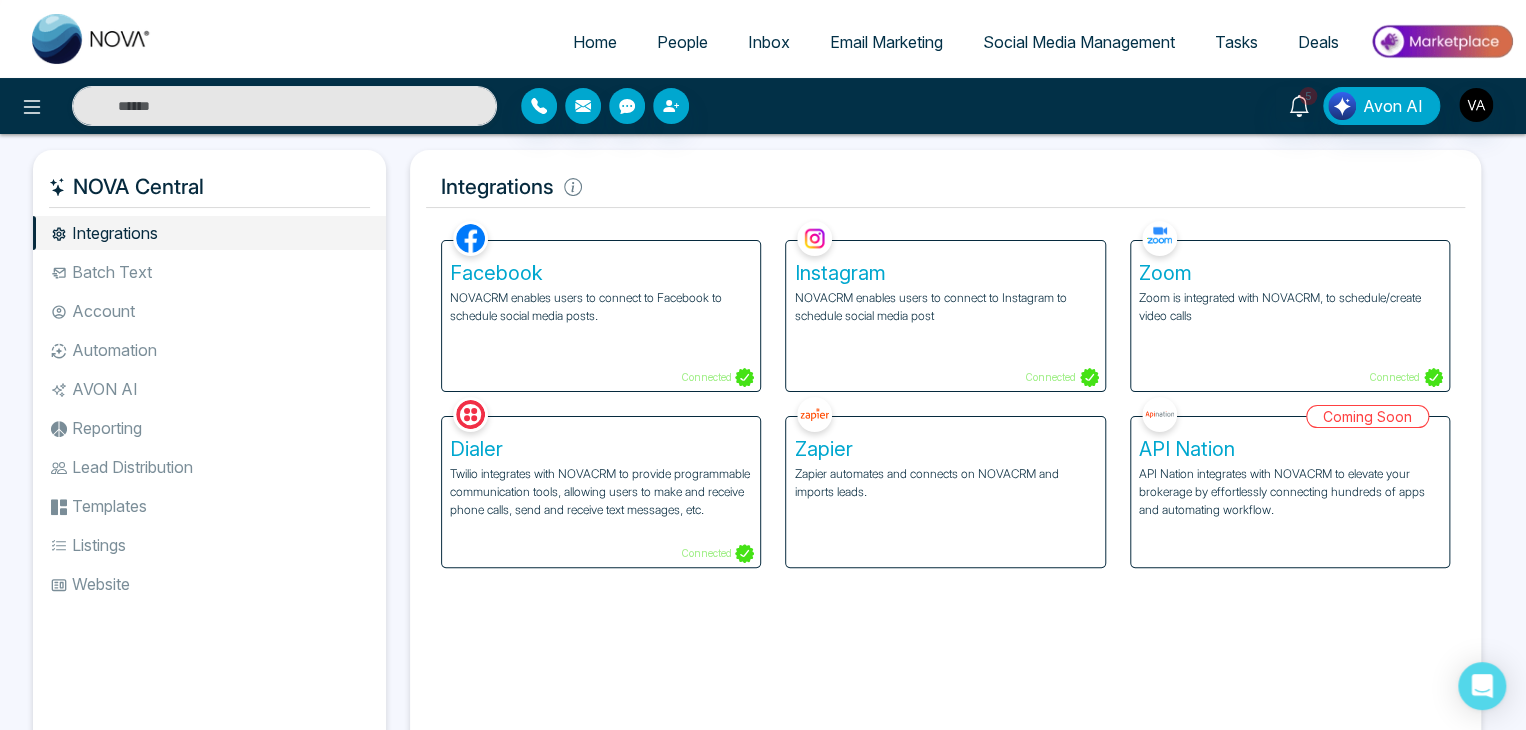 click on "Integrations" at bounding box center [945, 187] 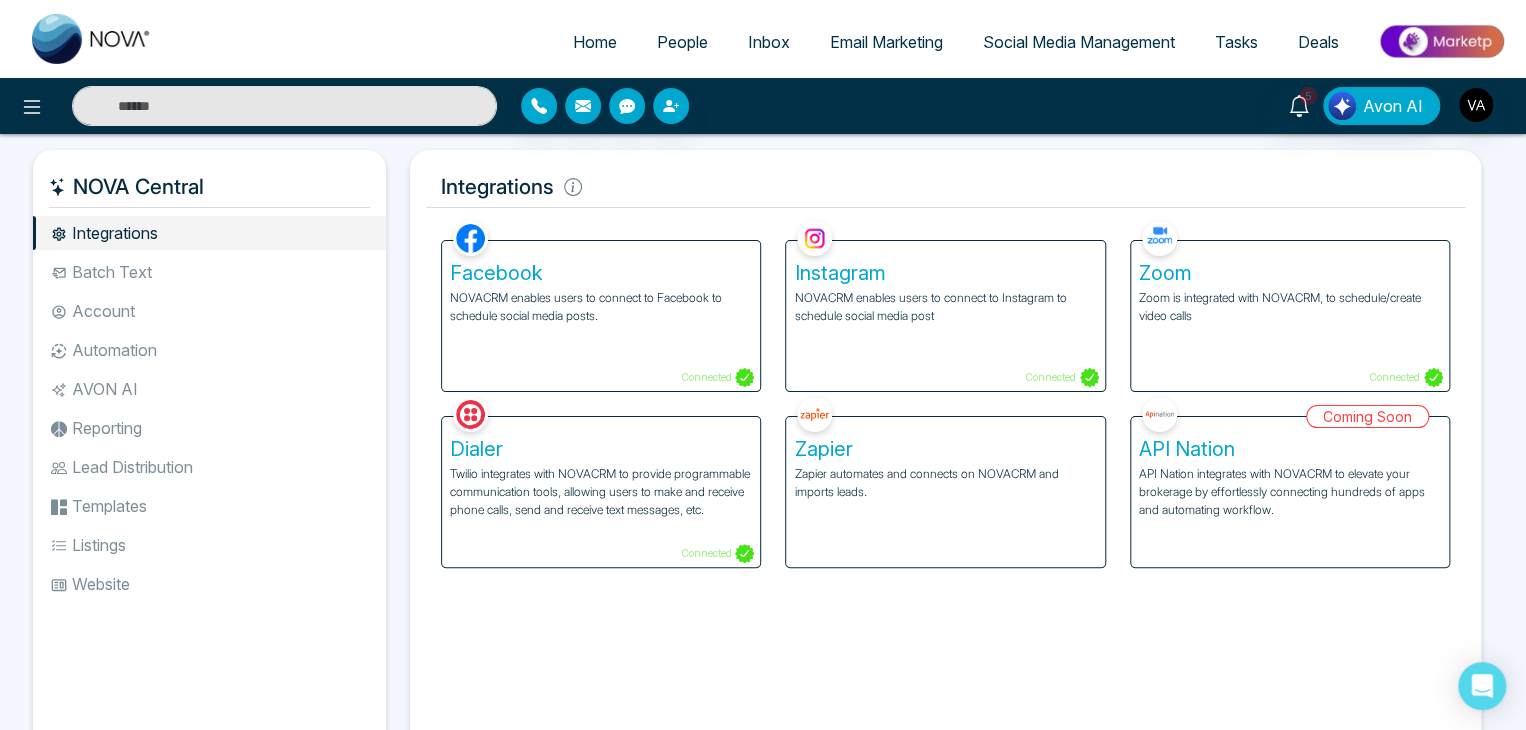 click on "Integrations" at bounding box center (945, 187) 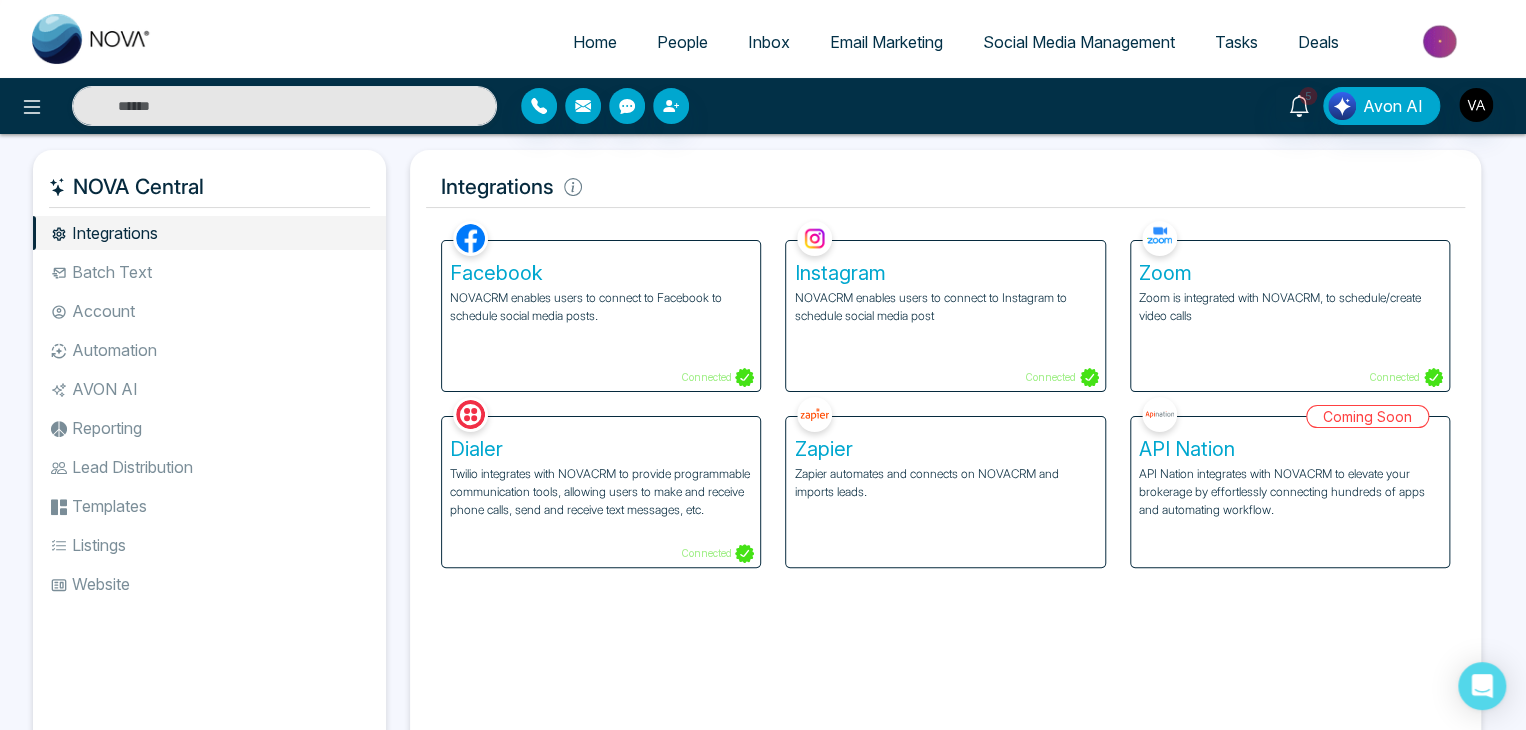 click on "Integrations" at bounding box center [945, 187] 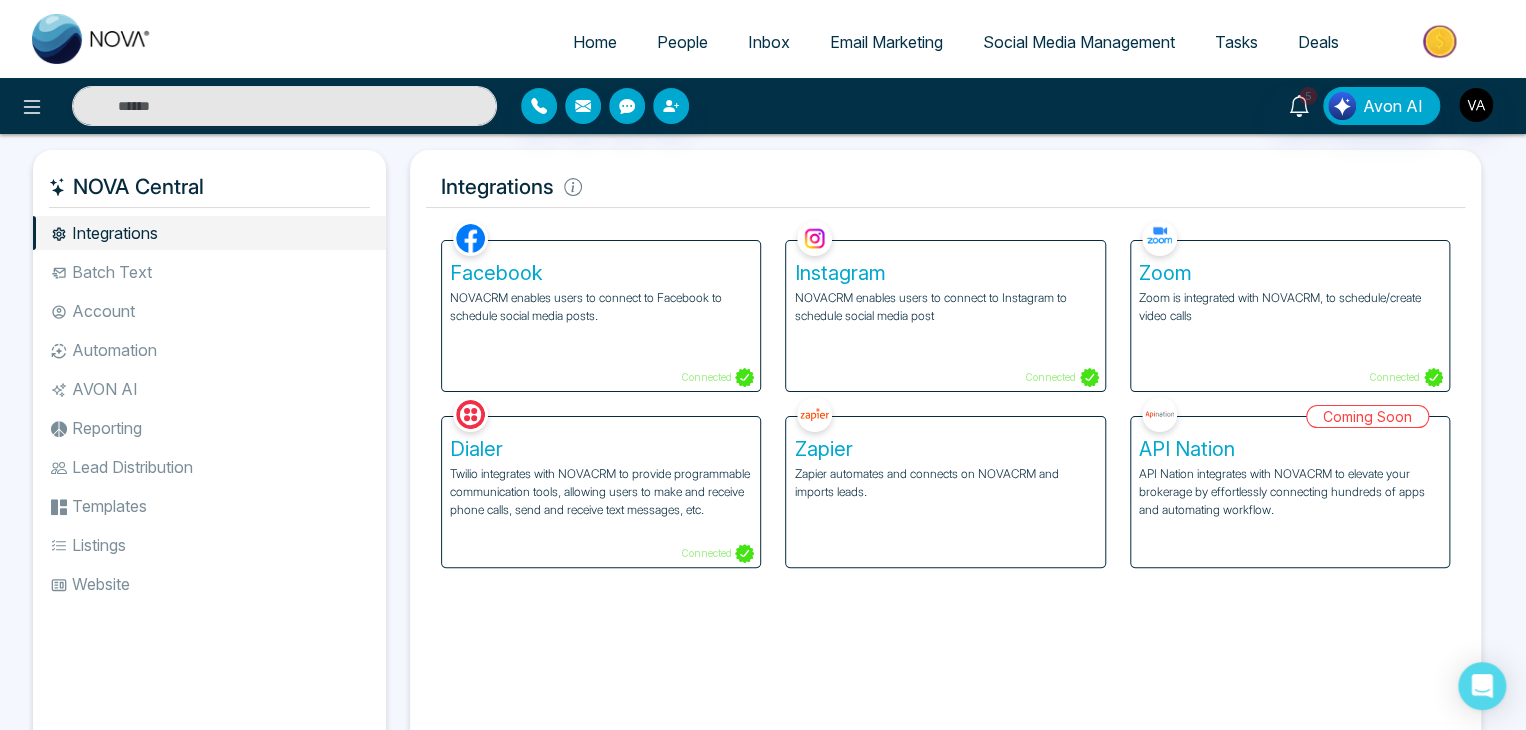 click on "Home" at bounding box center [595, 42] 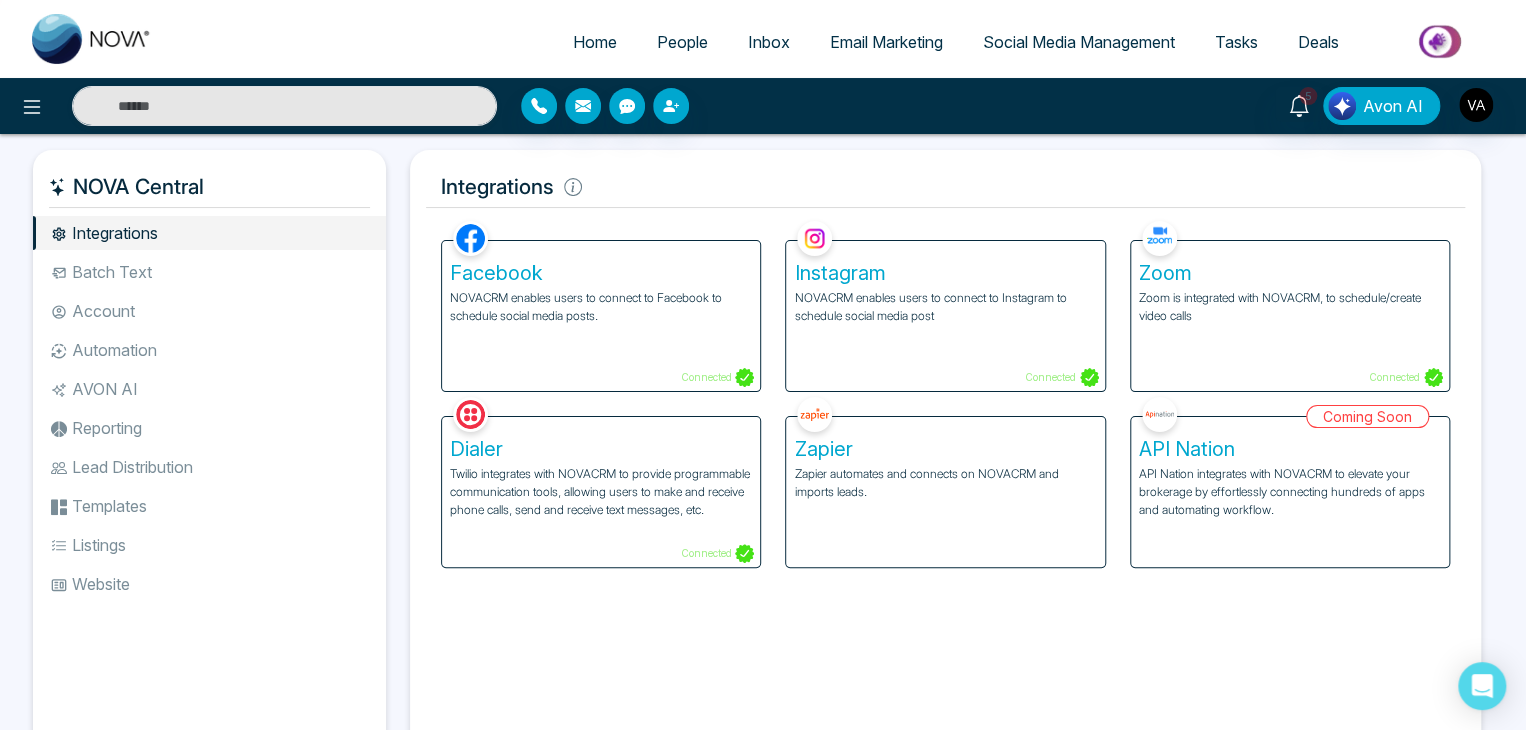 select on "*" 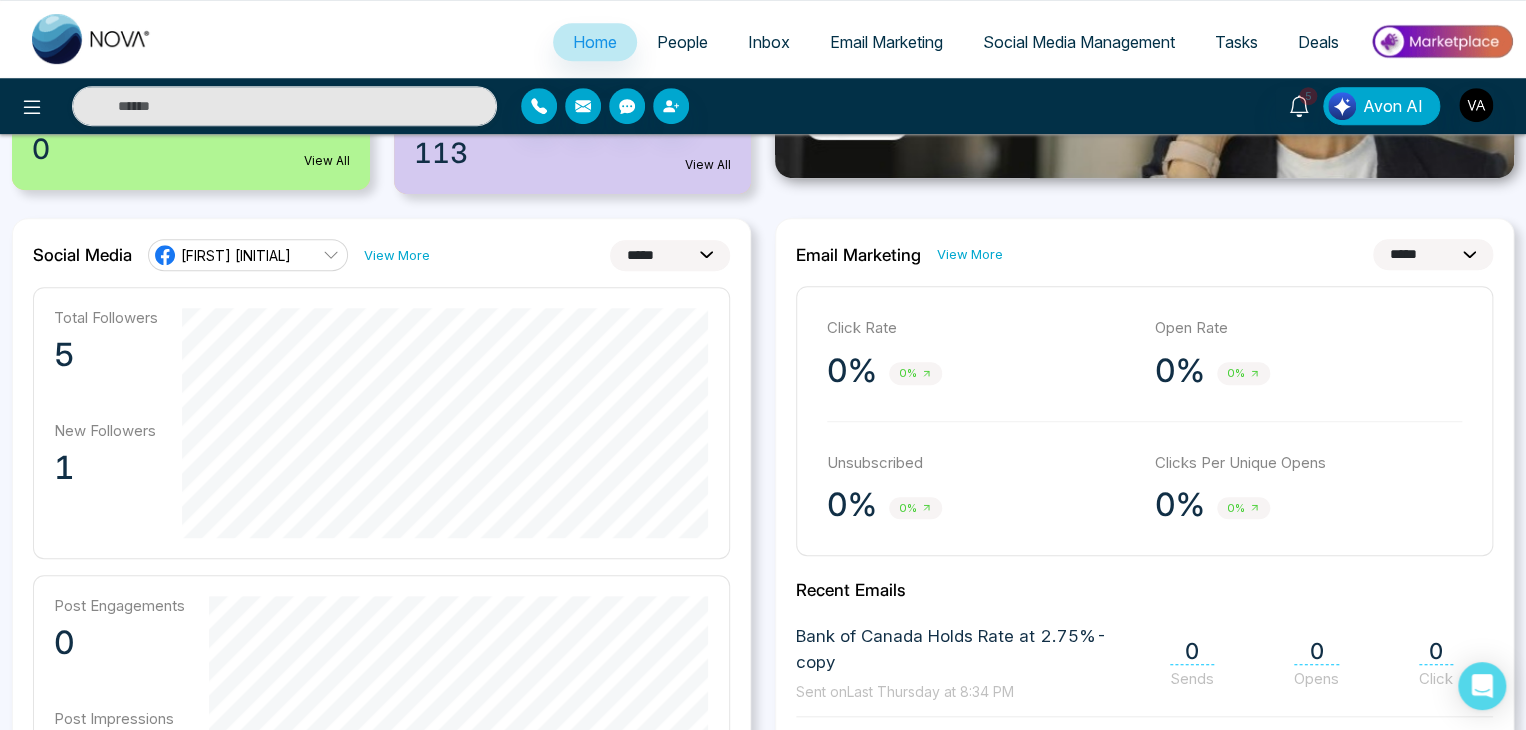 scroll, scrollTop: 472, scrollLeft: 0, axis: vertical 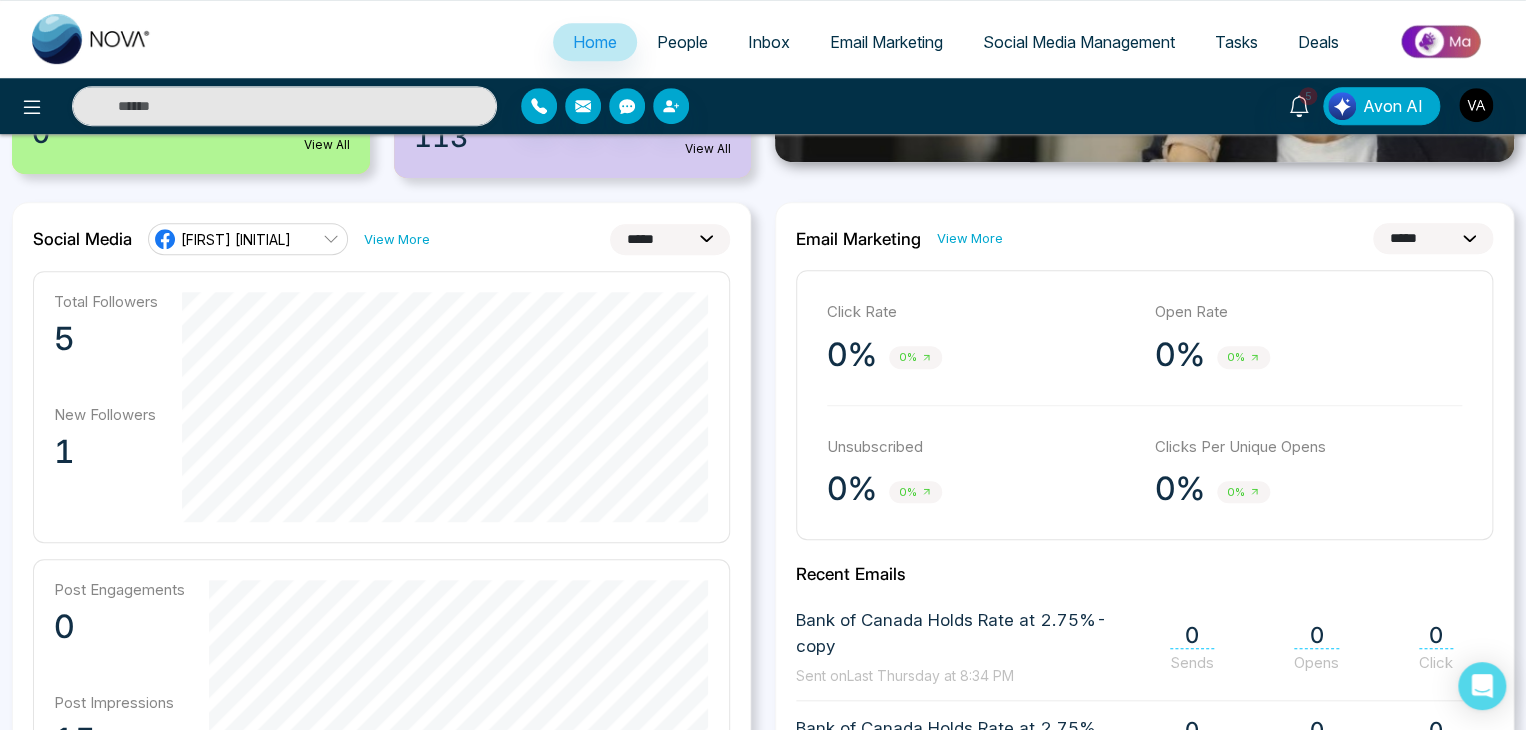 click on "**********" at bounding box center (1433, 238) 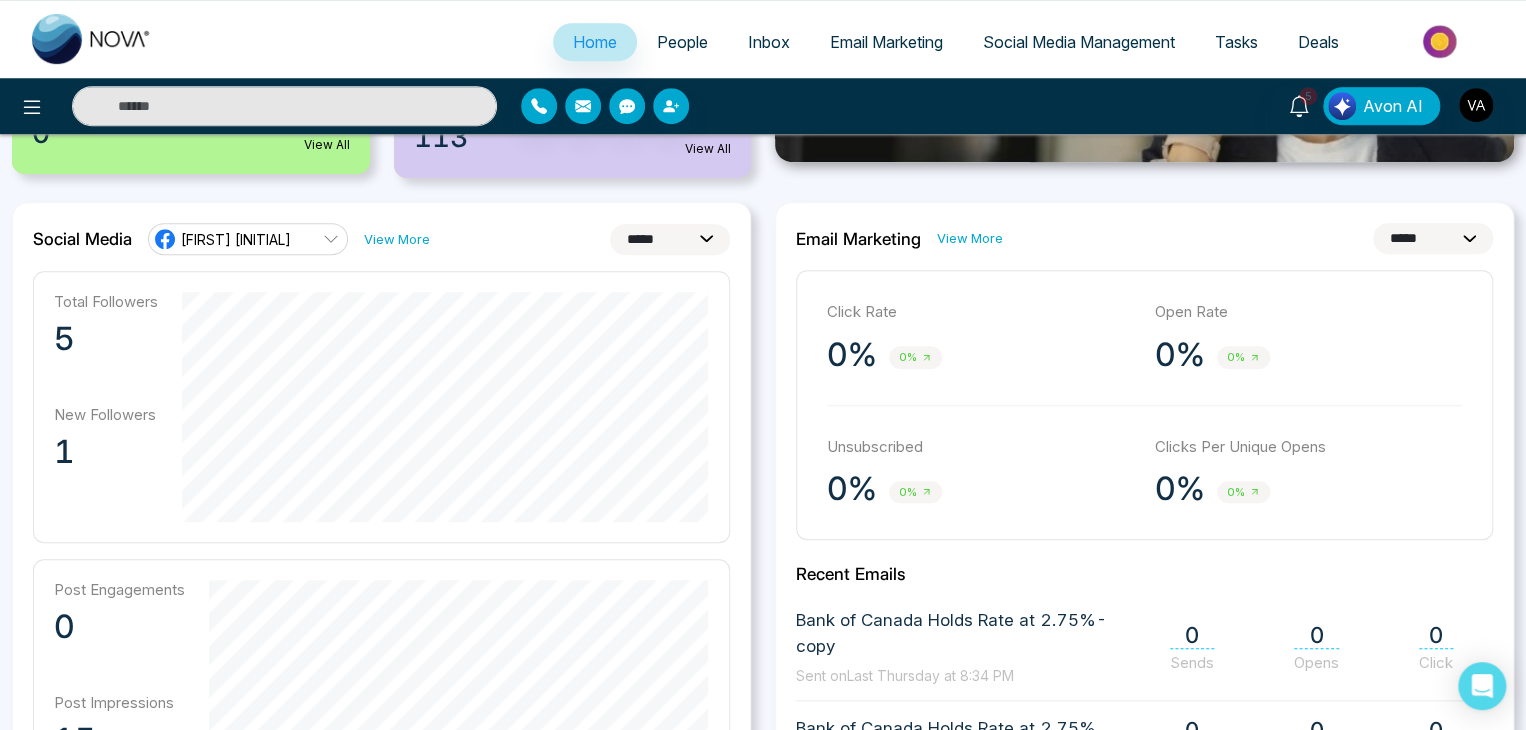 click on "**********" at bounding box center [1433, 238] 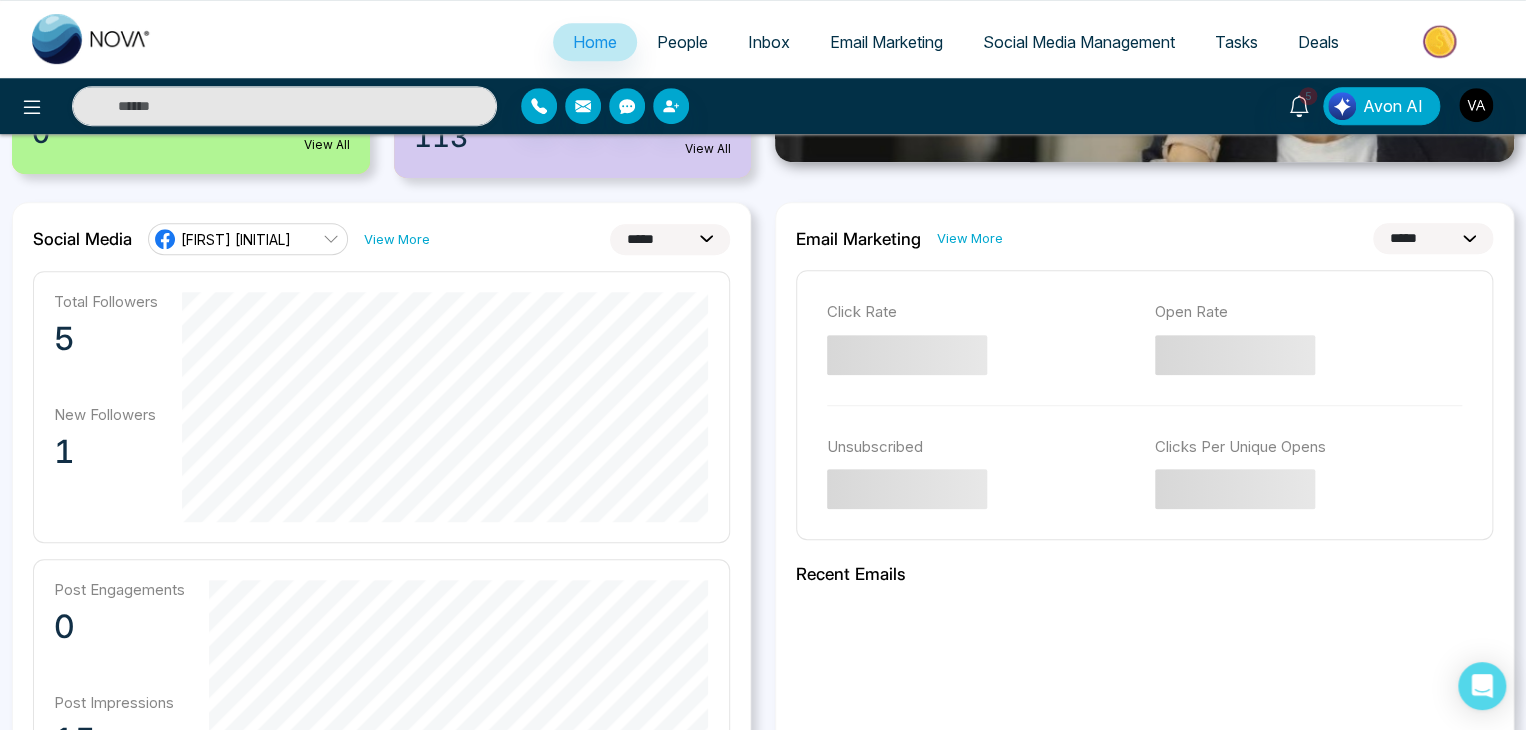 click on "**********" at bounding box center (1433, 238) 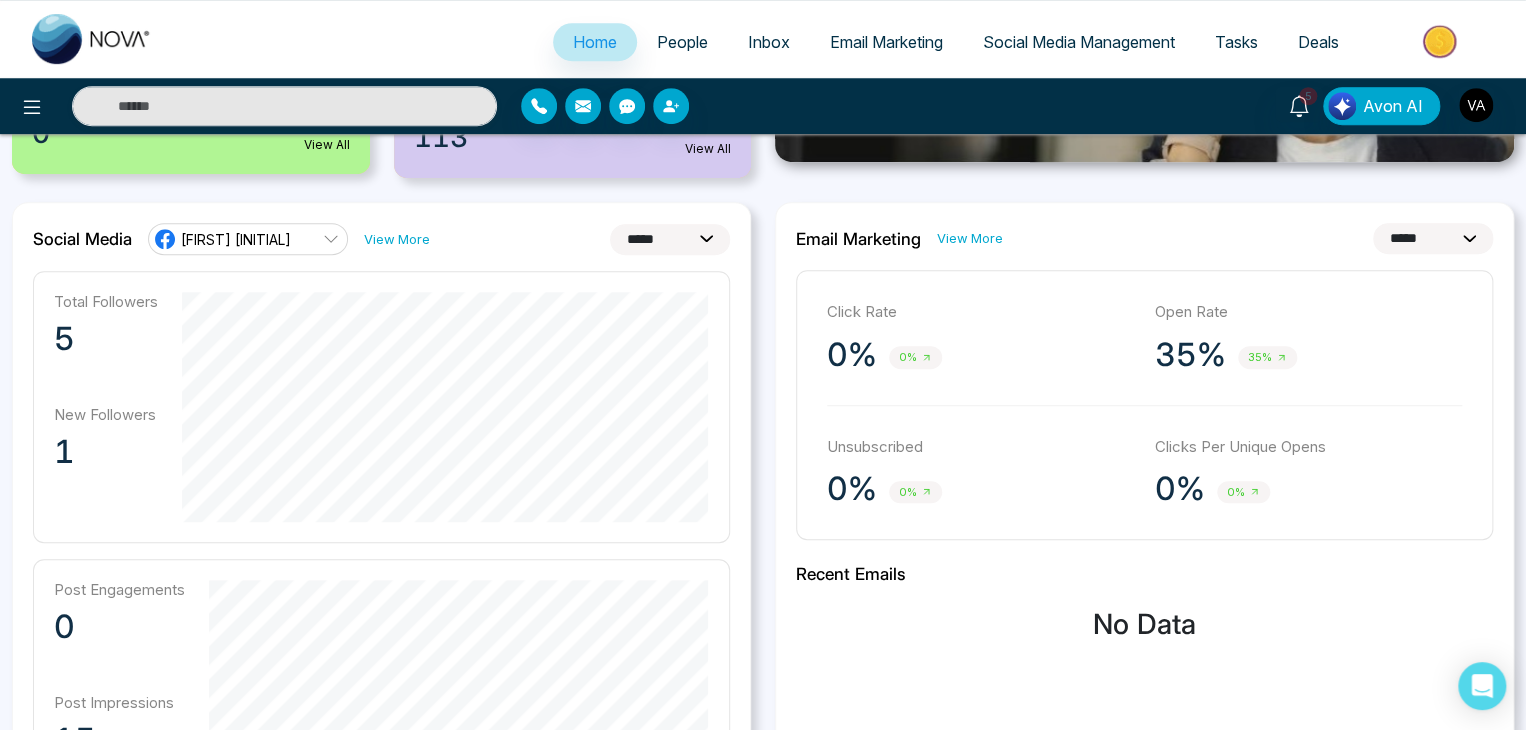 select on "**" 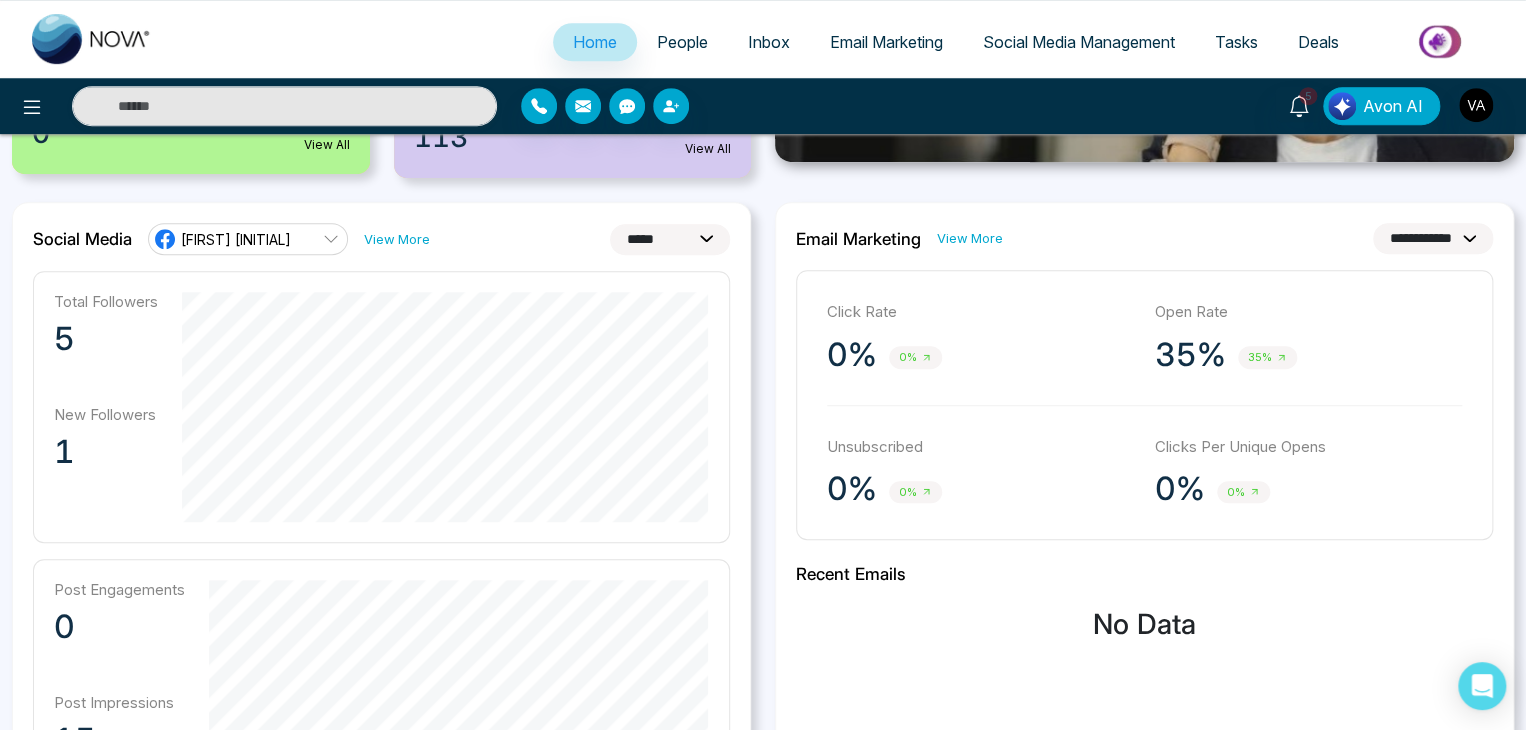click on "**********" at bounding box center [1433, 238] 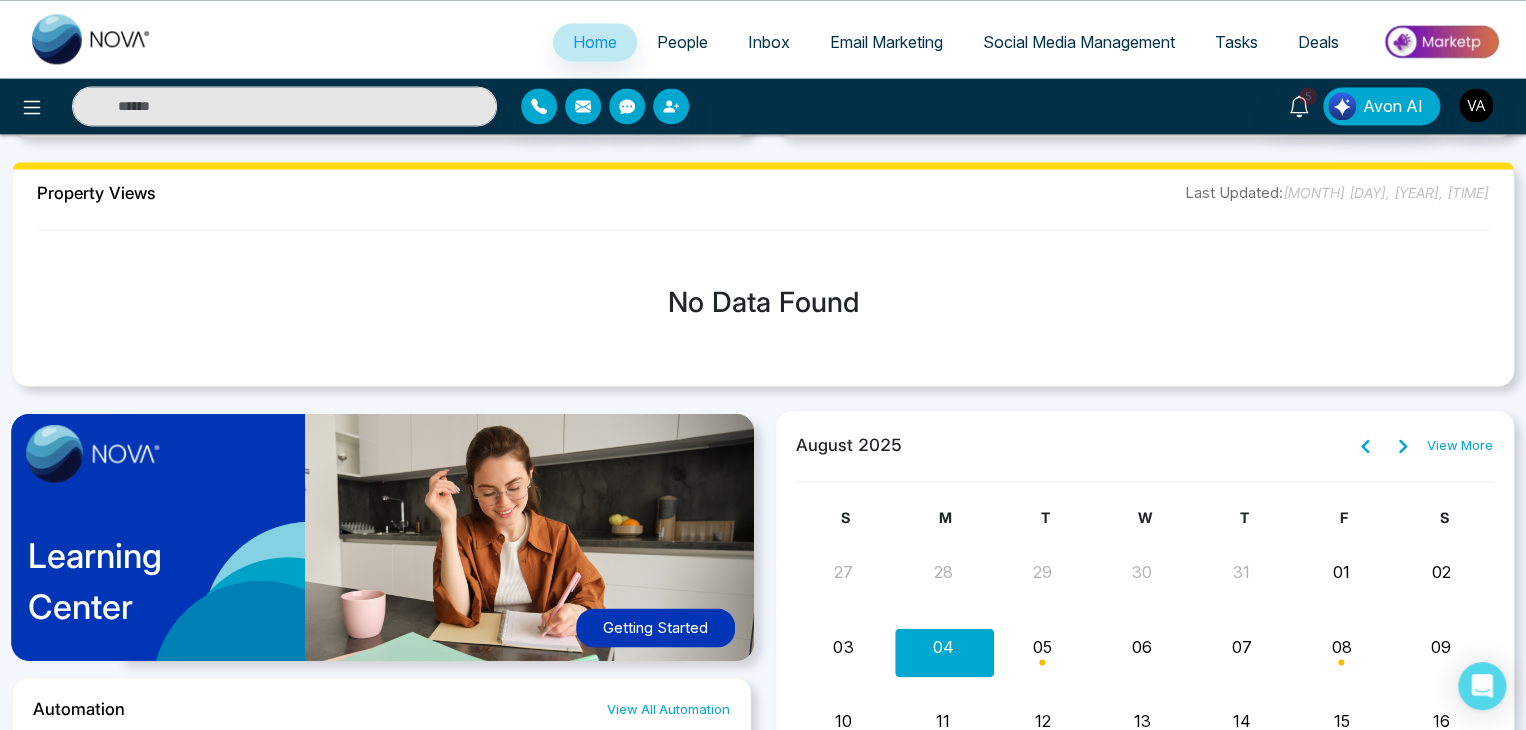 scroll, scrollTop: 1486, scrollLeft: 0, axis: vertical 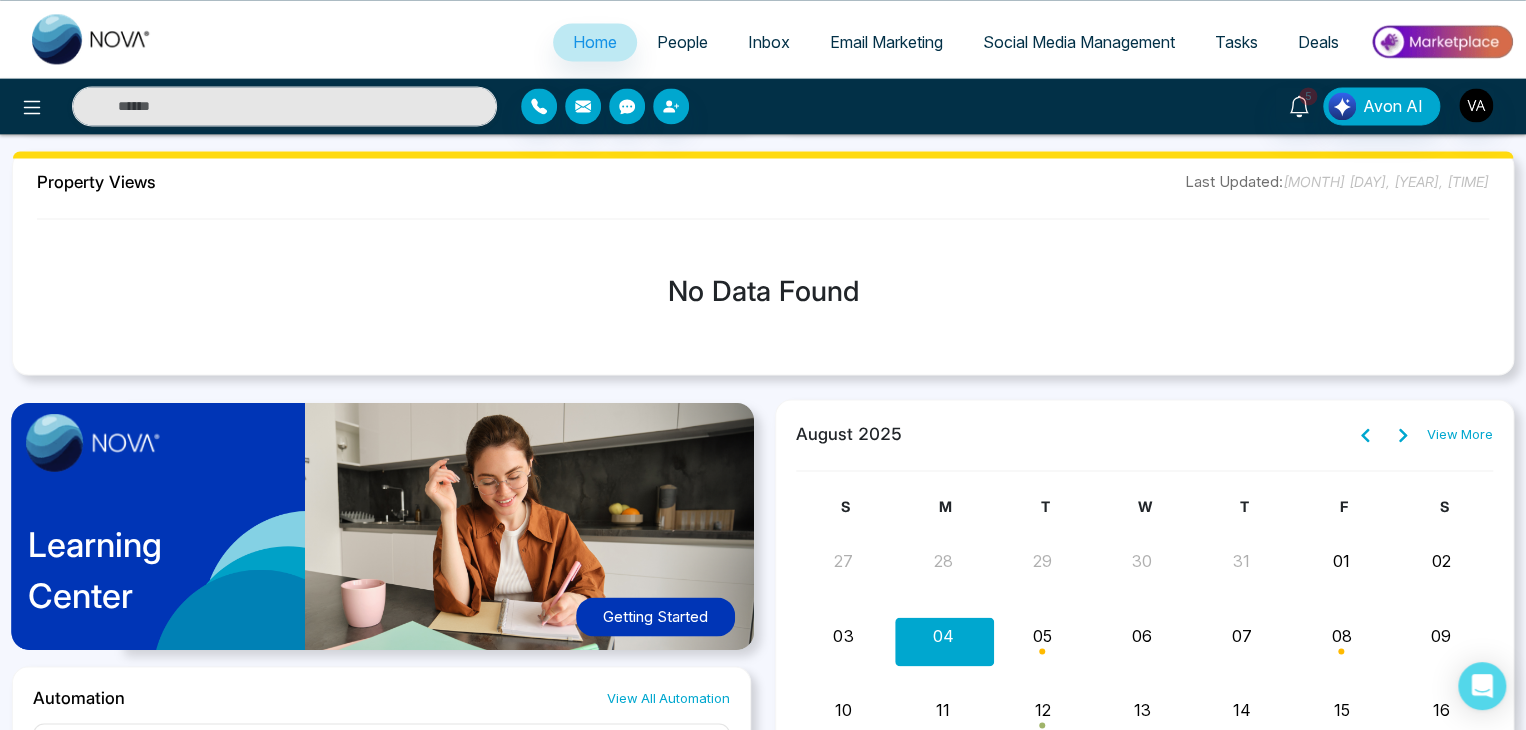 click on "Property Views Last Updated:  August 04, 2025, 11:29 PM" at bounding box center (763, 181) 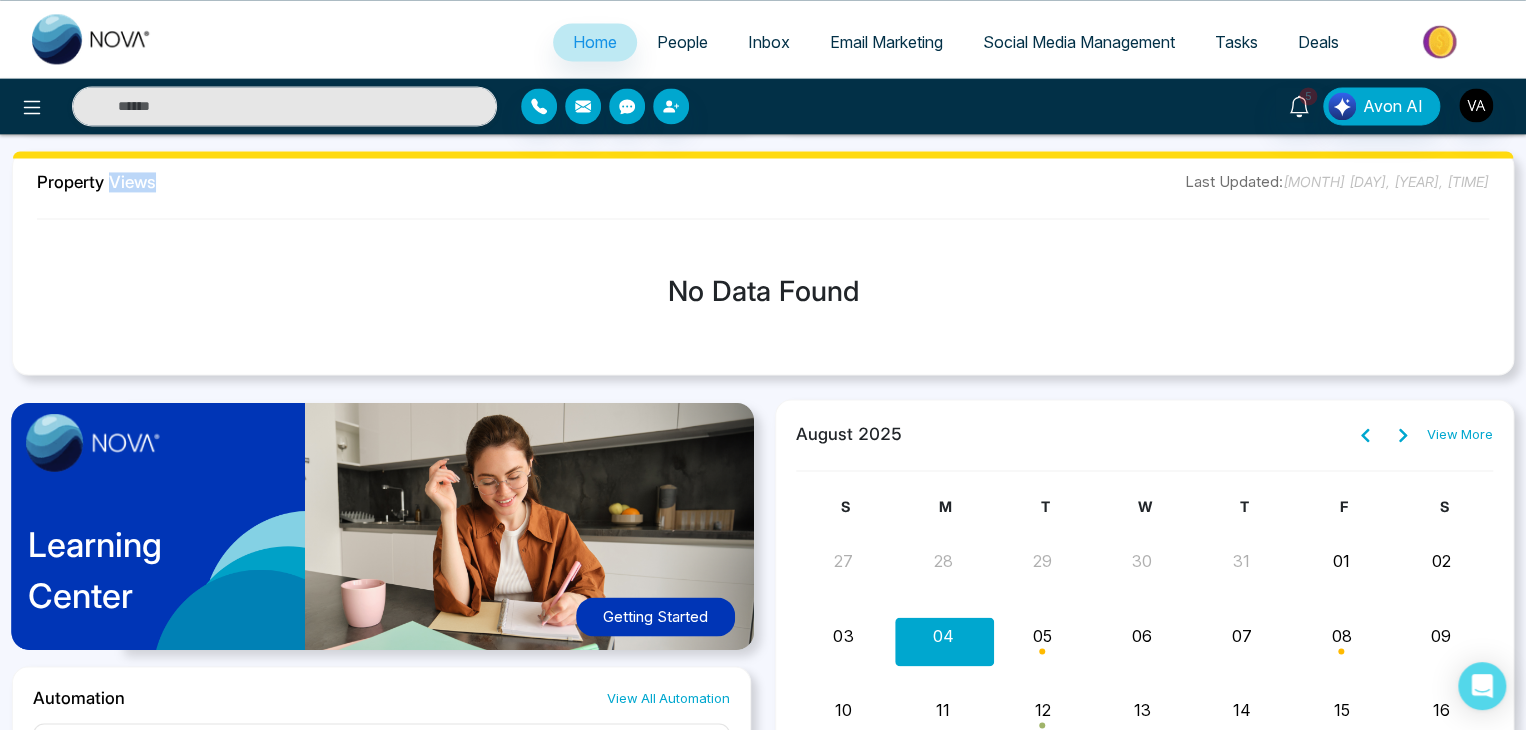 click on "Property Views Last Updated:  August 04, 2025, 11:29 PM" at bounding box center [763, 181] 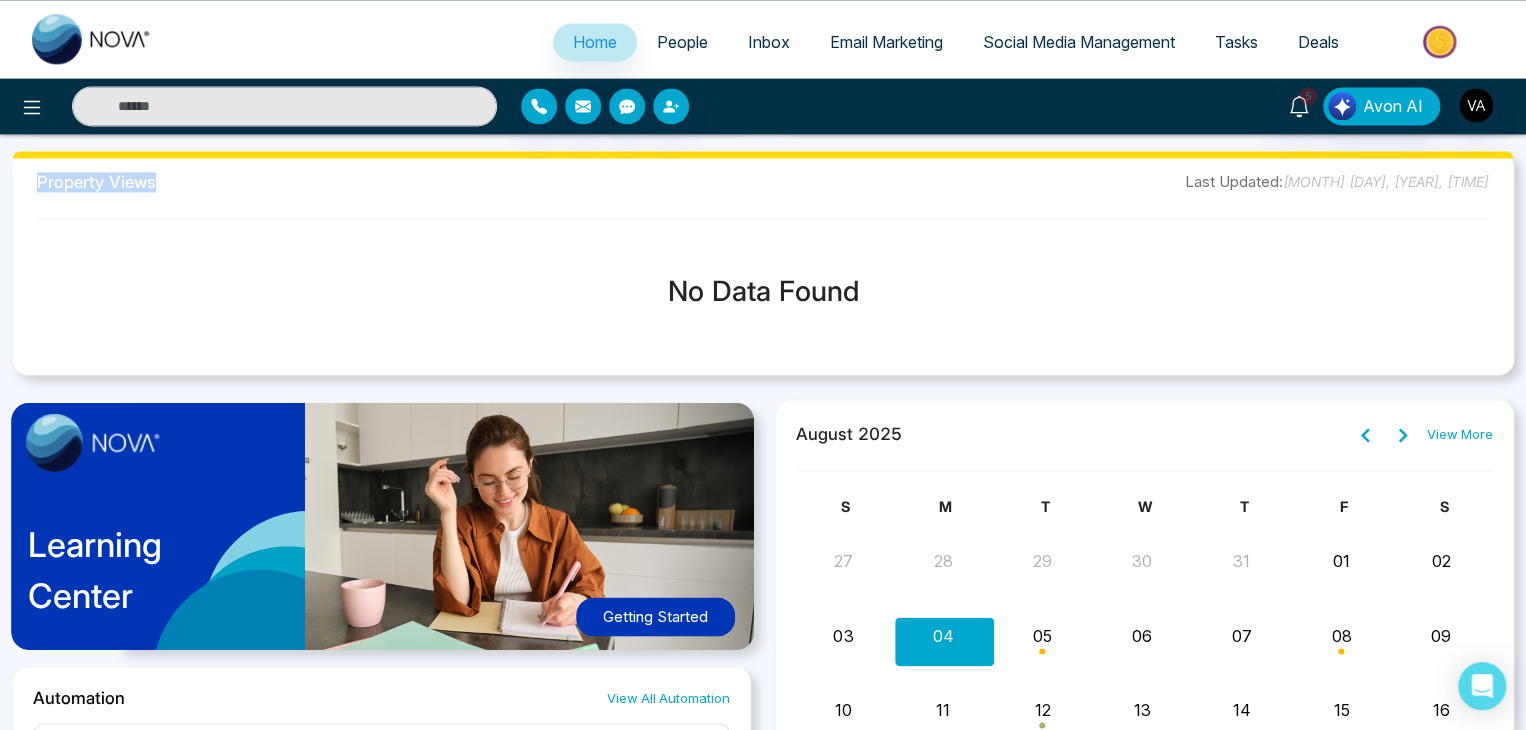 click on "Property Views Last Updated:  August 04, 2025, 11:29 PM" at bounding box center [763, 181] 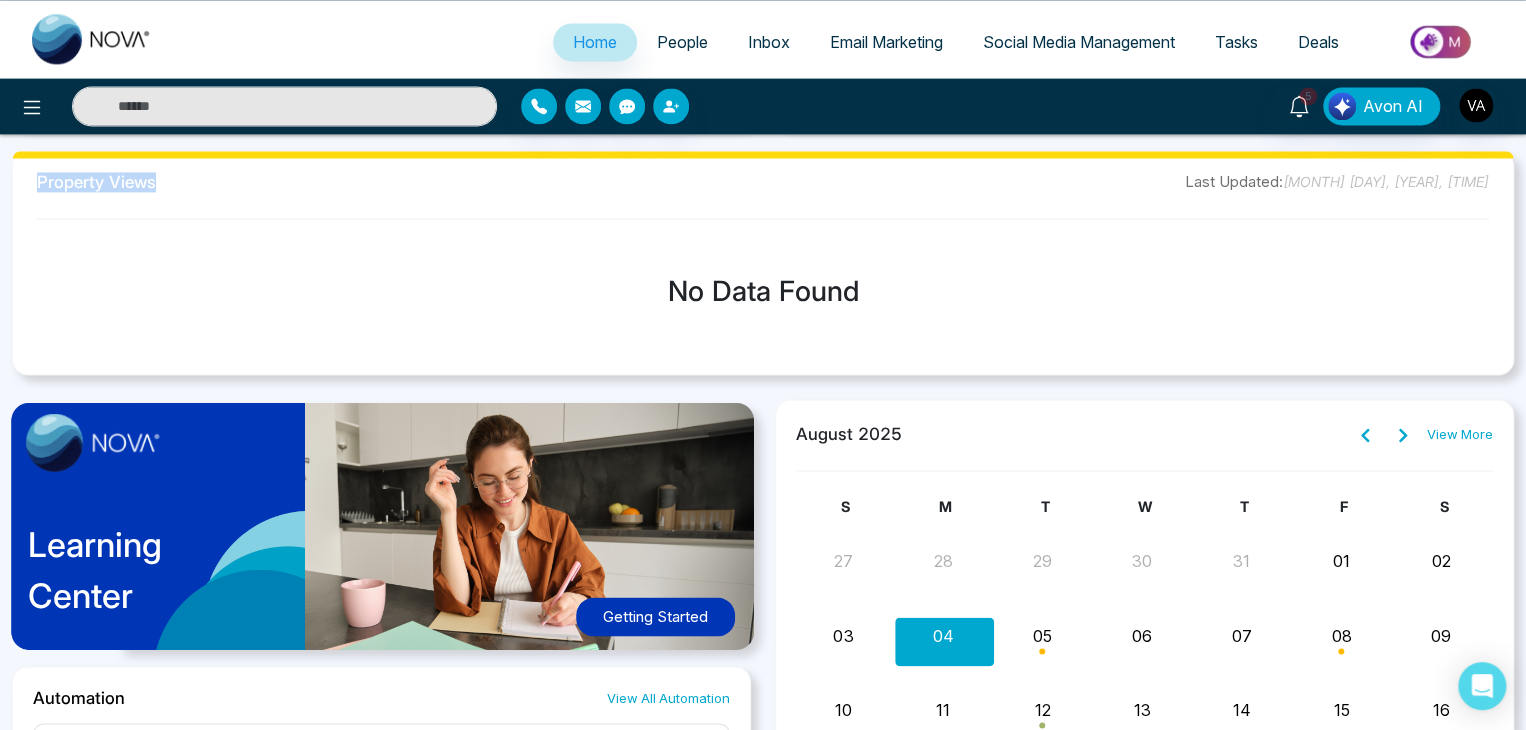 click on "Property Views Last Updated:  August 04, 2025, 11:29 PM" at bounding box center (763, 181) 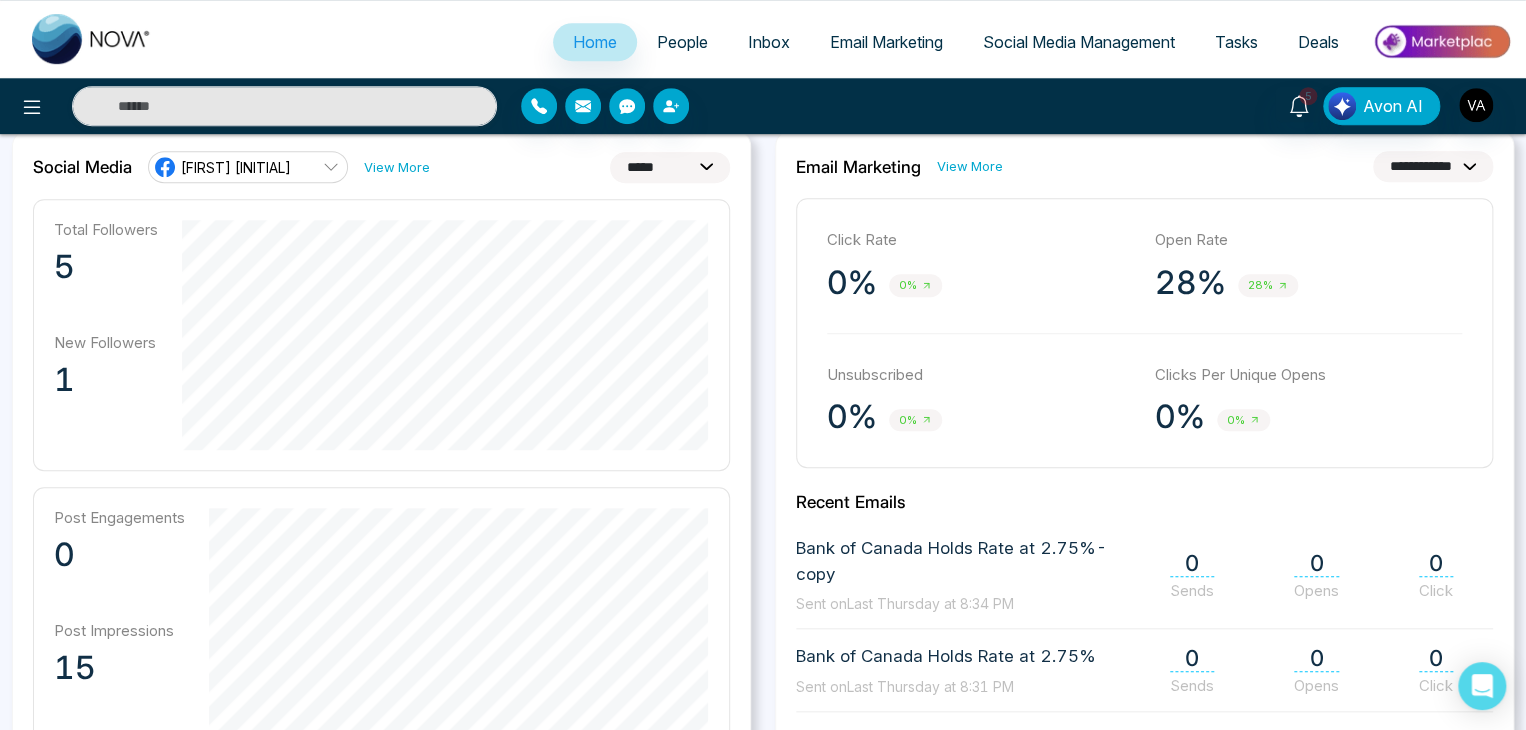 scroll, scrollTop: 542, scrollLeft: 0, axis: vertical 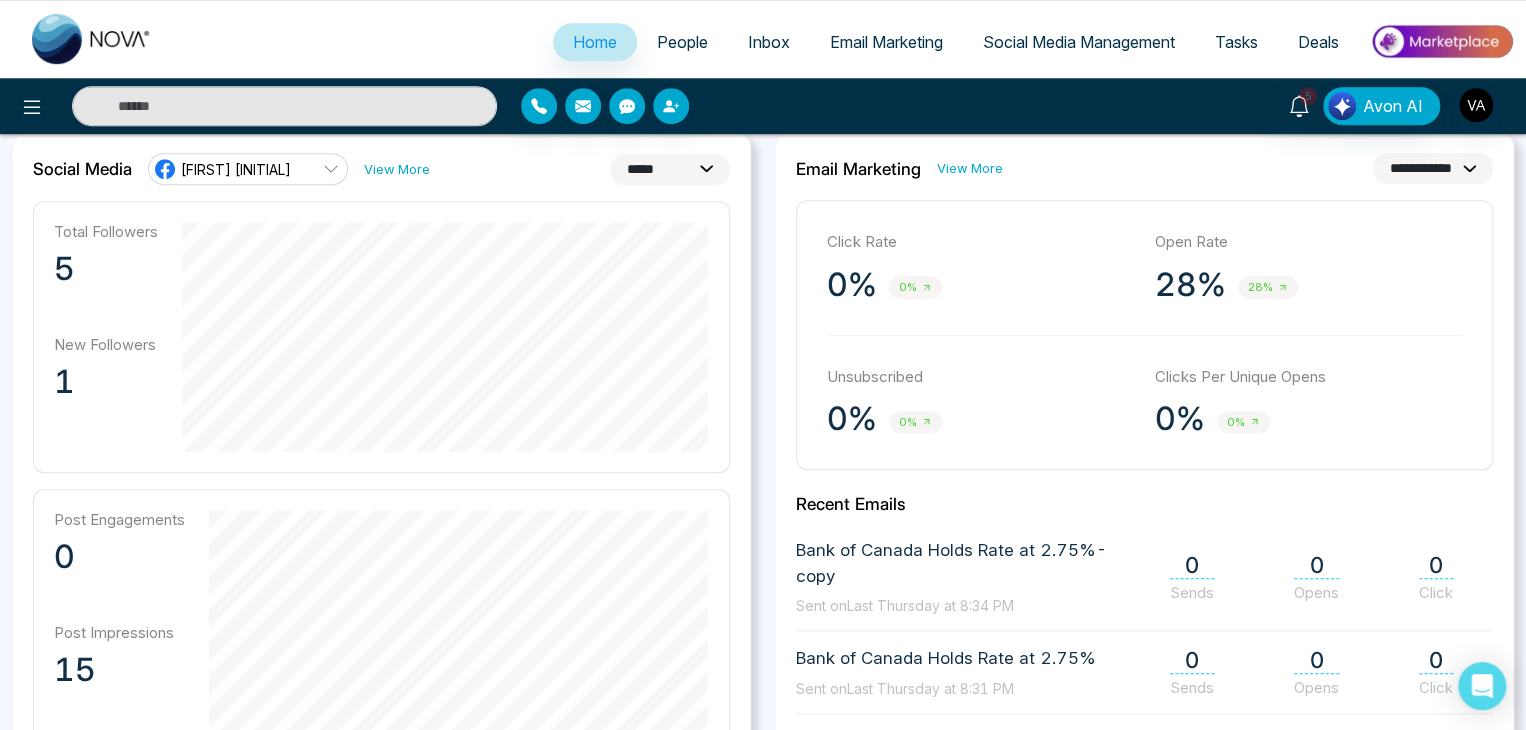 click on "View More" at bounding box center (970, 168) 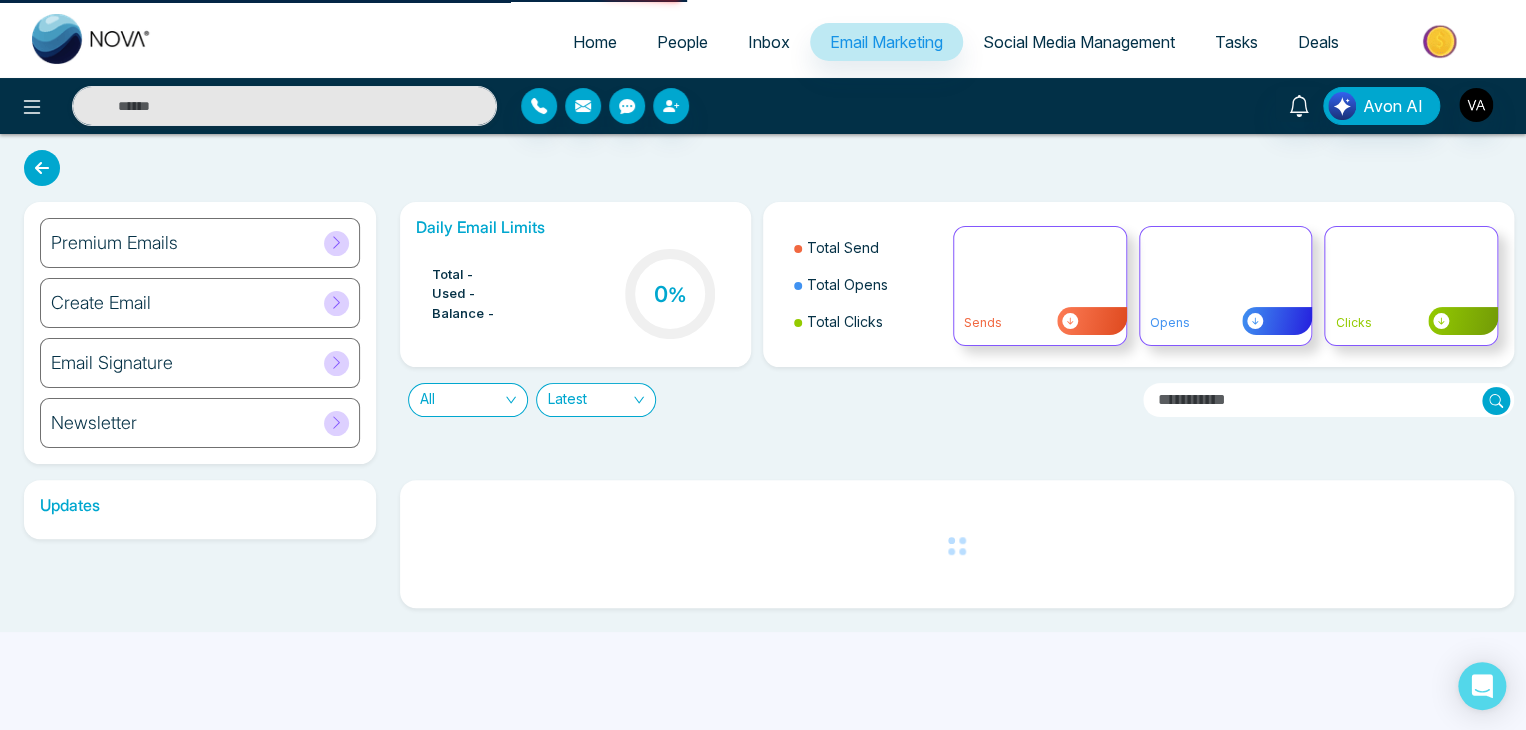 scroll, scrollTop: 0, scrollLeft: 0, axis: both 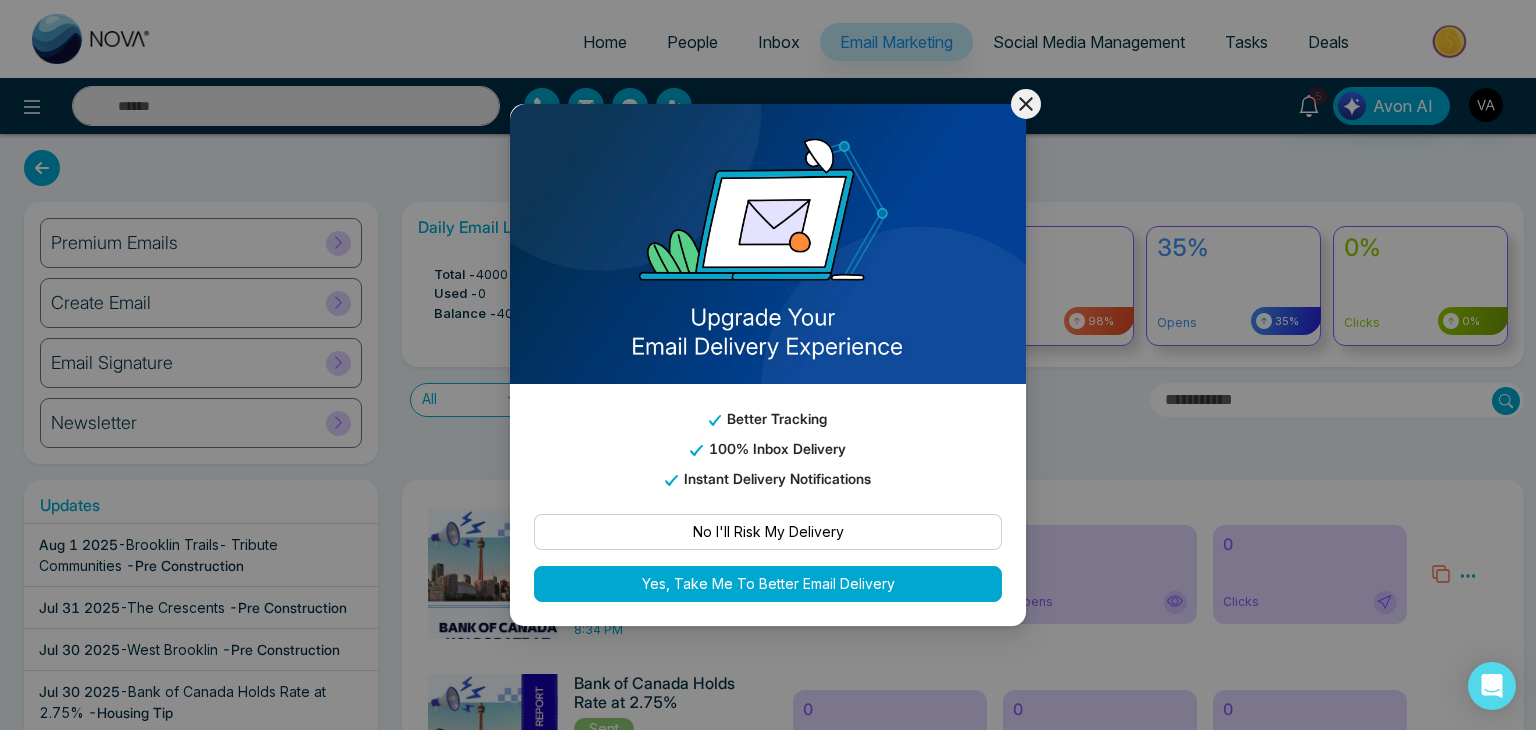 click 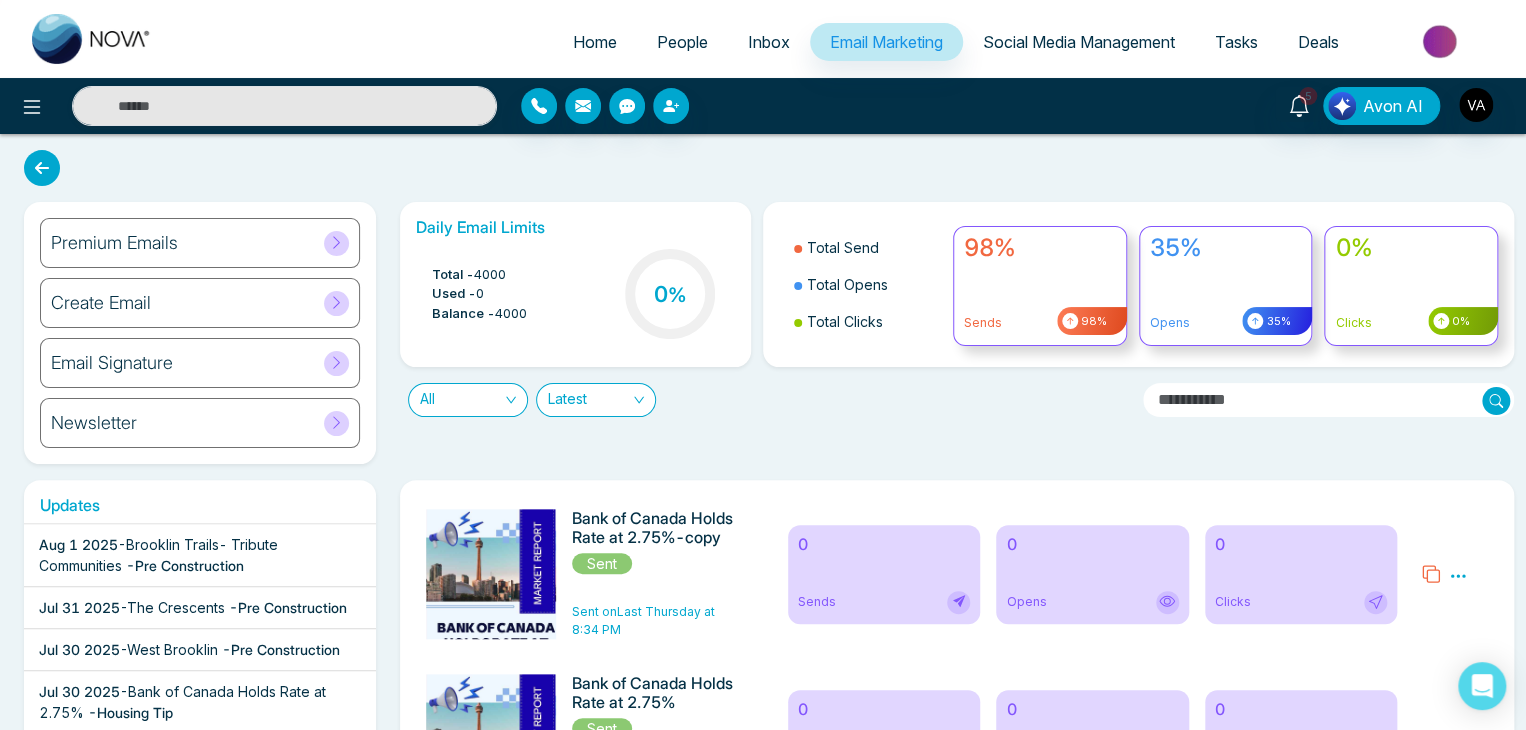 click on "Daily Email Limits Total -  4000 Used -  0 Balance -  4000 0 %  Total Send  Total Opens  Total Clicks 98% Sends 98% 35% Opens 35% 0% Clicks 0% All Latest" at bounding box center (951, 333) 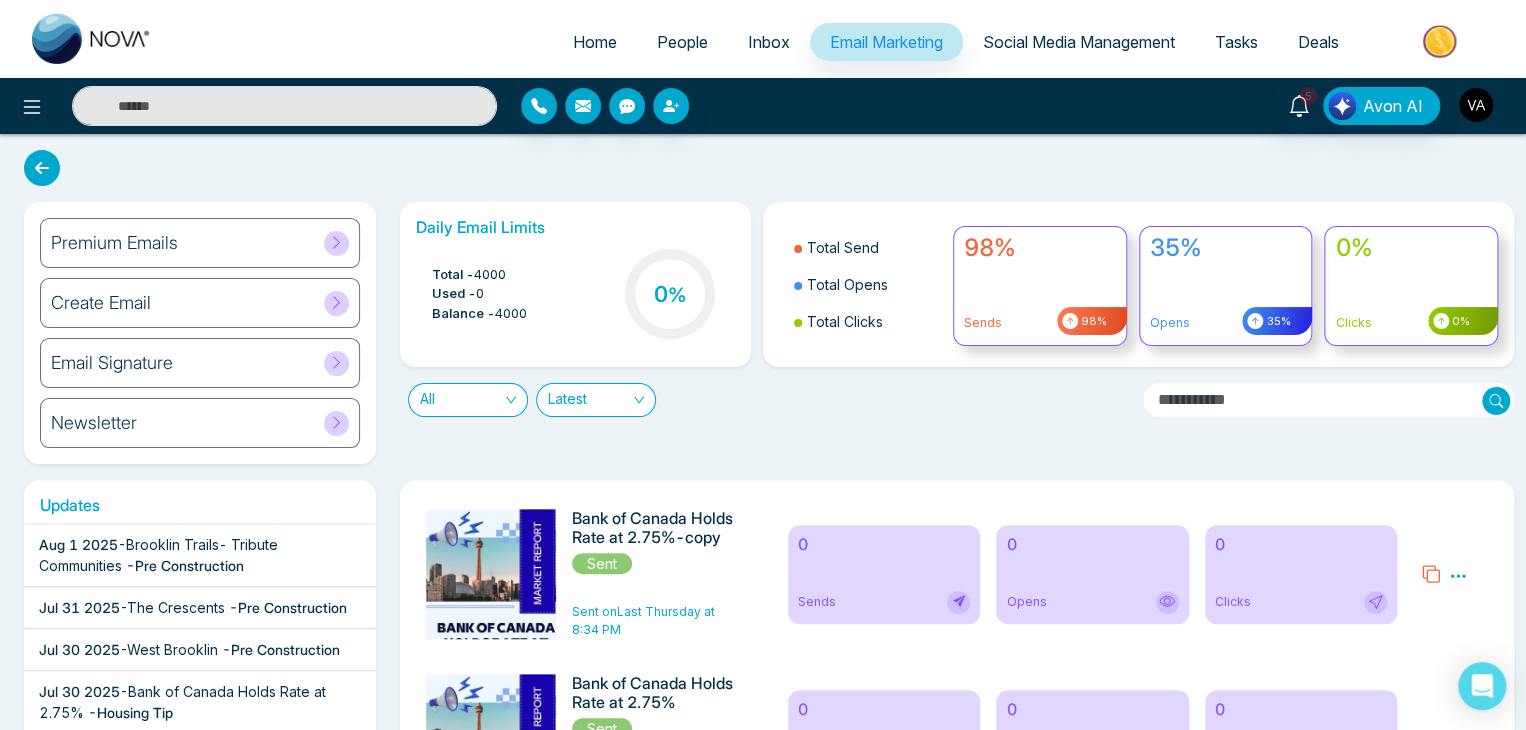 click at bounding box center (1476, 105) 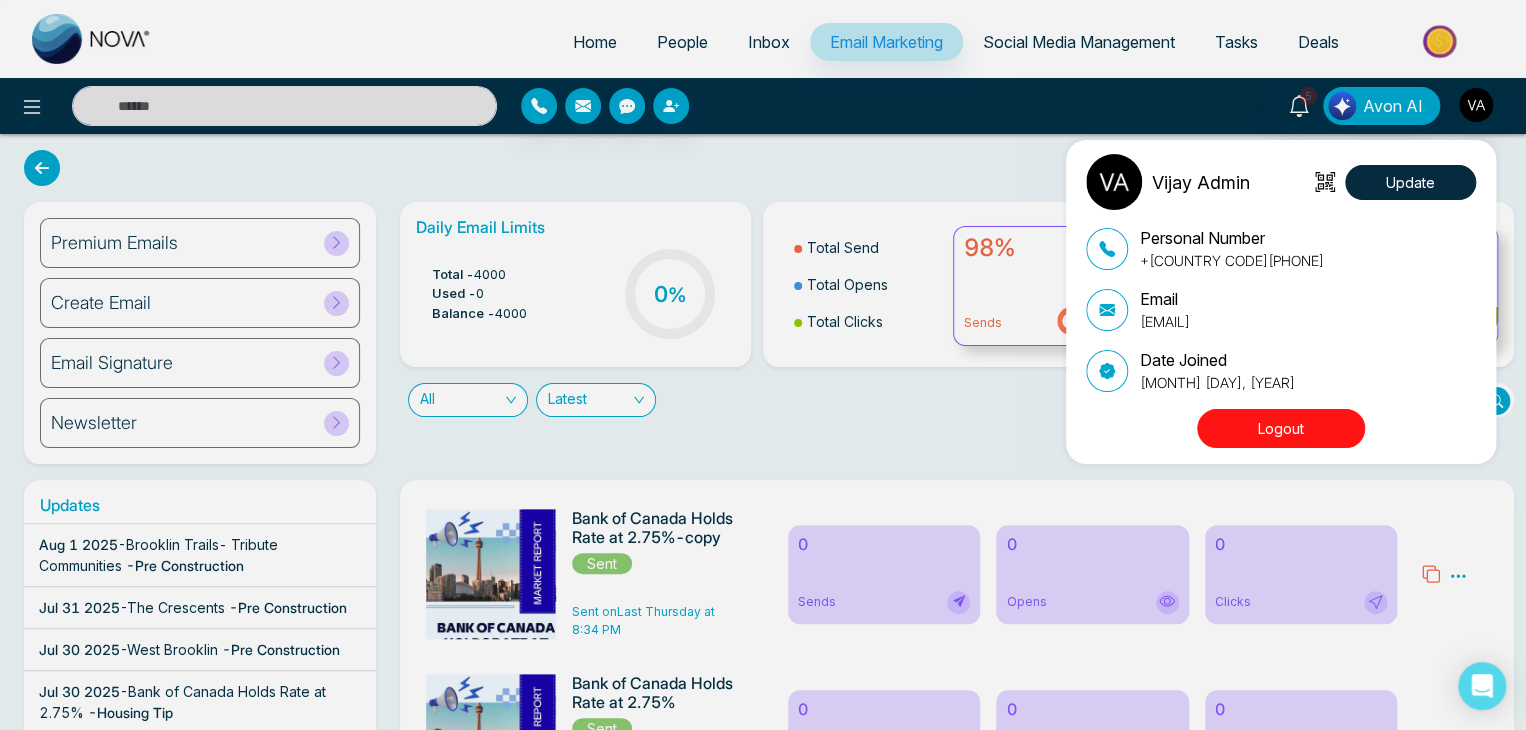 click on "September 19, 2024" at bounding box center [1217, 382] 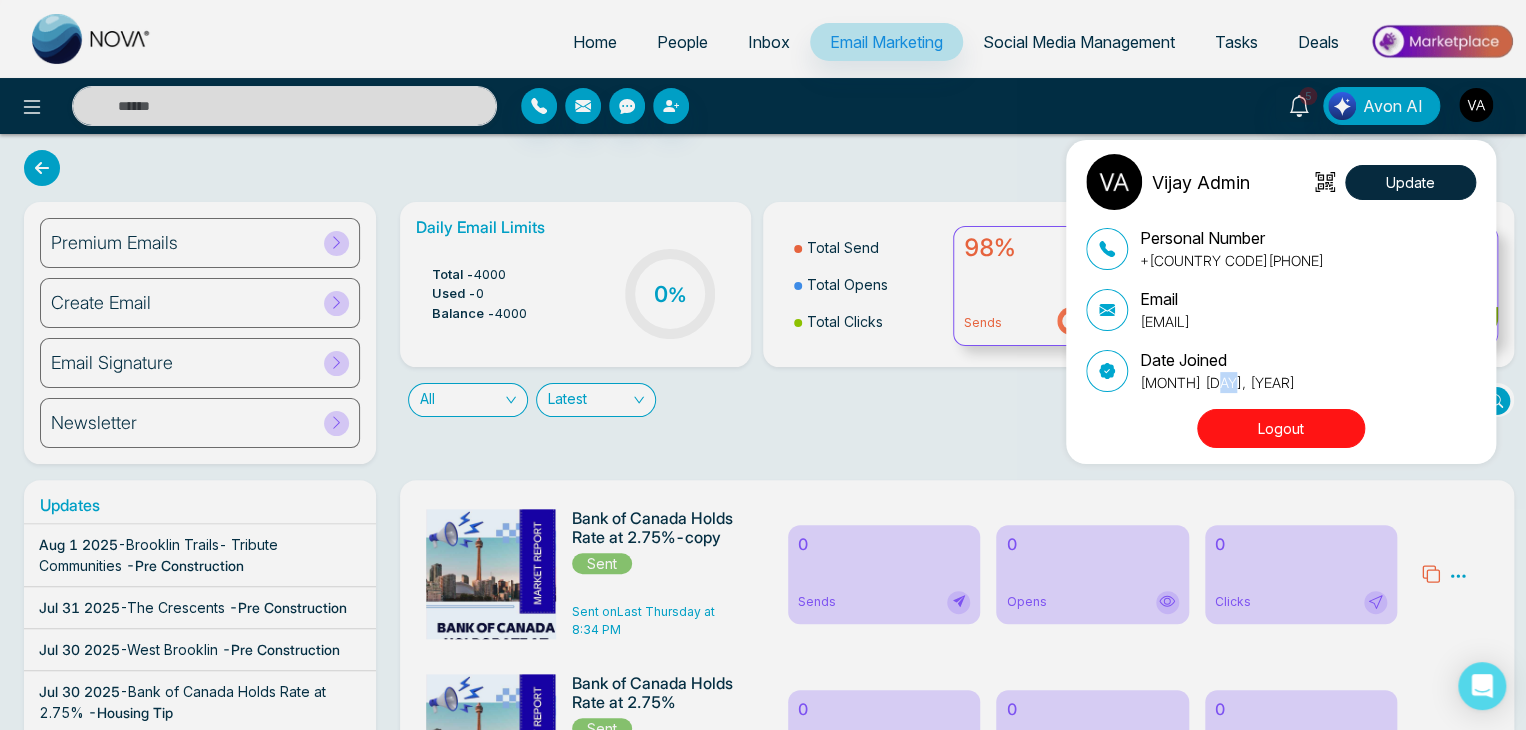 click on "September 19, 2024" at bounding box center [1217, 382] 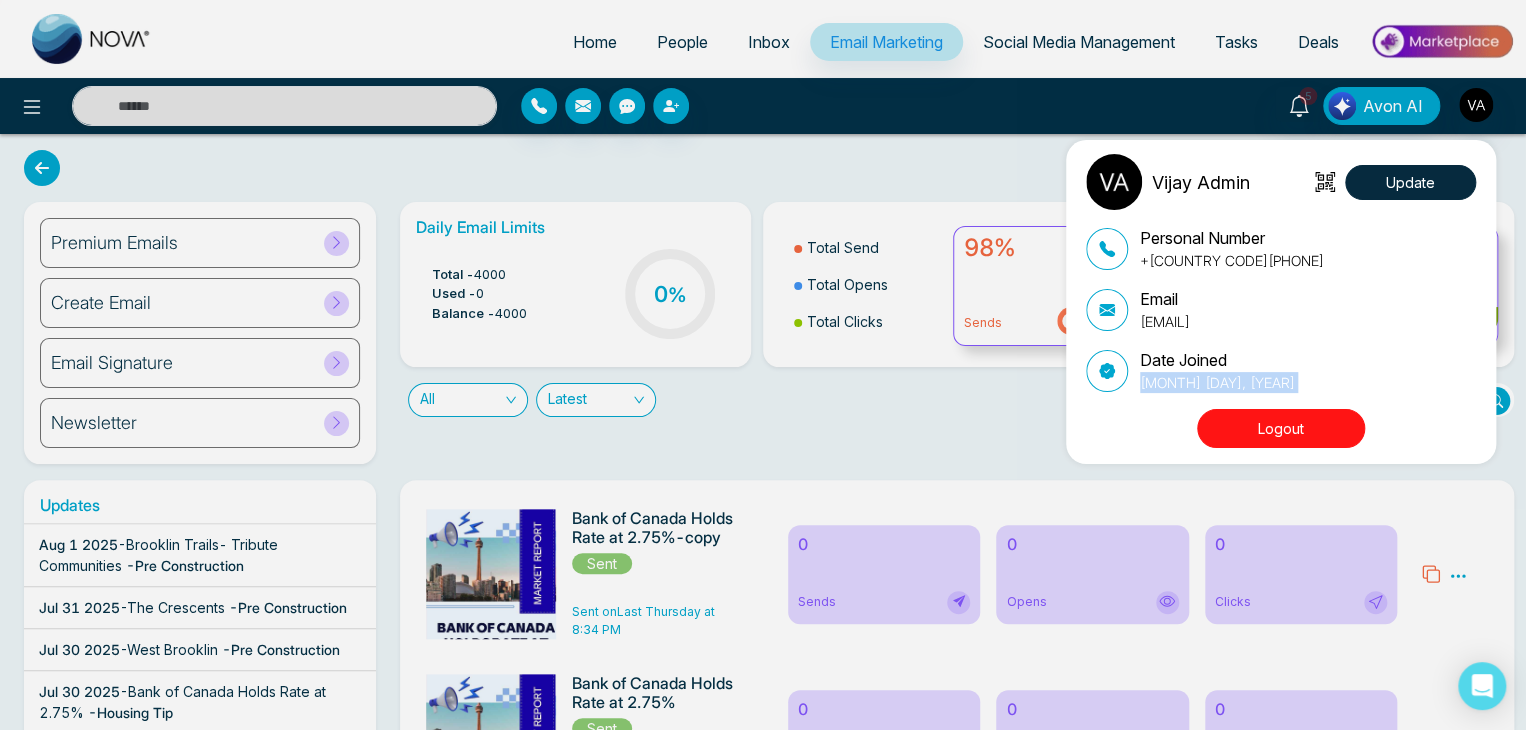 click on "September 19, 2024" at bounding box center (1217, 382) 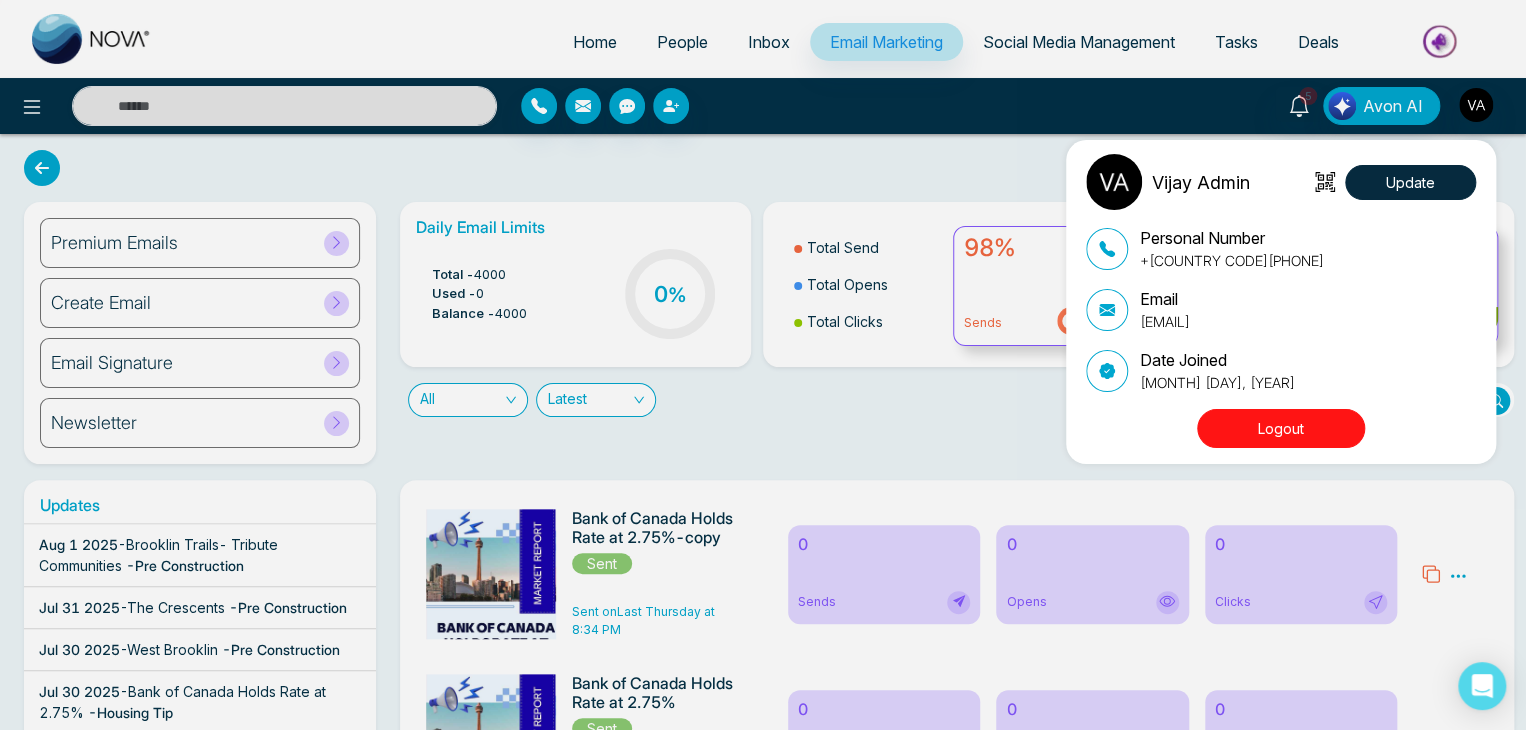 click on "Vijay Admin Update Personal Number +918975542824 Email vijay@mmnovatech.com Date Joined September 19, 2024 Logout" at bounding box center (763, 365) 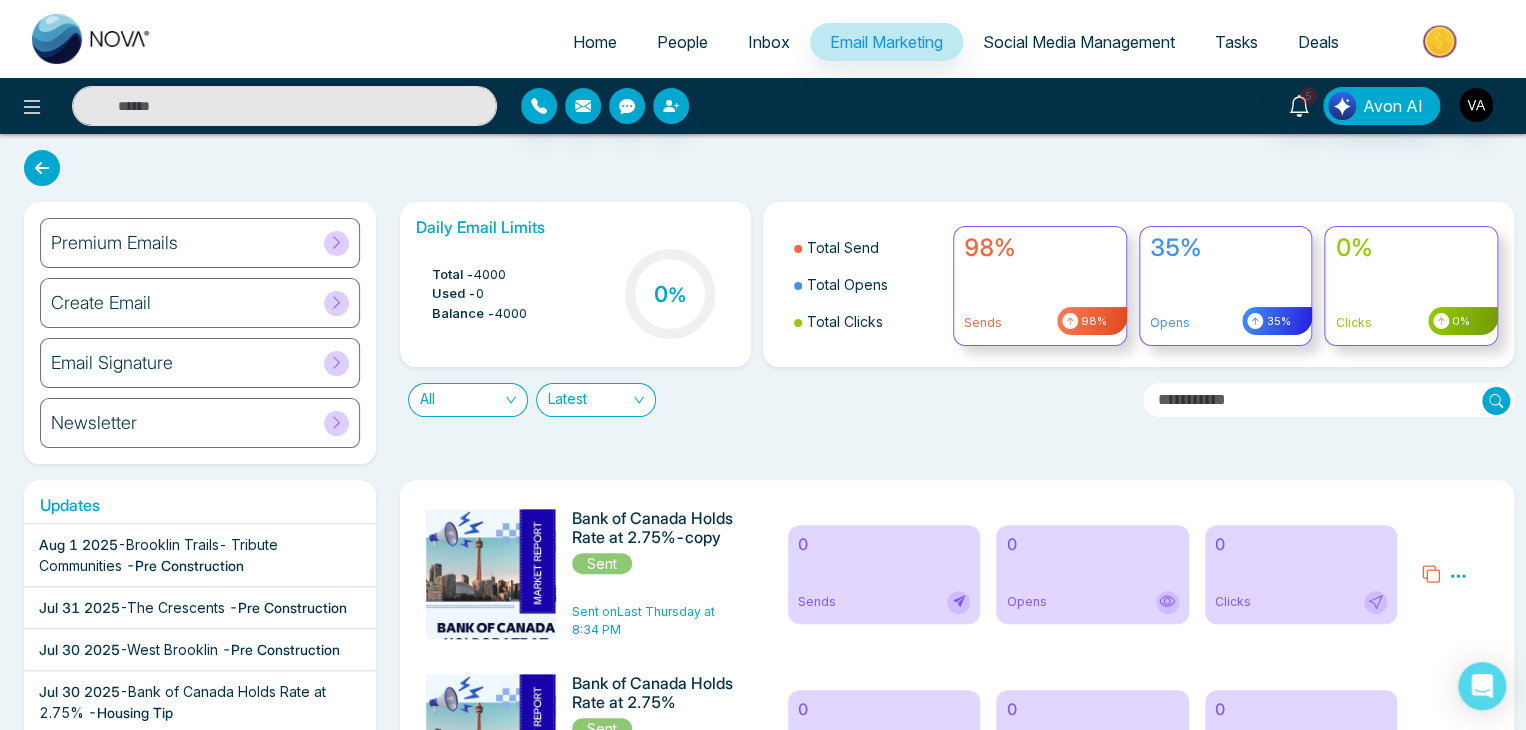 click on "Premium Emails Create Email Email Signature Newsletter Daily Email Limits Total -  4000 Used -  0 Balance -  4000 0 %  Total Send  Total Opens  Total Clicks 98% Sends 98% 35% Opens 35% 0% Clicks 0% All Latest Updates Aug 1 2025   -  Brooklin Trails- Tribute Communities    -  Pre Construction Jul 31 2025   -  The Crescents    -  Pre Construction Jul 30 2025   -  West Brooklin    -  Pre Construction Jul 30 2025   -  Bank of Canada Holds Rate at 2.75%    -  Housing Tip Jul 30 2025   -  Discover 6 Scenic Lakes Near Edmonton Perfect for Weekend Escapes    -  Housing Tip Jul 29 2025   -  Is Your Home Stuck in the Mid-2010s? Here’s What to Update Before You Sell    -  Housing Tip Jul 29 2025   -  GTA Newsletter: July-2025    -  Housing Tip Jul 28 2025   -  What’s Next for Mortgage Rates & Home Prices in Canada? Here’s What You Should Know    -  Housing Tip Jul 17 2025   -  Private Lending is Booming—What Homebuyers & Investors Need to Know    -  Housing Tip Jul 15 2025   -     -  Jul 14 2025" at bounding box center (763, 8580) 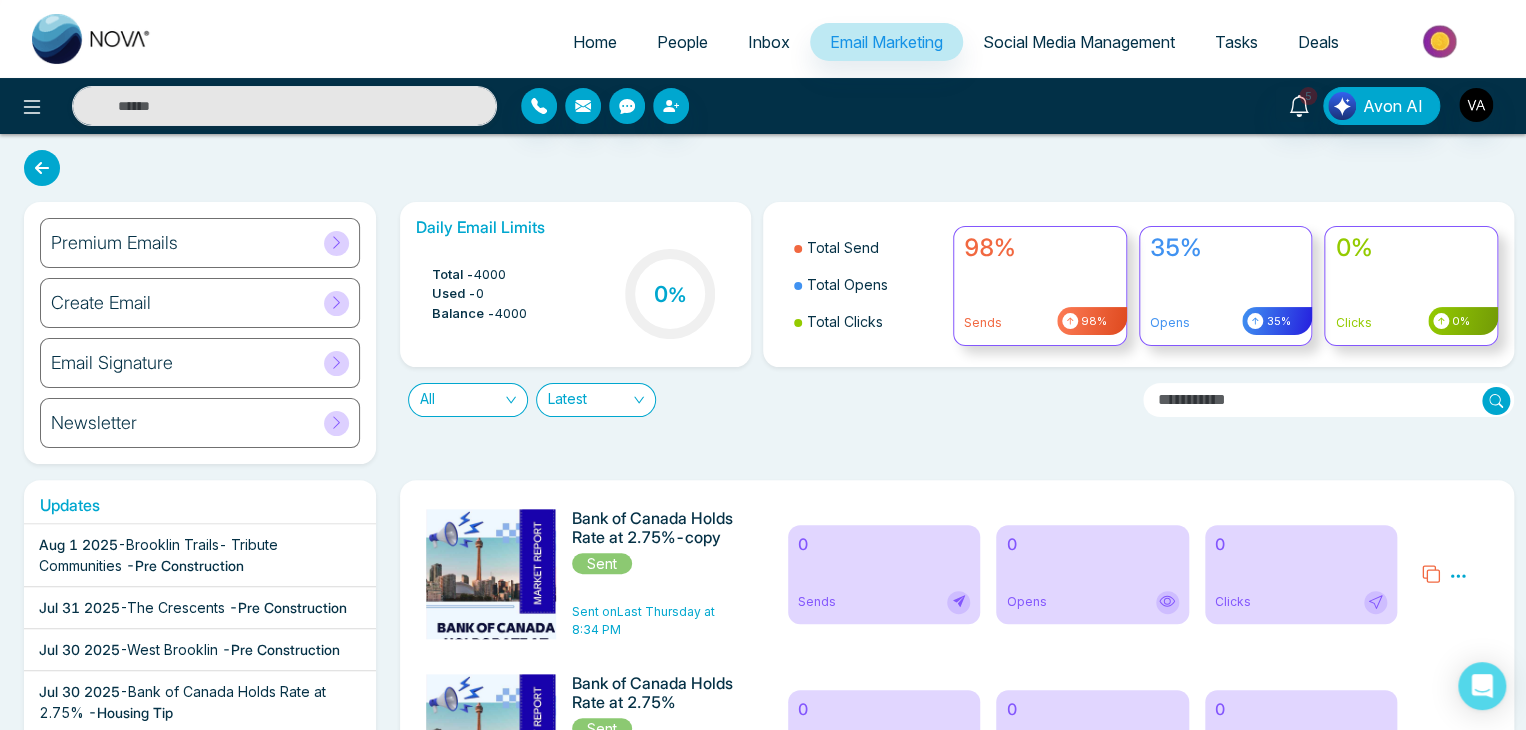 click on "Premium Emails Create Email Email Signature Newsletter Daily Email Limits Total -  4000 Used -  0 Balance -  4000 0 %  Total Send  Total Opens  Total Clicks 98% Sends 98% 35% Opens 35% 0% Clicks 0% All Latest Updates Aug 1 2025   -  Brooklin Trails- Tribute Communities    -  Pre Construction Jul 31 2025   -  The Crescents    -  Pre Construction Jul 30 2025   -  West Brooklin    -  Pre Construction Jul 30 2025   -  Bank of Canada Holds Rate at 2.75%    -  Housing Tip Jul 30 2025   -  Discover 6 Scenic Lakes Near Edmonton Perfect for Weekend Escapes    -  Housing Tip Jul 29 2025   -  Is Your Home Stuck in the Mid-2010s? Here’s What to Update Before You Sell    -  Housing Tip Jul 29 2025   -  GTA Newsletter: July-2025    -  Housing Tip Jul 28 2025   -  What’s Next for Mortgage Rates & Home Prices in Canada? Here’s What You Should Know    -  Housing Tip Jul 17 2025   -  Private Lending is Booming—What Homebuyers & Investors Need to Know    -  Housing Tip Jul 15 2025   -     -  Jul 14 2025" at bounding box center (763, 8580) 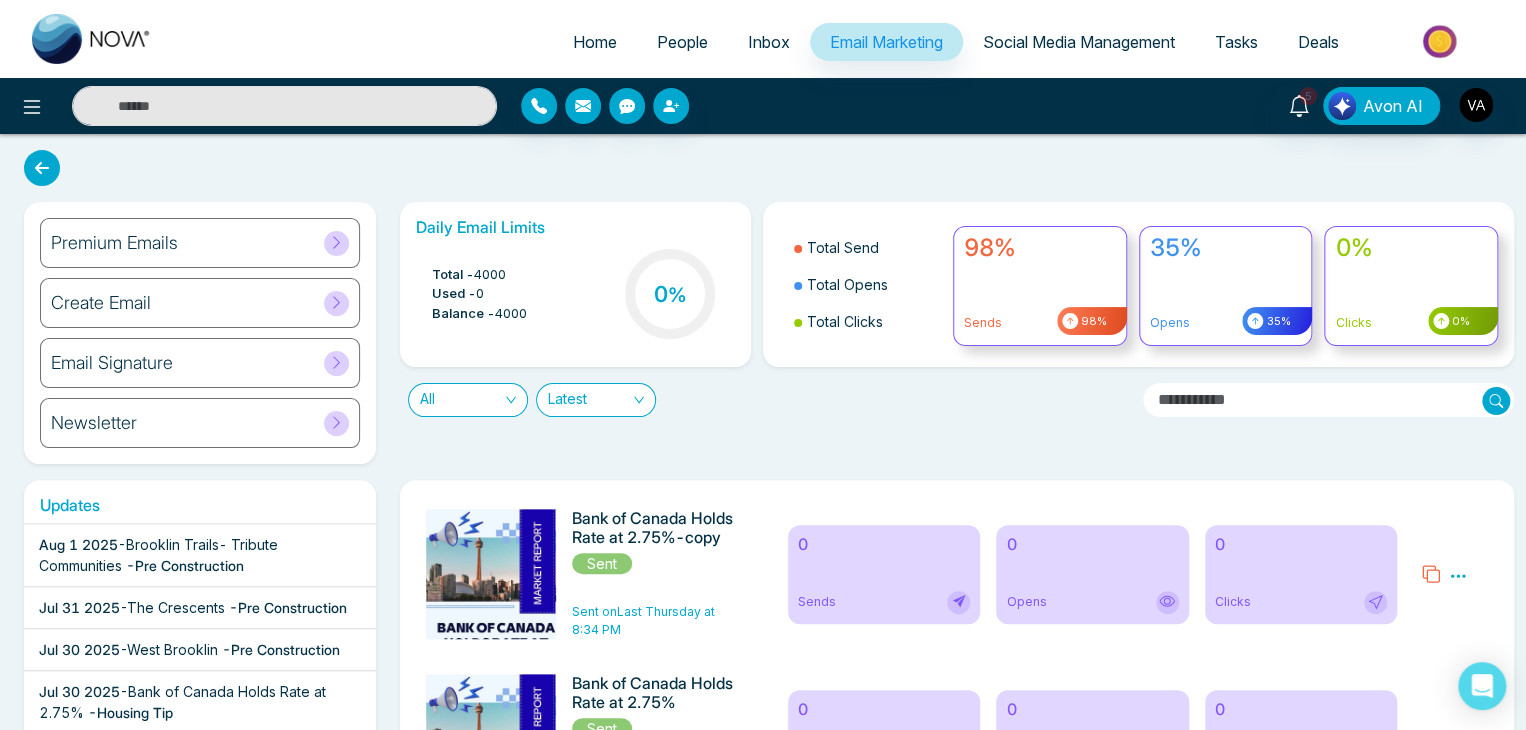 click on "Premium Emails Create Email Email Signature Newsletter Daily Email Limits Total -  4000 Used -  0 Balance -  4000 0 %  Total Send  Total Opens  Total Clicks 98% Sends 98% 35% Opens 35% 0% Clicks 0% All Latest Updates Aug 1 2025   -  Brooklin Trails- Tribute Communities    -  Pre Construction Jul 31 2025   -  The Crescents    -  Pre Construction Jul 30 2025   -  West Brooklin    -  Pre Construction Jul 30 2025   -  Bank of Canada Holds Rate at 2.75%    -  Housing Tip Jul 30 2025   -  Discover 6 Scenic Lakes Near Edmonton Perfect for Weekend Escapes    -  Housing Tip Jul 29 2025   -  Is Your Home Stuck in the Mid-2010s? Here’s What to Update Before You Sell    -  Housing Tip Jul 29 2025   -  GTA Newsletter: July-2025    -  Housing Tip Jul 28 2025   -  What’s Next for Mortgage Rates & Home Prices in Canada? Here’s What You Should Know    -  Housing Tip Jul 17 2025   -  Private Lending is Booming—What Homebuyers & Investors Need to Know    -  Housing Tip Jul 15 2025   -     -  Jul 14 2025" at bounding box center [763, 8580] 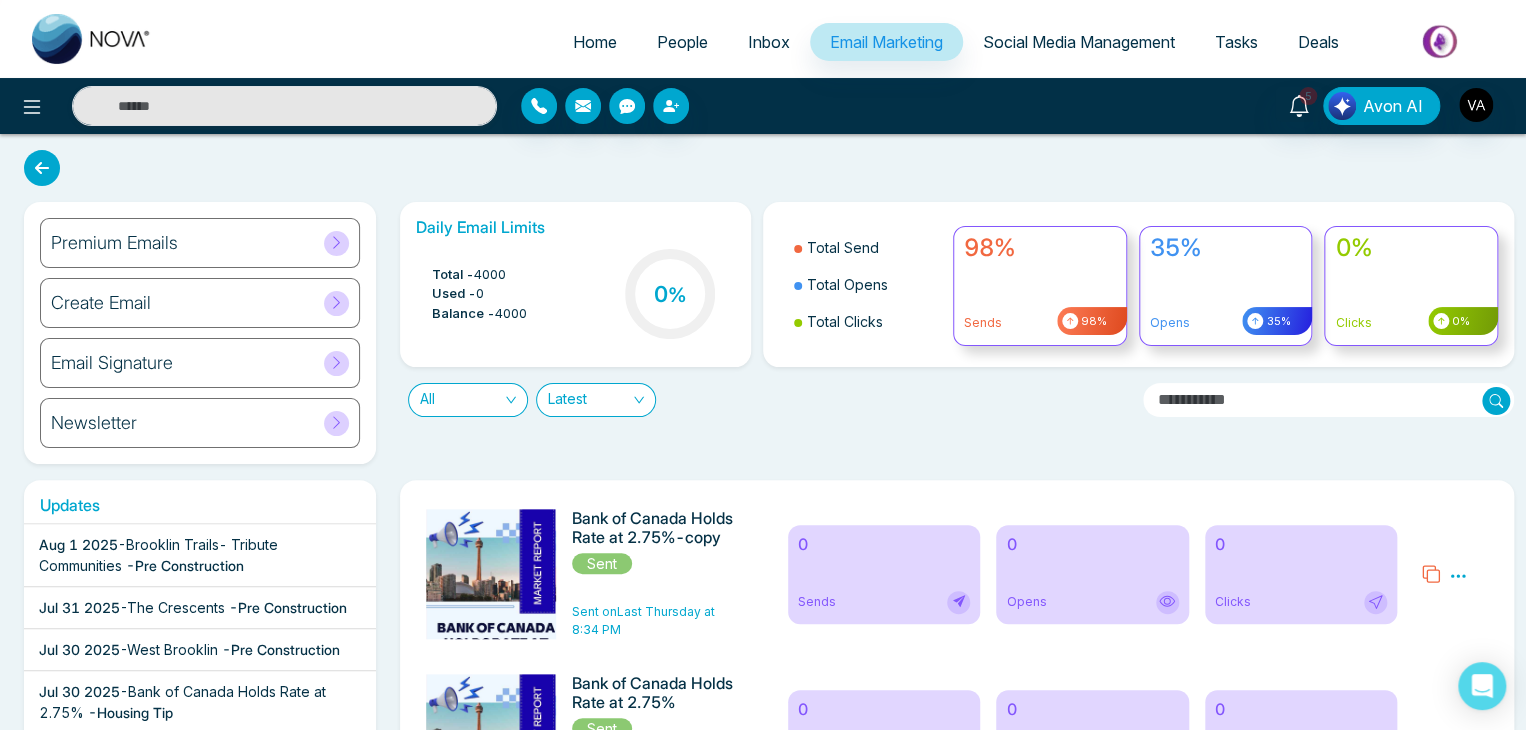 click on "Premium Emails Create Email Email Signature Newsletter Daily Email Limits Total -  4000 Used -  0 Balance -  4000 0 %  Total Send  Total Opens  Total Clicks 98% Sends 98% 35% Opens 35% 0% Clicks 0% All Latest Updates Aug 1 2025   -  Brooklin Trails- Tribute Communities    -  Pre Construction Jul 31 2025   -  The Crescents    -  Pre Construction Jul 30 2025   -  West Brooklin    -  Pre Construction Jul 30 2025   -  Bank of Canada Holds Rate at 2.75%    -  Housing Tip Jul 30 2025   -  Discover 6 Scenic Lakes Near Edmonton Perfect for Weekend Escapes    -  Housing Tip Jul 29 2025   -  Is Your Home Stuck in the Mid-2010s? Here’s What to Update Before You Sell    -  Housing Tip Jul 29 2025   -  GTA Newsletter: July-2025    -  Housing Tip Jul 28 2025   -  What’s Next for Mortgage Rates & Home Prices in Canada? Here’s What You Should Know    -  Housing Tip Jul 17 2025   -  Private Lending is Booming—What Homebuyers & Investors Need to Know    -  Housing Tip Jul 15 2025   -     -  Jul 14 2025" at bounding box center (763, 8580) 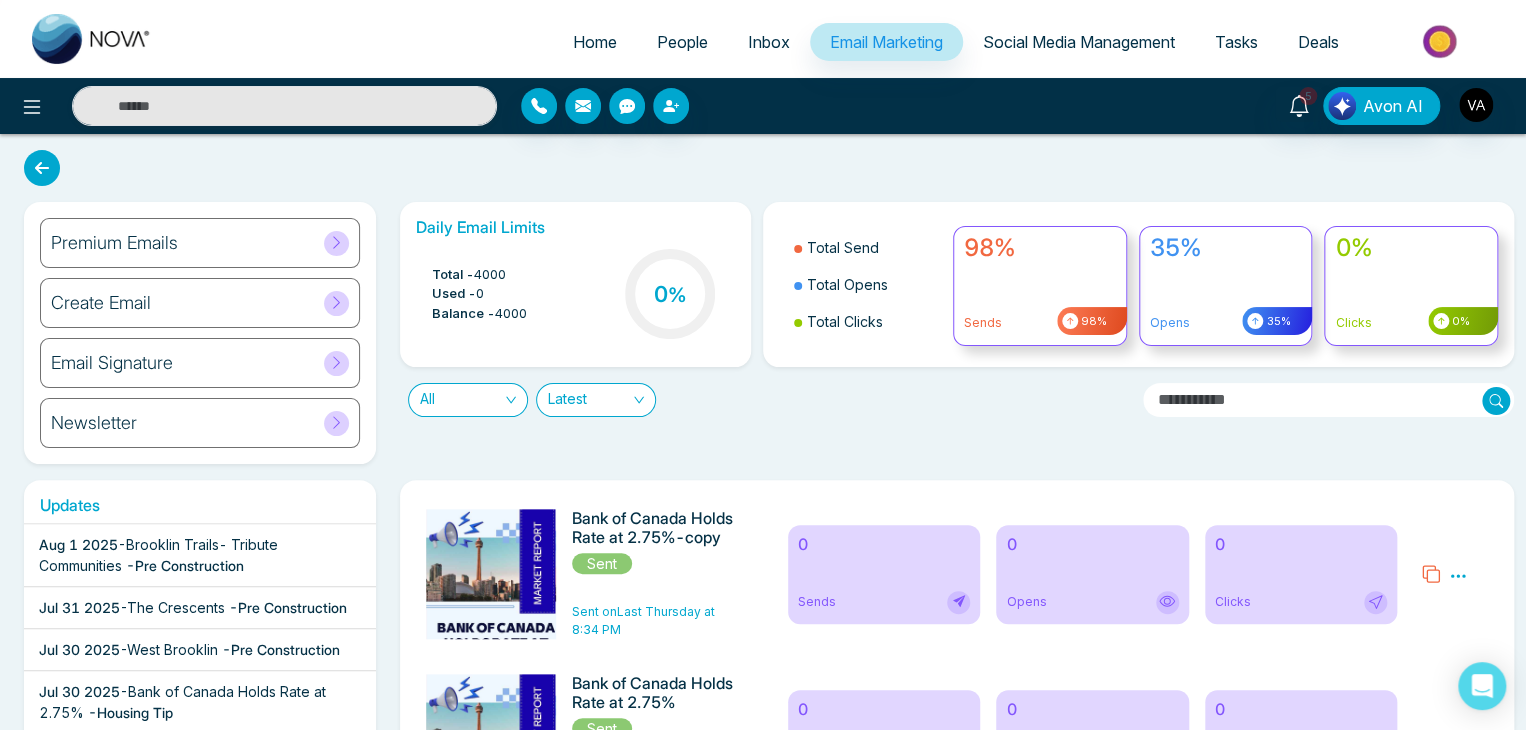 click on "People" at bounding box center (682, 42) 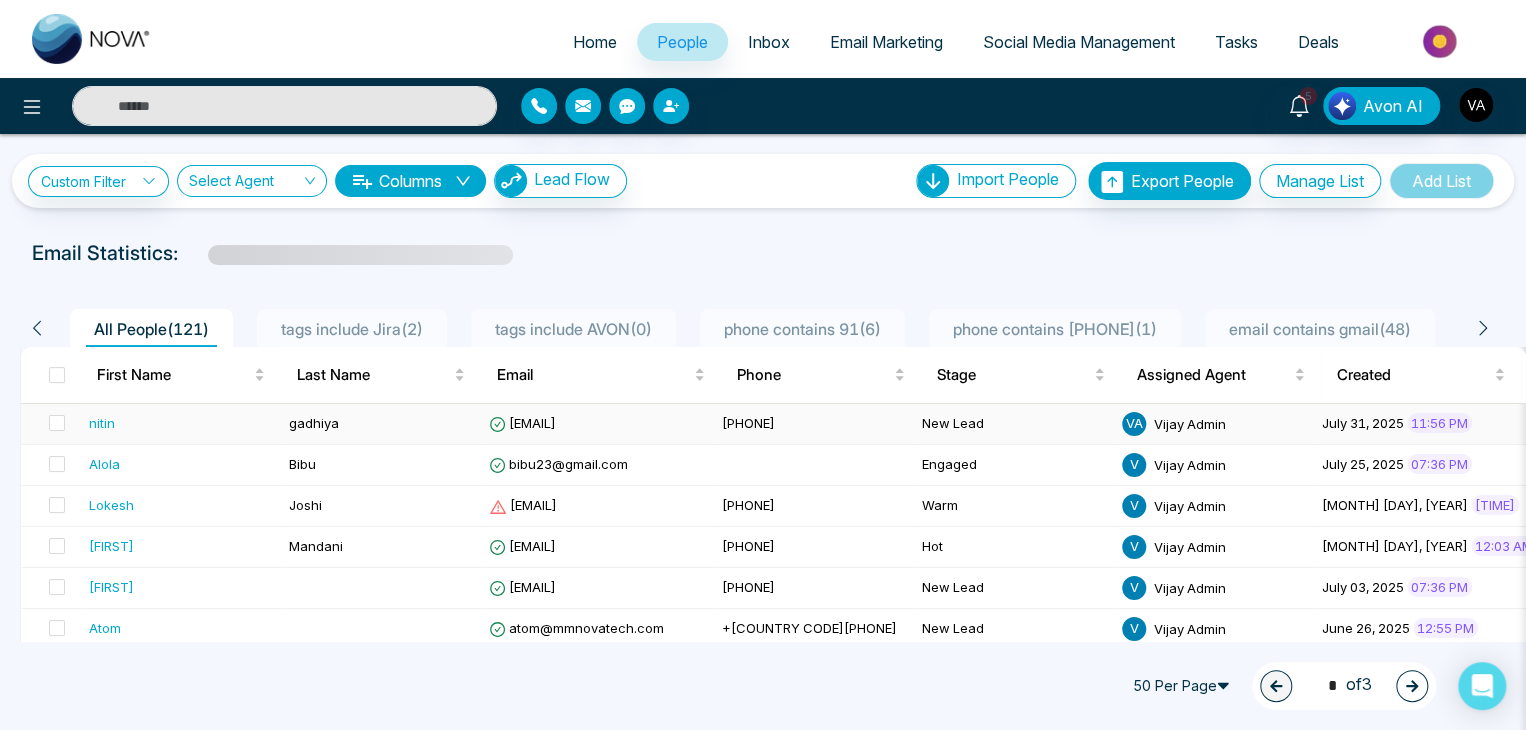click on "nitingadhiya123@gmail.com" at bounding box center (522, 423) 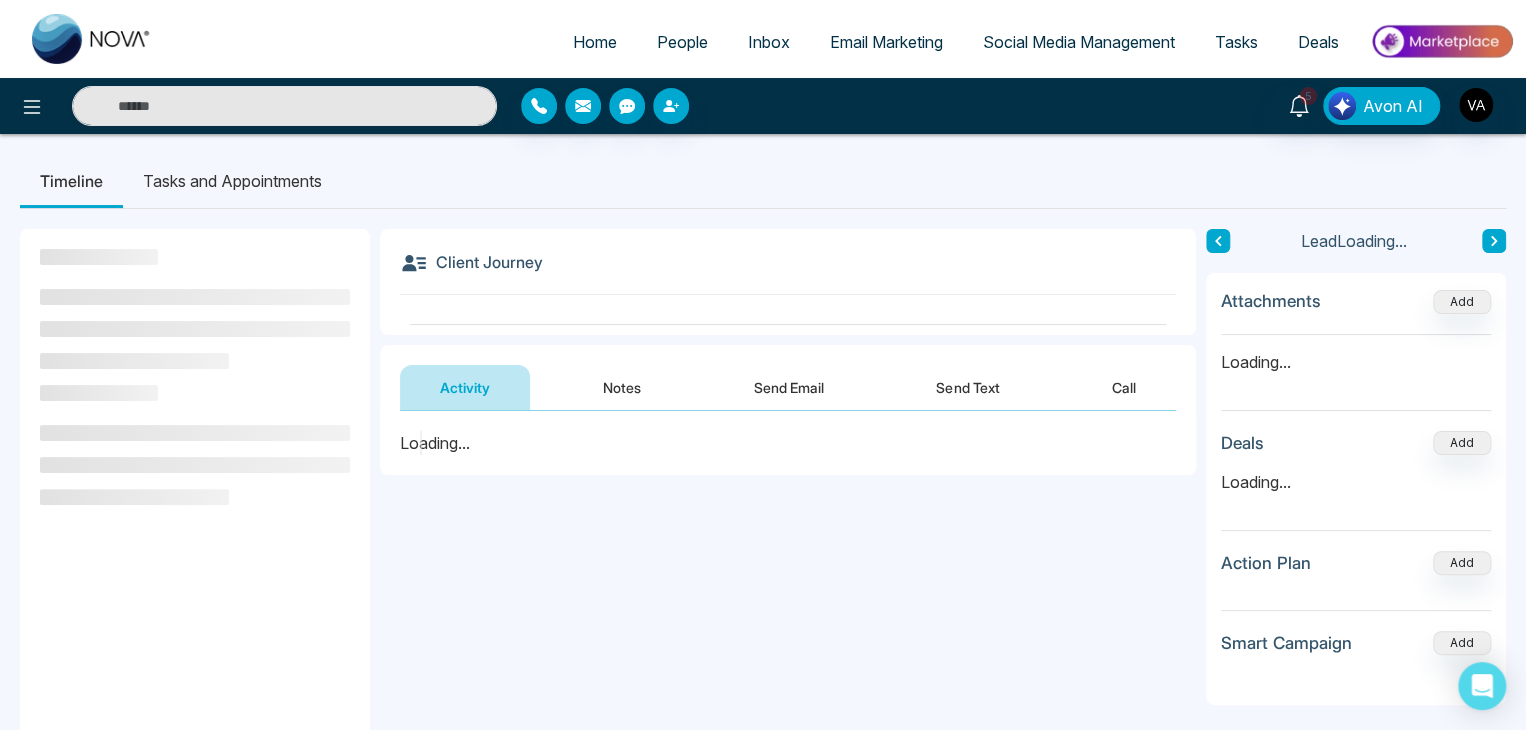 click on "Send Email" at bounding box center (789, 387) 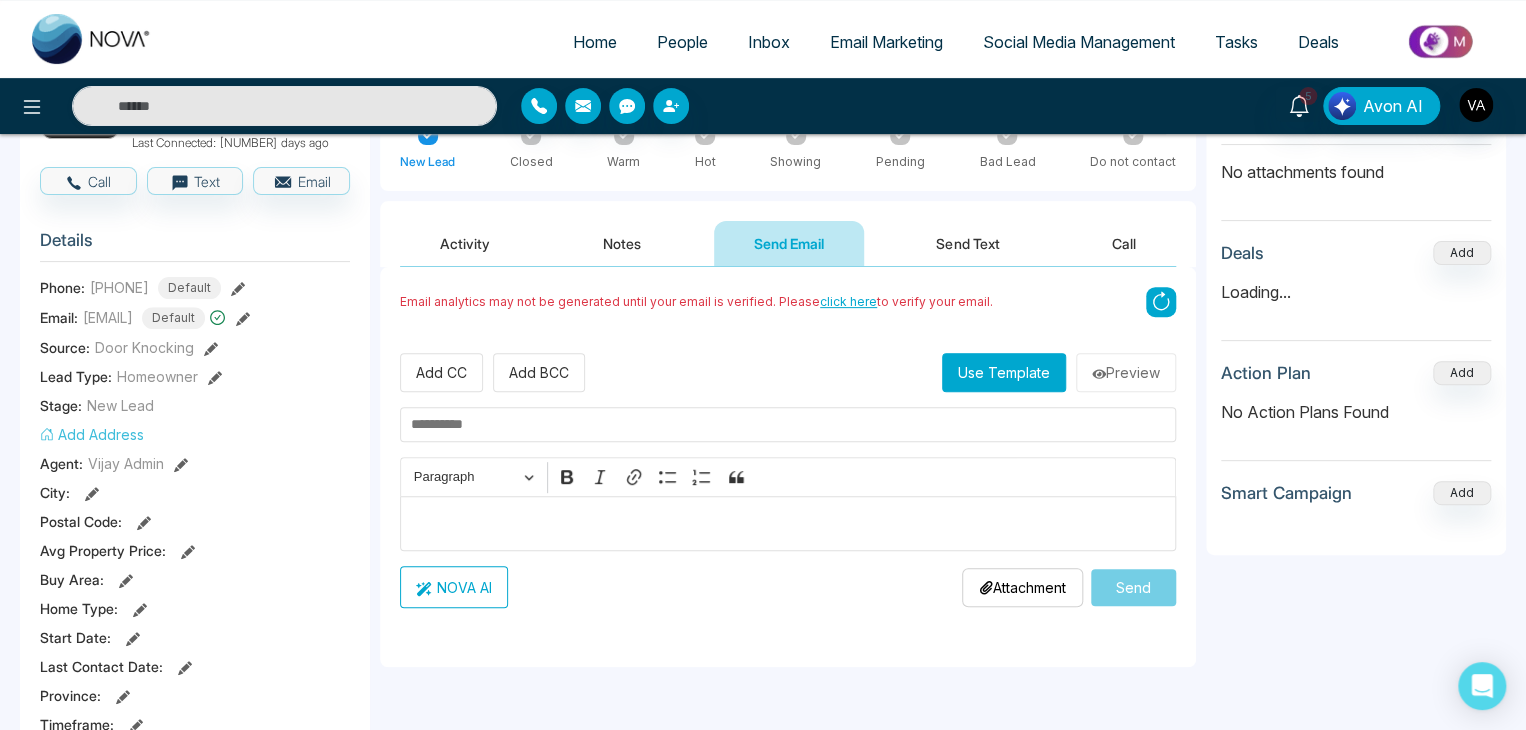 scroll, scrollTop: 196, scrollLeft: 0, axis: vertical 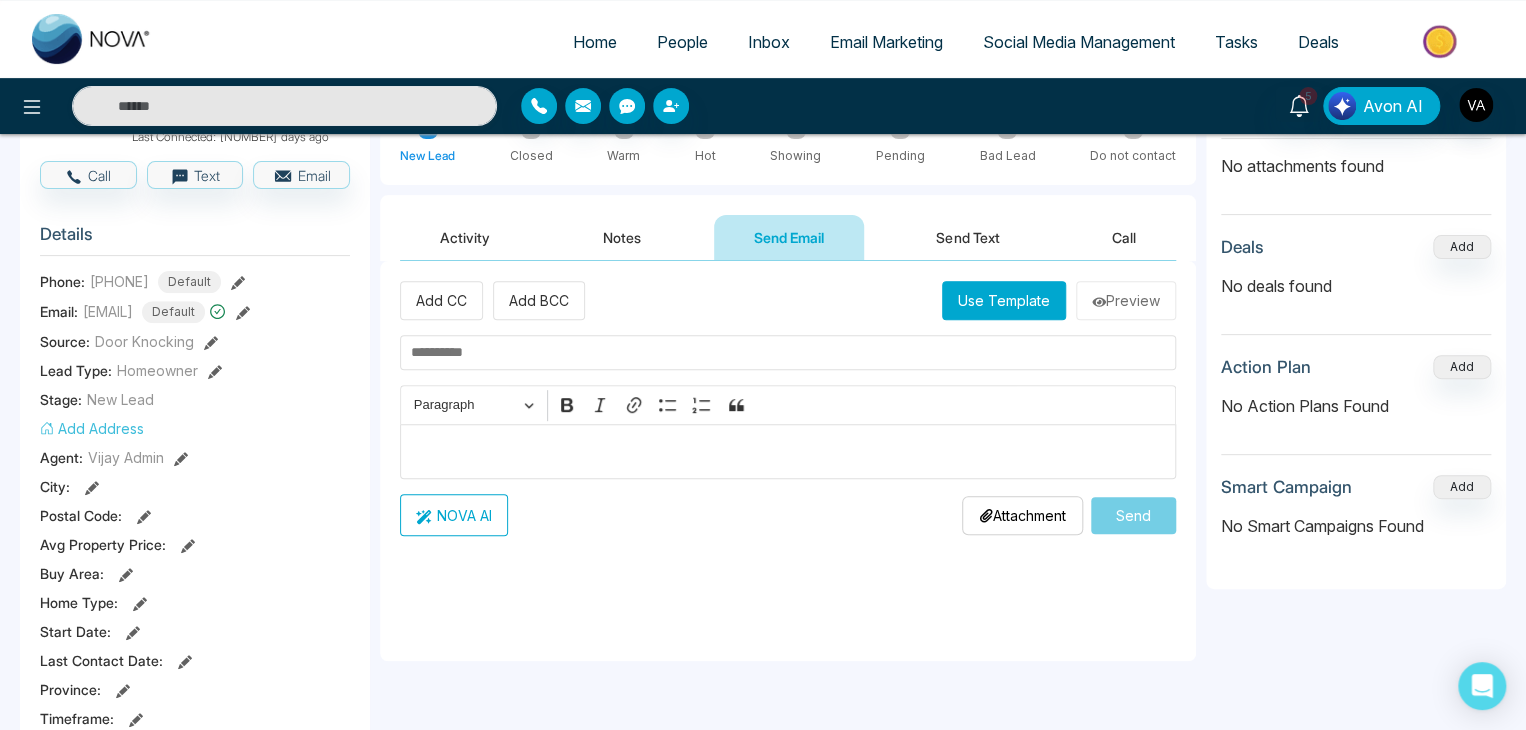 click on "Use Template" at bounding box center [1004, 300] 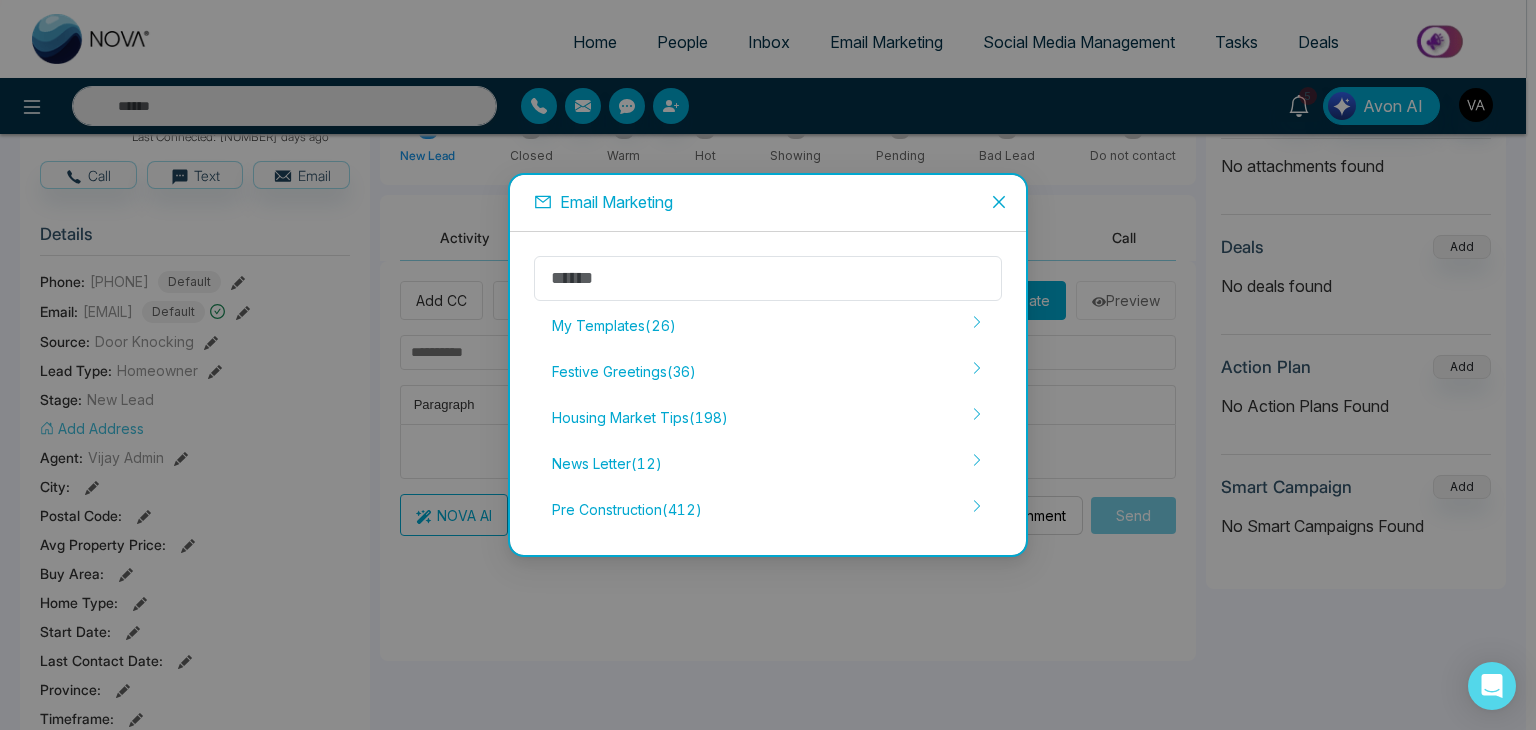 click at bounding box center [999, 202] 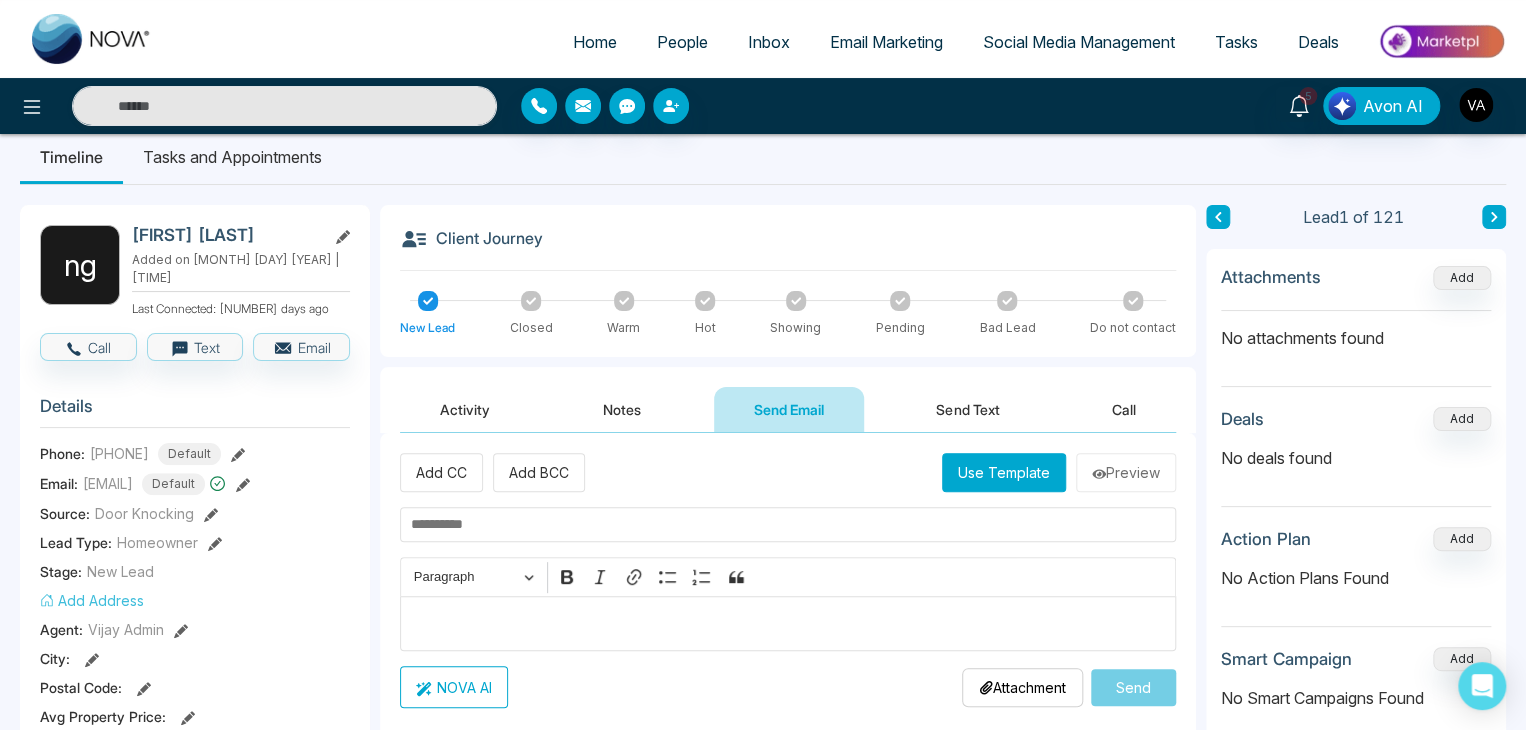 scroll, scrollTop: 0, scrollLeft: 0, axis: both 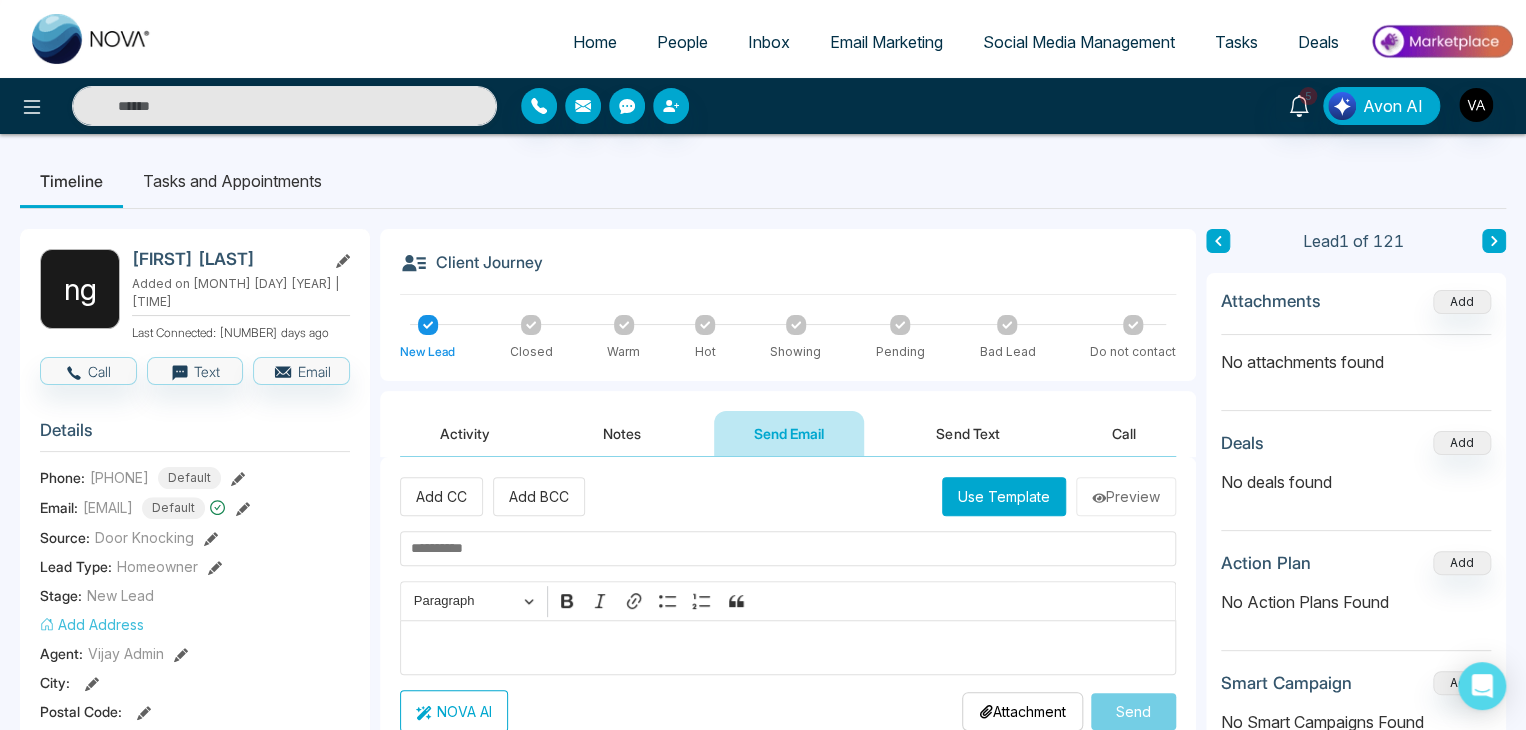 click on "Timeline Tasks and Appointments" at bounding box center [763, 181] 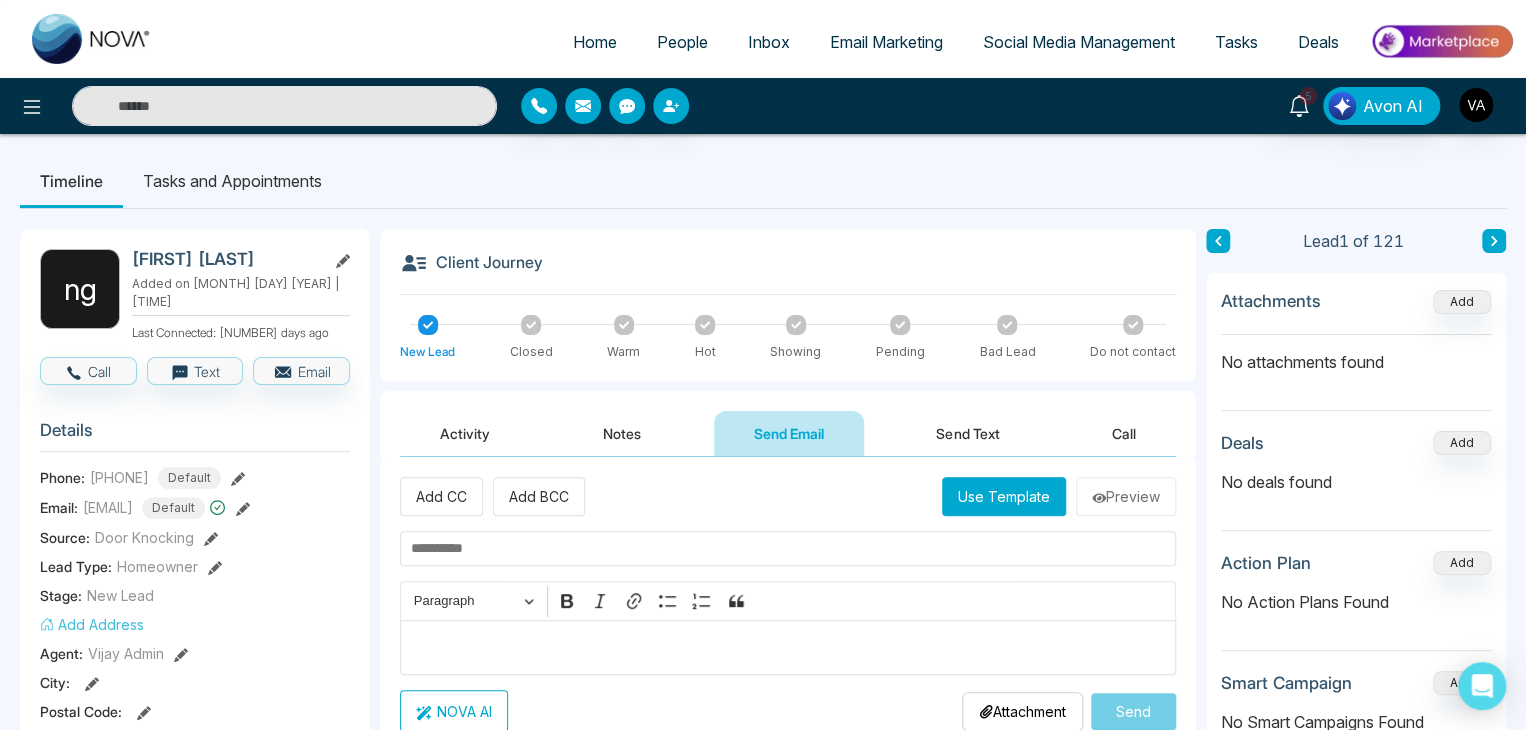 click on "Email Marketing" at bounding box center (886, 42) 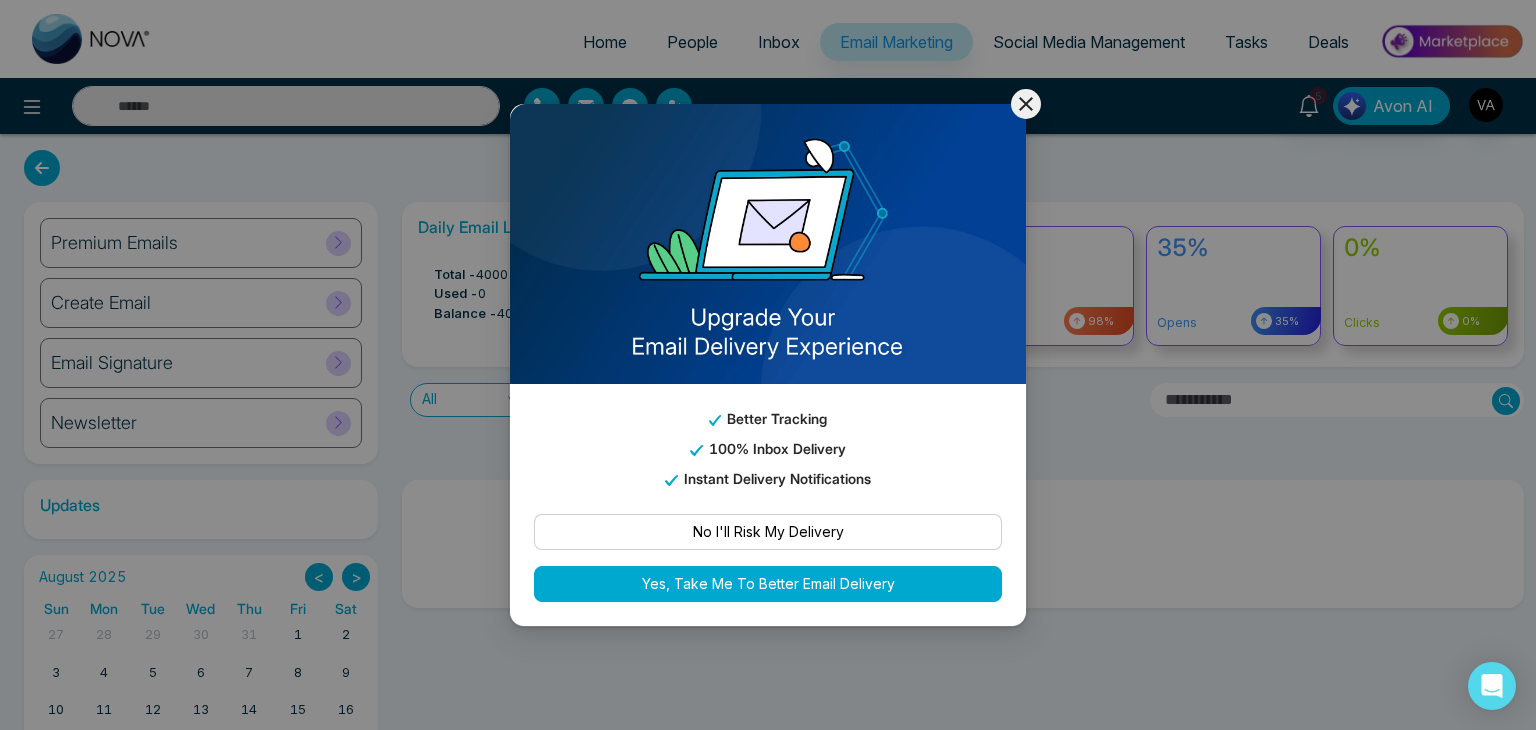 click 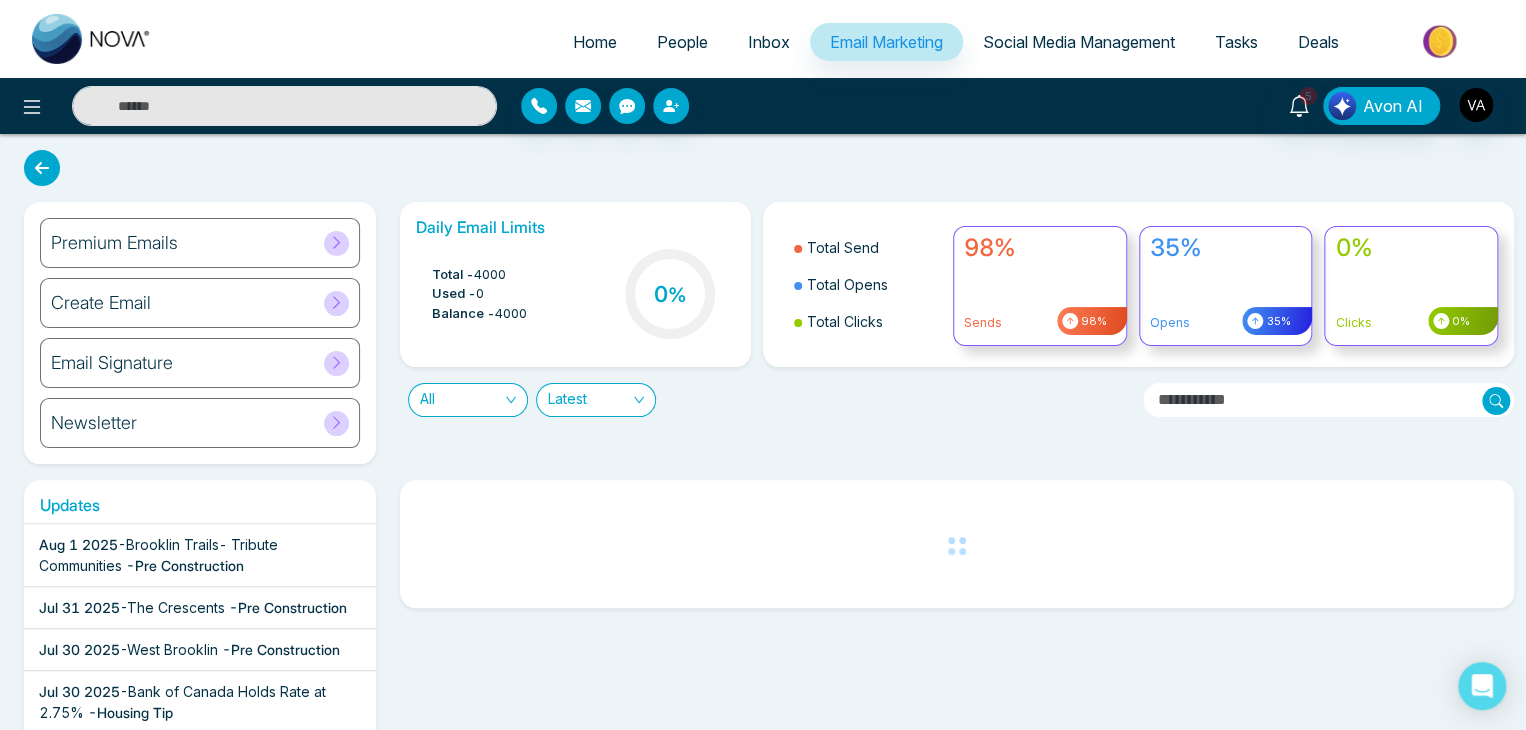 click on "People" at bounding box center (682, 42) 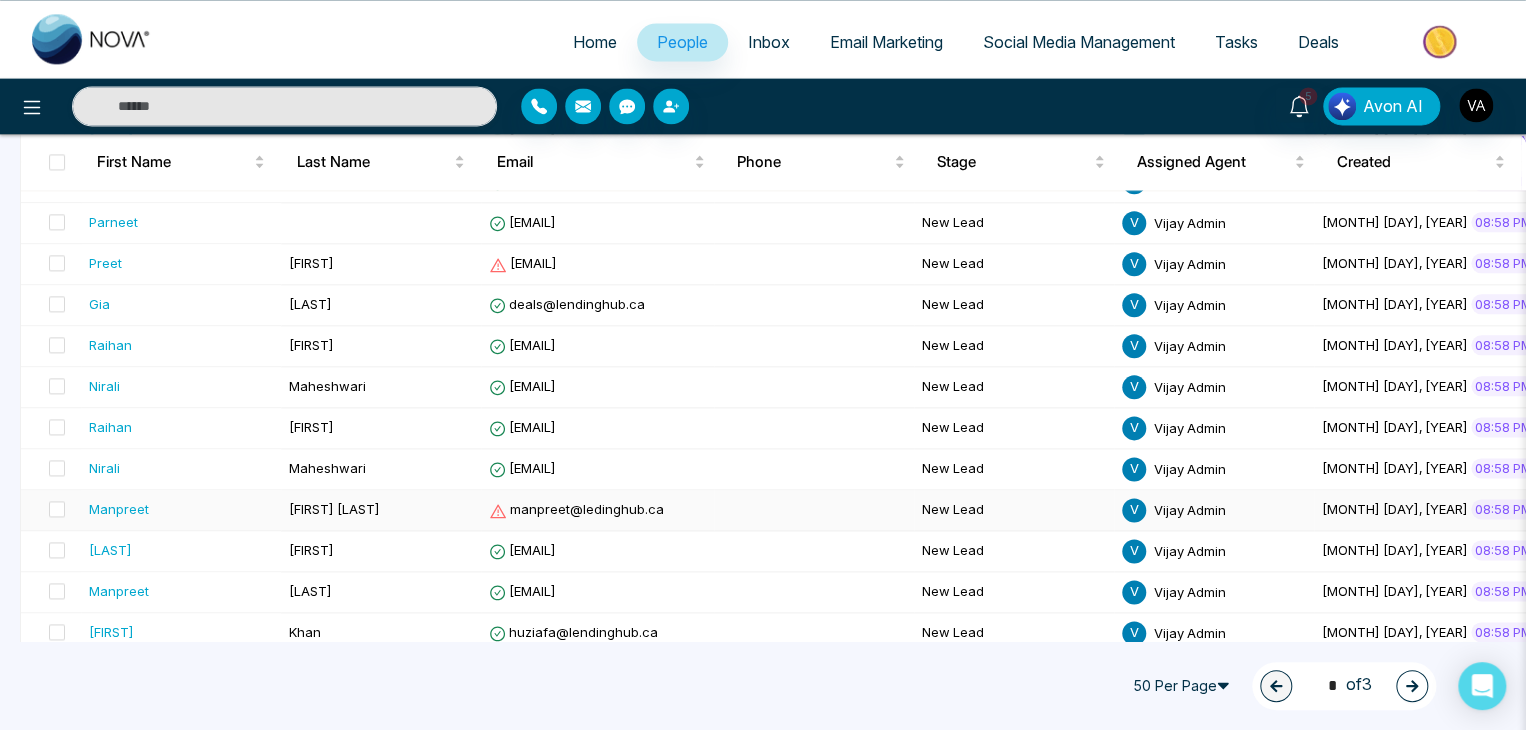 scroll, scrollTop: 1432, scrollLeft: 0, axis: vertical 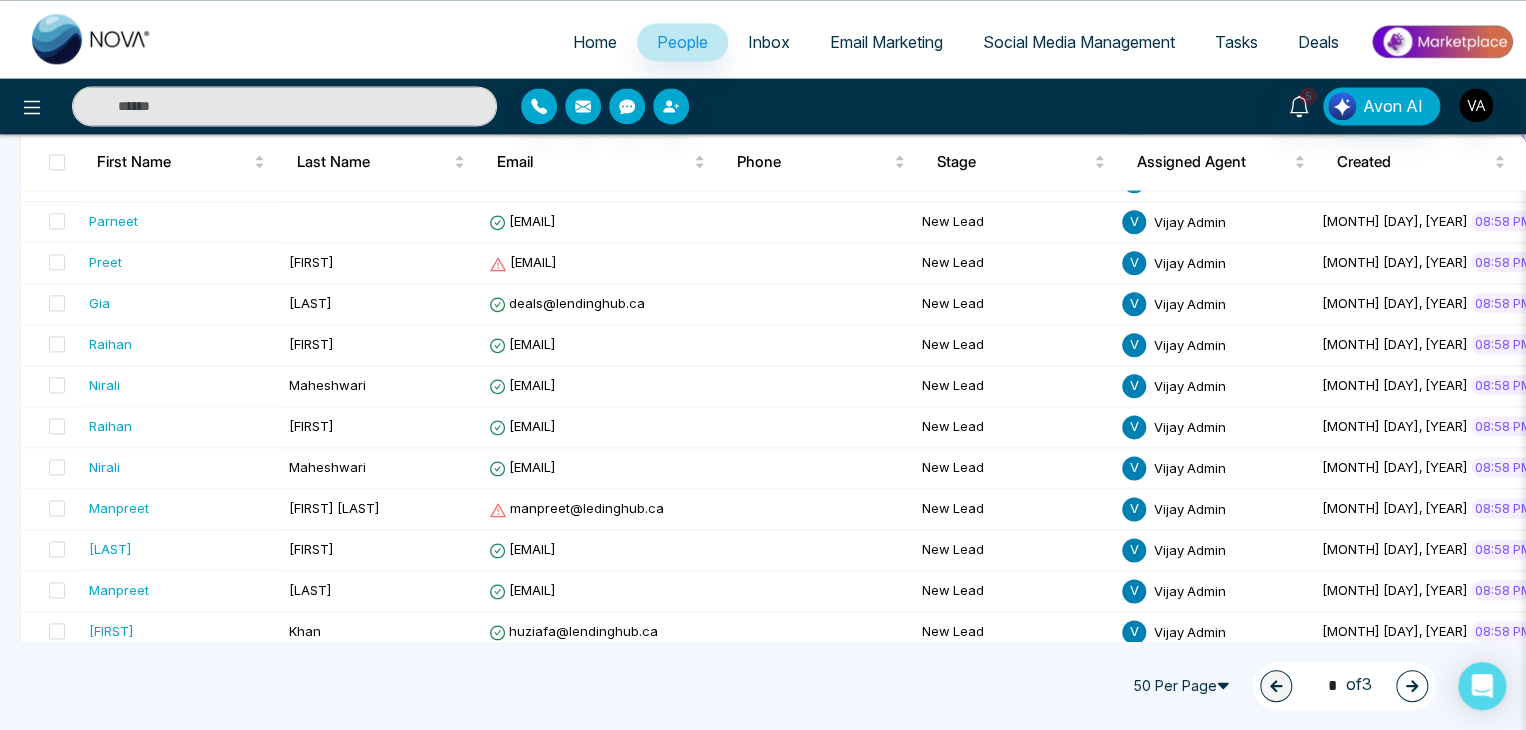 click at bounding box center (284, 106) 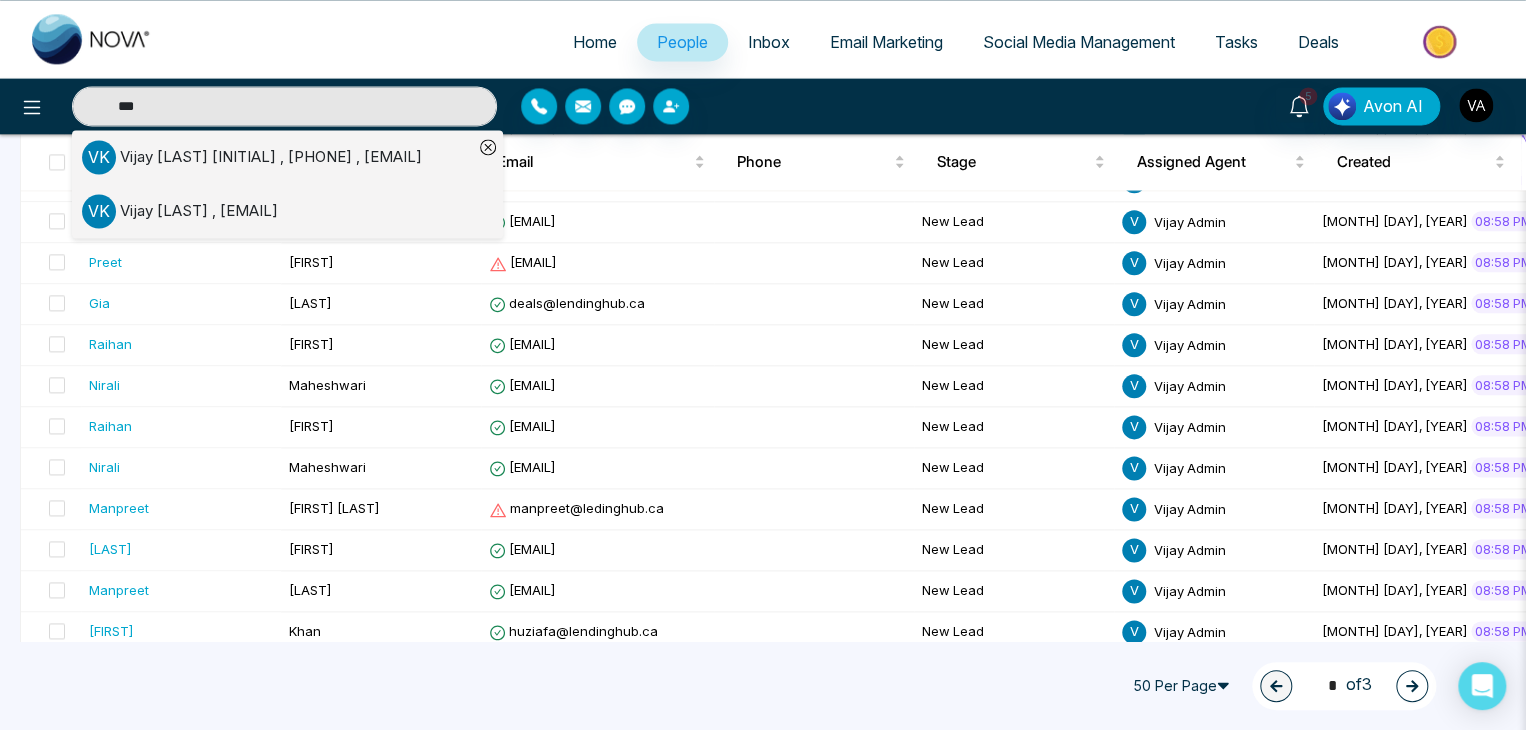 type on "***" 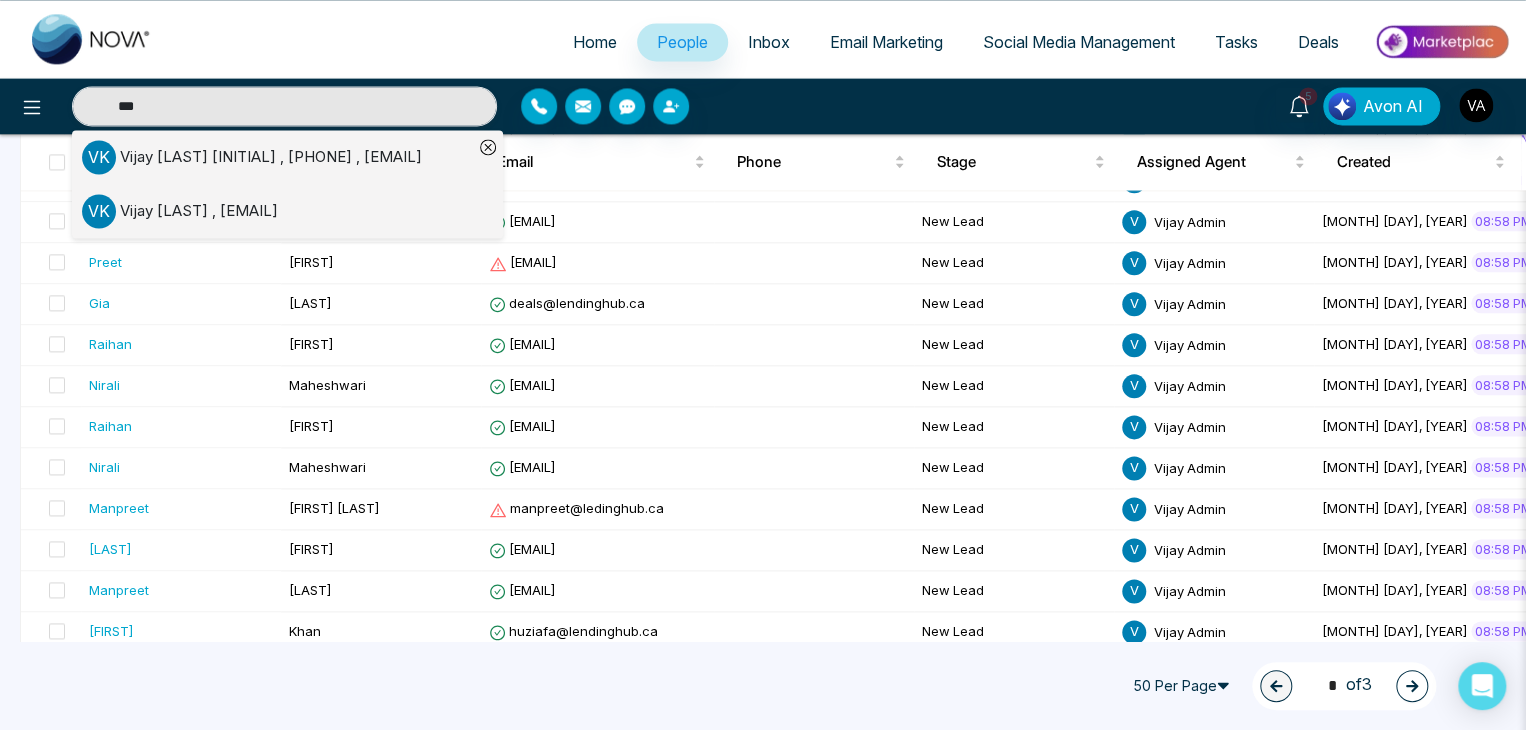 click on "Vijay   Kumar J   , +918975542824   , vijay@mmnovatech.com" at bounding box center (271, 157) 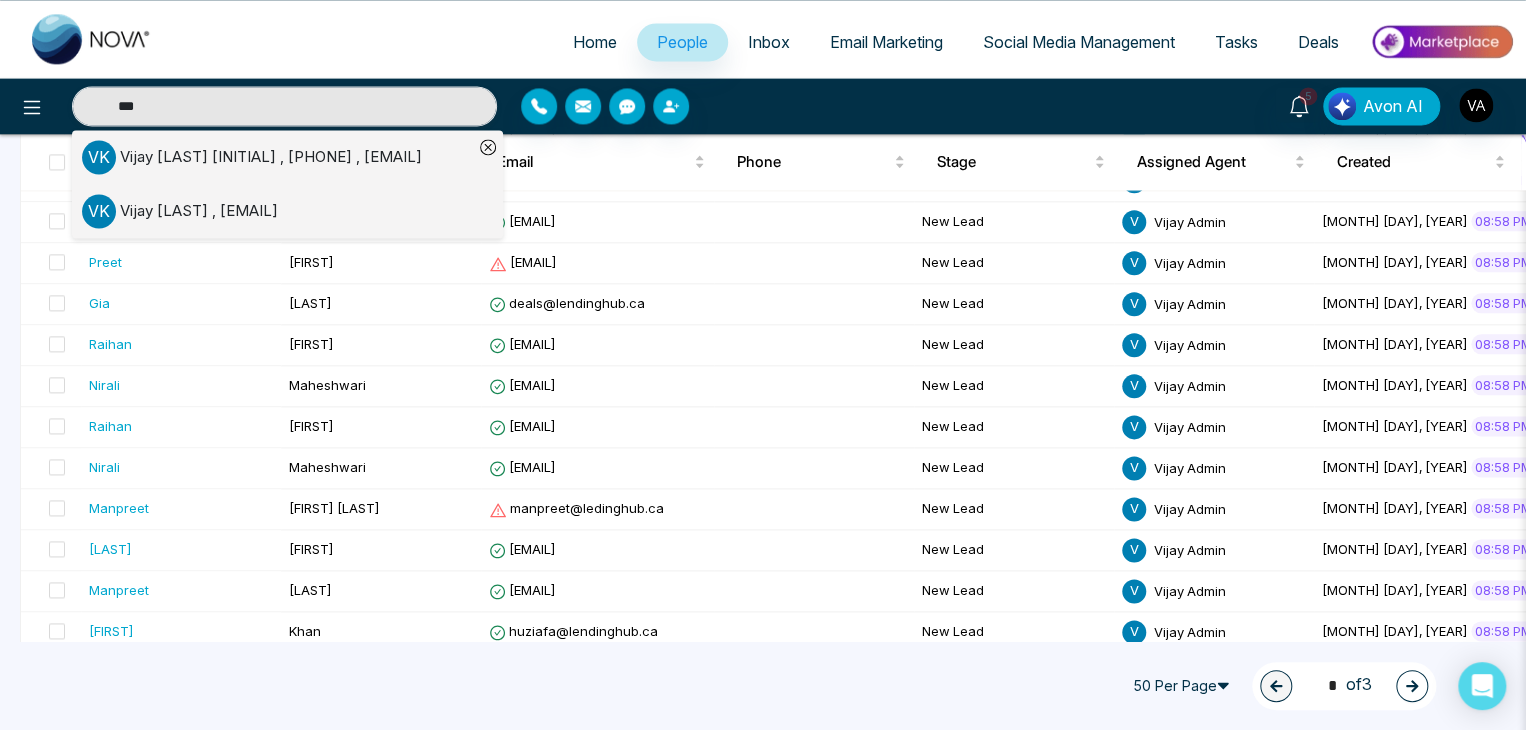 type 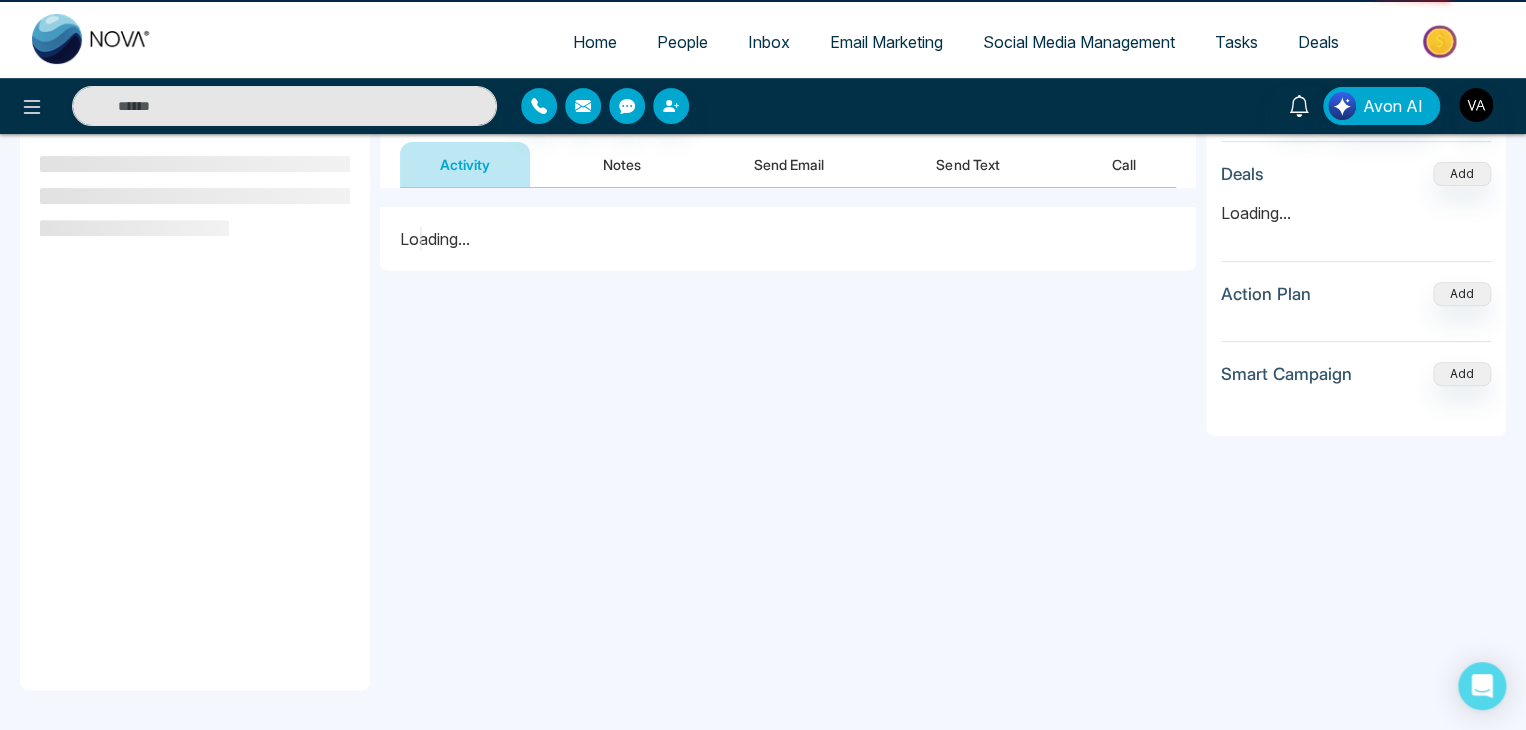 scroll, scrollTop: 0, scrollLeft: 0, axis: both 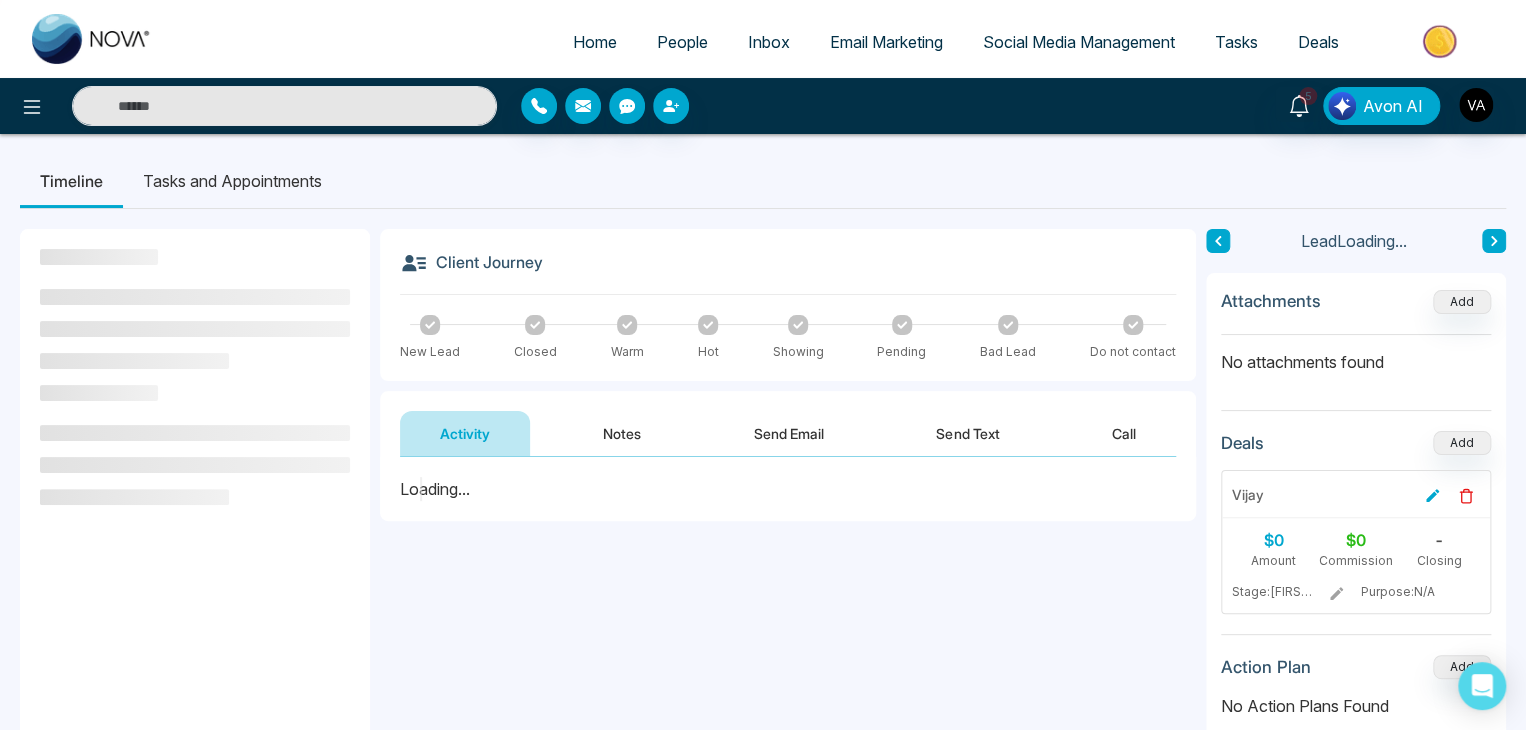click on "Send Email" at bounding box center [789, 433] 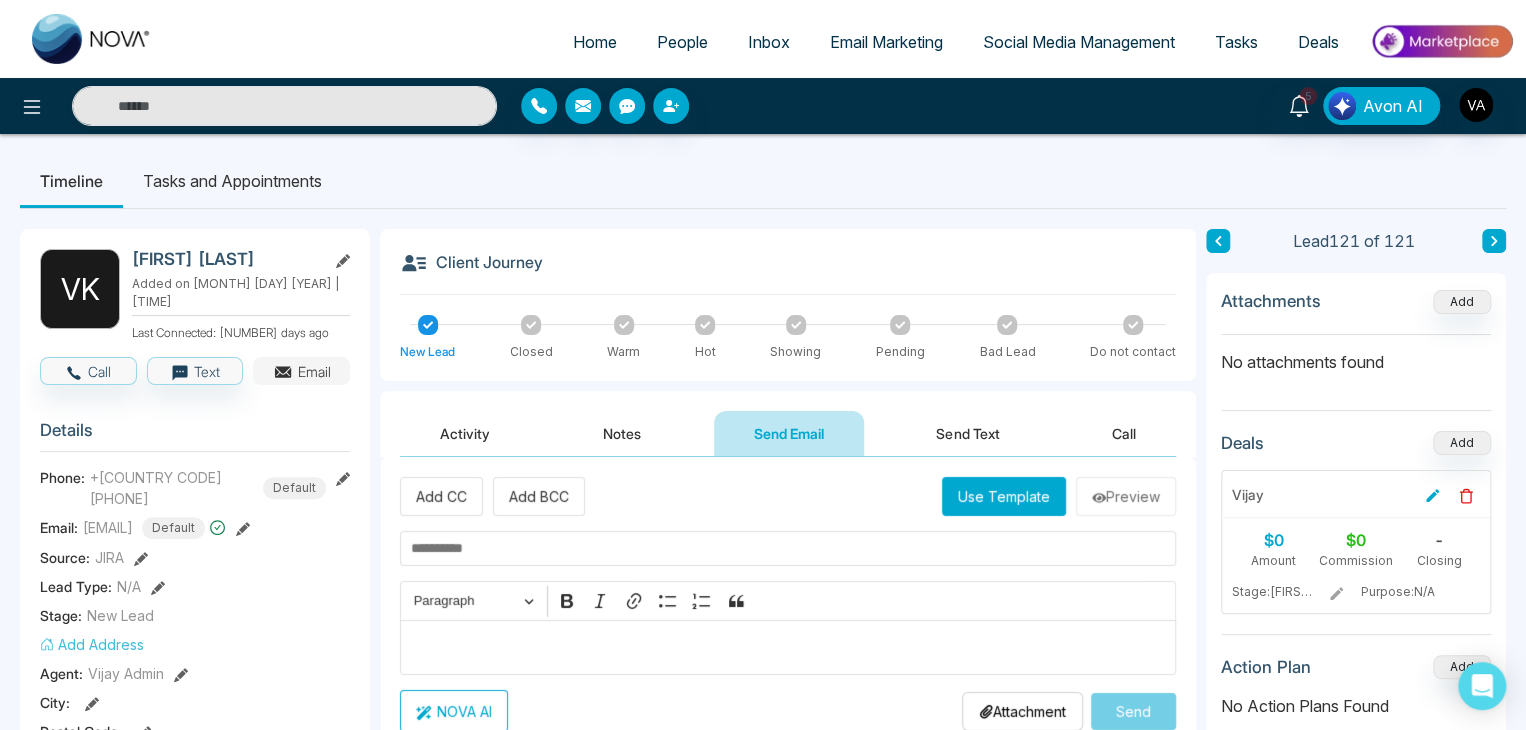 click on "Email" at bounding box center (301, 371) 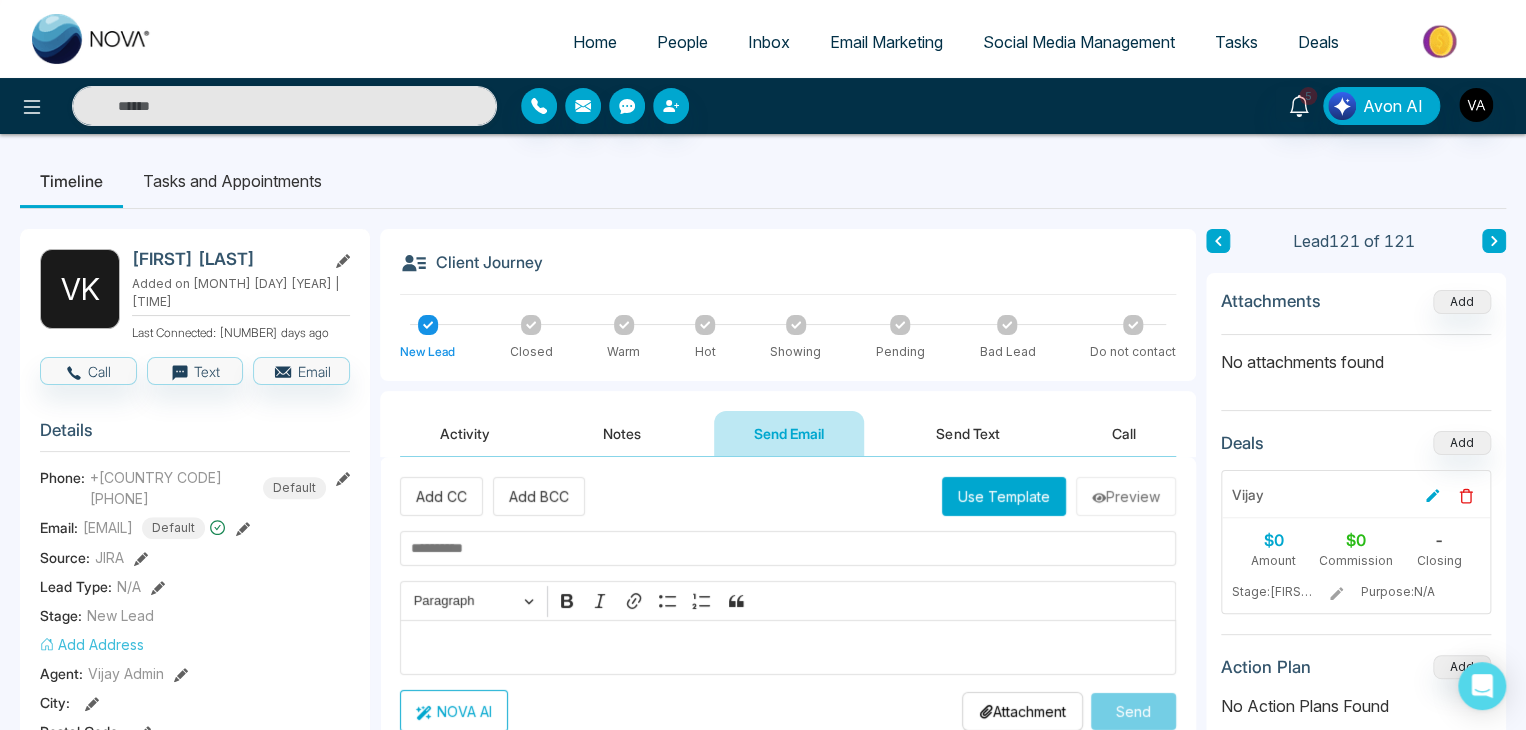 click on "Send Email" at bounding box center [789, 433] 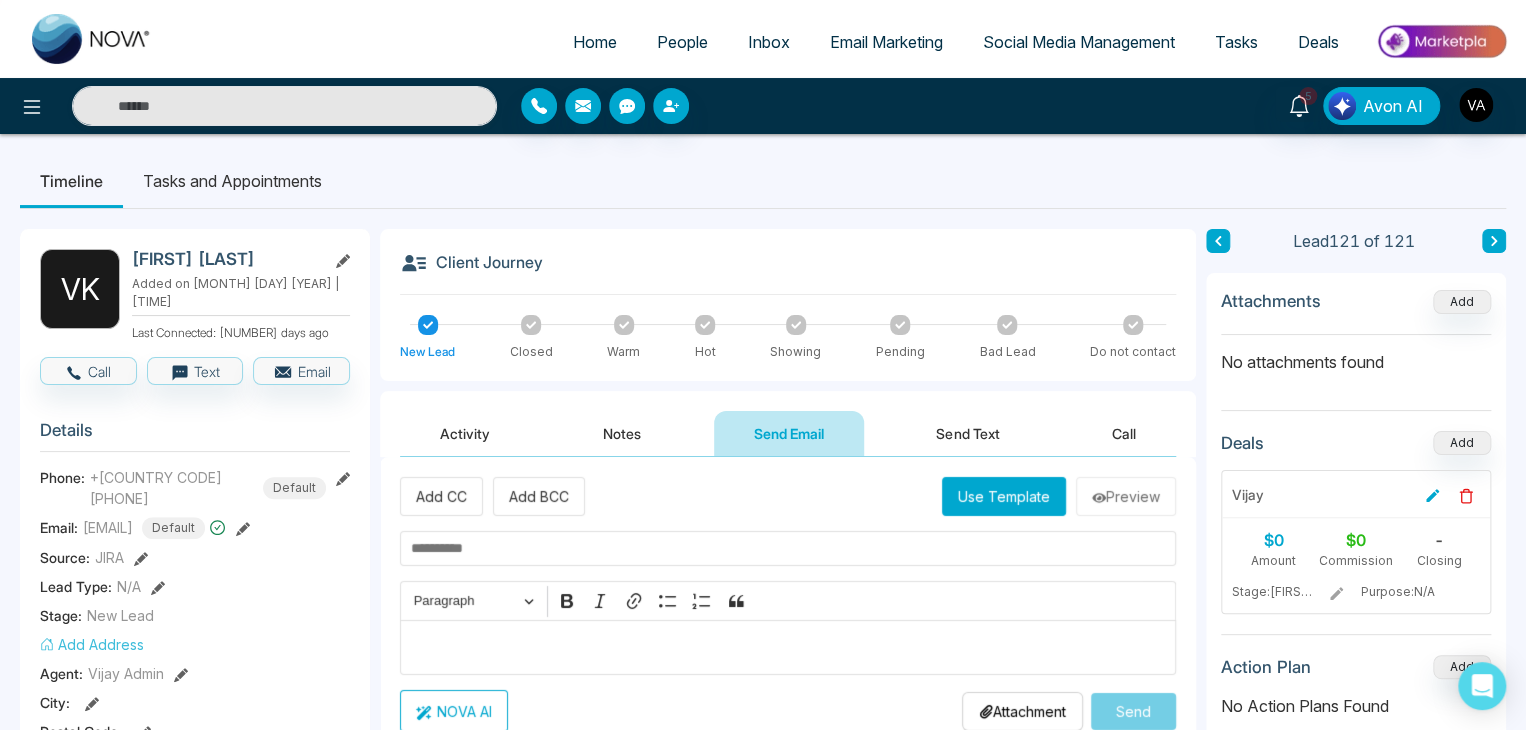click on "Use Template" at bounding box center (1004, 496) 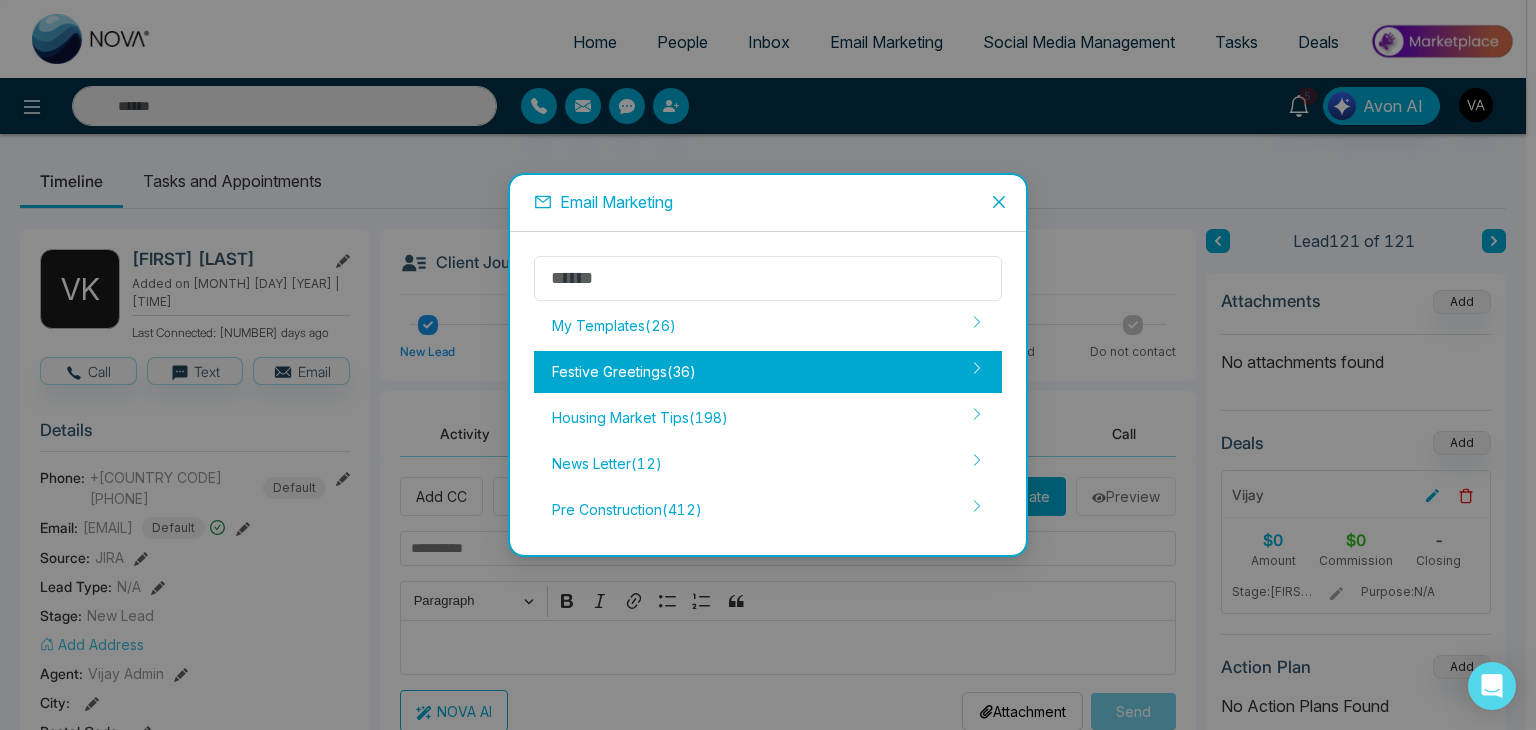 click on "Festive Greetings  ( 36 )" at bounding box center [768, 372] 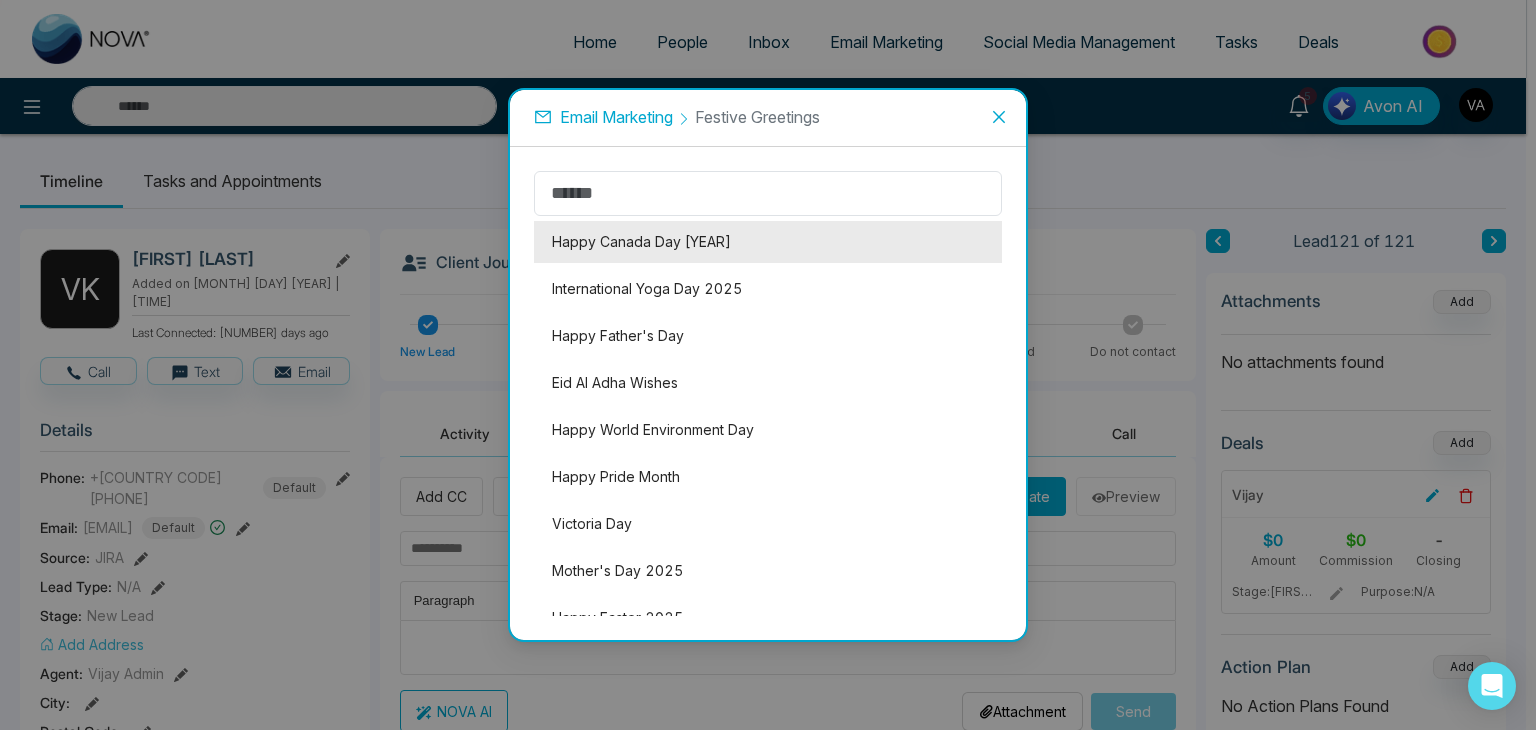 click on "Happy Canada Day 2025" at bounding box center [768, 242] 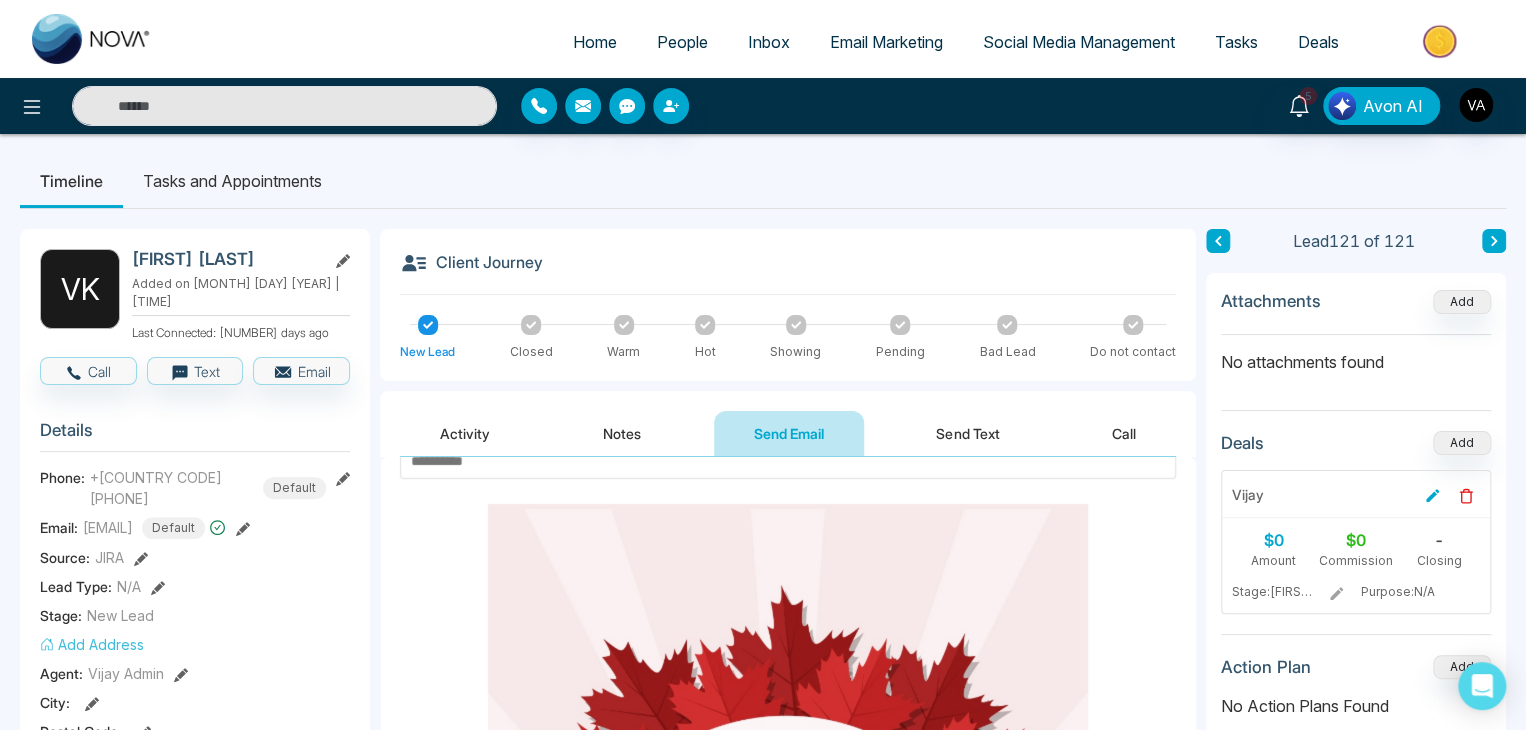 scroll, scrollTop: 95, scrollLeft: 0, axis: vertical 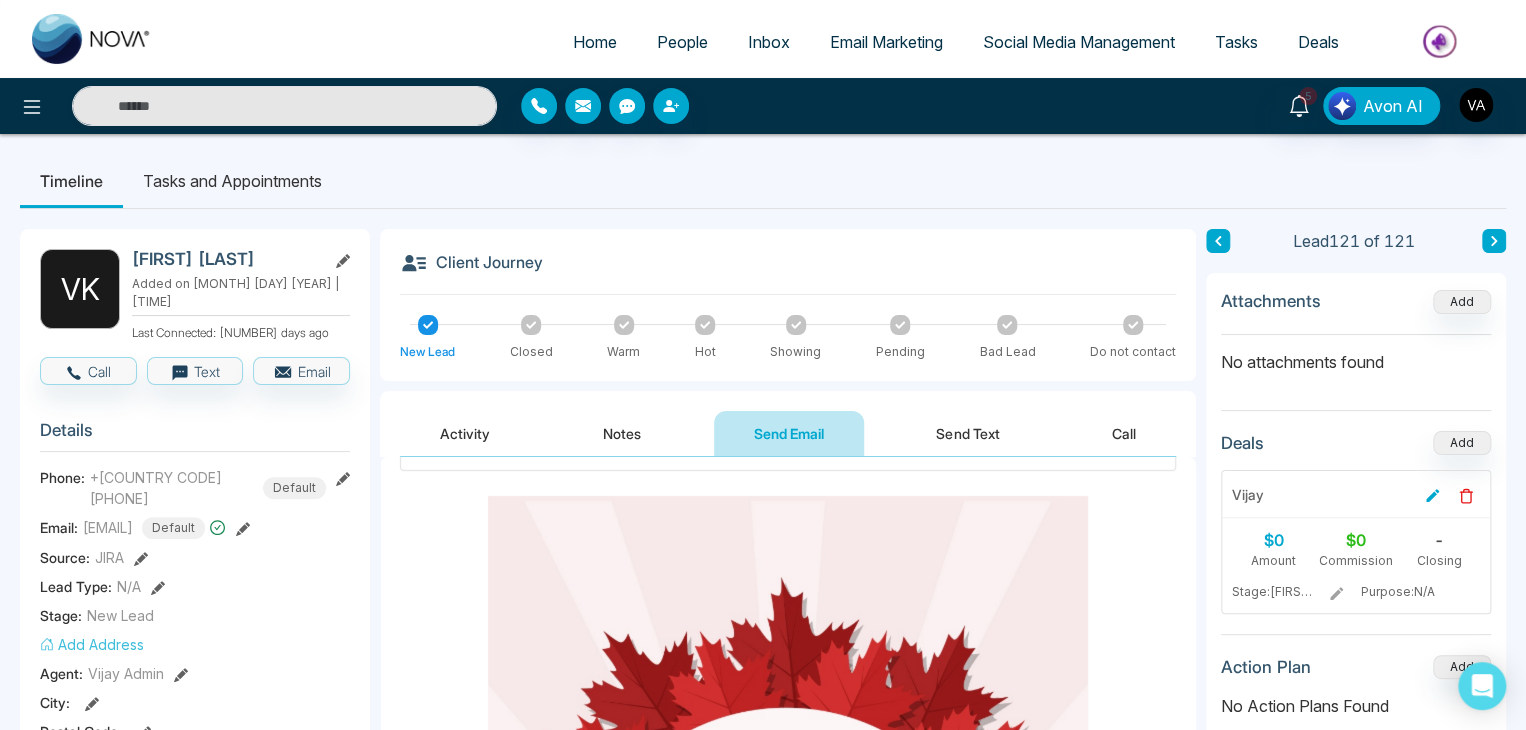 click at bounding box center [788, 1029] 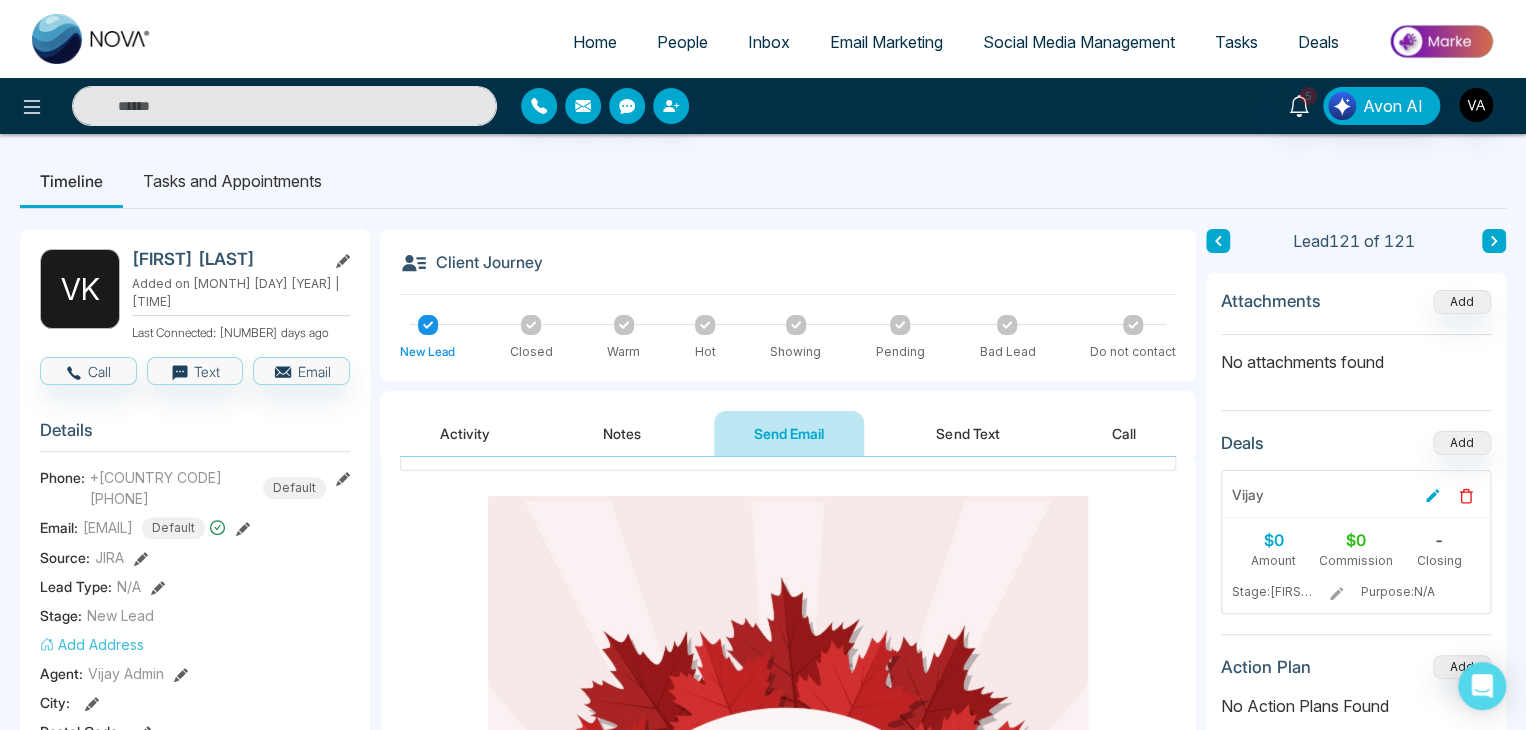 scroll, scrollTop: 0, scrollLeft: 0, axis: both 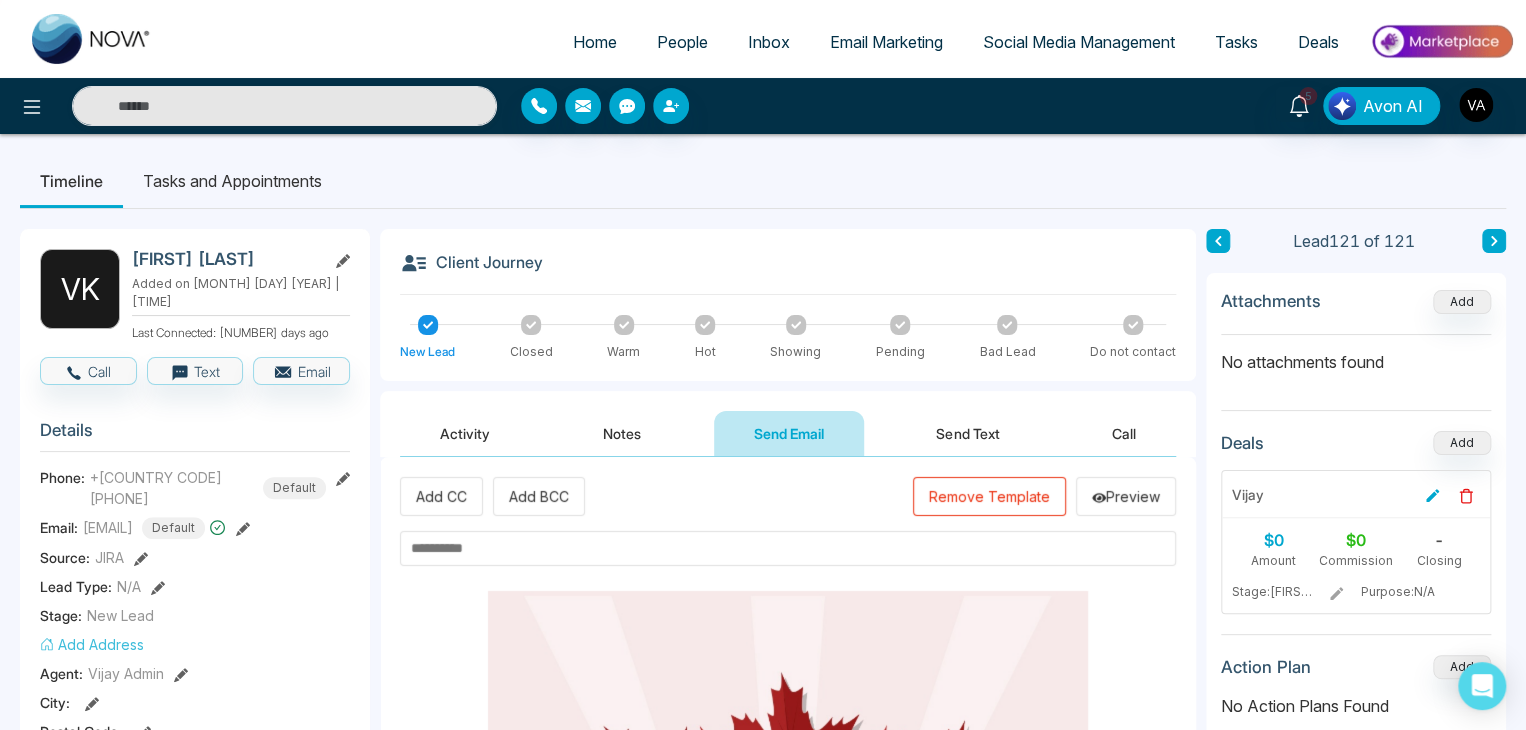 click at bounding box center (788, 548) 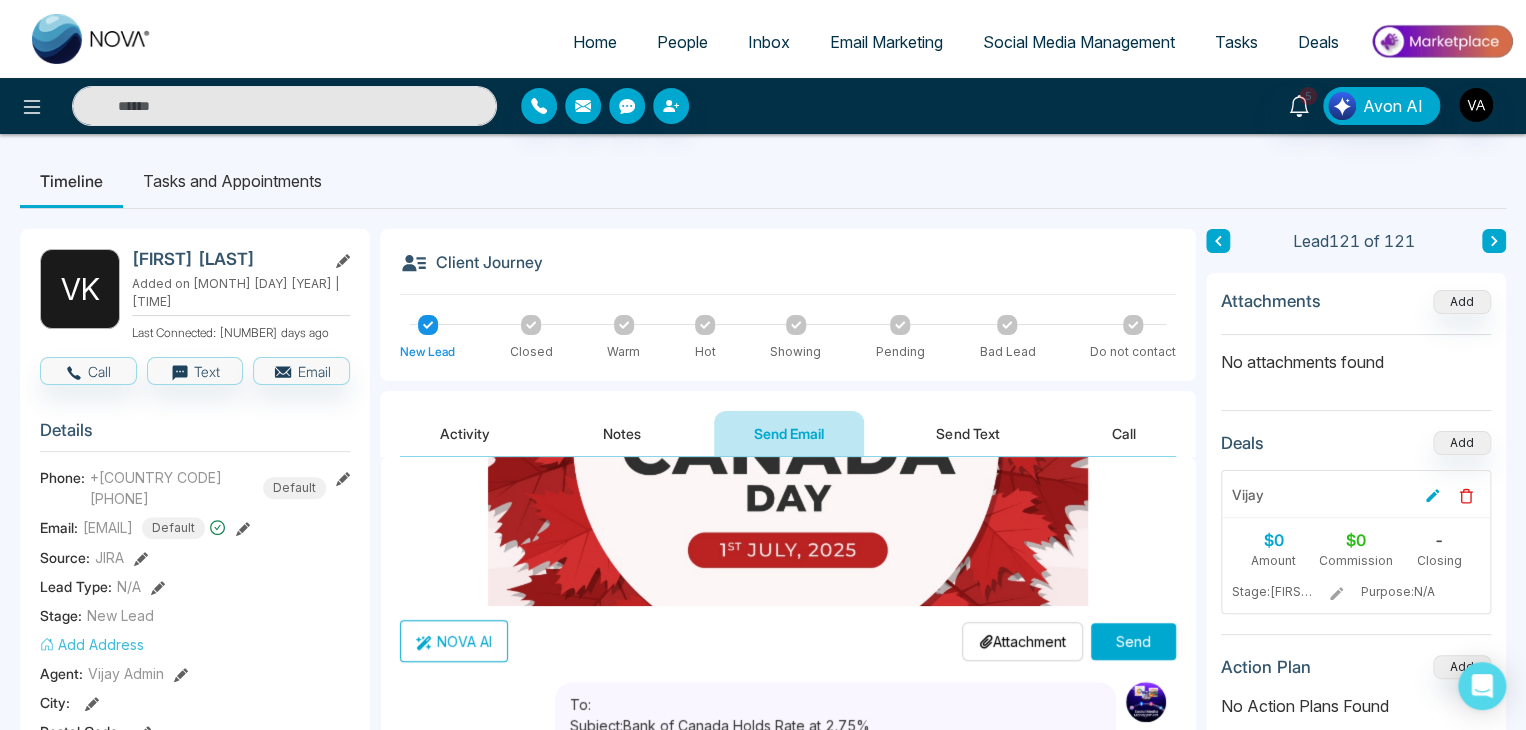 scroll, scrollTop: 587, scrollLeft: 0, axis: vertical 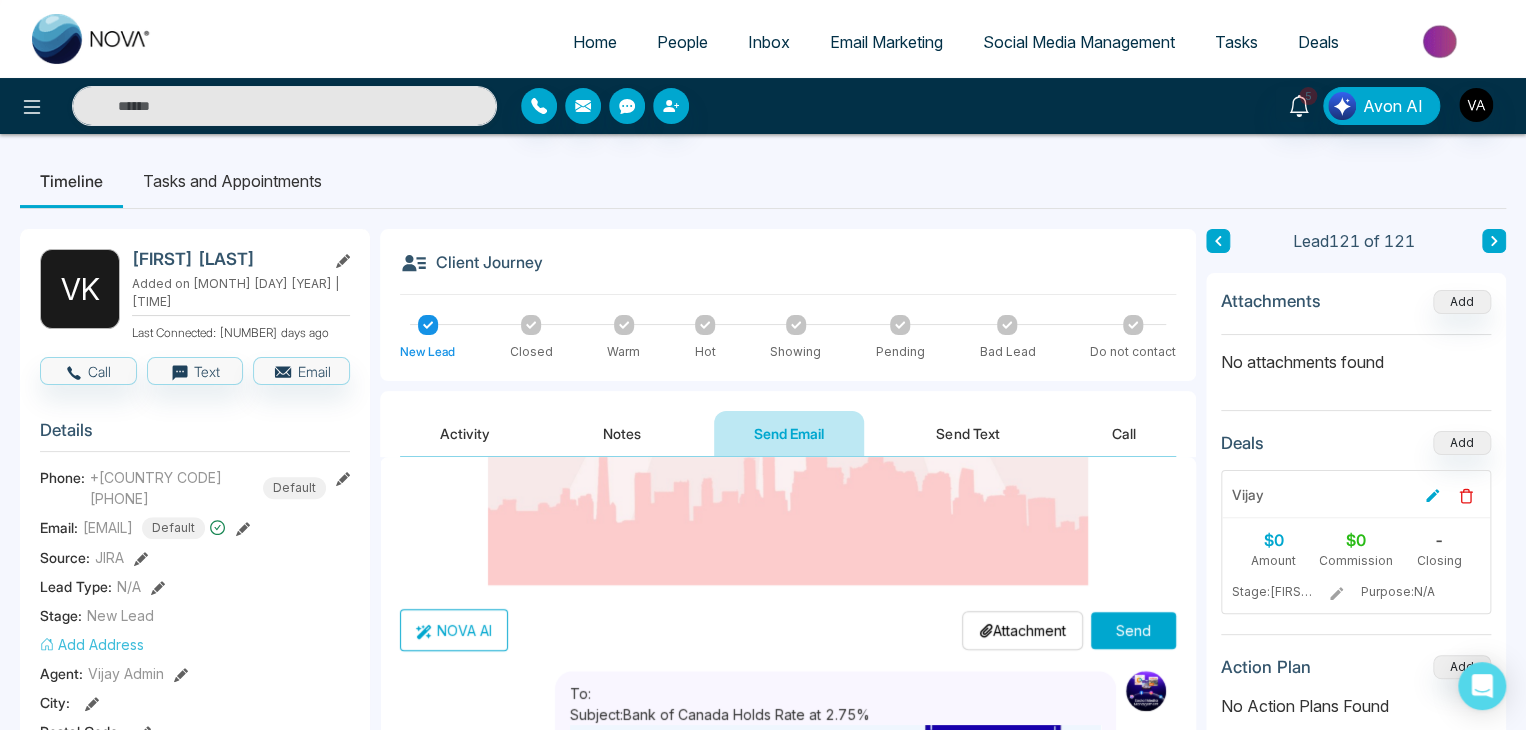 type on "**********" 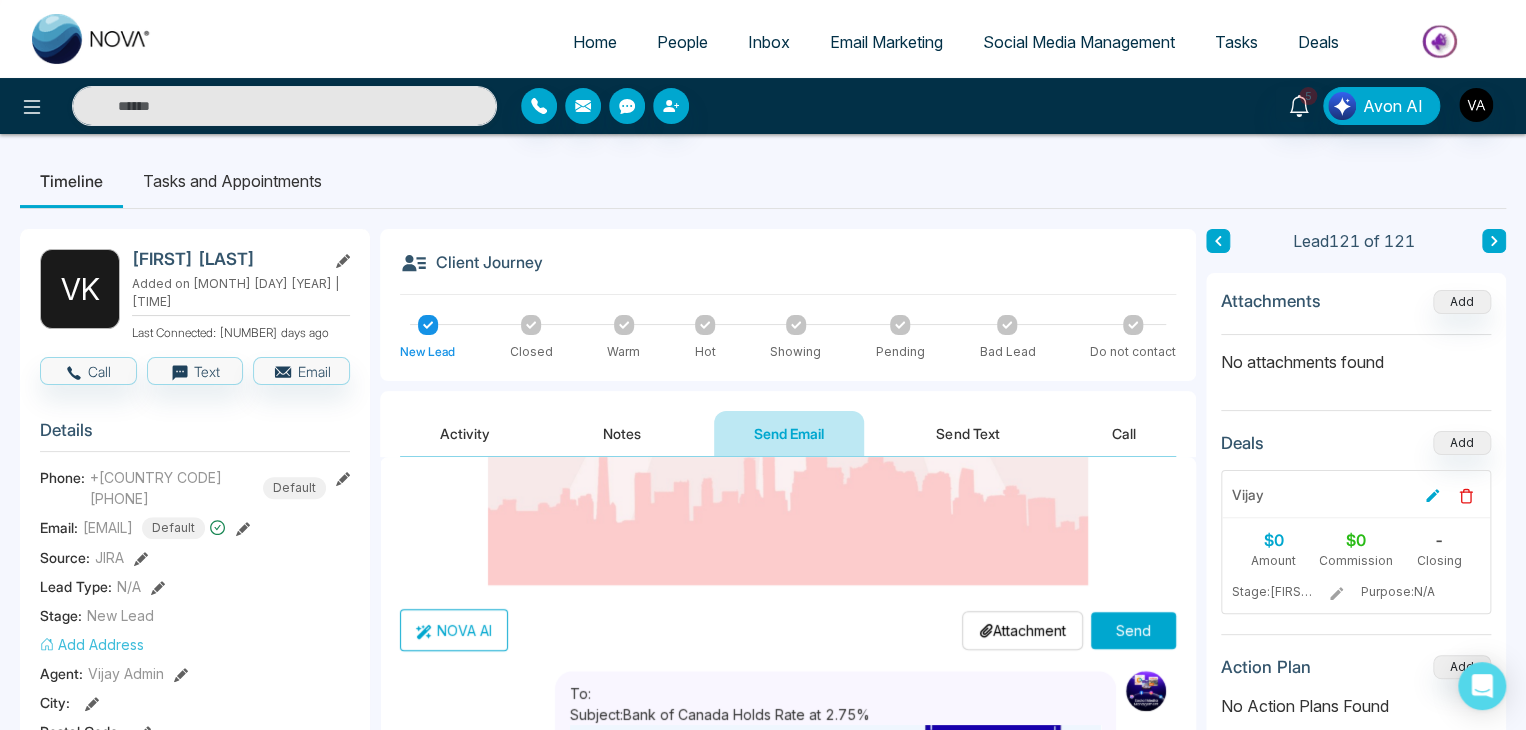 click on "Send" at bounding box center (1133, 630) 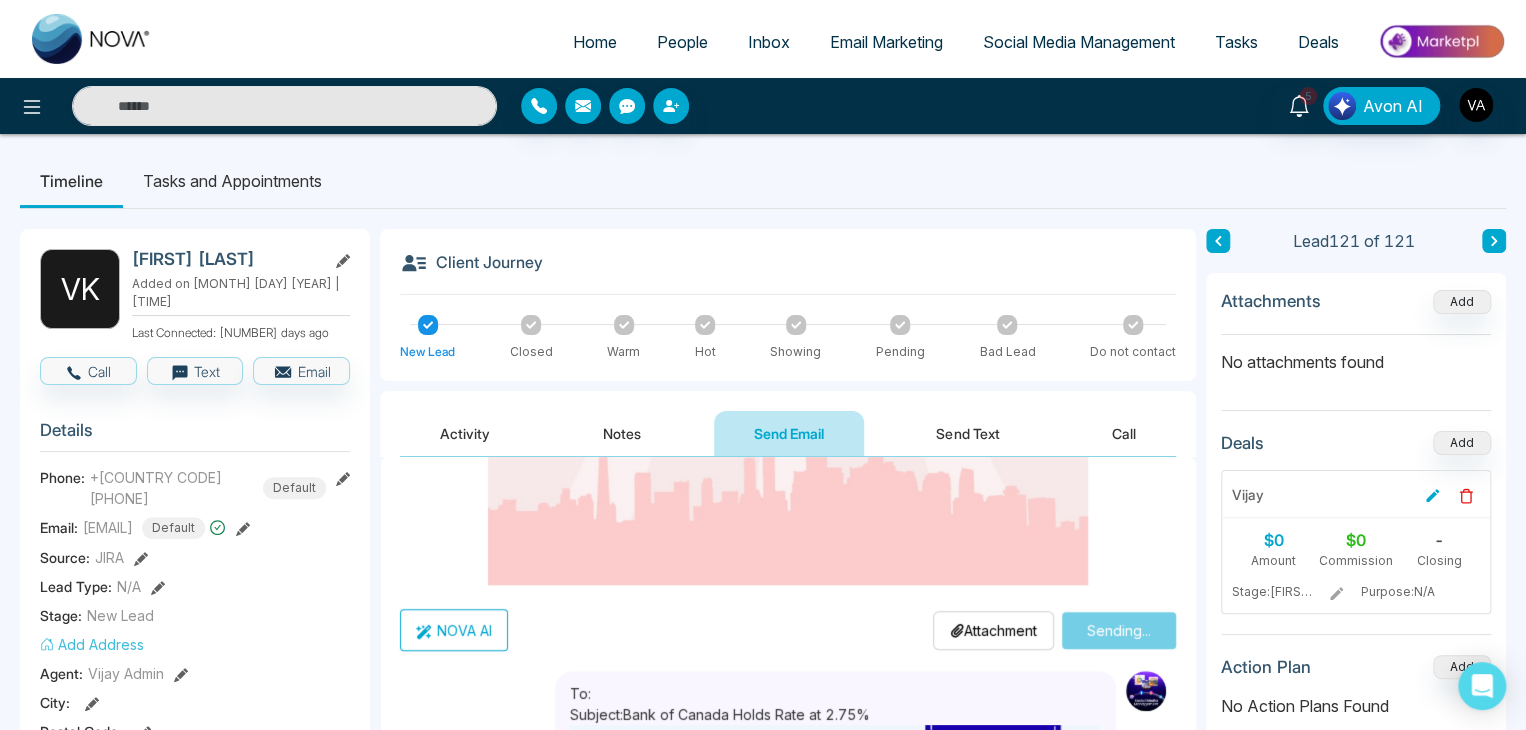 type 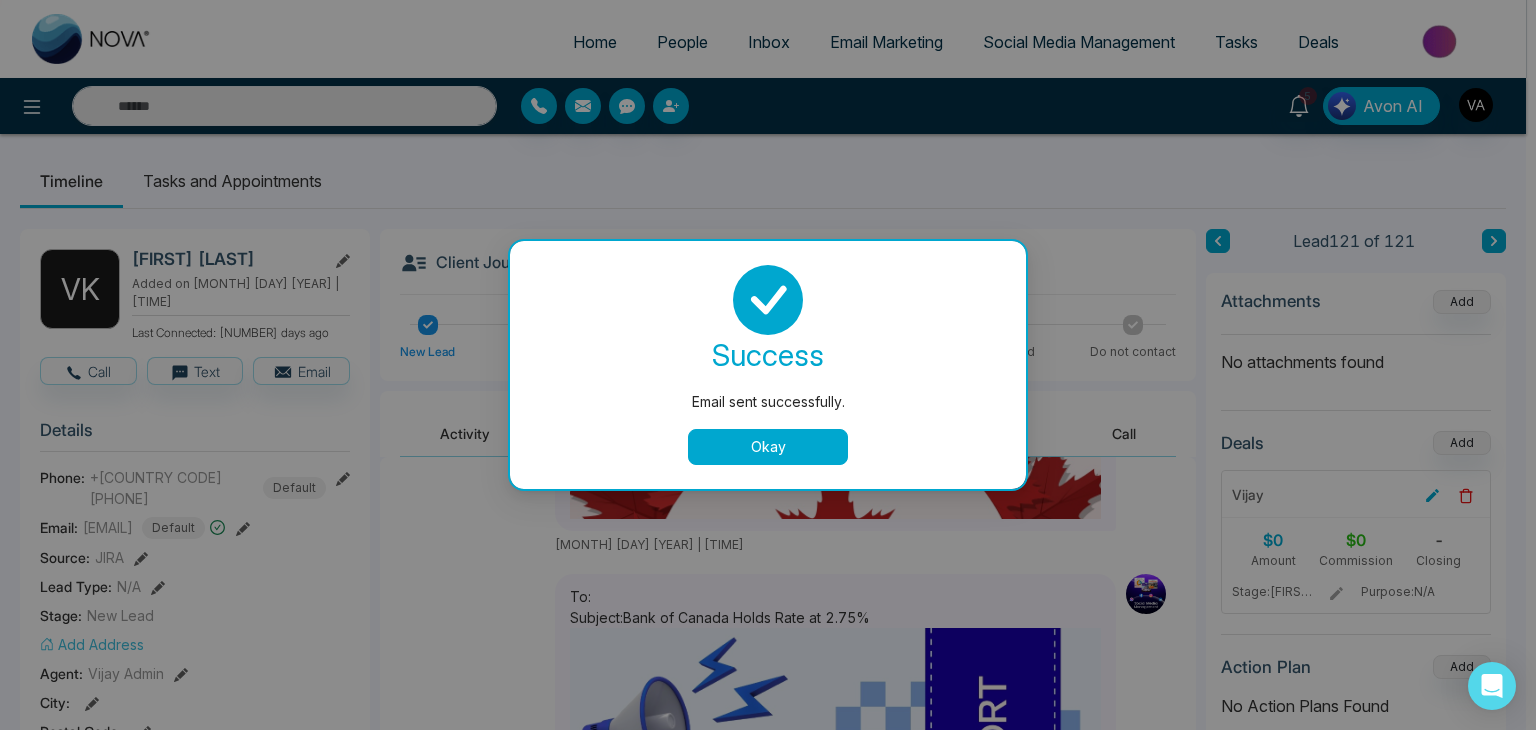 click on "Okay" at bounding box center (768, 447) 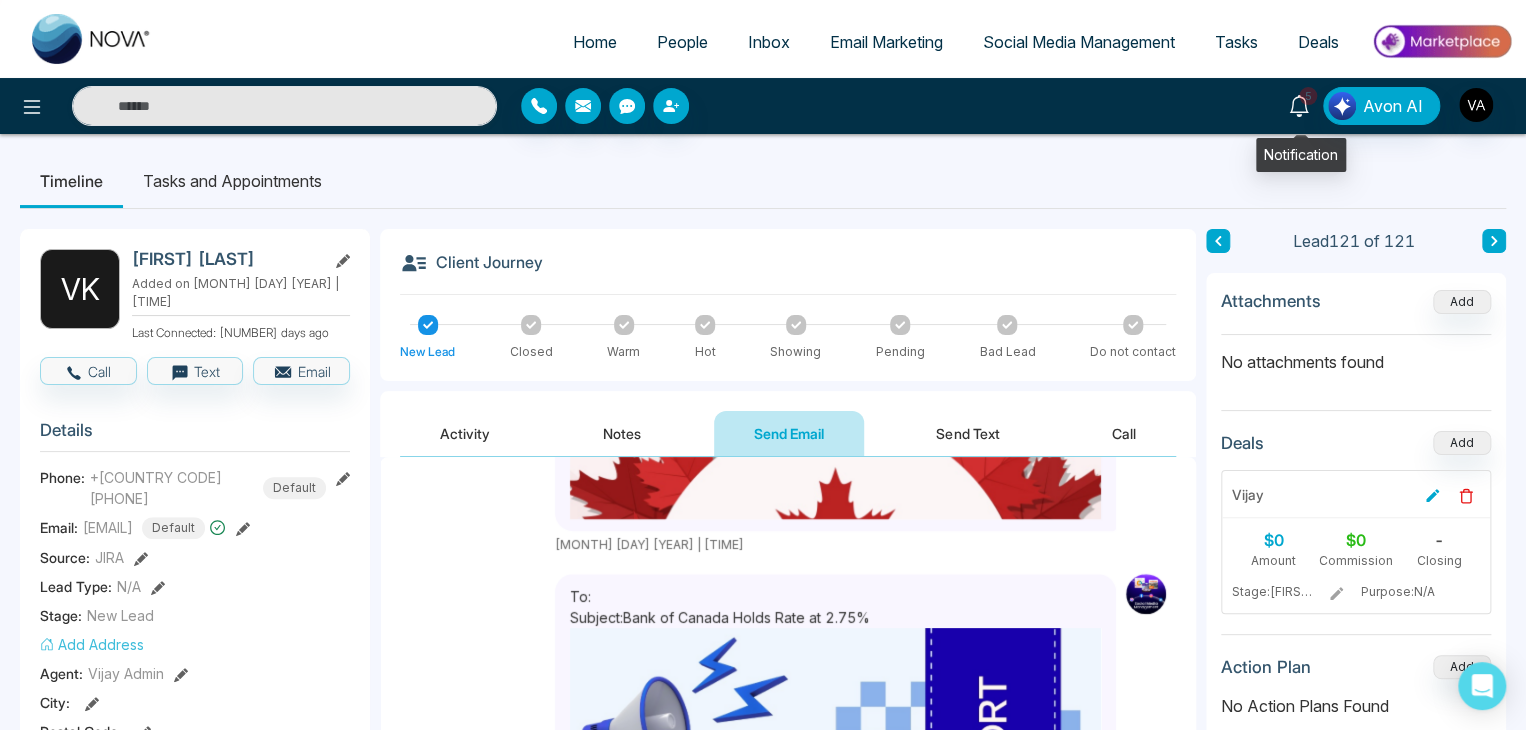 click on "5" at bounding box center (1299, 104) 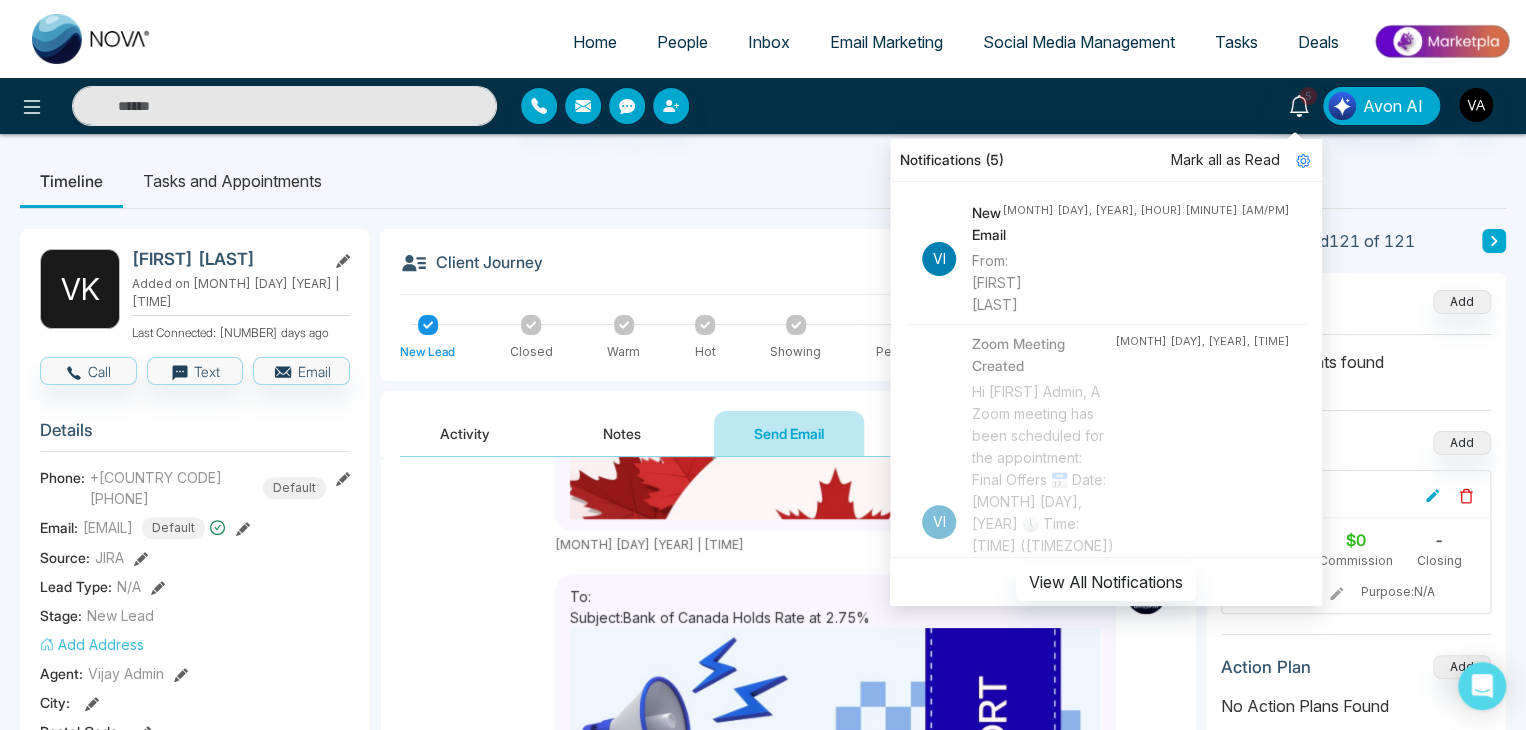 click on "From: Vijay Kumar J" at bounding box center (987, 283) 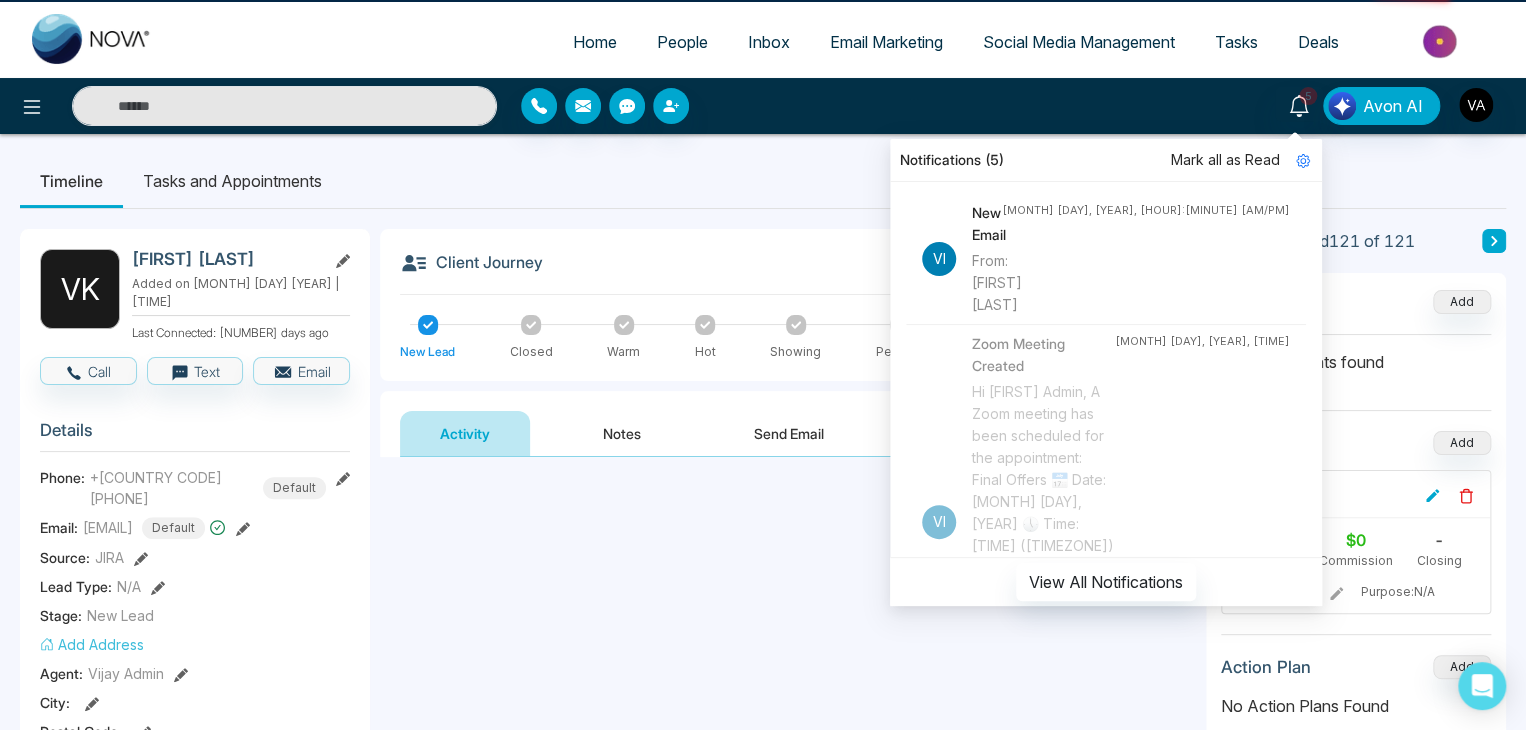 scroll, scrollTop: 0, scrollLeft: 0, axis: both 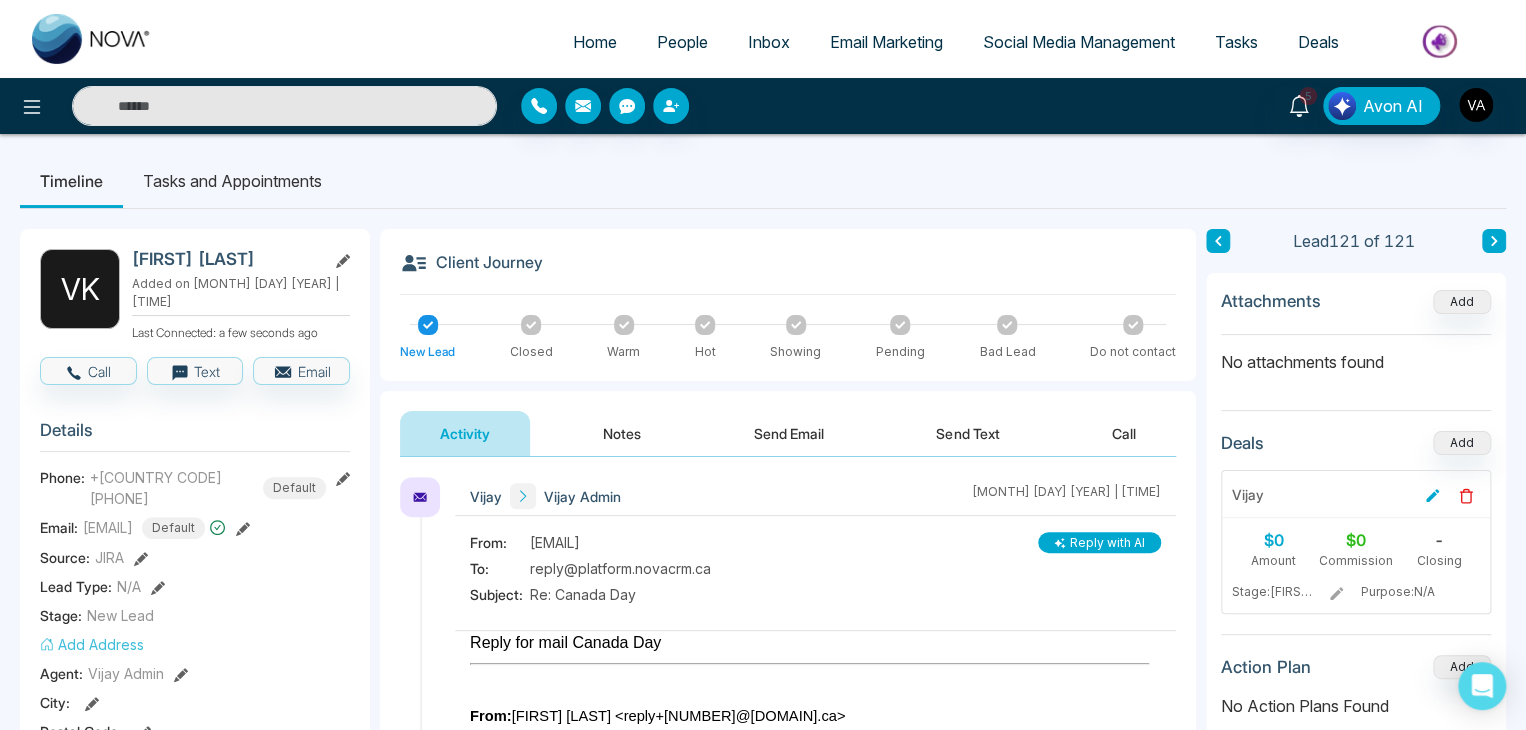 click on "Timeline Tasks and Appointments" at bounding box center (763, 181) 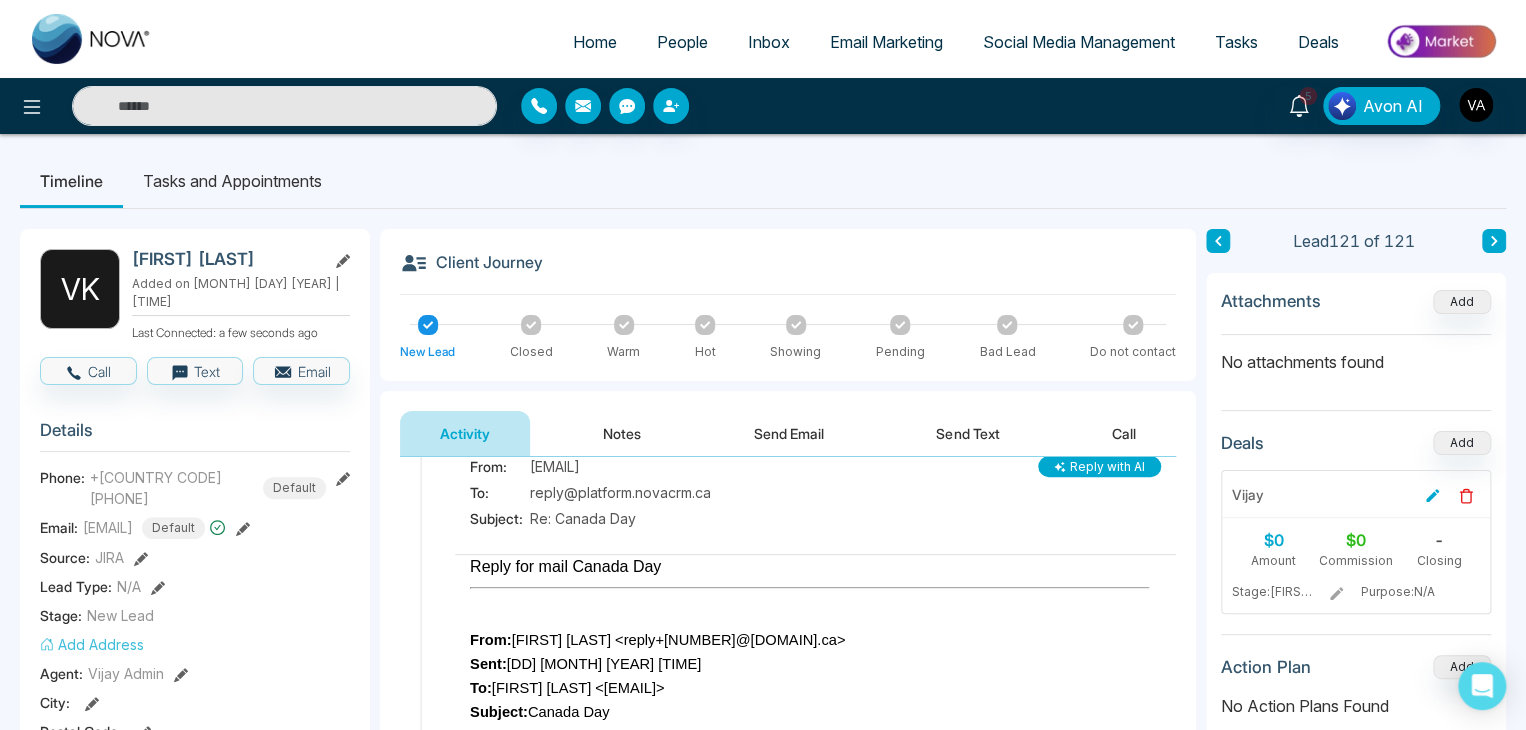 scroll, scrollTop: 64, scrollLeft: 0, axis: vertical 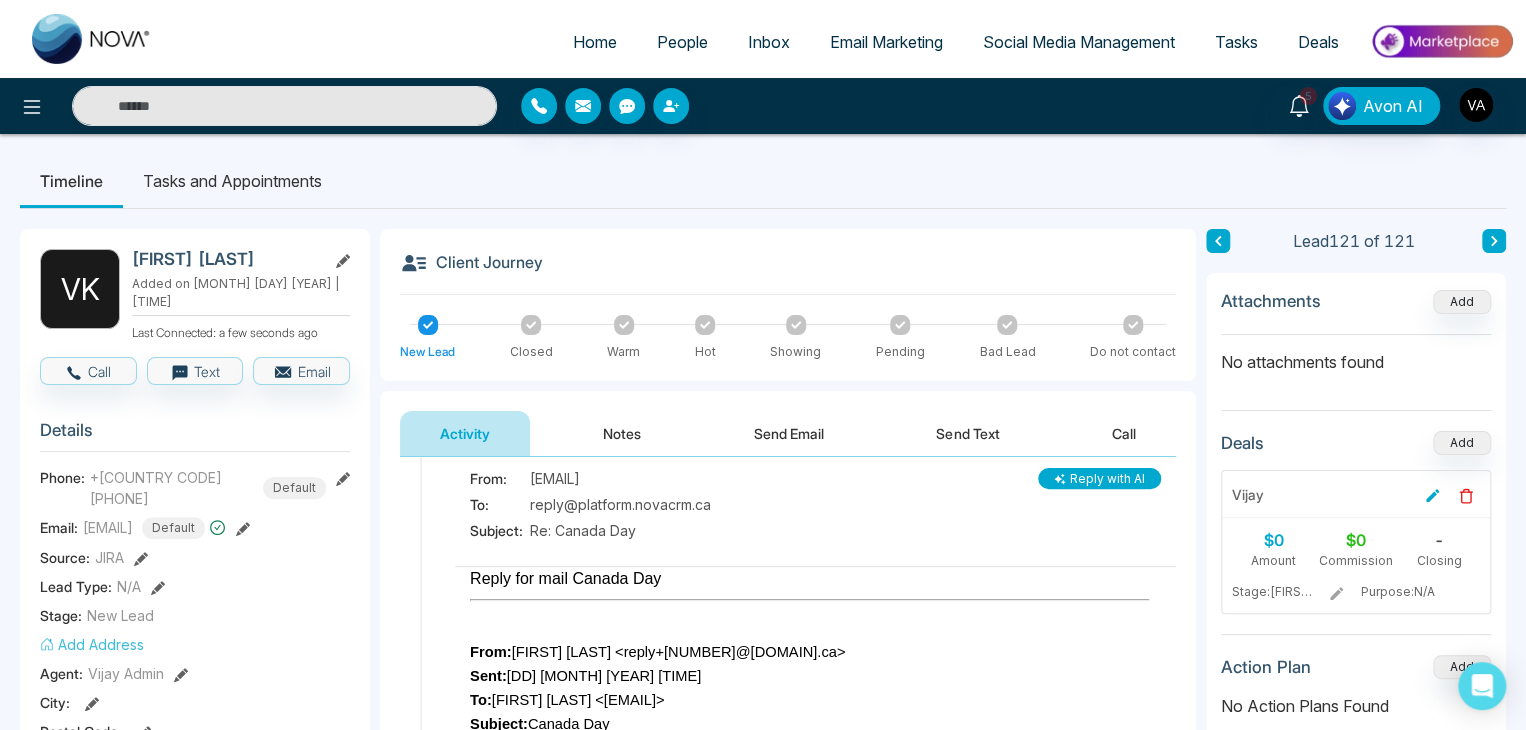 drag, startPoint x: 468, startPoint y: 578, endPoint x: 677, endPoint y: 585, distance: 209.11719 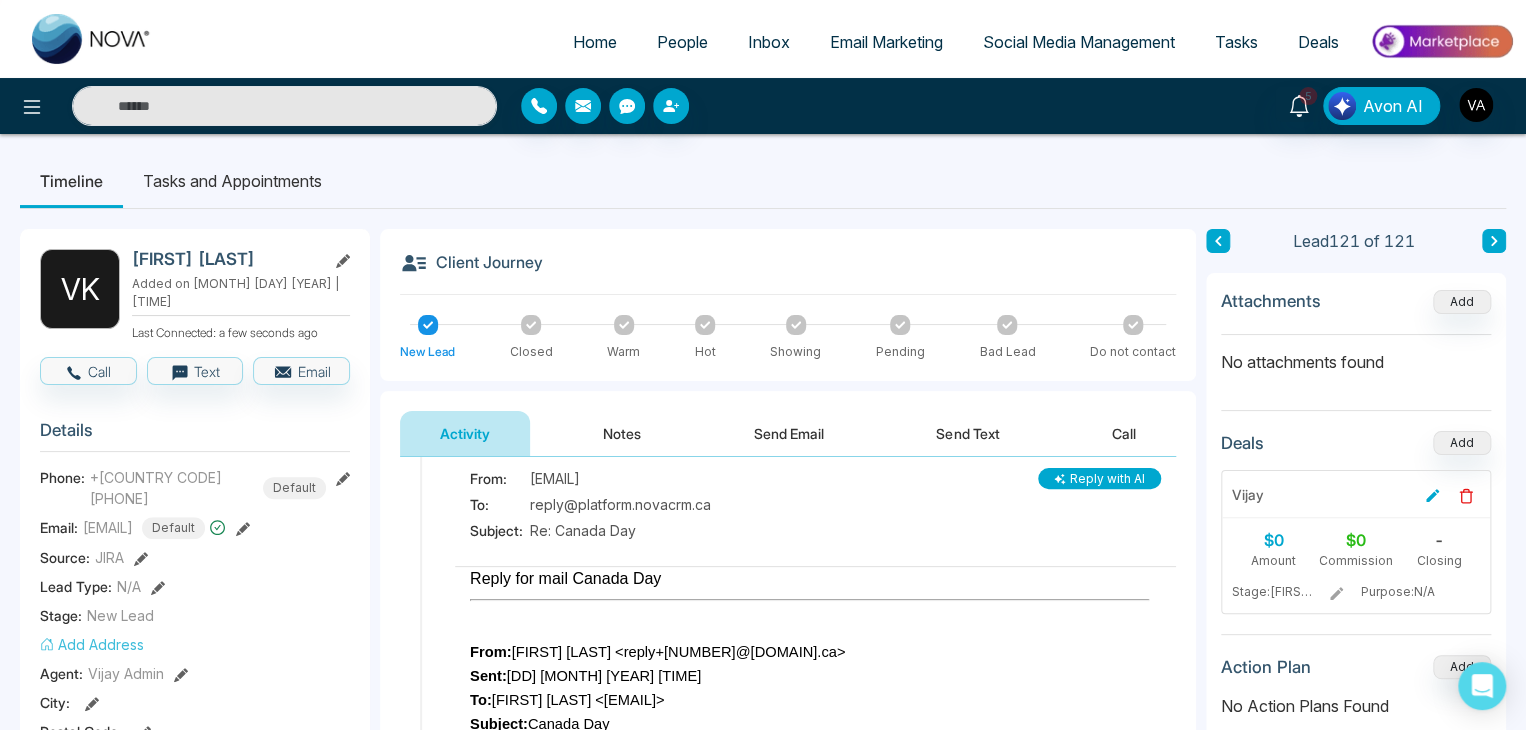 click at bounding box center (815, 767) 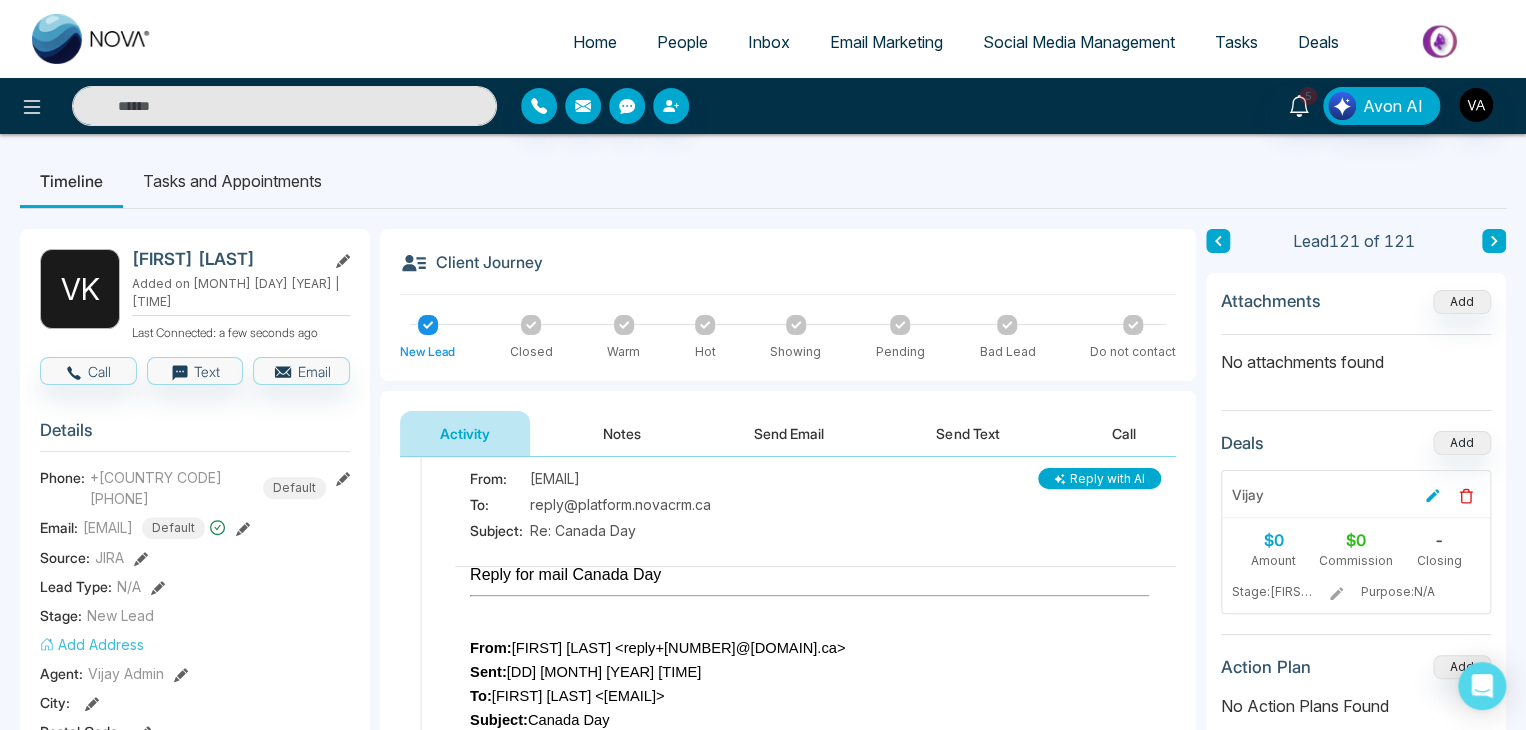 scroll, scrollTop: 0, scrollLeft: 0, axis: both 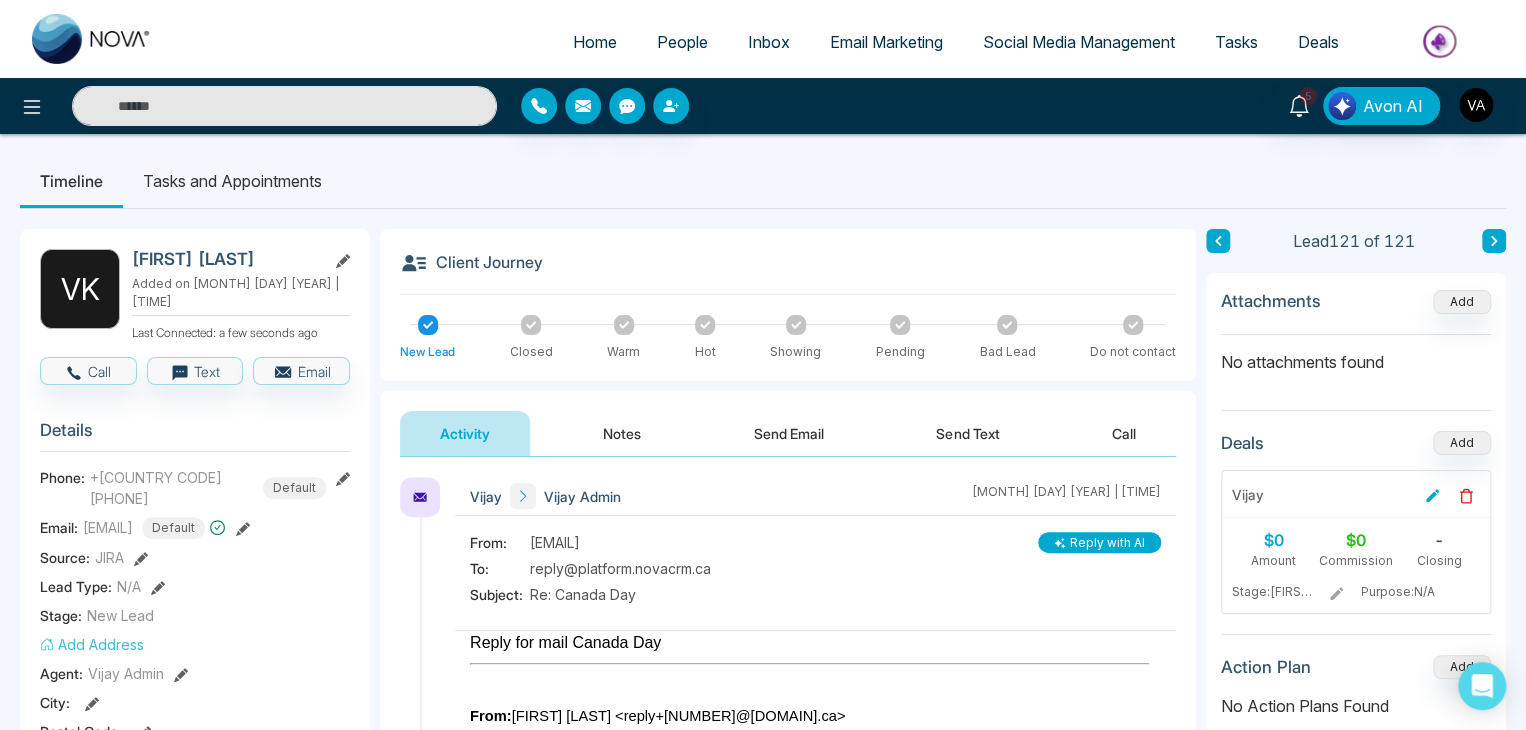 click on "Inbox" at bounding box center (769, 42) 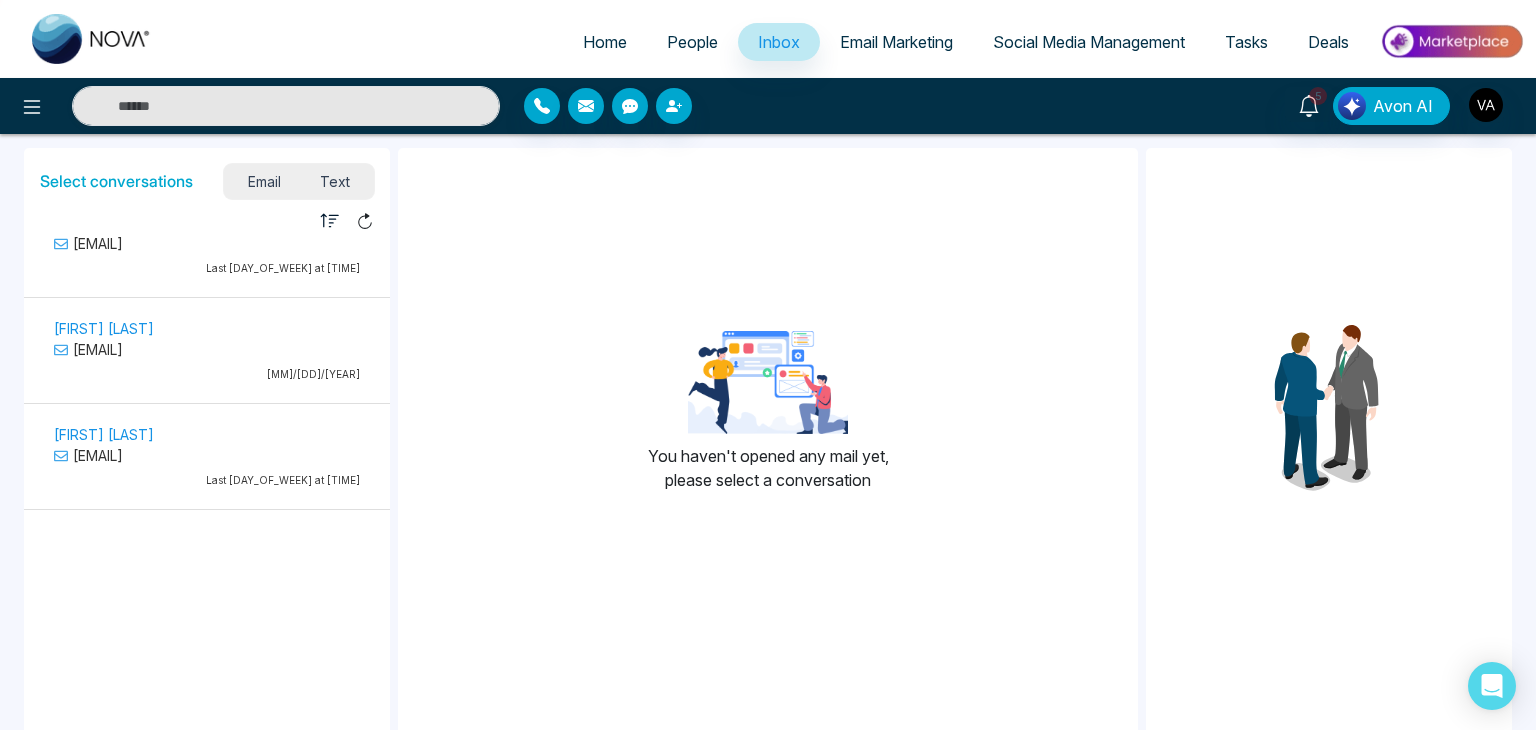 scroll, scrollTop: 0, scrollLeft: 0, axis: both 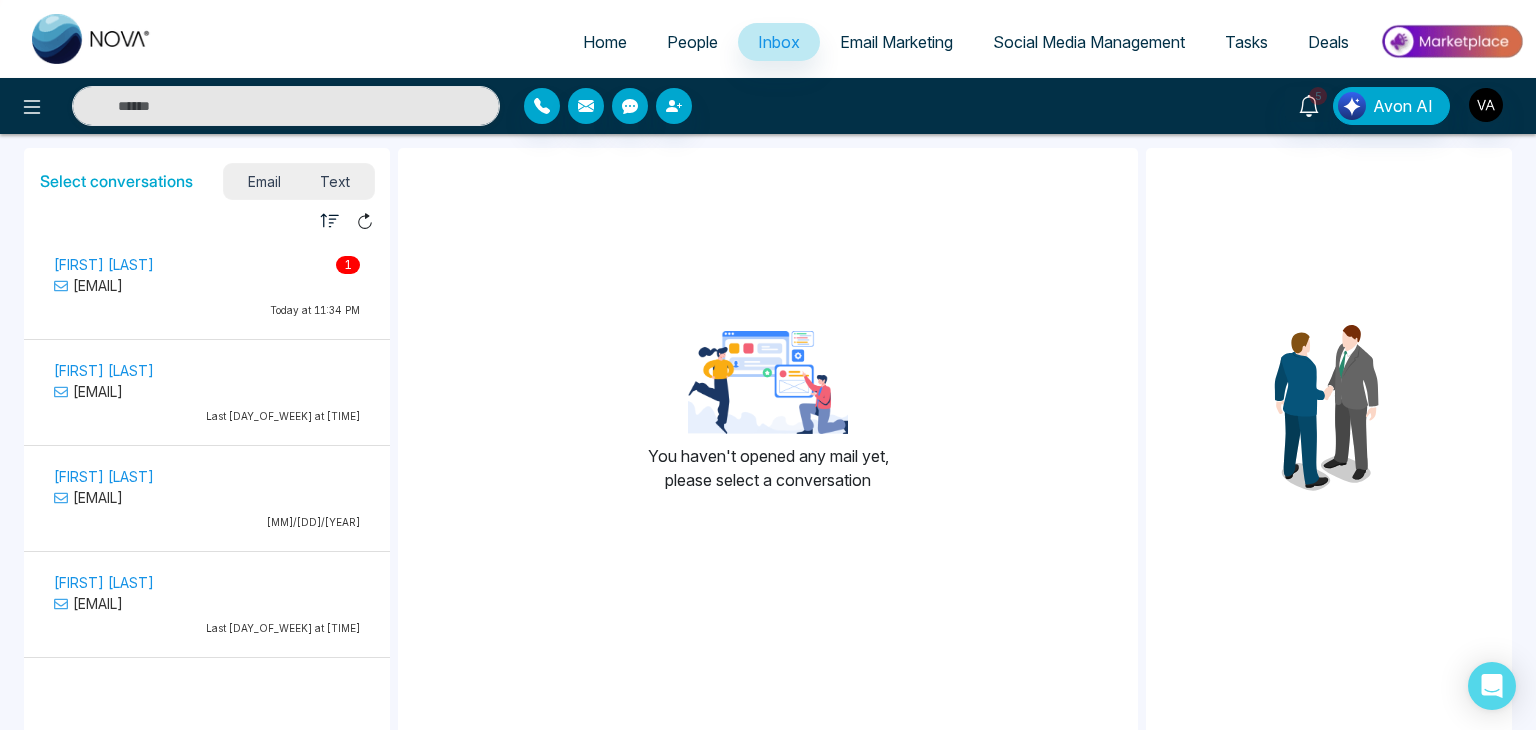 click on "Email" at bounding box center [264, 181] 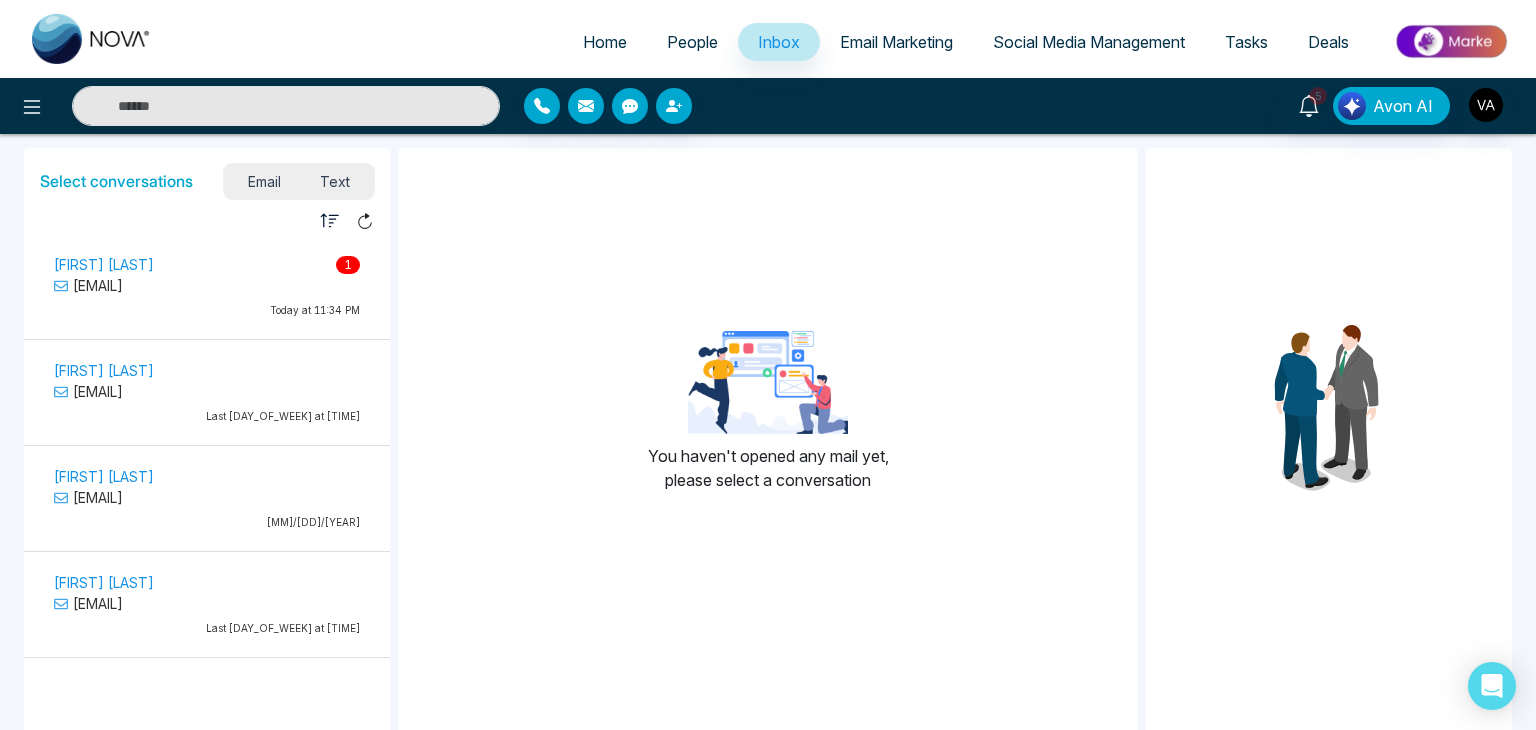 click on "Text" at bounding box center [336, 181] 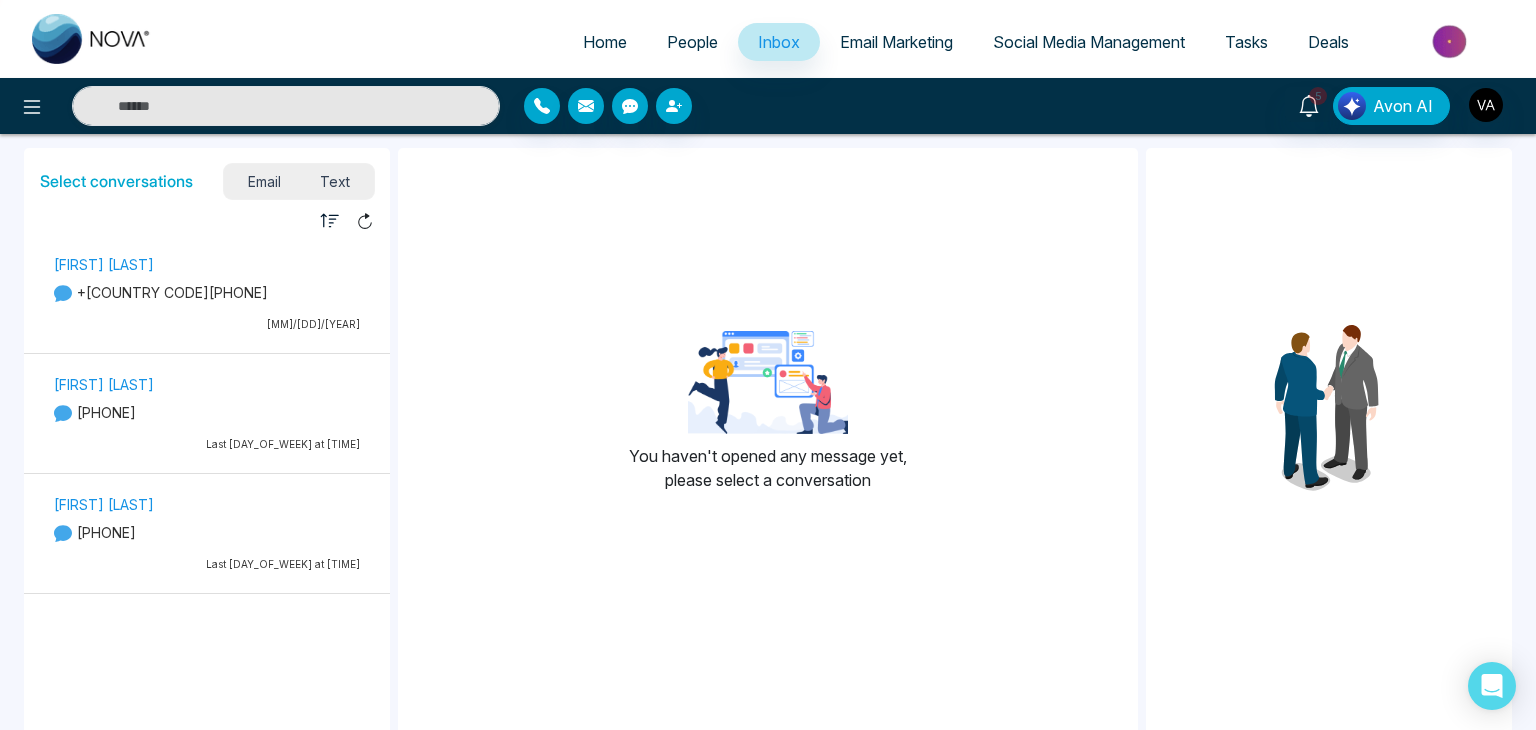 click on "Email" at bounding box center (264, 181) 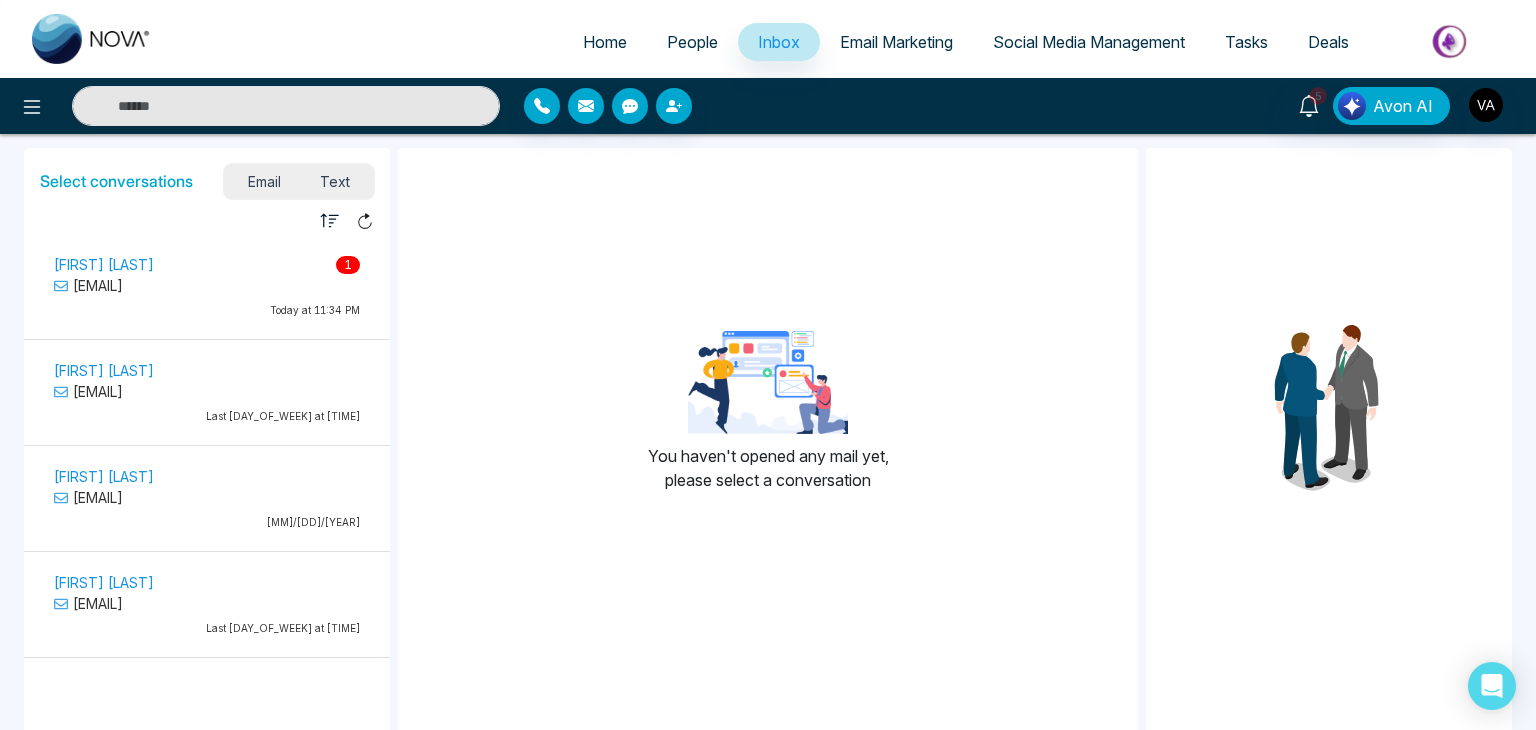 click on "vijay@mmnovatech.com" at bounding box center (207, 285) 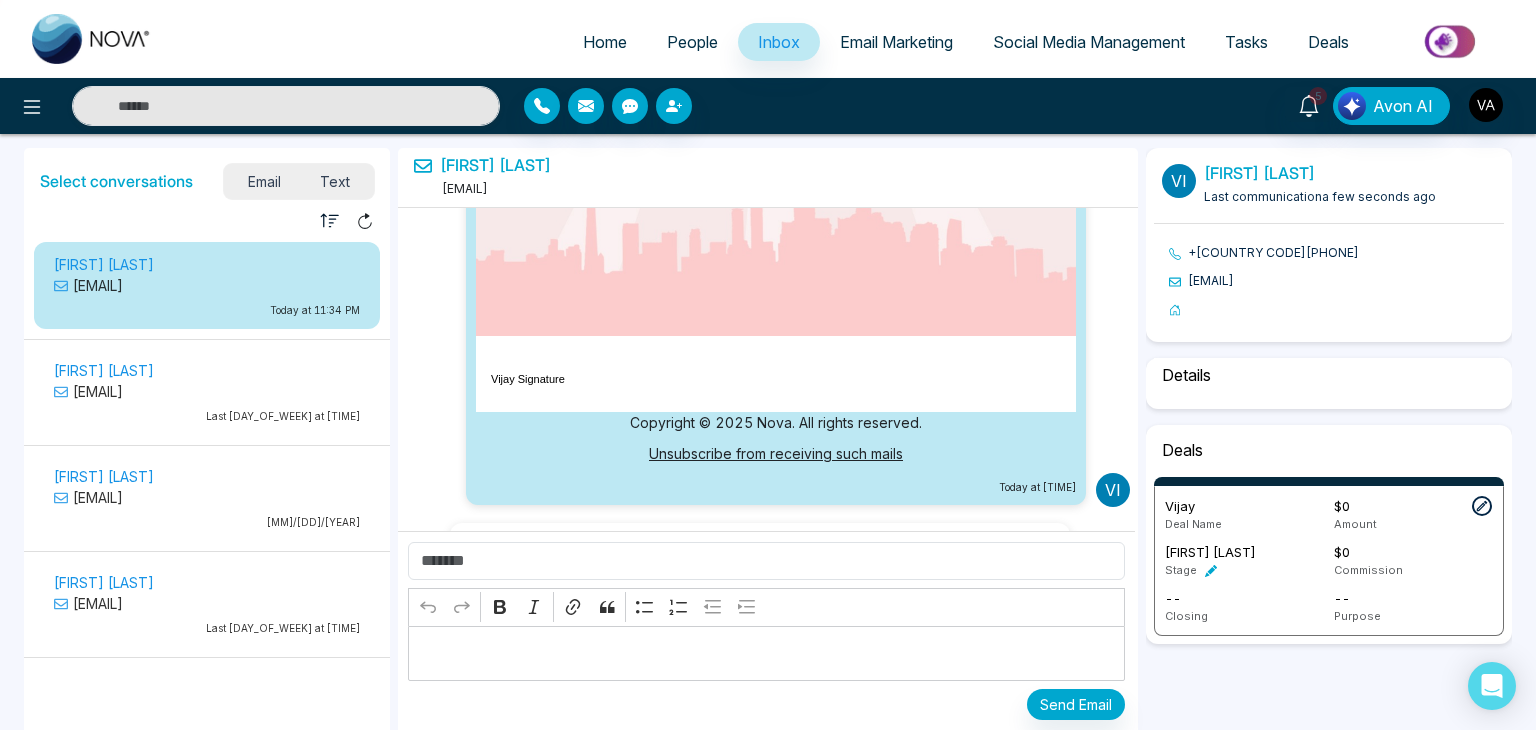 select on "*" 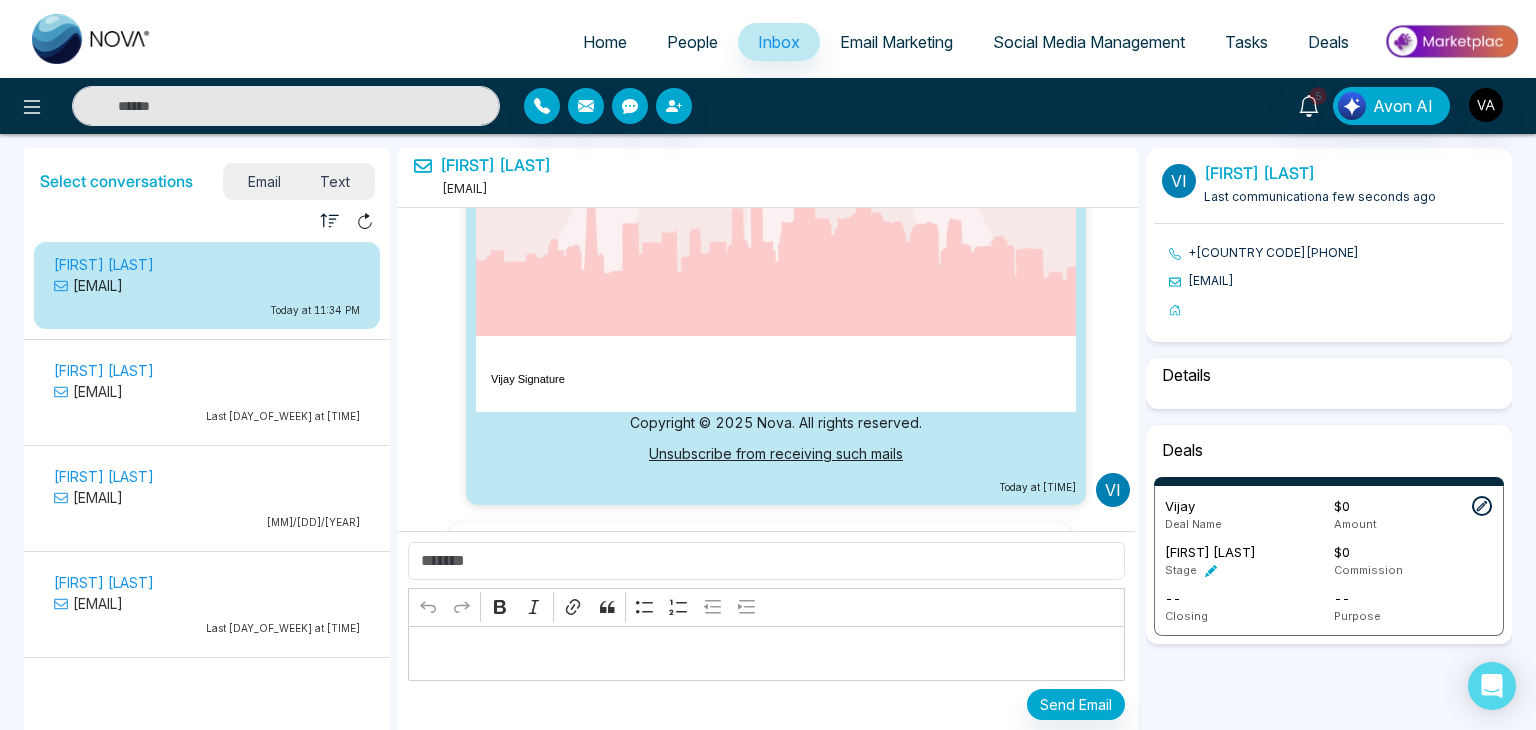 select on "****" 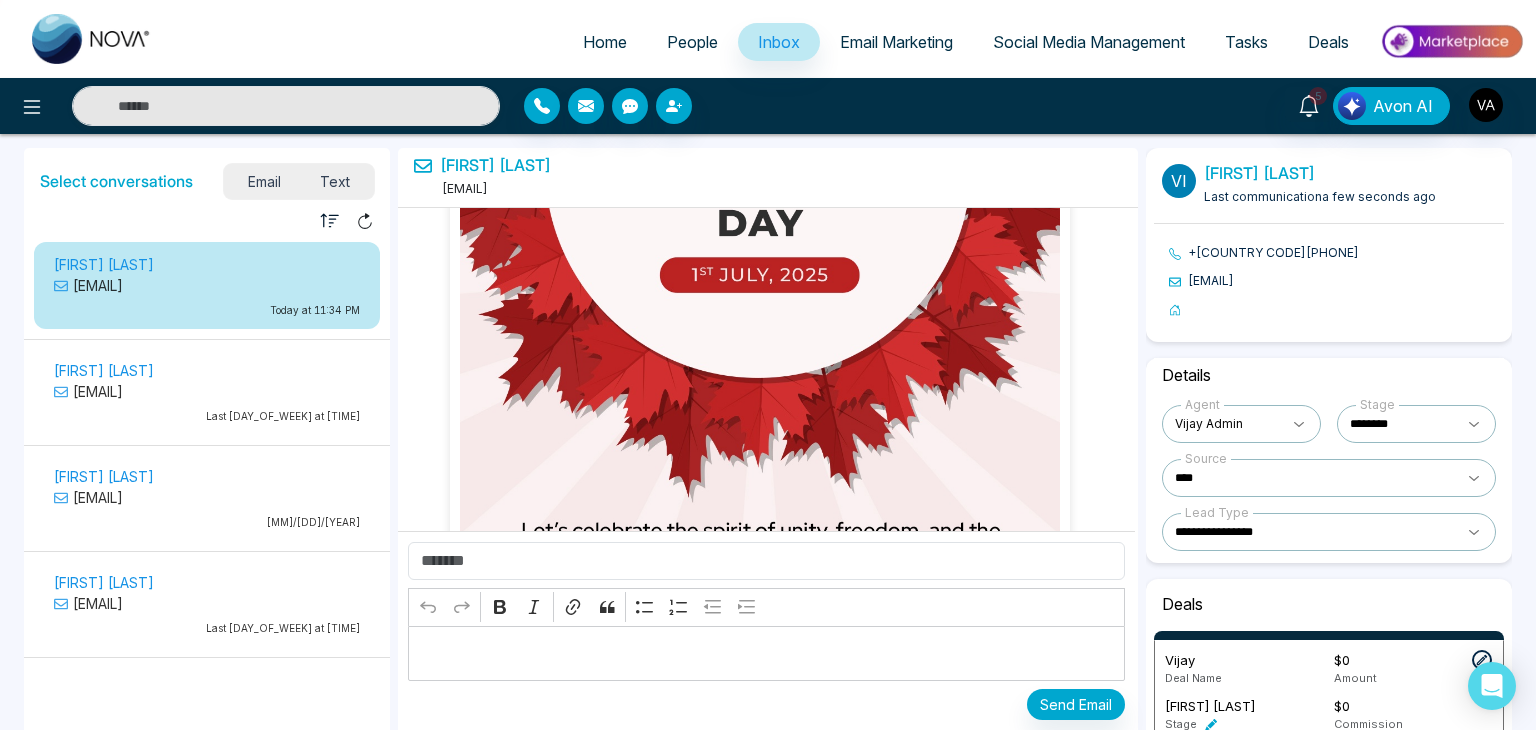 scroll, scrollTop: 9088, scrollLeft: 0, axis: vertical 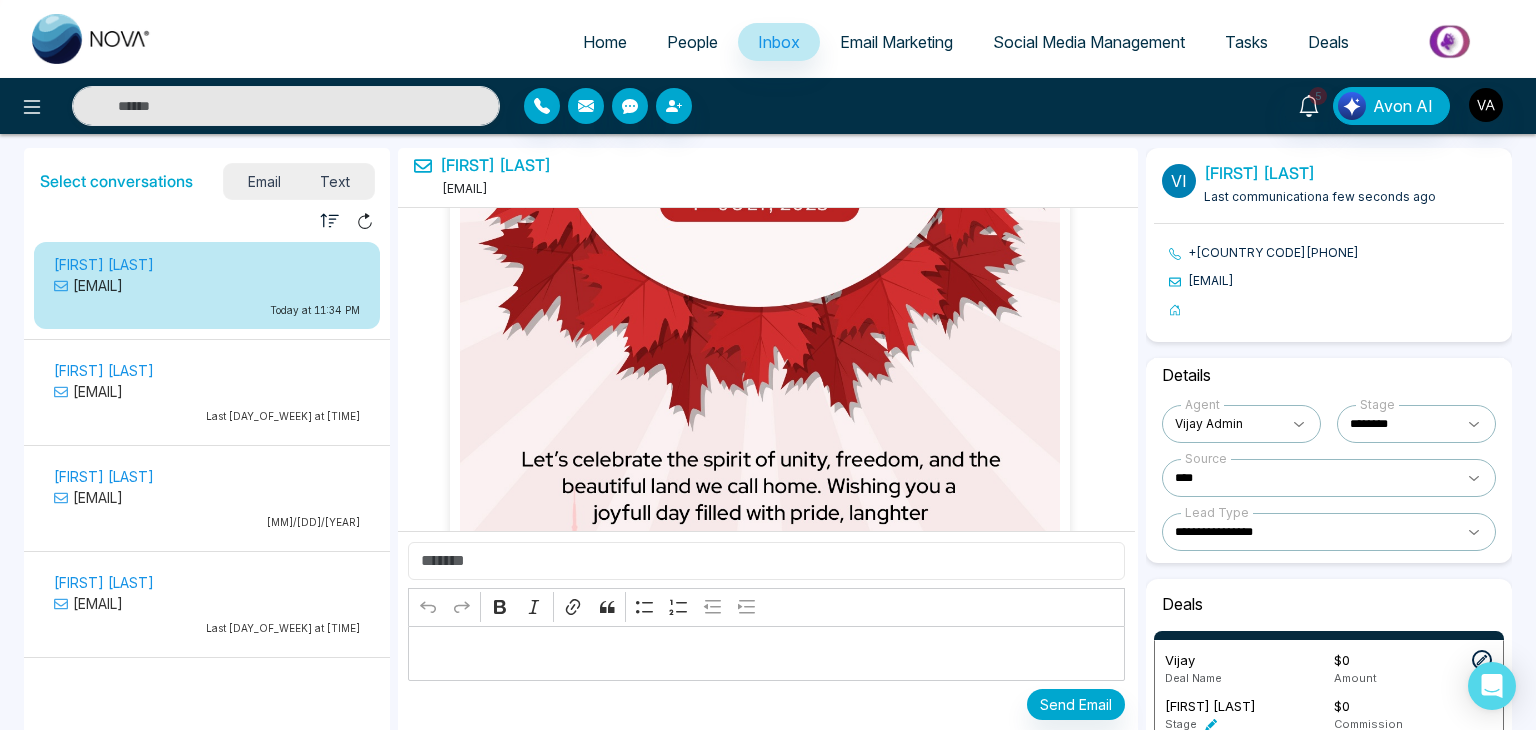 click at bounding box center (766, 561) 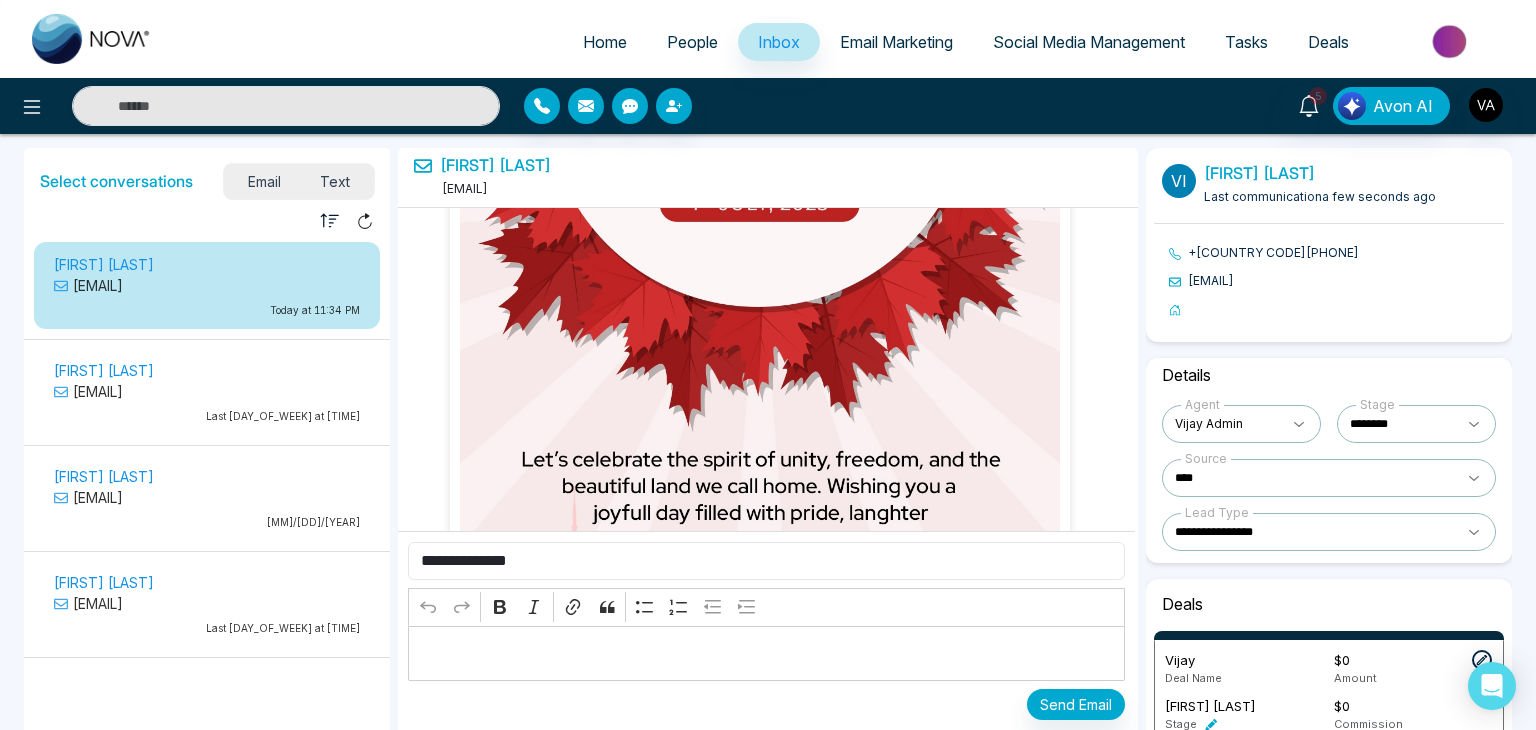 type on "**********" 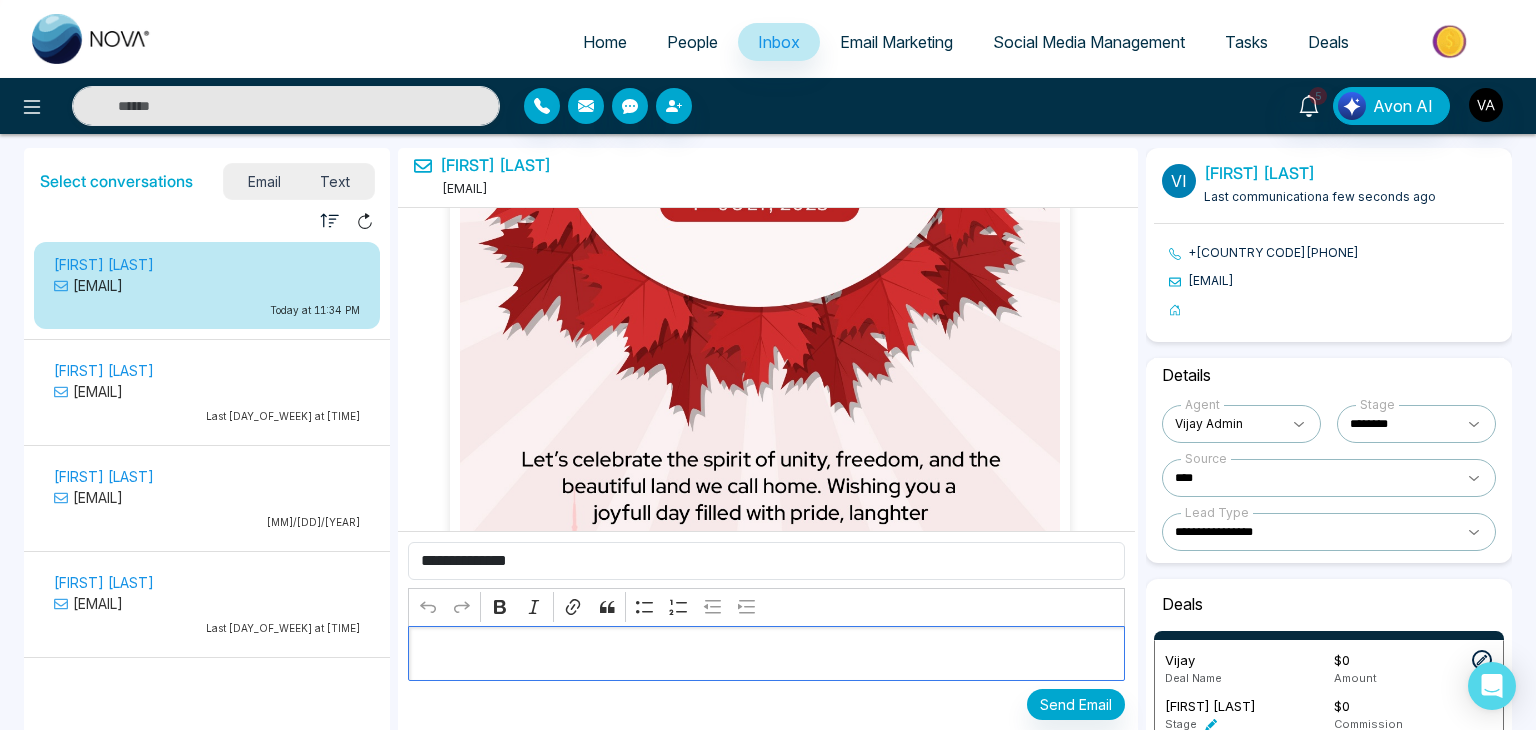 click at bounding box center [766, 653] 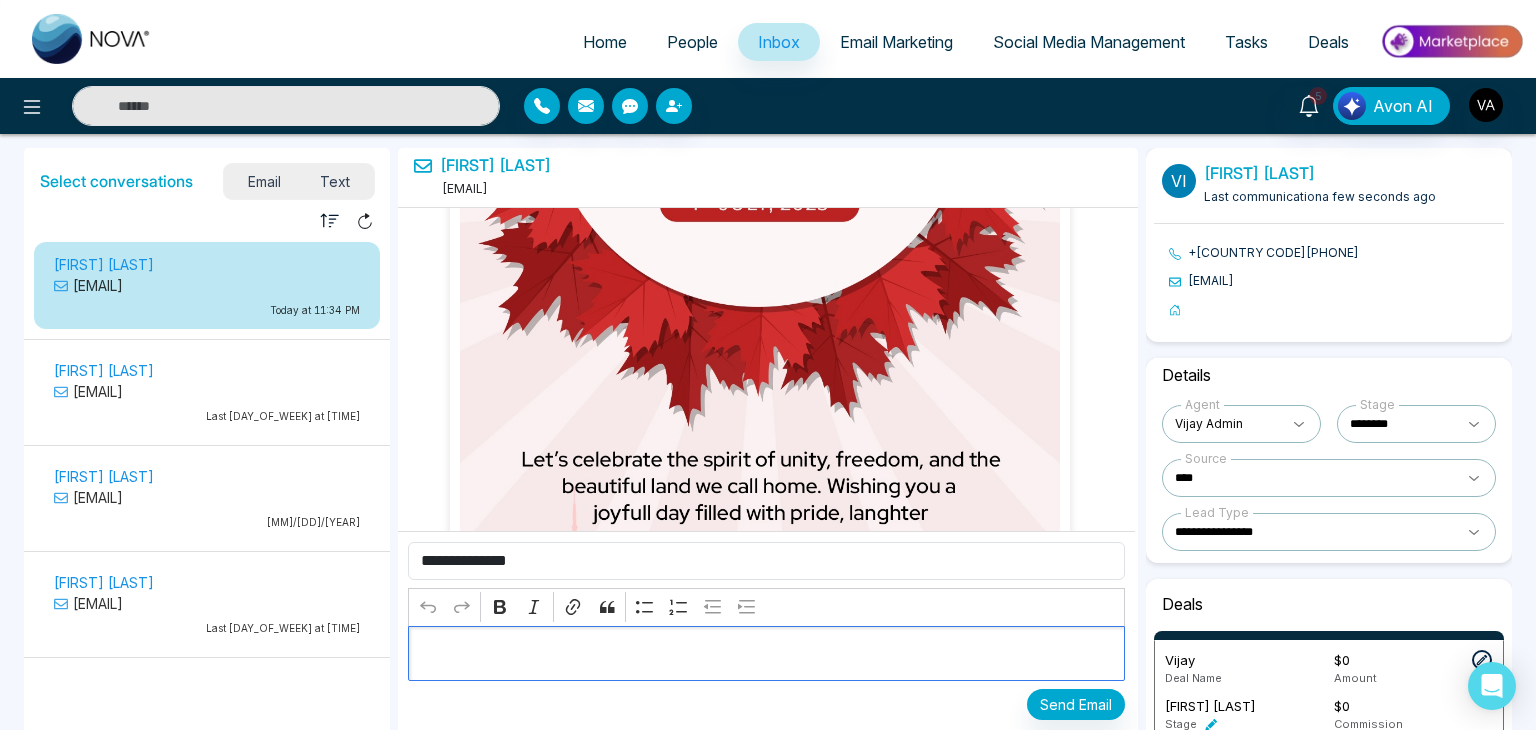 click at bounding box center [766, 653] 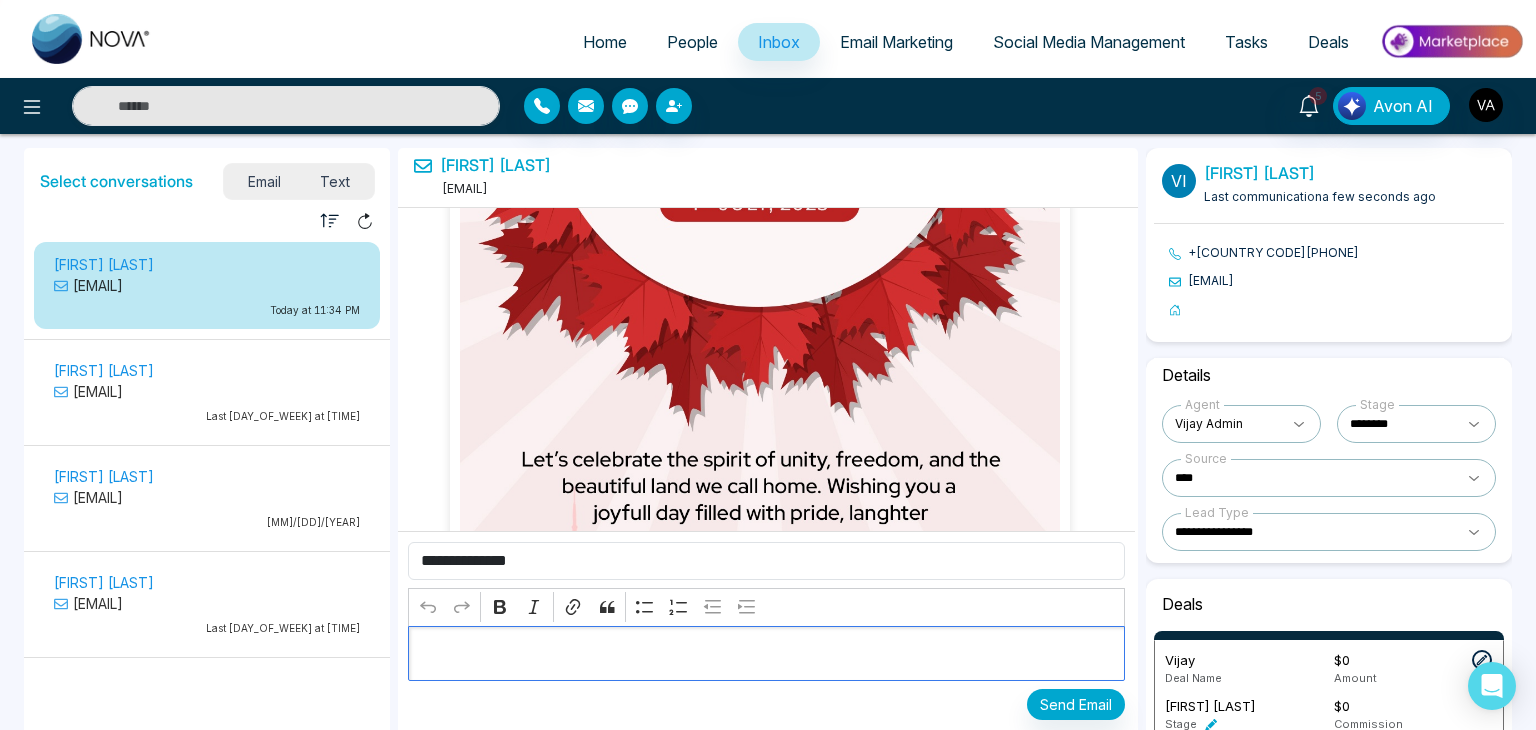 click at bounding box center (766, 653) 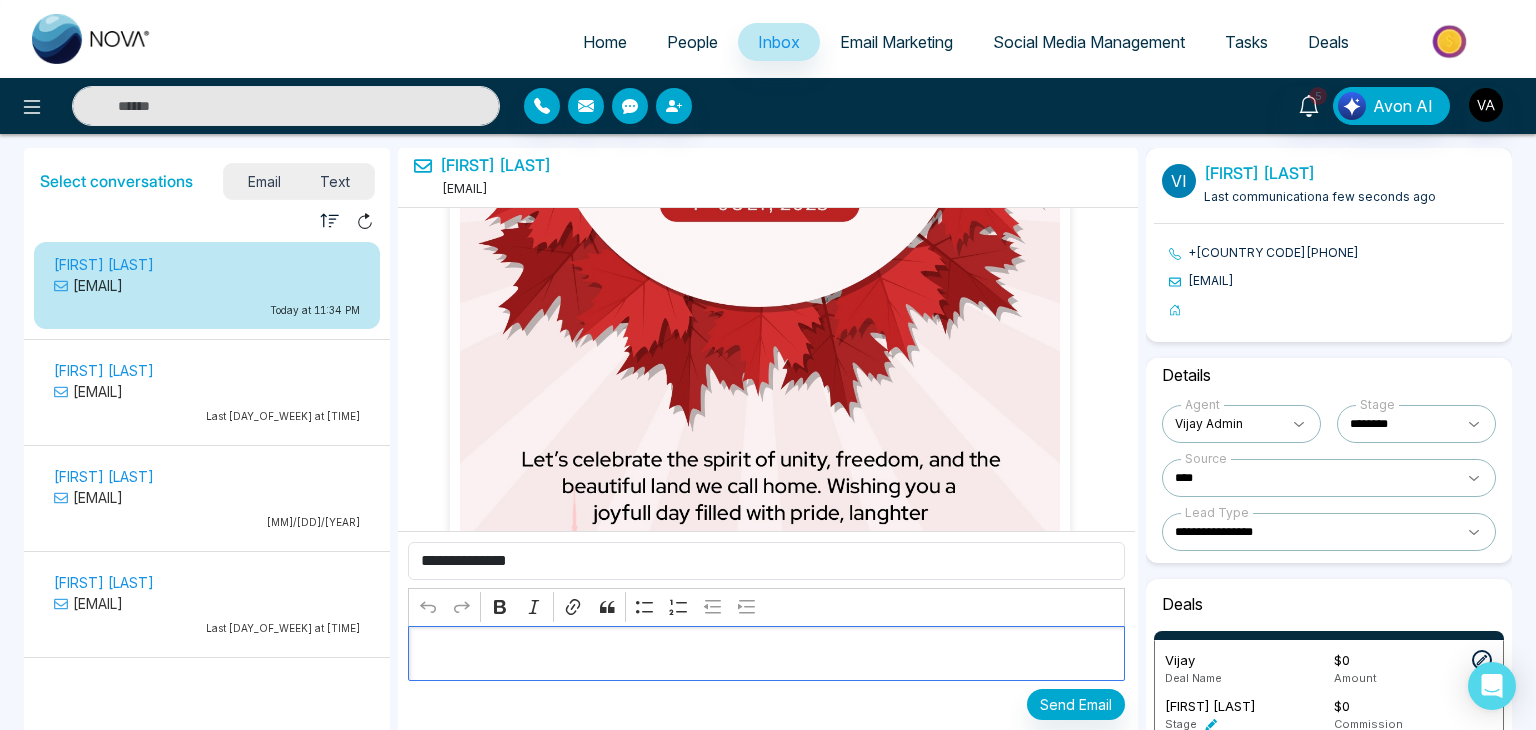 click at bounding box center (767, 654) 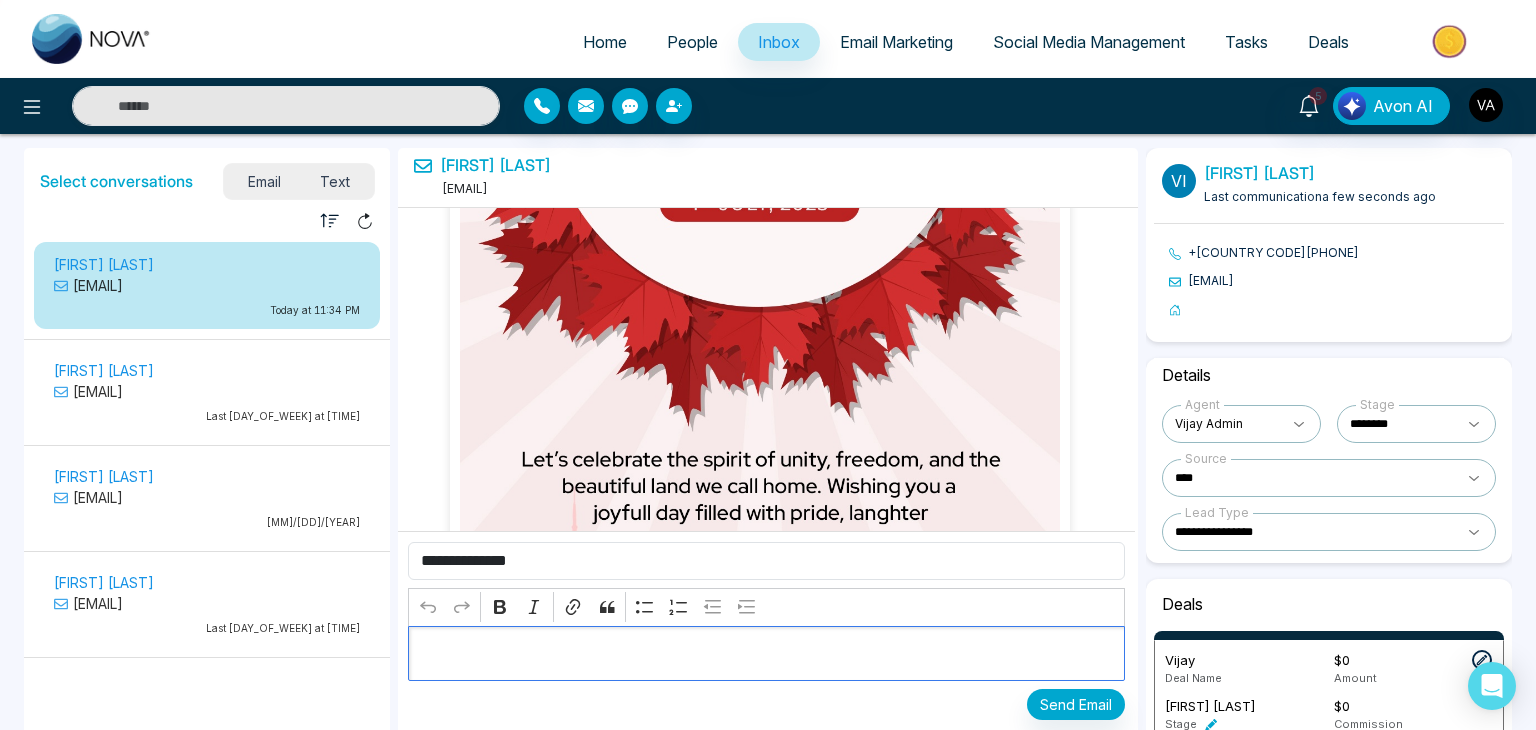 click at bounding box center [766, 653] 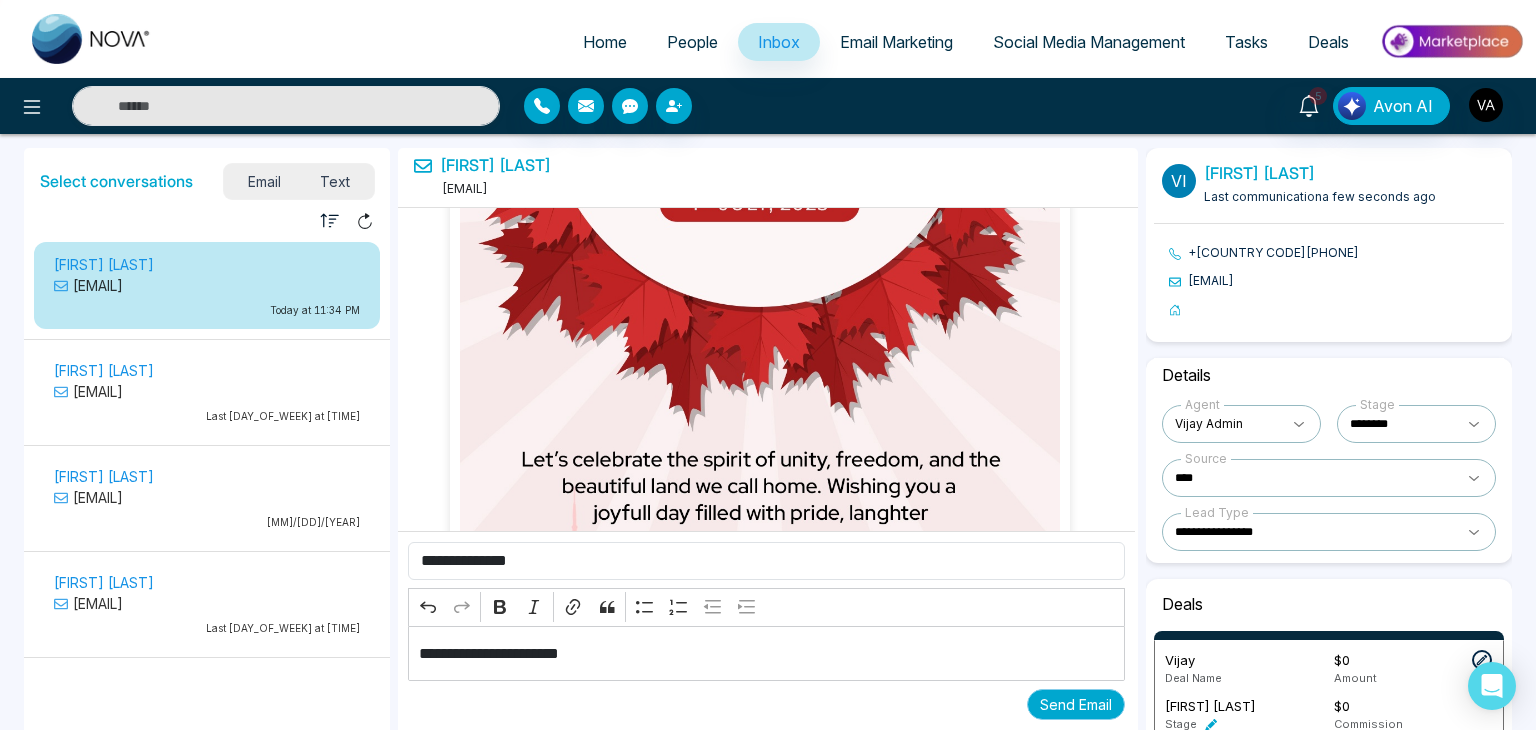 click on "Send Email" at bounding box center (1076, 704) 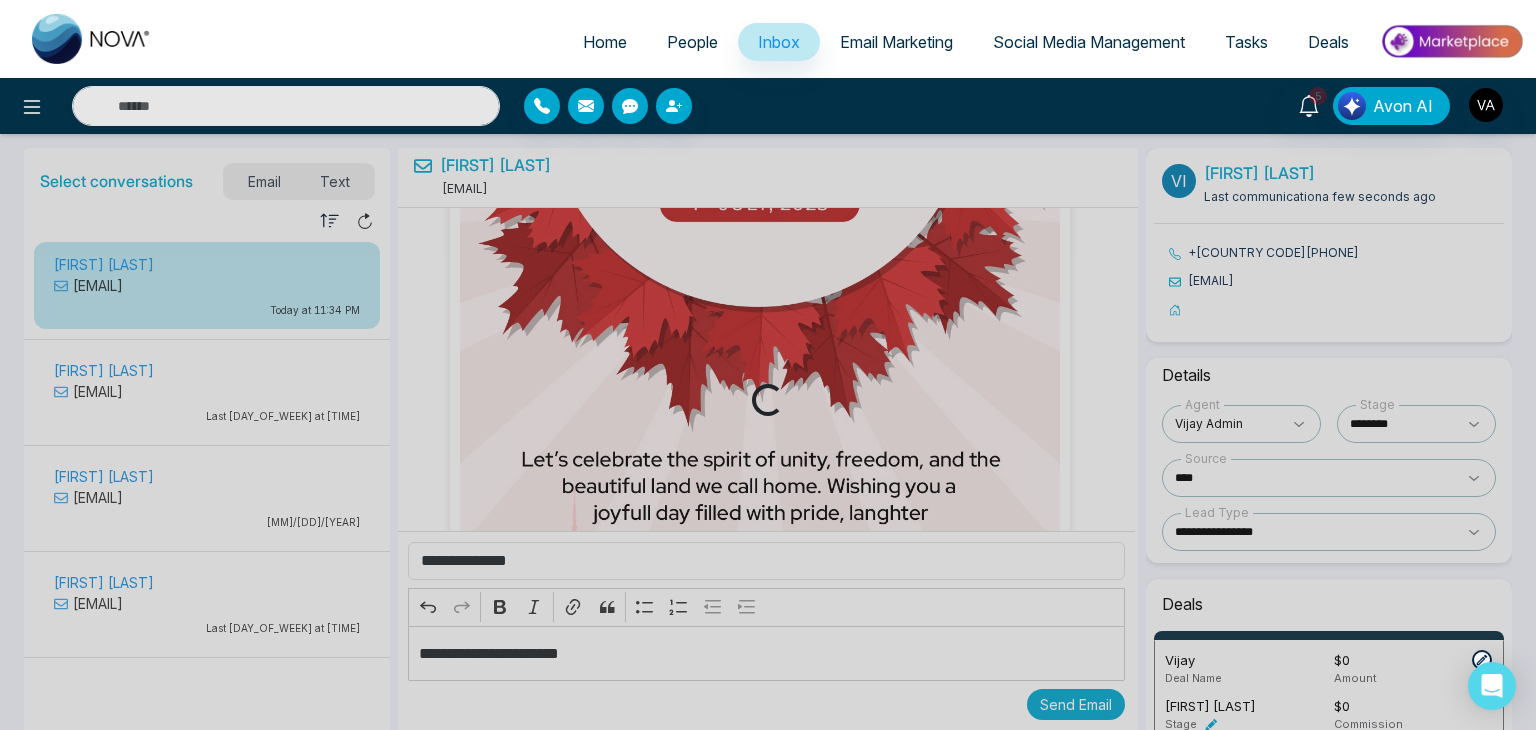 type 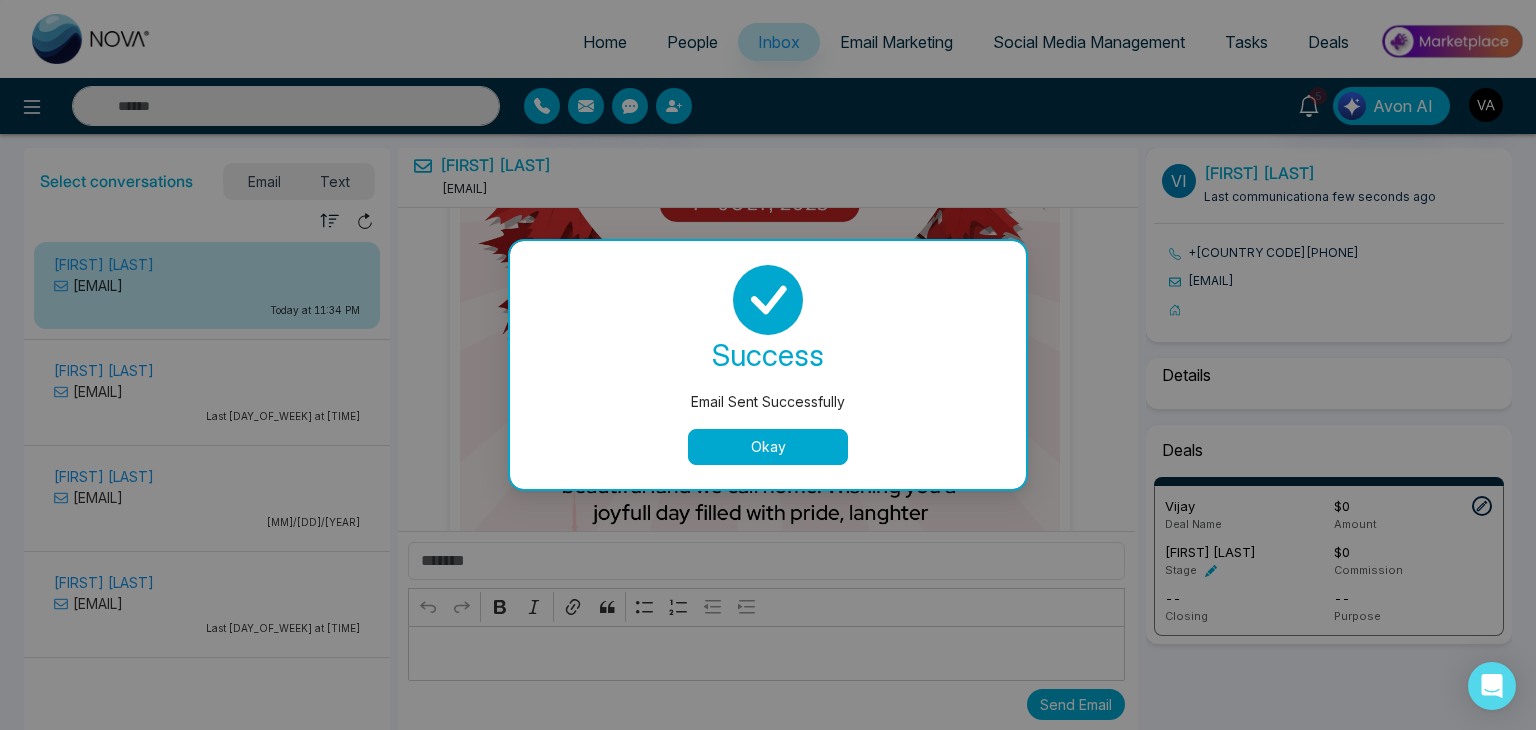 scroll, scrollTop: 9646, scrollLeft: 0, axis: vertical 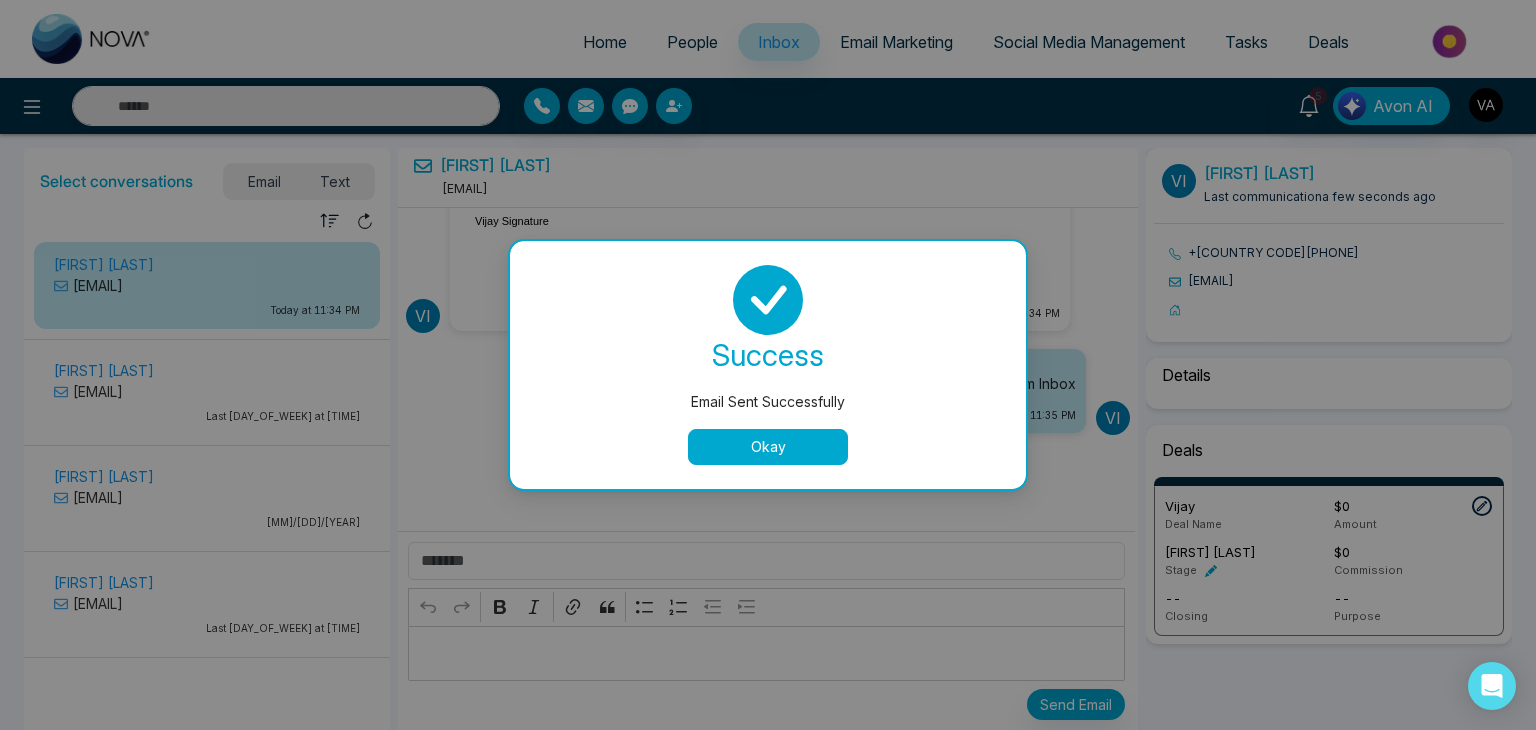 click on "Okay" at bounding box center [768, 447] 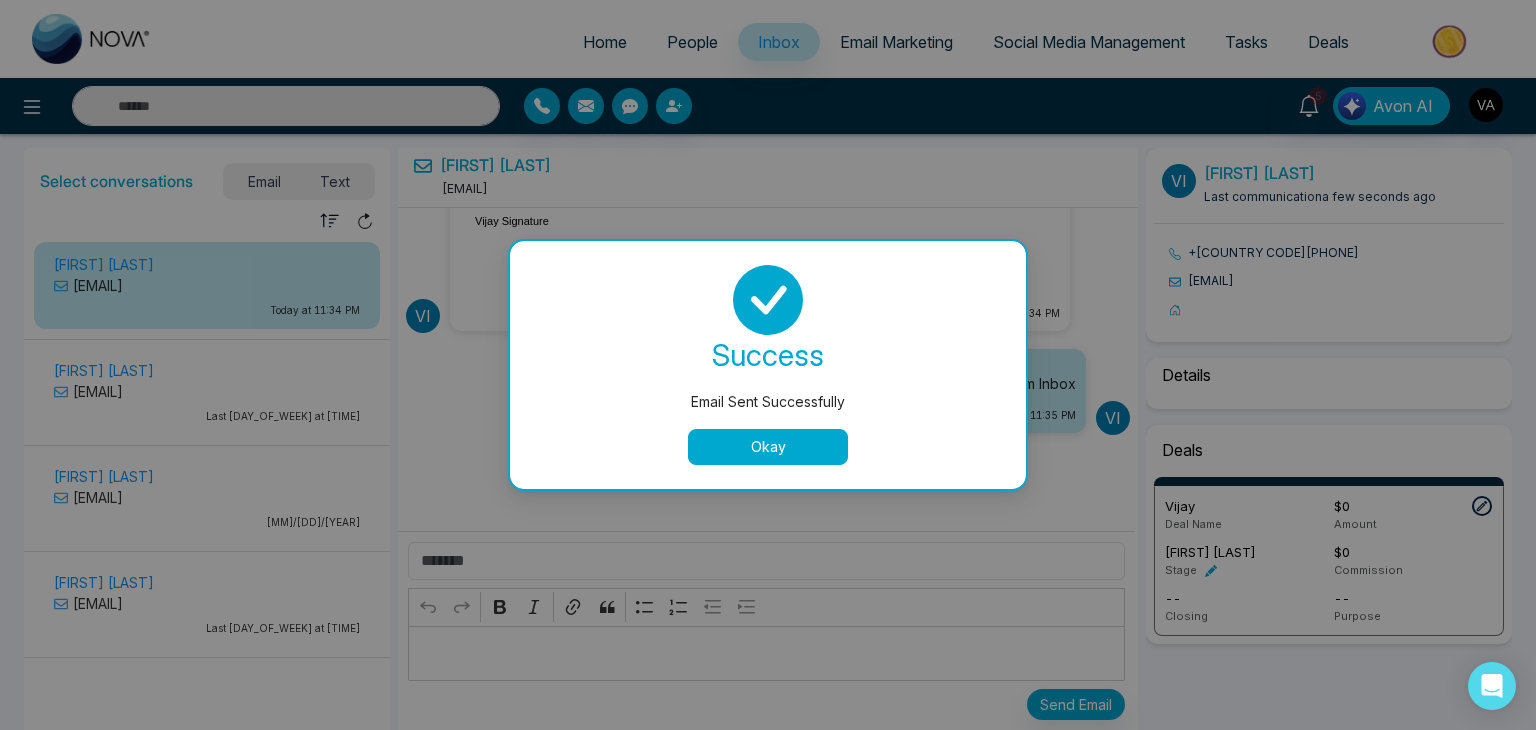 select on "*" 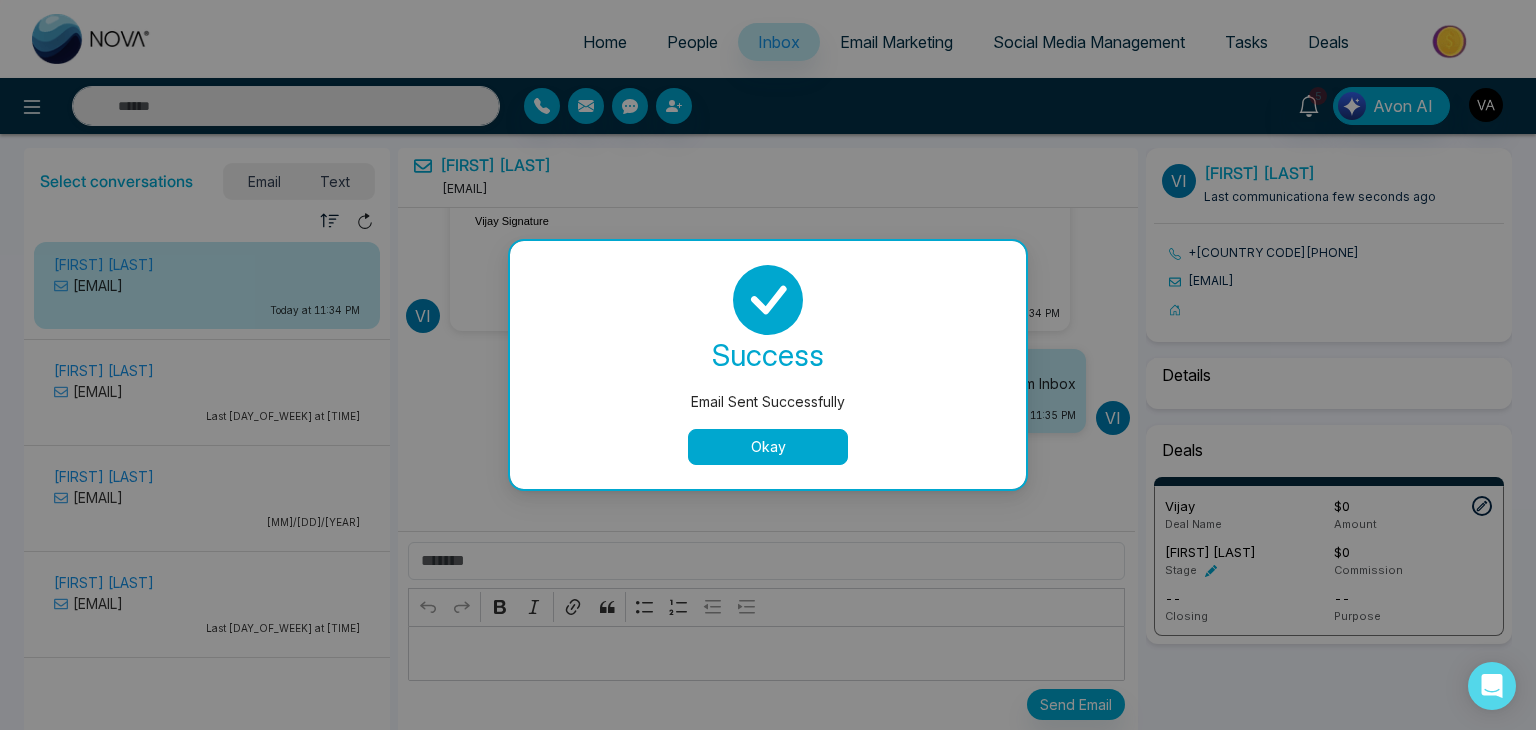 select on "****" 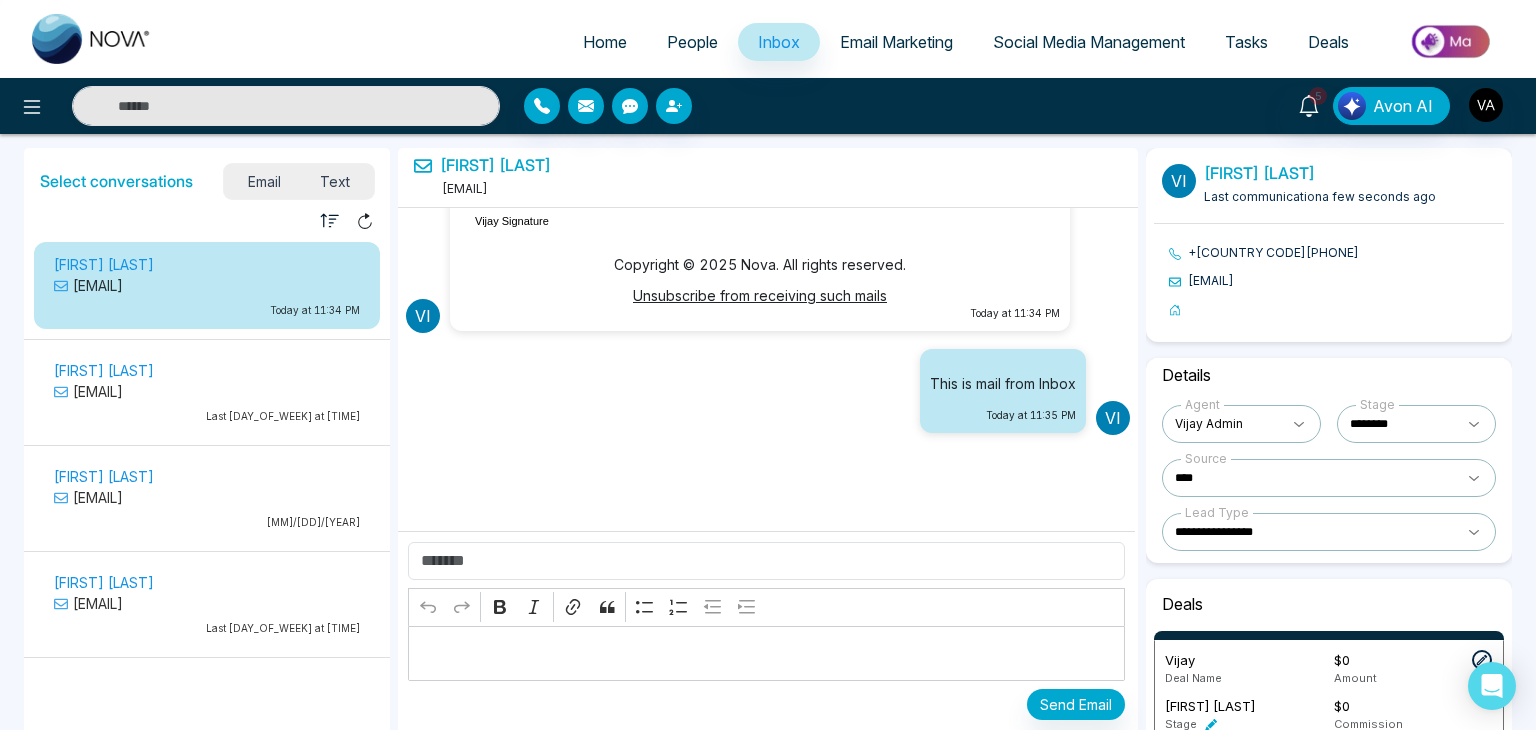 drag, startPoint x: 914, startPoint y: 389, endPoint x: 1060, endPoint y: 364, distance: 148.12495 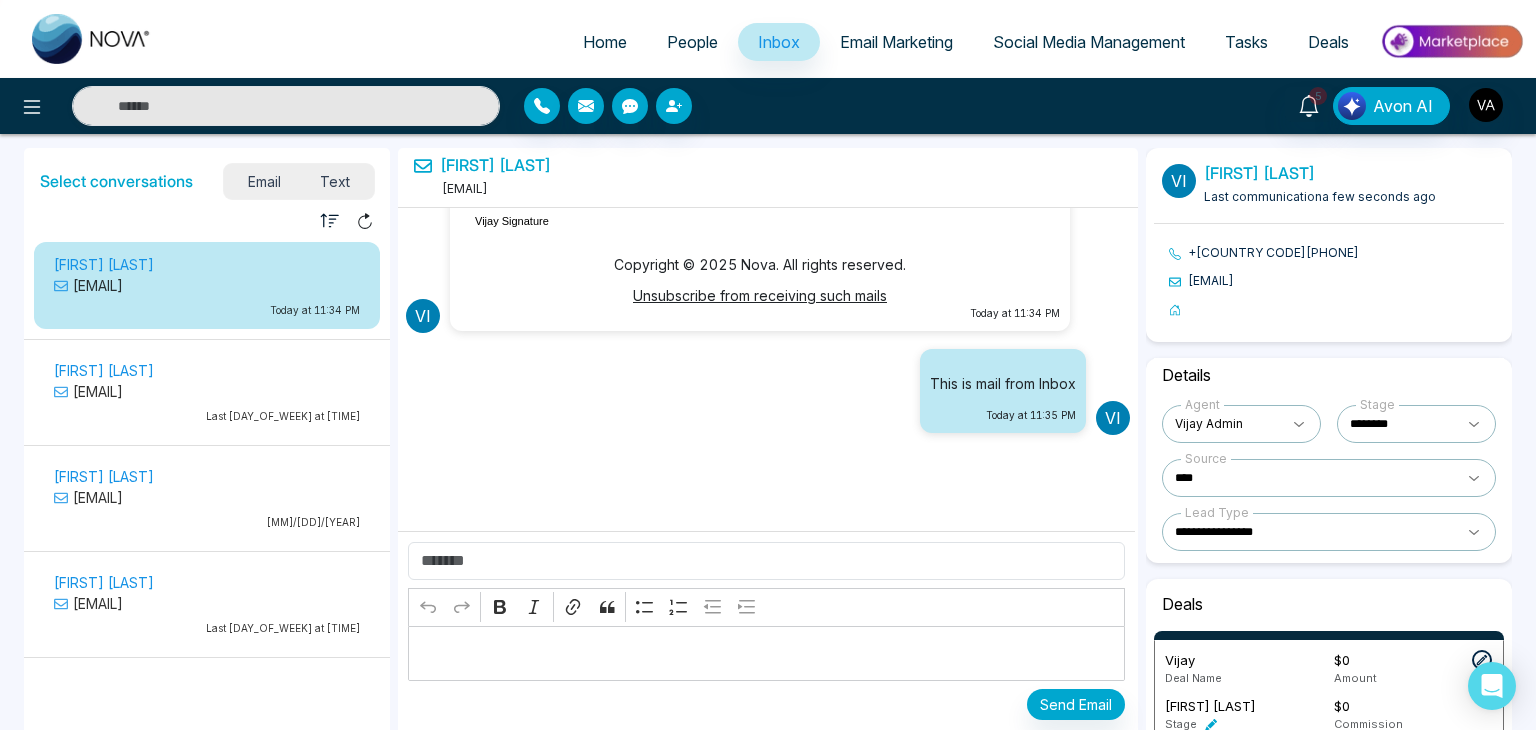 click on "Today at 11:35 PM" at bounding box center (1003, 391) 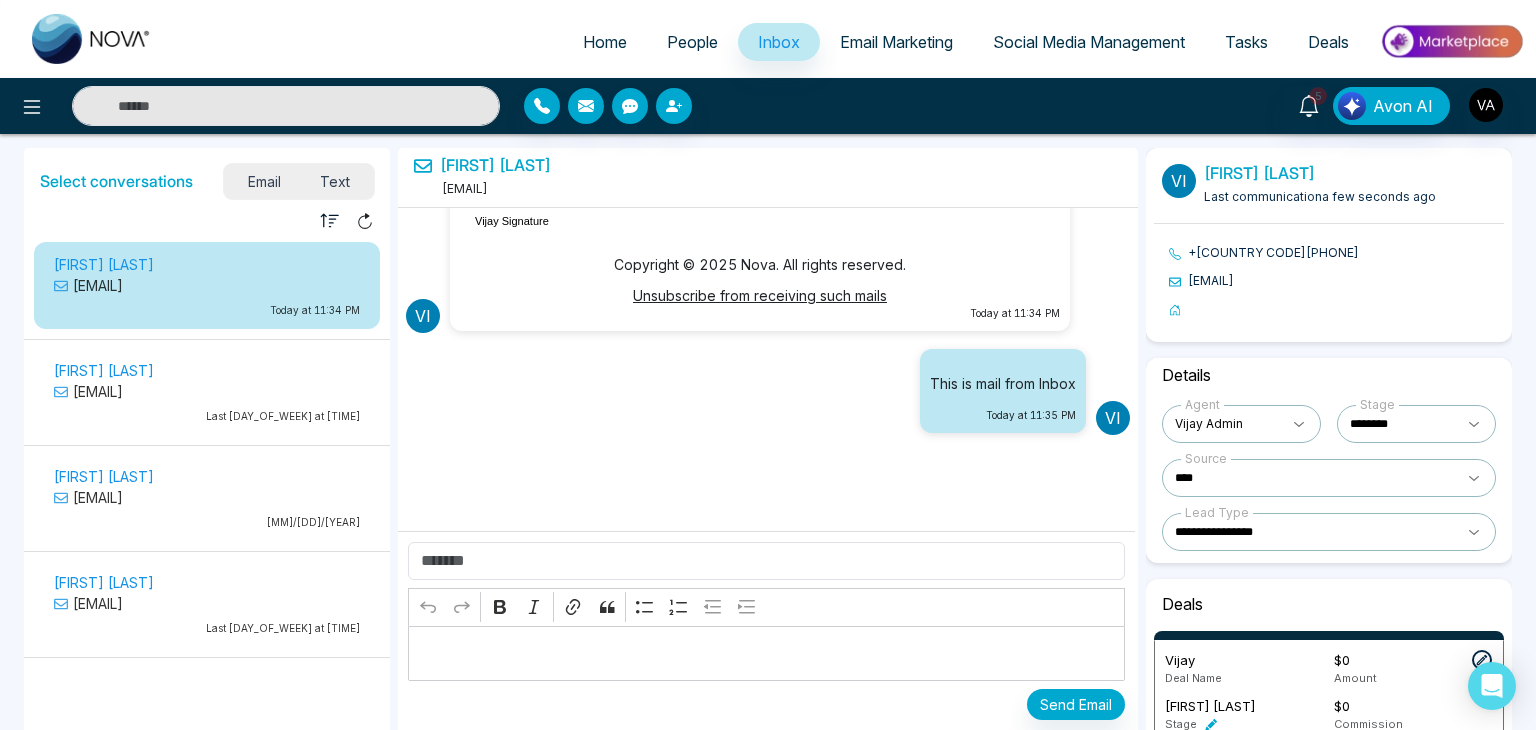 scroll, scrollTop: 164, scrollLeft: 0, axis: vertical 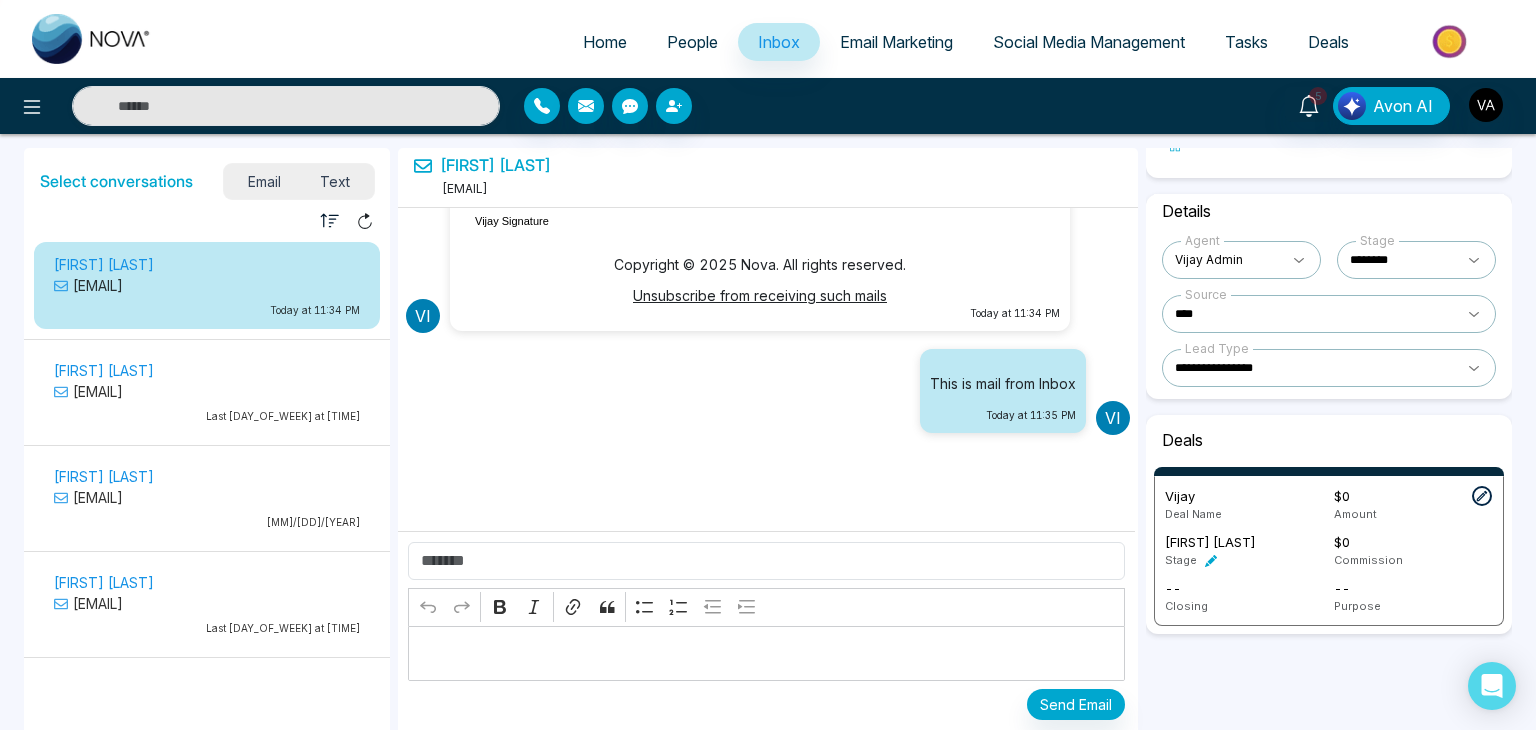 click on "**********" at bounding box center [1329, 368] 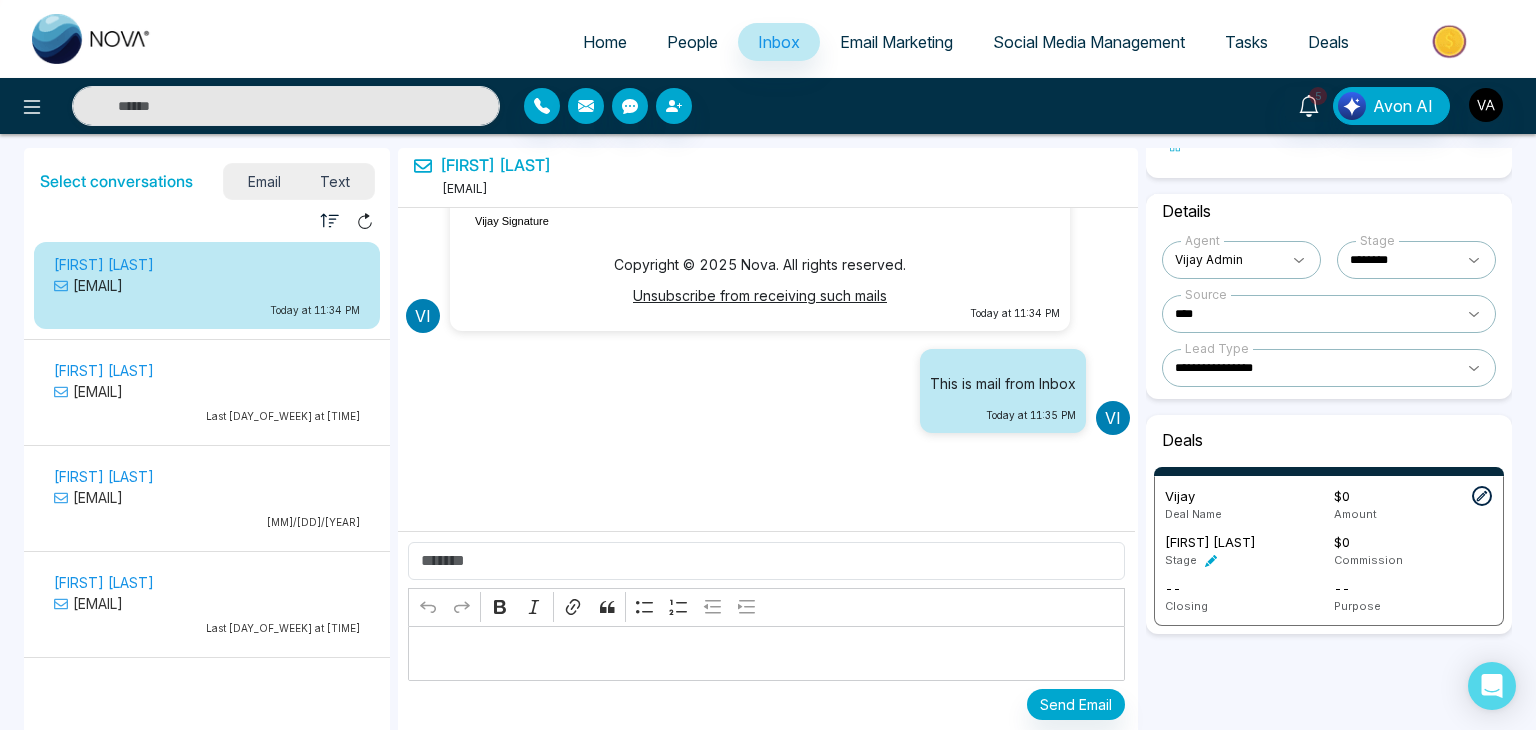 click on "**********" at bounding box center [1329, 368] 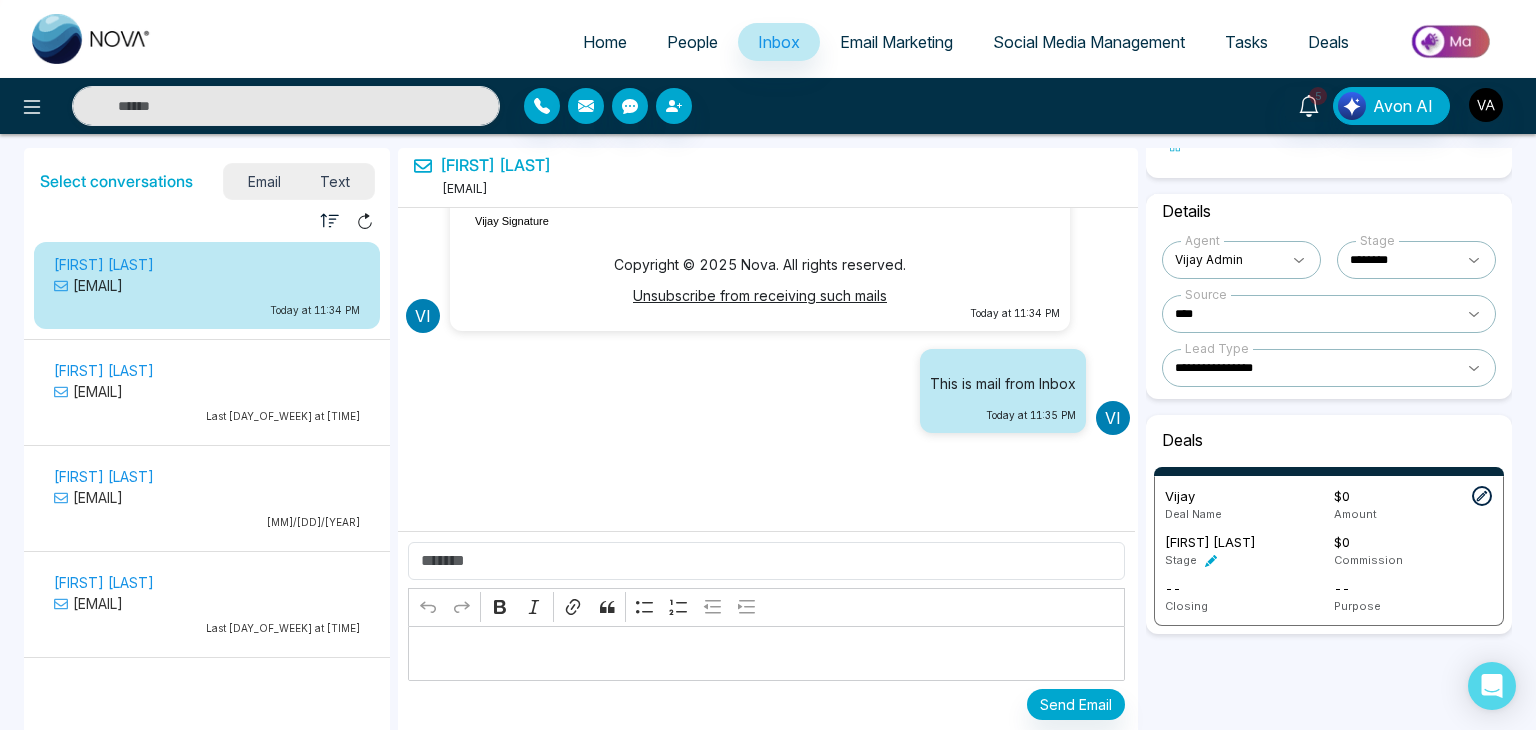click on "**********" at bounding box center [1329, 368] 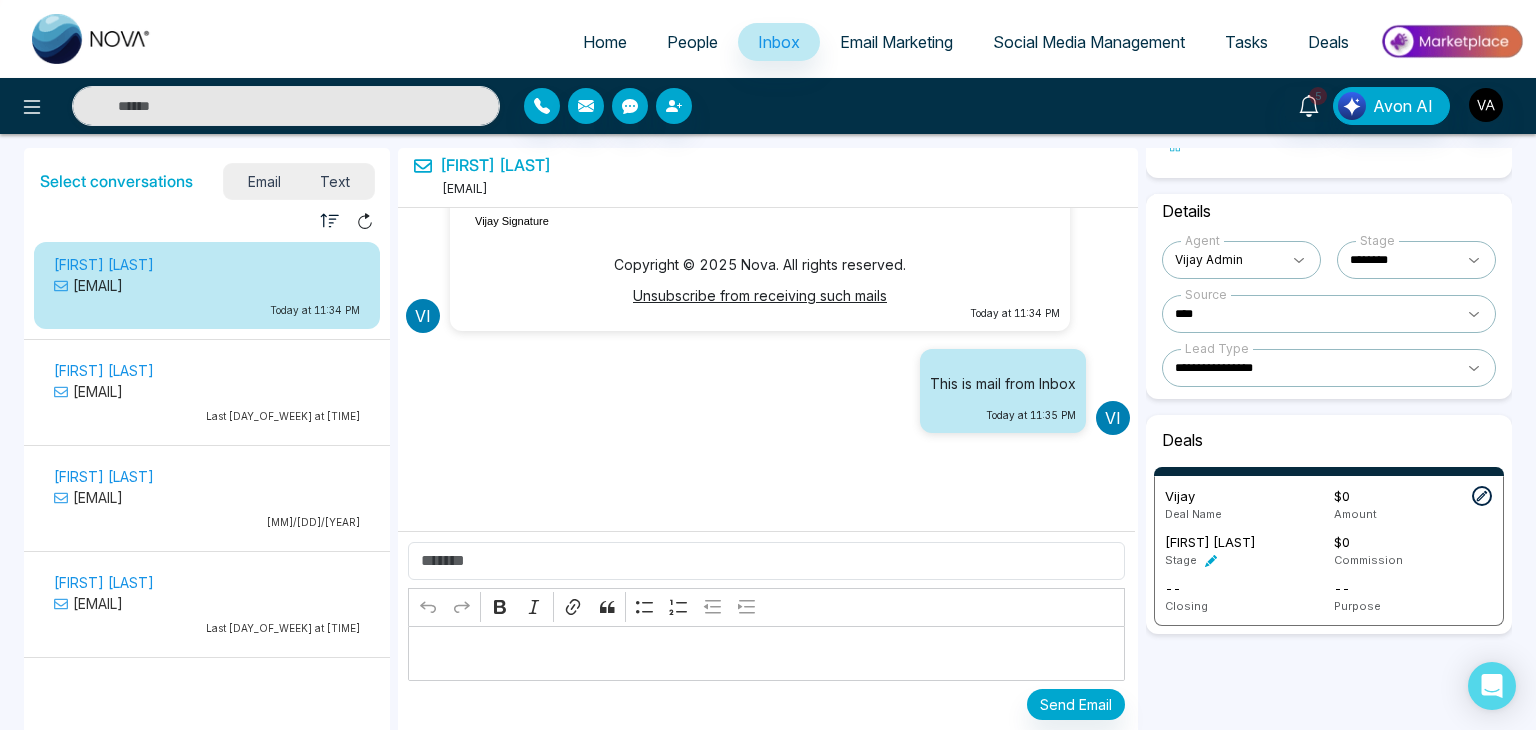 click on "**********" at bounding box center [1329, 368] 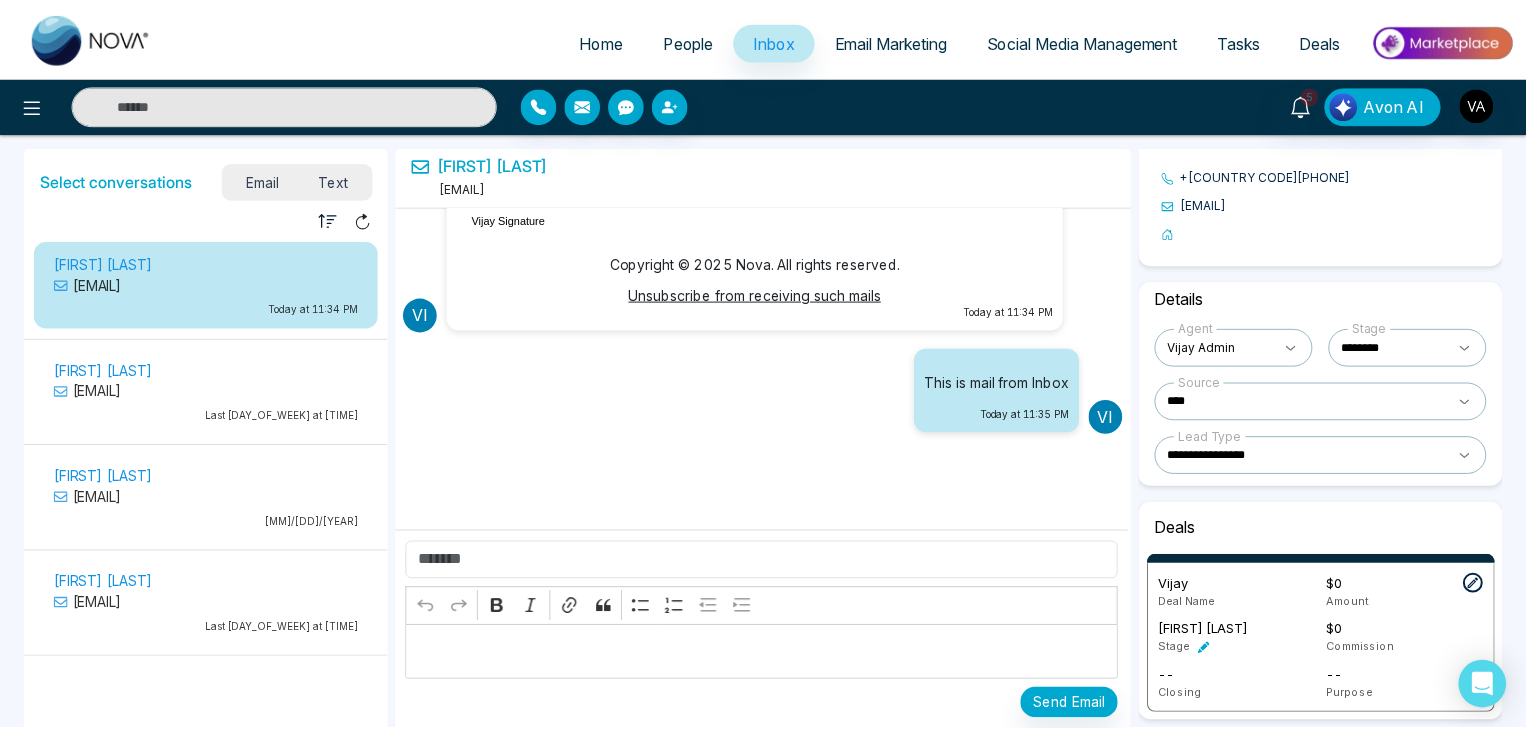 scroll, scrollTop: 0, scrollLeft: 0, axis: both 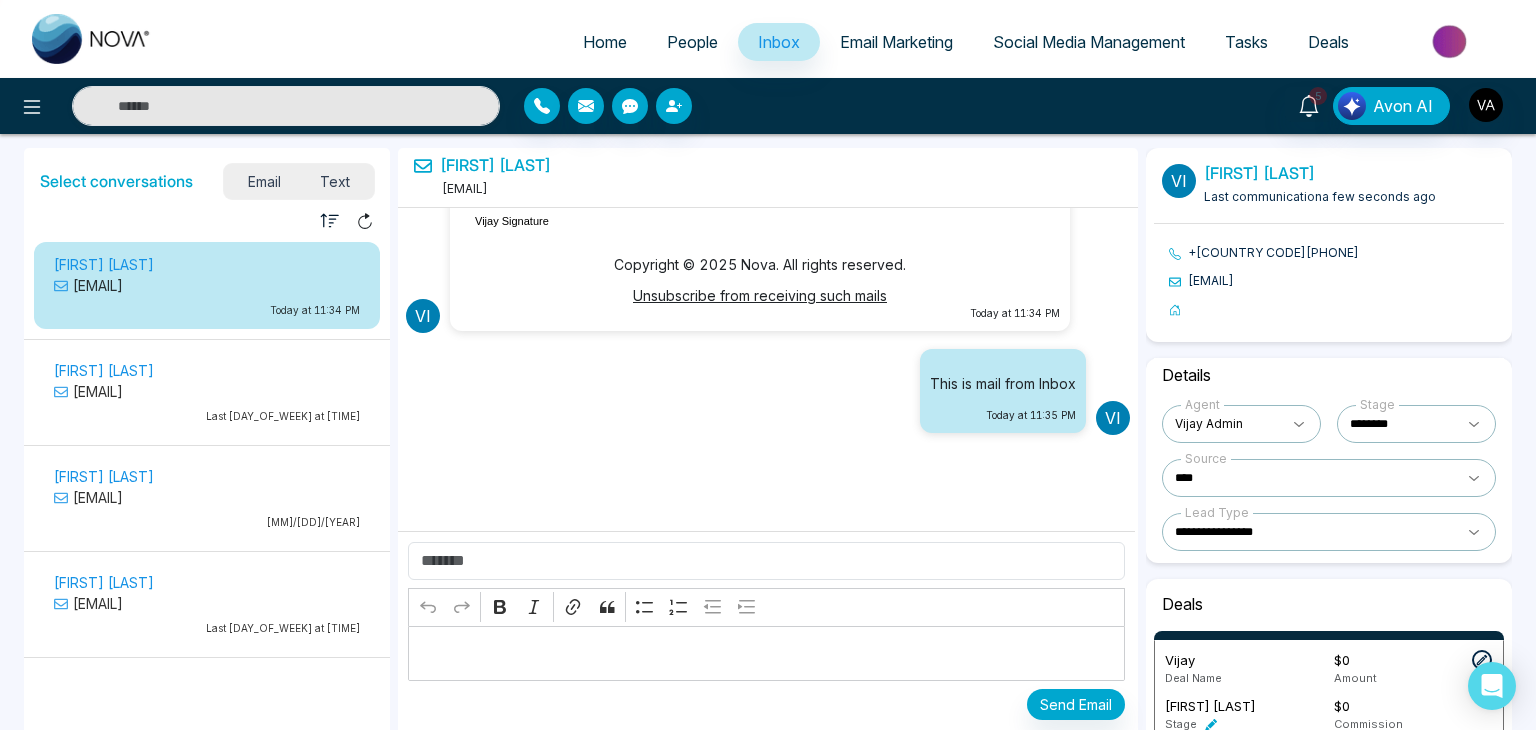 click on "[FIRST] [LAST]" at bounding box center (495, 165) 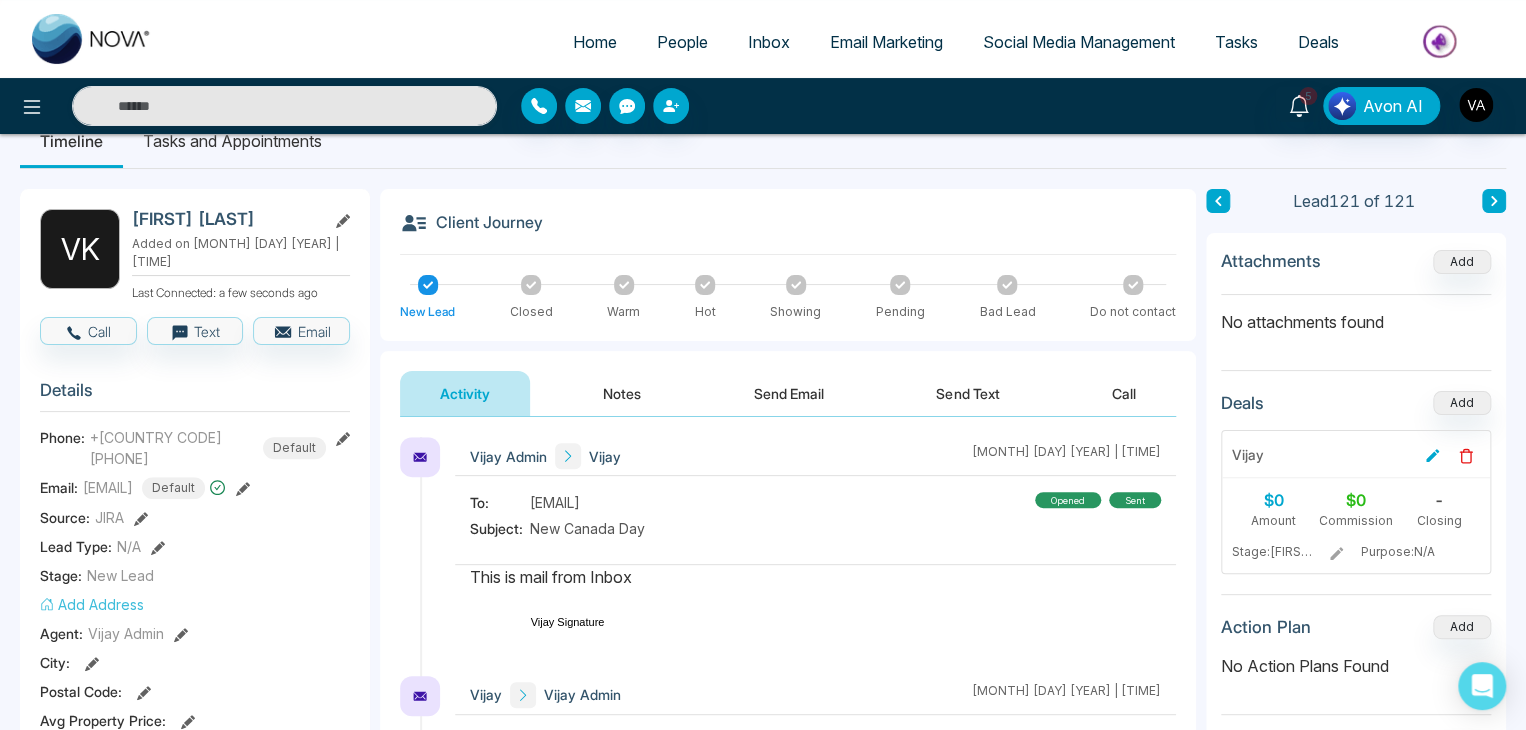 scroll, scrollTop: 30, scrollLeft: 0, axis: vertical 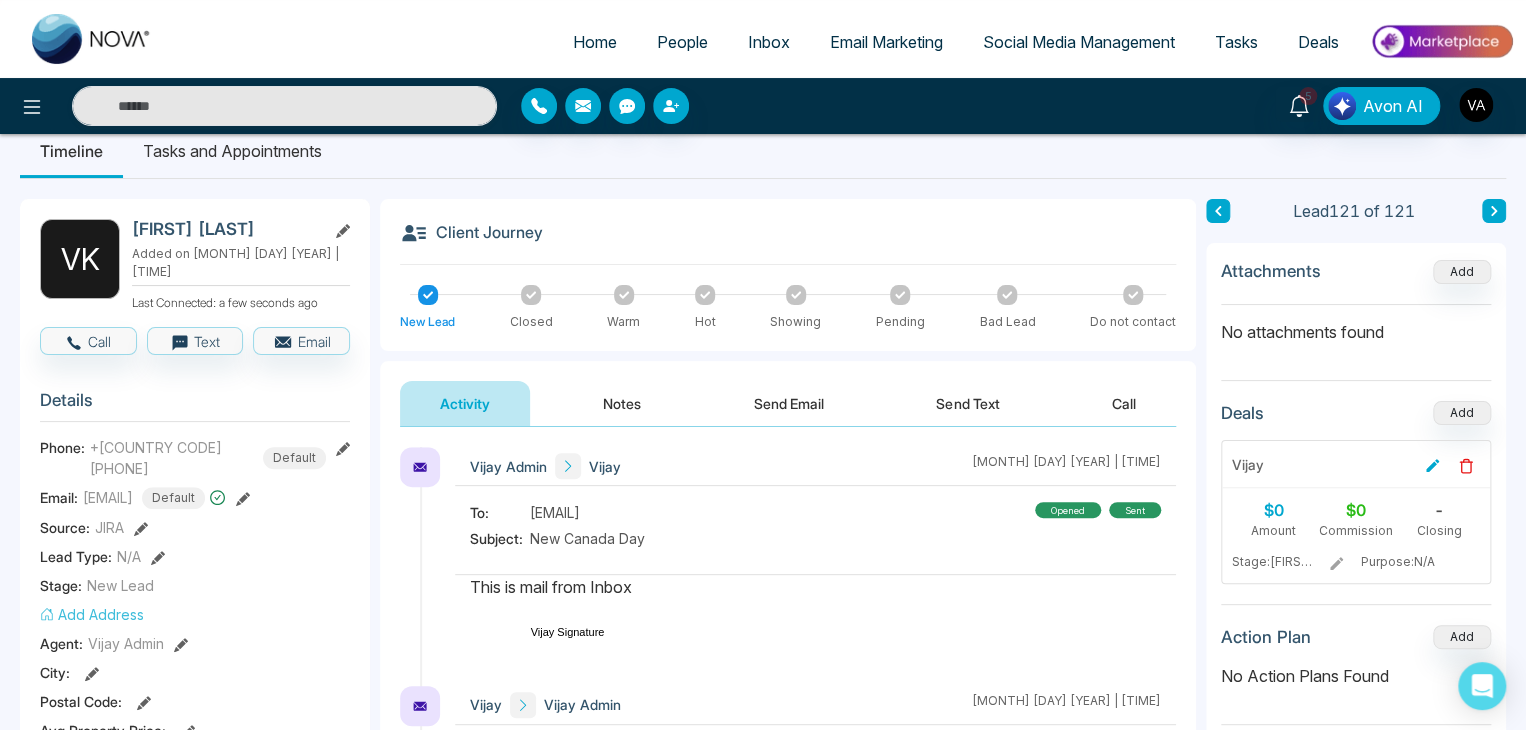 click on "Inbox" at bounding box center (769, 42) 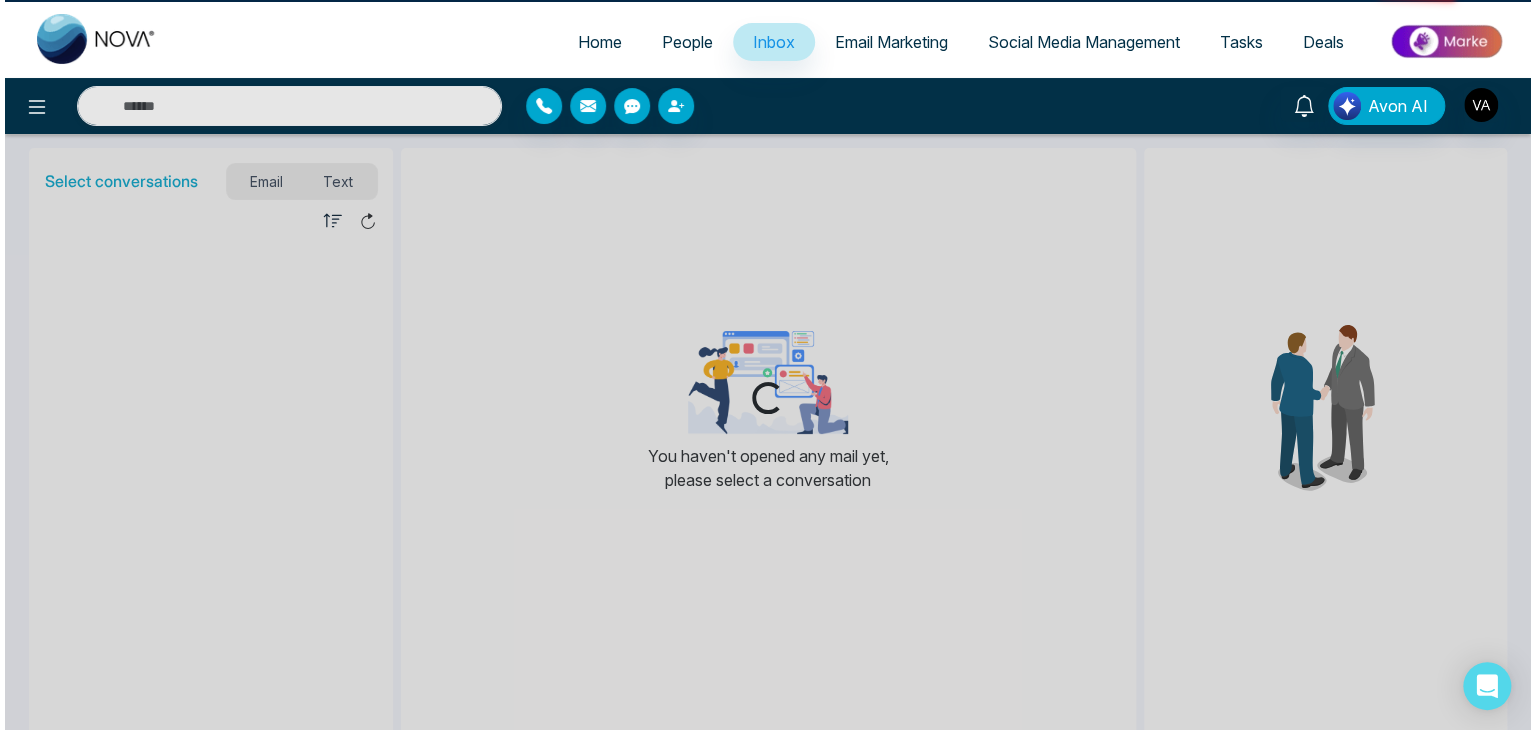 scroll, scrollTop: 0, scrollLeft: 0, axis: both 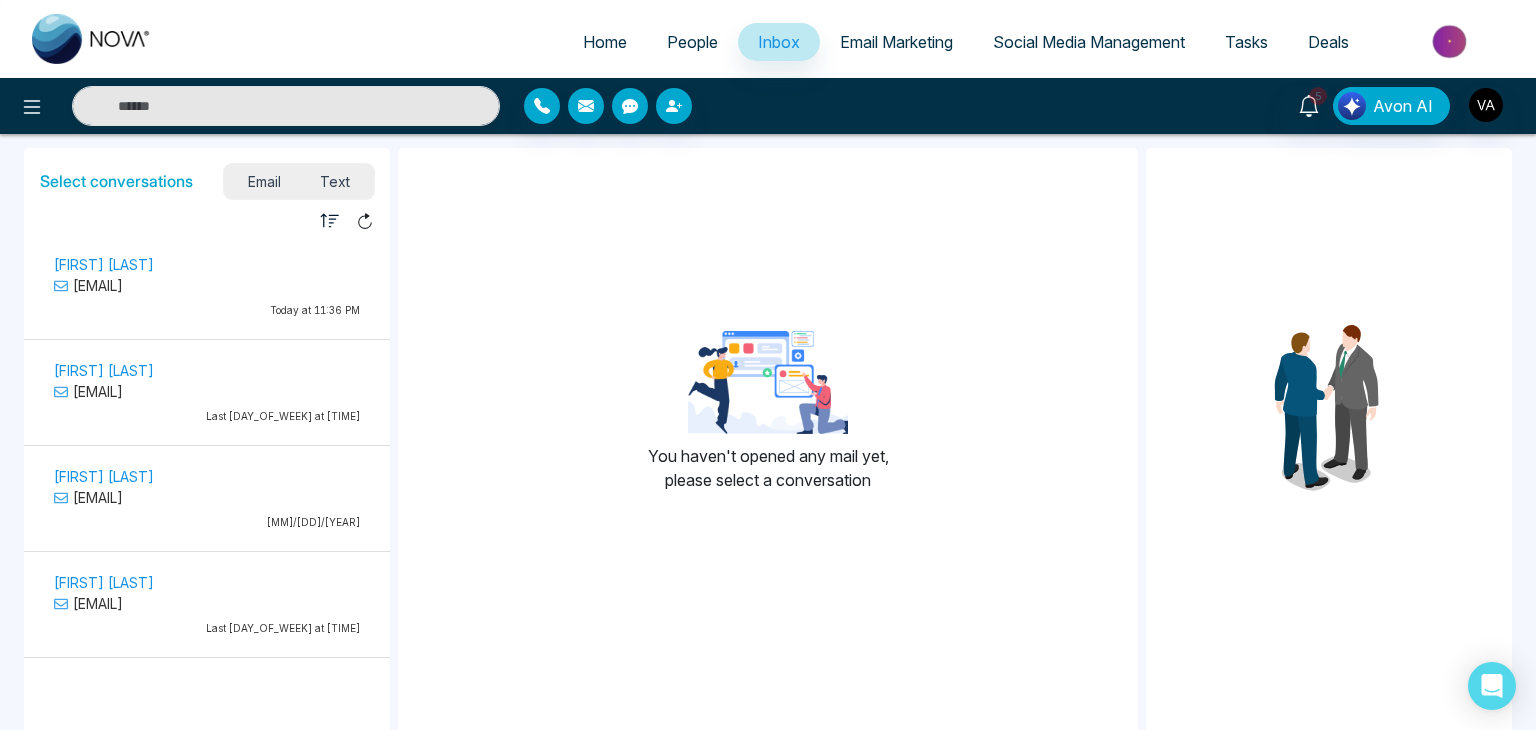 click on "vijay@mmnovatech.com" at bounding box center [207, 285] 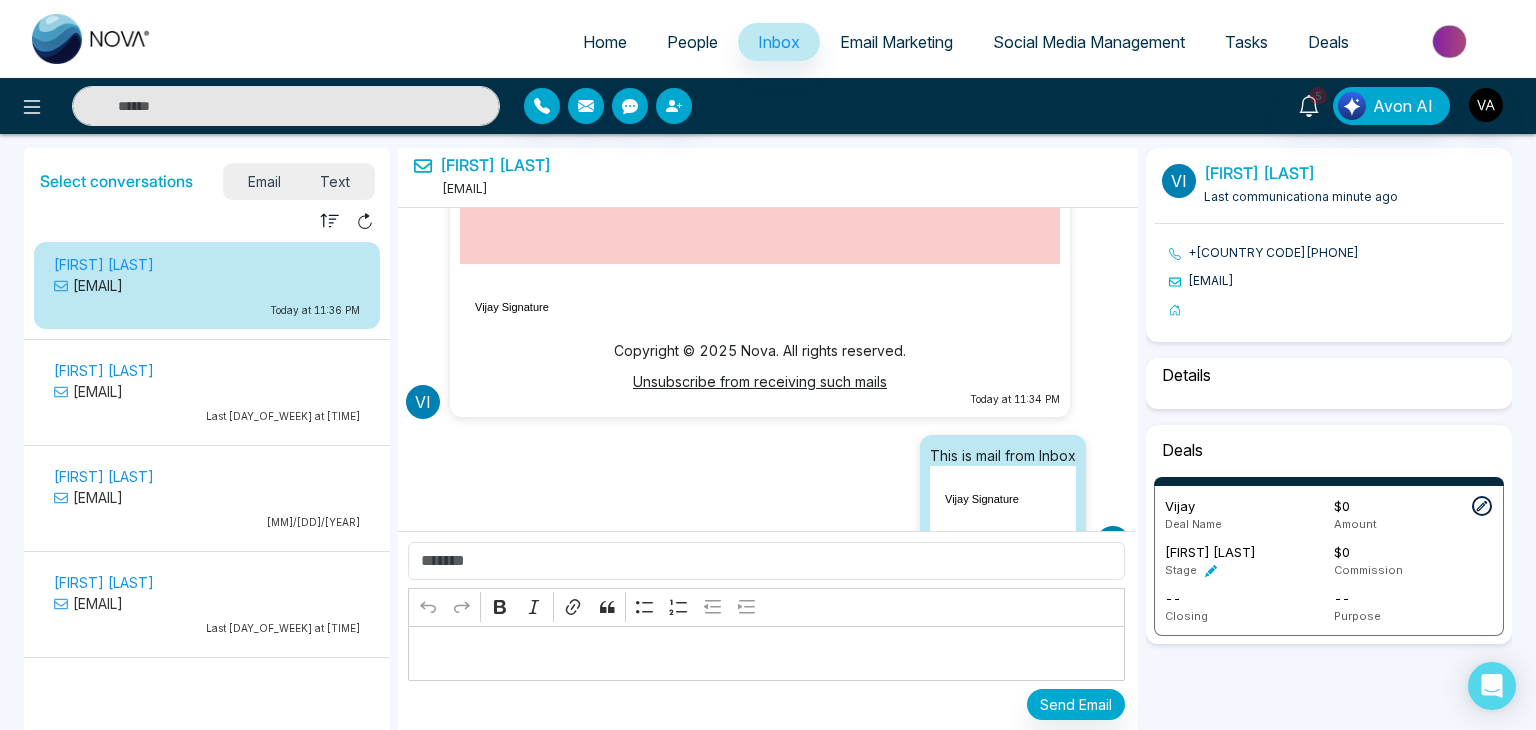 select on "*" 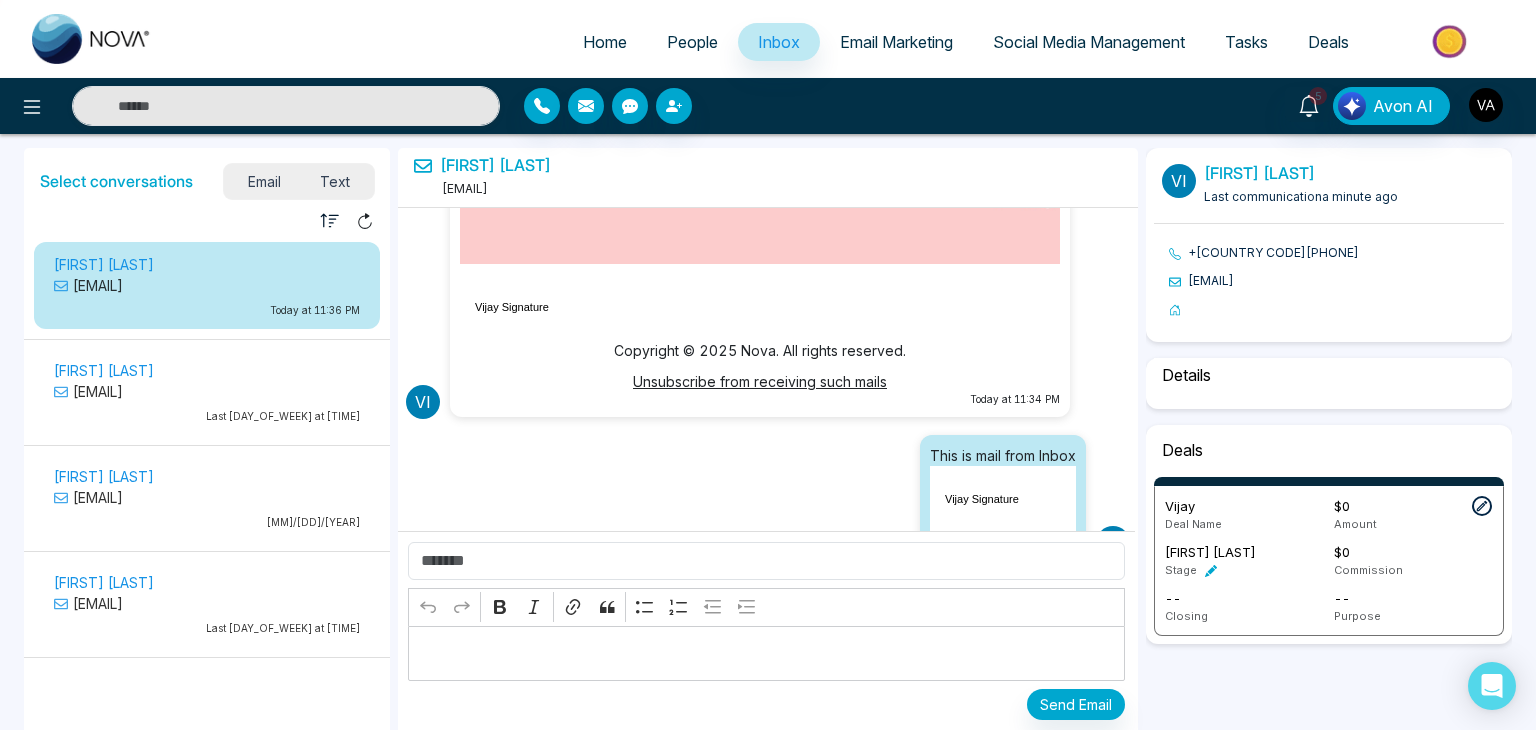 select on "****" 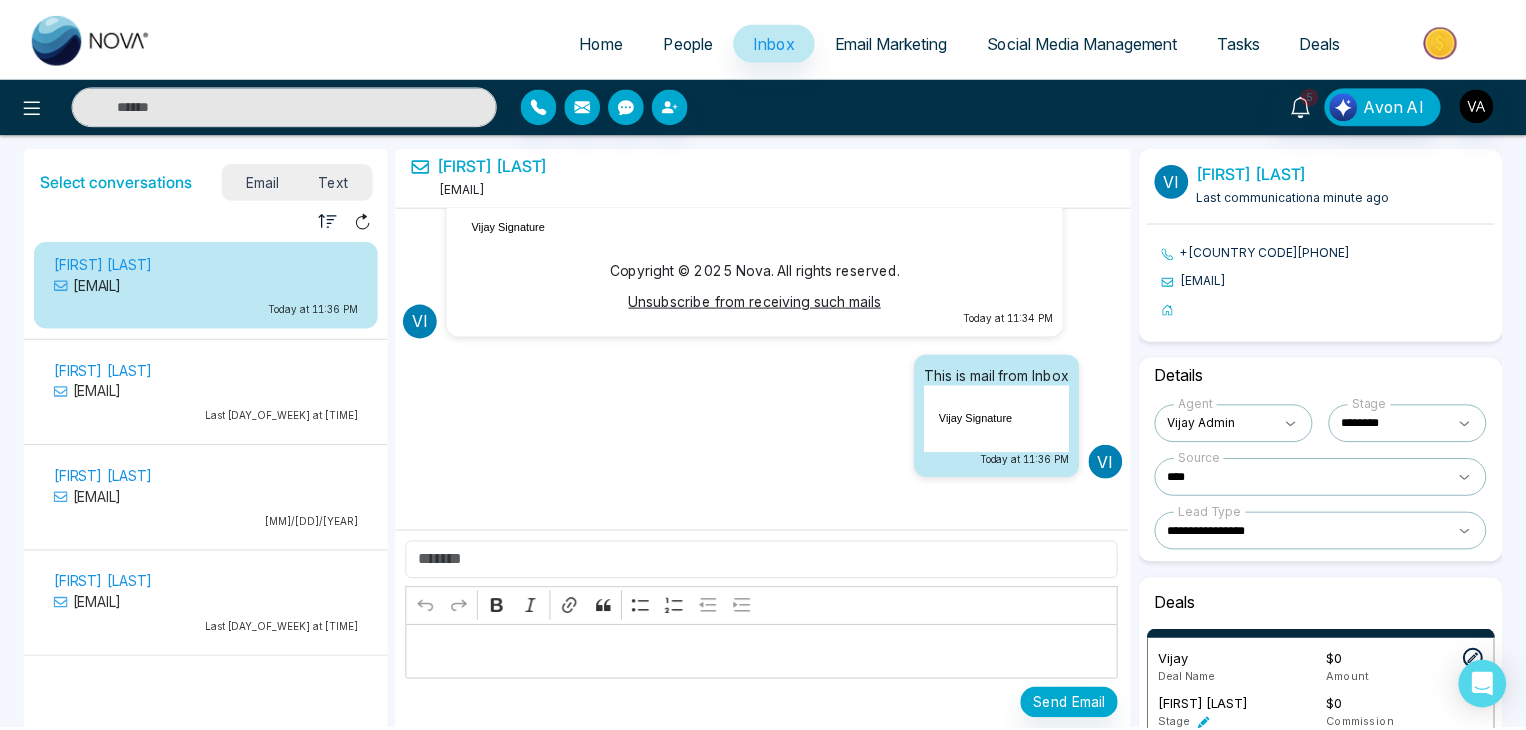 scroll, scrollTop: 9684, scrollLeft: 0, axis: vertical 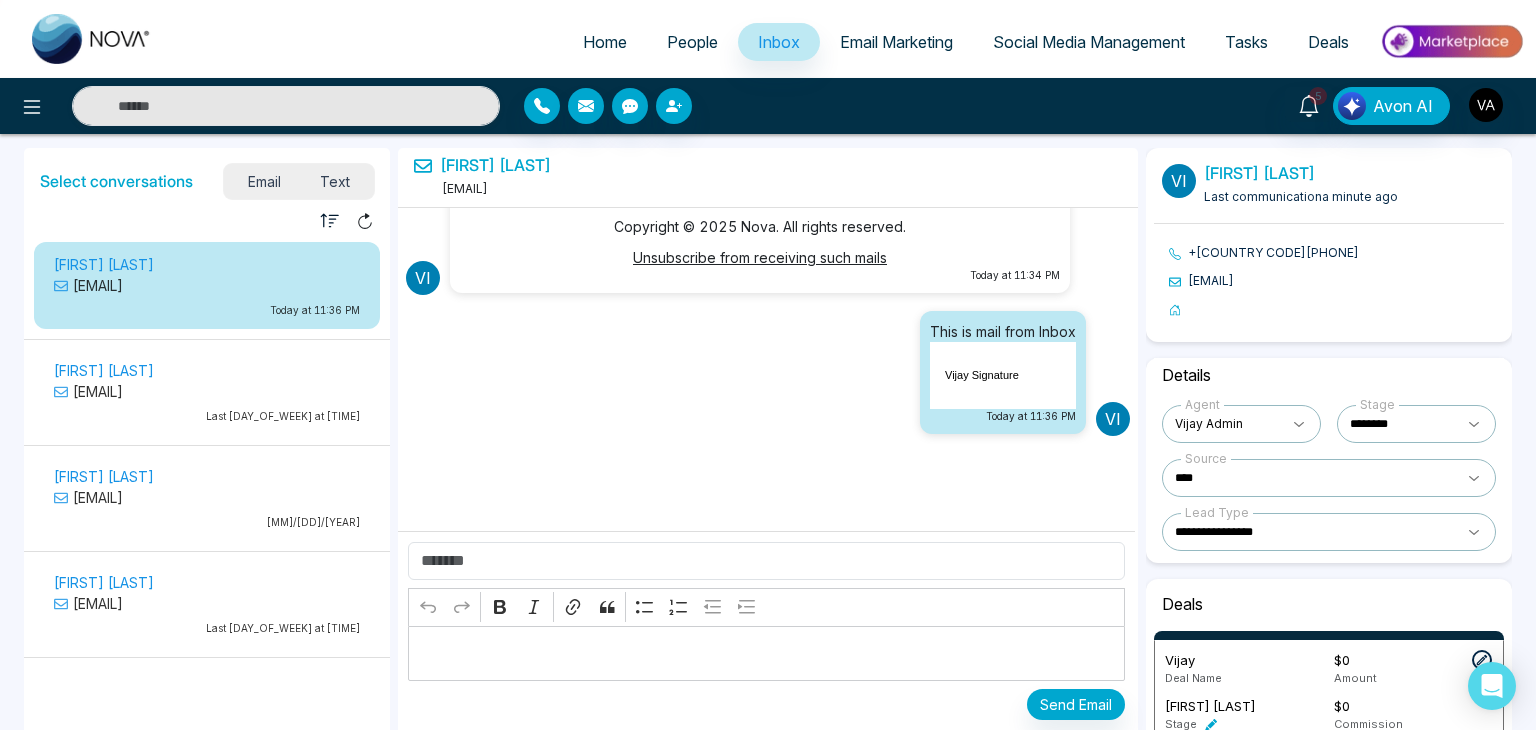 click on "Email Marketing" at bounding box center (896, 42) 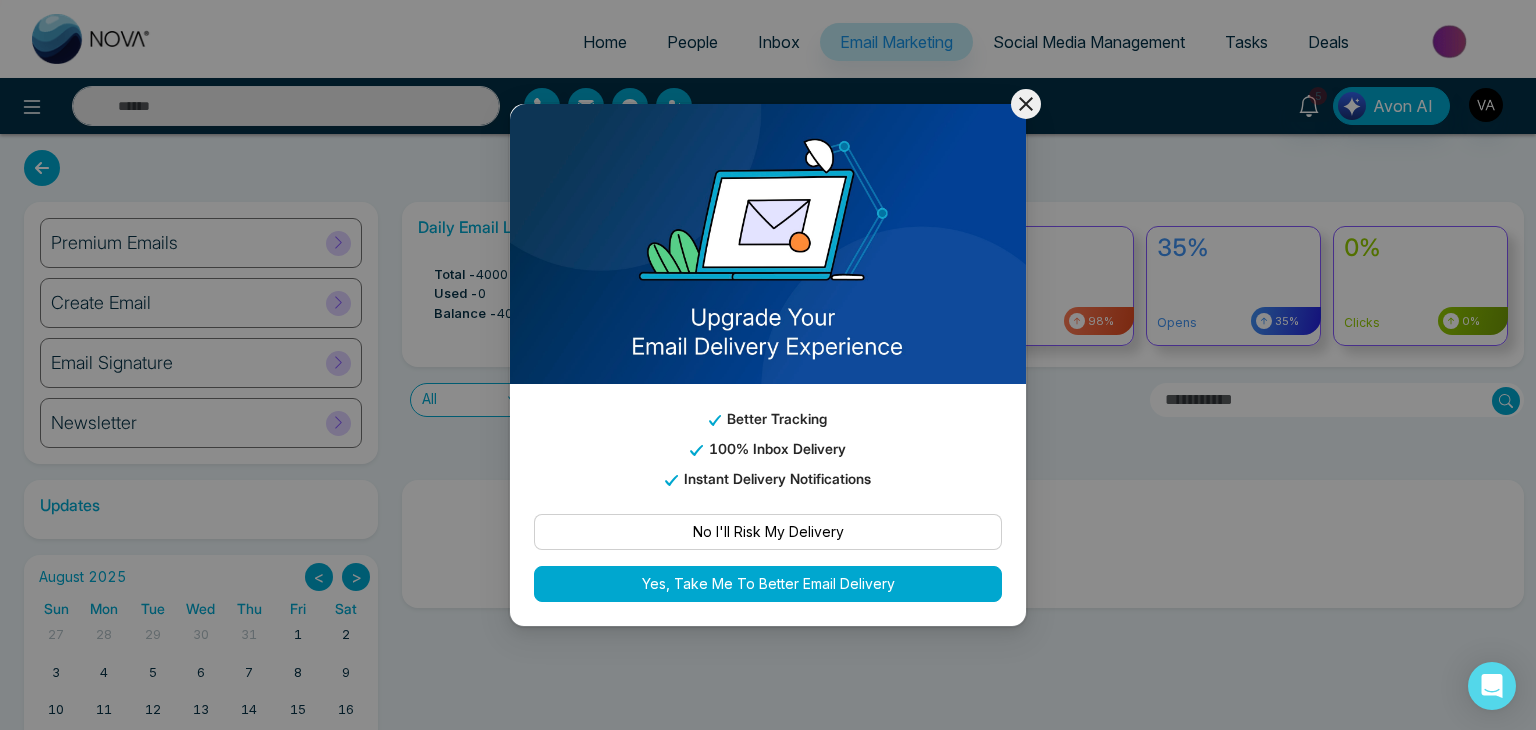 click 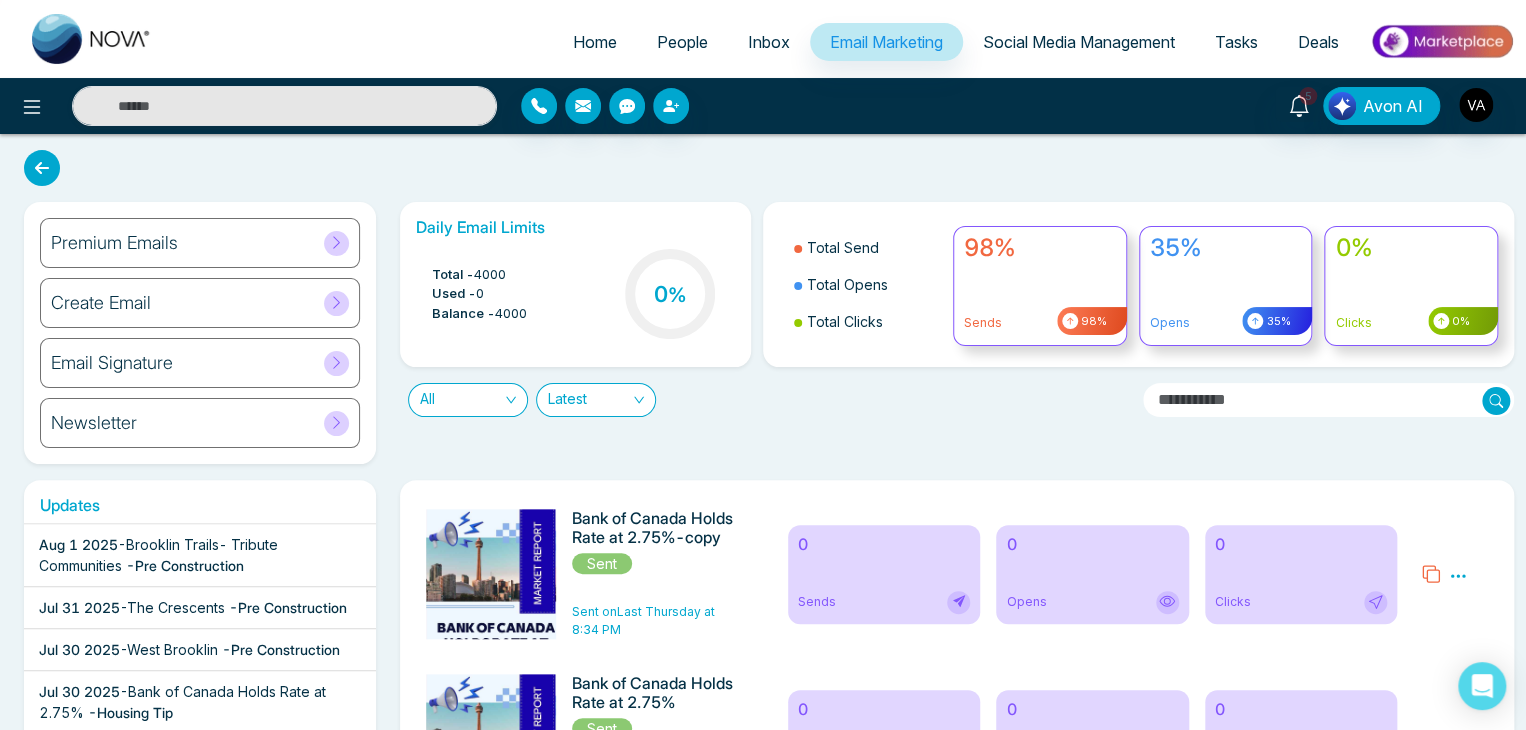 click on "Create Email" at bounding box center [200, 303] 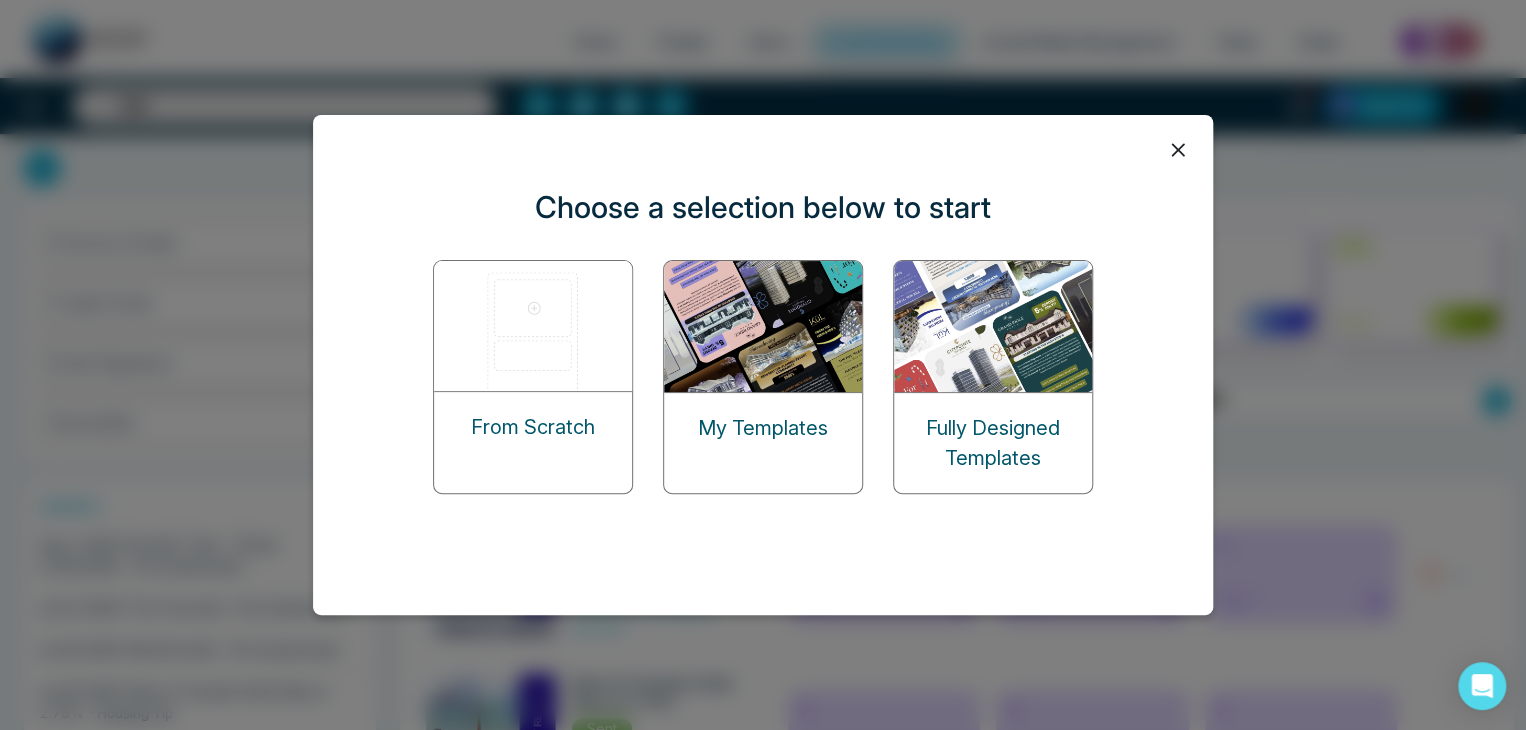 click at bounding box center (764, 326) 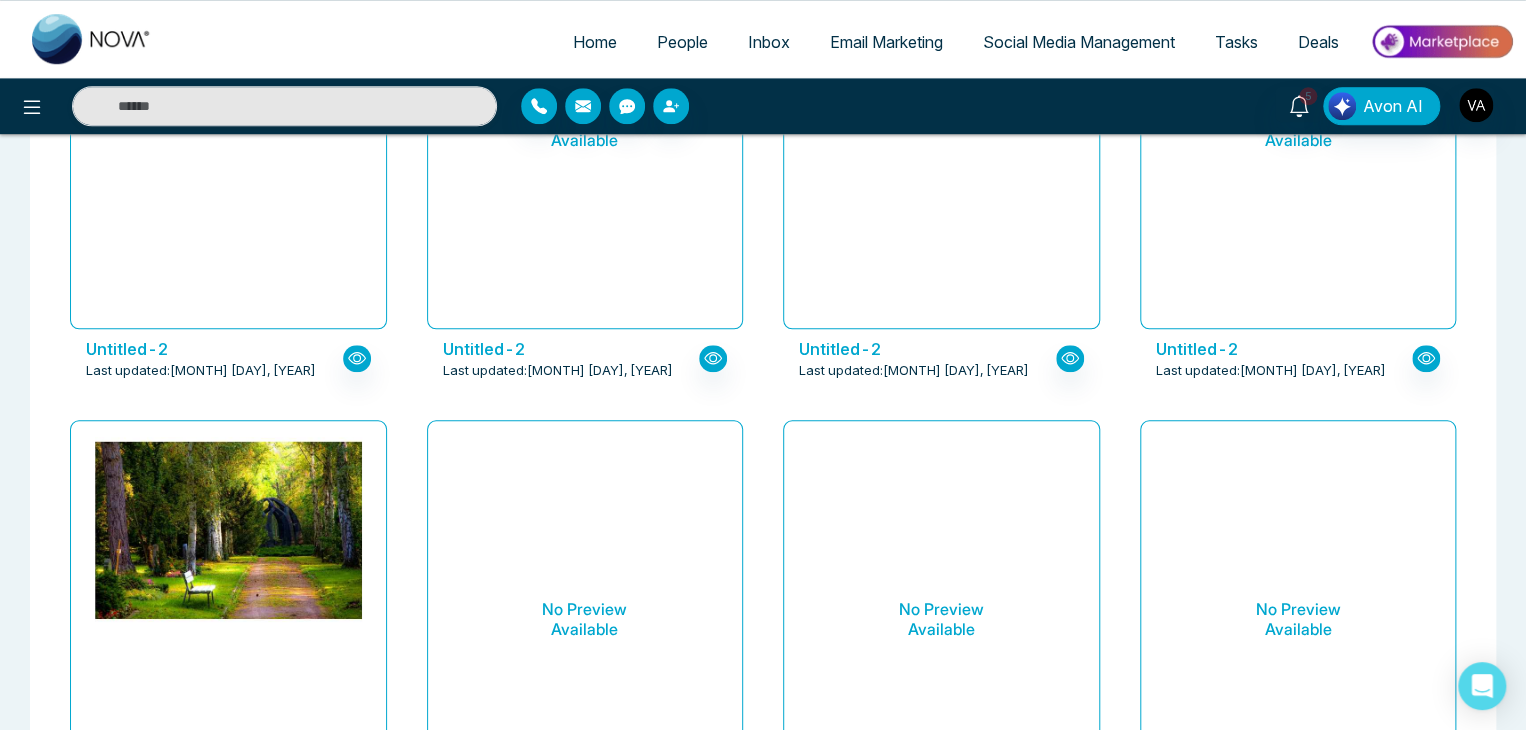 scroll, scrollTop: 0, scrollLeft: 0, axis: both 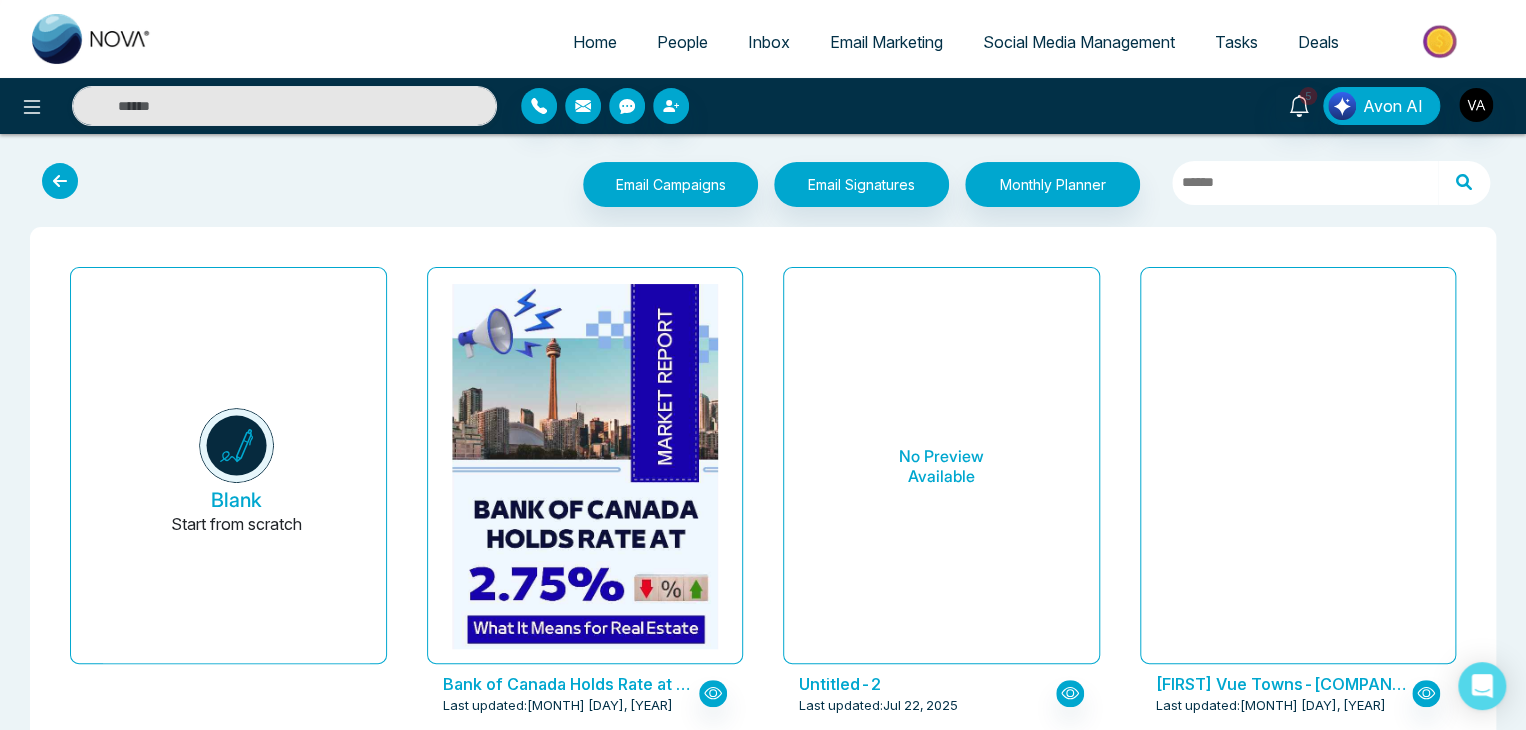 click at bounding box center [60, 181] 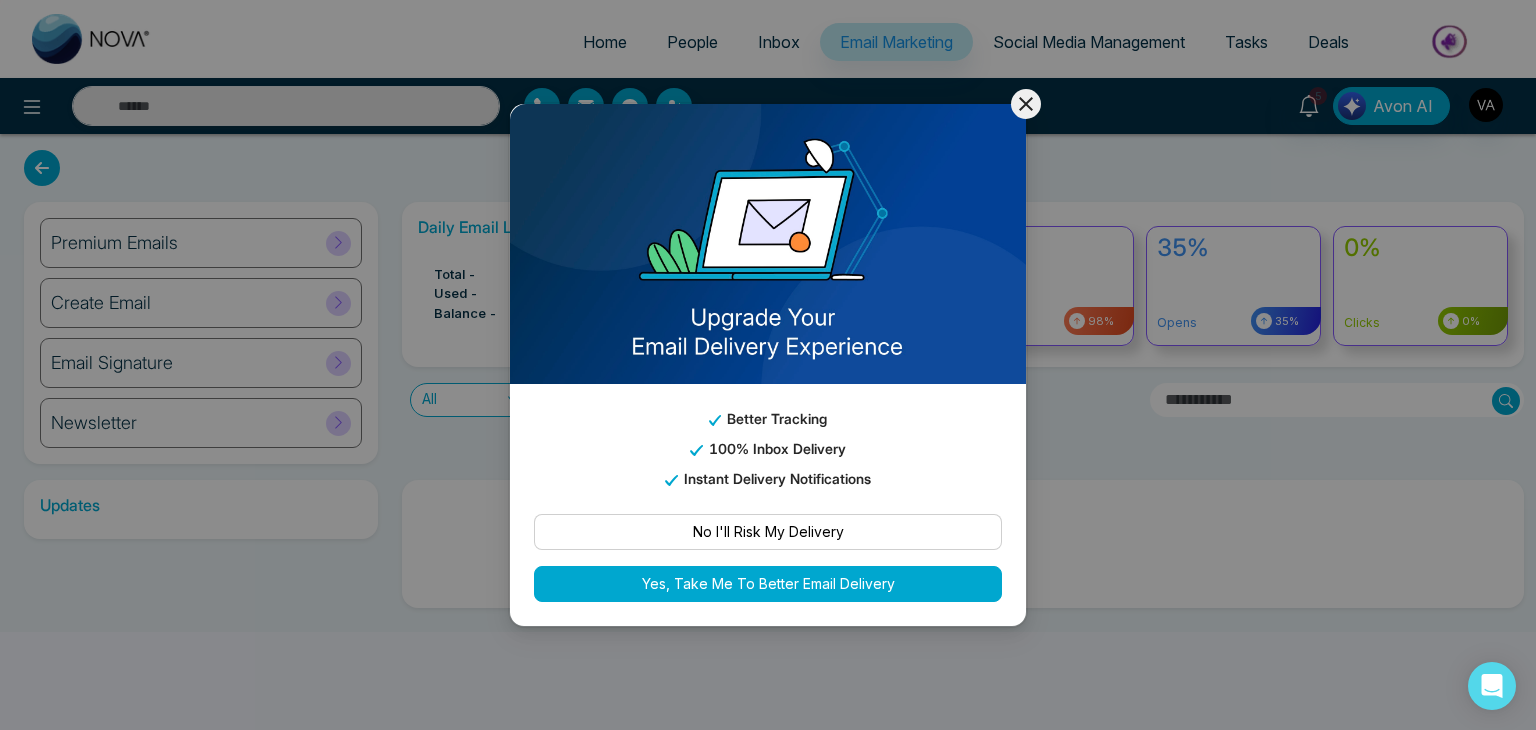 click 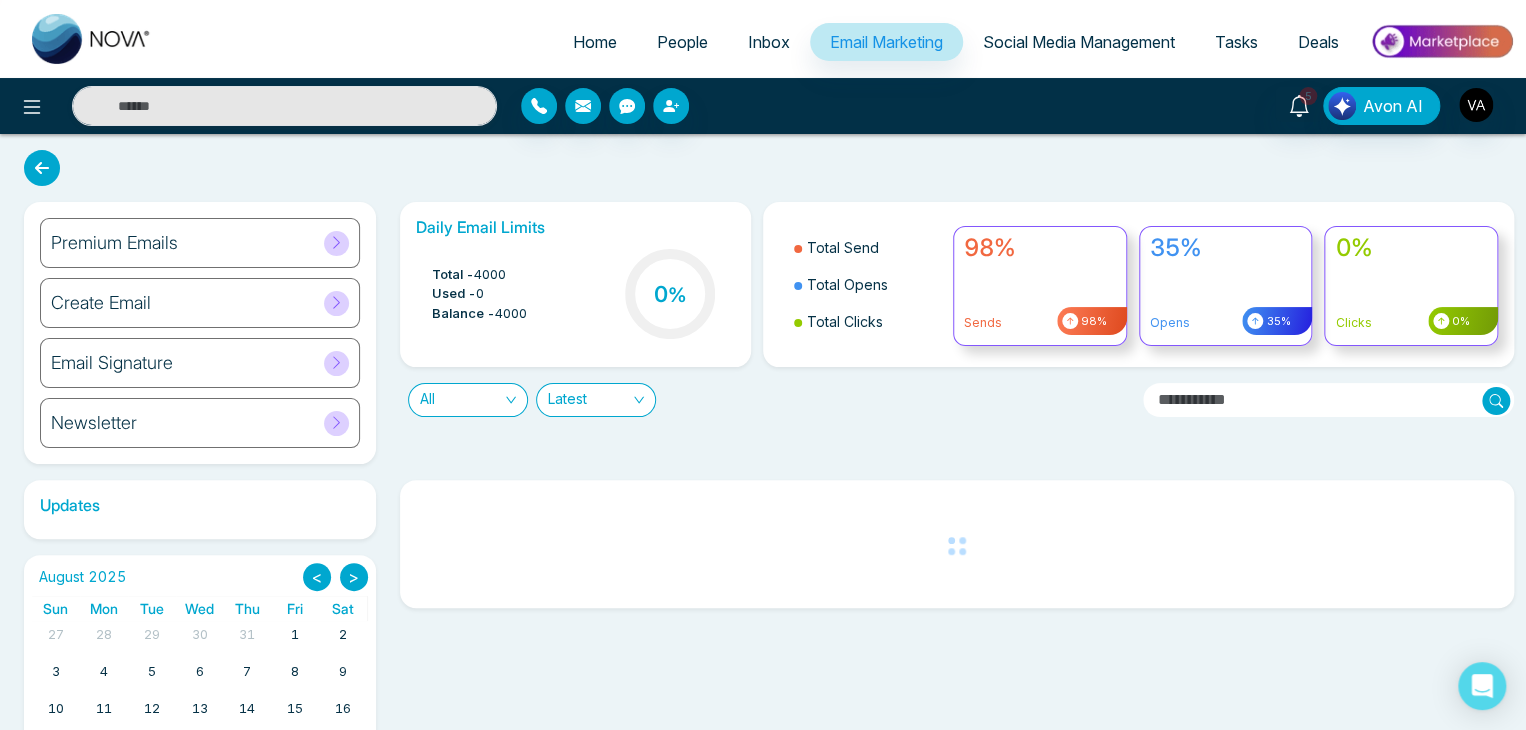 click on "Premium Emails" at bounding box center [200, 243] 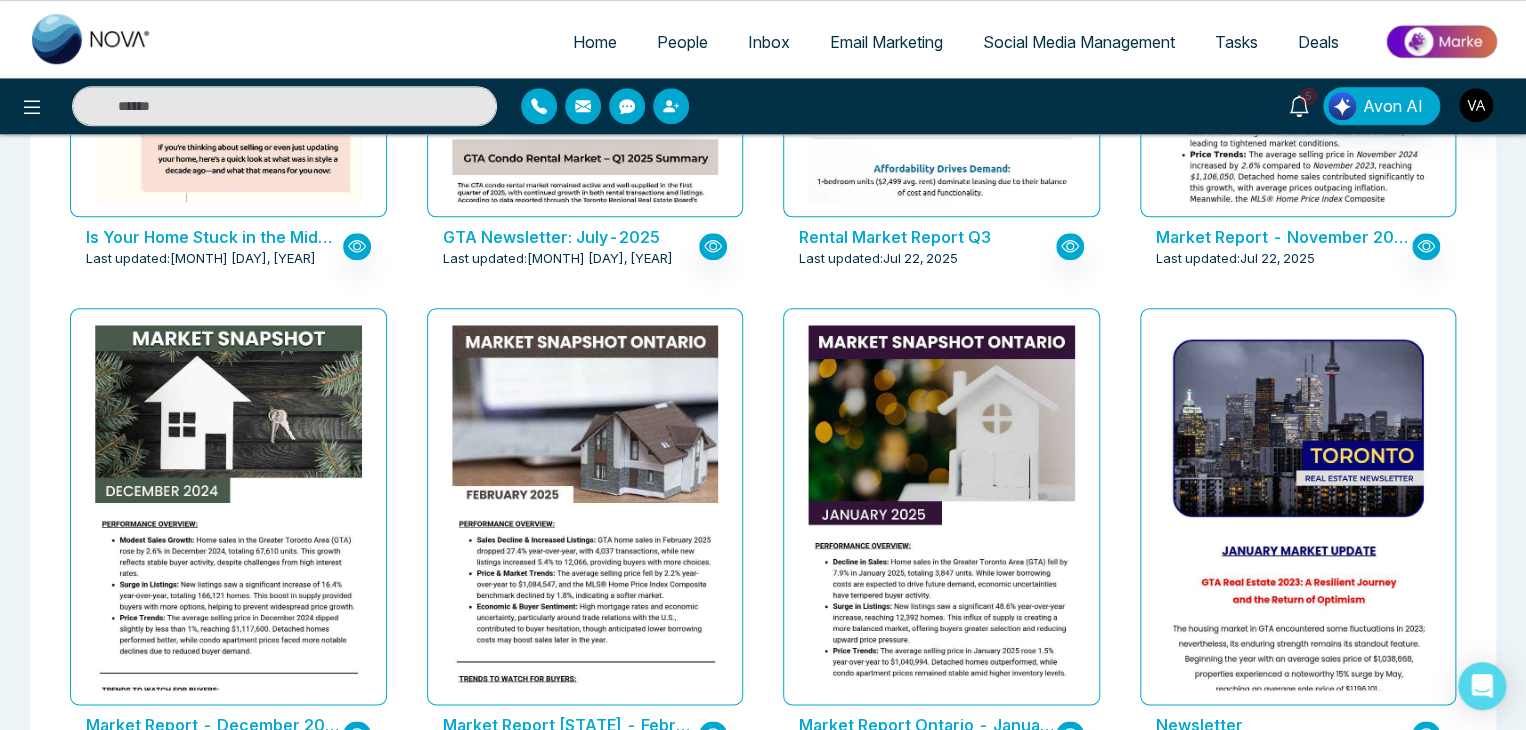 scroll, scrollTop: 0, scrollLeft: 0, axis: both 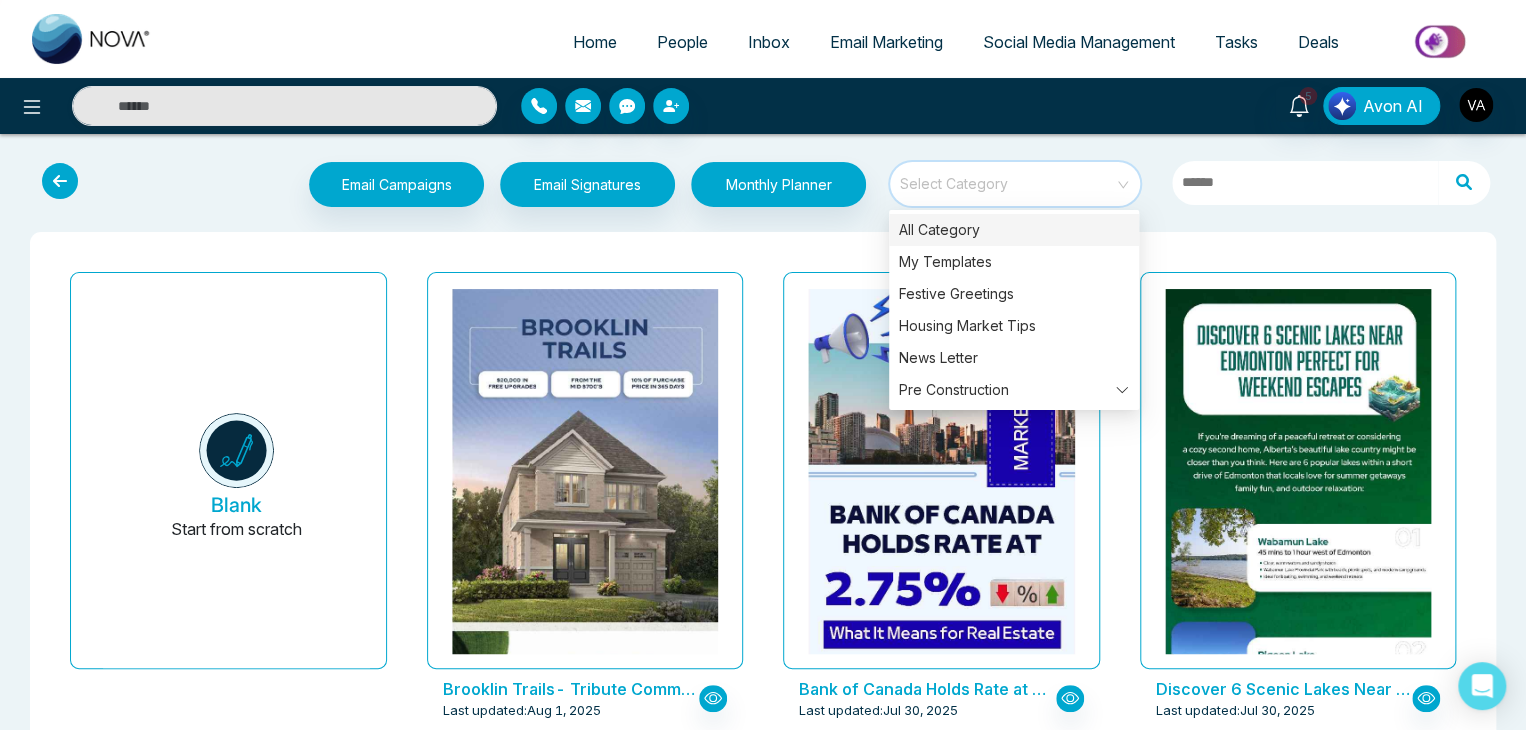 click at bounding box center (1008, 177) 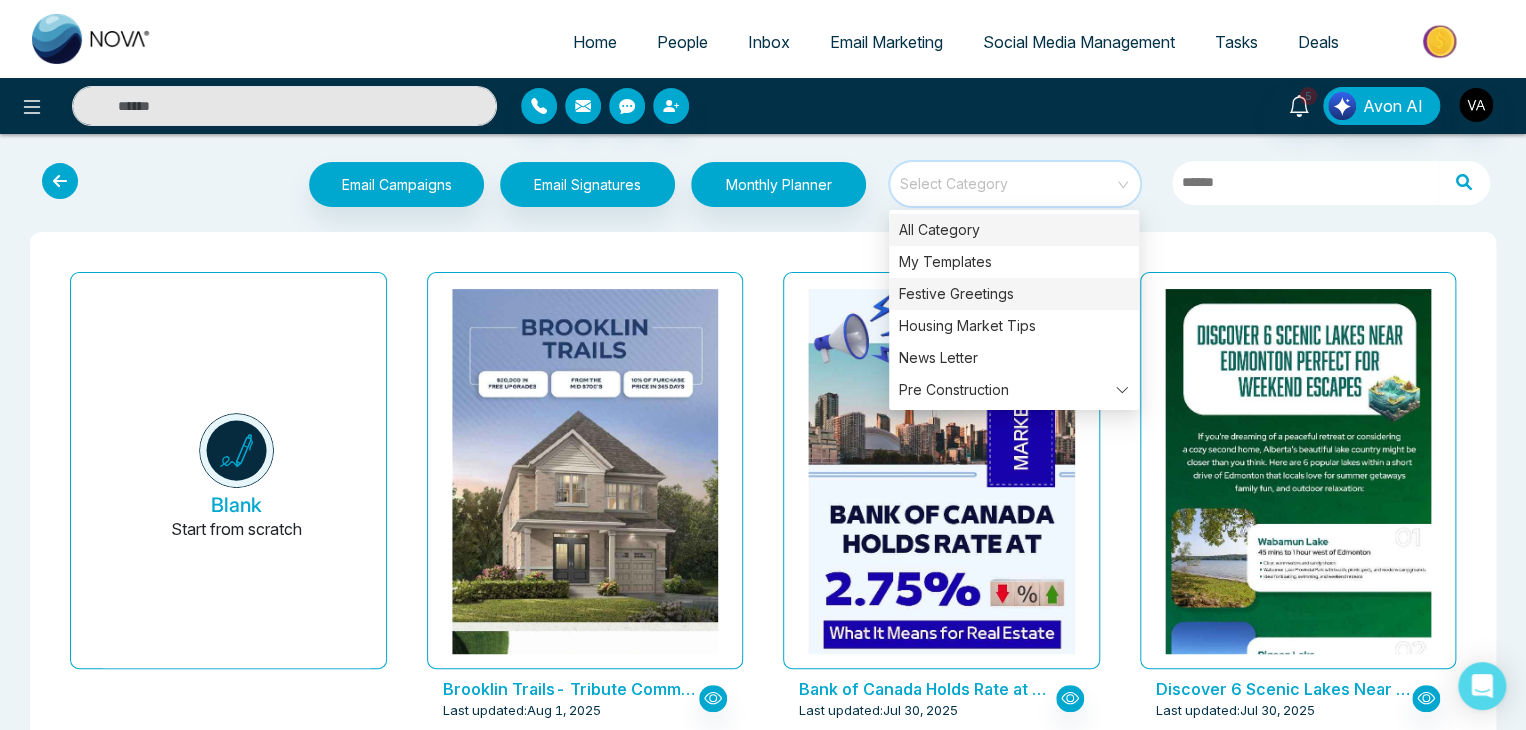 click on "Festive Greetings" at bounding box center (1014, 294) 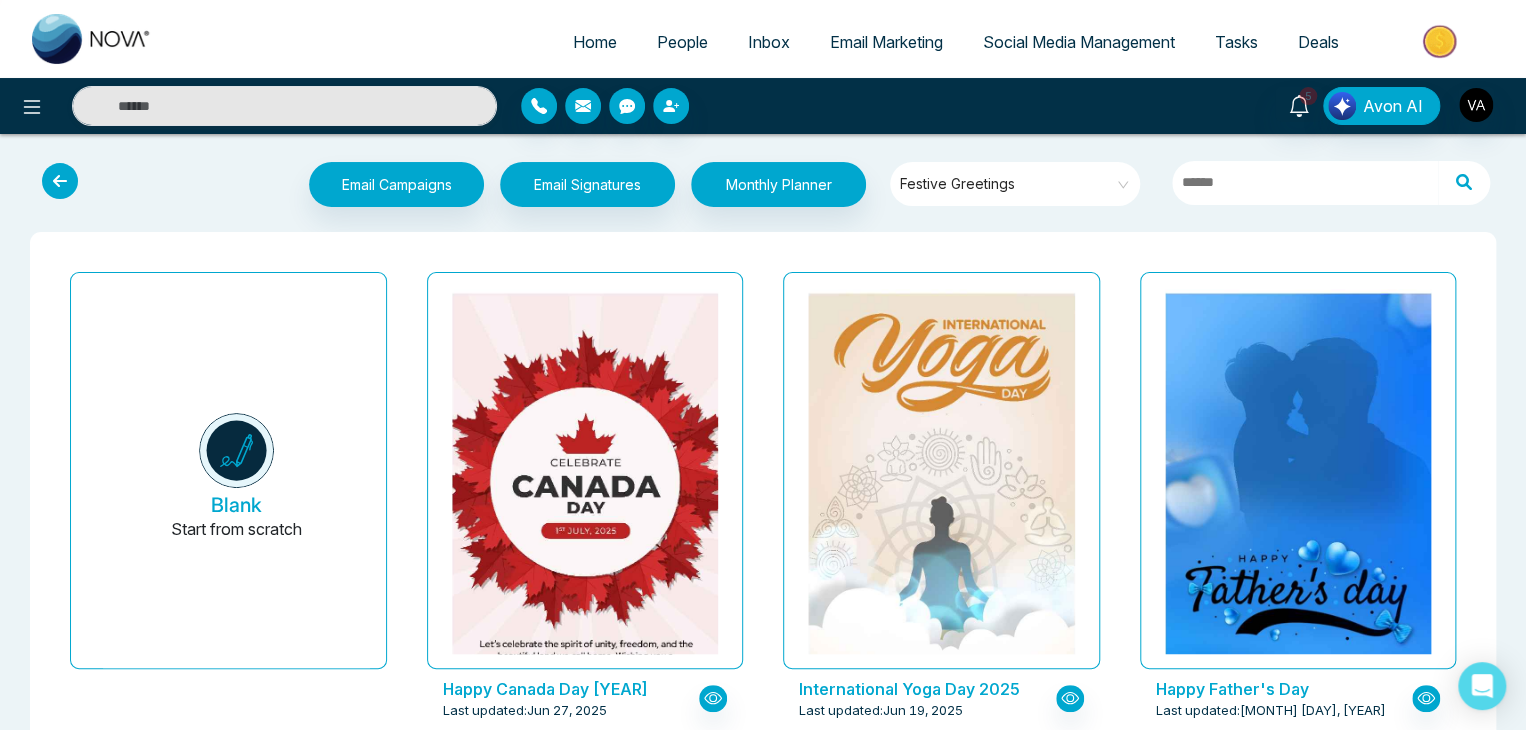 click on "Blank Start from scratch Happy Canada Day 2025 Last updated:  Jun 27, 2025 International Yoga Day 2025 Last updated:  Jun 19, 2025 Happy Father's Day Last updated:  Jun 13, 2025 Eid Al Adha Wishes Last updated:  Jun 6, 2025 Happy World Environment Day Last updated:  Jun 5, 2025 Happy Pride Month Last updated:  May 31, 2025 Victoria Day Last updated:  May 15, 2025 Mother's Day 2025 Last updated:  May 8, 2025 Happy Easter 2025 Last updated:  Apr 16, 2025 Have A Blessed Good Friday Last updated:  Apr 15, 2025 Happy Baisakhi Last updated:  Apr 4, 2025 Eid Ul-Fitr Last updated:  Apr 1, 2025 St. Patrick’s Day Last updated:  Mar 13, 2025 Holi 2025 Last updated:  Mar 13, 2025 International Women's Day 2025 Last updated:  Mar 10, 2025 Ramadan Kareem Last updated:  Feb 28, 2025 Valentine's 2025 Last updated:  Feb 18, 2025 Family Day Last updated:  Feb 18, 2025 Happy Lunar New Year Last updated:  Jan 28, 2025 Happy New Year - 2025 Last updated:  Dec 30, 2024 Happy Holidays! Last updated:  Dec 23, 2024 Last updated:" at bounding box center (763, 2462) 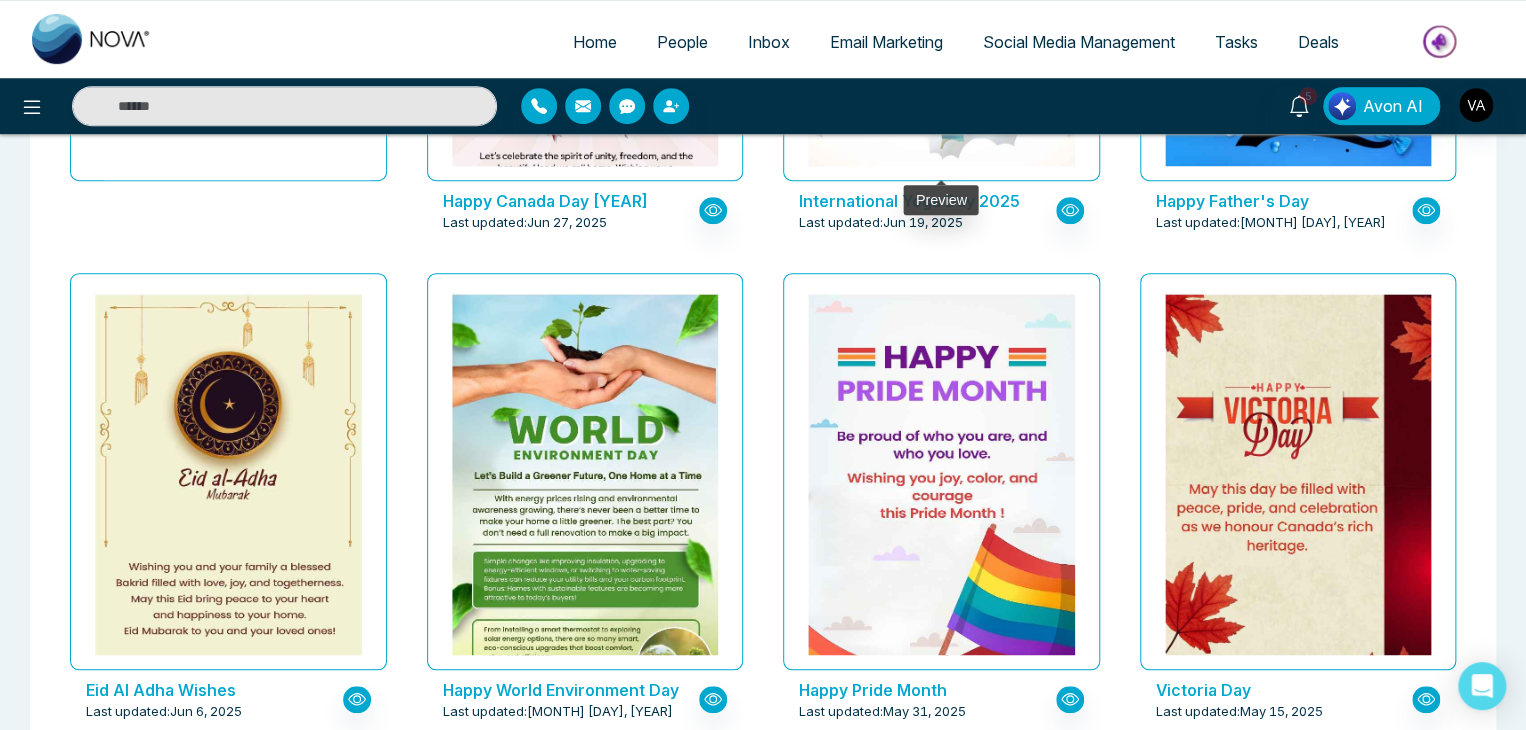 scroll, scrollTop: 0, scrollLeft: 0, axis: both 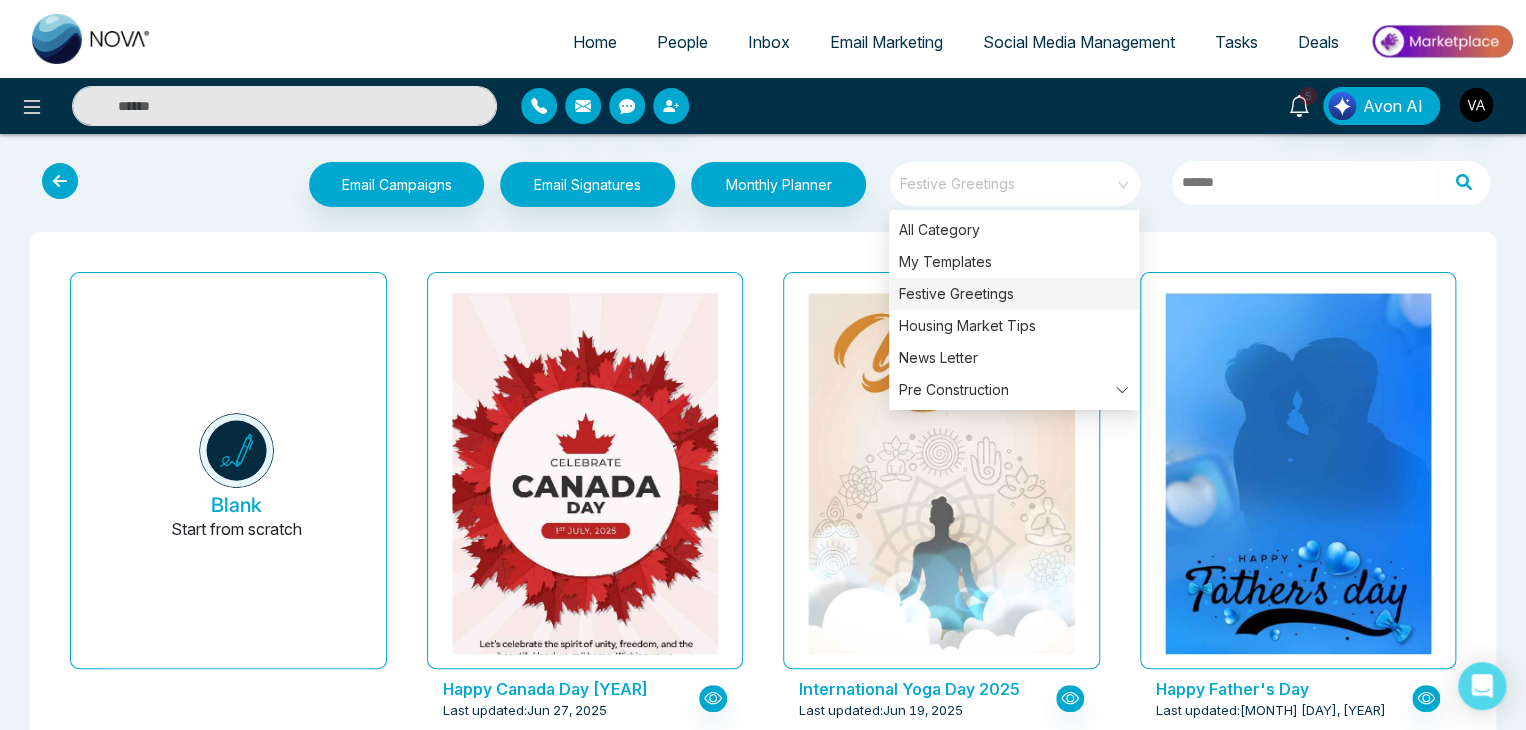 click on "Festive Greetings" at bounding box center [1016, 184] 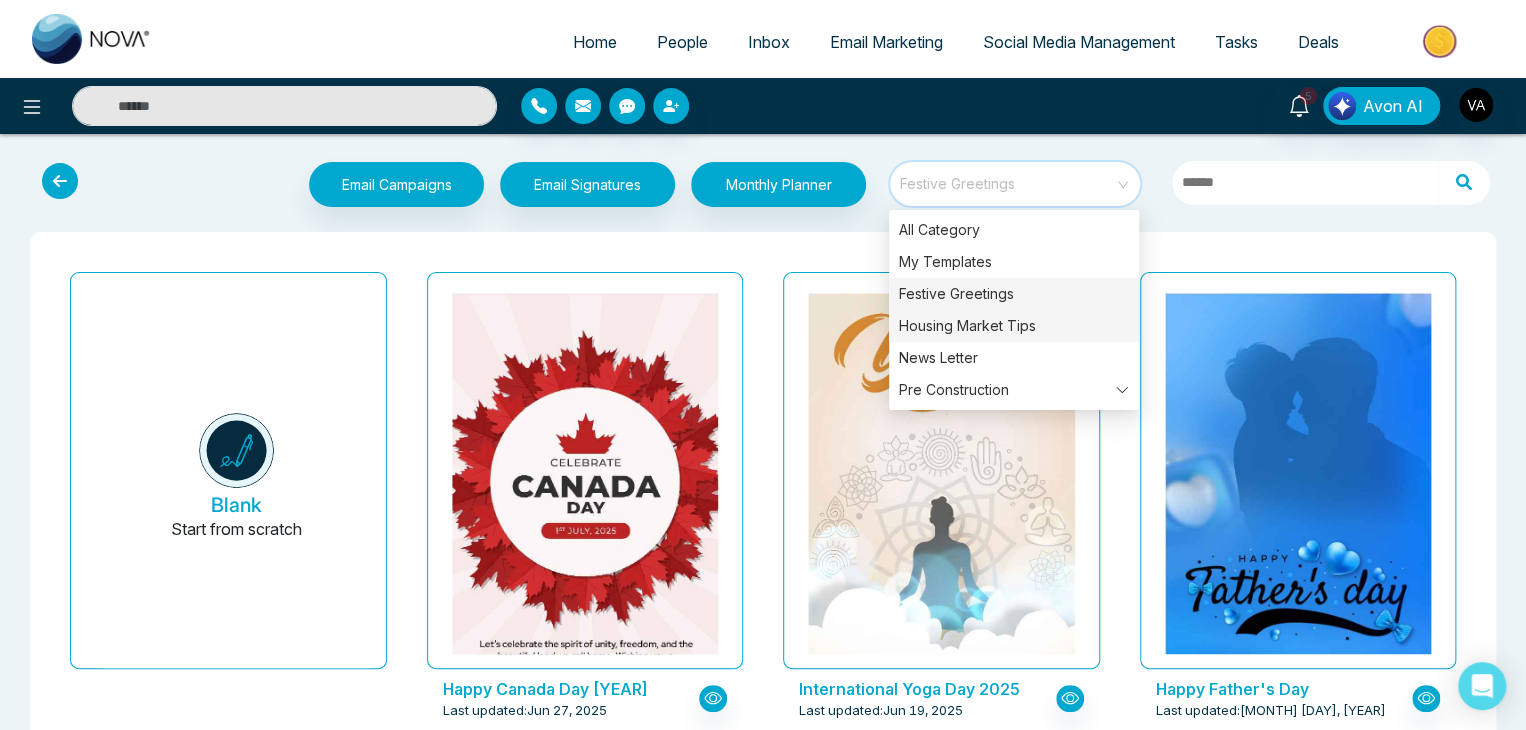 click on "Housing Market Tips" at bounding box center [1014, 326] 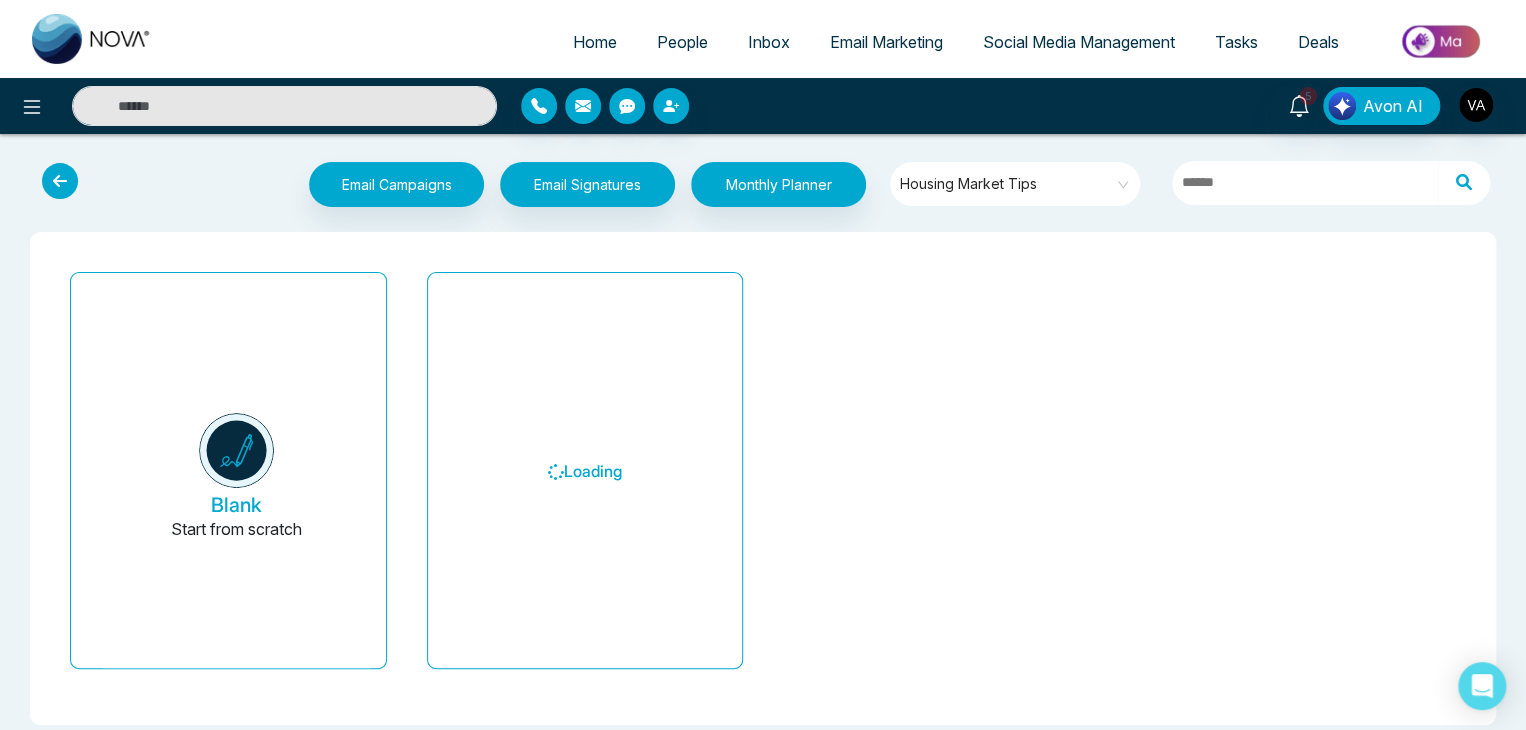 click on "Blank Start from scratch  Loading" at bounding box center [763, 478] 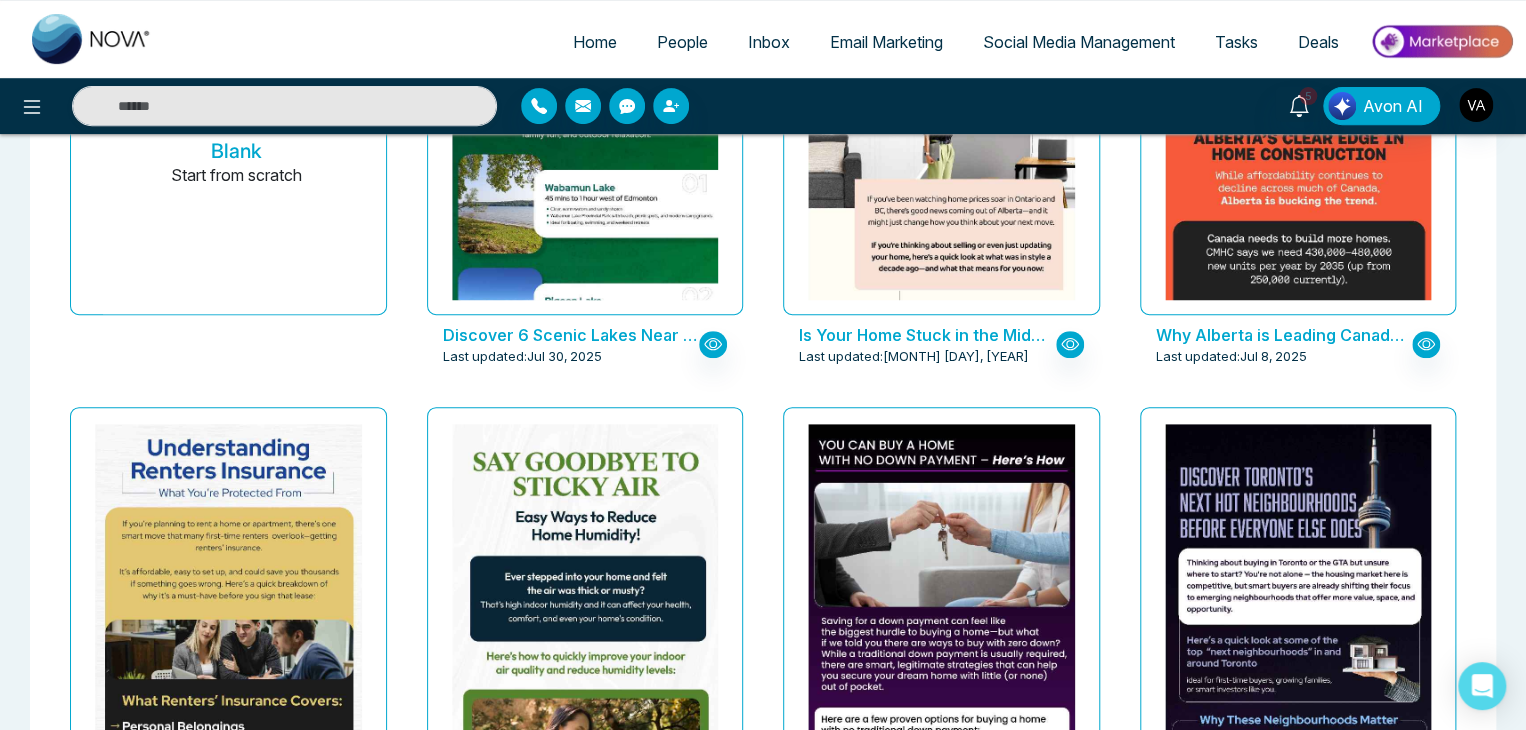 scroll, scrollTop: 0, scrollLeft: 0, axis: both 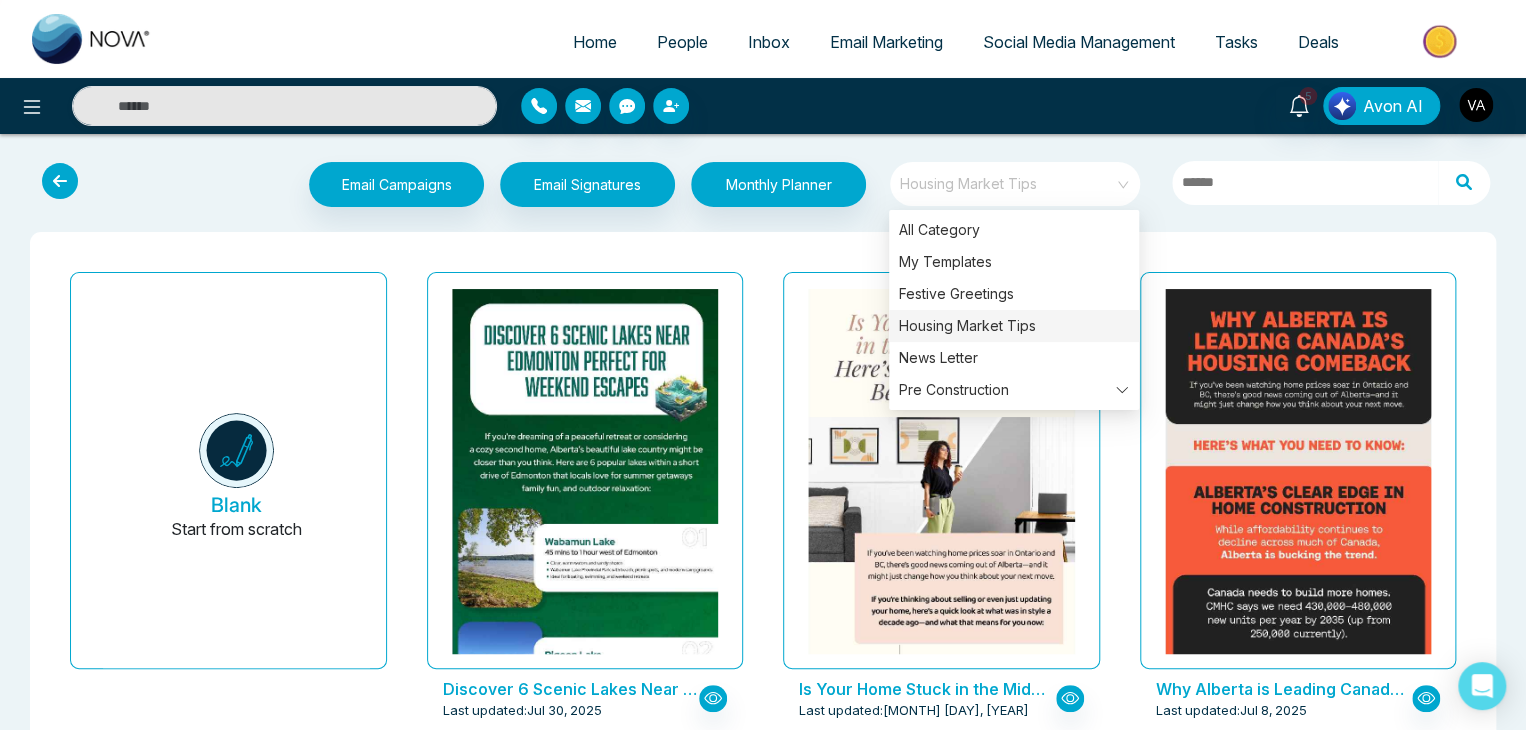 click on "Housing Market Tips" at bounding box center (1016, 184) 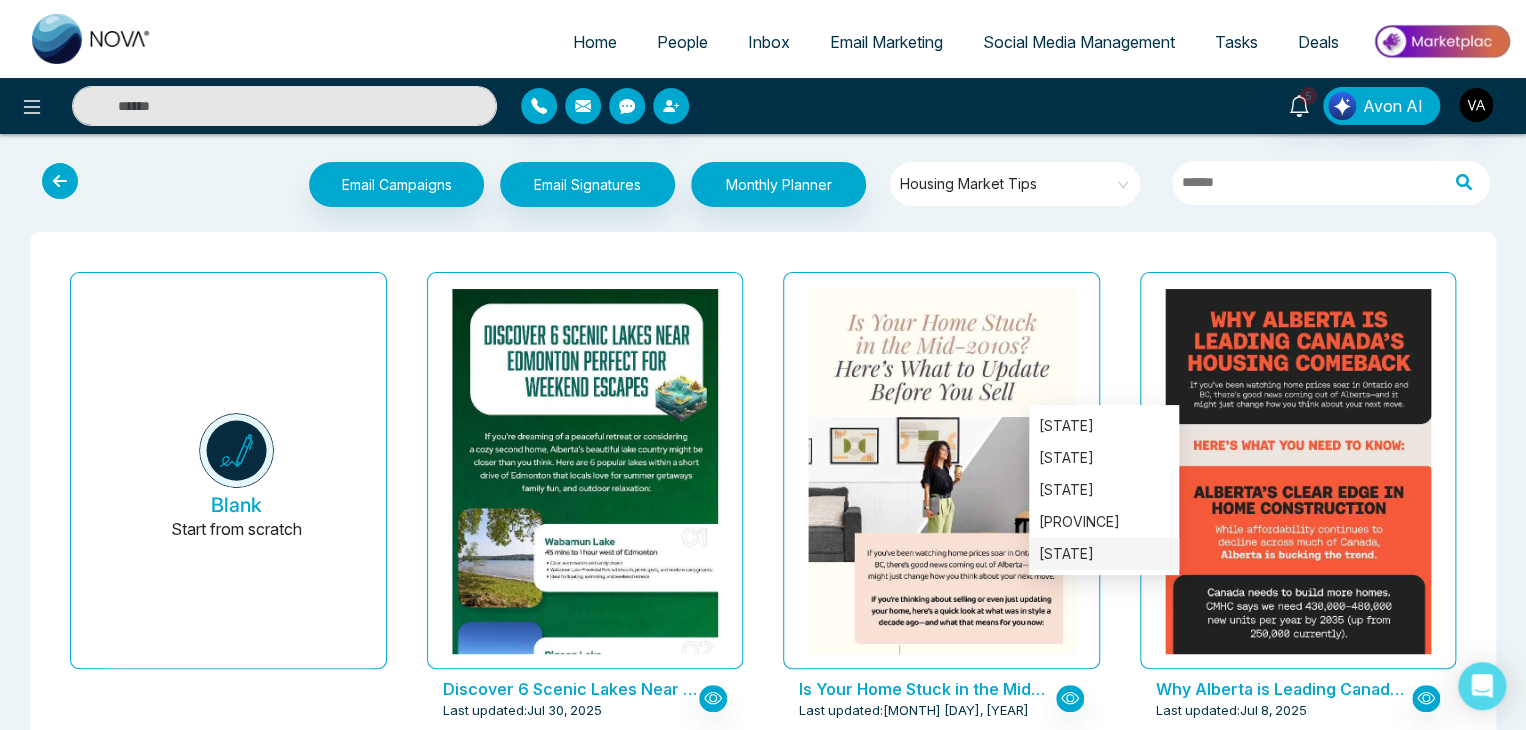 click on "Florida" at bounding box center [1104, 554] 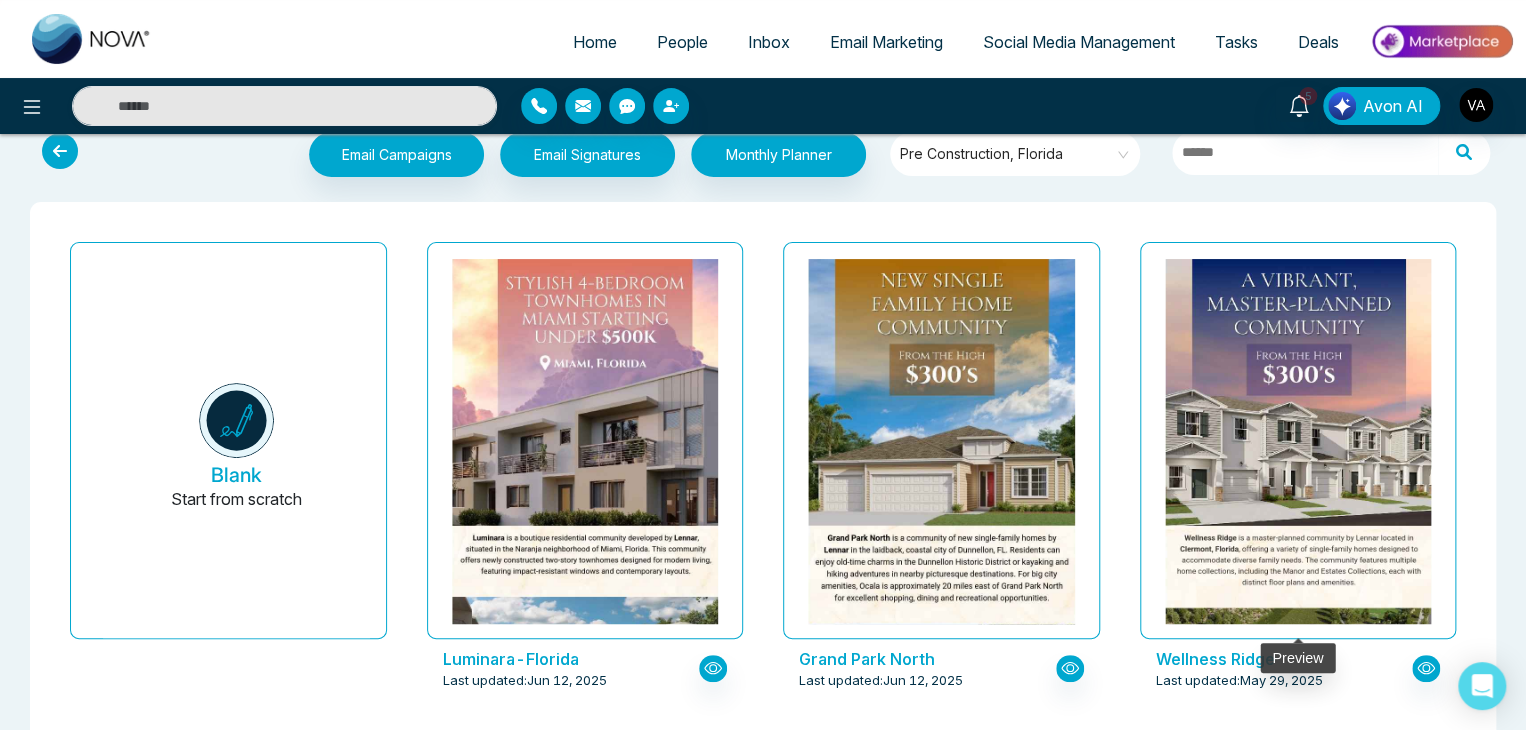 scroll, scrollTop: 0, scrollLeft: 0, axis: both 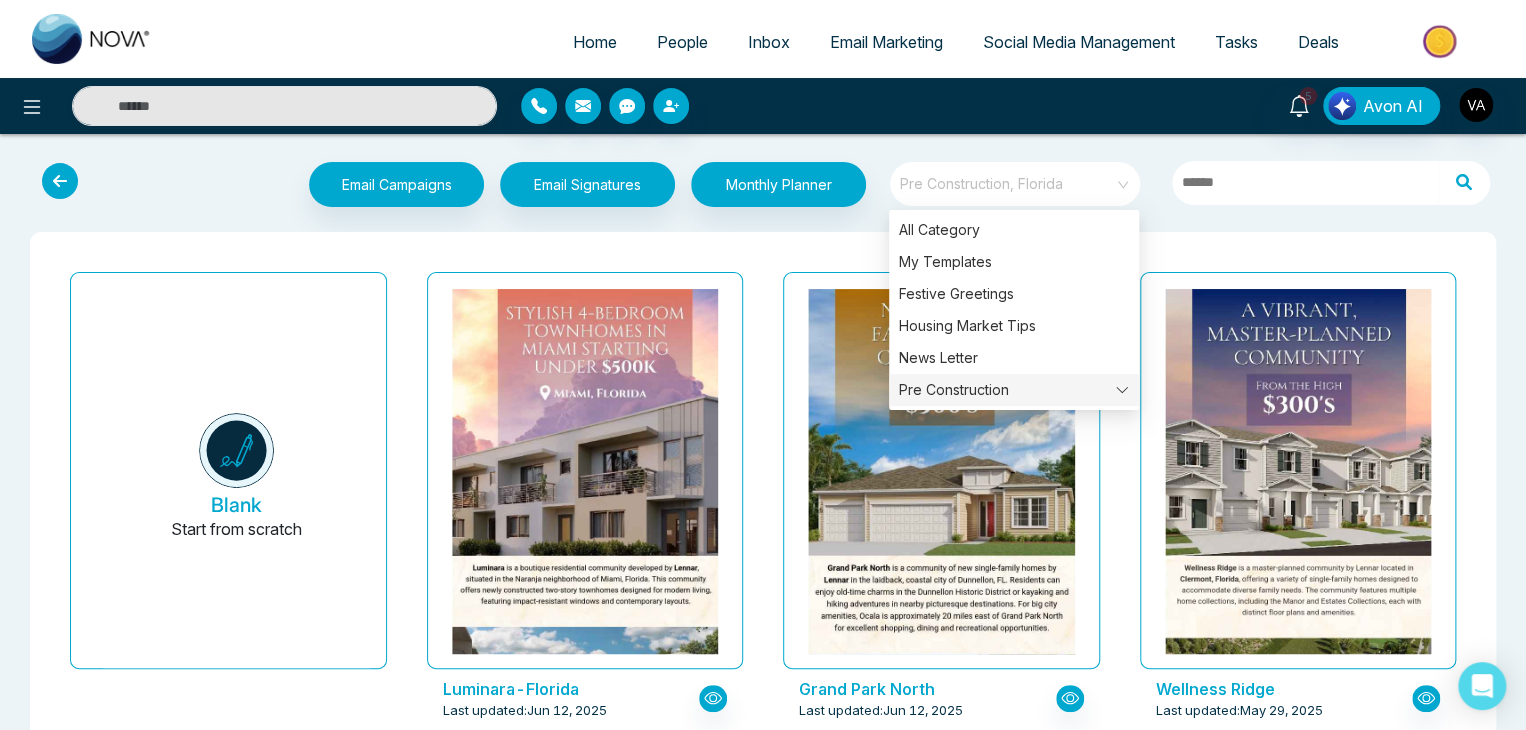 click on "Pre Construction, Florida" at bounding box center (1016, 184) 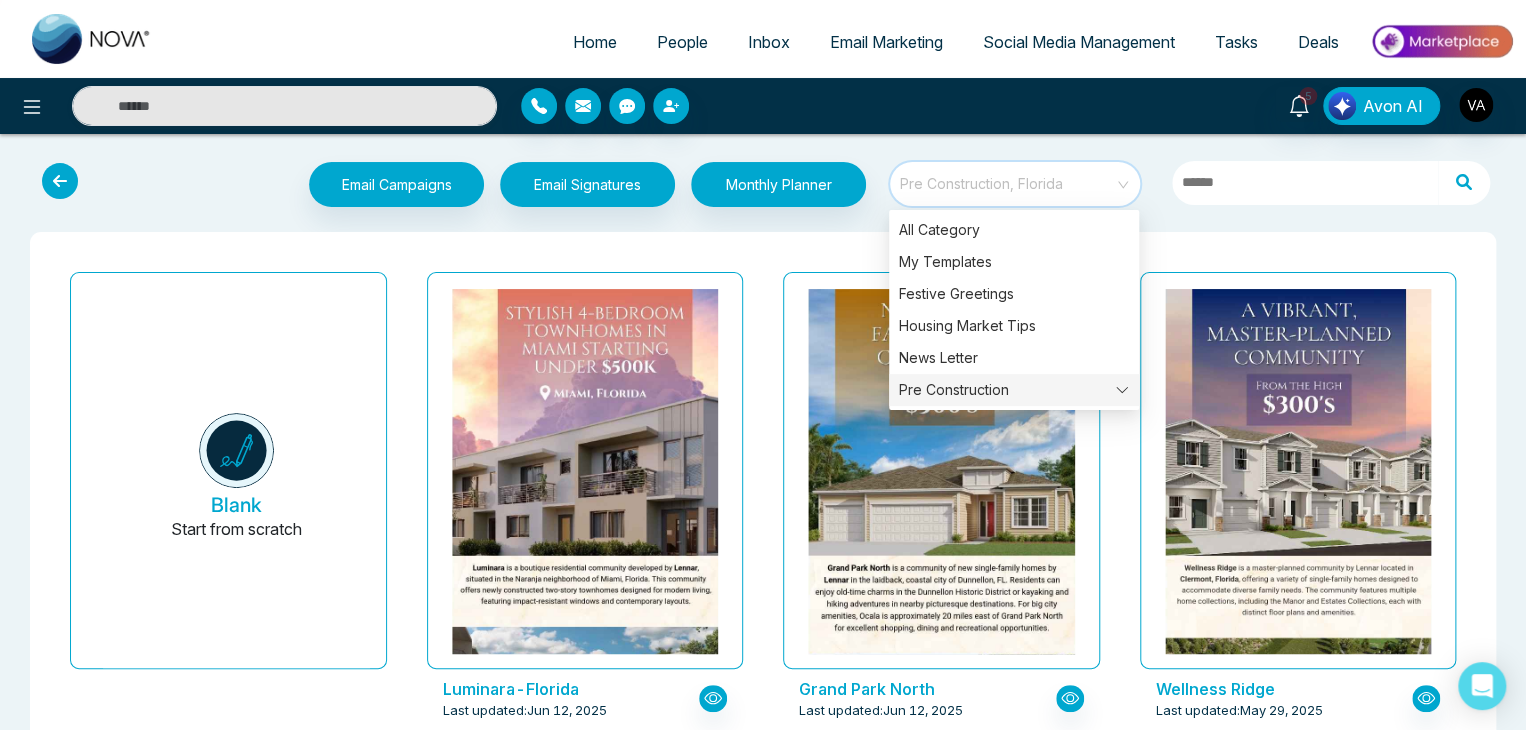 click on "Pre Construction, Florida" at bounding box center [1016, 184] 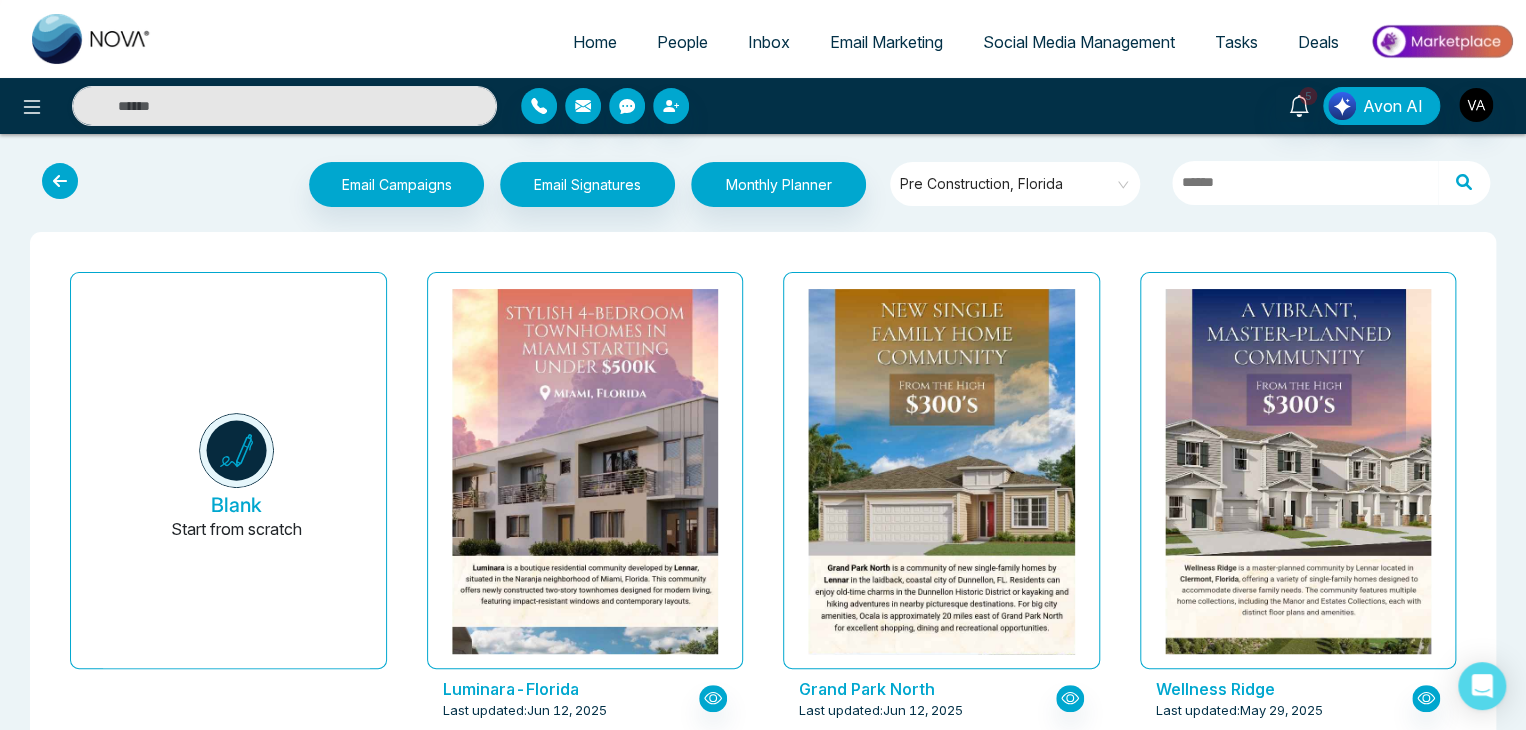 click on "Email Campaigns  Start from scratch?  View my campaigns Email Signatures Monthly Planner Pre Construction, Florida" at bounding box center (763, 187) 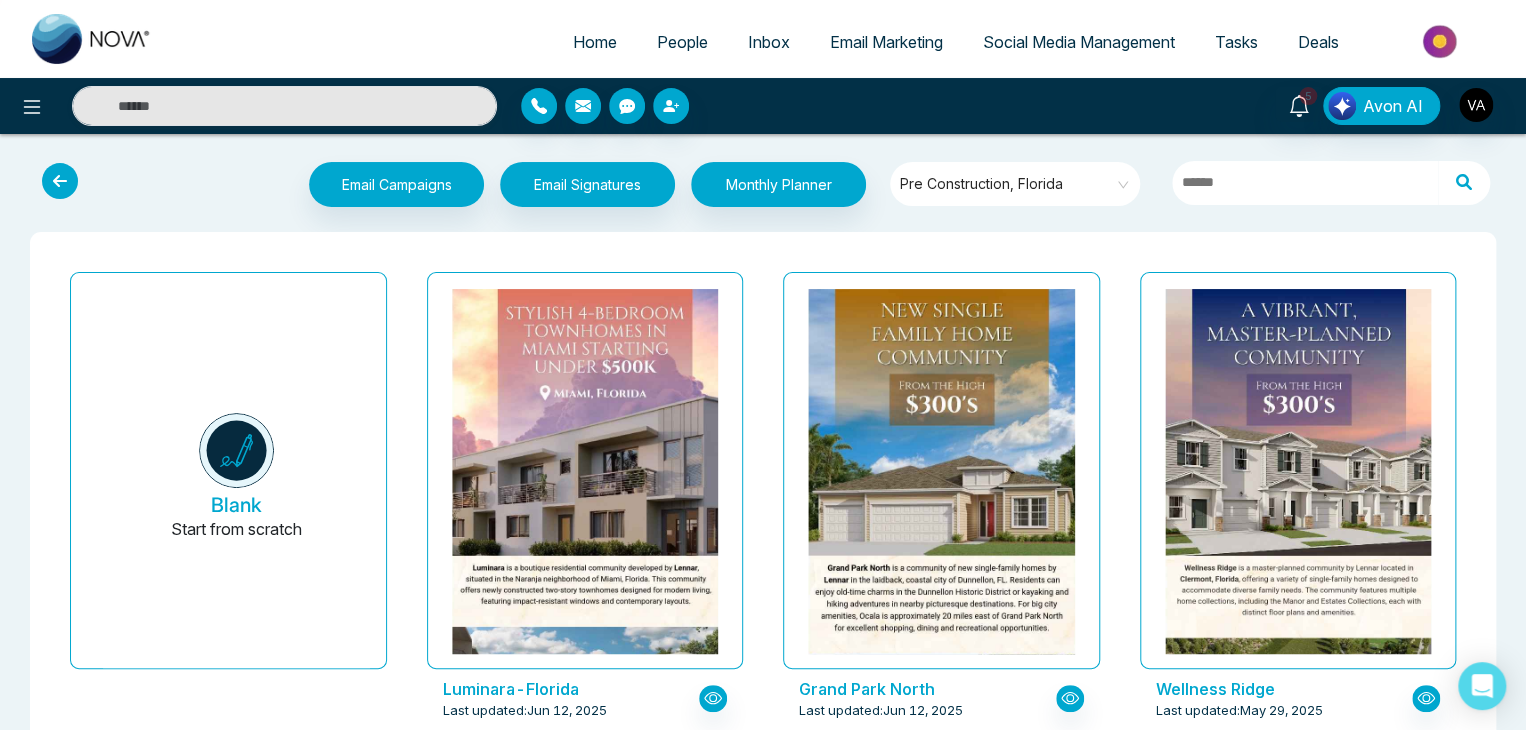click on "Email Campaigns  Start from scratch?  View my campaigns Email Signatures Monthly Planner Pre Construction, Florida" at bounding box center [763, 187] 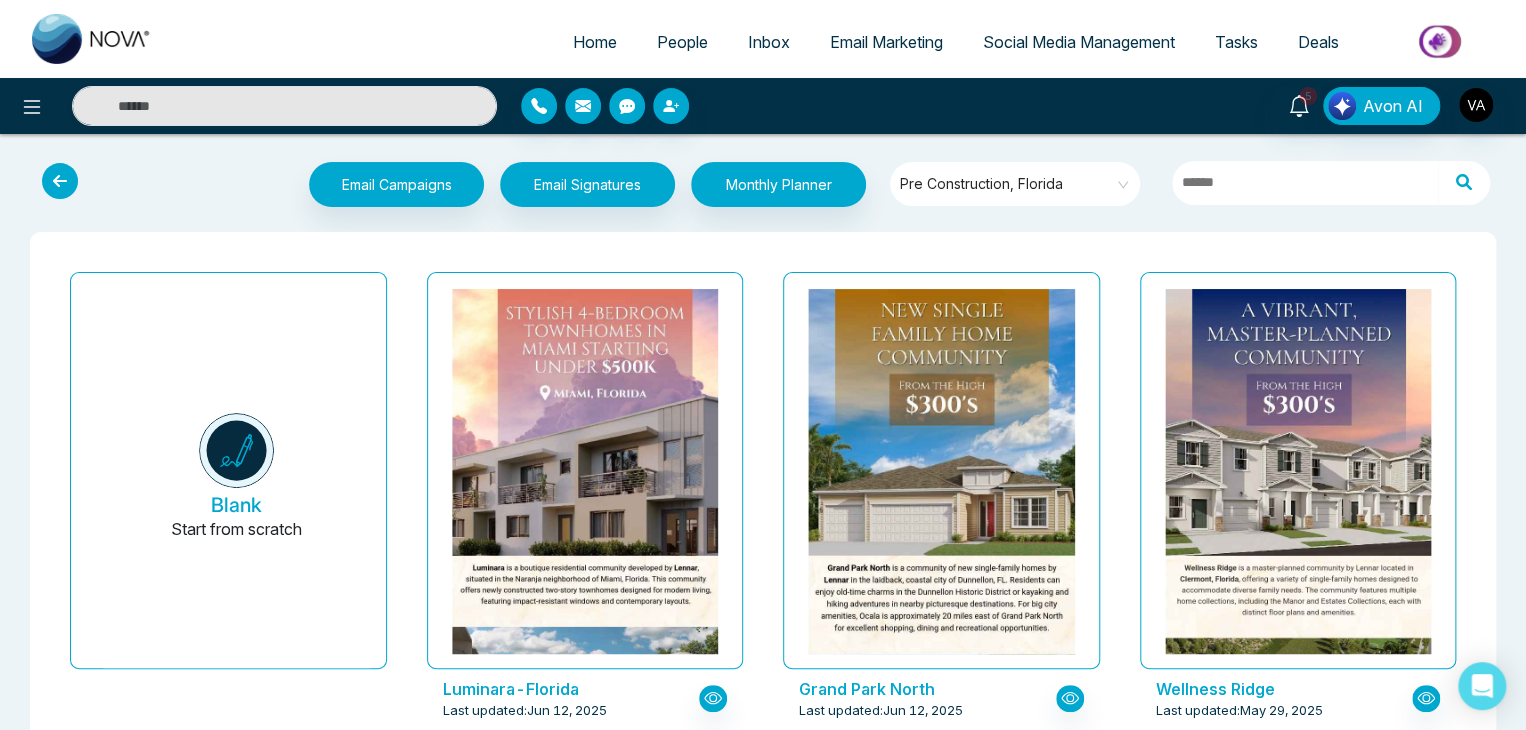 click on "Blank Start from scratch Luminara-Florida Last updated:  Jun 12, 2025 Grand Park North Last updated:  Jun 12, 2025 Wellness Ridge Last updated:  May 29, 2025 Del Webb Wildlight Last updated:  May 16, 2025 Crosswinds at Nocatee Last updated:  May 16, 2025 SilverLeaf Last updated:  May 9, 2025 West End at Town Center Last updated:  May 9, 2025 Mill Creek North Townhomes Last updated:  May 7, 2025 Icon Beach Waterfront Residences - Florida Last updated:  Apr 23, 2025 Thompson Puerto Vallarta Last updated:  Apr 23, 2025 One Park Tower by Turnberry Last updated:  Apr 23, 2025 Una Residences Last updated:  Apr 23, 2025 Selene - Florida Last updated:  Apr 23, 2025 Palm Beach Residences Last updated:  Apr 23, 2025 St. Regis Residences Last updated:  Apr 23, 2025 Nexo Residences Last updated:  Apr 23, 2025 Faena Residences Miami Last updated:  Apr 23, 2025" at bounding box center [763, 1485] 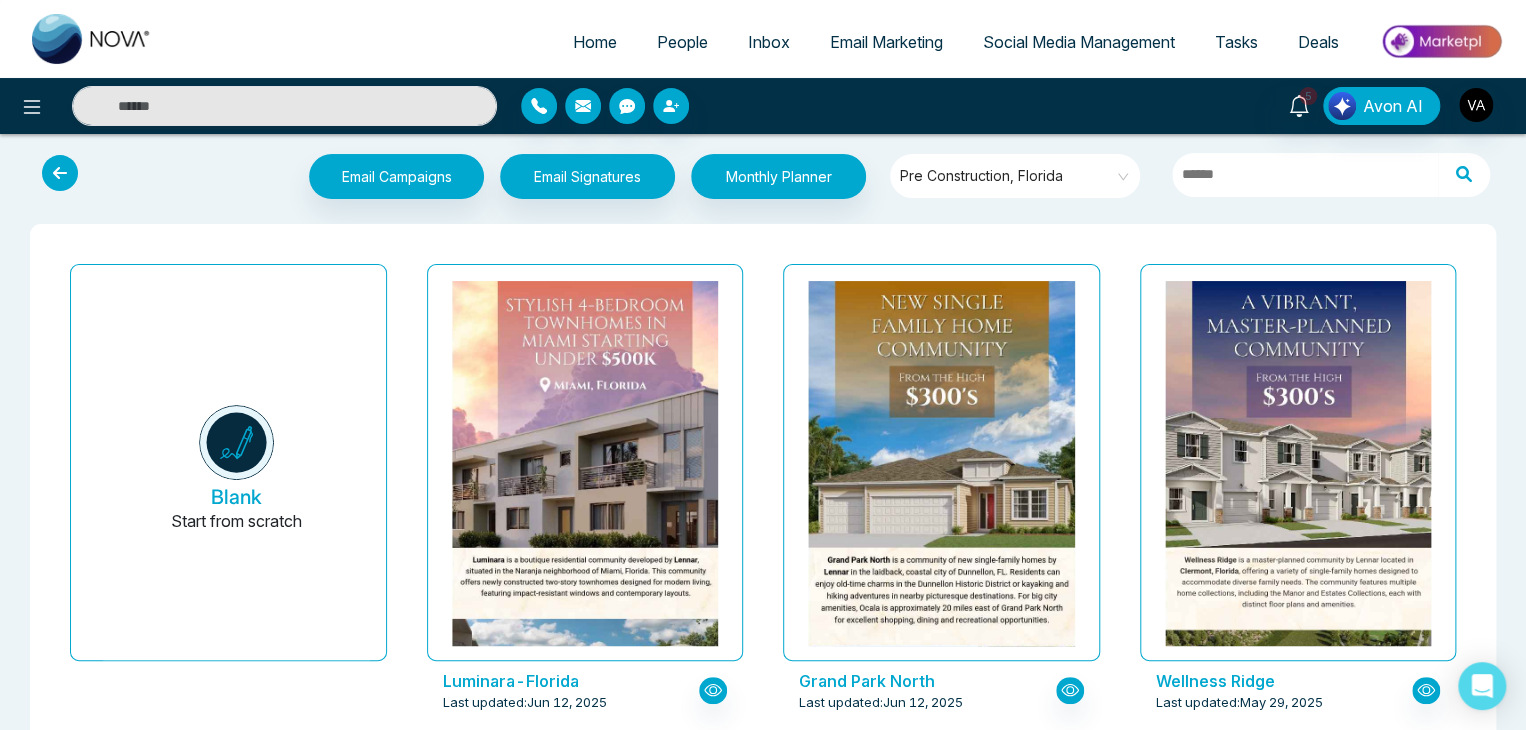 scroll, scrollTop: 0, scrollLeft: 0, axis: both 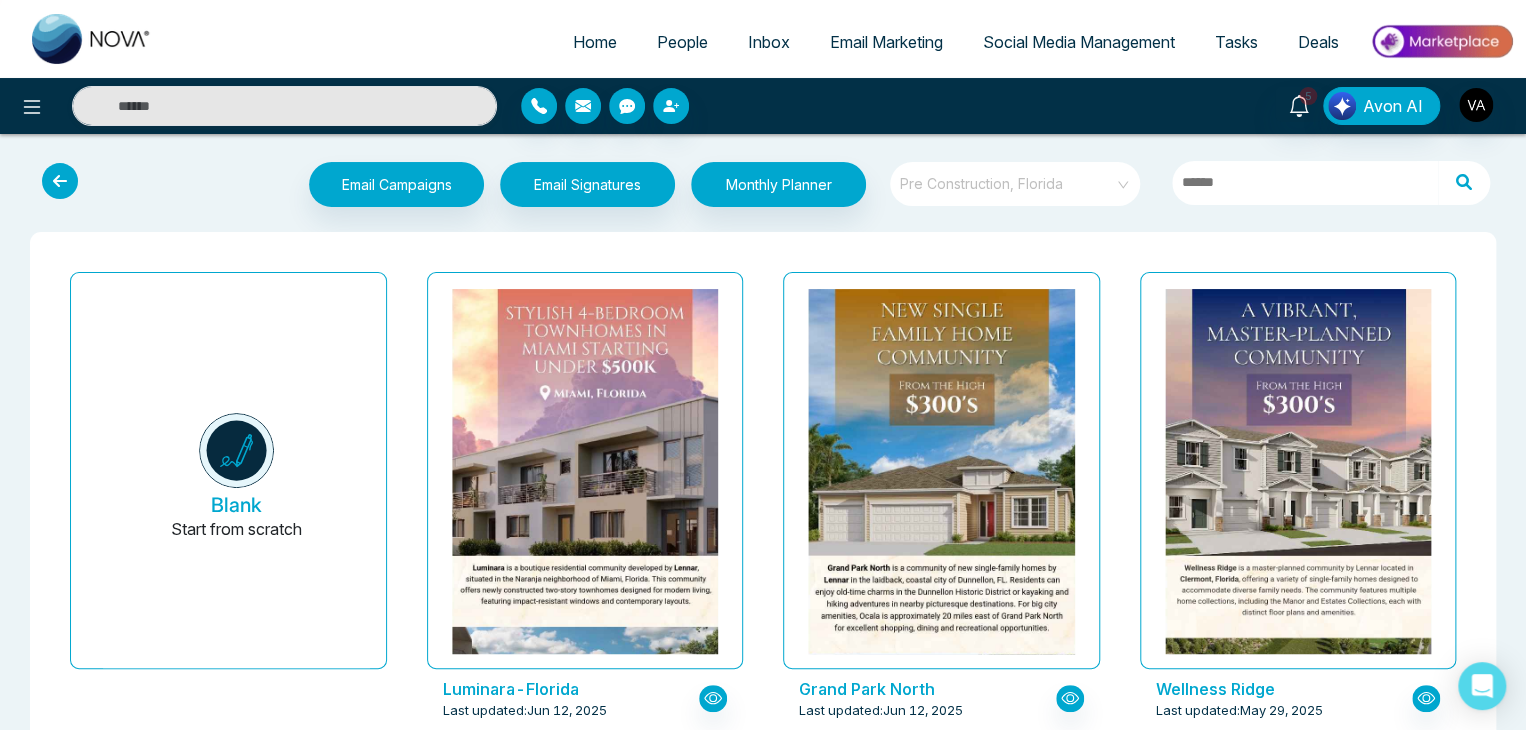 click on "Pre Construction, Florida" at bounding box center (1016, 184) 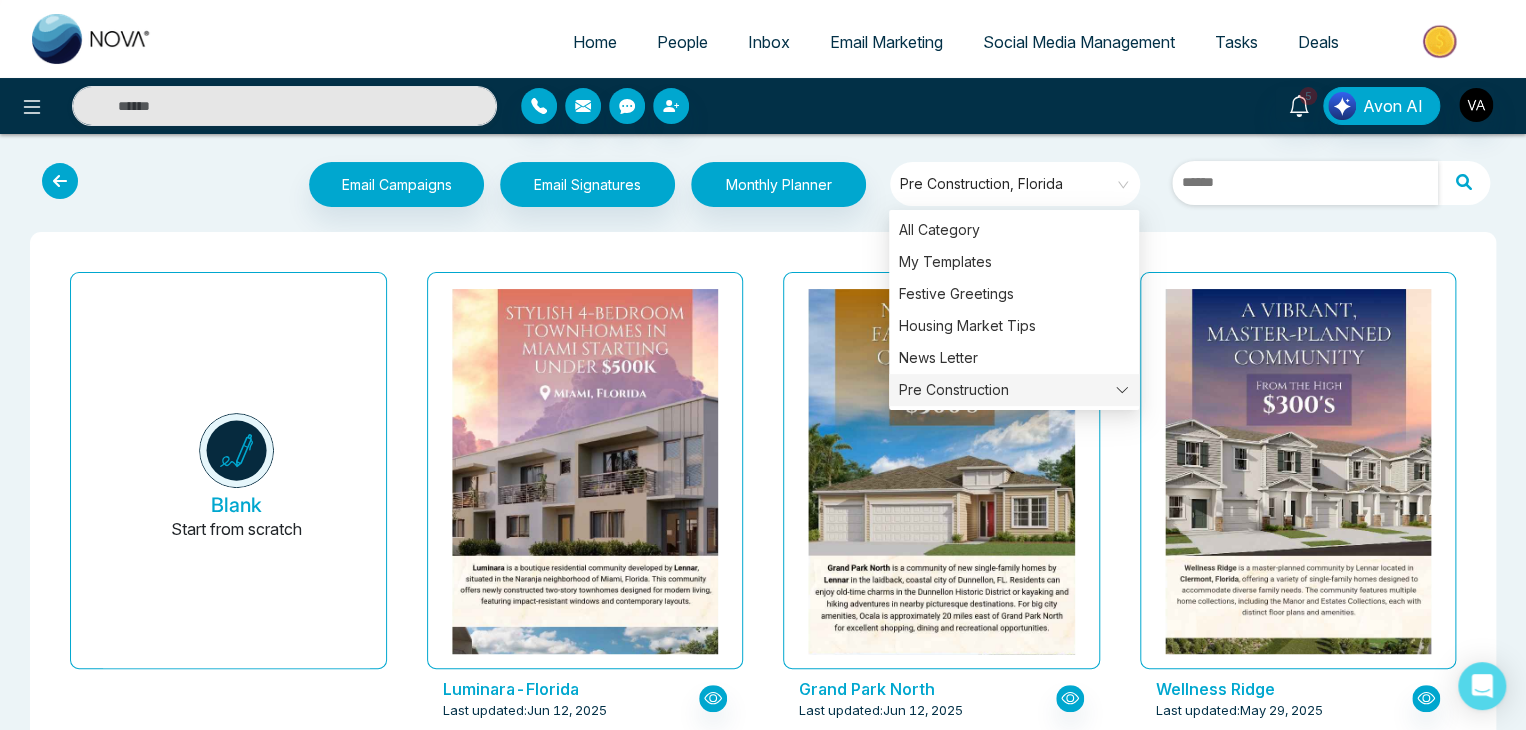 click at bounding box center [1305, 183] 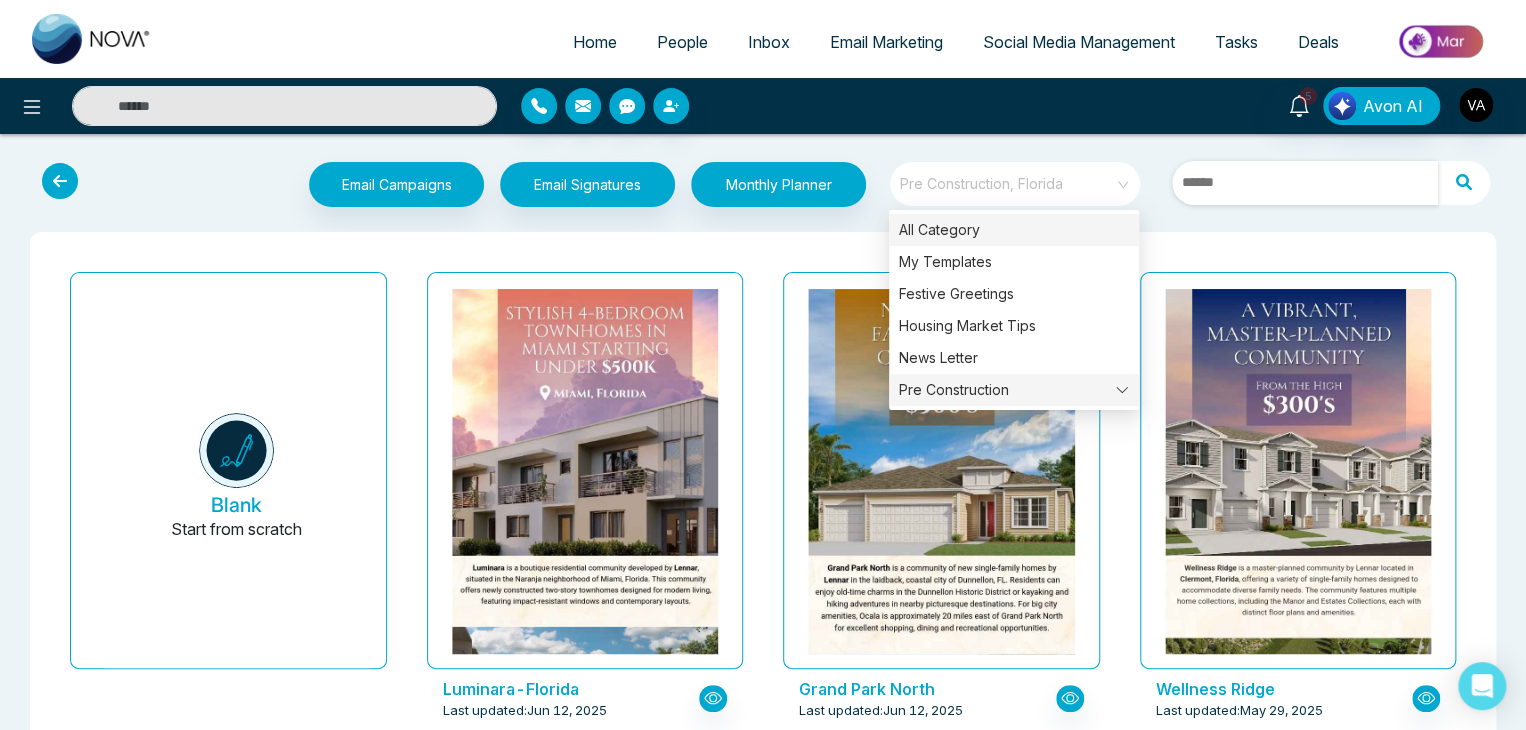 drag, startPoint x: 1056, startPoint y: 197, endPoint x: 1003, endPoint y: 234, distance: 64.63745 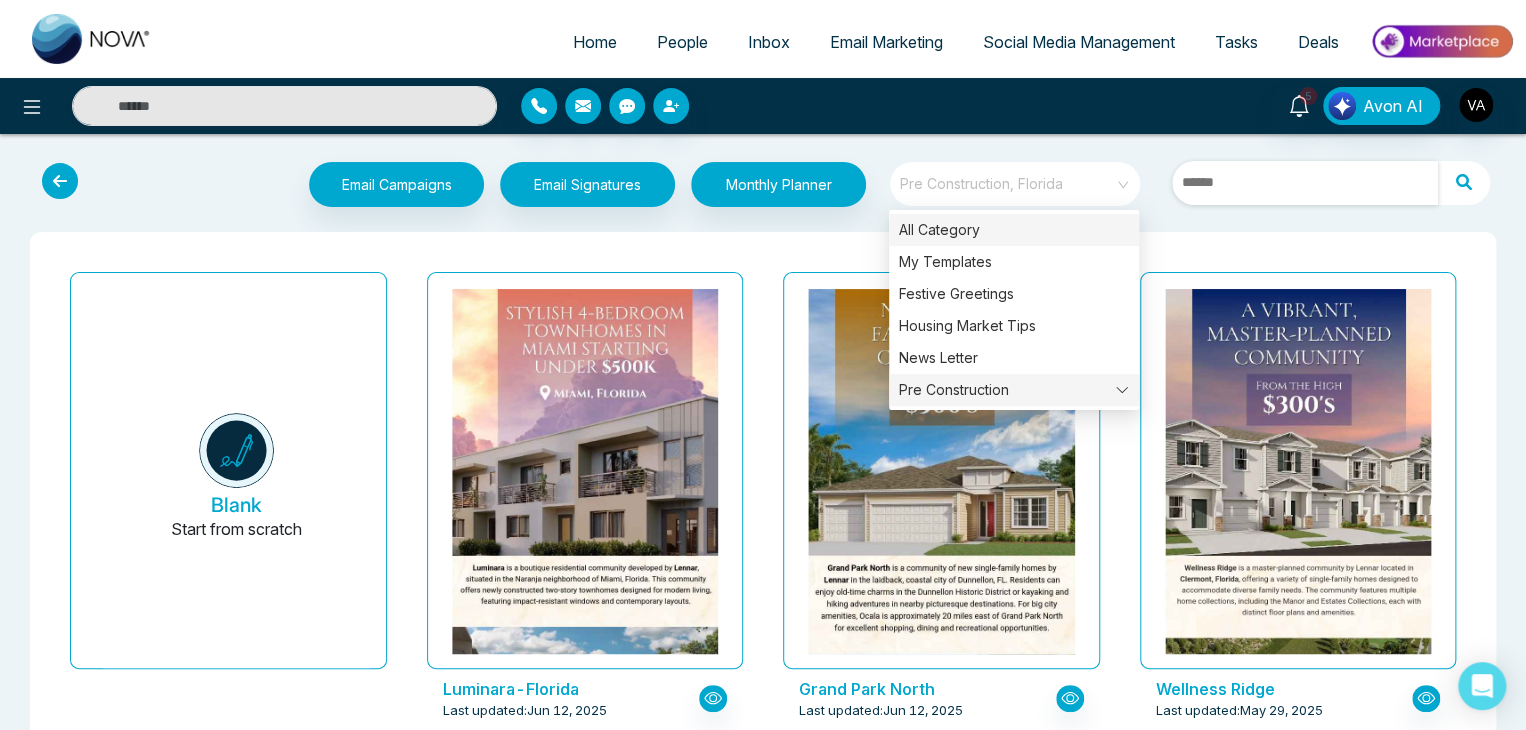 click on "Home People Inbox Email Marketing Social Media Management Tasks Deals 5 Avon AI Email Campaigns  Start from scratch?  View my campaigns Email Signatures Monthly Planner Pre Construction, Florida Blank Start from scratch Luminara-Florida Last updated:  Jun 12, 2025 Grand Park North Last updated:  Jun 12, 2025 Wellness Ridge Last updated:  May 29, 2025 Del Webb Wildlight Last updated:  May 16, 2025 Crosswinds at Nocatee Last updated:  May 16, 2025 SilverLeaf Last updated:  May 9, 2025 West End at Town Center Last updated:  May 9, 2025 Mill Creek North Townhomes Last updated:  May 7, 2025 Icon Beach Waterfront Residences - Florida Last updated:  Apr 23, 2025 Thompson Puerto Vallarta Last updated:  Apr 23, 2025 One Park Tower by Turnberry Last updated:  Apr 23, 2025 Una Residences Last updated:  Apr 23, 2025 Selene - Florida Last updated:  Apr 23, 2025 Palm Beach Residences Last updated:  Apr 23, 2025 St. Regis Residences Last updated:  Apr 23, 2025 Nexo Residences Last updated:  Apr 23, 2025 Last updated:" at bounding box center (763, 365) 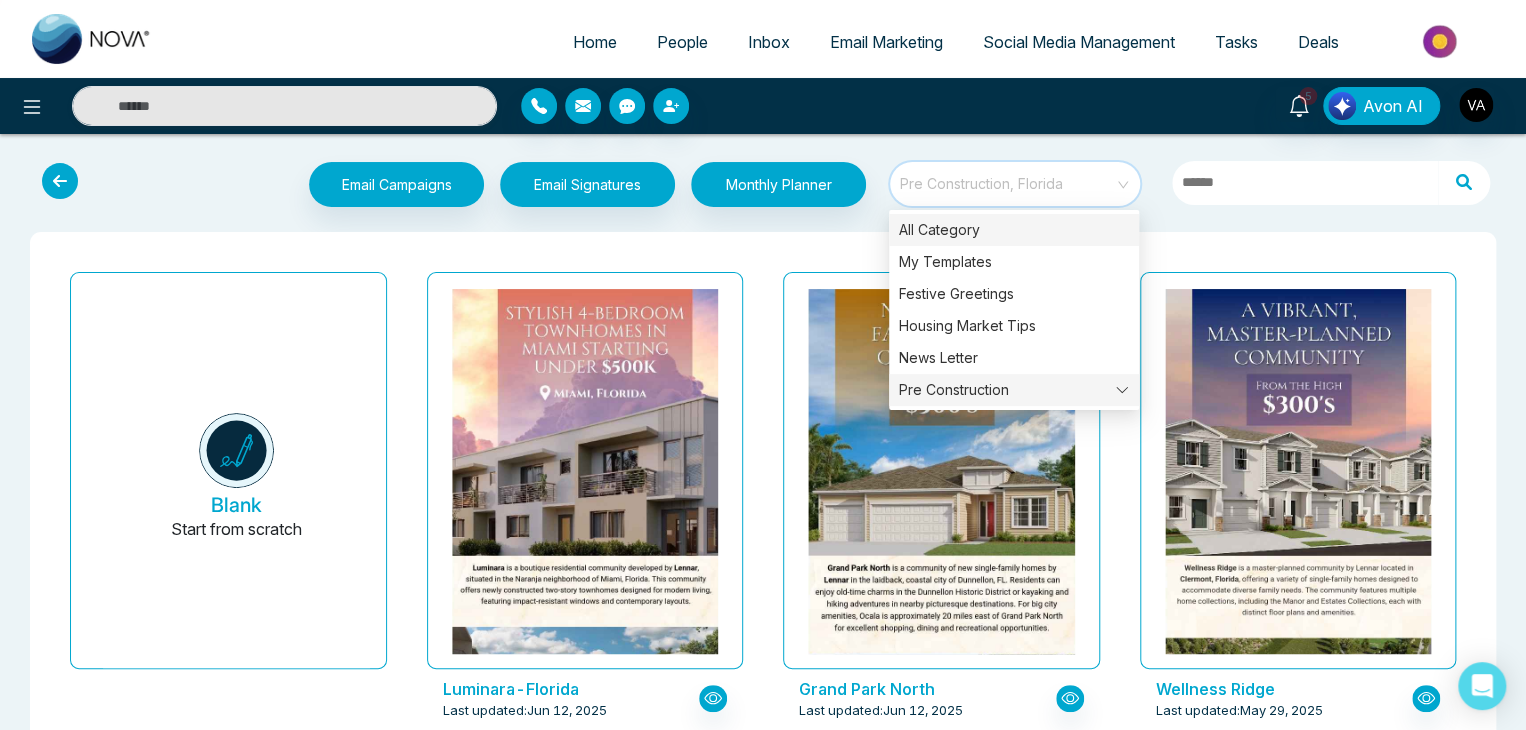 click on "All Category" at bounding box center [1014, 230] 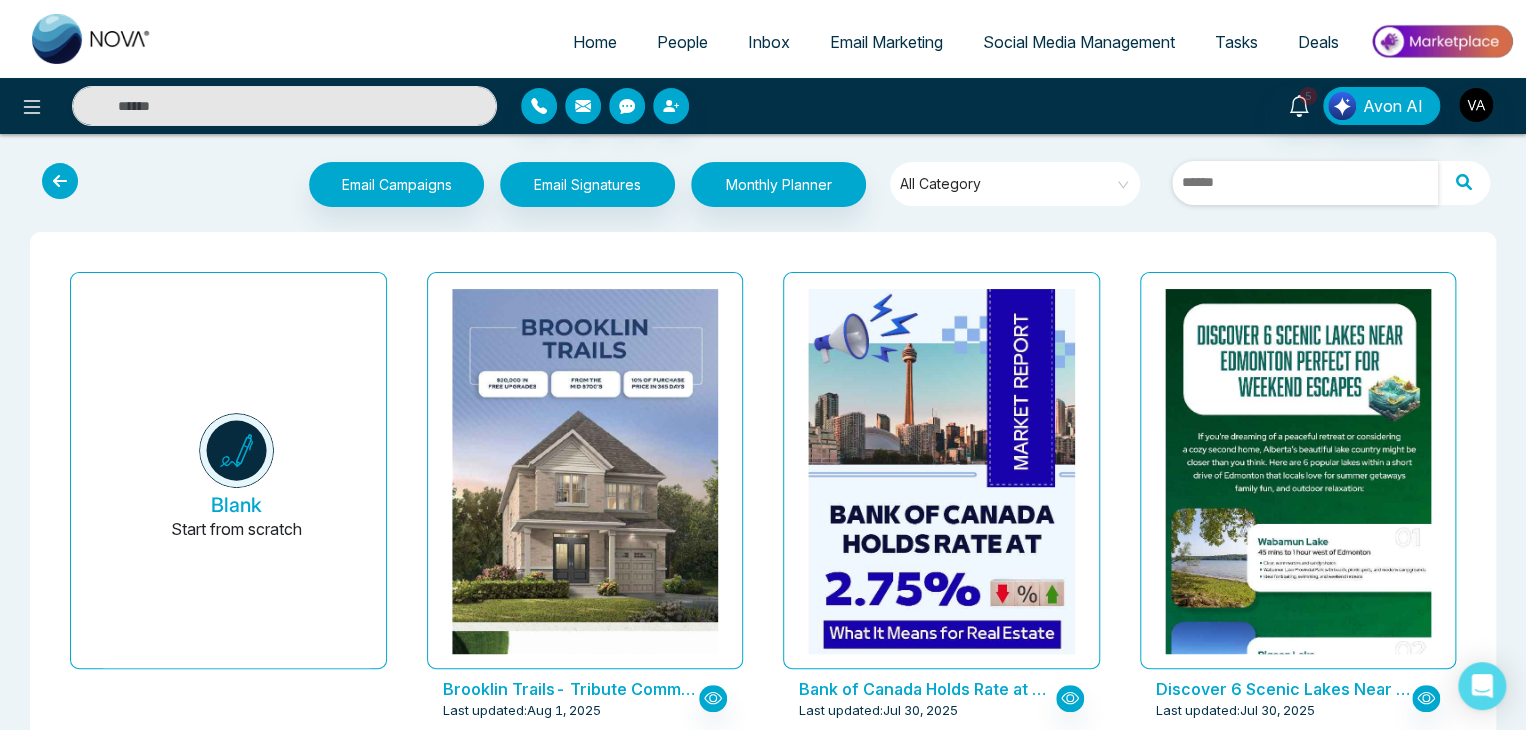 click at bounding box center (1305, 183) 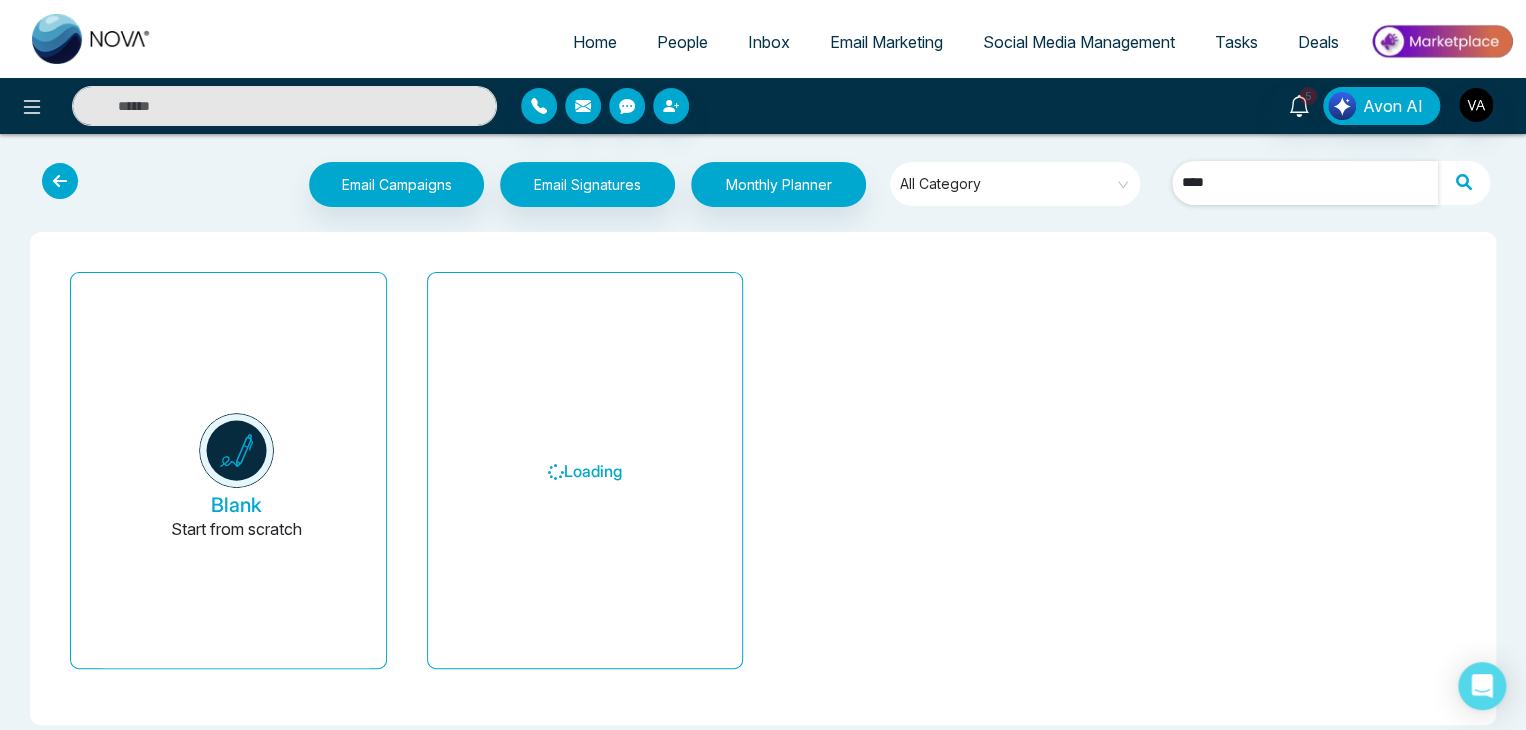 type on "*****" 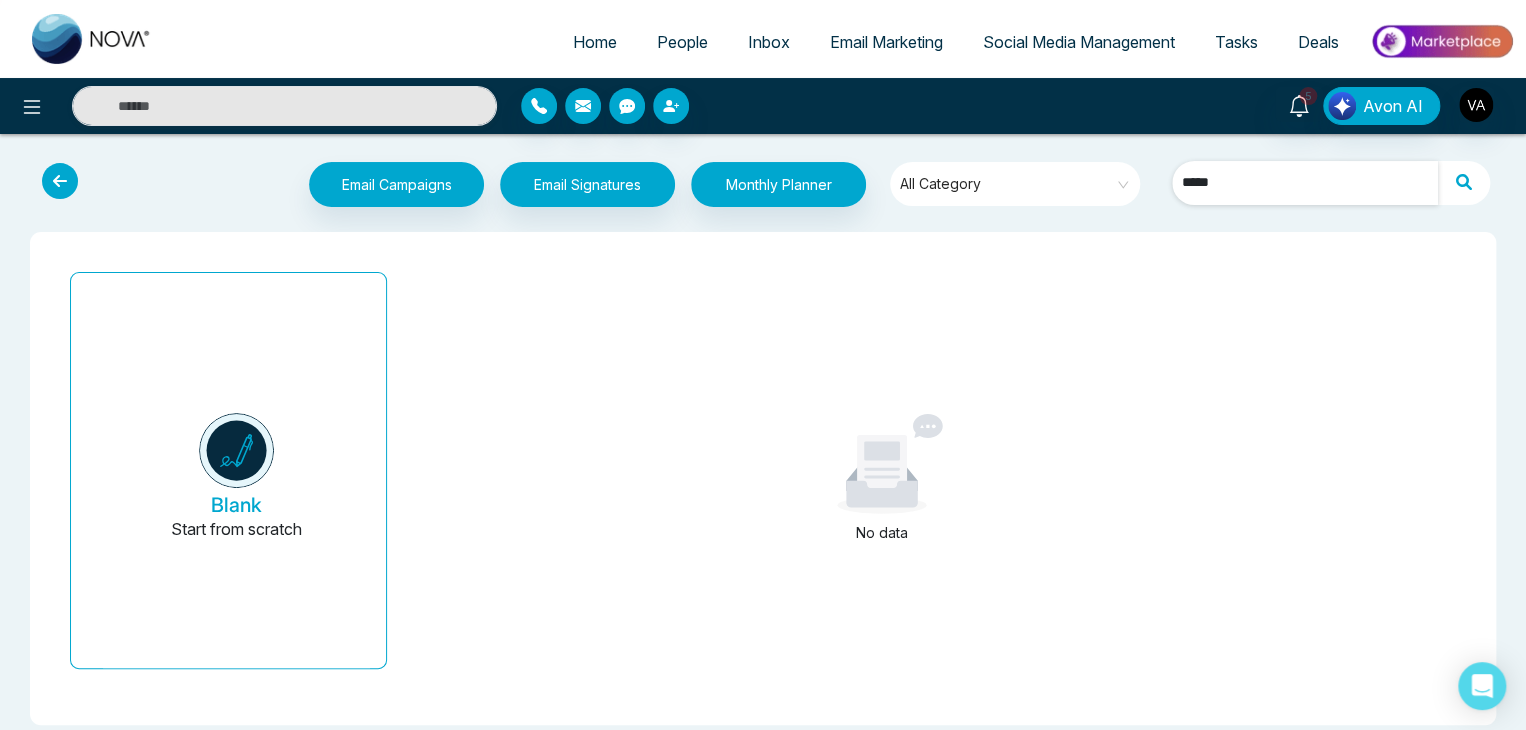 click on "*****" at bounding box center (1305, 183) 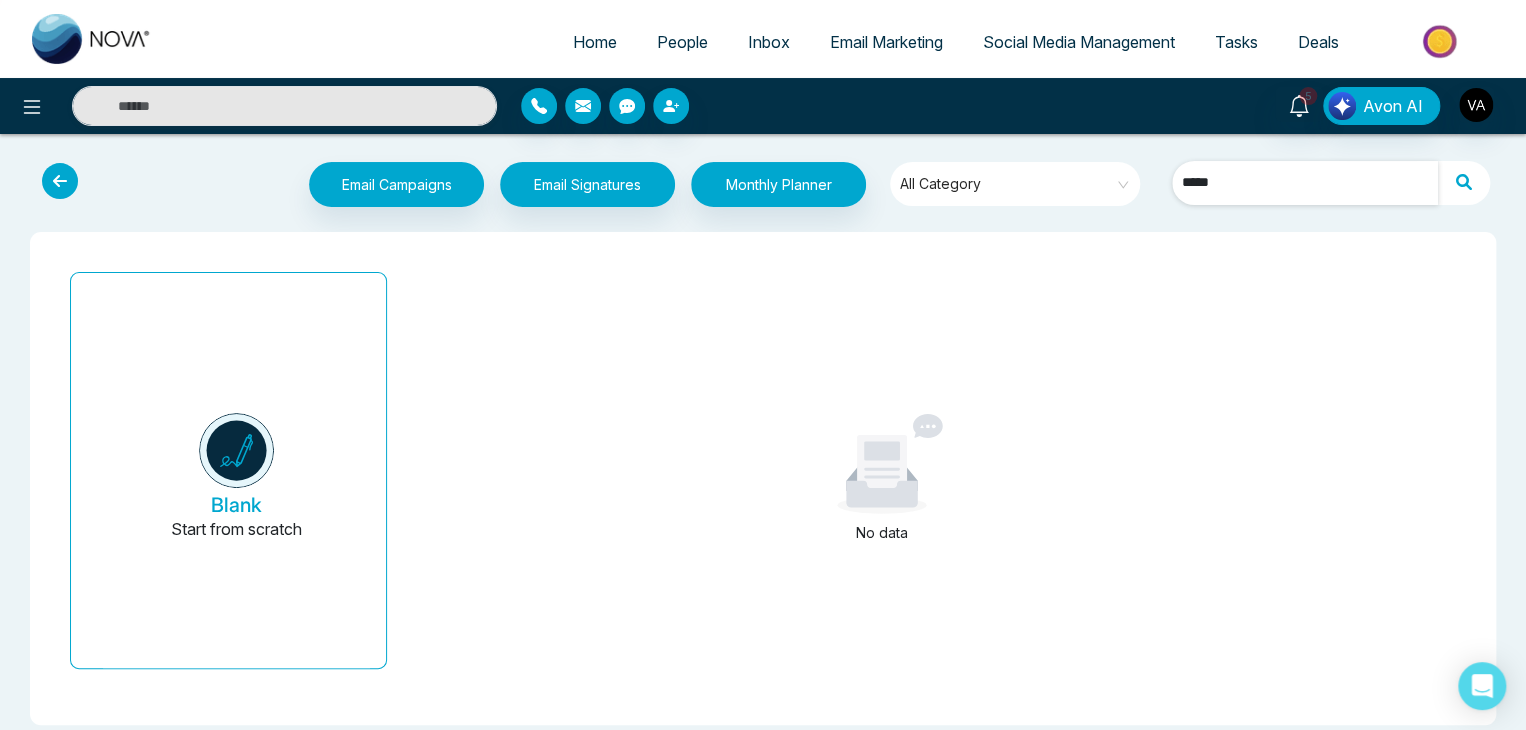 click on "*****" at bounding box center [1305, 183] 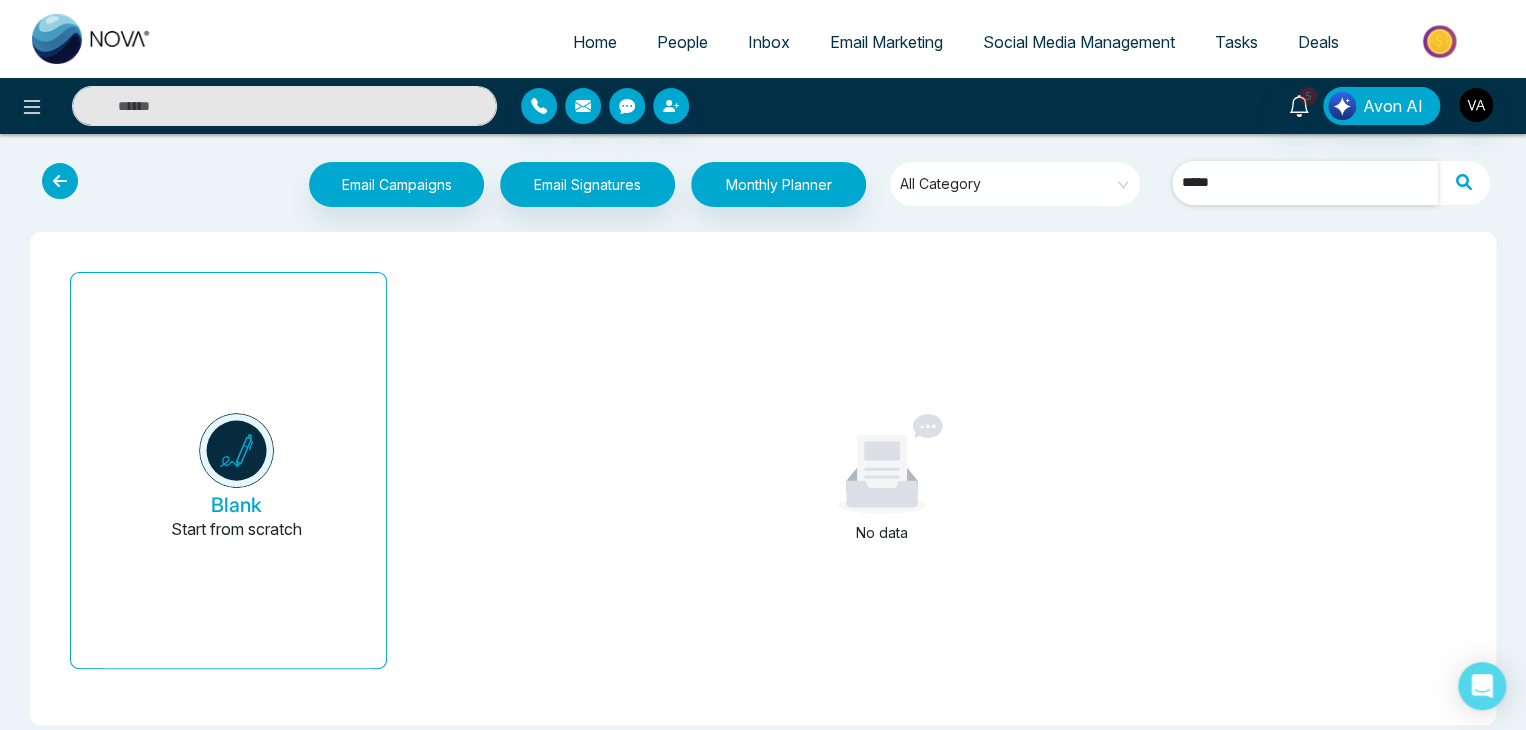 click on "*****" at bounding box center [1305, 183] 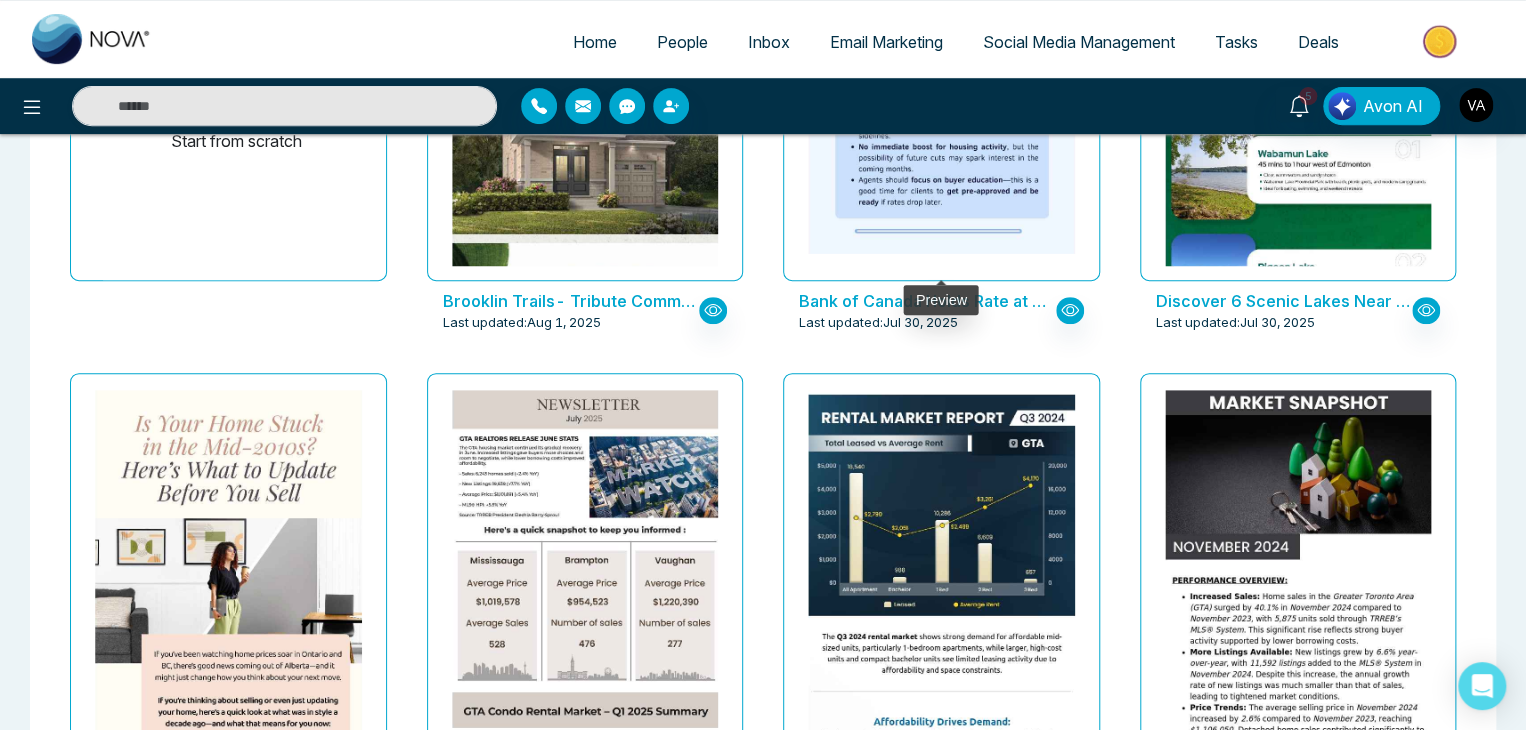 scroll, scrollTop: 0, scrollLeft: 0, axis: both 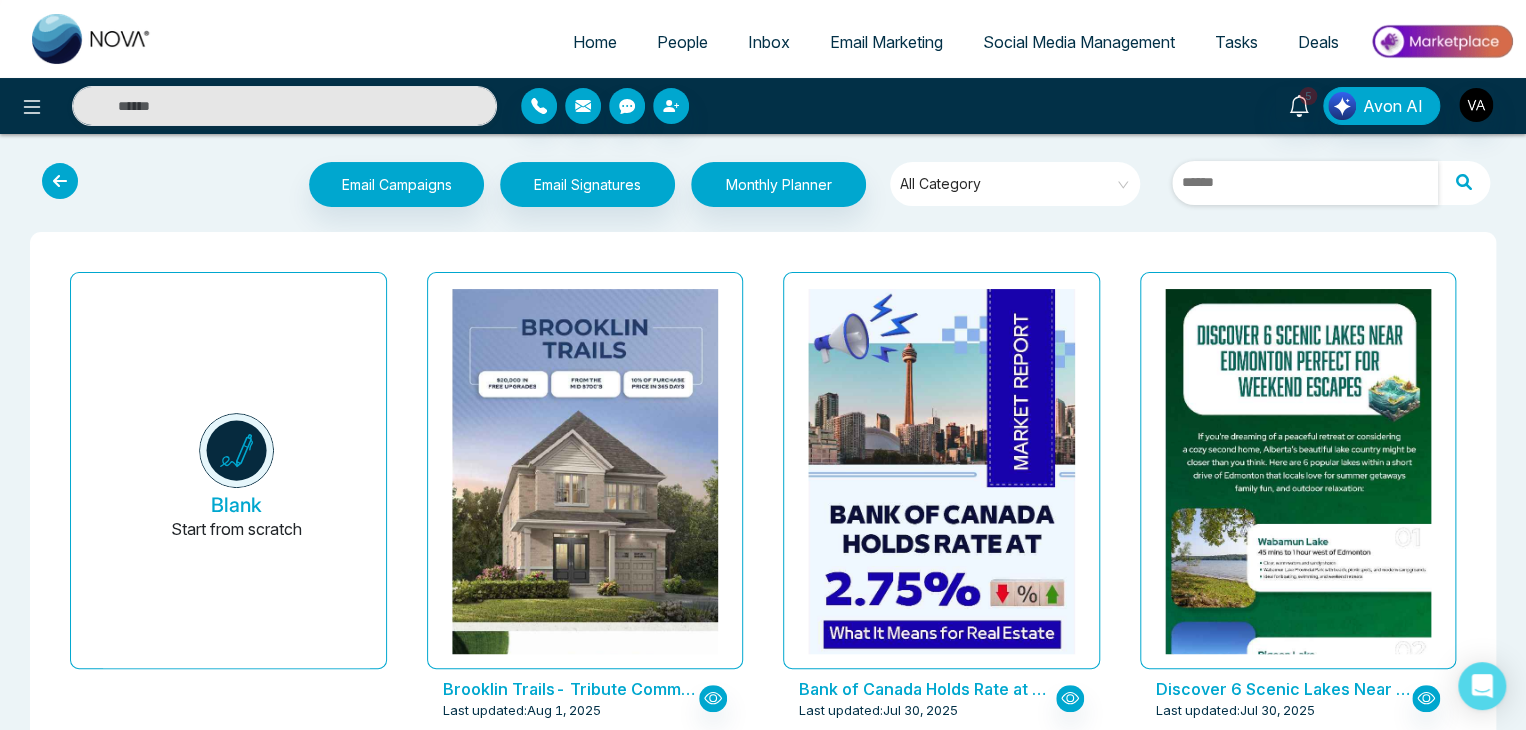 click at bounding box center [1305, 183] 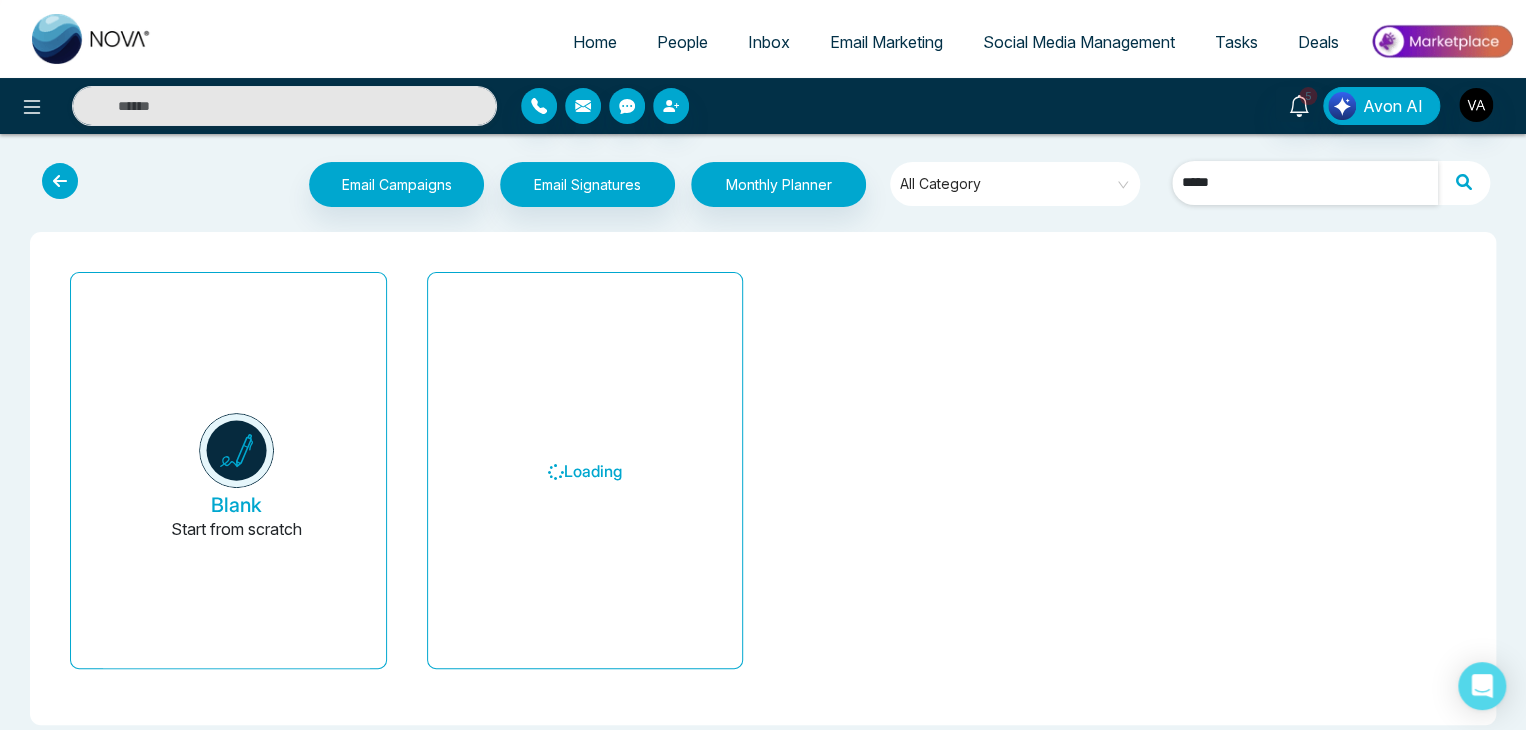 type on "******" 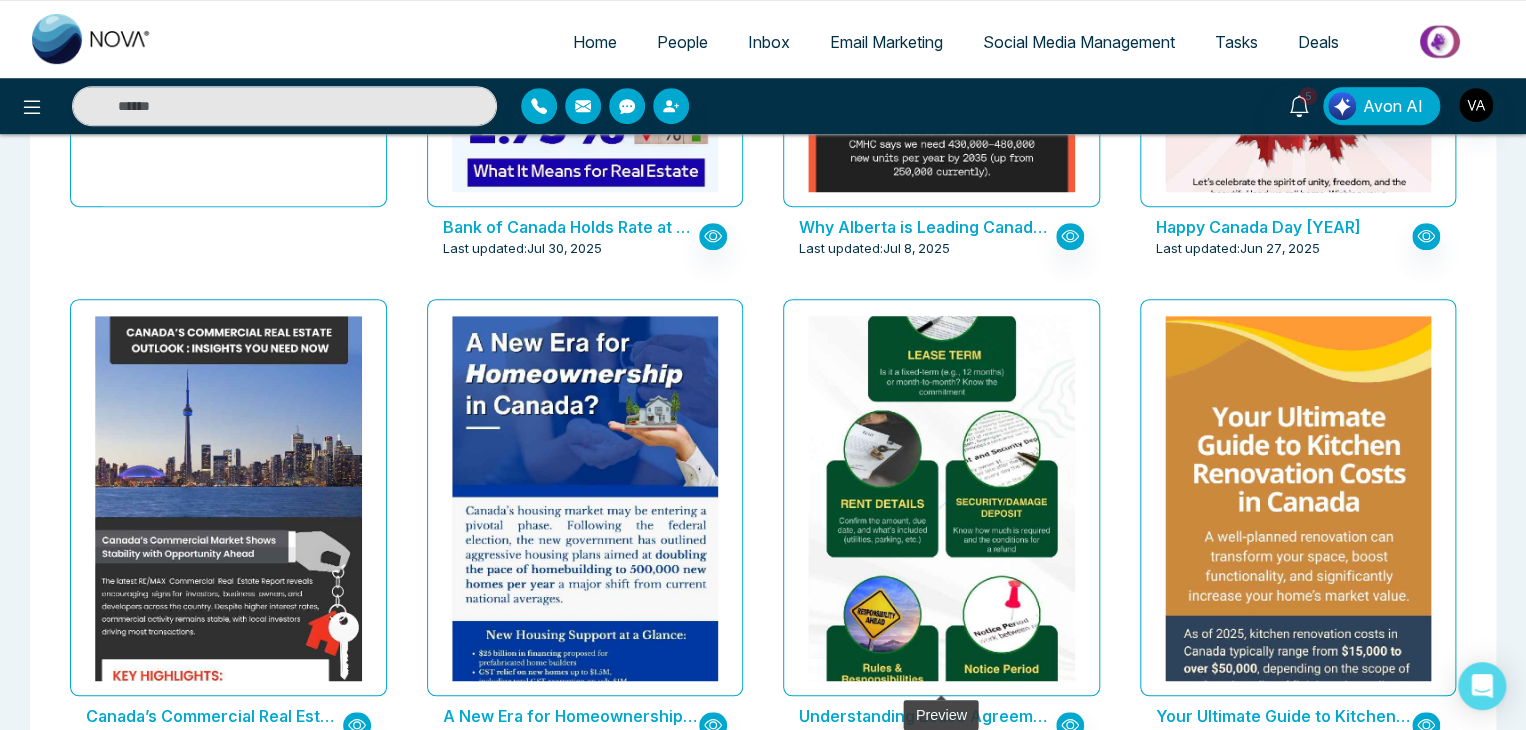 scroll, scrollTop: 0, scrollLeft: 0, axis: both 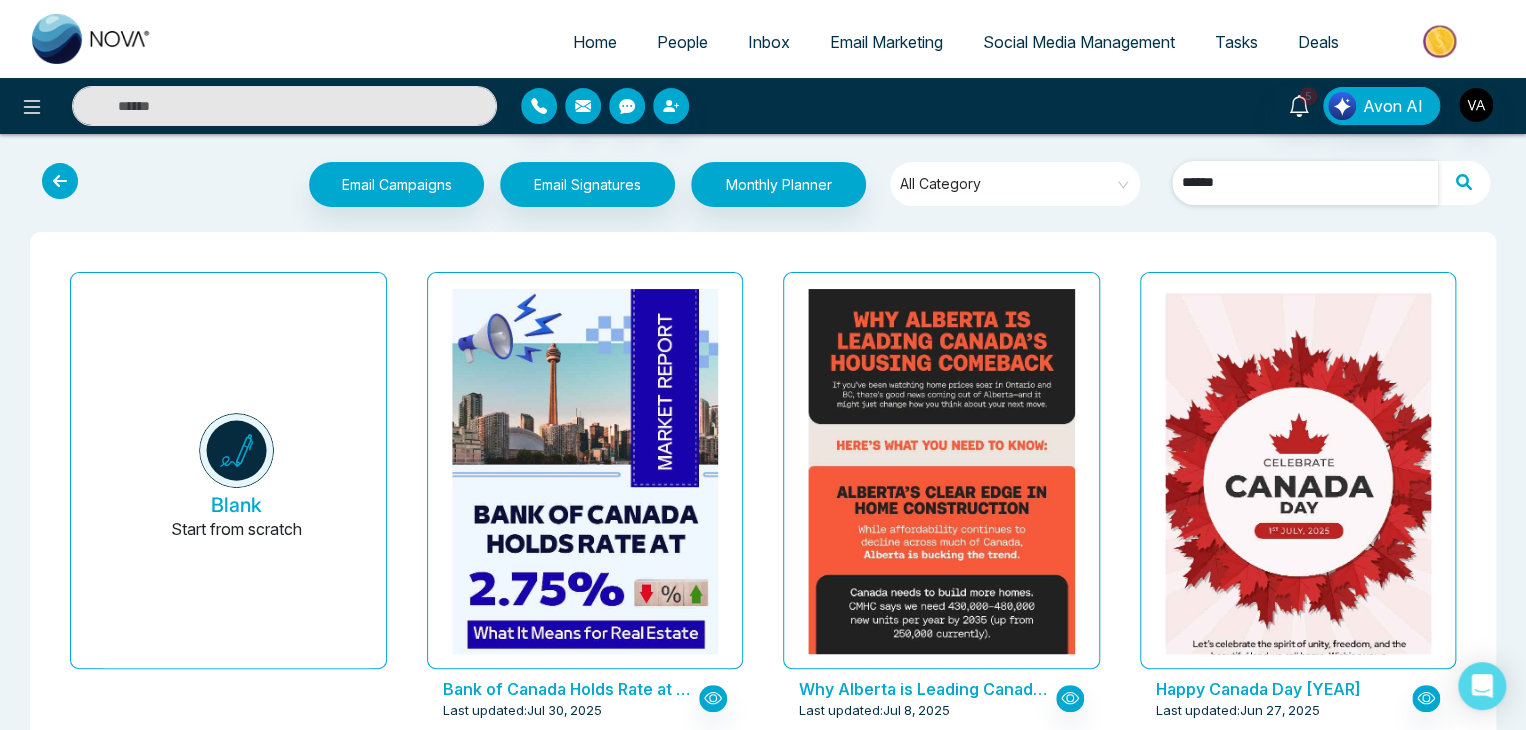 click on "******" at bounding box center [1305, 183] 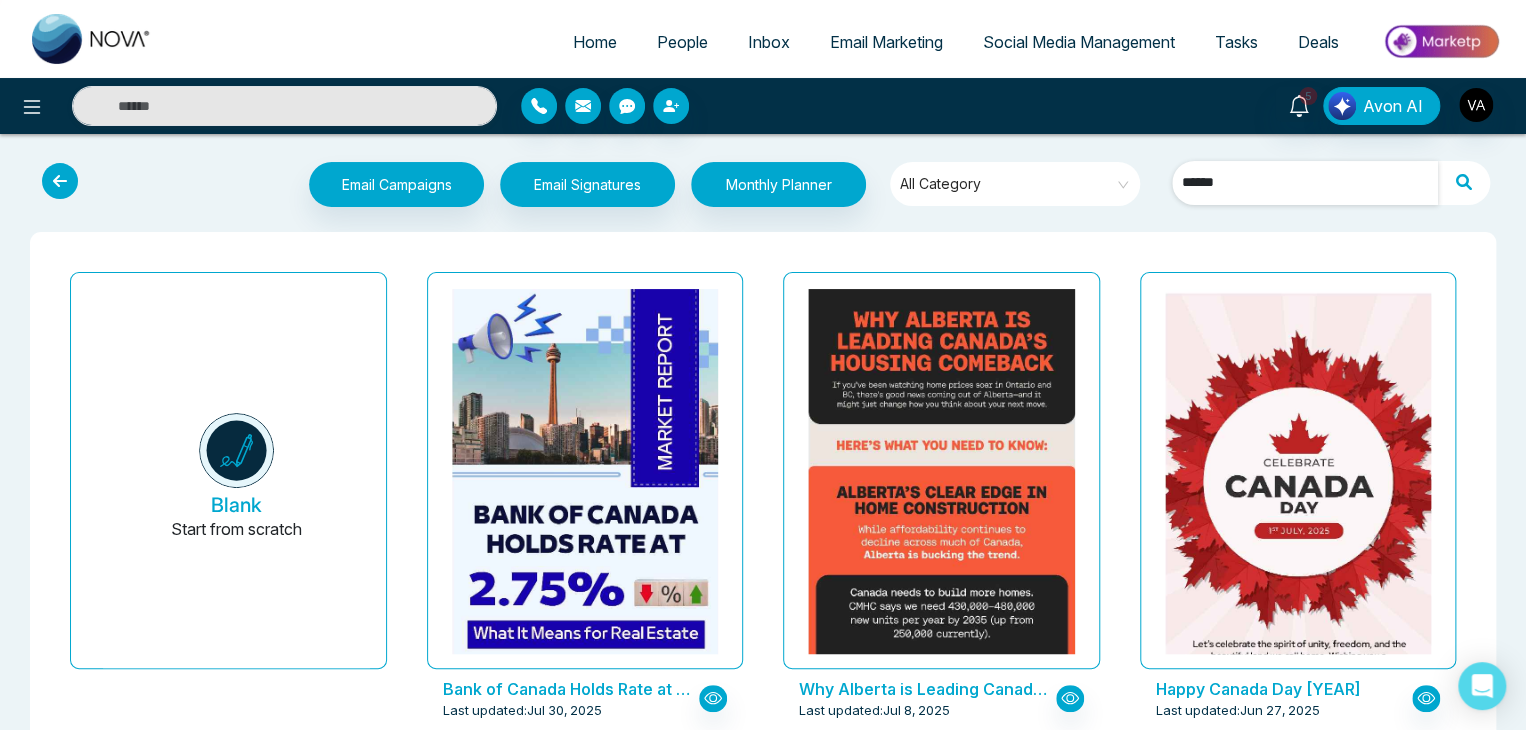 click on "******" at bounding box center (1305, 183) 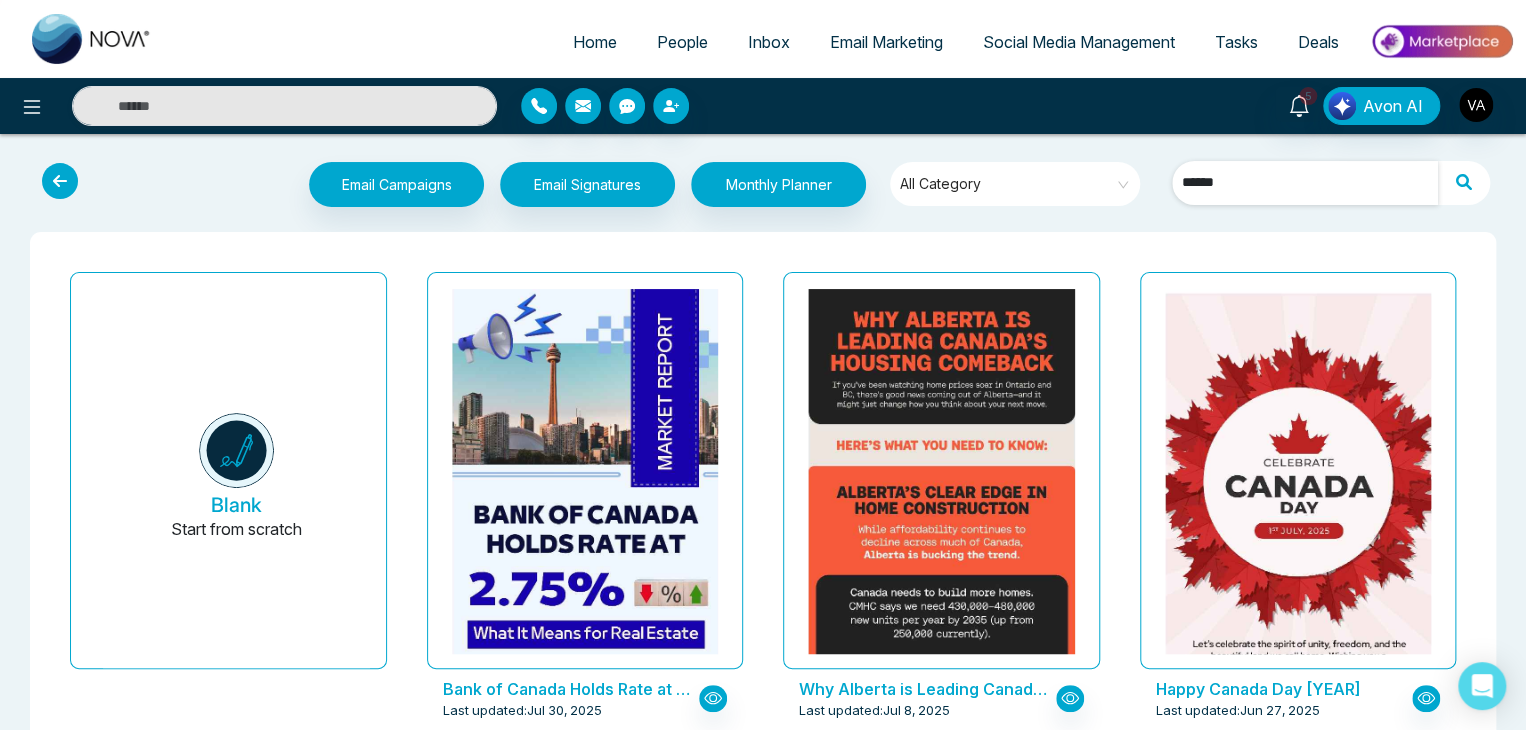 click on "******" at bounding box center (1305, 183) 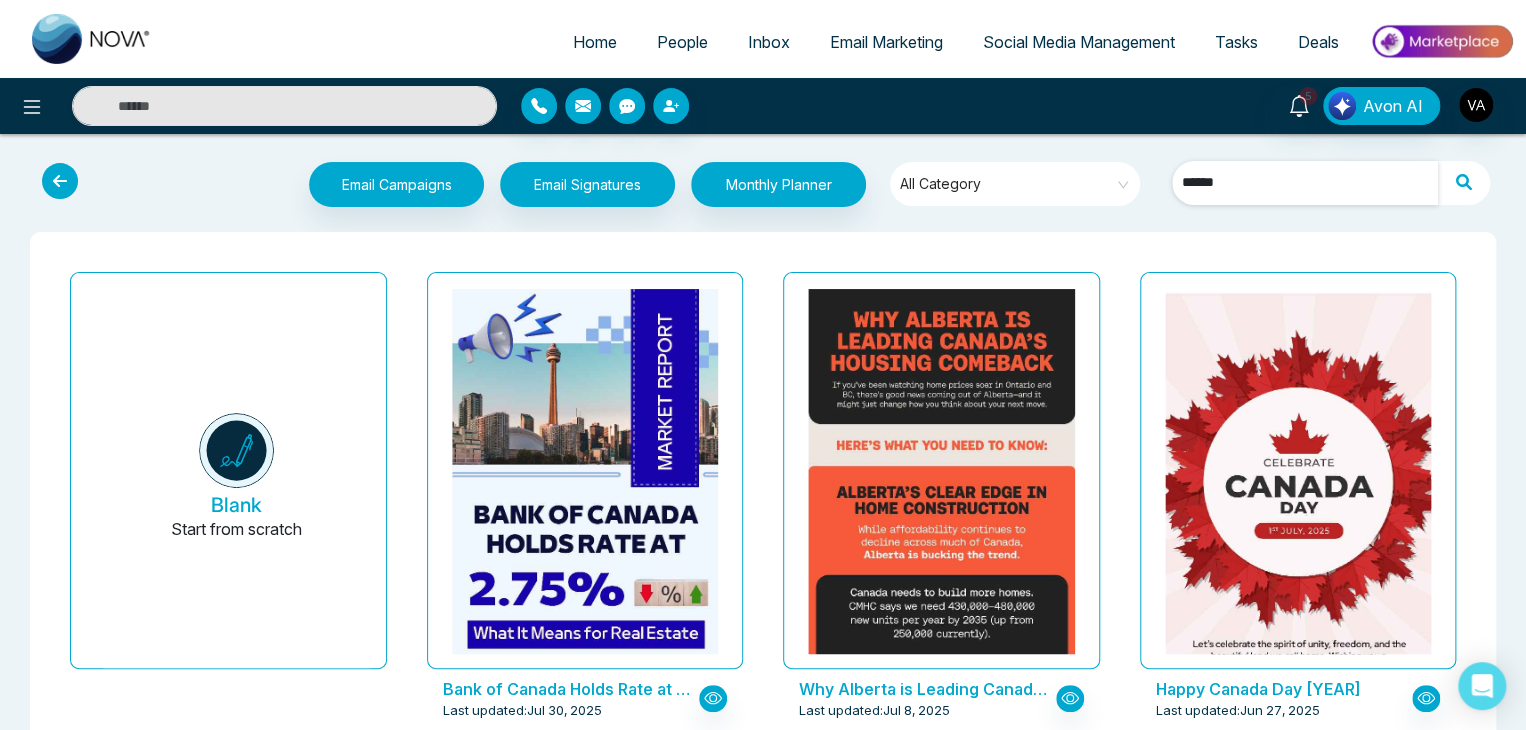 click on "******" at bounding box center [1305, 183] 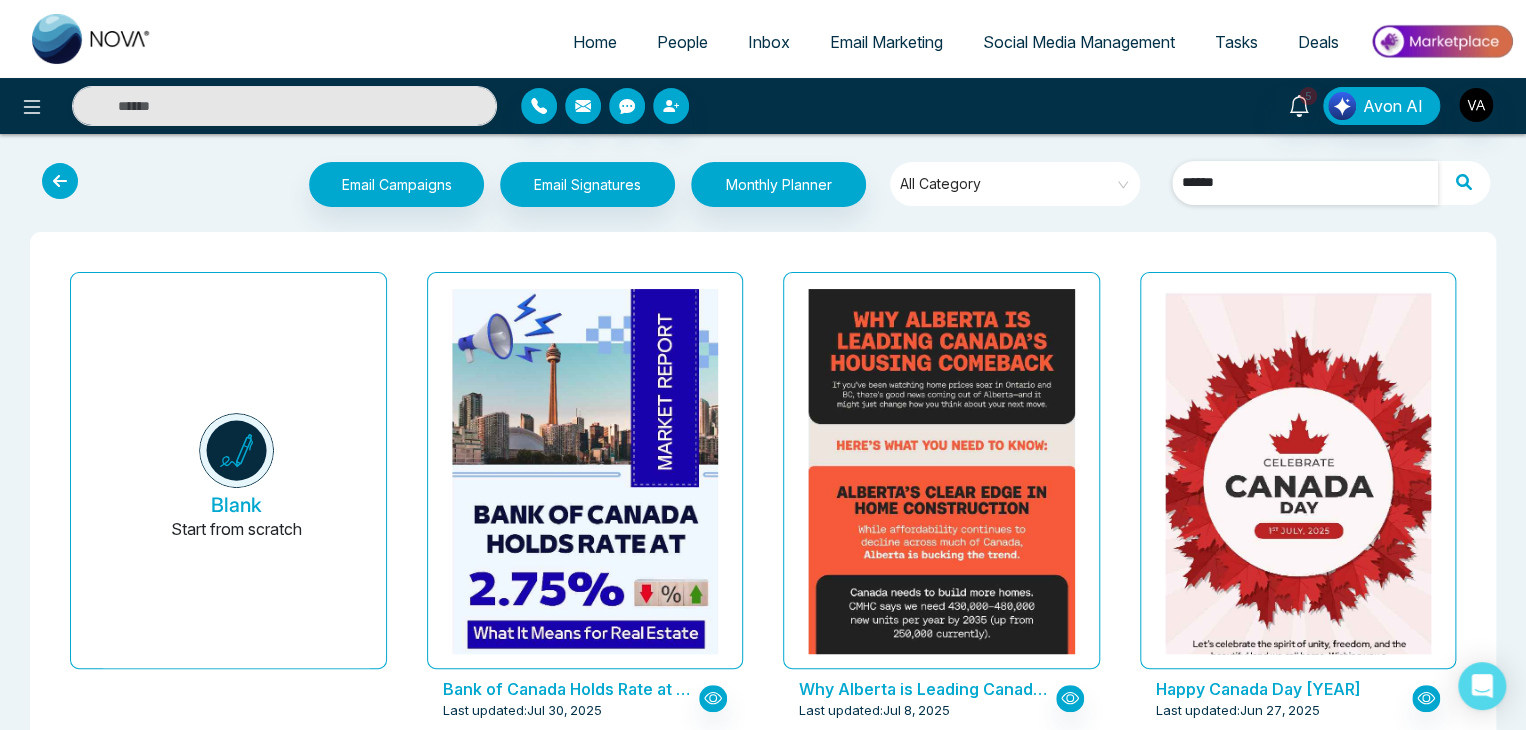 type 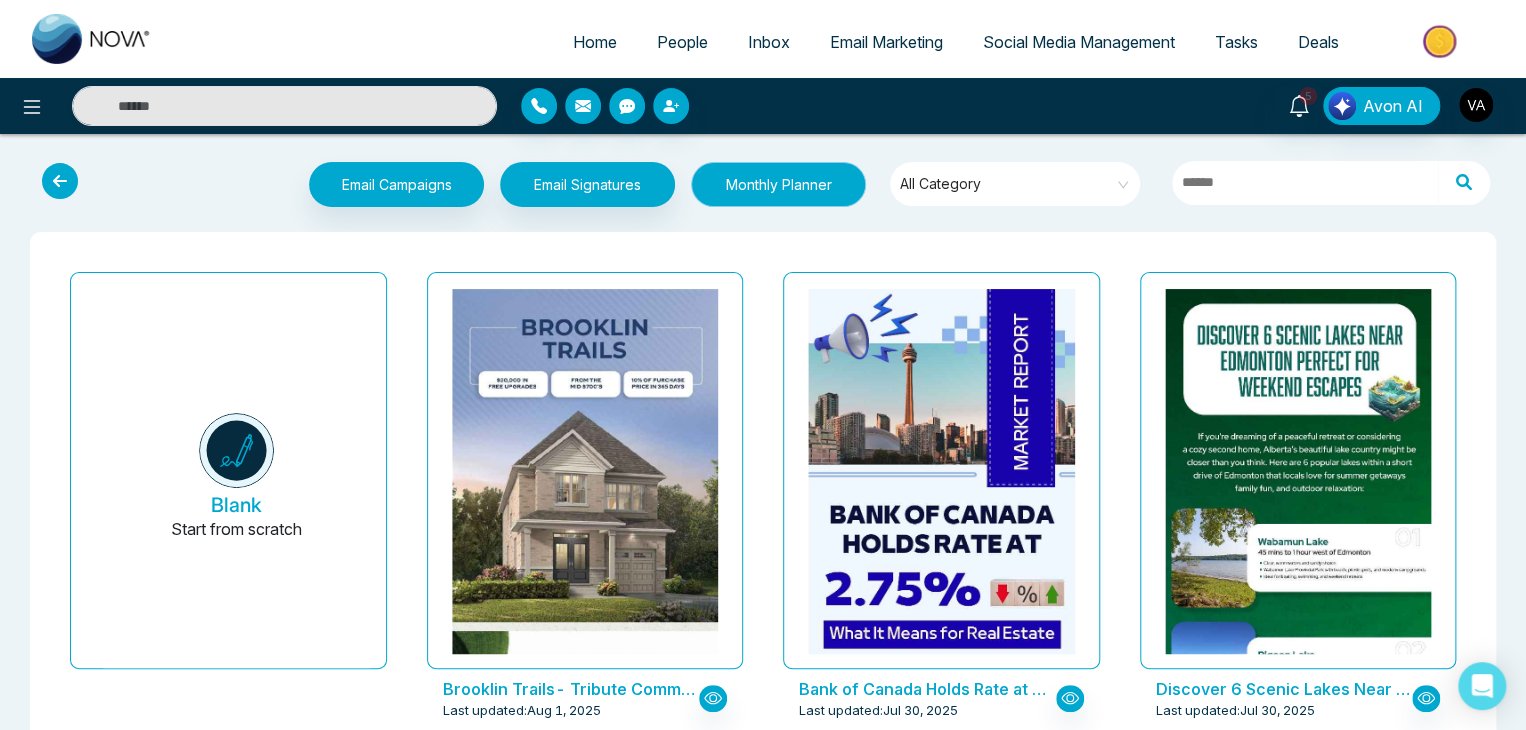 click on "Monthly Planner" at bounding box center (778, 184) 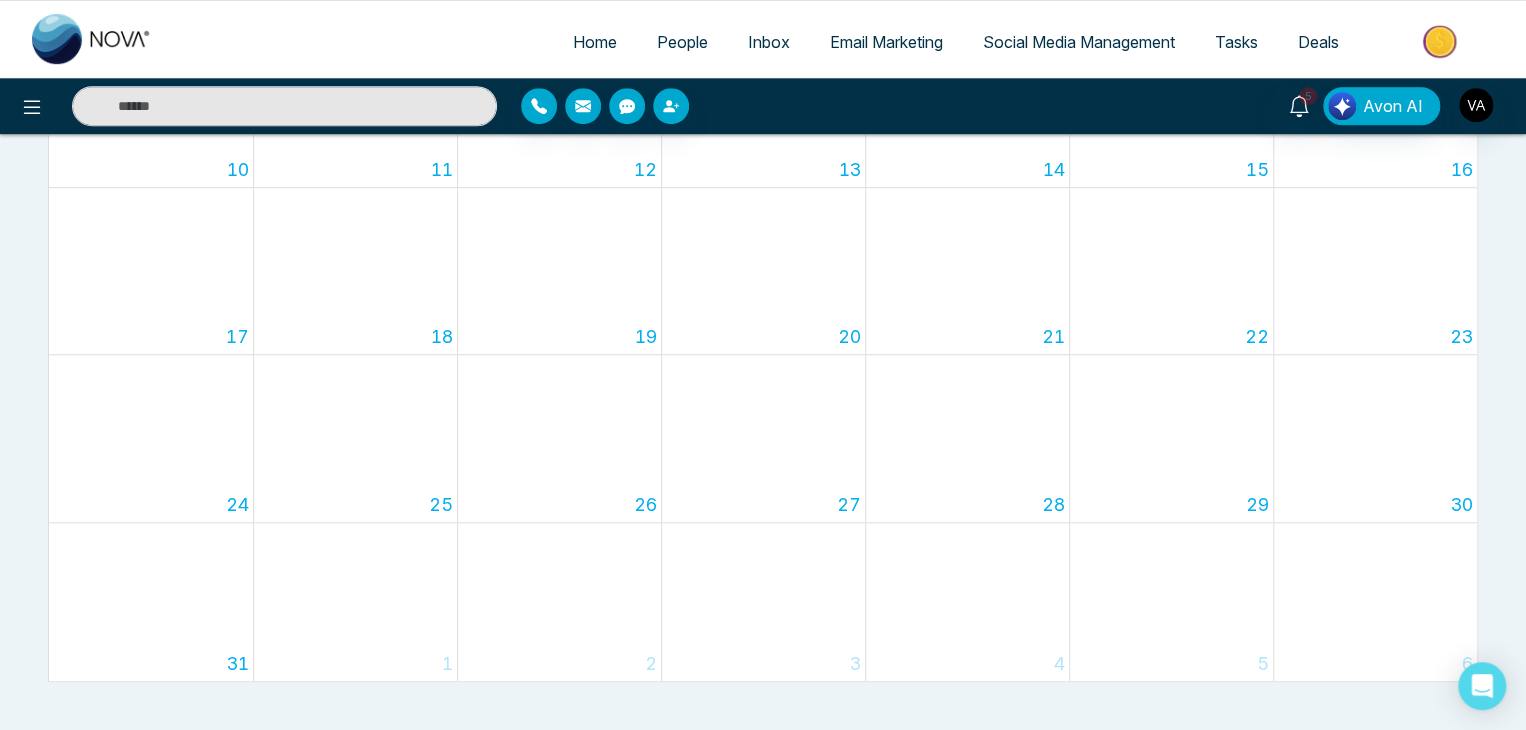 scroll, scrollTop: 0, scrollLeft: 0, axis: both 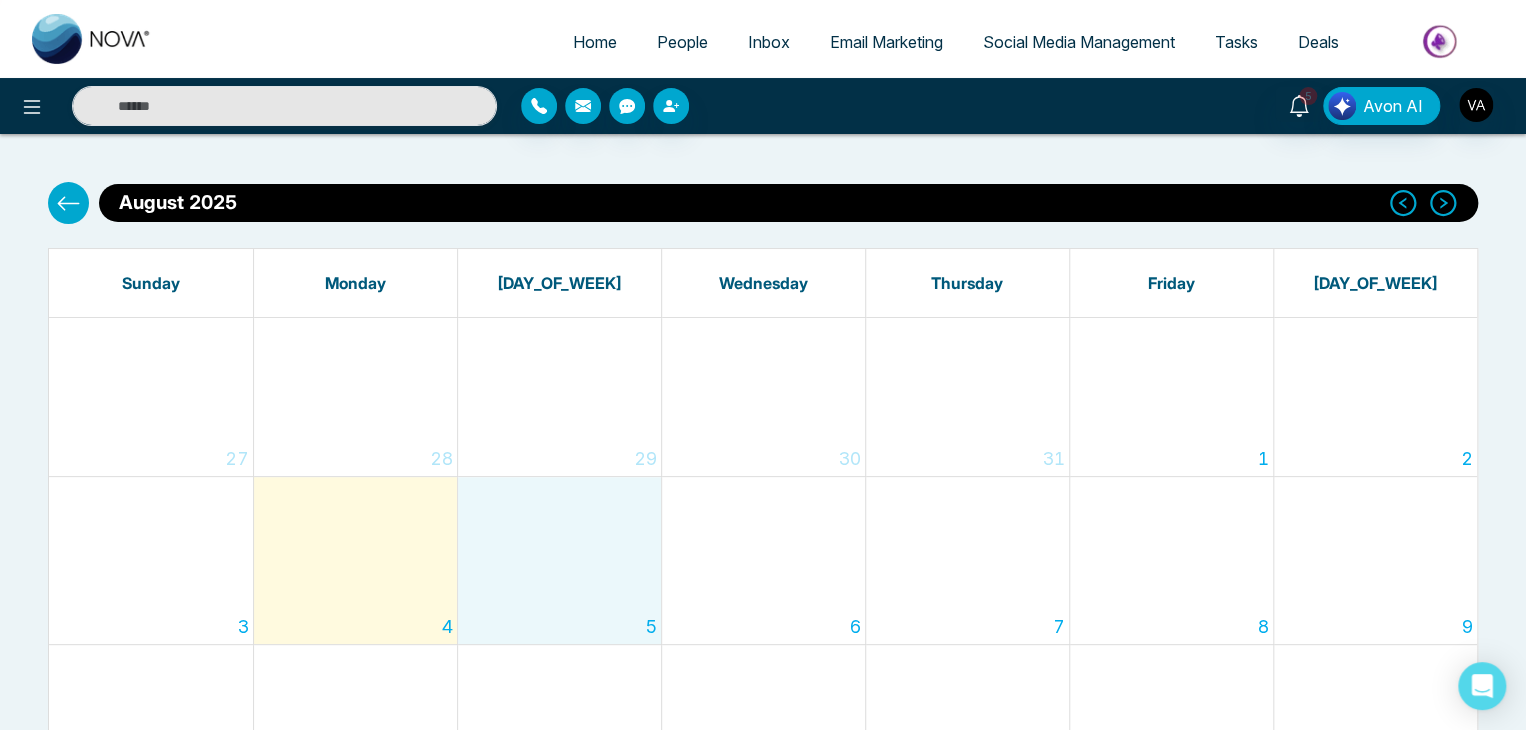 click on "5" at bounding box center [559, 560] 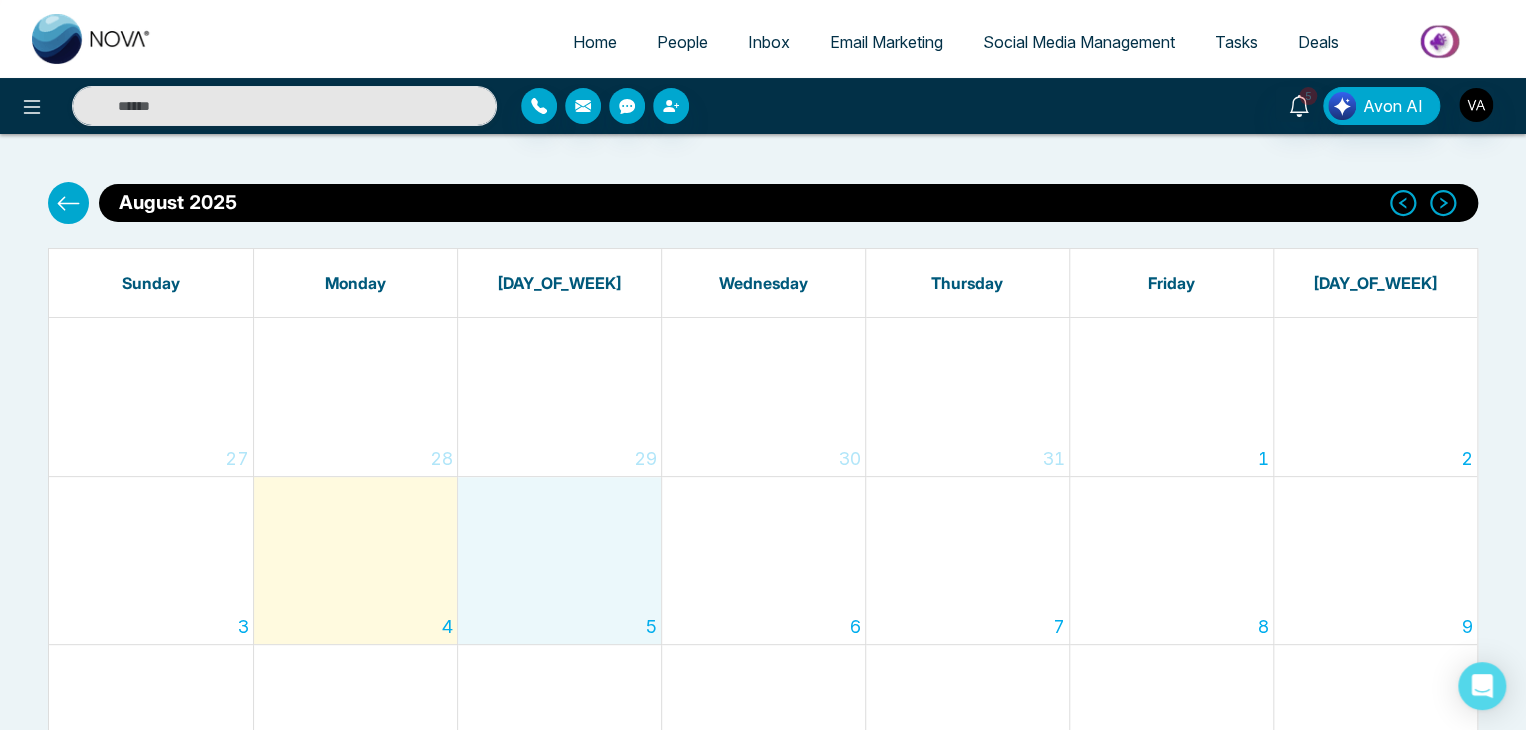 click on "5" at bounding box center [559, 560] 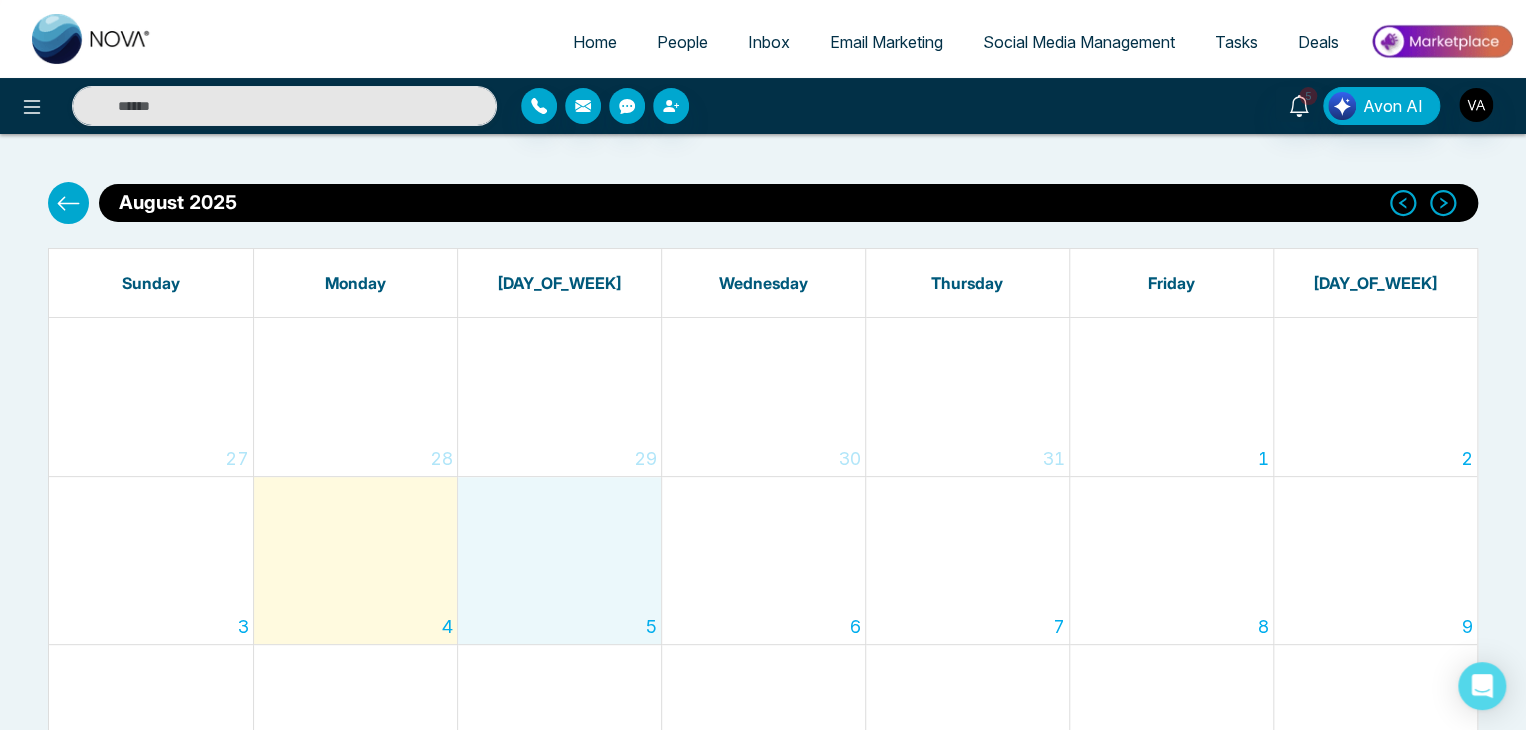 click 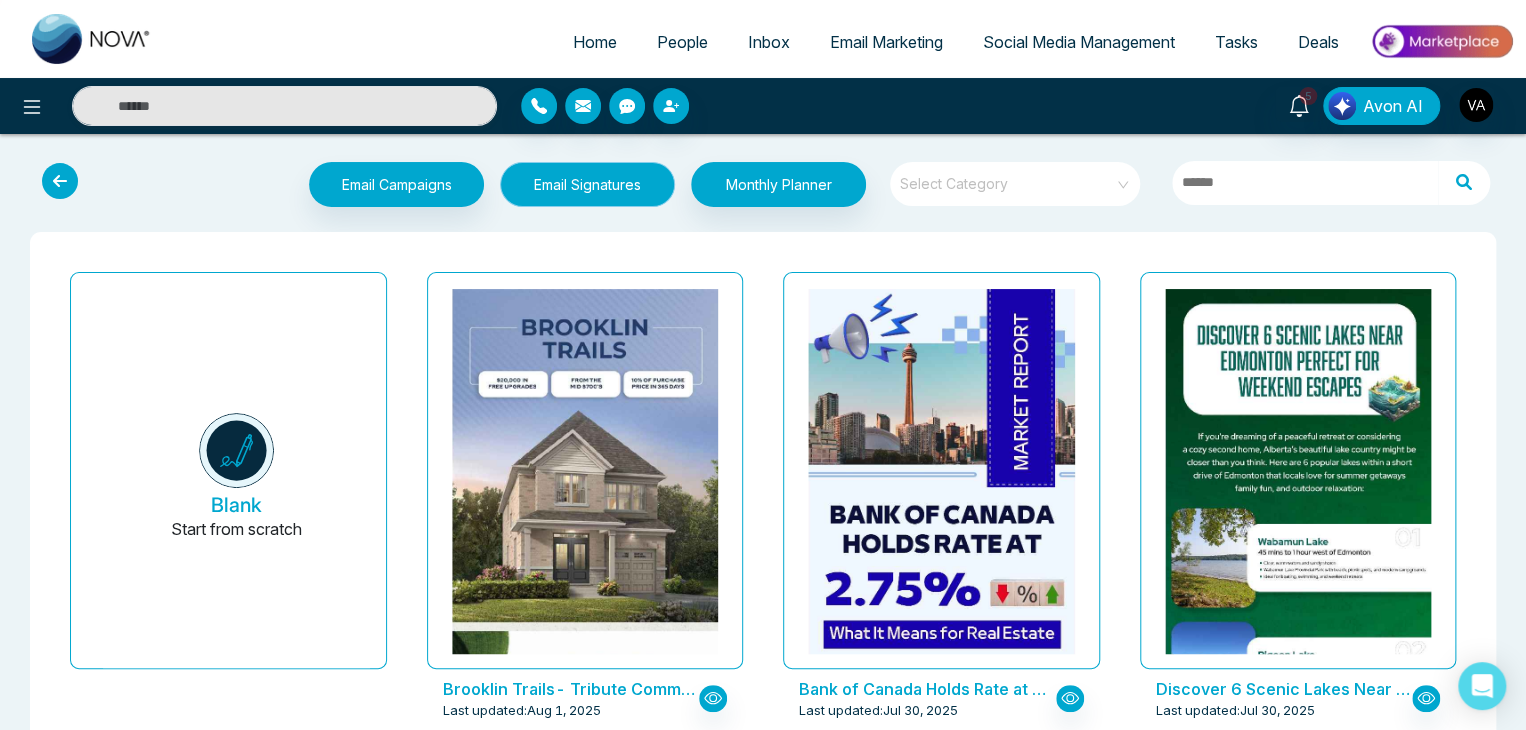 click on "Email Signatures" at bounding box center [587, 184] 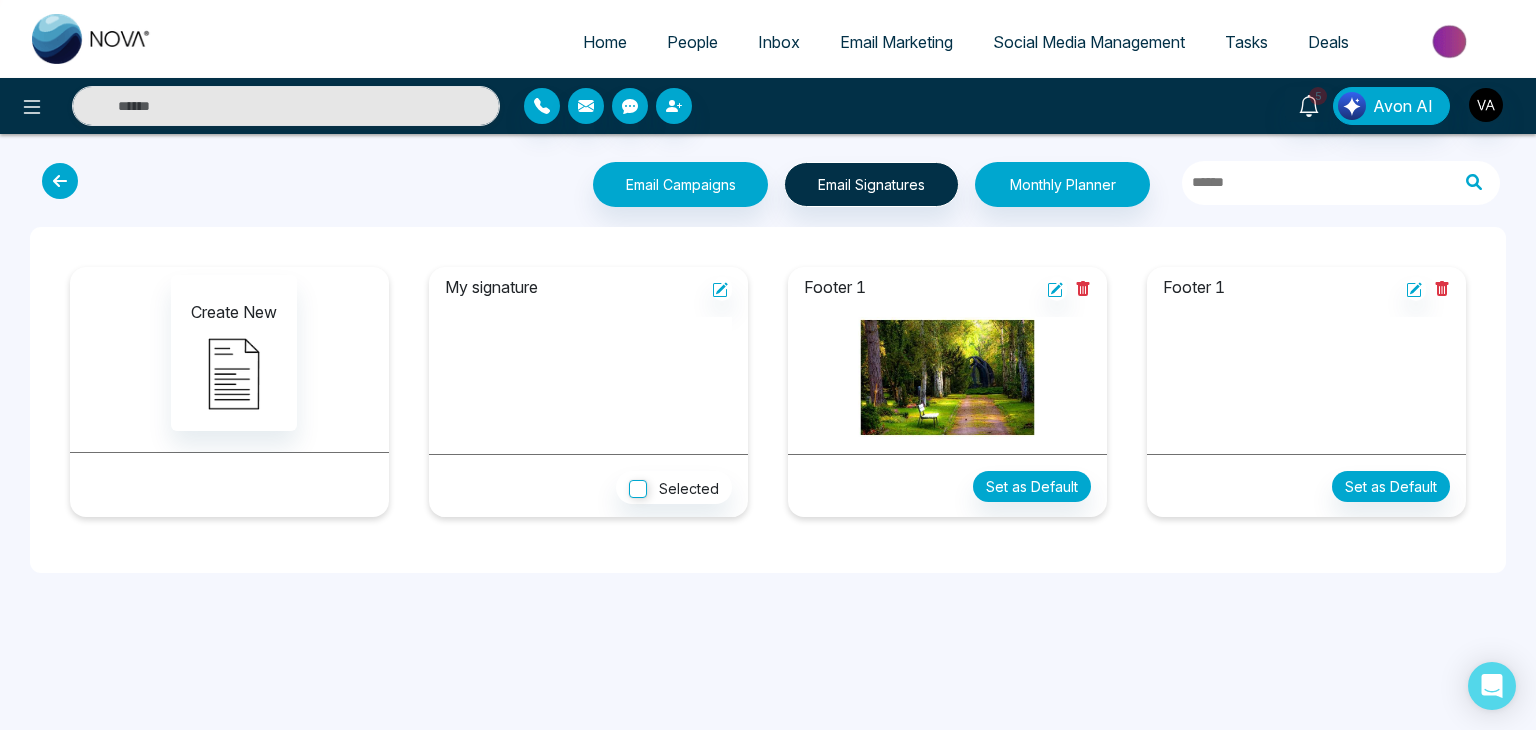 click on "Home People Inbox Email Marketing Social Media Management Tasks Deals 5 Avon AI Email Campaigns  Start from scratch?  View my campaigns Email Signatures Monthly Planner Create New My signature   Selected Footer 1   Set as Default Footer 1   Set as Default" at bounding box center (768, 365) 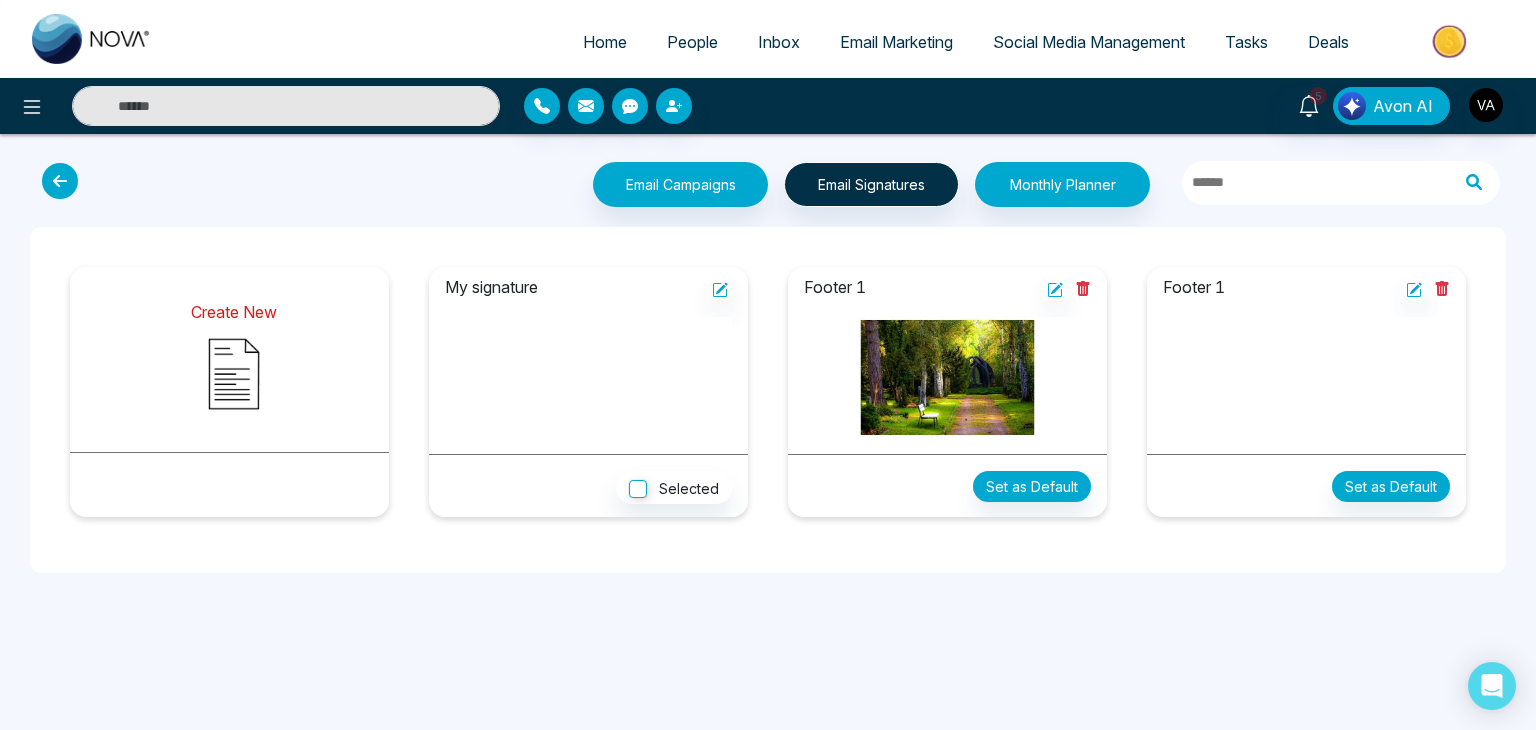 click at bounding box center [234, 374] 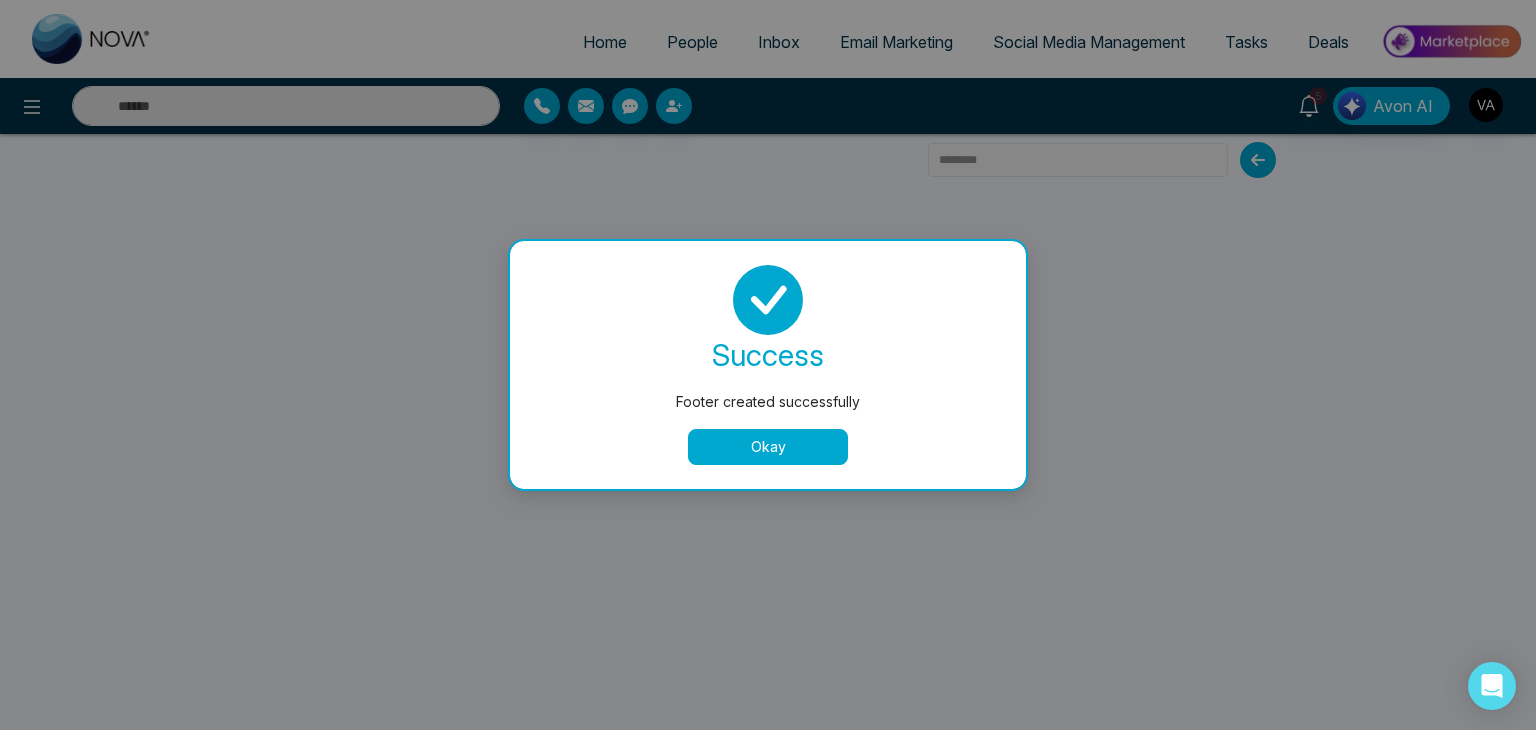 click on "Okay" at bounding box center [768, 447] 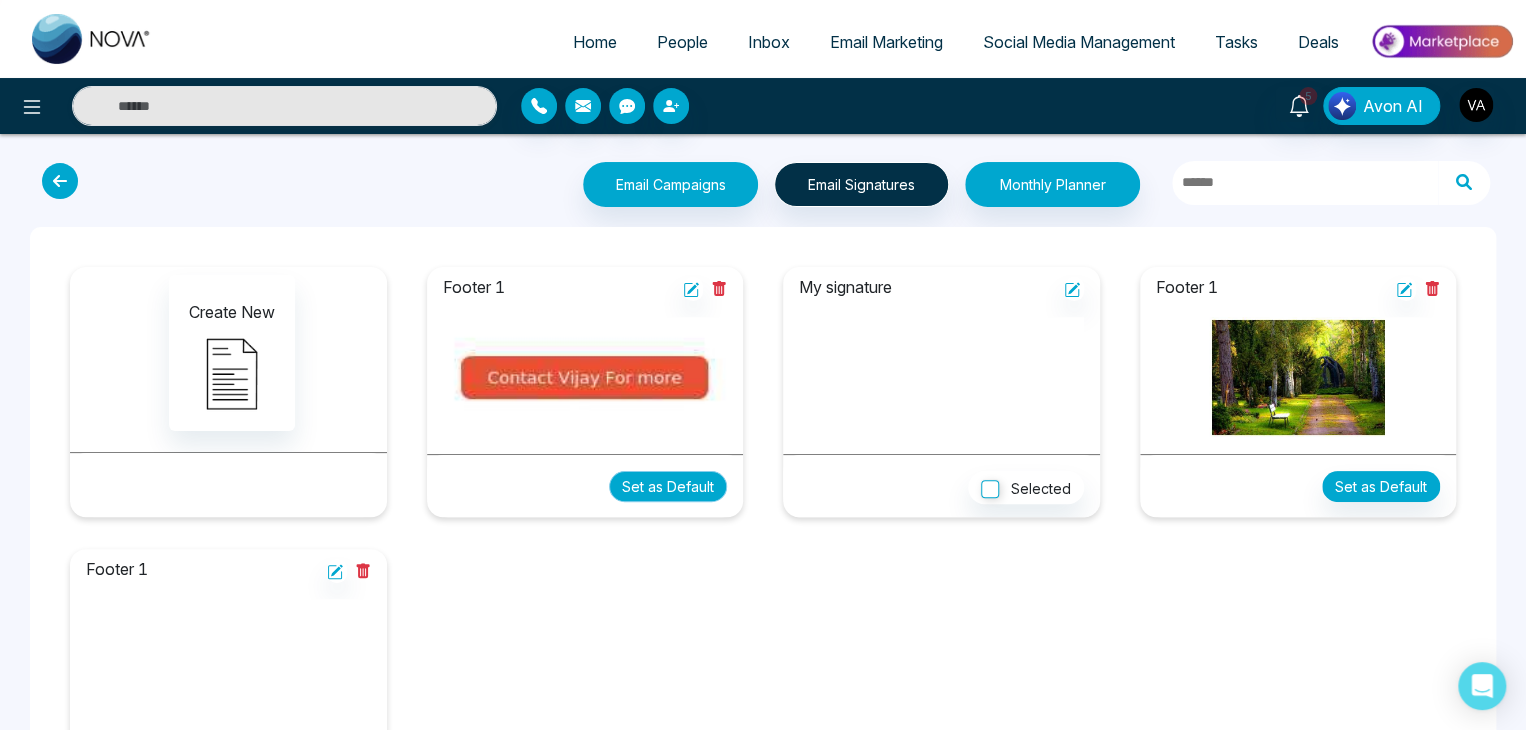 click on "Set as Default" at bounding box center [668, 486] 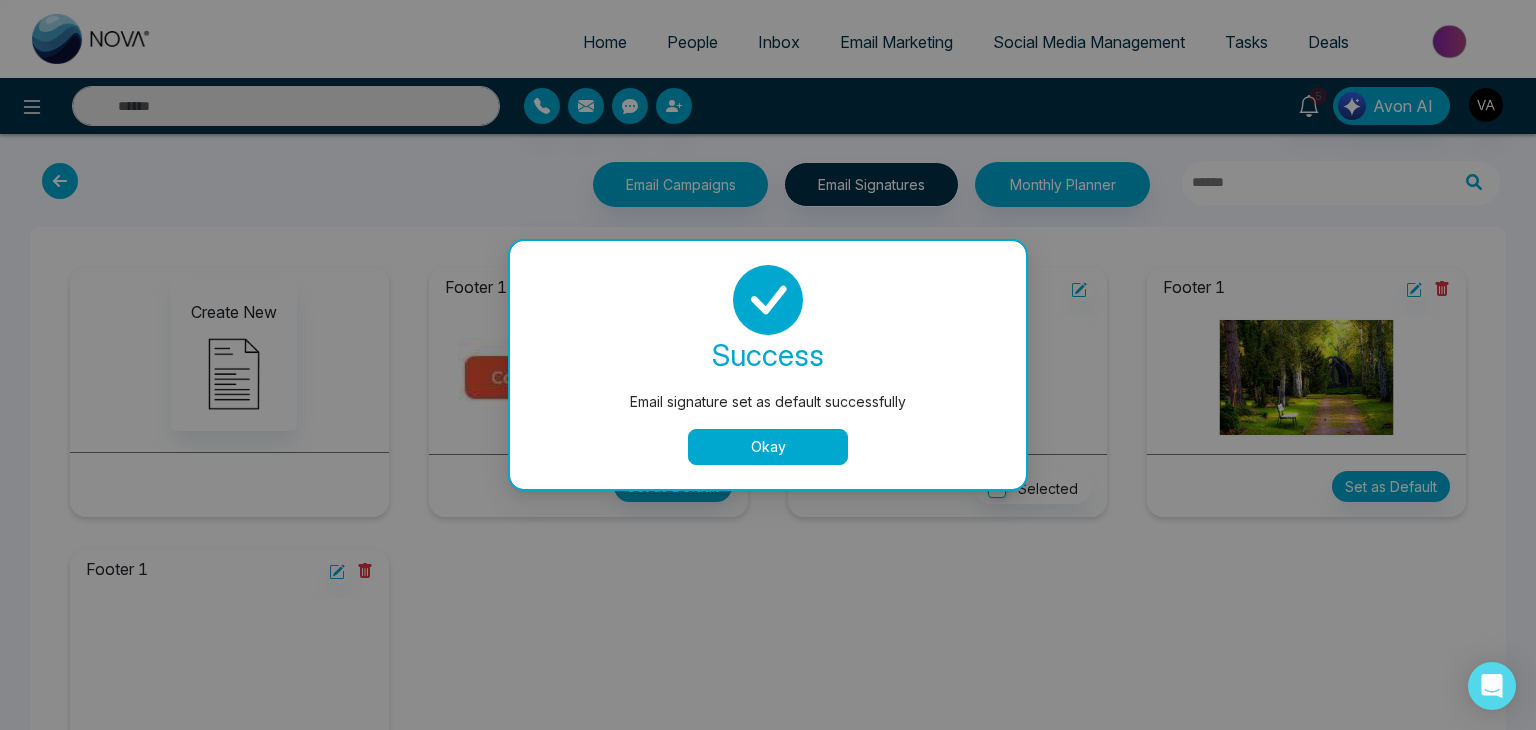 click on "Okay" at bounding box center (768, 447) 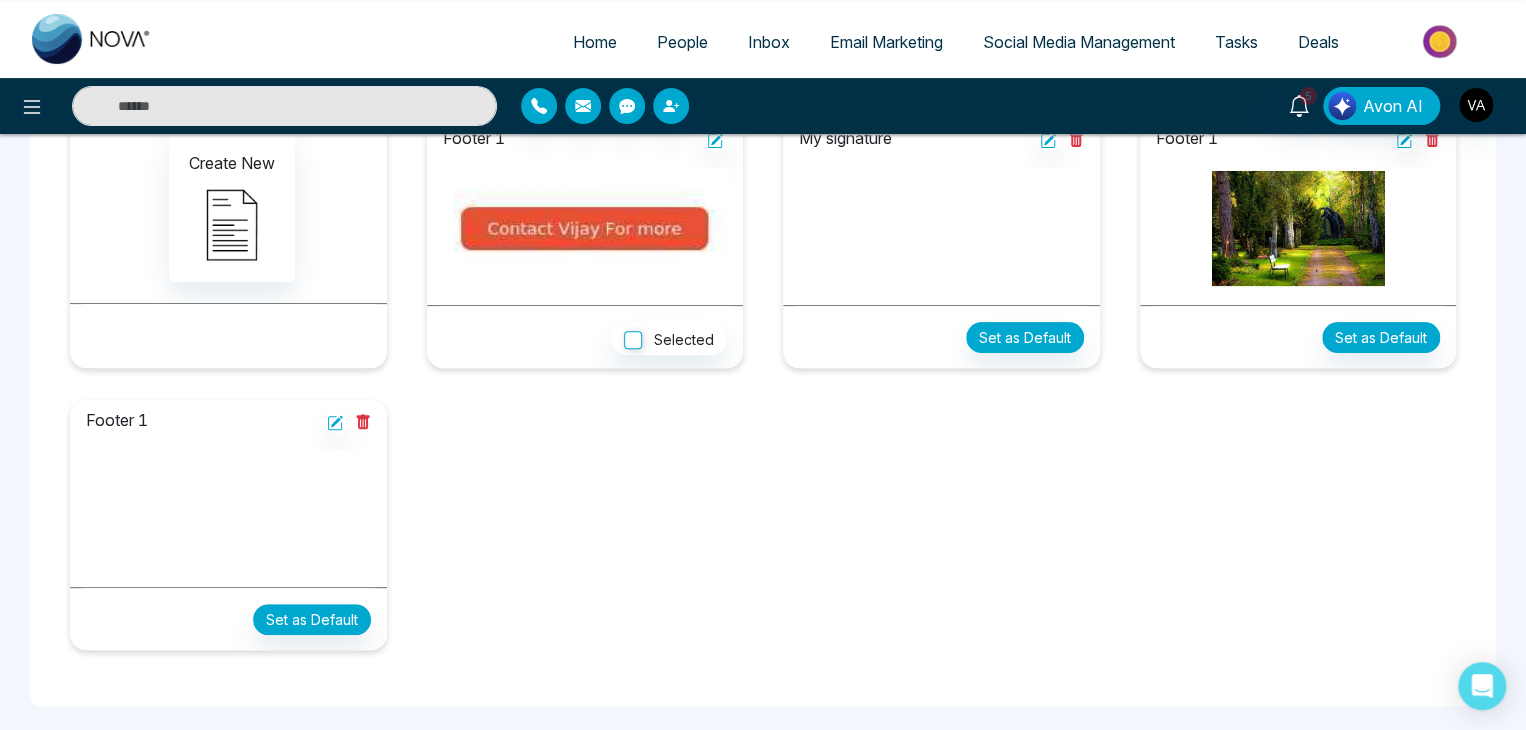 scroll, scrollTop: 0, scrollLeft: 0, axis: both 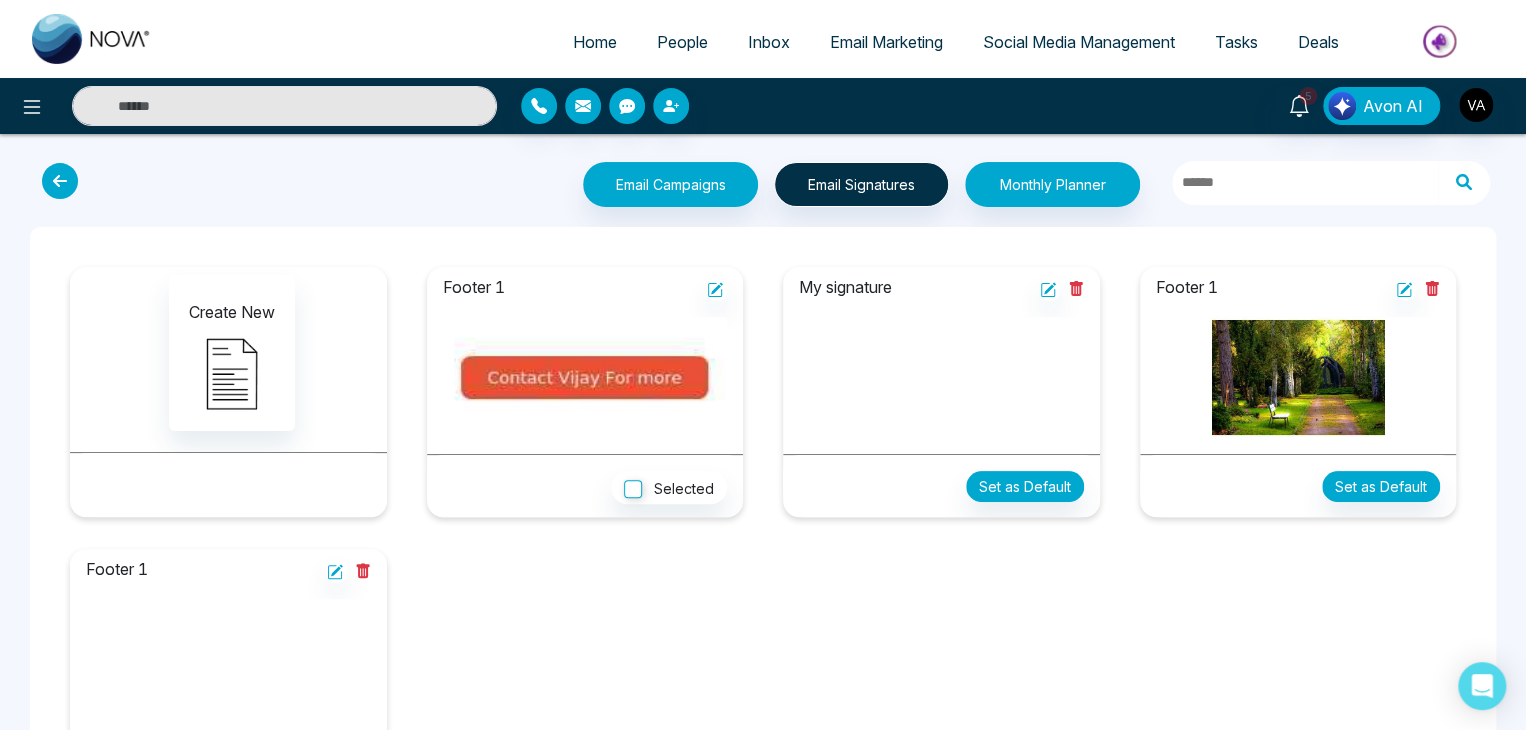 click at bounding box center [65, 181] 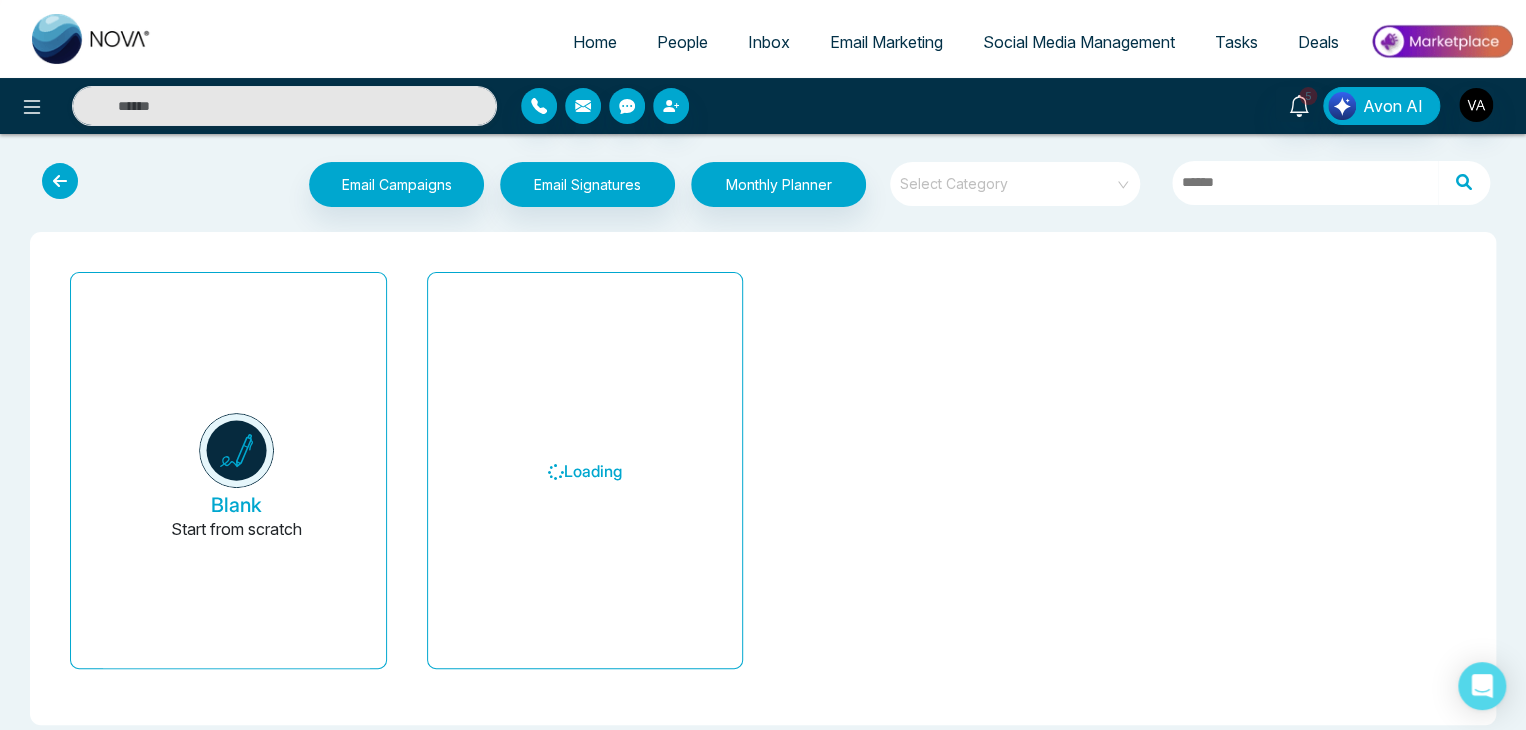 click at bounding box center [65, 181] 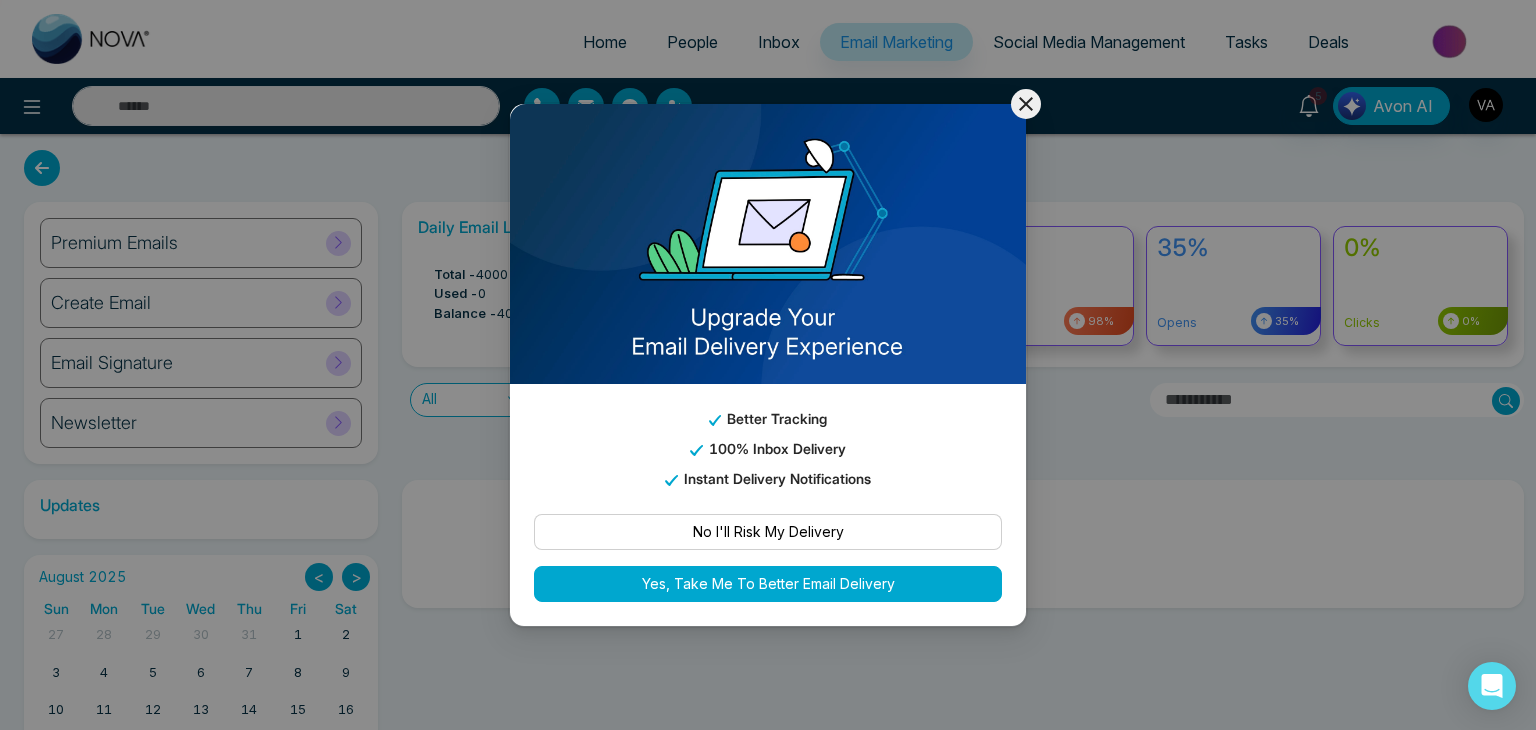 click 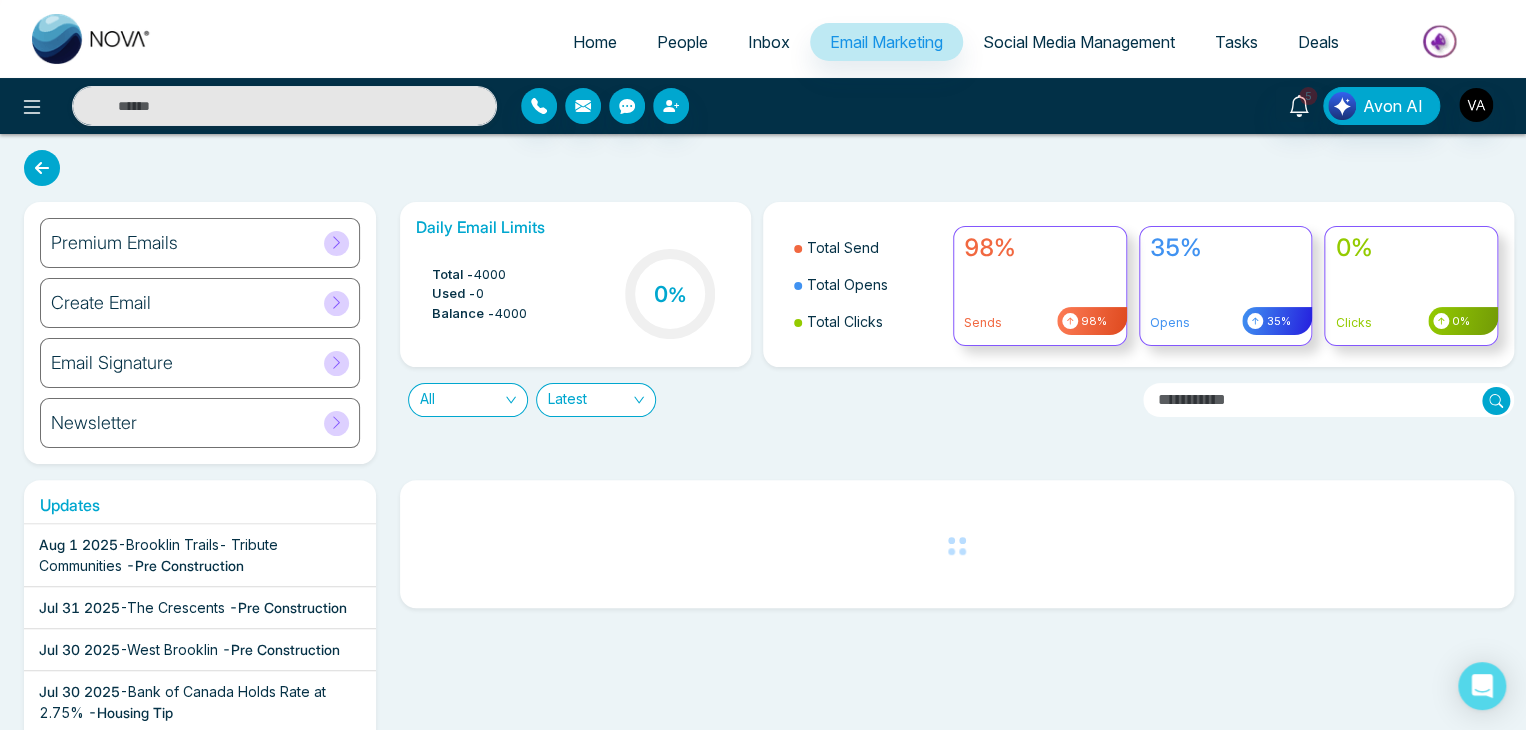 click on "Premium Emails" at bounding box center [200, 243] 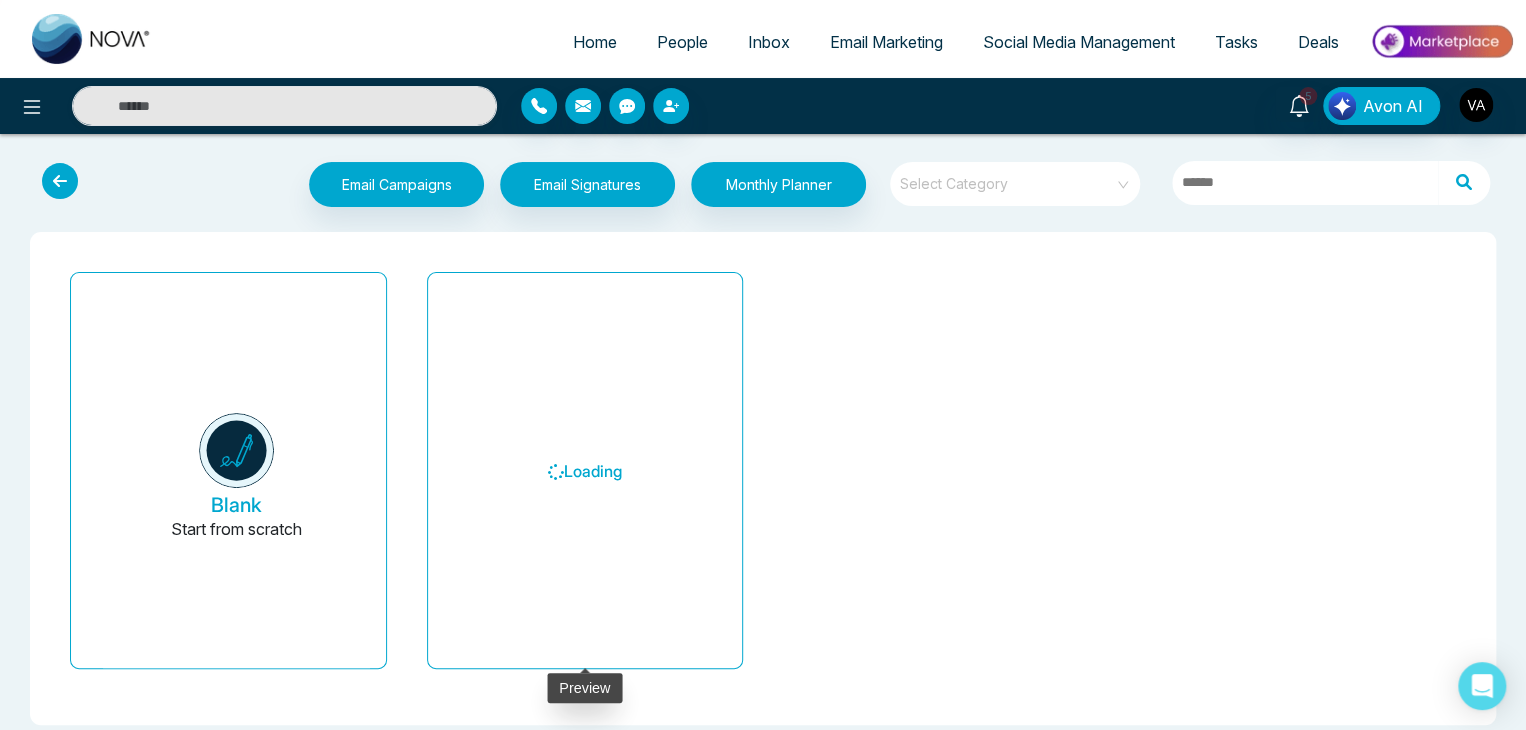 click on "Loading" at bounding box center (585, 471) 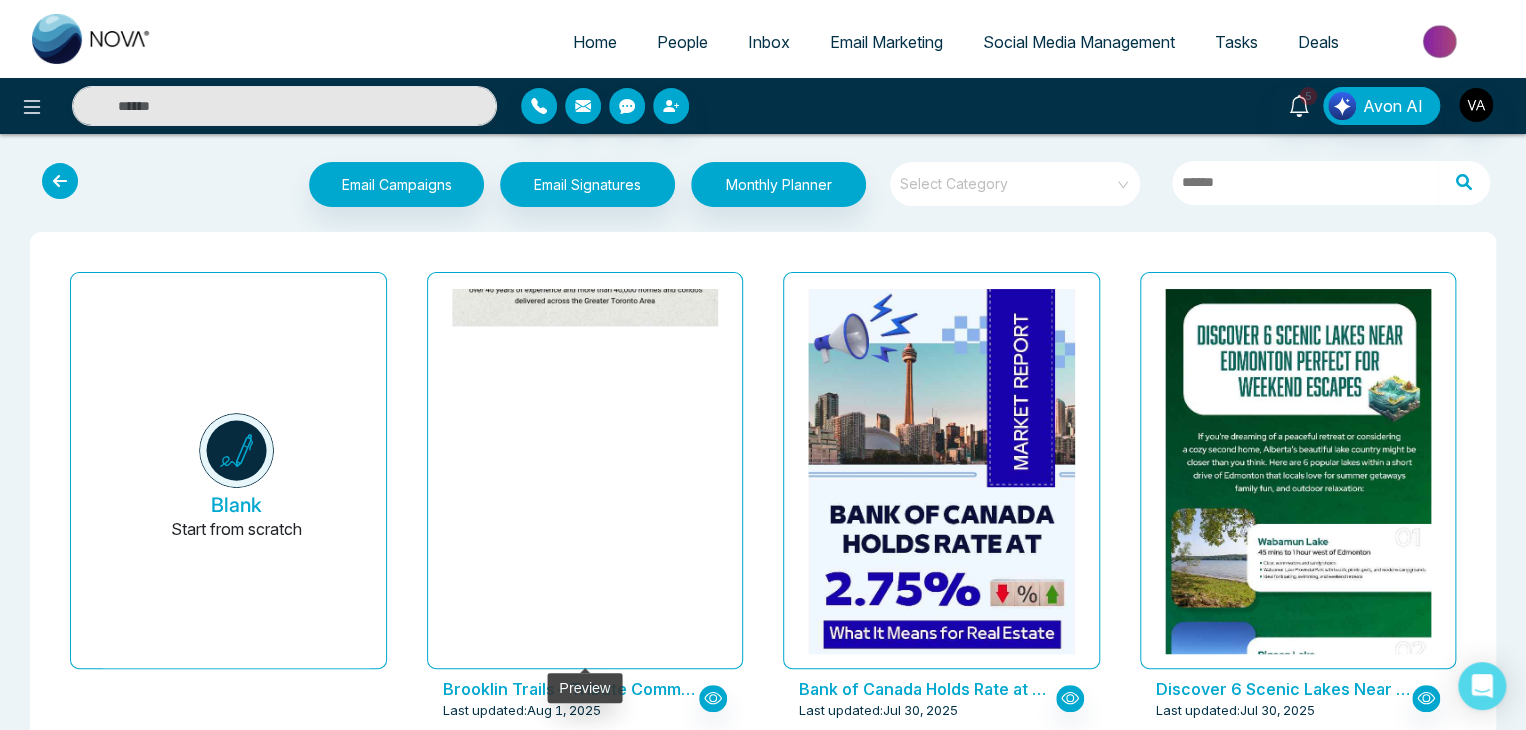 click at bounding box center [584, -799] 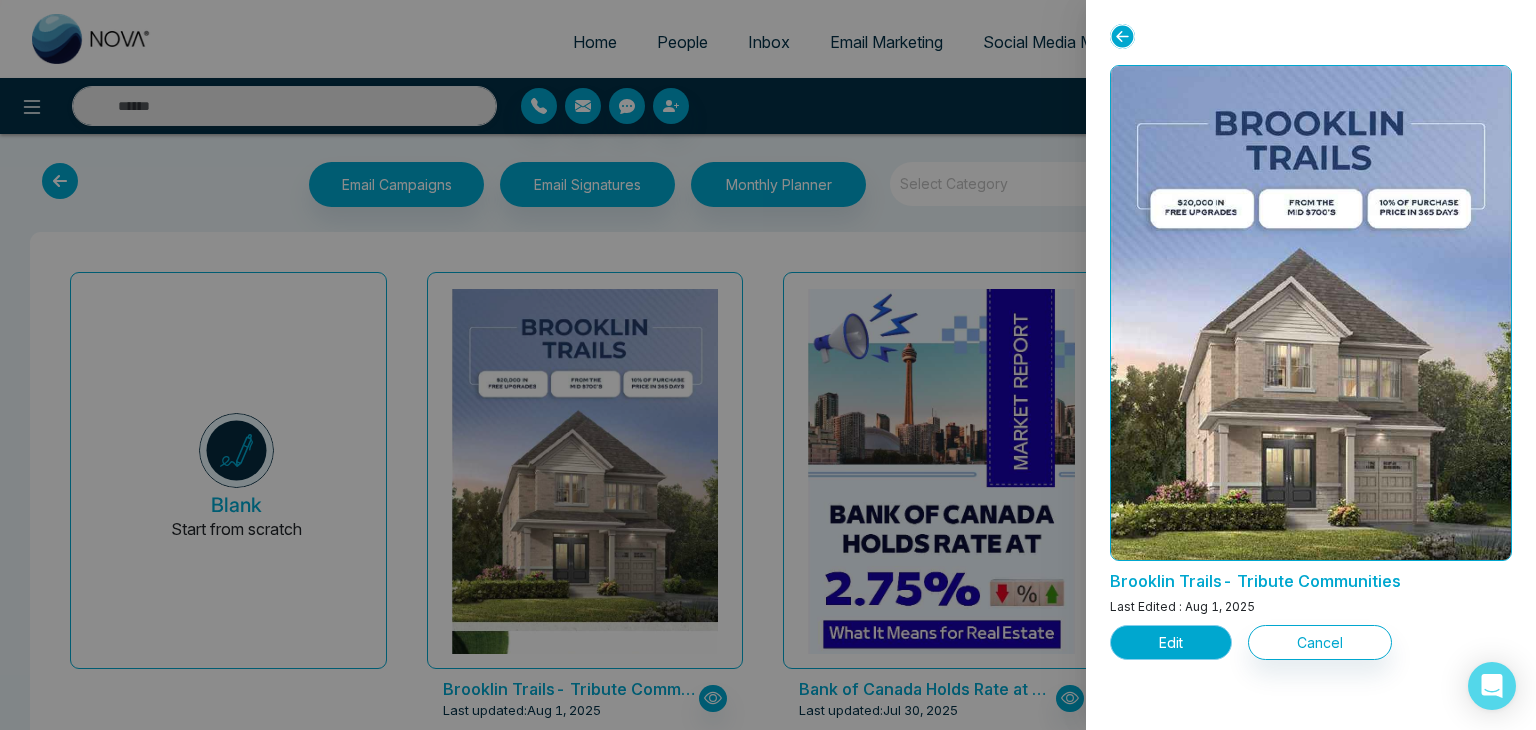 click on "Edit" at bounding box center [1171, 642] 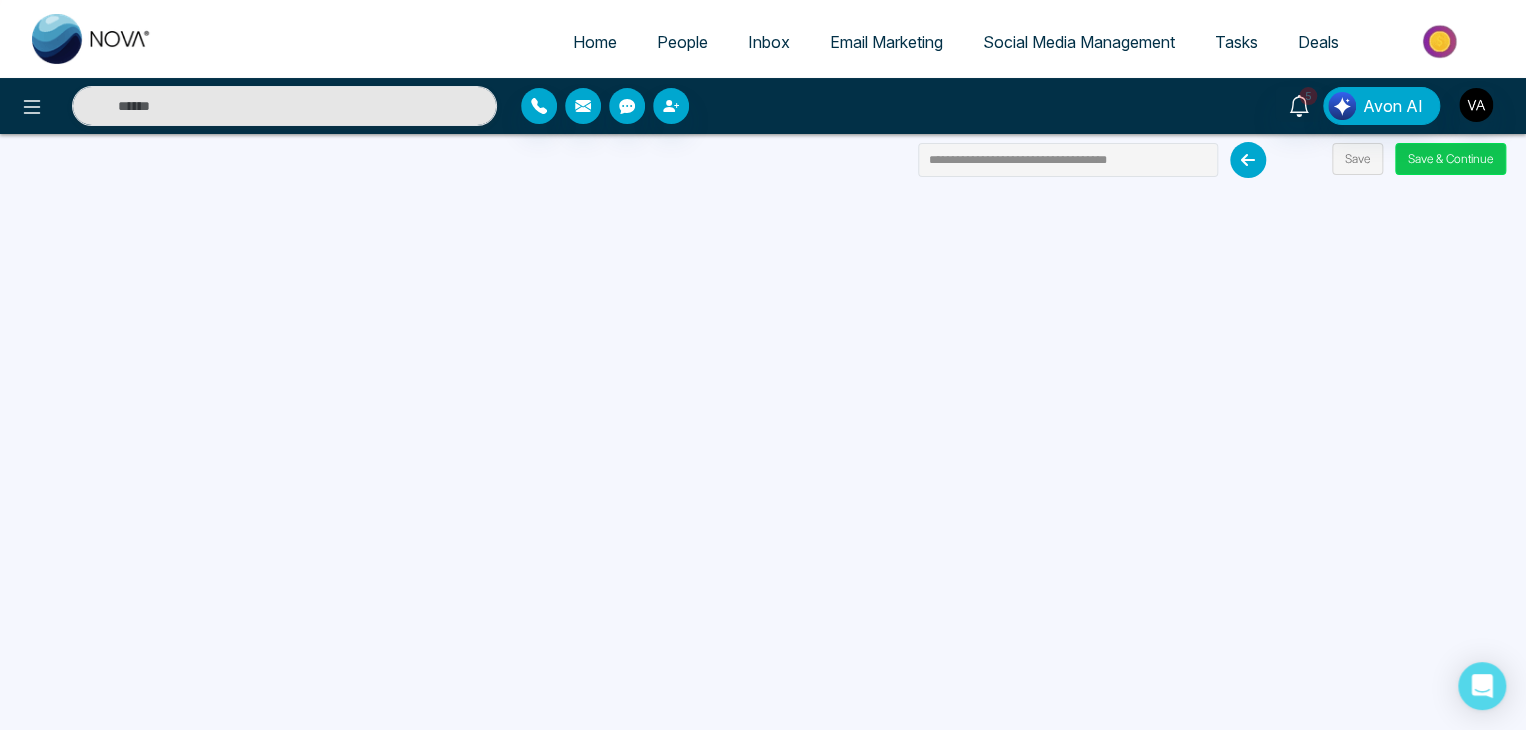 click on "Save & Continue" at bounding box center (1450, 159) 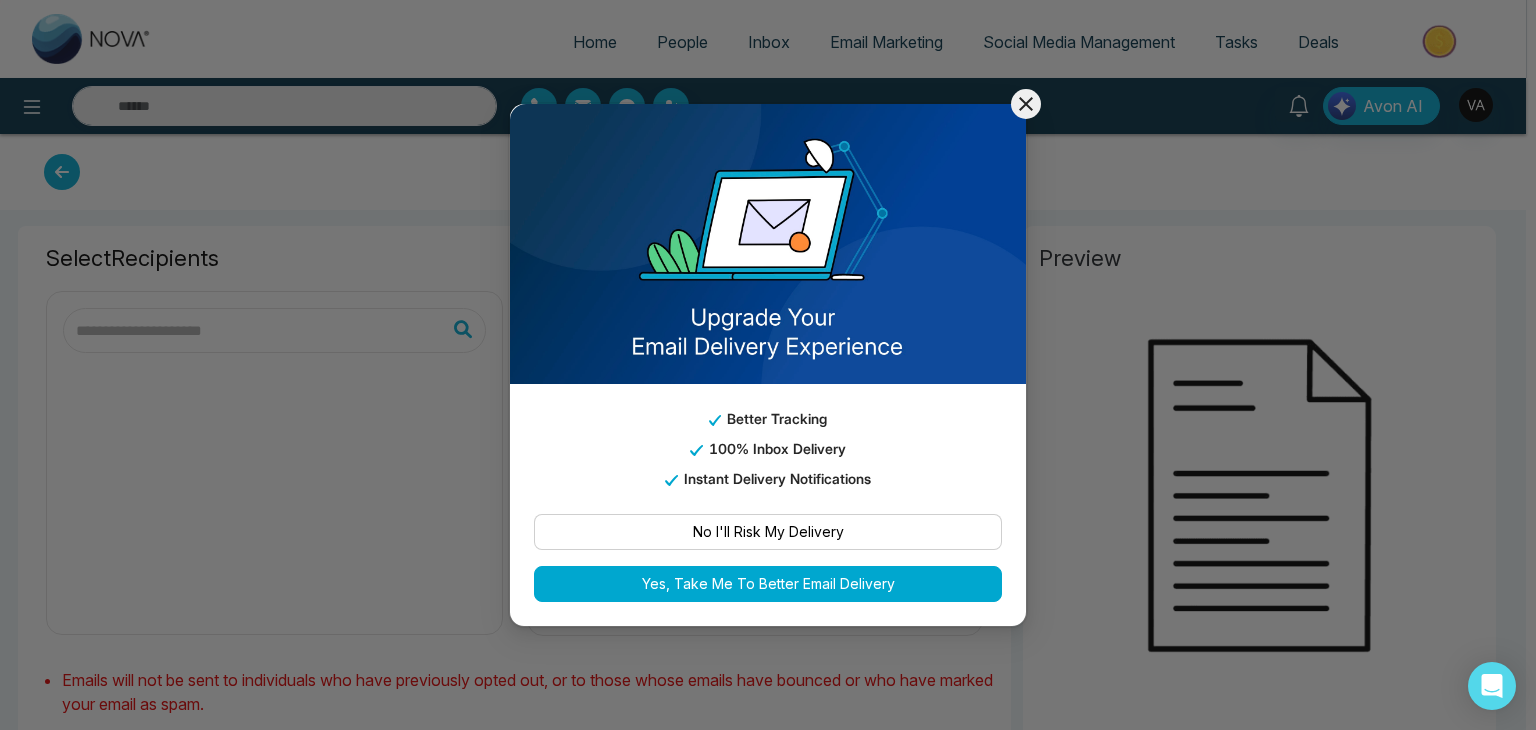 type on "**********" 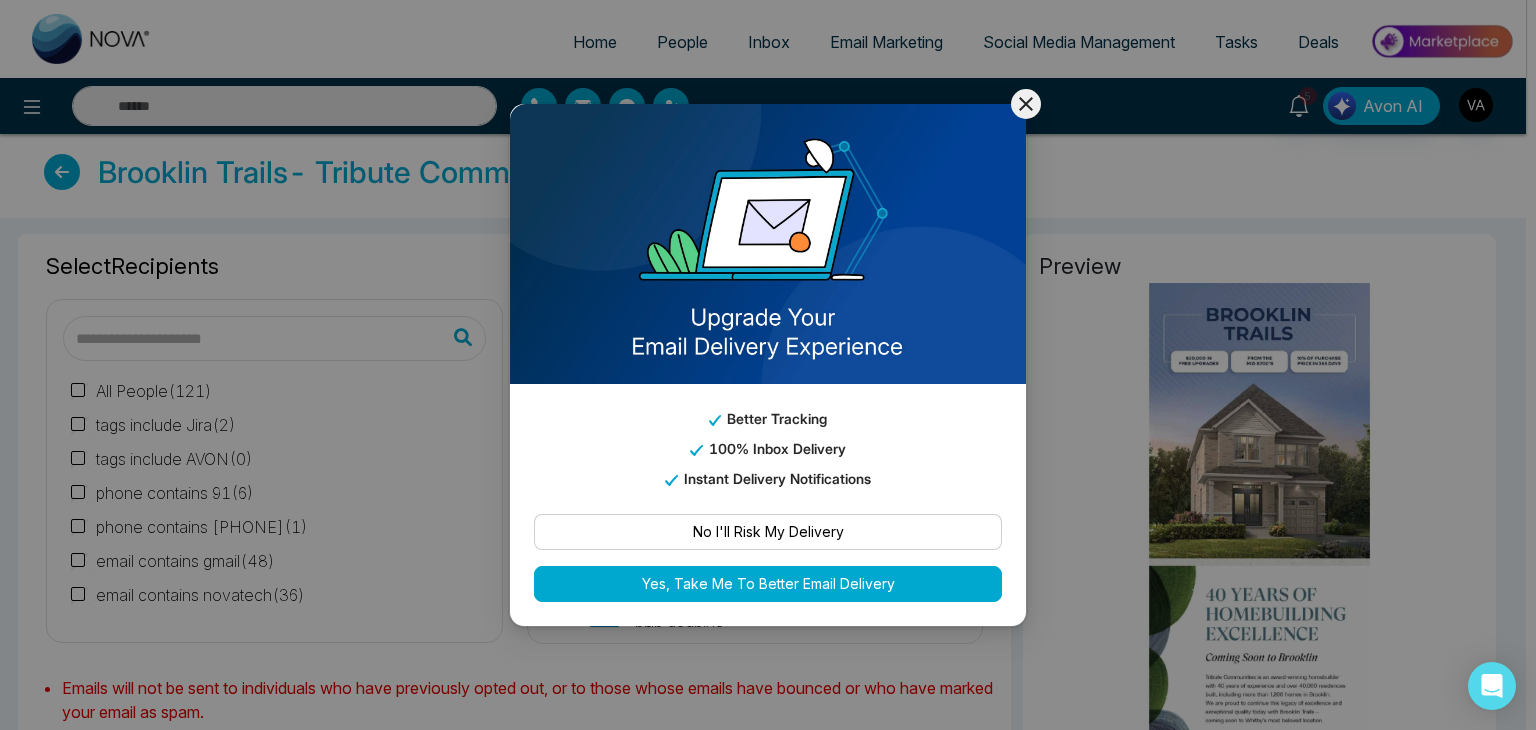click 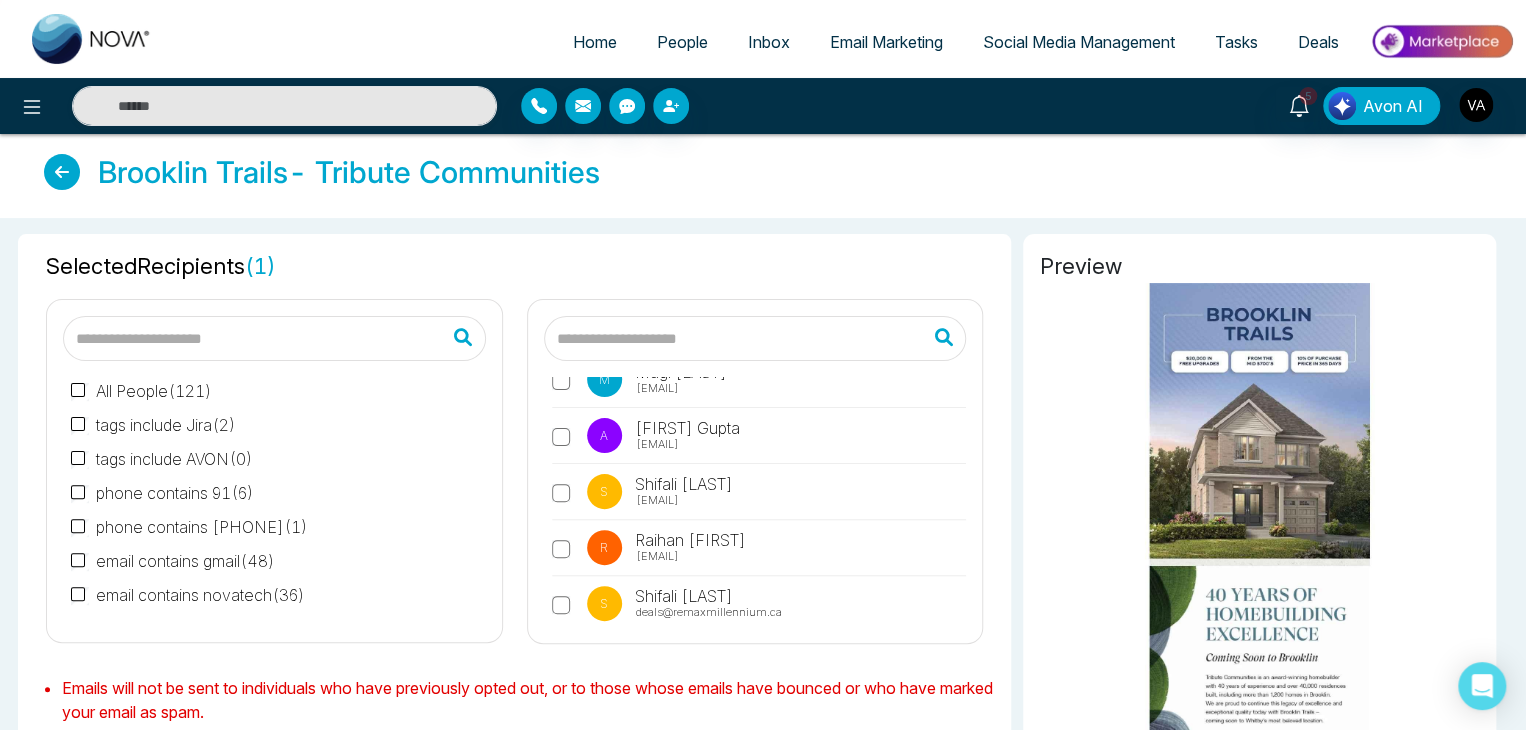 scroll, scrollTop: 925, scrollLeft: 0, axis: vertical 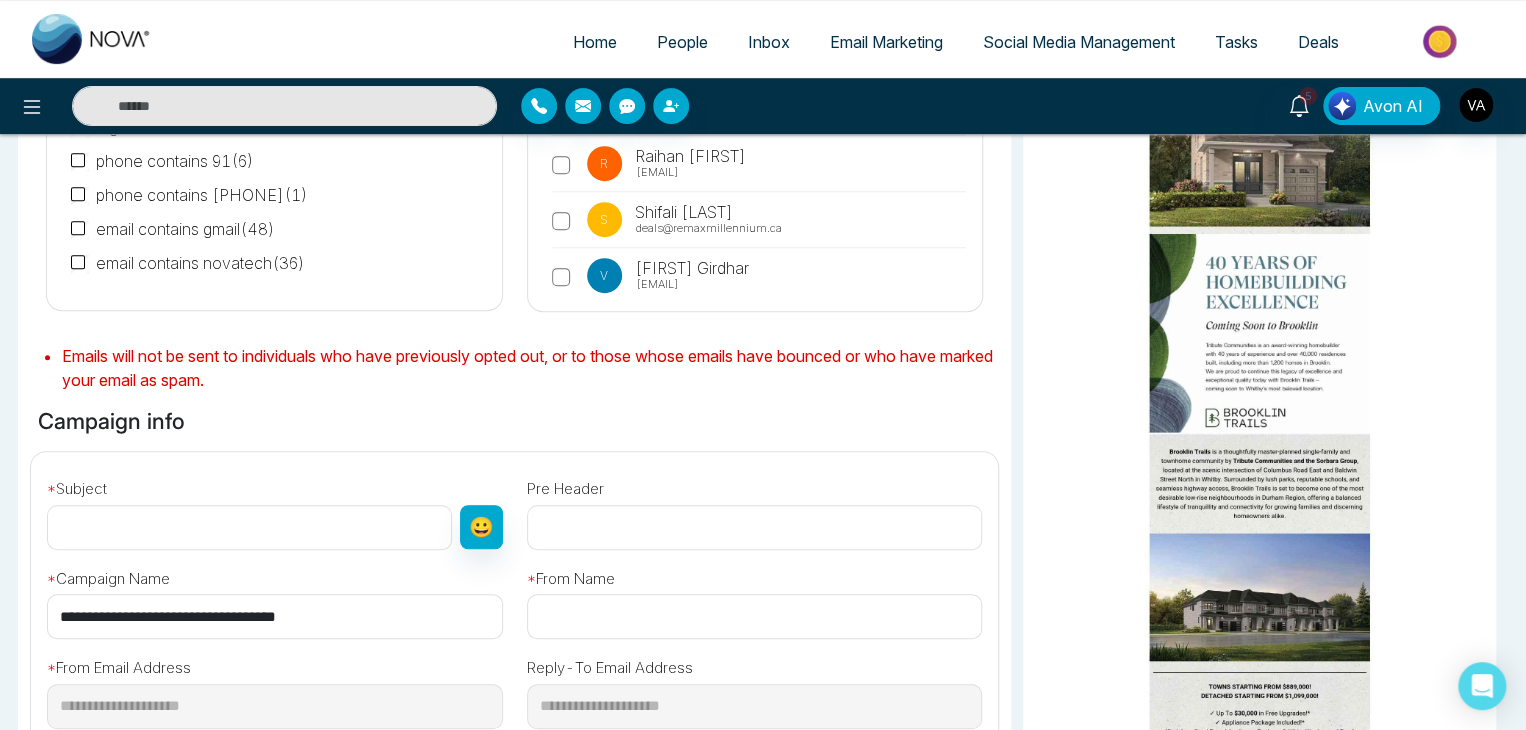 click at bounding box center [249, 527] 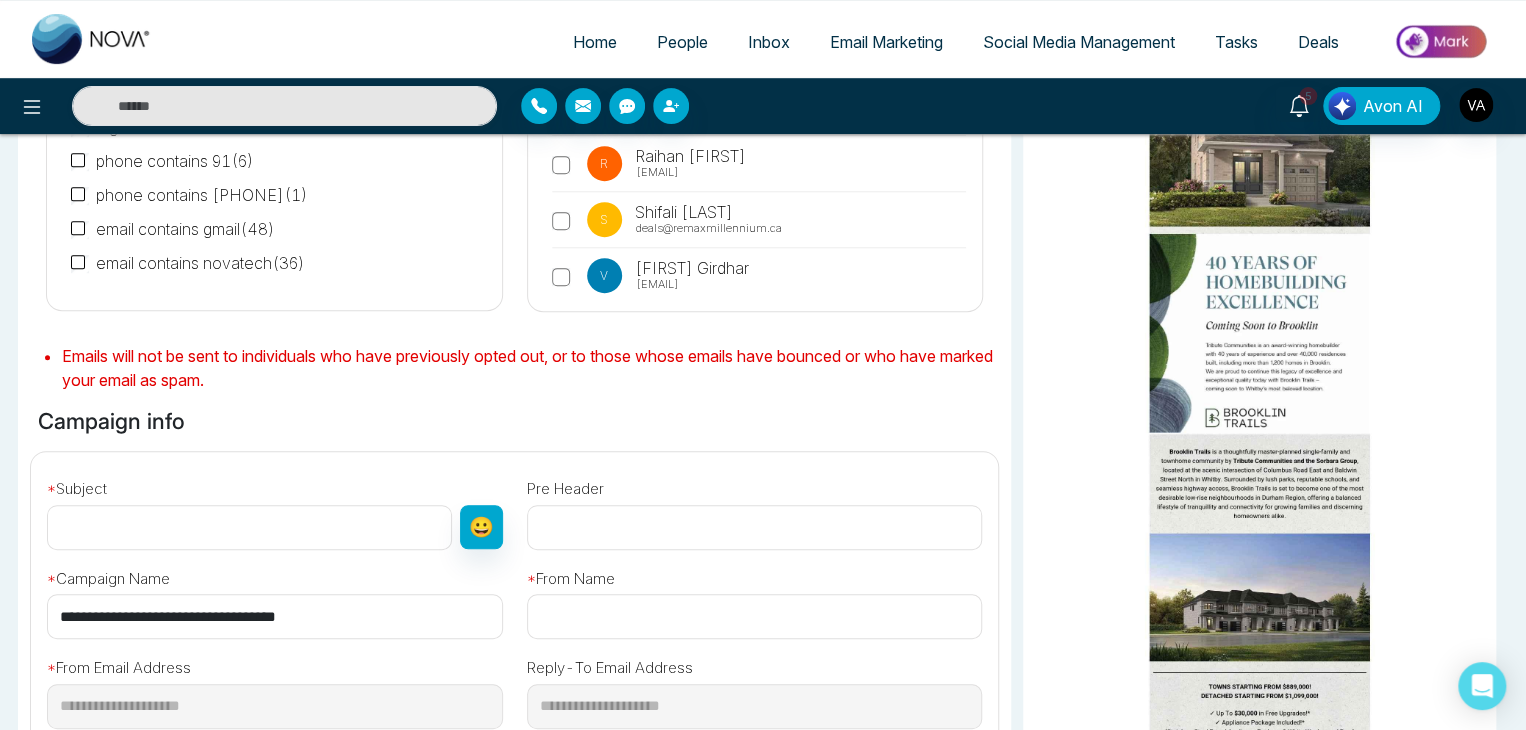 click at bounding box center [249, 527] 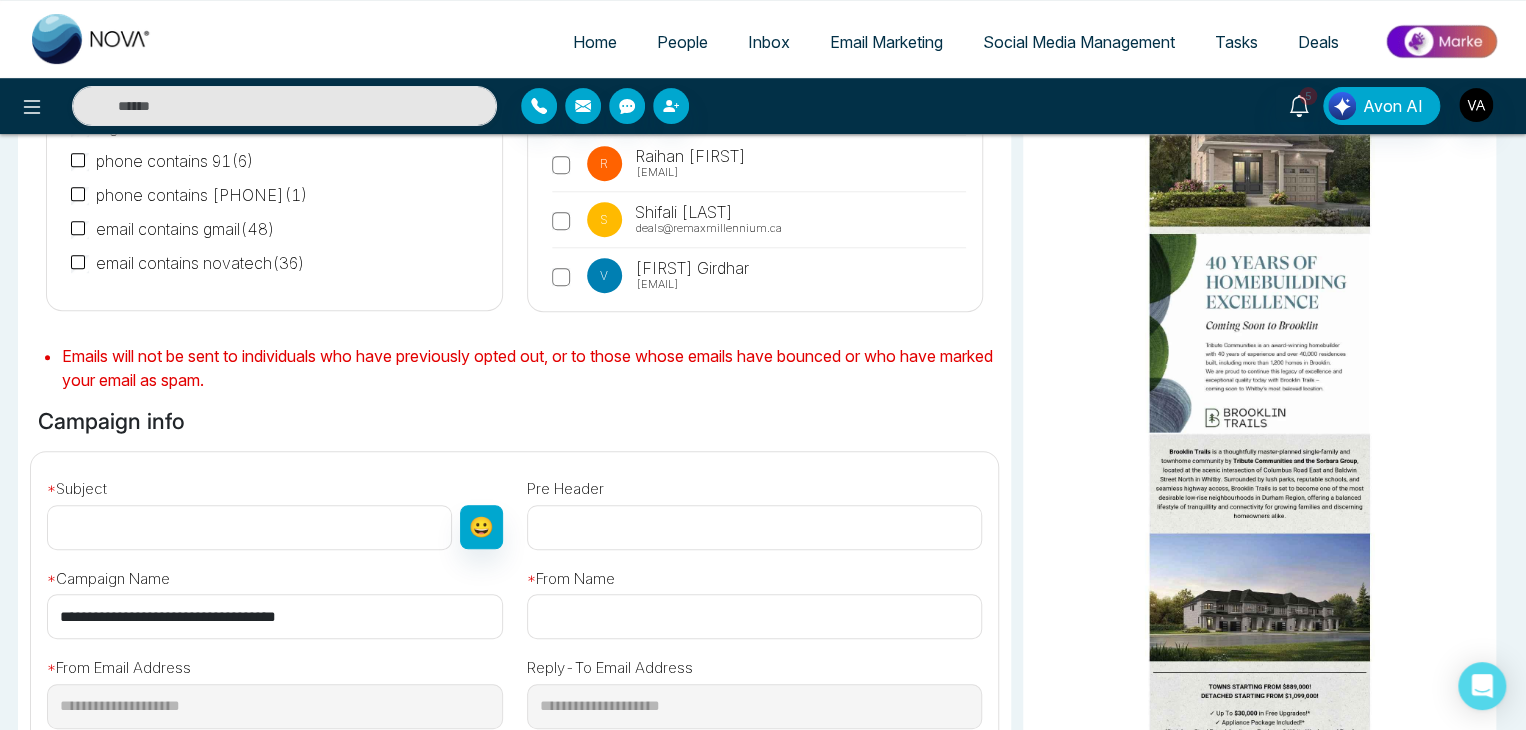 click on "**********" at bounding box center [275, 616] 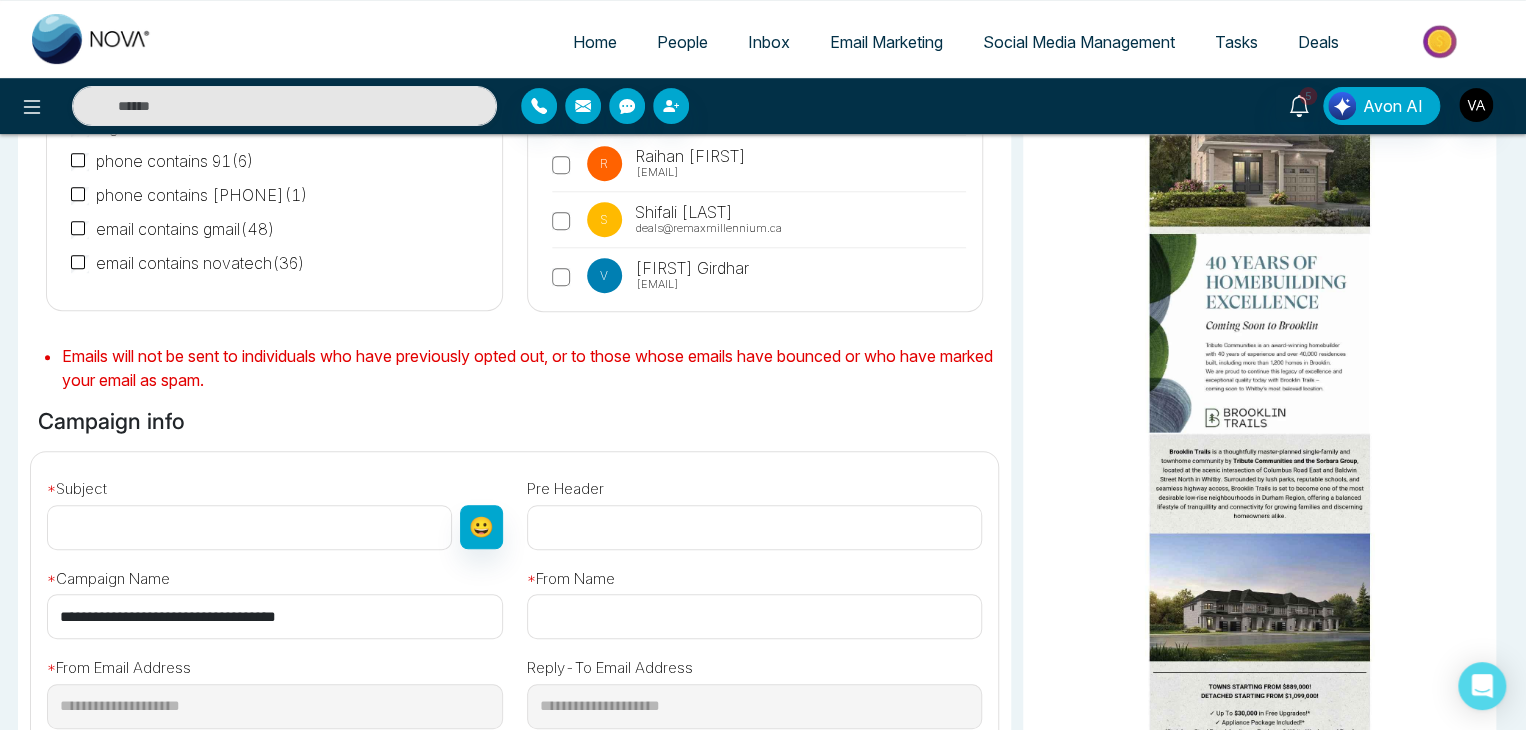 click on "**********" at bounding box center [275, 616] 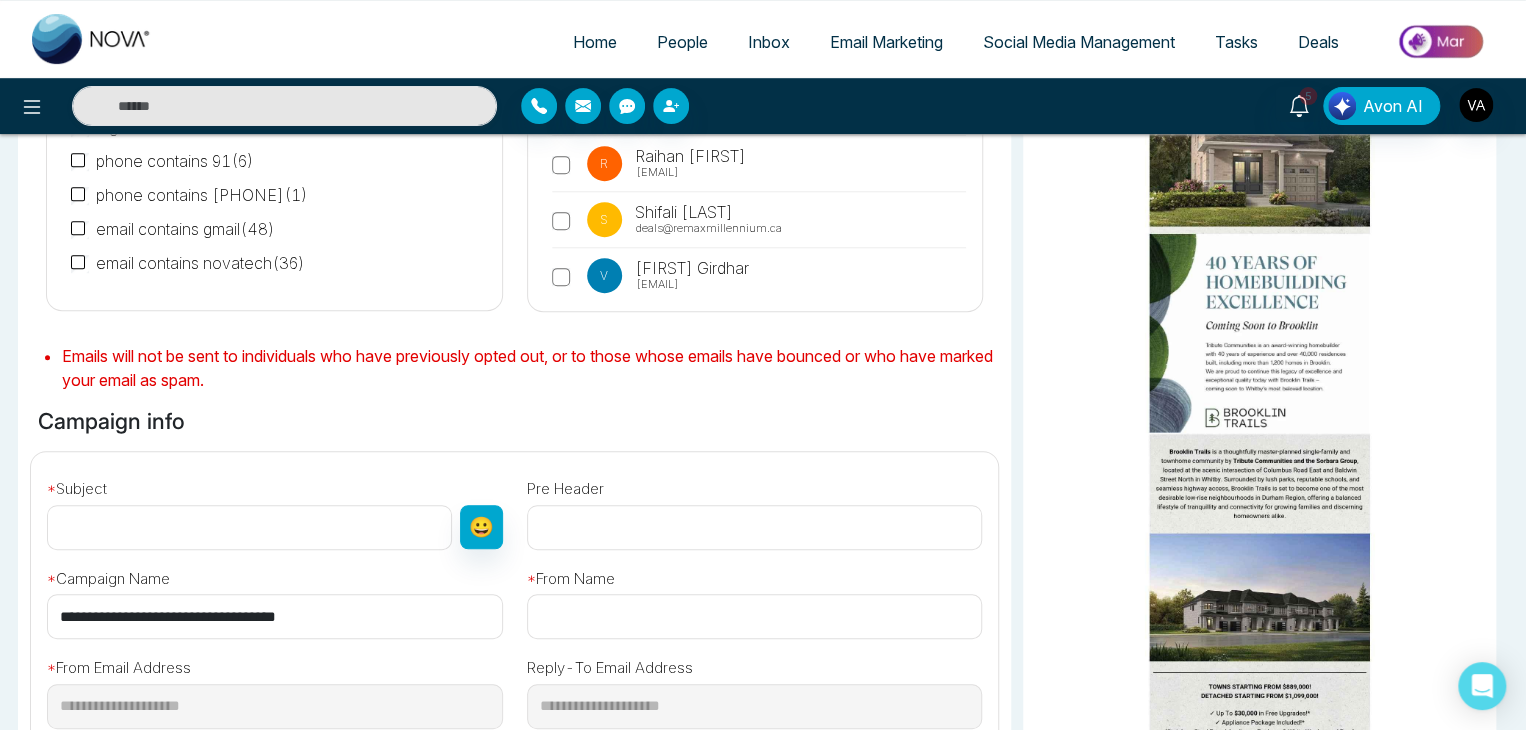 click on "**********" at bounding box center [275, 616] 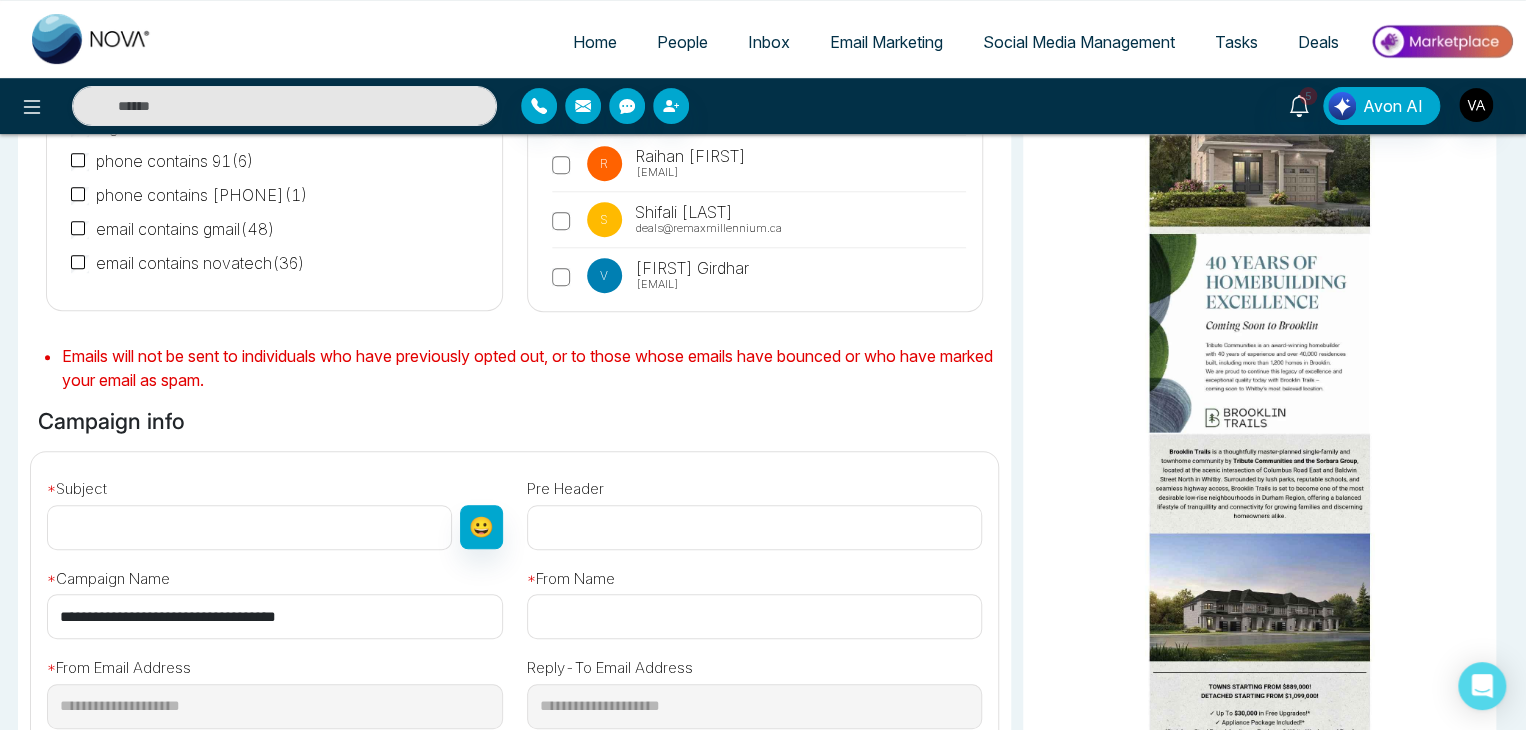 click on "**********" at bounding box center (275, 616) 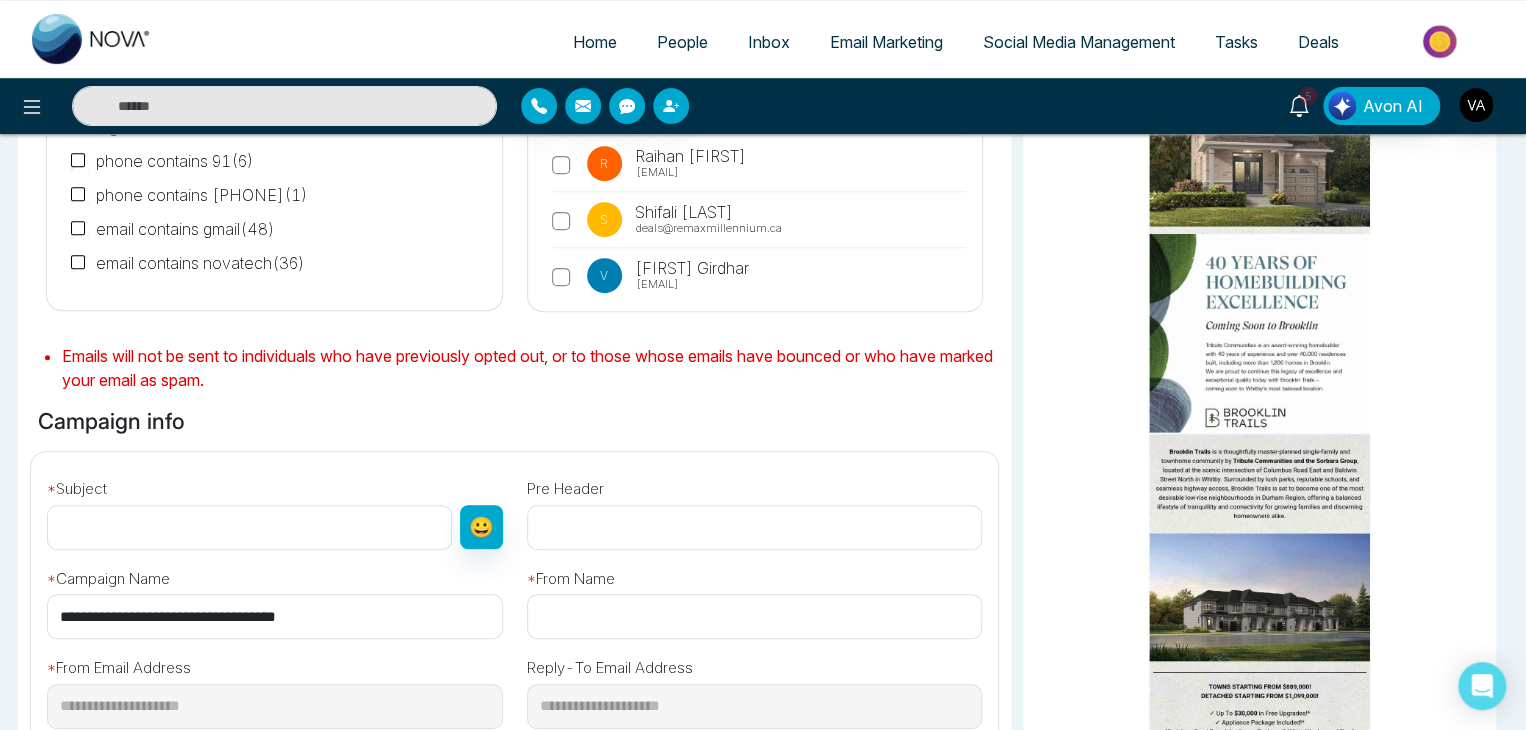 click at bounding box center [249, 527] 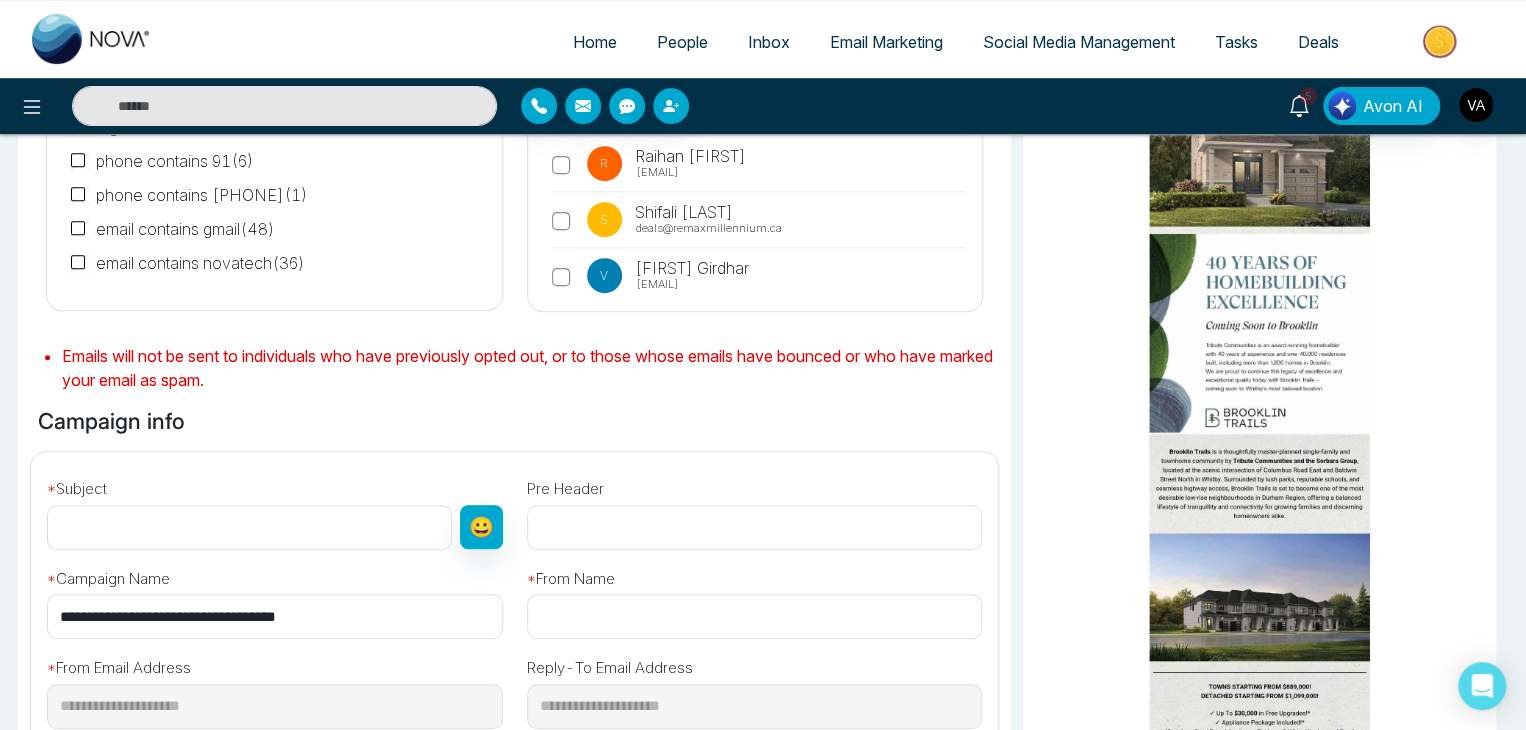 paste on "**********" 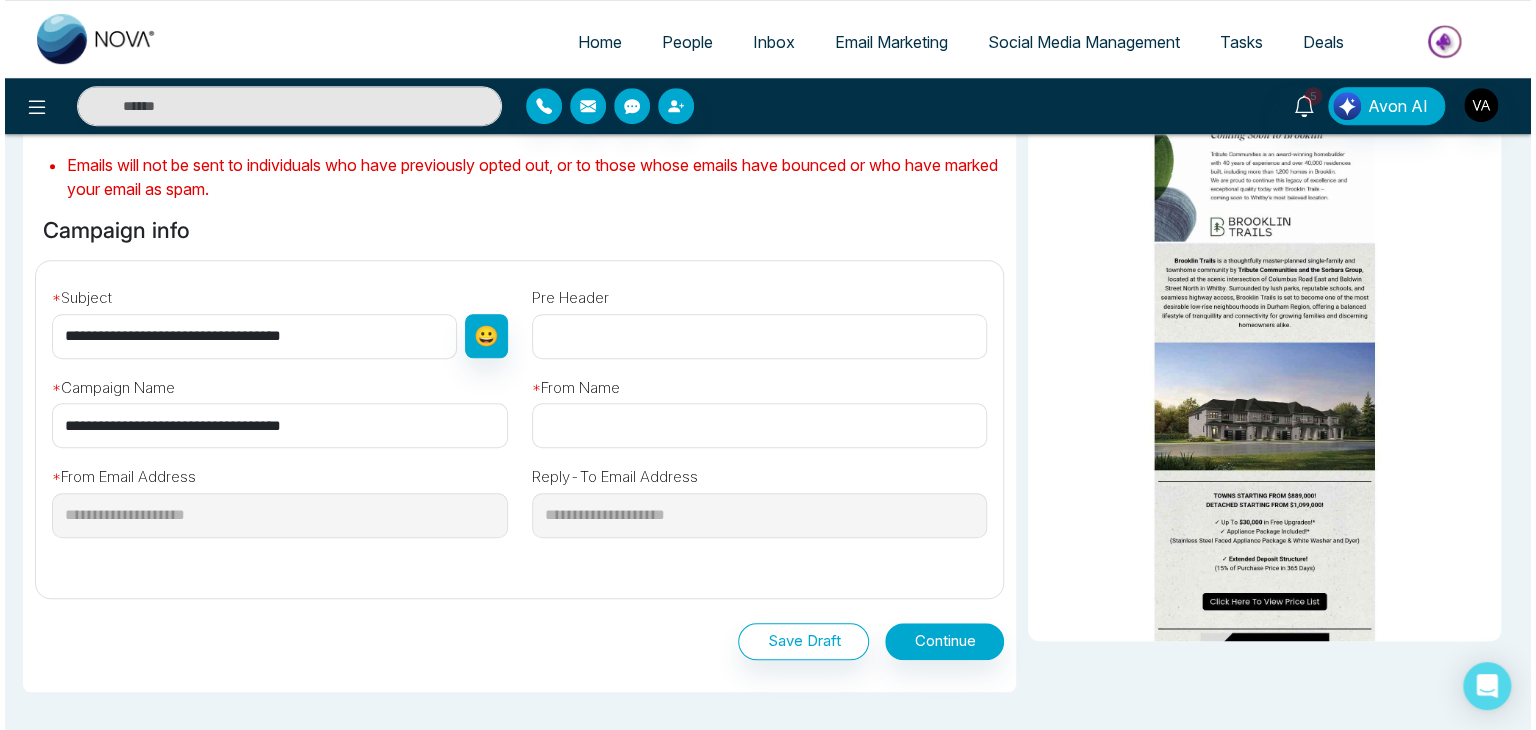 scroll, scrollTop: 524, scrollLeft: 0, axis: vertical 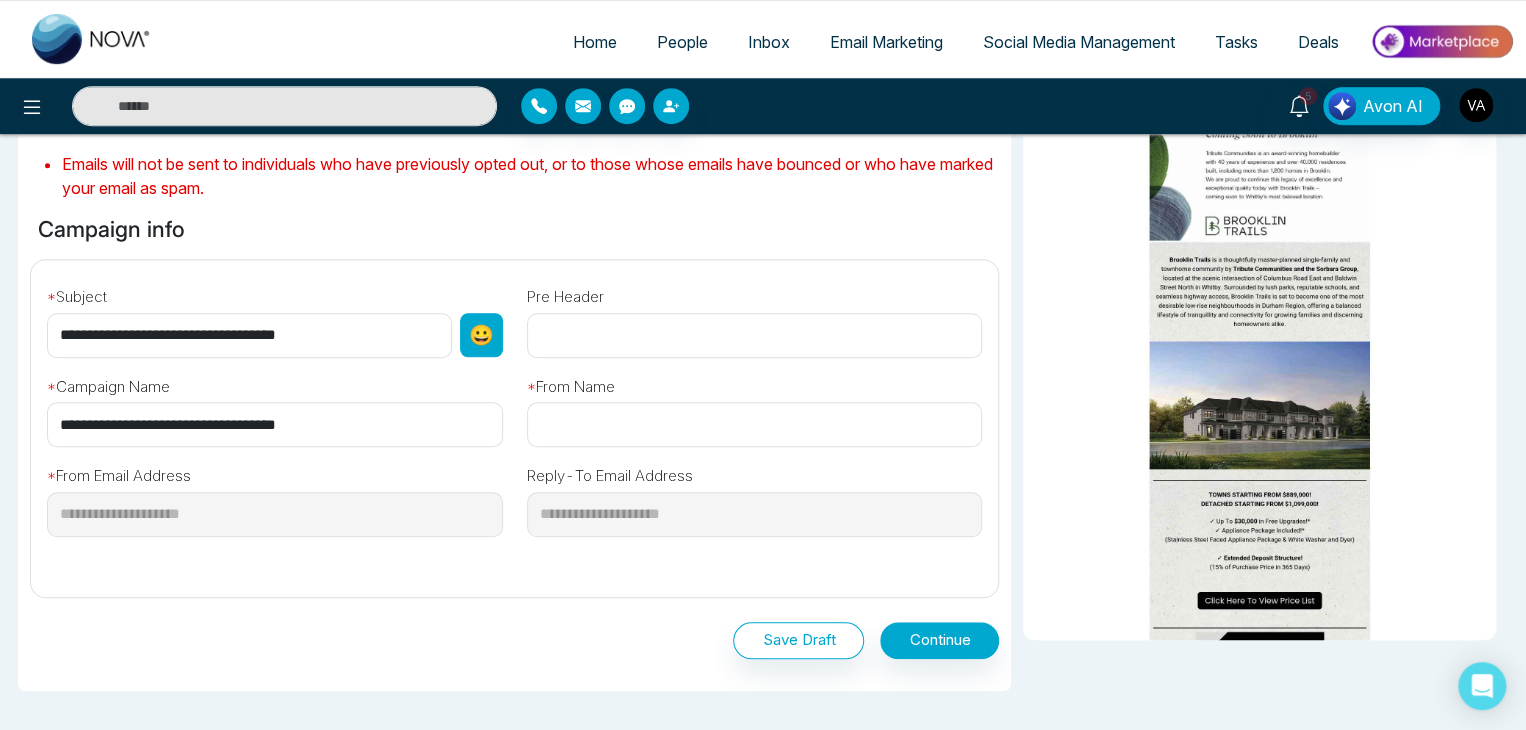 click on "😀" at bounding box center (481, 335) 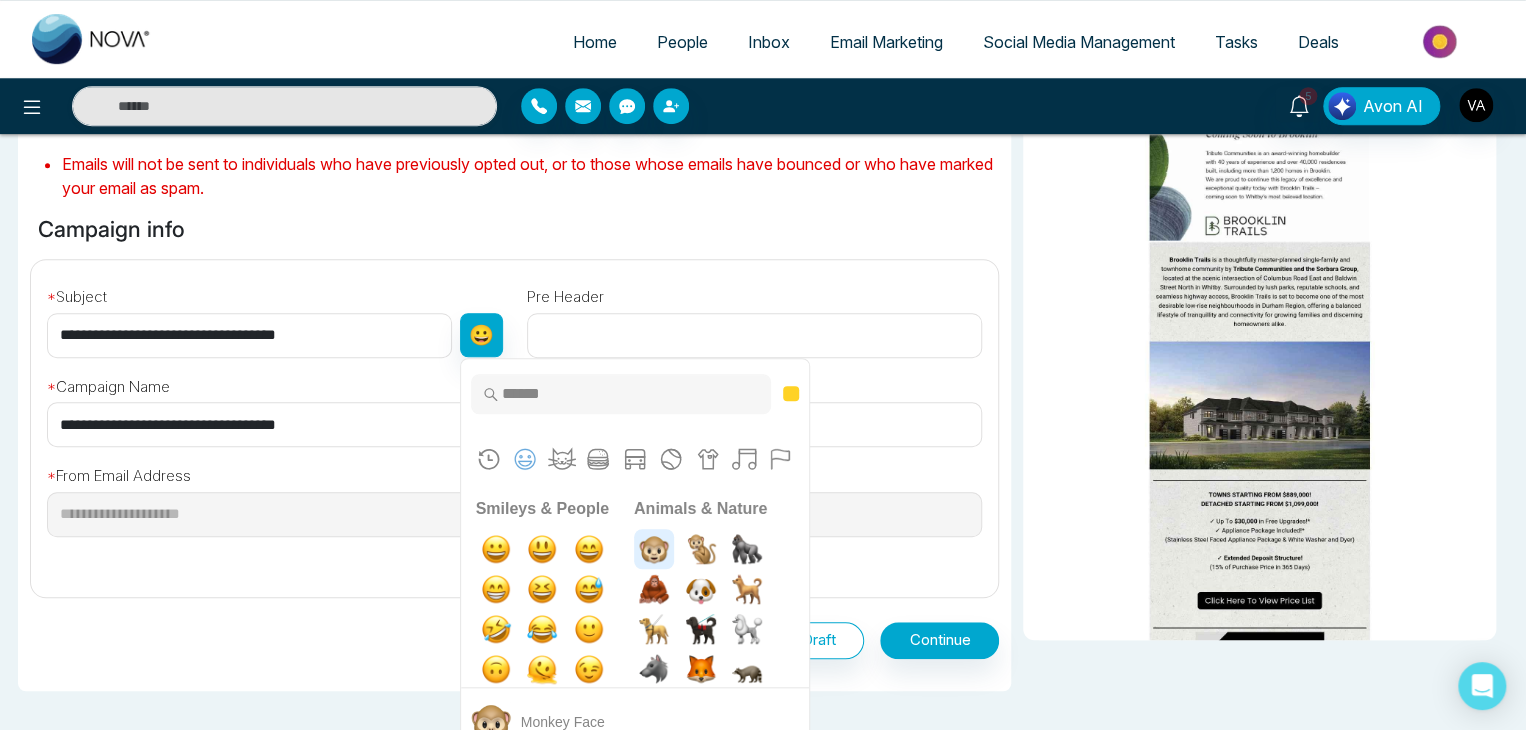 click at bounding box center [654, 549] 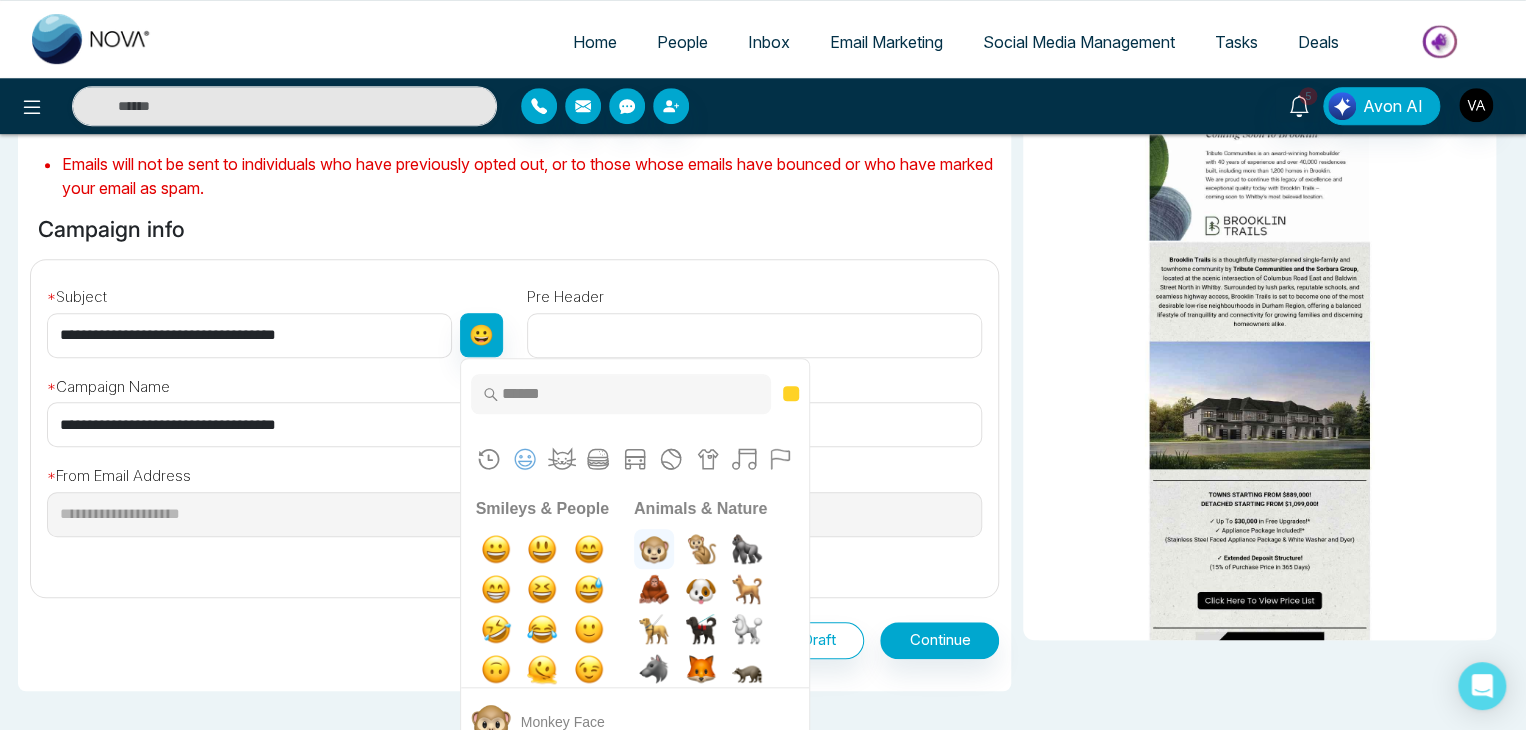 type on "**********" 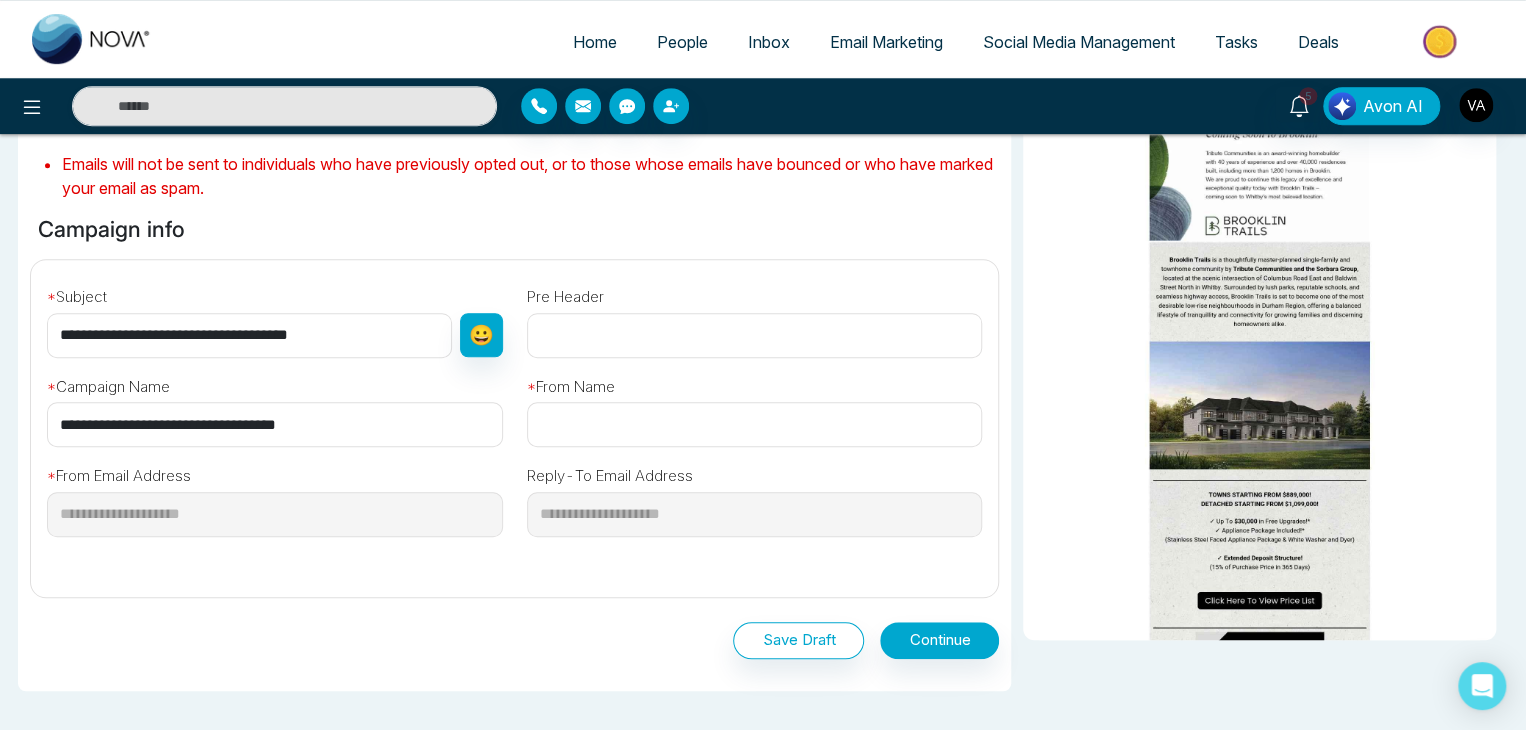 click at bounding box center (755, 424) 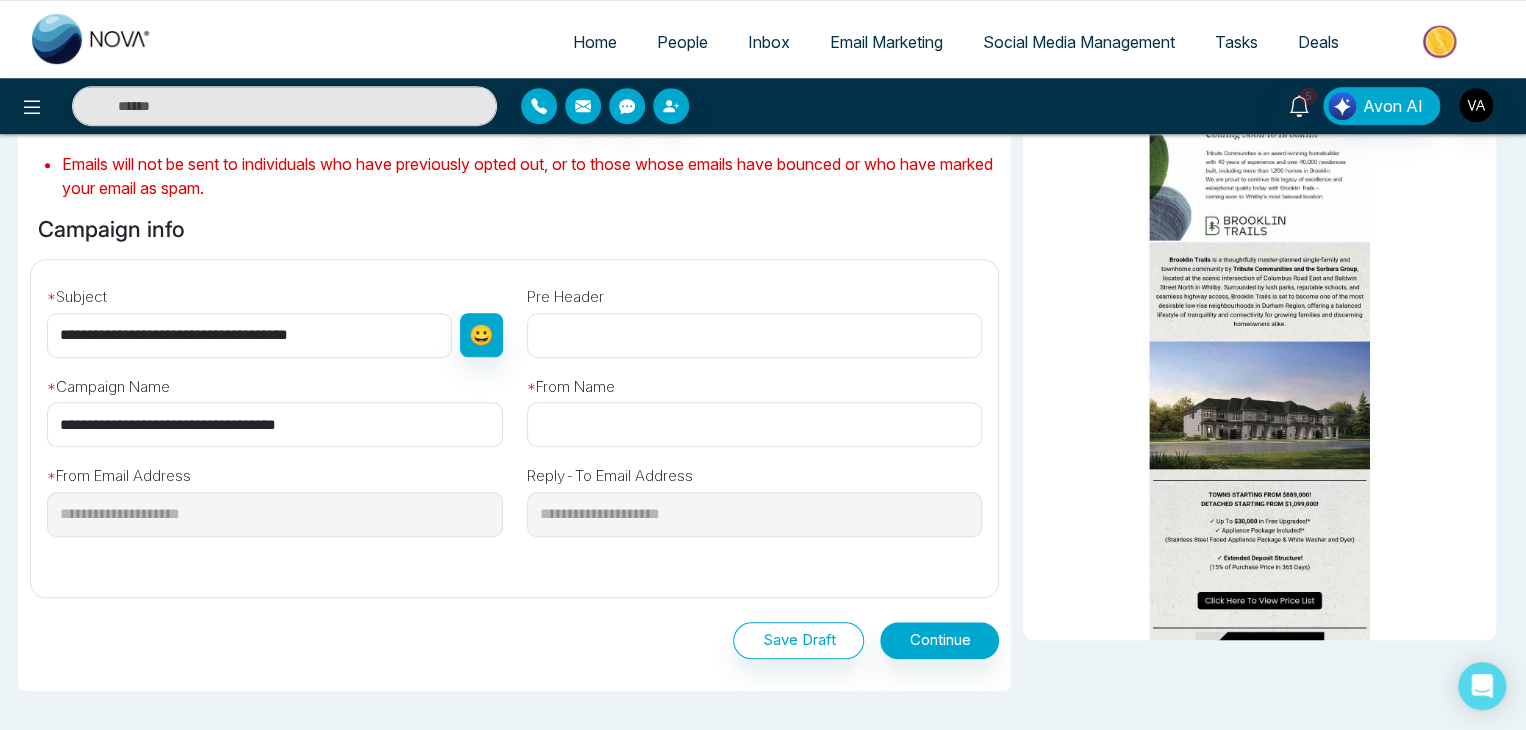 click at bounding box center (755, 424) 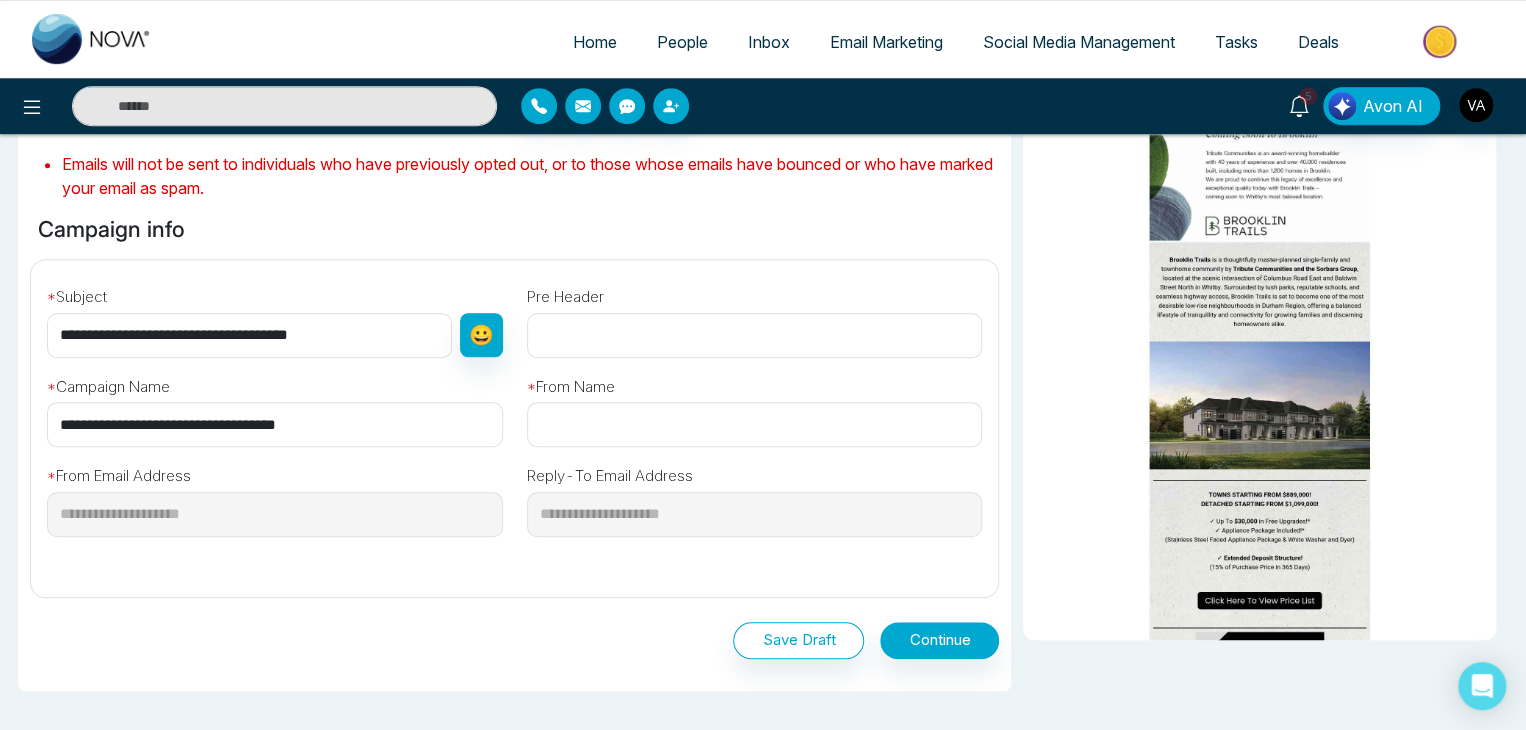 type on "*****" 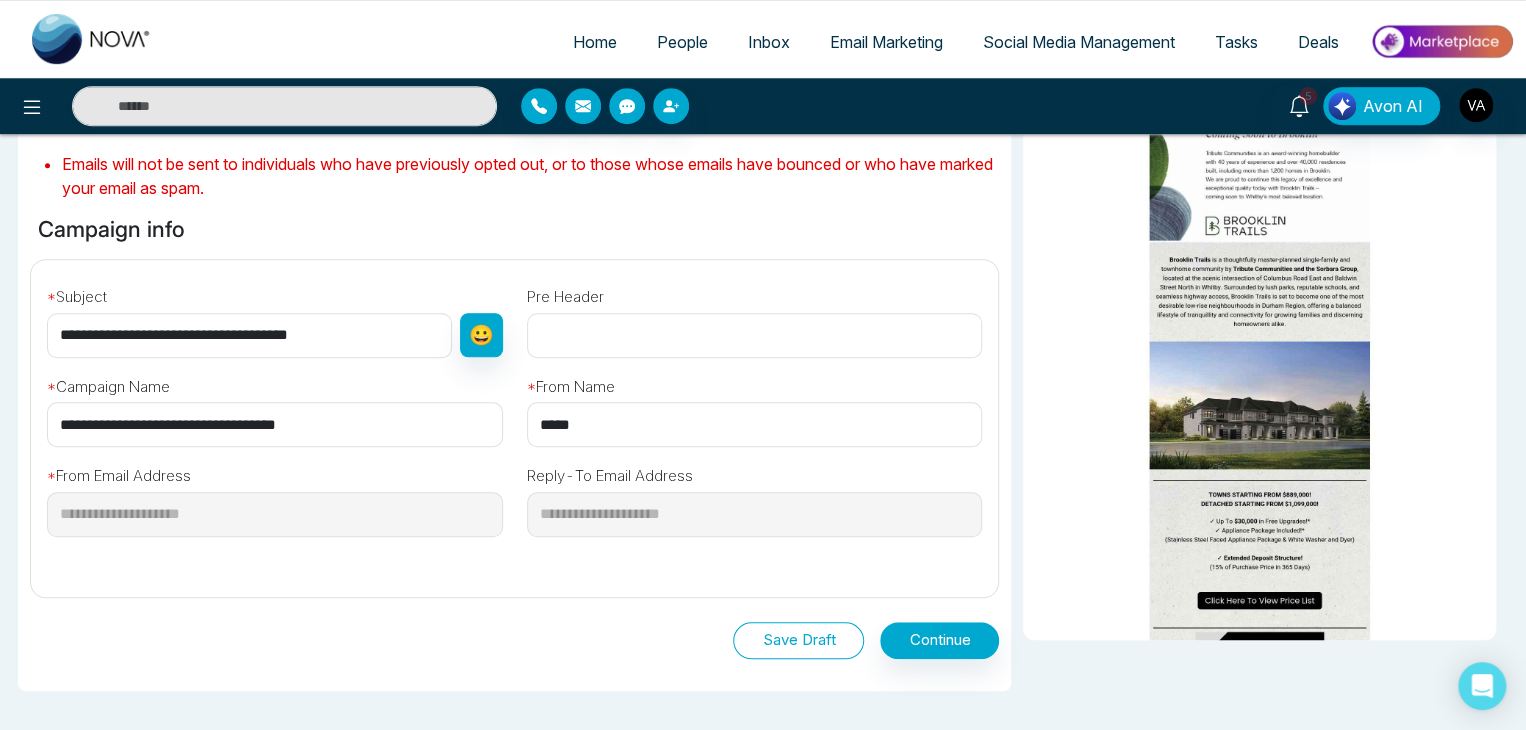 click on "Save Draft" at bounding box center [798, 640] 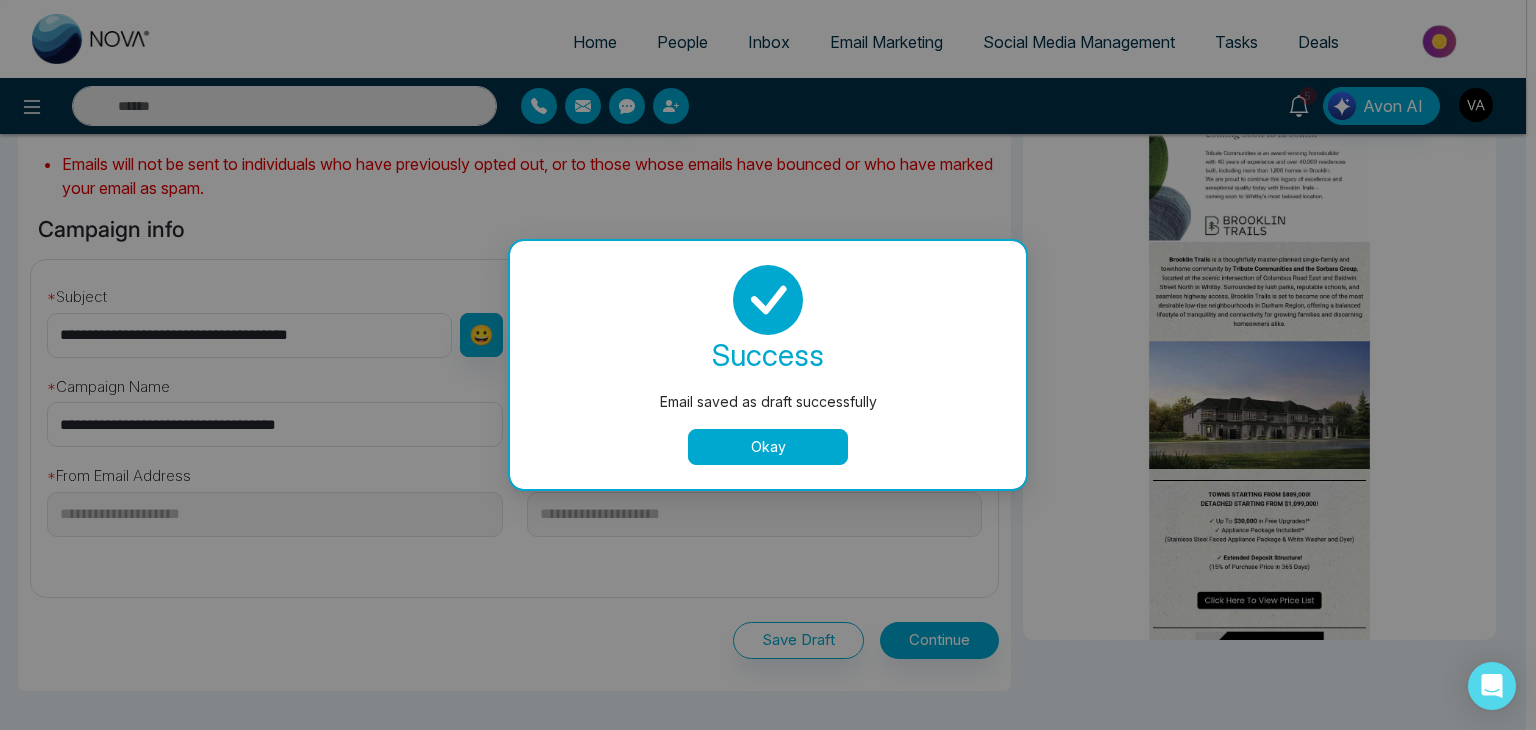 click on "Okay" at bounding box center [768, 447] 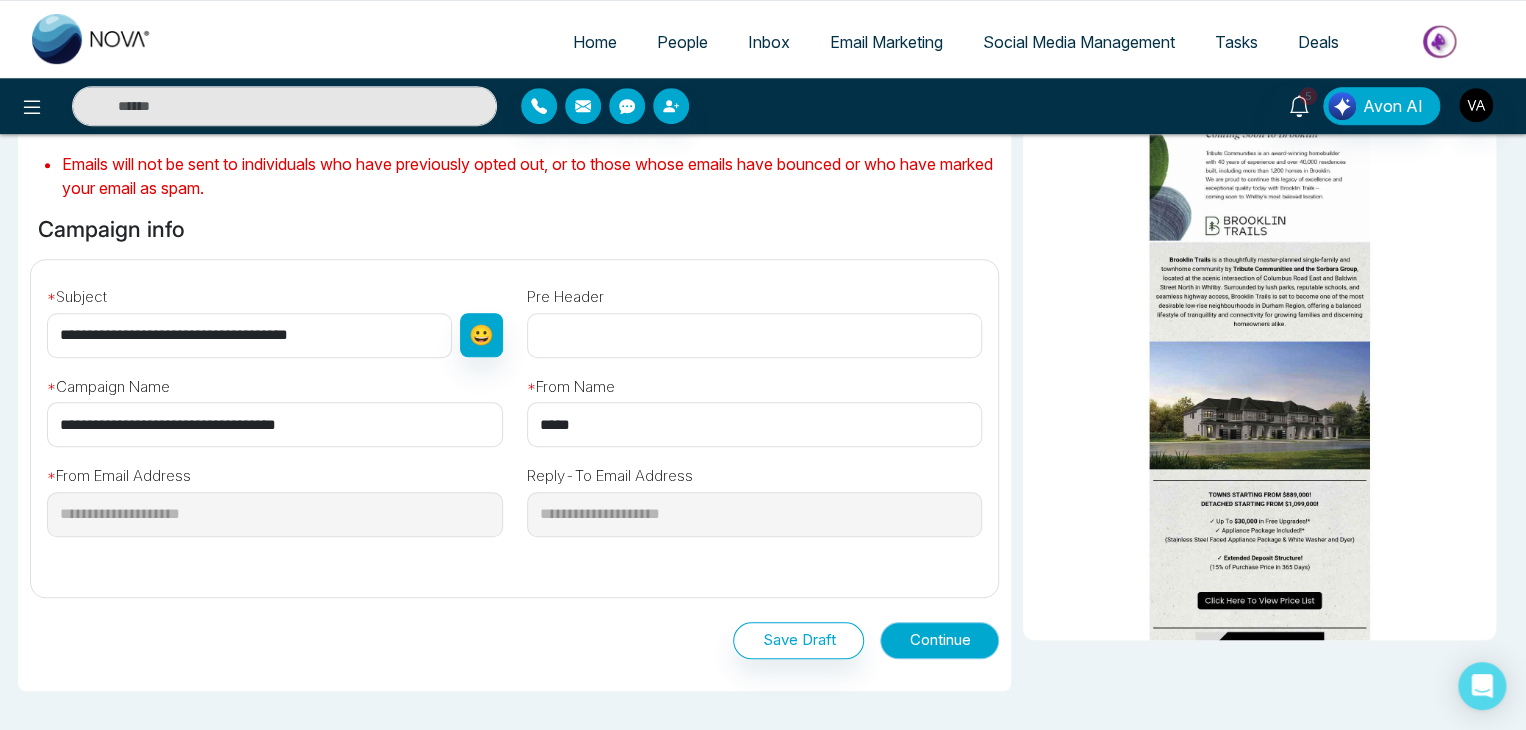 click on "Continue" at bounding box center [939, 640] 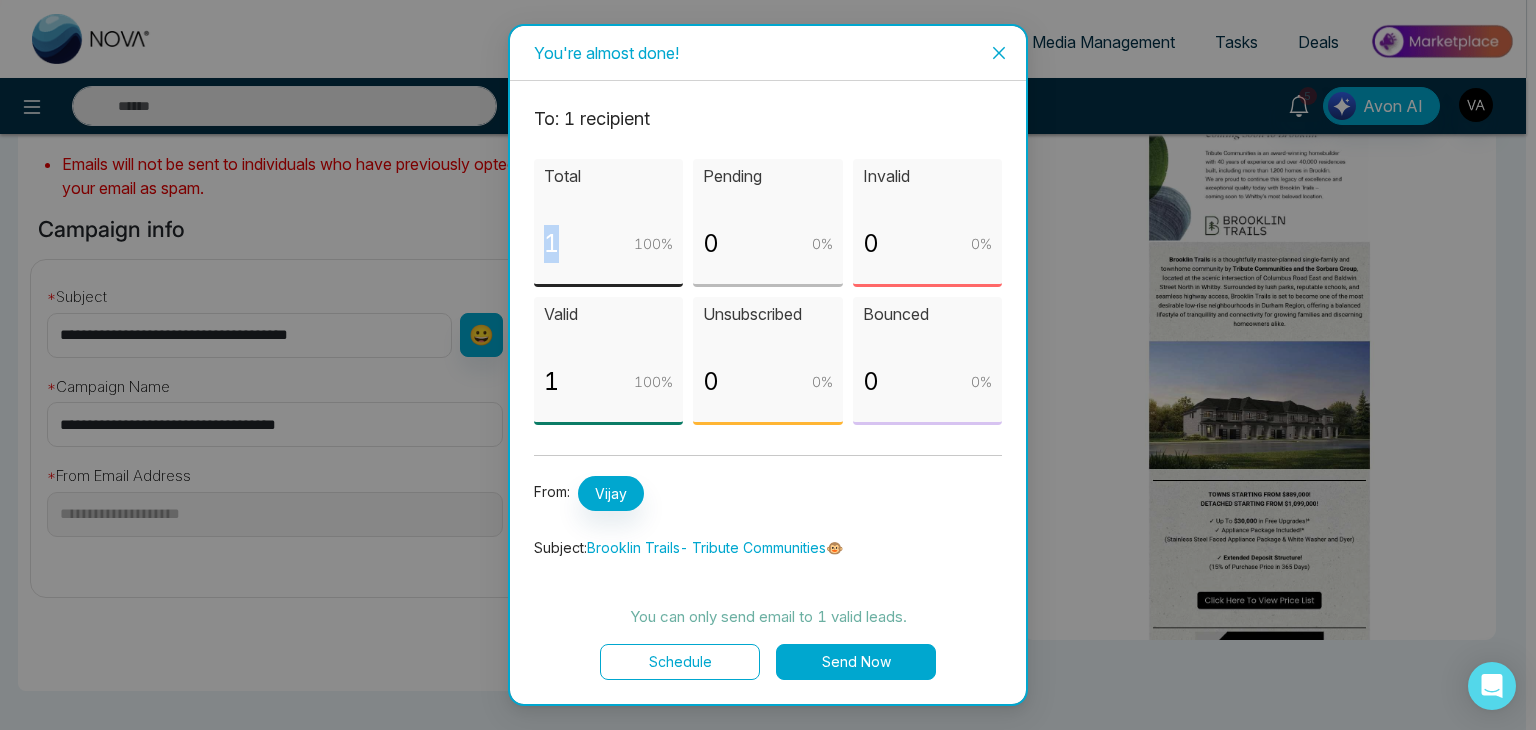 click on "1" at bounding box center (551, 244) 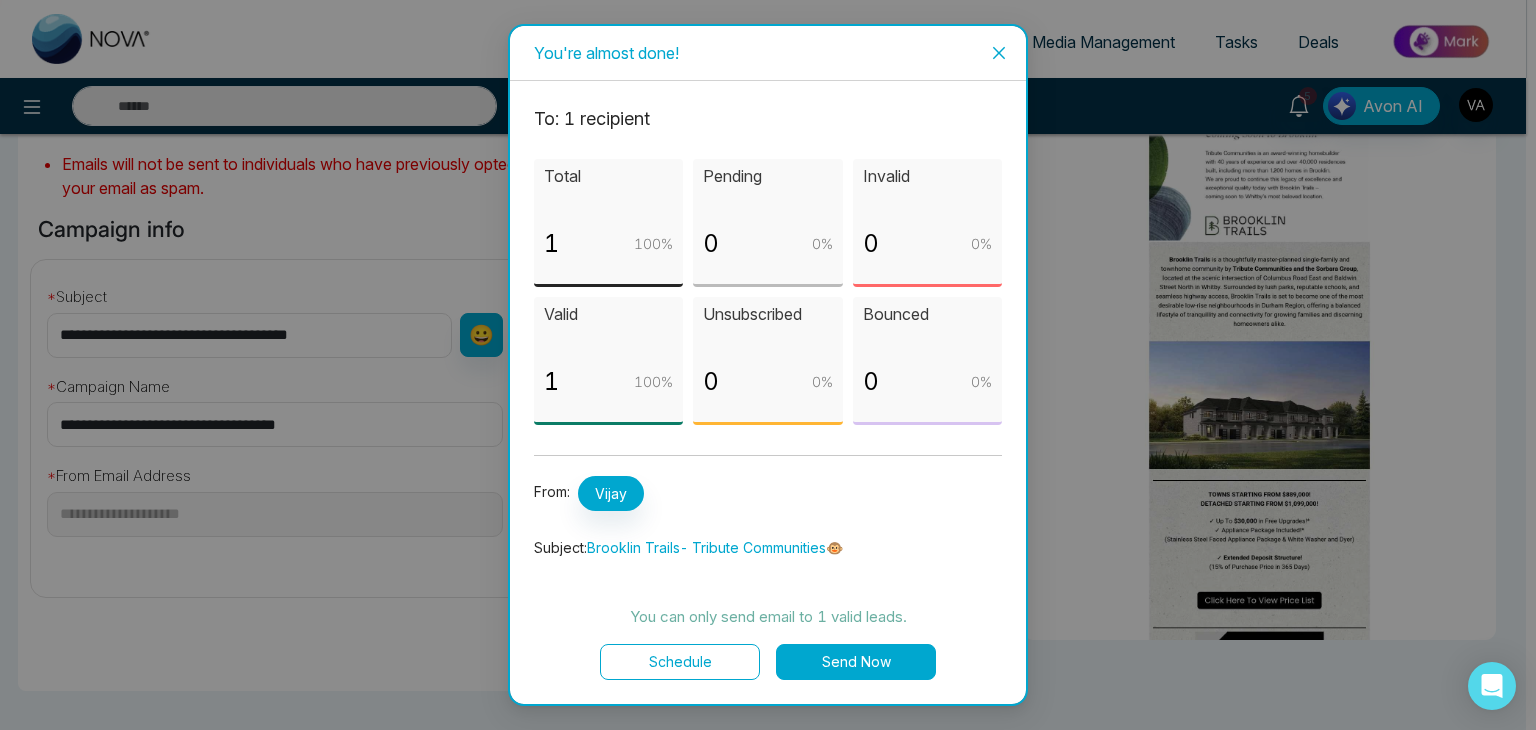 click on "1 100 %" at bounding box center (608, 390) 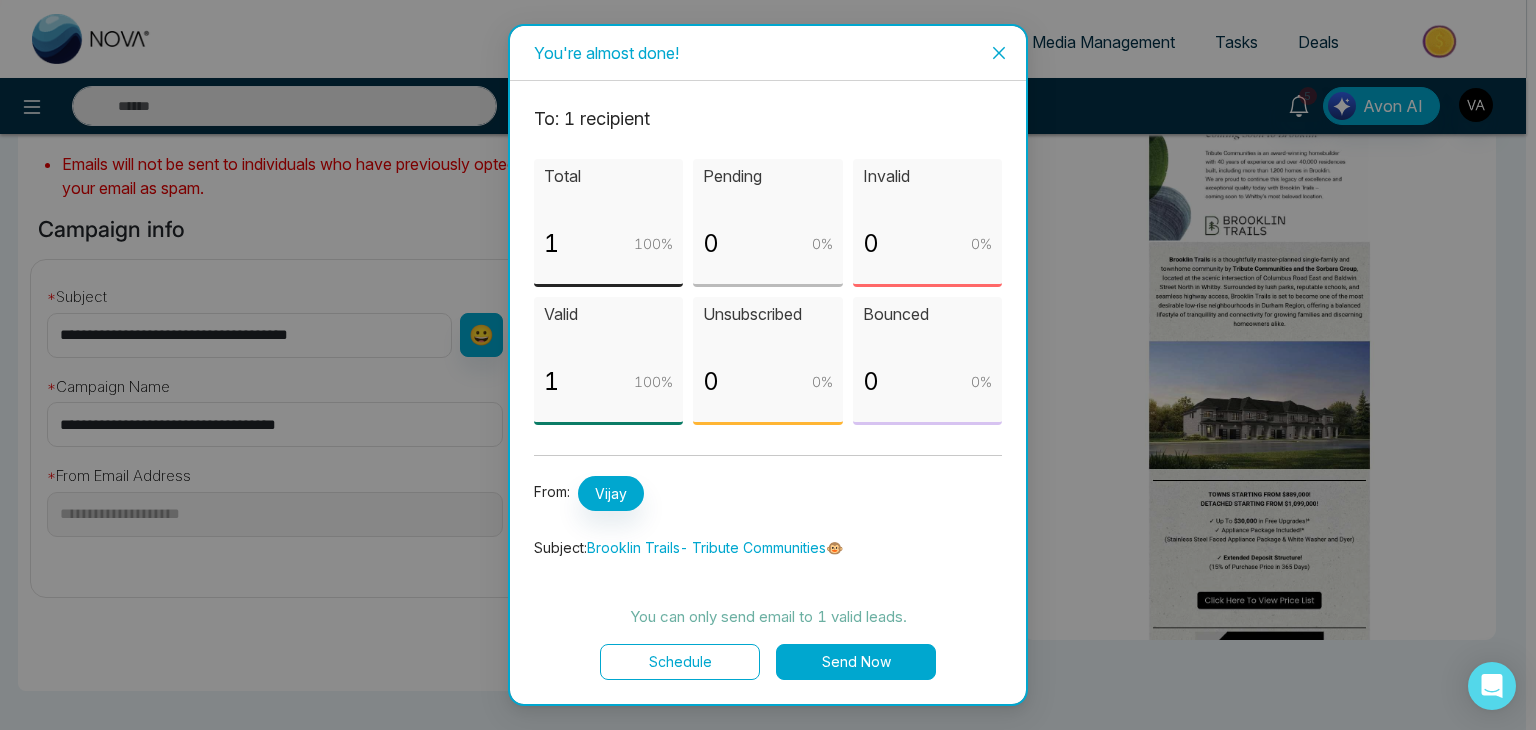 click on "1 100 %" at bounding box center (608, 390) 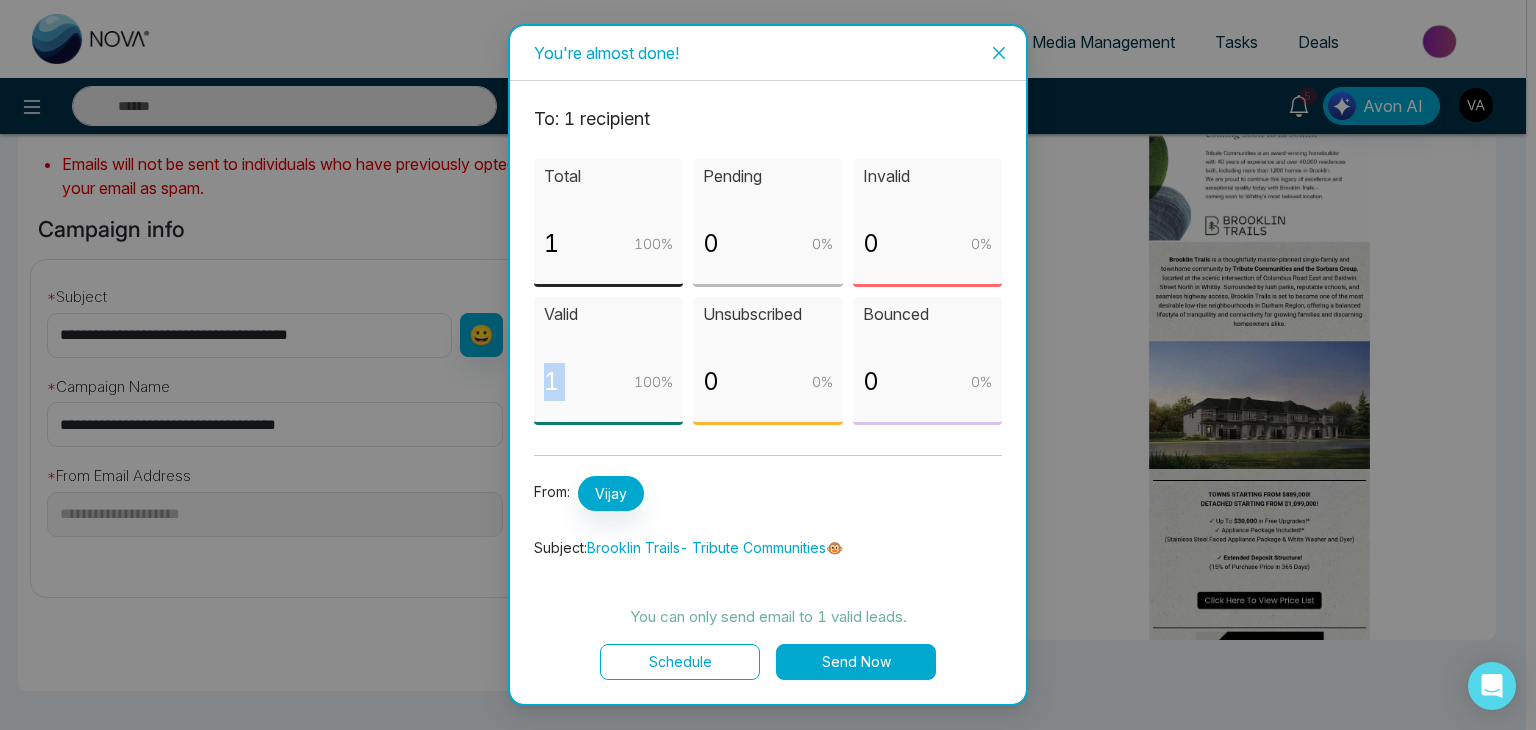click on "1 100 %" at bounding box center [608, 390] 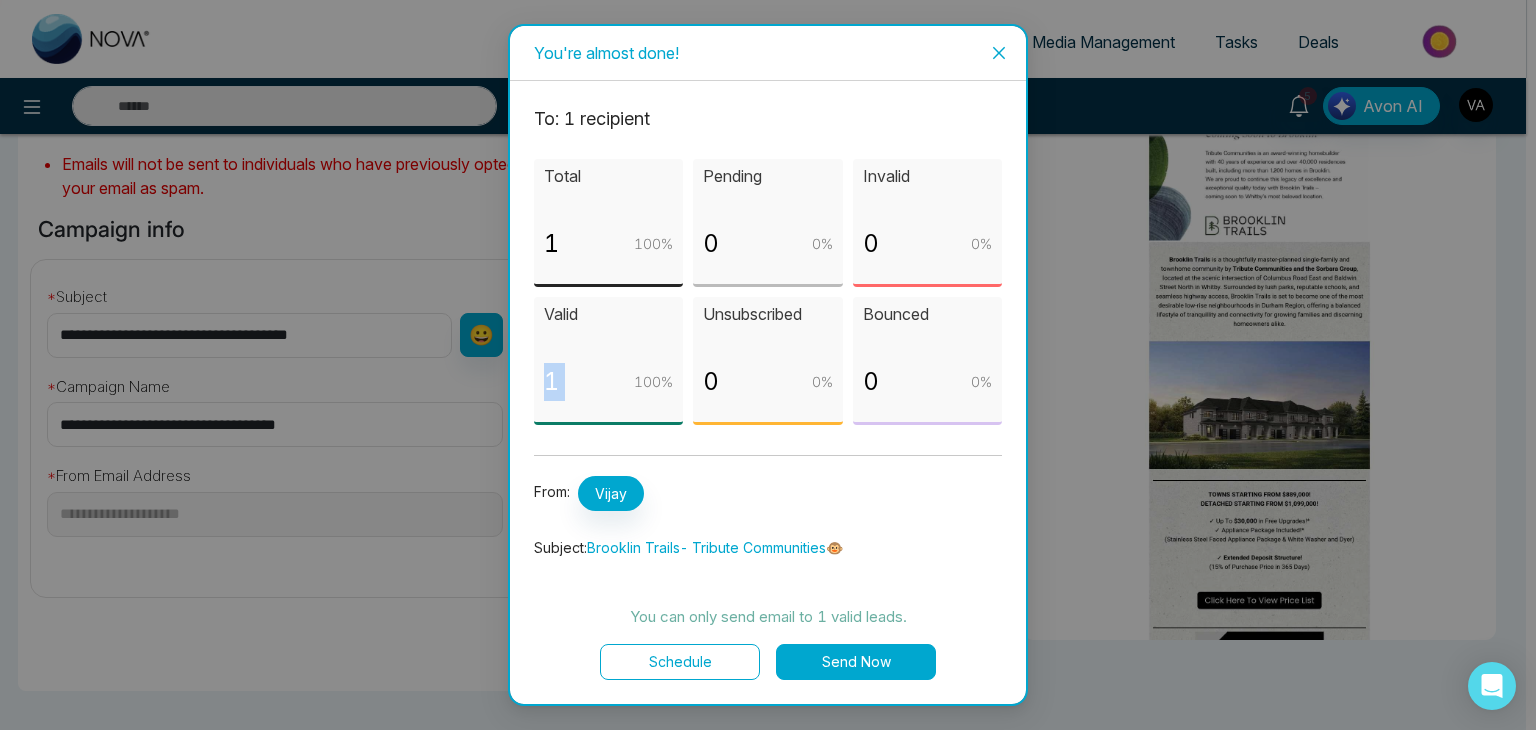 click on "1 100 %" at bounding box center [608, 390] 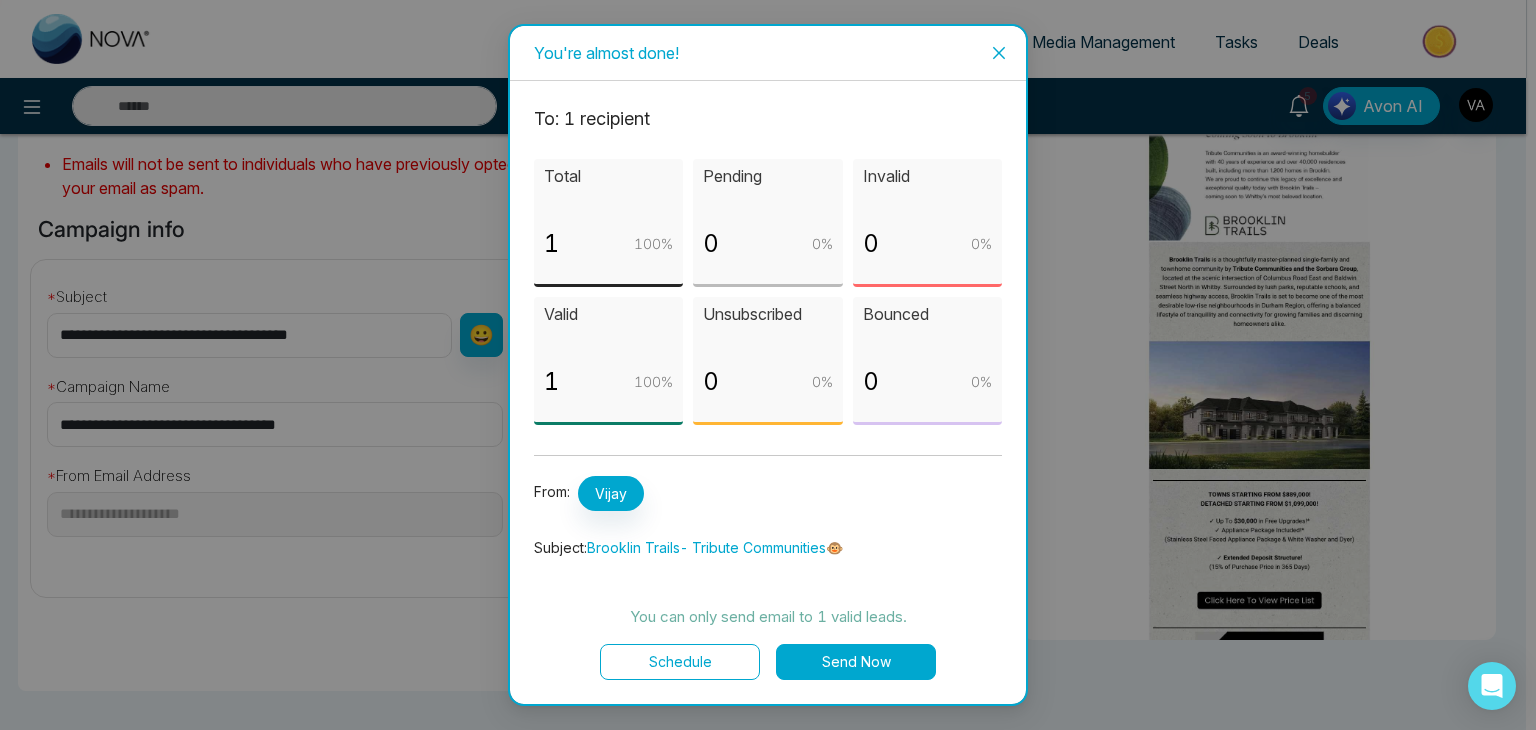 click on "0 0 %" at bounding box center (767, 252) 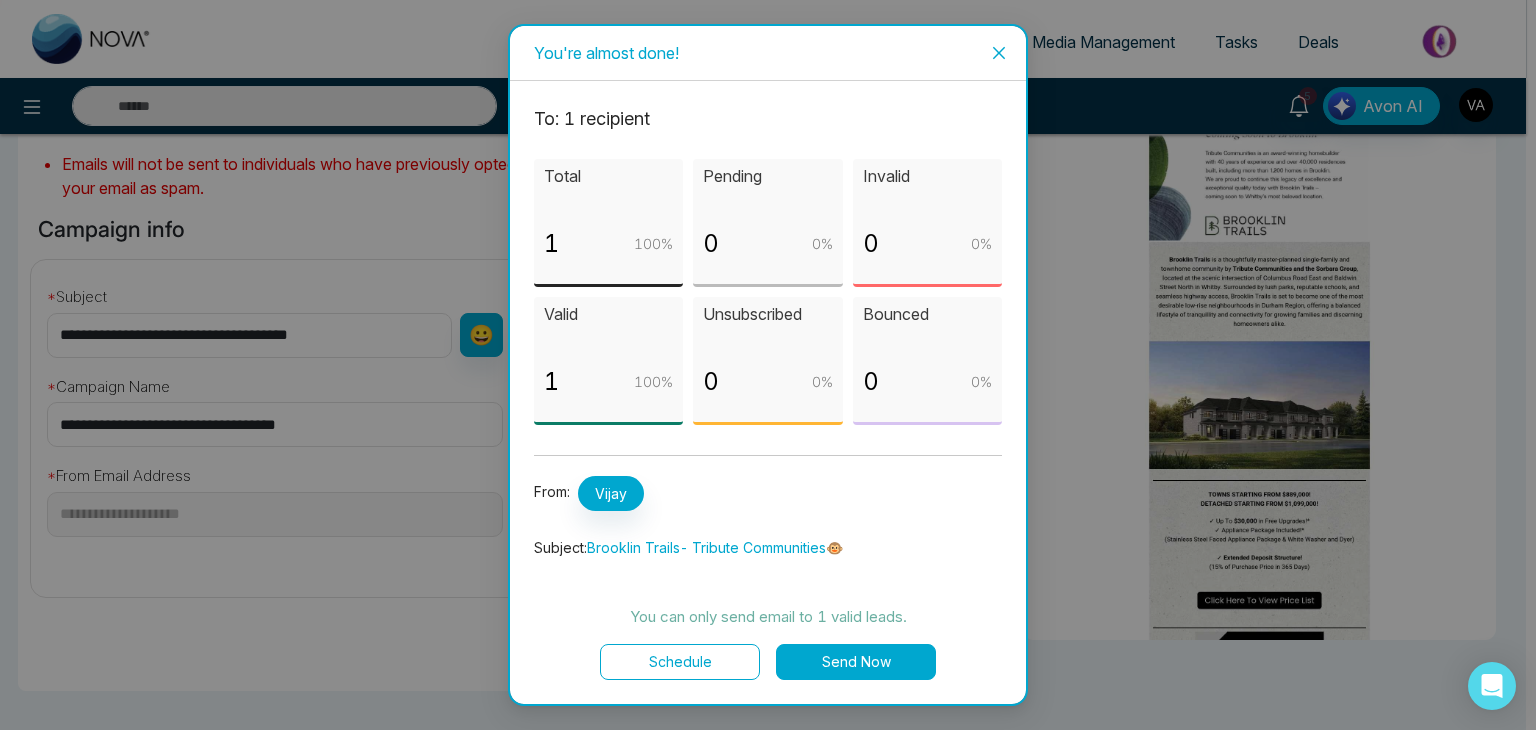 click on "0 0 %" at bounding box center [767, 252] 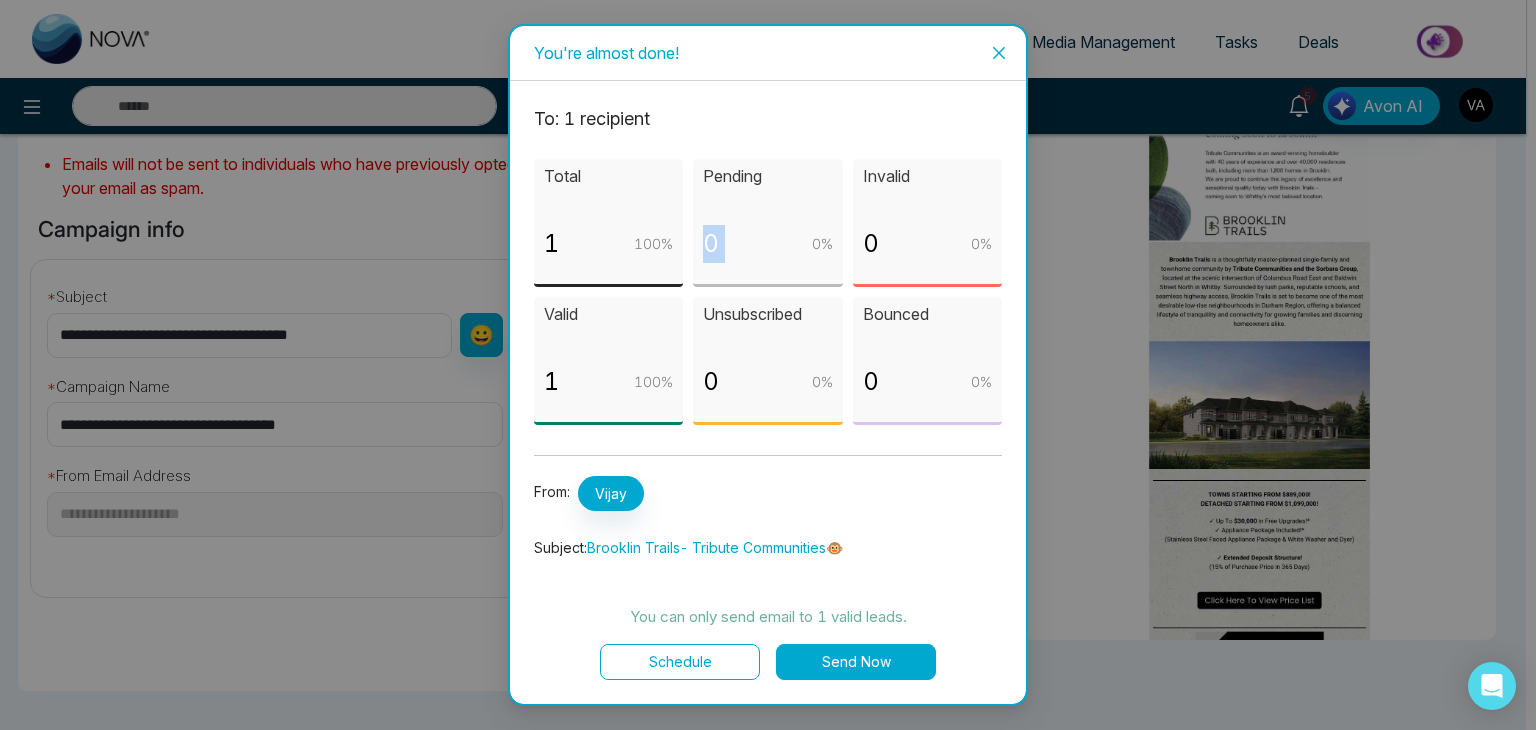 click on "0 0 %" at bounding box center (767, 252) 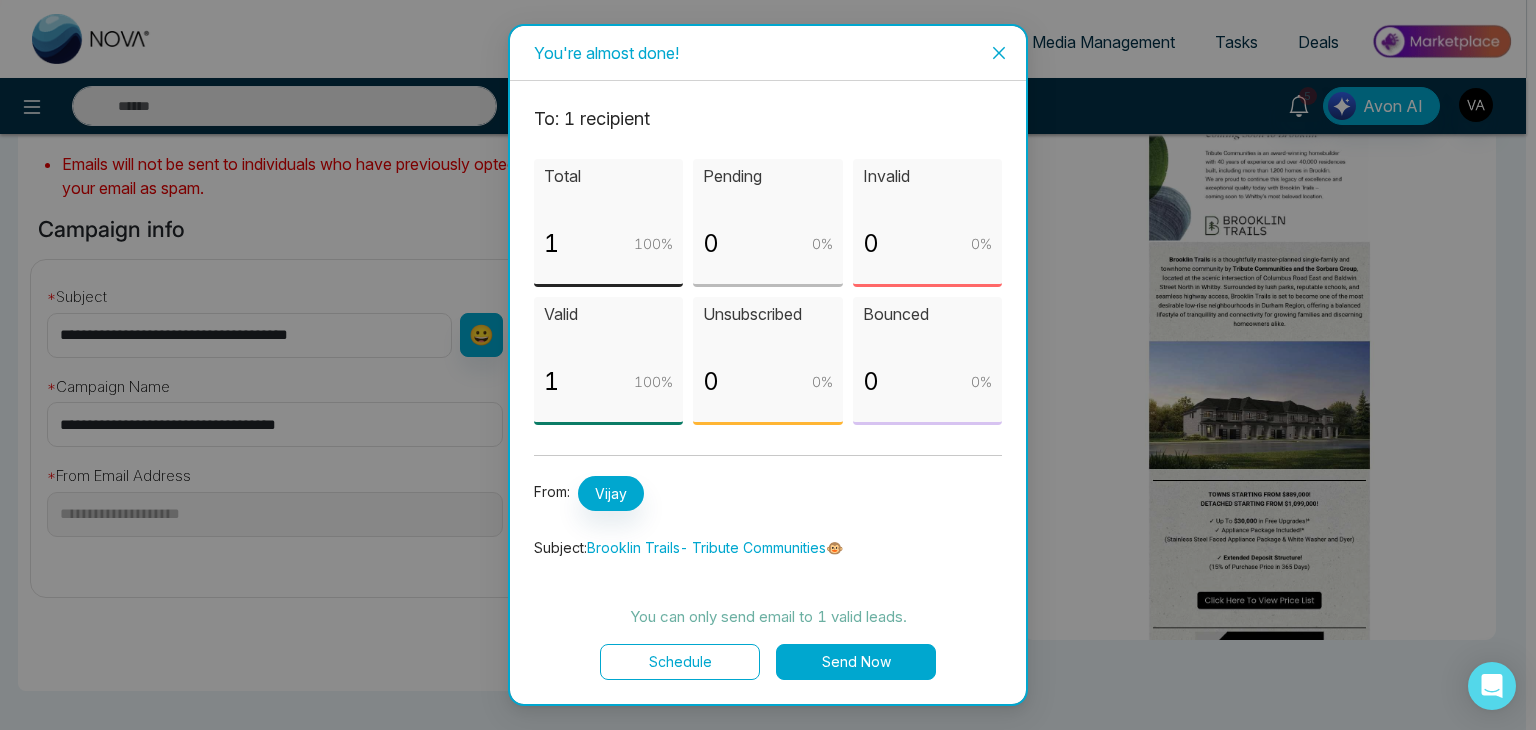 click on "0 0 %" at bounding box center [927, 252] 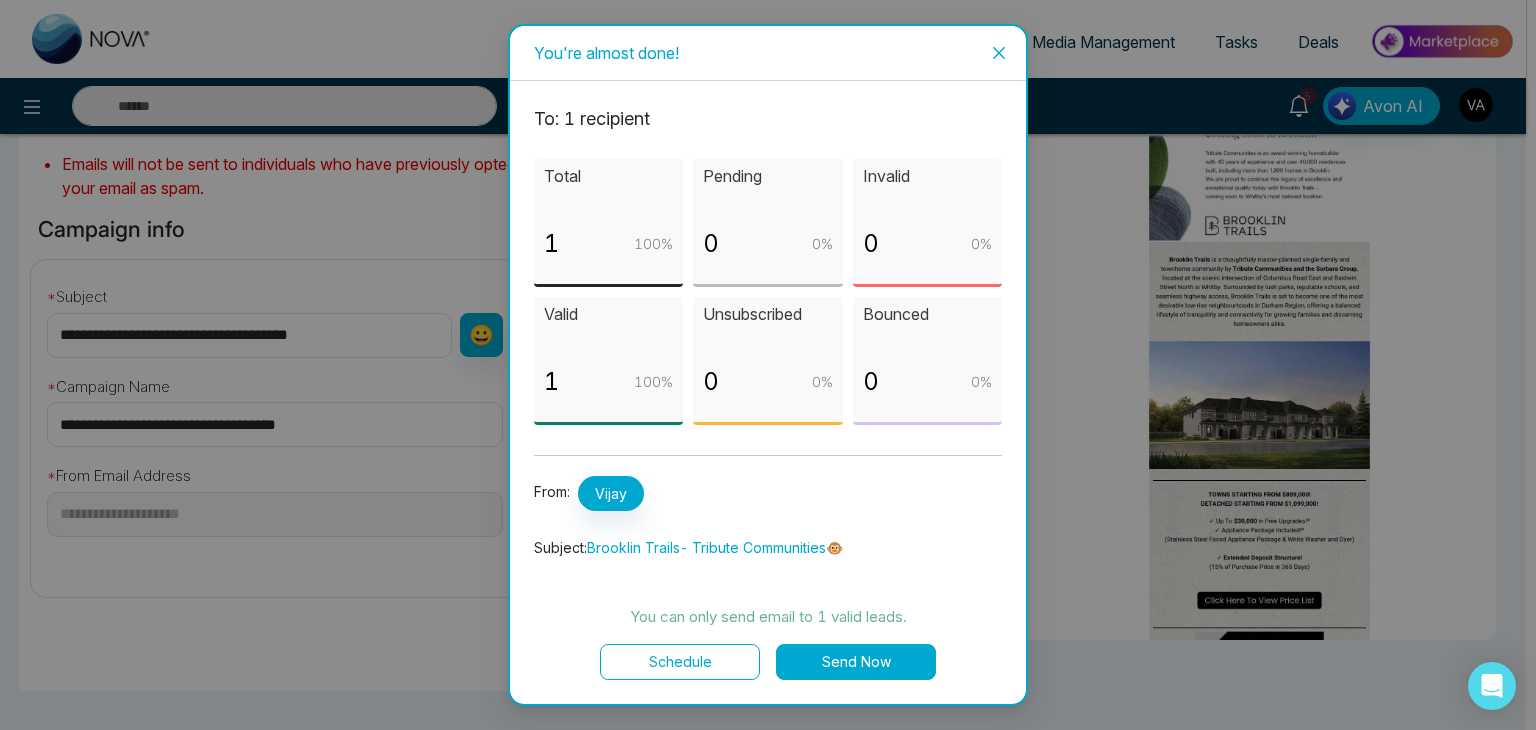 click on "0 0 %" at bounding box center [927, 252] 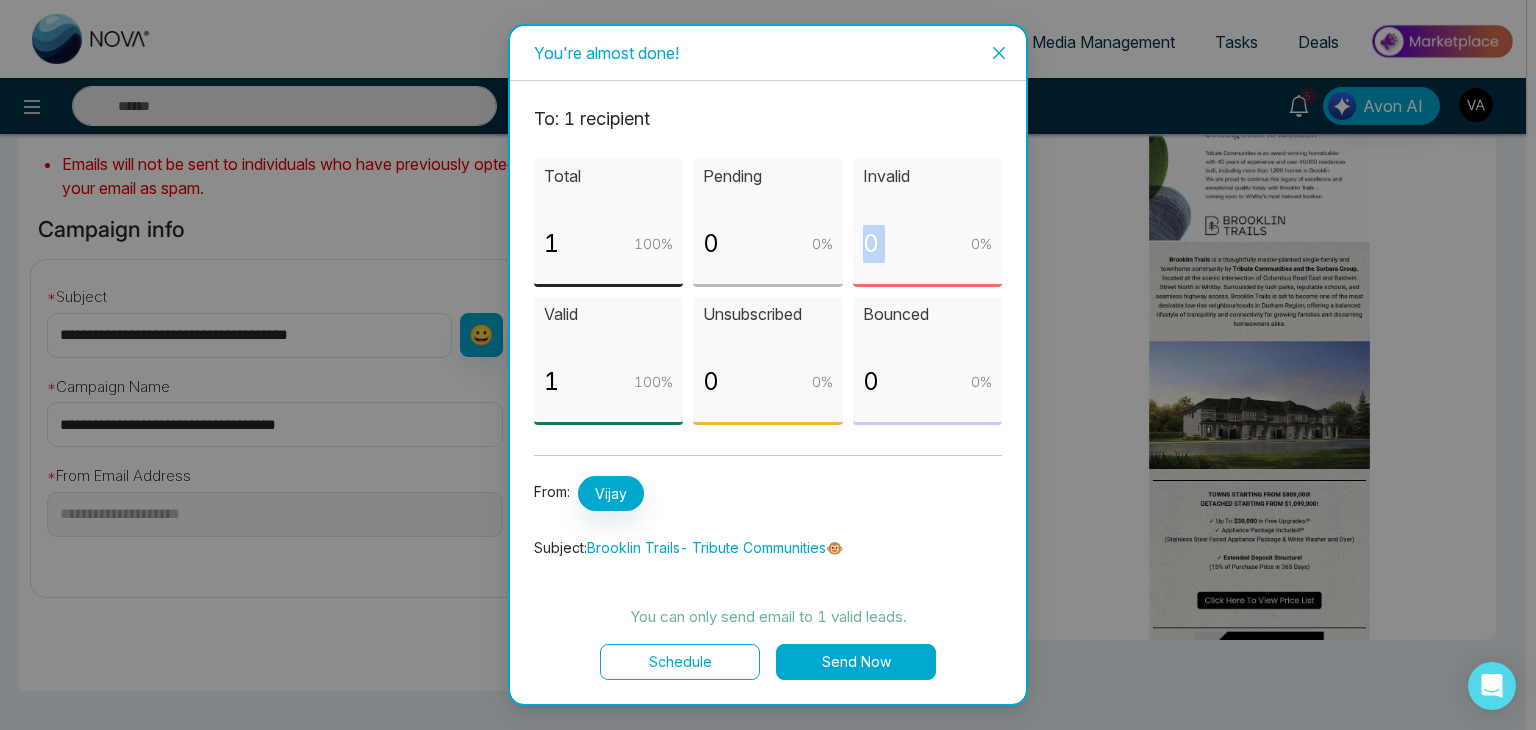 click on "0 0 %" at bounding box center [927, 252] 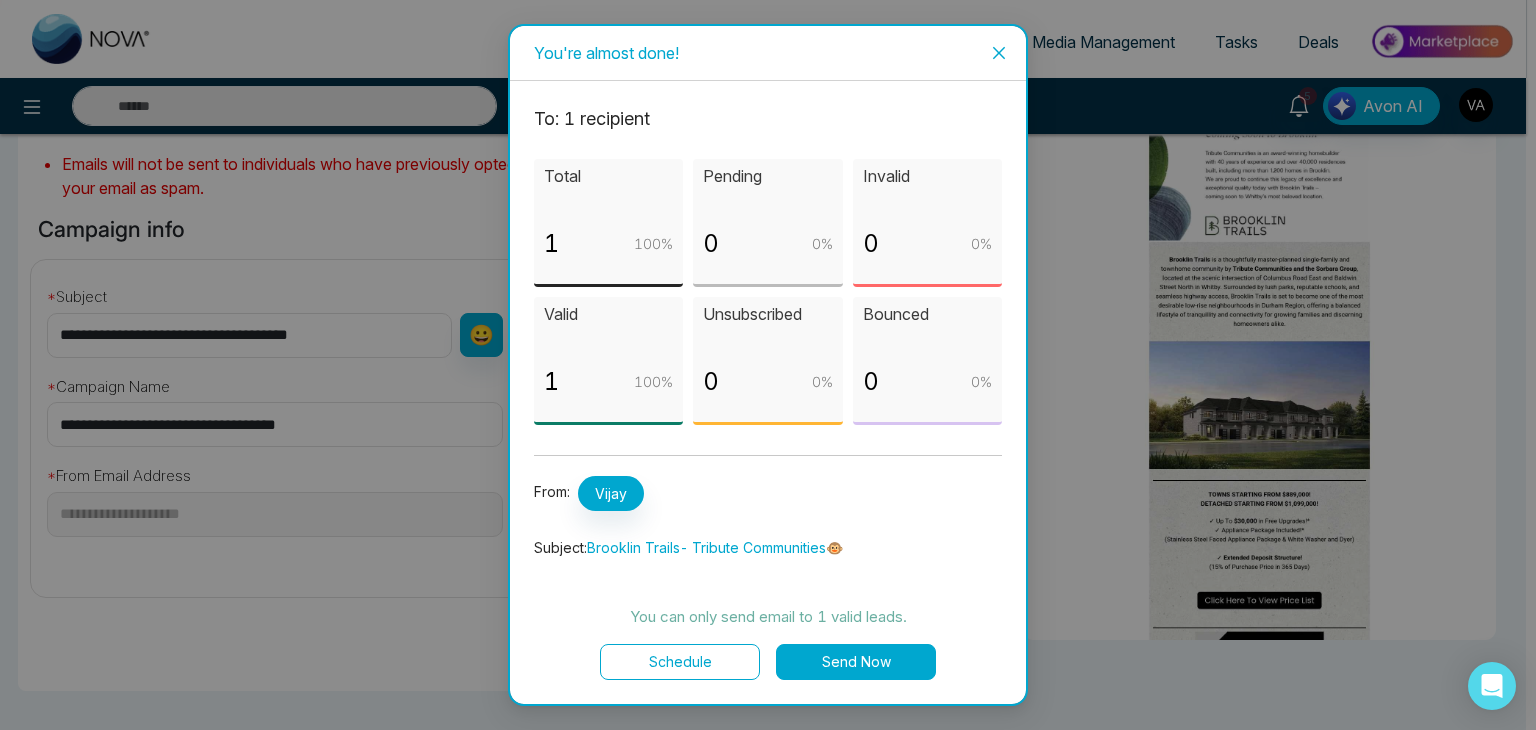click on "0 0 %" at bounding box center [767, 390] 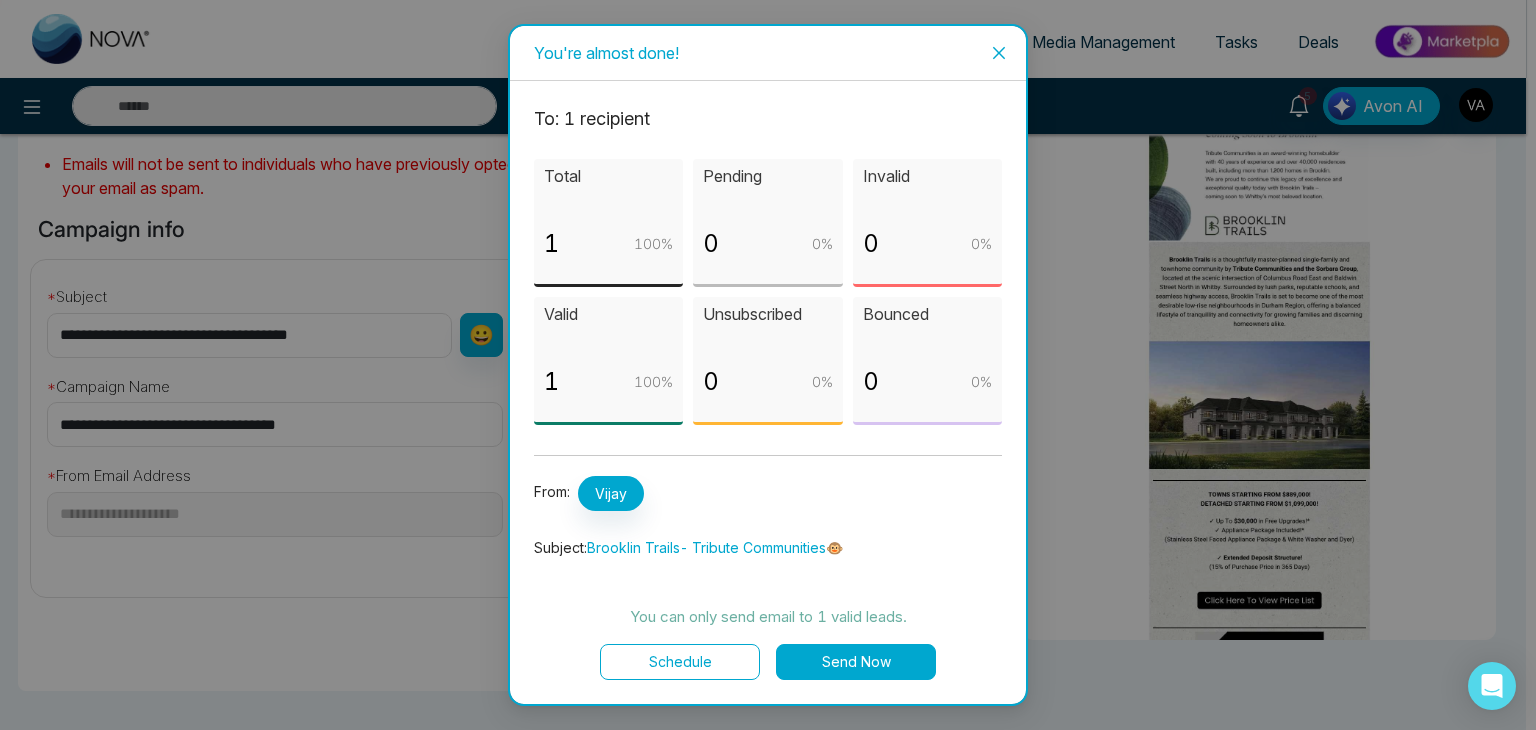 click on "0 0 %" at bounding box center (767, 390) 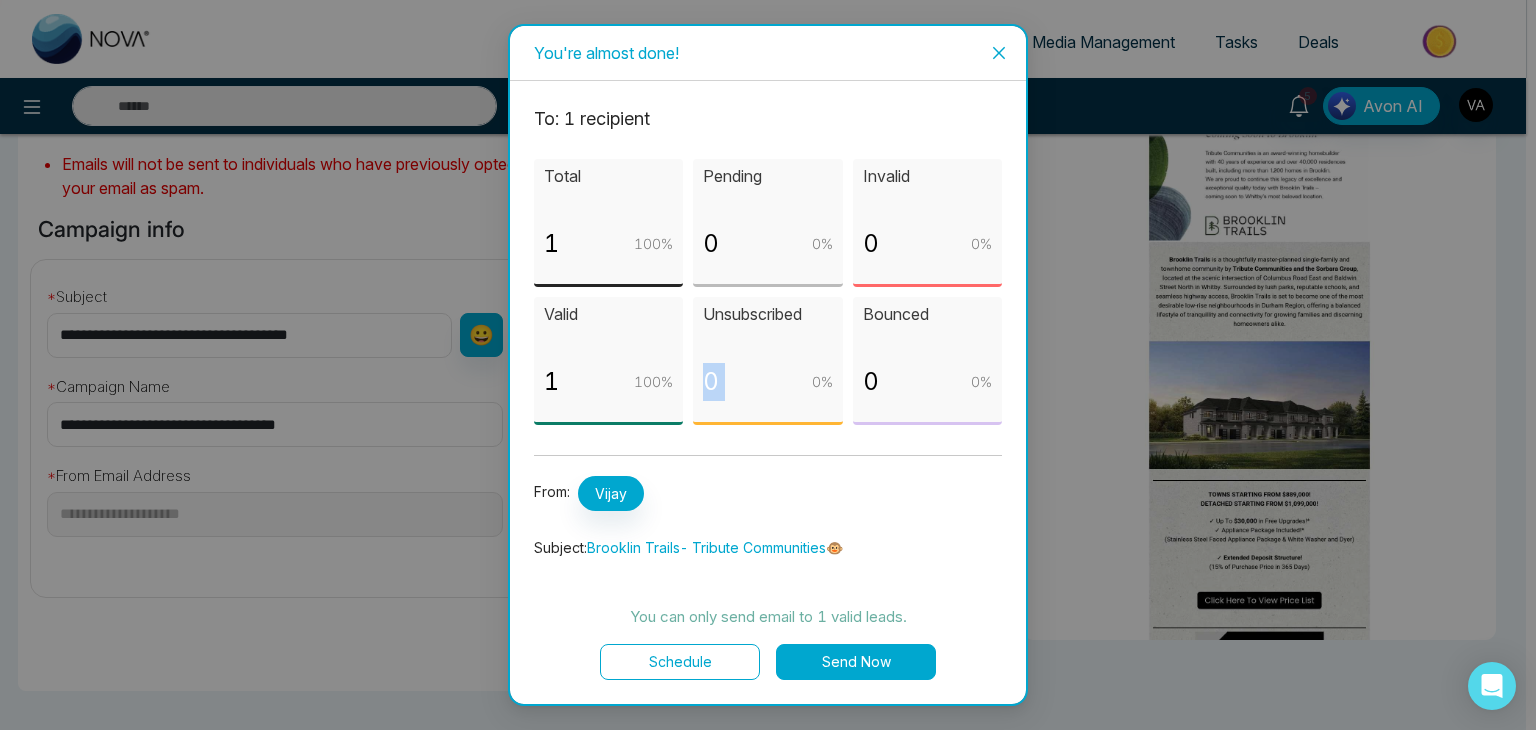 click on "0 0 %" at bounding box center [767, 390] 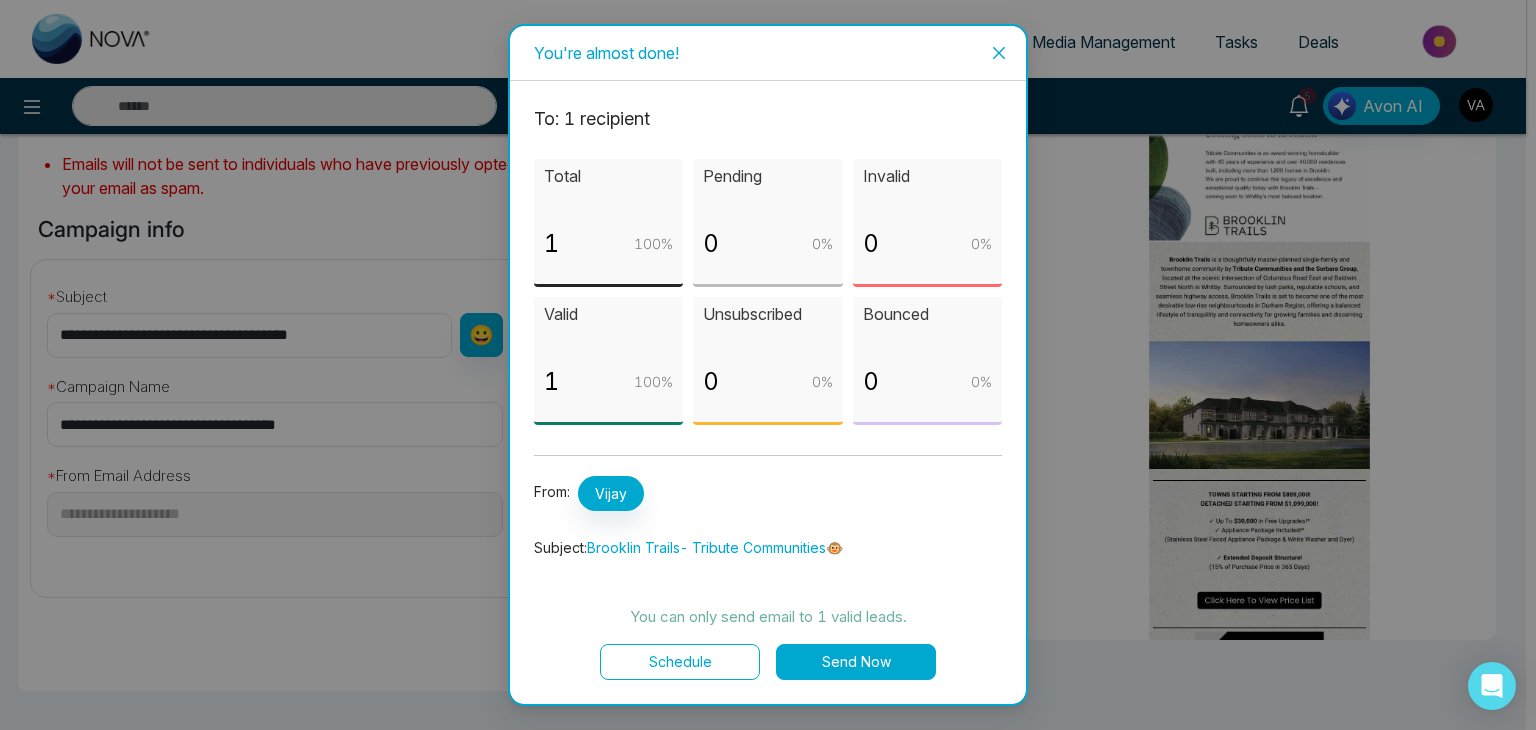 click on "0 0 %" at bounding box center (927, 390) 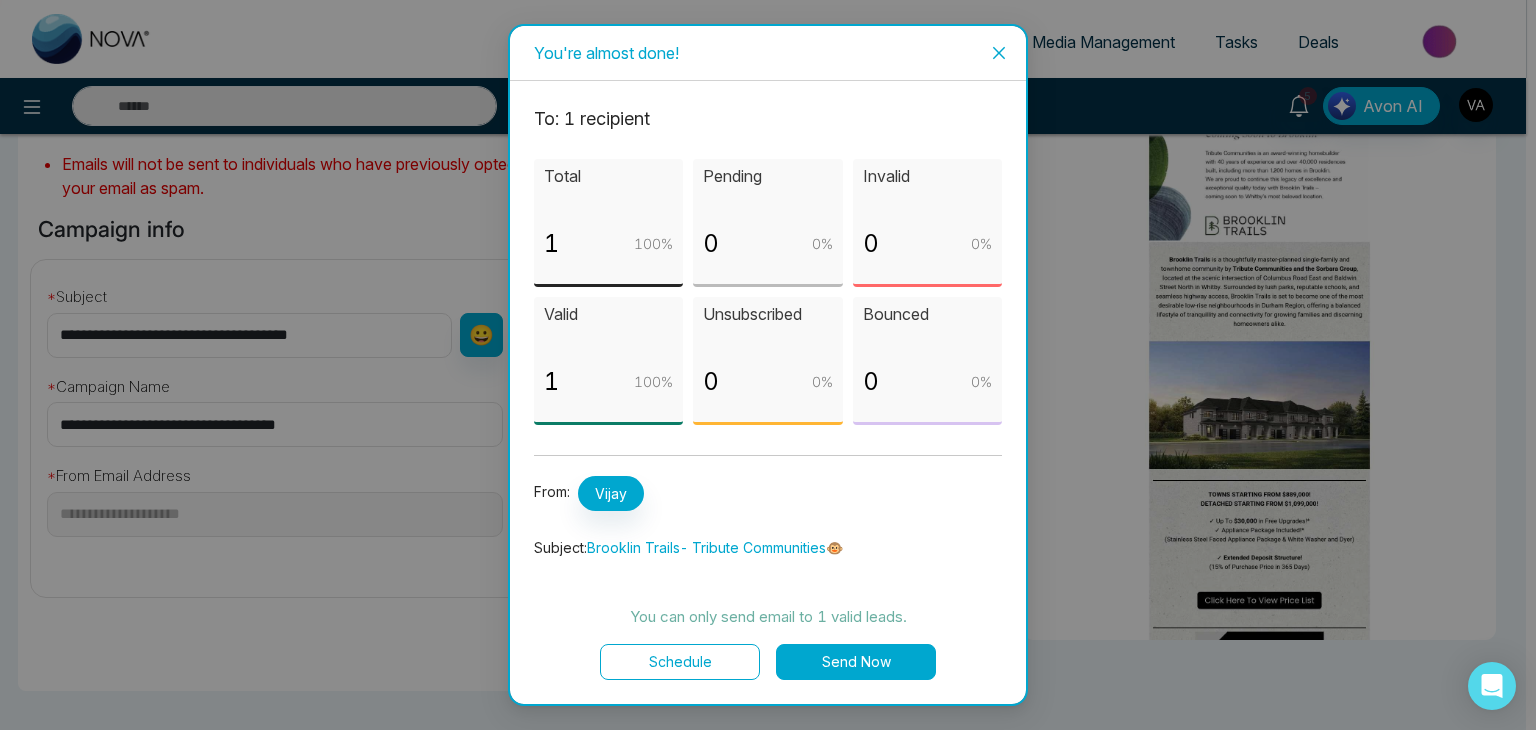 click on "0 0 %" at bounding box center (927, 390) 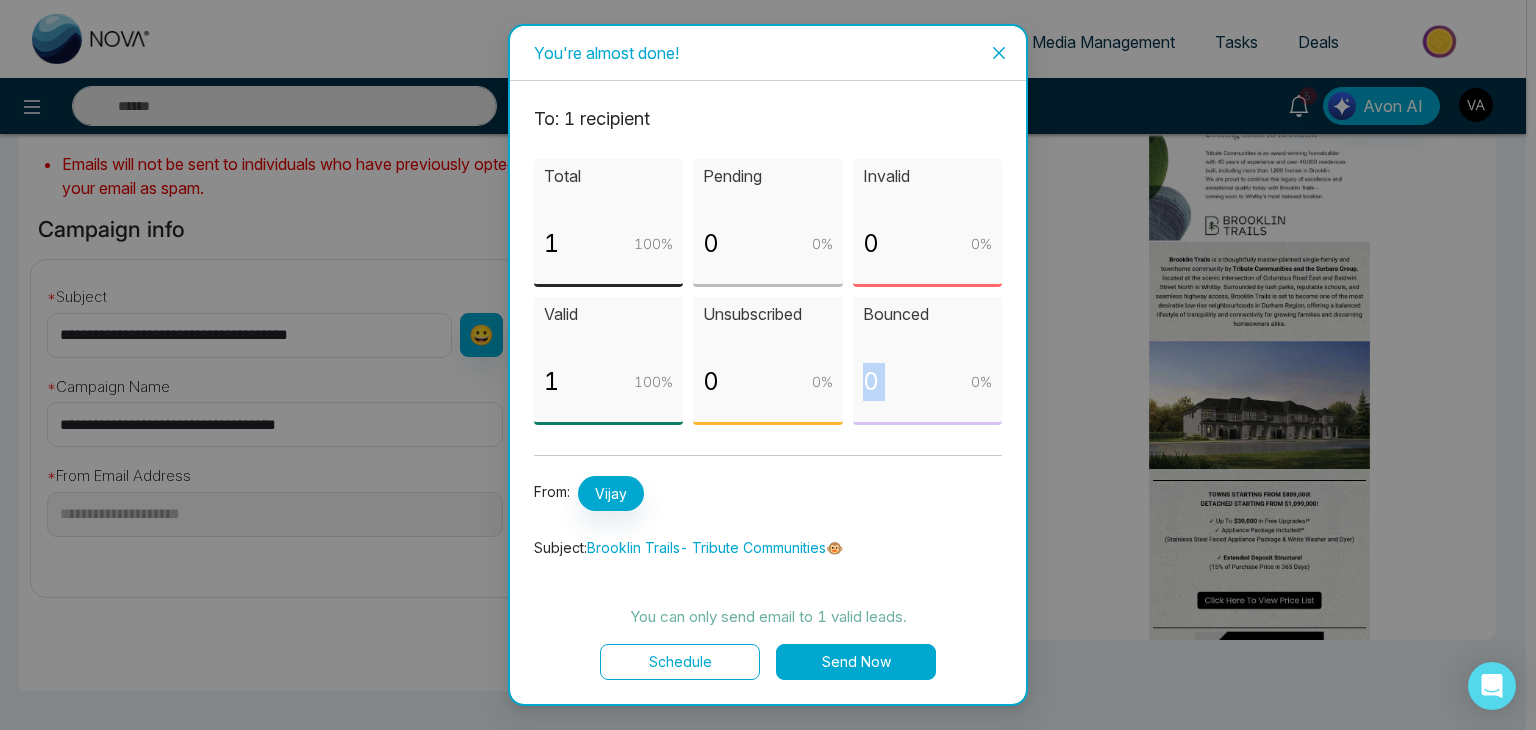 click on "0 0 %" at bounding box center (927, 390) 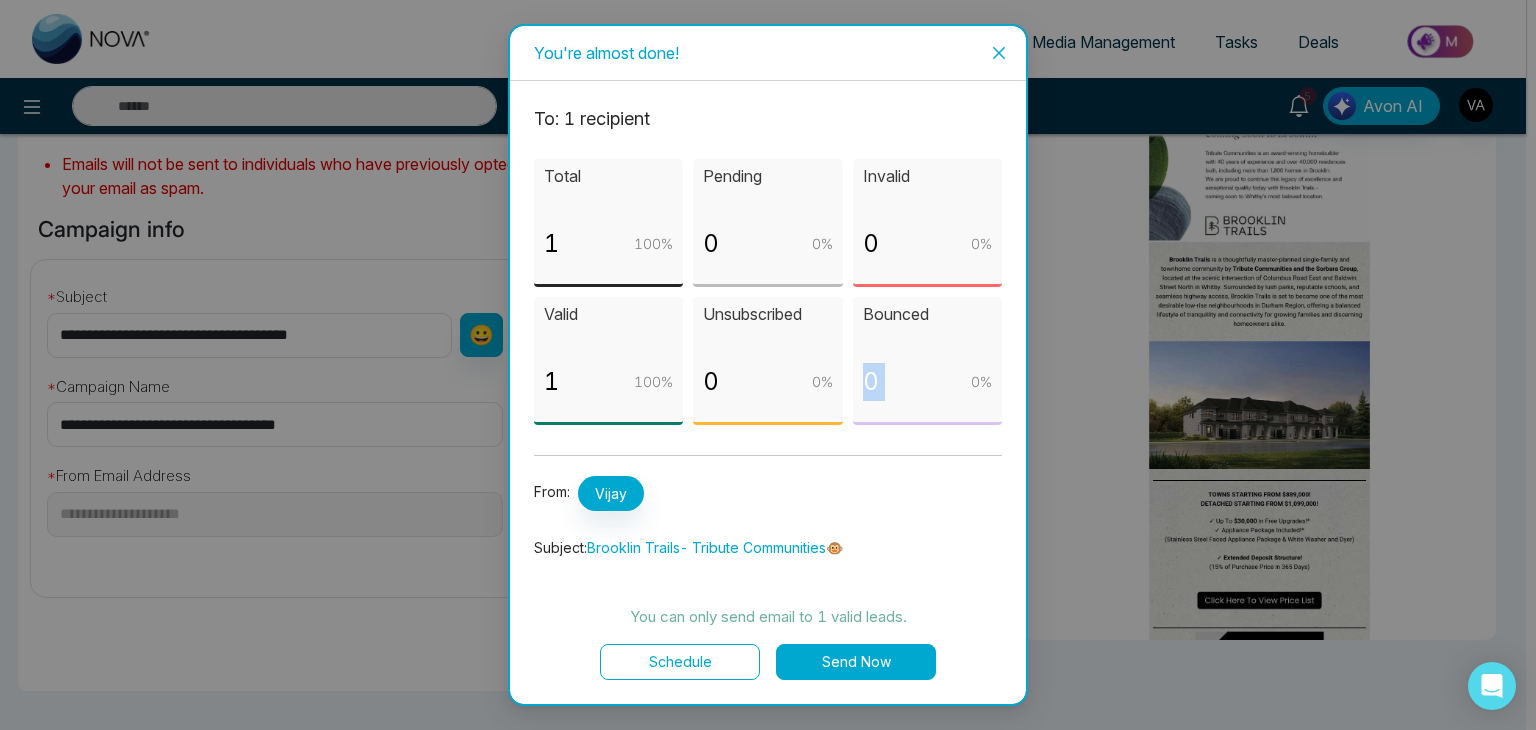 click on "Schedule" at bounding box center (680, 662) 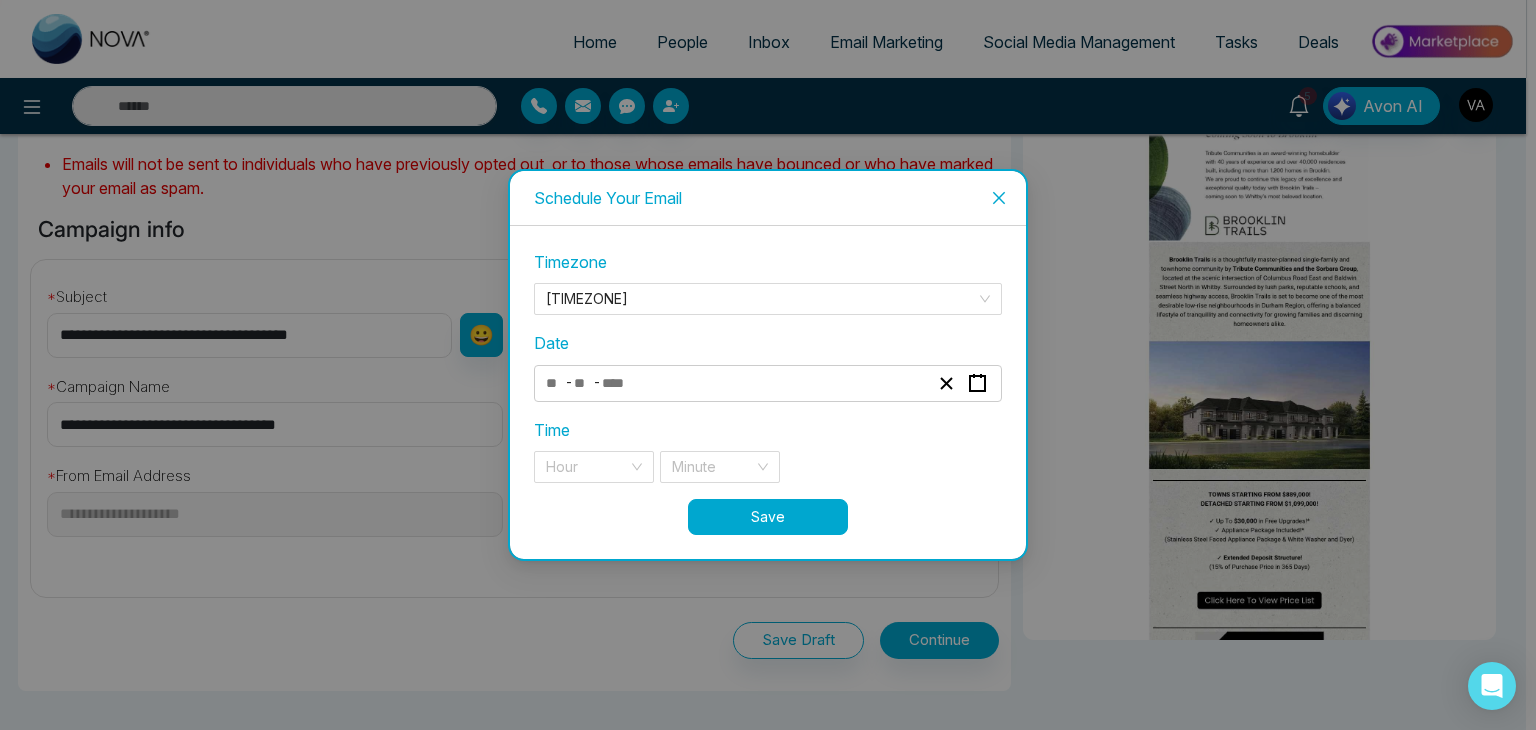 click on "- -" at bounding box center (737, 383) 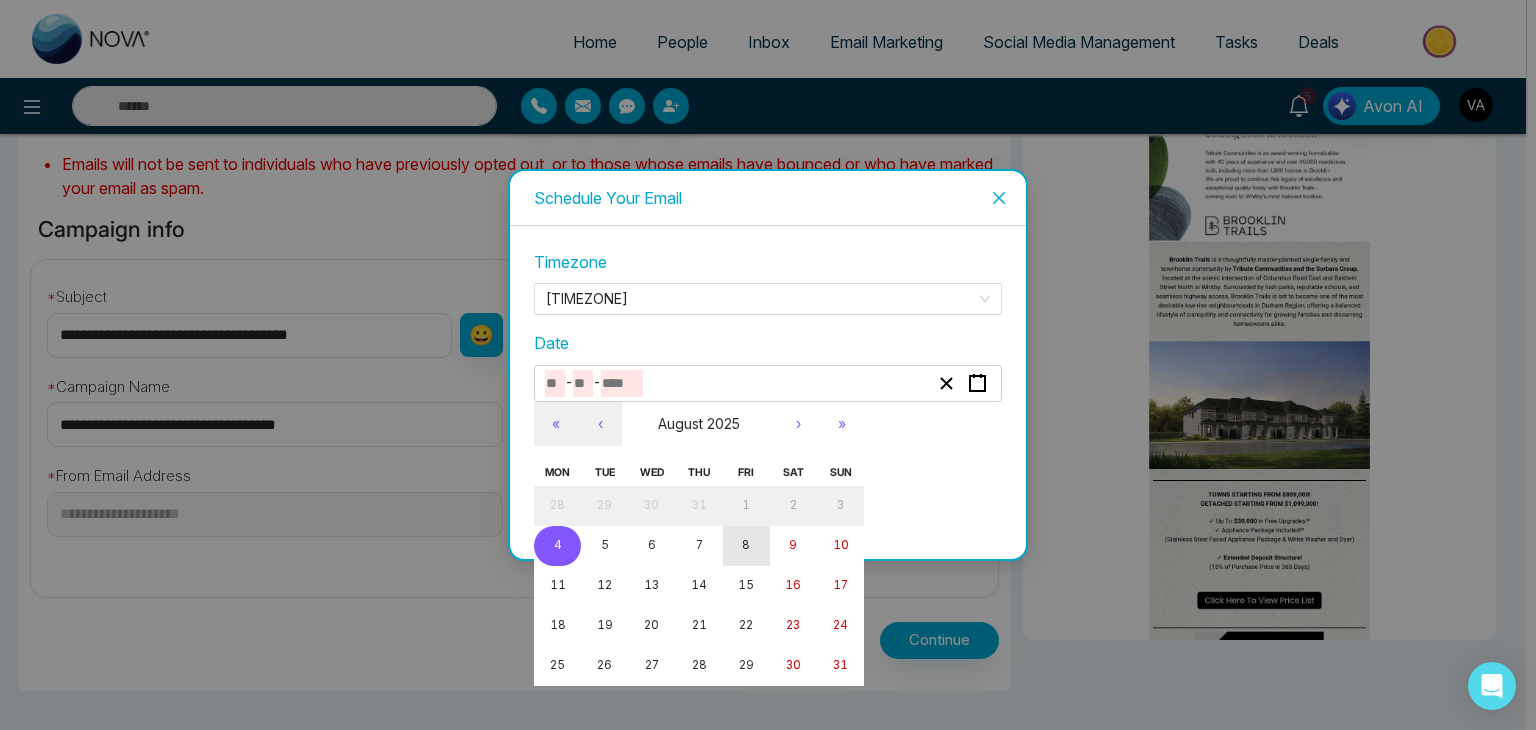 click on "8" at bounding box center (746, 546) 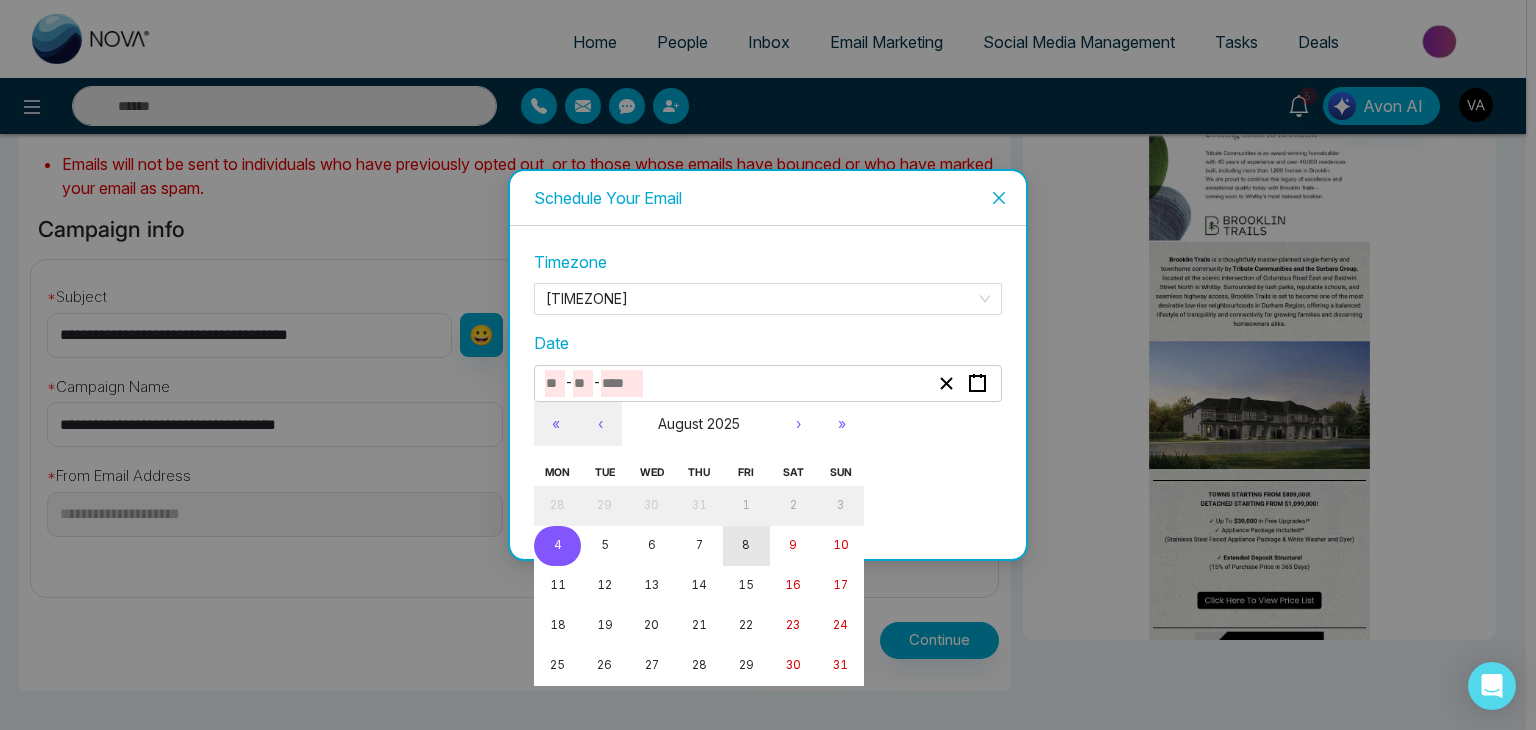 type on "*" 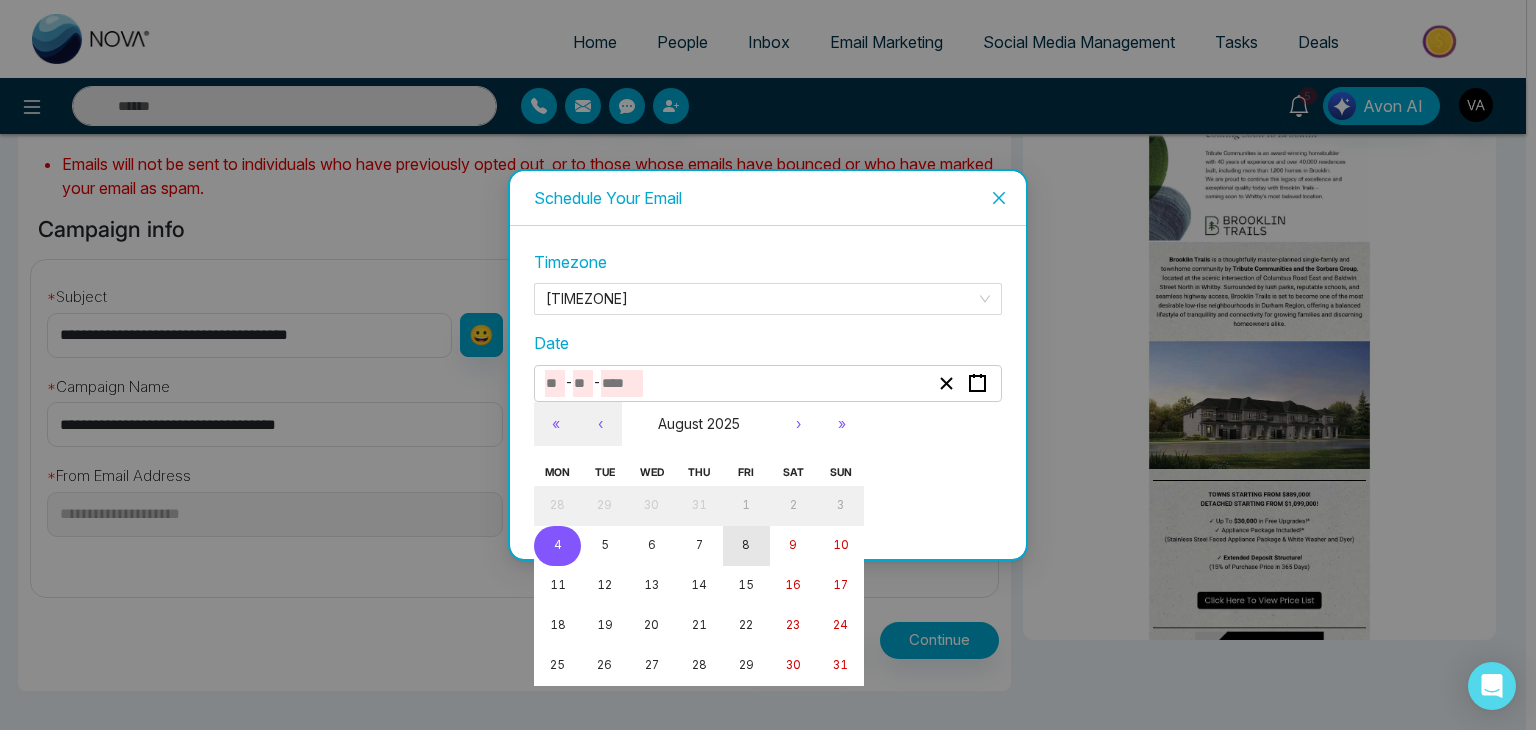 type on "*" 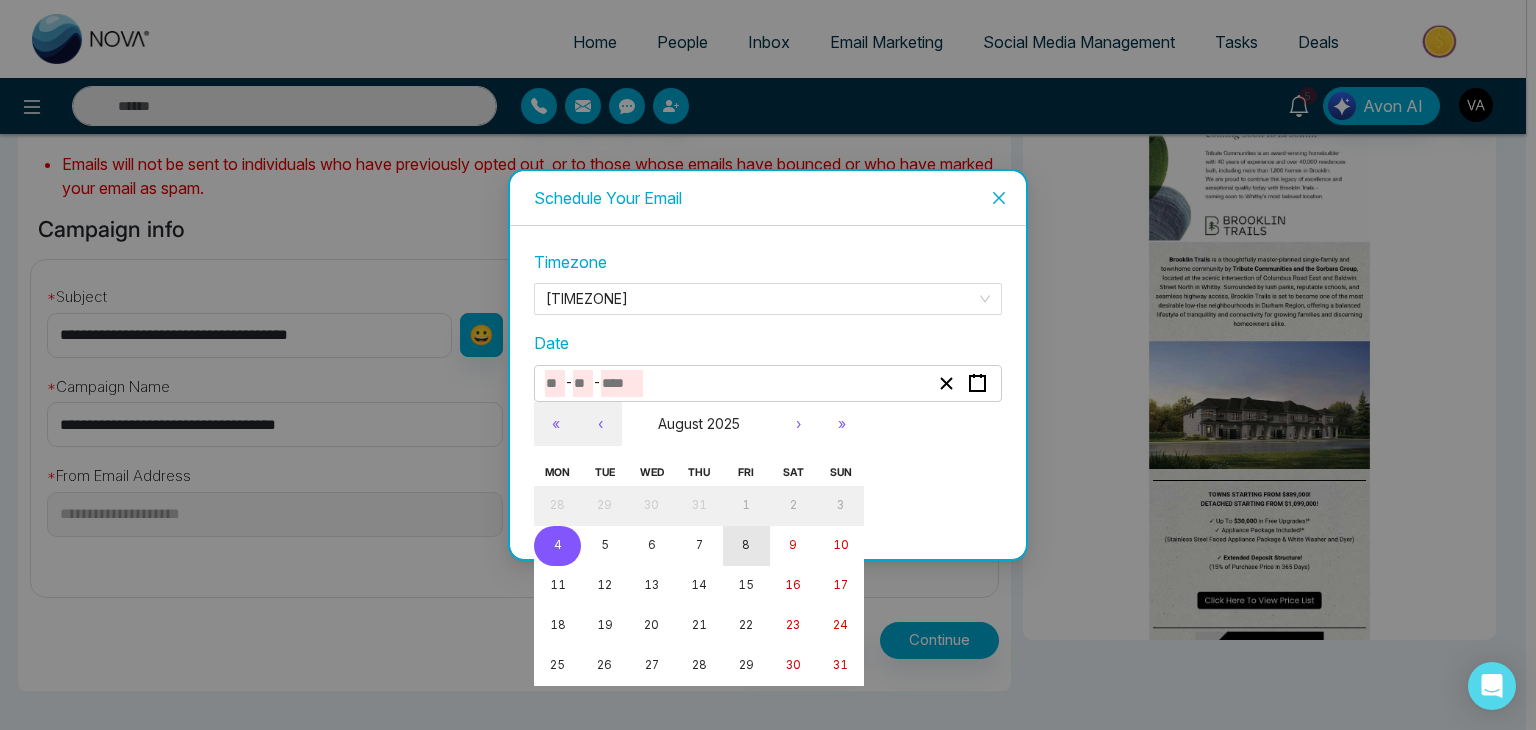 type on "****" 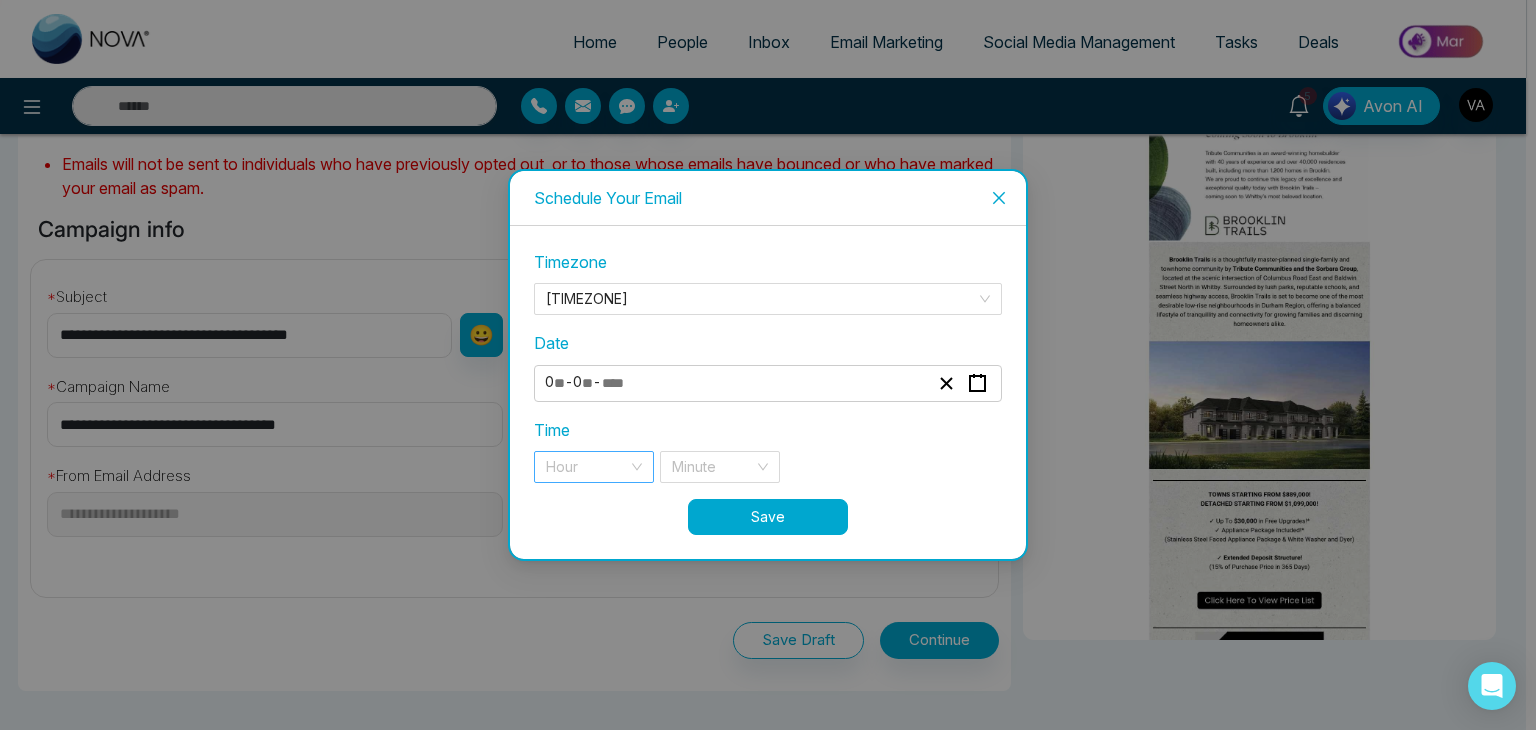click at bounding box center [587, 467] 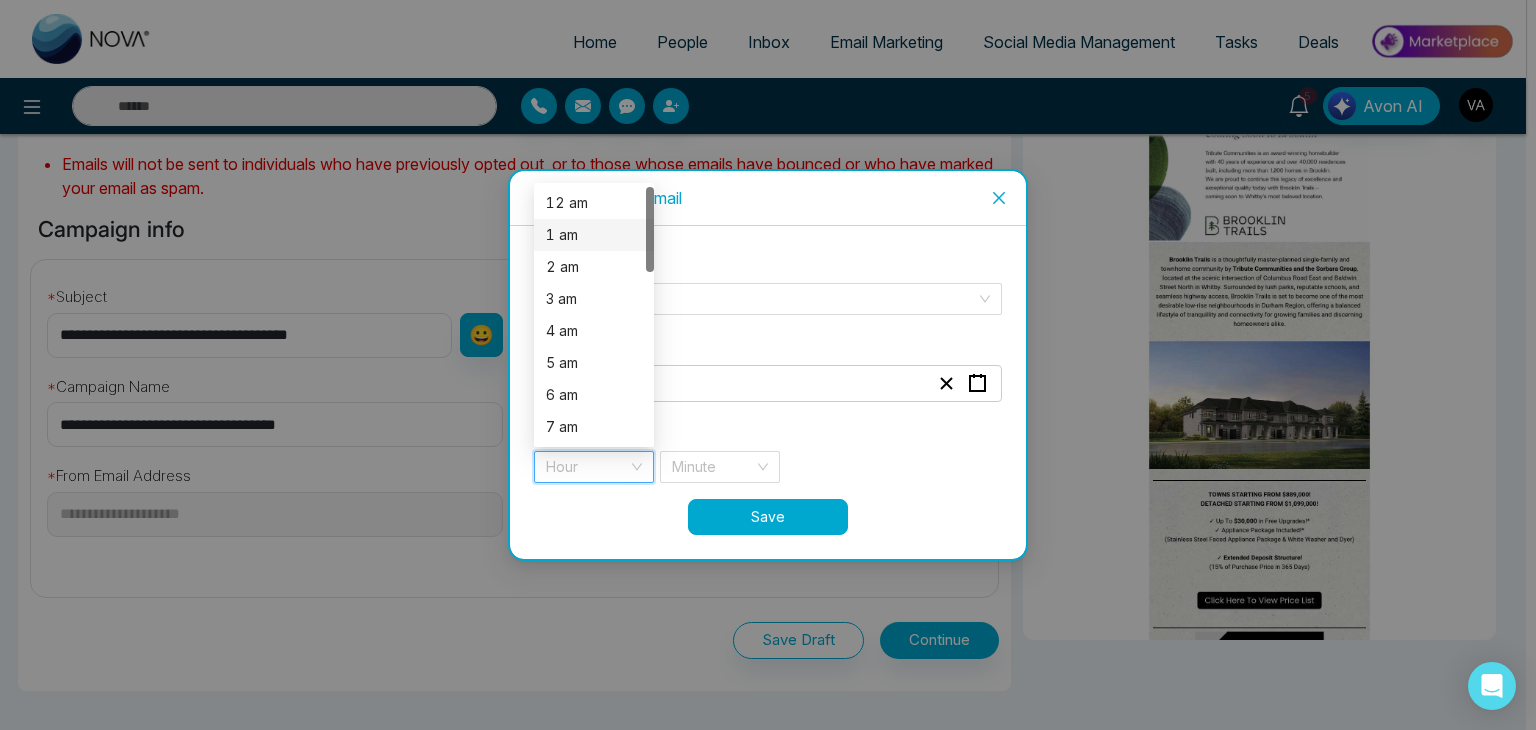 click on "1 am" at bounding box center [594, 235] 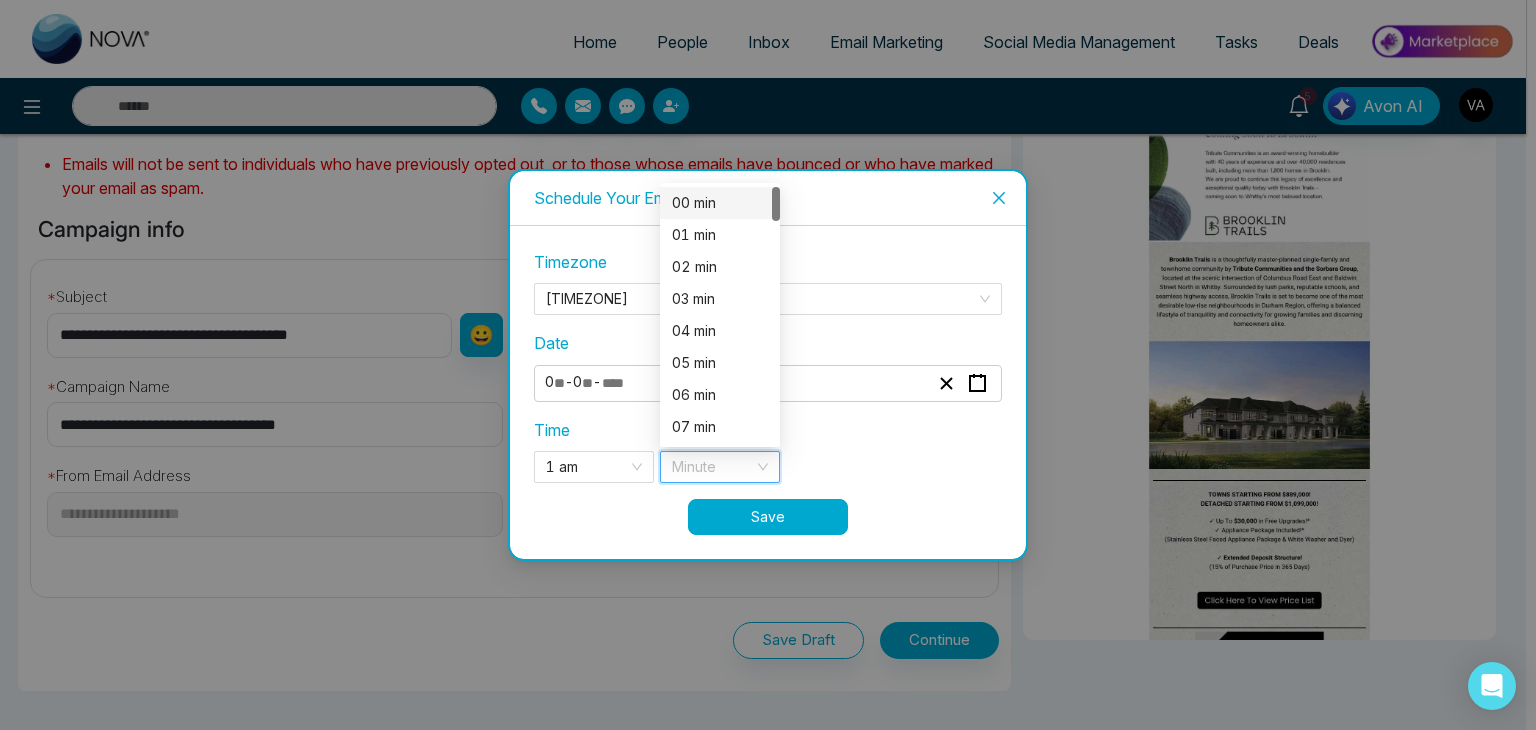 click at bounding box center (713, 467) 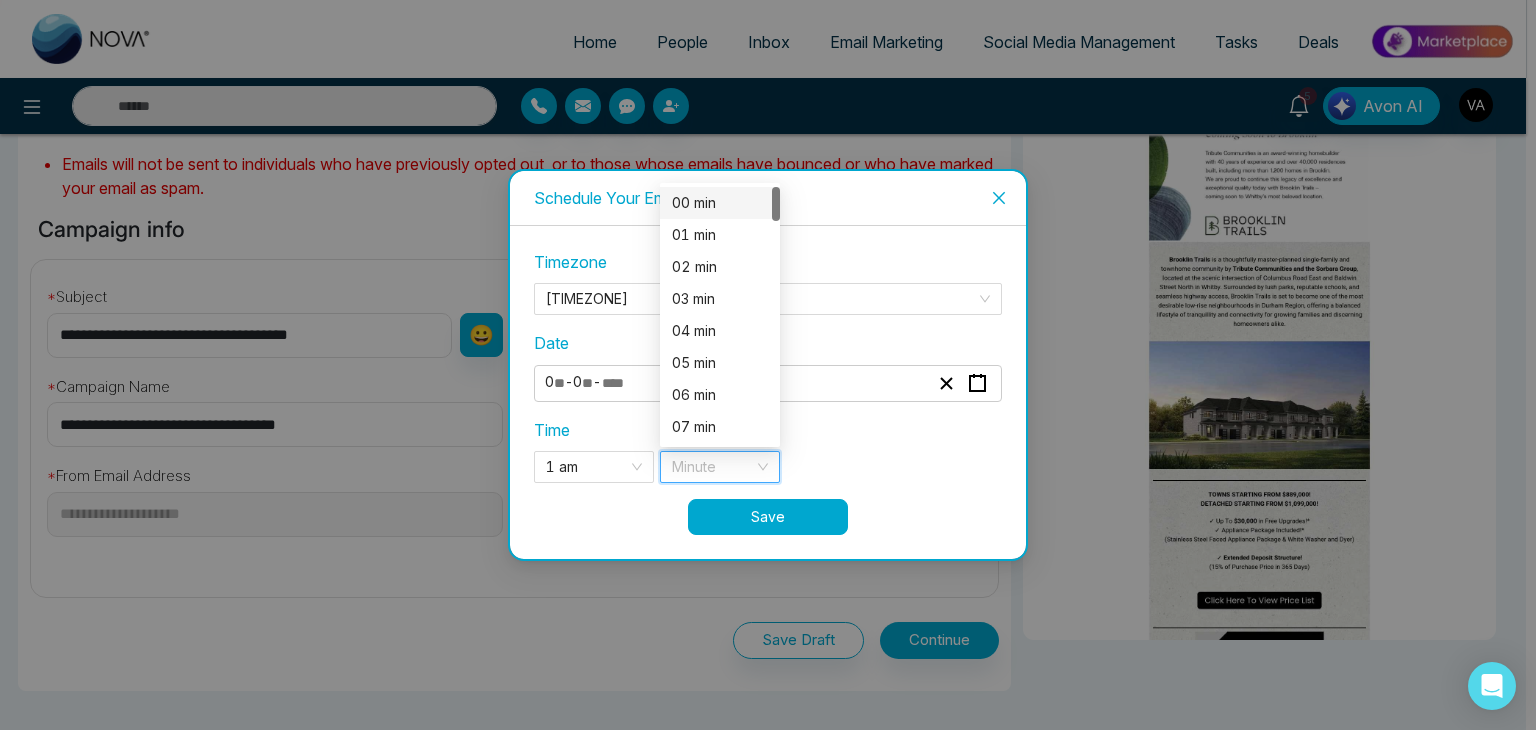 click on "00 min" at bounding box center [720, 203] 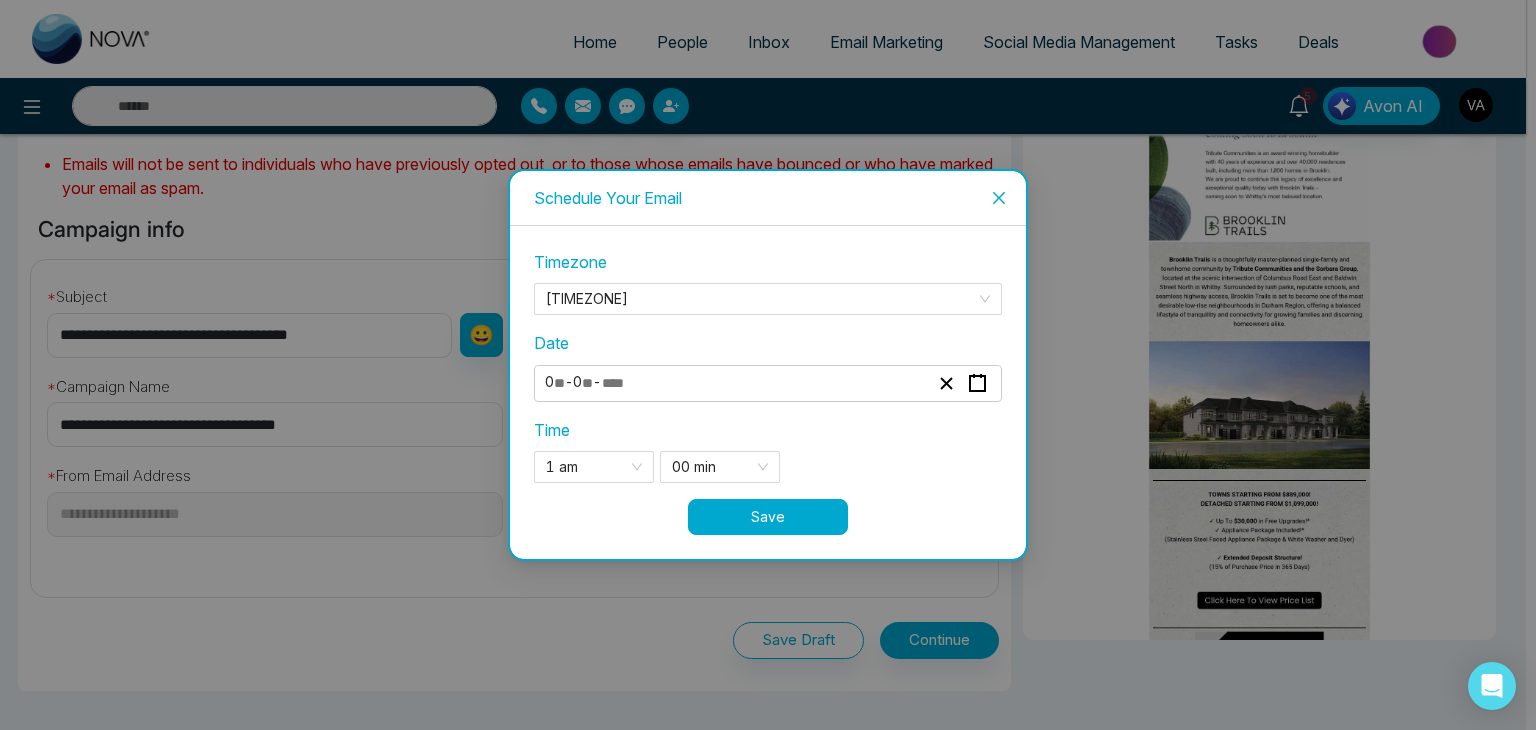 click on "Save" at bounding box center [768, 517] 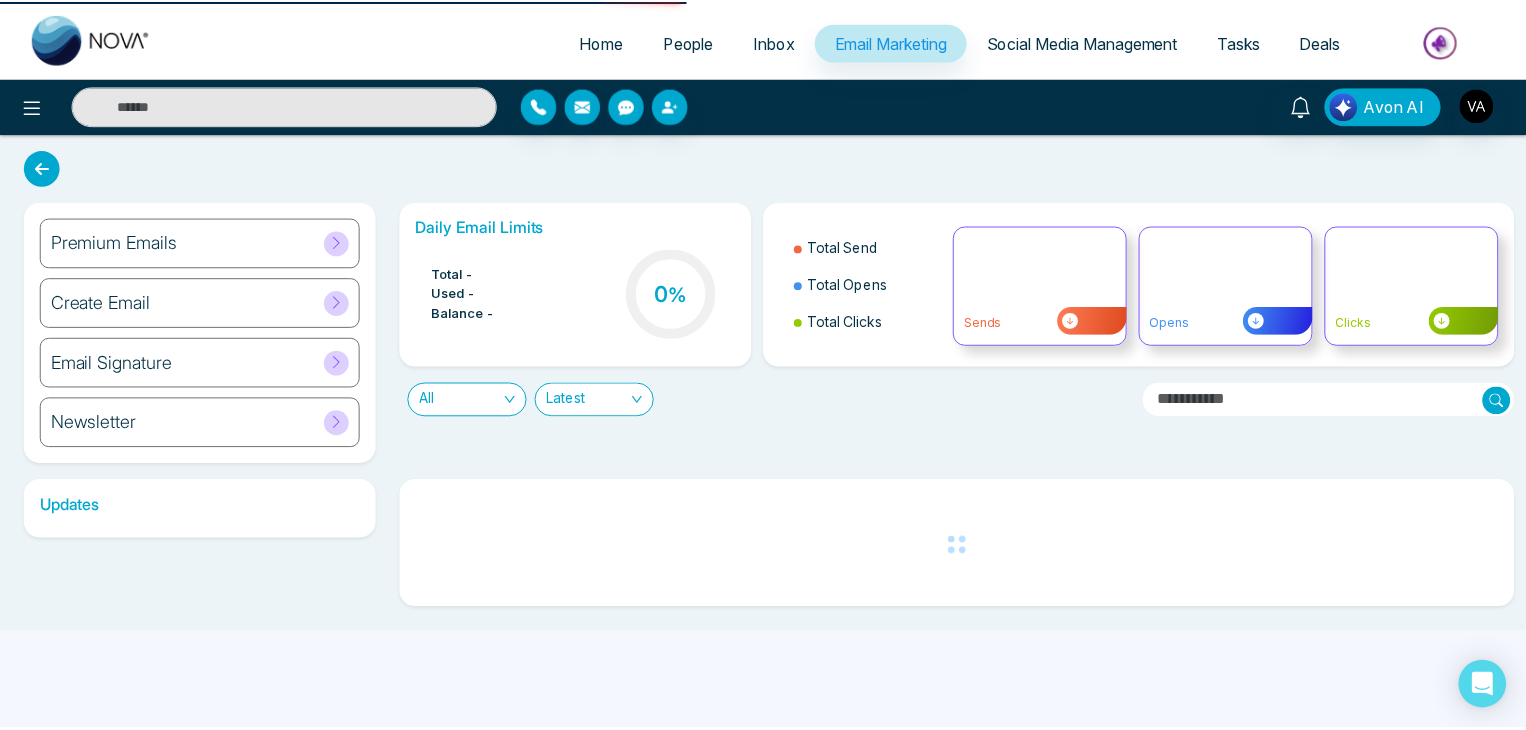 scroll, scrollTop: 0, scrollLeft: 0, axis: both 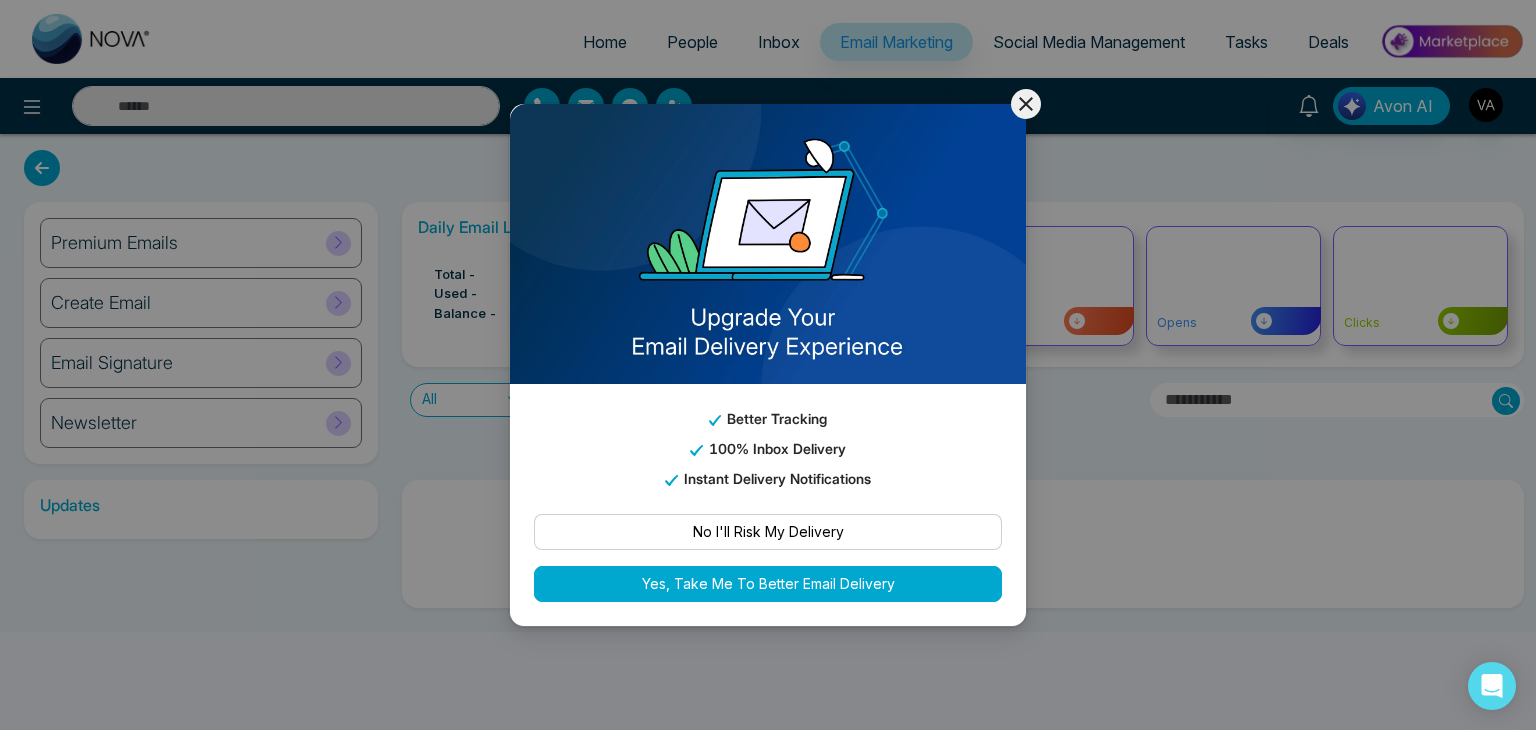 click at bounding box center (768, 244) 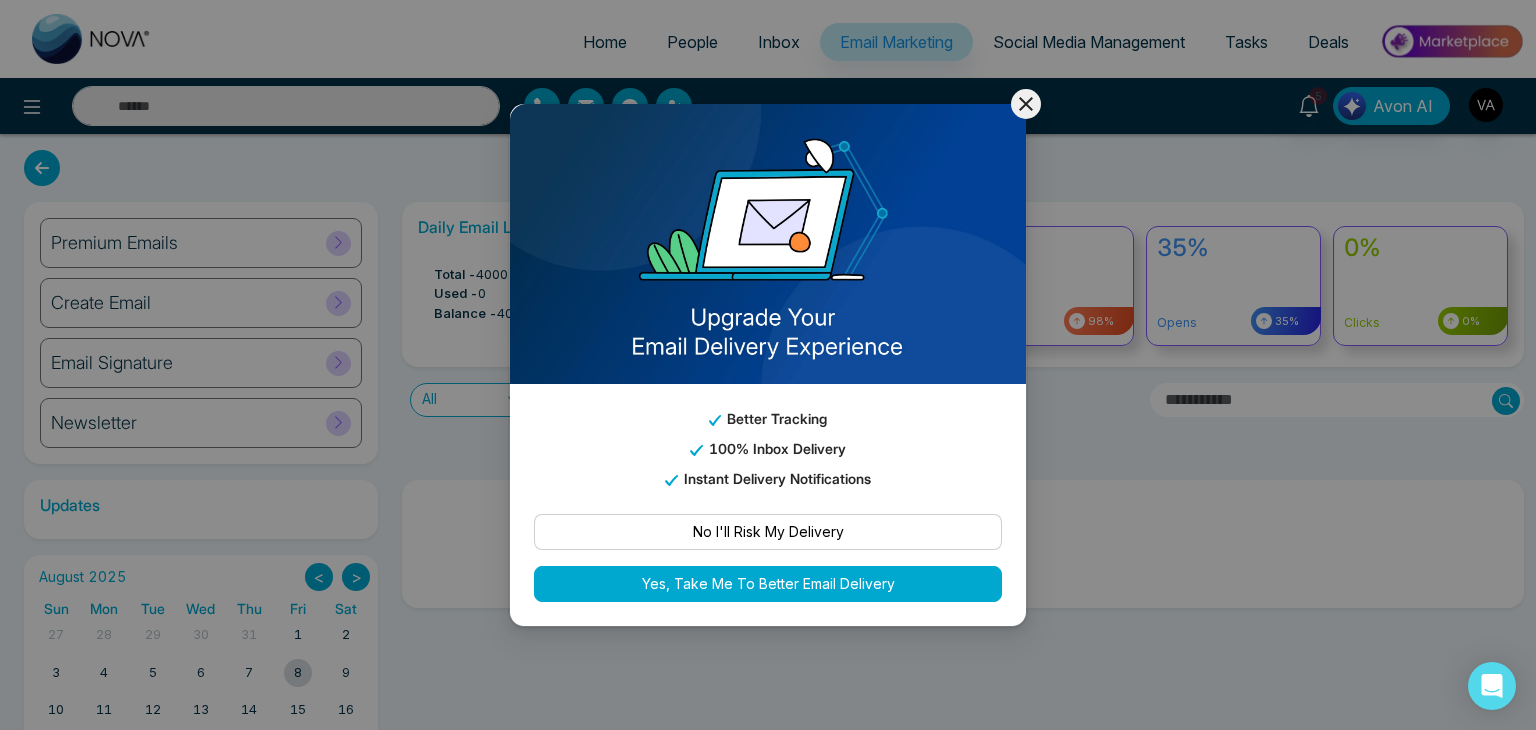 click 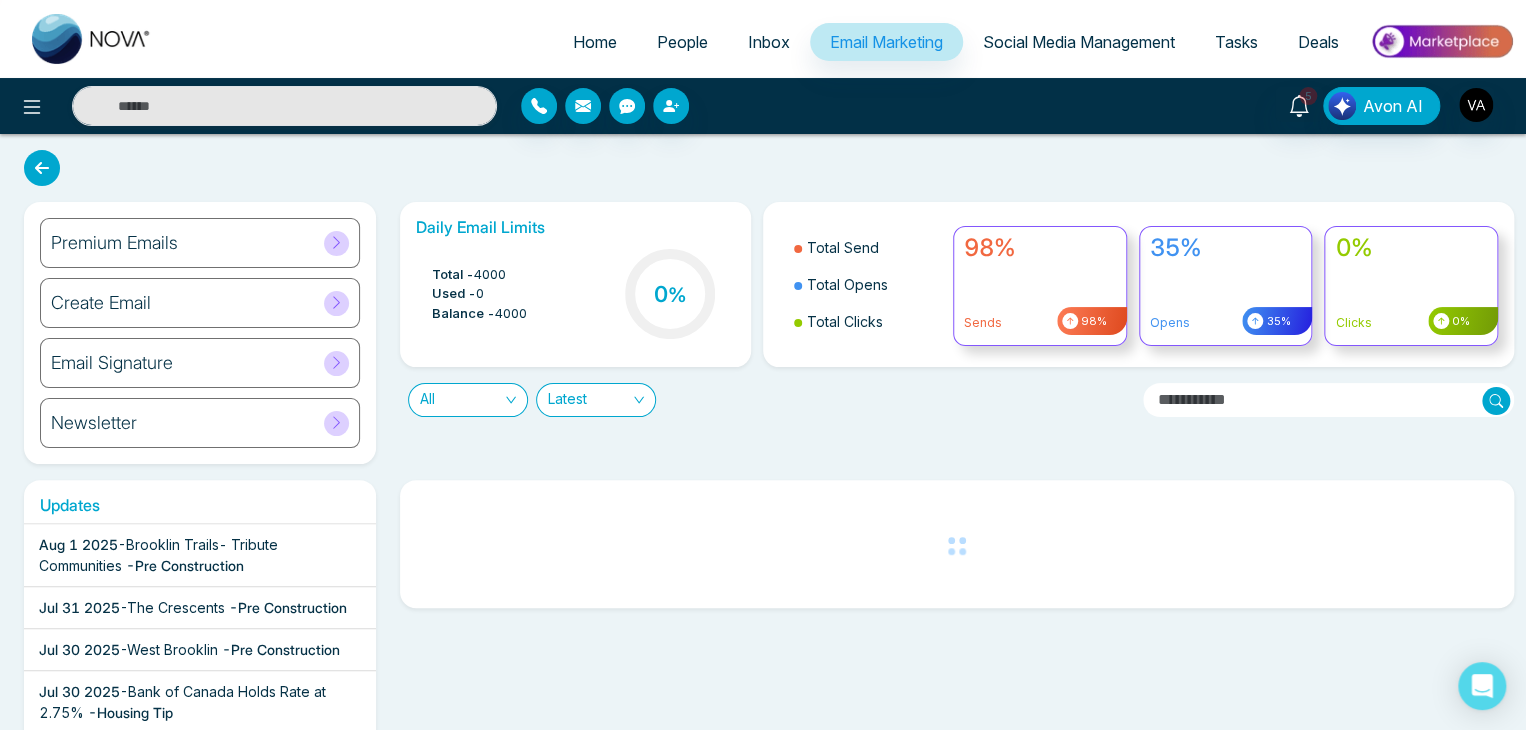 click on "Total -  4000" at bounding box center [479, 275] 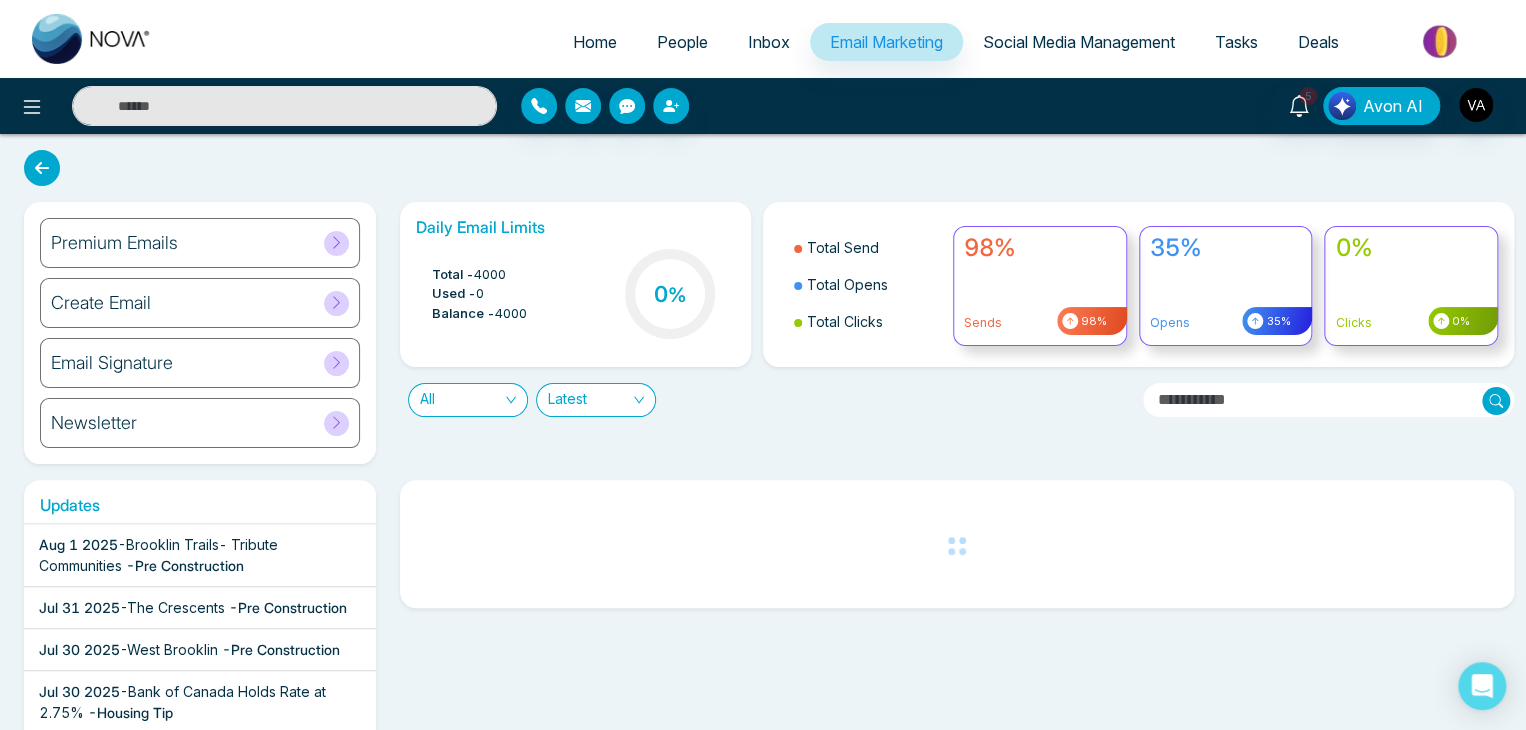 click on "Total -  4000" at bounding box center (479, 275) 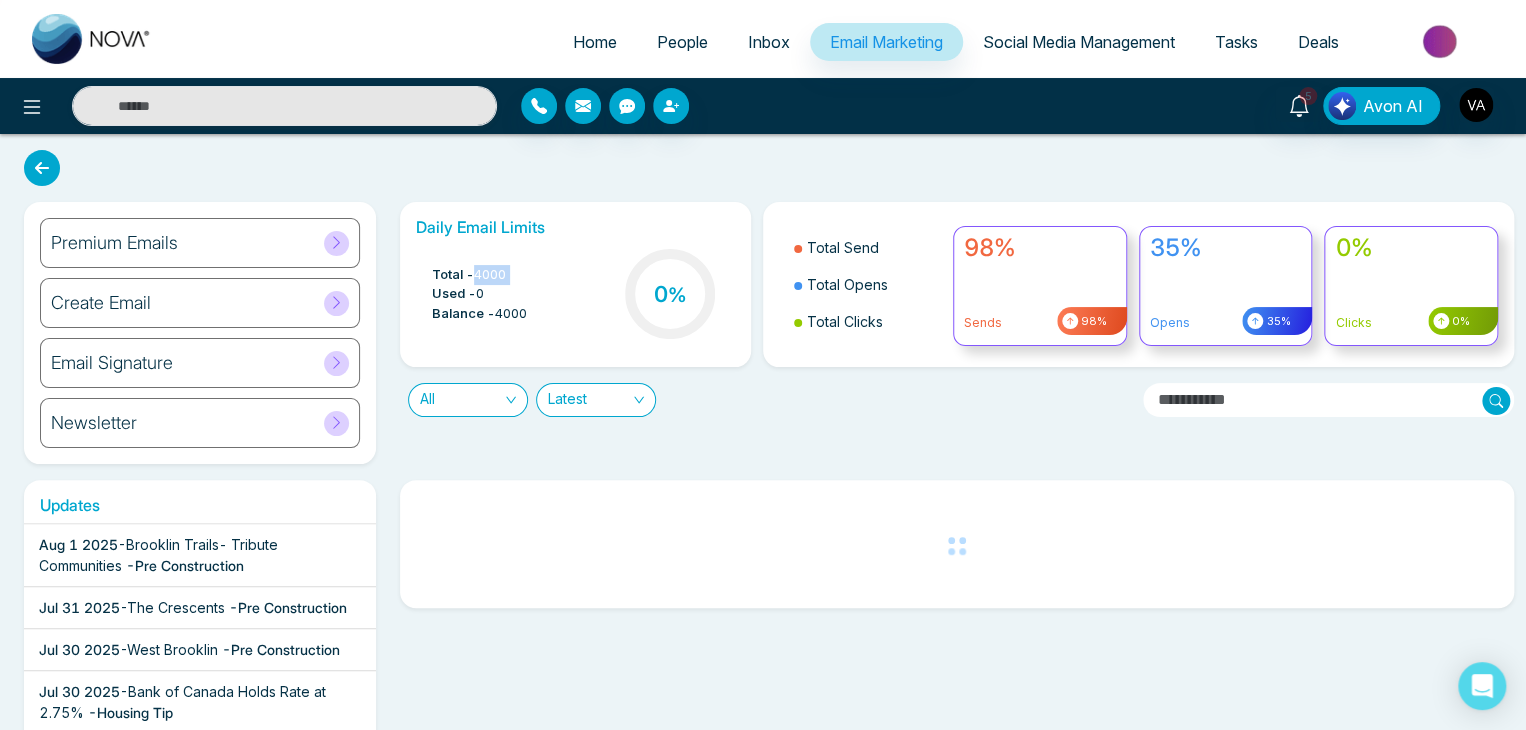 click on "Total -  4000" at bounding box center (479, 275) 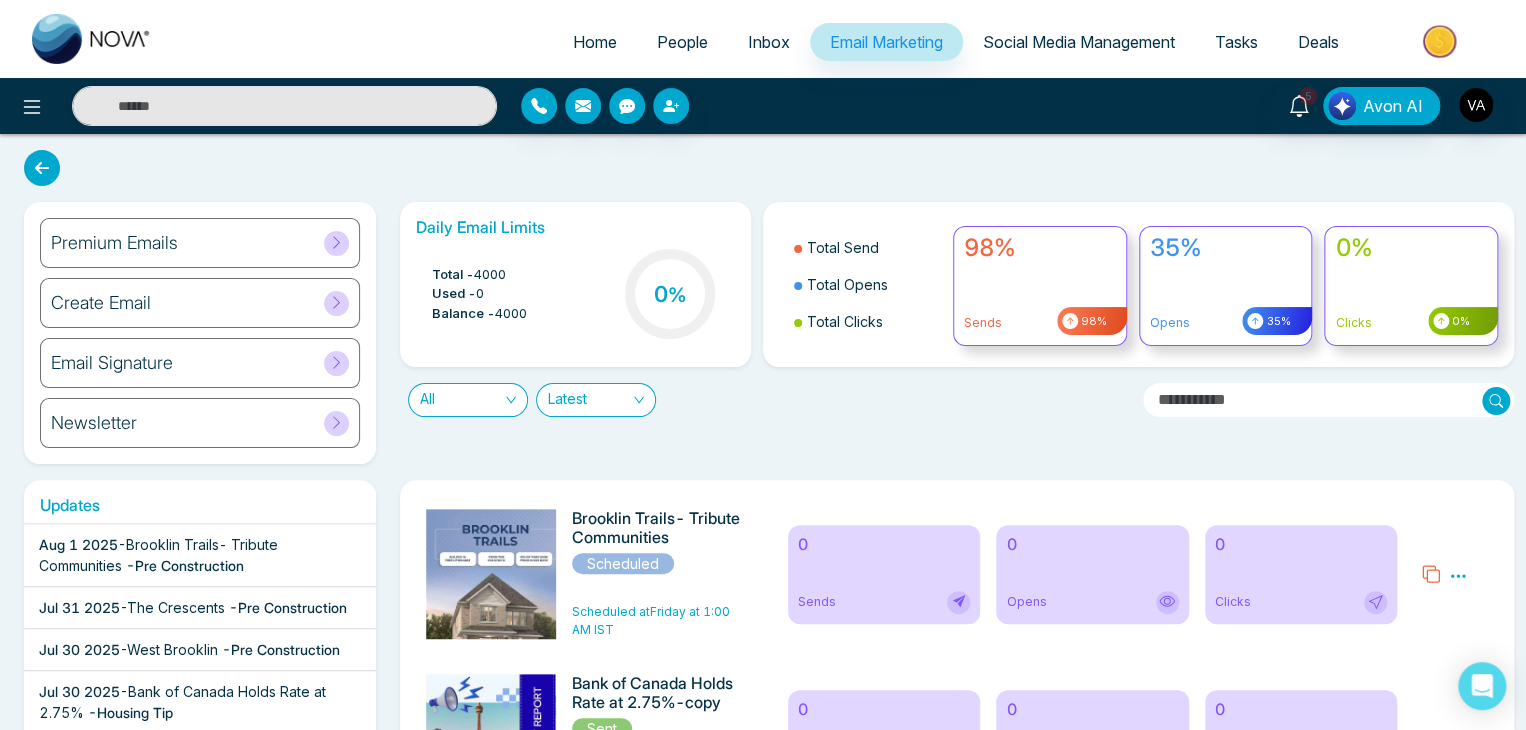 click on "Brooklin Trails- Tribute Communities Scheduled" at bounding box center (656, 542) 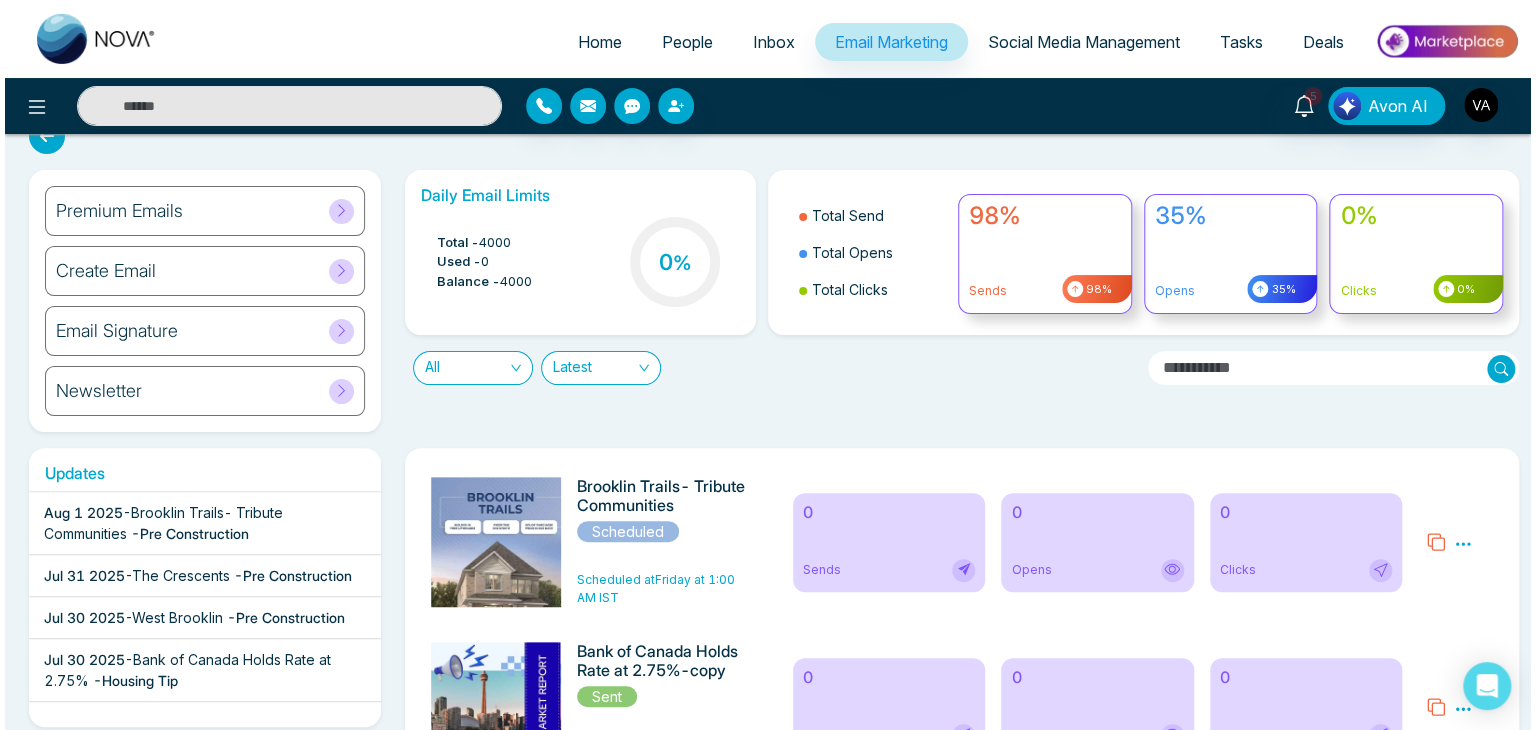 scroll, scrollTop: 31, scrollLeft: 0, axis: vertical 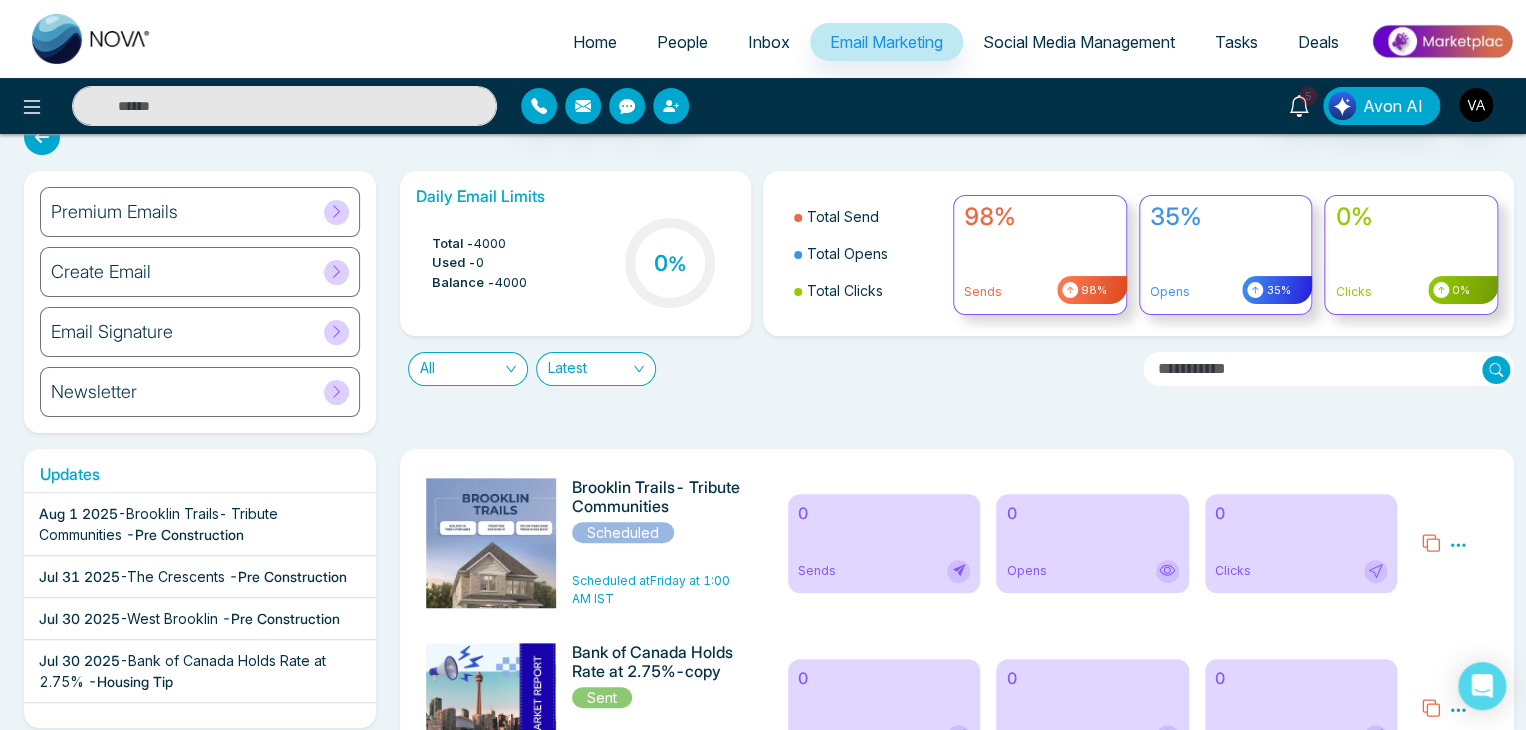 click on "Updates Aug 1 2025   -  Brooklin Trails- Tribute Communities    -  Pre Construction Jul 31 2025   -  The Crescents    -  Pre Construction Jul 30 2025   -  West Brooklin    -  Pre Construction Jul 30 2025   -  Bank of Canada Holds Rate at 2.75%    -  Housing Tip Jul 30 2025   -  Discover 6 Scenic Lakes Near Edmonton Perfect for Weekend Escapes    -  Housing Tip Jul 29 2025   -  Is Your Home Stuck in the Mid-2010s? Here’s What to Update Before You Sell    -  Housing Tip Jul 29 2025   -  GTA Newsletter: July-2025    -  Housing Tip Jul 28 2025   -  What’s Next for Mortgage Rates & Home Prices in Canada? Here’s What You Should Know    -  Housing Tip Jul 17 2025   -  Private Lending is Booming—What Homebuyers & Investors Need to Know    -  Housing Tip Jul 15 2025   -  Georgina View Home- Treasure Hill Homes    -  Pre Construction Jul 14 2025   -  Georgina View Home- Treasure Hill Homes    -  Pre Construction Jul 14 2025   -  Joshua Creek Montage-Hallet Homes    -  Pre Construction Jul 8 2025" at bounding box center [763, 8702] 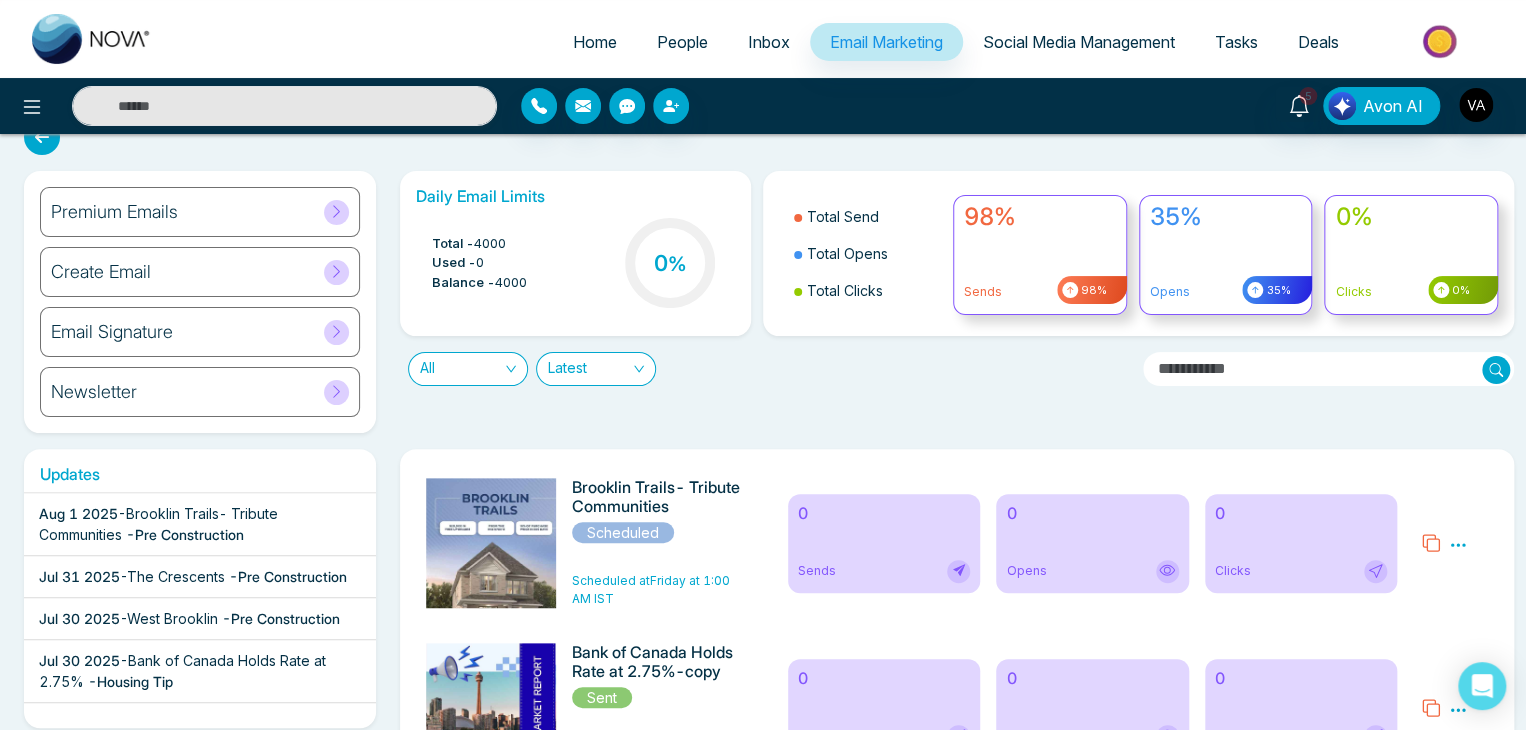 click 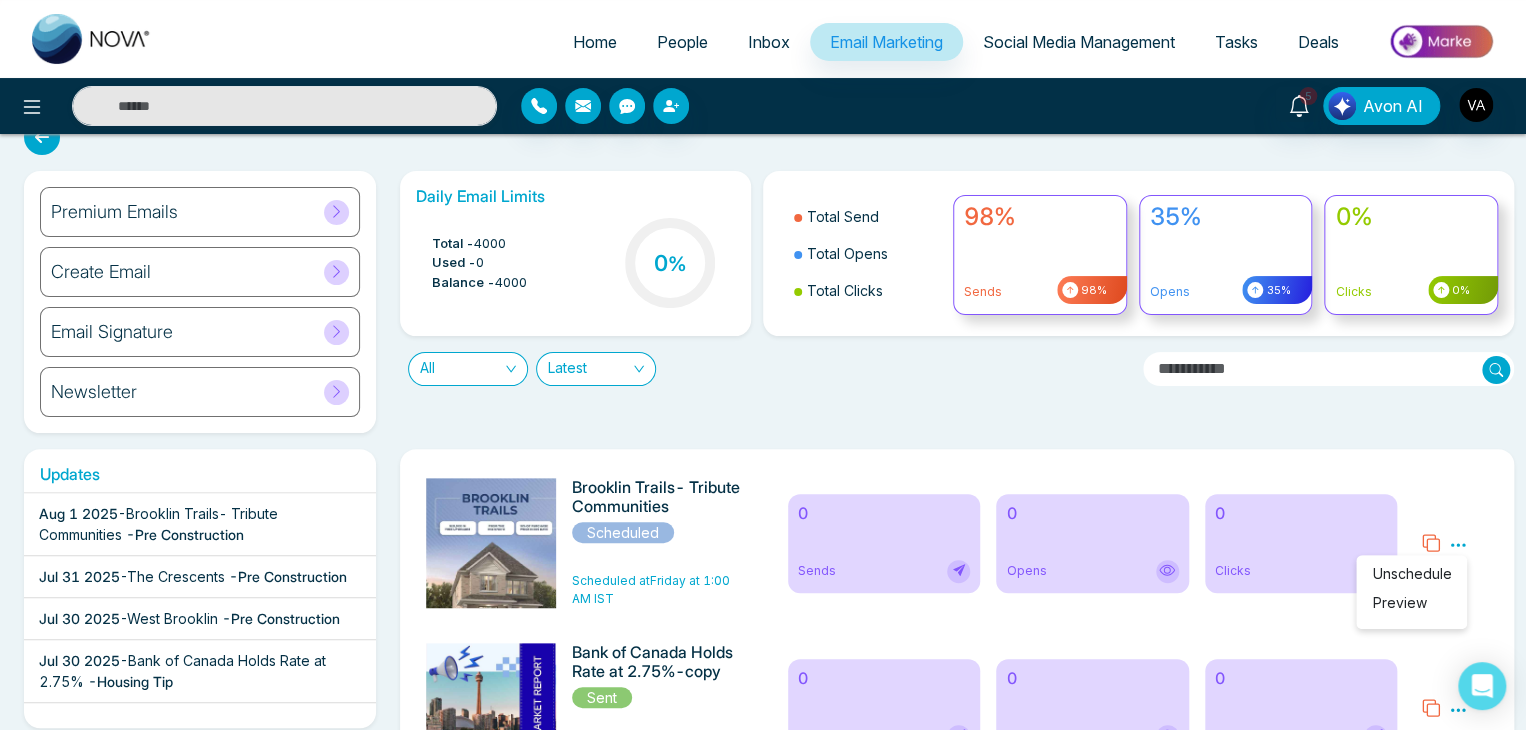 click on "Preview" at bounding box center [1399, 602] 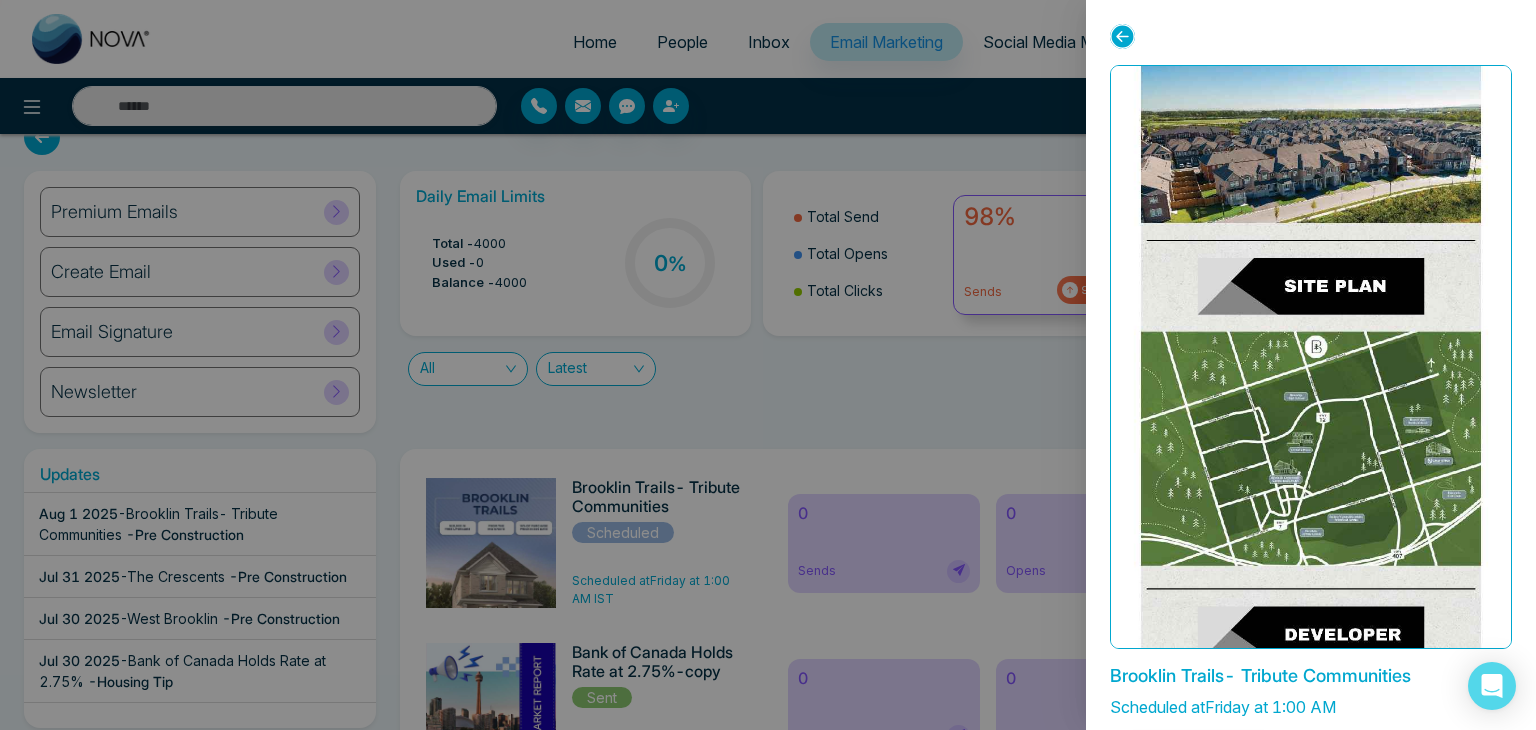 scroll, scrollTop: 2180, scrollLeft: 0, axis: vertical 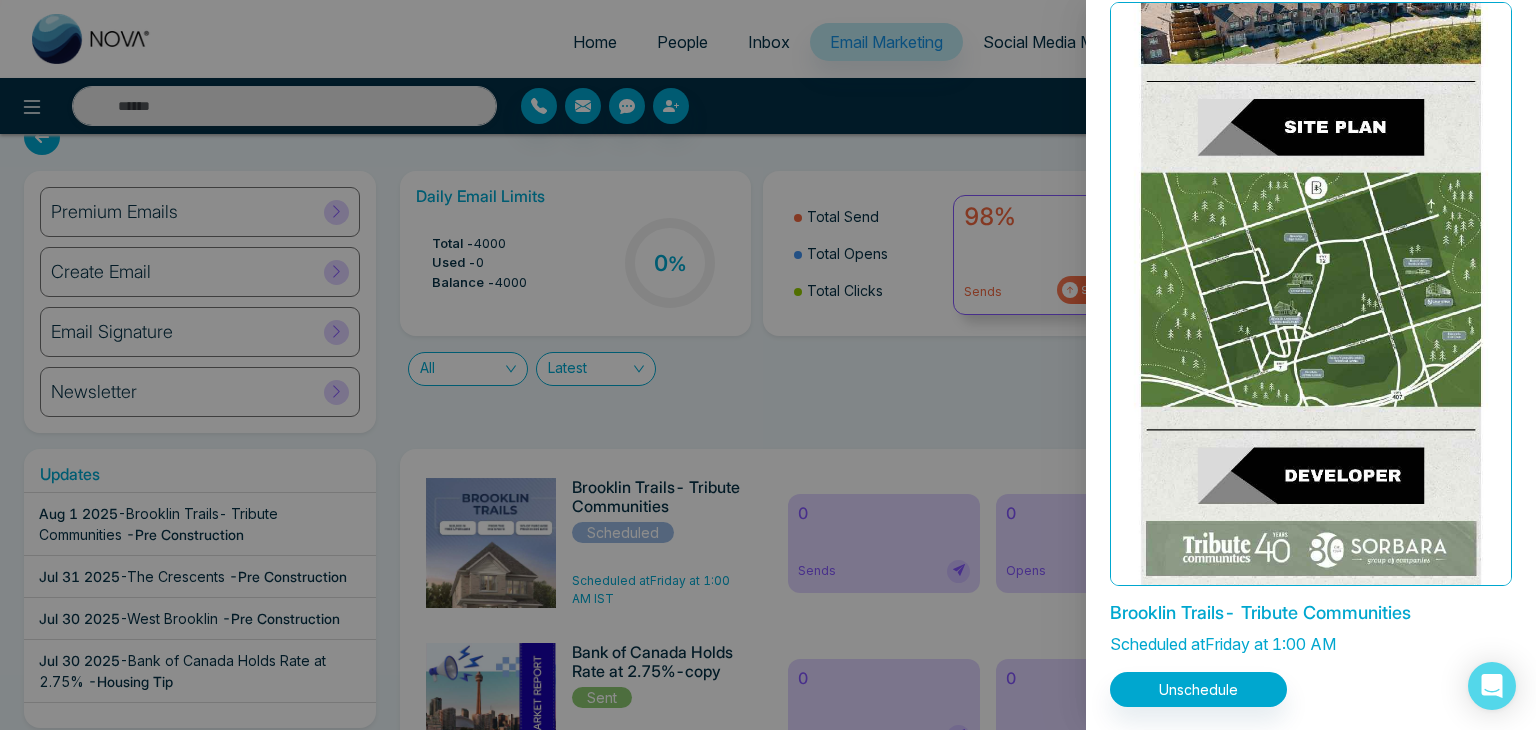 click on "Scheduled at  Friday at 1:00 AM" at bounding box center (1223, 644) 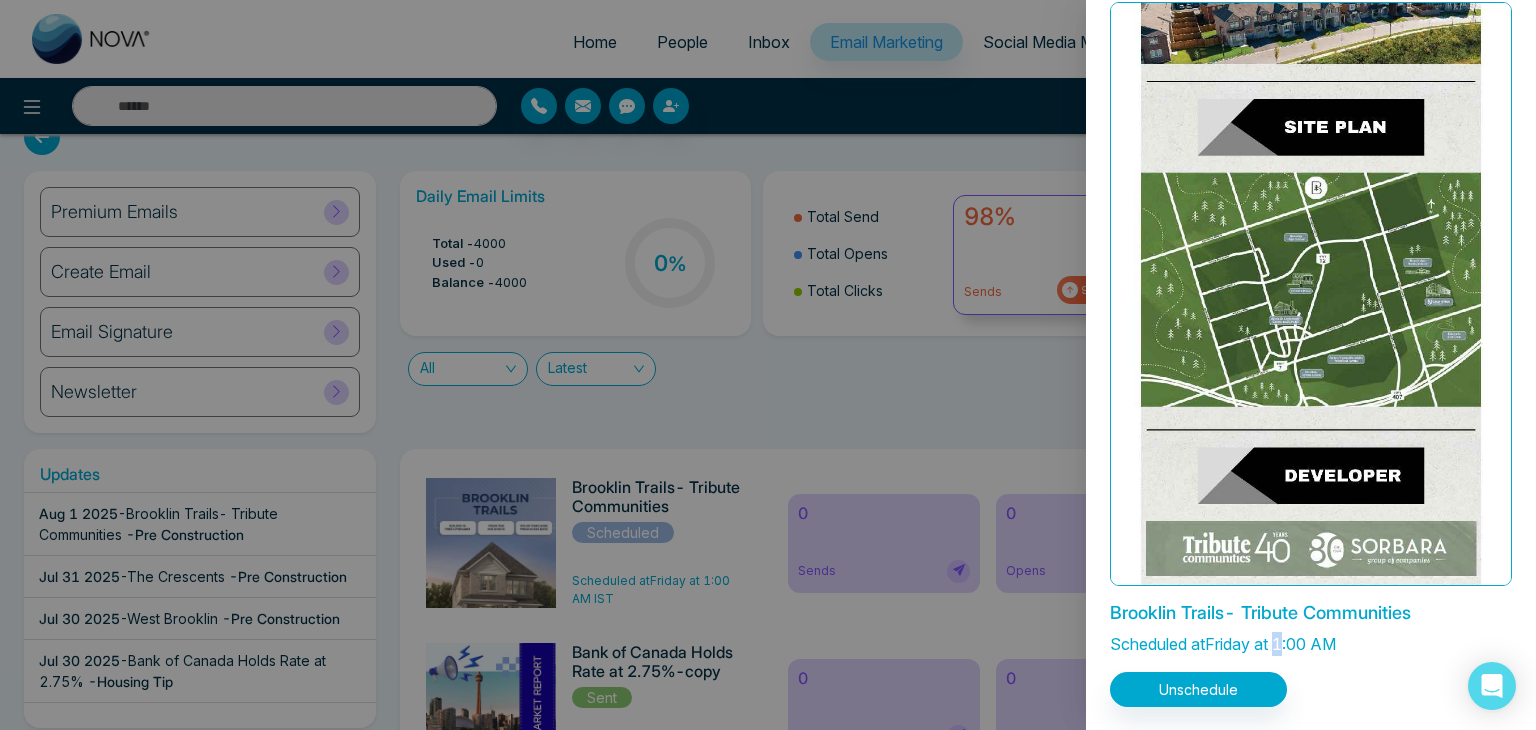 click on "Scheduled at  Friday at 1:00 AM" at bounding box center [1223, 644] 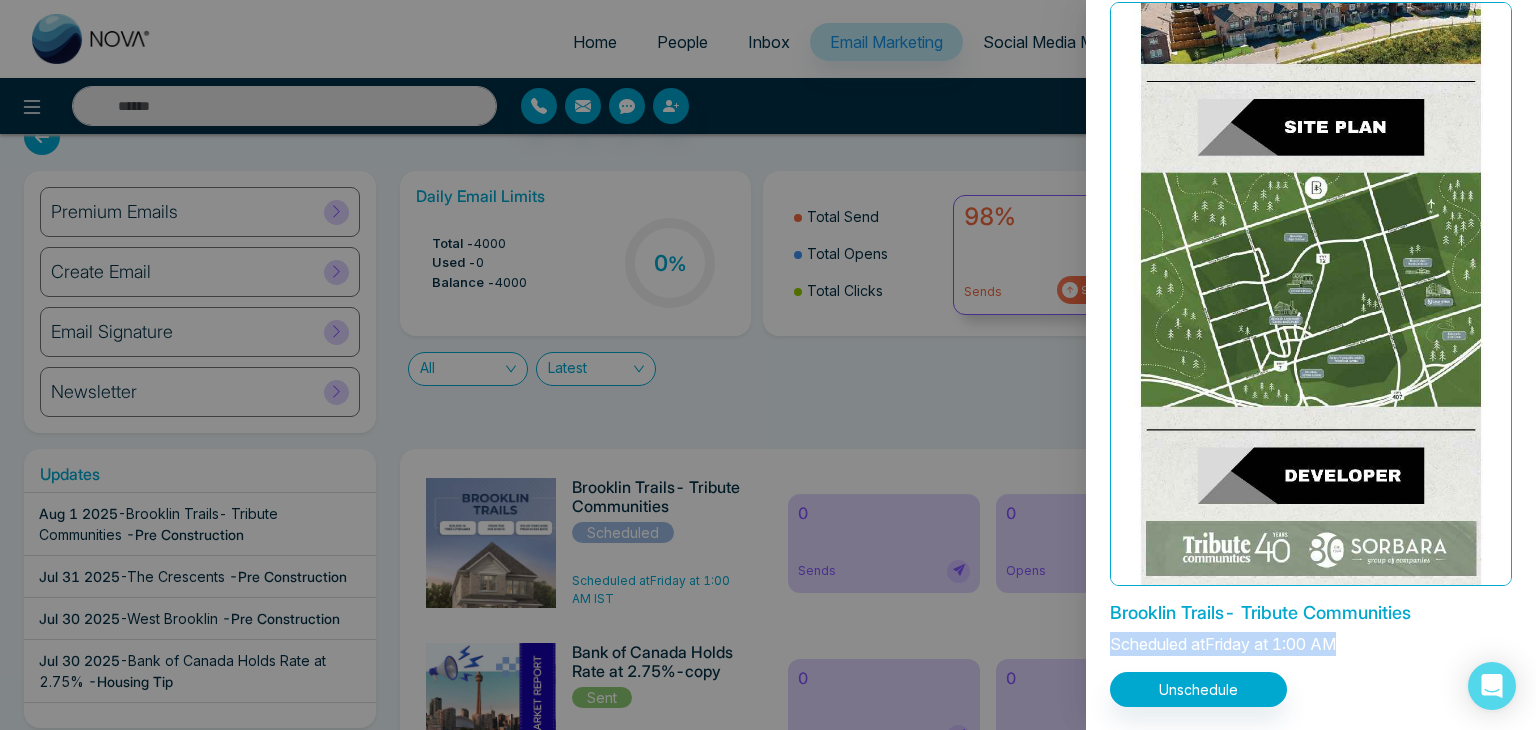 click on "Scheduled at  Friday at 1:00 AM" at bounding box center [1223, 644] 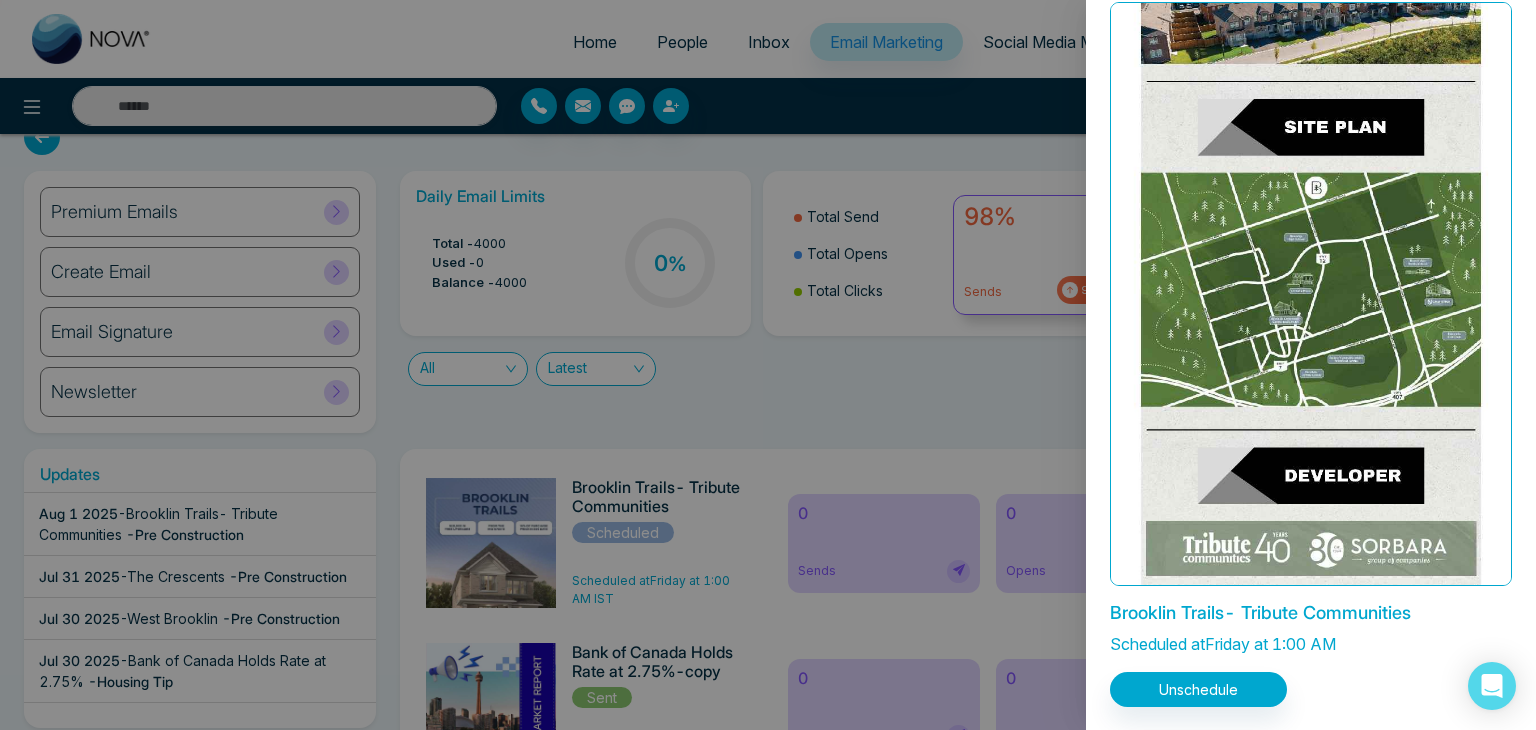 click at bounding box center [768, 365] 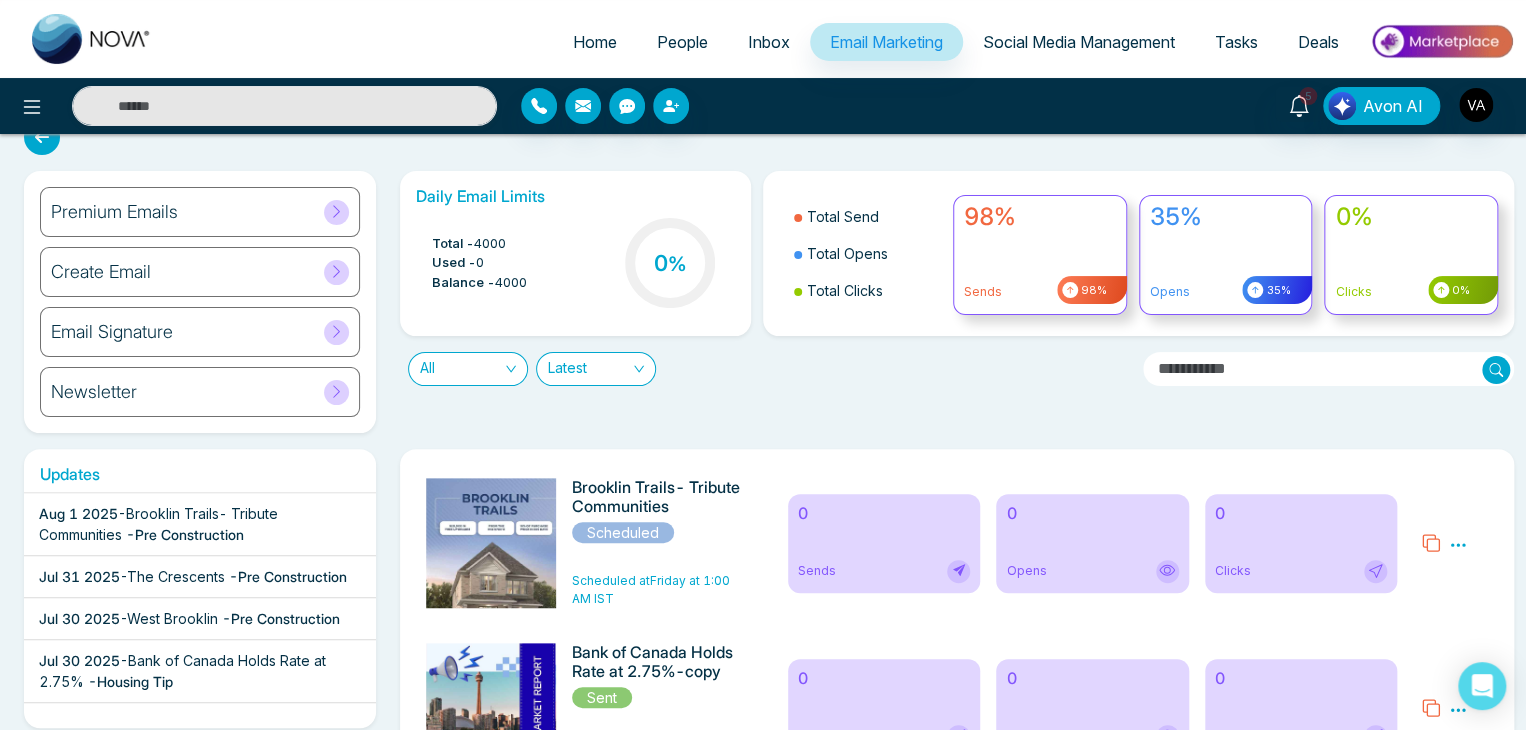 click 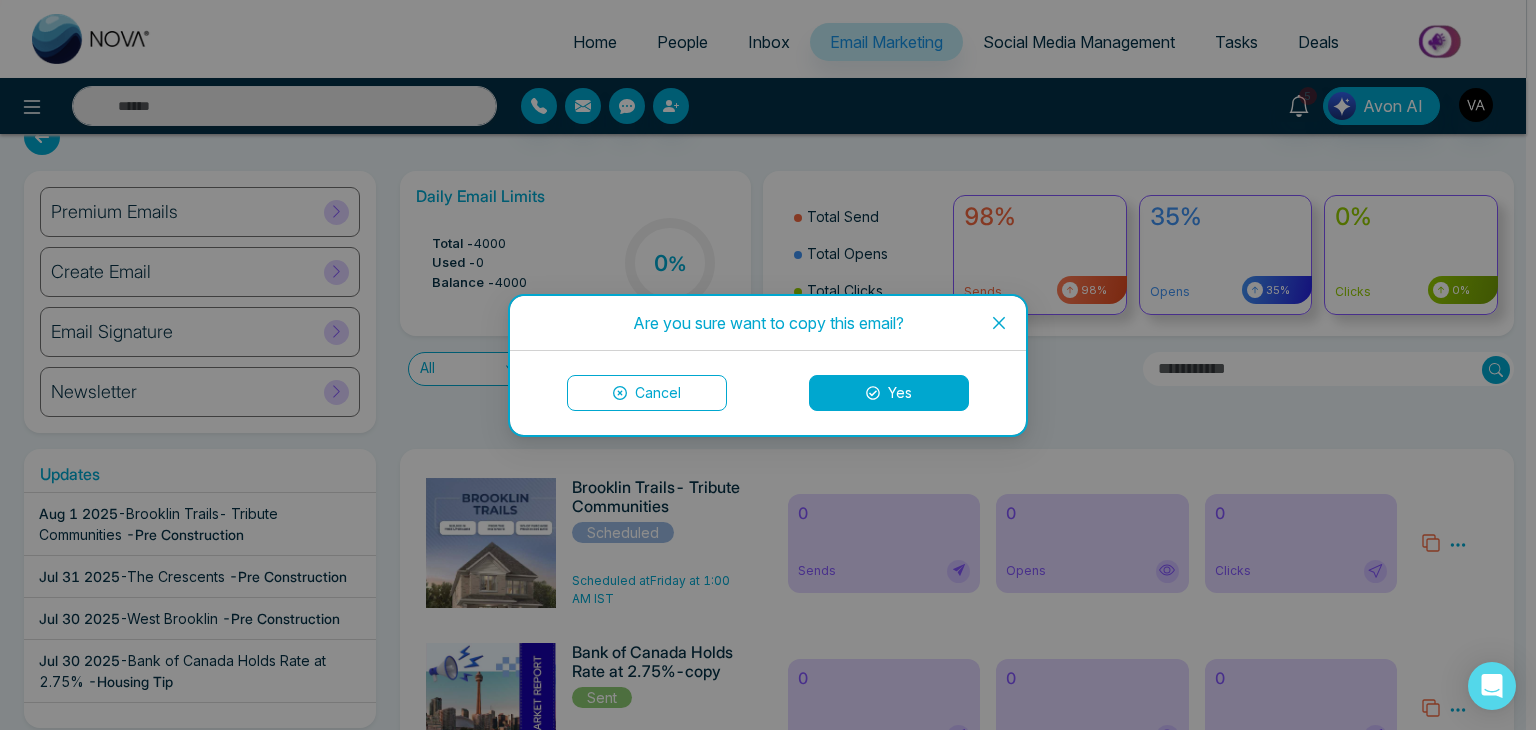 click on "Yes" at bounding box center (889, 393) 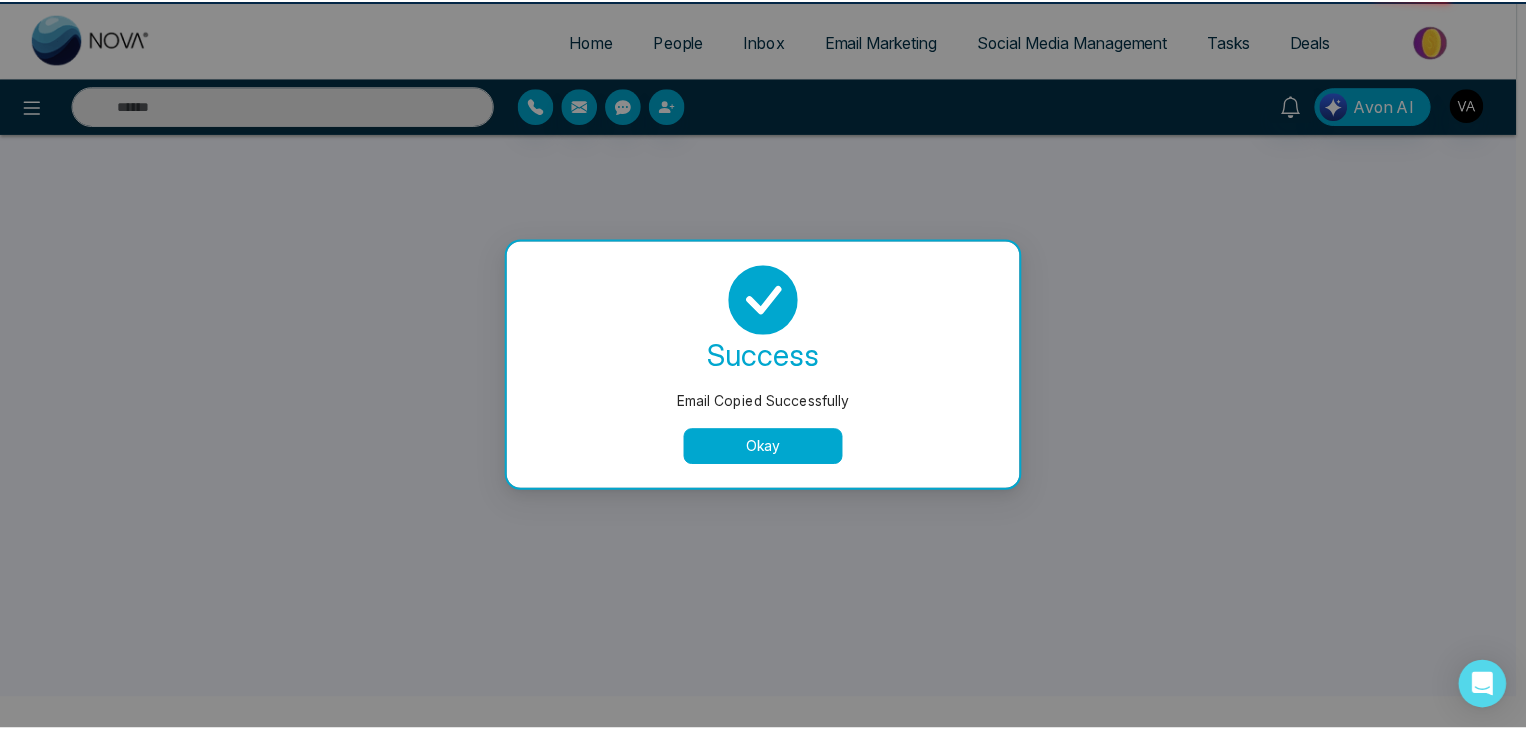 scroll, scrollTop: 0, scrollLeft: 0, axis: both 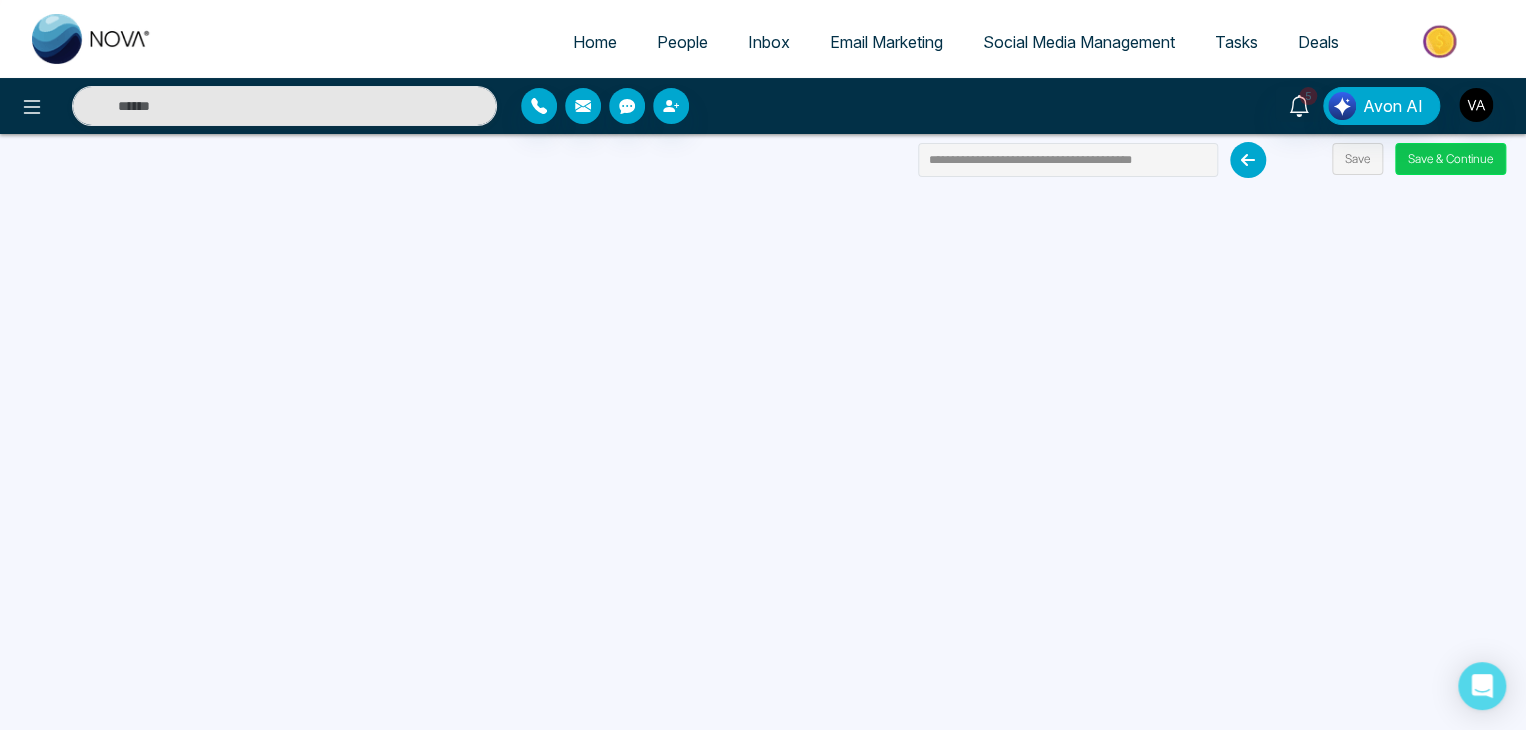 click on "Save & Continue" at bounding box center [1450, 159] 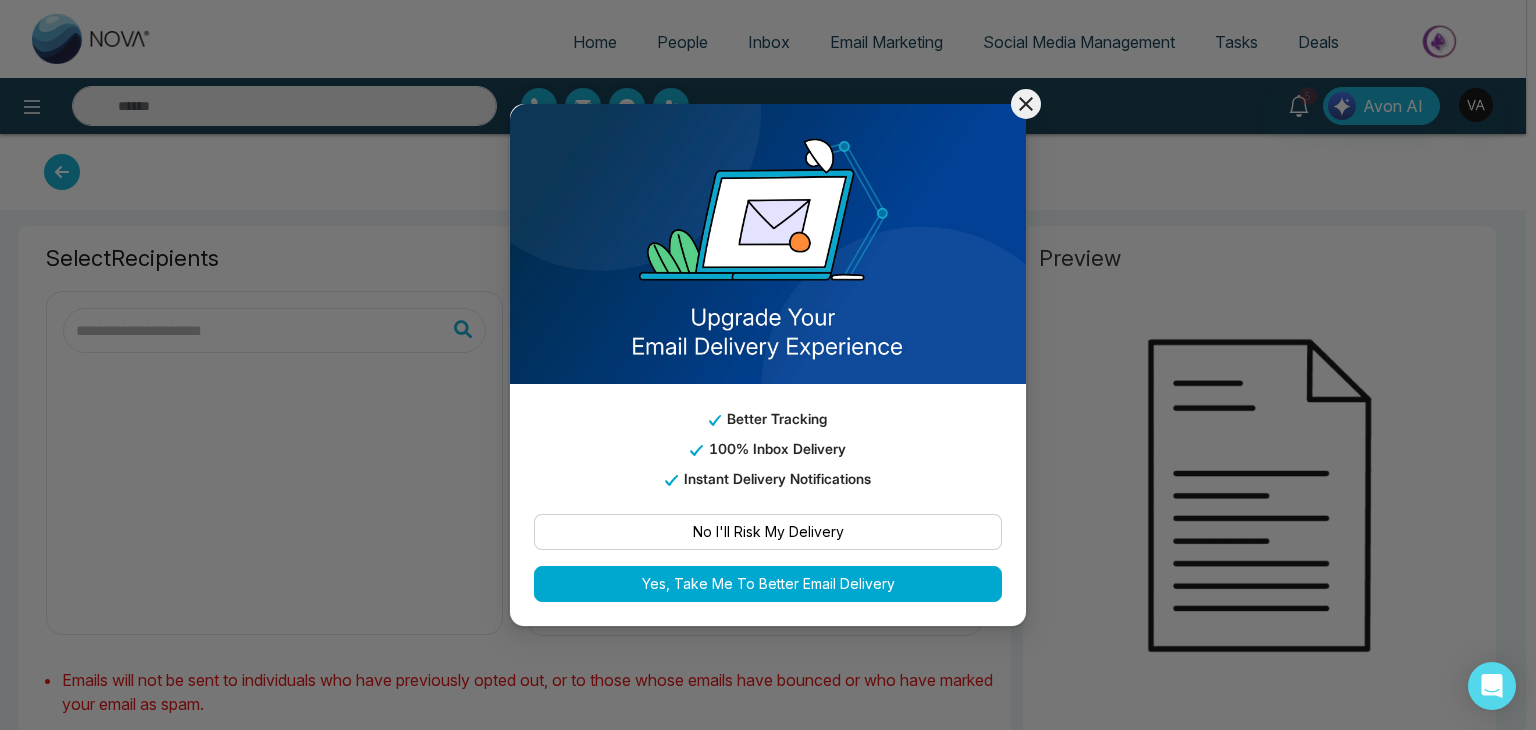 type on "**********" 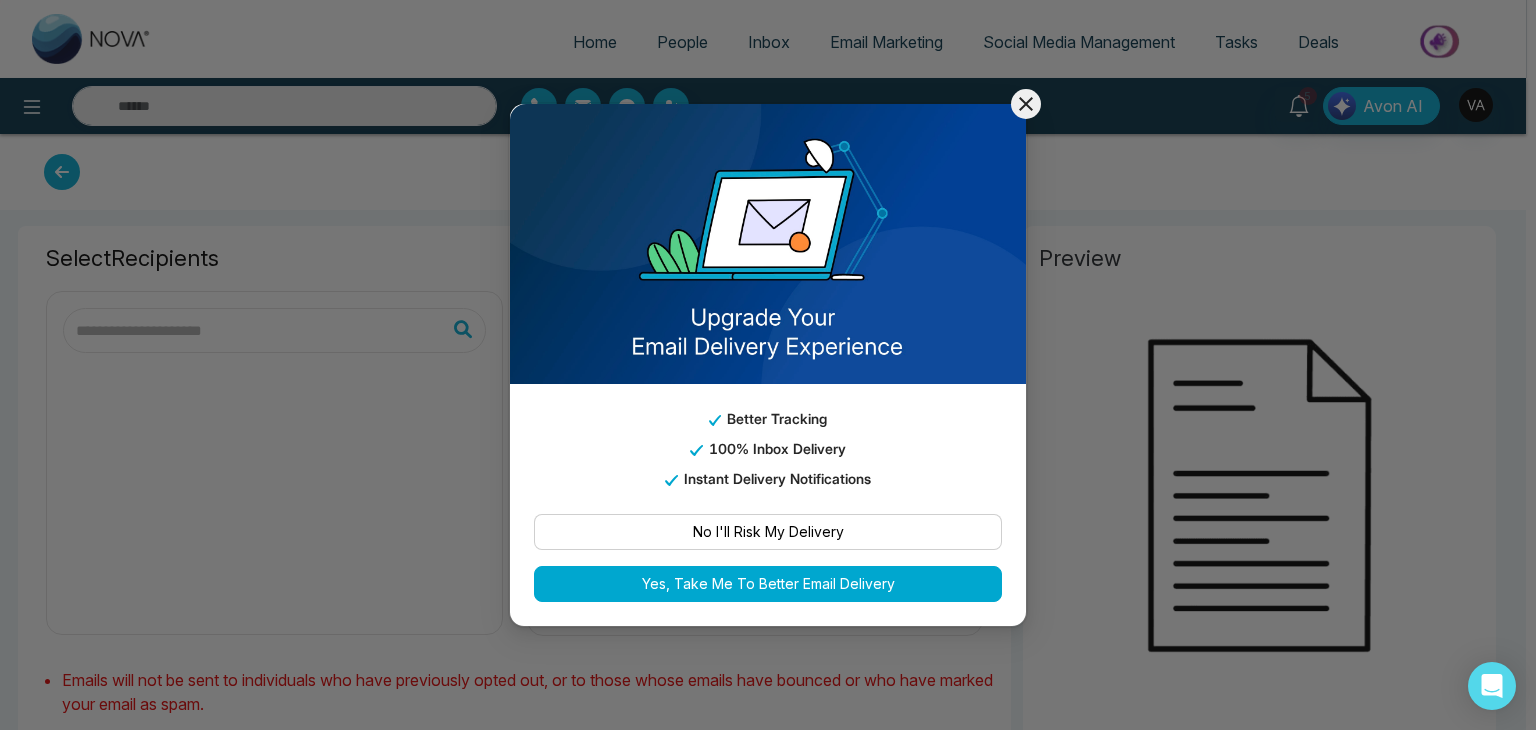 type on "**********" 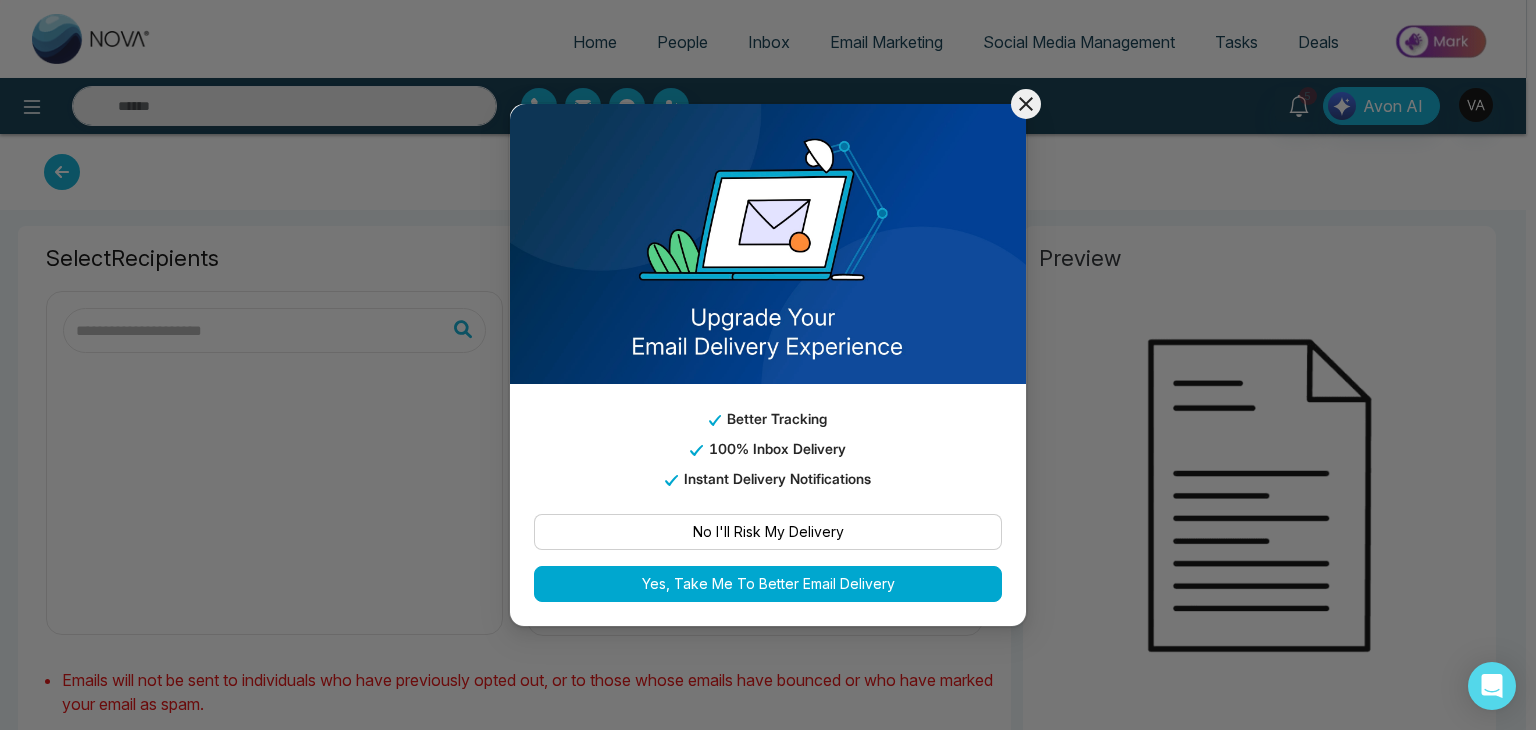 type on "*****" 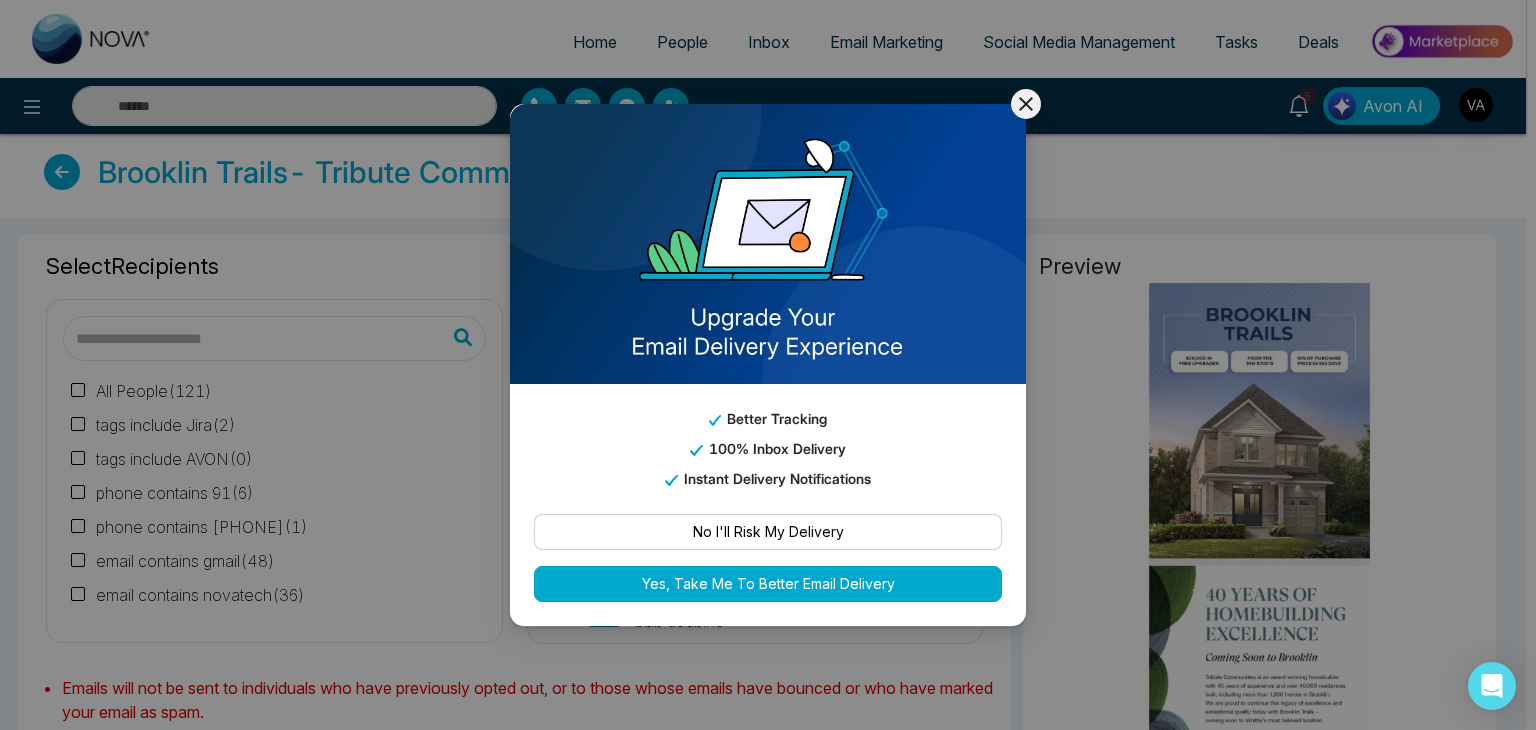 click 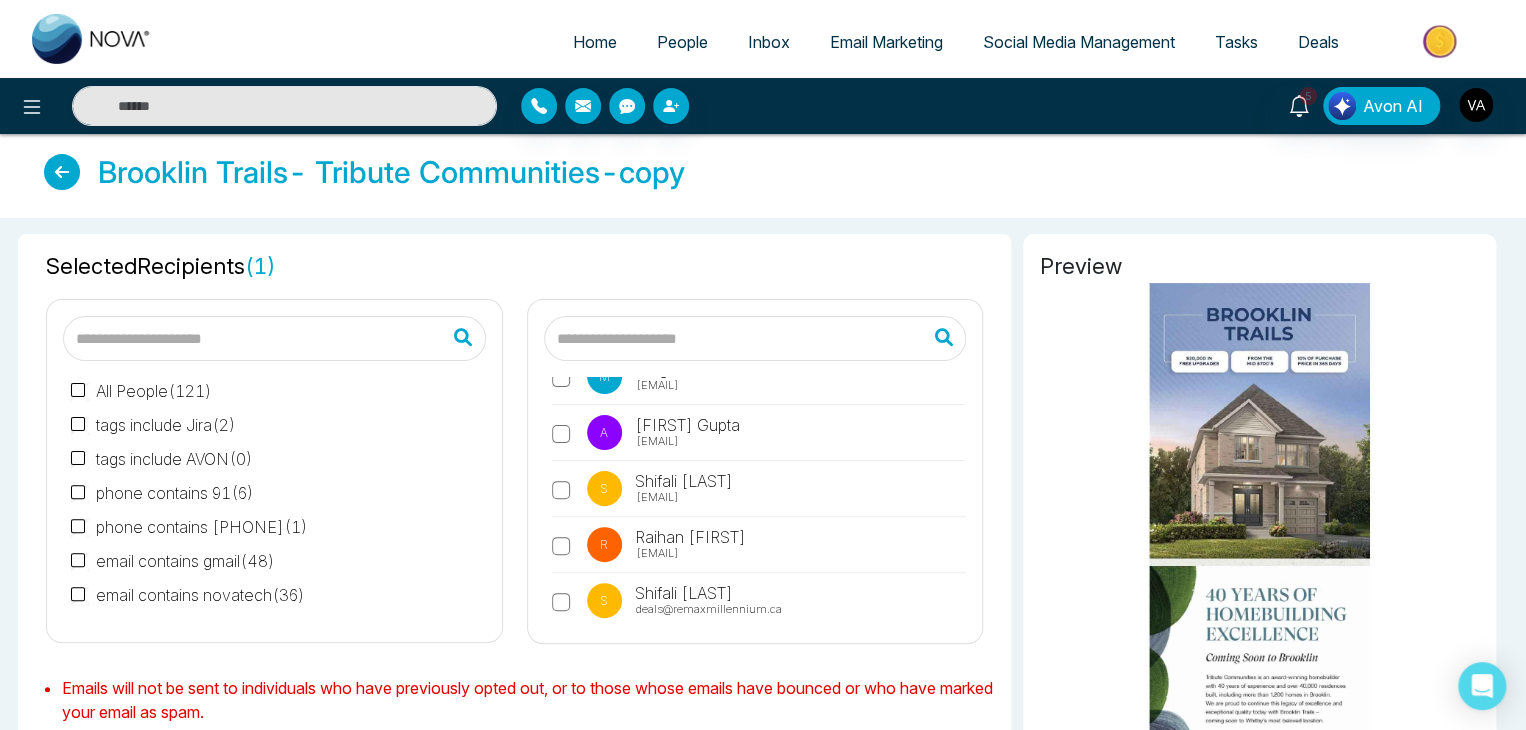 scroll, scrollTop: 925, scrollLeft: 0, axis: vertical 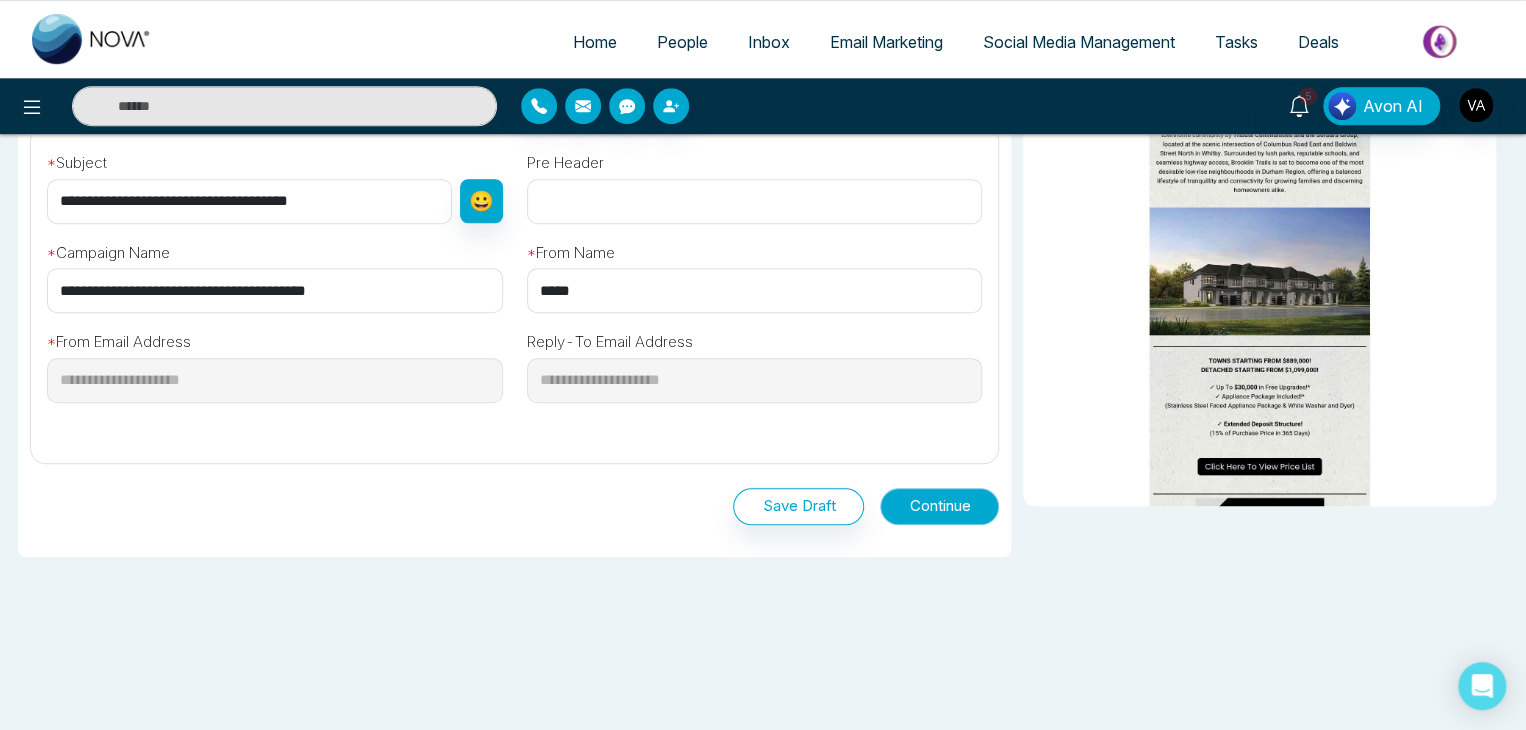 click on "Continue" at bounding box center [939, 506] 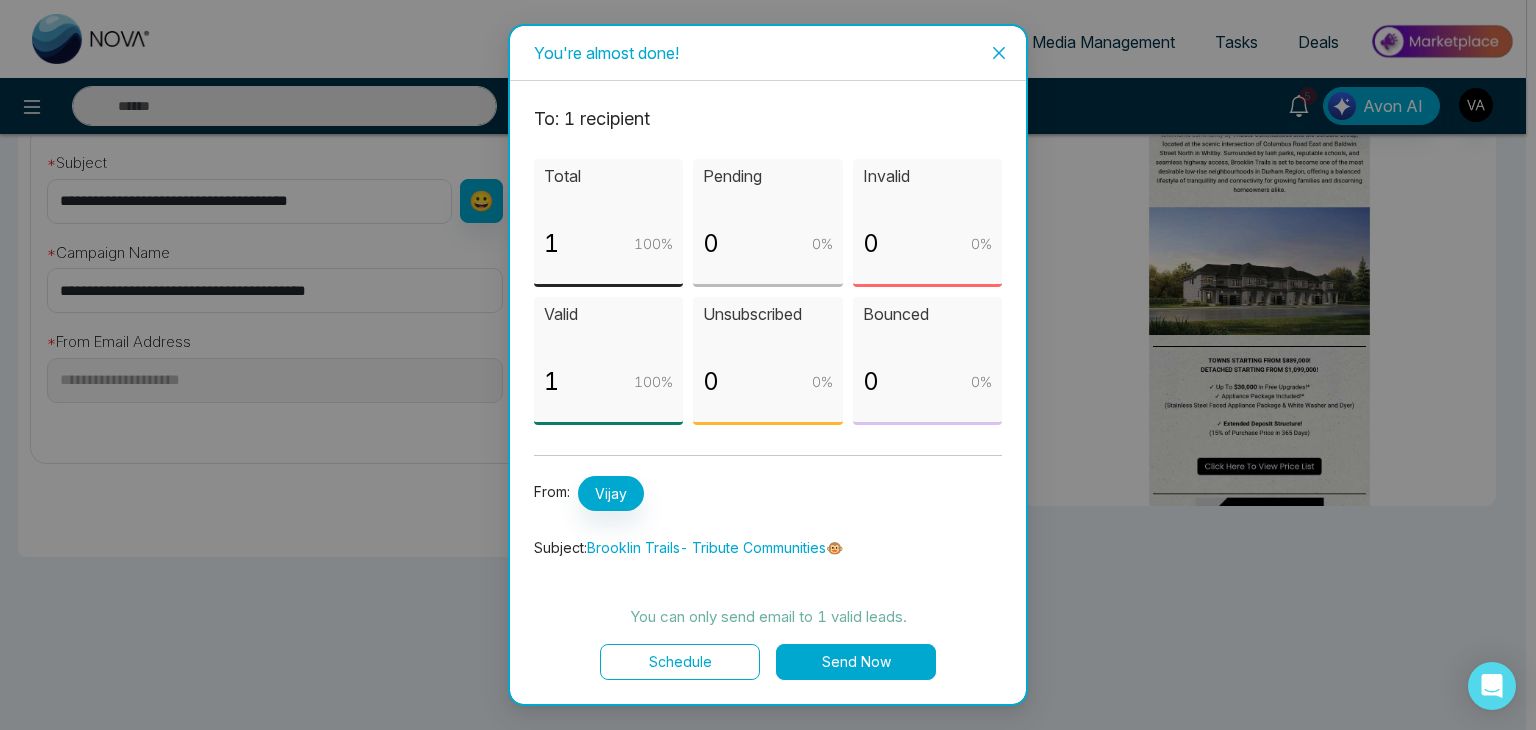 click on "Send Now" at bounding box center [856, 662] 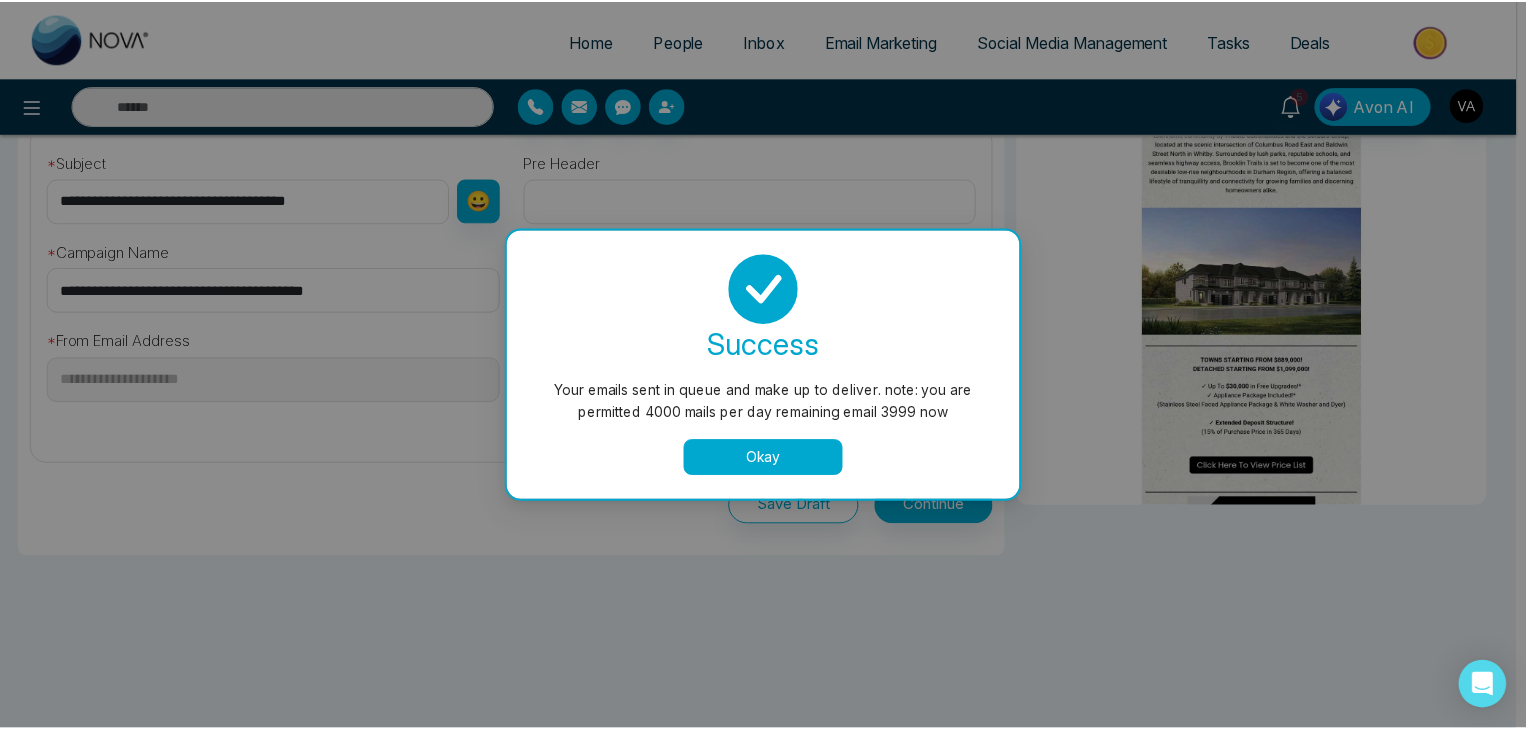 scroll, scrollTop: 0, scrollLeft: 0, axis: both 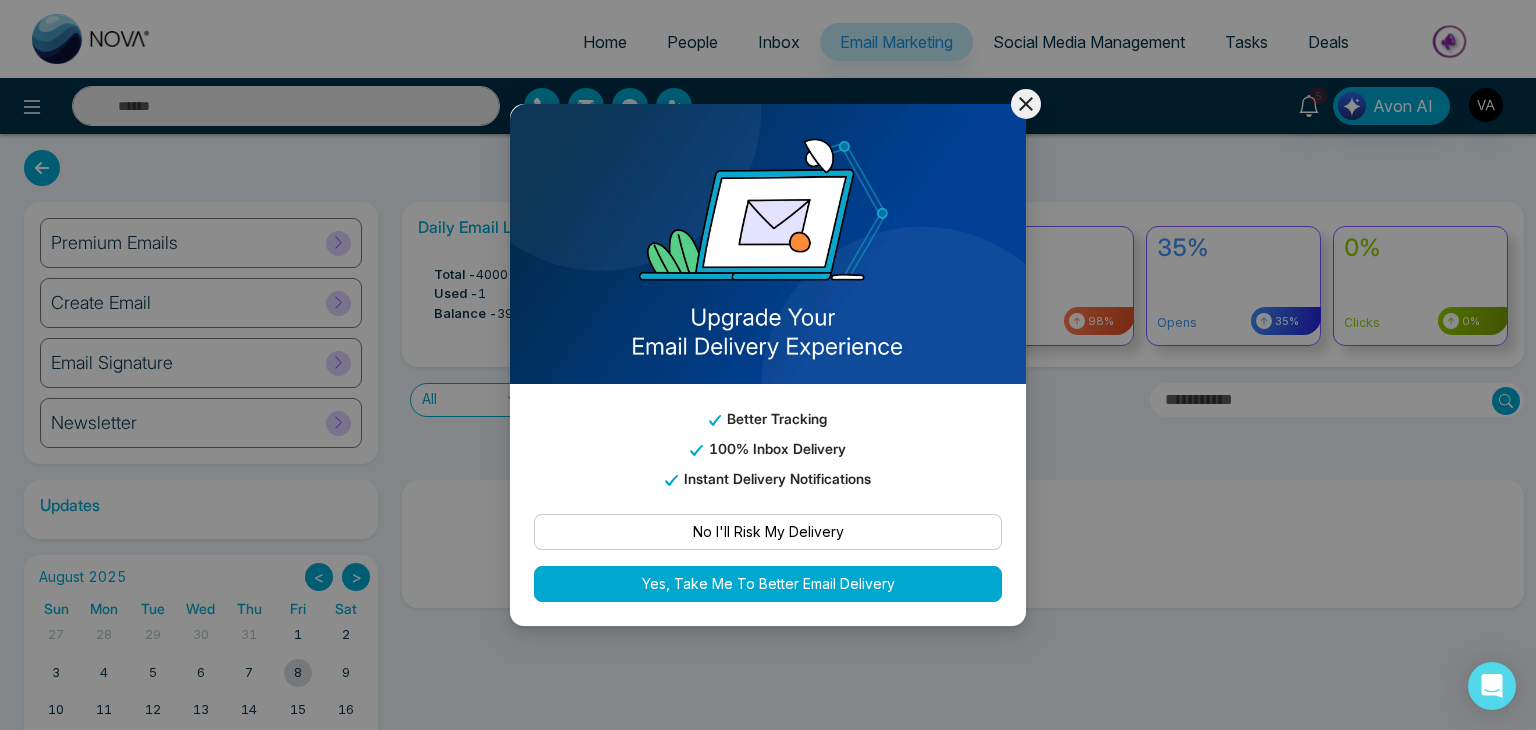 click 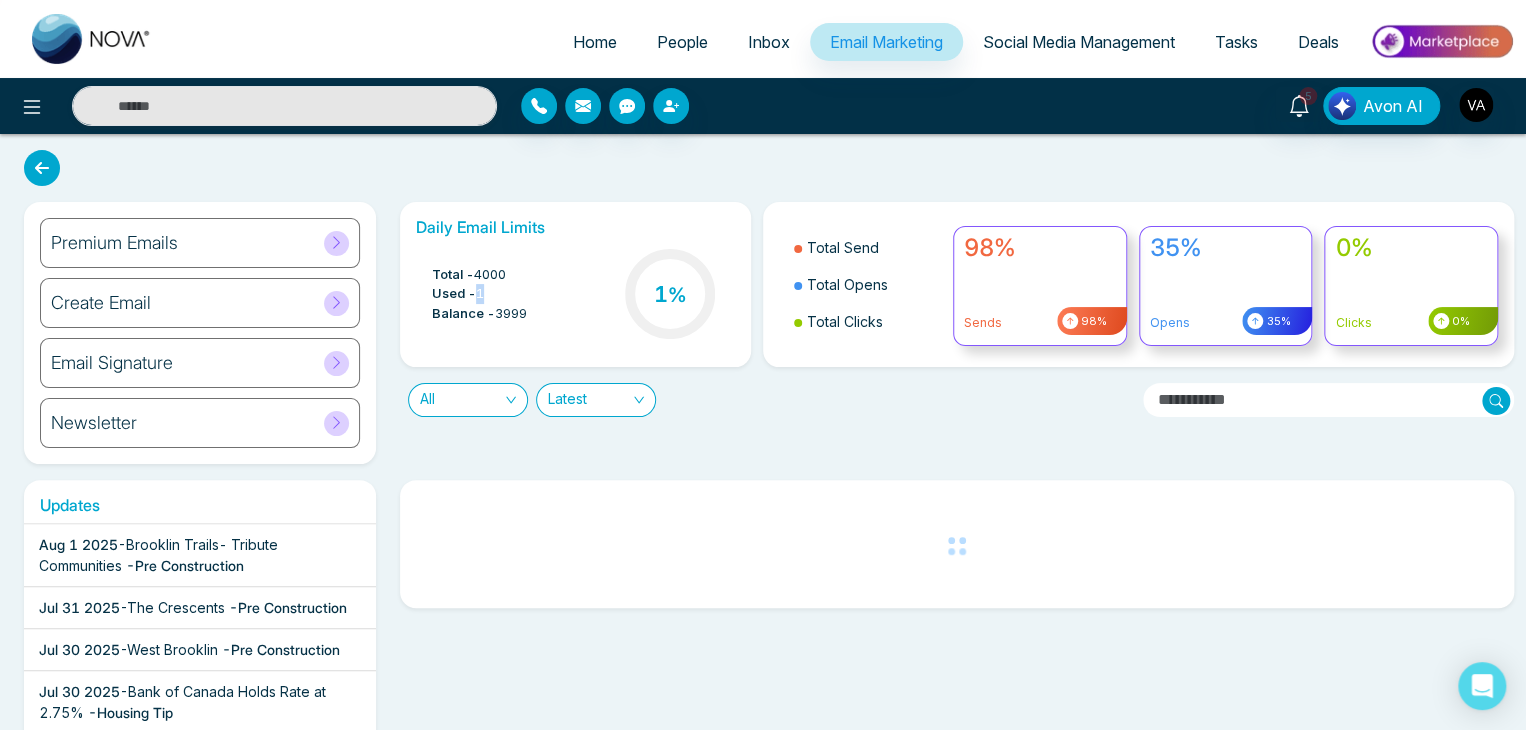 click on "Used -  1" at bounding box center [479, 294] 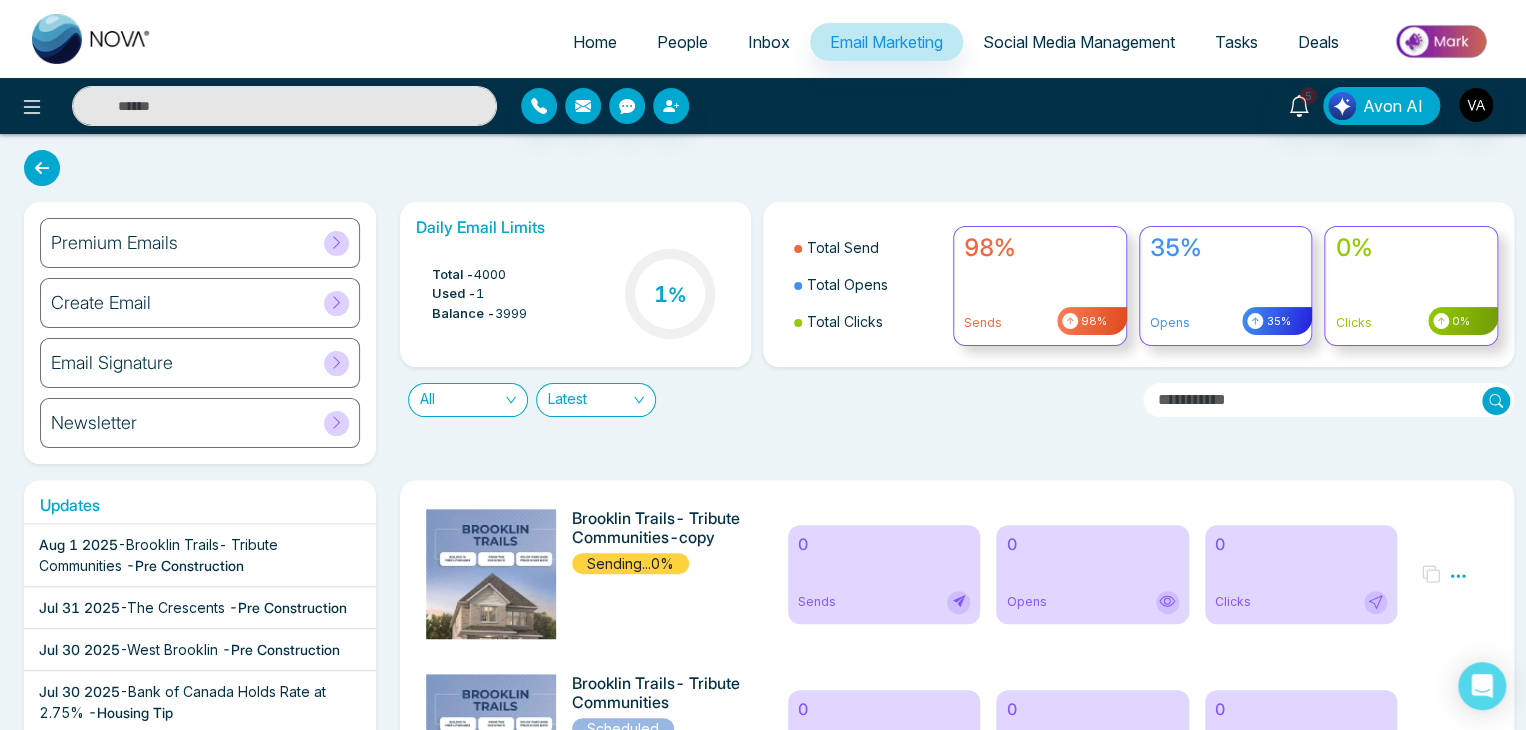 click on "Sending...0%" at bounding box center (630, 563) 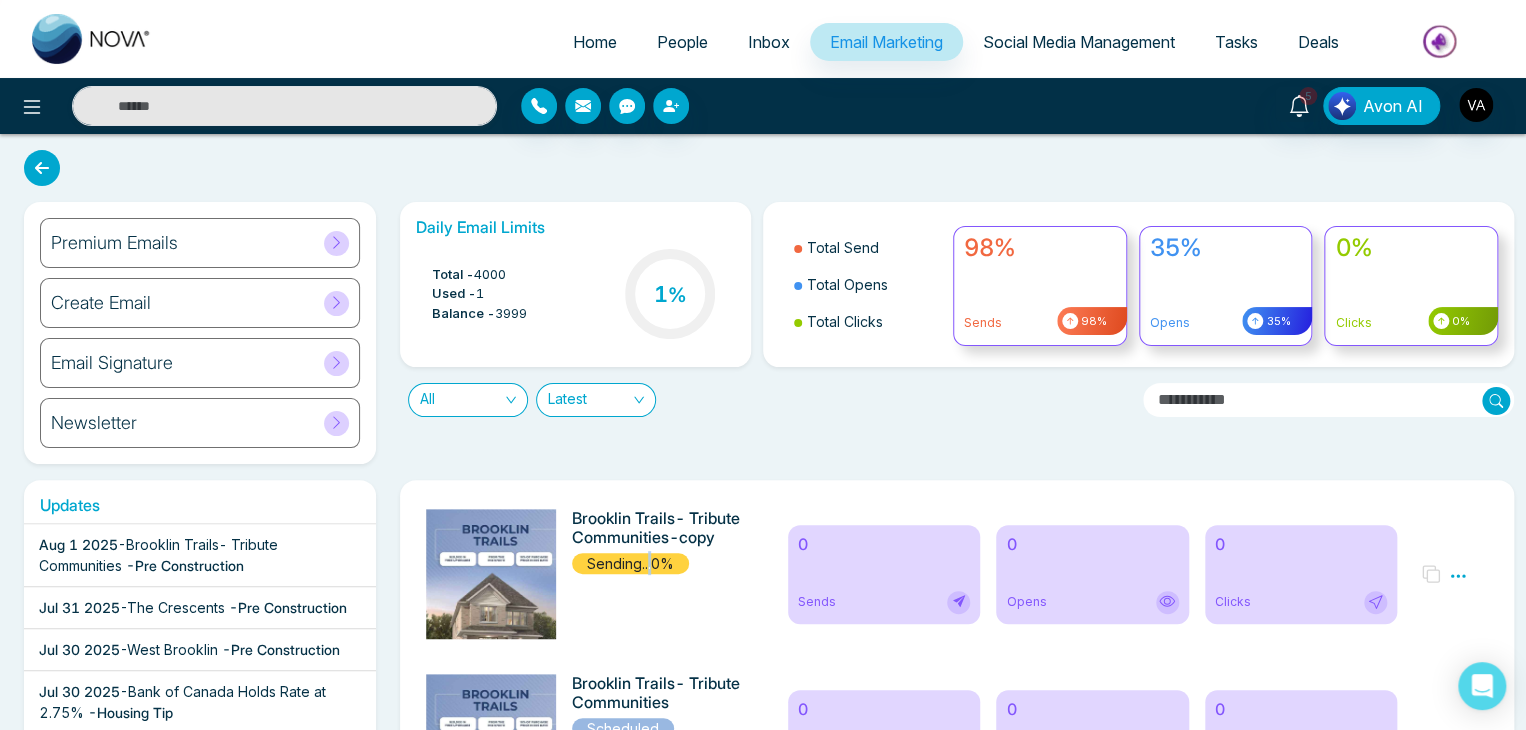 click on "Sending...0%" at bounding box center (630, 563) 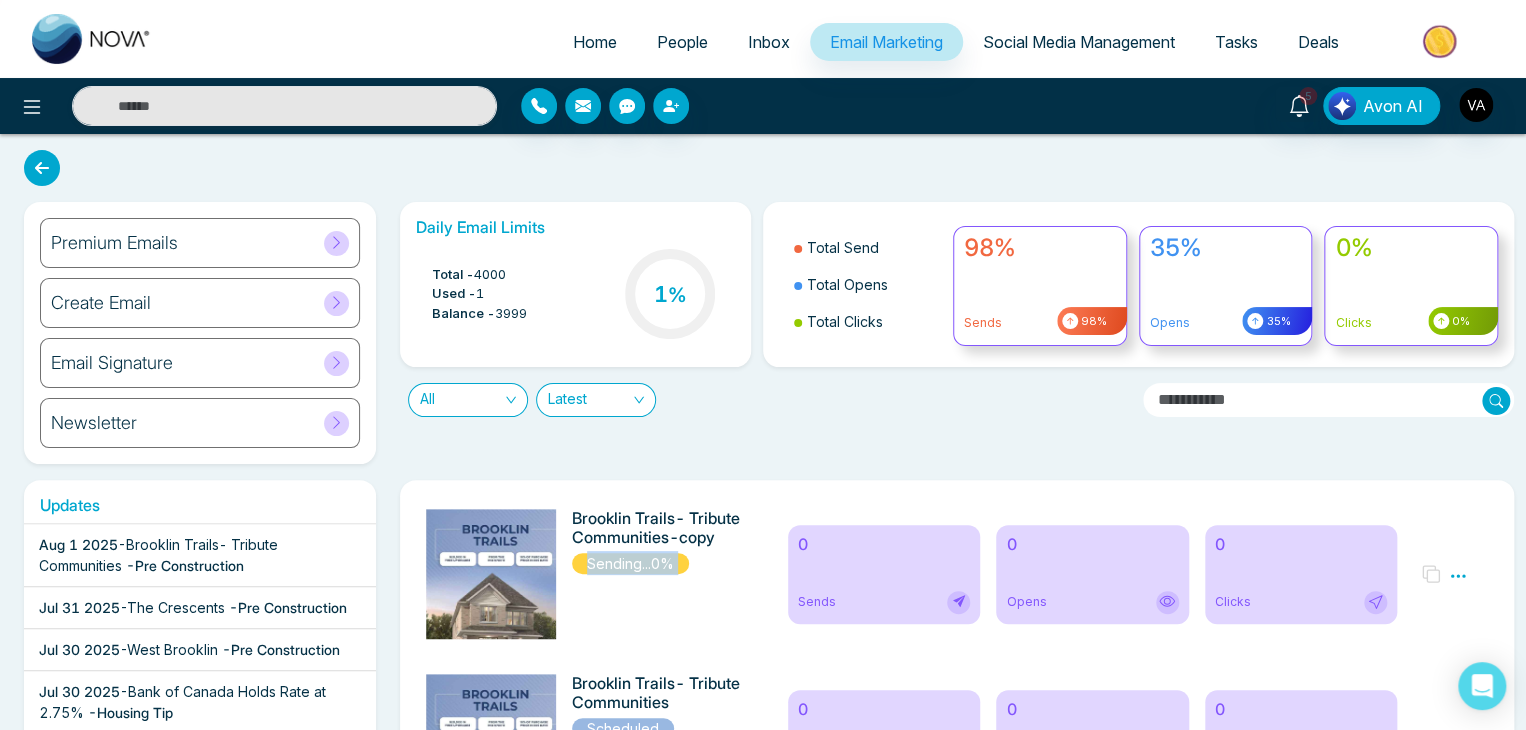 click on "Sending...0%" at bounding box center (630, 563) 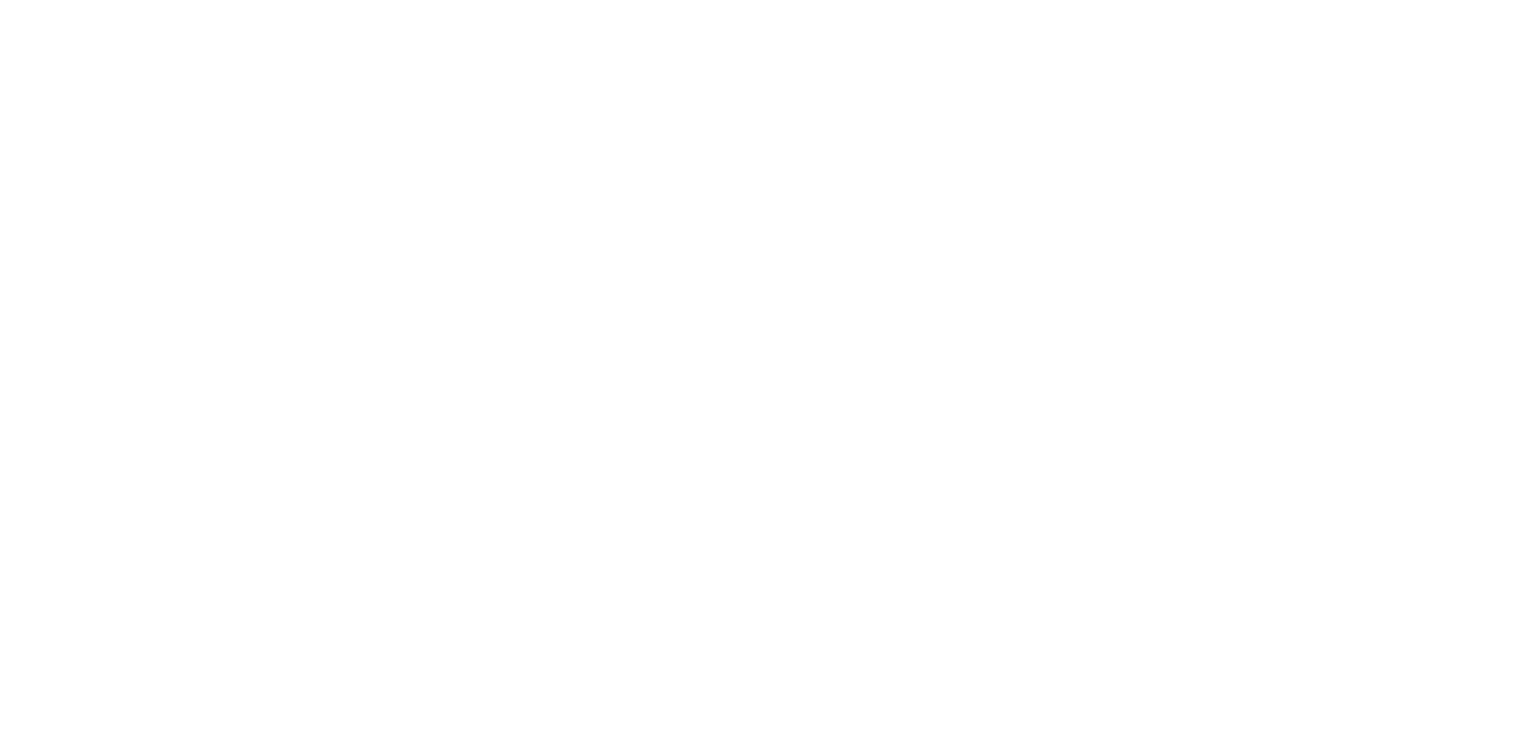 scroll, scrollTop: 0, scrollLeft: 0, axis: both 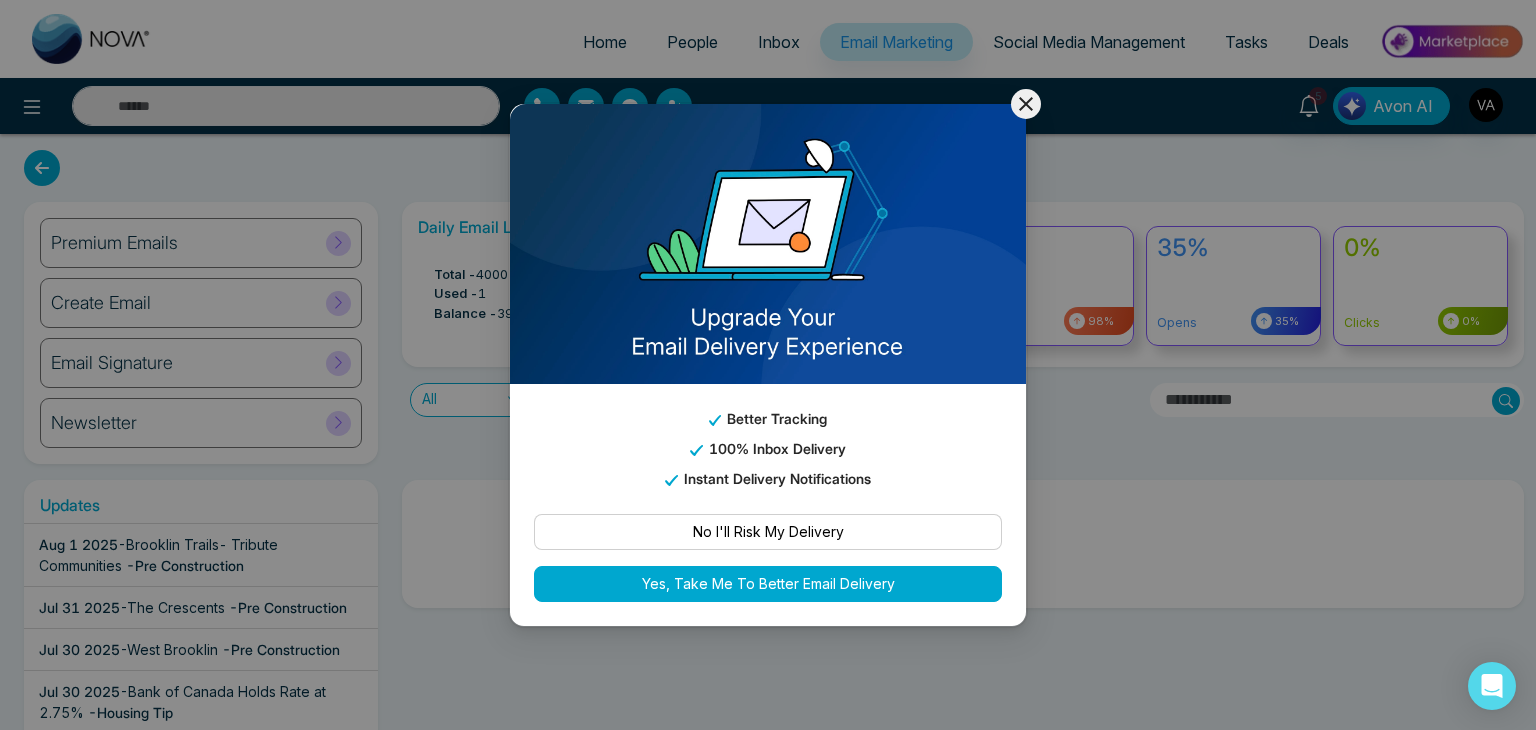 click 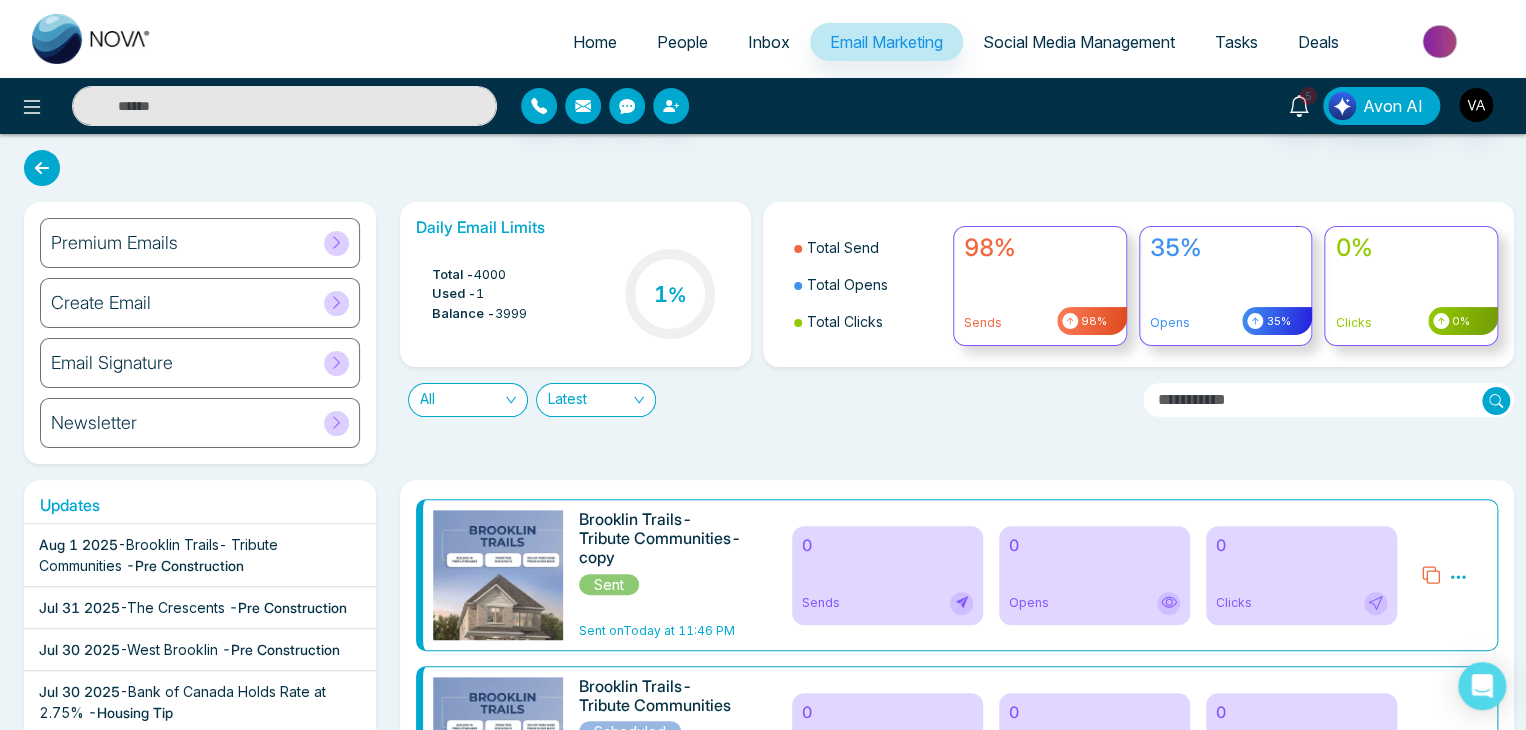 click 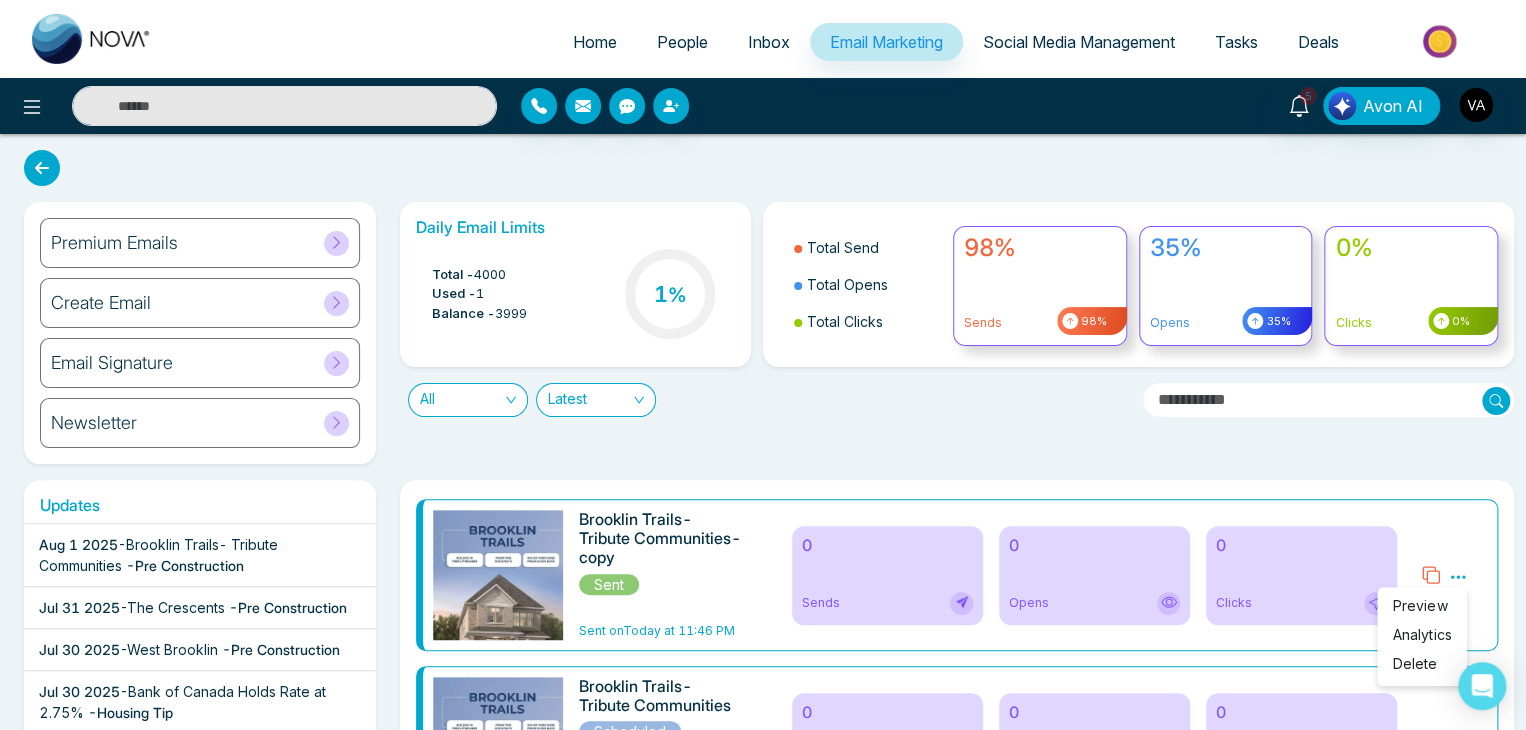 click on "Analytics" at bounding box center (1422, 634) 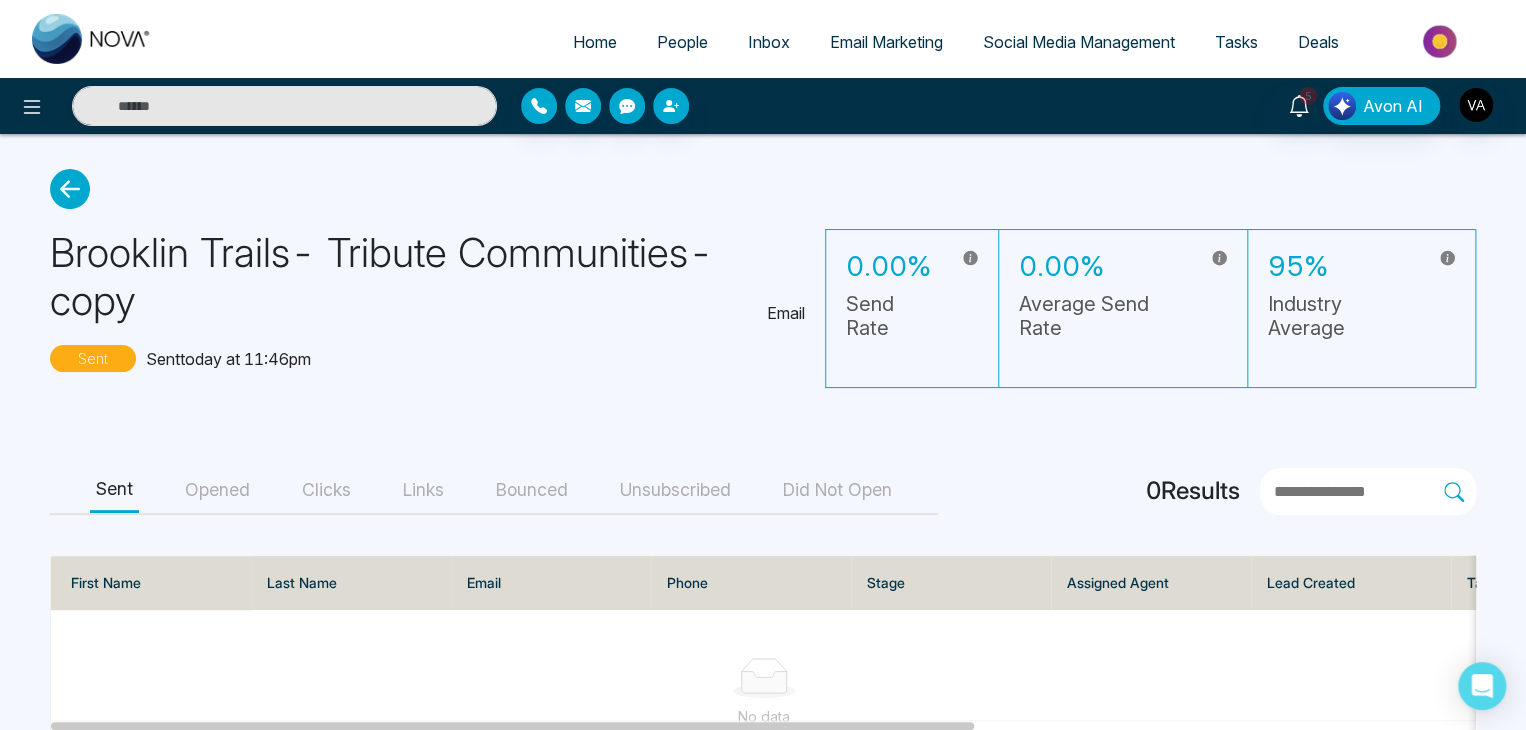 scroll, scrollTop: 91, scrollLeft: 0, axis: vertical 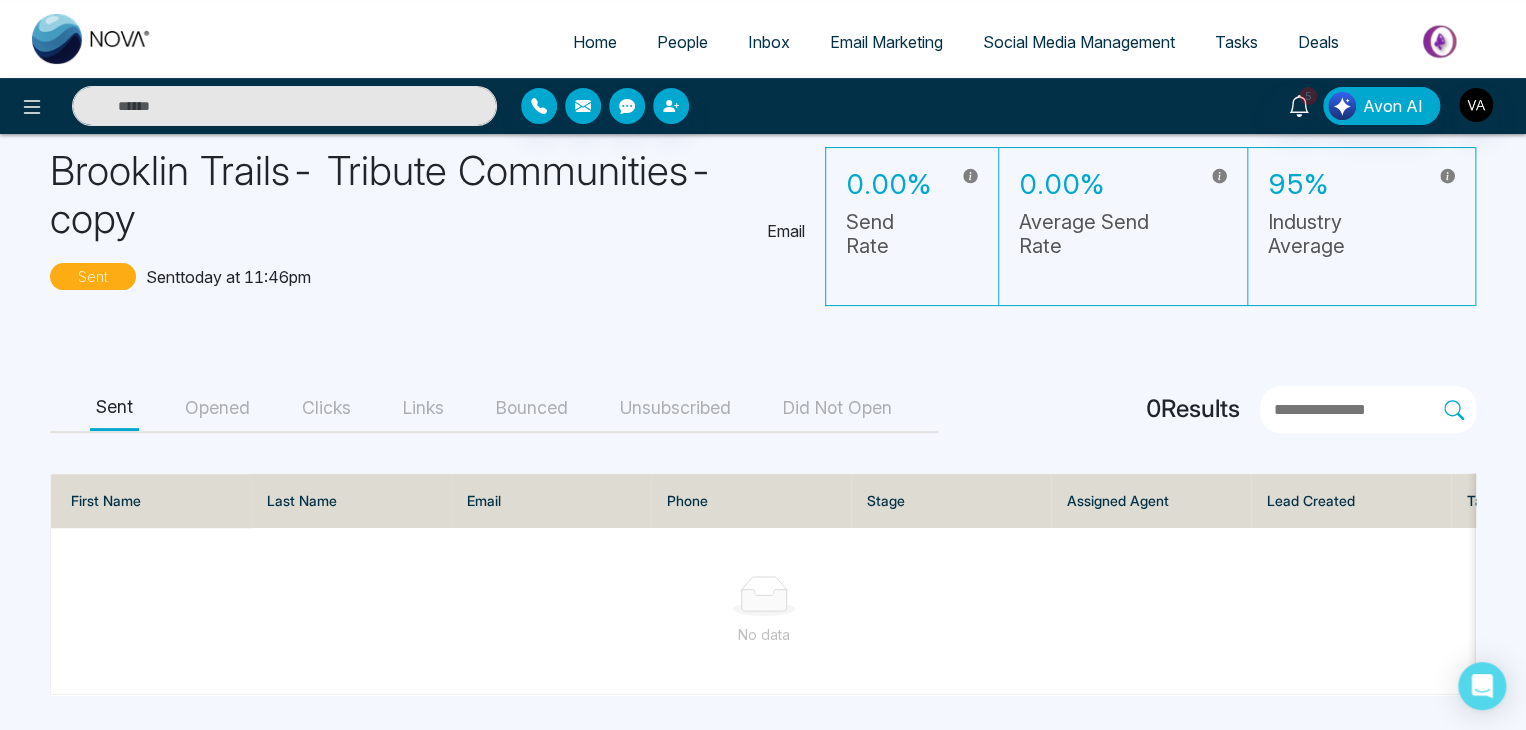 click on "Opened" at bounding box center [217, 408] 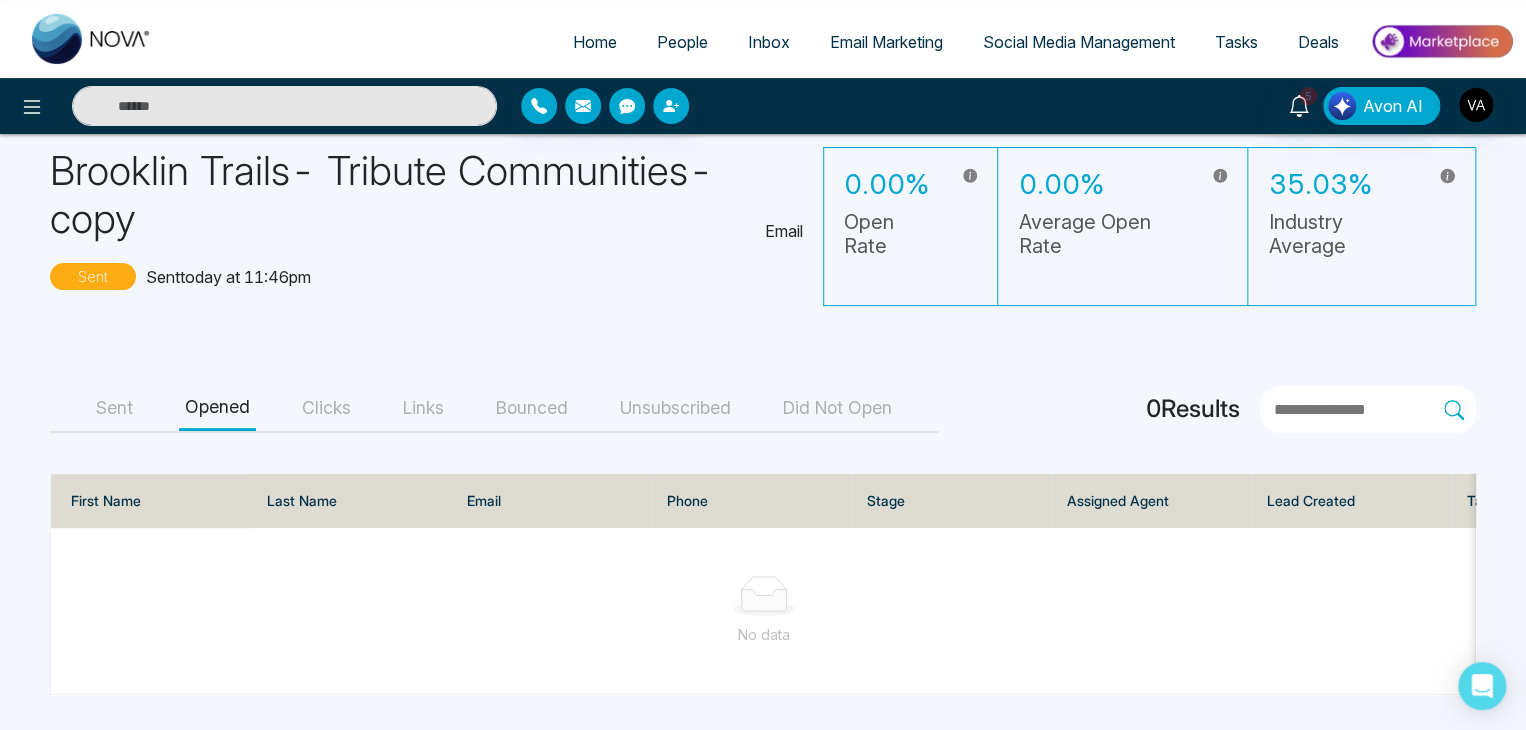 click on "Clicks" at bounding box center (326, 408) 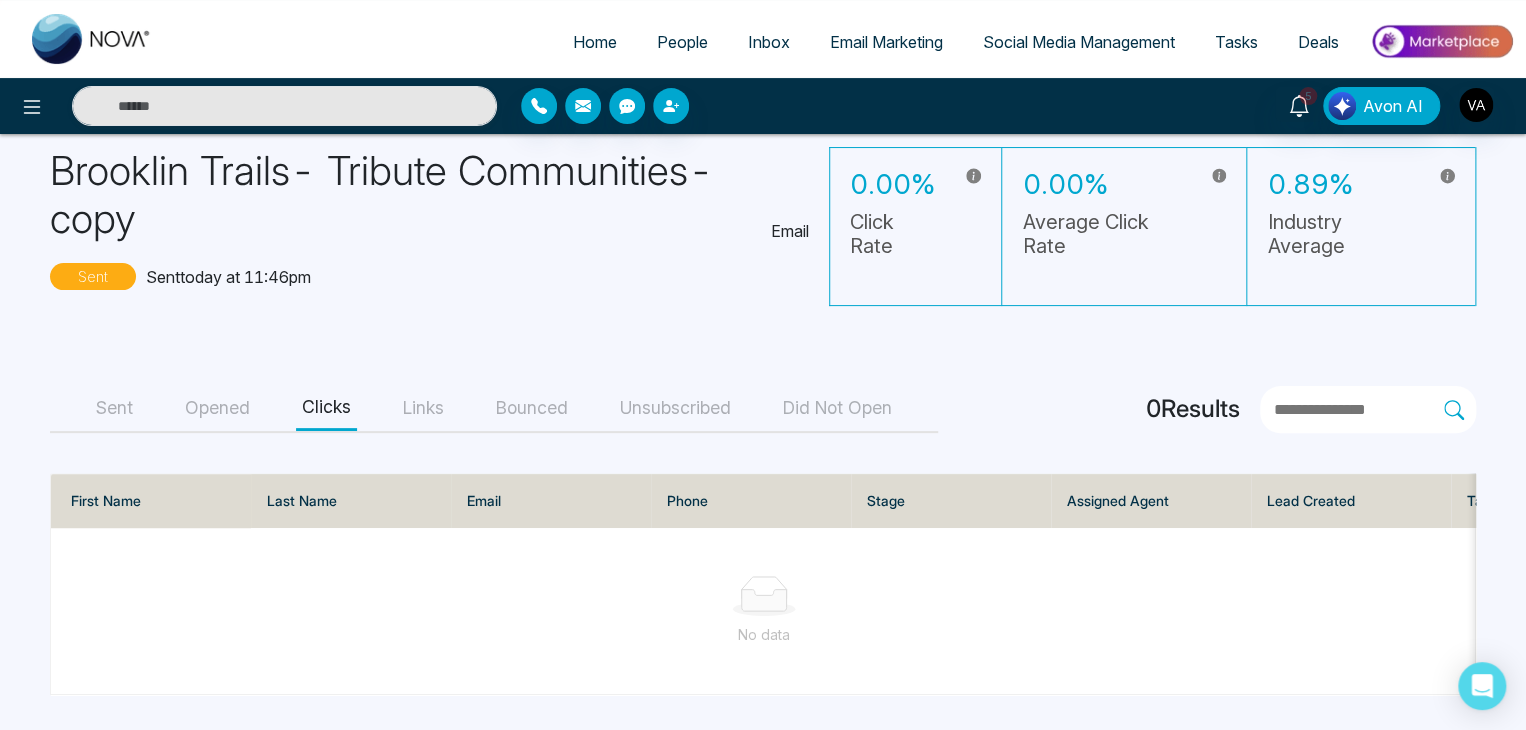 click on "Sent Opened Clicks Links Bounced Unsubscribed Did Not Open" at bounding box center [494, 409] 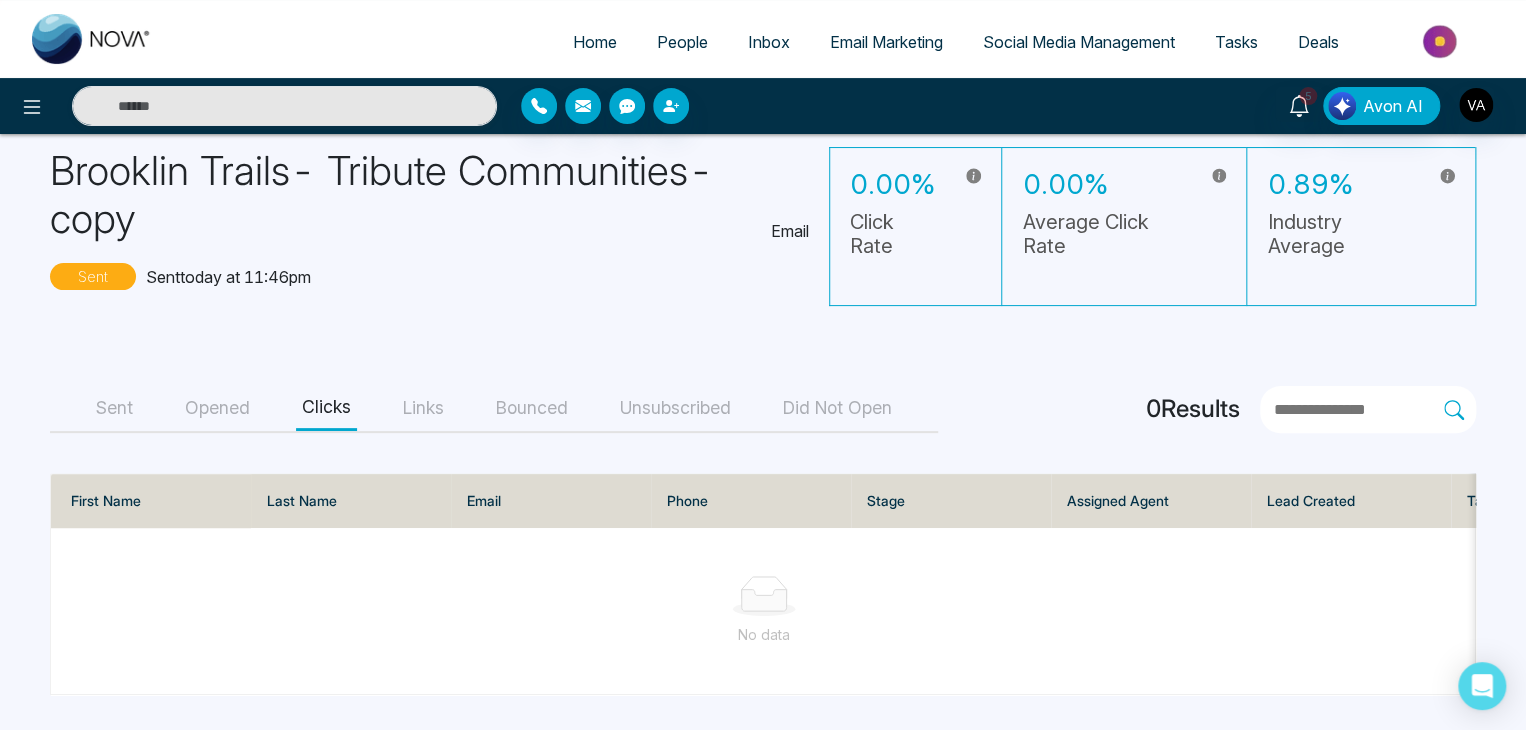 click on "Links" at bounding box center [423, 408] 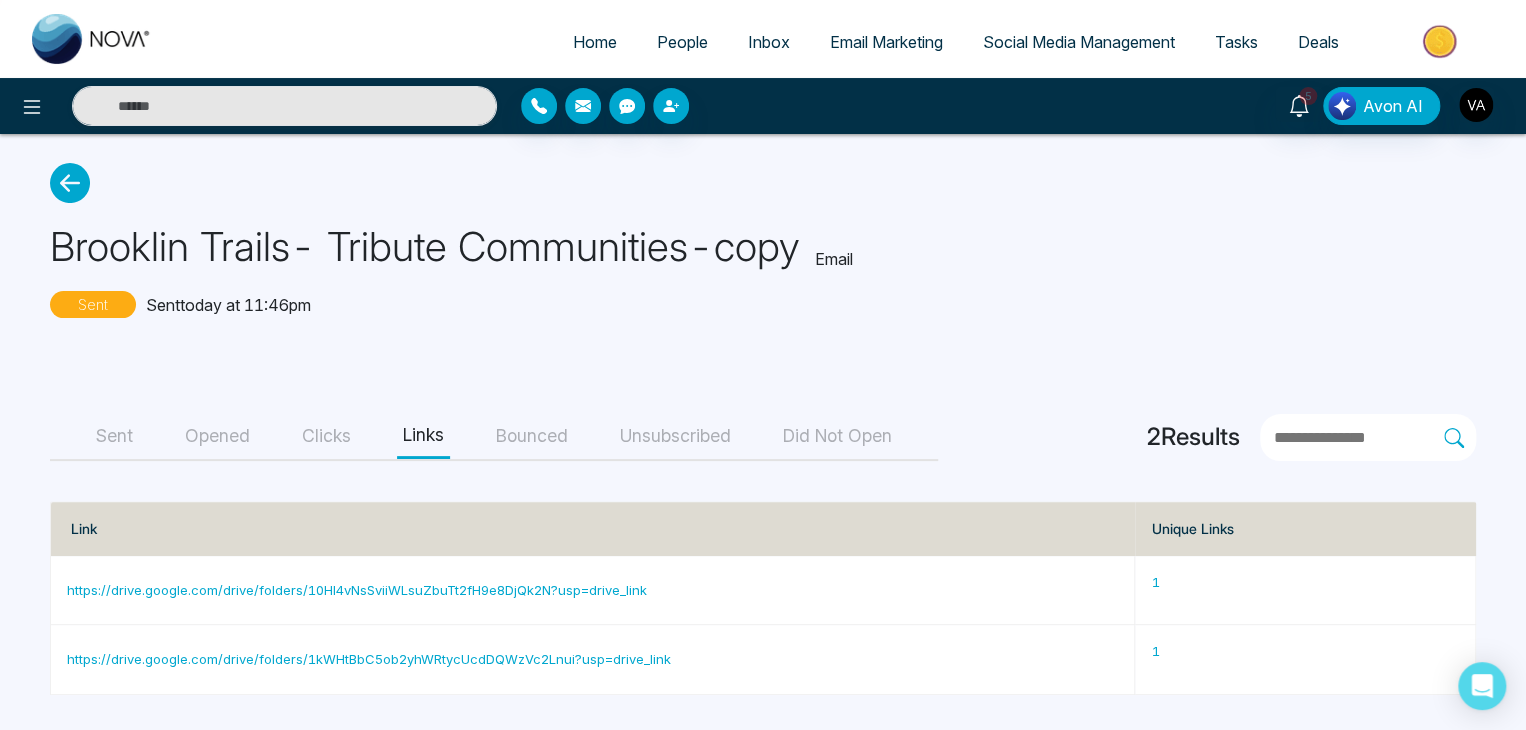 scroll, scrollTop: 4, scrollLeft: 0, axis: vertical 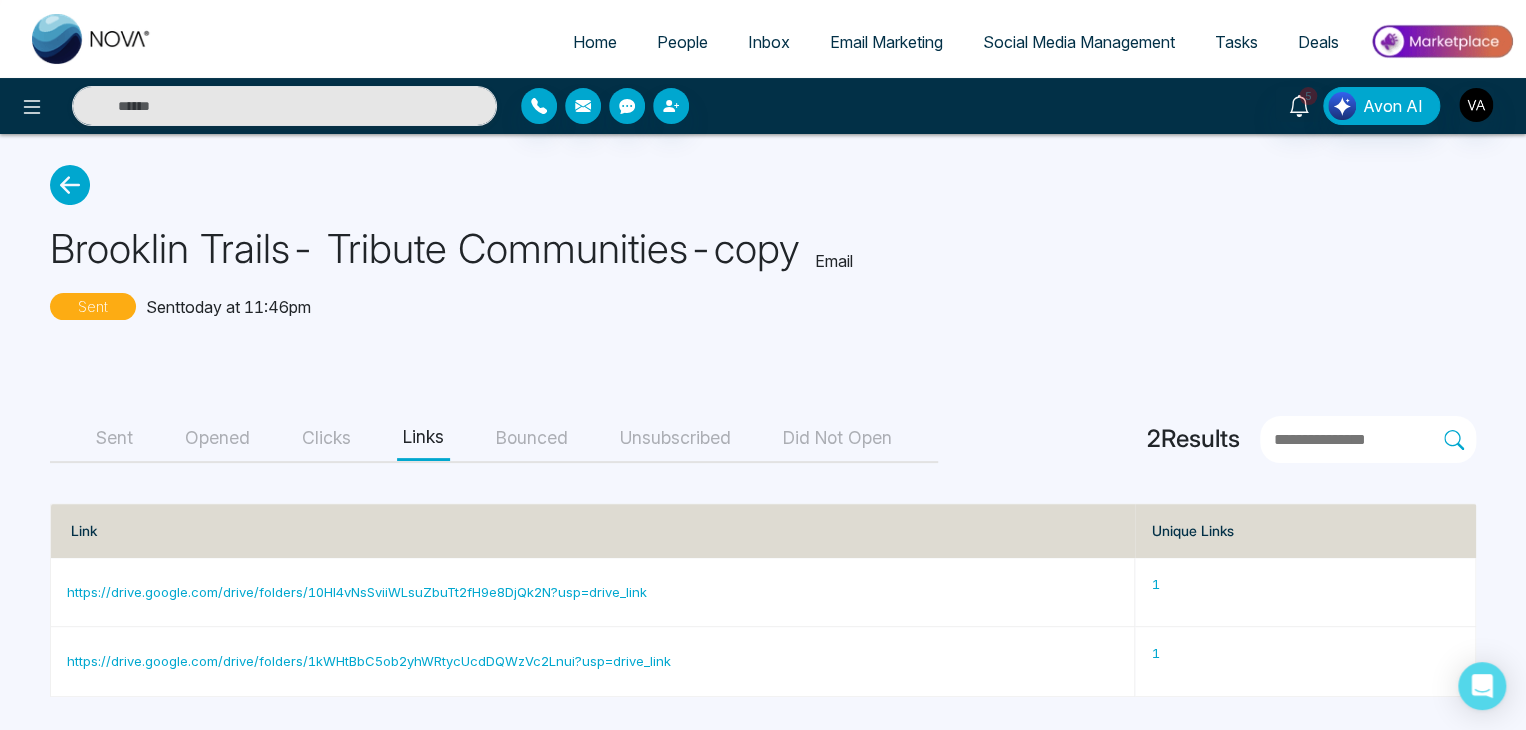 click on "Bounced" at bounding box center [532, 438] 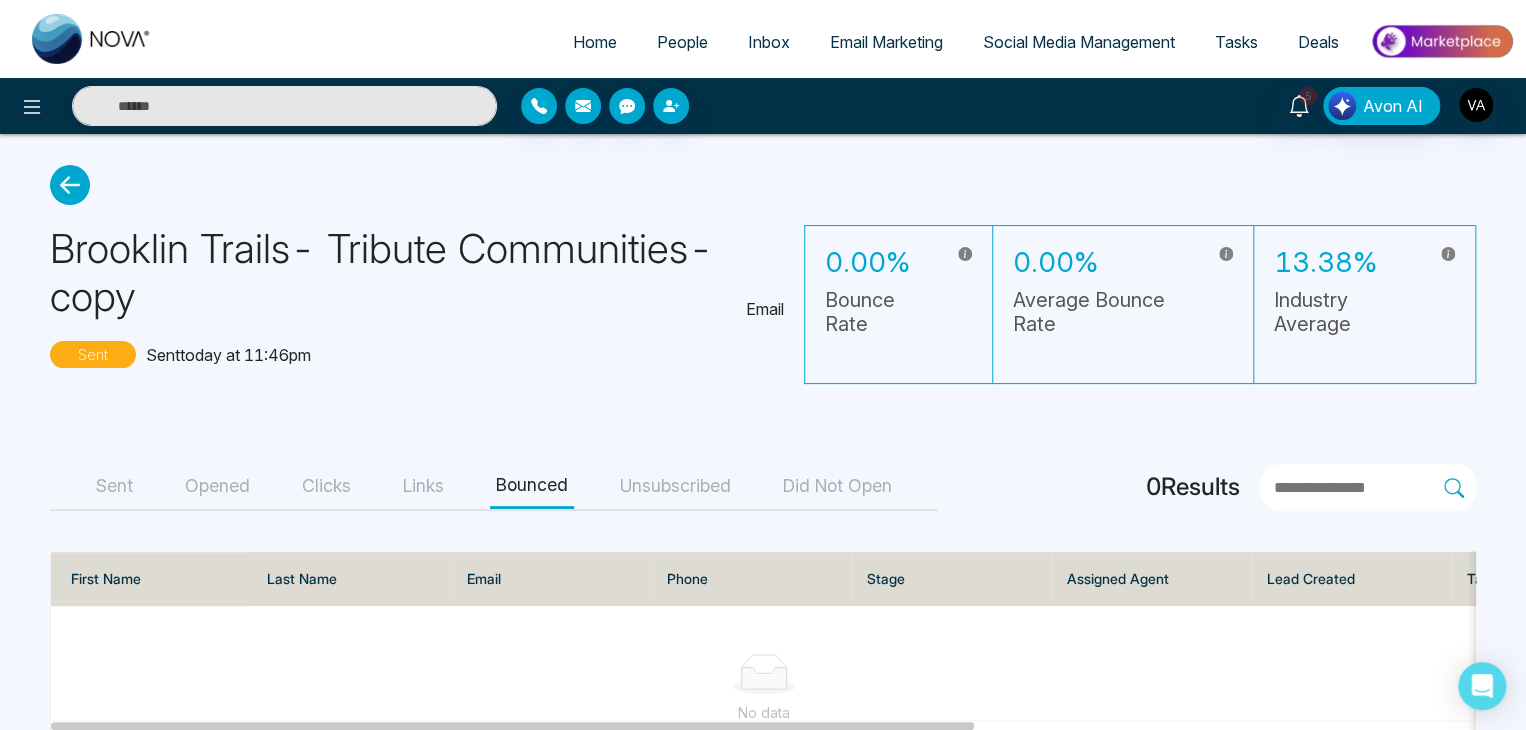 click on "Unsubscribed" at bounding box center (675, 486) 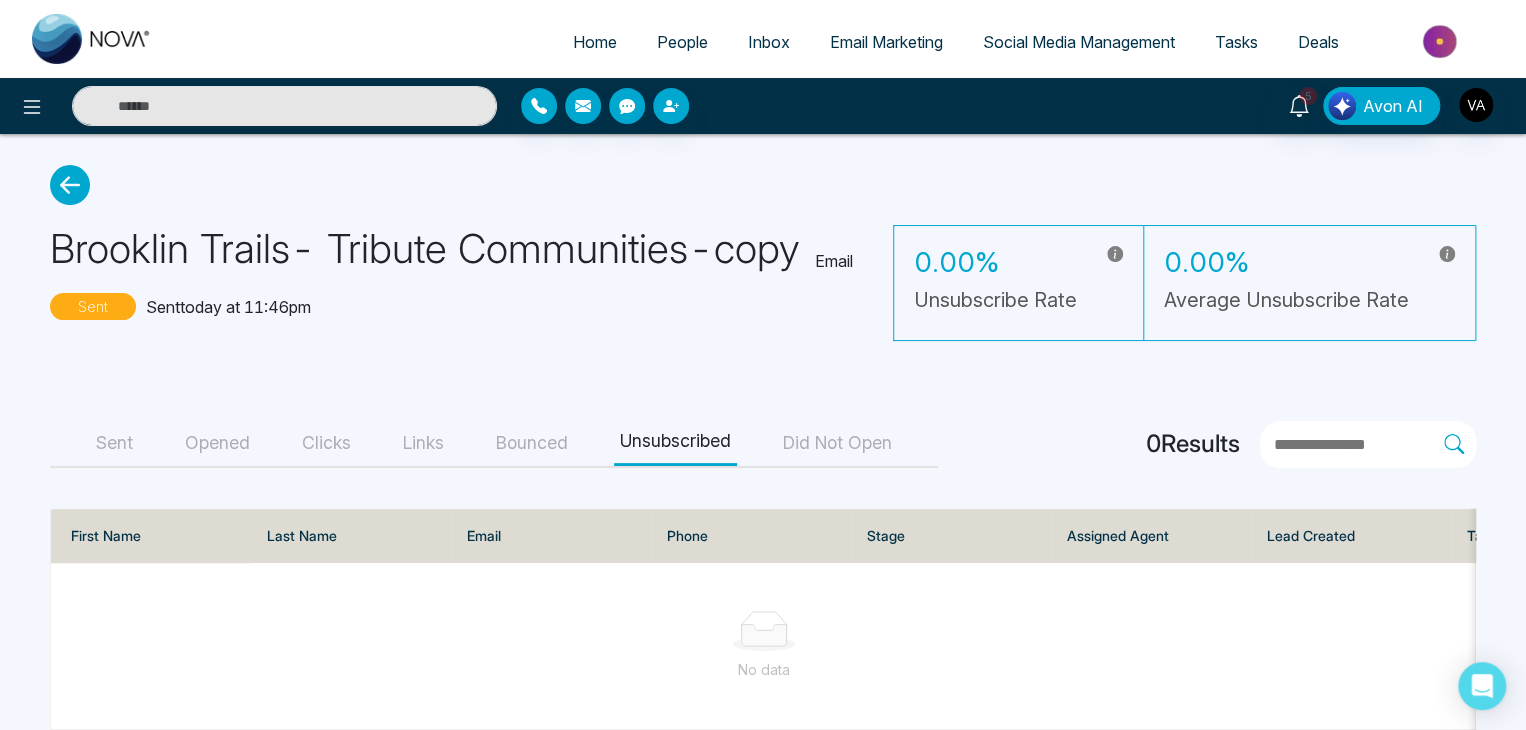 click on "Did Not Open" at bounding box center (837, 443) 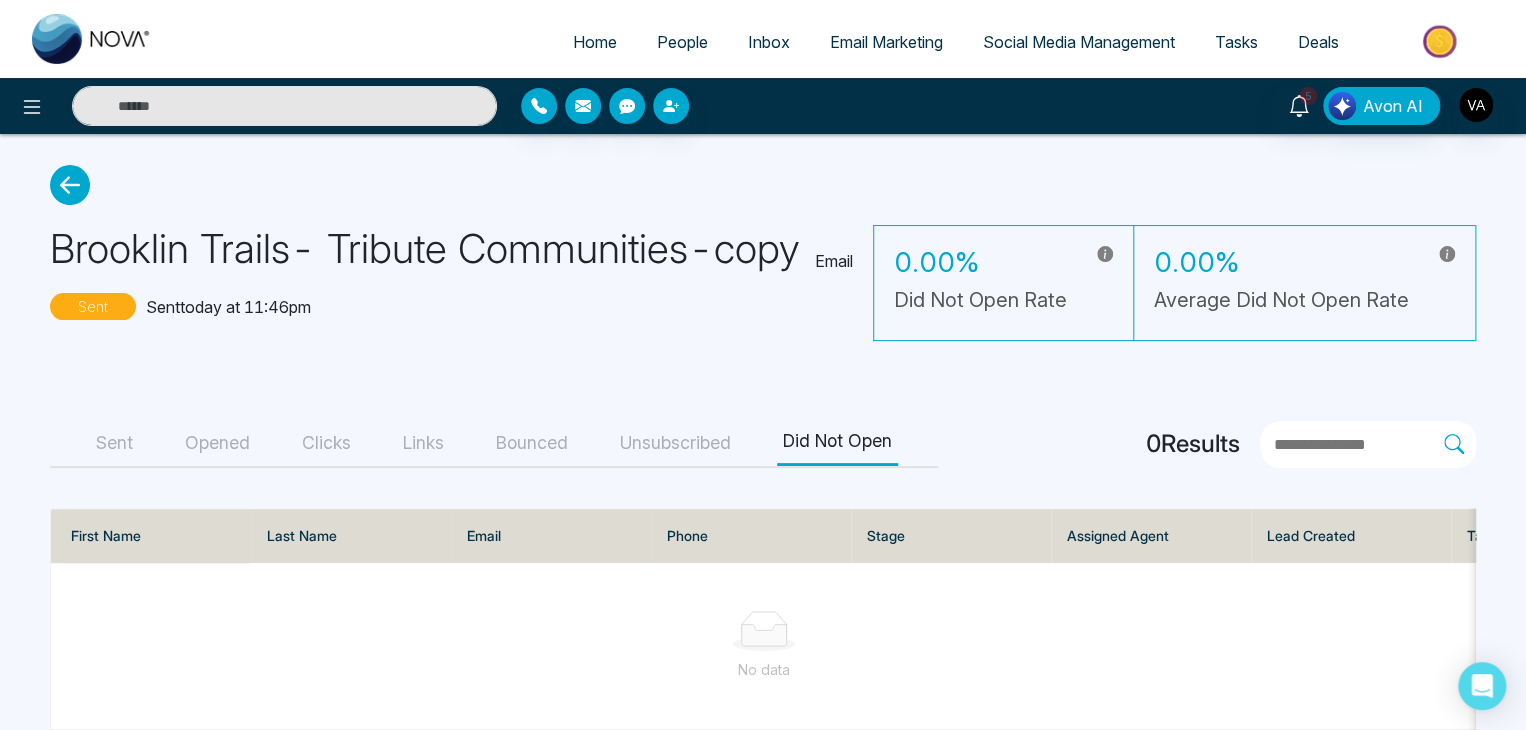 scroll, scrollTop: 48, scrollLeft: 0, axis: vertical 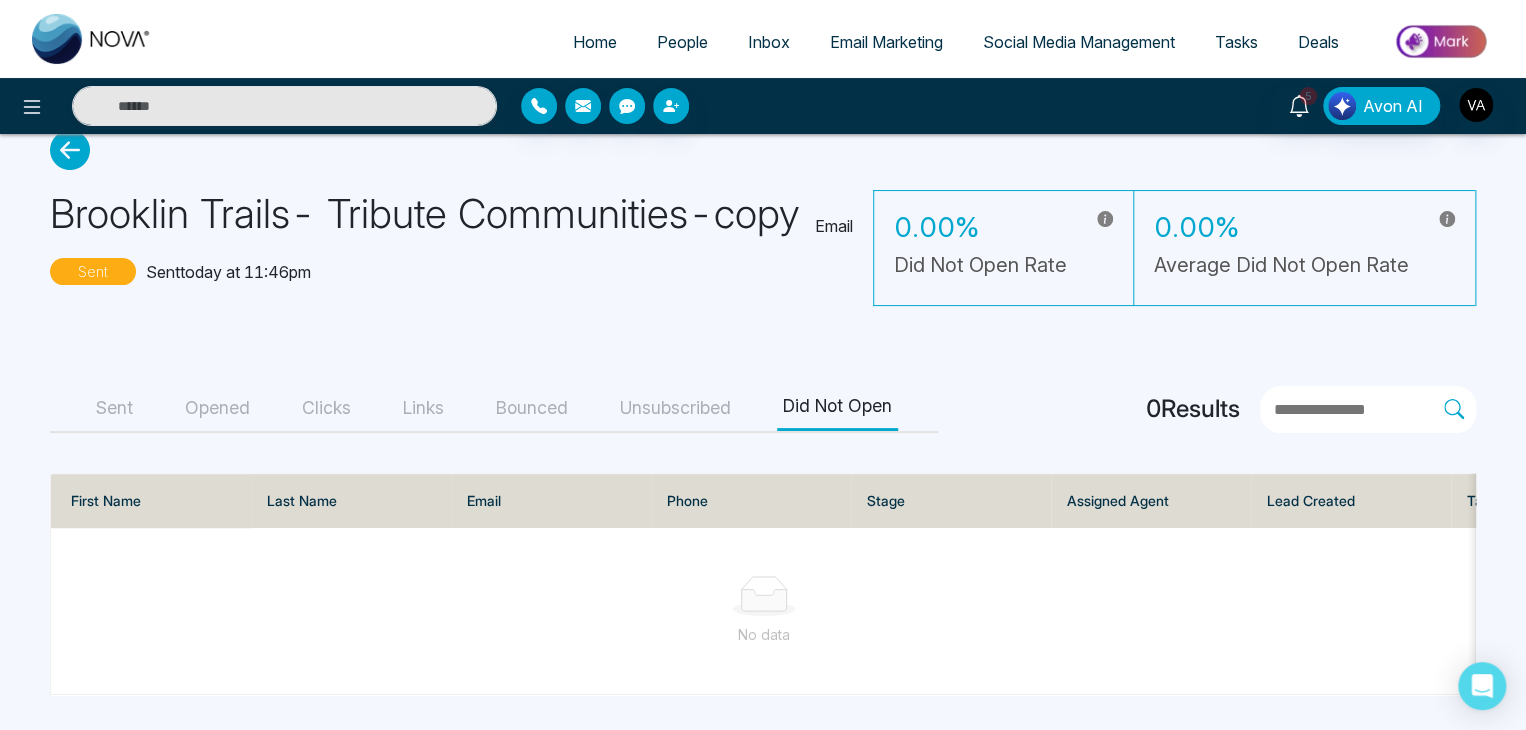click on "Sent" at bounding box center [114, 408] 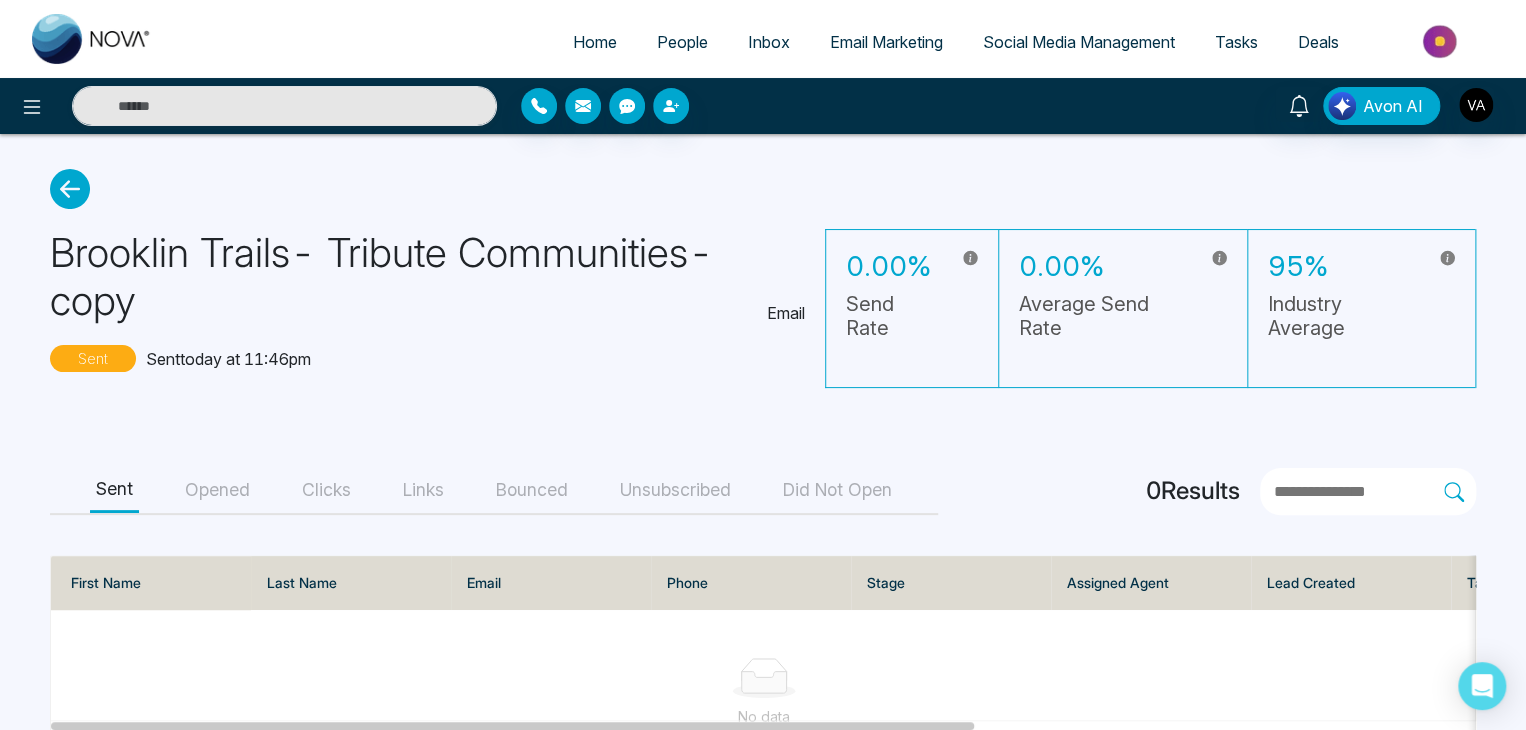 scroll, scrollTop: 91, scrollLeft: 0, axis: vertical 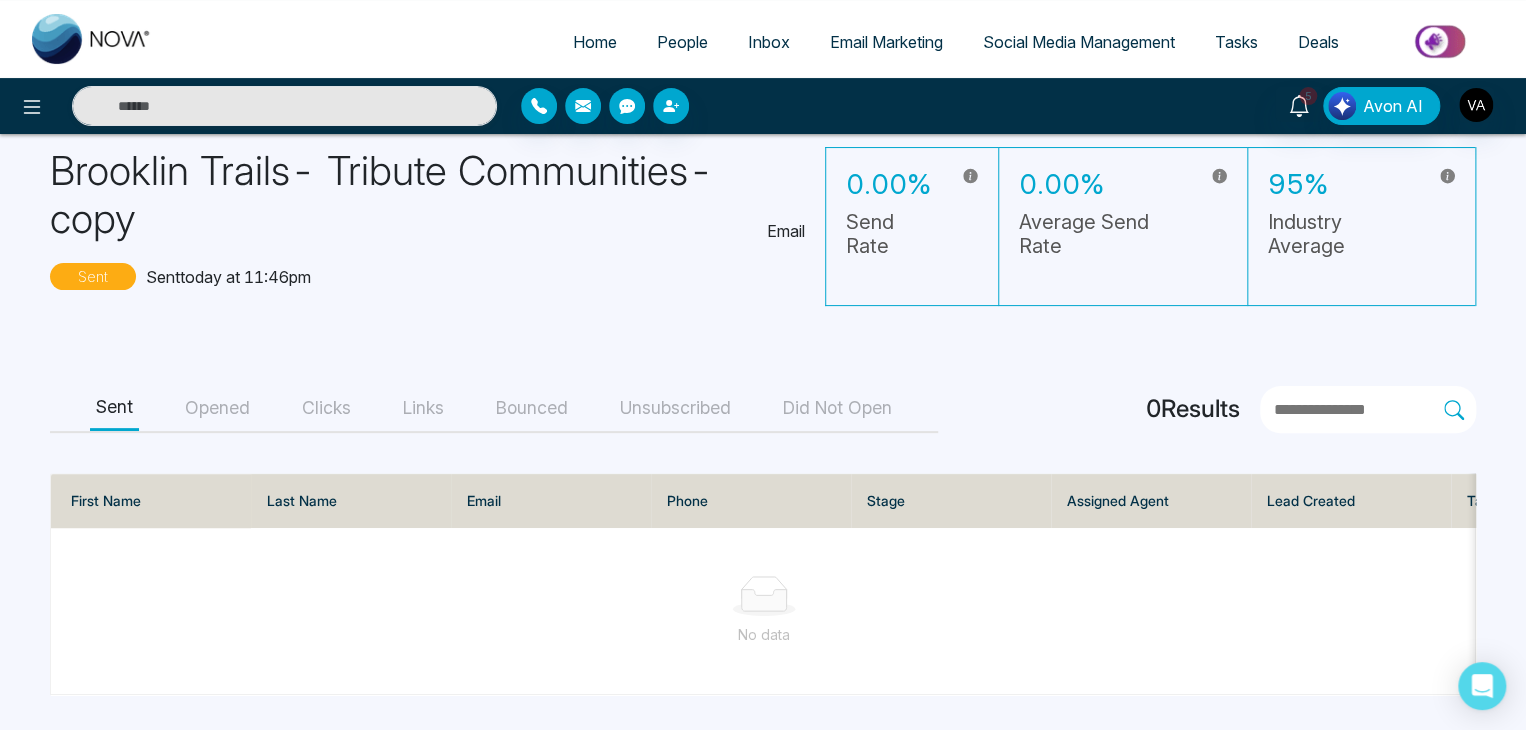 click on "Opened" at bounding box center [217, 408] 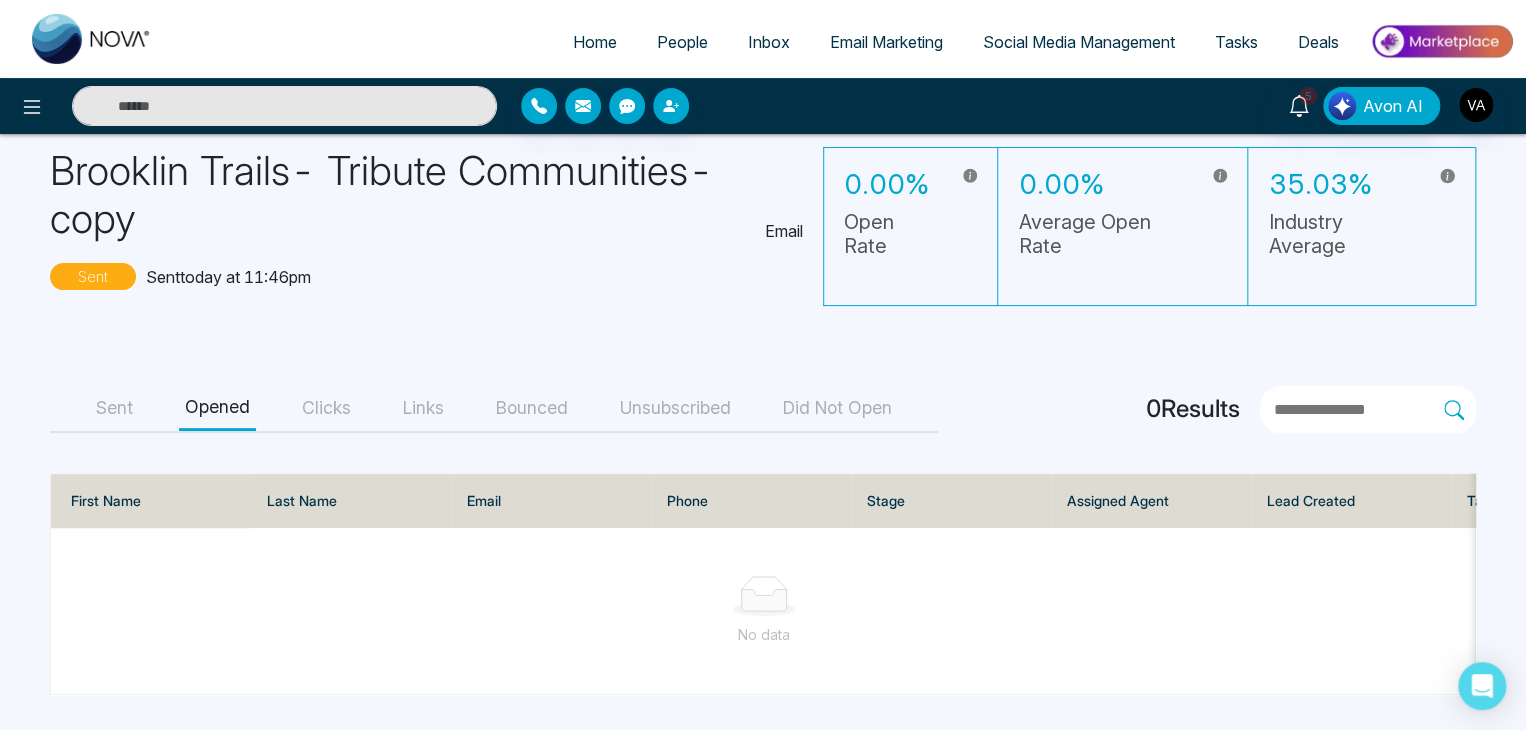 click on "Clicks" at bounding box center (326, 408) 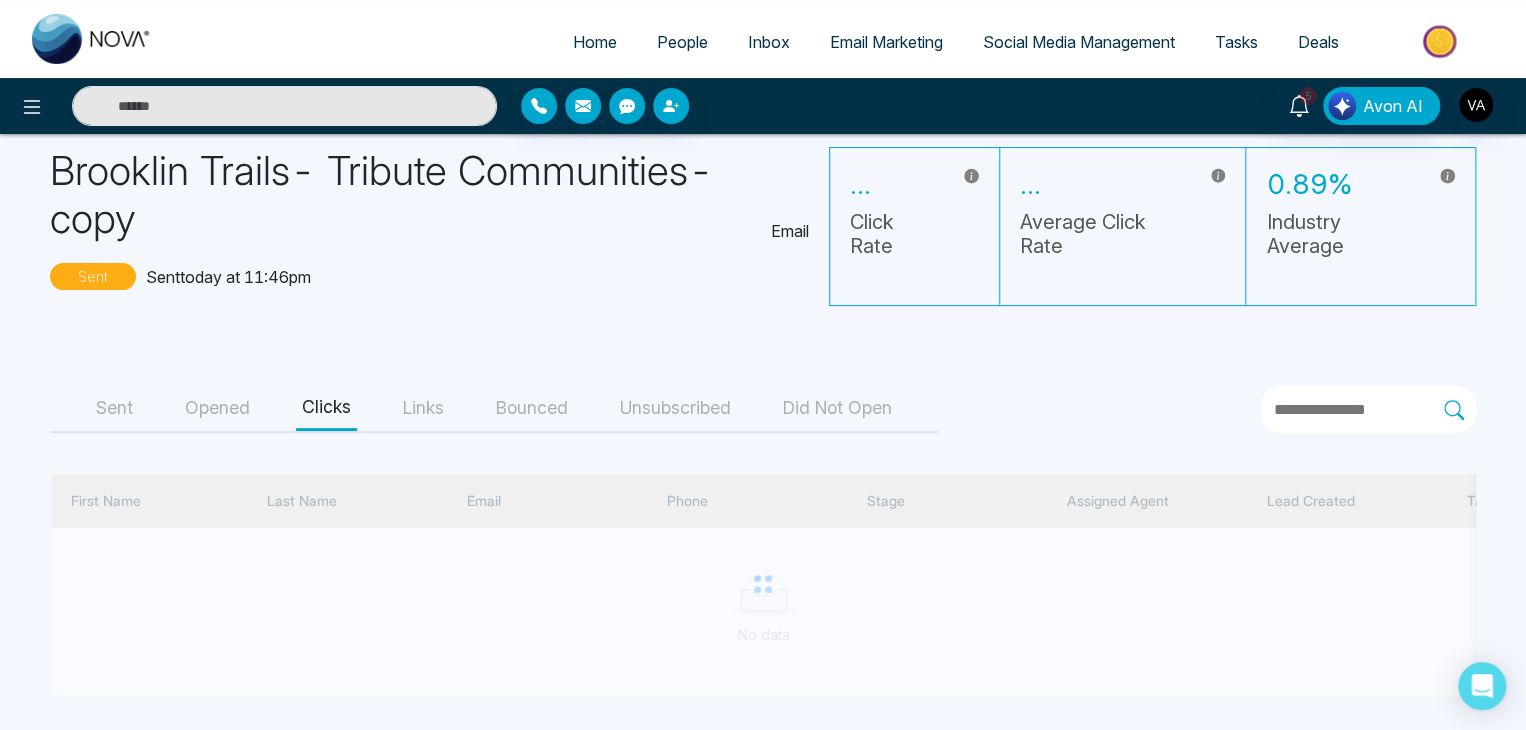 click on "Sent Opened Clicks Links Bounced Unsubscribed Did Not Open" at bounding box center [494, 409] 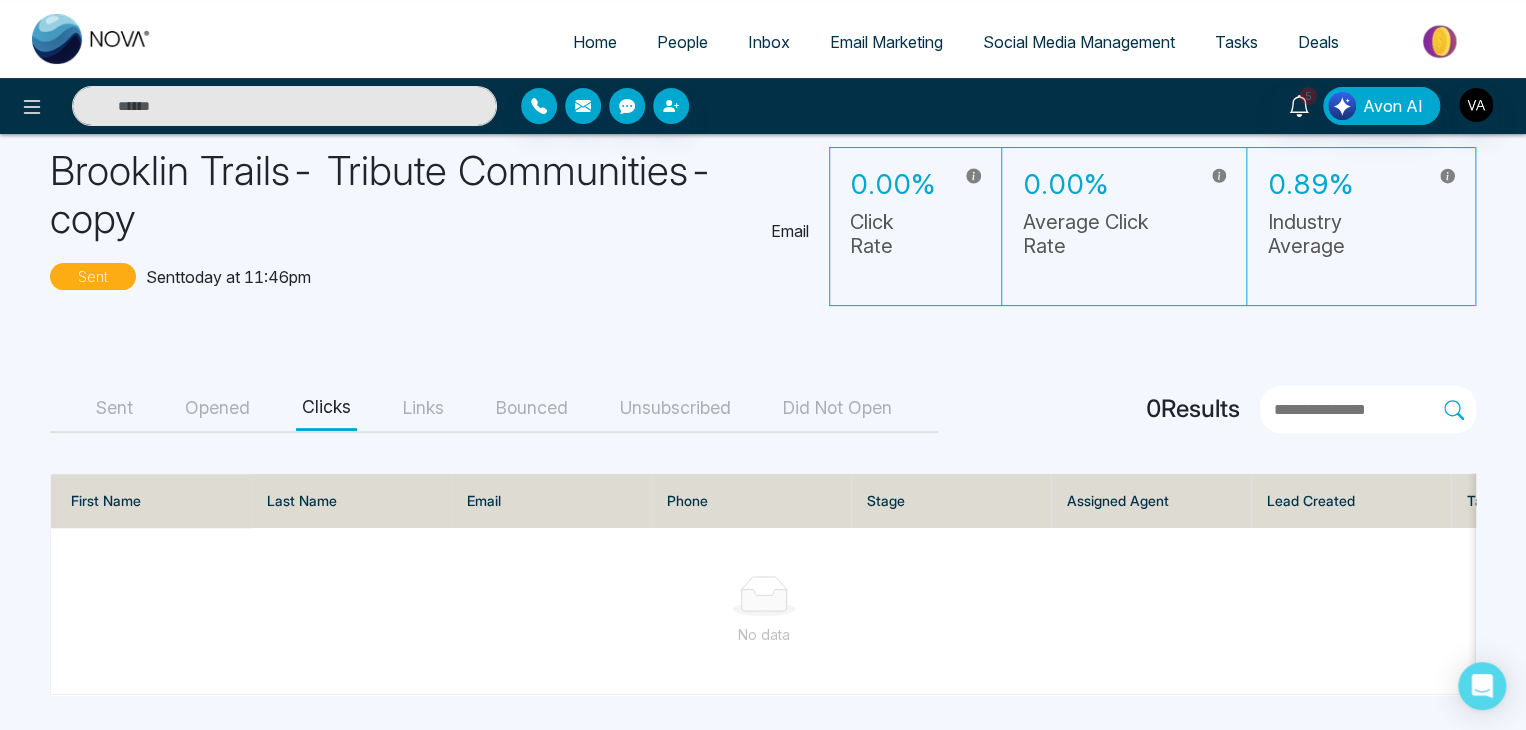 click on "Links" at bounding box center [423, 408] 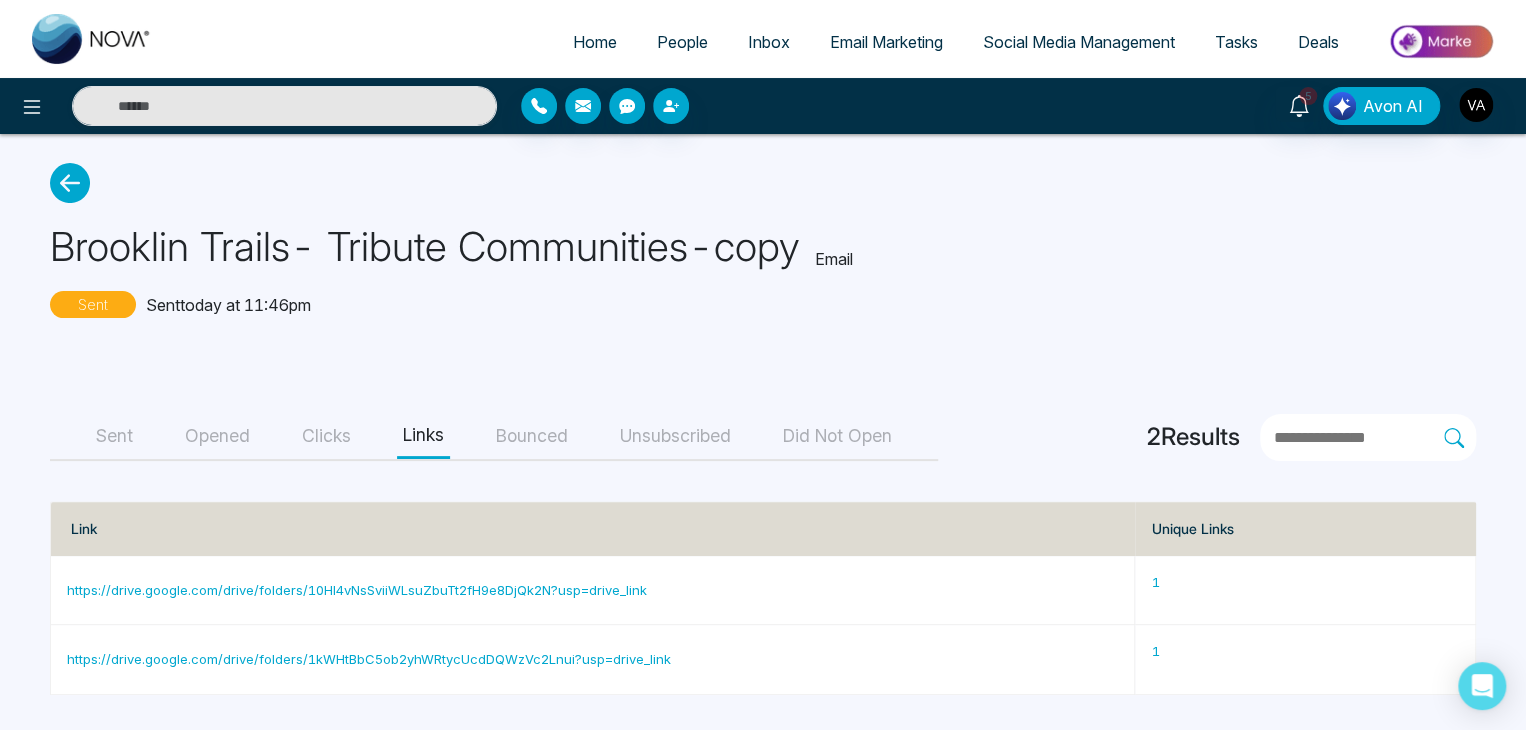 scroll, scrollTop: 4, scrollLeft: 0, axis: vertical 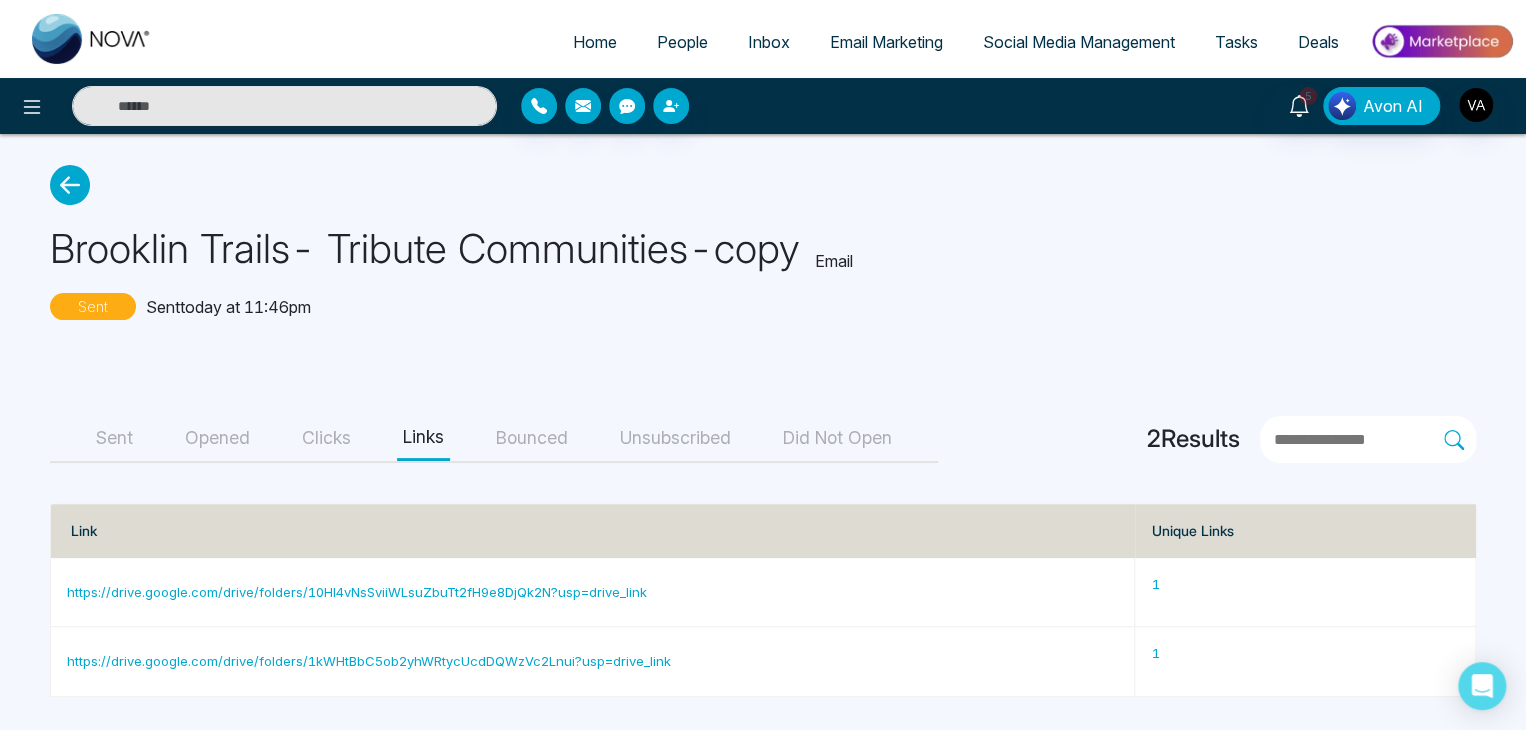 click on "Brooklin Trails- Tribute Communities-copy Email Sent Sent  today at 11:46pm Sent Opened Clicks Links Bounced Unsubscribed Did Not Open 2  Results Link Unique Links     https://drive.google.com/drive/folders/10HI4vNsSviiWLsuZbuTt2fH9e8DjQk2N?usp=drive_link 1 https://drive.google.com/drive/folders/1kWHtBbC5ob2yhWRtycUcdDQWzVc2Lnui?usp=drive_link 1" at bounding box center (763, 431) 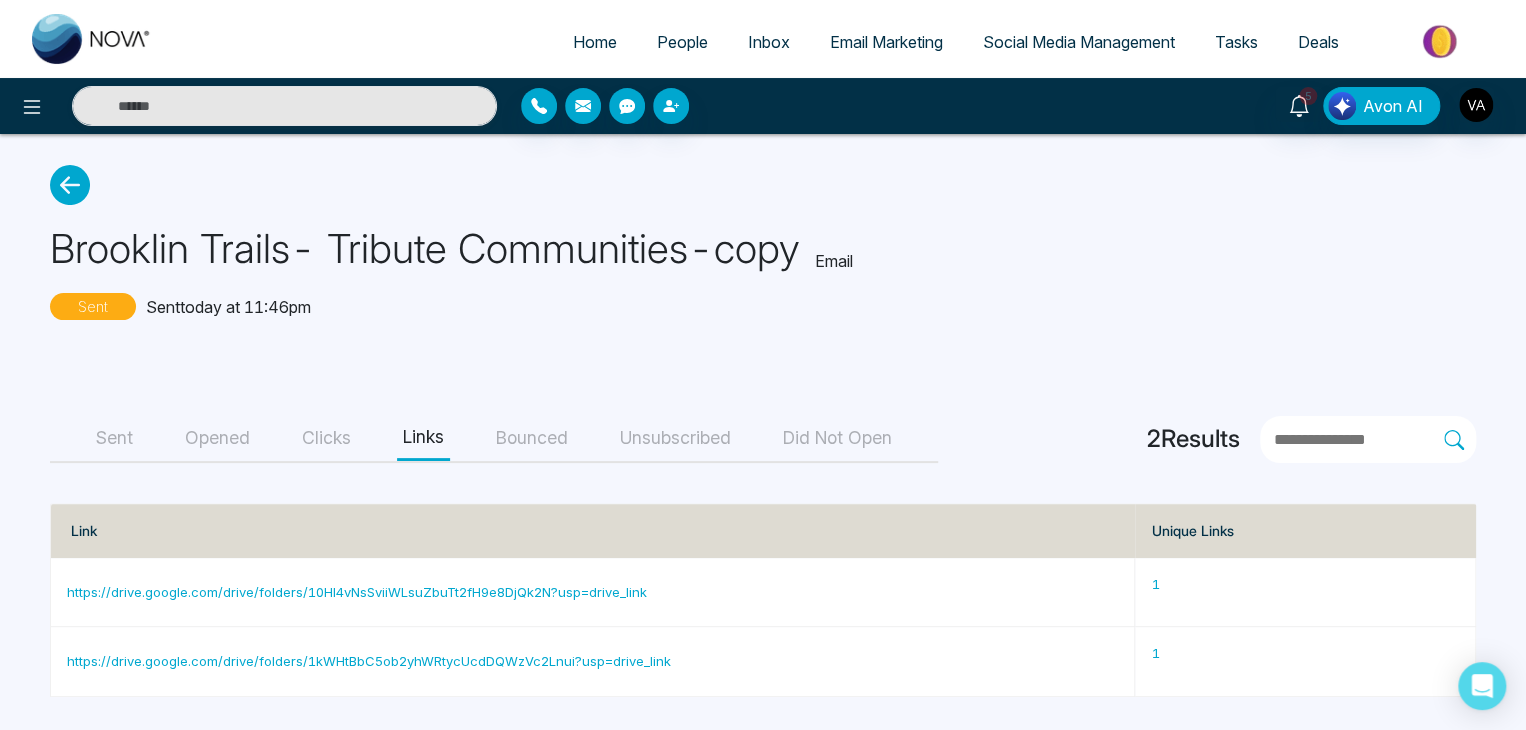 click on "Bounced" at bounding box center (532, 438) 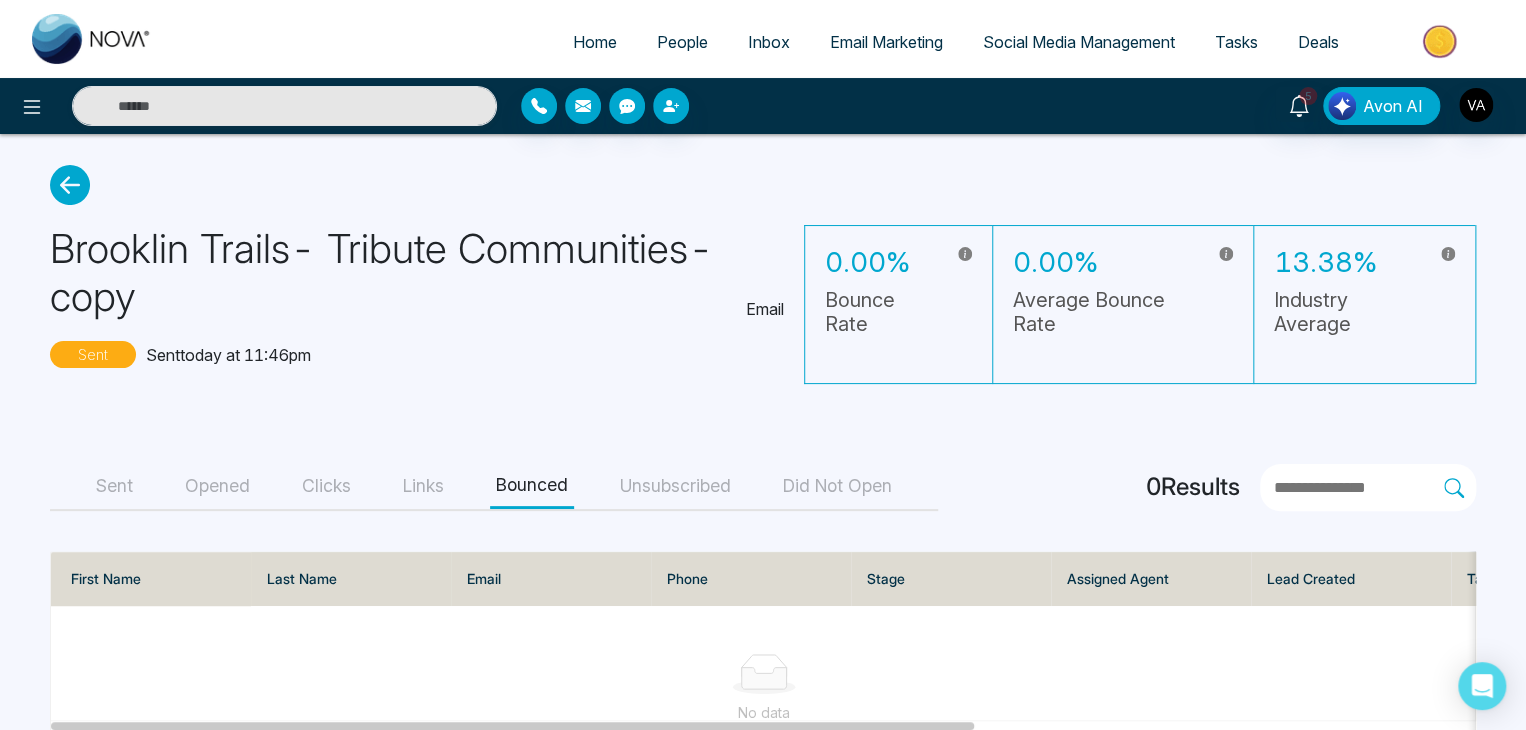 click on "Unsubscribed" at bounding box center [675, 486] 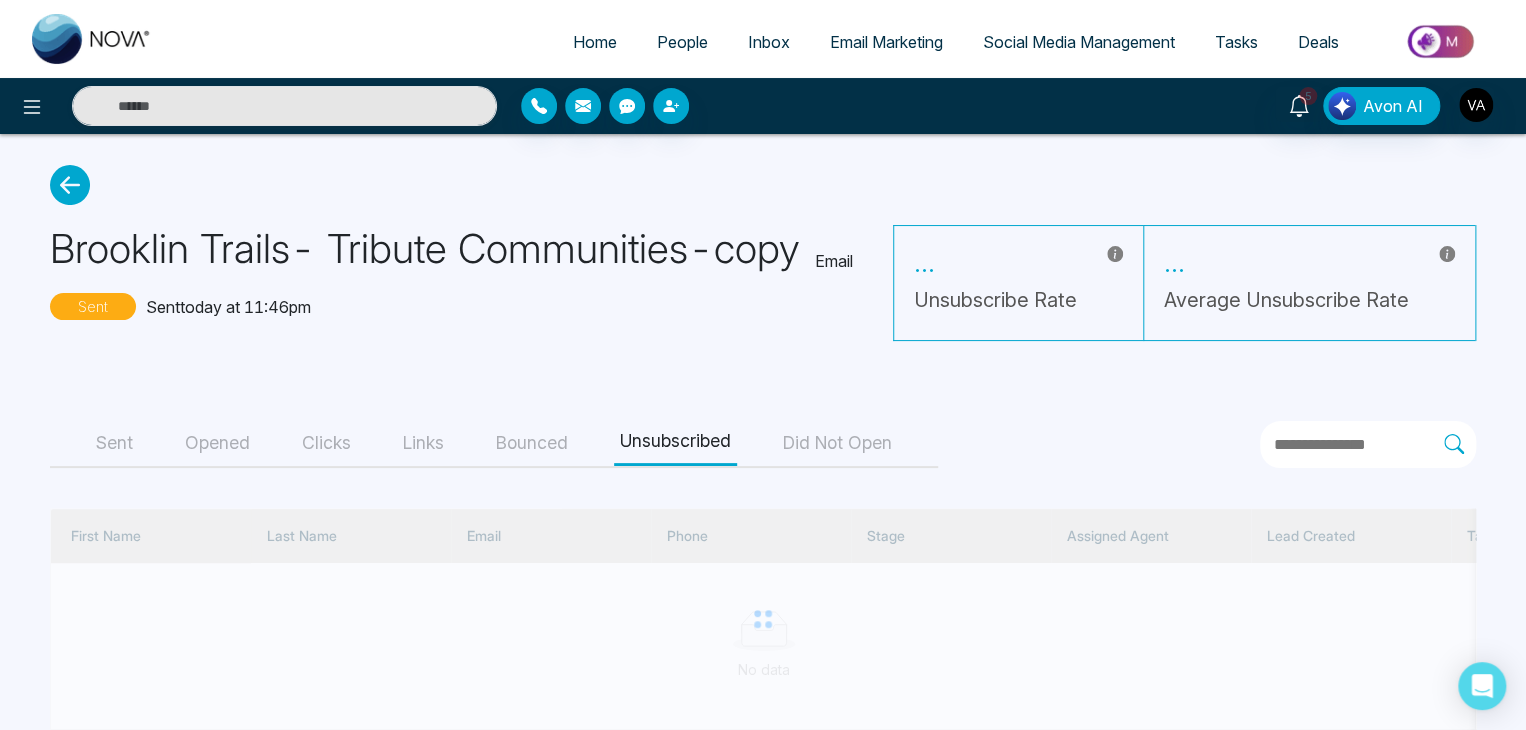 click on "Brooklin Trails- Tribute Communities-copy Email Sent Sent  today at 11:46pm ... Unsubscribe Rate ... Average Unsubscribe Rate Sent Opened Clicks Links Bounced Unsubscribed Did Not Open First Name Last Name Email Phone Stage Assigned Agent Lead Created Tags Source Last Communication Reason Unsubscribed Time                         No data" at bounding box center (763, 447) 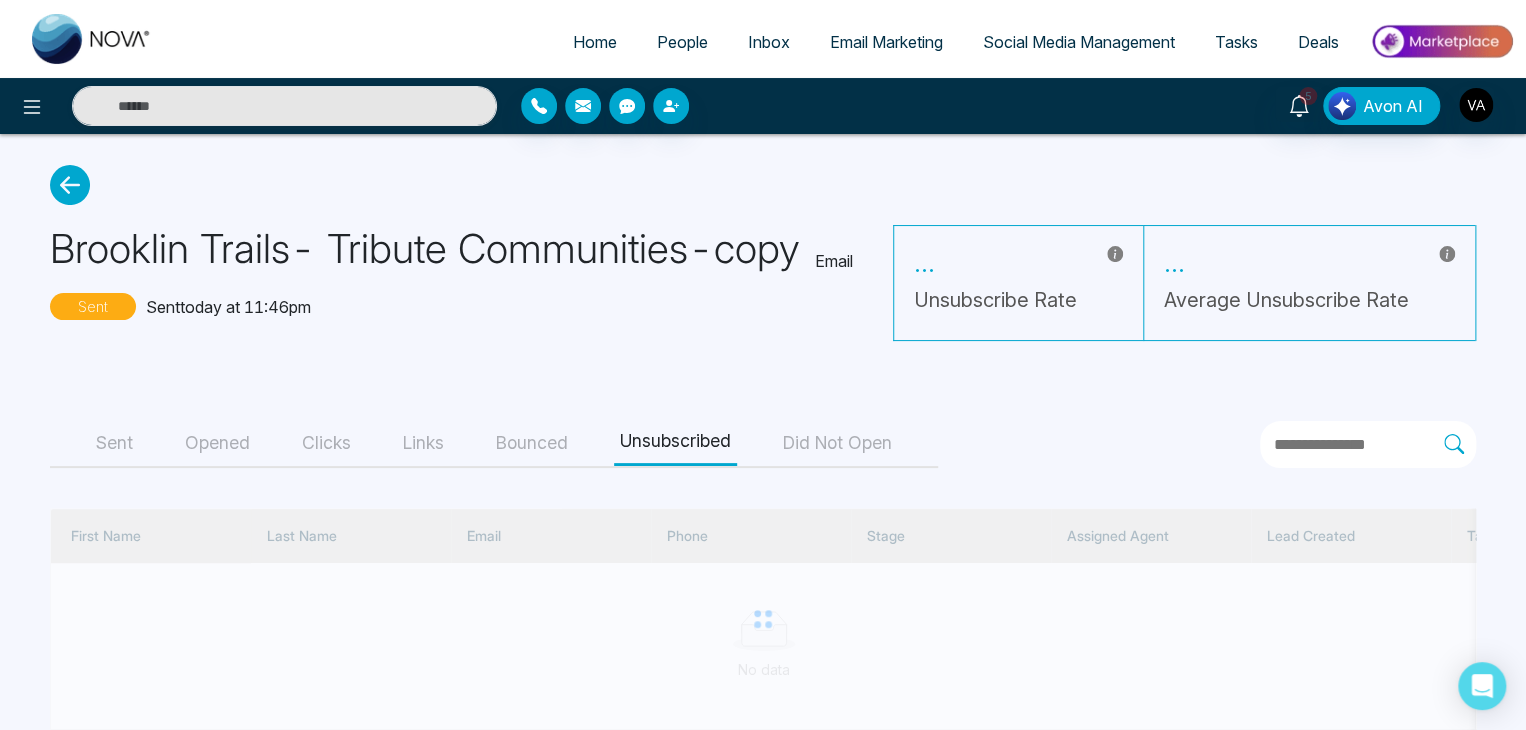click on "Brooklin Trails- Tribute Communities-copy Email Sent Sent  today at 11:46pm ... Unsubscribe Rate ... Average Unsubscribe Rate Sent Opened Clicks Links Bounced Unsubscribed Did Not Open First Name Last Name Email Phone Stage Assigned Agent Lead Created Tags Source Last Communication Reason Unsubscribed Time                         No data" at bounding box center [763, 447] 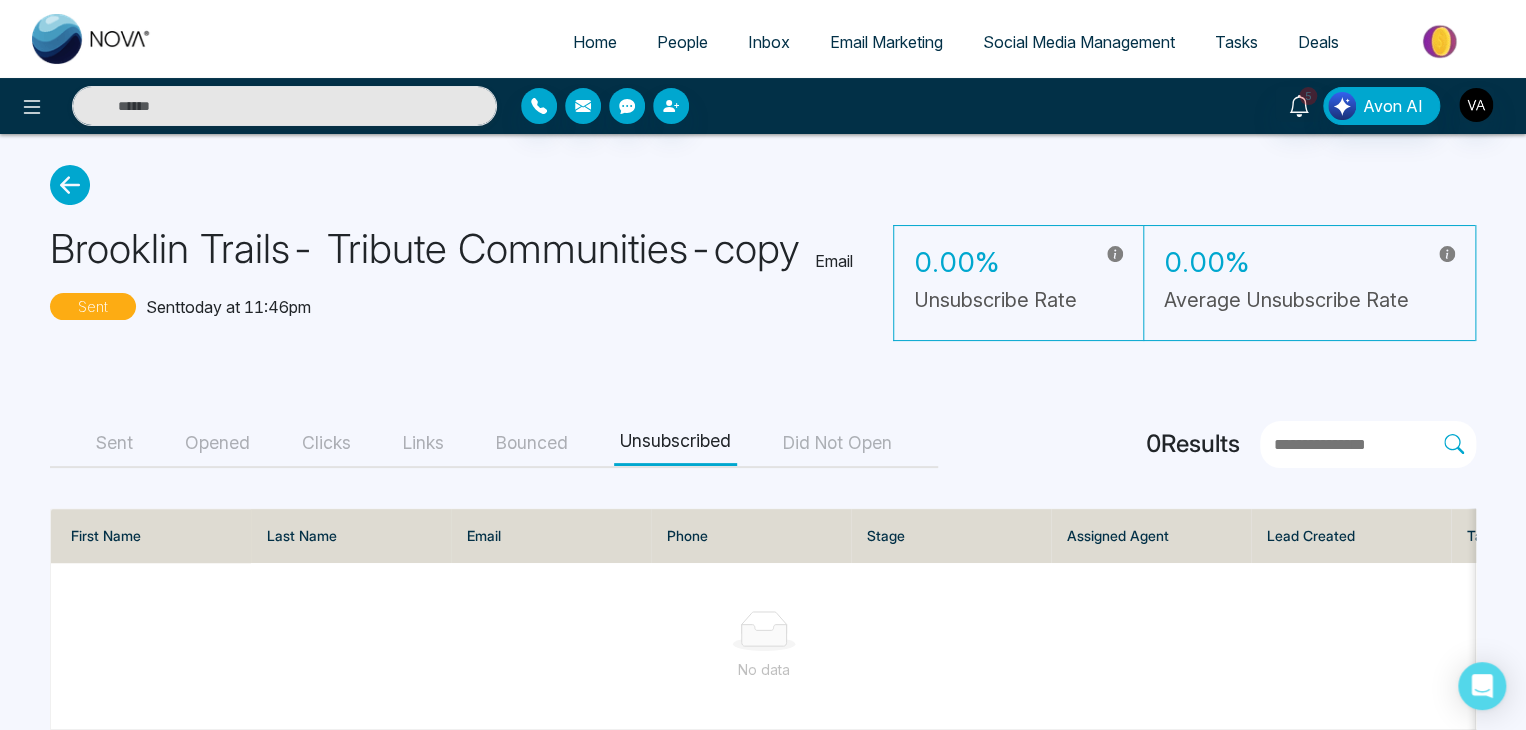 click on "Did Not Open" at bounding box center (837, 443) 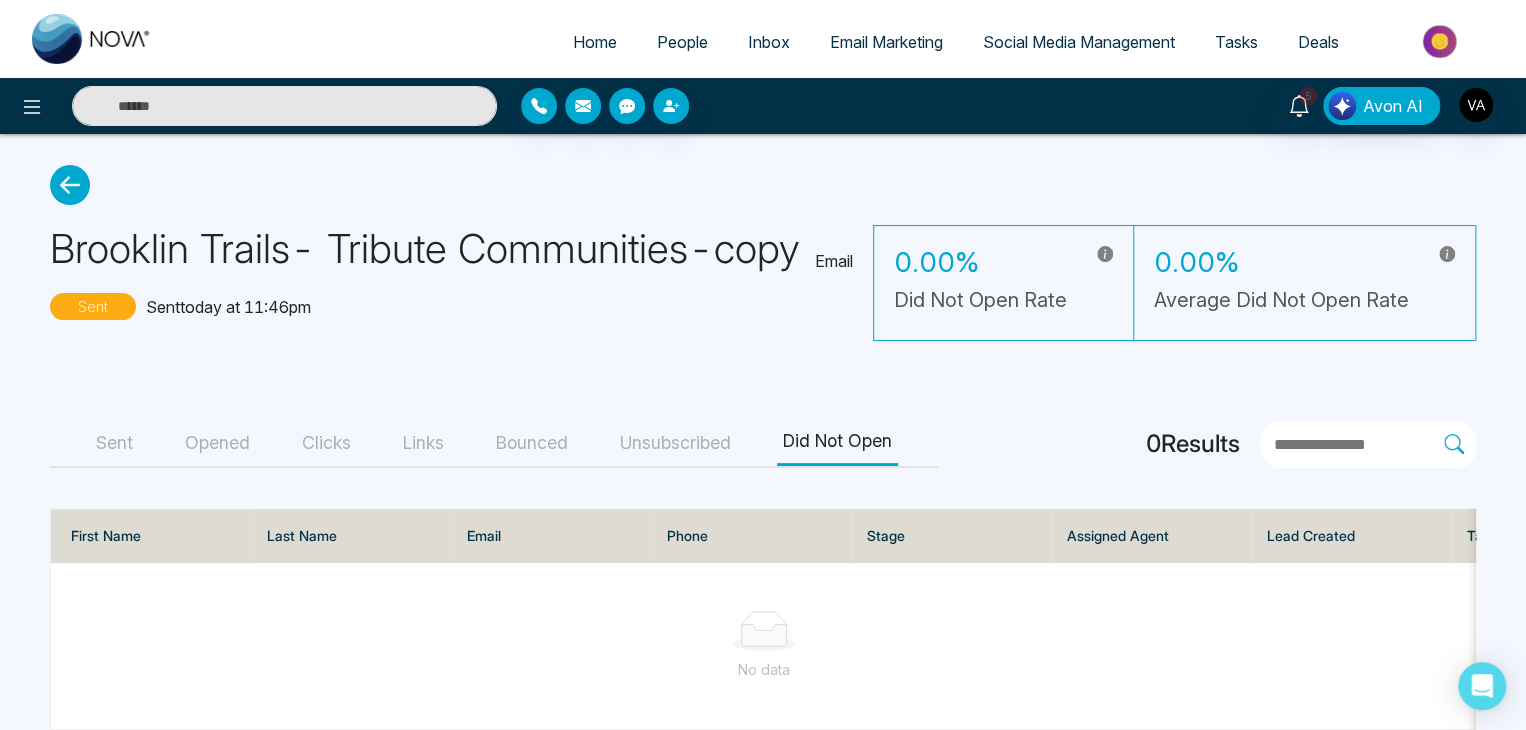 click 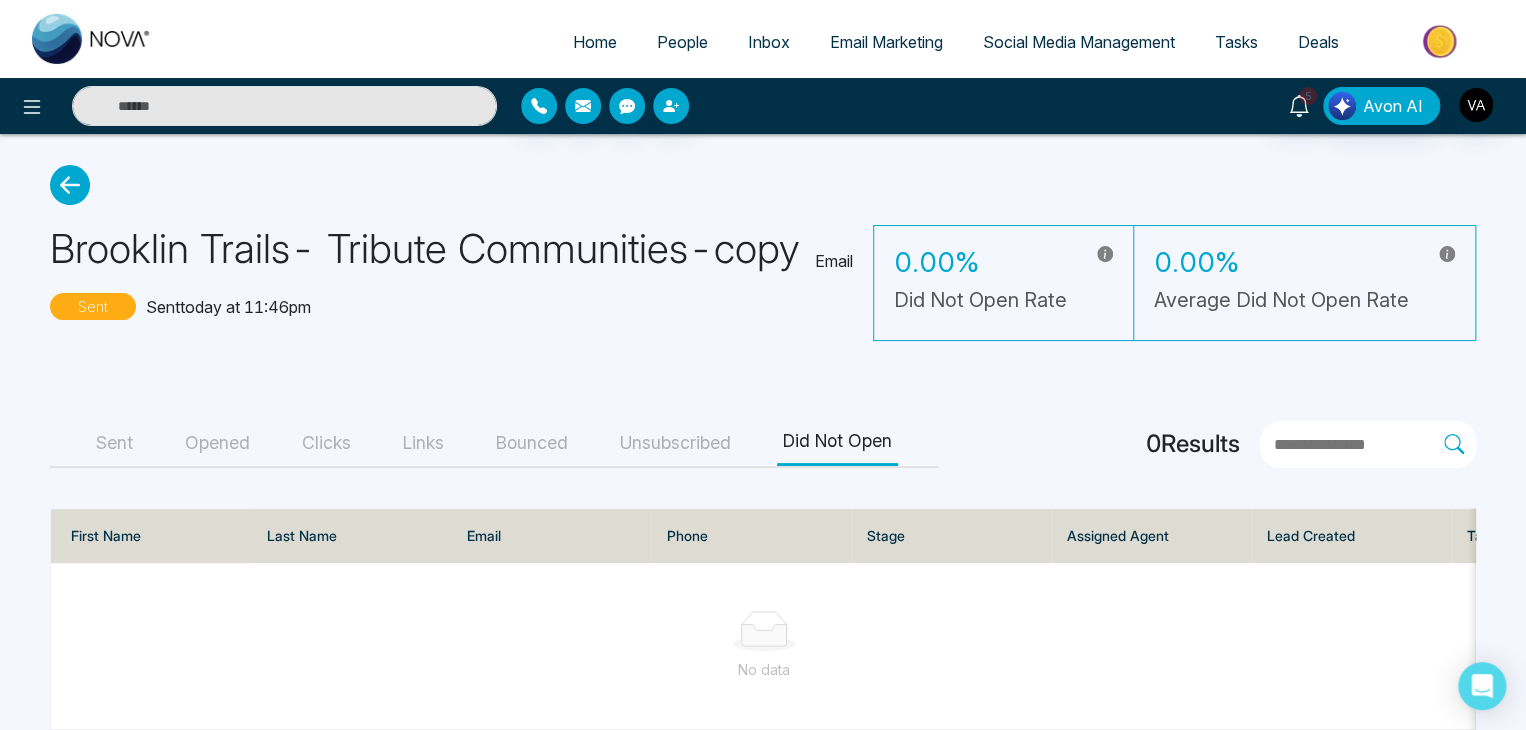 scroll, scrollTop: 0, scrollLeft: 0, axis: both 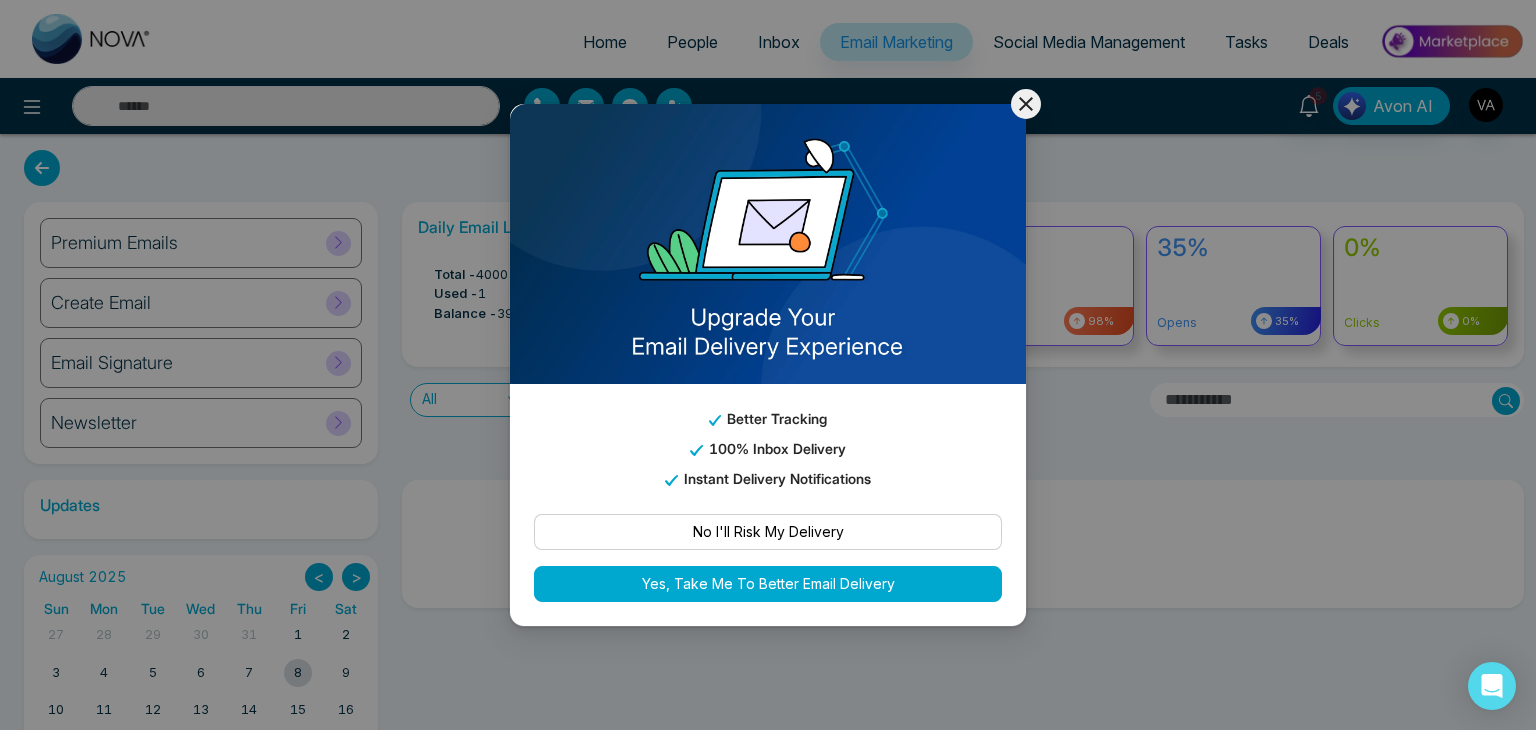 click 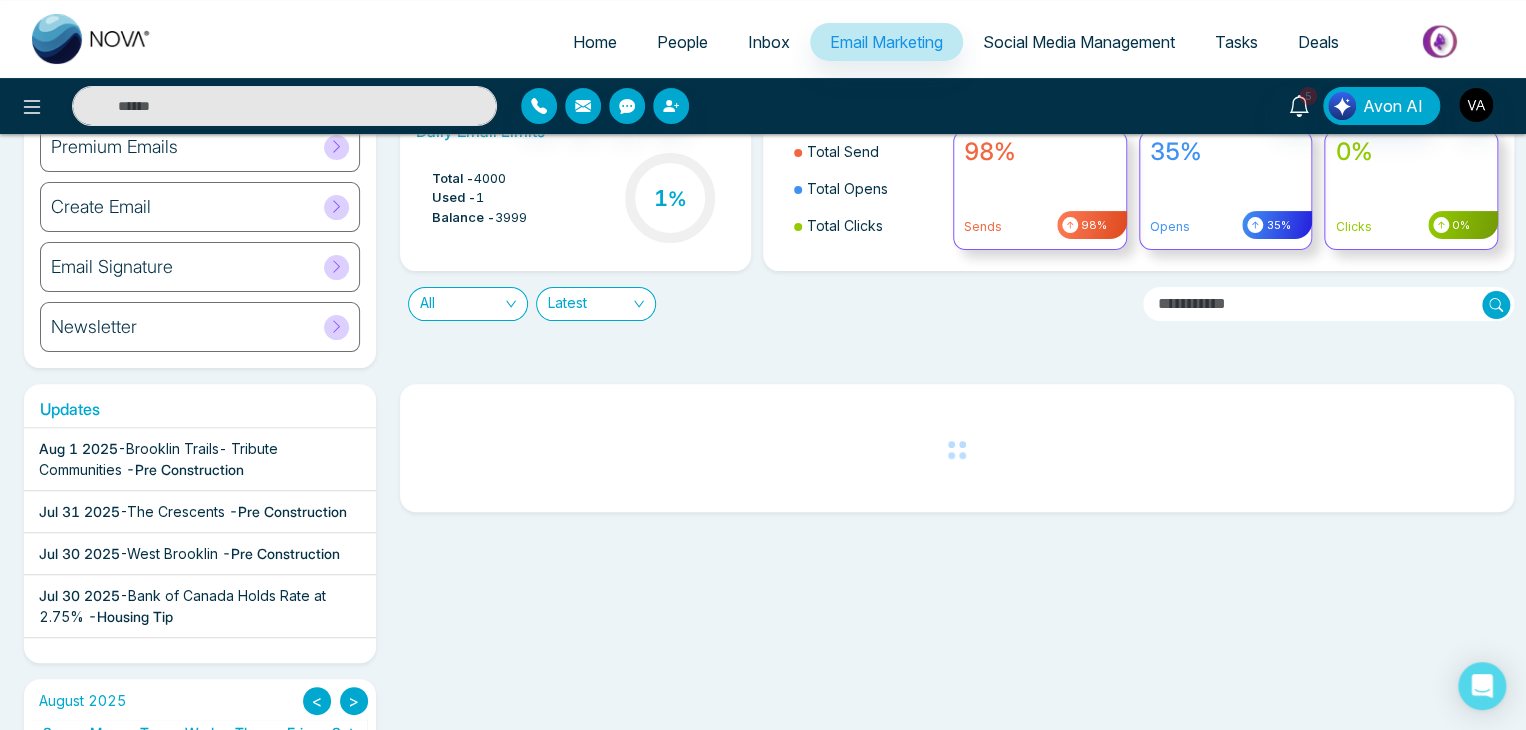 scroll, scrollTop: 0, scrollLeft: 0, axis: both 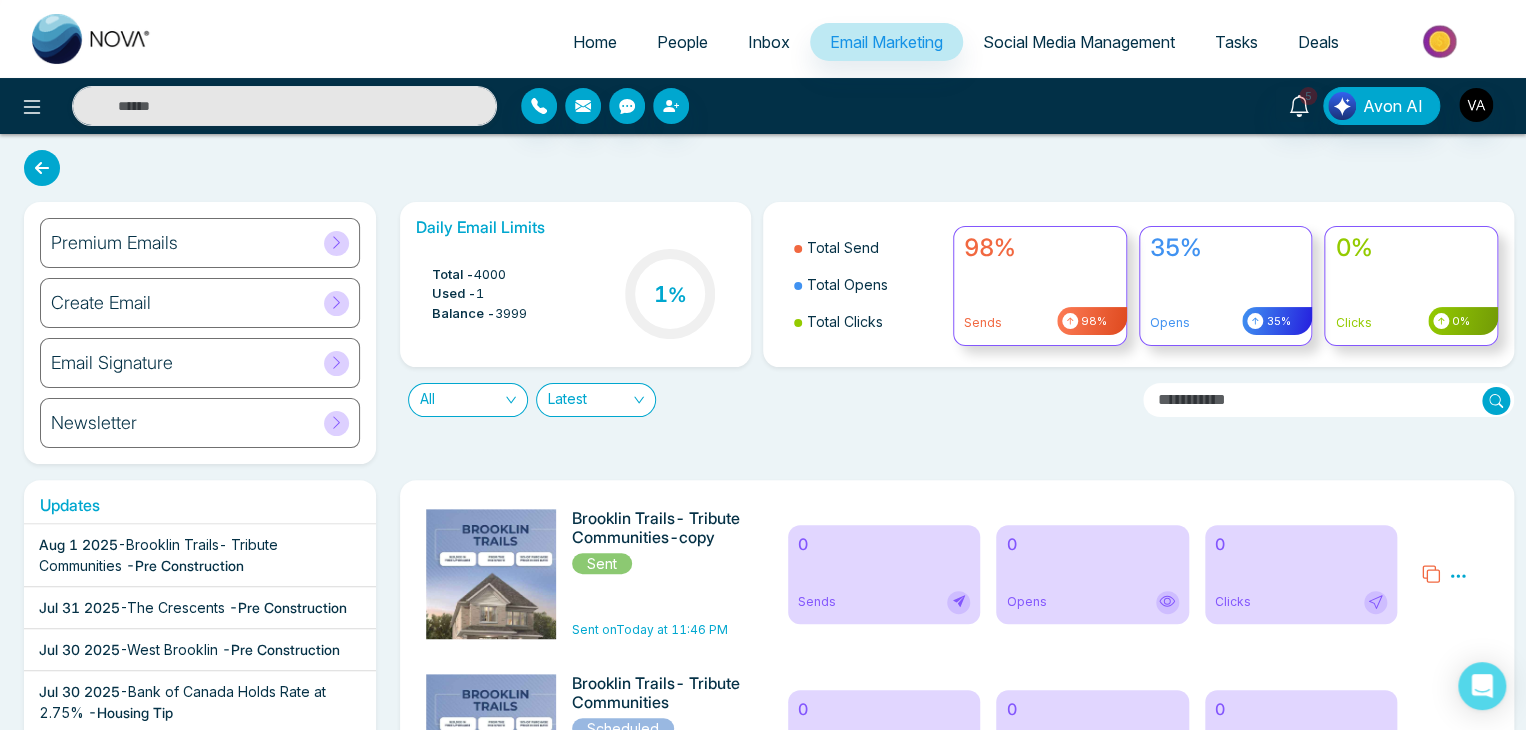 click at bounding box center [336, 243] 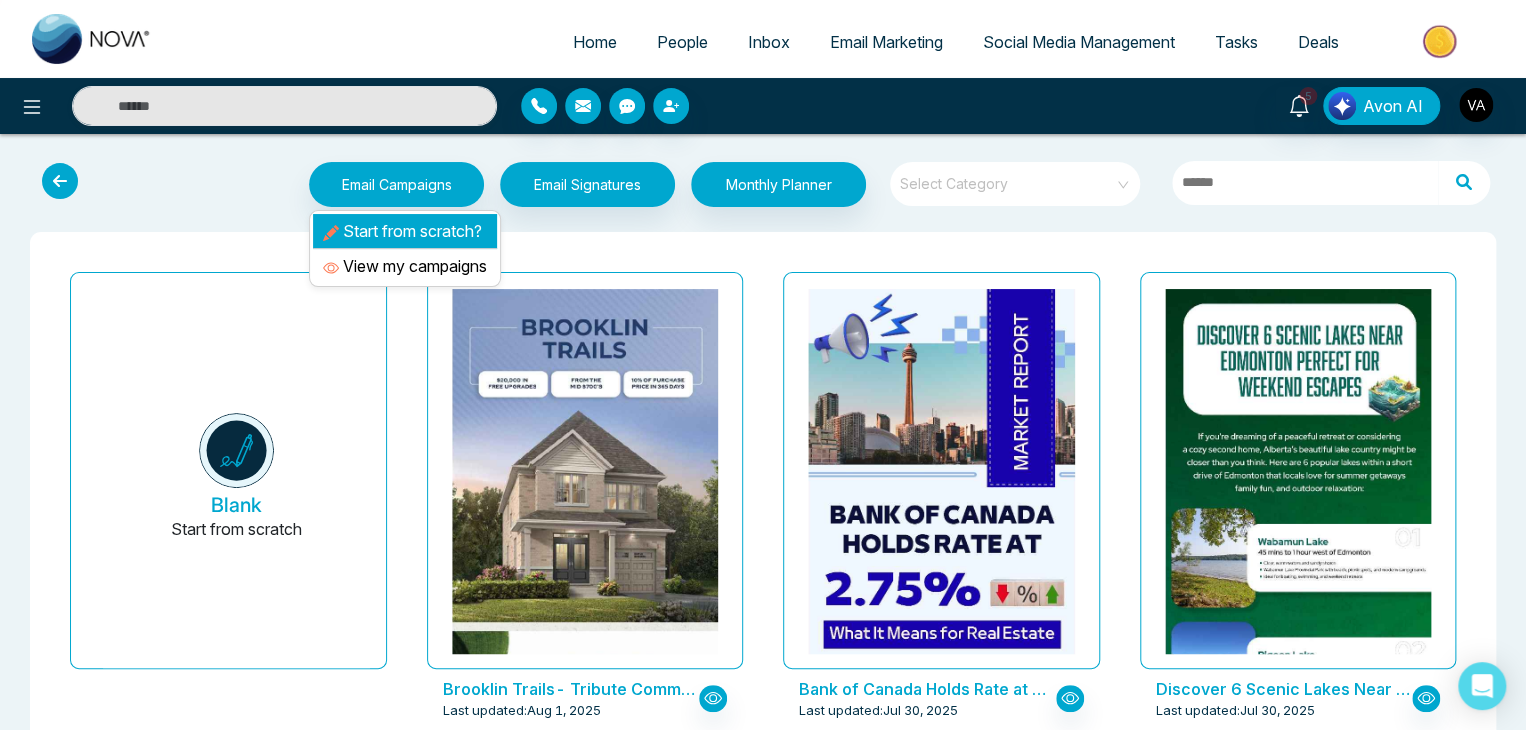 click on "Start from scratch?" at bounding box center [405, 231] 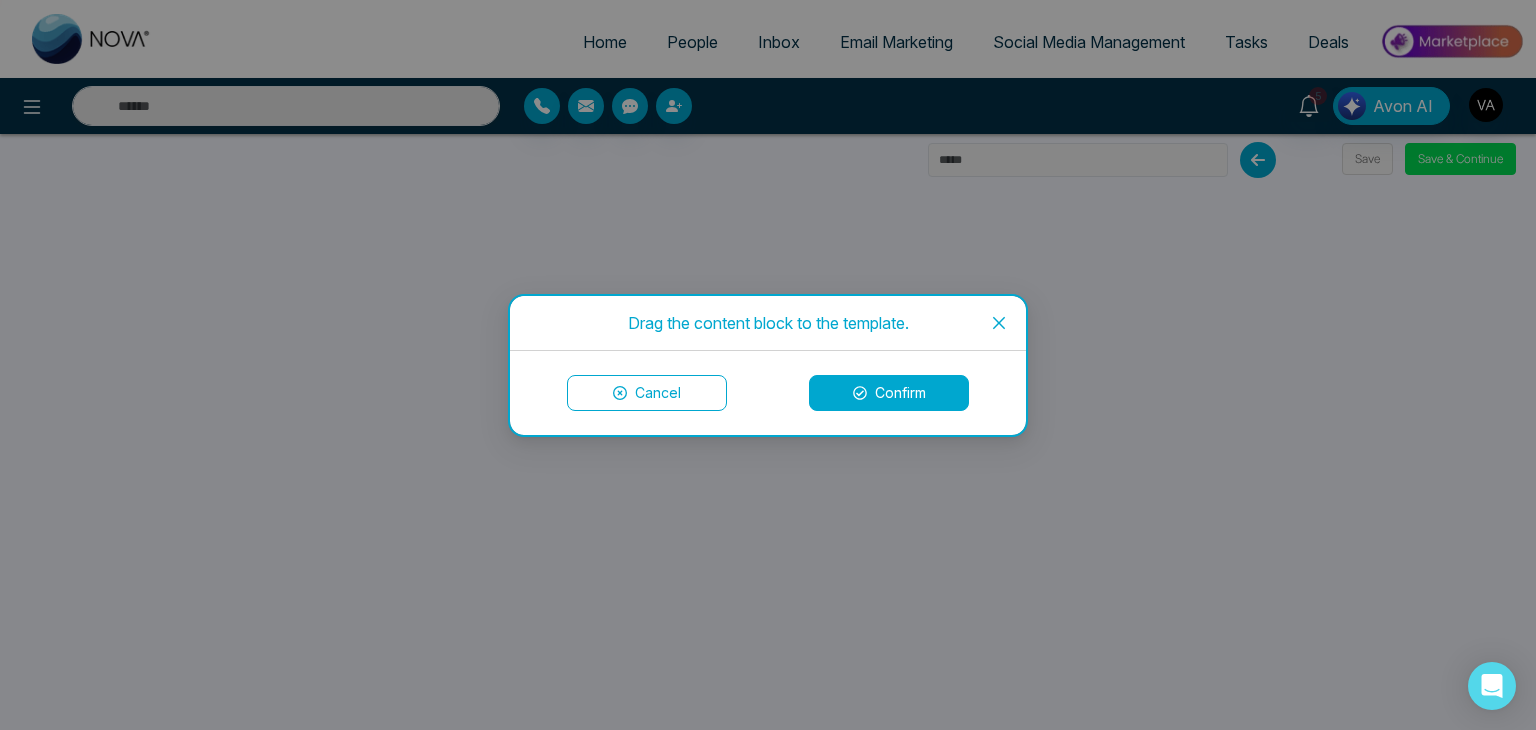 click on "Confirm" at bounding box center (889, 393) 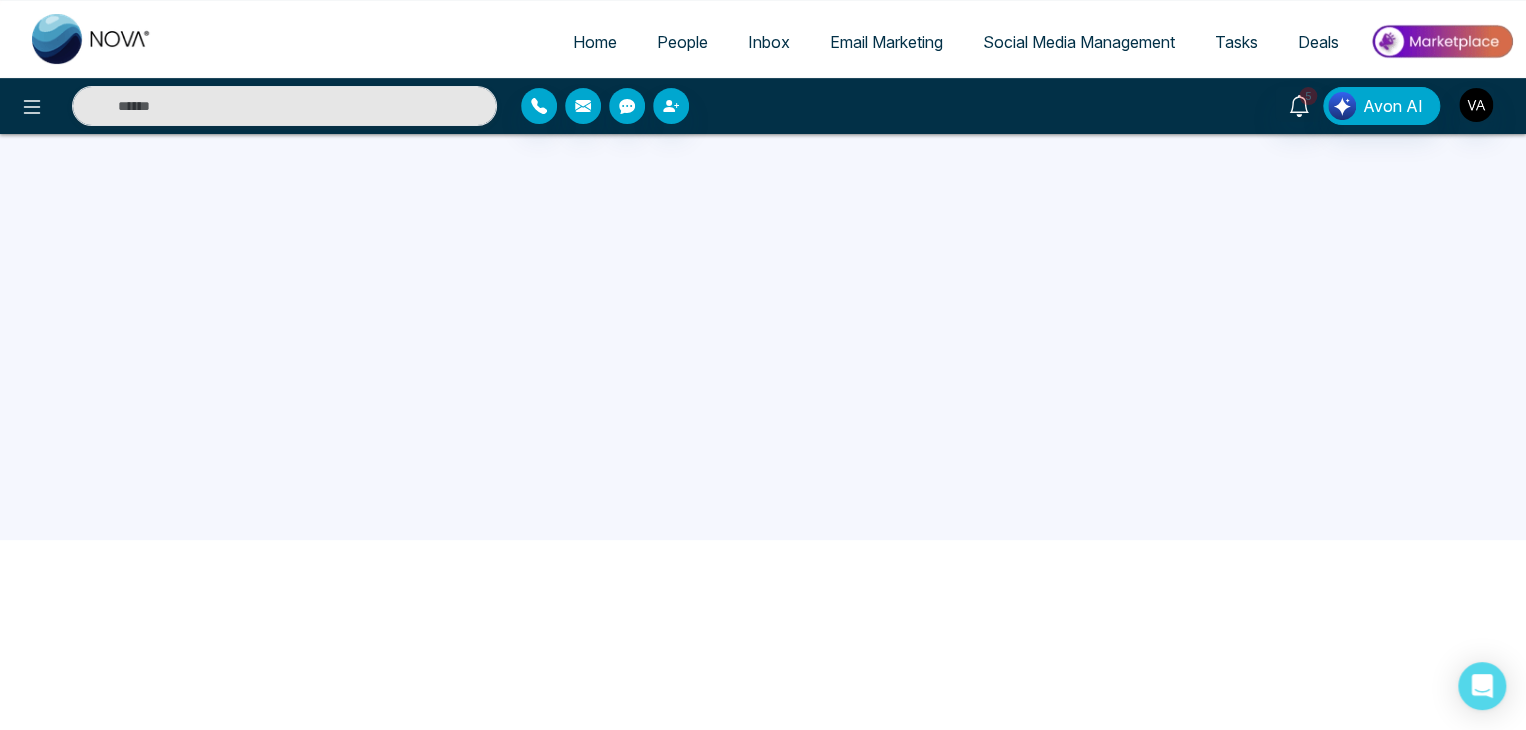 scroll, scrollTop: 0, scrollLeft: 0, axis: both 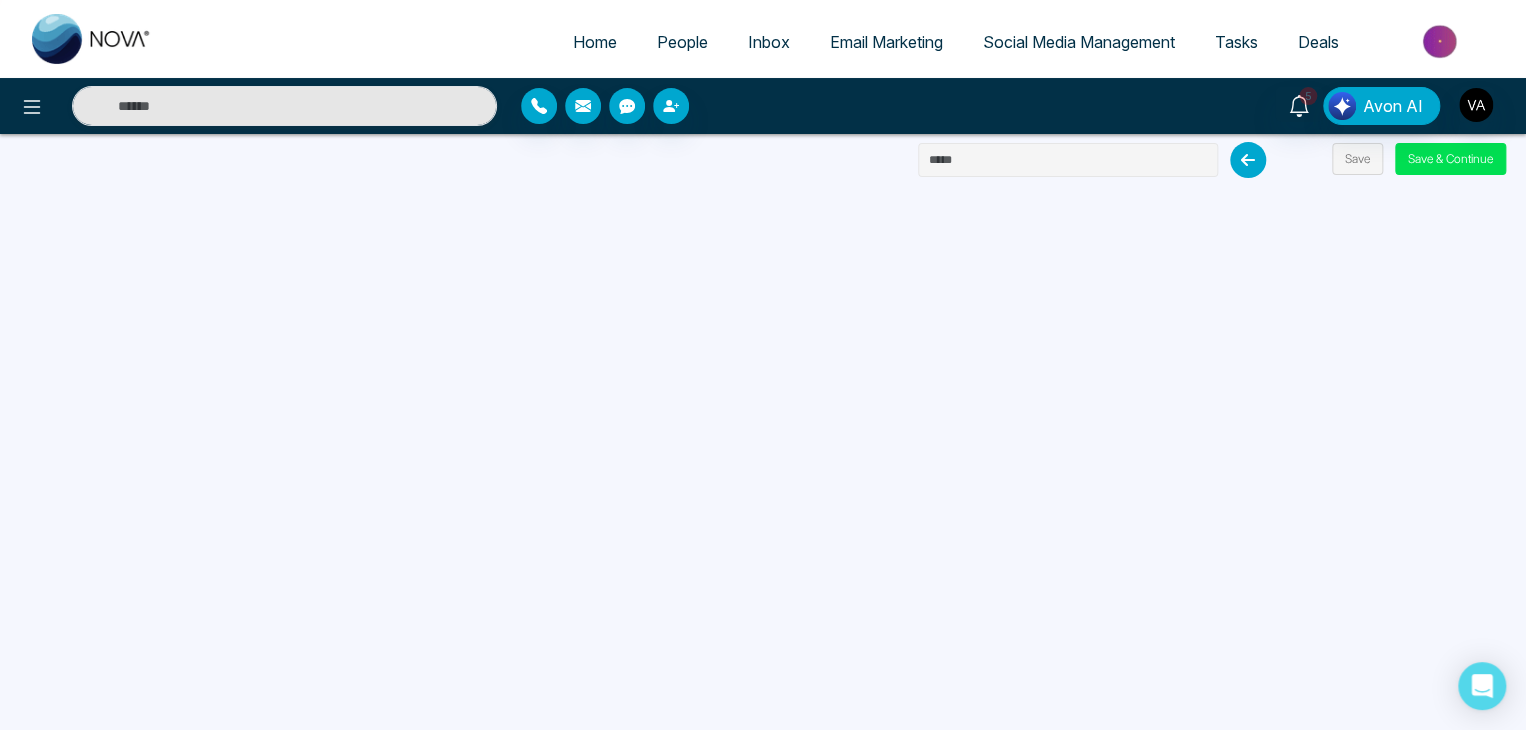 click at bounding box center (1068, 160) 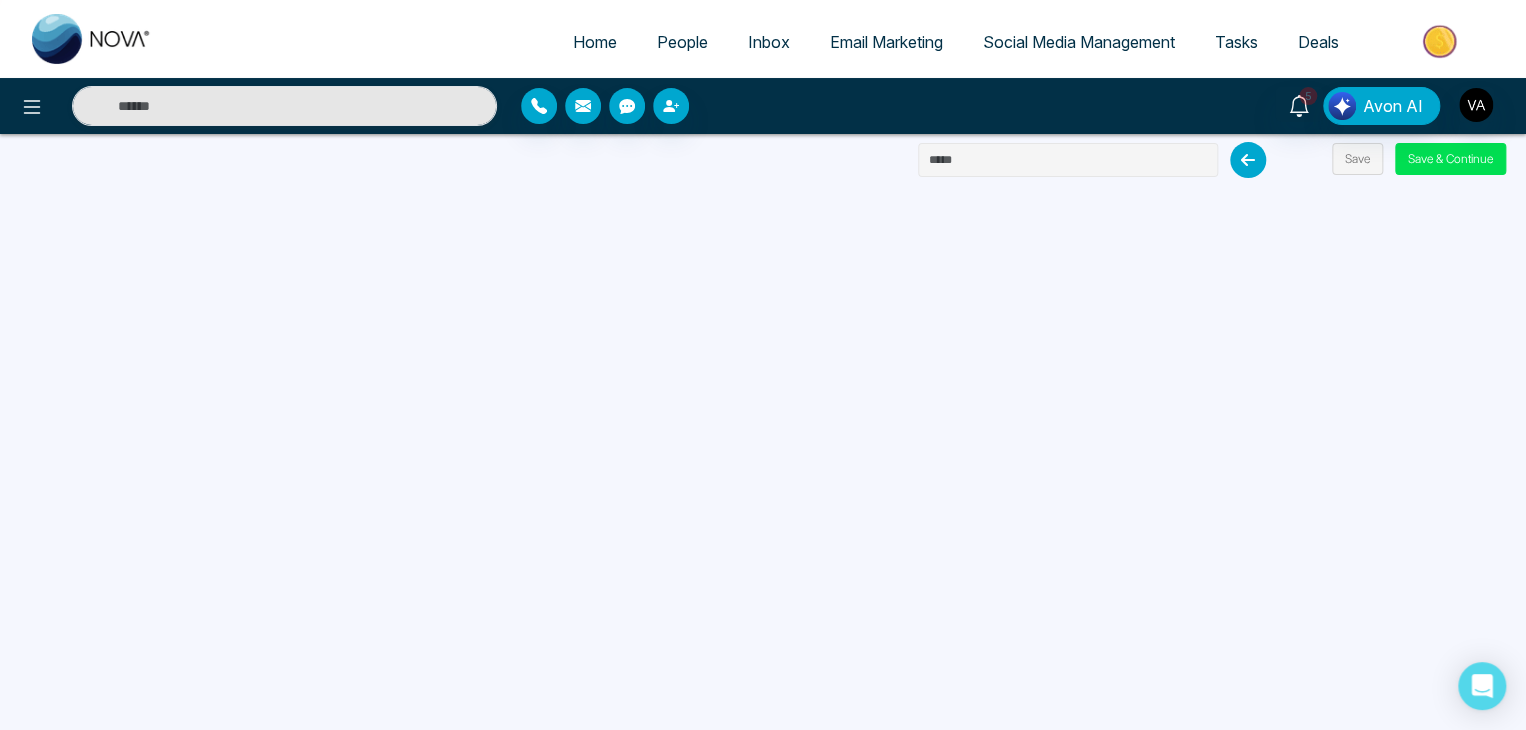 click at bounding box center (1068, 160) 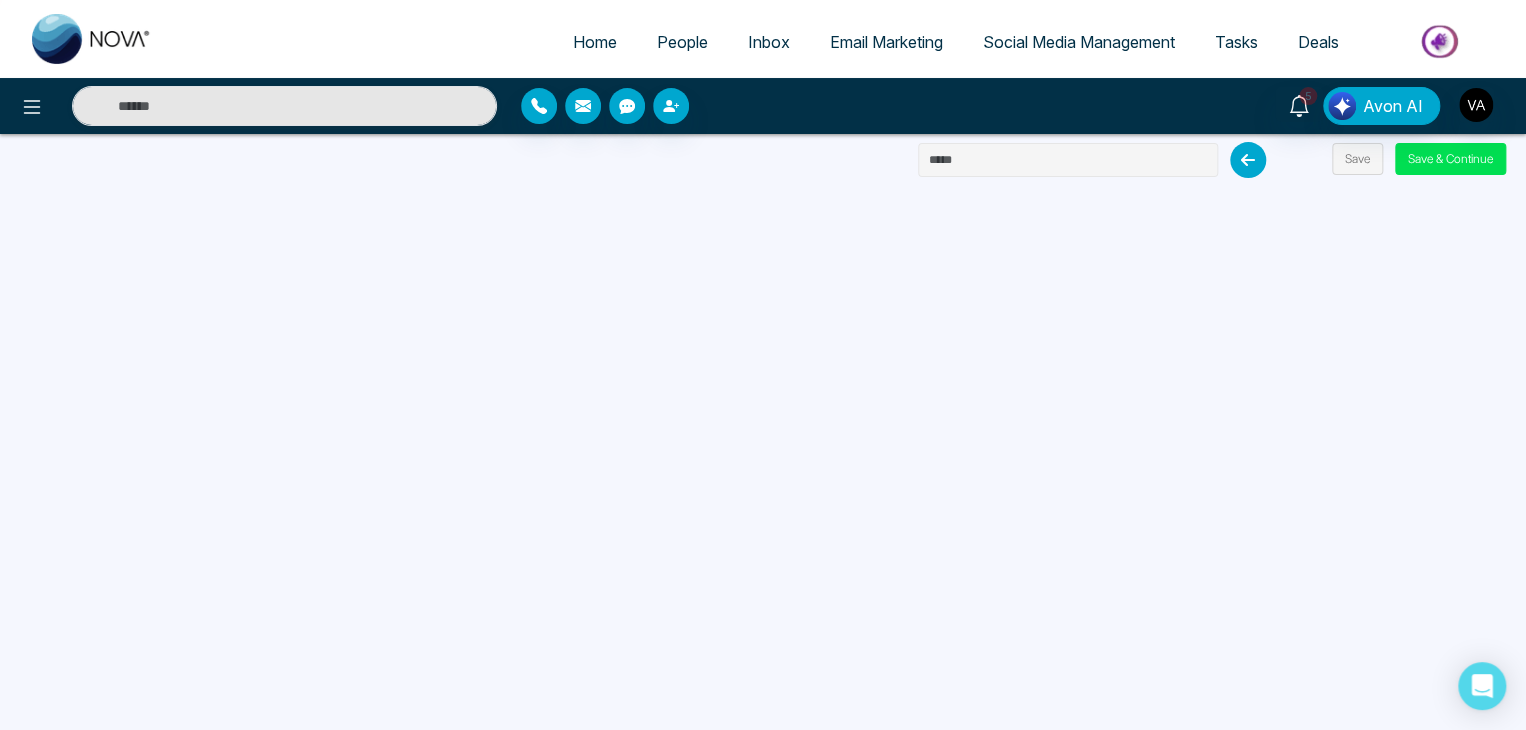 click at bounding box center (1068, 160) 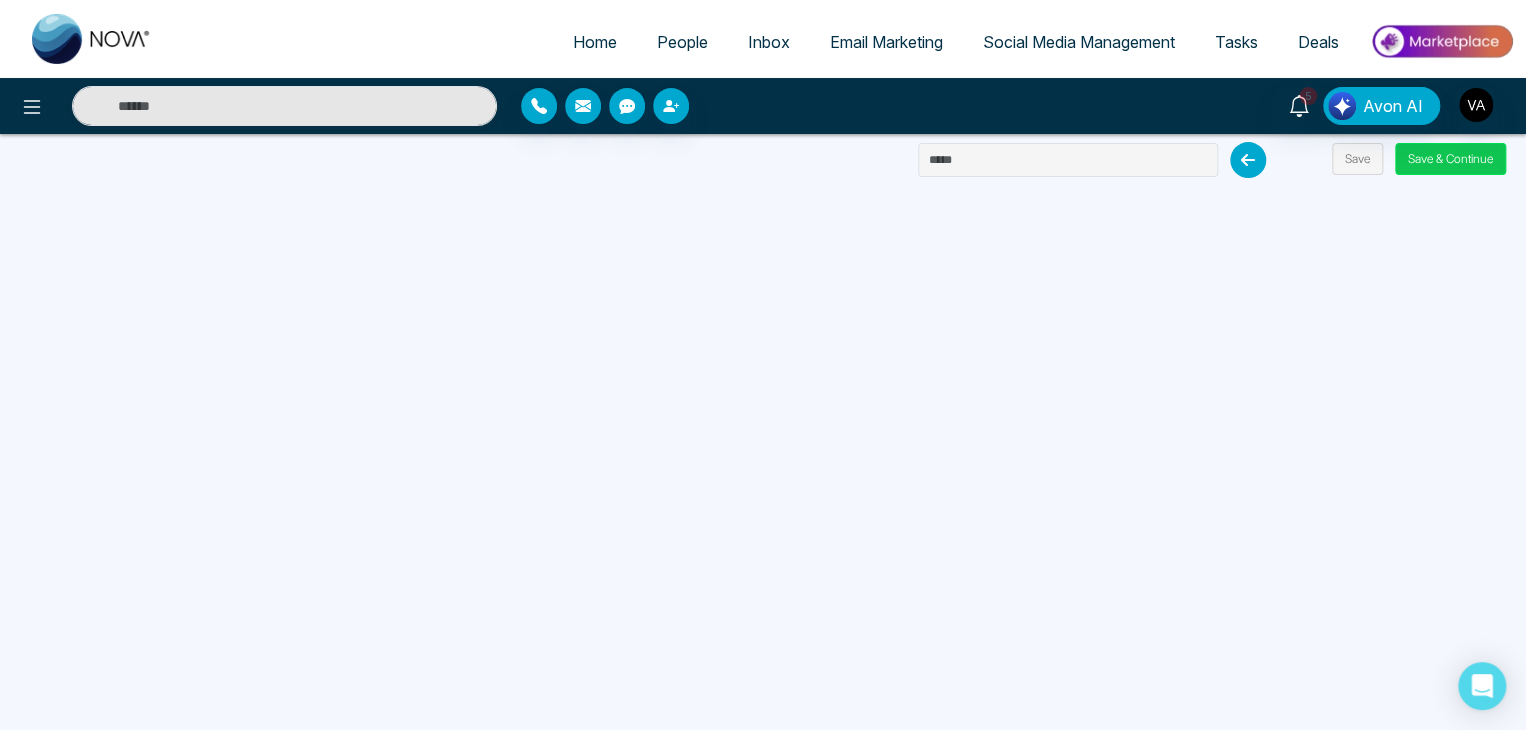 click on "Save & Continue" at bounding box center [1450, 159] 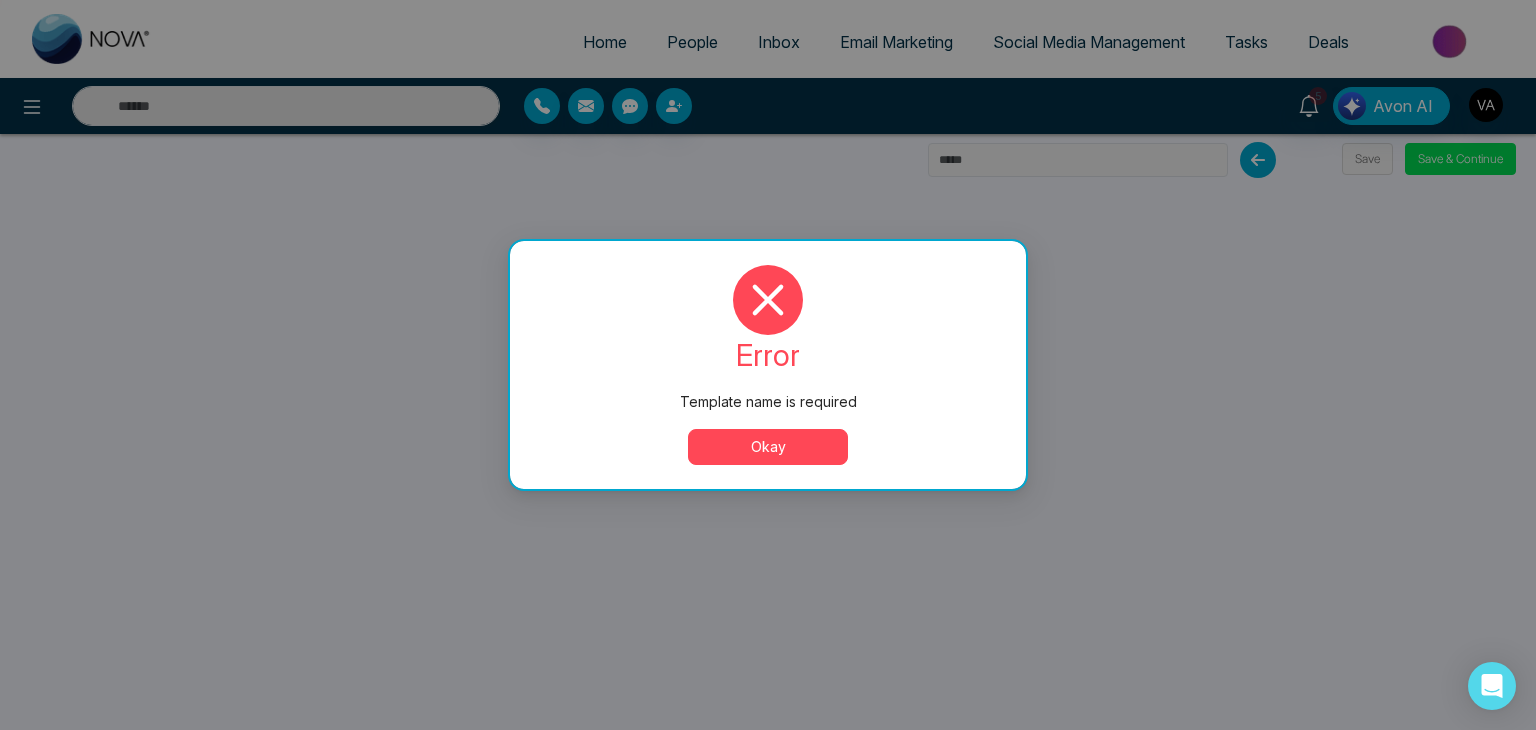 click on "Okay" at bounding box center (768, 447) 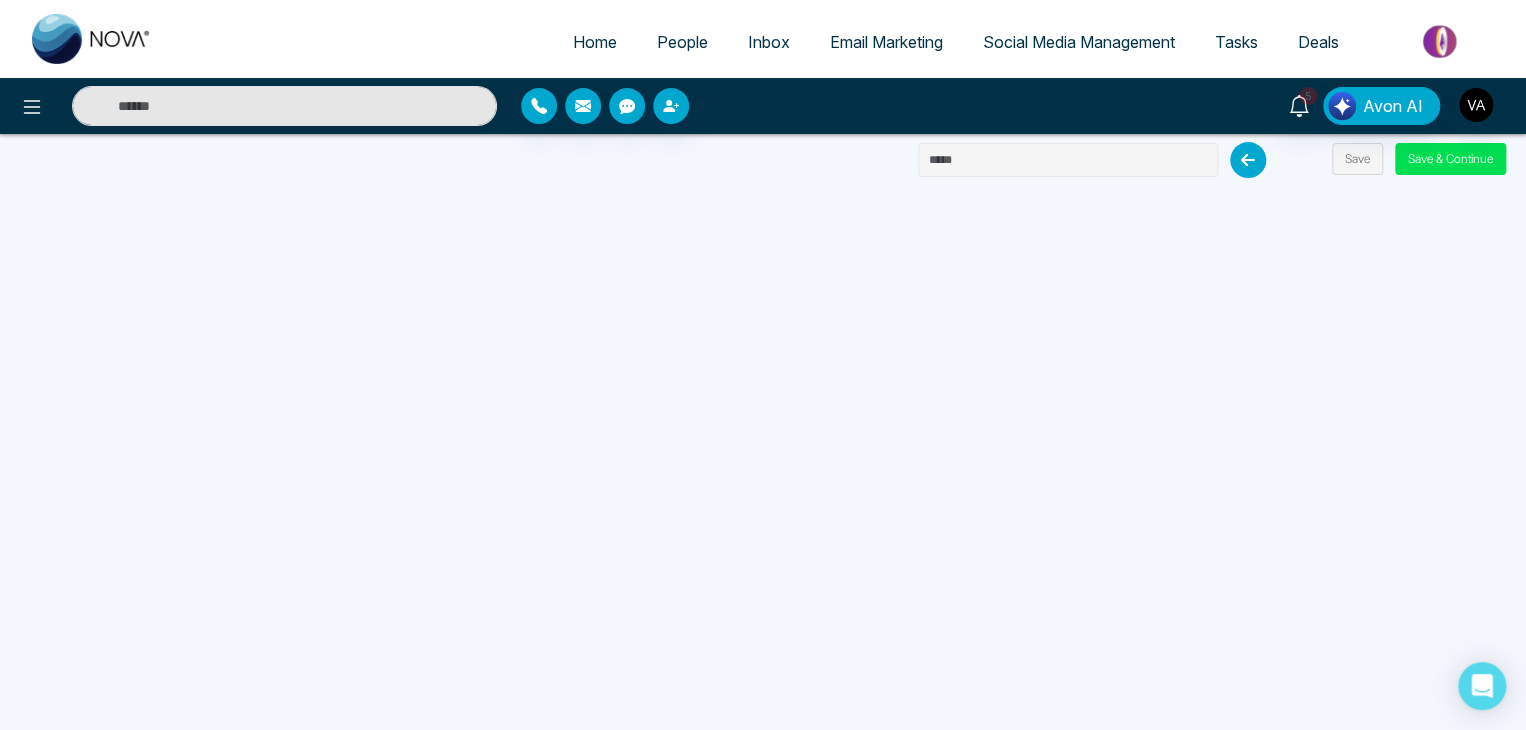 click at bounding box center [1068, 160] 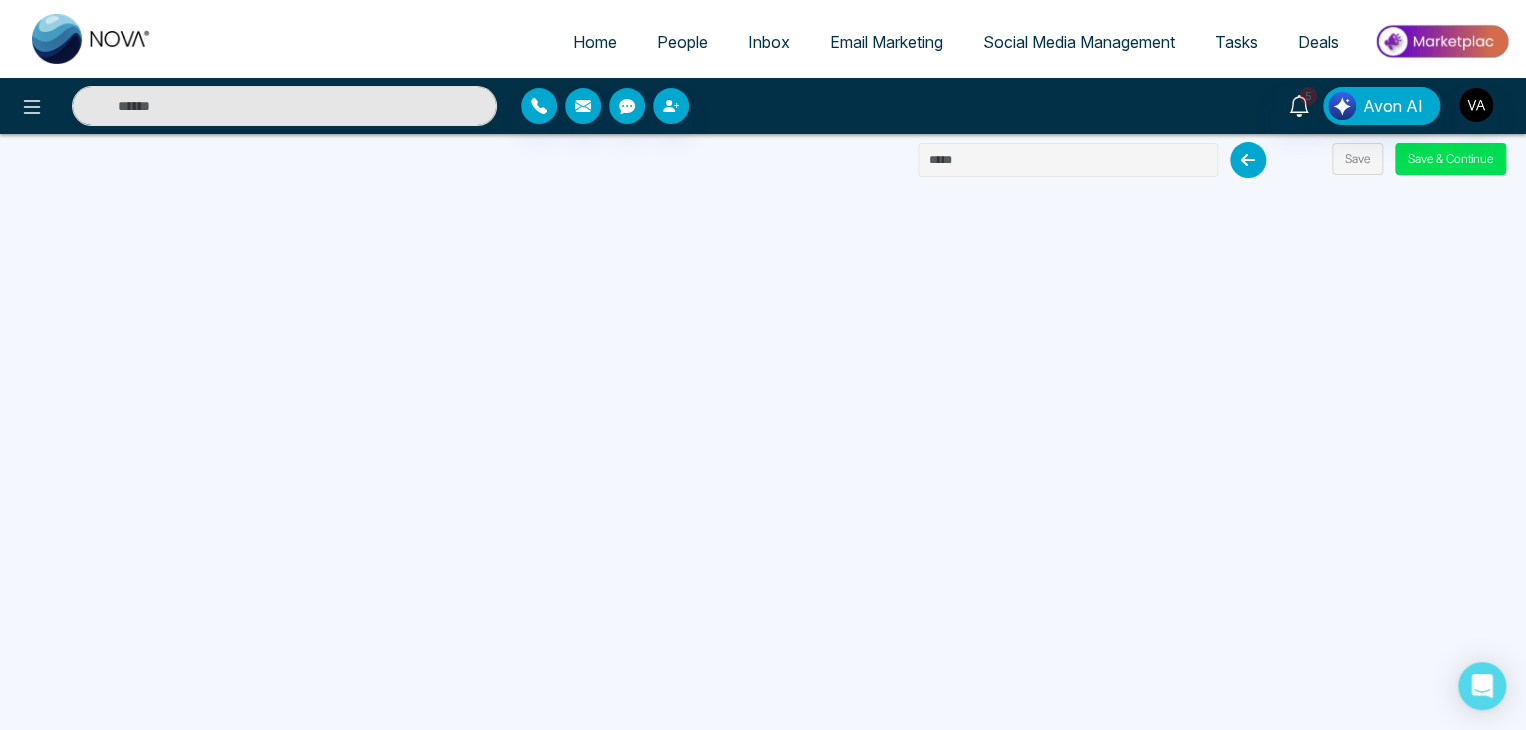 click at bounding box center [1068, 160] 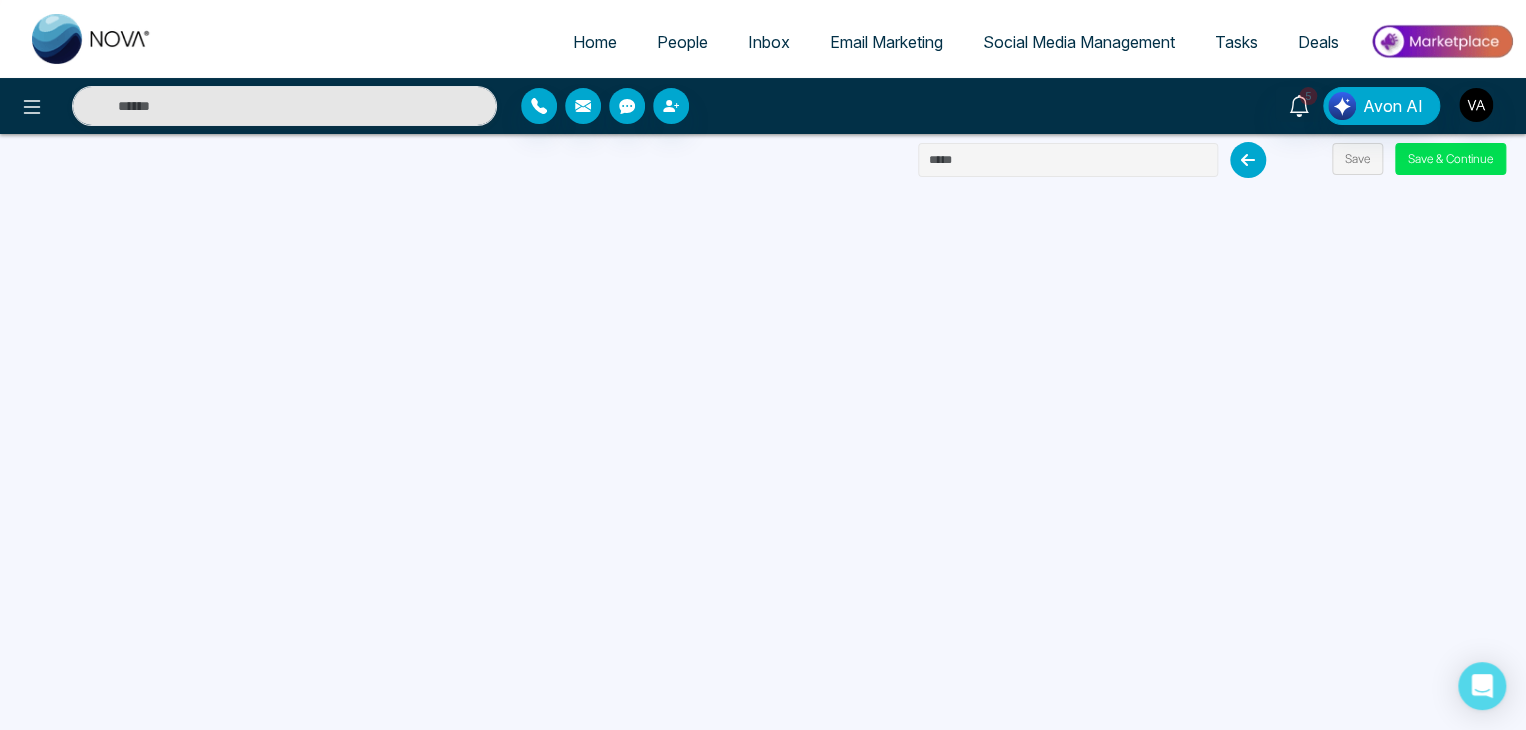 click at bounding box center [1068, 160] 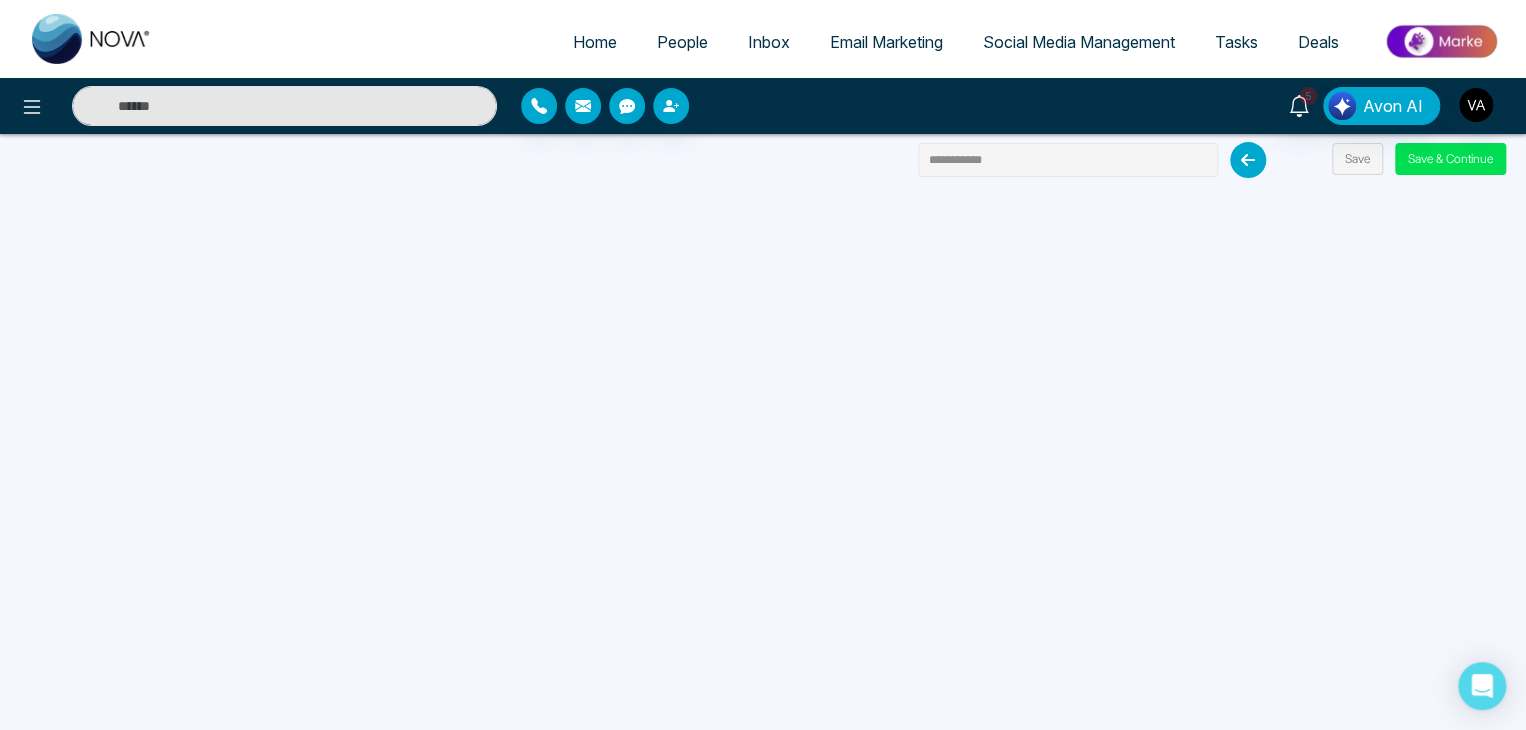 click on "**********" at bounding box center [1068, 160] 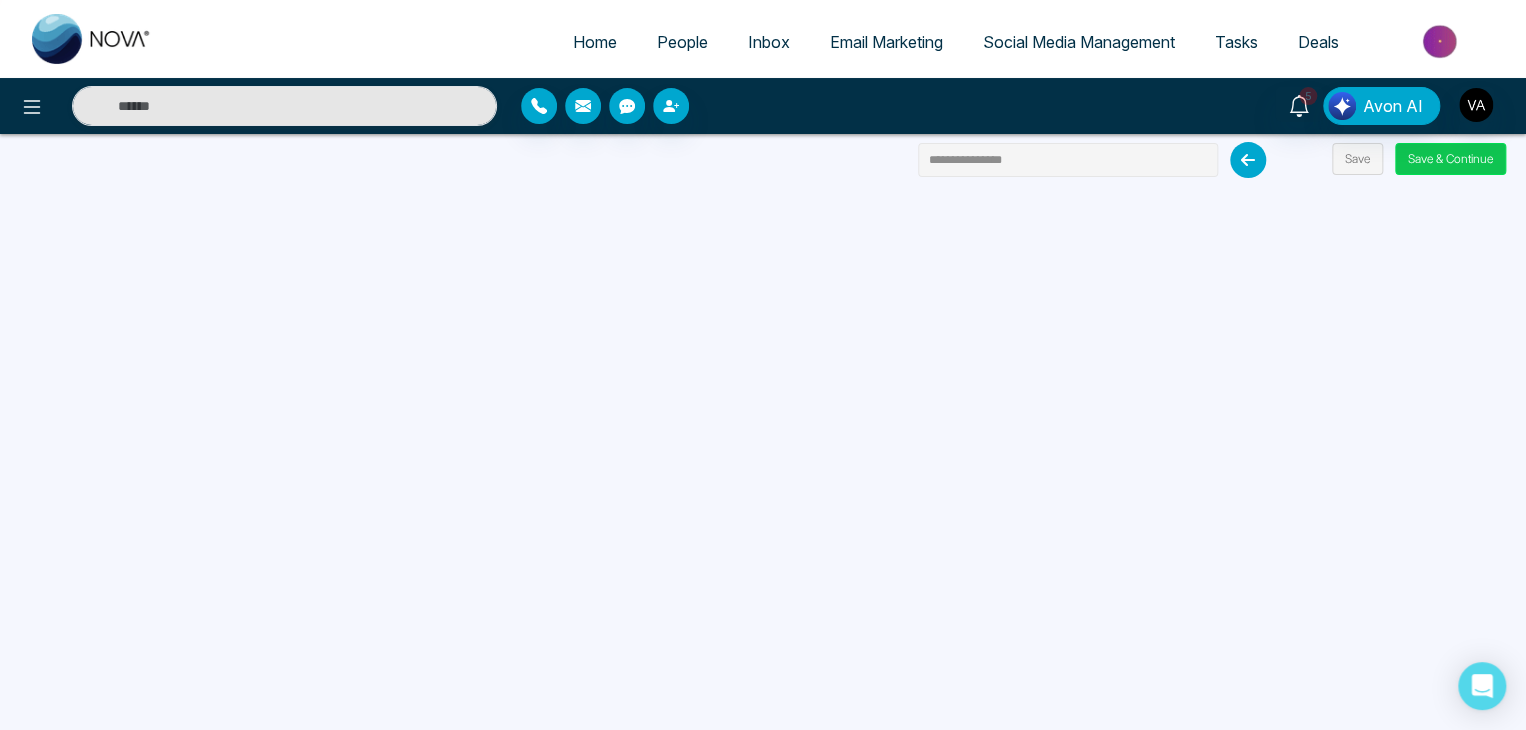 type on "**********" 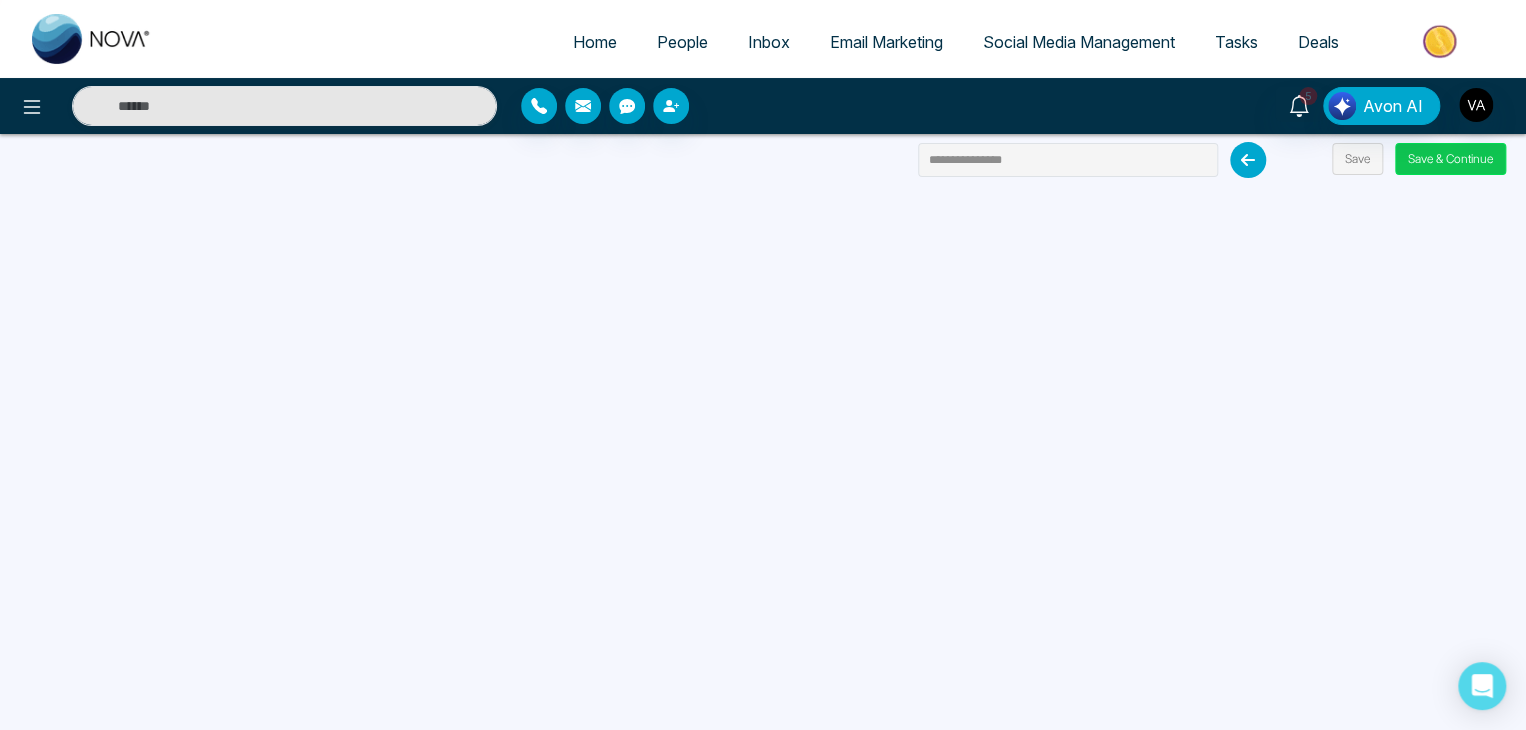 click on "Save & Continue" at bounding box center [1450, 159] 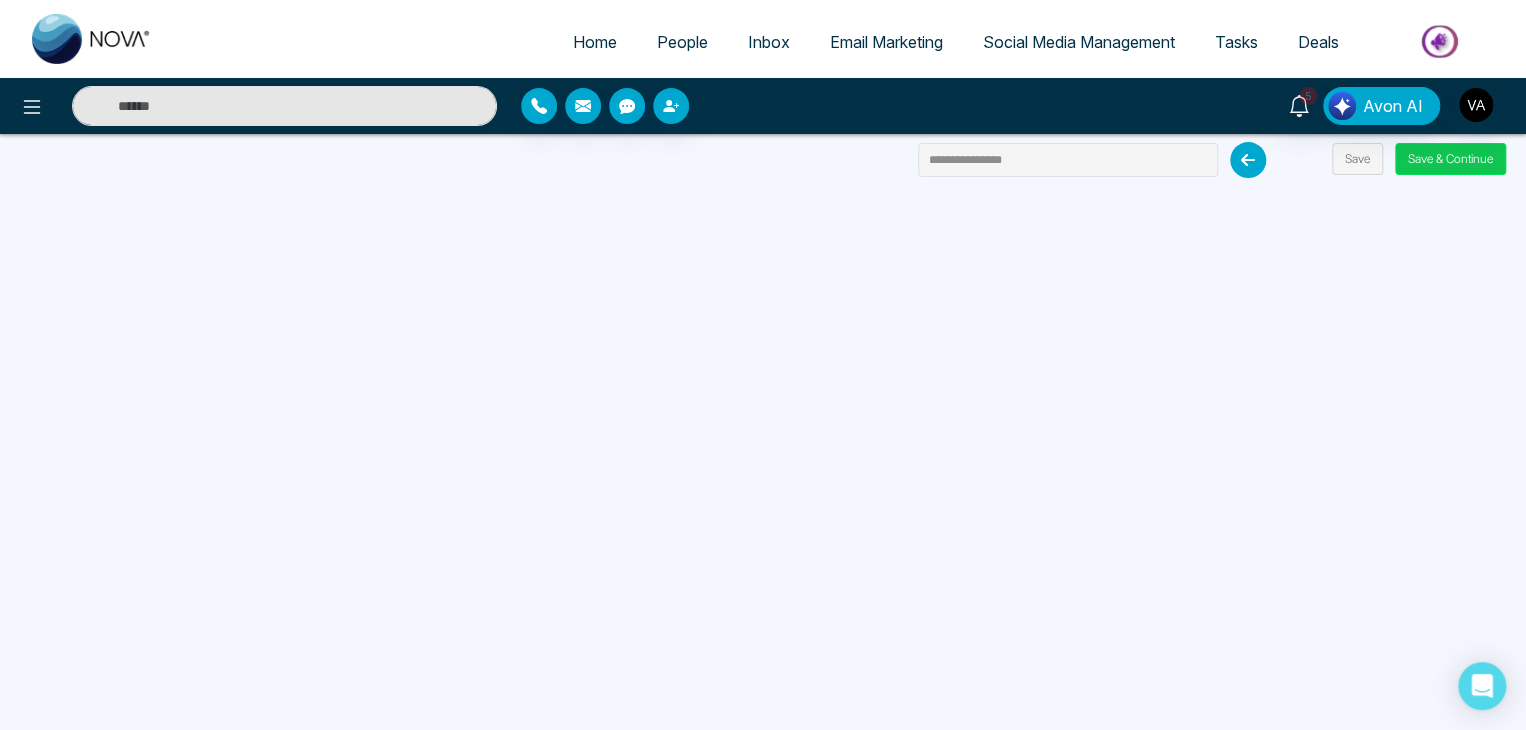 click on "Save & Continue" at bounding box center [1450, 159] 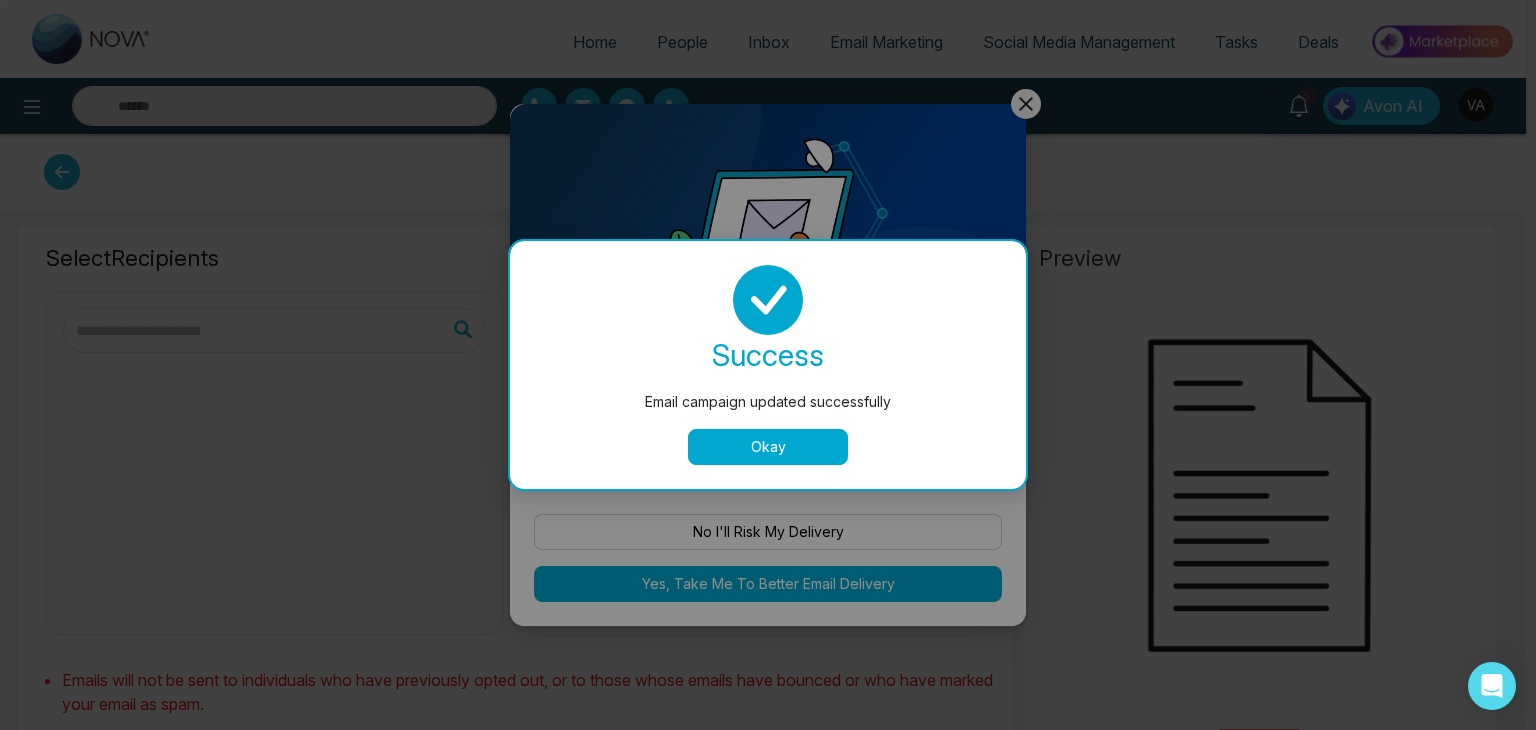 type on "**********" 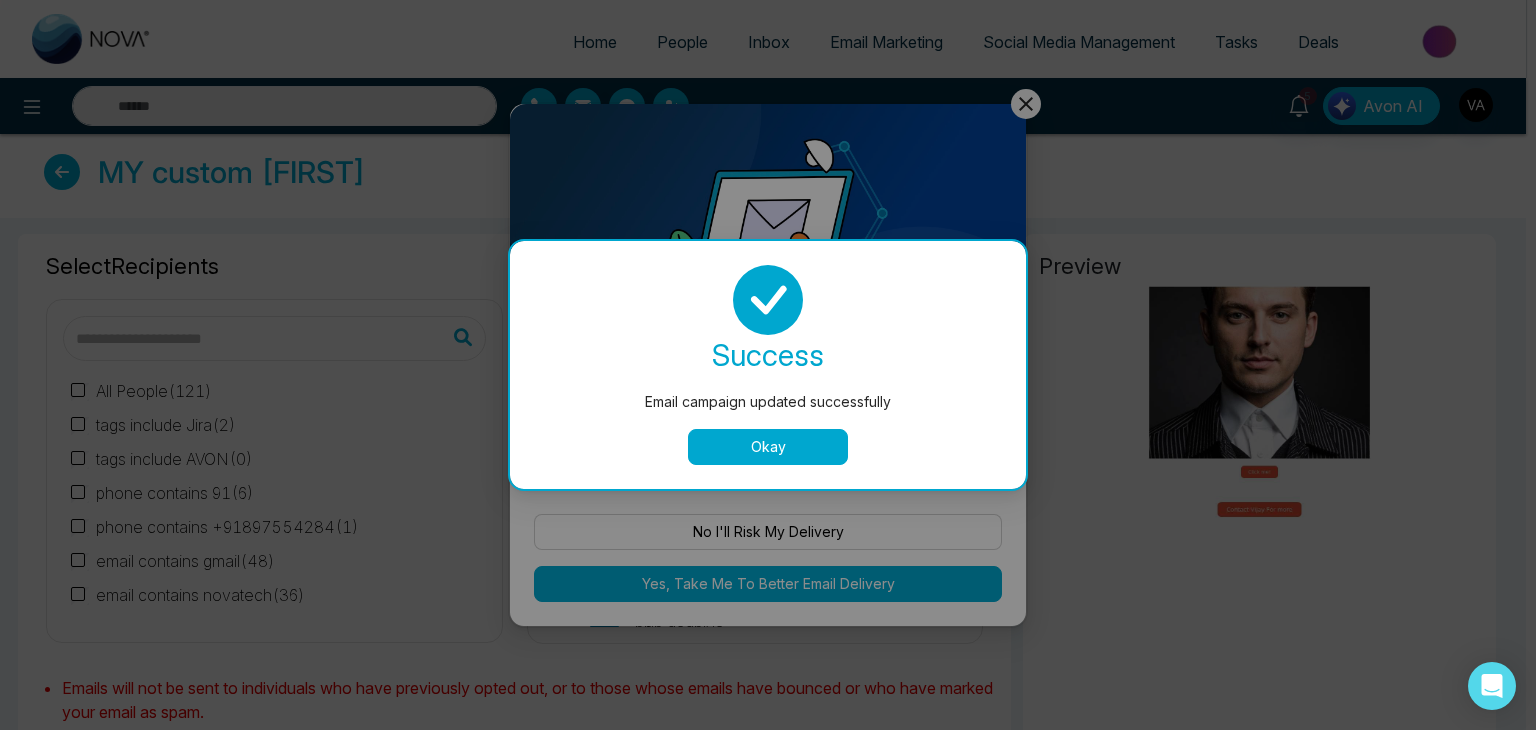 click on "Okay" at bounding box center (768, 447) 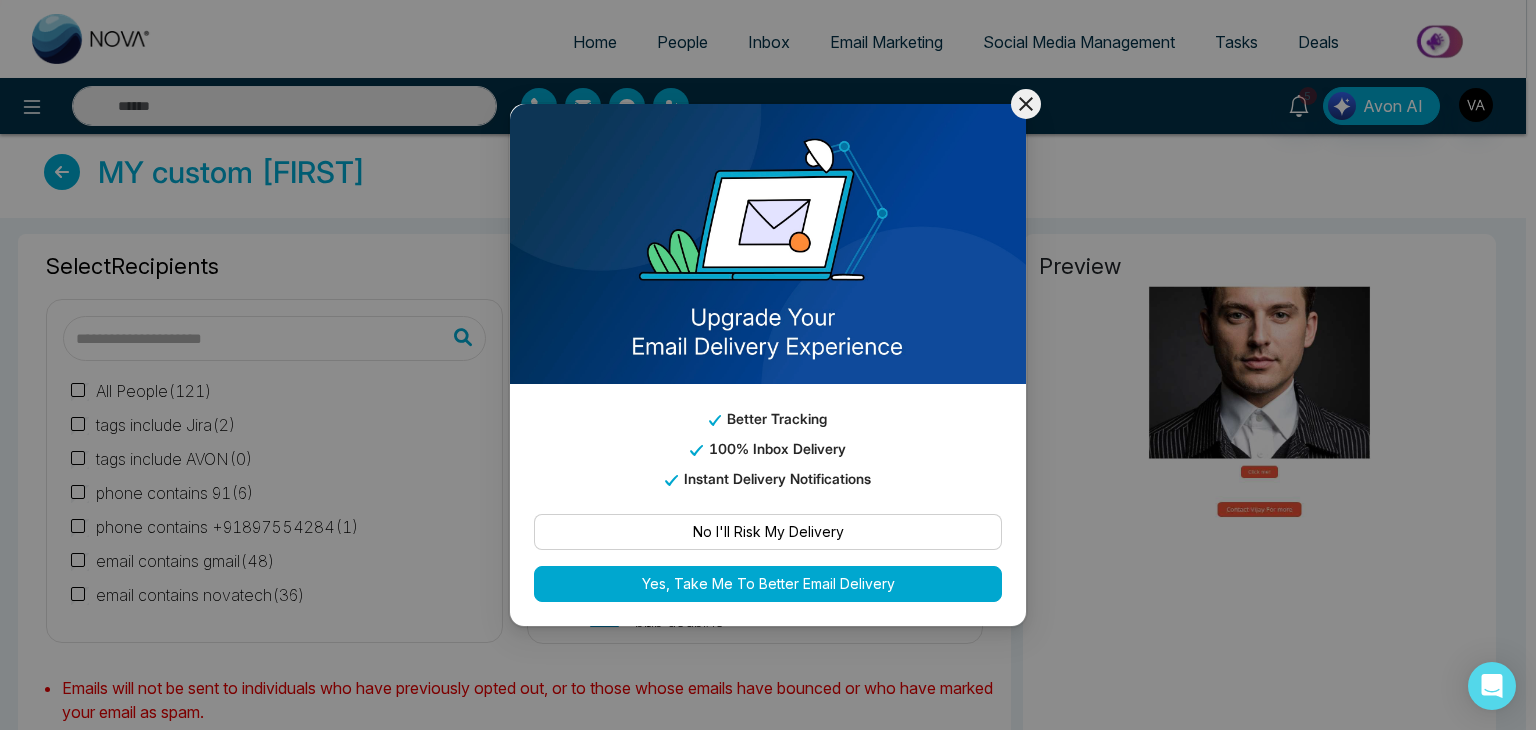 click at bounding box center [1026, 104] 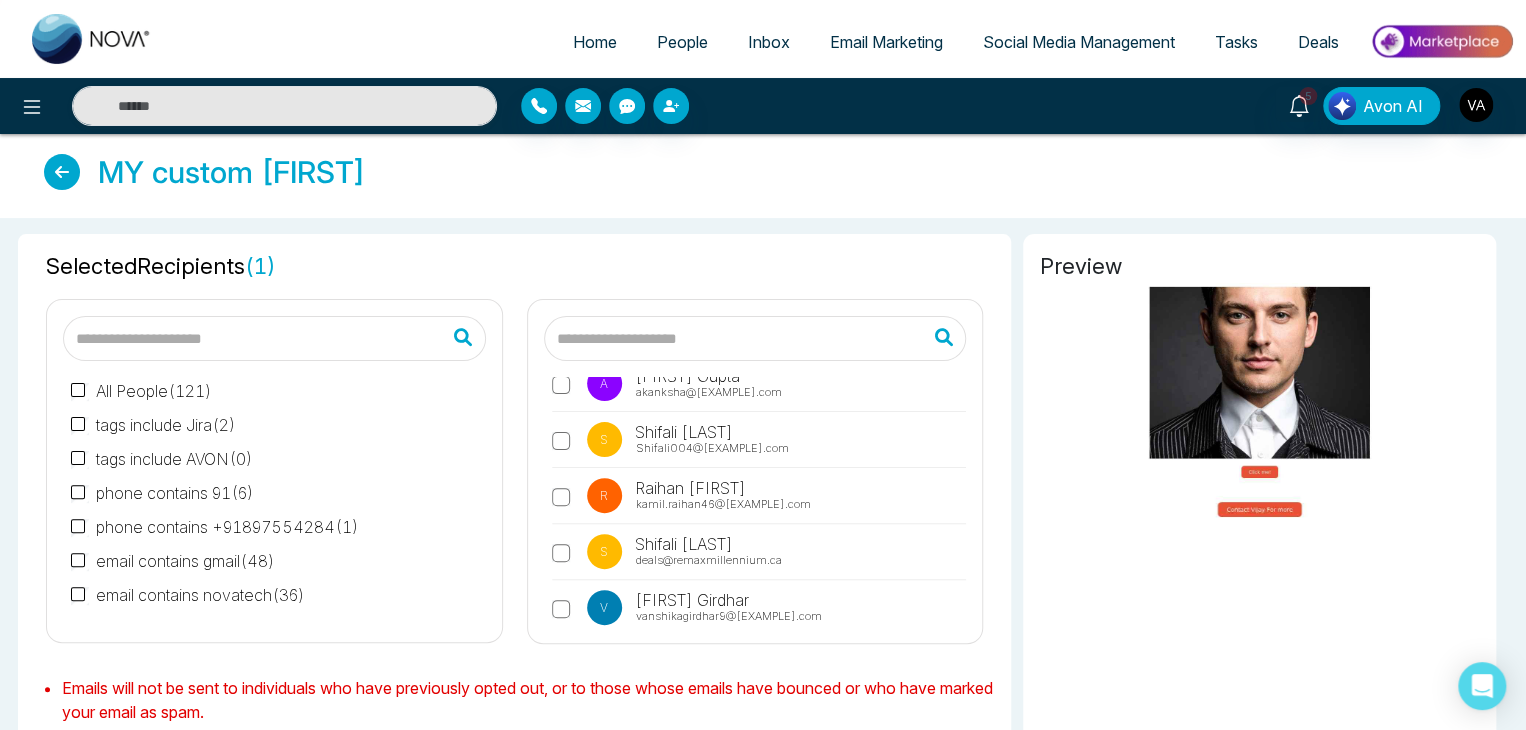 scroll, scrollTop: 996, scrollLeft: 0, axis: vertical 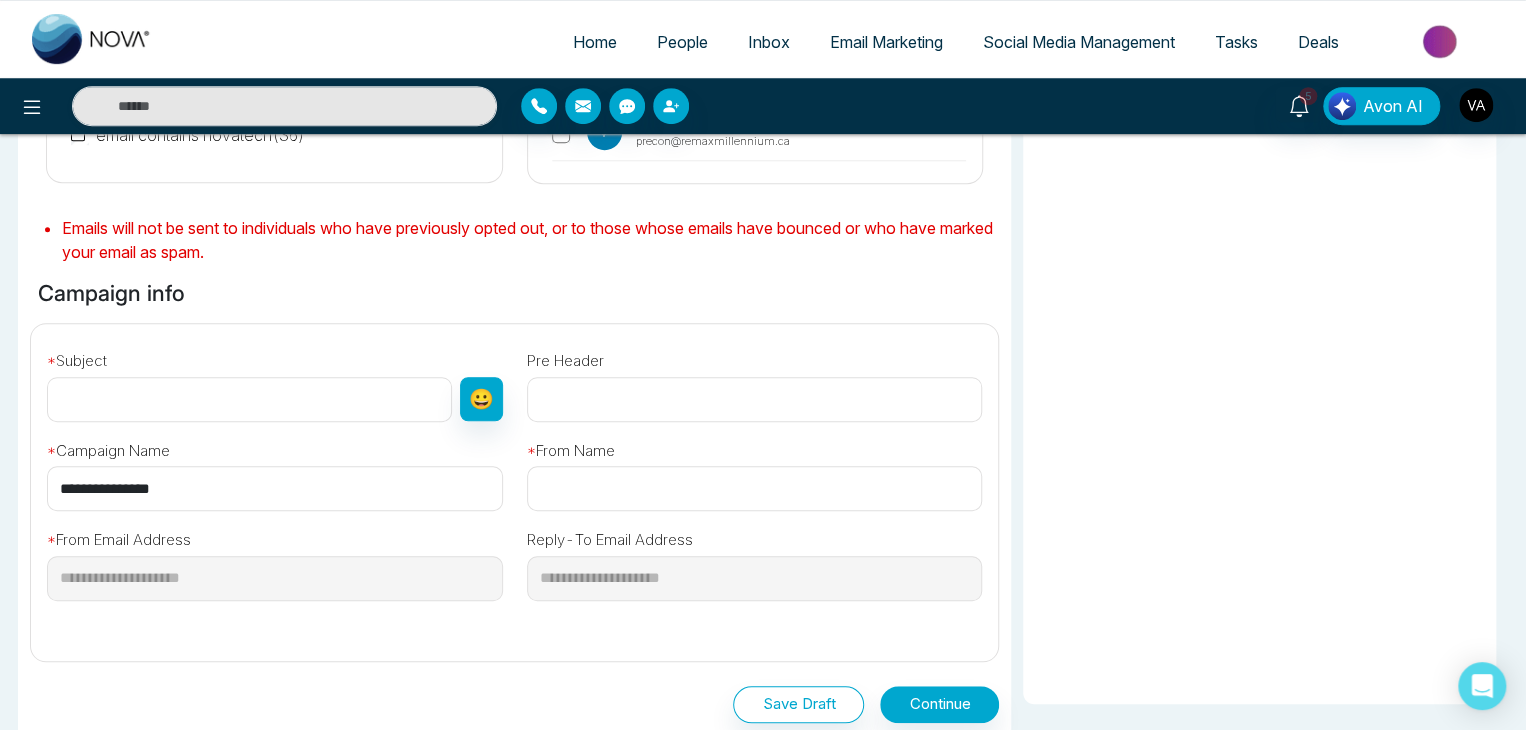 click at bounding box center [249, 399] 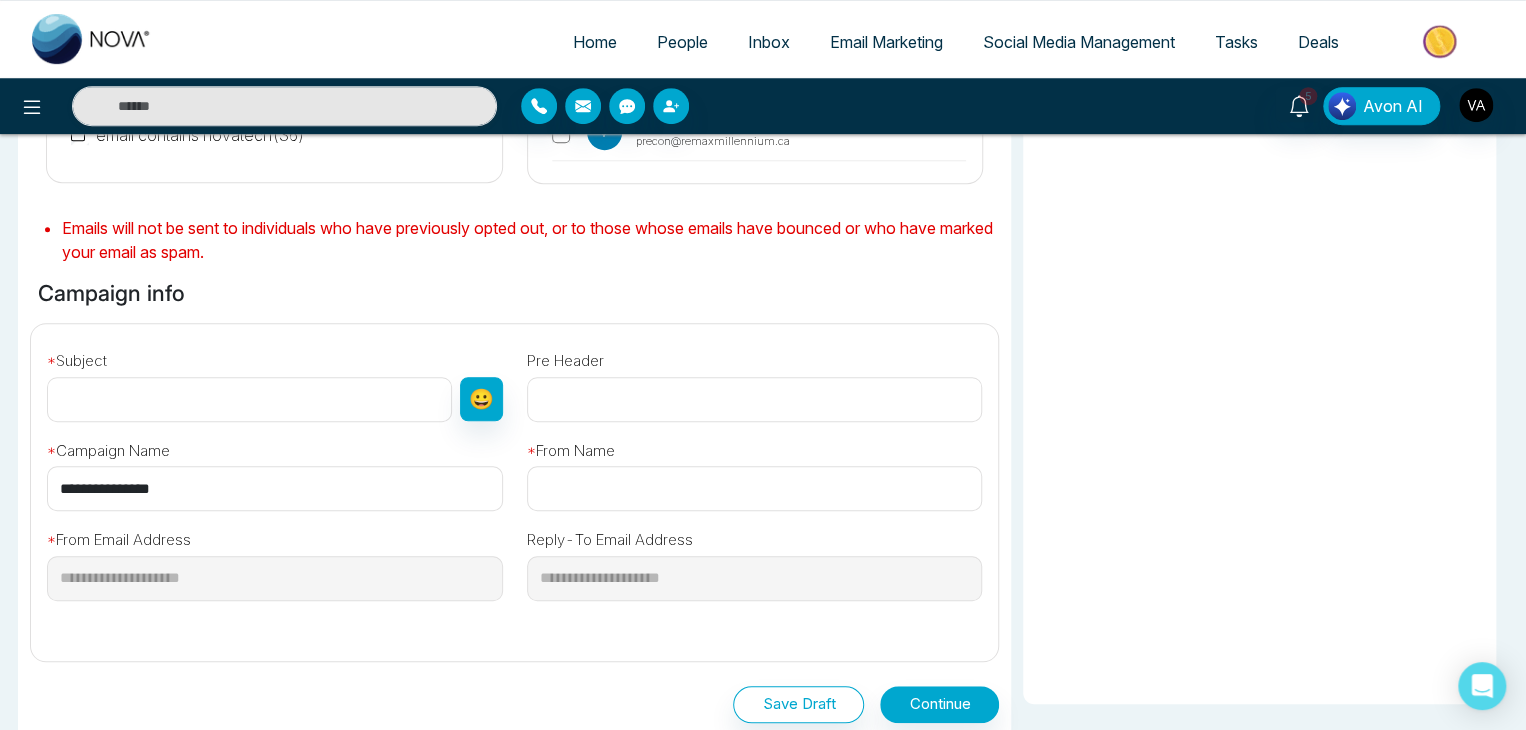 paste on "**********" 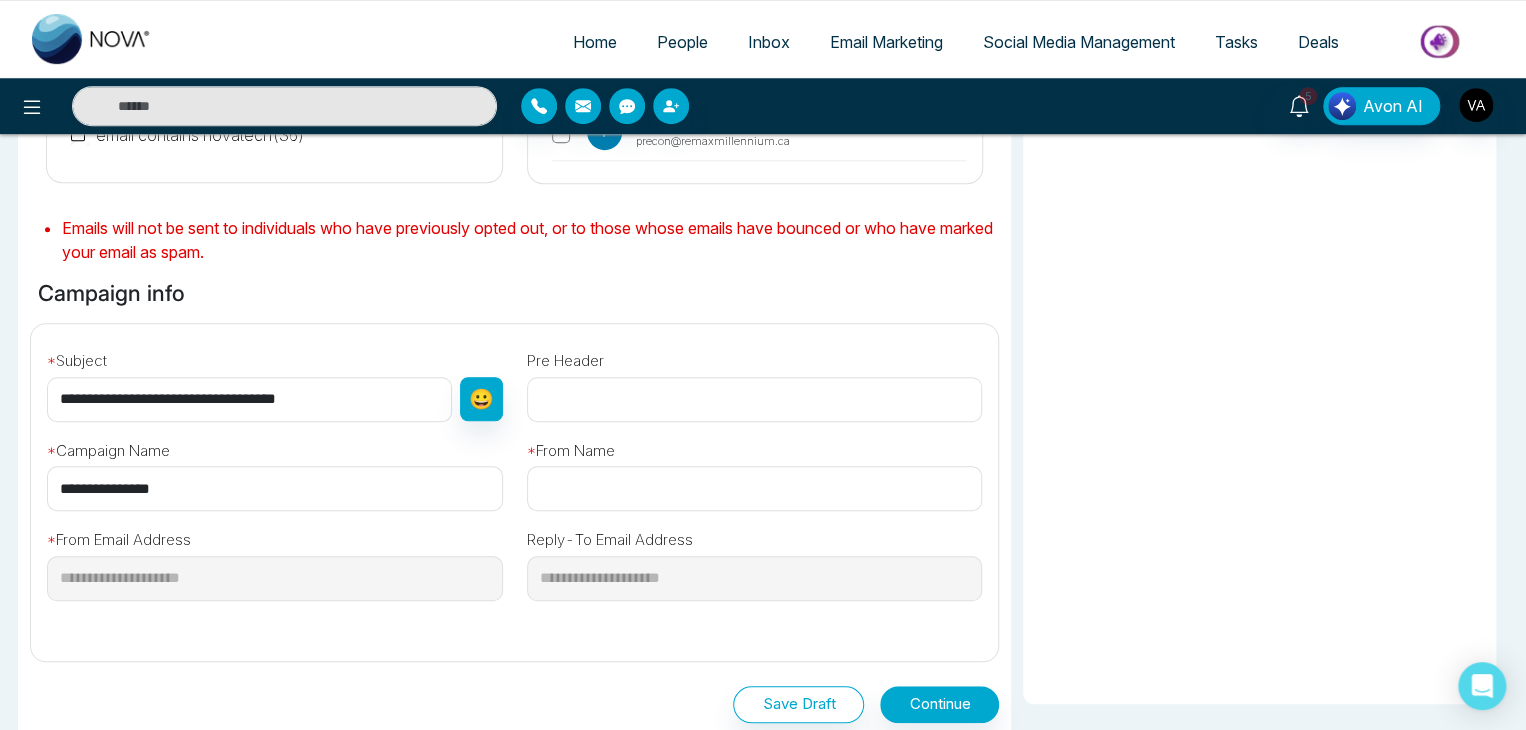 type on "**********" 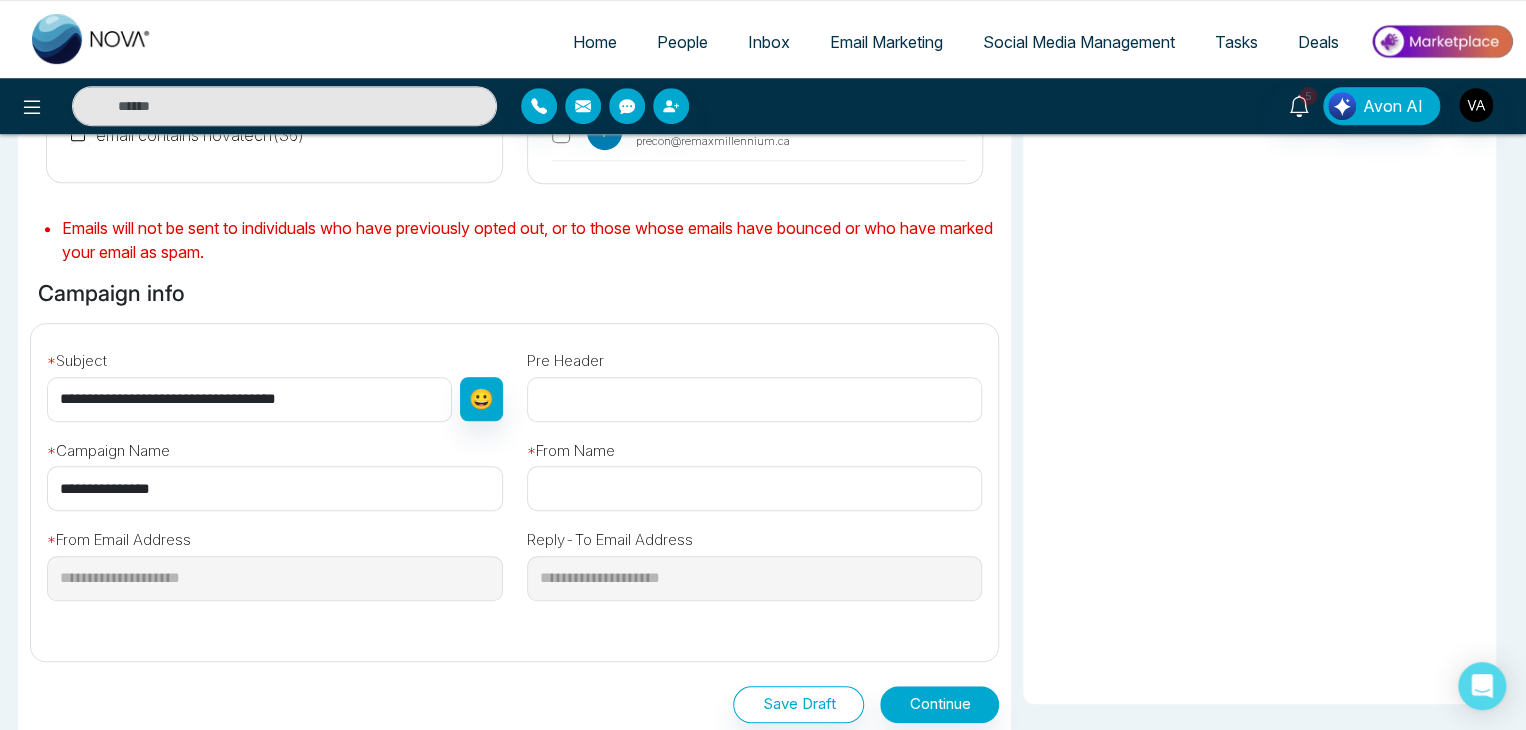 click at bounding box center (755, 488) 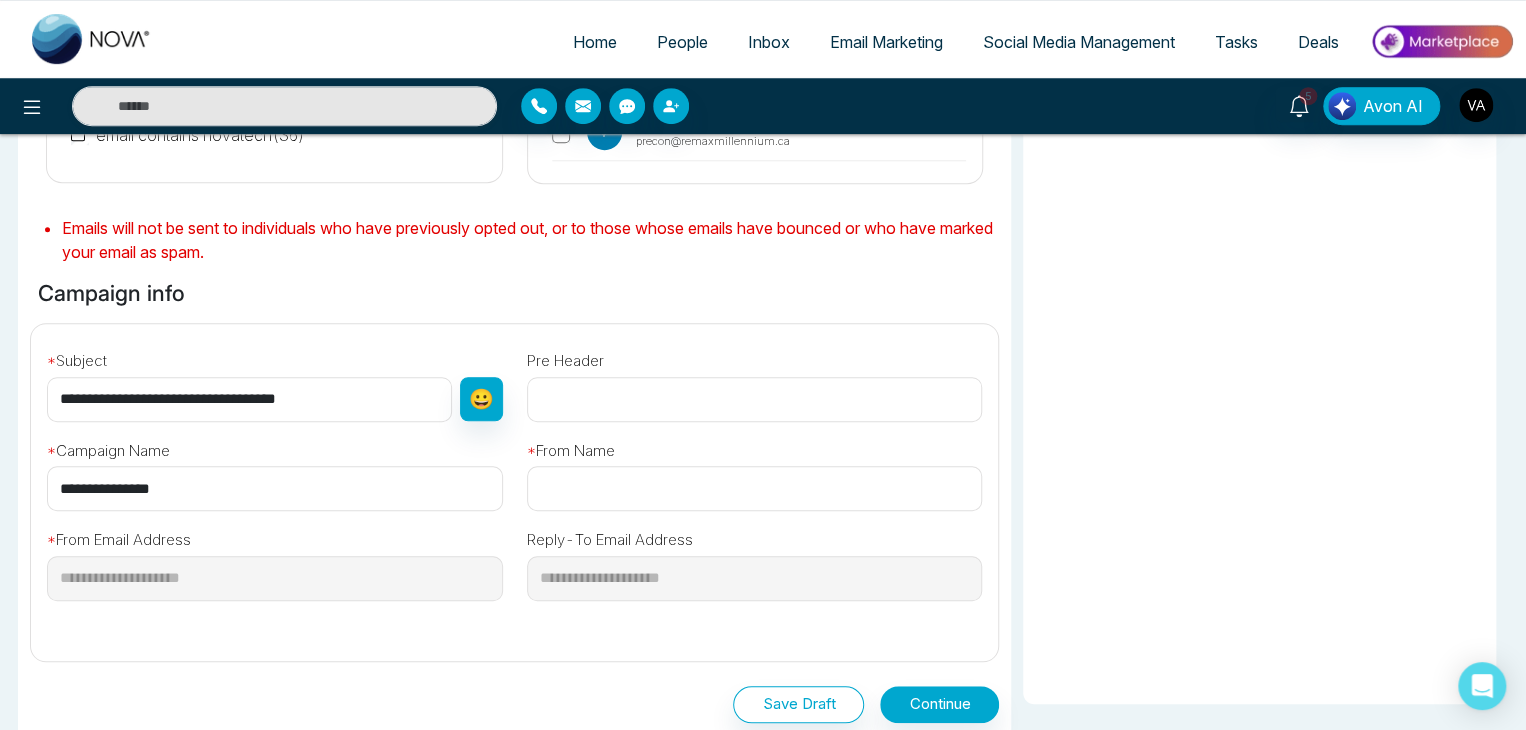 type on "*****" 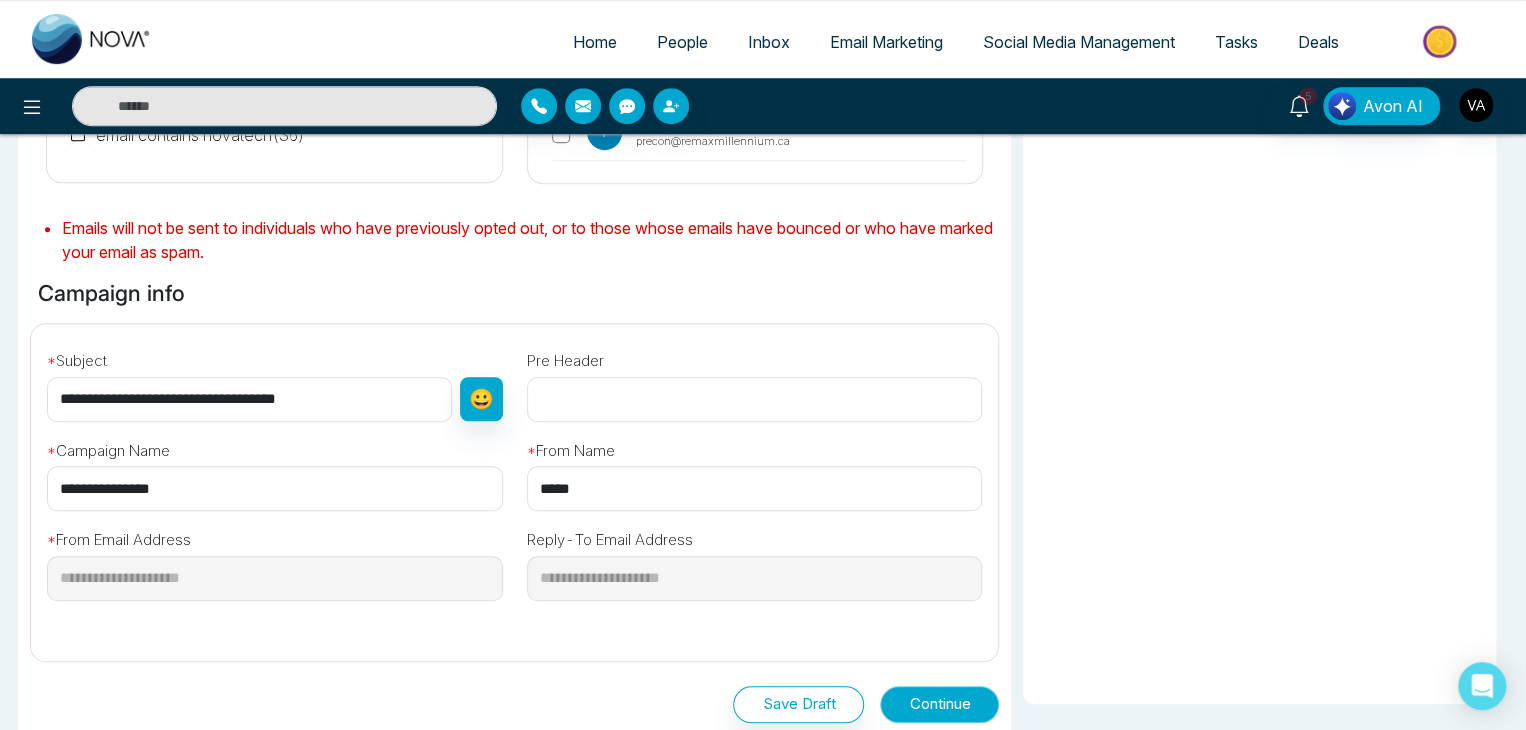click on "Continue" at bounding box center [939, 704] 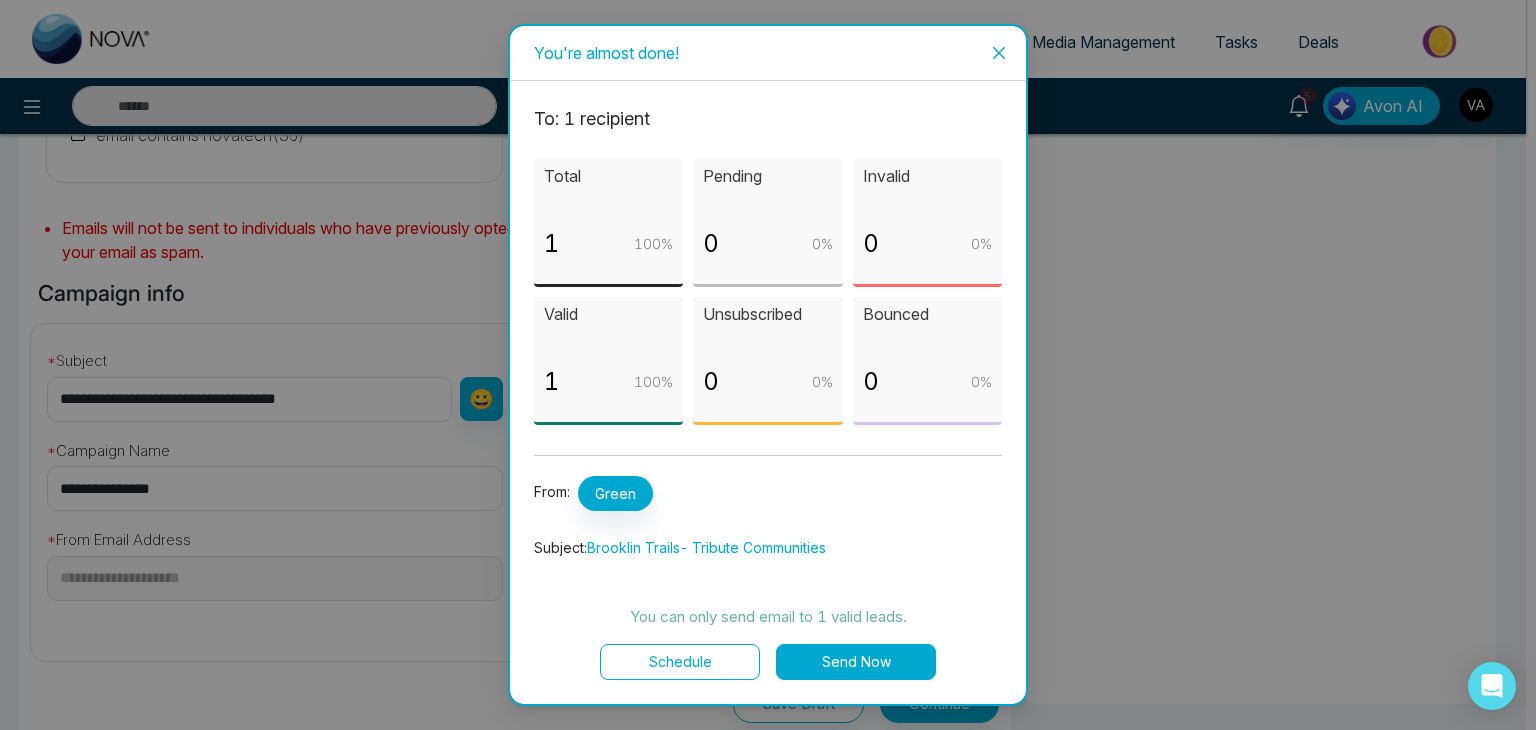 click on "Send Now" at bounding box center [856, 662] 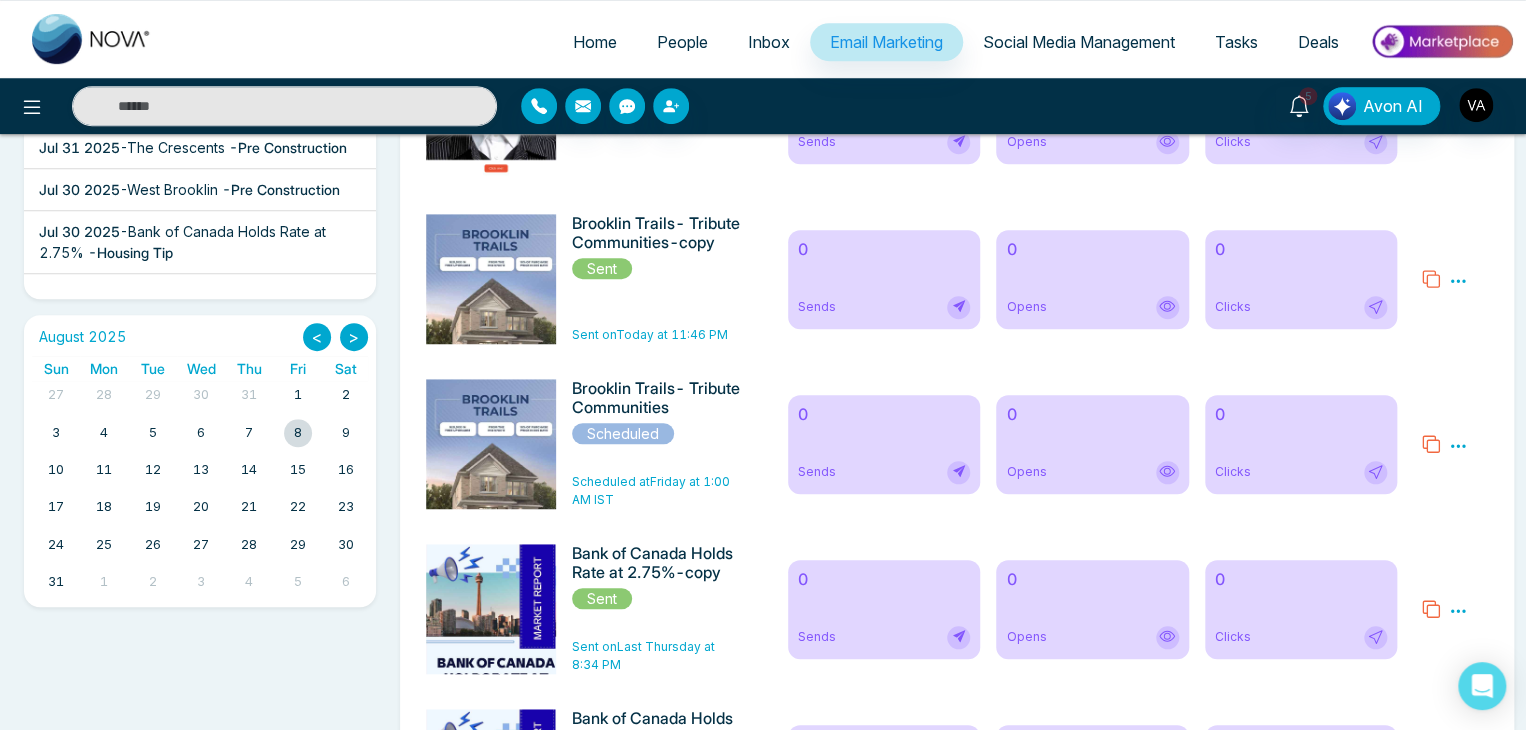 scroll, scrollTop: 0, scrollLeft: 0, axis: both 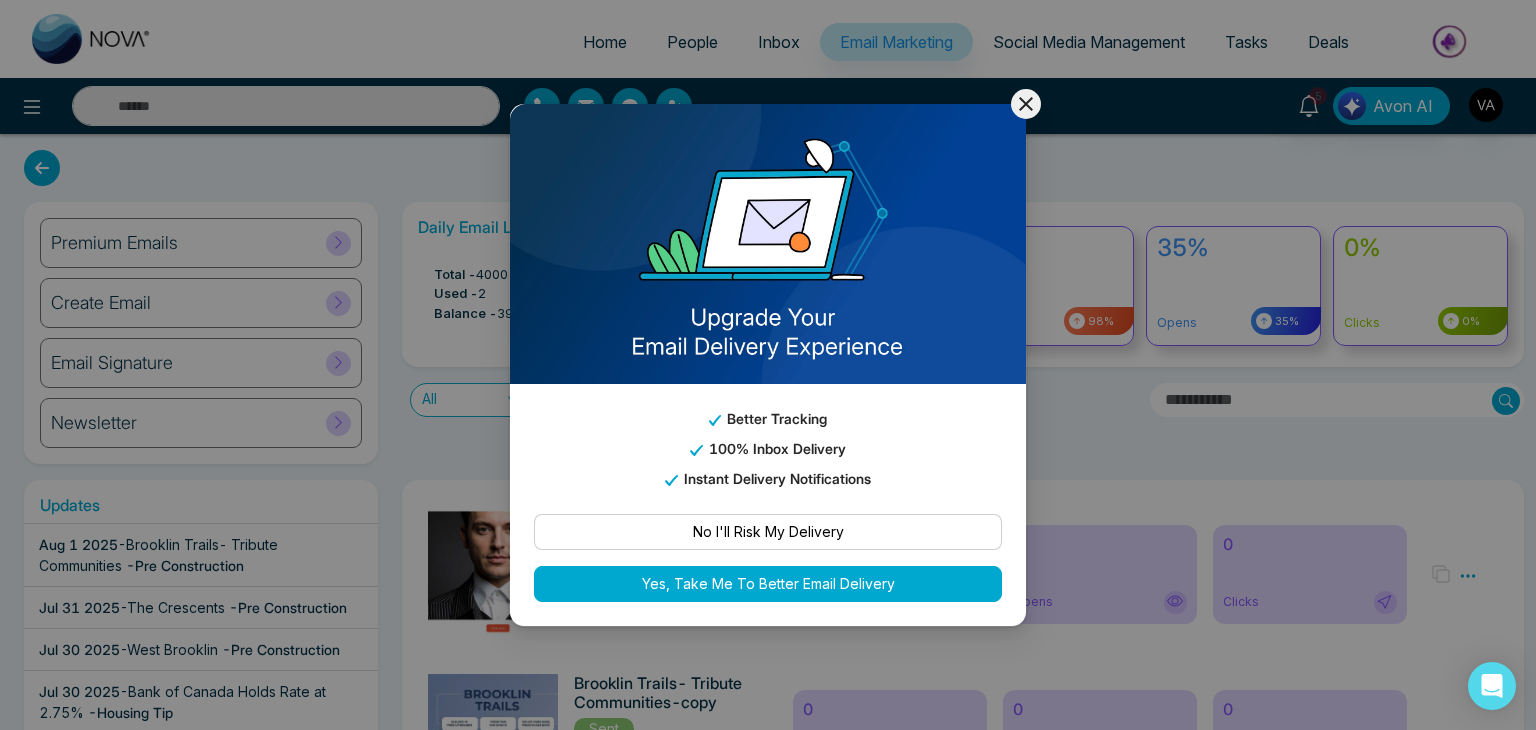click at bounding box center (1026, 104) 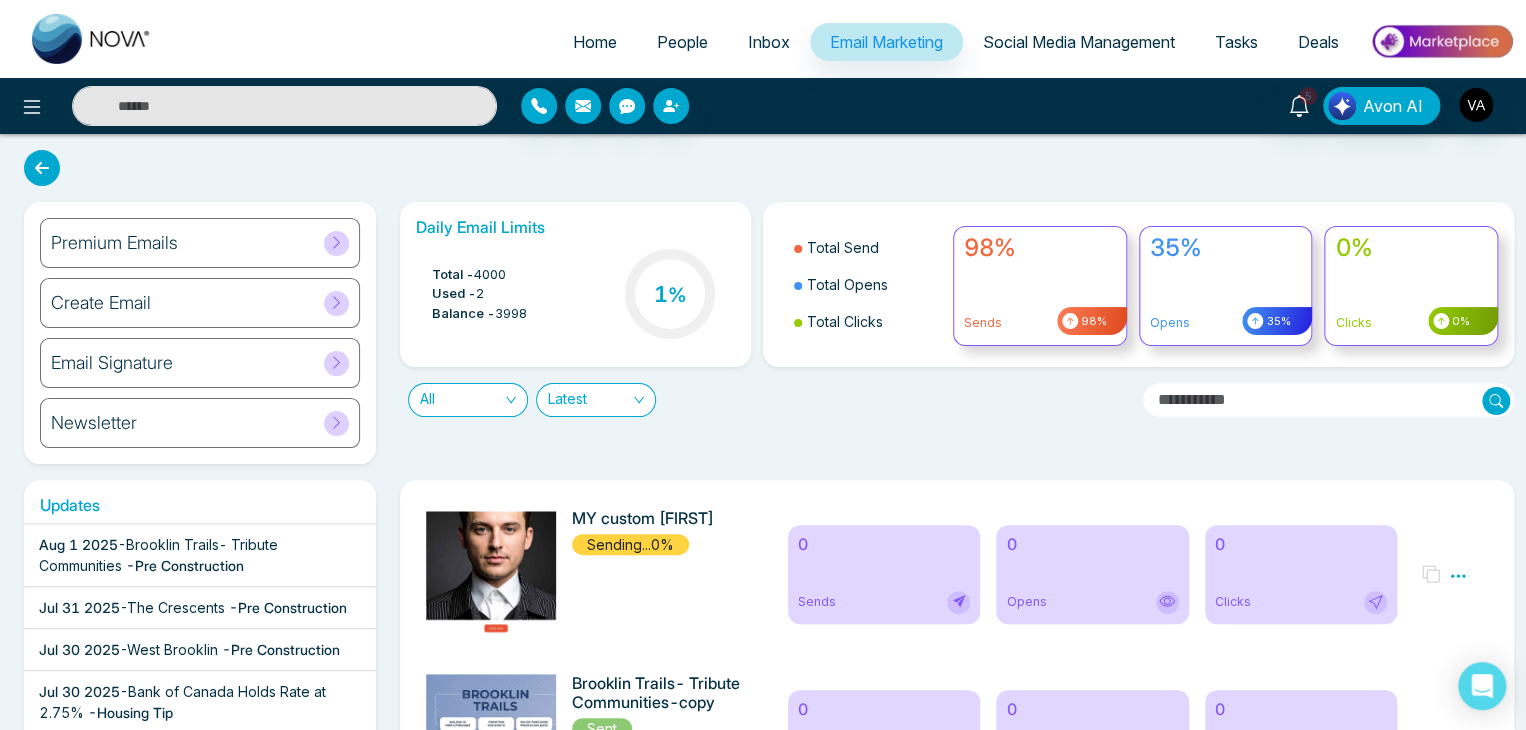 click on "Premium Emails Create Email Email Signature Newsletter Daily Email Limits Total -  4000 Used -  2 Balance -  3998 1 %  Total Send  Total Opens  Total Clicks 98% Sends 98% 35% Opens 35% 0% Clicks 0% All Latest Updates Aug 1 2025   -  Brooklin Trails- Tribute Communities    -  Pre Construction Jul 31 2025   -  The Crescents    -  Pre Construction Jul 30 2025   -  West Brooklin    -  Pre Construction Jul 30 2025   -  Bank of Canada Holds Rate at 2.75%    -  Housing Tip Jul 30 2025   -  Discover 6 Scenic Lakes Near Edmonton Perfect for Weekend Escapes    -  Housing Tip Jul 29 2025   -  Is Your Home Stuck in the Mid-2010s? Here’s What to Update Before You Sell    -  Housing Tip Jul 29 2025   -  GTA Newsletter: July-2025    -  Housing Tip Jul 28 2025   -  What’s Next for Mortgage Rates & Home Prices in Canada? Here’s What You Should Know    -  Housing Tip Jul 17 2025   -  Private Lending is Booming—What Homebuyers & Investors Need to Know    -  Housing Tip Jul 15 2025   -     -  Jul 14 2025" at bounding box center (763, 8580) 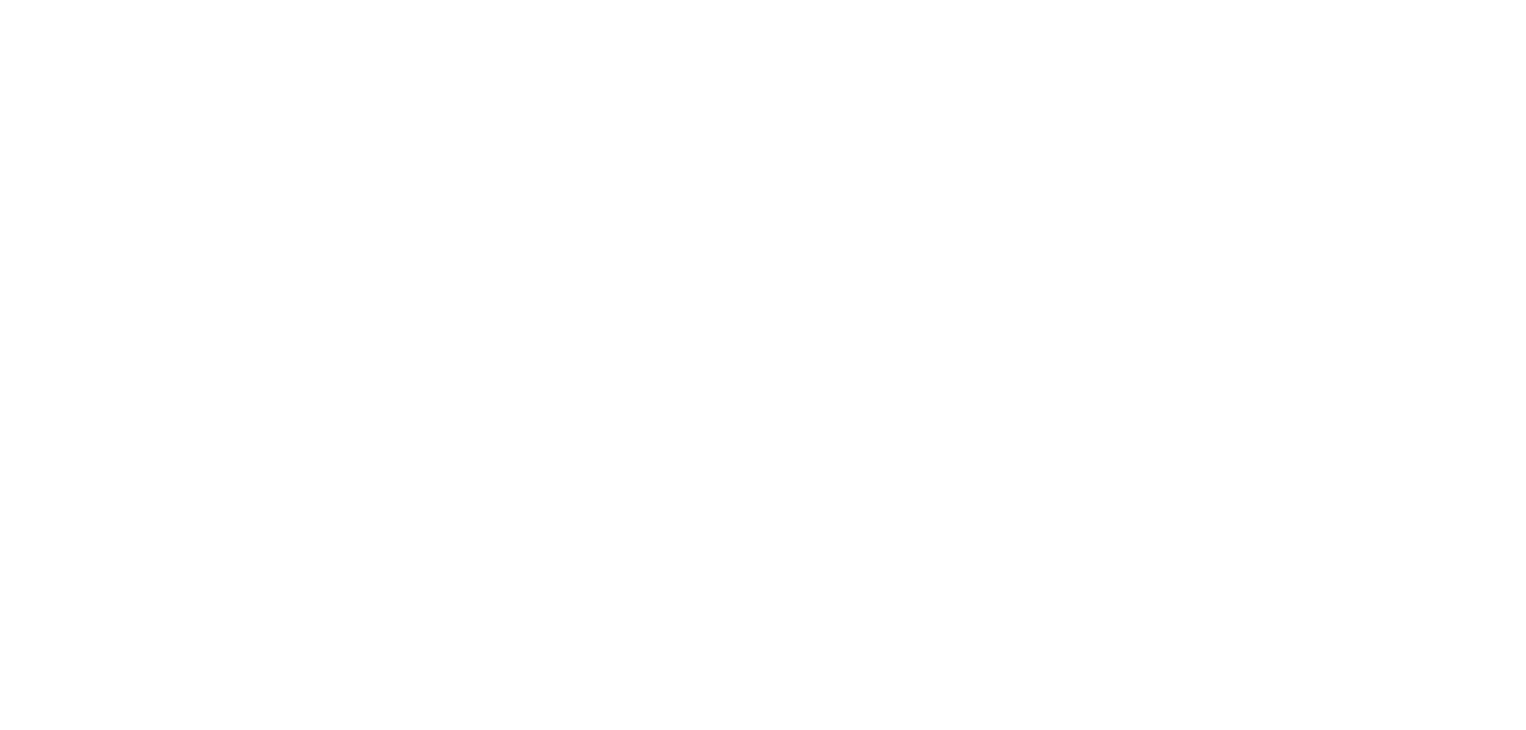 scroll, scrollTop: 0, scrollLeft: 0, axis: both 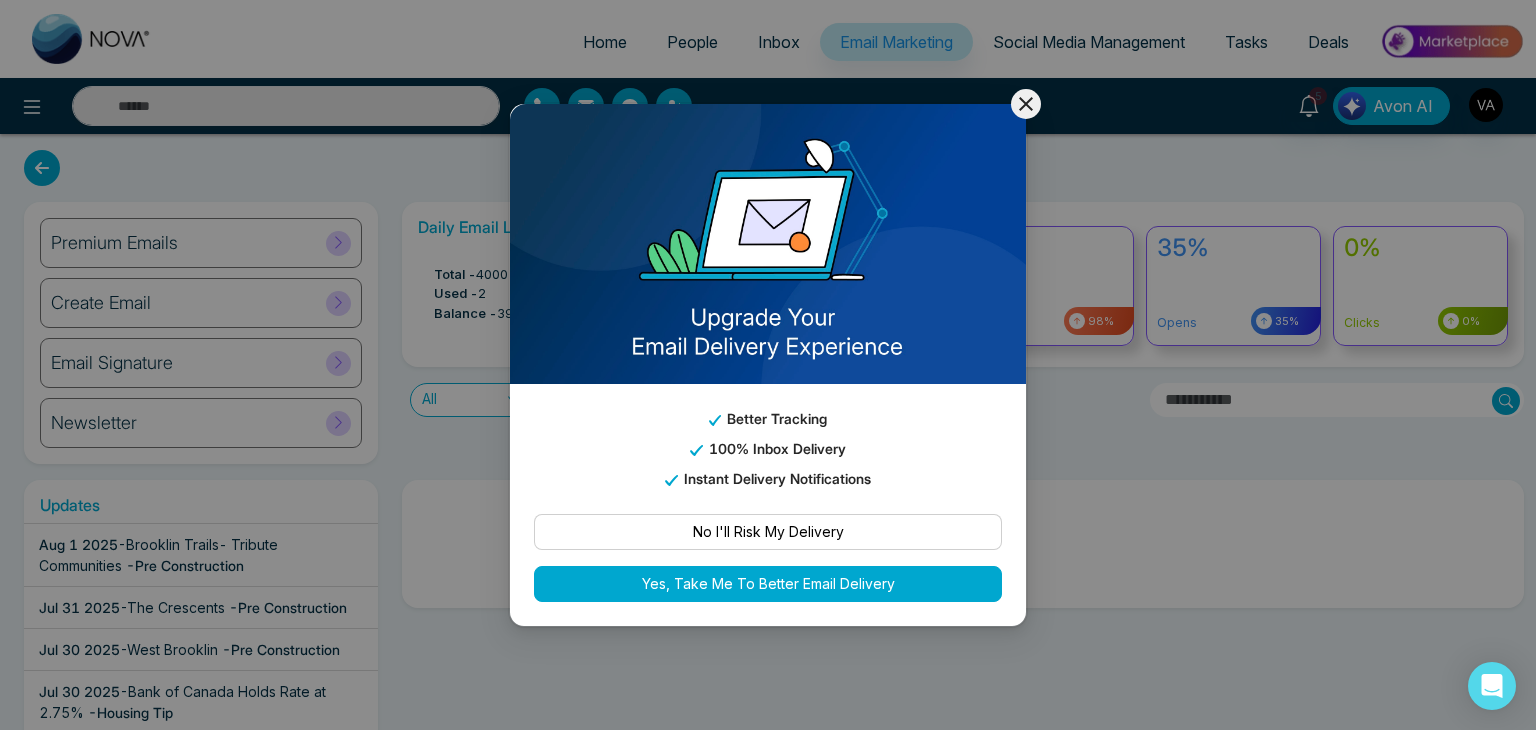 click 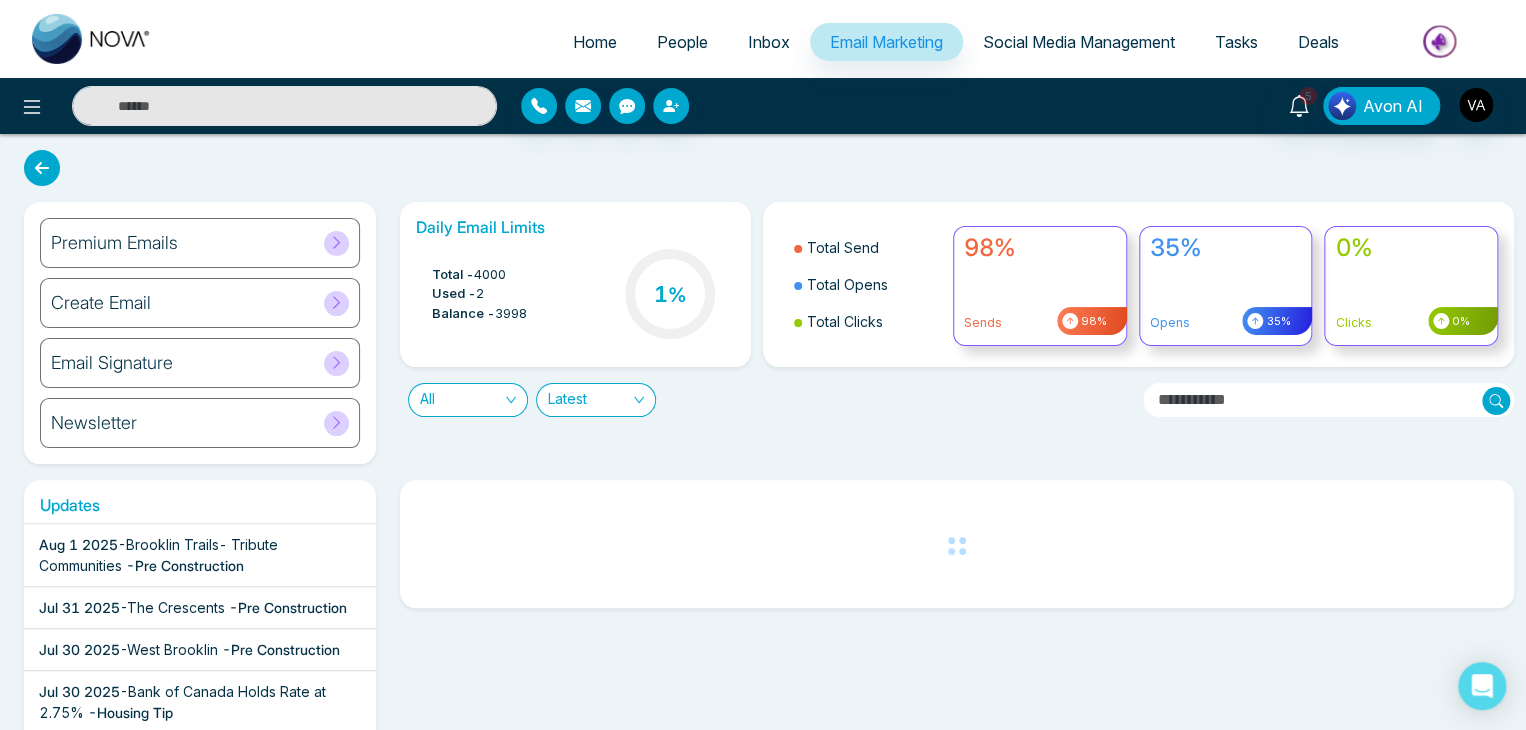 click on "Daily Email Limits Total -  4000 Used -  2 Balance -  3998 1 %  Total Send  Total Opens  Total Clicks 98% Sends 98% 35% Opens 35% 0% Clicks 0% All Latest" at bounding box center [951, 333] 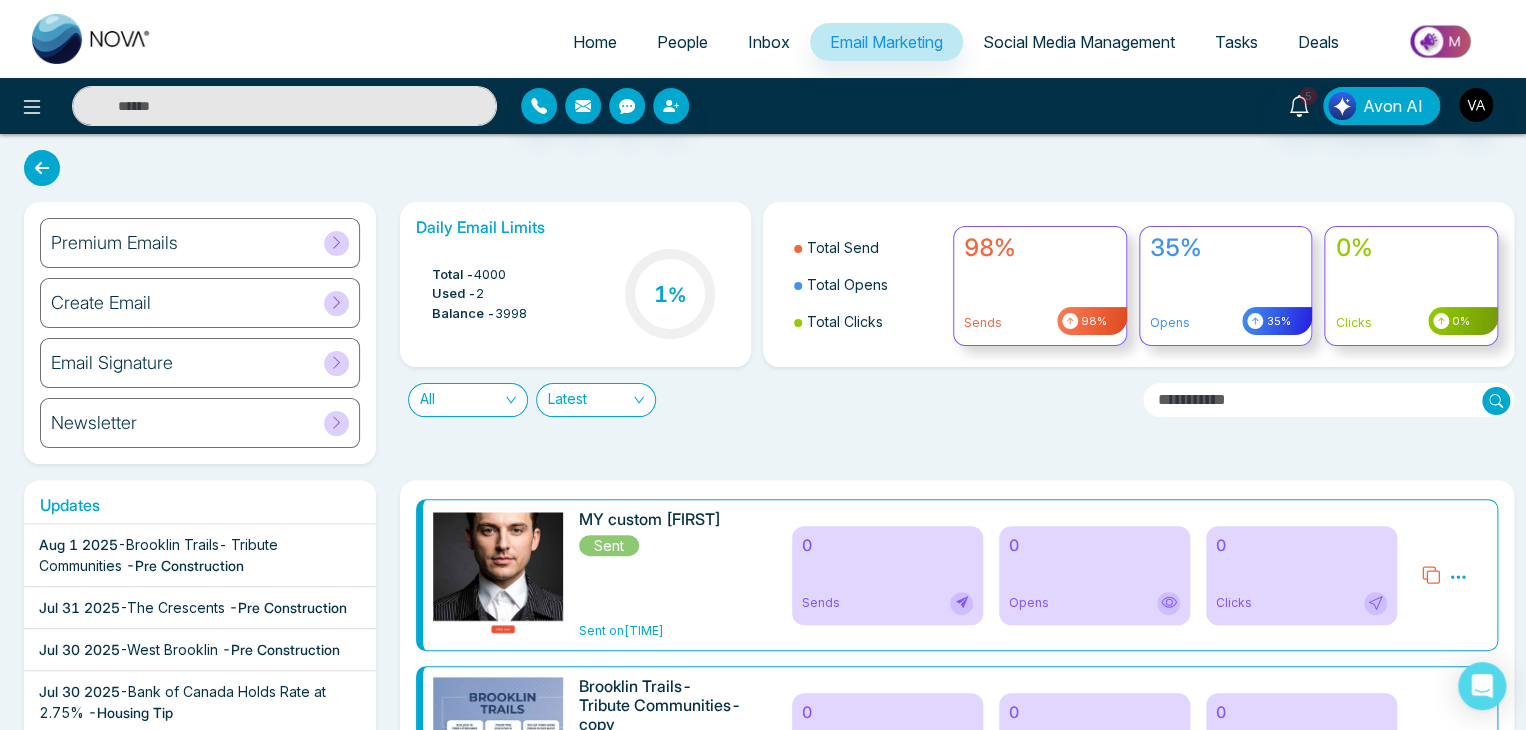click on "Daily Email Limits Total -  4000 Used -  2 Balance -  3998 1 %  Total Send  Total Opens  Total Clicks 98% Sends 98% 35% Opens 35% 0% Clicks 0% All Latest" at bounding box center (951, 333) 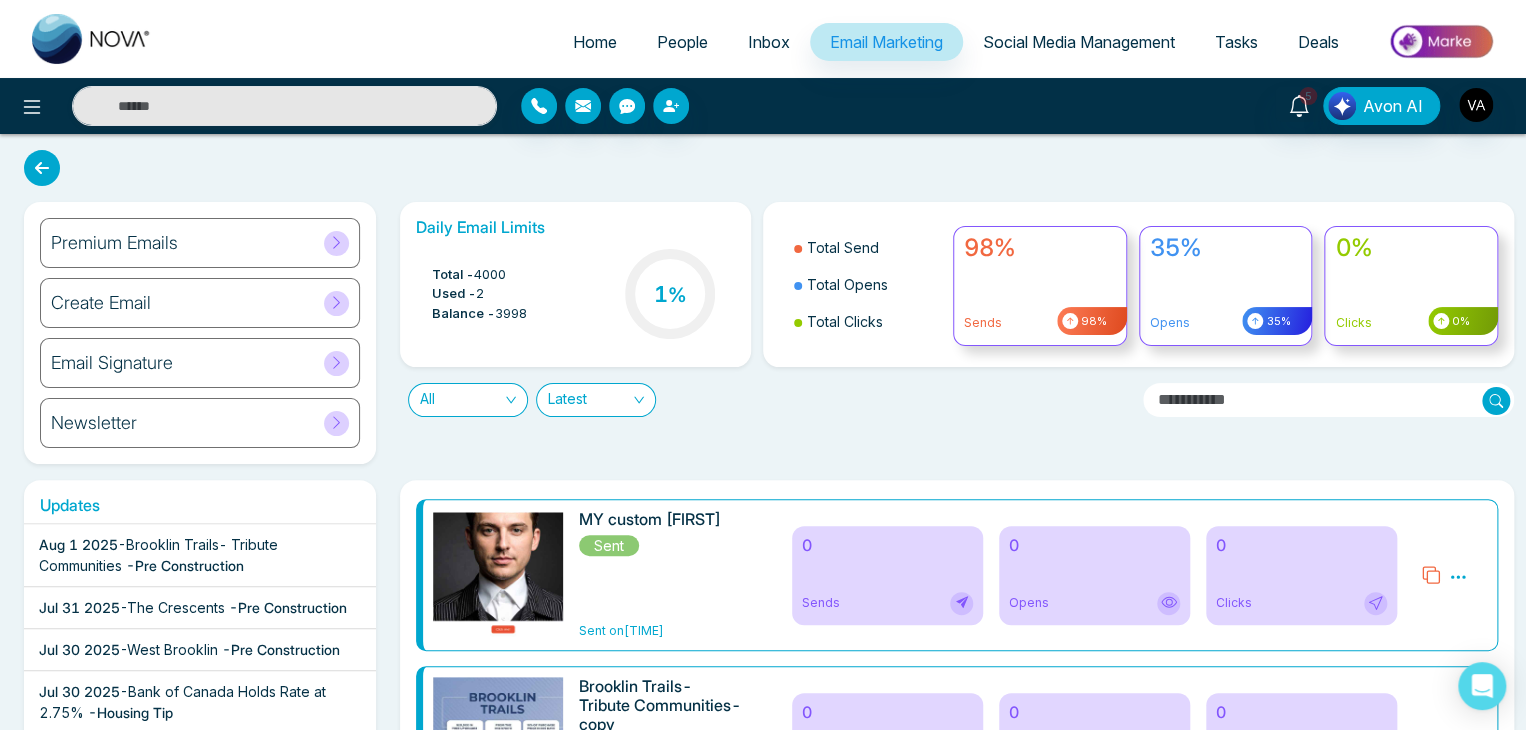 click on "Daily Email Limits Total -  4000 Used -  2 Balance -  3998 1 %  Total Send  Total Opens  Total Clicks 98% Sends 98% 35% Opens 35% 0% Clicks 0% All Latest" at bounding box center [951, 333] 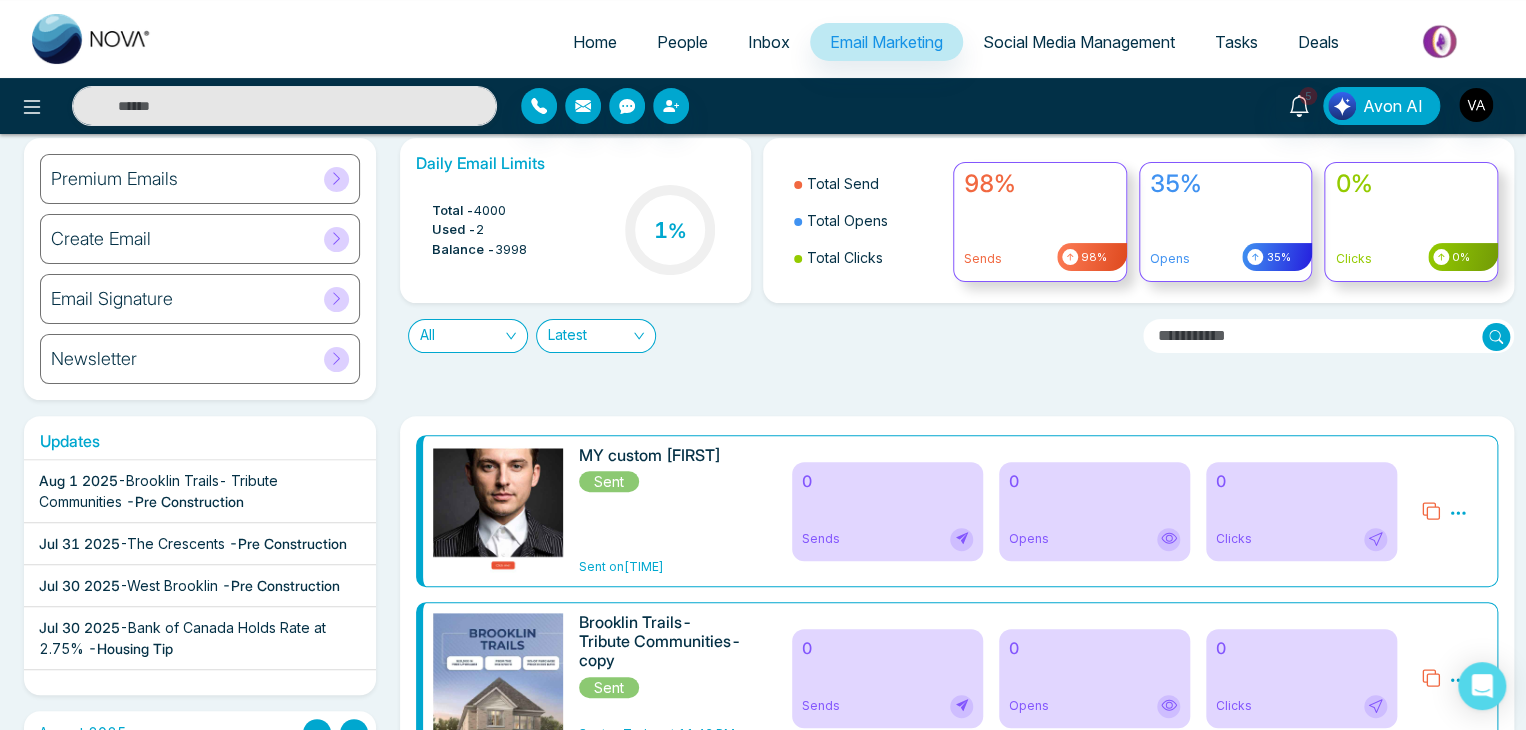 scroll, scrollTop: 0, scrollLeft: 0, axis: both 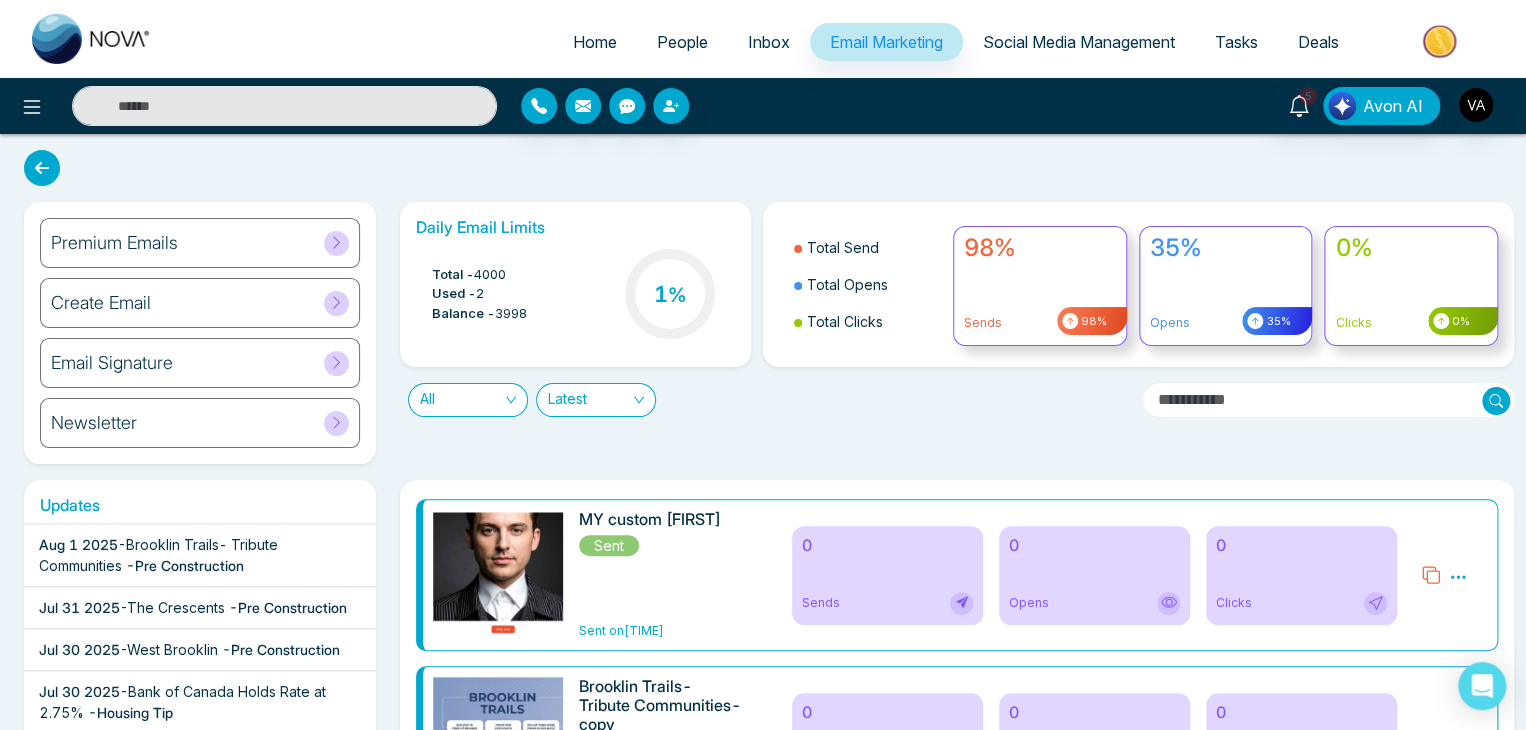 click on "Premium Emails" at bounding box center (200, 243) 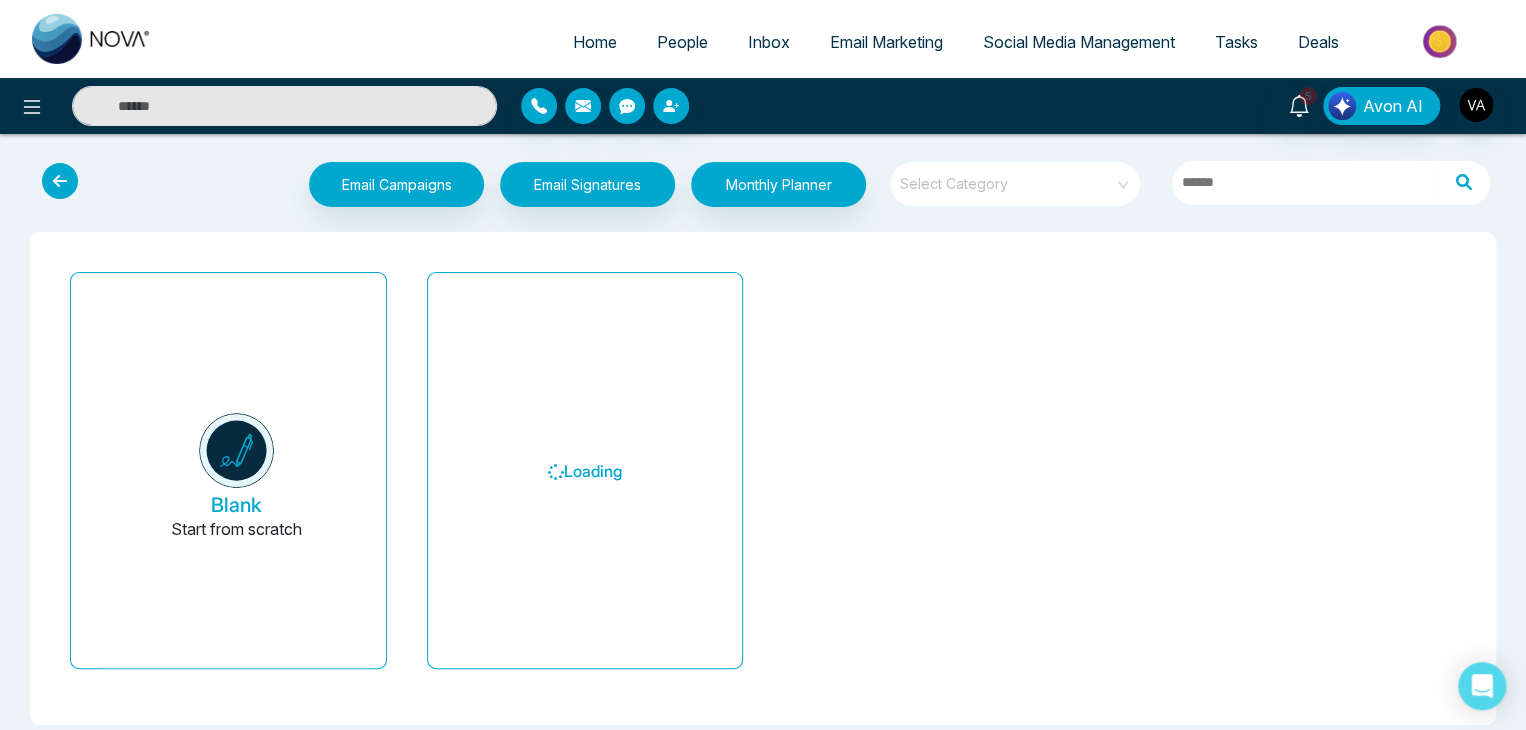click at bounding box center [209, 187] 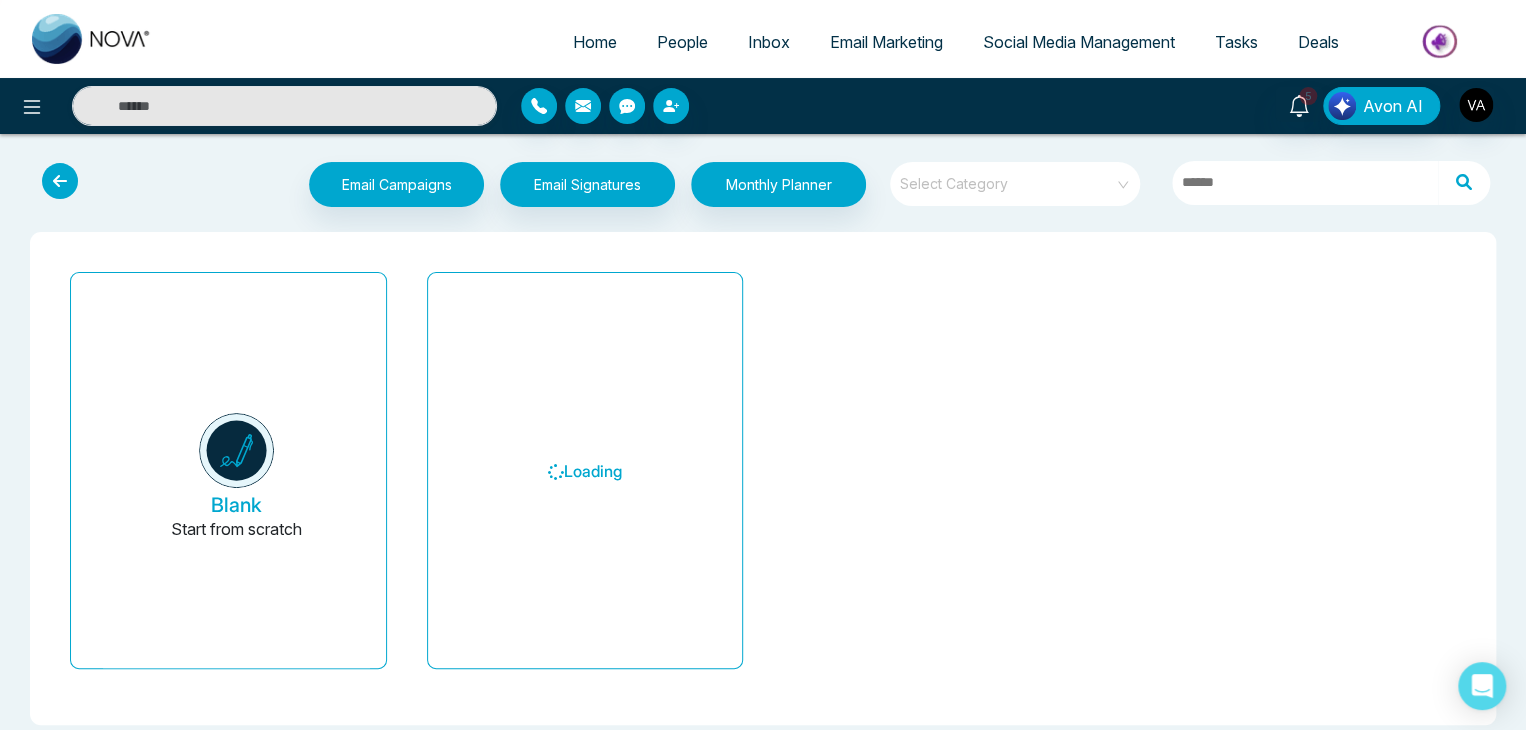click at bounding box center [60, 181] 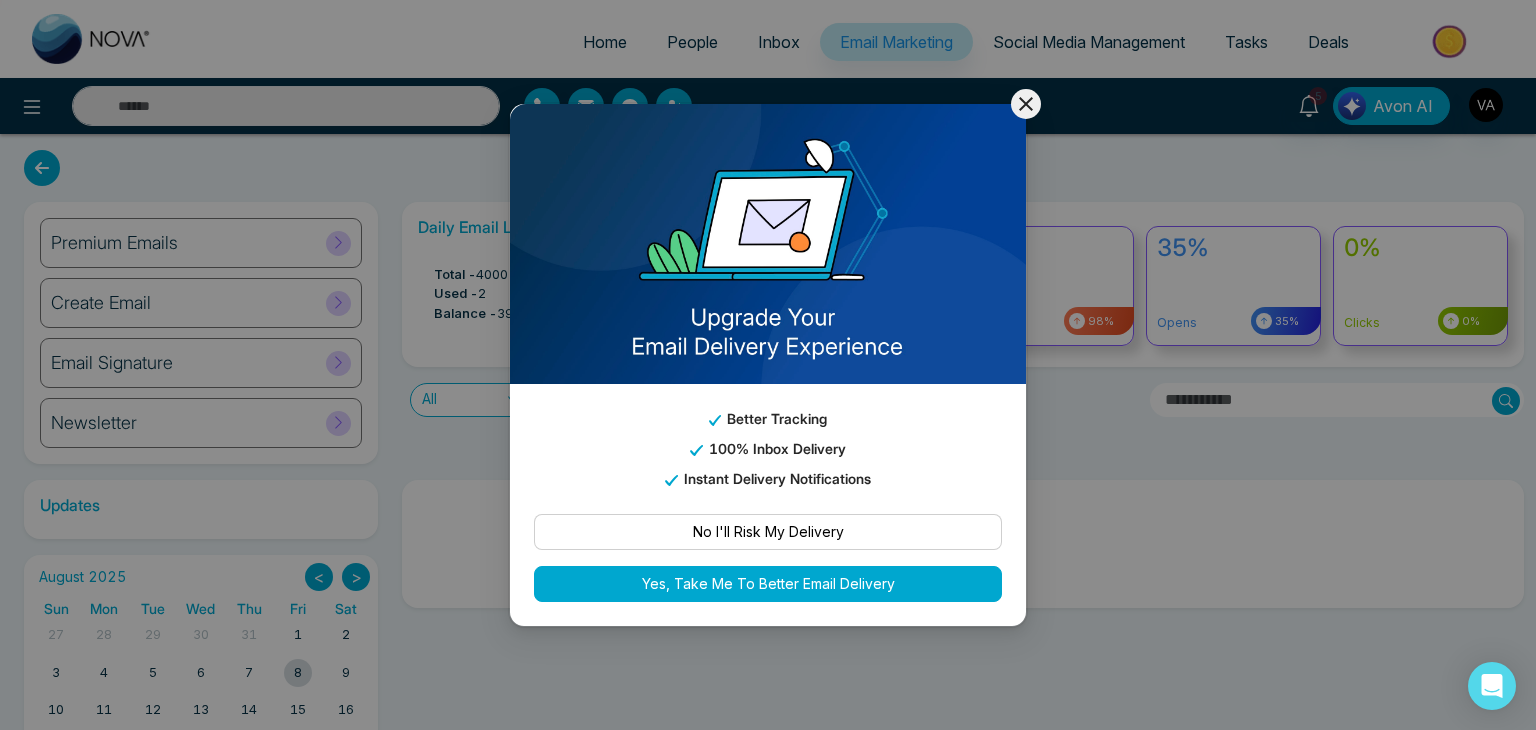 click 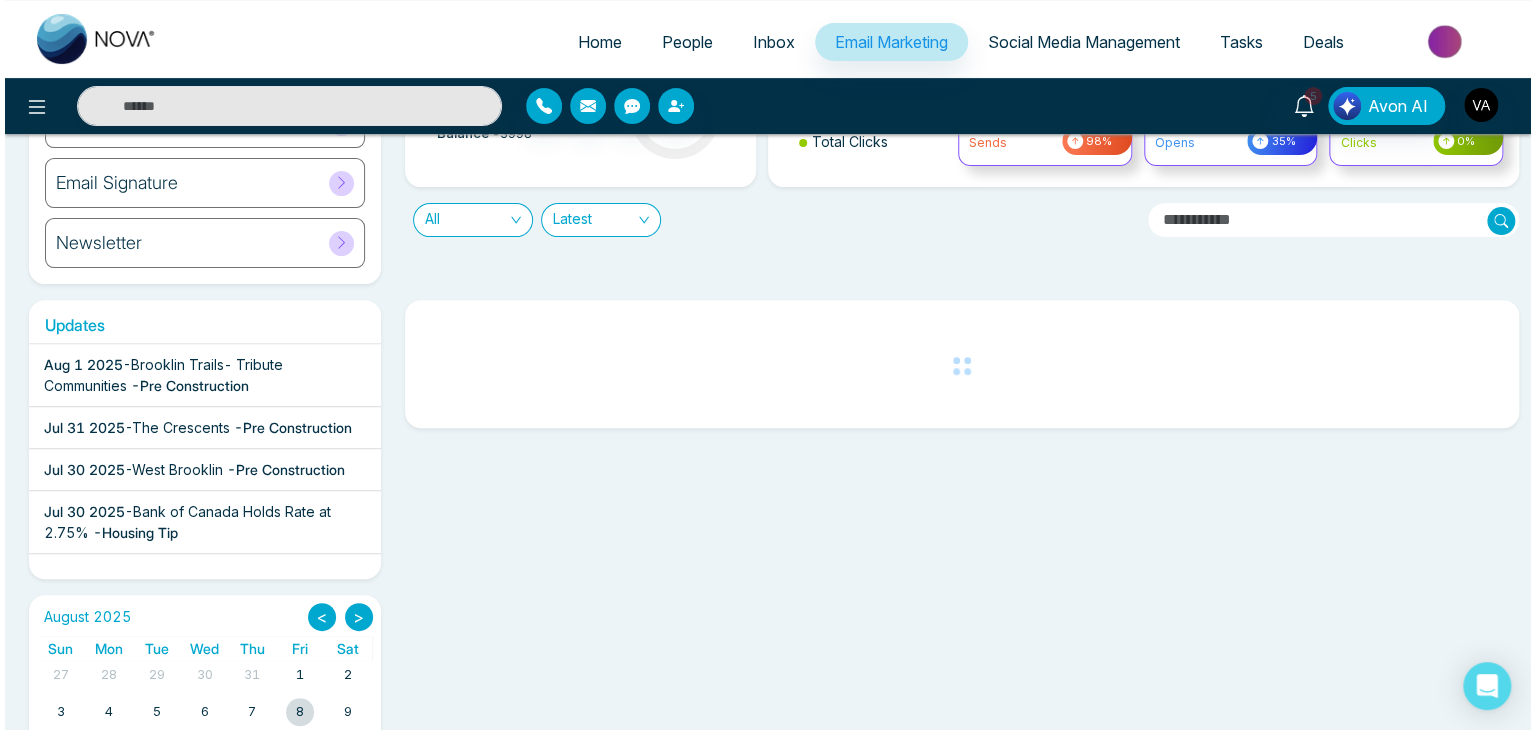 scroll, scrollTop: 182, scrollLeft: 0, axis: vertical 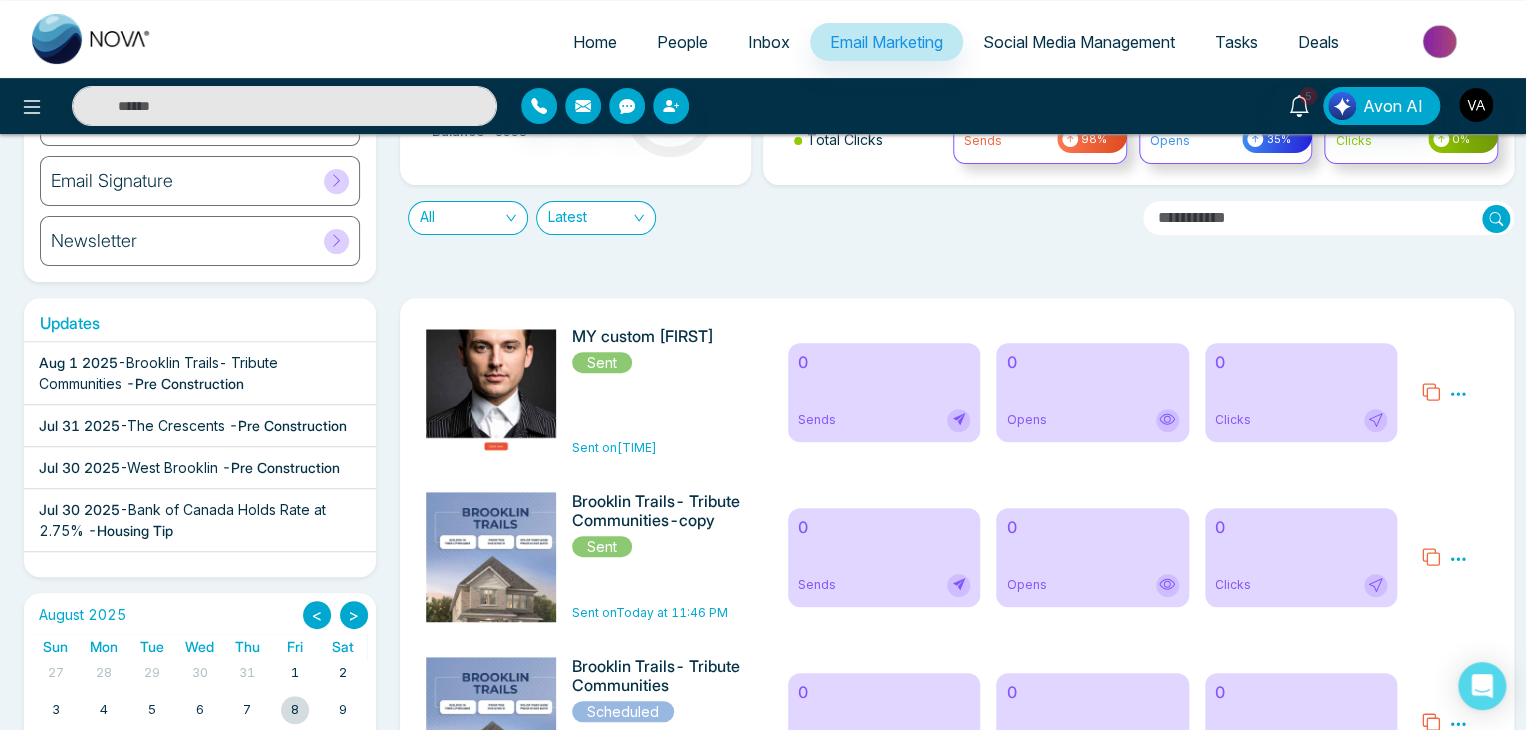 click 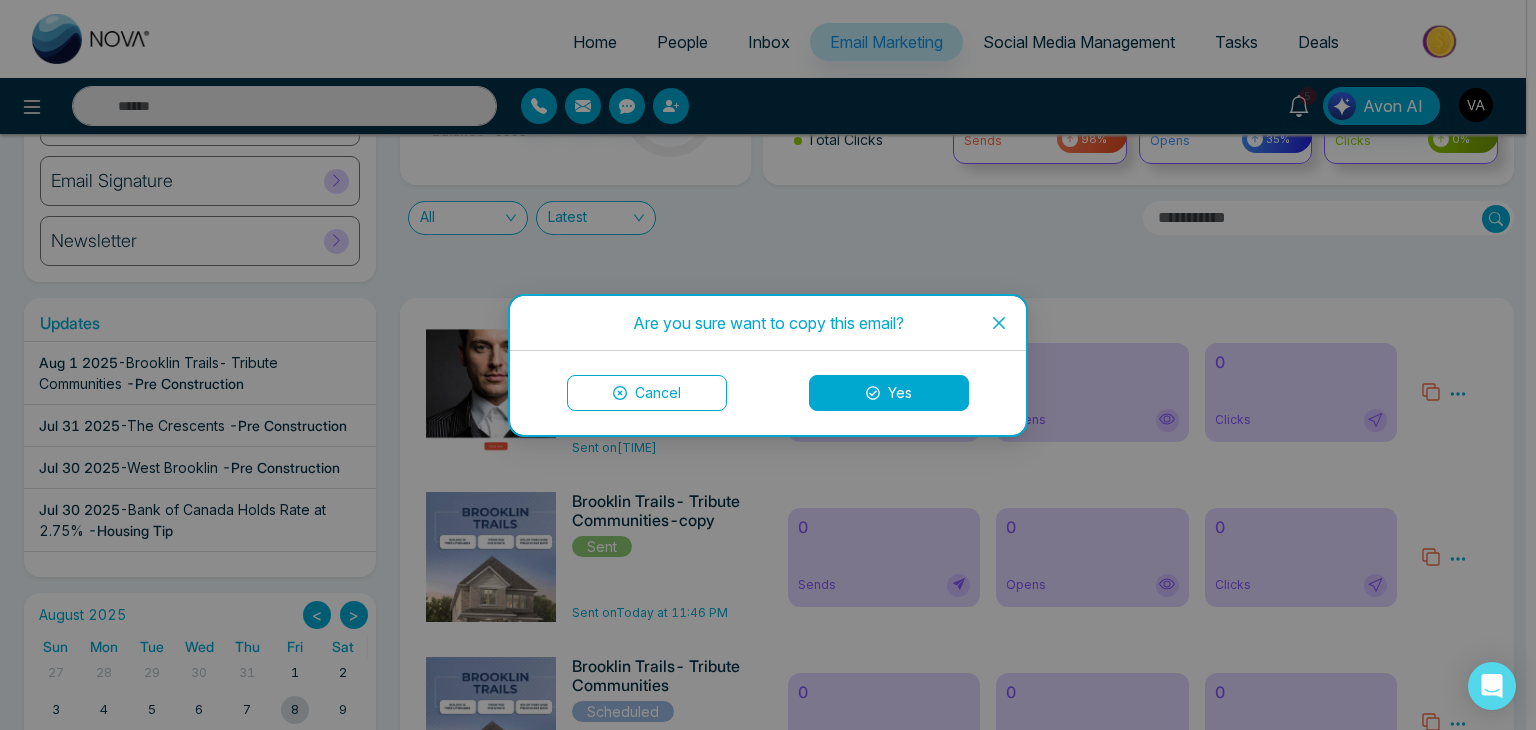 click 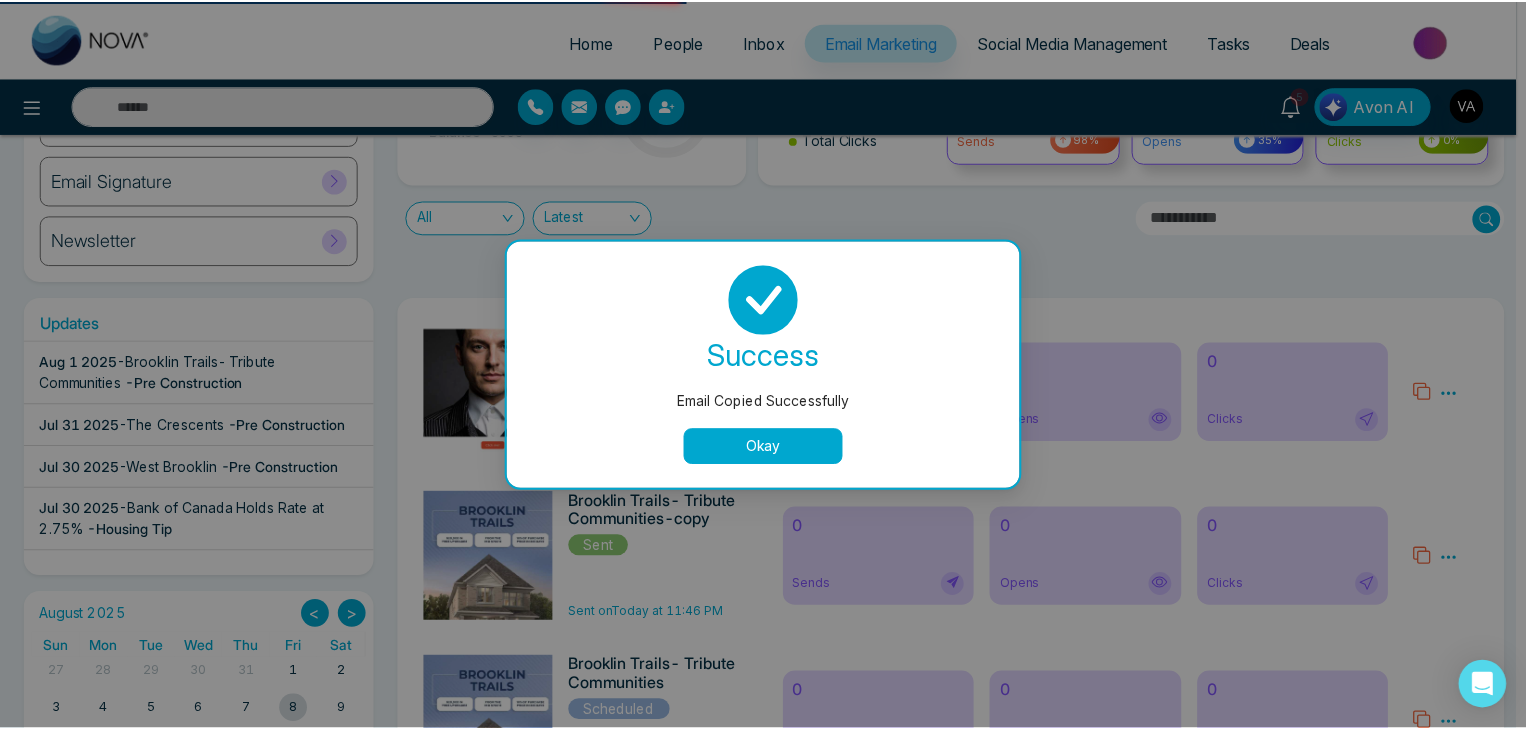 scroll, scrollTop: 0, scrollLeft: 0, axis: both 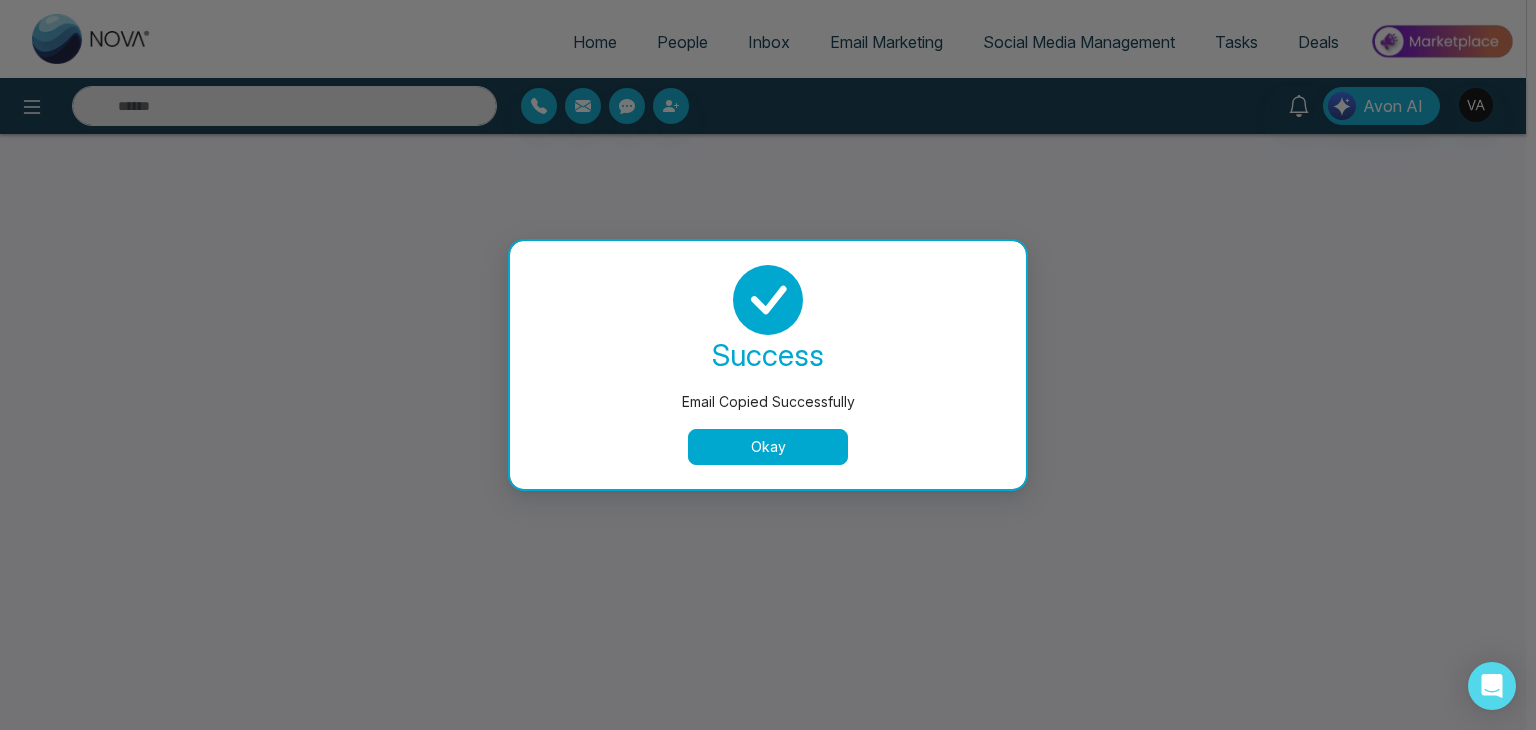click on "Okay" at bounding box center [768, 447] 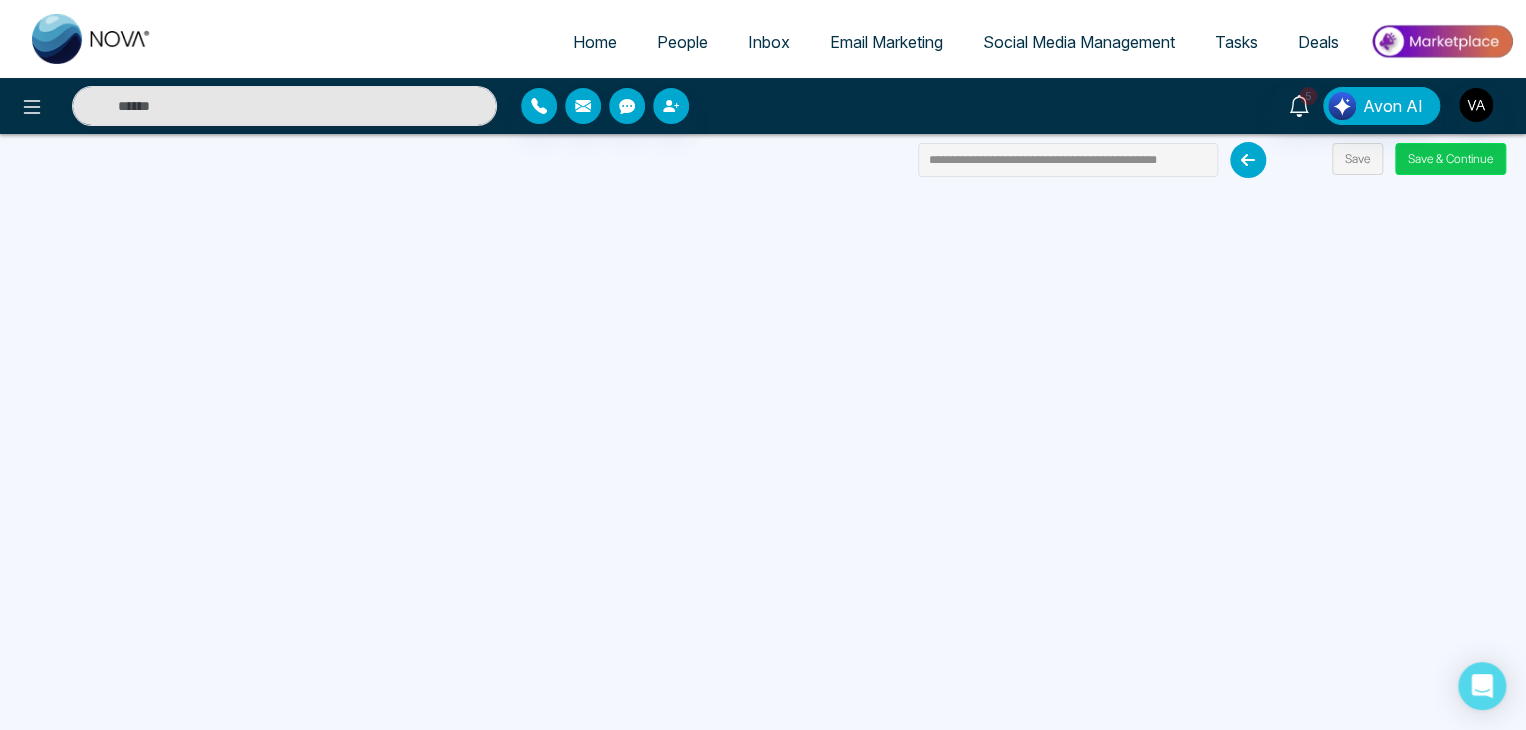 click on "Save & Continue" at bounding box center [1450, 159] 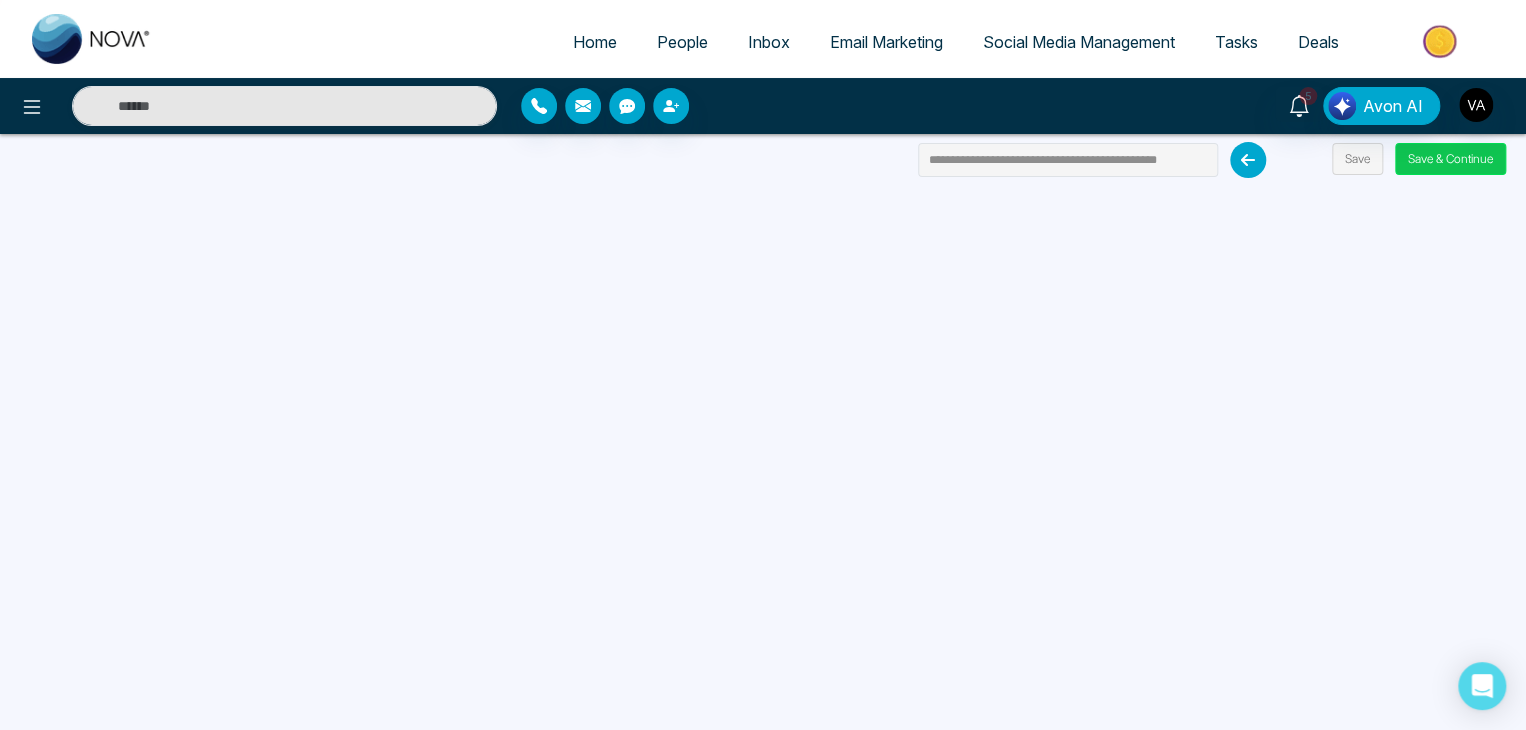 click on "Save & Continue" at bounding box center (1450, 159) 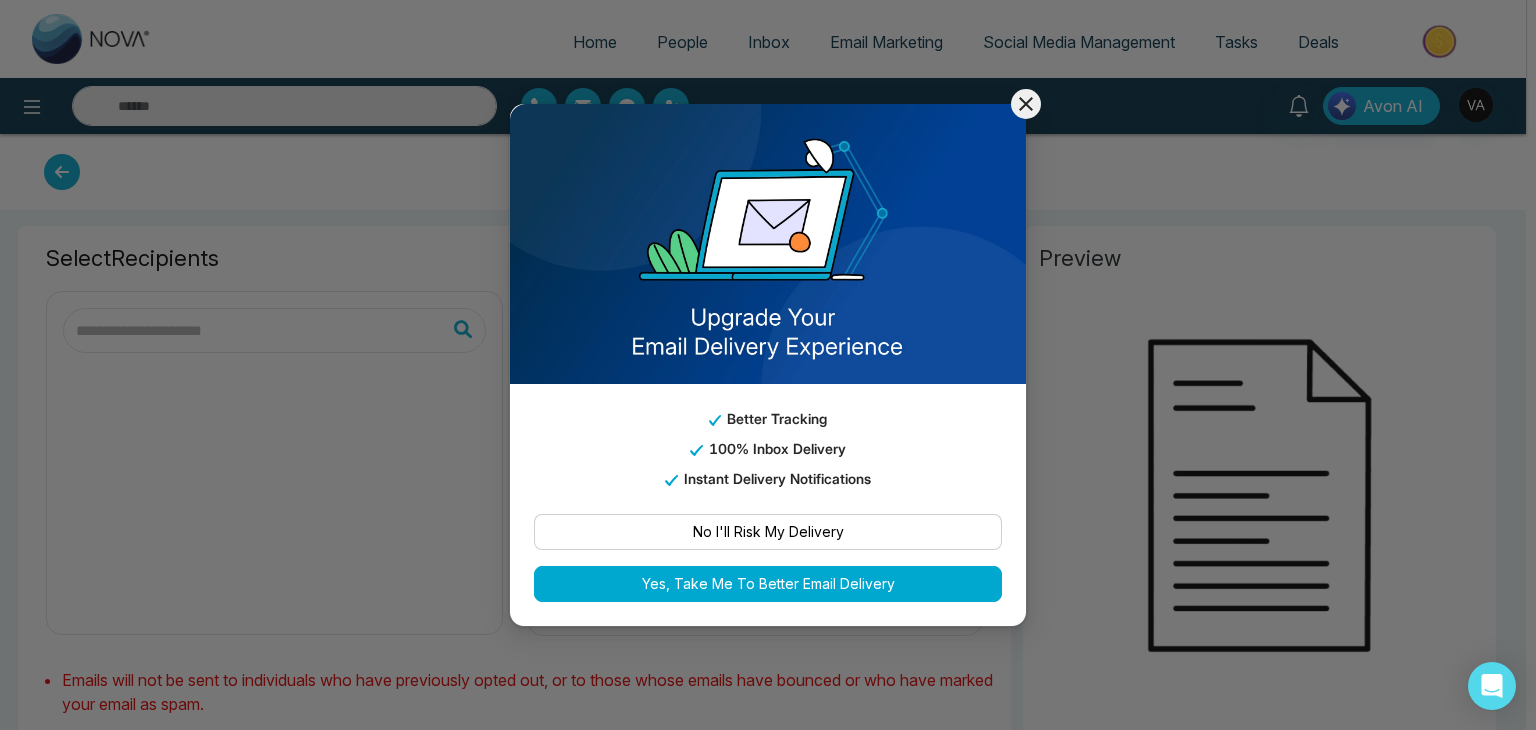 type on "**********" 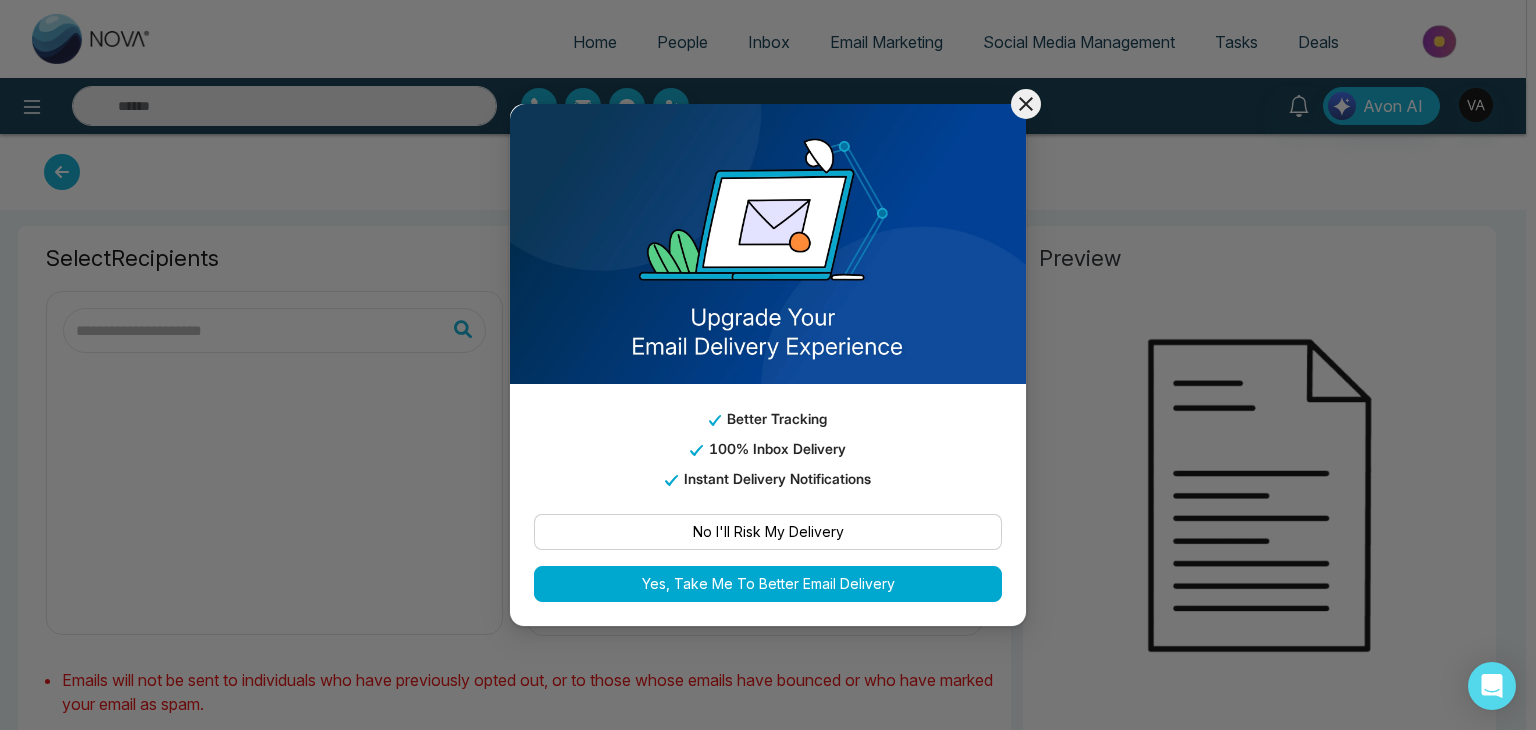 type on "**********" 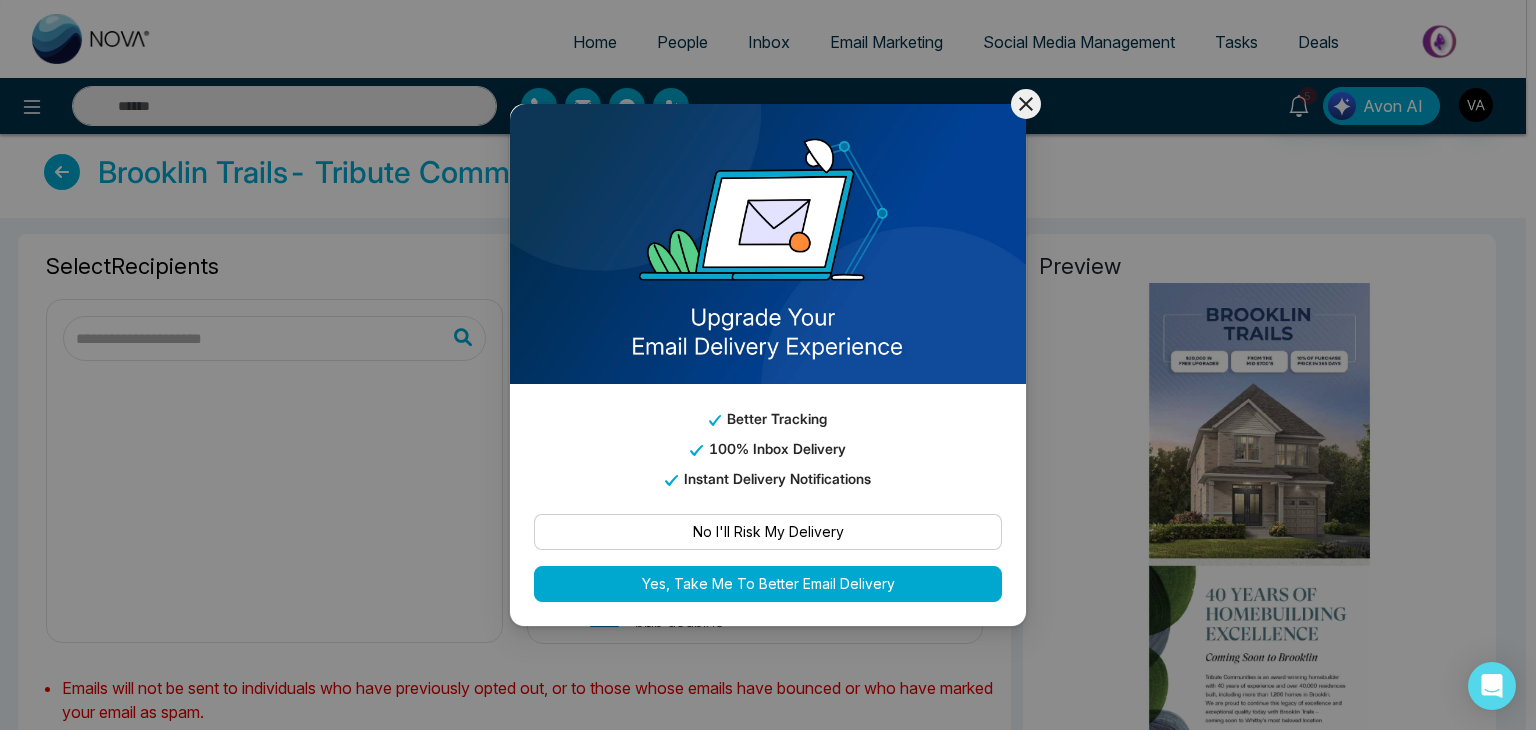 click 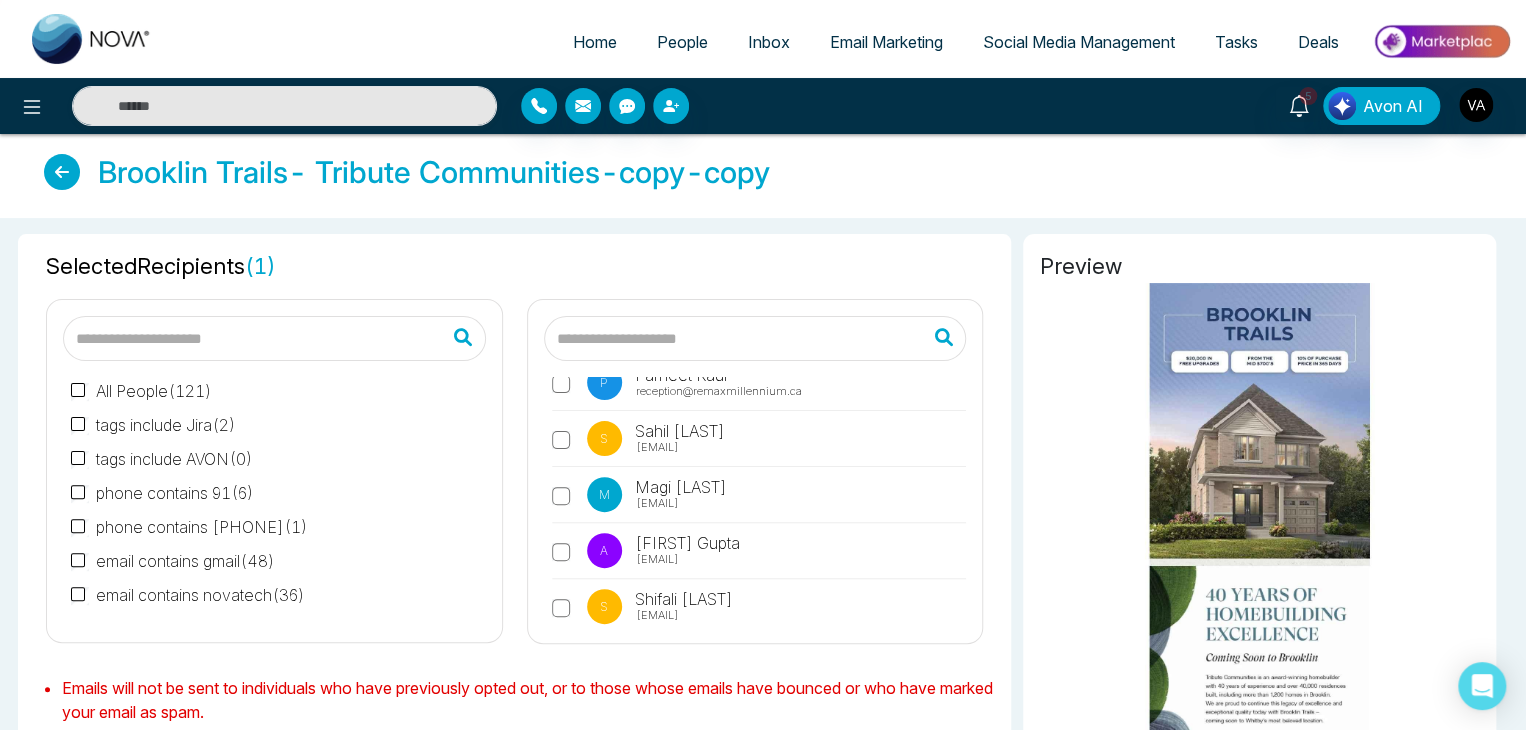 scroll, scrollTop: 925, scrollLeft: 0, axis: vertical 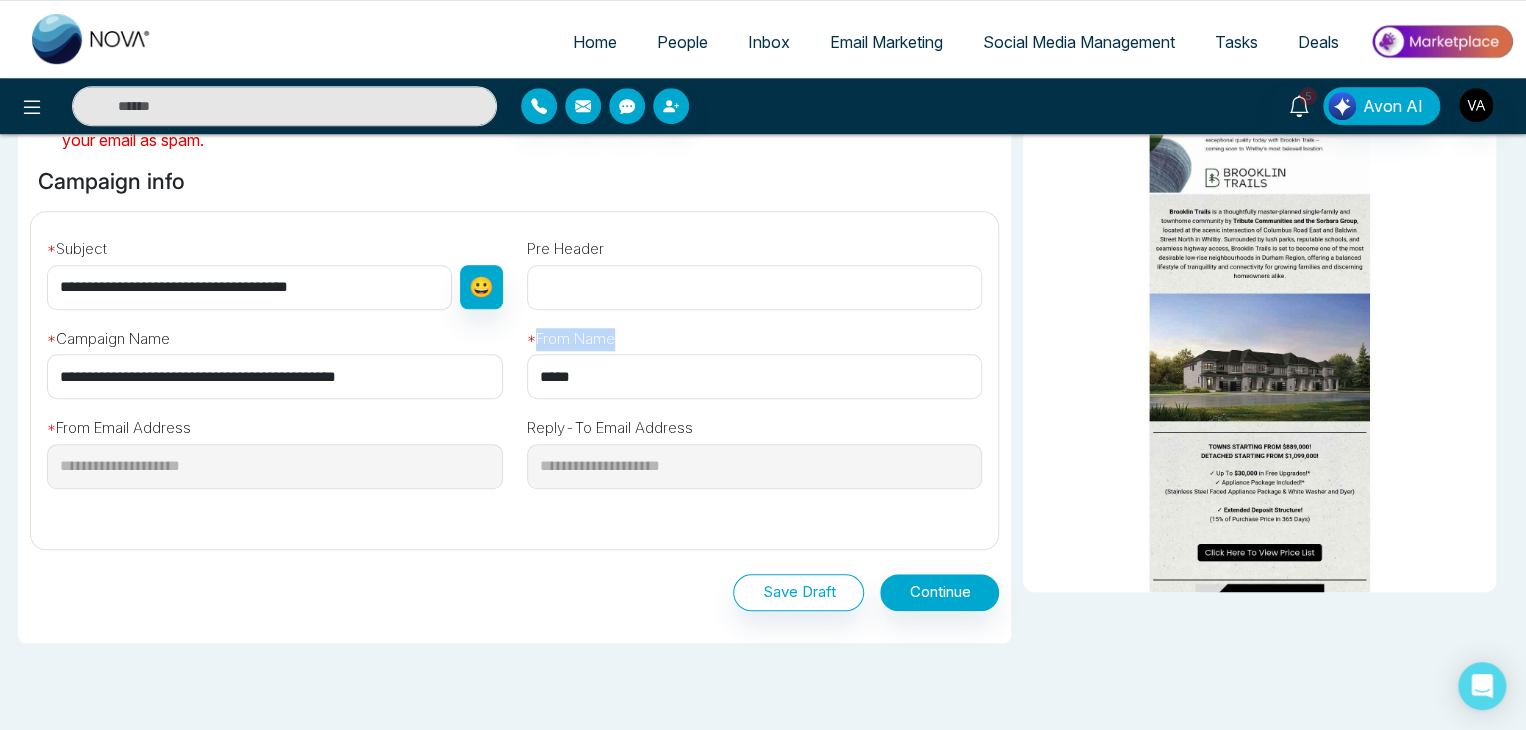 drag, startPoint x: 634, startPoint y: 337, endPoint x: 539, endPoint y: 330, distance: 95.257545 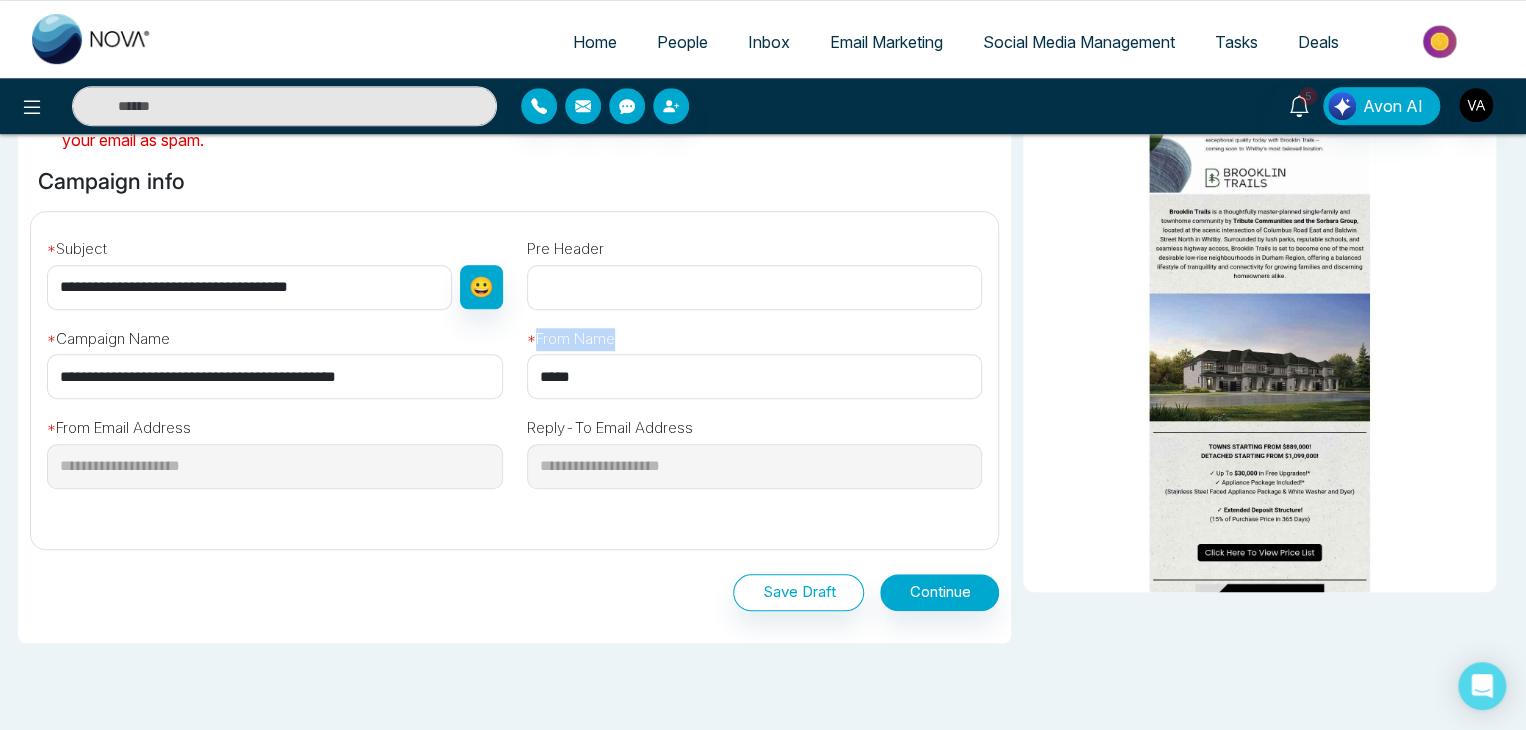 click on "* From Name *****" at bounding box center [755, 355] 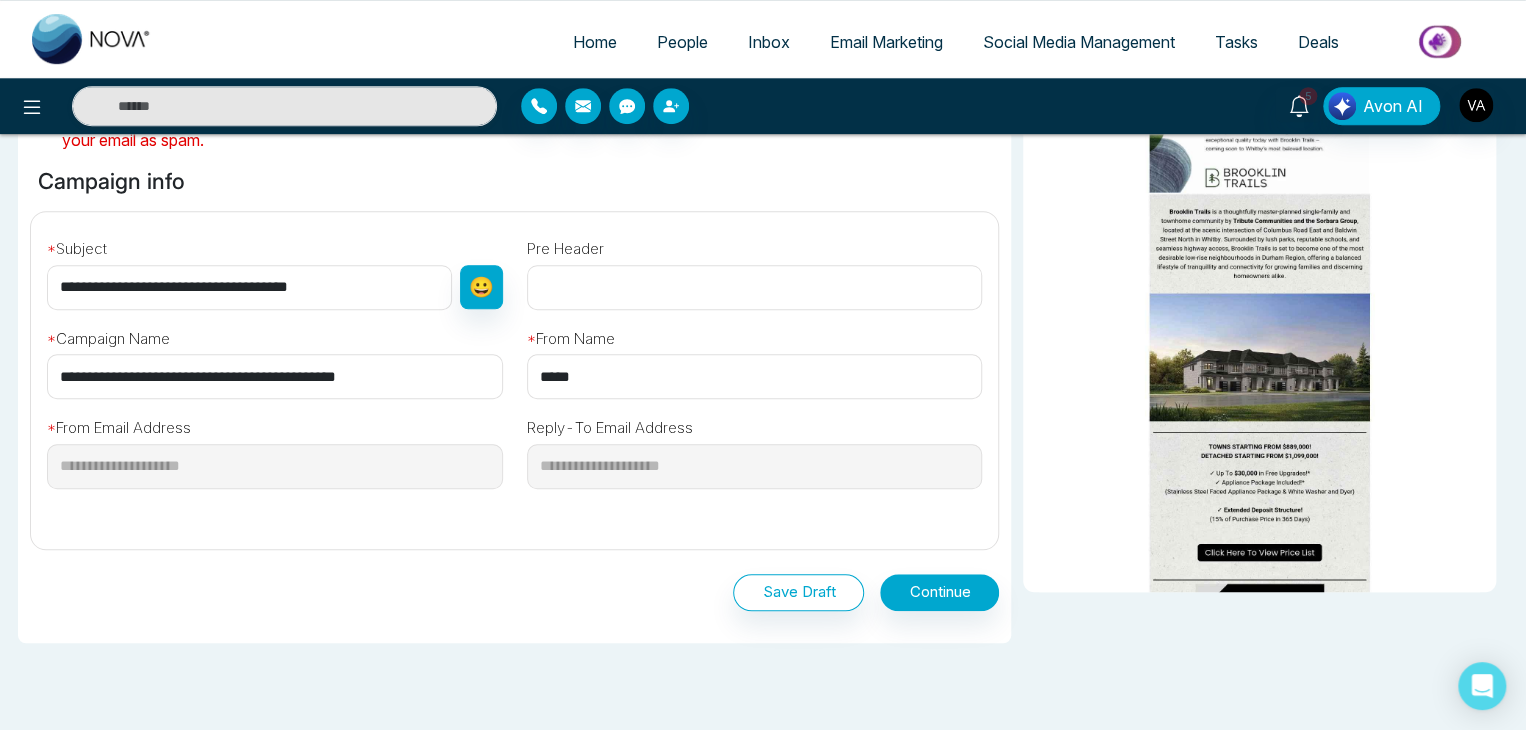 click on "*****" at bounding box center [755, 376] 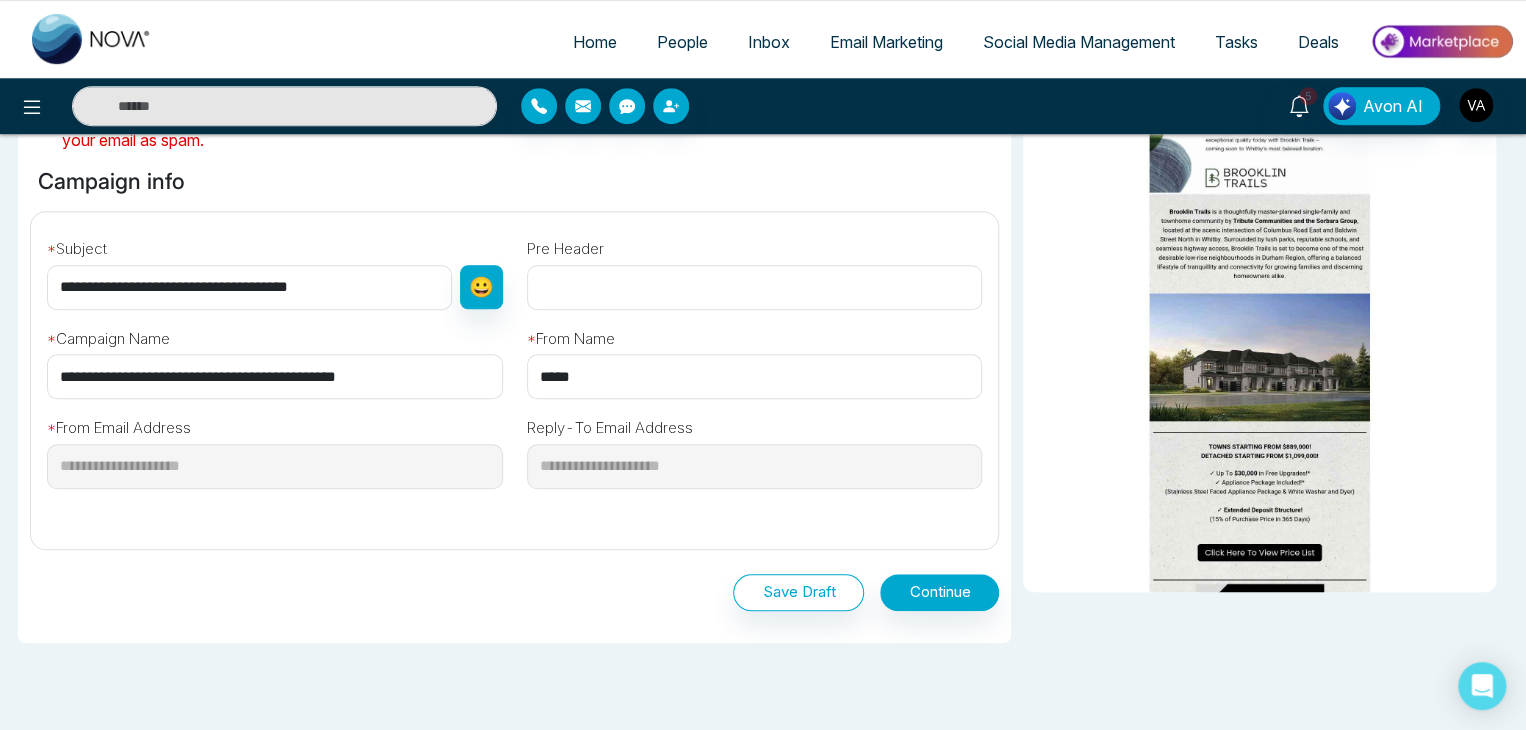 click on "*****" at bounding box center [755, 376] 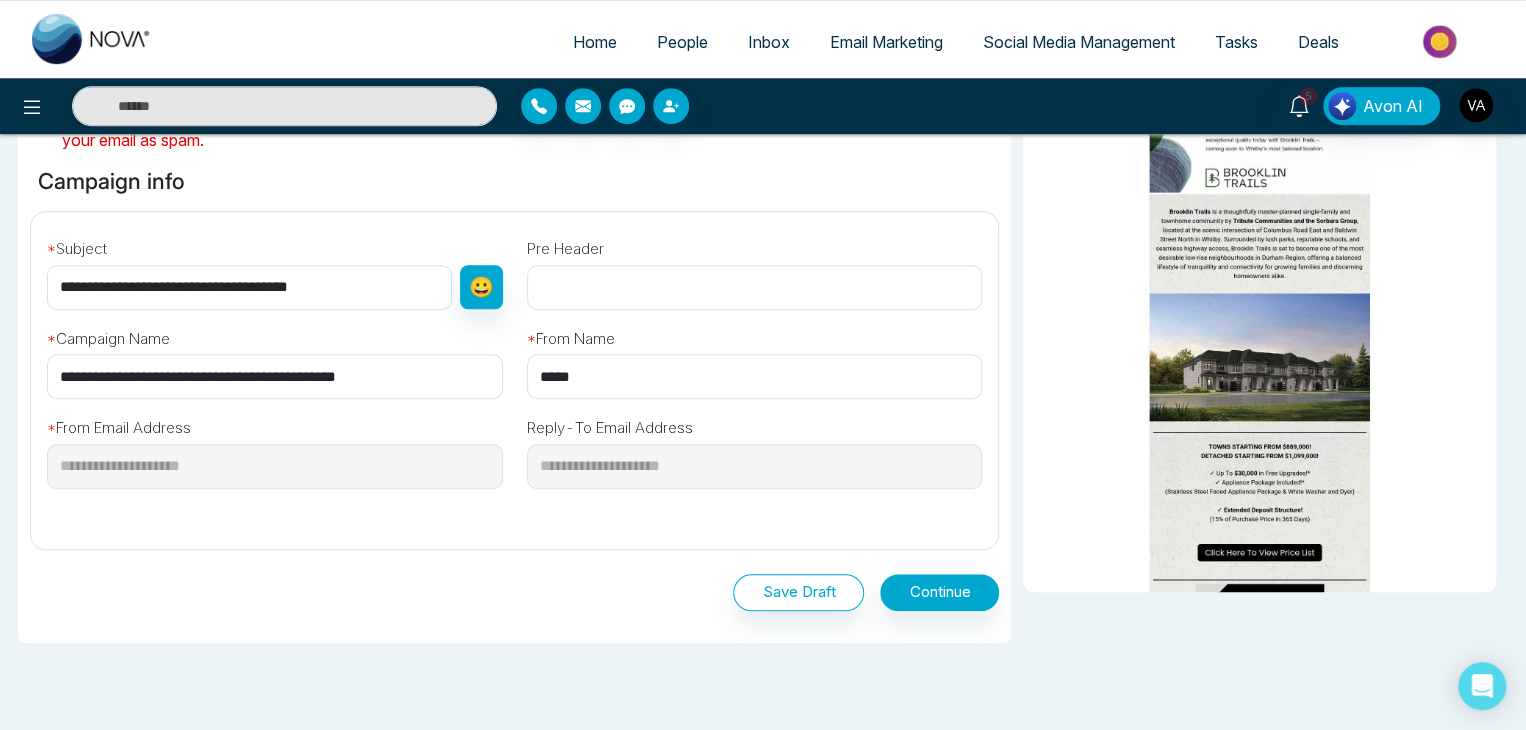 click on "*****" at bounding box center (755, 376) 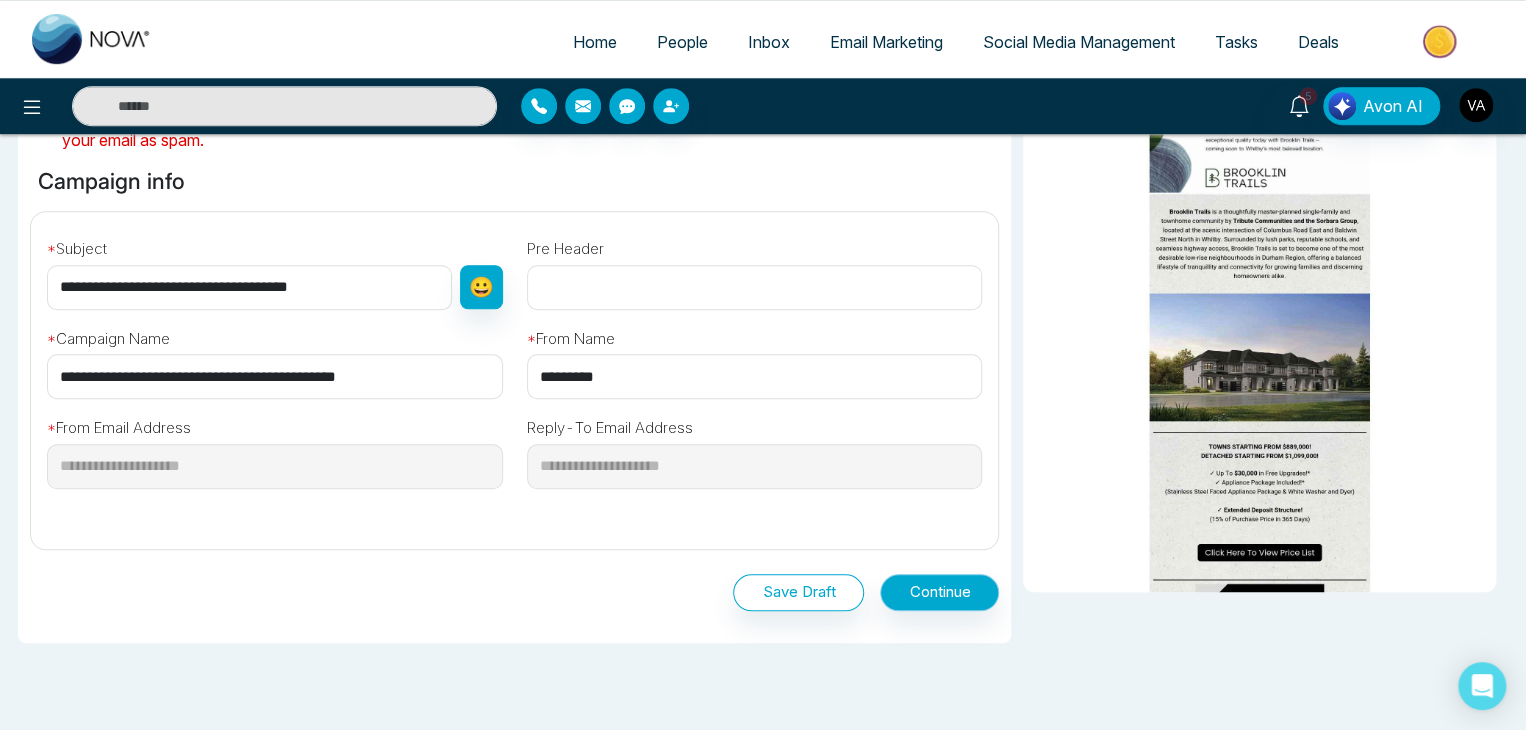 type on "*********" 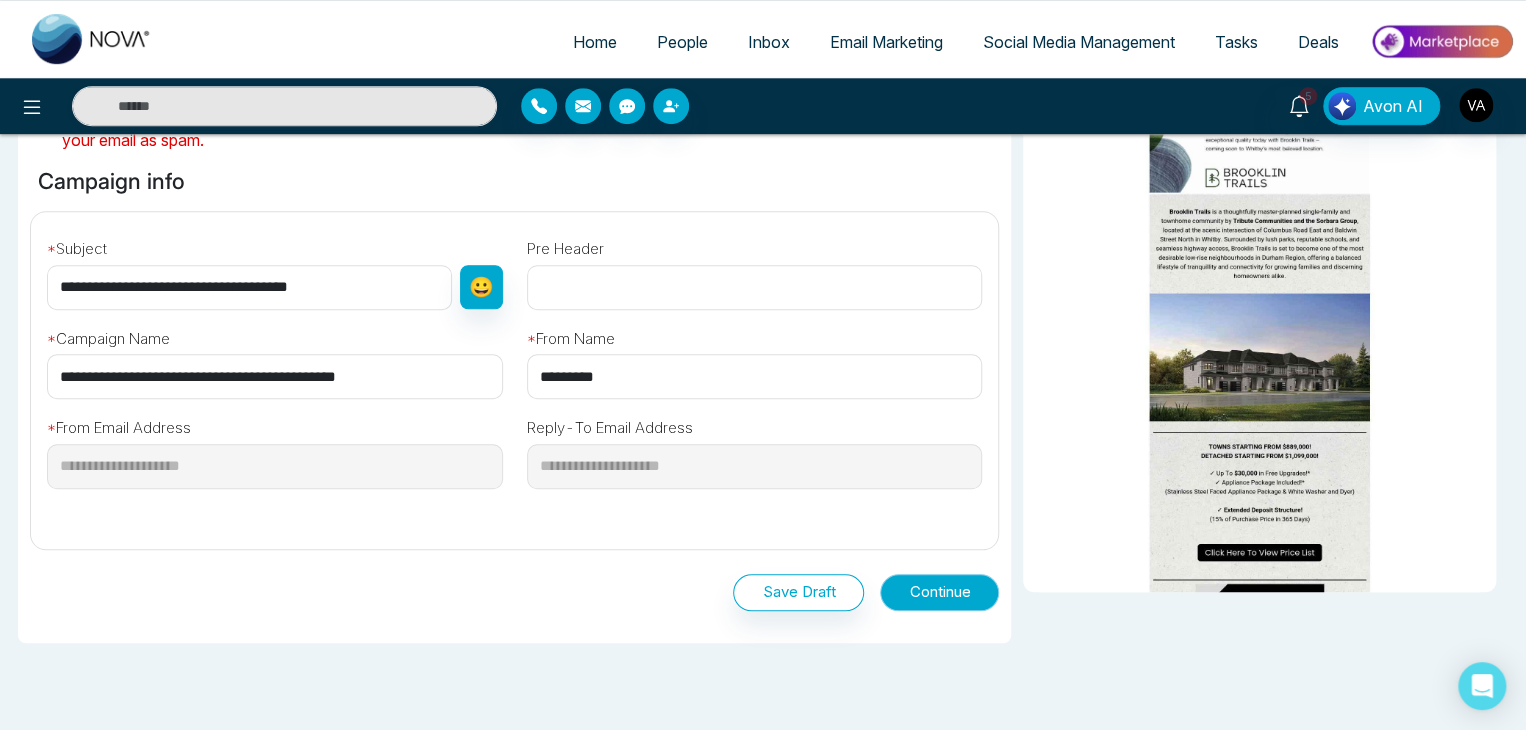 click on "Continue" at bounding box center (939, 592) 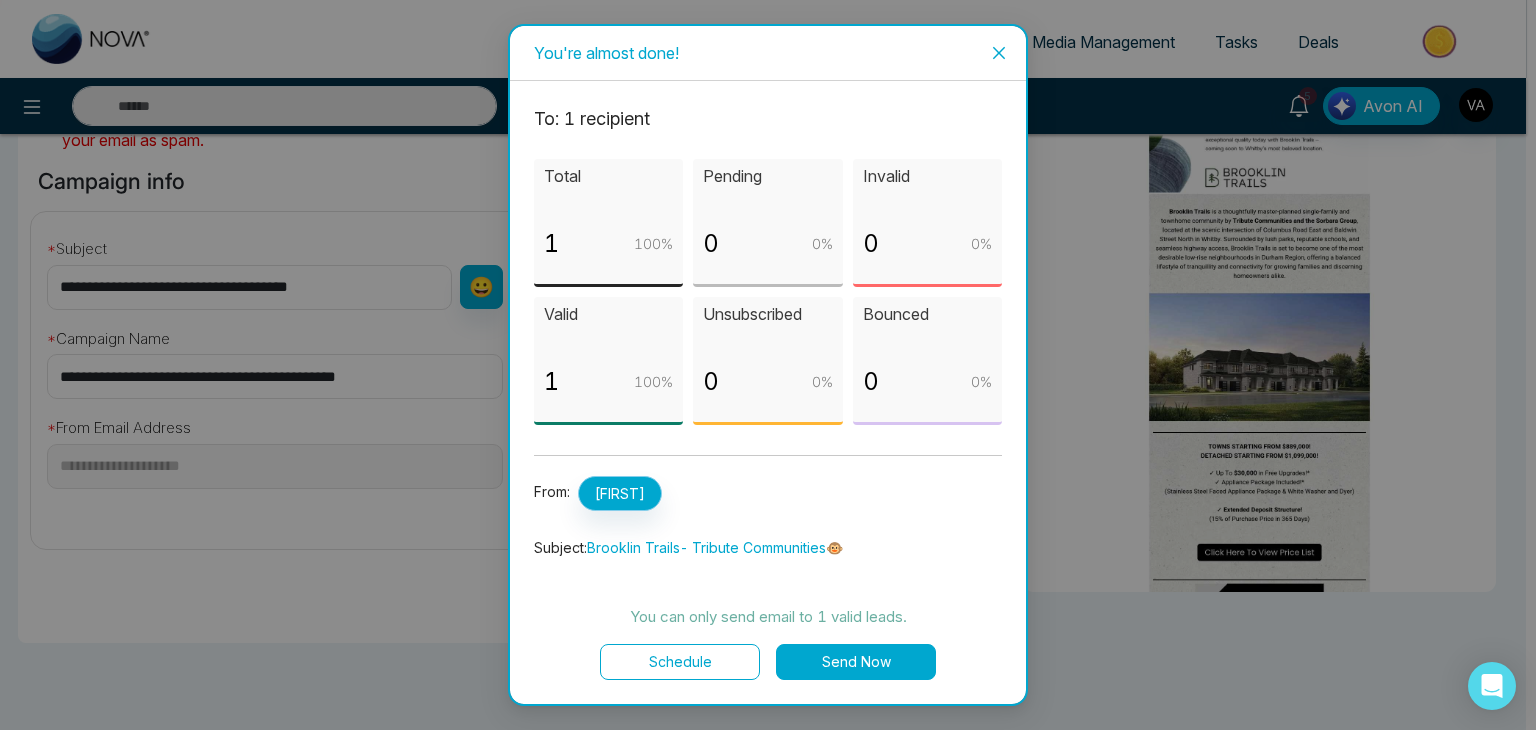 click on "[LAST]" at bounding box center [620, 493] 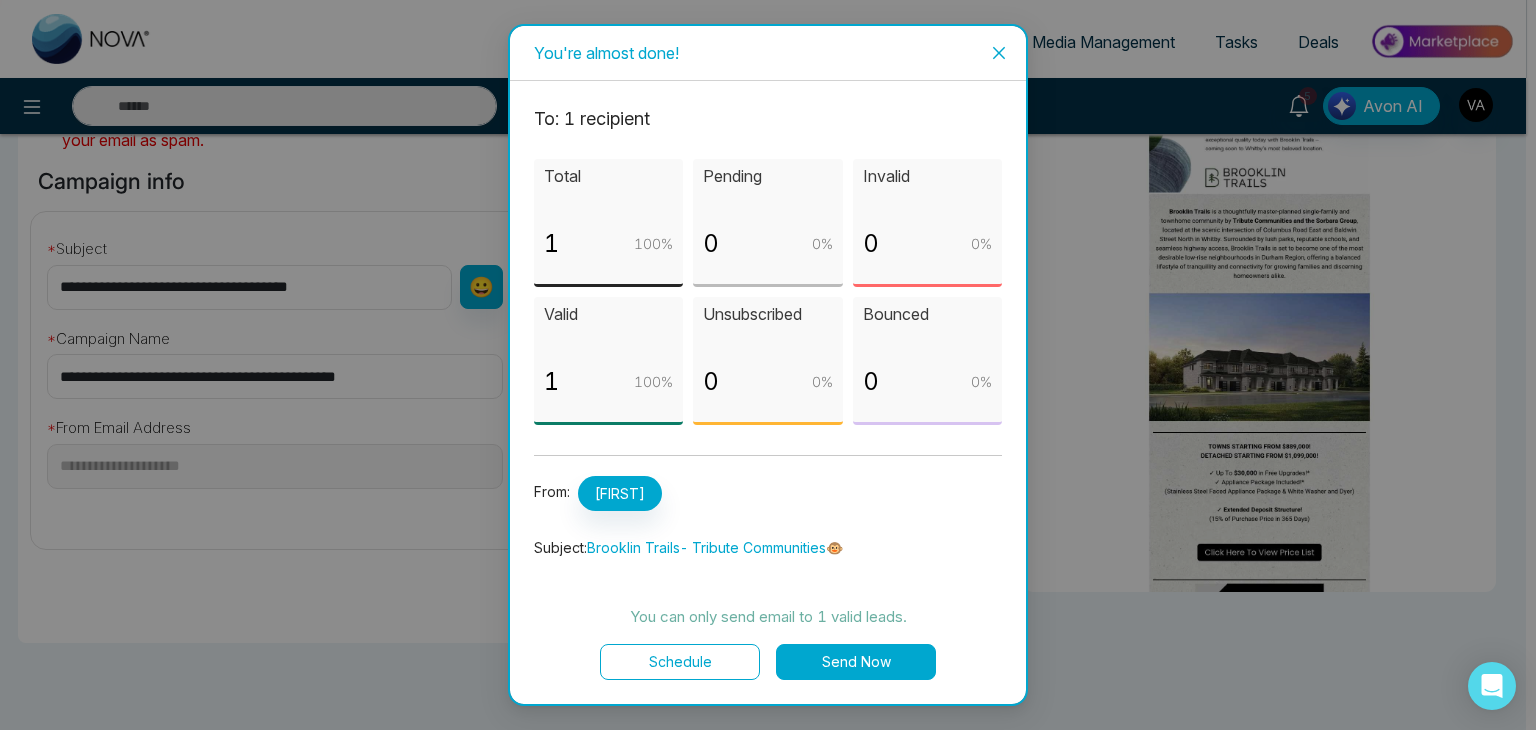 click on "Send Now" at bounding box center (856, 662) 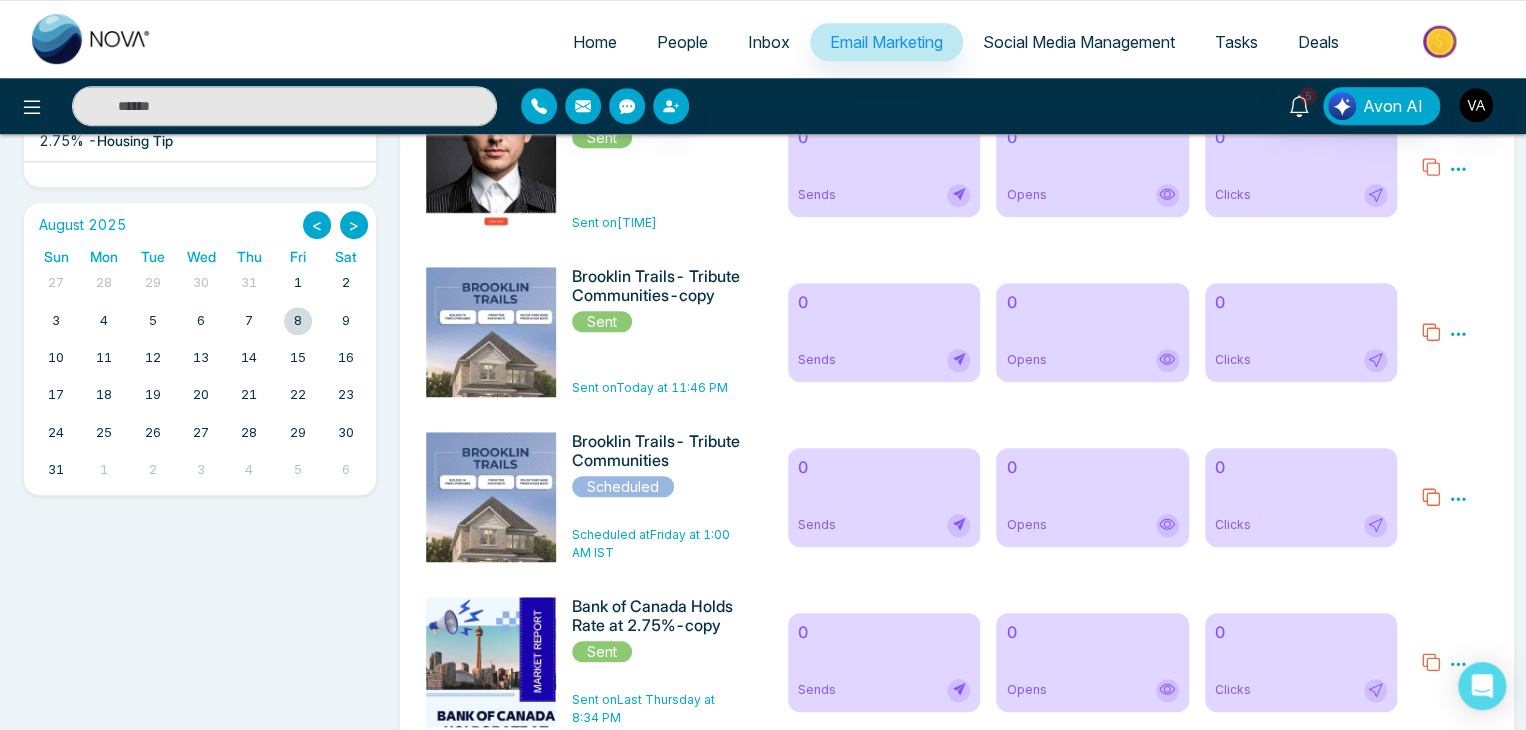 scroll, scrollTop: 0, scrollLeft: 0, axis: both 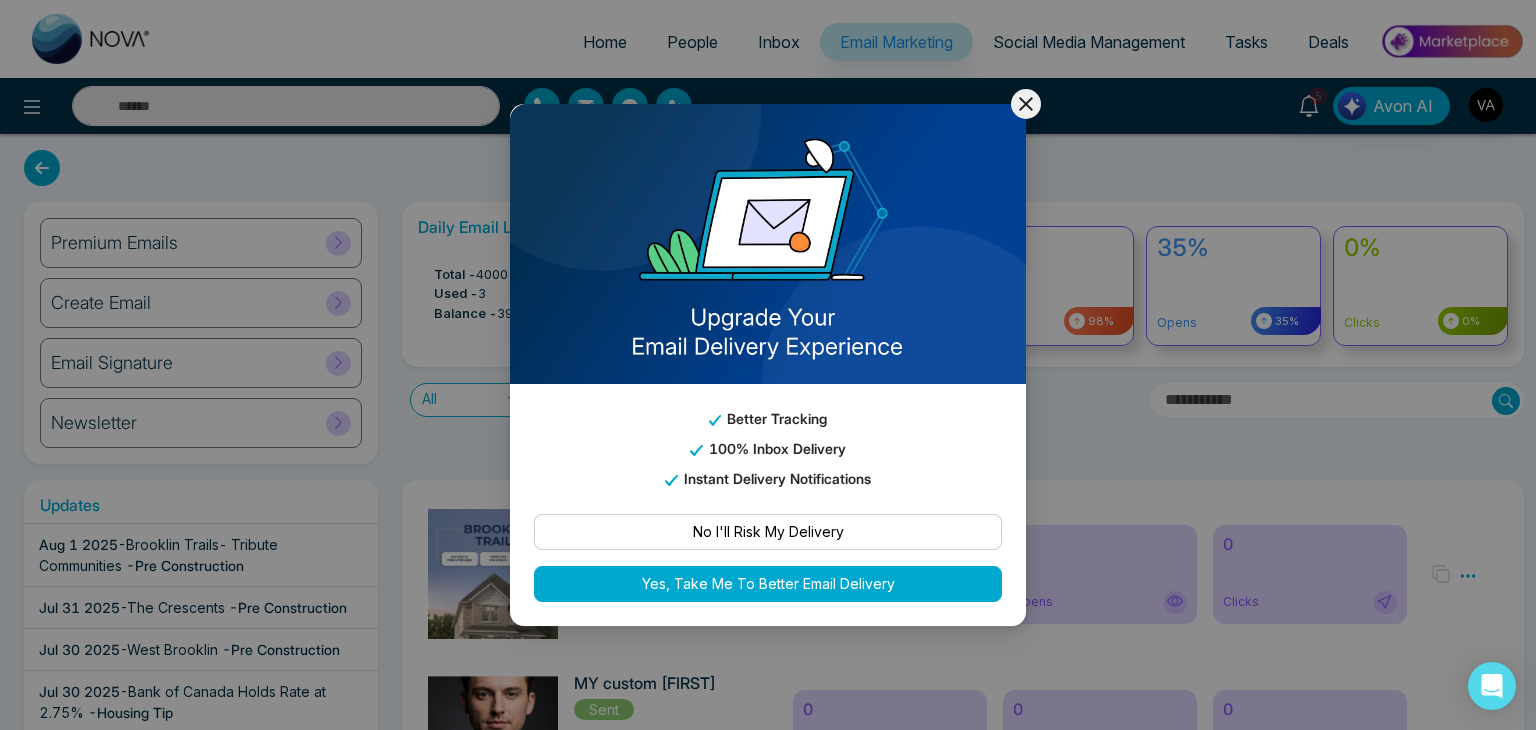 click 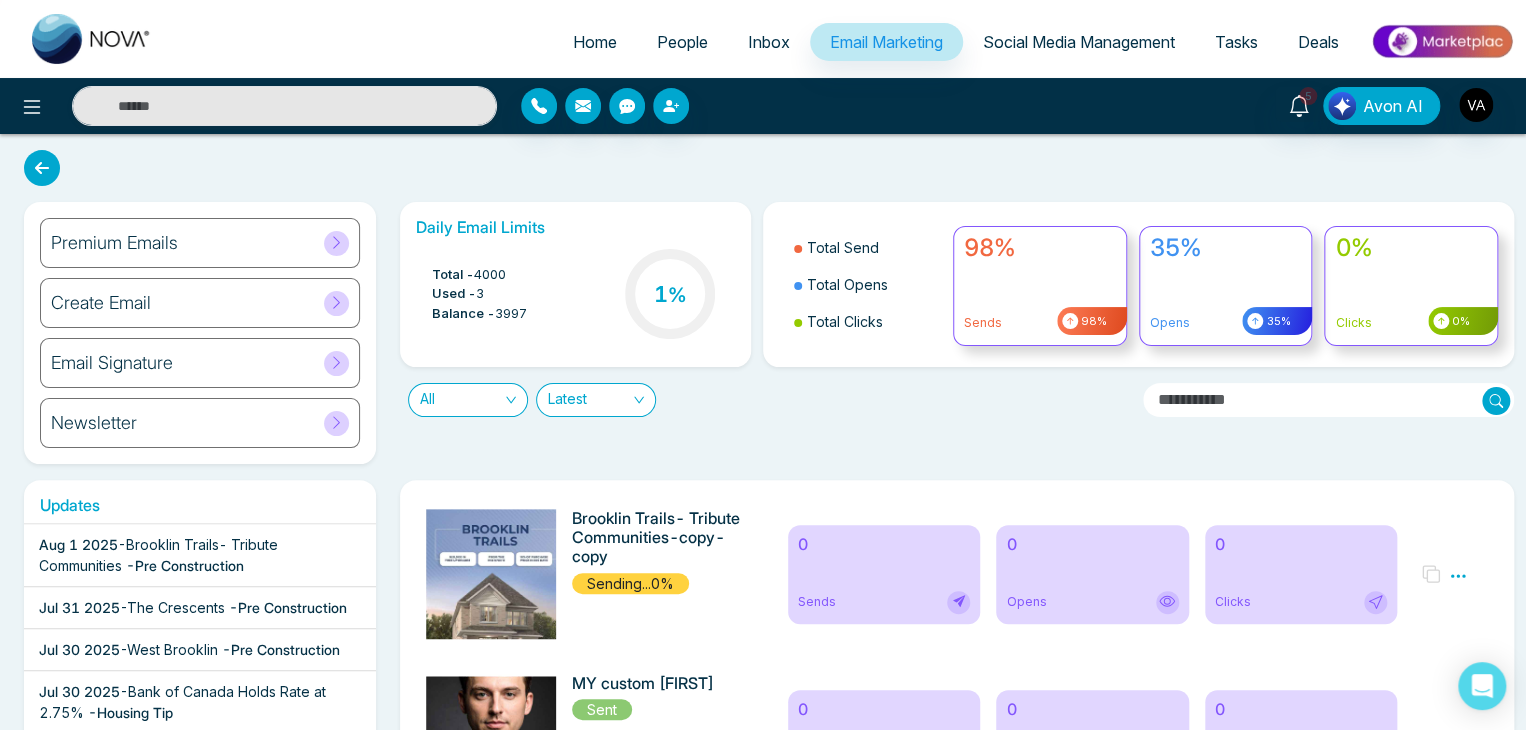click at bounding box center [336, 303] 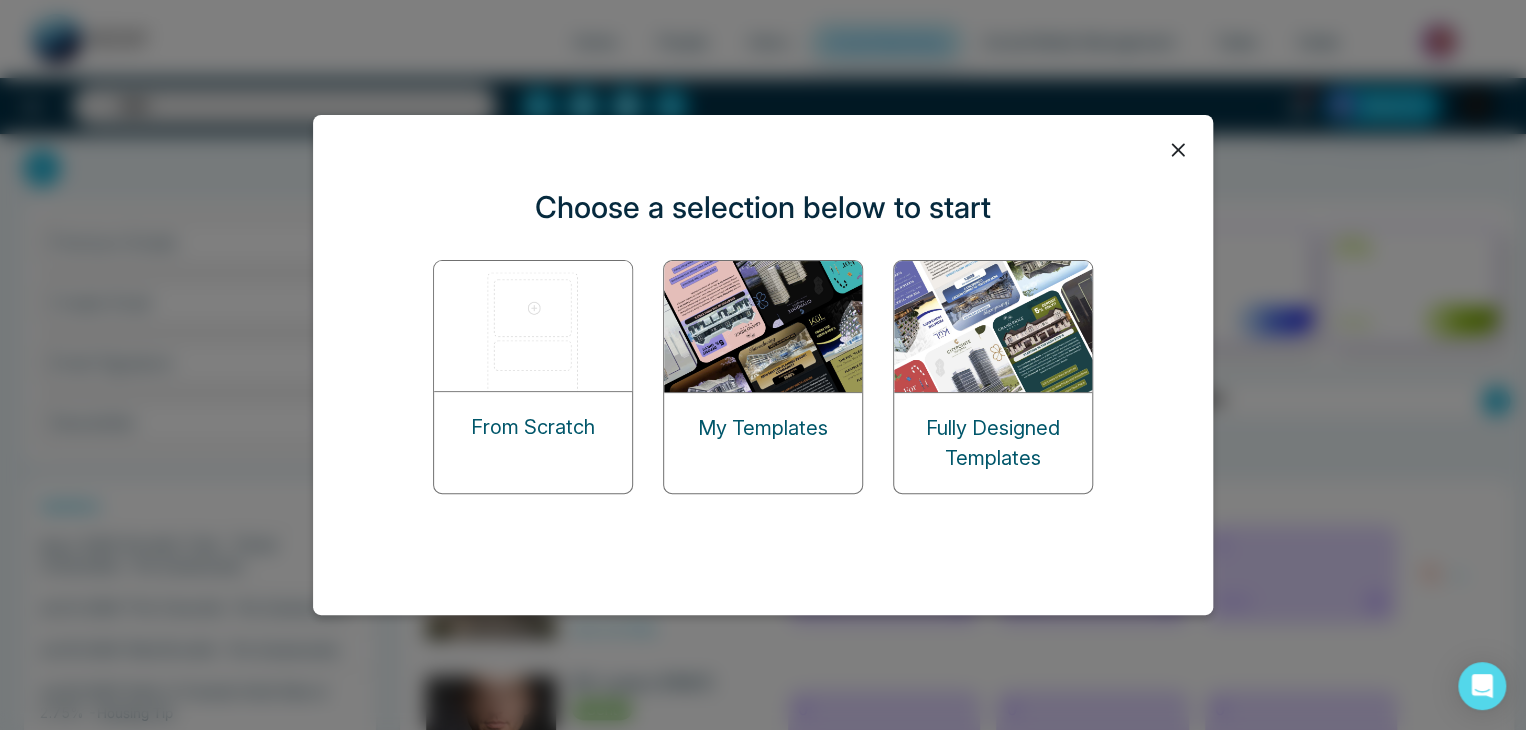 click 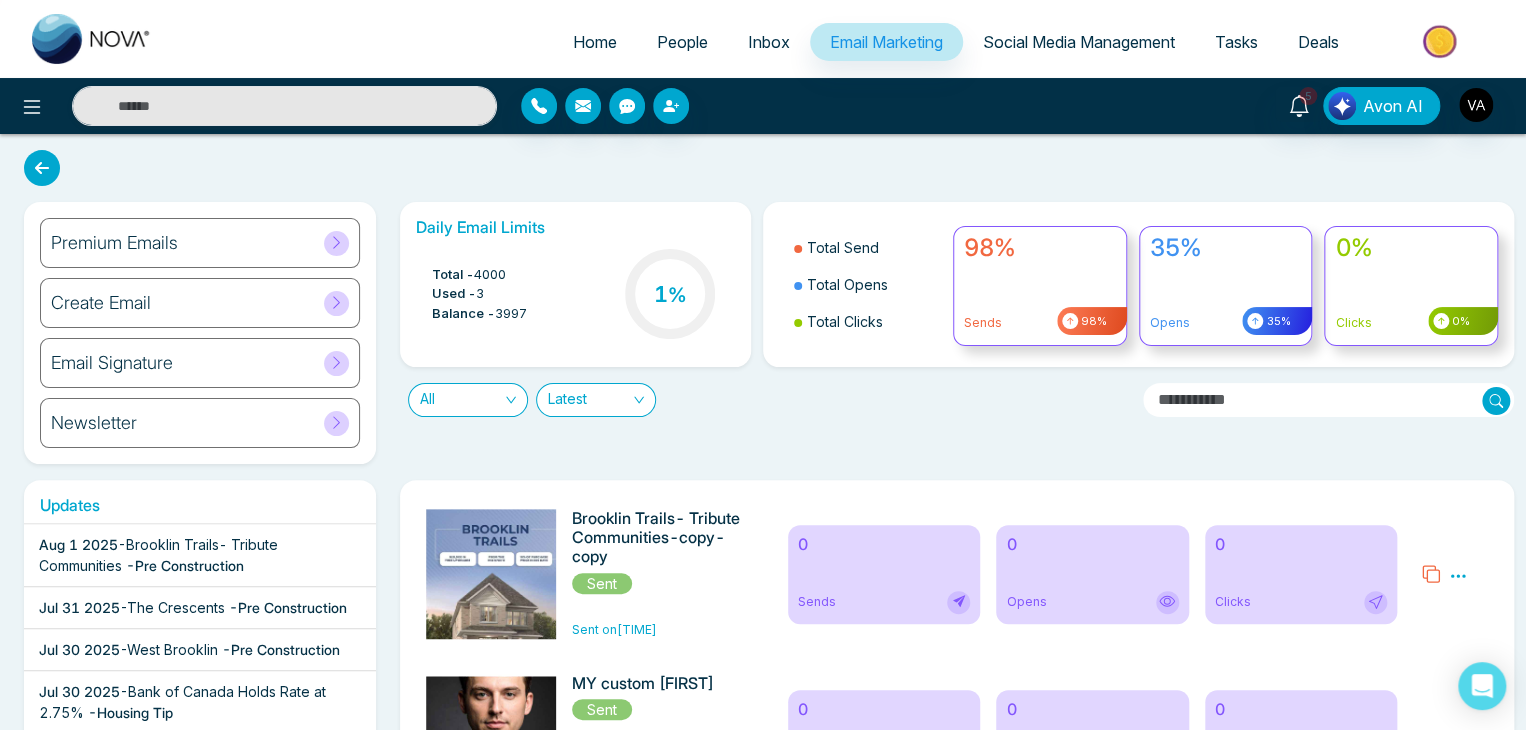 click on "Email Signature" at bounding box center [200, 363] 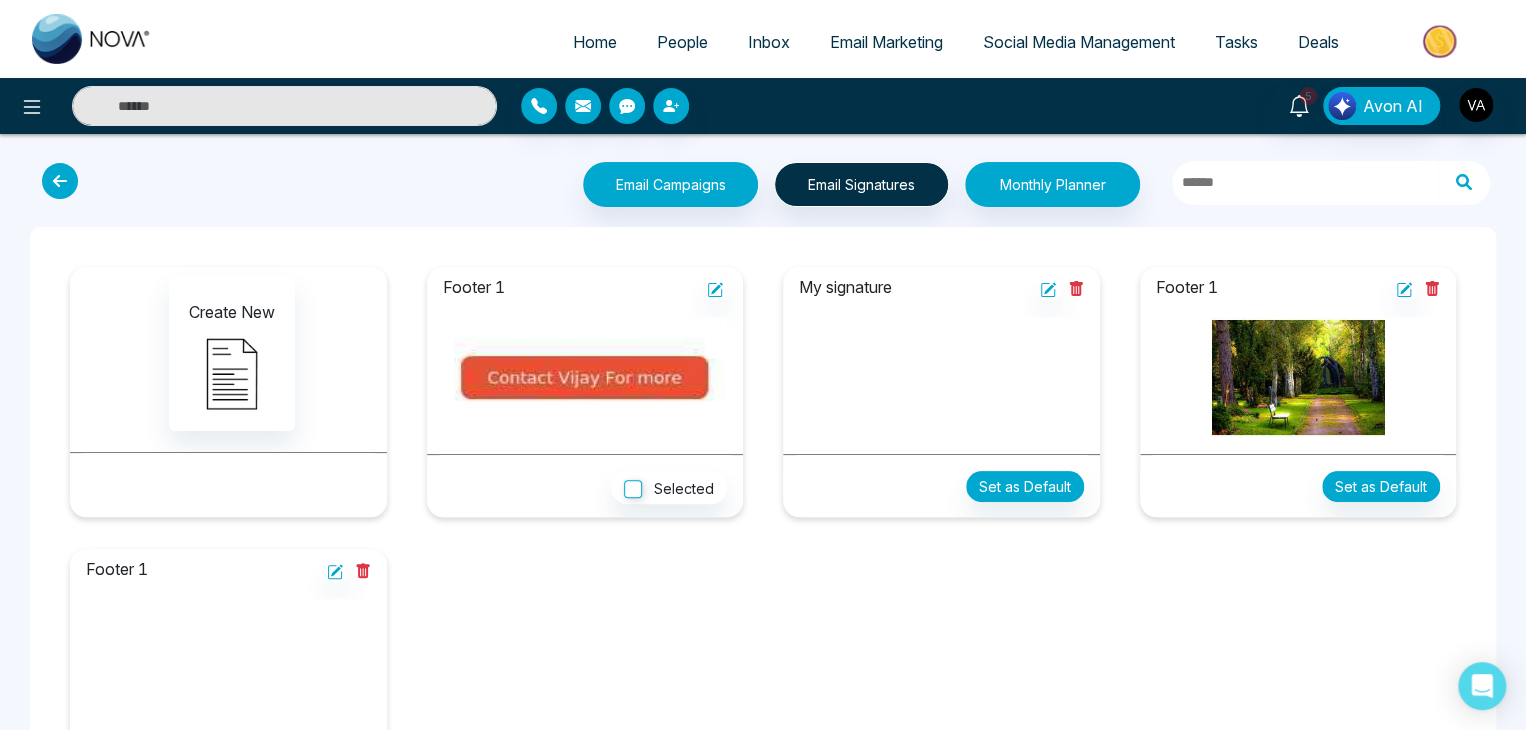 click at bounding box center [60, 181] 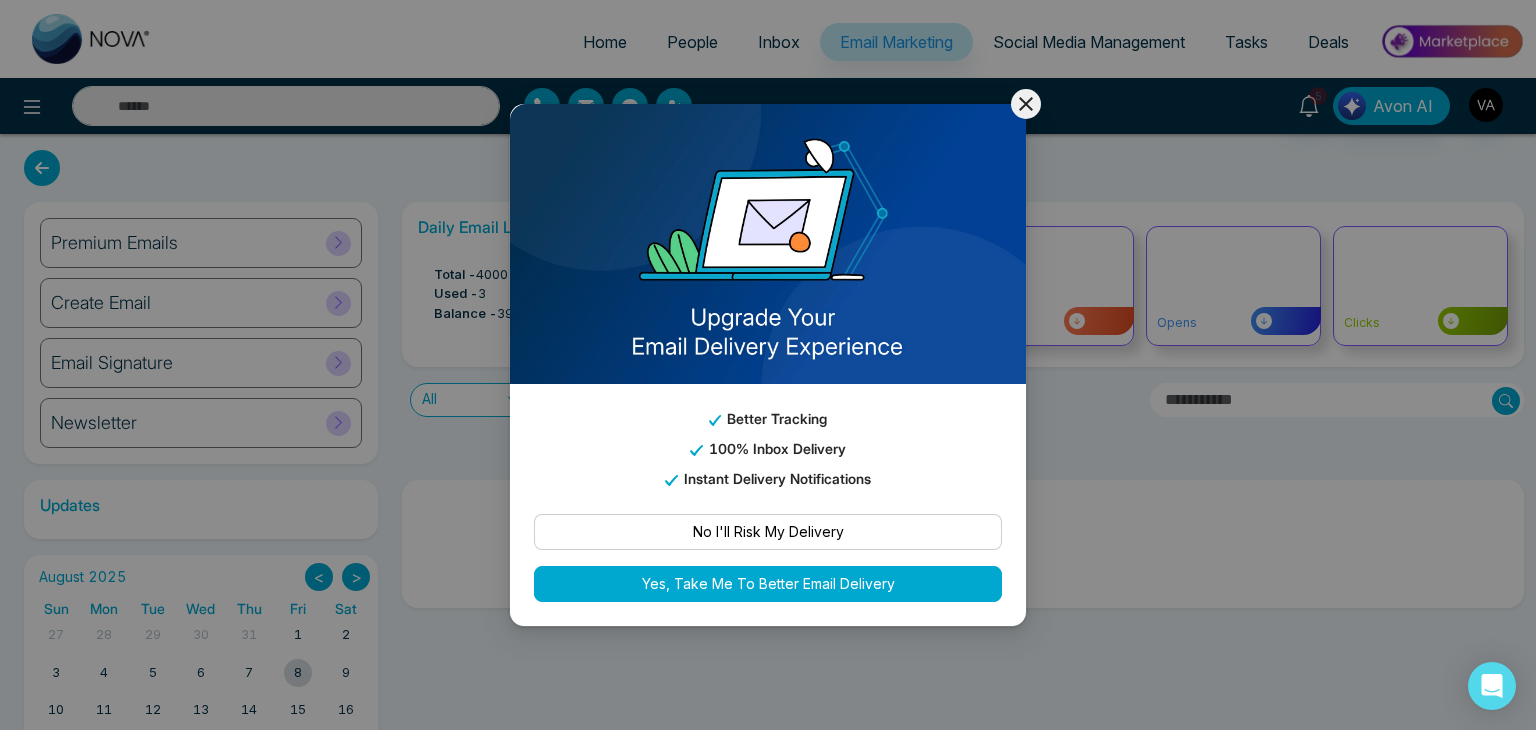 click 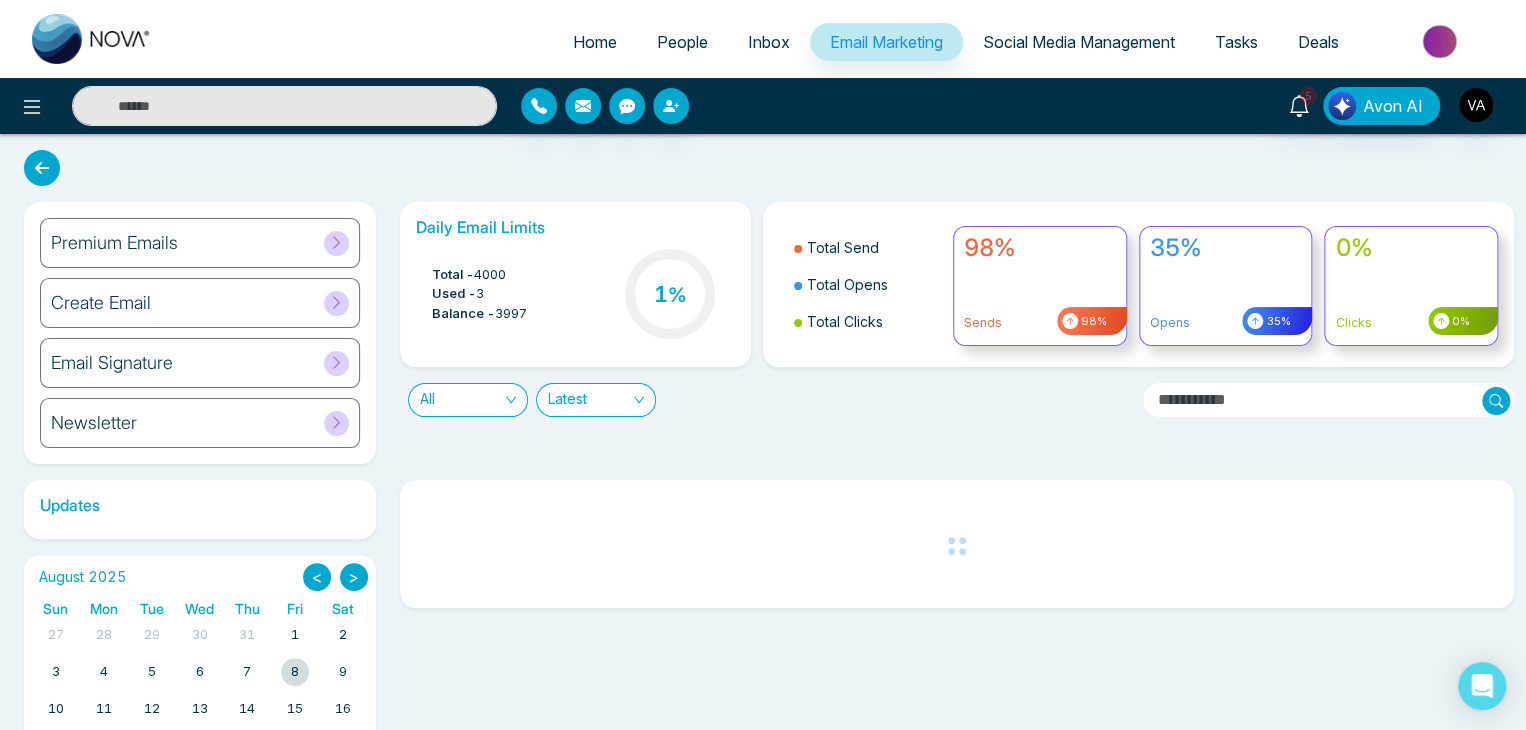 click on "Newsletter" at bounding box center (200, 423) 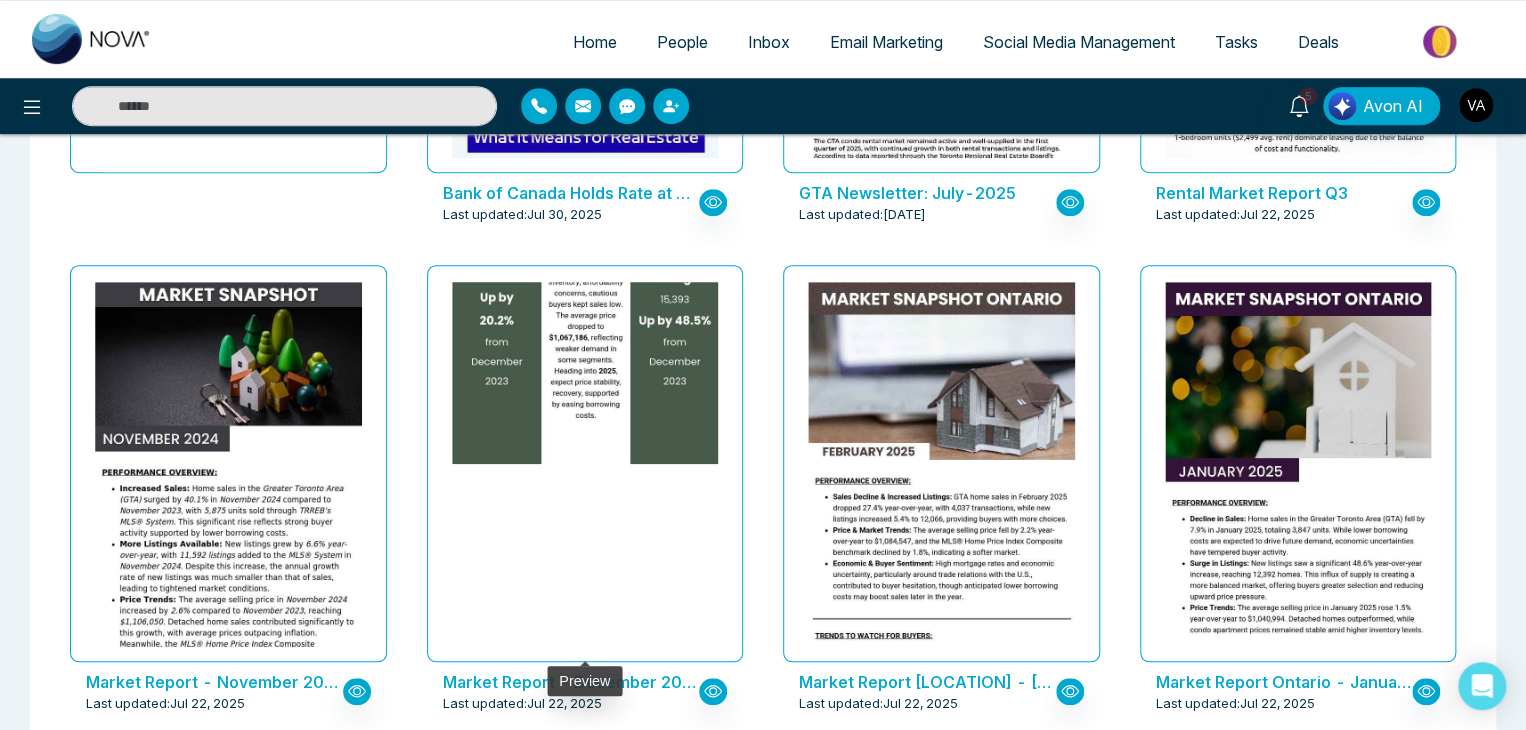 scroll, scrollTop: 0, scrollLeft: 0, axis: both 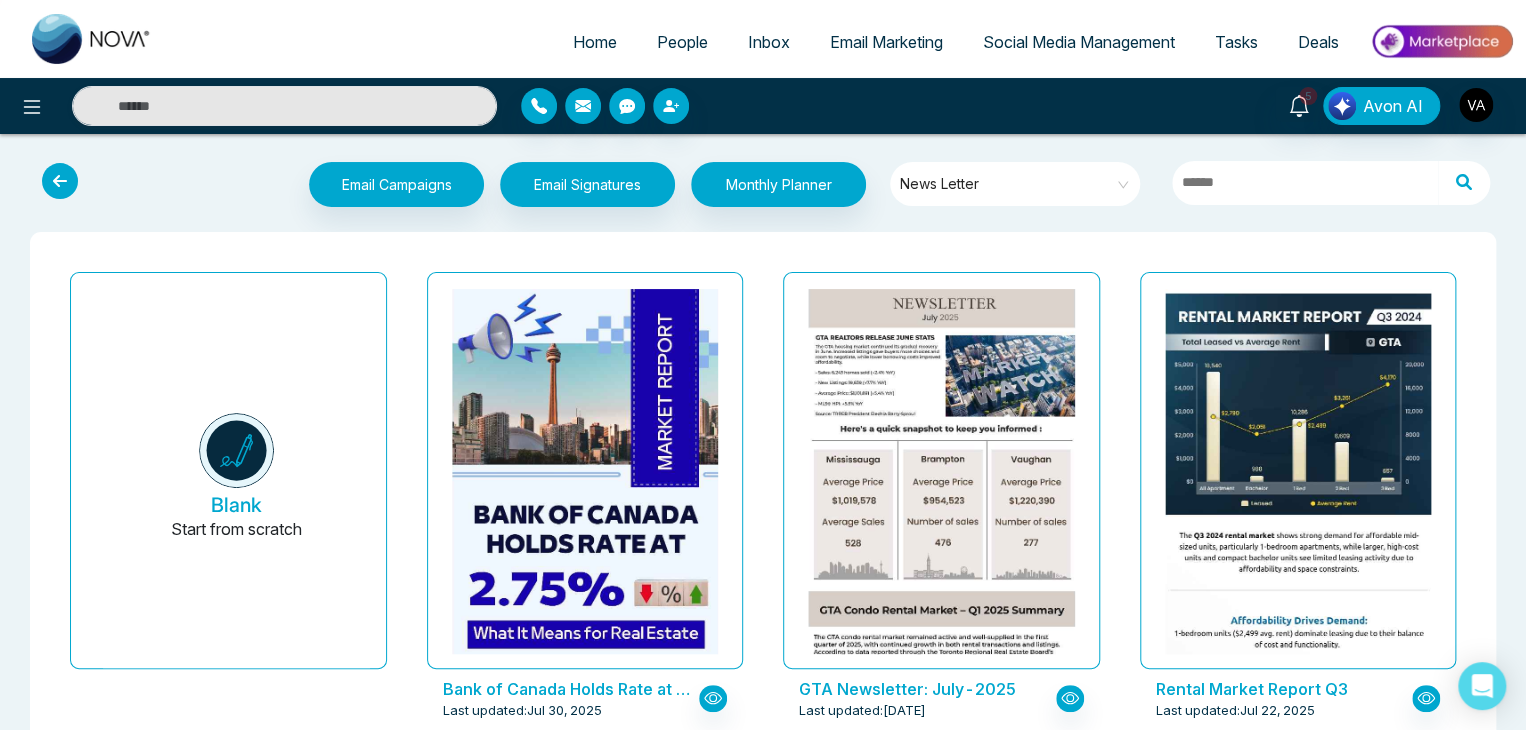 click at bounding box center [60, 181] 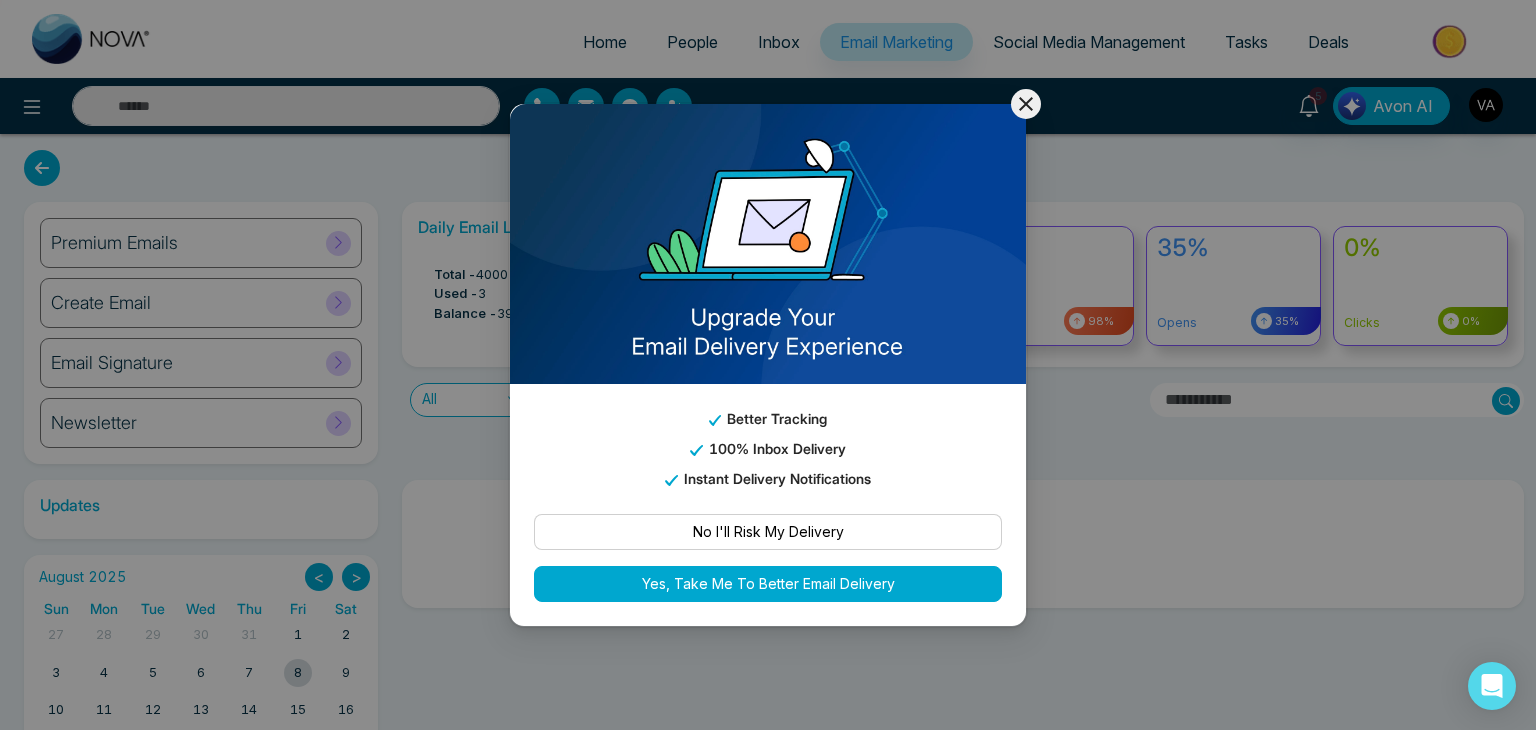 click 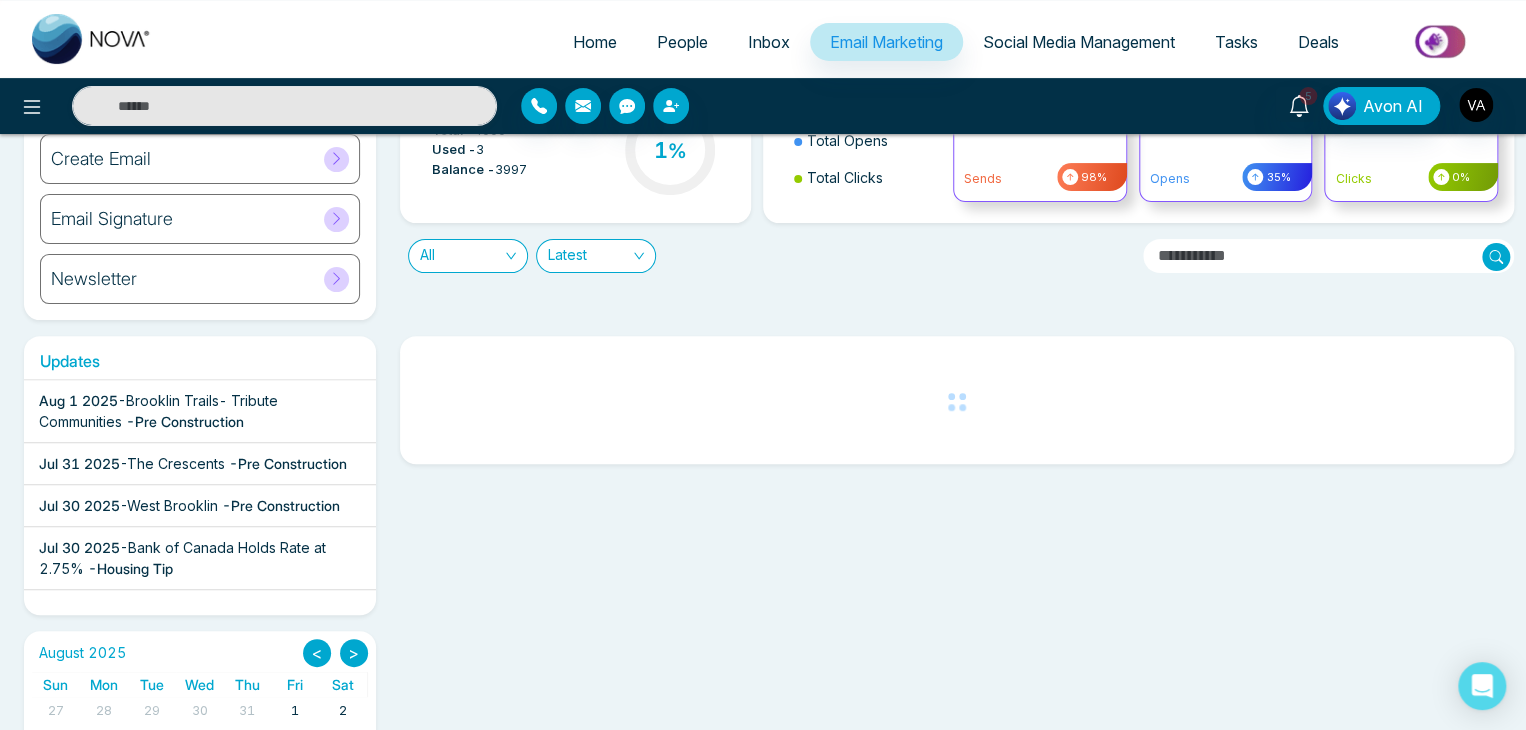 scroll, scrollTop: 176, scrollLeft: 0, axis: vertical 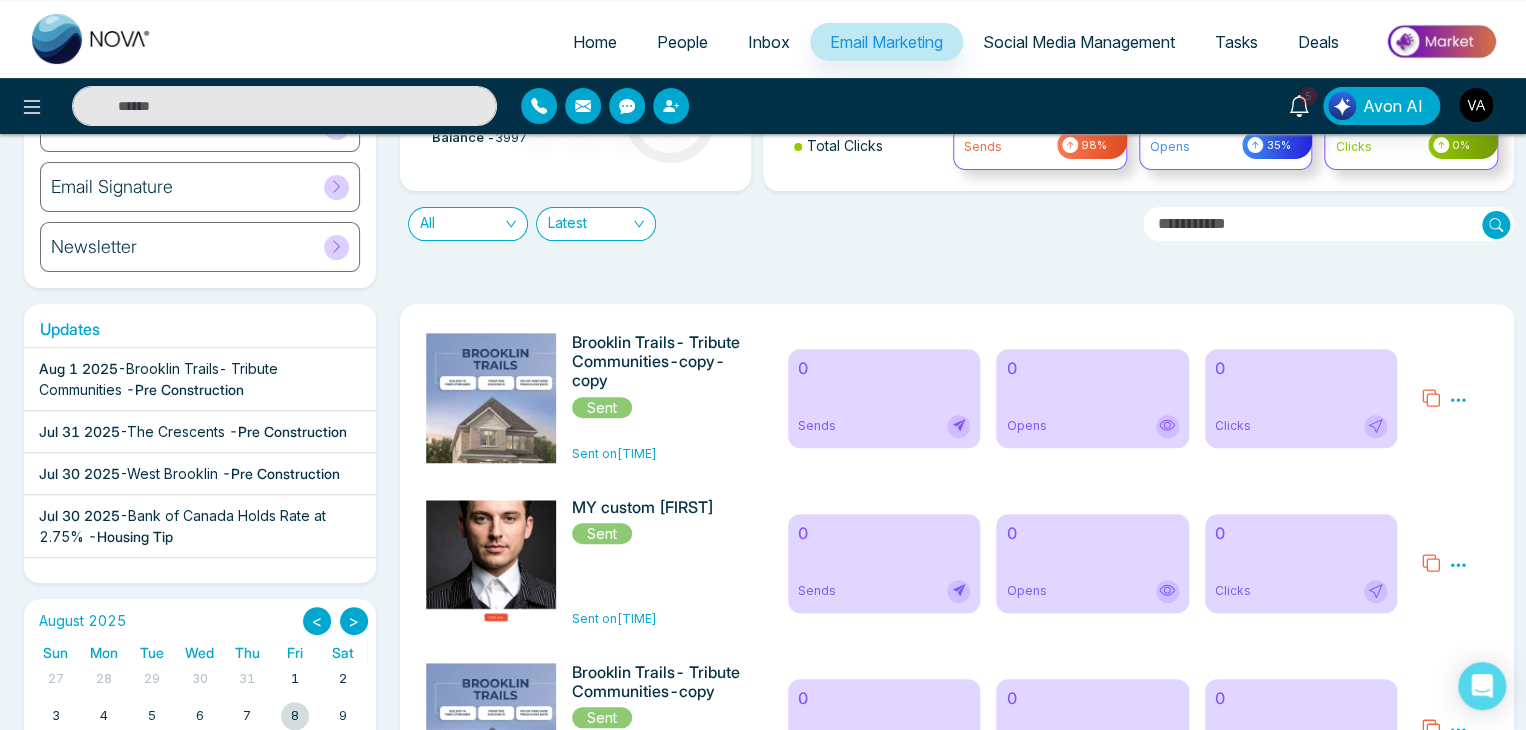 click on "The Crescents" at bounding box center (176, 431) 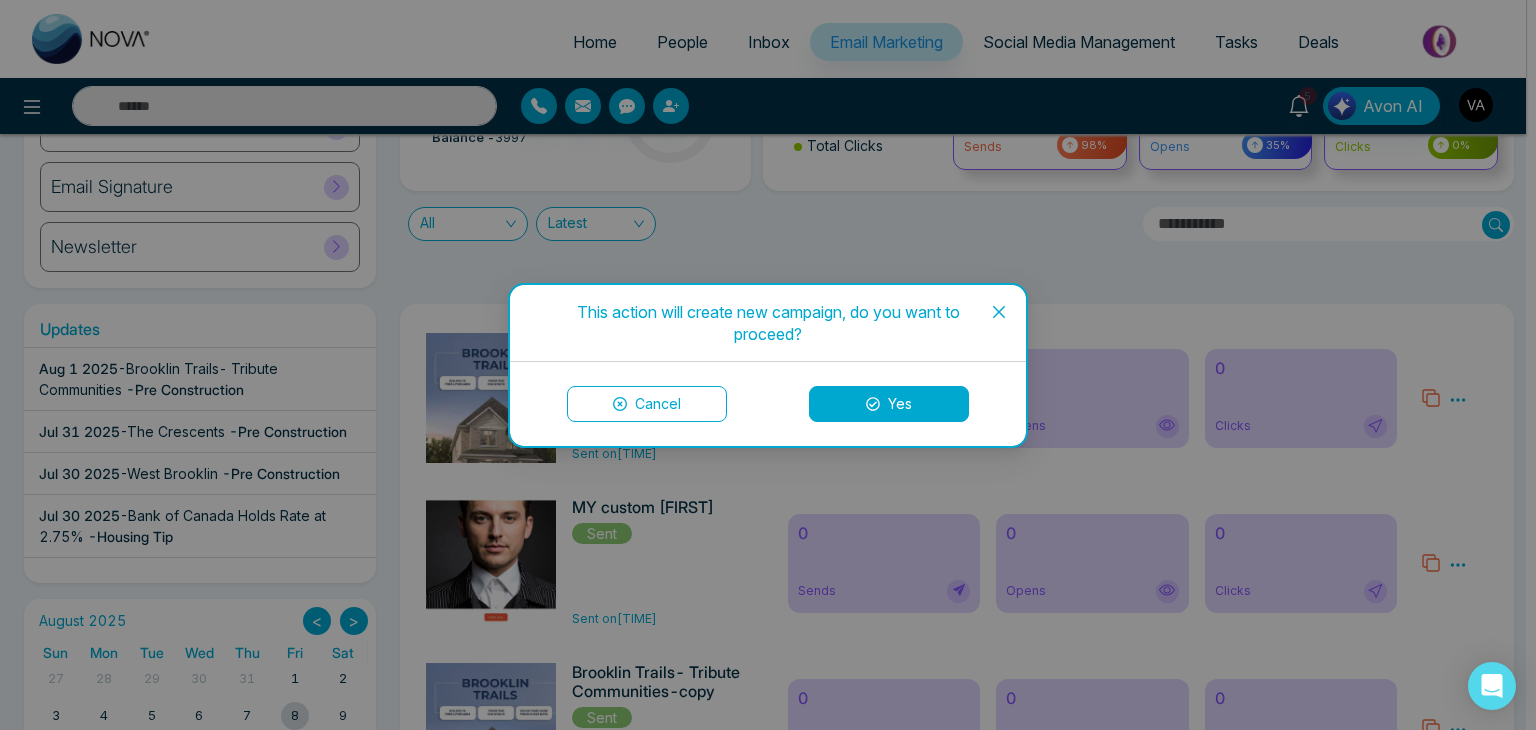 click on "Yes" at bounding box center [889, 404] 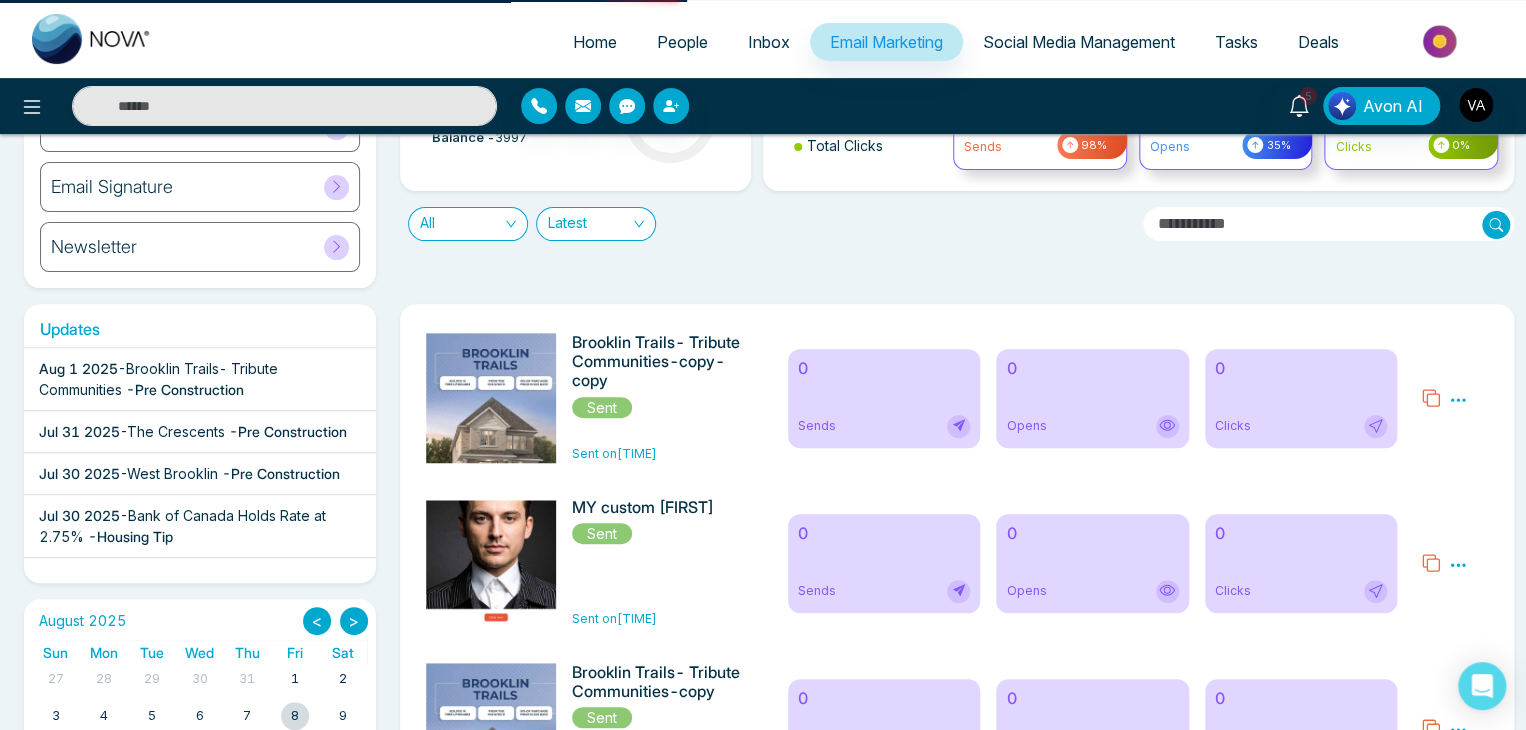 scroll, scrollTop: 0, scrollLeft: 0, axis: both 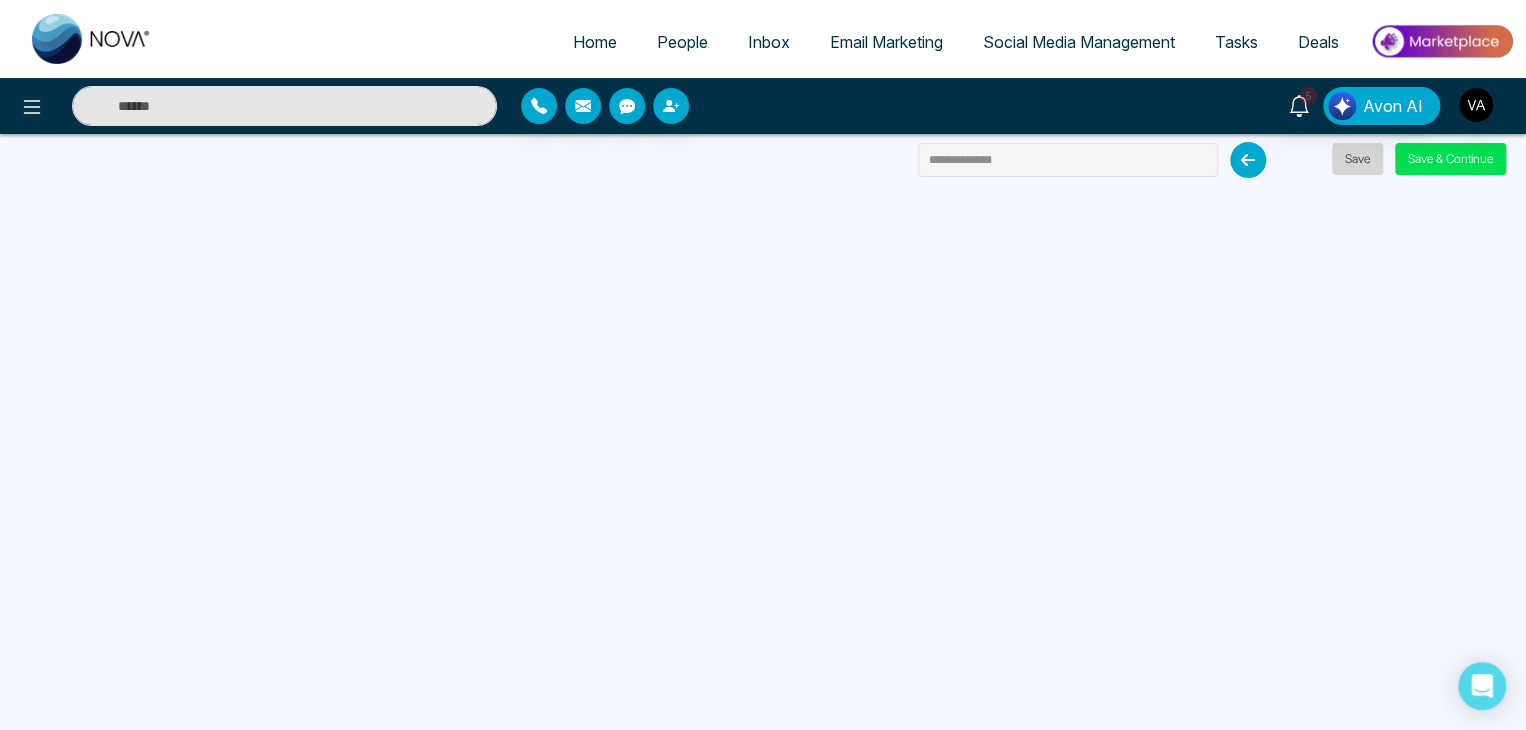 click on "Save" at bounding box center (1357, 159) 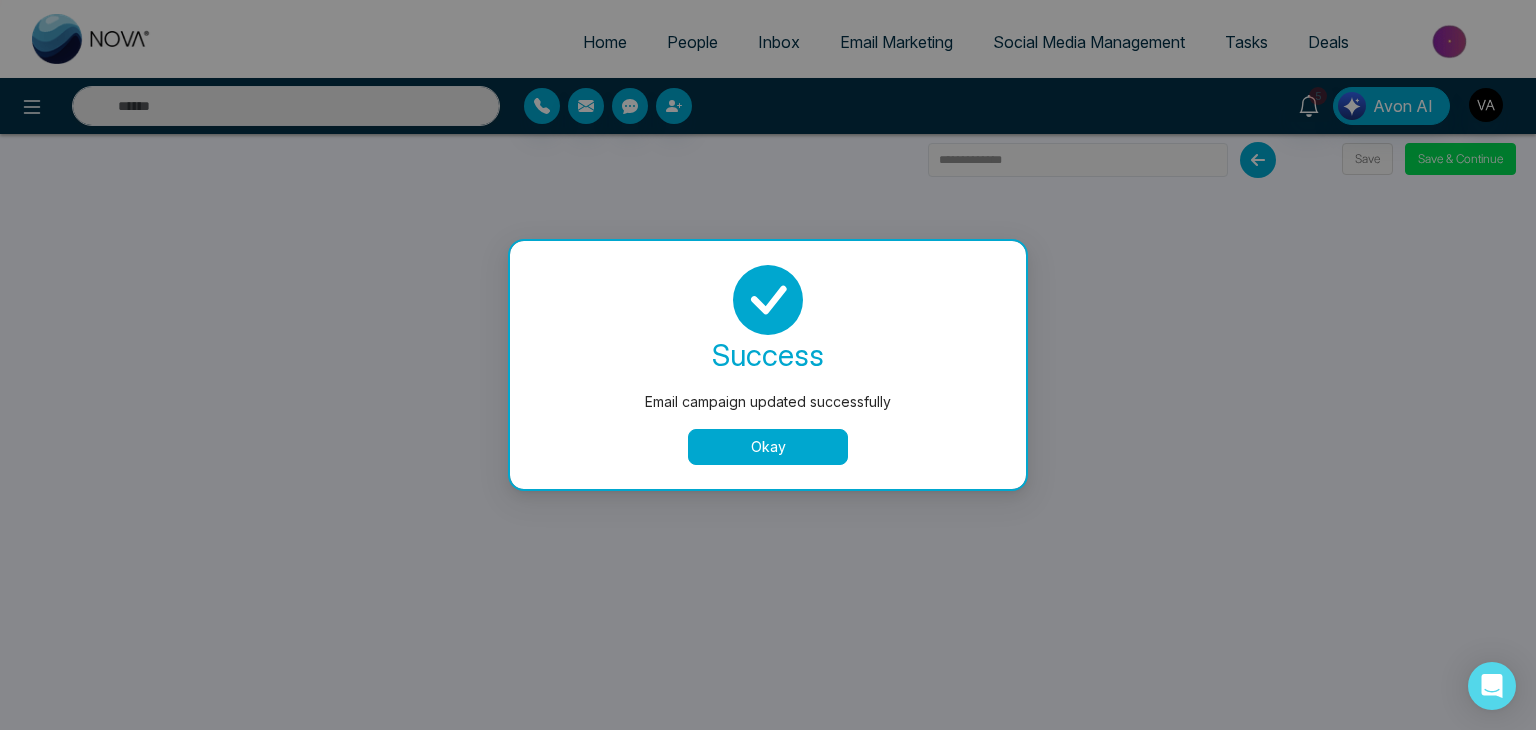 click on "Email campaign updated successfully success Email campaign updated successfully   Okay" at bounding box center (768, 365) 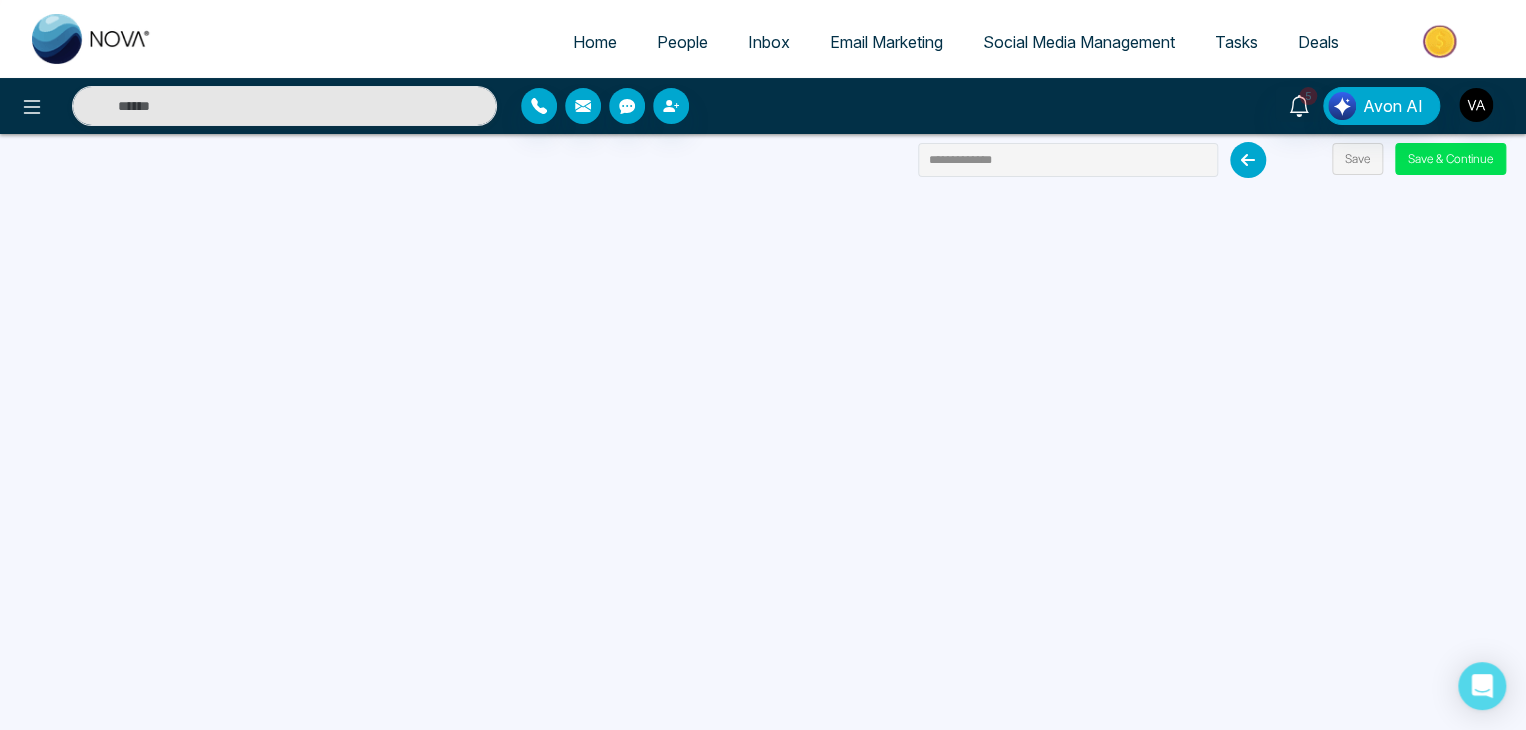 click at bounding box center [1248, 160] 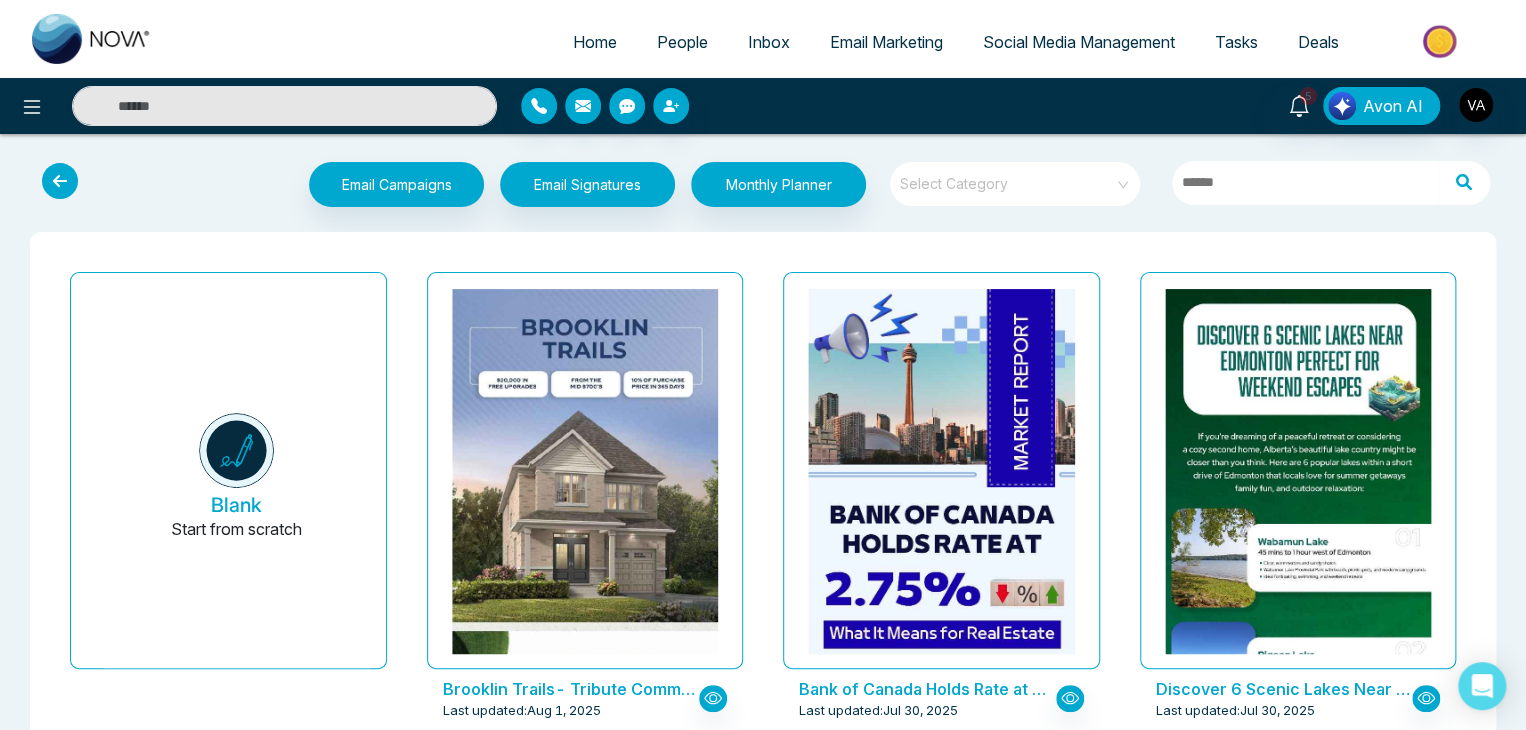 click at bounding box center (65, 181) 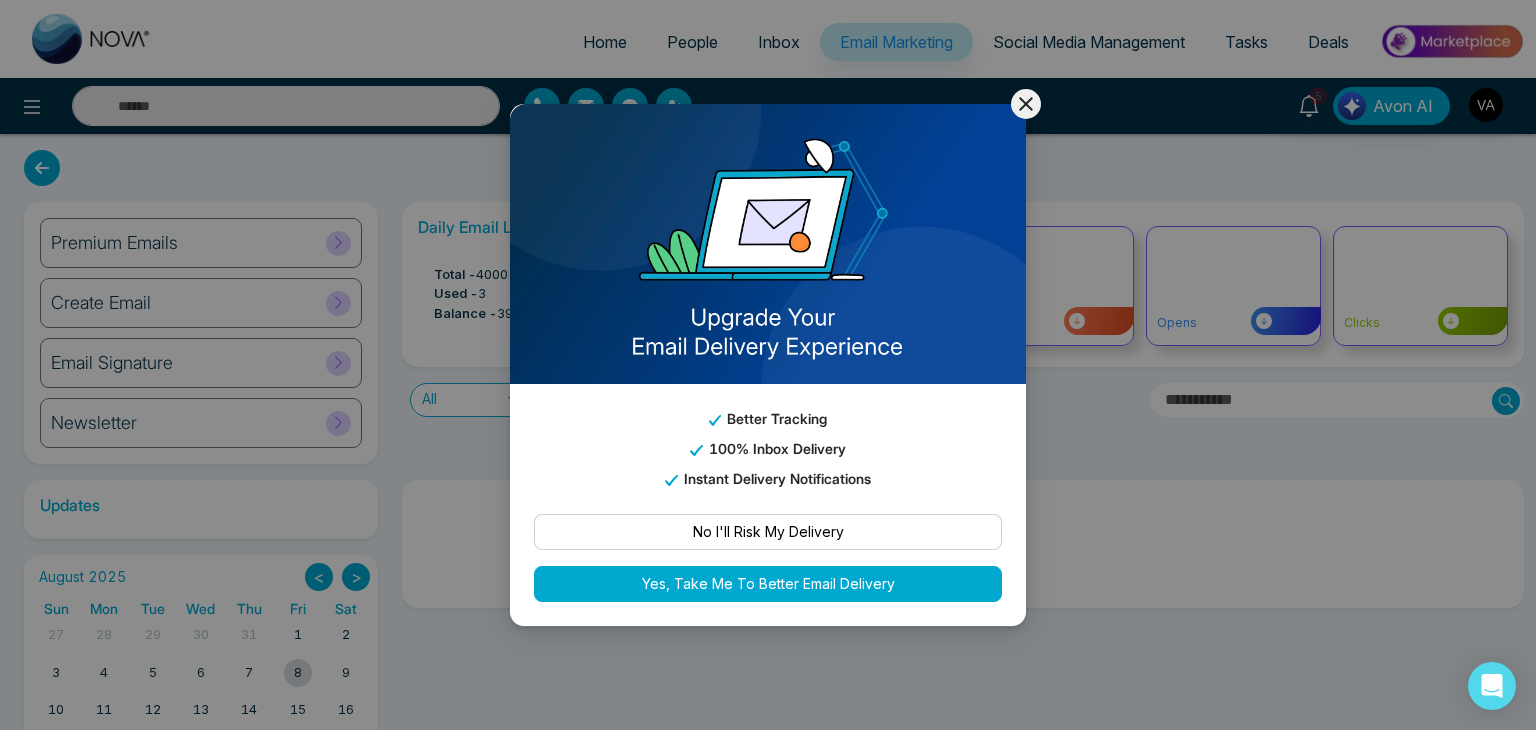 click 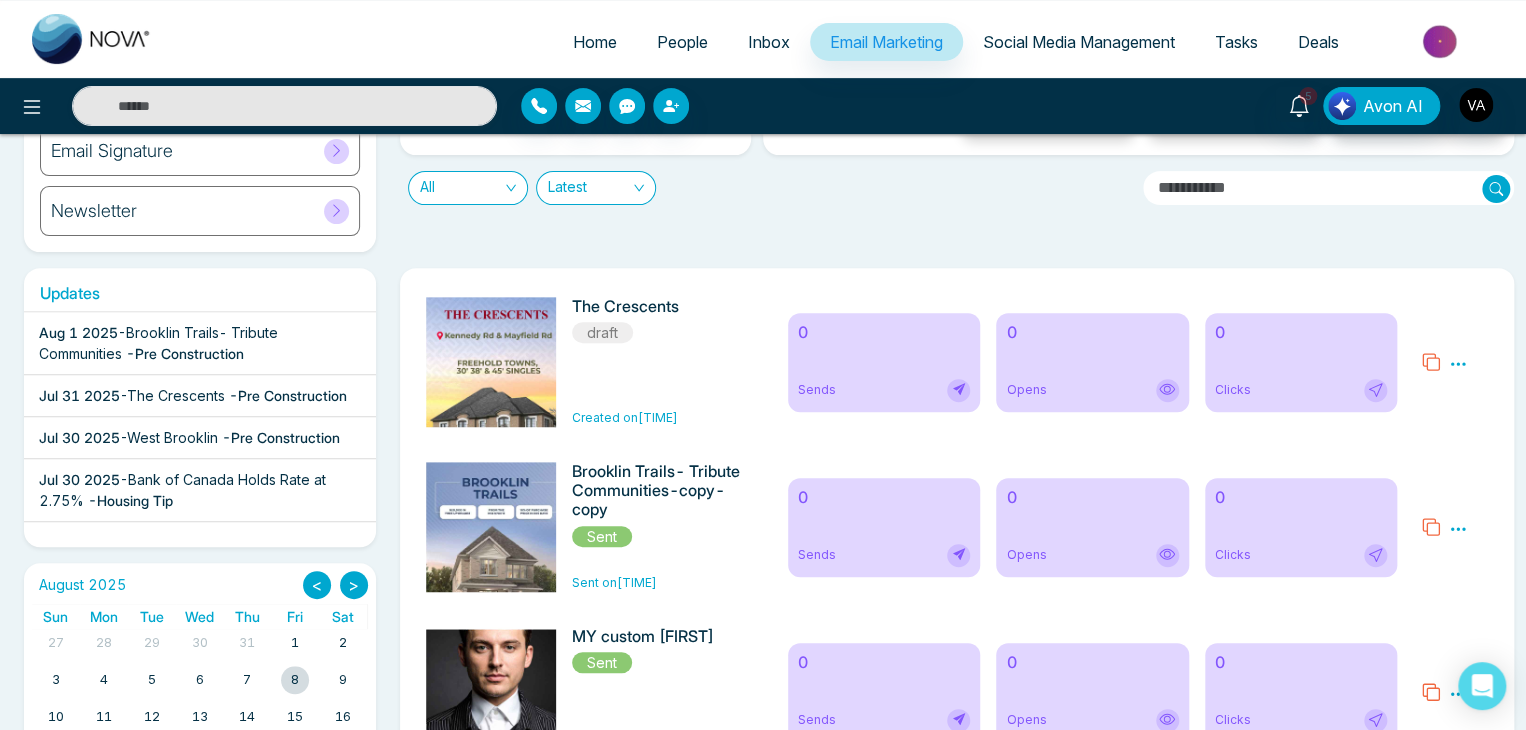scroll, scrollTop: 216, scrollLeft: 0, axis: vertical 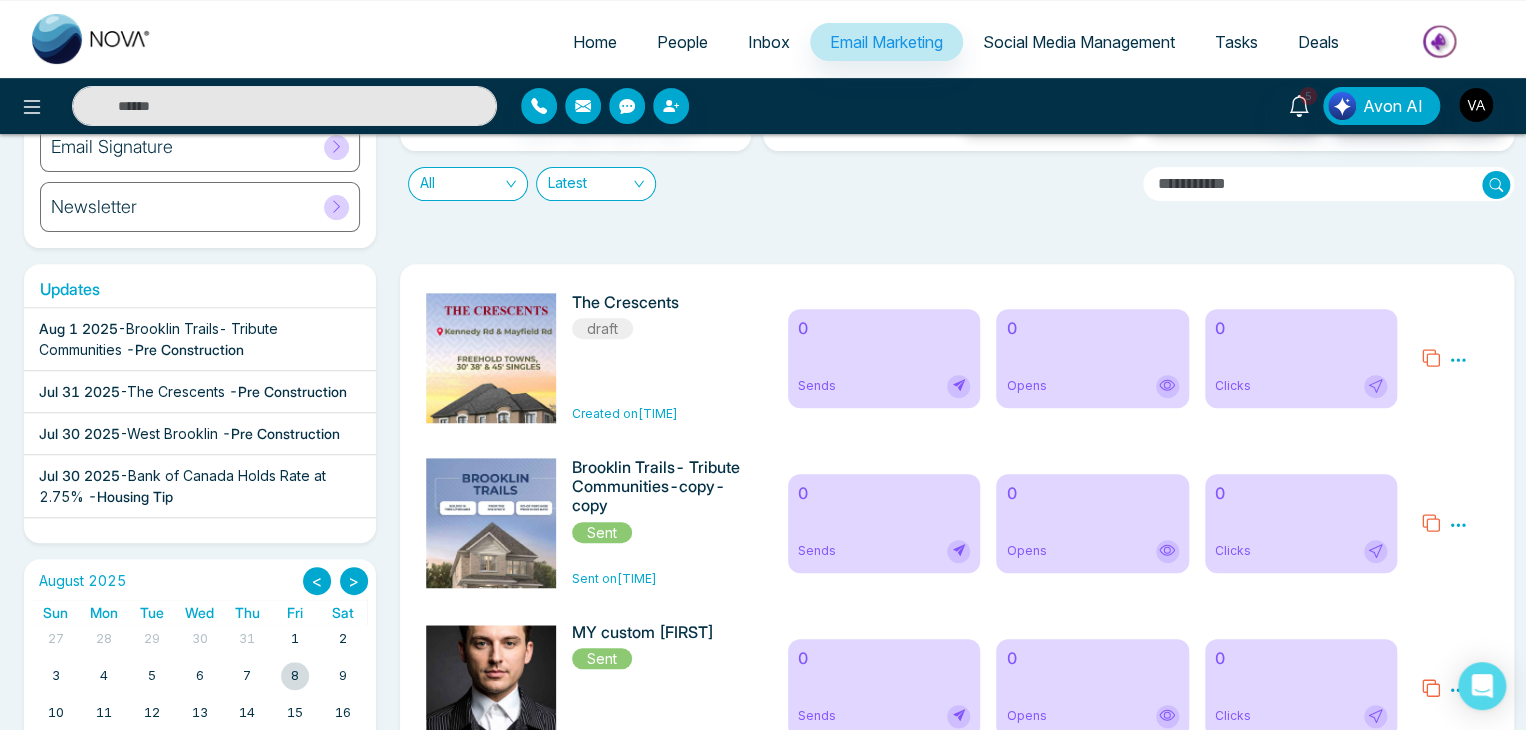 click on "Updates Aug 1 2025   -  Brooklin Trails- Tribute Communities    -  Pre Construction Jul 31 2025   -  The Crescents    -  Pre Construction Jul 30 2025   -  West Brooklin    -  Pre Construction Jul 30 2025   -  Bank of Canada Holds Rate at 2.75%    -  Housing Tip Jul 30 2025   -  Discover 6 Scenic Lakes Near Edmonton Perfect for Weekend Escapes    -  Housing Tip Jul 29 2025   -  Is Your Home Stuck in the Mid-2010s? Here’s What to Update Before You Sell    -  Housing Tip Jul 29 2025   -  GTA Newsletter: July-2025    -  Housing Tip Jul 28 2025   -  What’s Next for Mortgage Rates & Home Prices in Canada? Here’s What You Should Know    -  Housing Tip Jul 17 2025   -  Private Lending is Booming—What Homebuyers & Investors Need to Know    -  Housing Tip Jul 15 2025   -  Georgina View Home- Treasure Hill Homes    -  Pre Construction Jul 14 2025   -  Georgina View Home- Treasure Hill Homes    -  Pre Construction Jul 14 2025   -  Joshua Creek Montage-Hallet Homes    -  Pre Construction Jul 8 2025" at bounding box center (763, 8517) 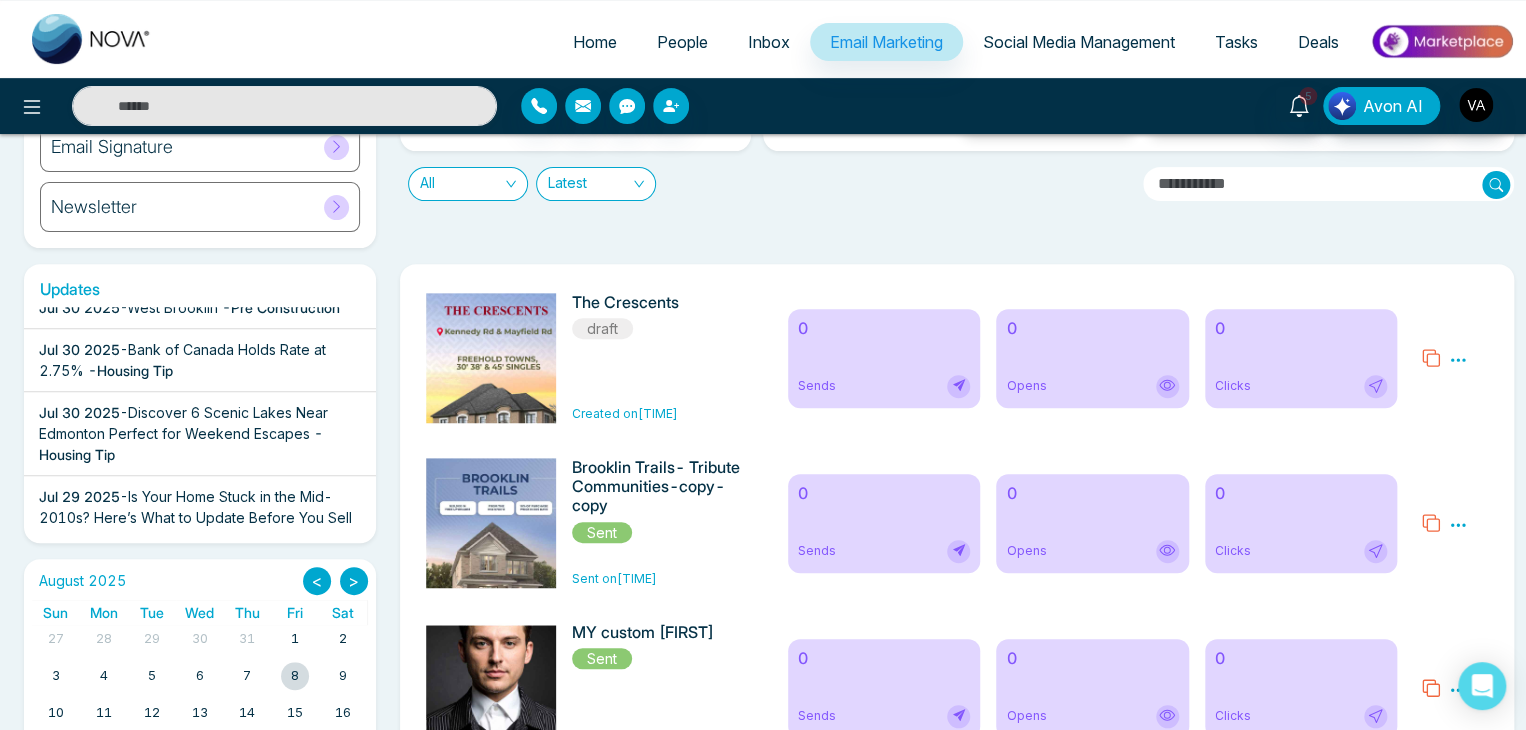 scroll, scrollTop: 0, scrollLeft: 0, axis: both 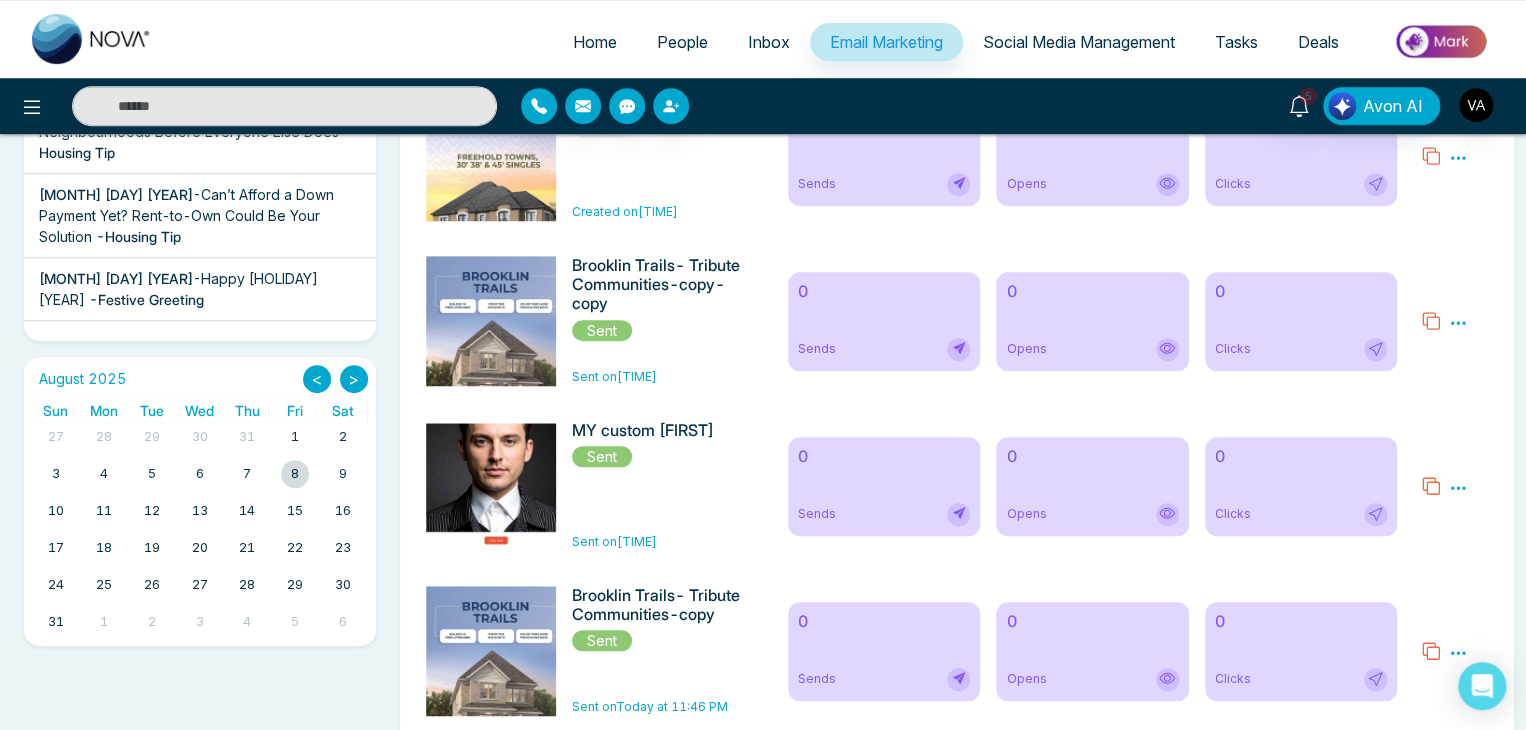 click at bounding box center (295, 474) 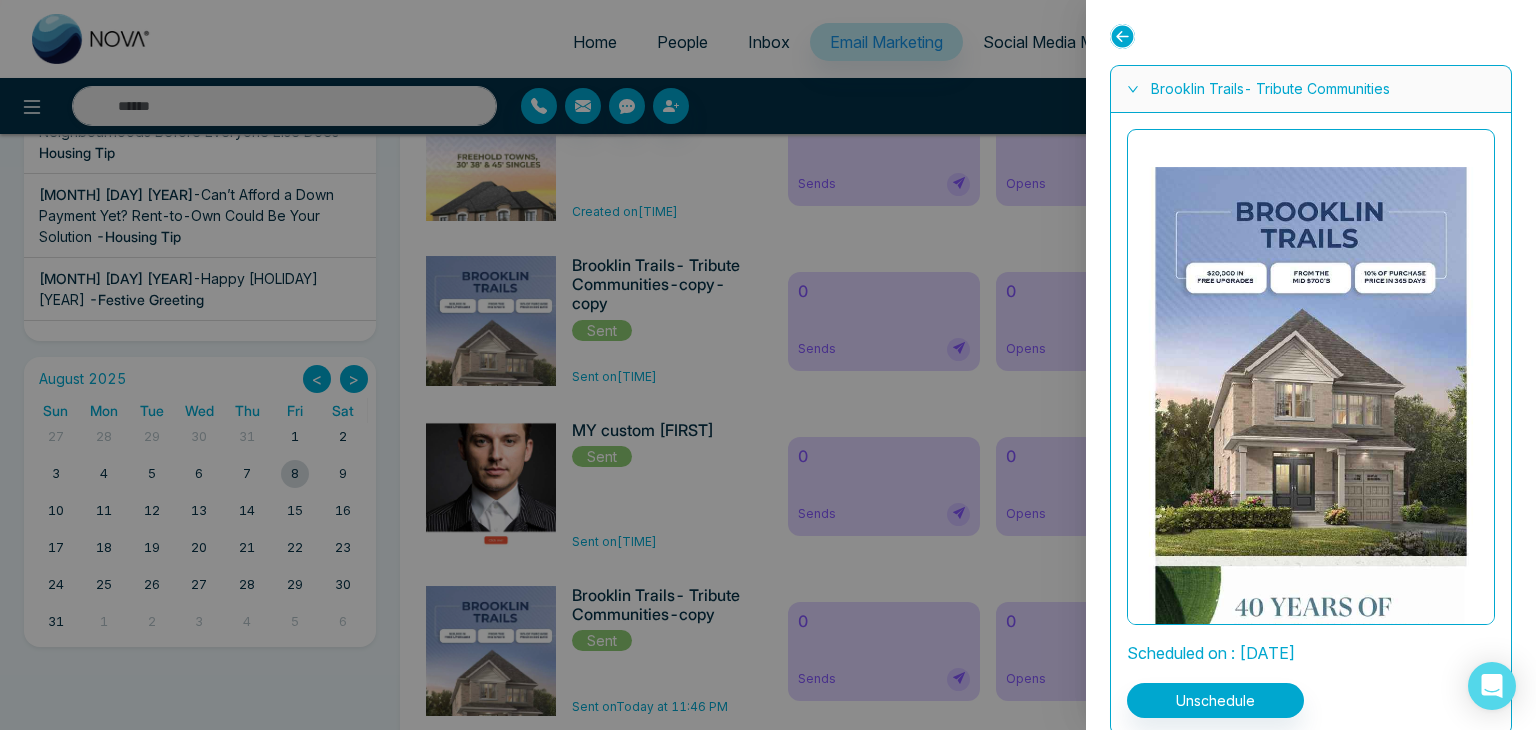 click at bounding box center [768, 365] 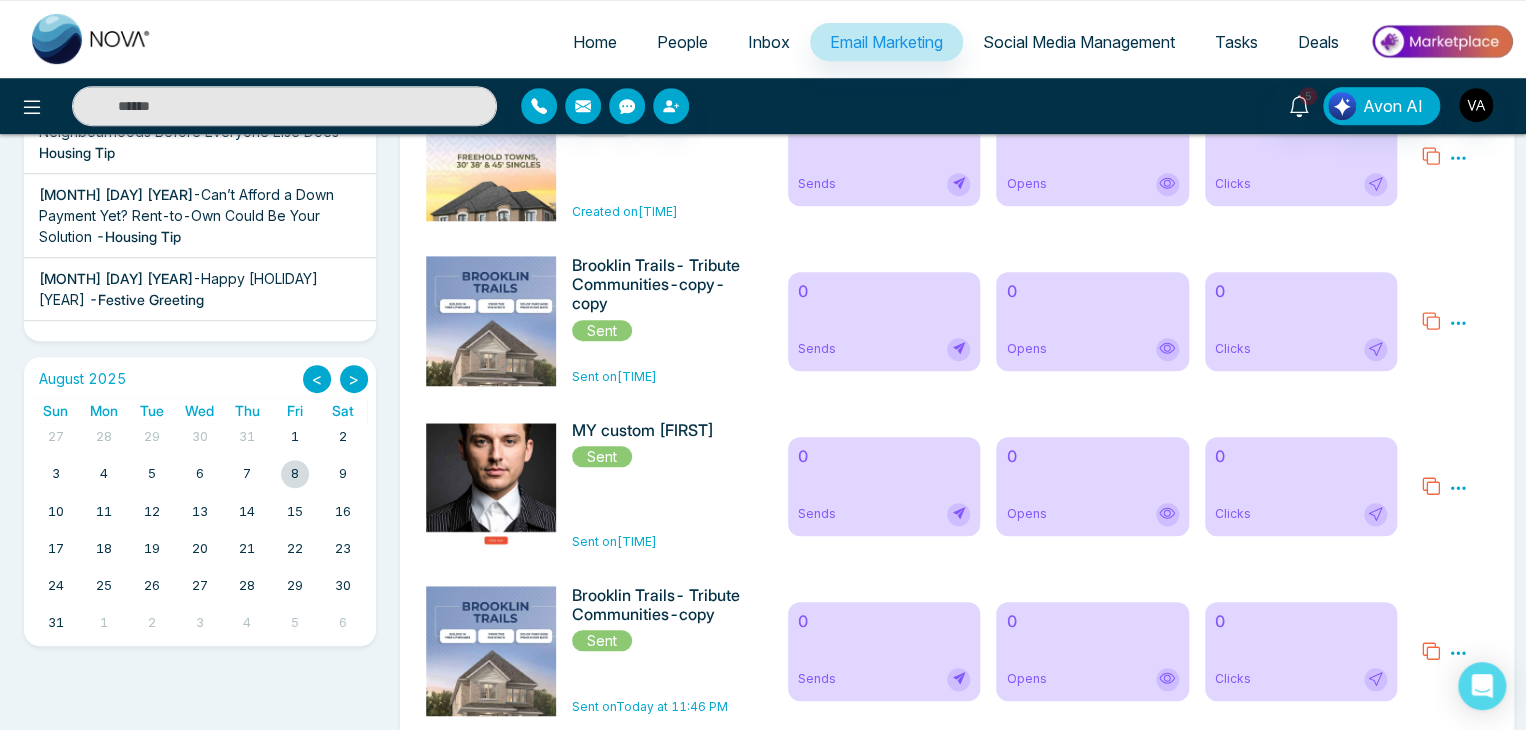 click at bounding box center (295, 474) 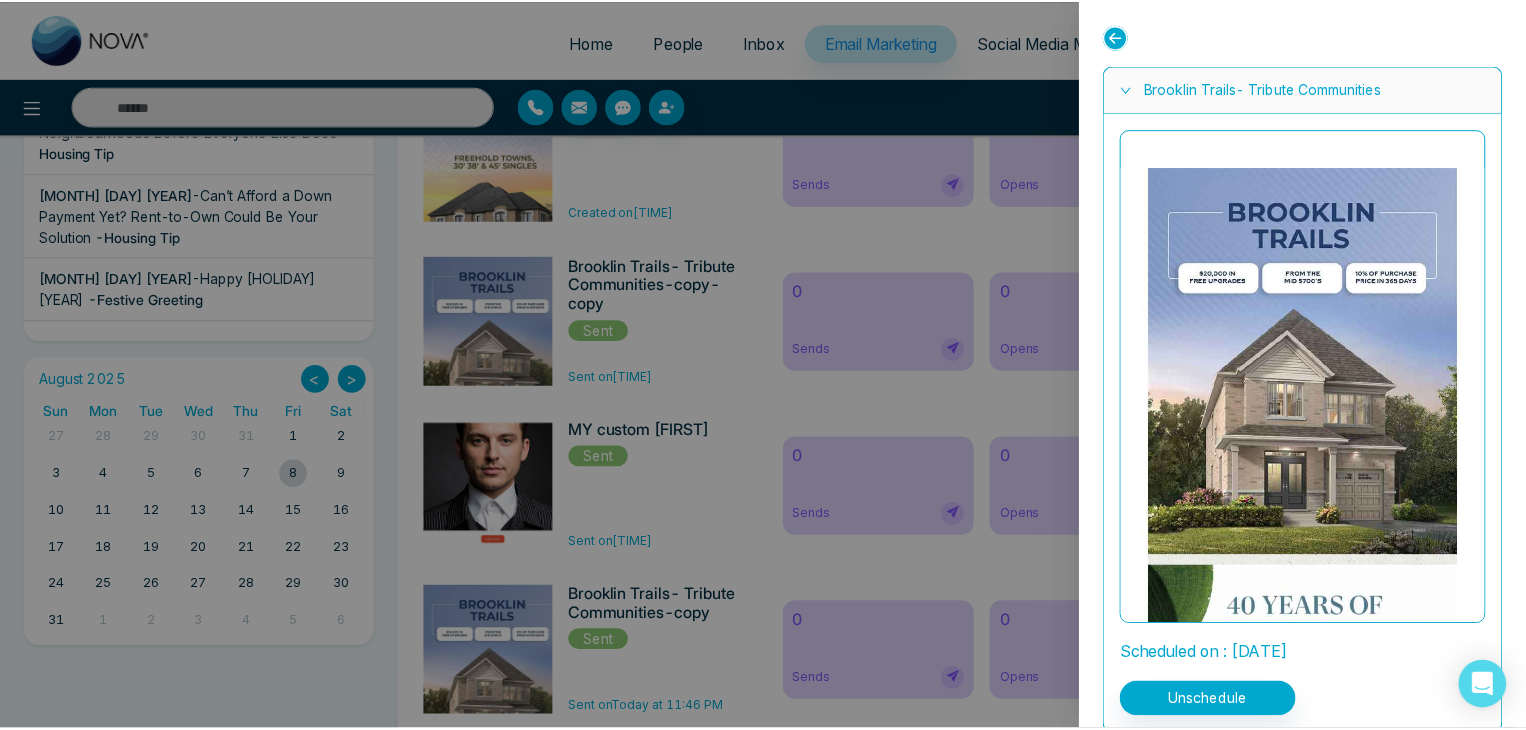scroll, scrollTop: 28, scrollLeft: 0, axis: vertical 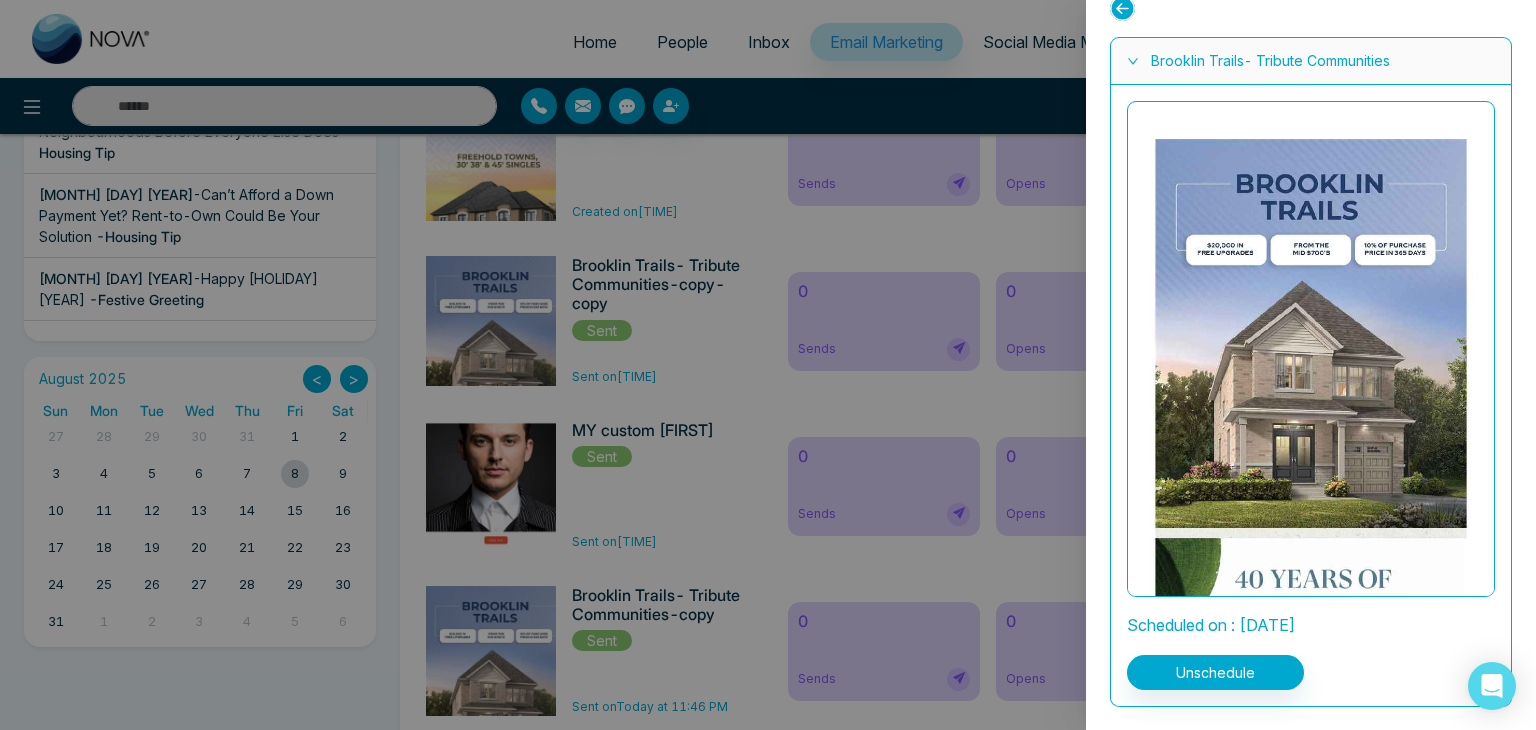 click at bounding box center [768, 365] 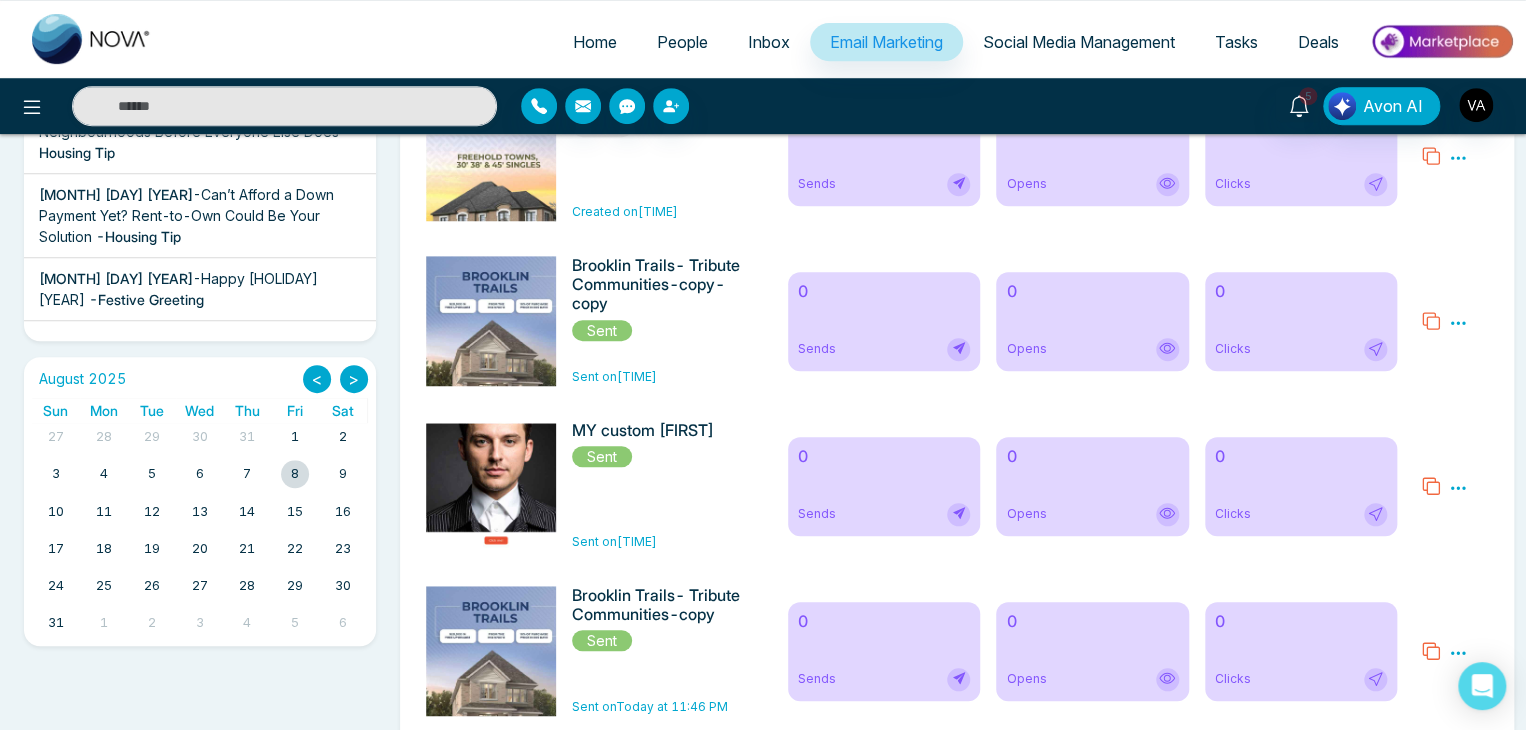 click on "7" at bounding box center [247, 474] 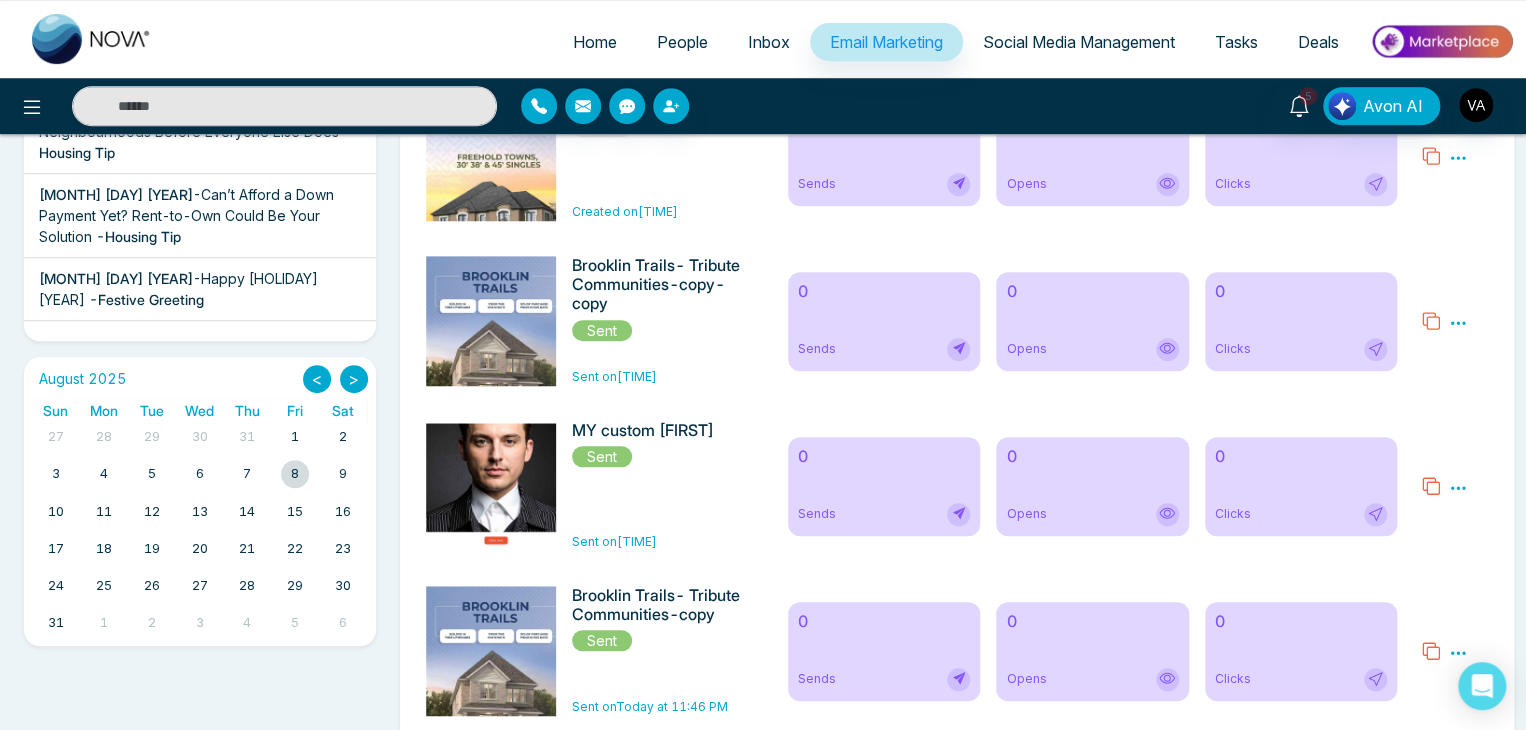 click on "7" at bounding box center [247, 474] 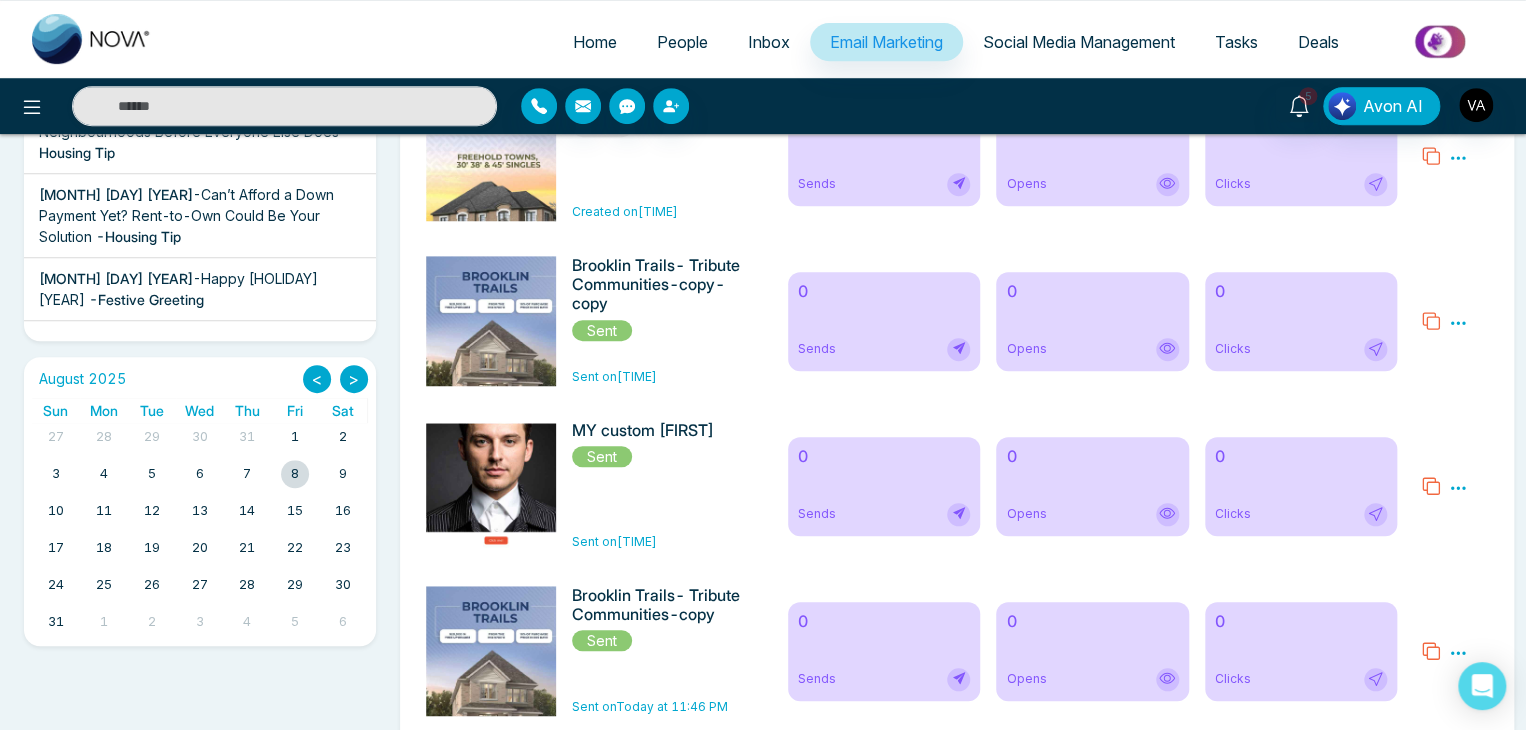 click on "14" at bounding box center (247, 511) 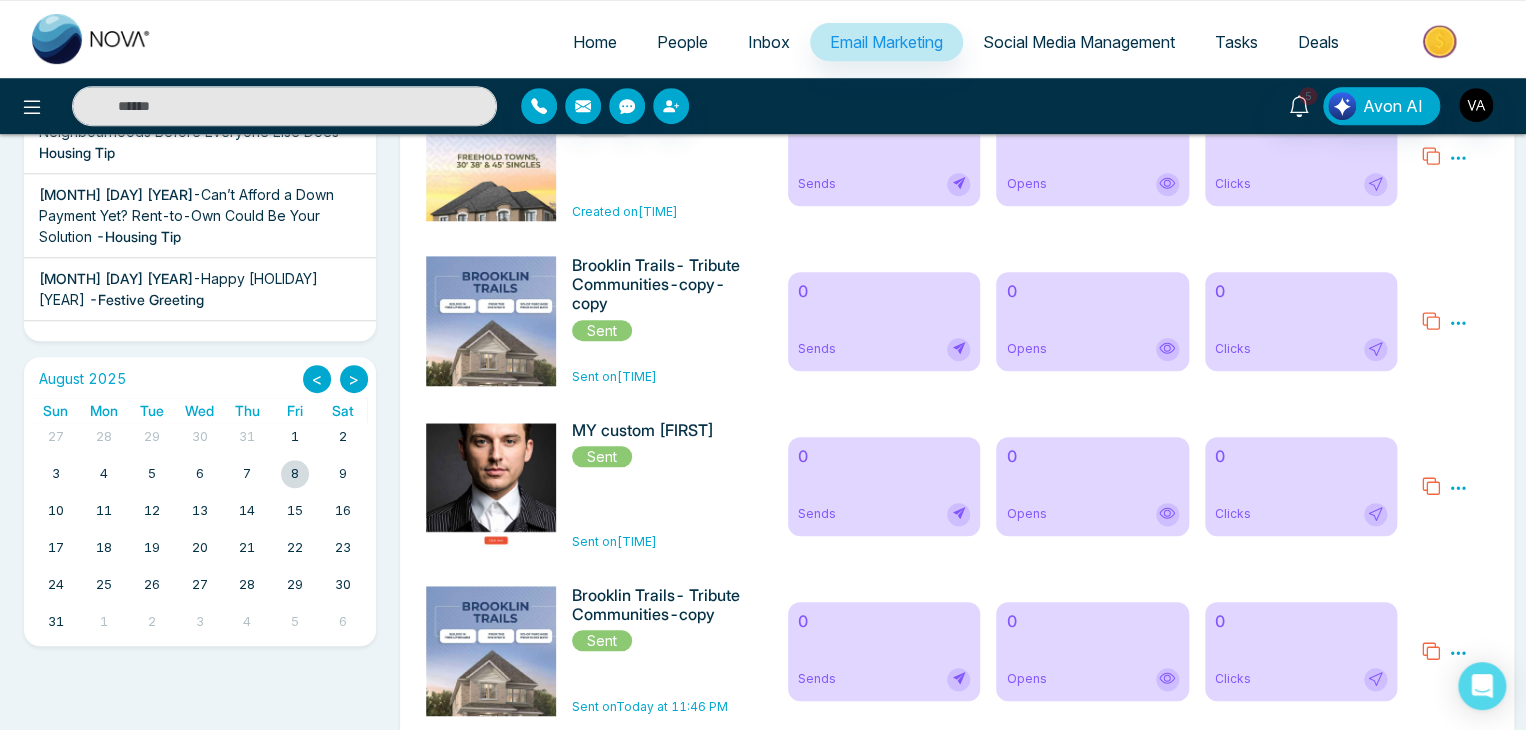click at bounding box center (295, 474) 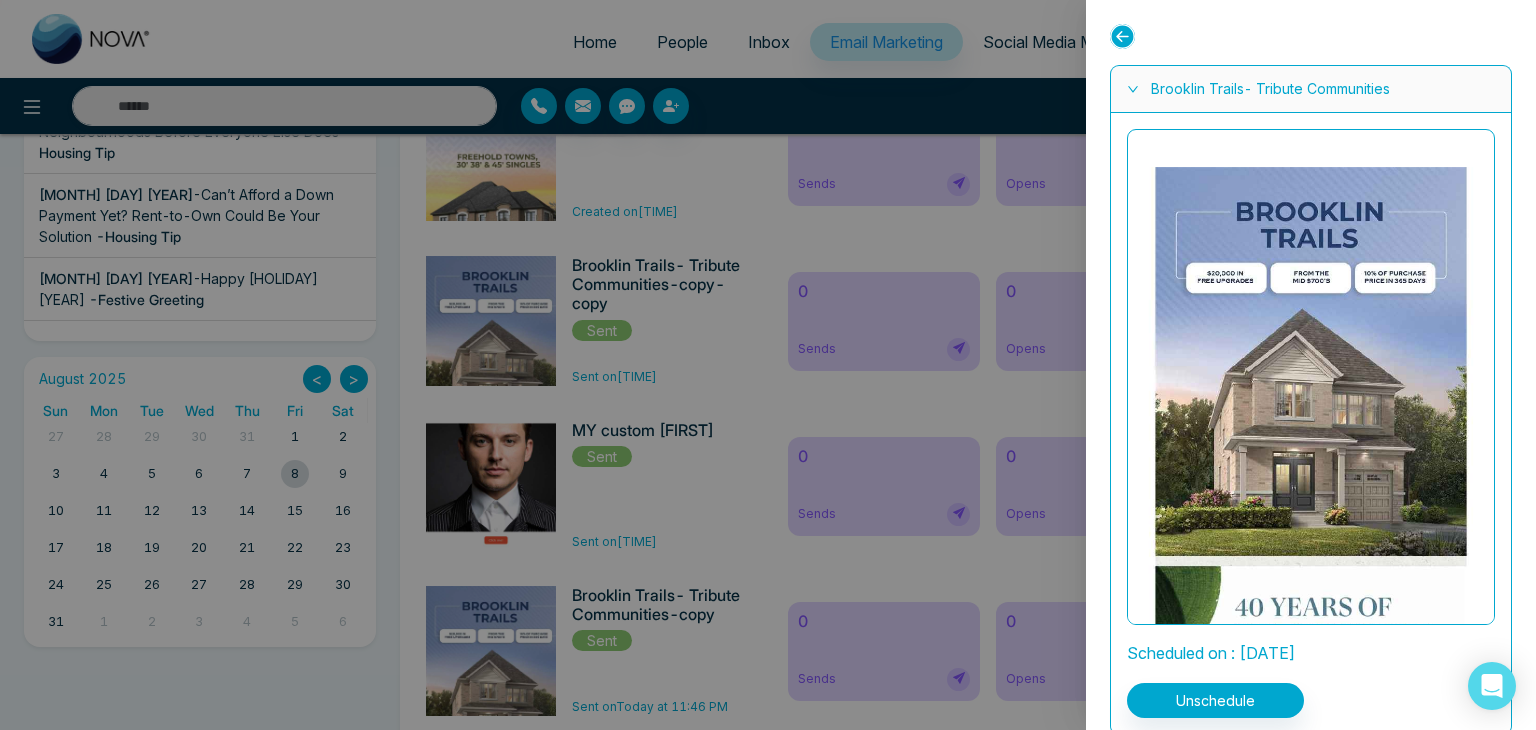 click at bounding box center (768, 365) 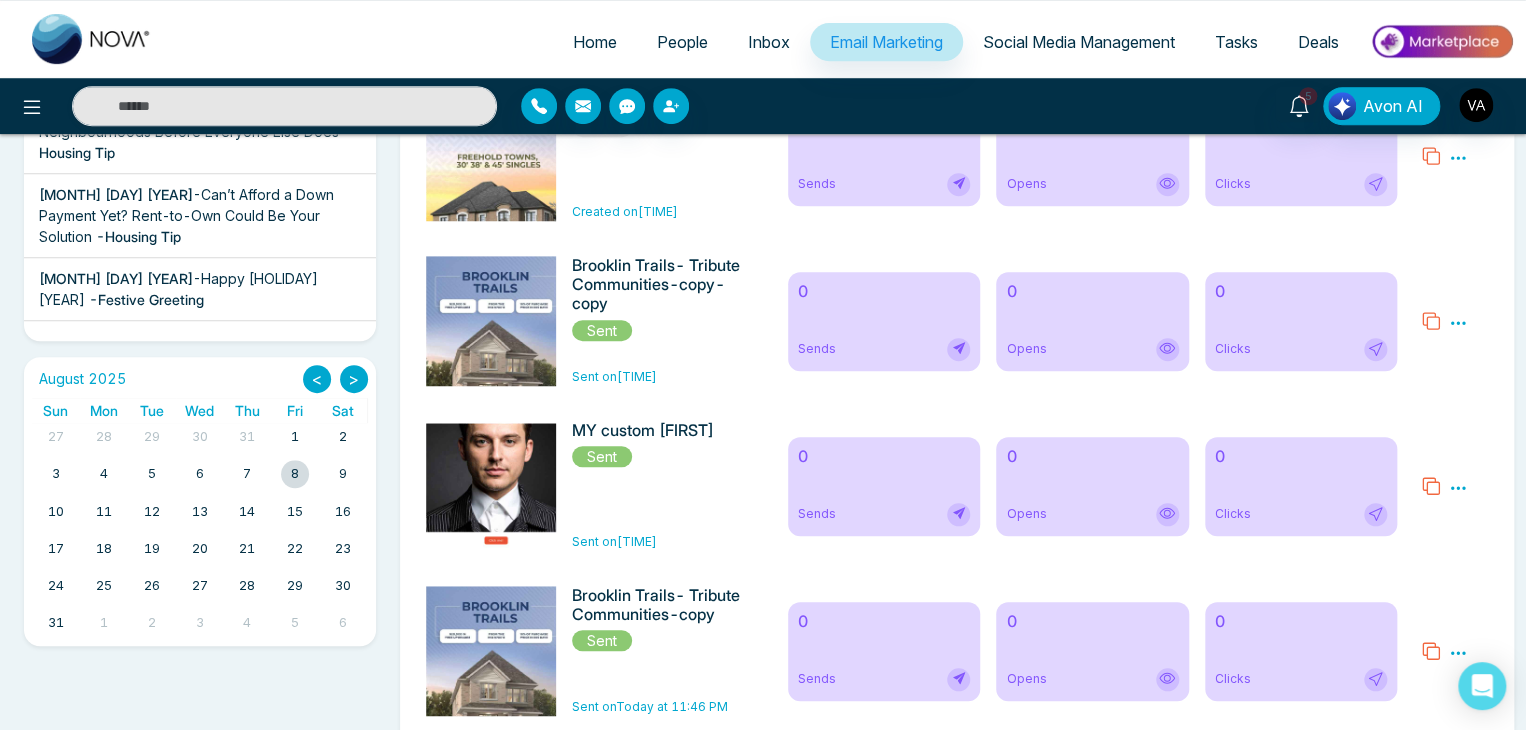 scroll, scrollTop: 0, scrollLeft: 0, axis: both 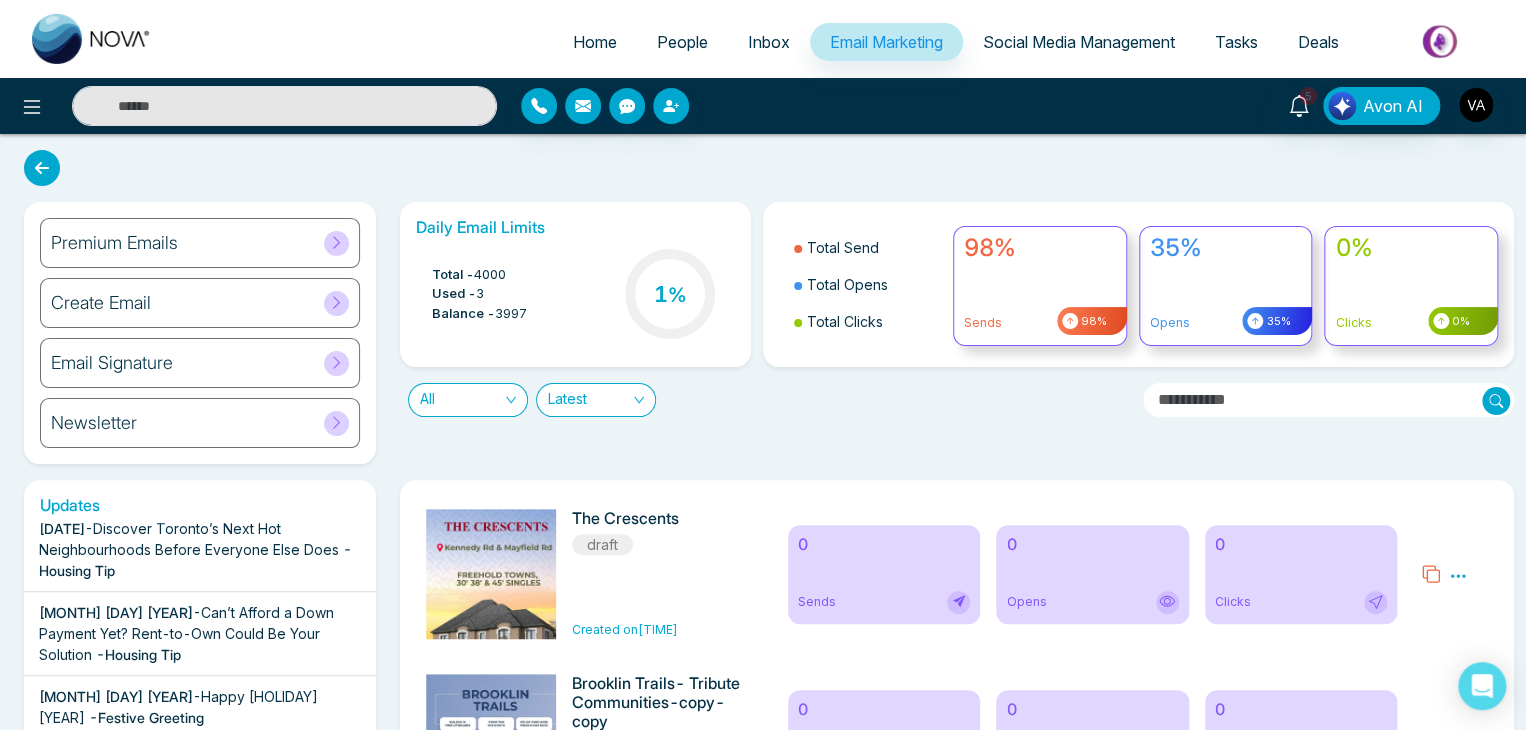 click on "Premium Emails" at bounding box center (200, 243) 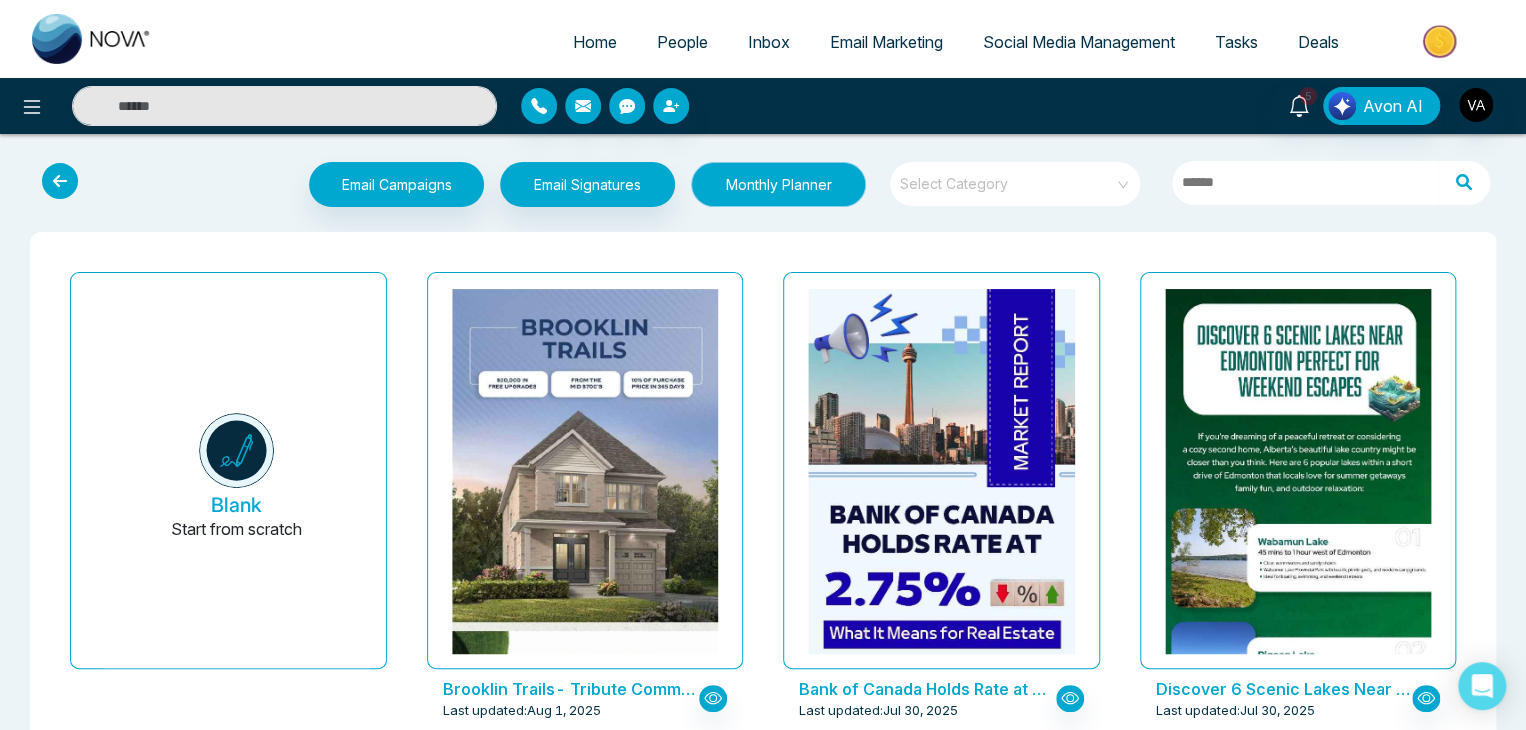 click on "Monthly Planner" at bounding box center (778, 184) 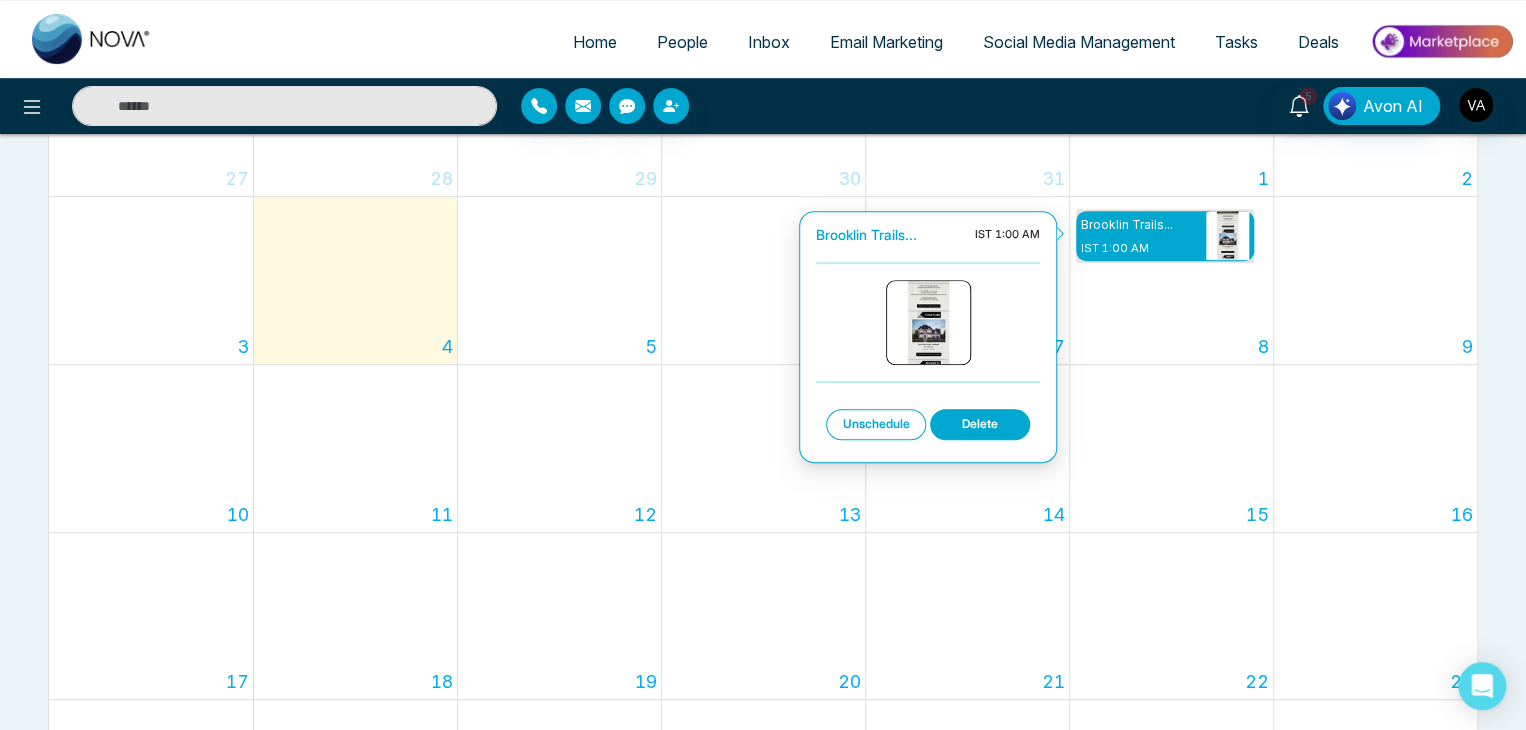 scroll, scrollTop: 282, scrollLeft: 0, axis: vertical 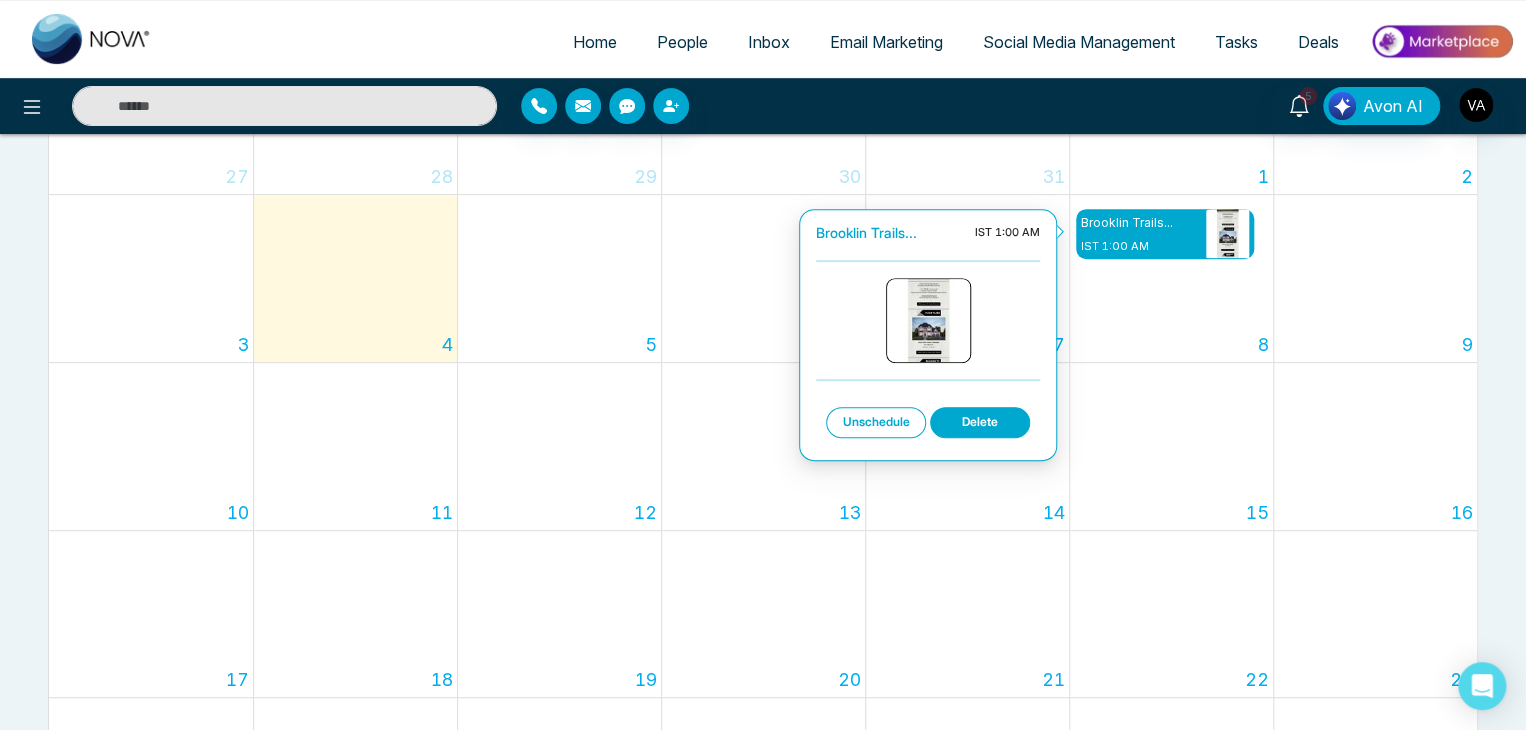 click at bounding box center (928, 320) 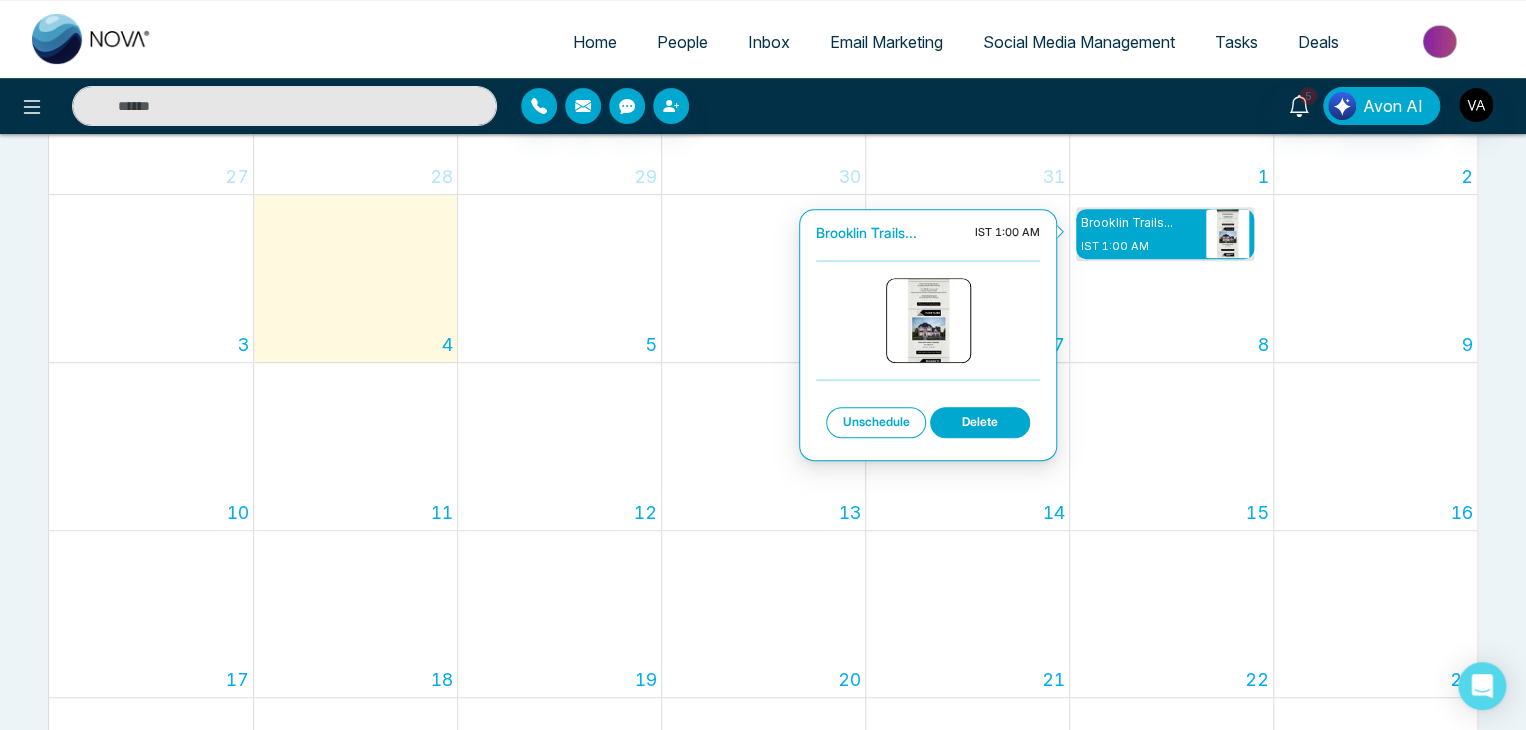 click on "Brooklin Trails..." at bounding box center [1127, 223] 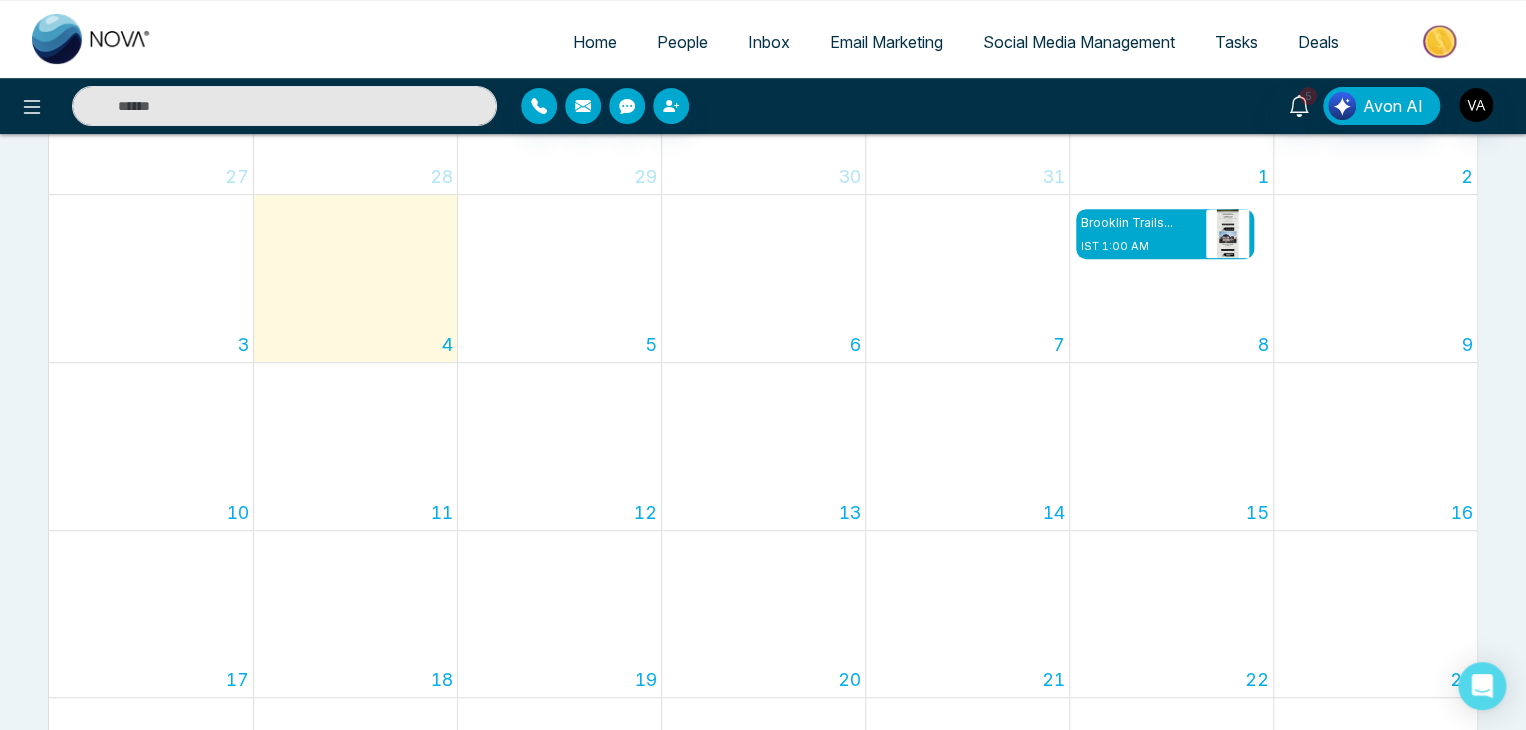 scroll, scrollTop: 0, scrollLeft: 0, axis: both 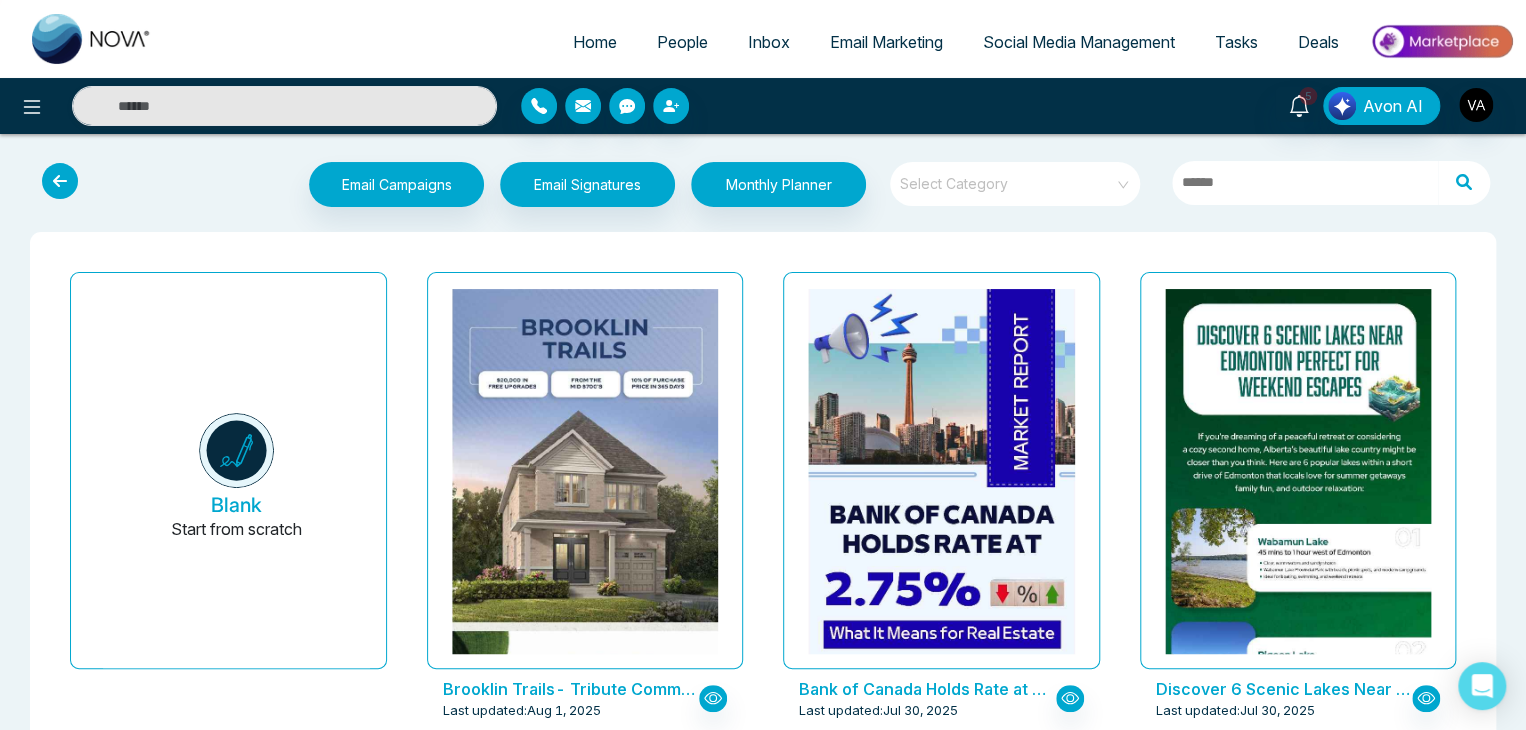 click at bounding box center [60, 181] 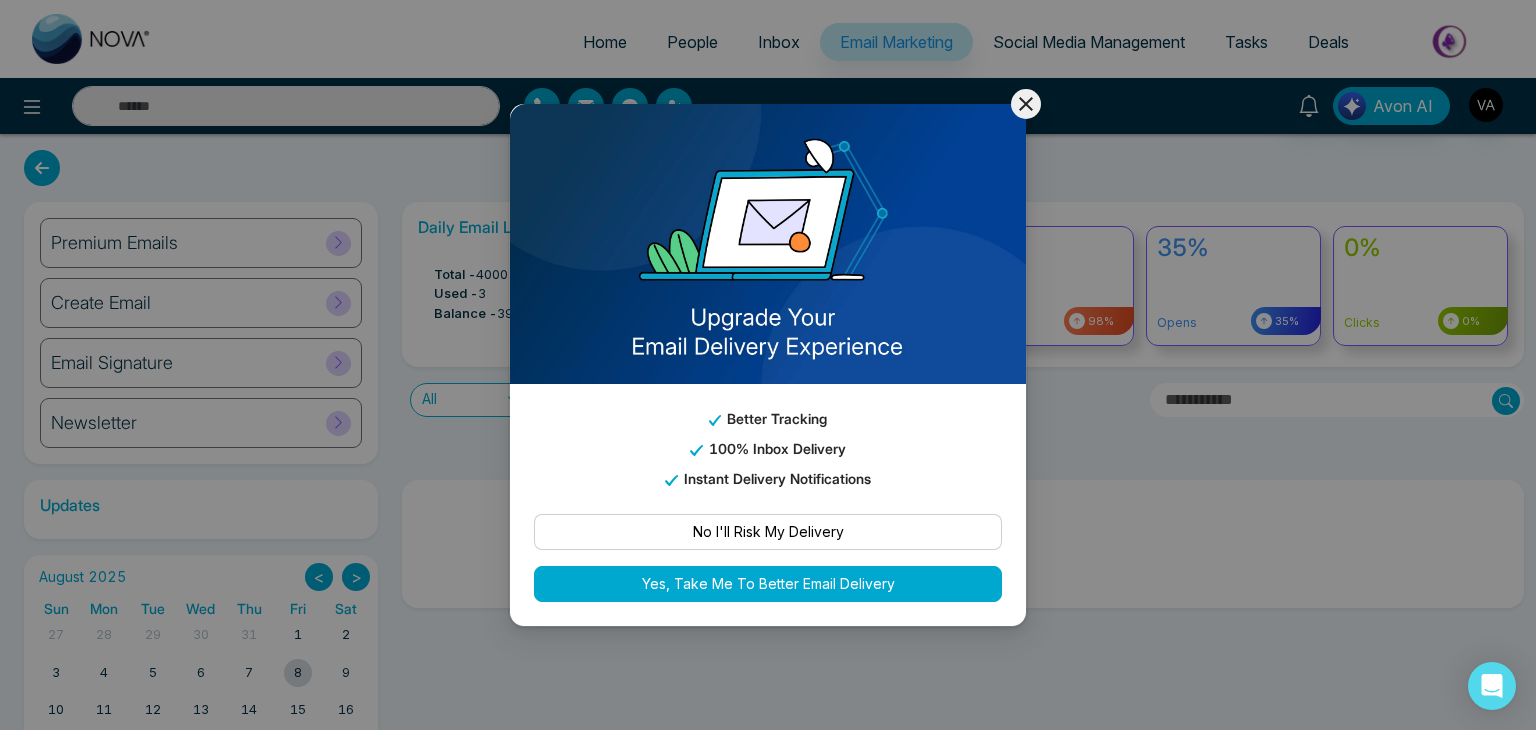 click 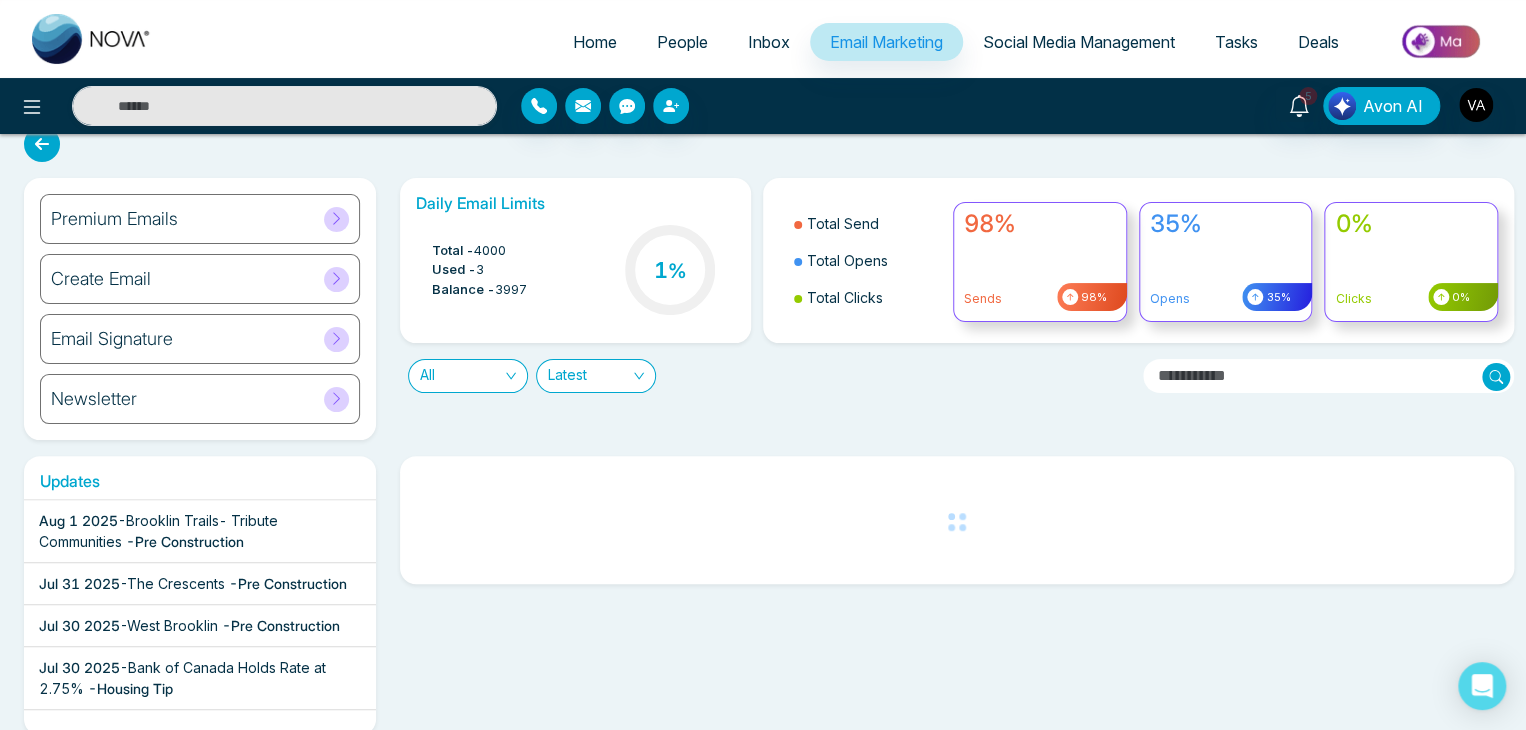 scroll, scrollTop: 0, scrollLeft: 0, axis: both 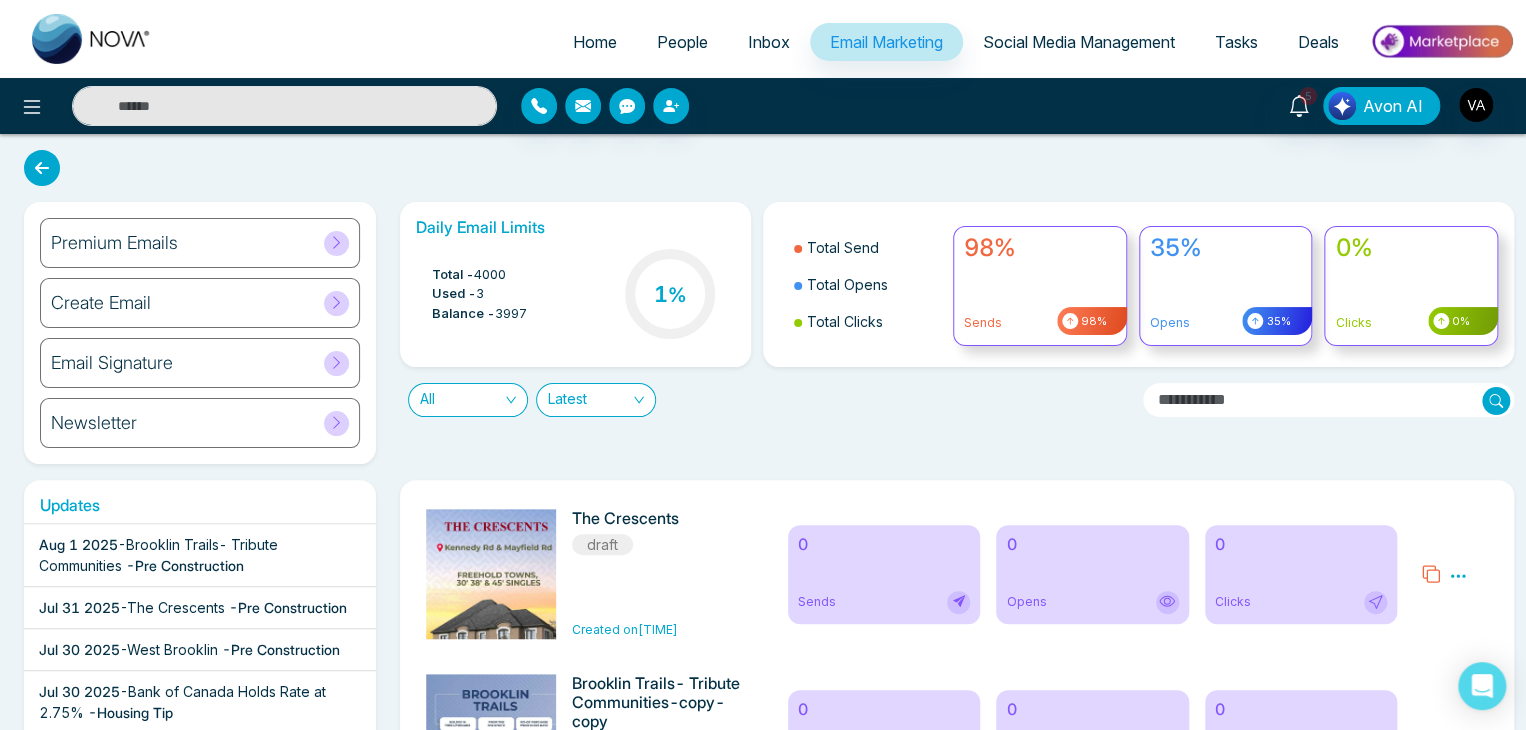 click on "All Latest" at bounding box center [763, 392] 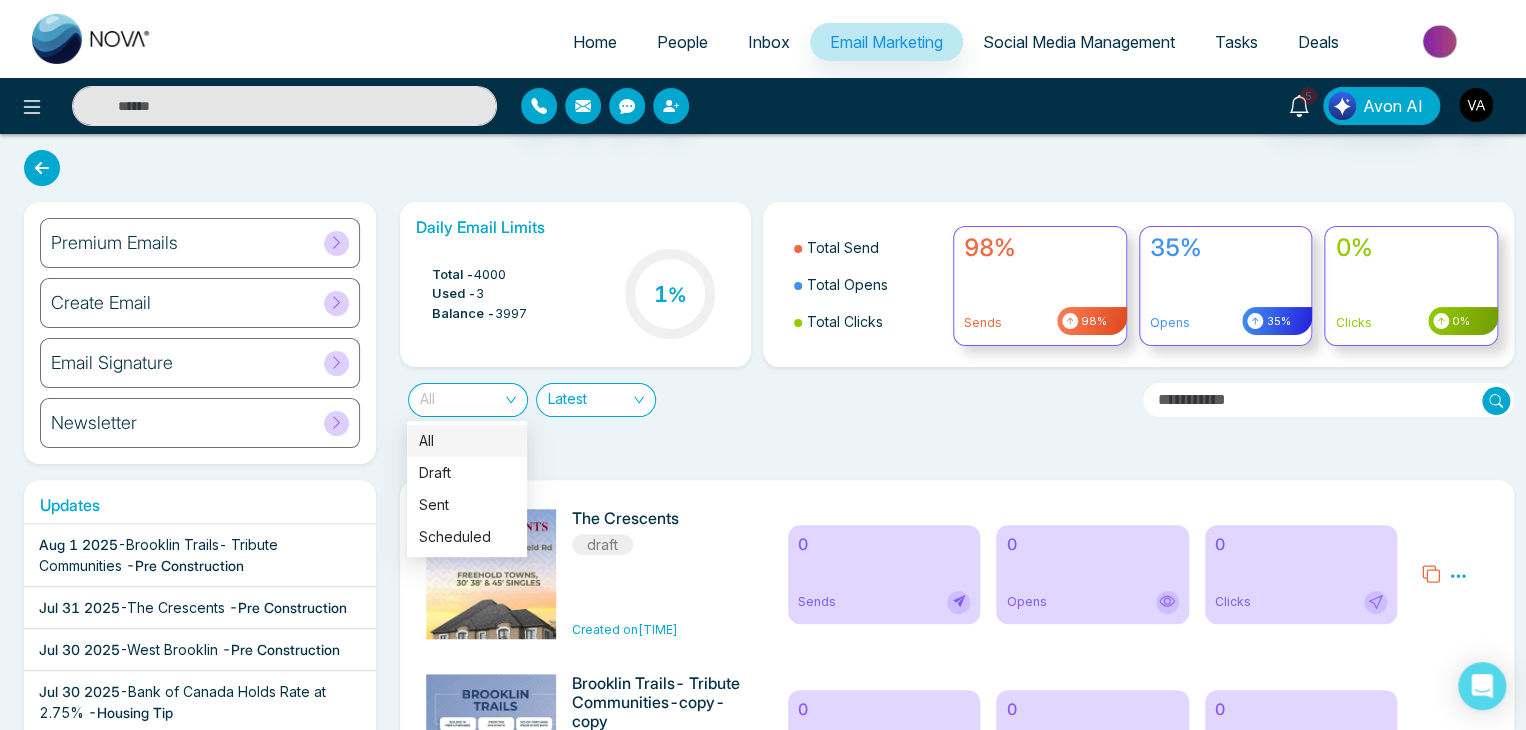 click on "All" at bounding box center (468, 400) 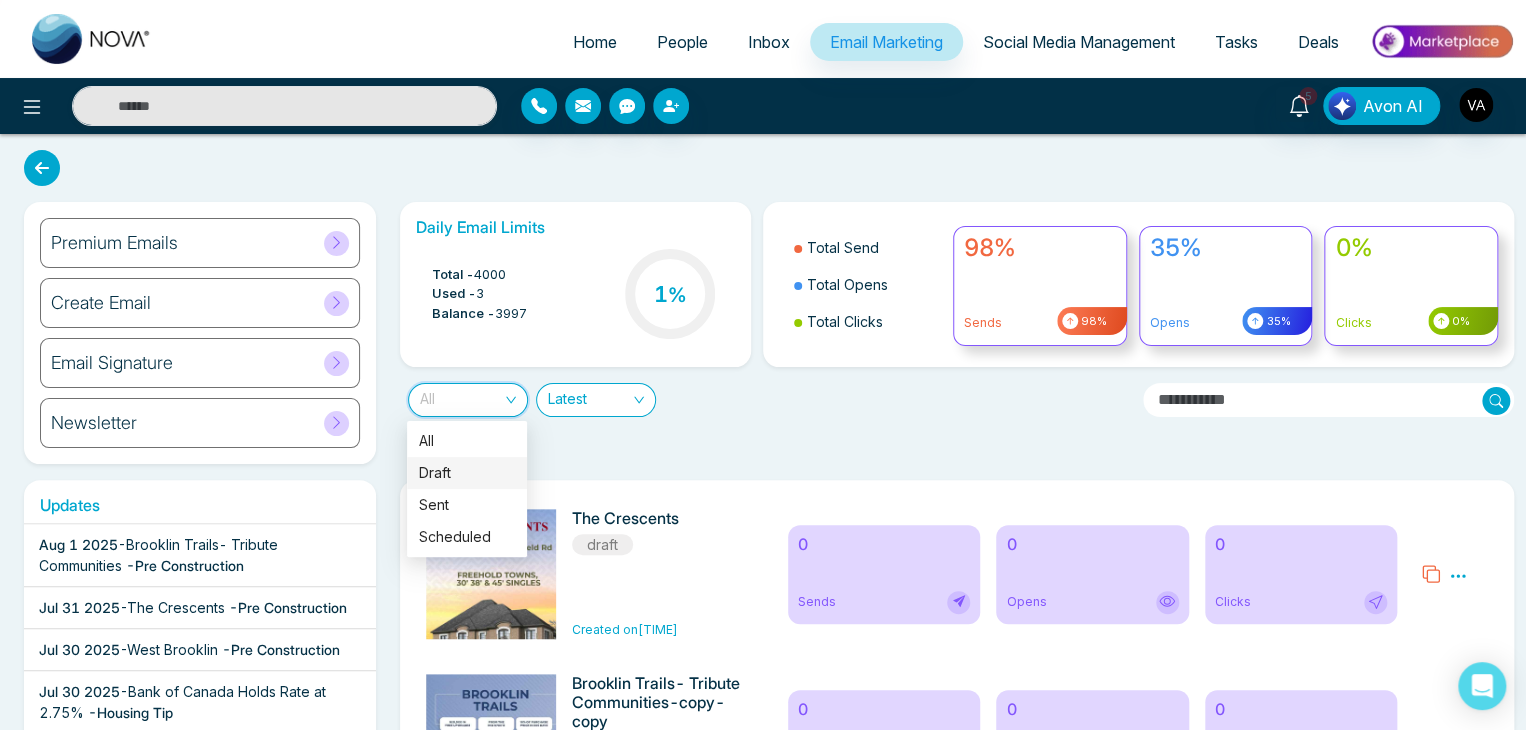 click on "Draft" at bounding box center (467, 473) 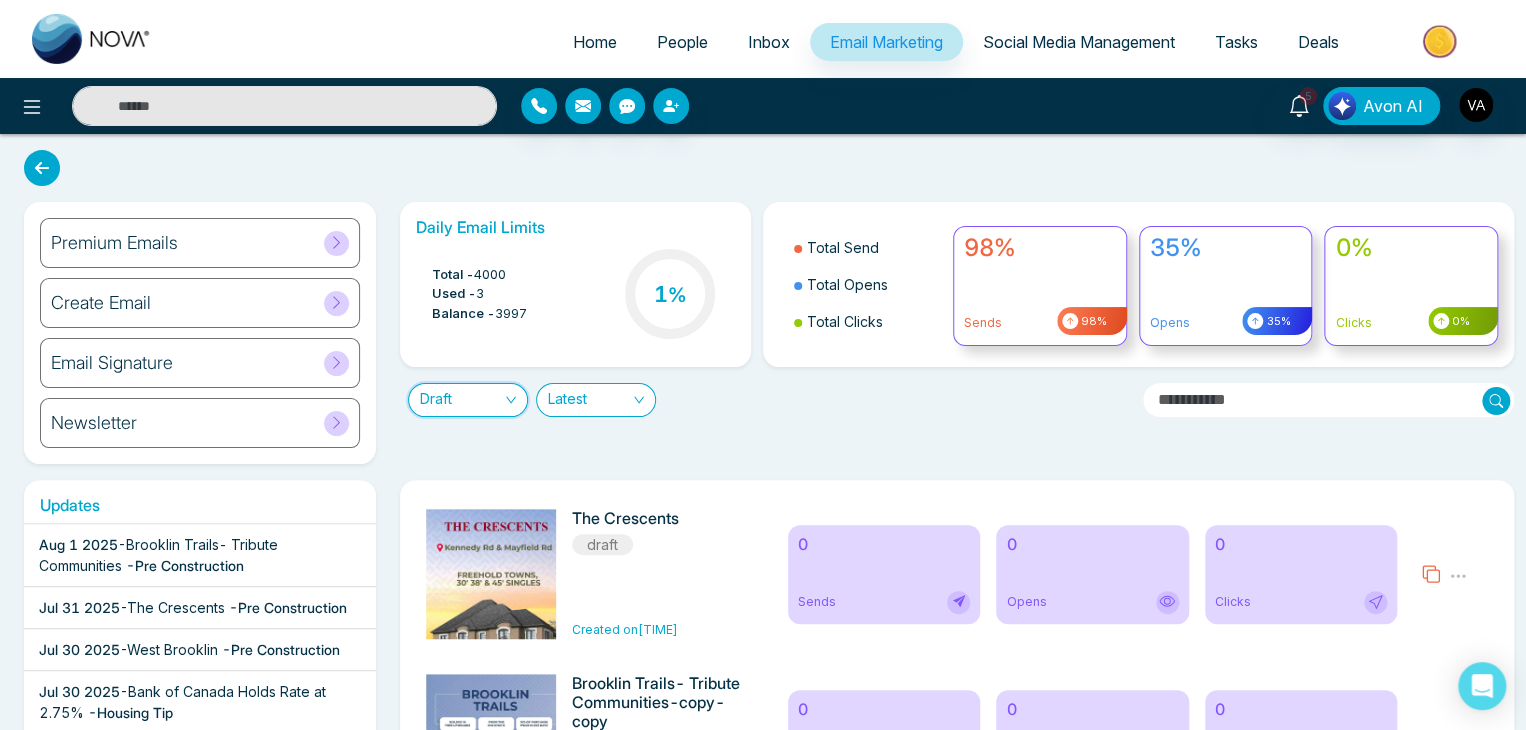 scroll, scrollTop: 0, scrollLeft: 0, axis: both 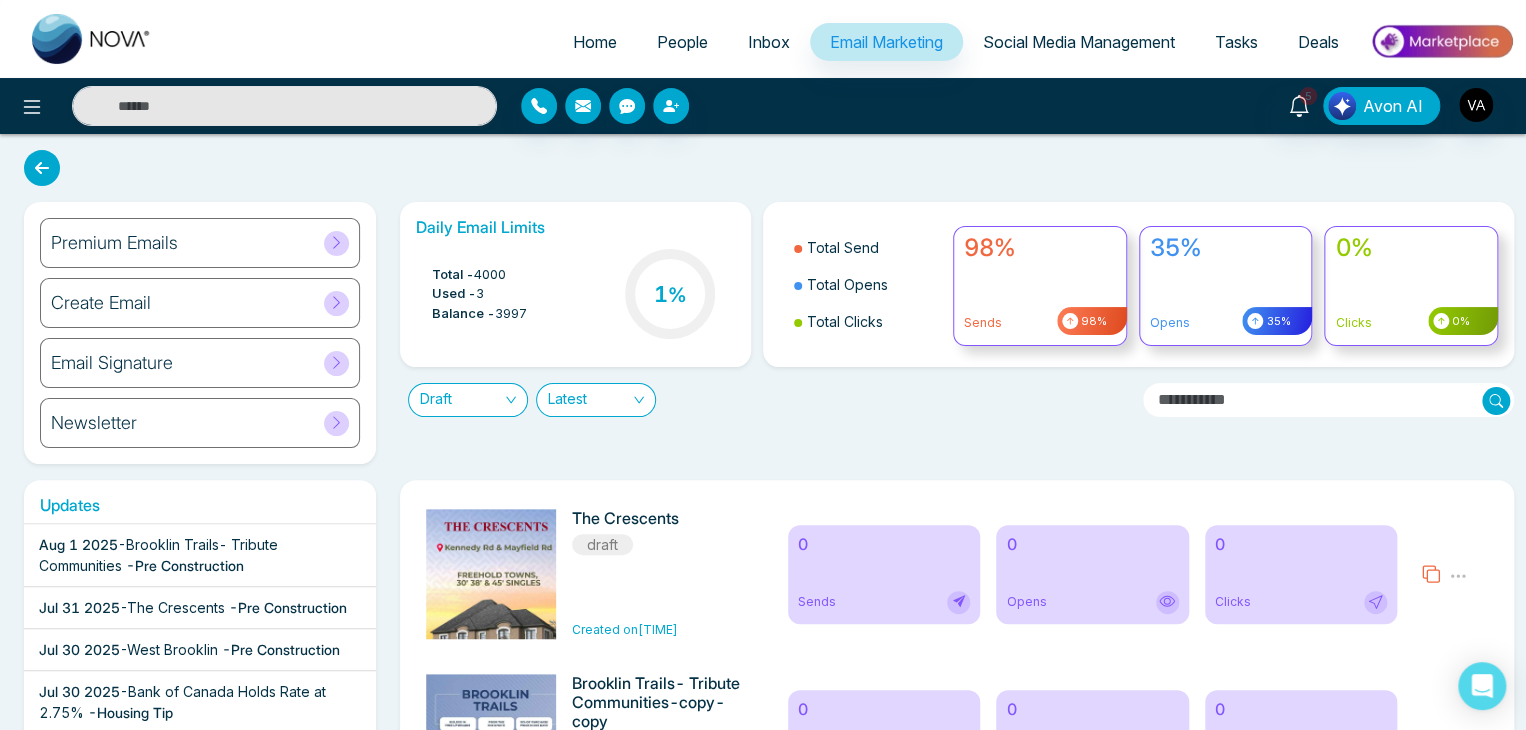 click on "Daily Email Limits Total -  4000 Used -  3 Balance -  3997 1 %  Total Send  Total Opens  Total Clicks 98% Sends 98% 35% Opens 35% 0% Clicks 0% Draft Latest" at bounding box center (951, 333) 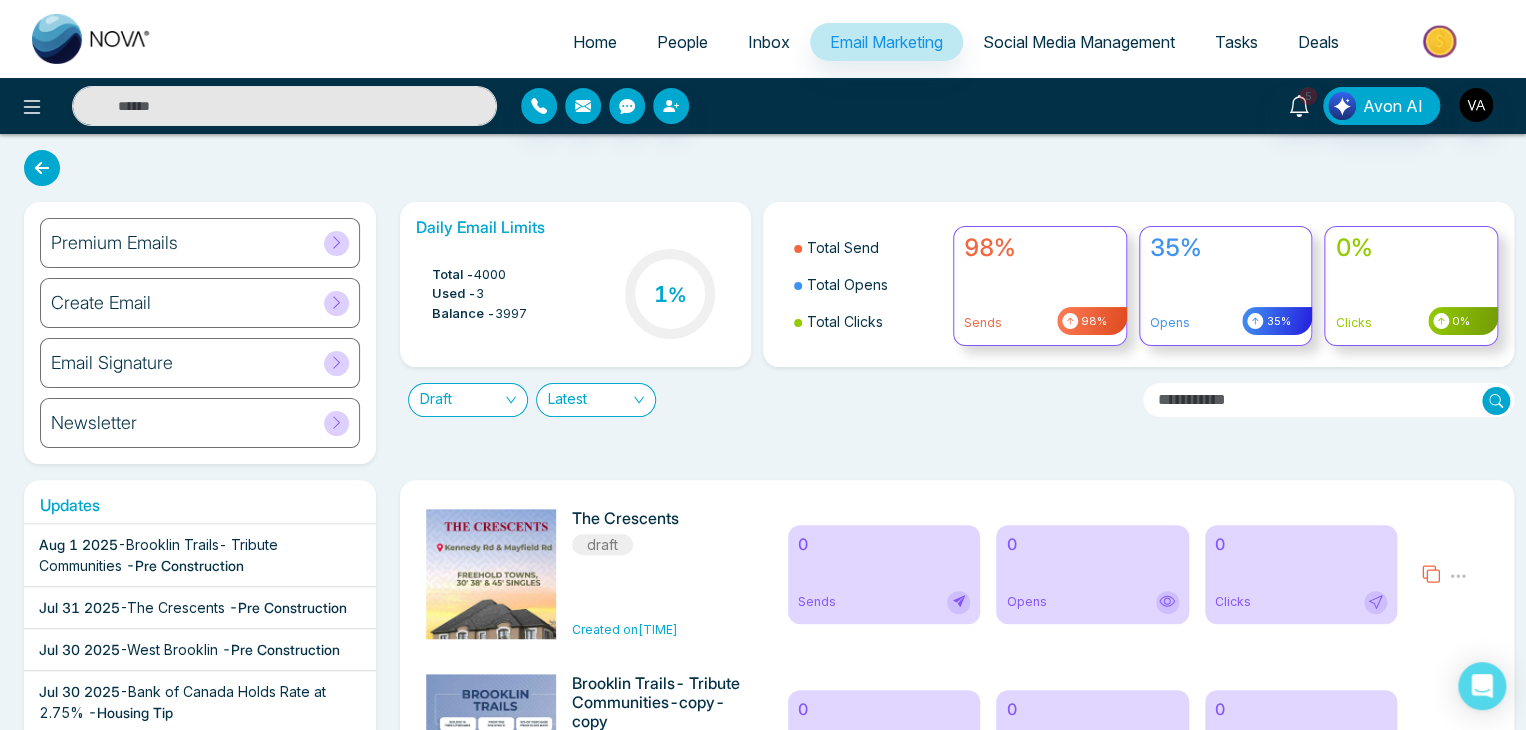click on "Daily Email Limits Total -  4000 Used -  3 Balance -  3997 1 %  Total Send  Total Opens  Total Clicks 98% Sends 98% 35% Opens 35% 0% Clicks 0% Draft Latest" at bounding box center (951, 333) 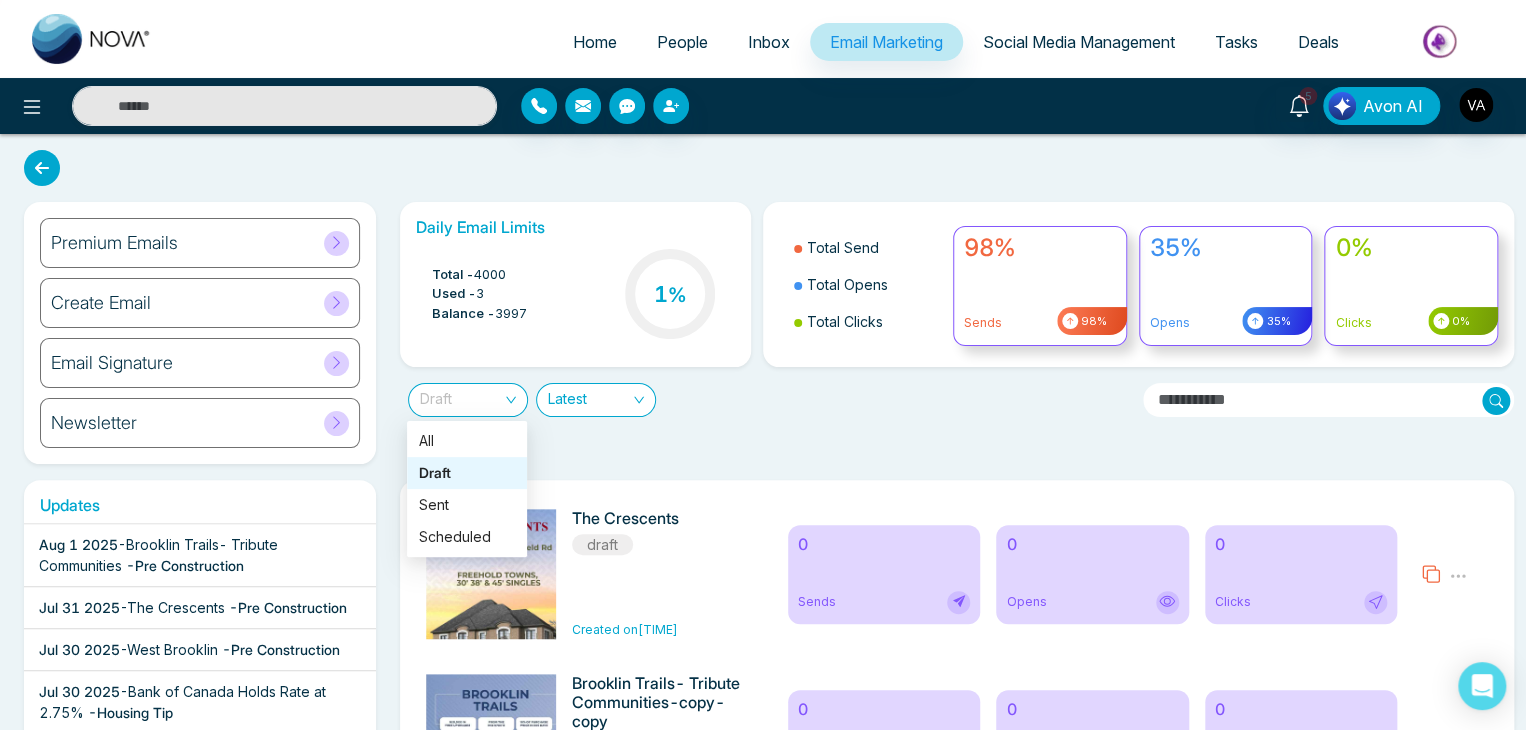 click on "Draft" at bounding box center (468, 400) 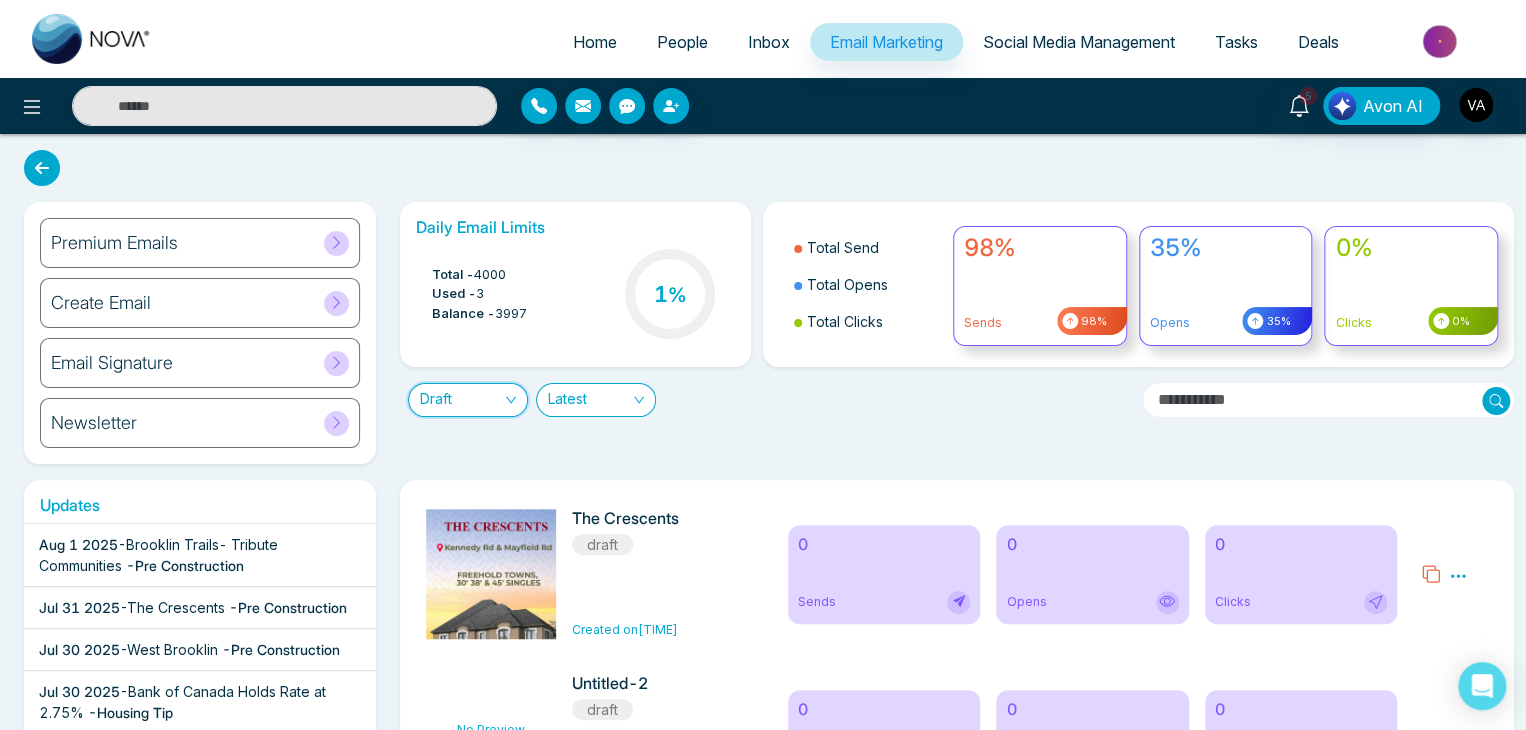 click on "Draft" at bounding box center (468, 400) 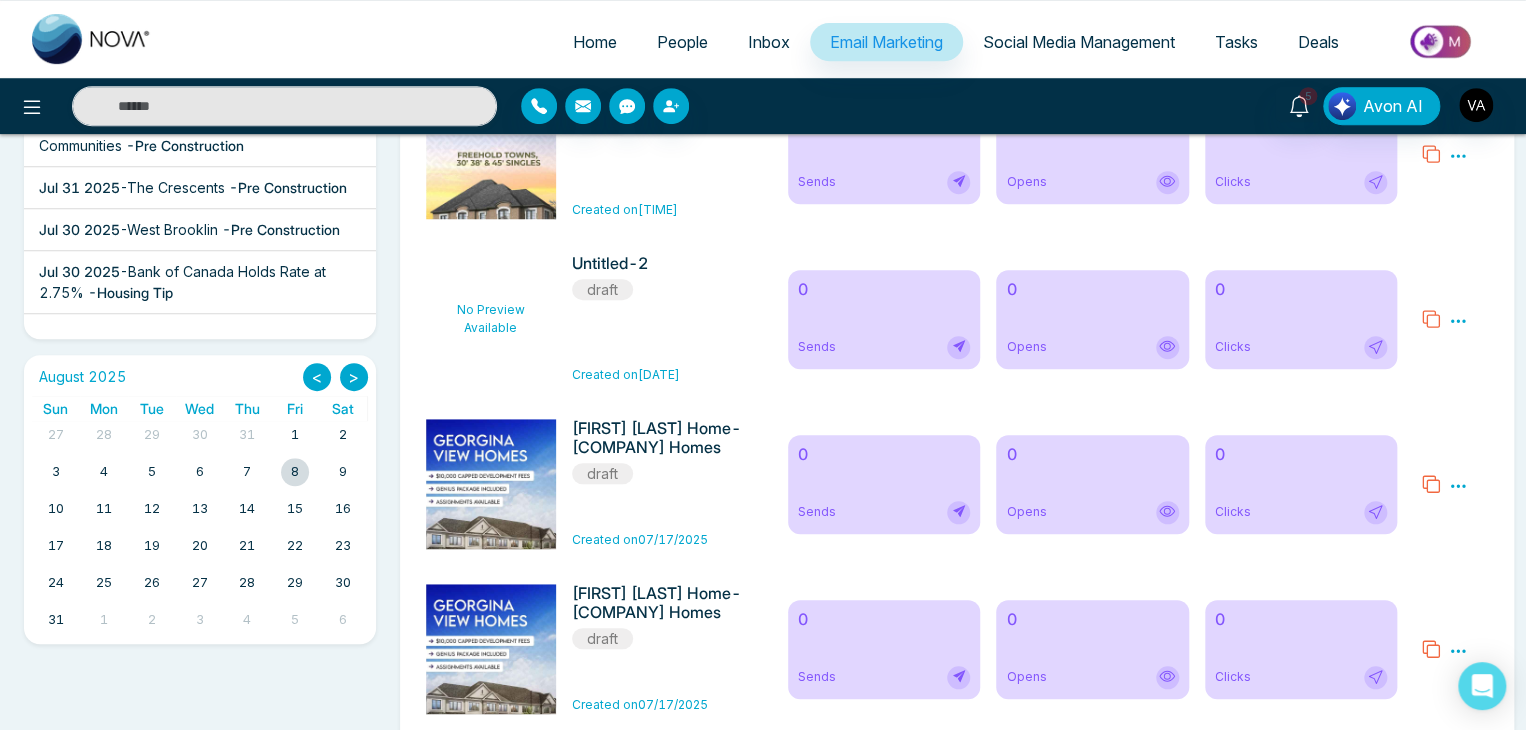 scroll, scrollTop: 0, scrollLeft: 0, axis: both 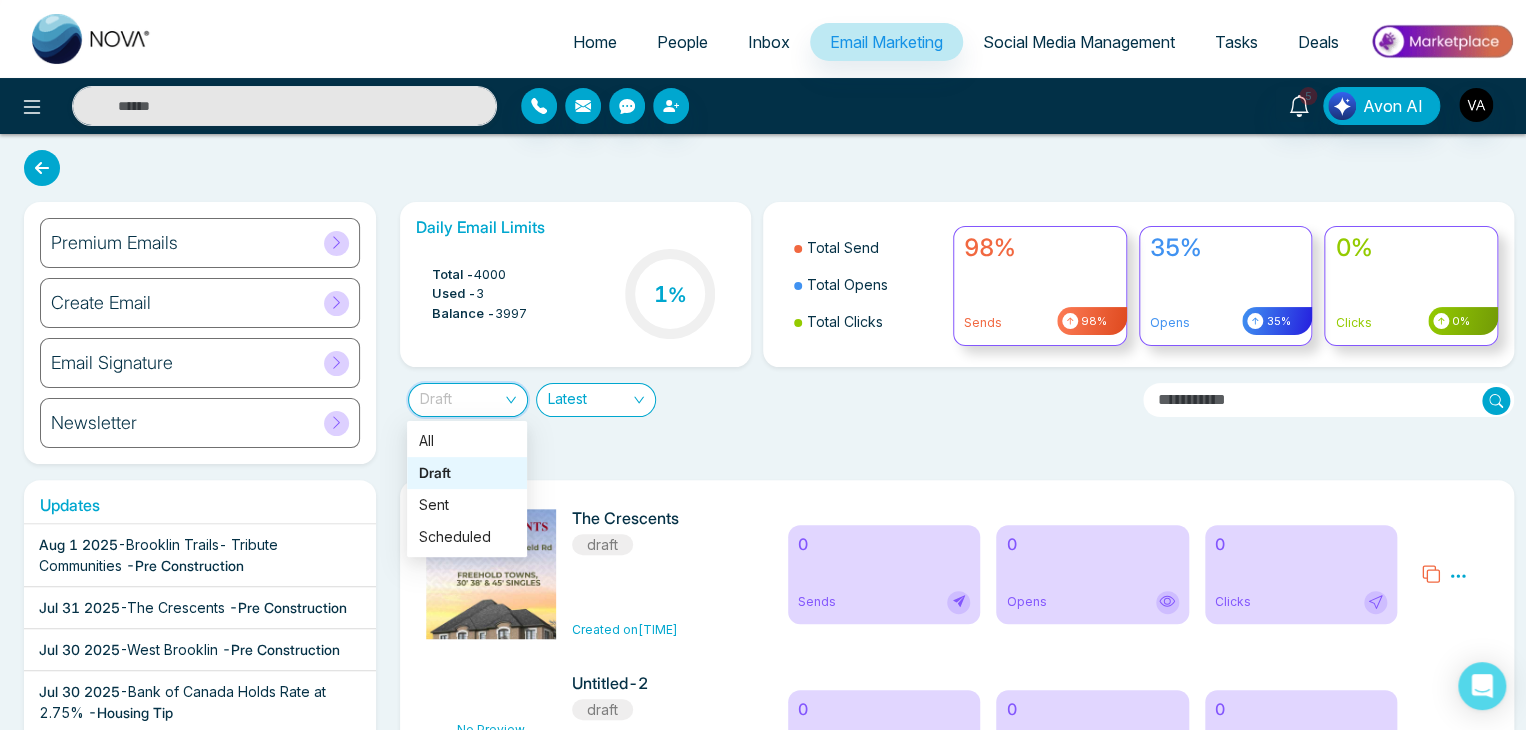 click on "Draft" at bounding box center [468, 400] 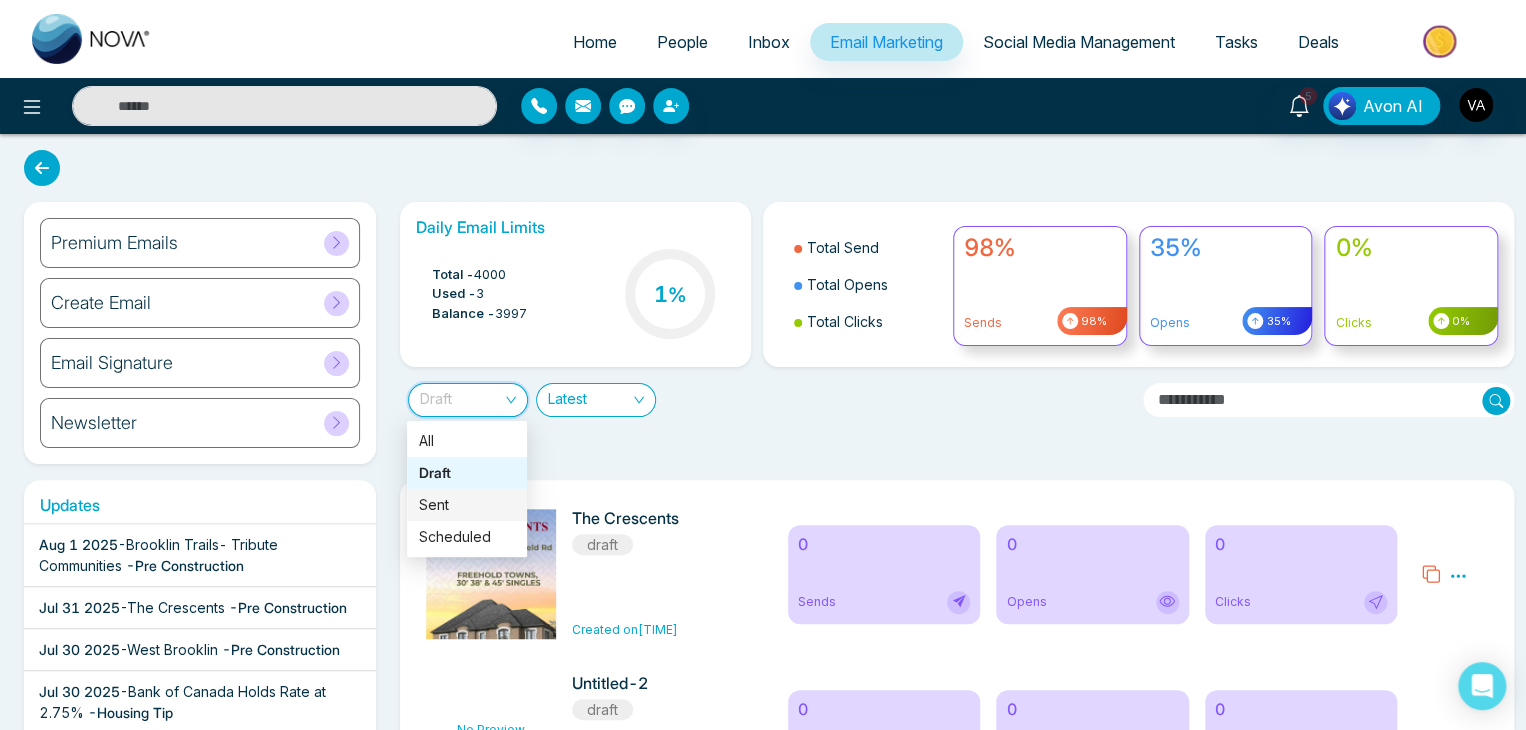 click on "Sent" at bounding box center [467, 505] 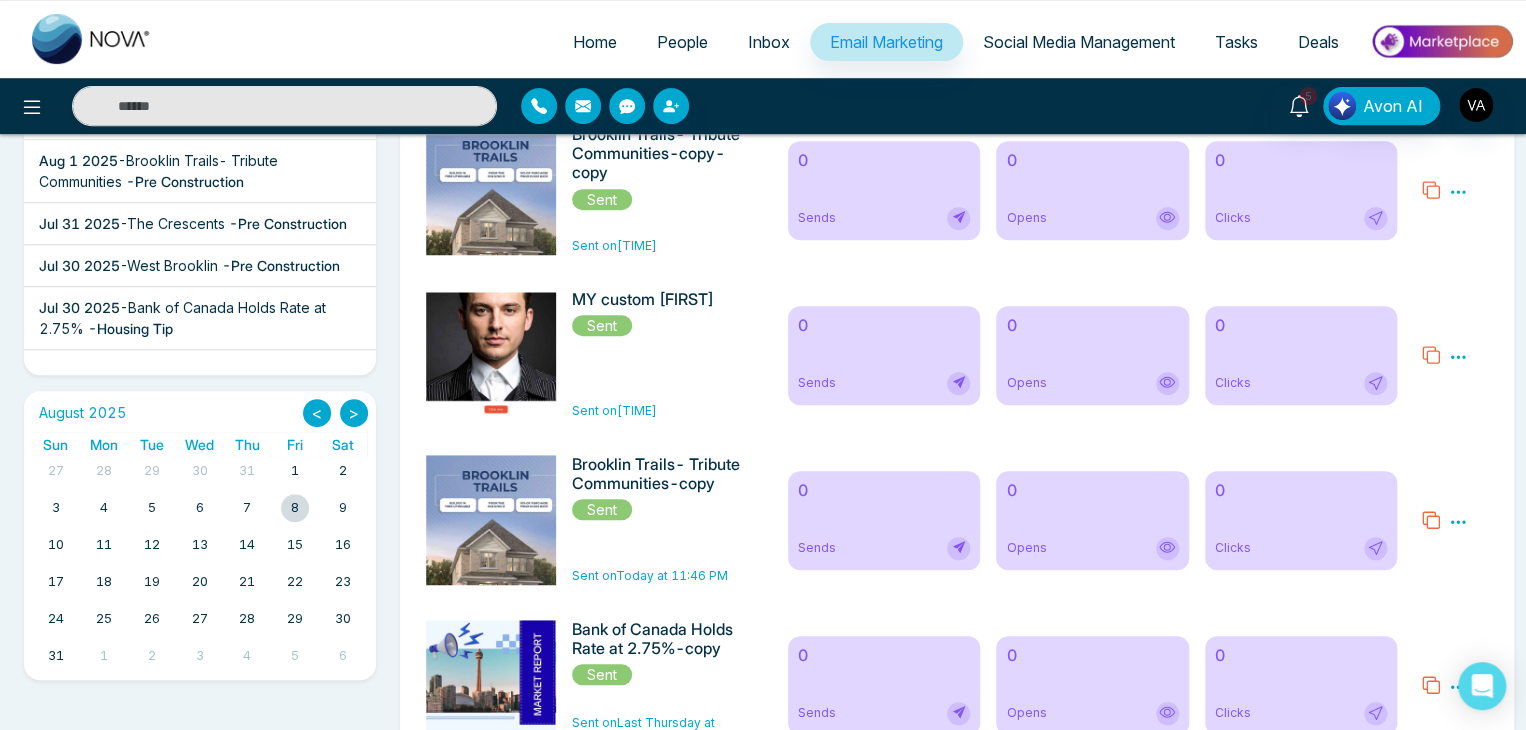 scroll, scrollTop: 0, scrollLeft: 0, axis: both 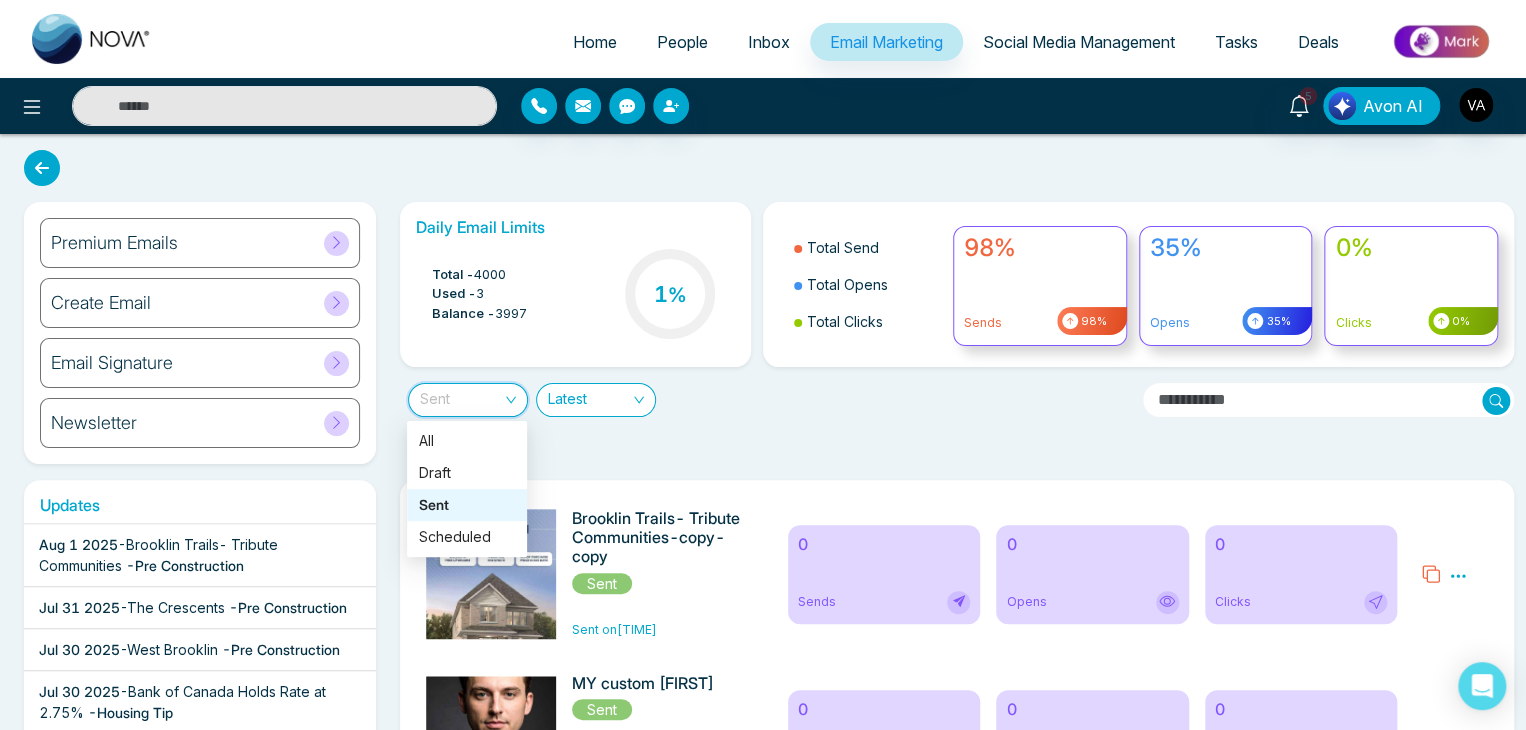 click on "Sent" at bounding box center (468, 400) 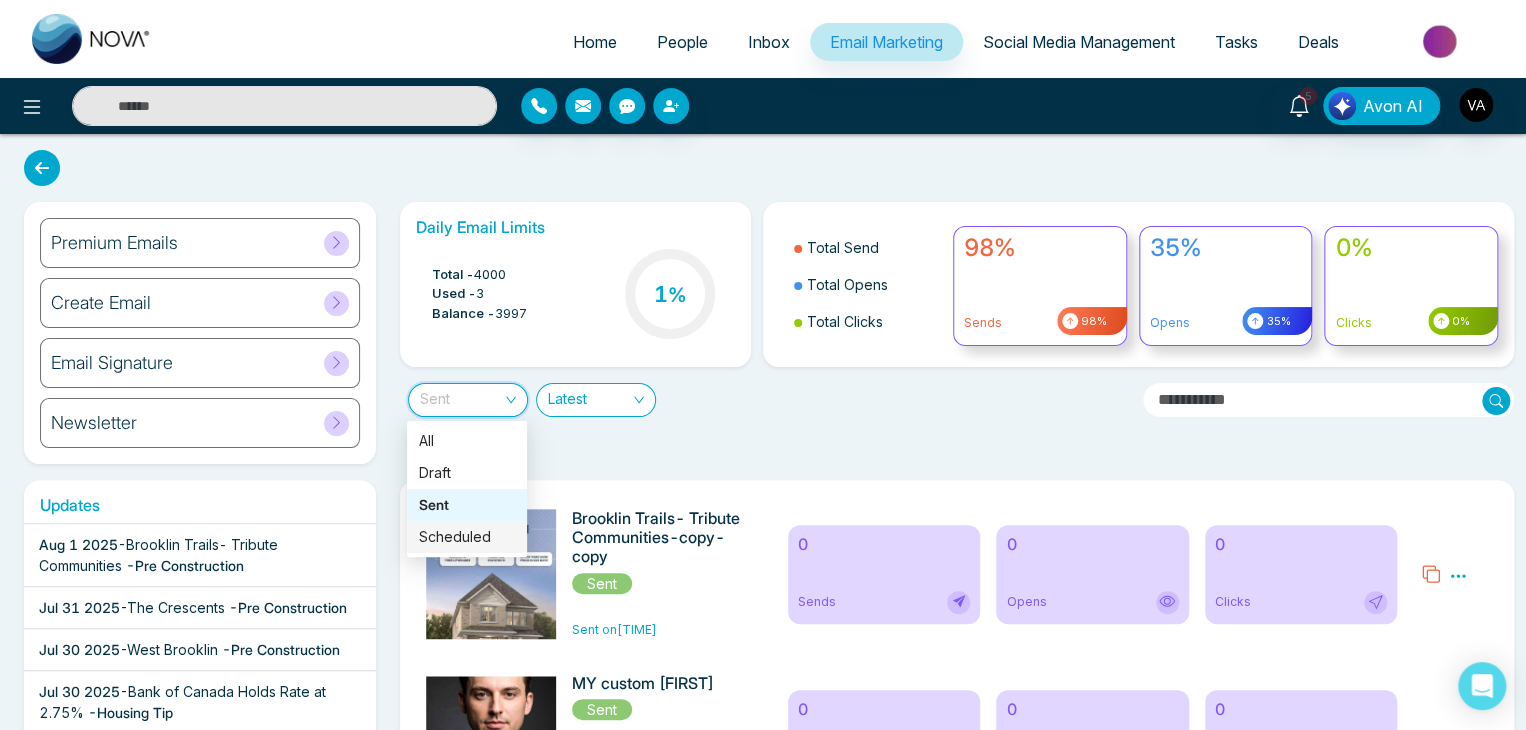 click on "Scheduled" at bounding box center [467, 537] 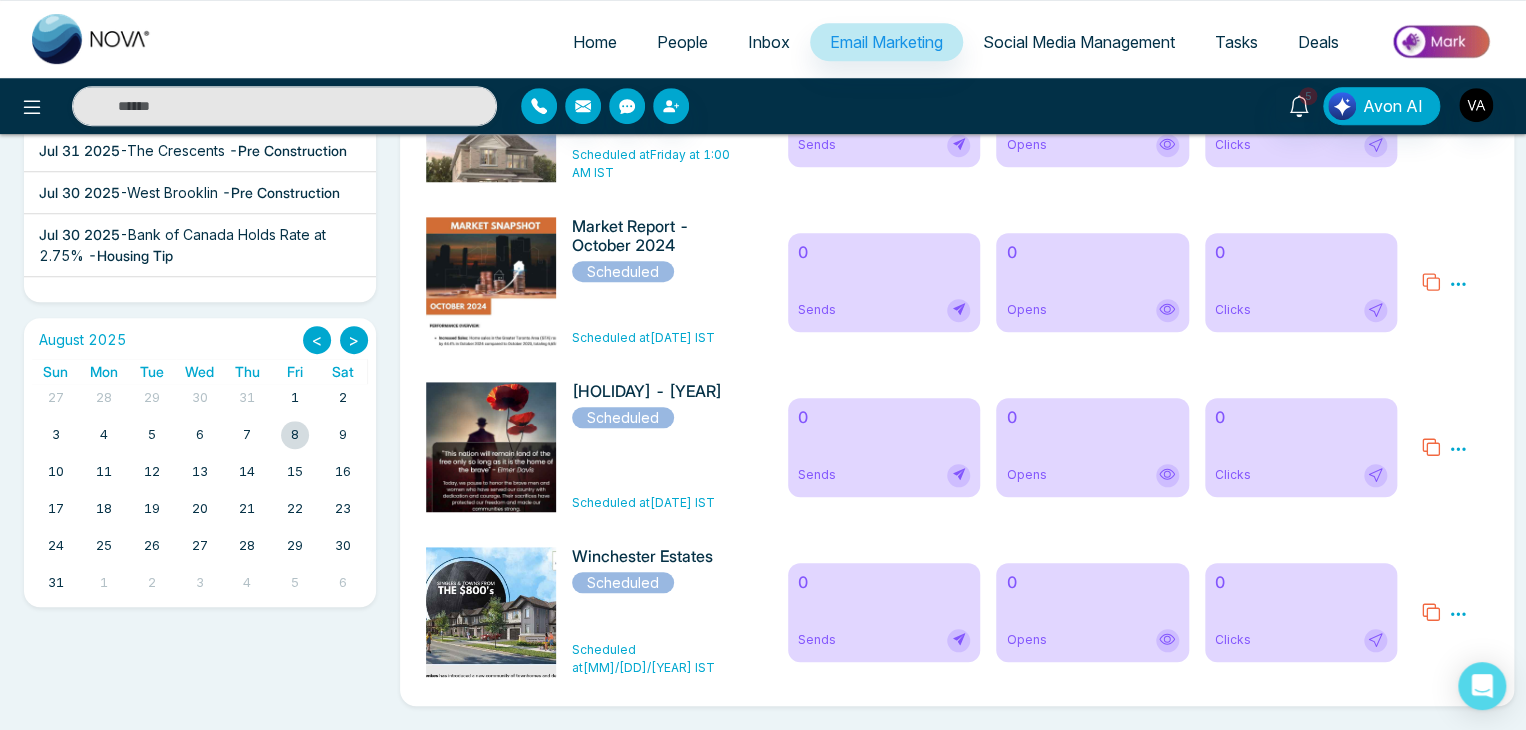 scroll, scrollTop: 0, scrollLeft: 0, axis: both 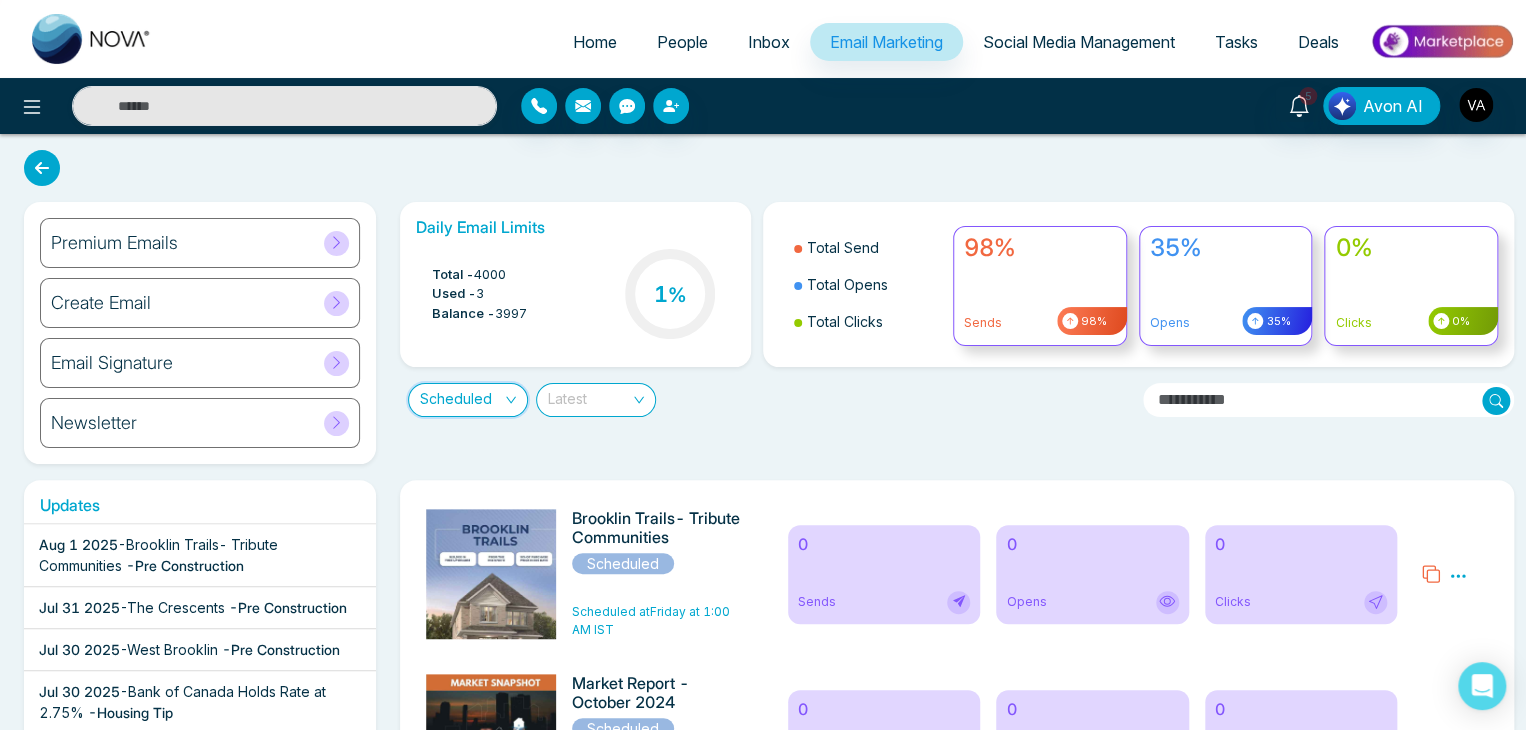 click on "Latest" at bounding box center (596, 400) 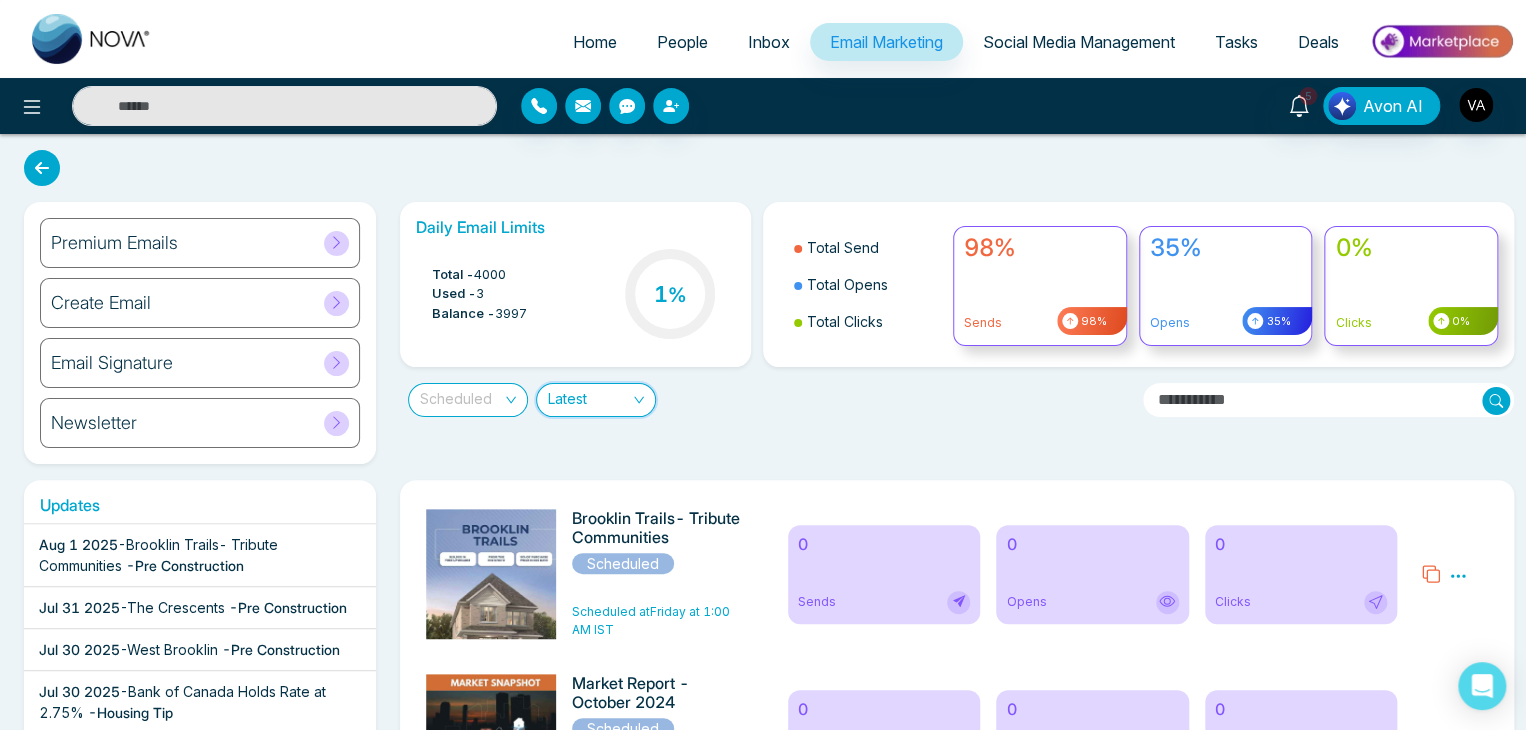 click on "Scheduled" at bounding box center [468, 400] 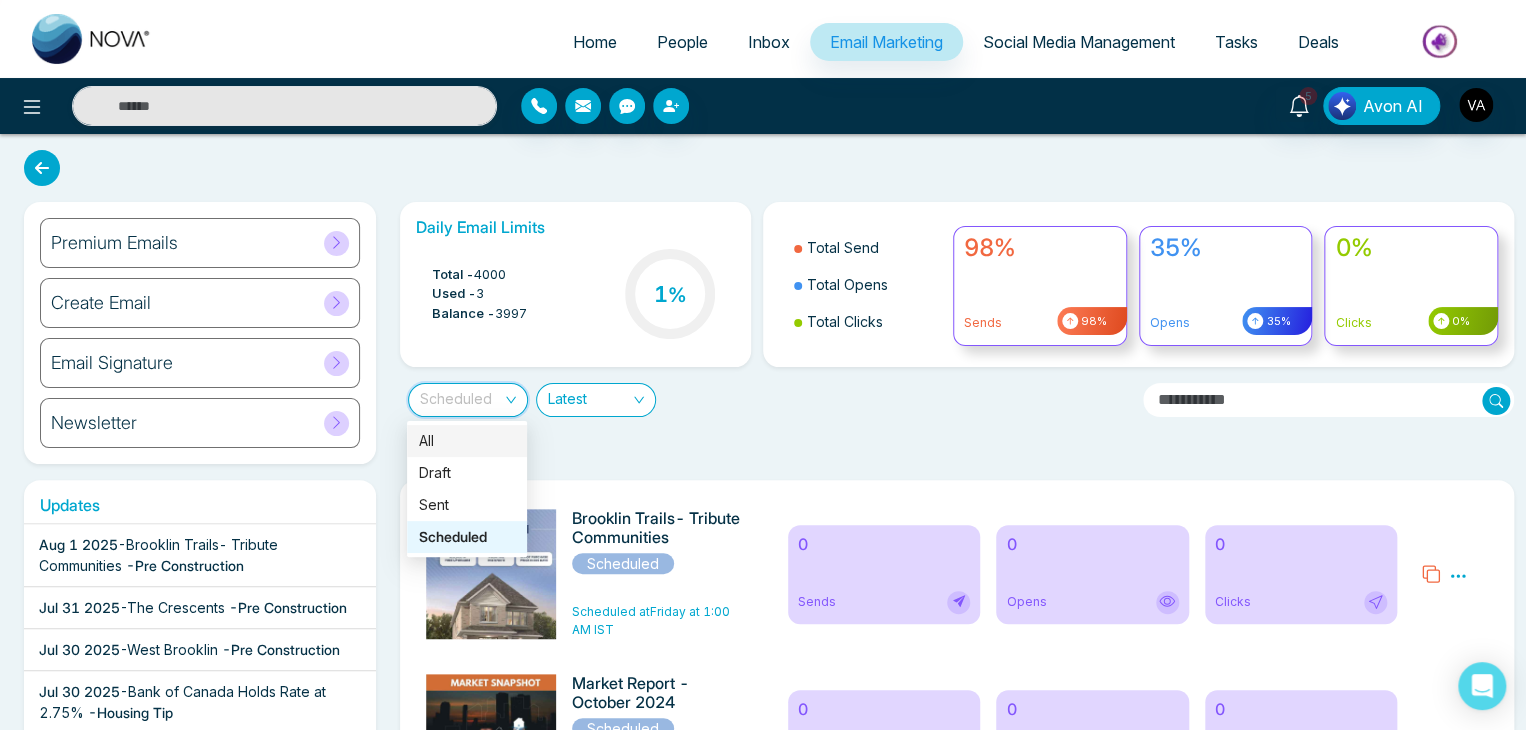 click on "All" at bounding box center (467, 441) 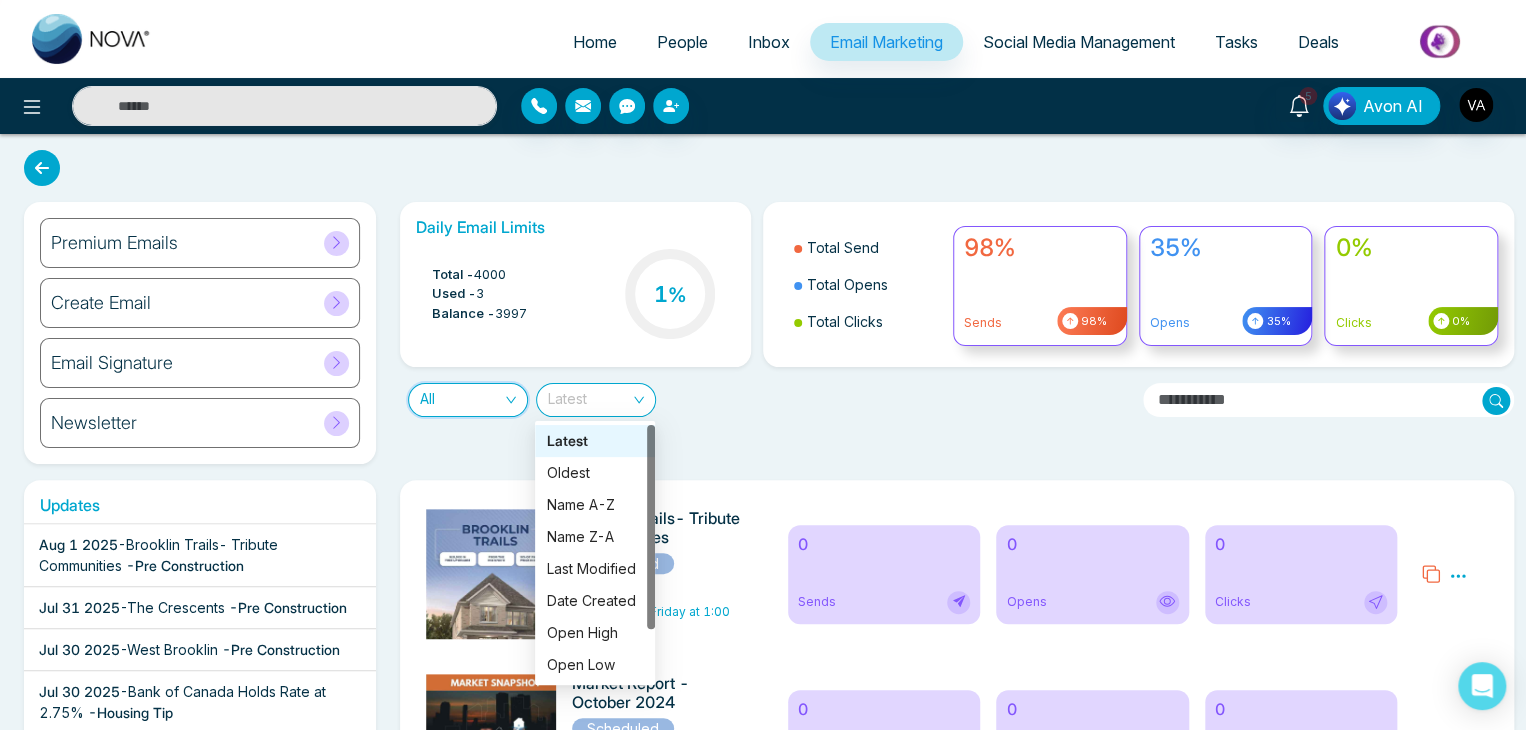 click on "Latest" at bounding box center [596, 400] 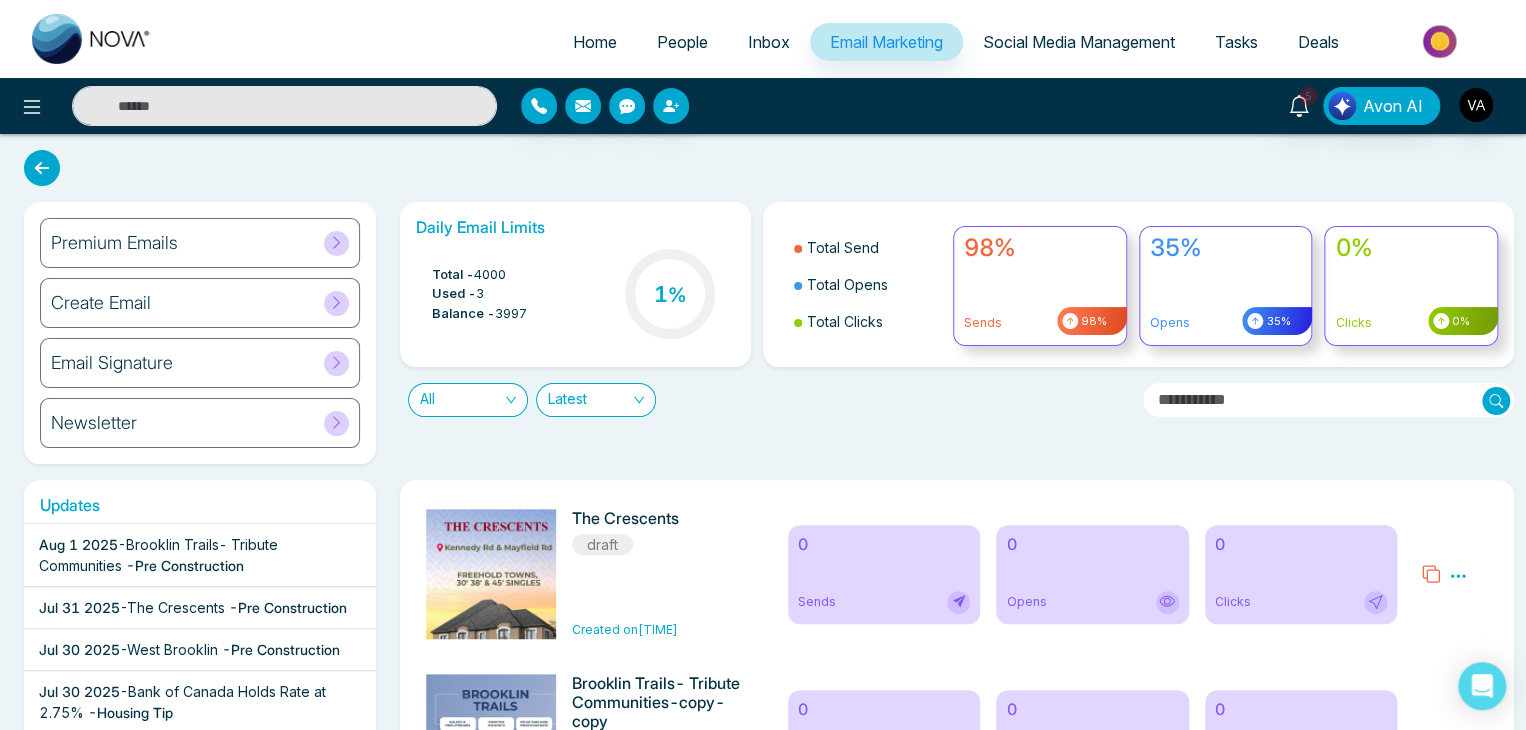 click on "Daily Email Limits Total -  4000 Used -  3 Balance -  3997 1 %  Total Send  Total Opens  Total Clicks 98% Sends 98% 35% Opens 35% 0% Clicks 0% All Latest" at bounding box center (951, 333) 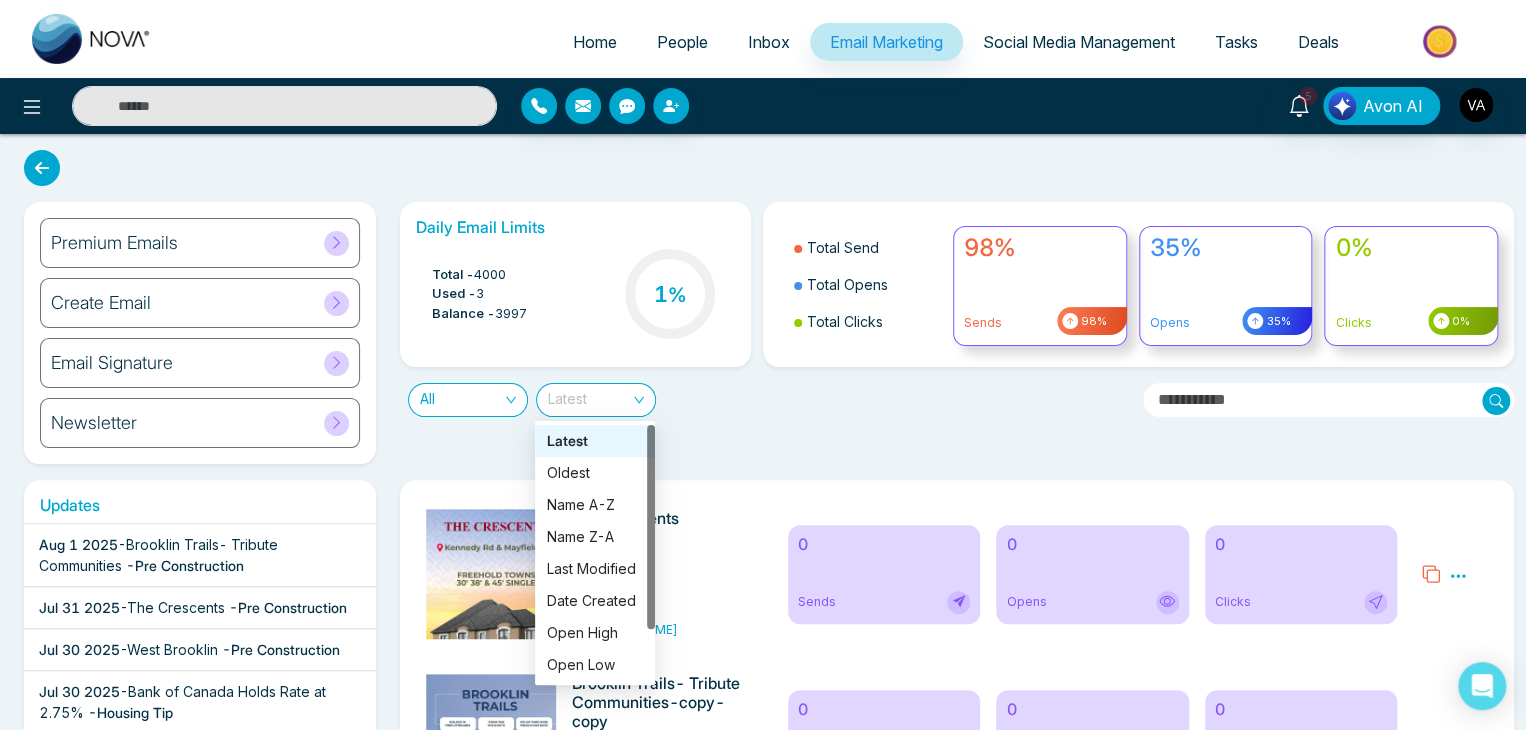 click on "Latest" at bounding box center [596, 400] 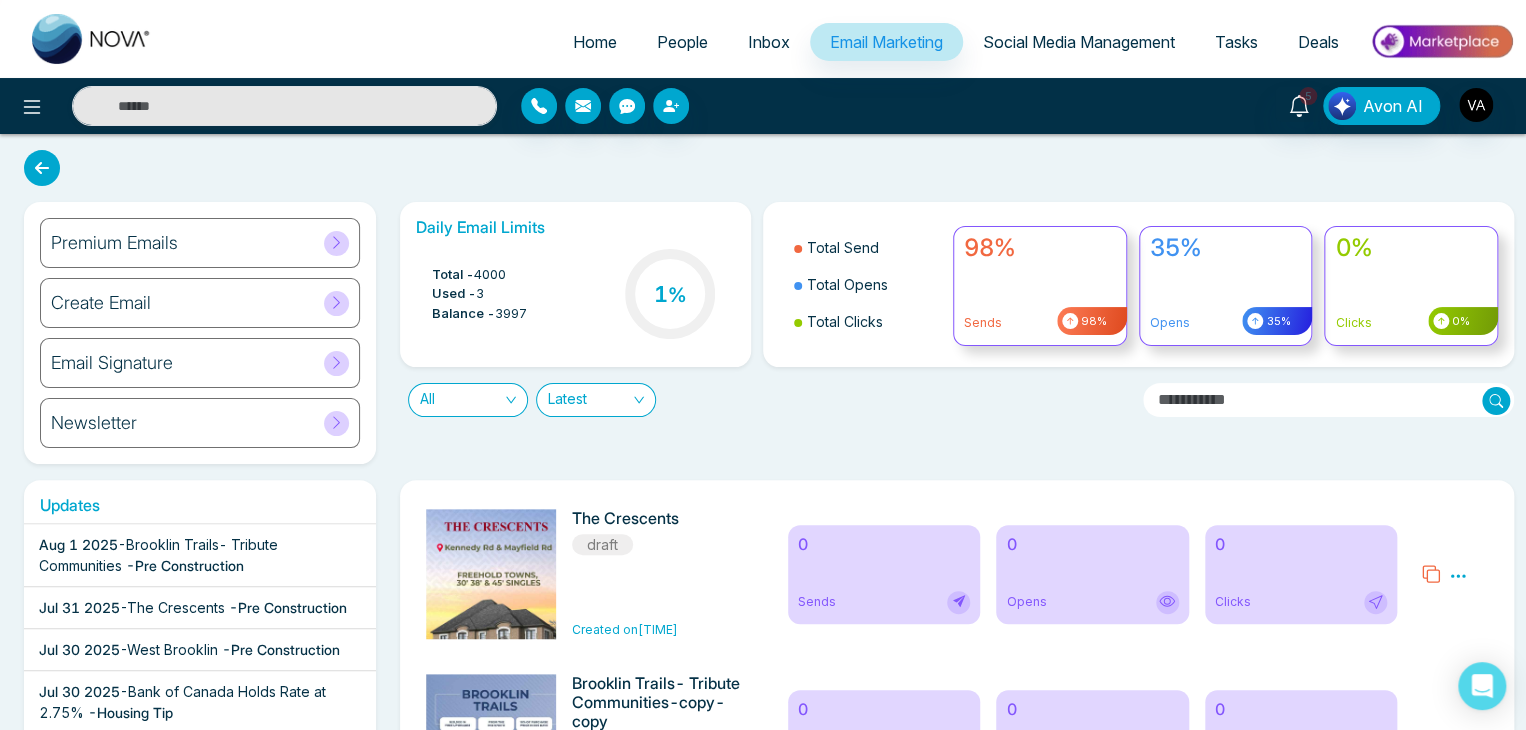click on "Daily Email Limits Total -  4000 Used -  3 Balance -  3997 1 %  Total Send  Total Opens  Total Clicks 98% Sends 98% 35% Opens 35% 0% Clicks 0% All Latest" at bounding box center (951, 333) 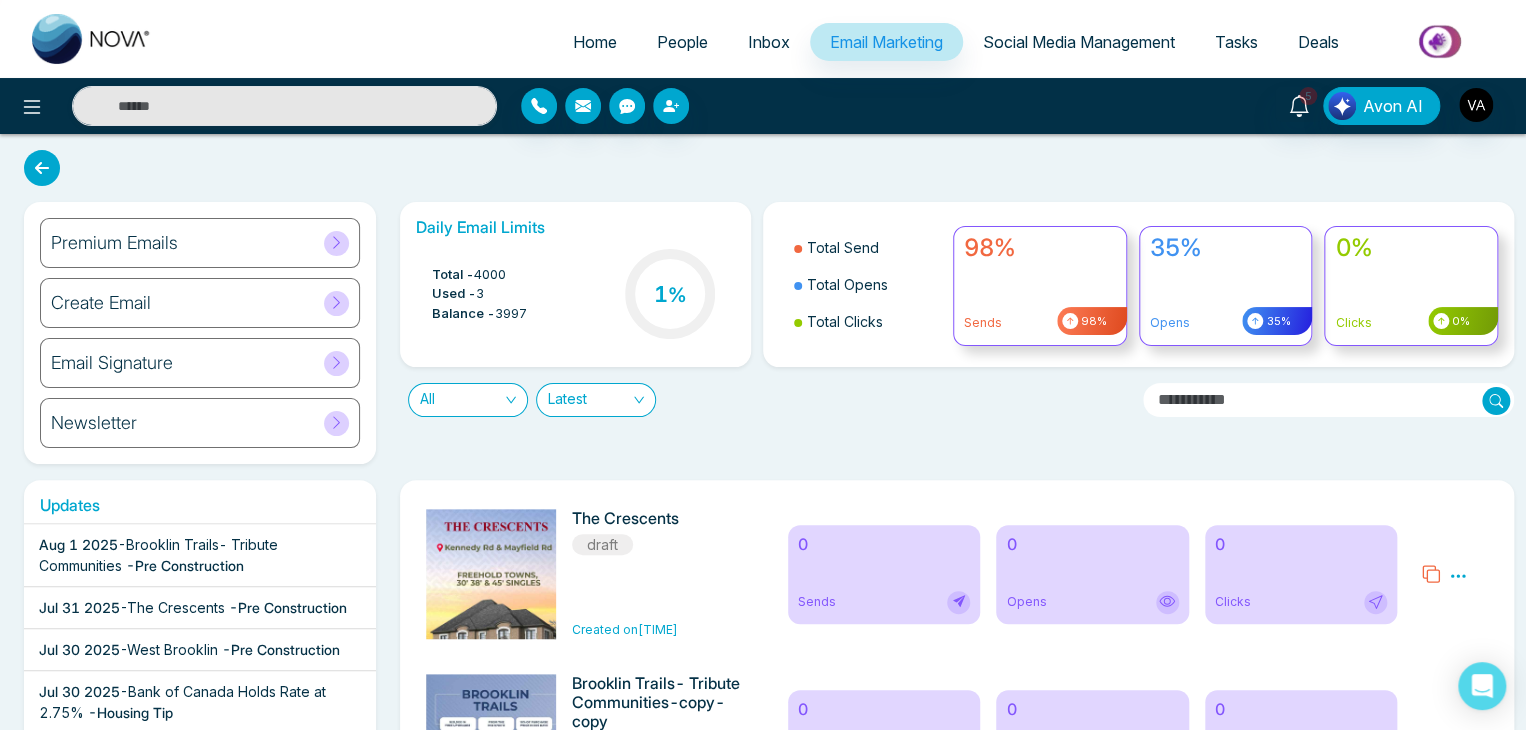 click at bounding box center (1329, 400) 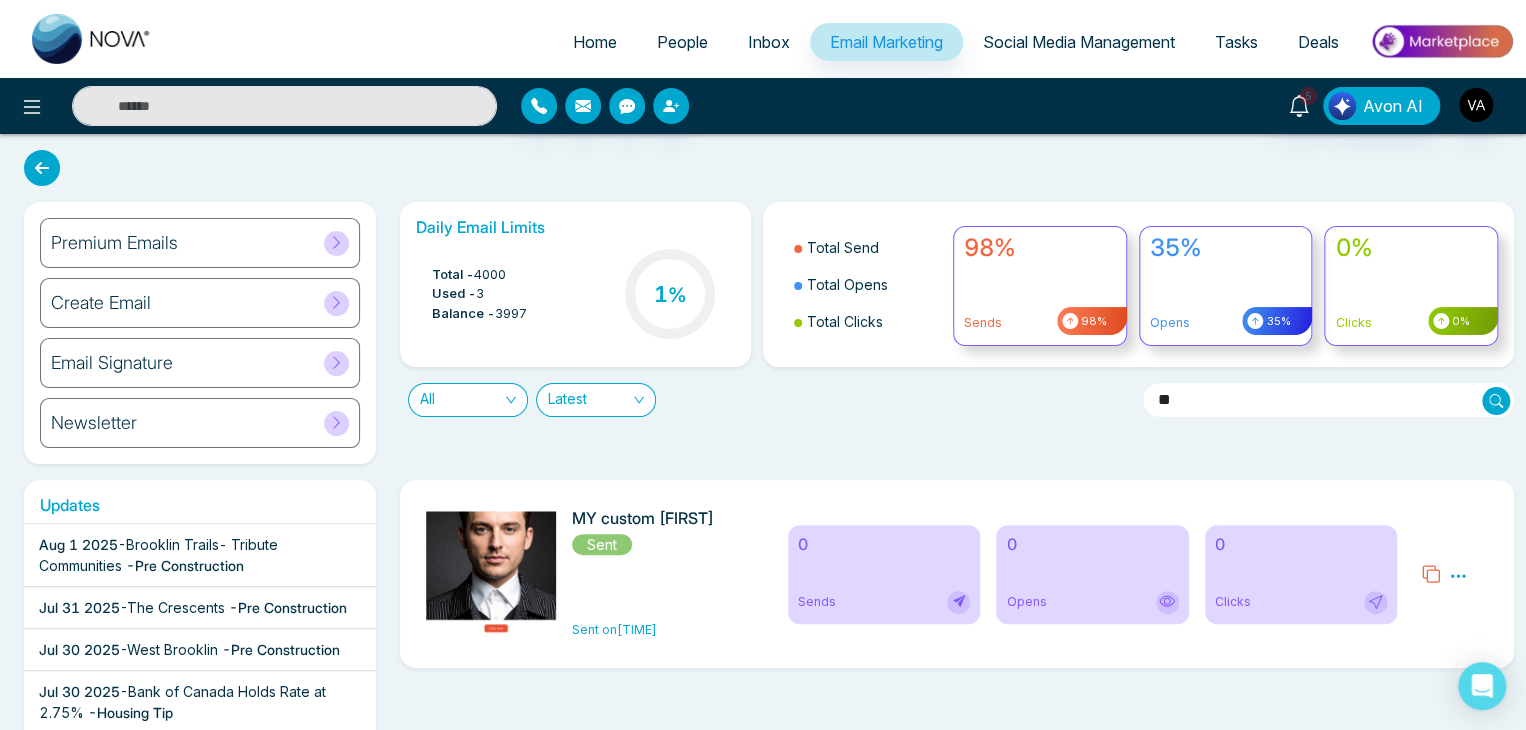 type on "*" 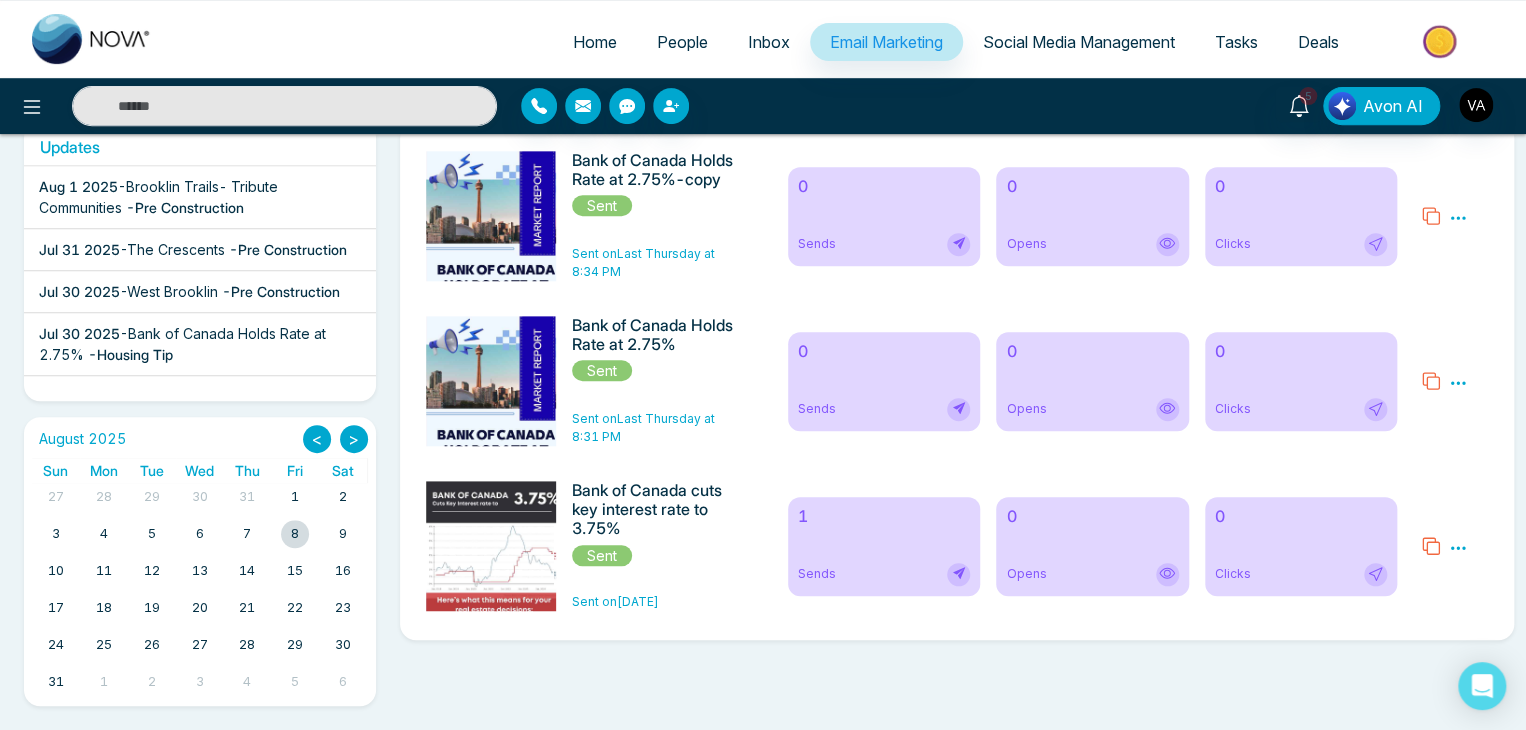 scroll, scrollTop: 0, scrollLeft: 0, axis: both 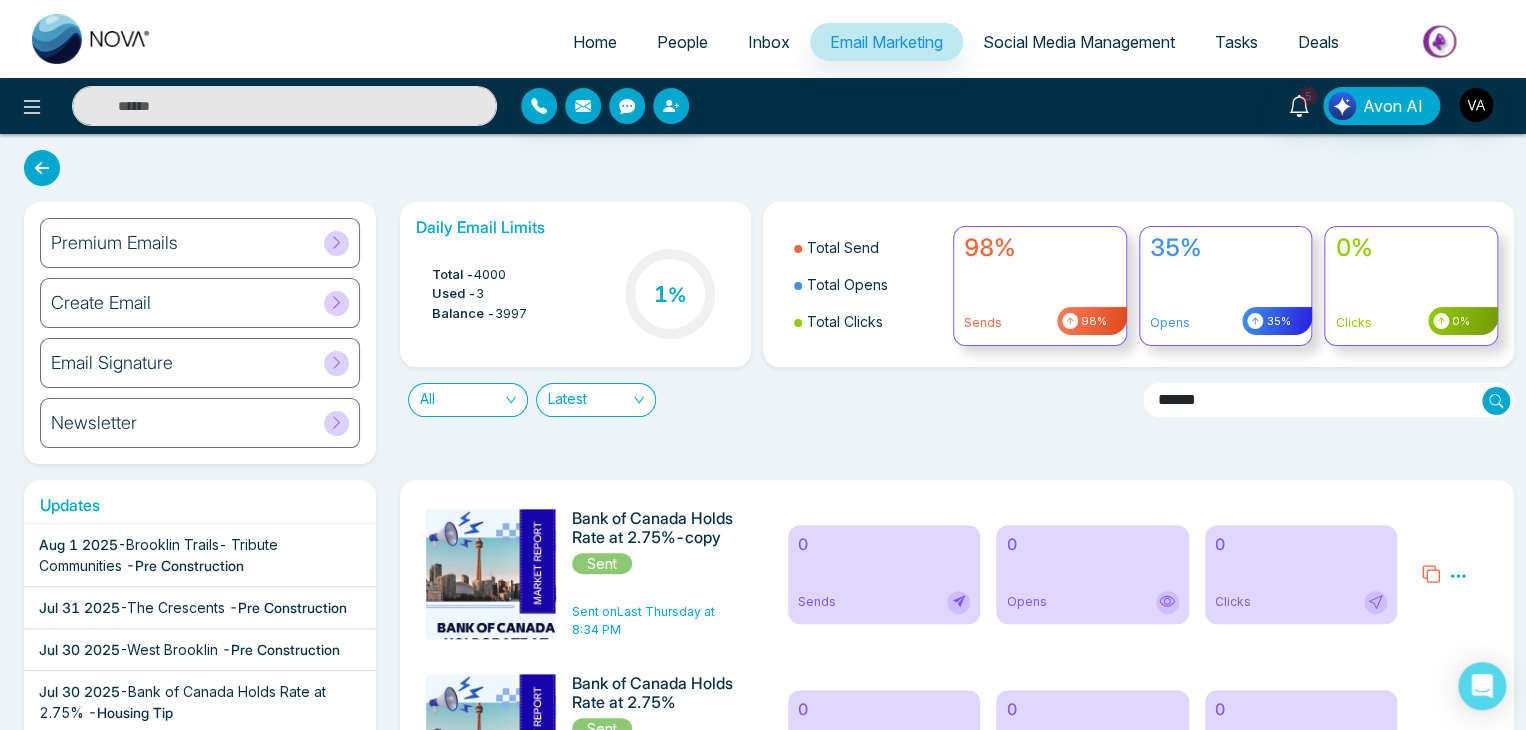 type on "******" 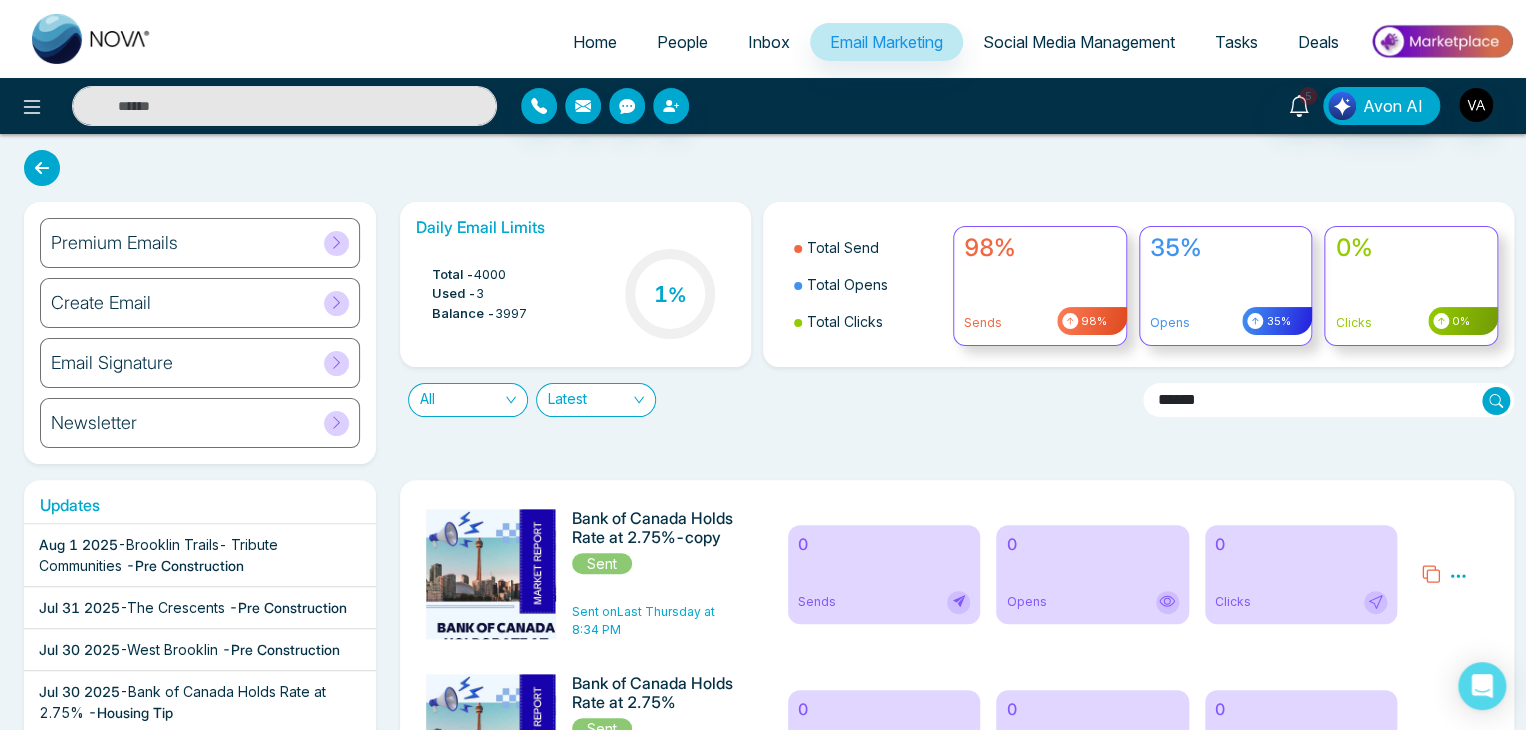 click on "All Latest" at bounding box center [763, 392] 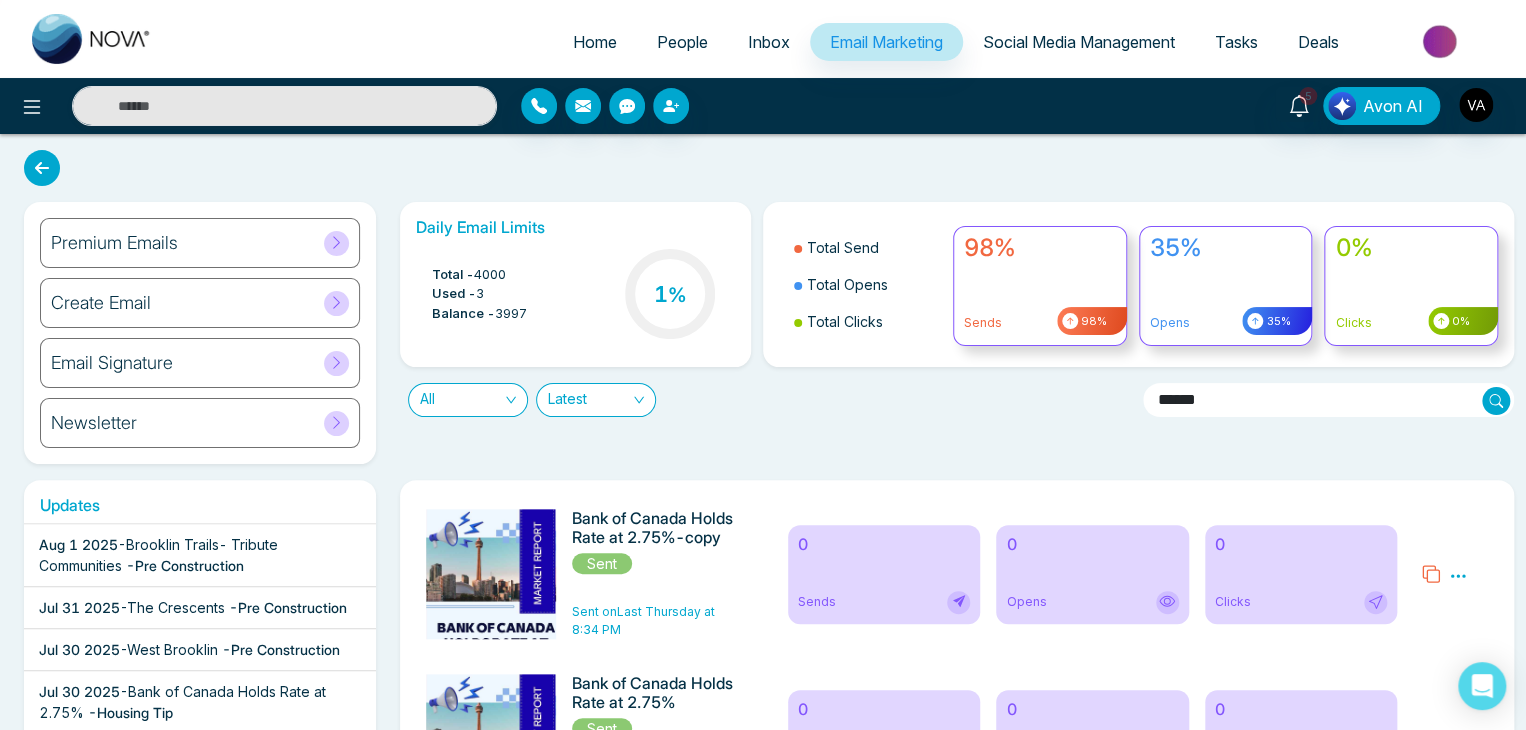 click on "All Latest" at bounding box center [763, 392] 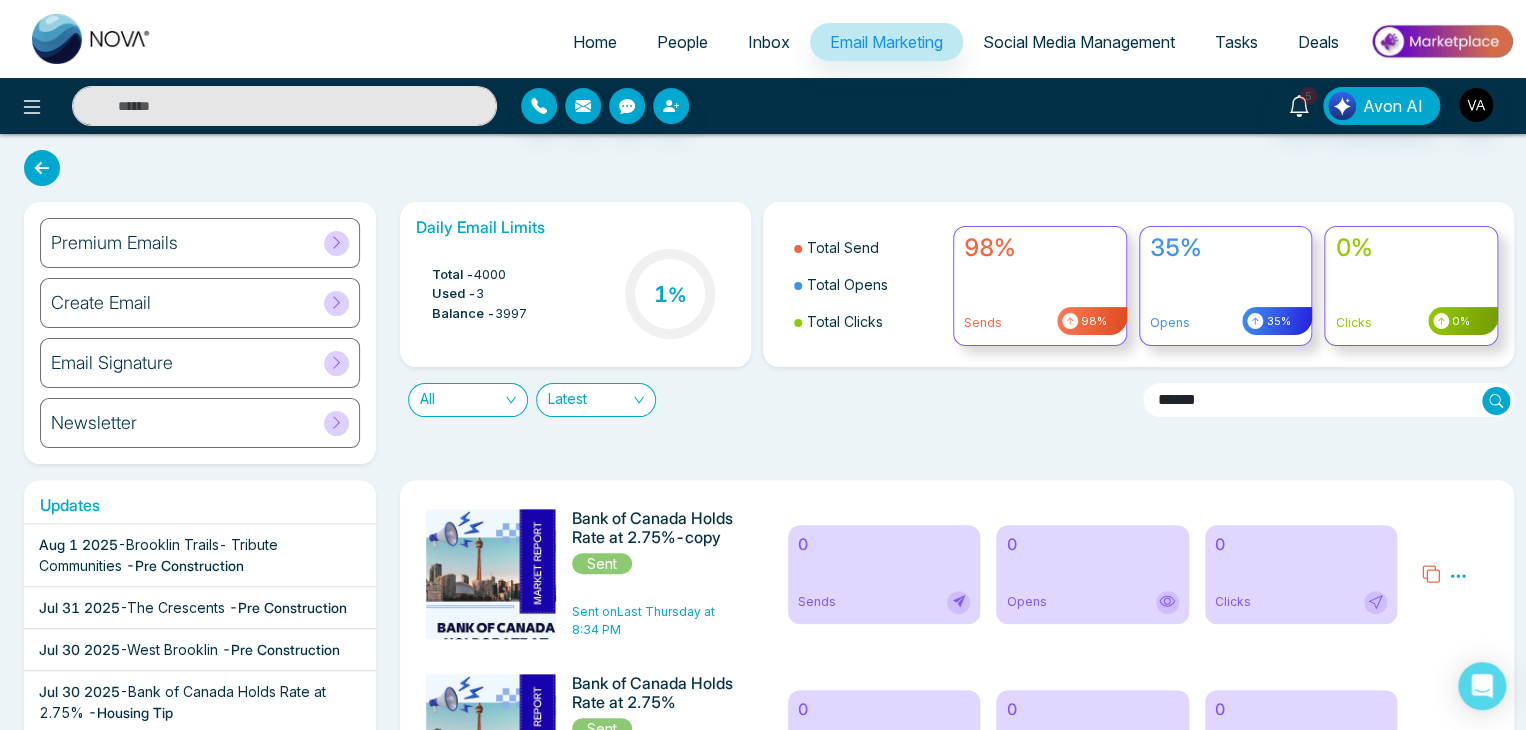 click on "All Latest" at bounding box center (763, 392) 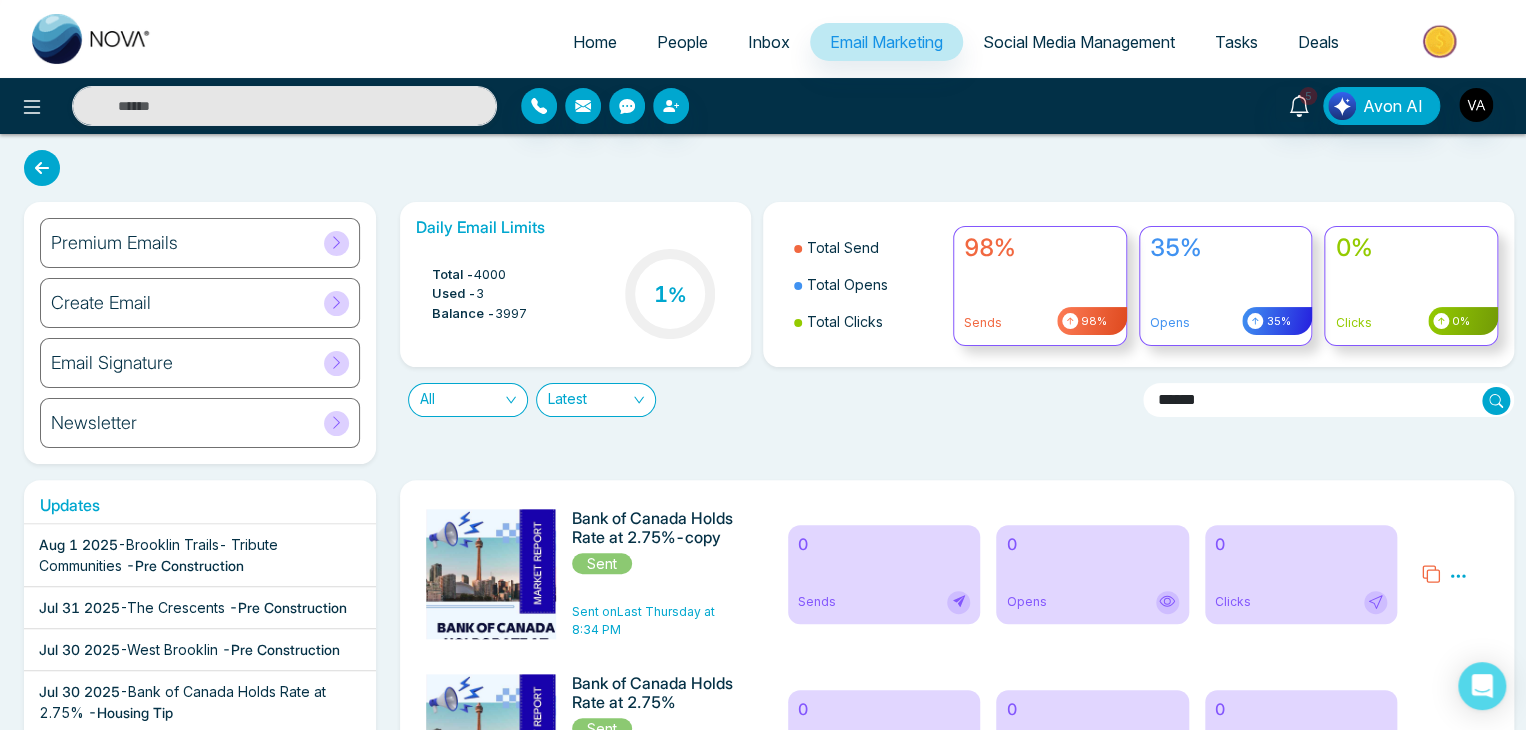 click on "4000" at bounding box center [490, 275] 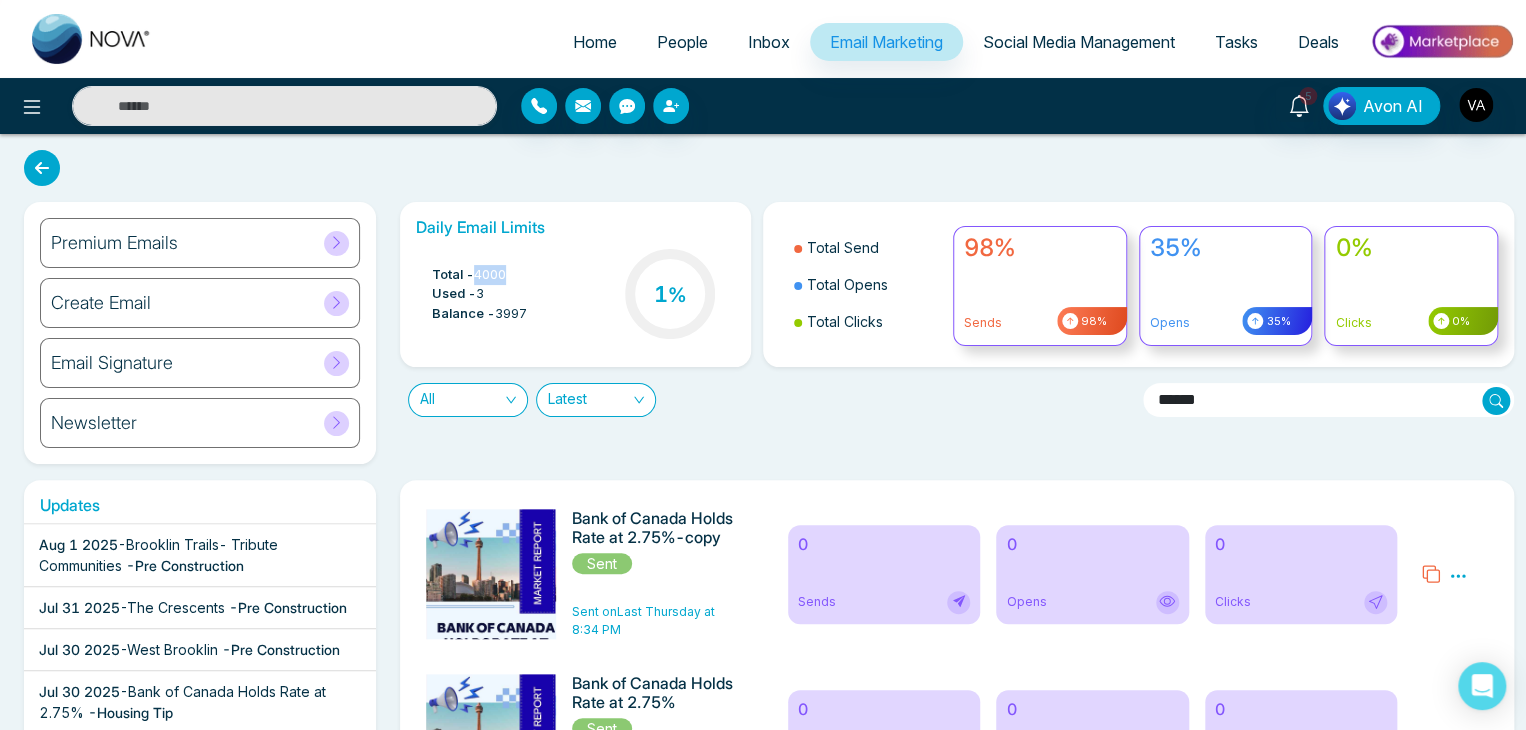 click on "4000" at bounding box center [490, 275] 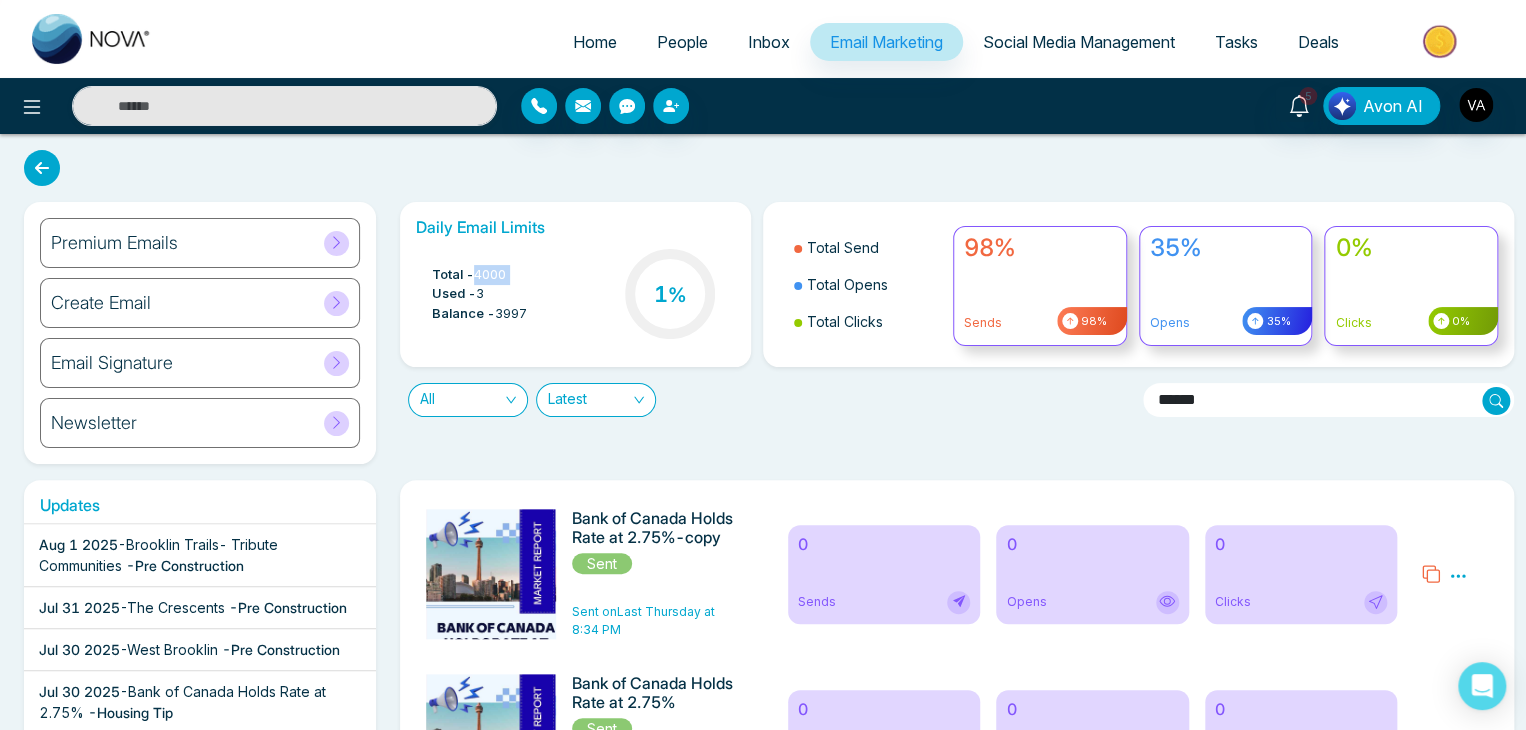 click on "4000" at bounding box center (490, 275) 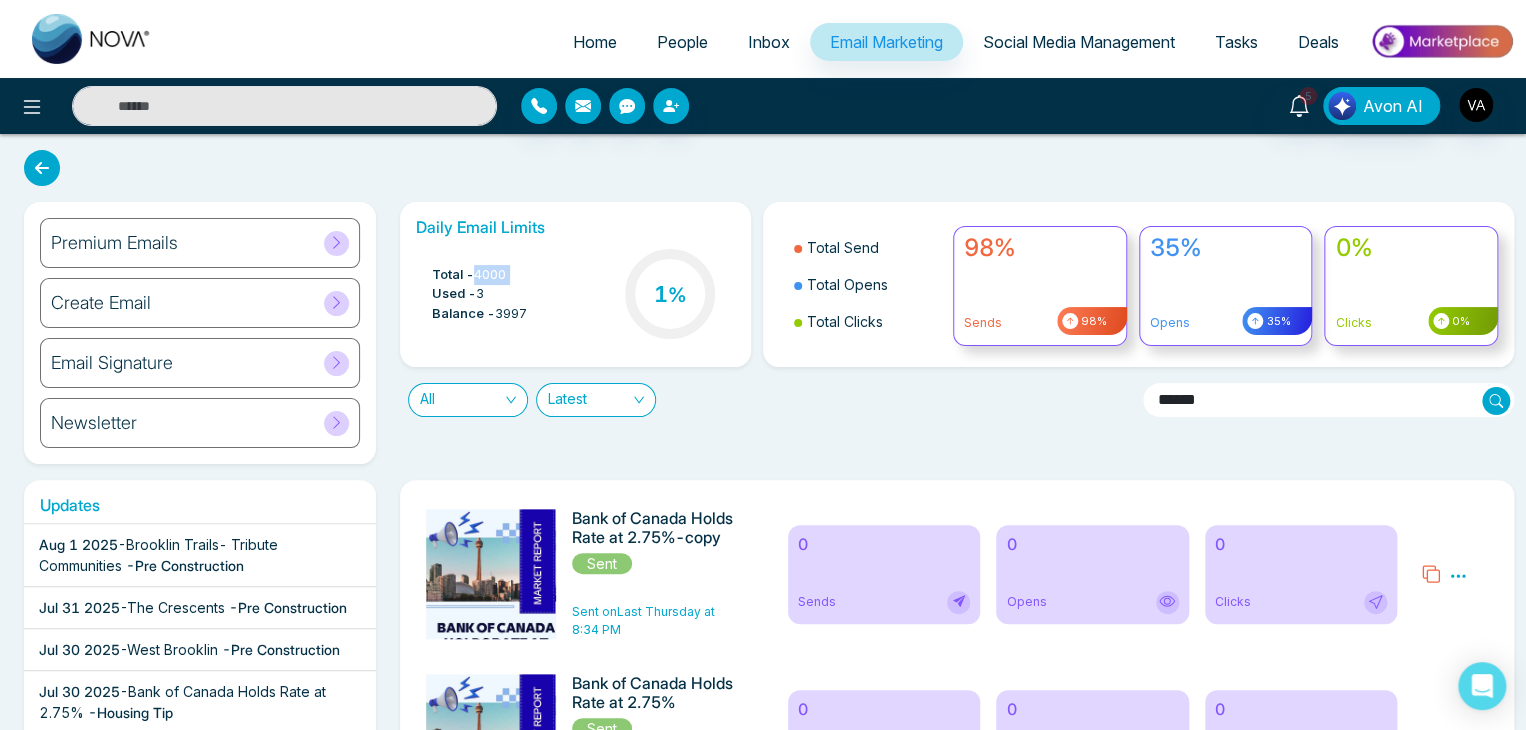click on "4000" at bounding box center (490, 275) 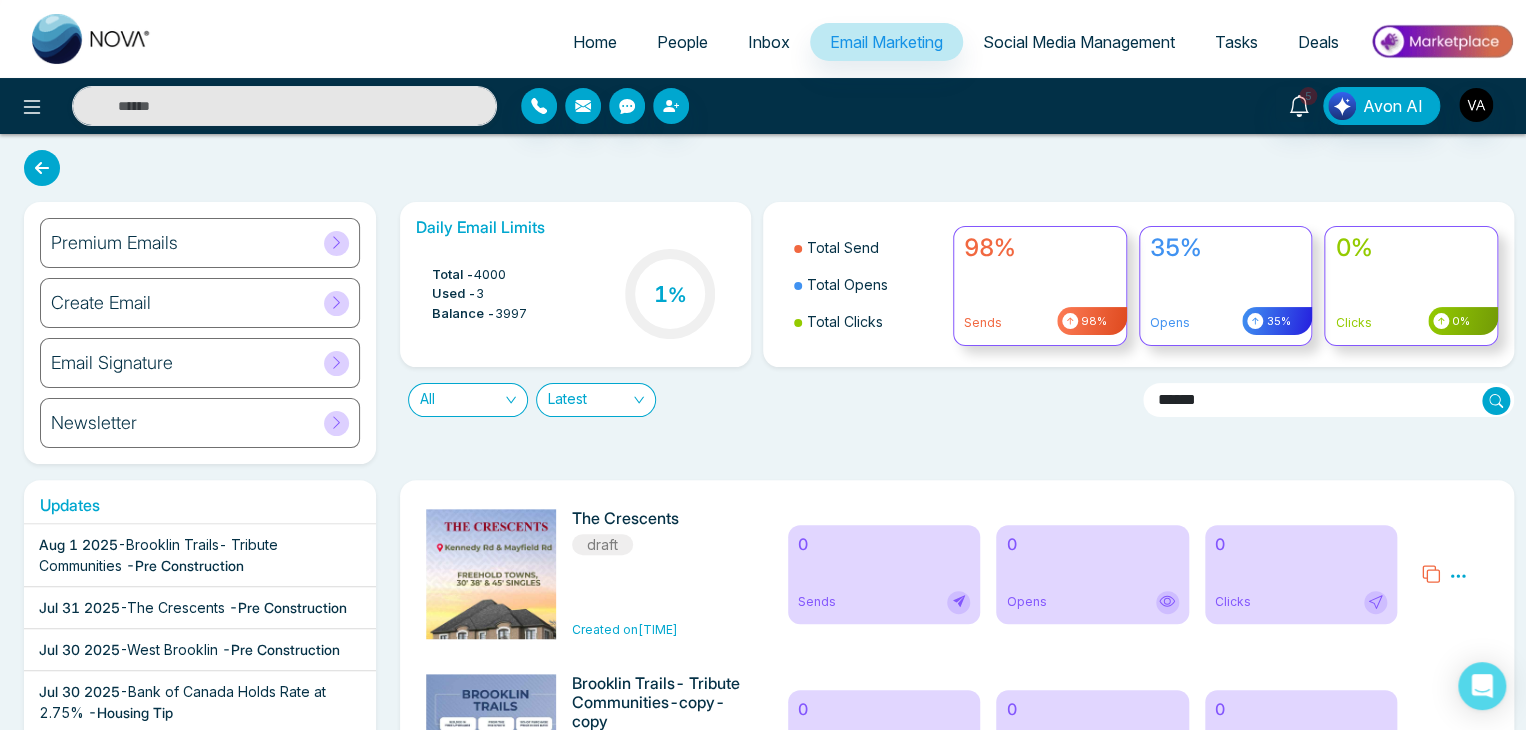 click on "Used -  3" at bounding box center [479, 294] 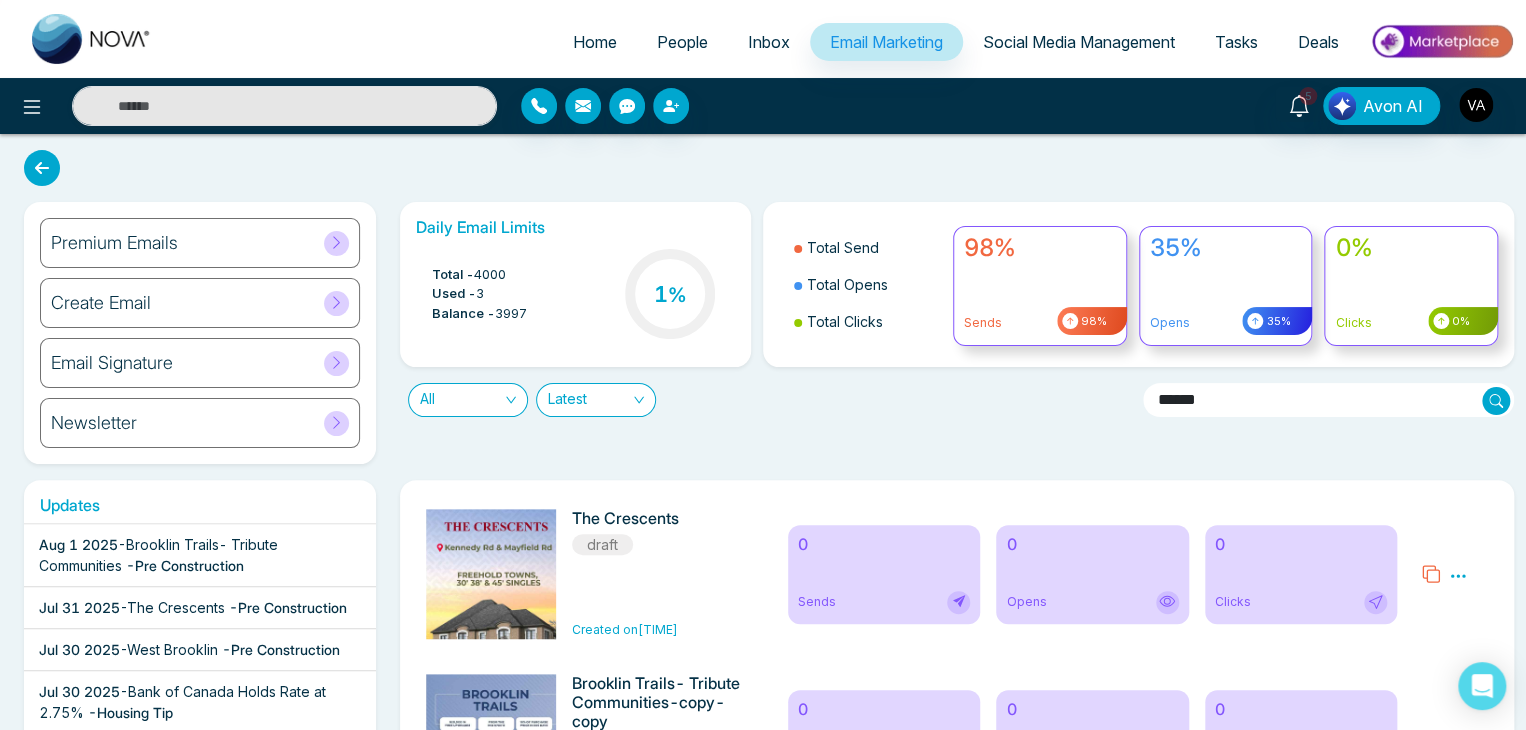 click on "Used -  3" at bounding box center (479, 294) 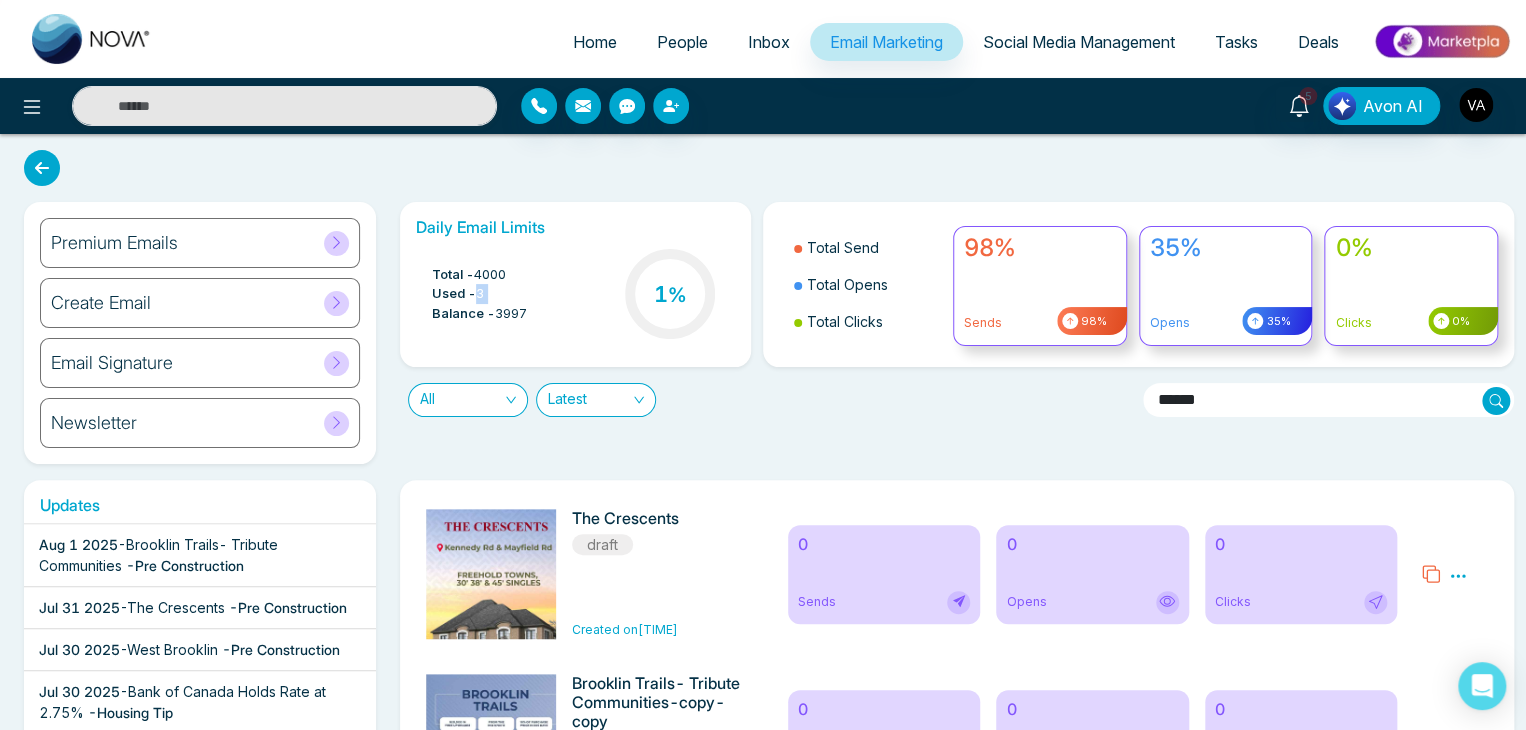 click on "Used -  3" at bounding box center [479, 294] 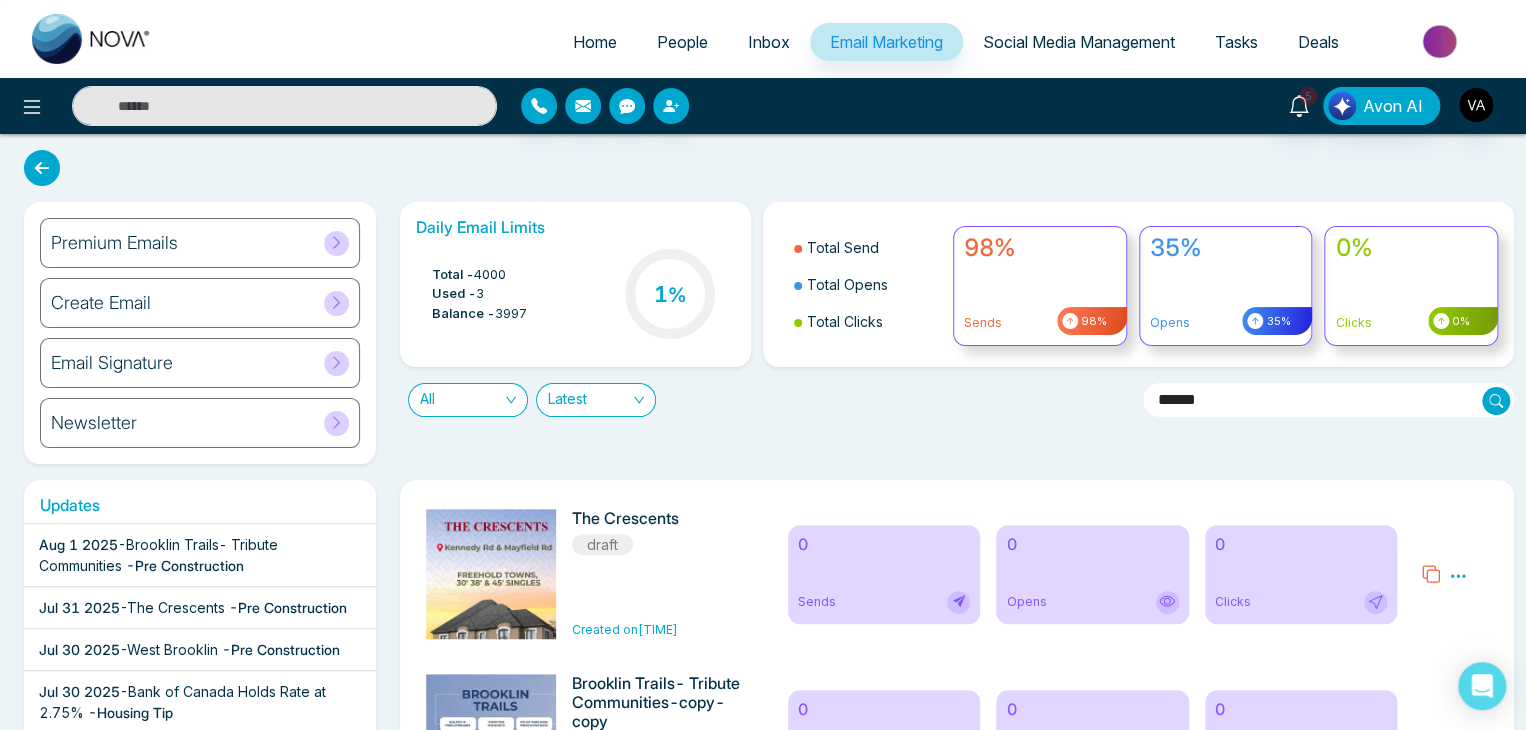 click on "Used -" at bounding box center [454, 294] 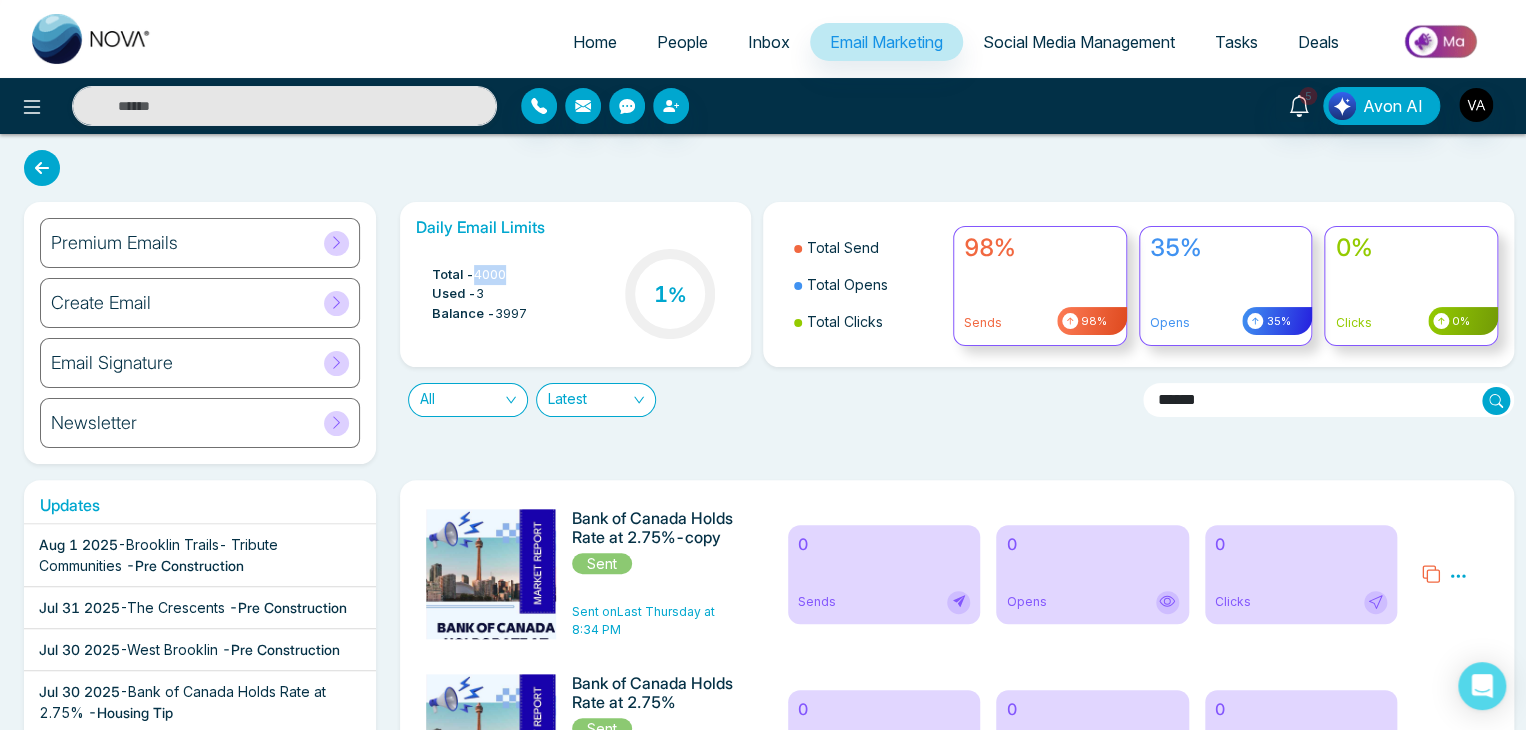drag, startPoint x: 478, startPoint y: 273, endPoint x: 536, endPoint y: 278, distance: 58.21512 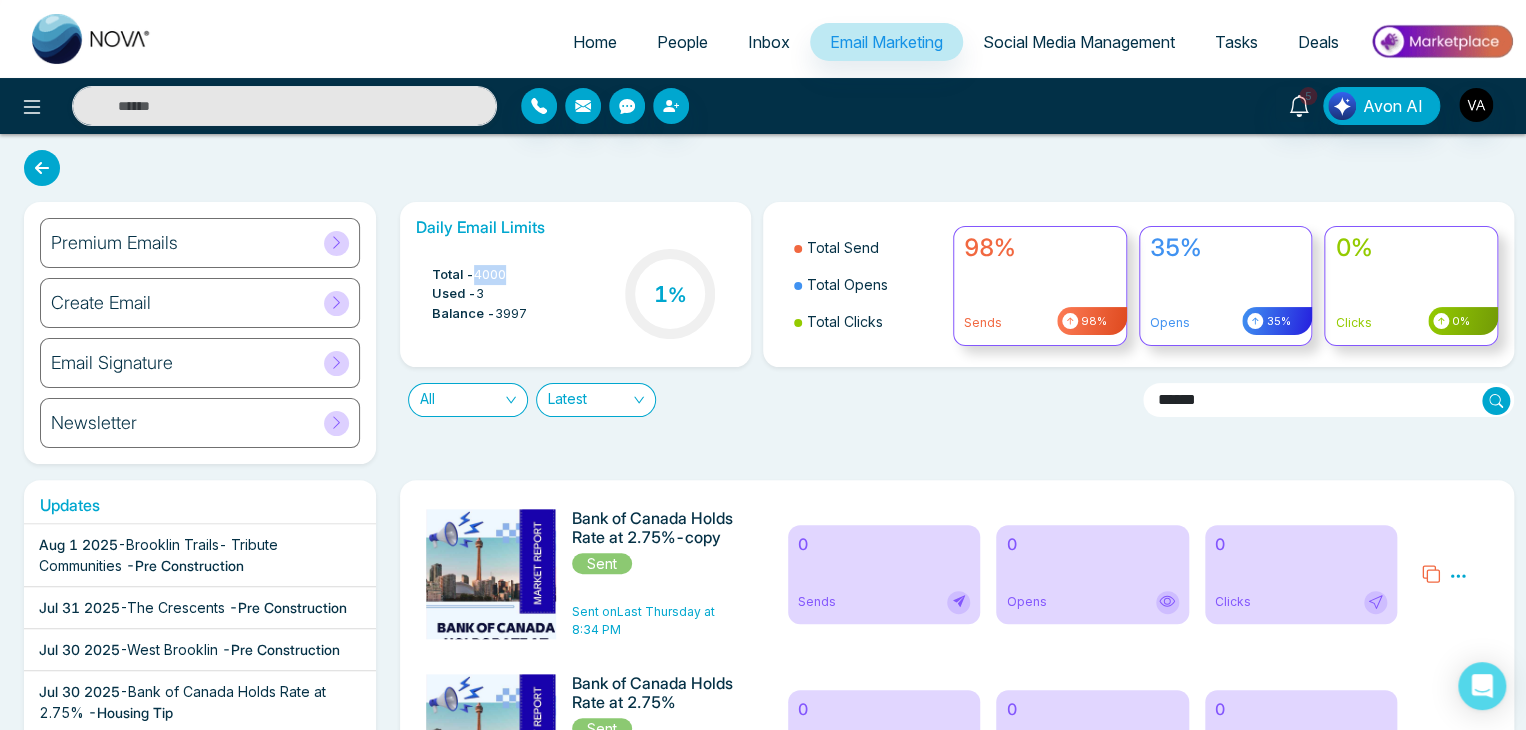 click on "Total -  4000 Used -  3 Balance -  3997 1 %" at bounding box center (576, 296) 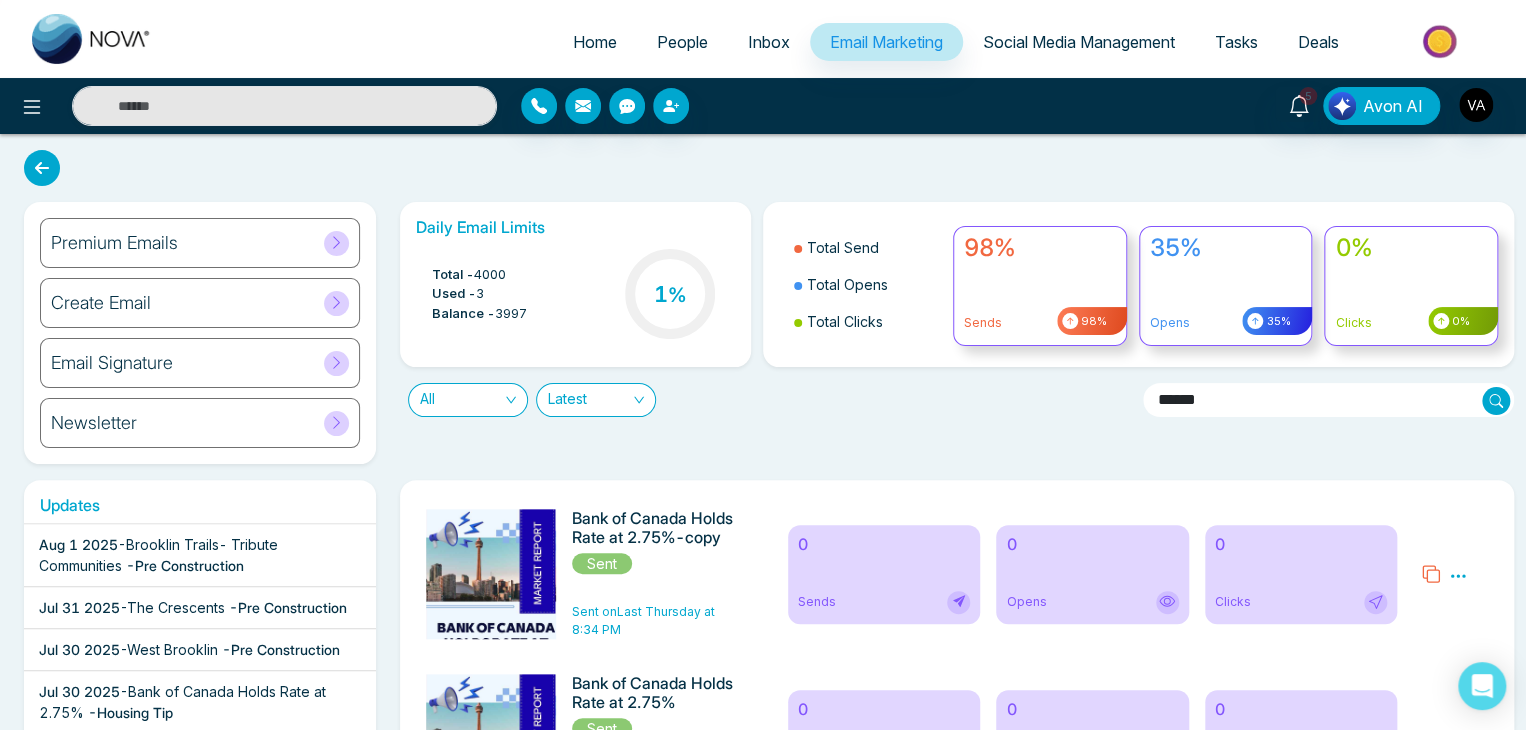 click on "Total Send" at bounding box center [867, 247] 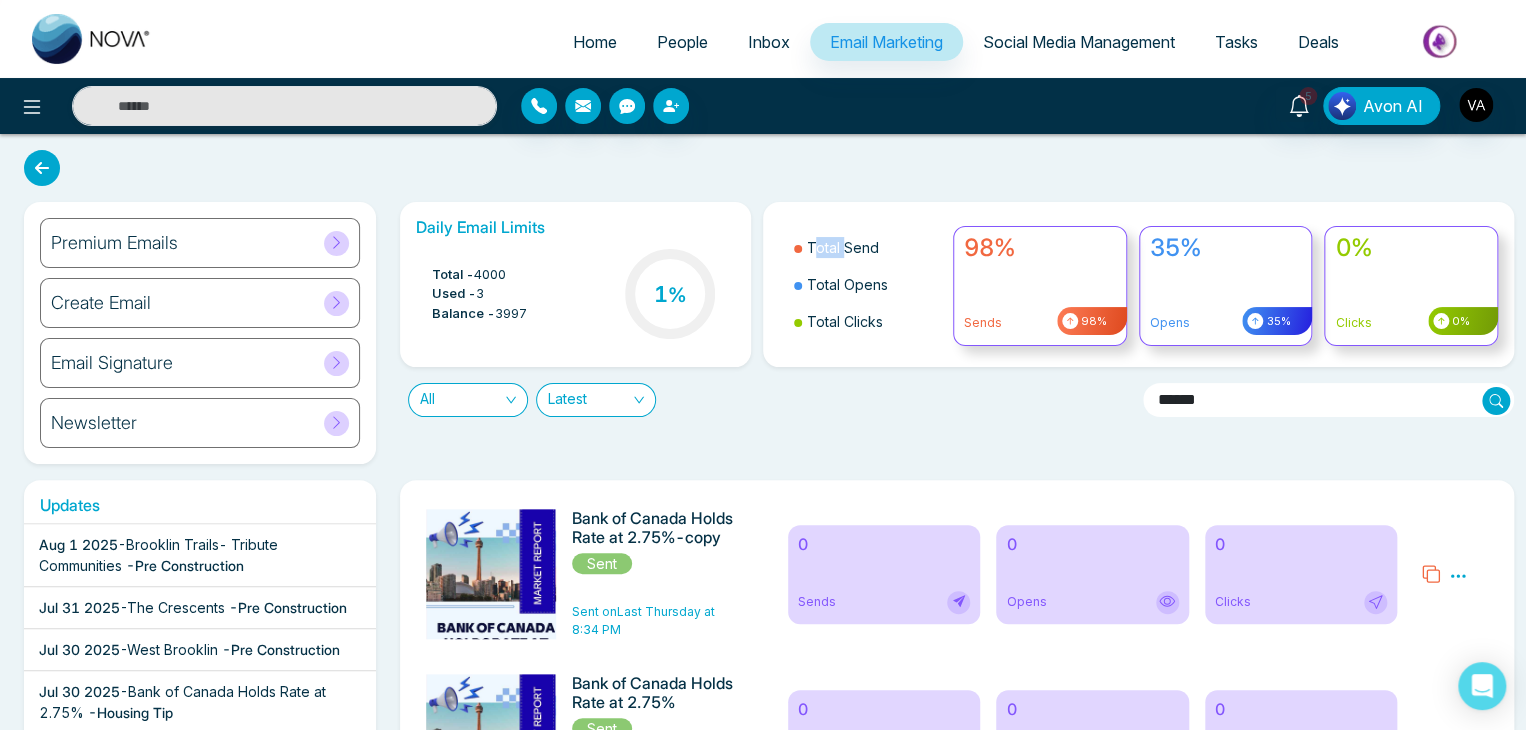 click on "Total Send" at bounding box center [867, 247] 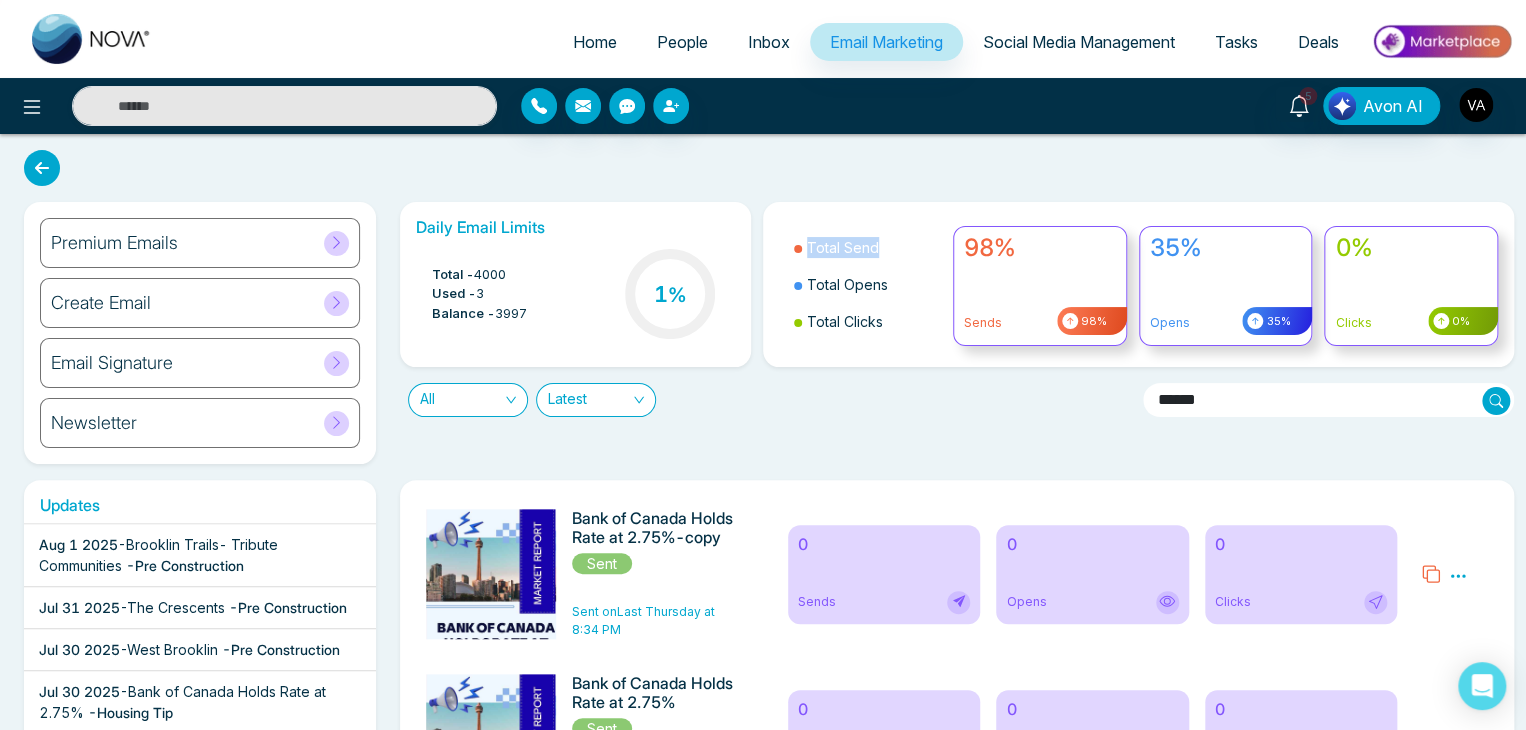 click on "Total Send" at bounding box center [867, 247] 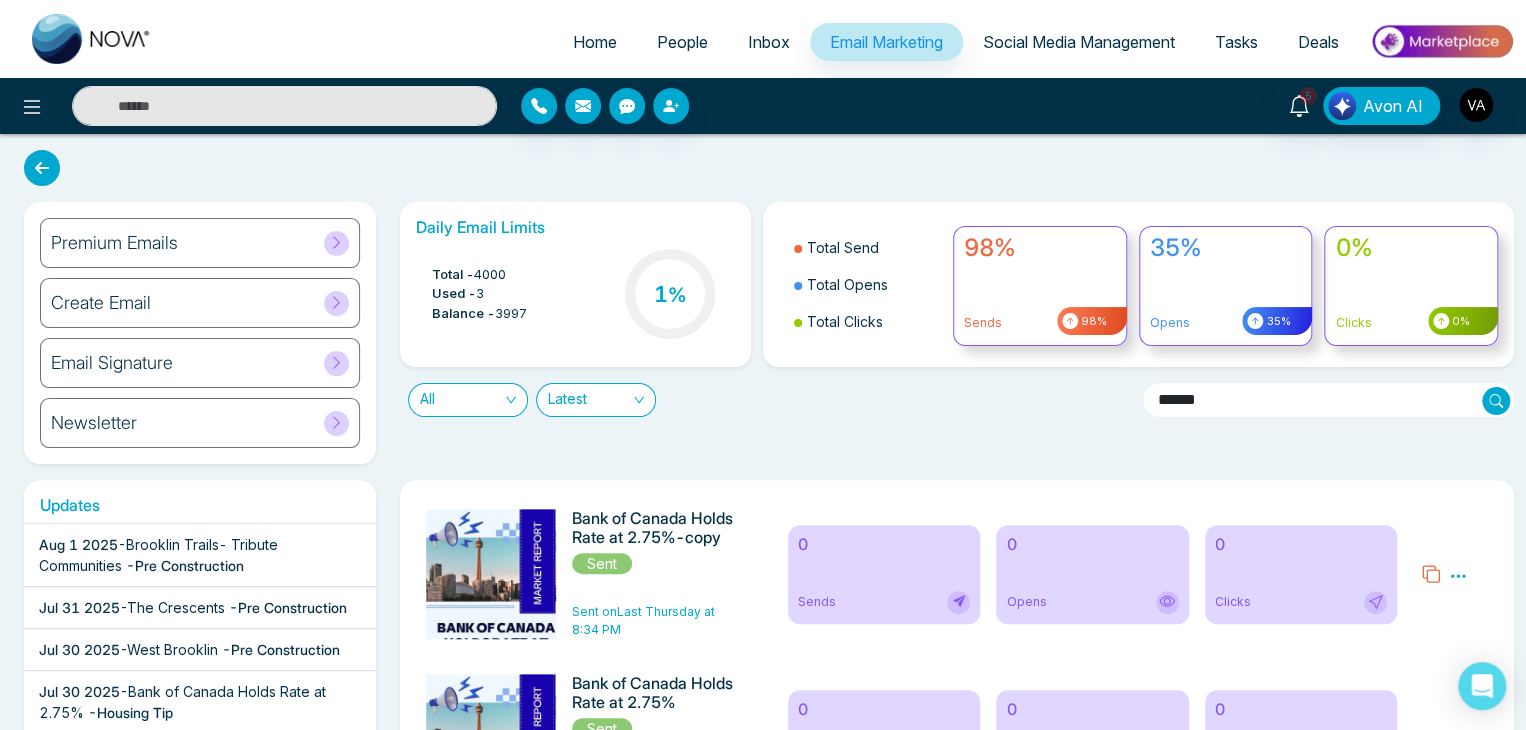 click on "98%" at bounding box center [1040, 248] 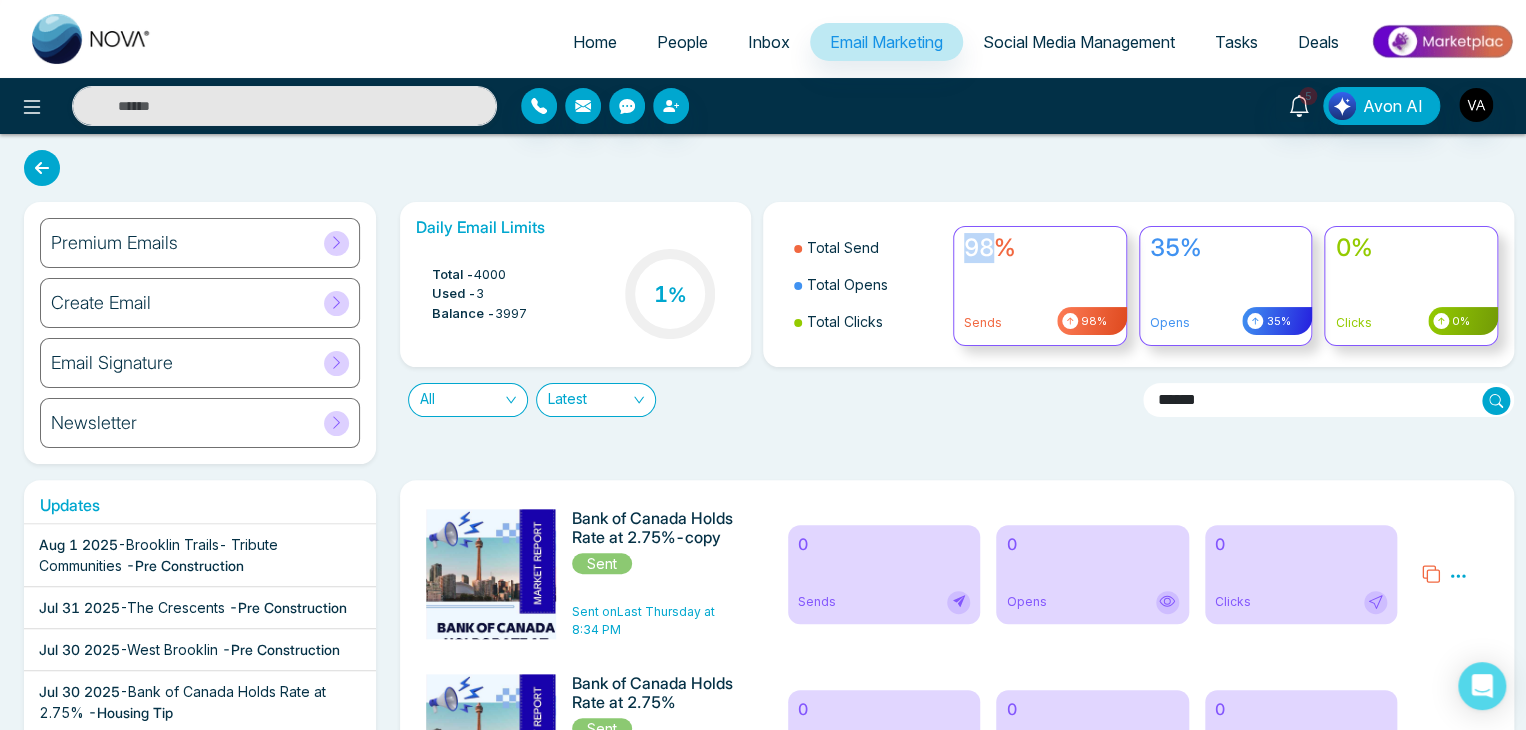 click on "98%" at bounding box center [1040, 248] 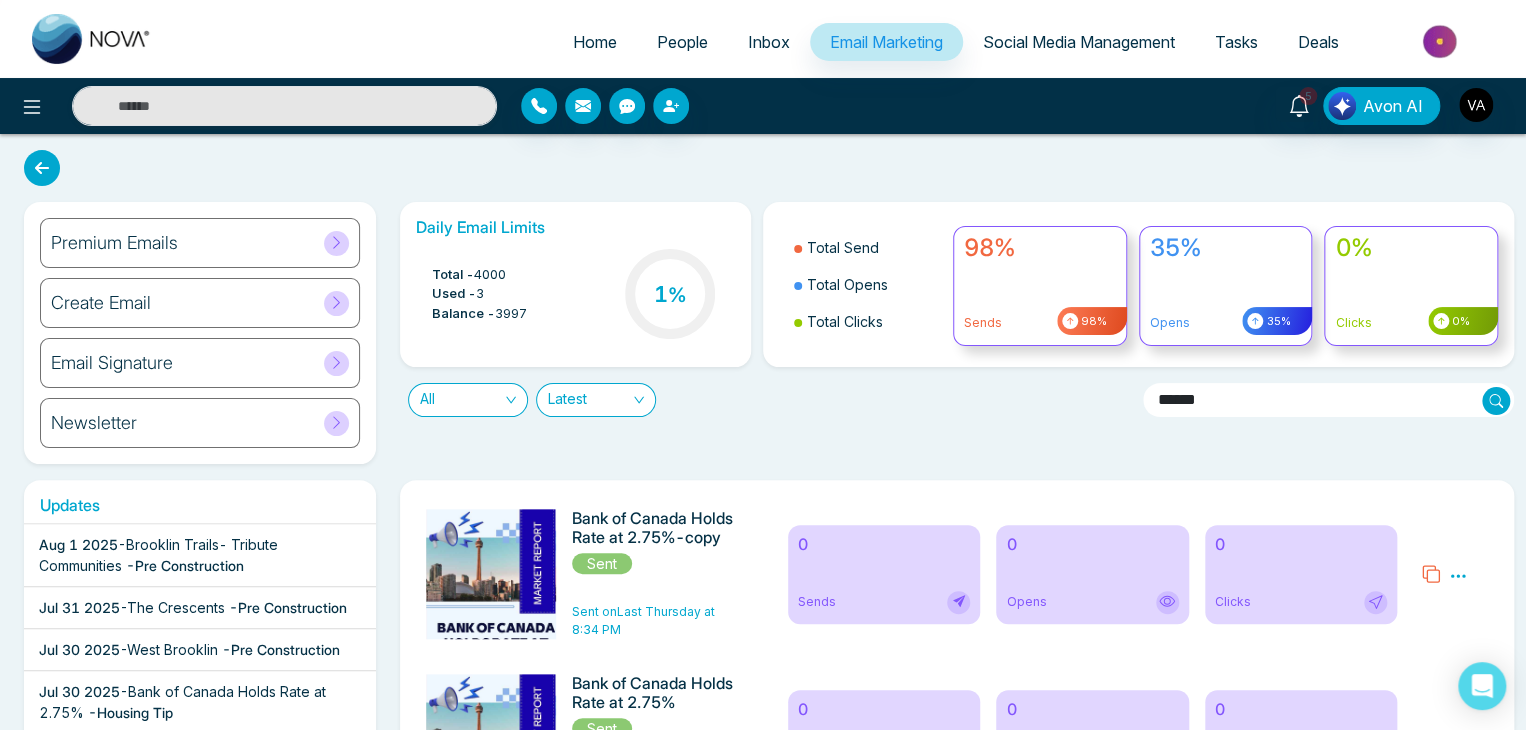 click on "35%" at bounding box center (1226, 248) 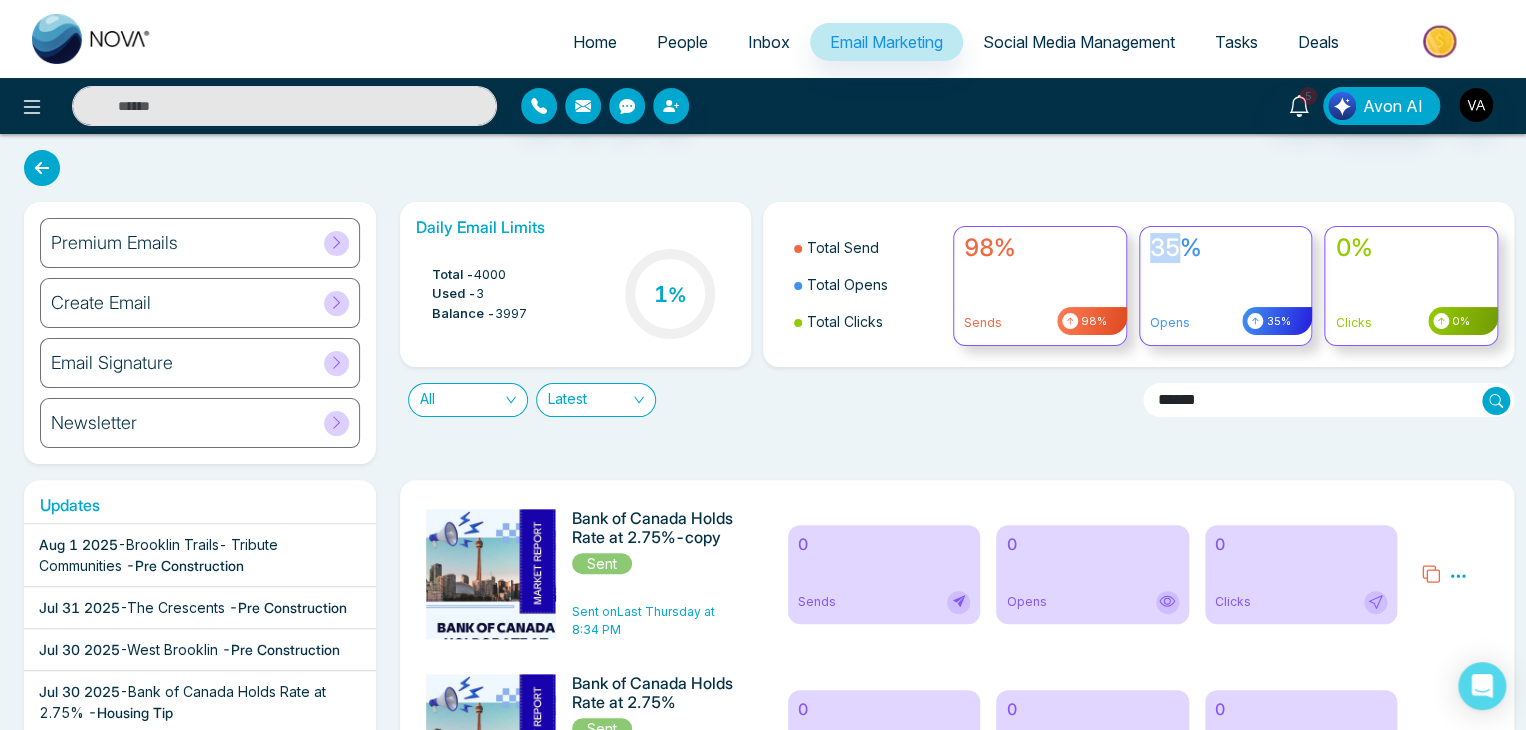 click on "35%" at bounding box center [1226, 248] 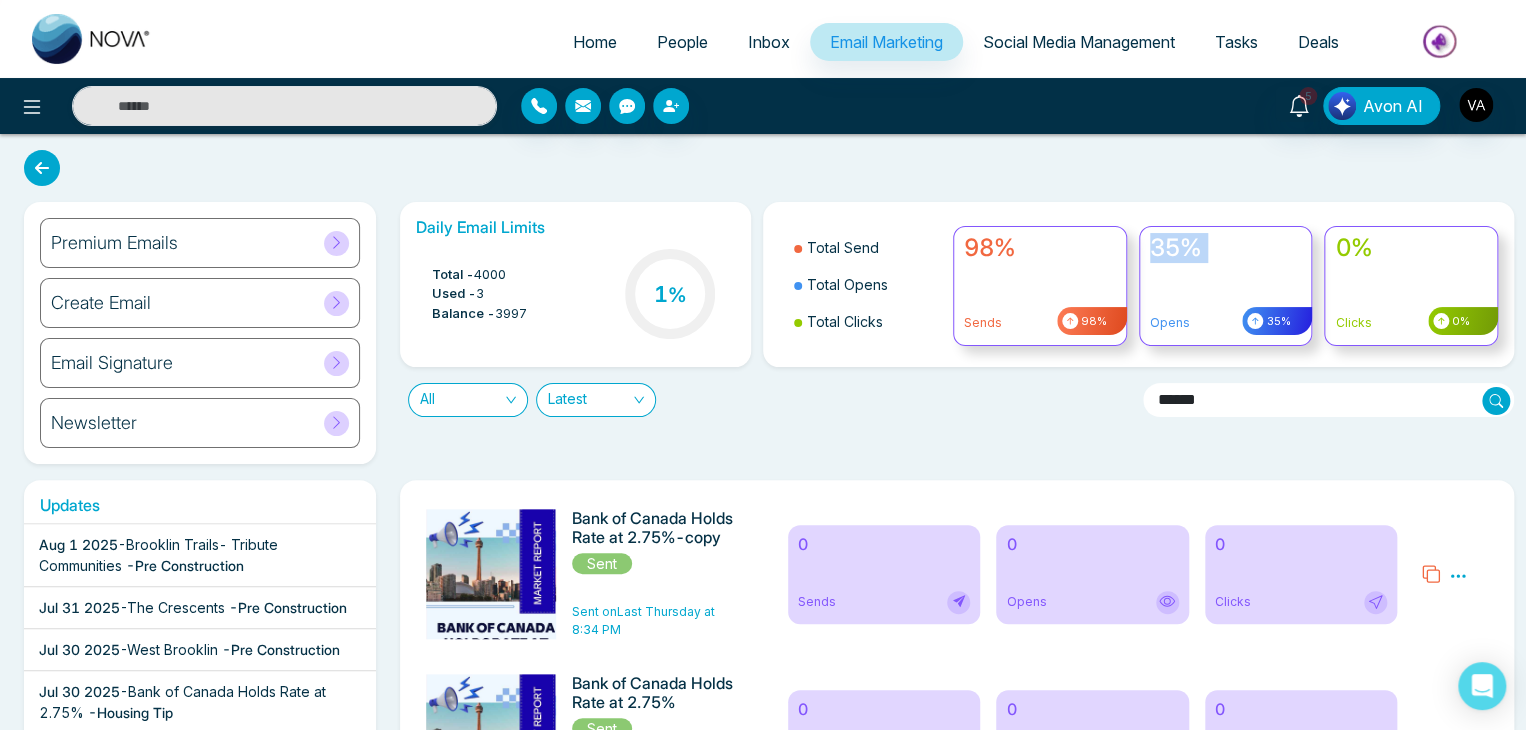 click on "35%" at bounding box center [1226, 248] 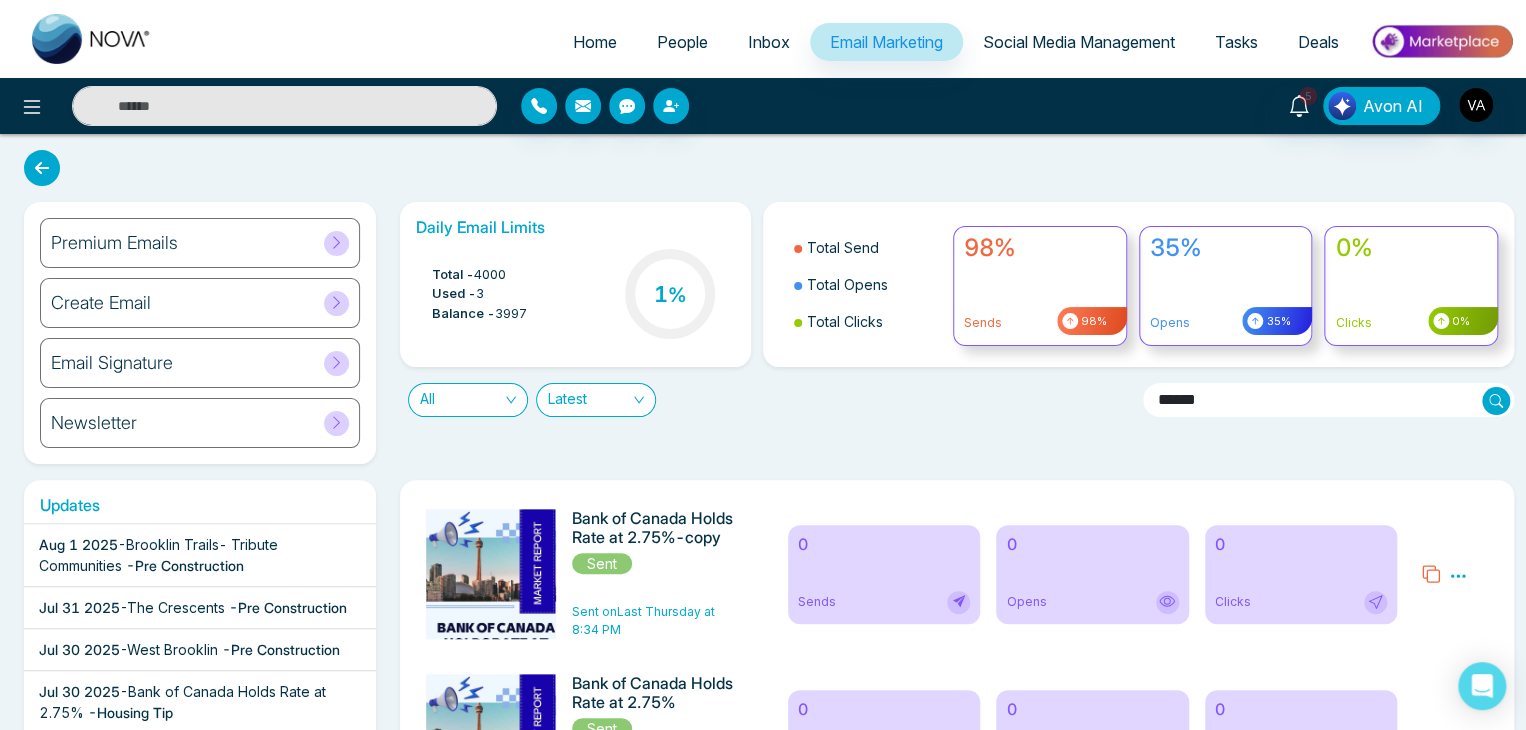 click on "0%" at bounding box center [1411, 248] 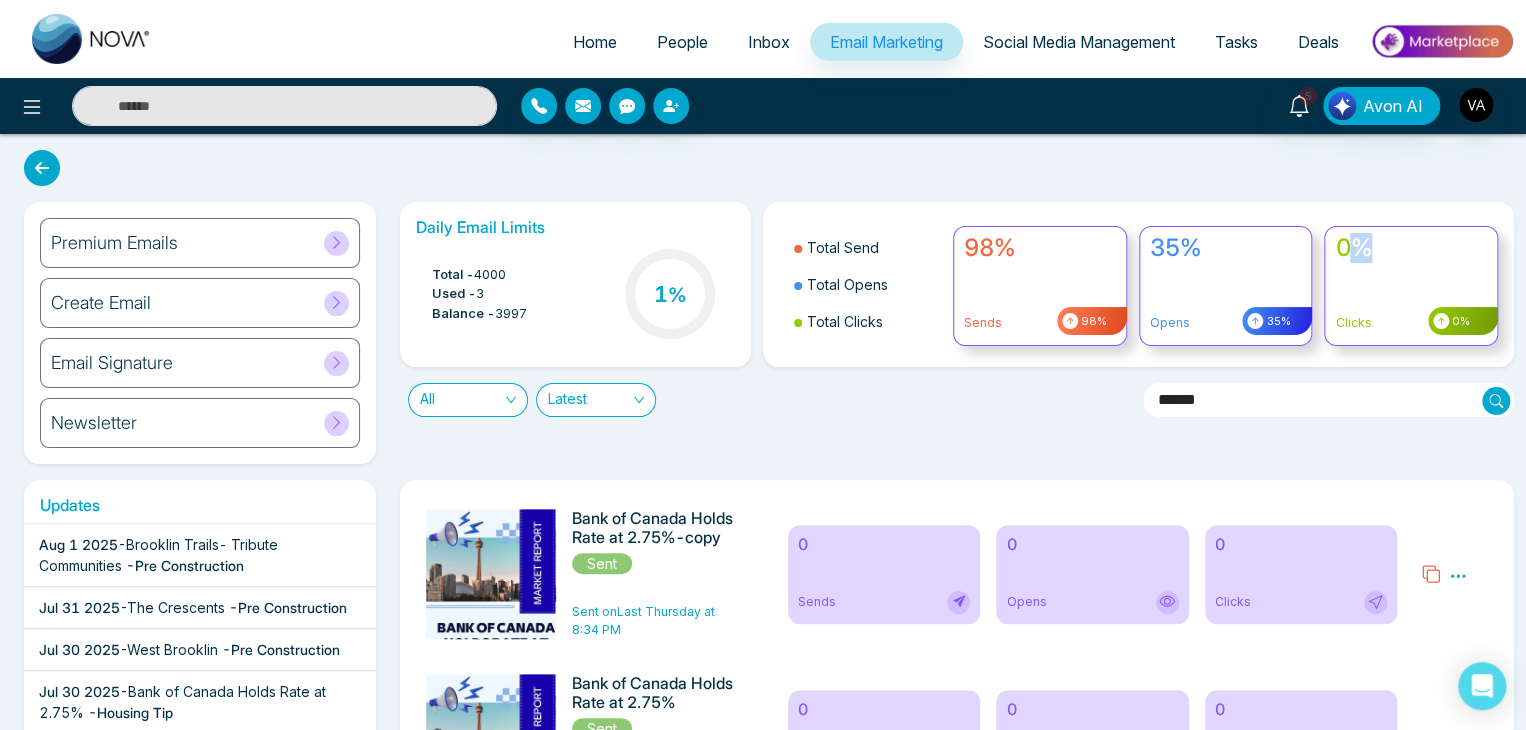 click on "0%" at bounding box center [1411, 248] 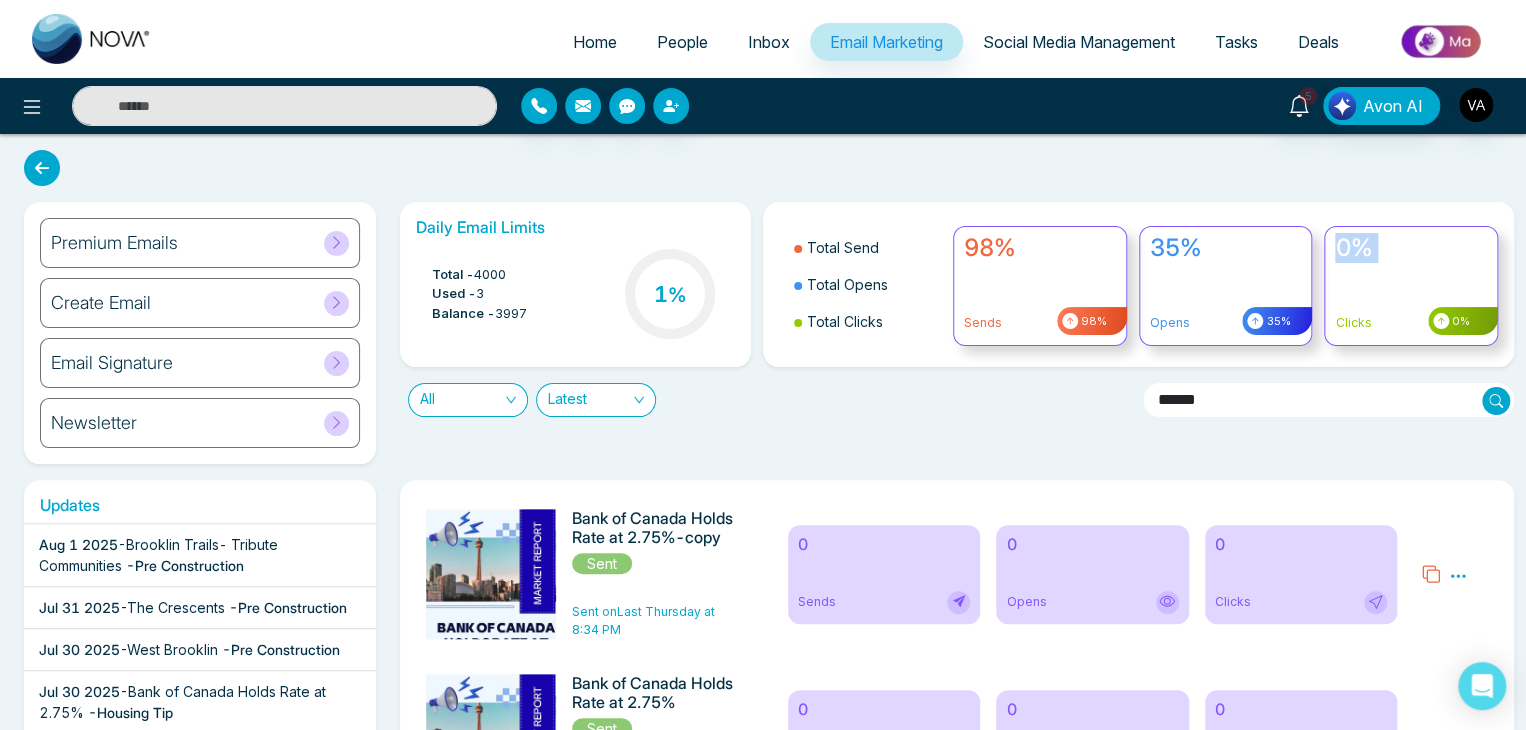 click on "0%" at bounding box center (1411, 248) 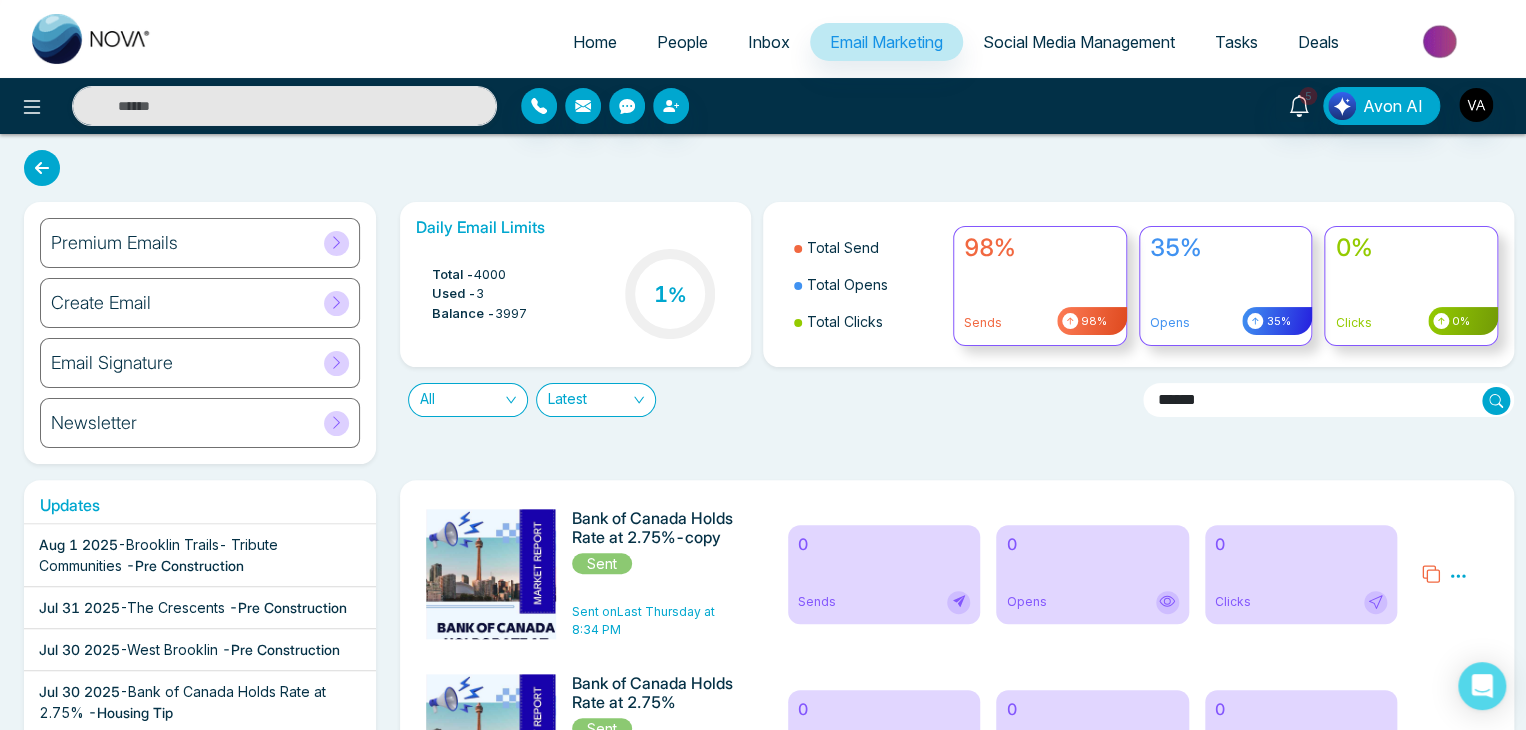 click on "Daily Email Limits Total -  4000 Used -  3 Balance -  3997 1 %  Total Send  Total Opens  Total Clicks 98% Sends 98% 35% Opens 35% 0% Clicks 0% All Latest ******" at bounding box center [951, 333] 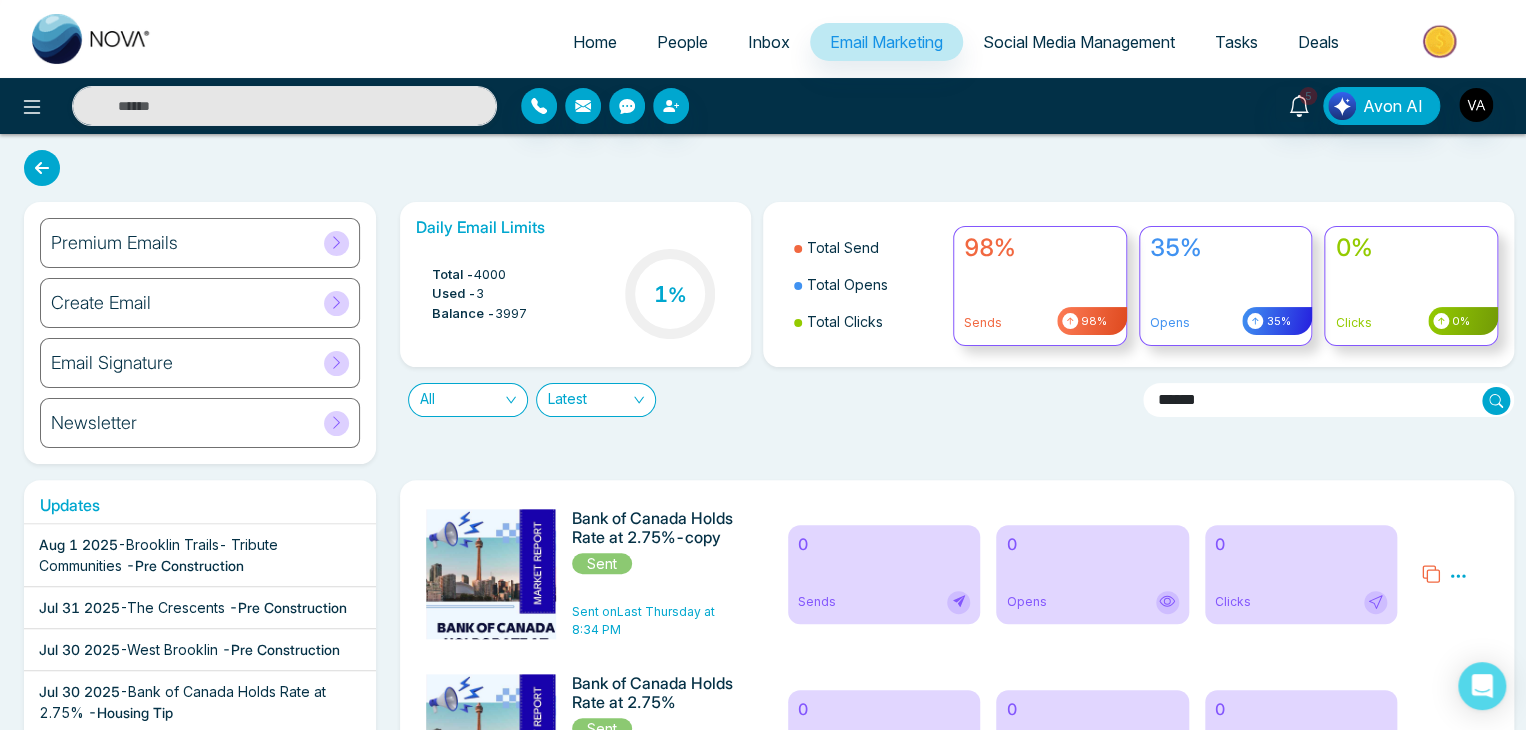 click on "Daily Email Limits Total -  4000 Used -  3 Balance -  3997 1 %  Total Send  Total Opens  Total Clicks 98% Sends 98% 35% Opens 35% 0% Clicks 0% All Latest ******" at bounding box center (951, 333) 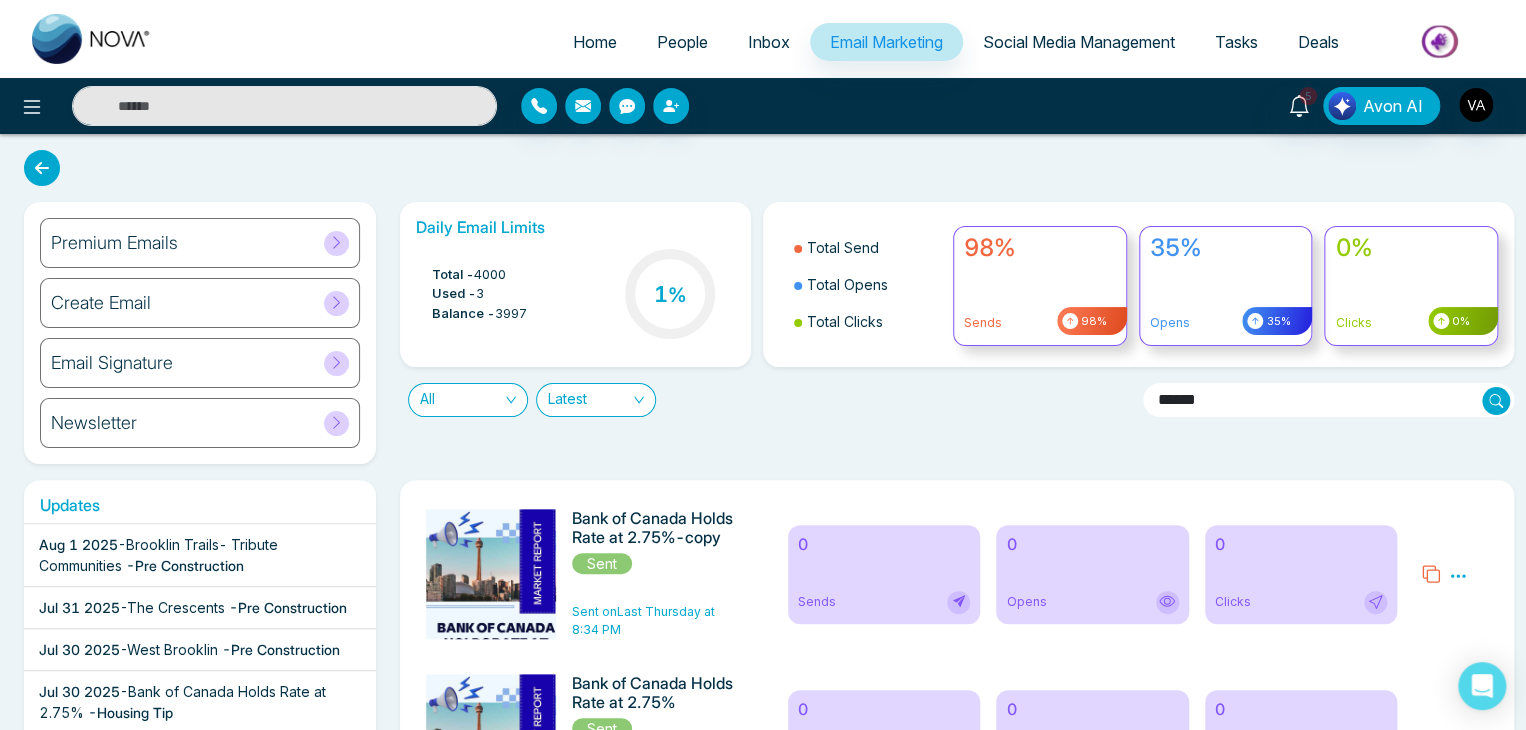click on "Daily Email Limits Total -  4000 Used -  3 Balance -  3997 1 %  Total Send  Total Opens  Total Clicks 98% Sends 98% 35% Opens 35% 0% Clicks 0% All Latest ******" at bounding box center (951, 333) 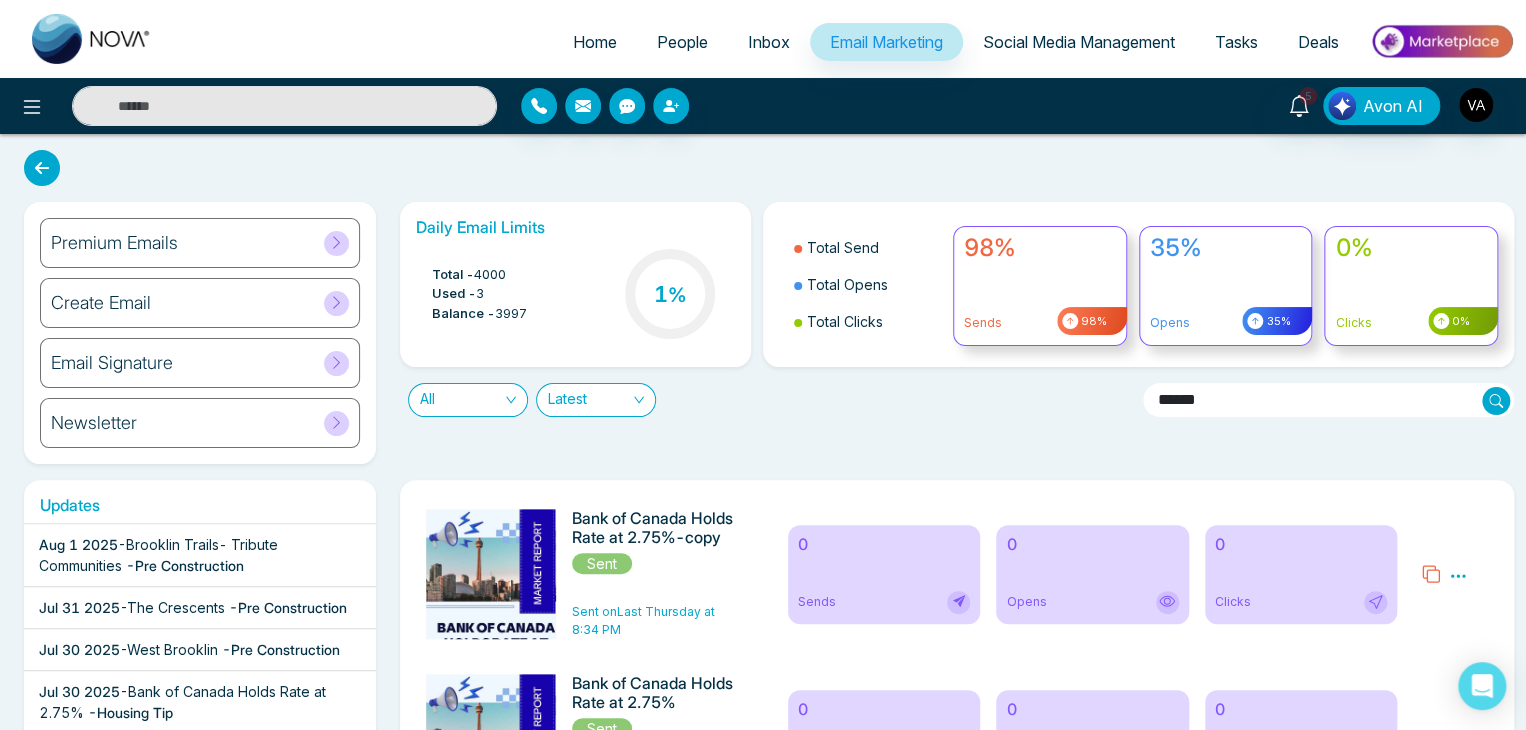 click on "98%" at bounding box center [1040, 248] 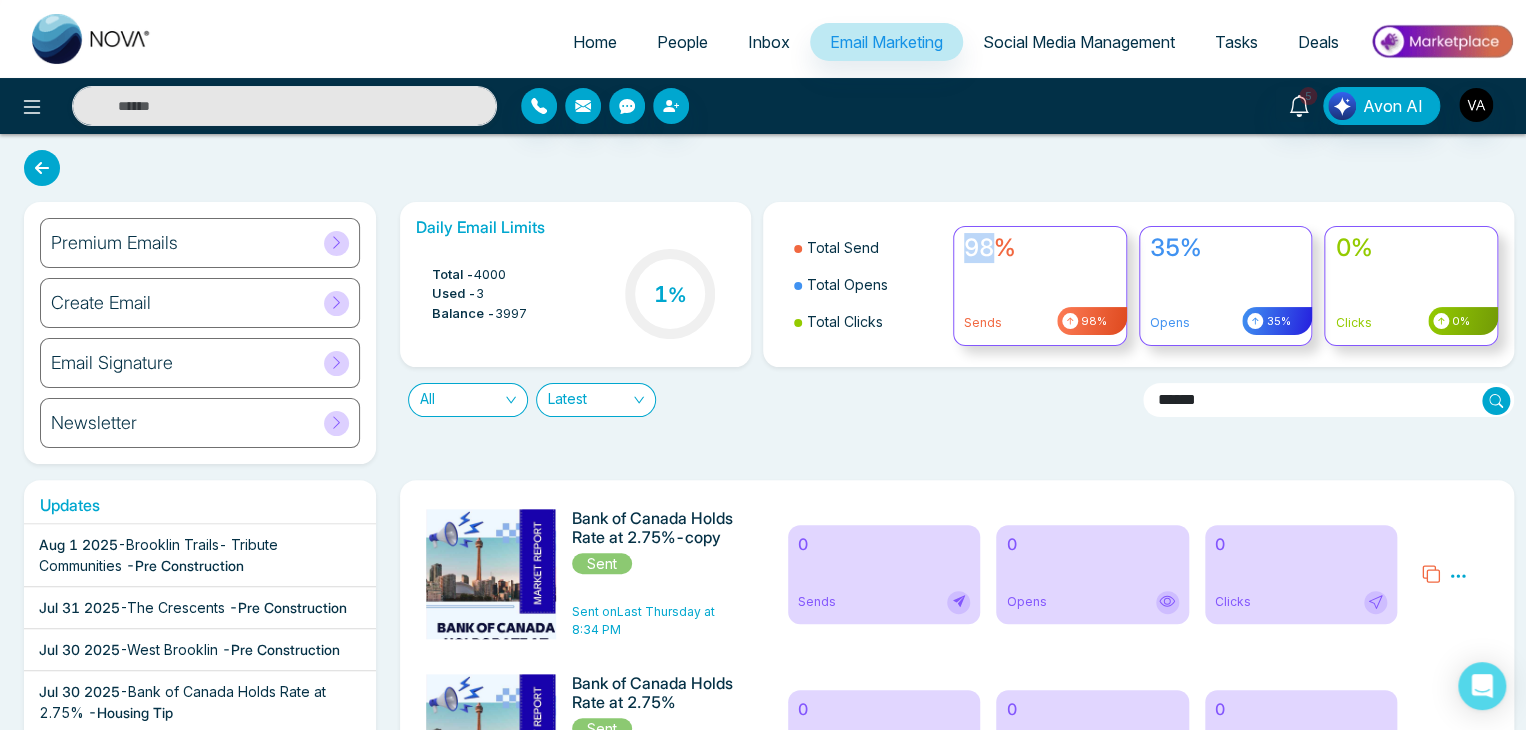 click on "98%" at bounding box center (1040, 248) 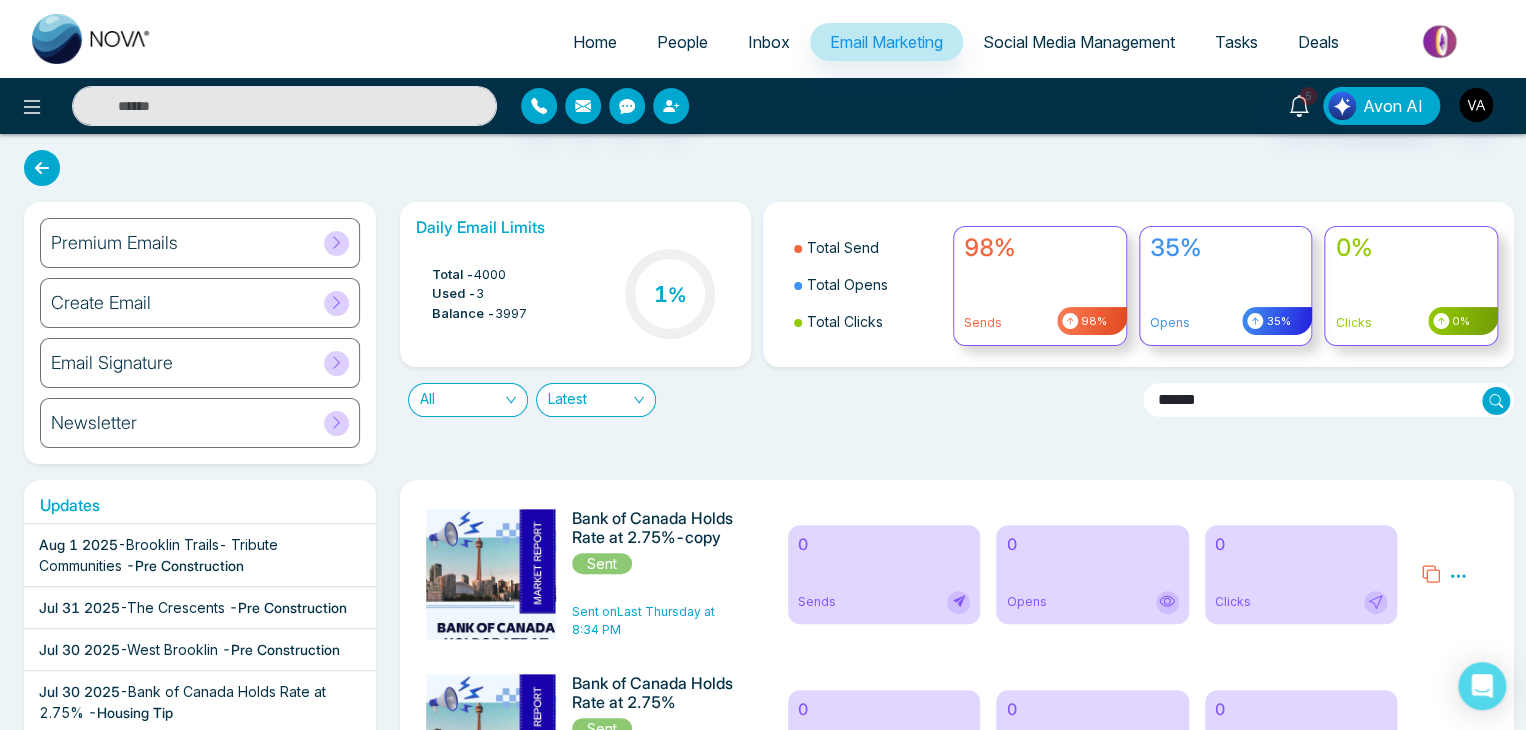 click on "Bank of Canada Holds Rate at 2.75%-copy Sent Sent on  Last Thursday at 8:34 PM   0 Sends 0 Opens 0 Clicks Preview Analytics Delete" at bounding box center [957, 574] 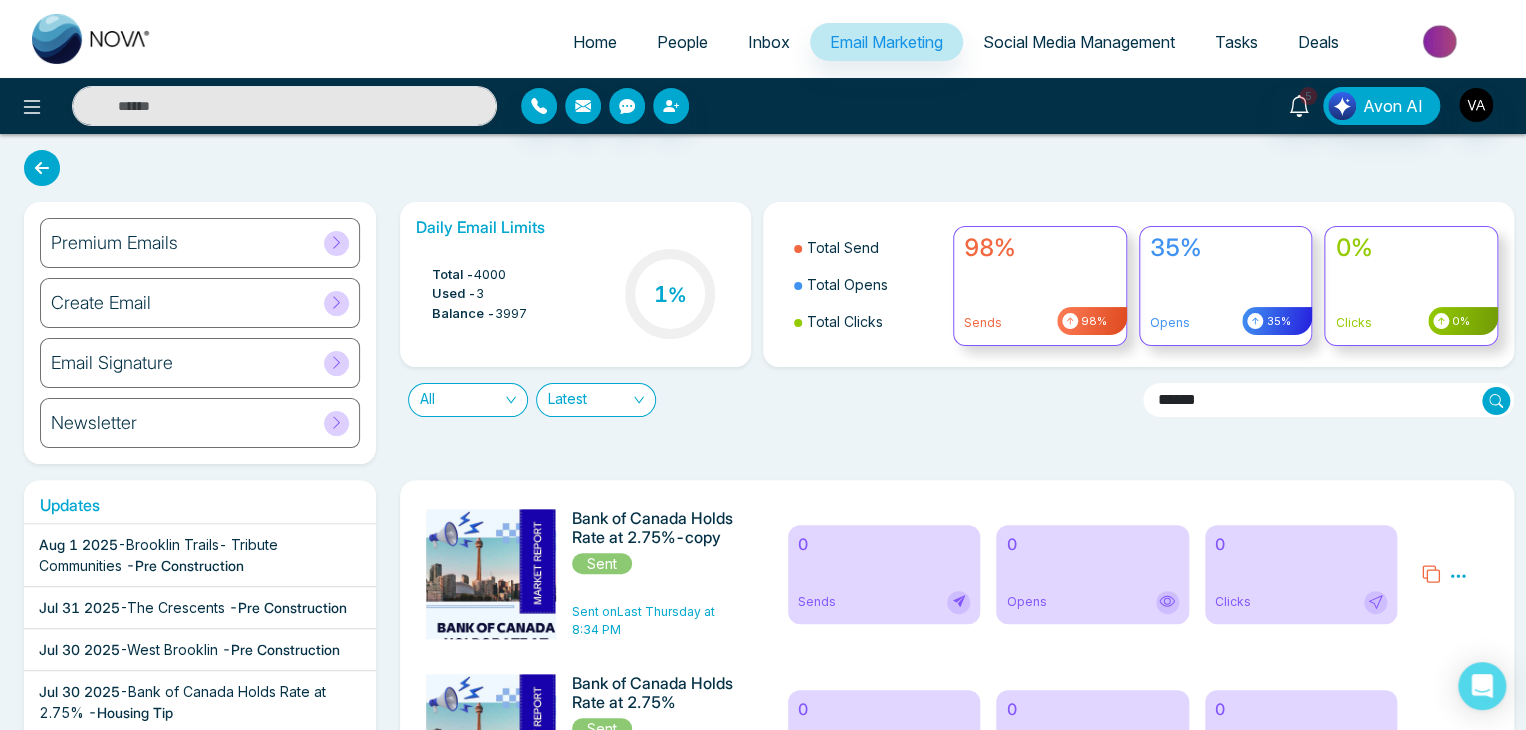 click on "3997" at bounding box center (511, 314) 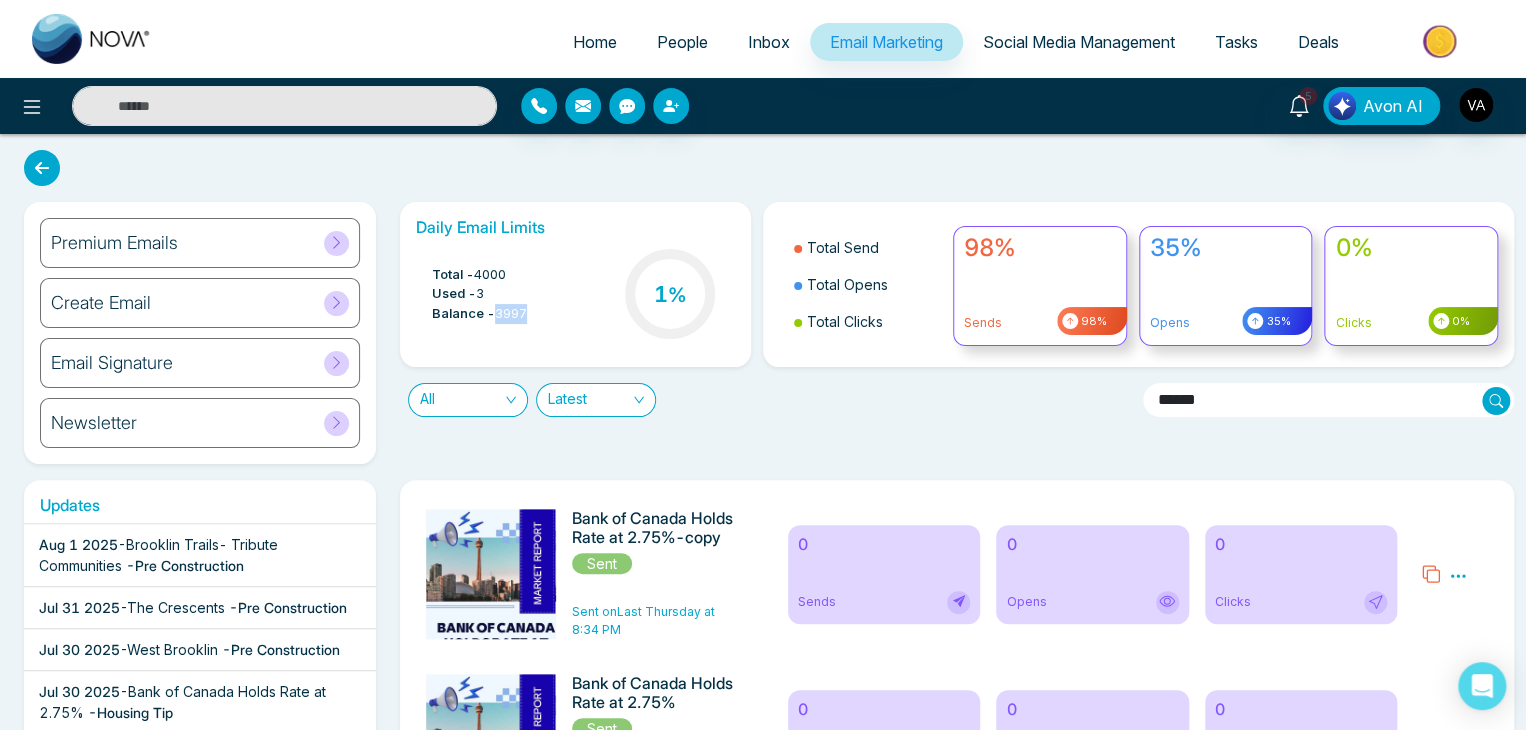 click on "3997" at bounding box center (511, 314) 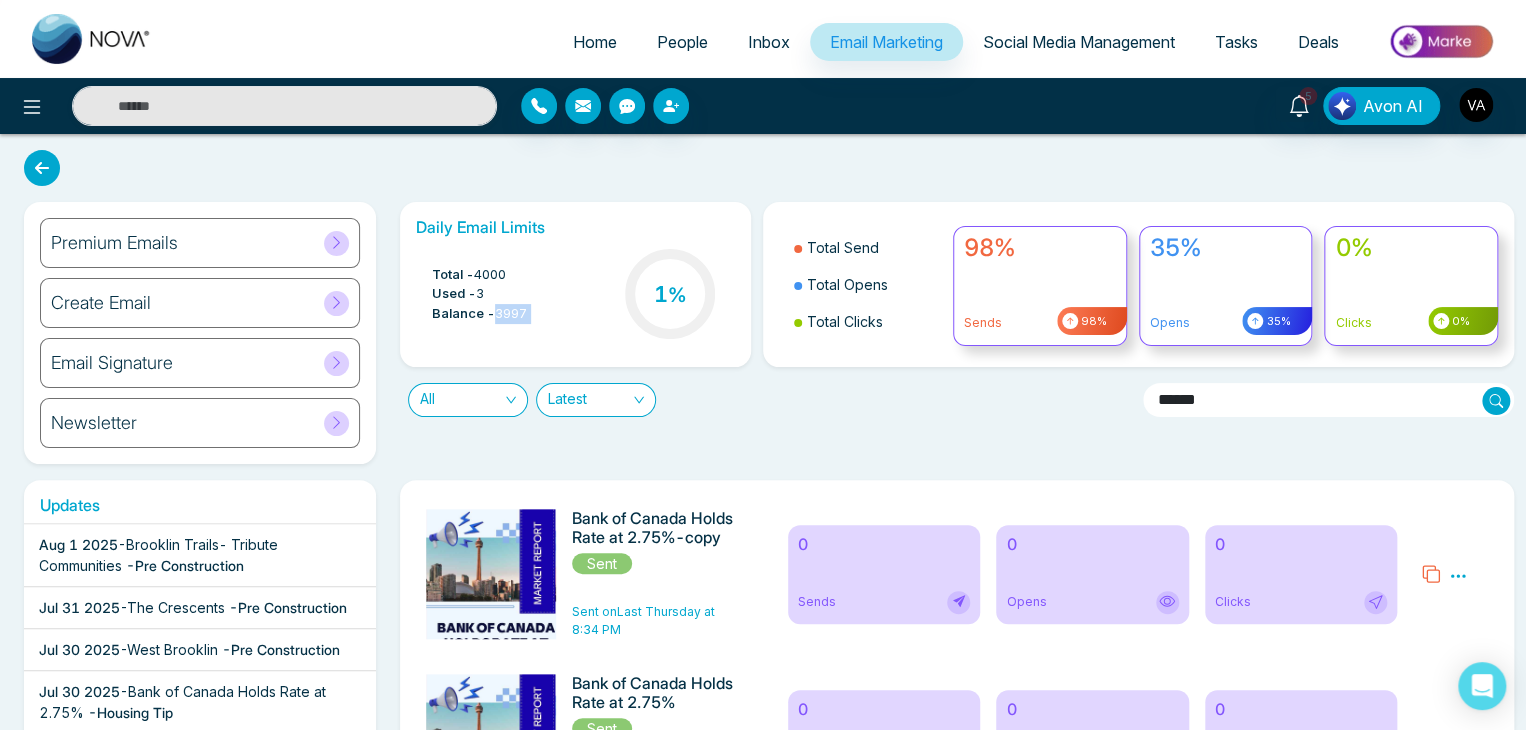 click on "3997" at bounding box center (511, 314) 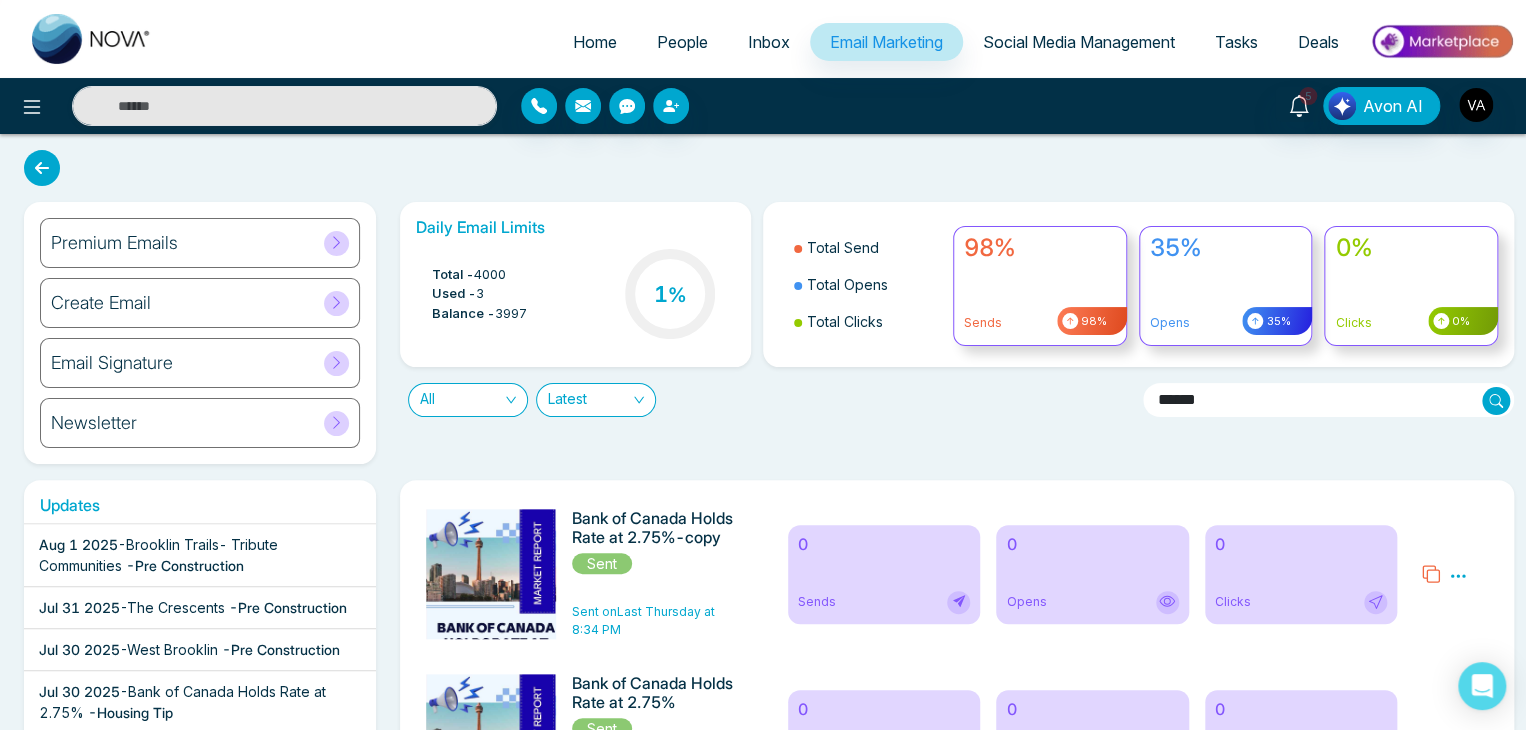 click on "4000" at bounding box center [490, 275] 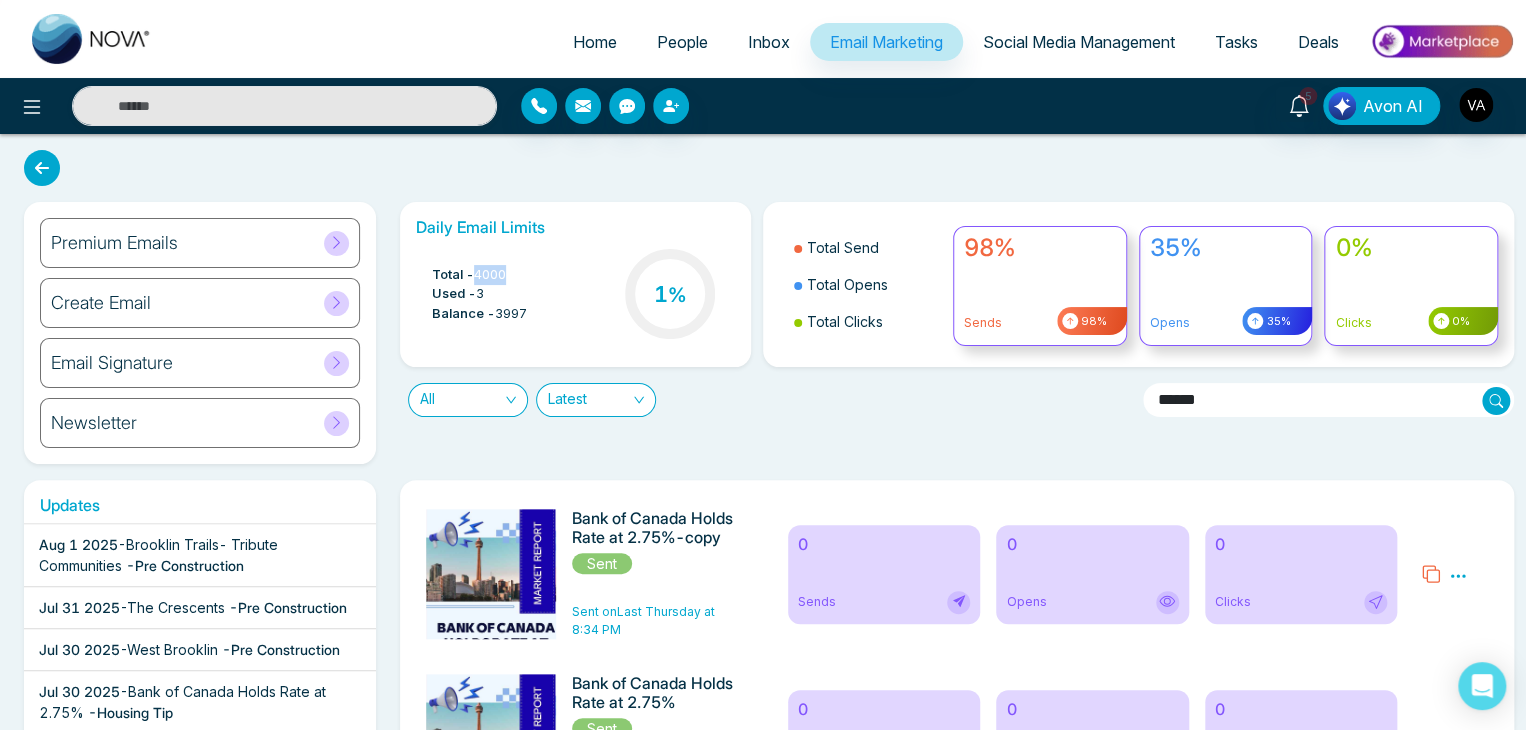 click on "4000" at bounding box center (490, 275) 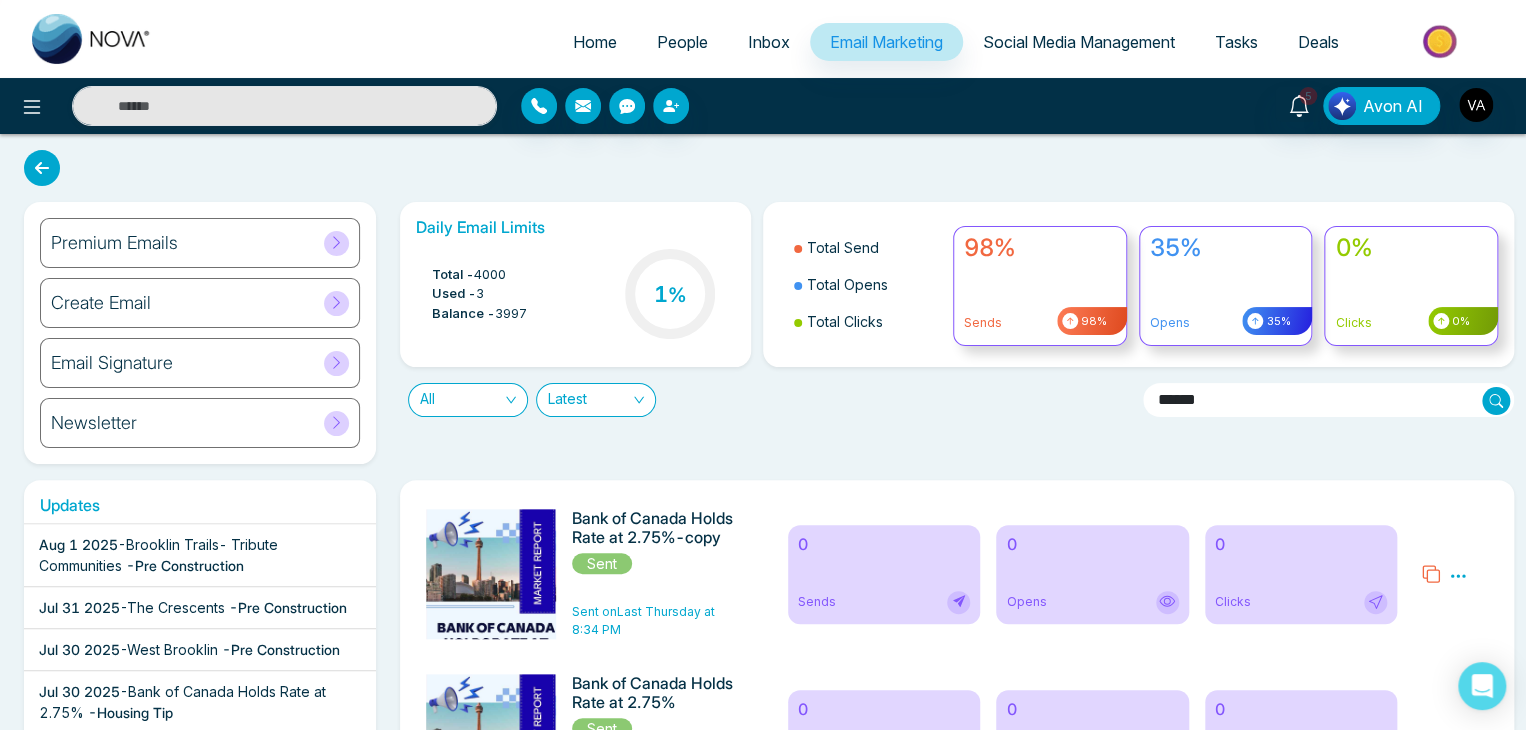 click on "1 %" at bounding box center (670, 294) 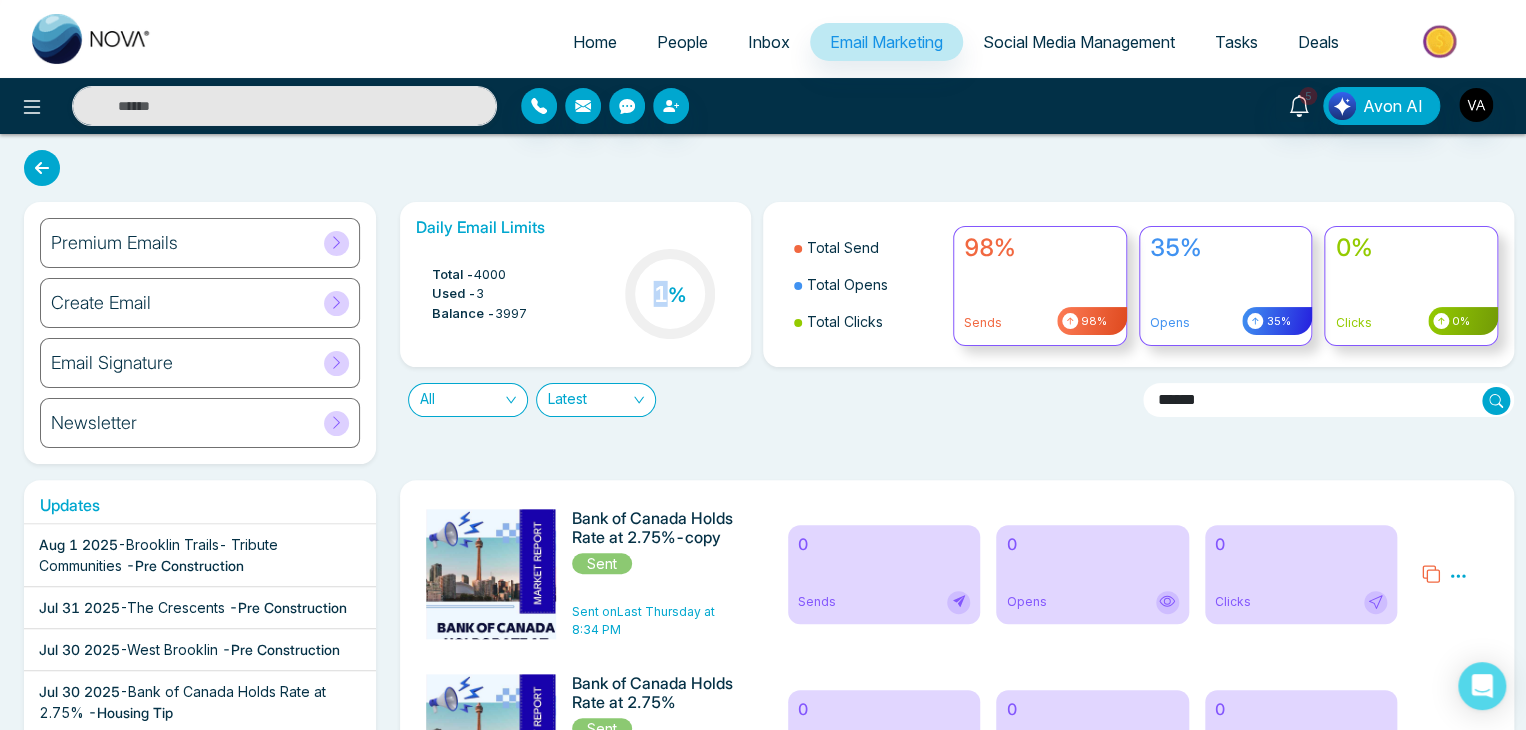click on "1 %" at bounding box center [670, 294] 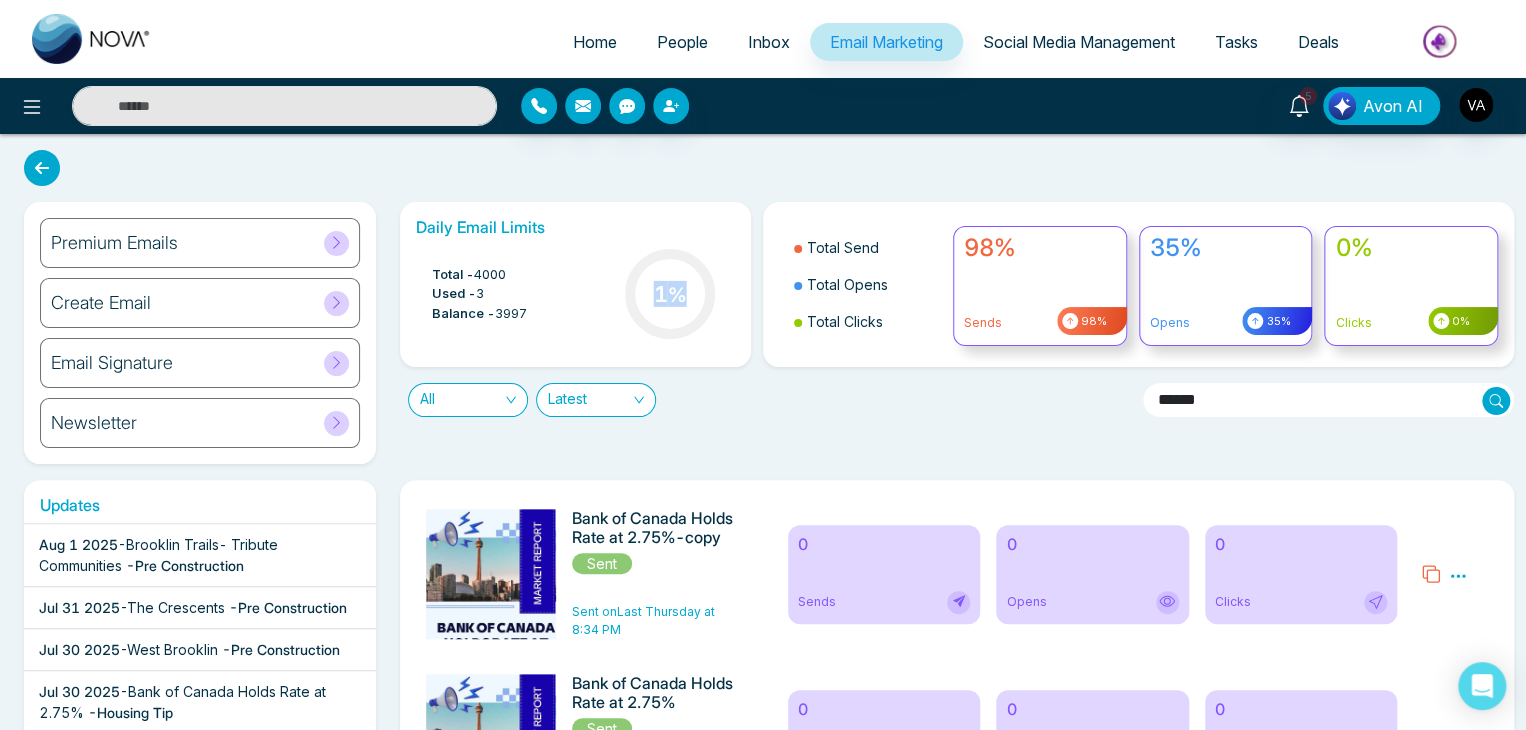 click on "1 %" at bounding box center [670, 294] 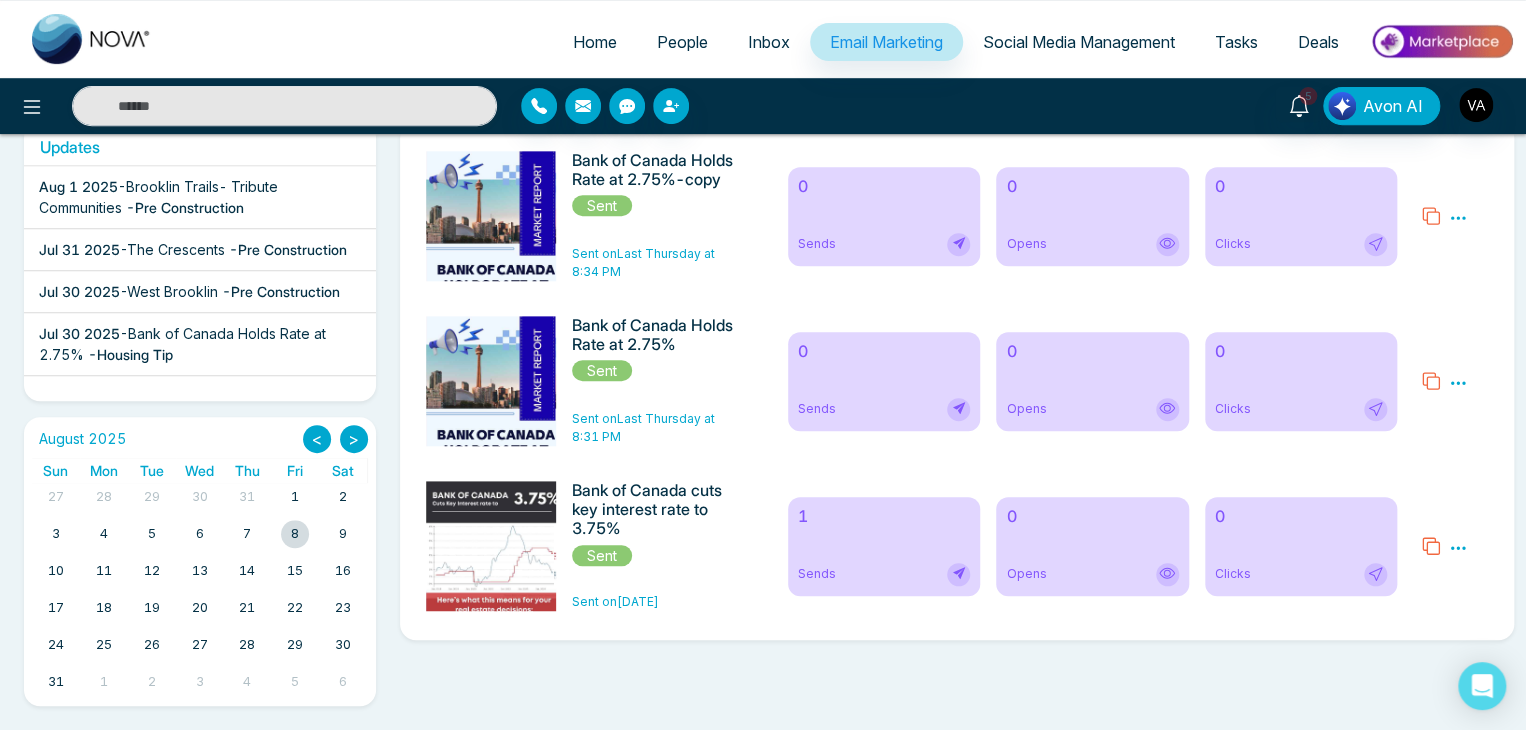 scroll, scrollTop: 0, scrollLeft: 0, axis: both 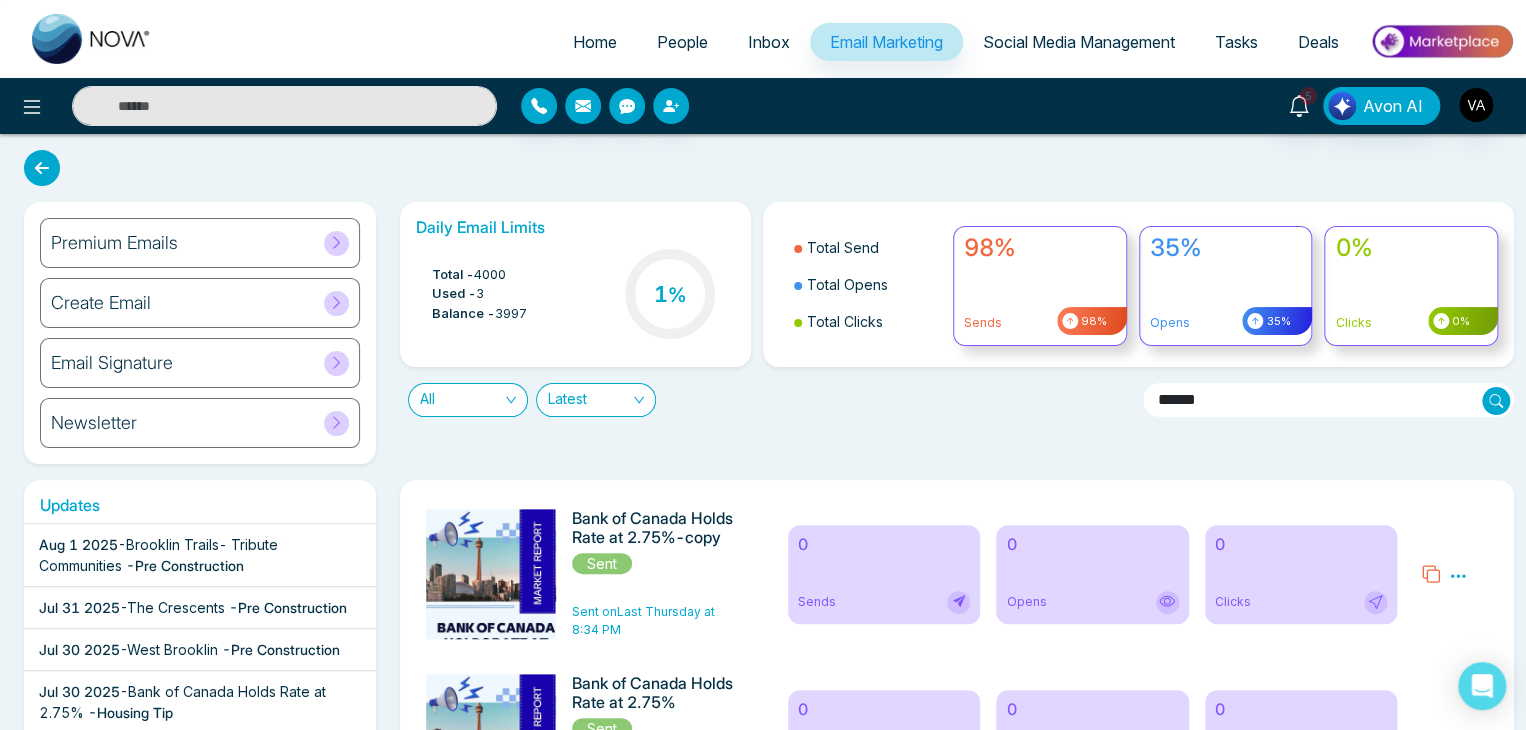 click on "All Latest" at bounding box center [763, 392] 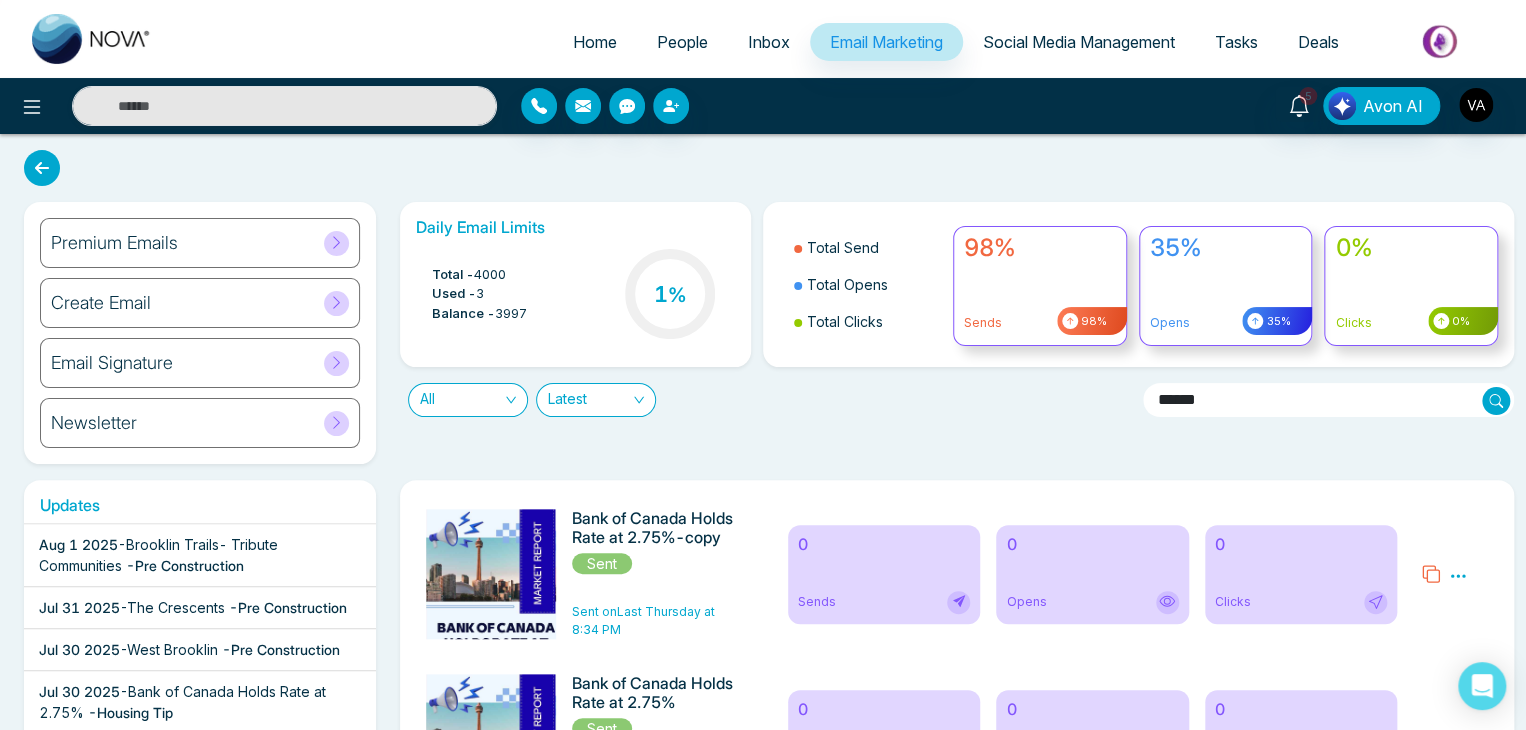 click on "Premium Emails" at bounding box center [200, 243] 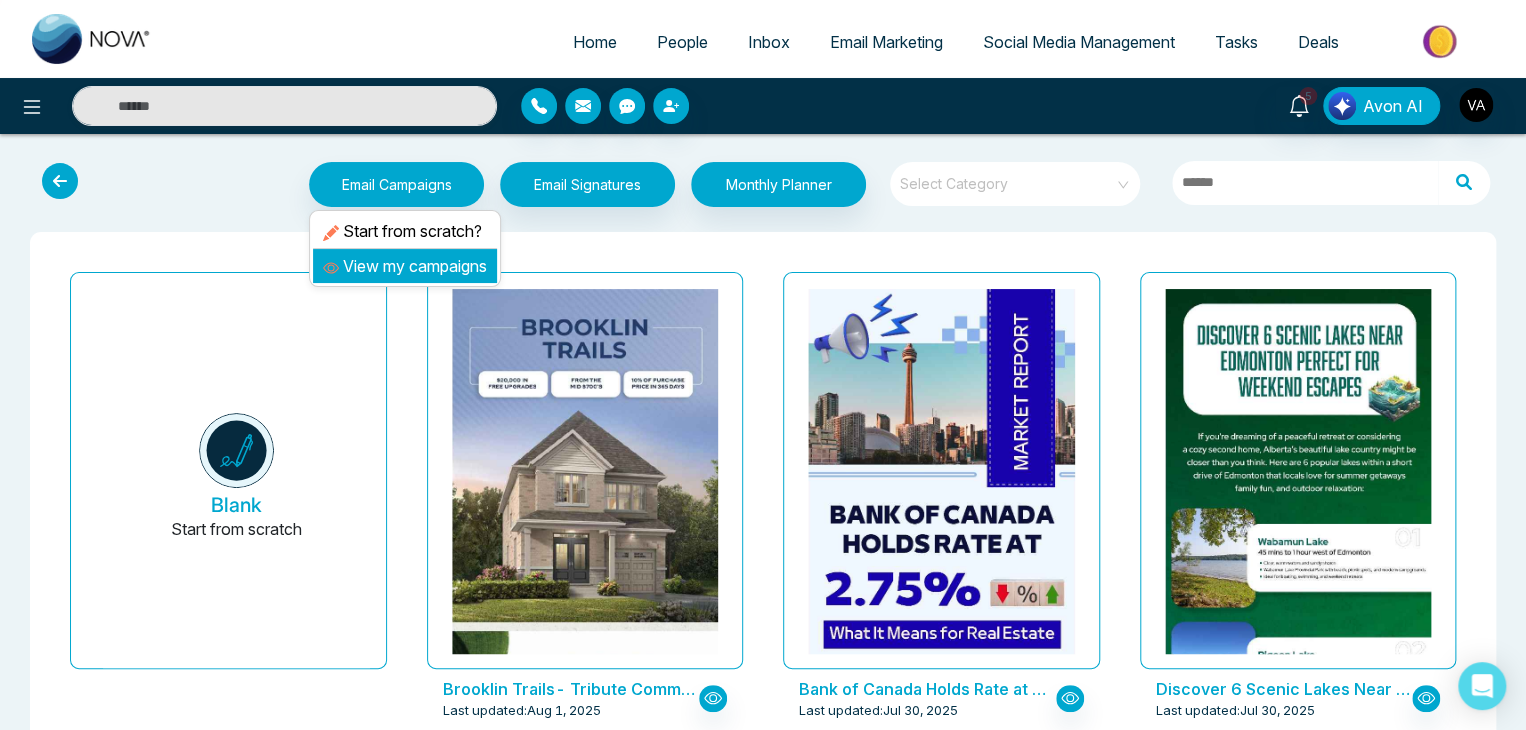 click on "View my campaigns" at bounding box center [405, 266] 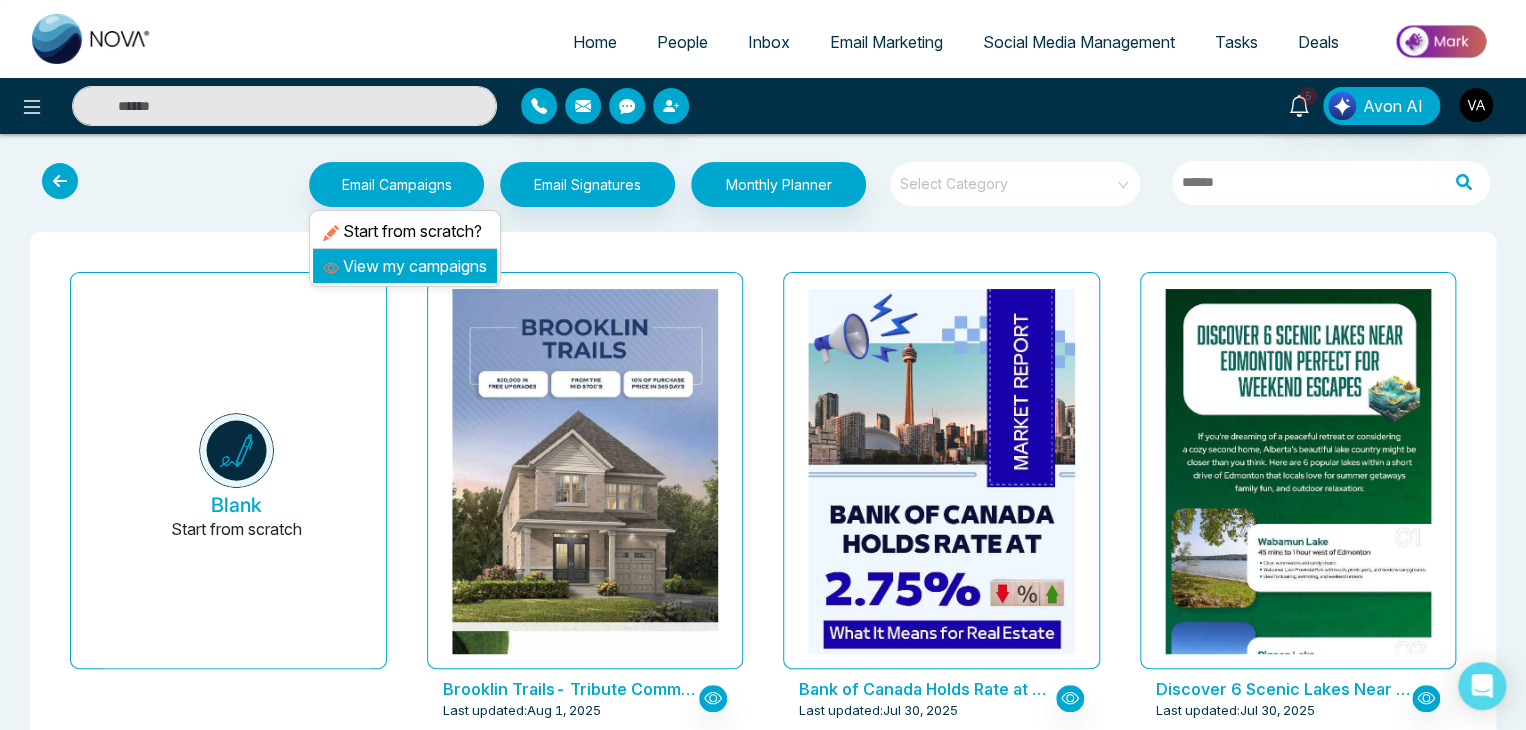 click on "View my campaigns" at bounding box center (405, 266) 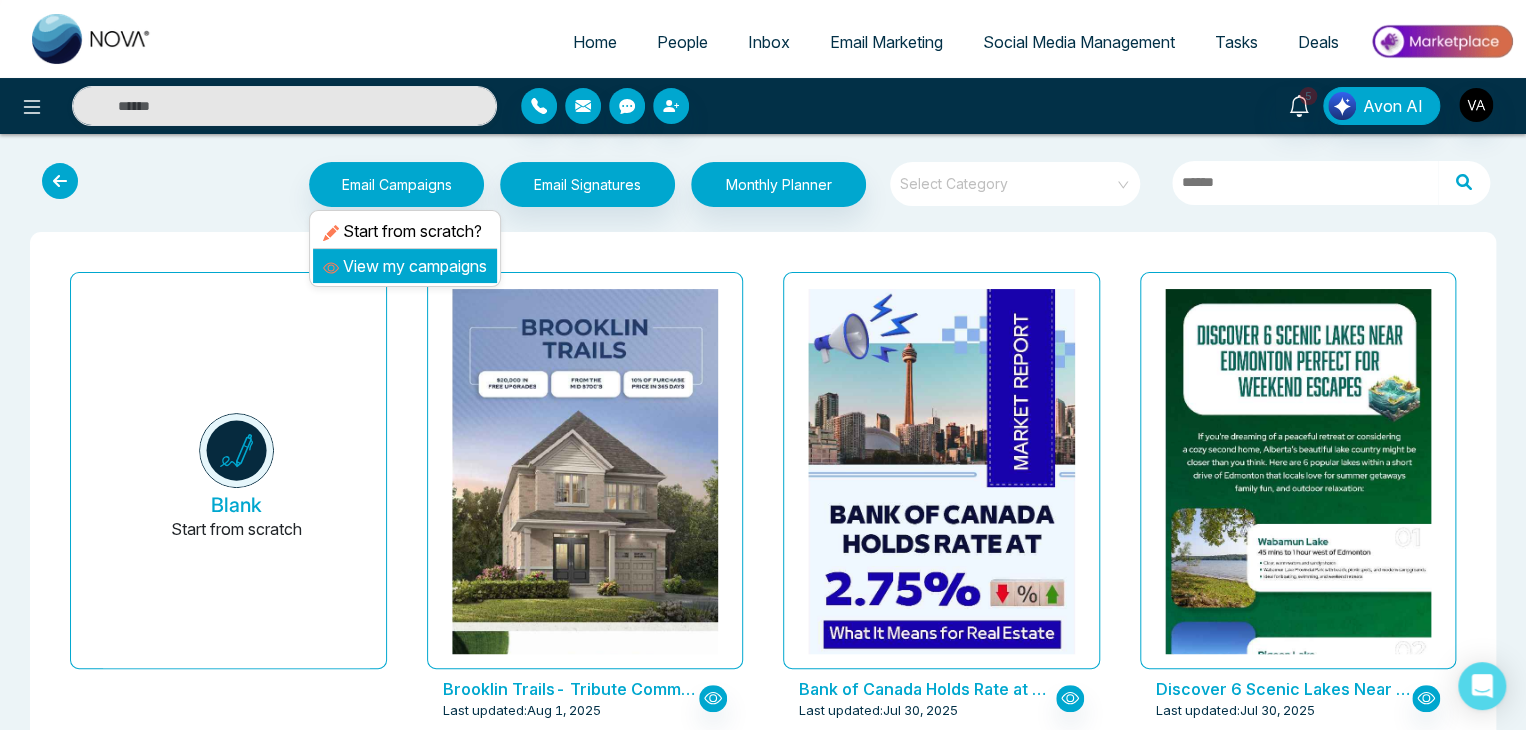 click on "View my campaigns" at bounding box center [405, 266] 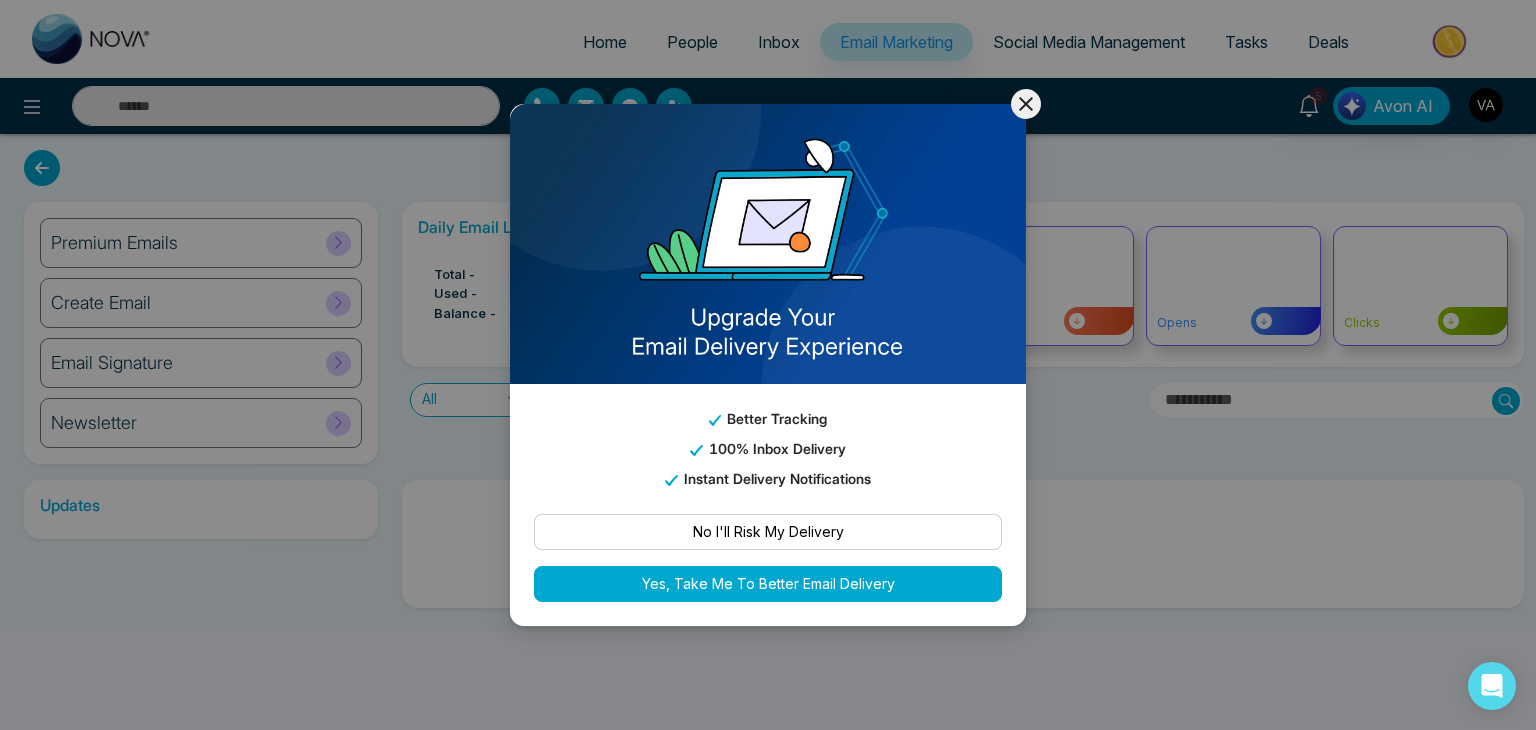 click 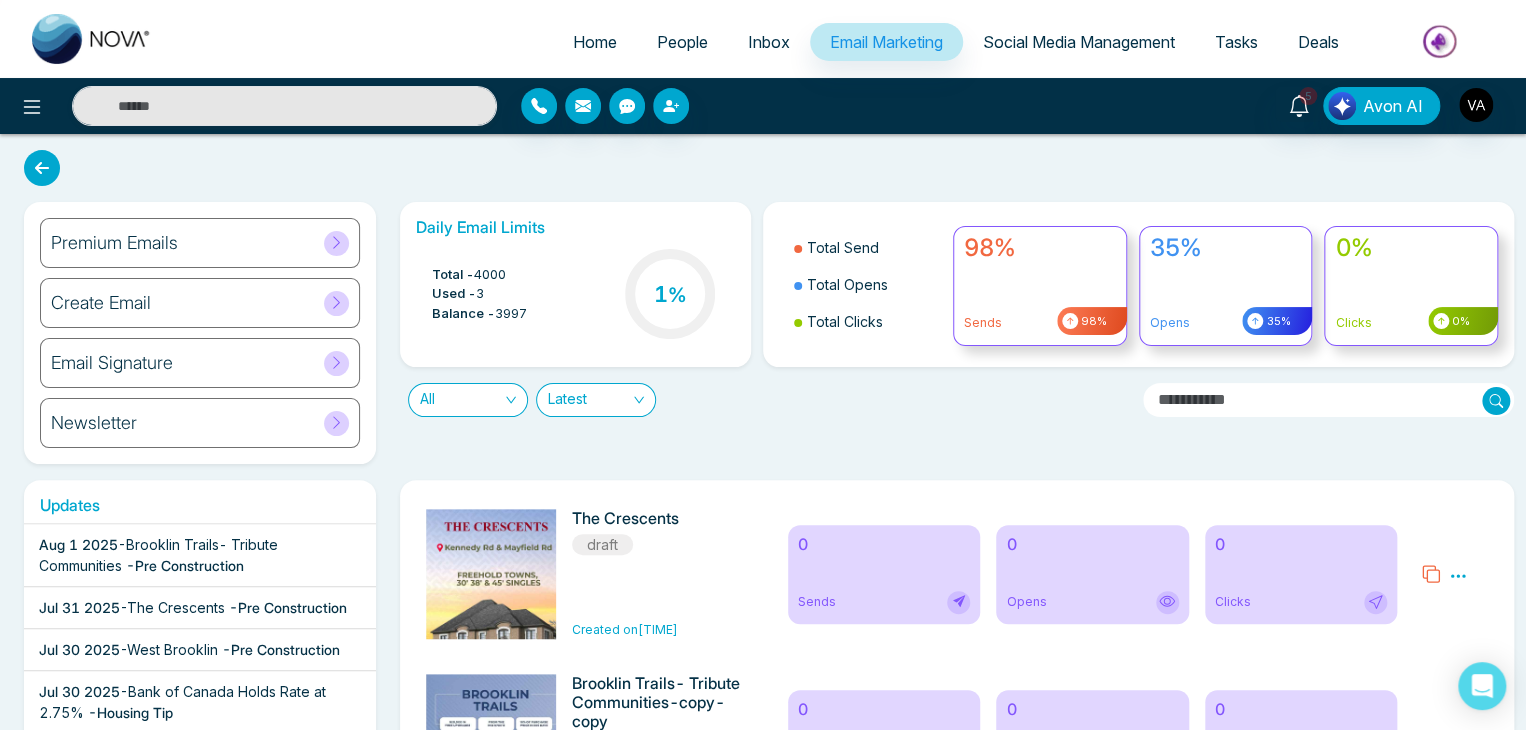 click on "Premium Emails Create Email Email Signature Newsletter Daily Email Limits Total - 4000 Used - 3 Balance - 3997 1 % Total Send Total Opens Total Clicks 98% Sends 98% 35% Opens 35% 0% Clicks 0% All Latest Updates [DATE] - Brooklin Trails- Tribute Communities - Pre Construction [DATE] - The Crescents - Pre Construction [DATE] - West Brooklin - Pre Construction [DATE] - Bank of Canada Holds Rate at 2.75% - Housing Tip [DATE] - Discover 6 Scenic Lakes Near Edmonton Perfect for Weekend Escapes - Housing Tip [DATE] - Is Your Home Stuck in the Mid-2010s? Here’s What to Update Before You Sell - Housing Tip [DATE] - GTA Newsletter: [MONTH]-[YEAR] - Housing Tip [DATE] - What’s Next for Mortgage Rates & Home Prices in Canada? Here’s What You Should Know - Housing Tip [DATE] - Private Lending is Booming—What Homebuyers & Investors Need to Know - Housing Tip [DATE] - [DATE]" at bounding box center [763, 8580] 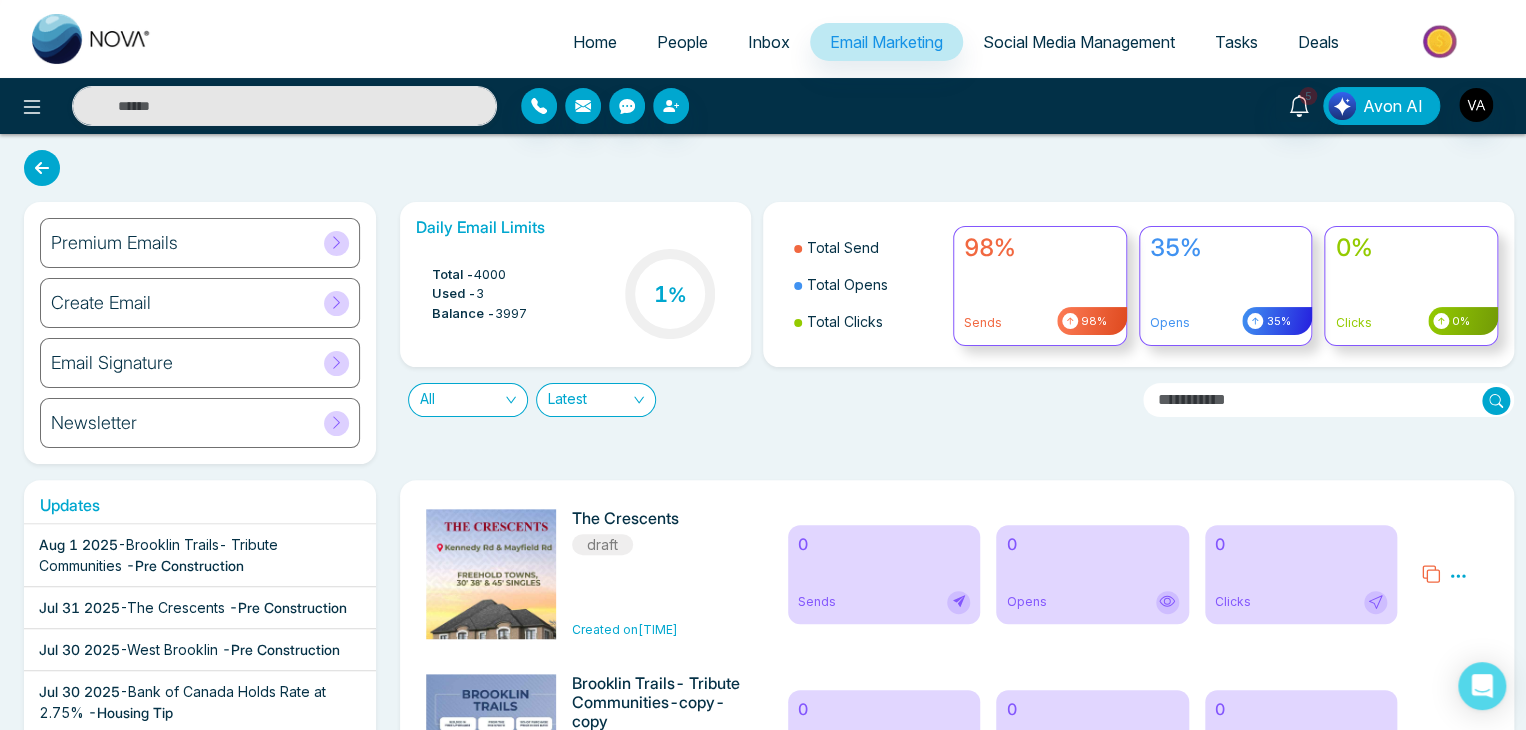 click on "Avon AI" at bounding box center [1393, 106] 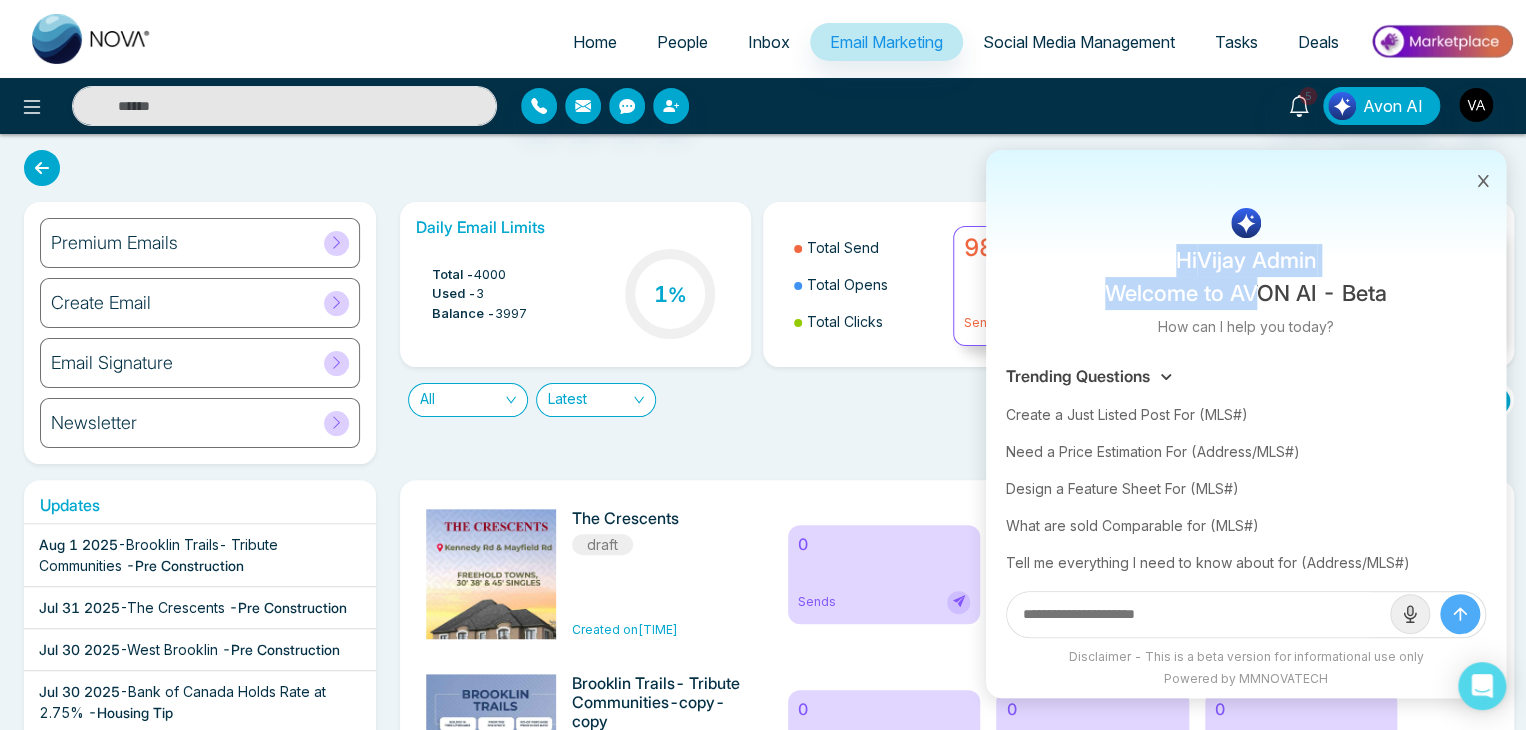 drag, startPoint x: 1171, startPoint y: 257, endPoint x: 1251, endPoint y: 285, distance: 84.758484 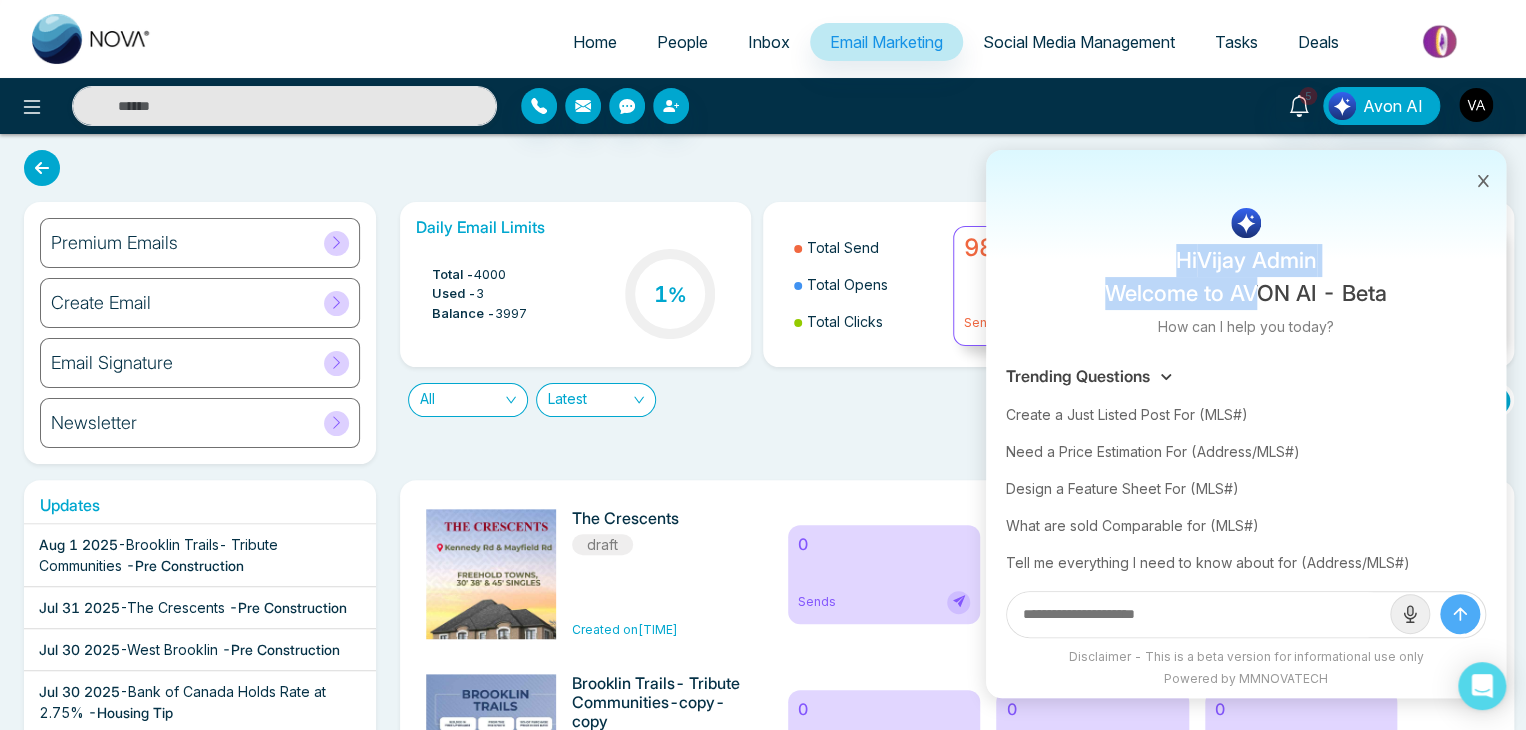 click on "Hi  Vijay Admin Welcome to AVON AI - Beta" at bounding box center (1246, 277) 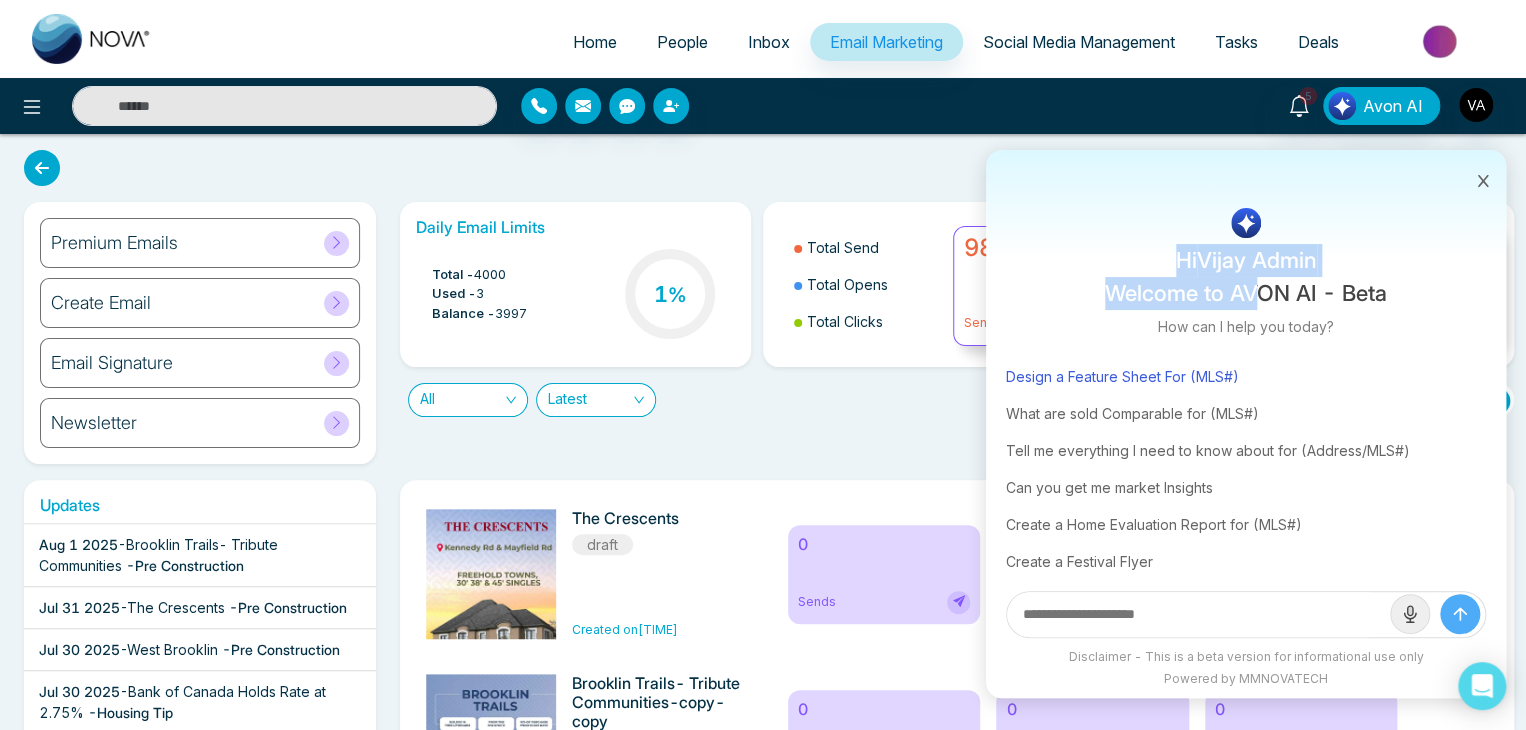 scroll, scrollTop: 0, scrollLeft: 0, axis: both 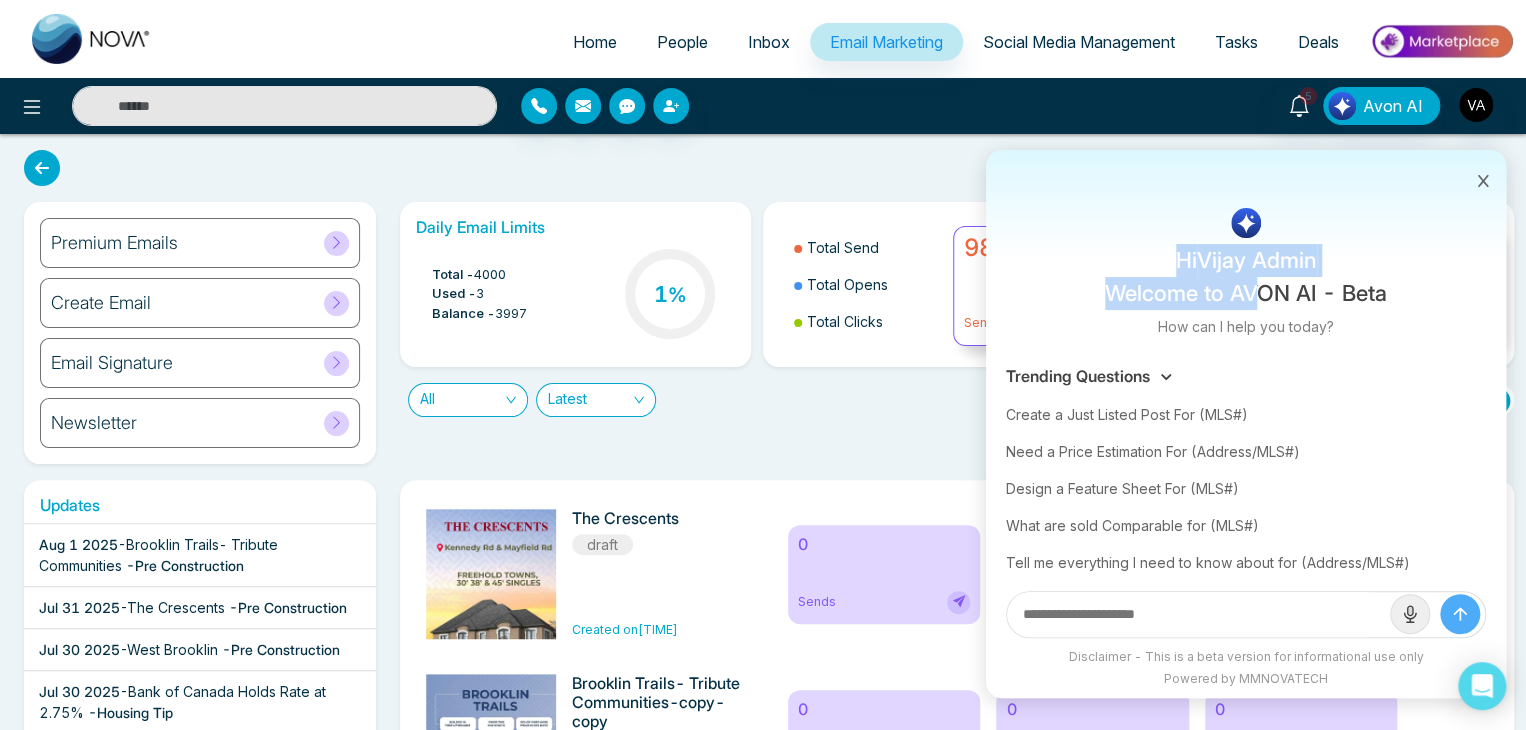 click on "Hi  Vijay Admin Welcome to AVON AI - Beta" at bounding box center (1246, 277) 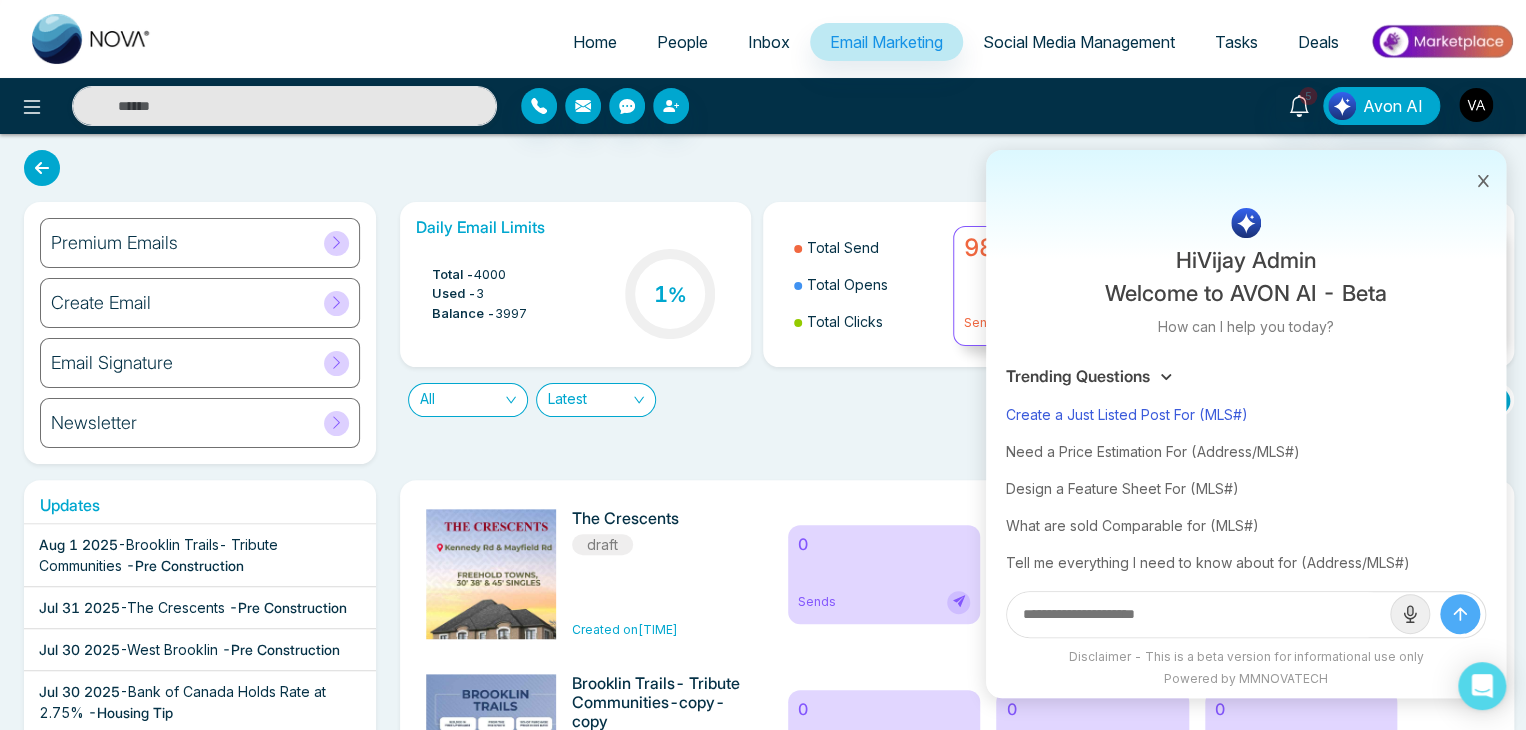 click on "Create a Just Listed Post For (MLS#)" at bounding box center (1246, 414) 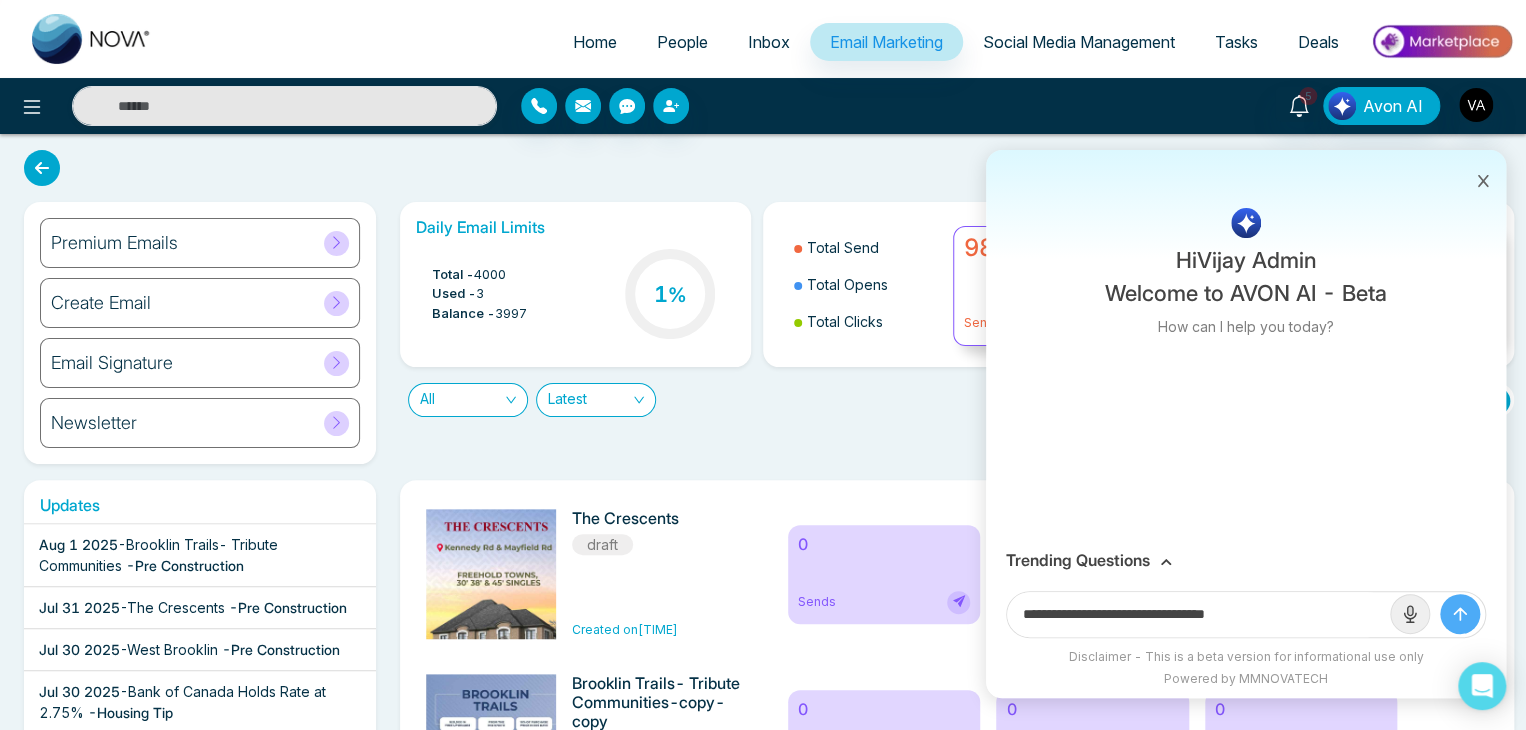 click on "**********" at bounding box center (1198, 614) 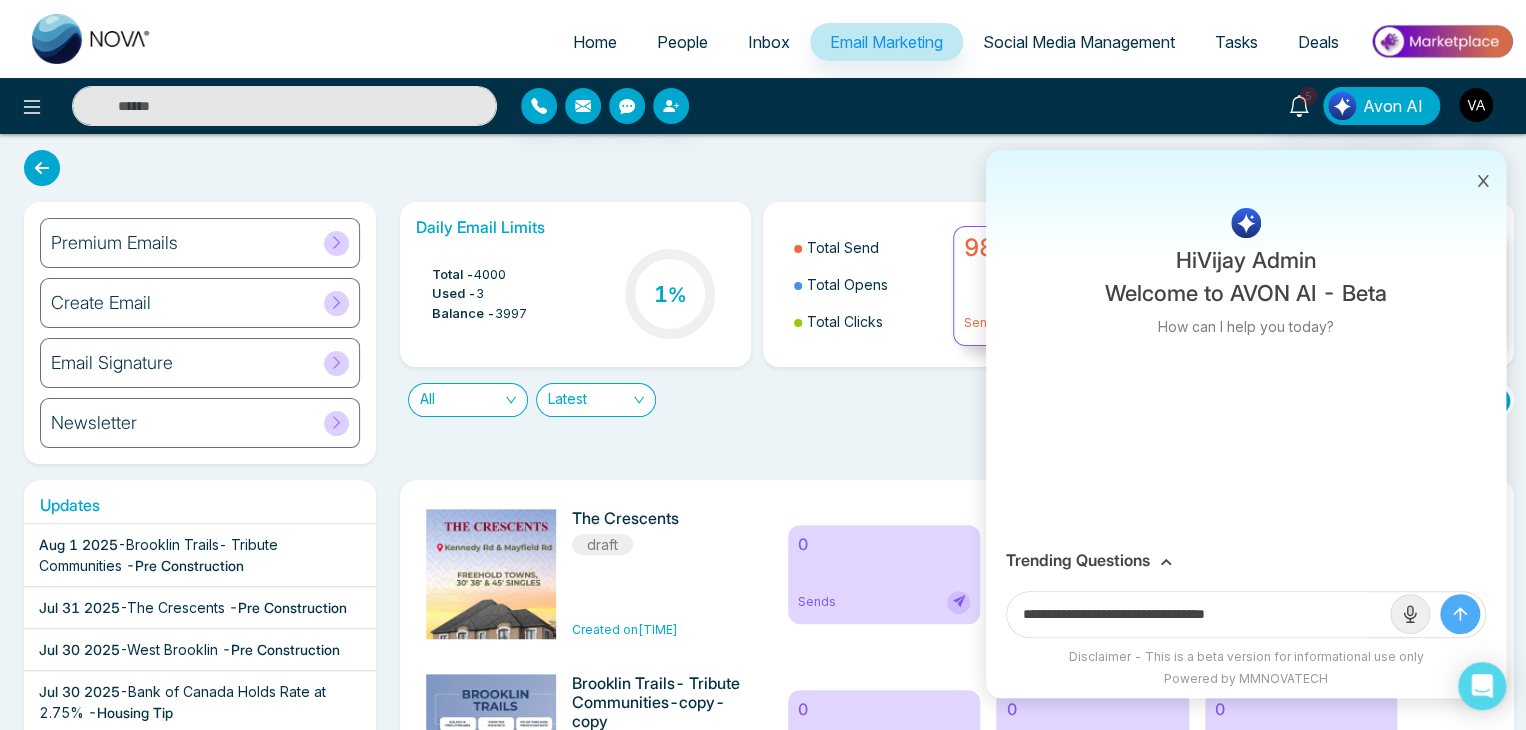 click on "**********" at bounding box center [1198, 614] 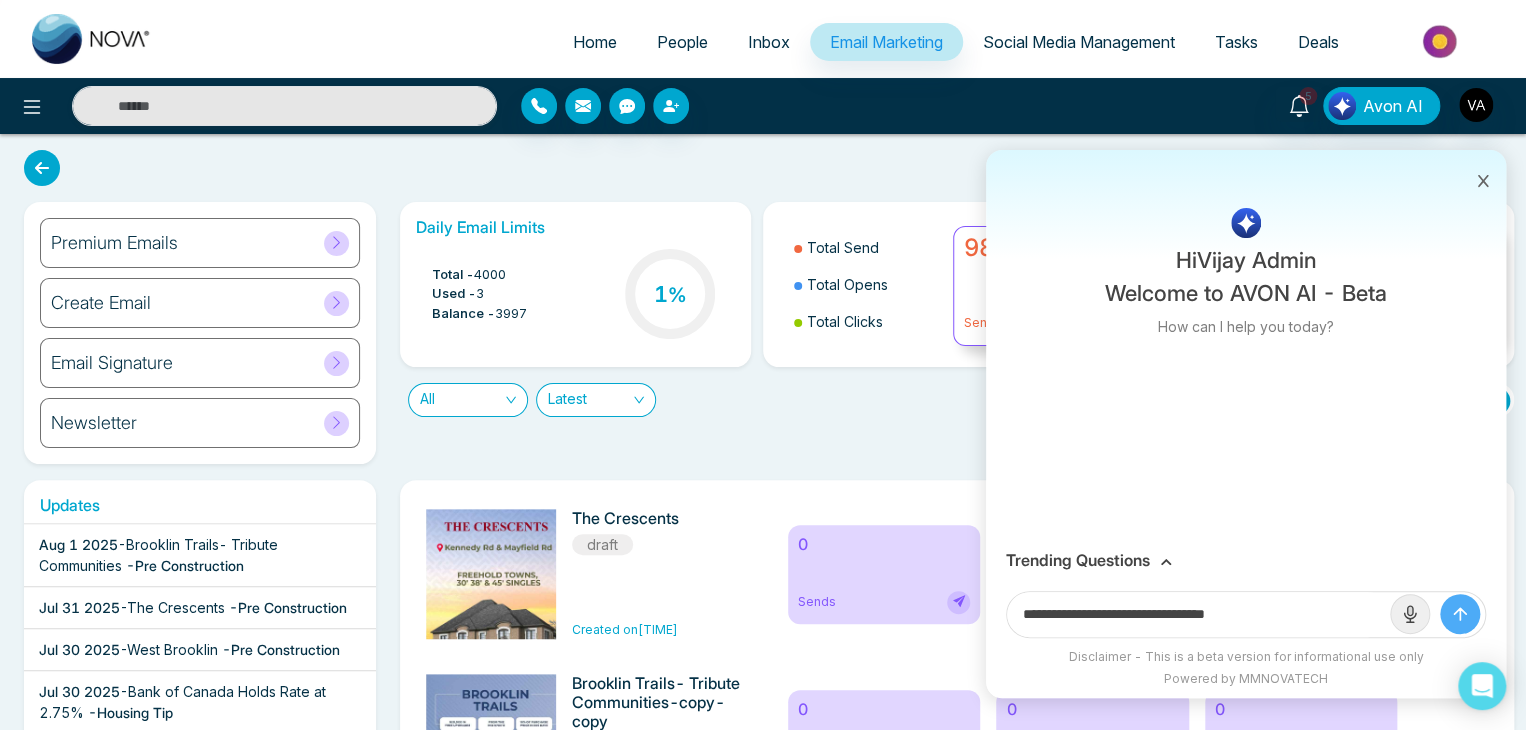 click on "**********" at bounding box center (1198, 614) 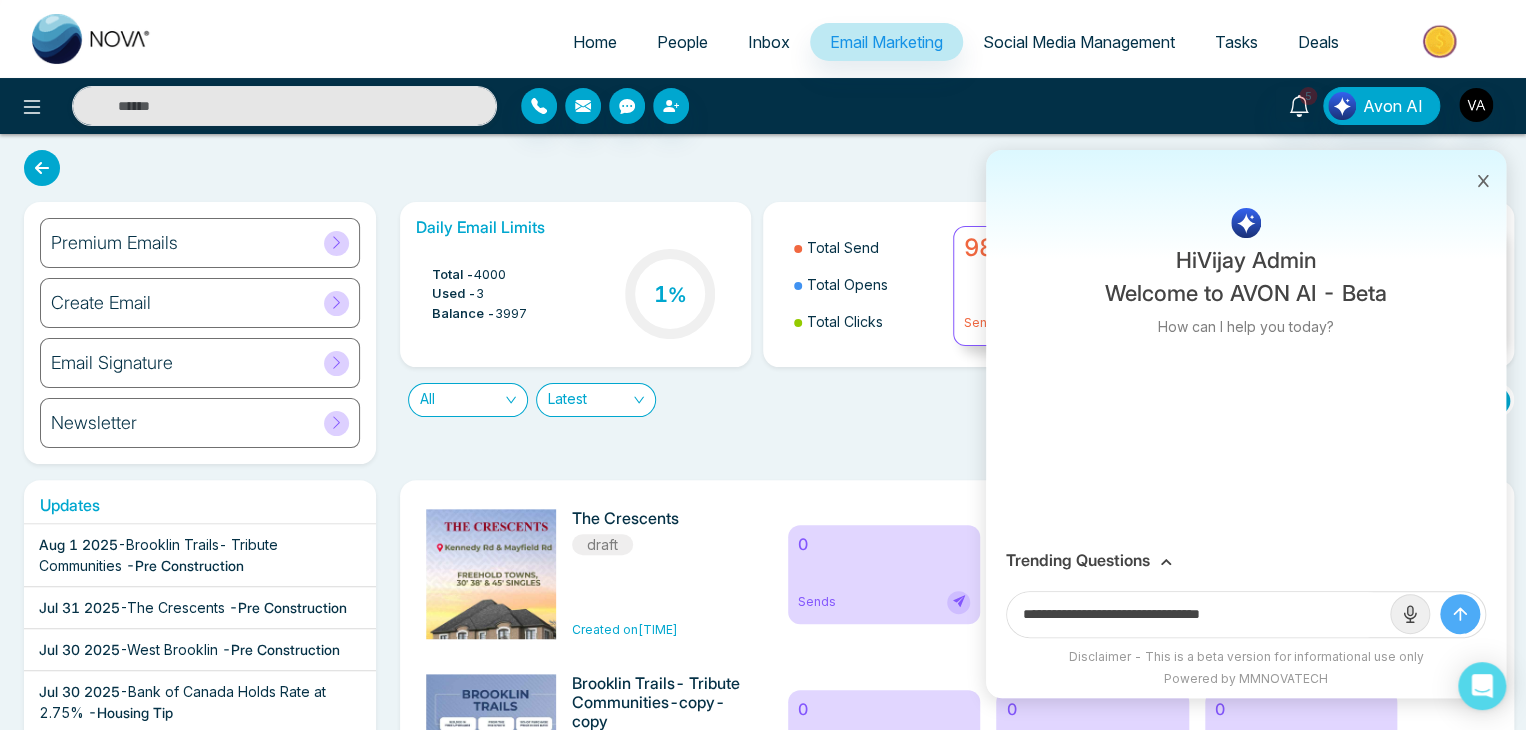 click on "**********" at bounding box center (1198, 614) 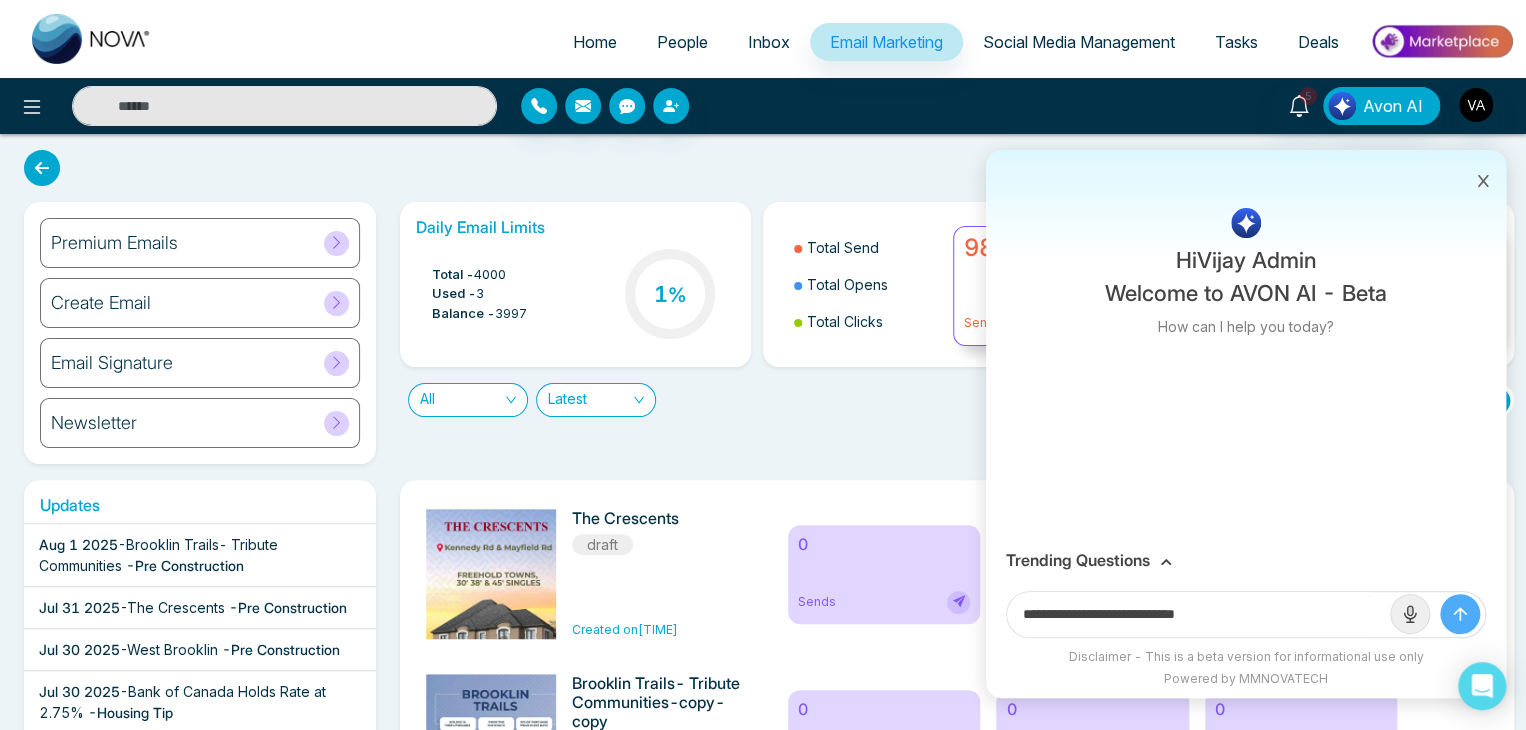 paste on "**********" 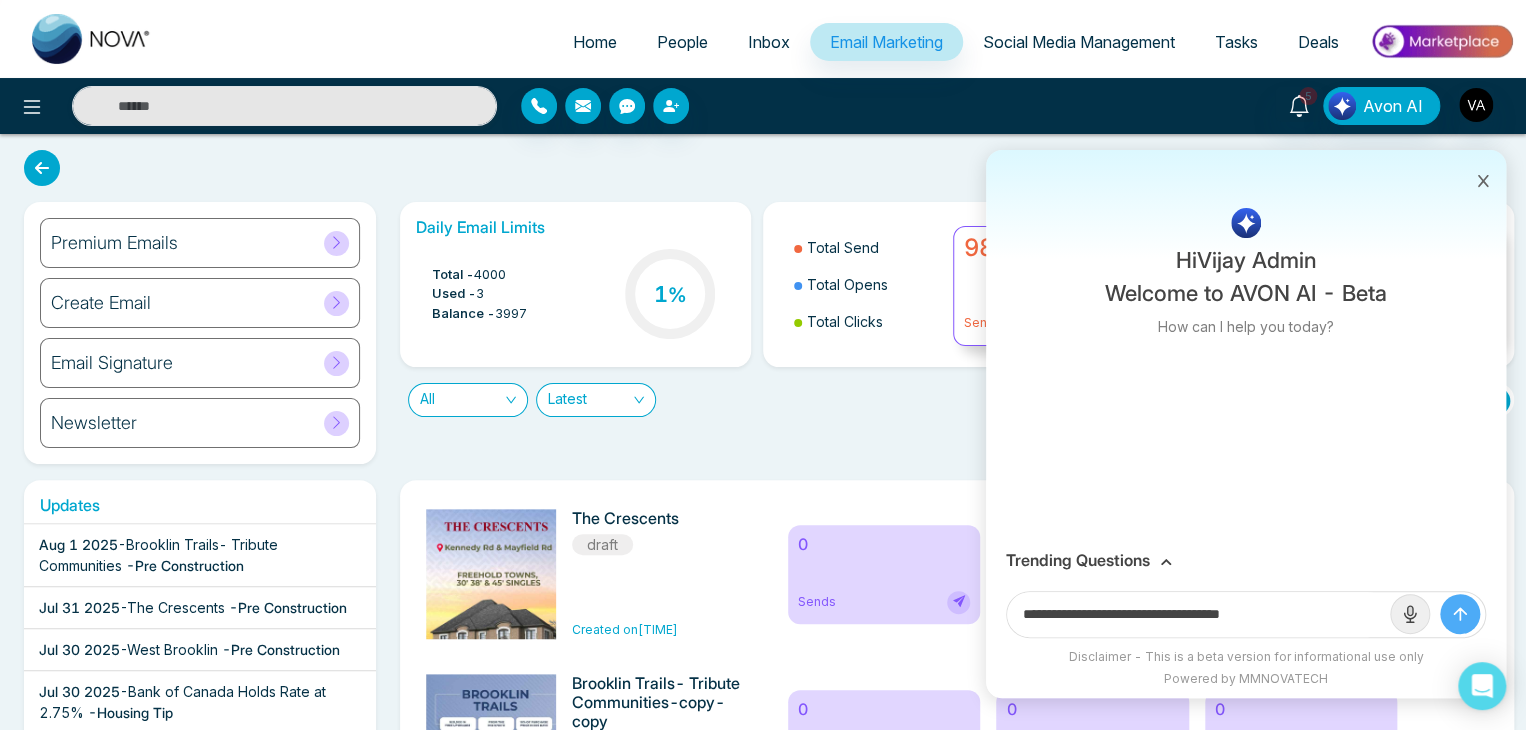 click on "**********" at bounding box center [1198, 614] 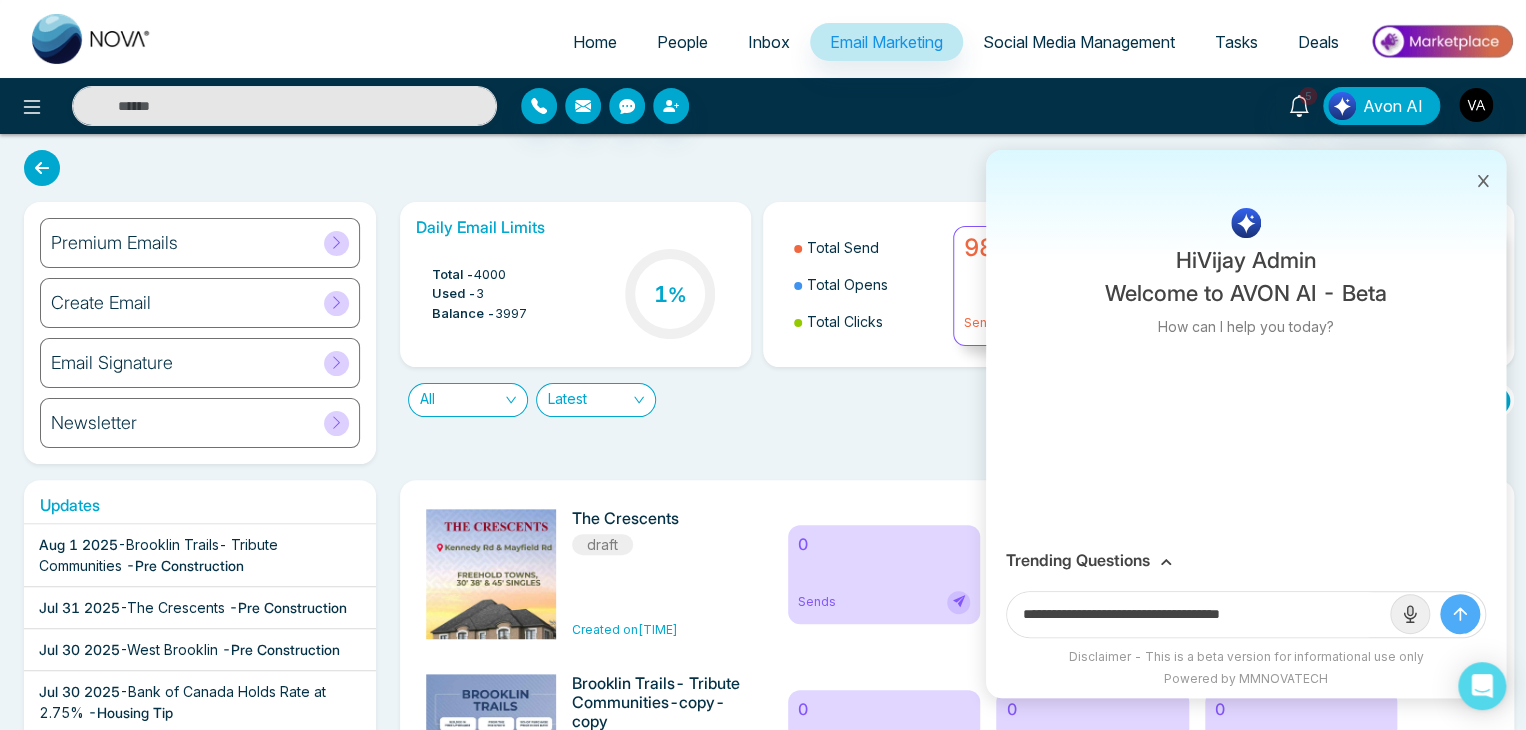 type on "**********" 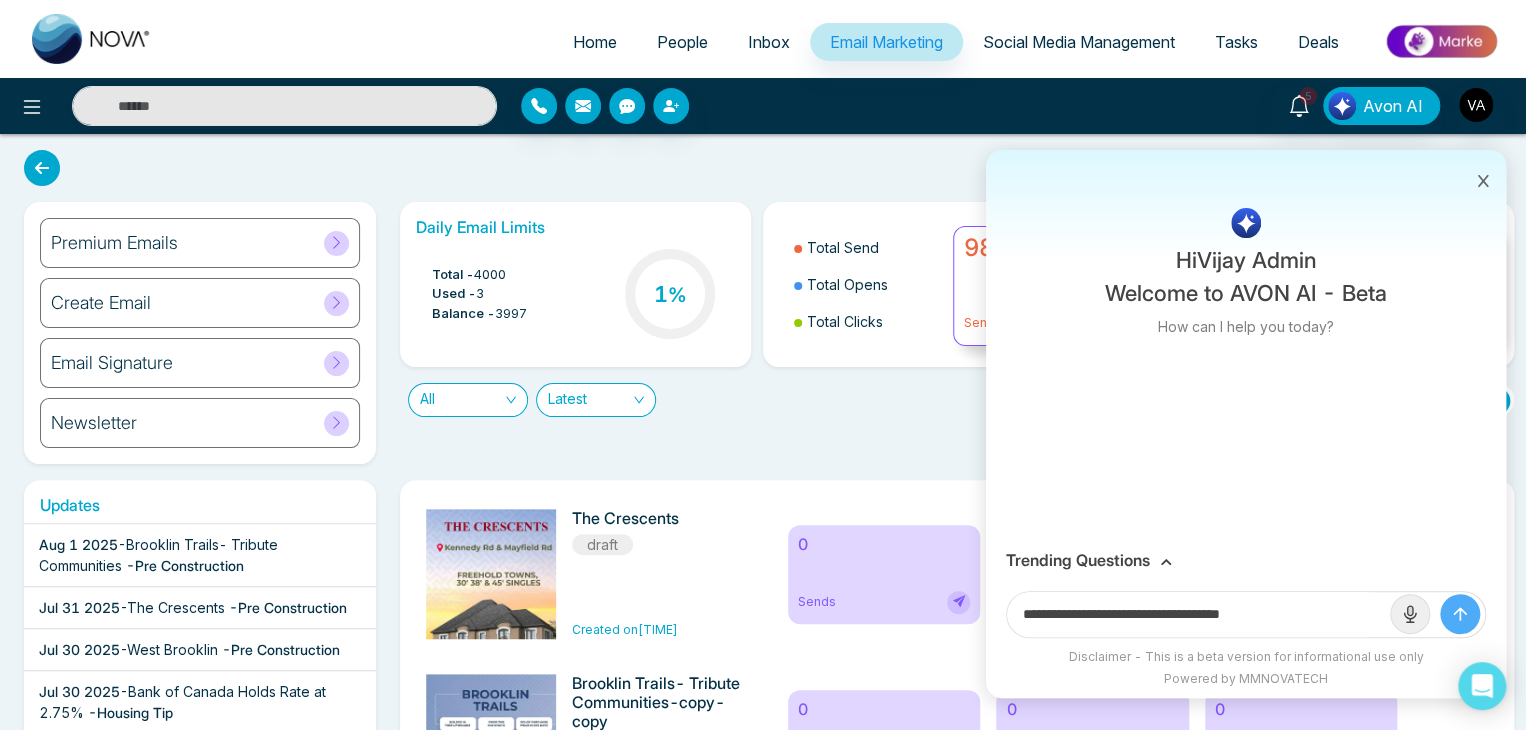 click 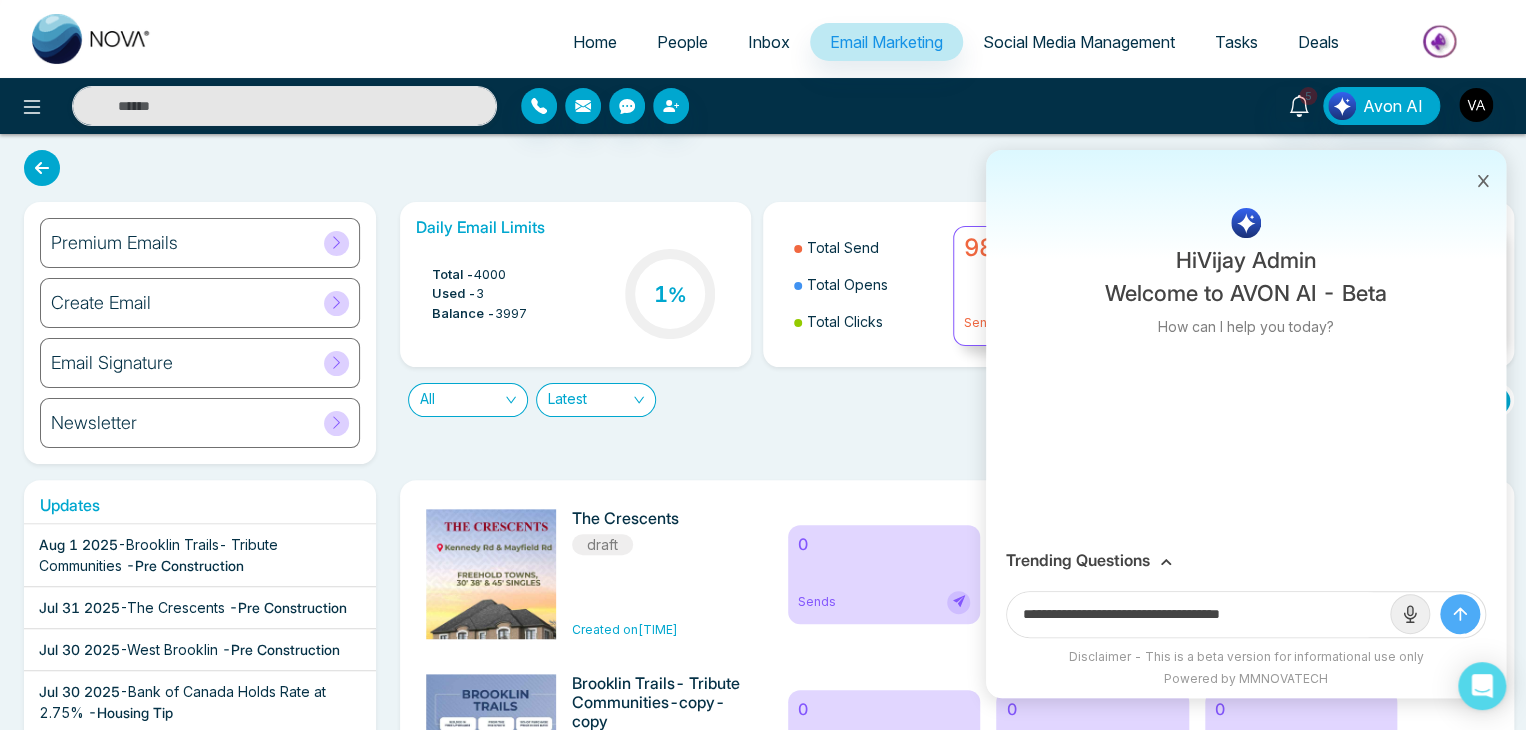 type 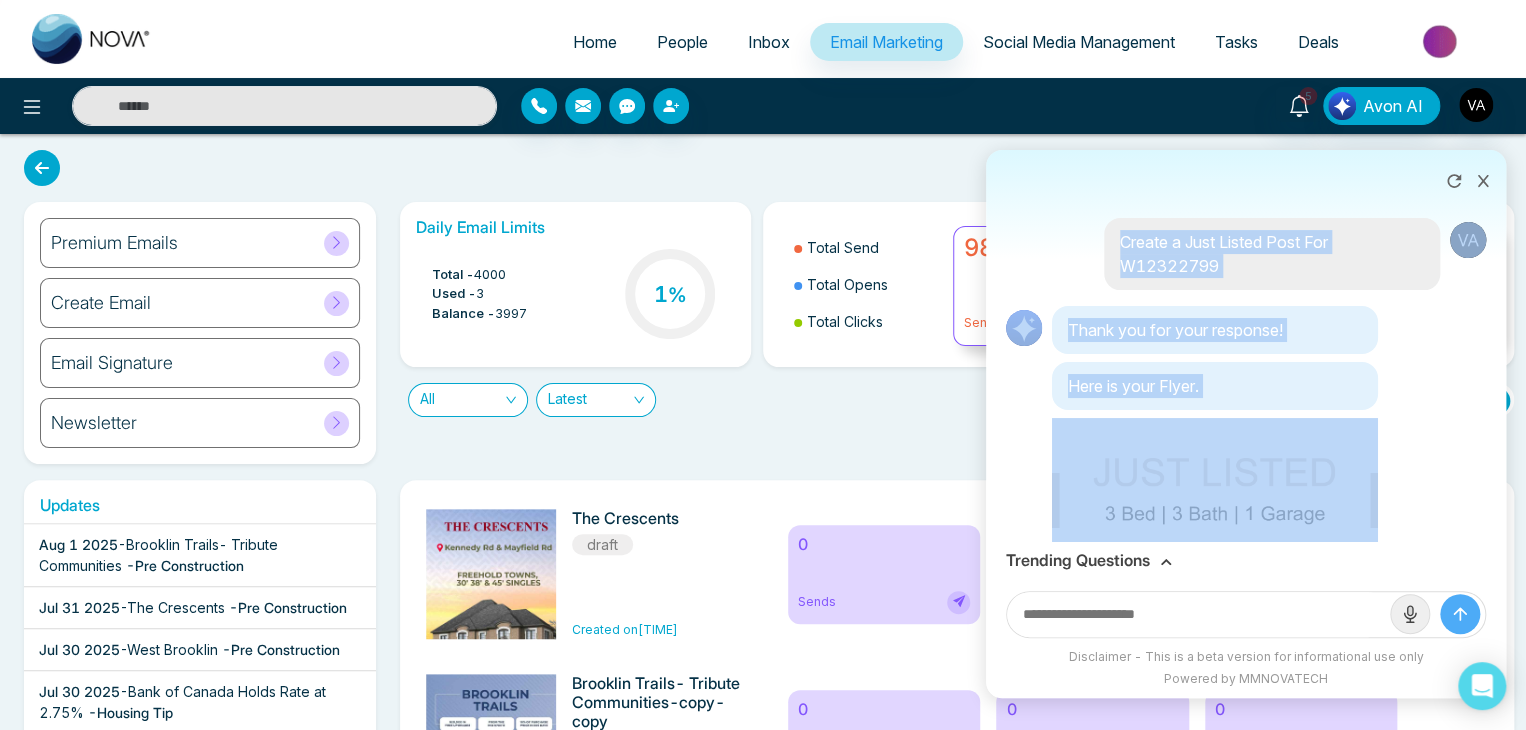 scroll, scrollTop: 2, scrollLeft: 0, axis: vertical 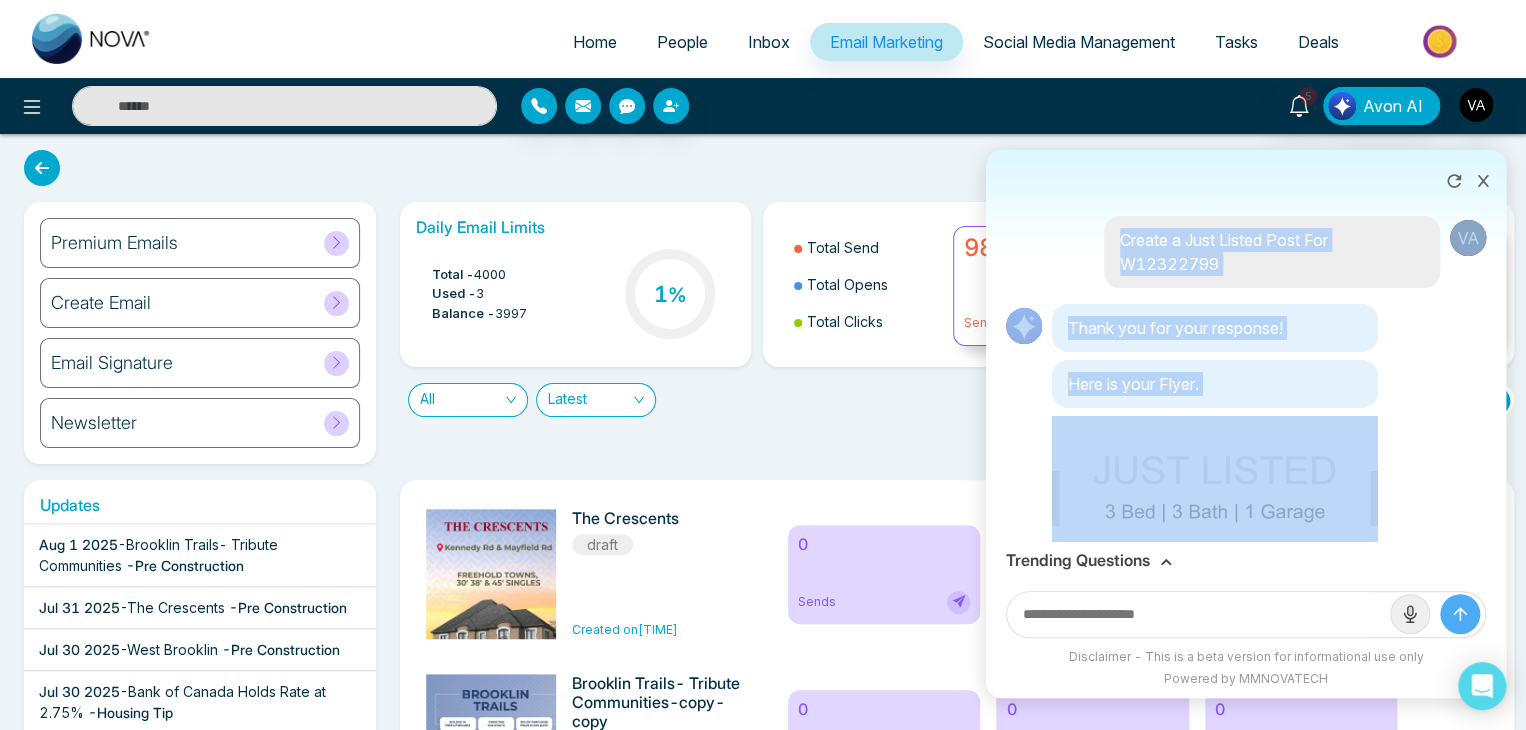click on "Thank you for your response!" at bounding box center [1215, 328] 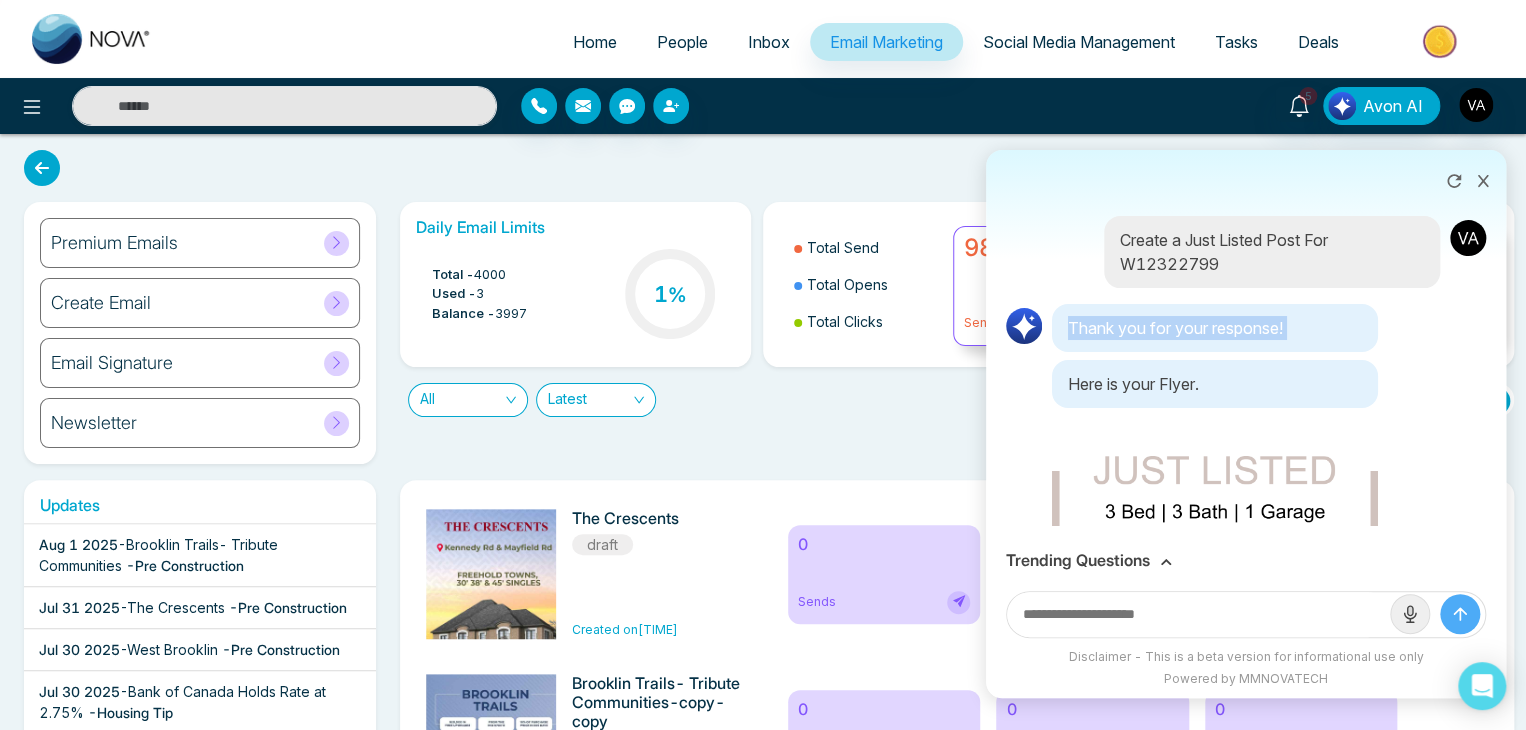 click on "Thank you for your response!" at bounding box center [1215, 328] 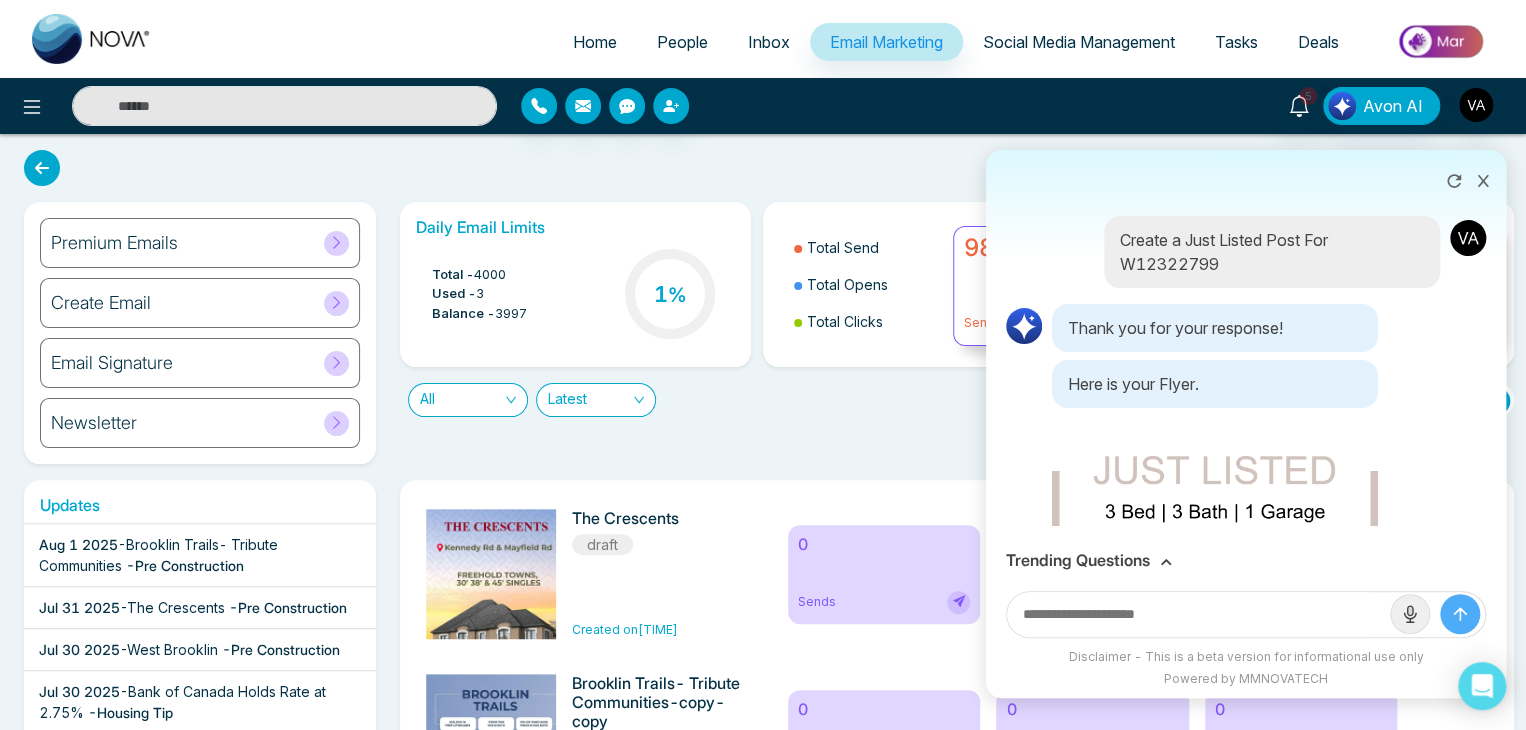 click on "Here is your Flyer." at bounding box center (1215, 384) 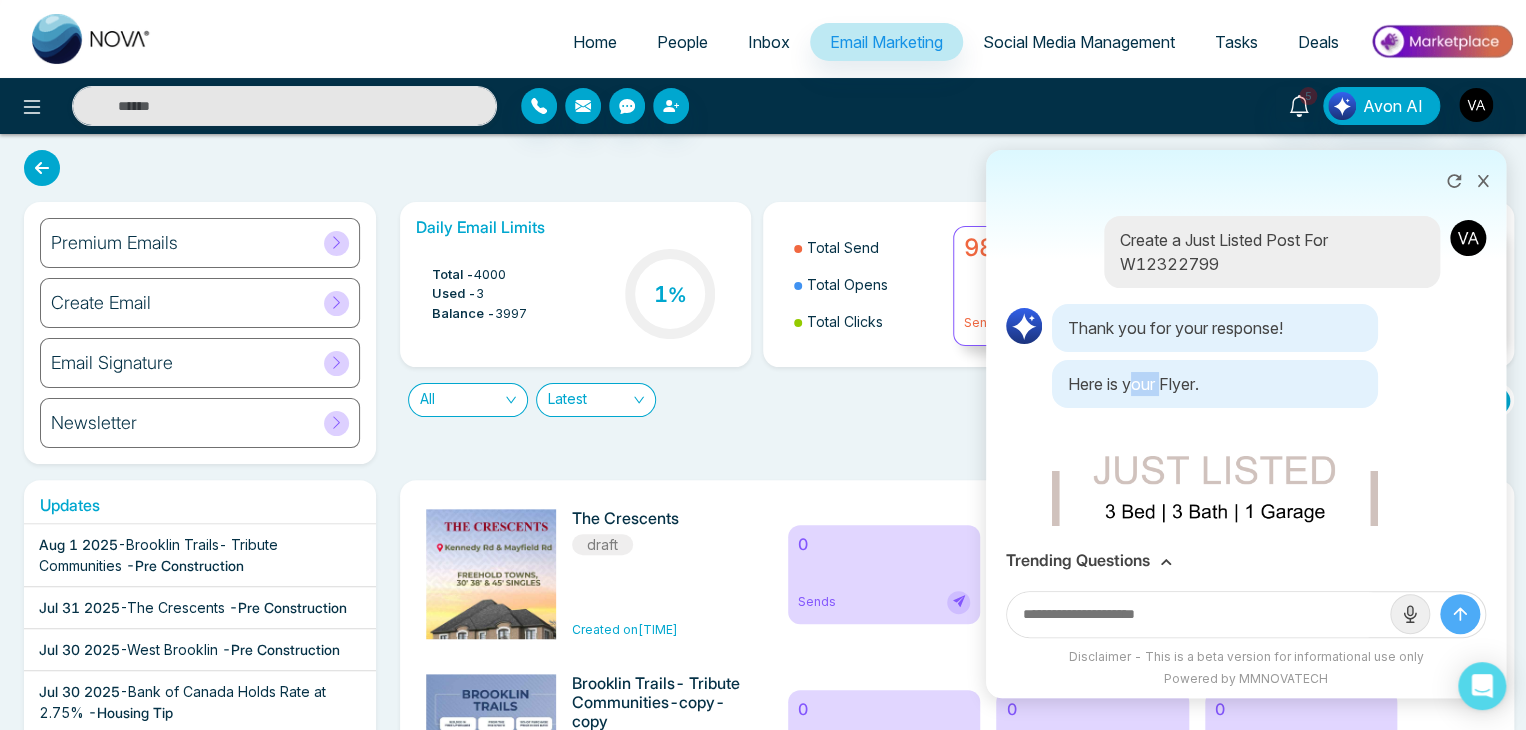 click on "Here is your Flyer." at bounding box center [1215, 384] 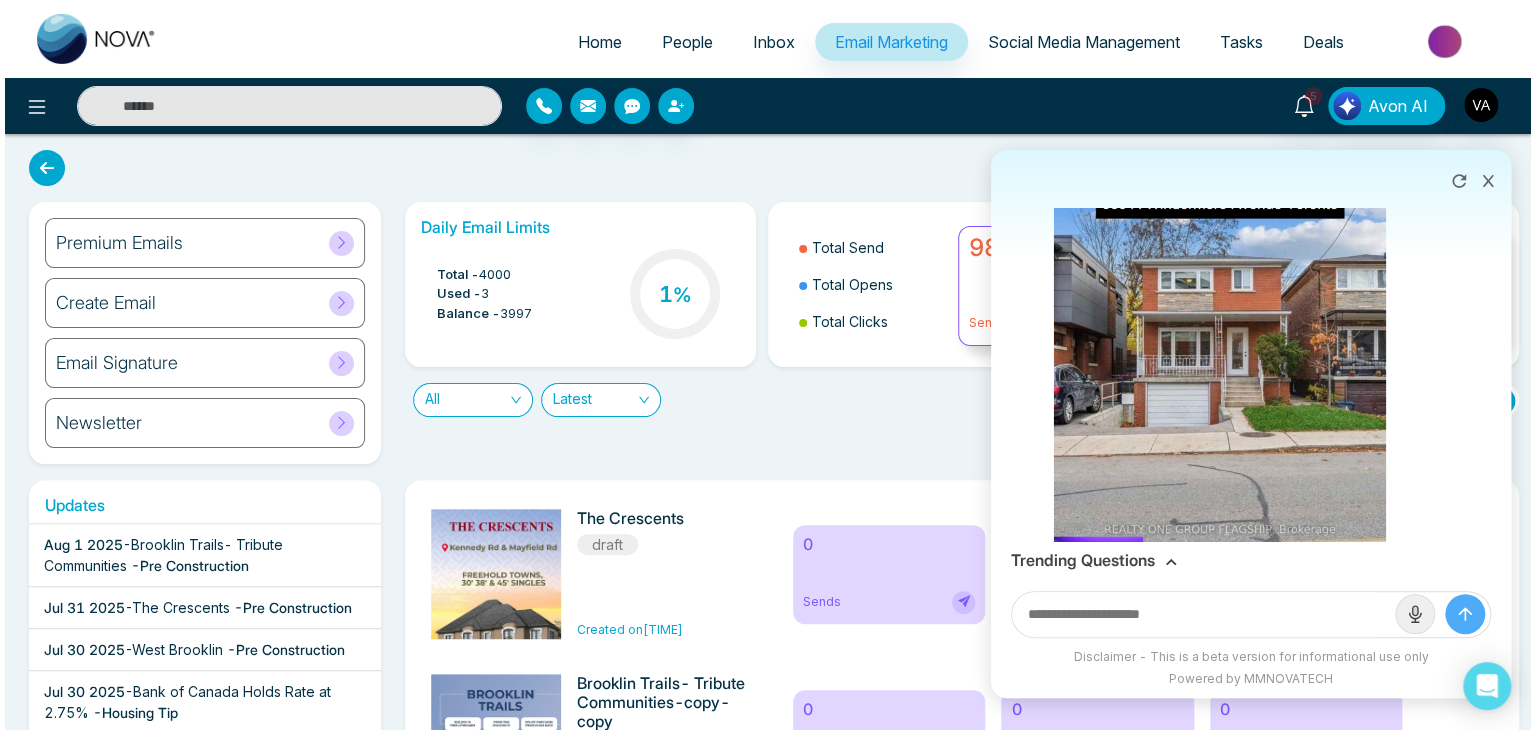 scroll, scrollTop: 560, scrollLeft: 0, axis: vertical 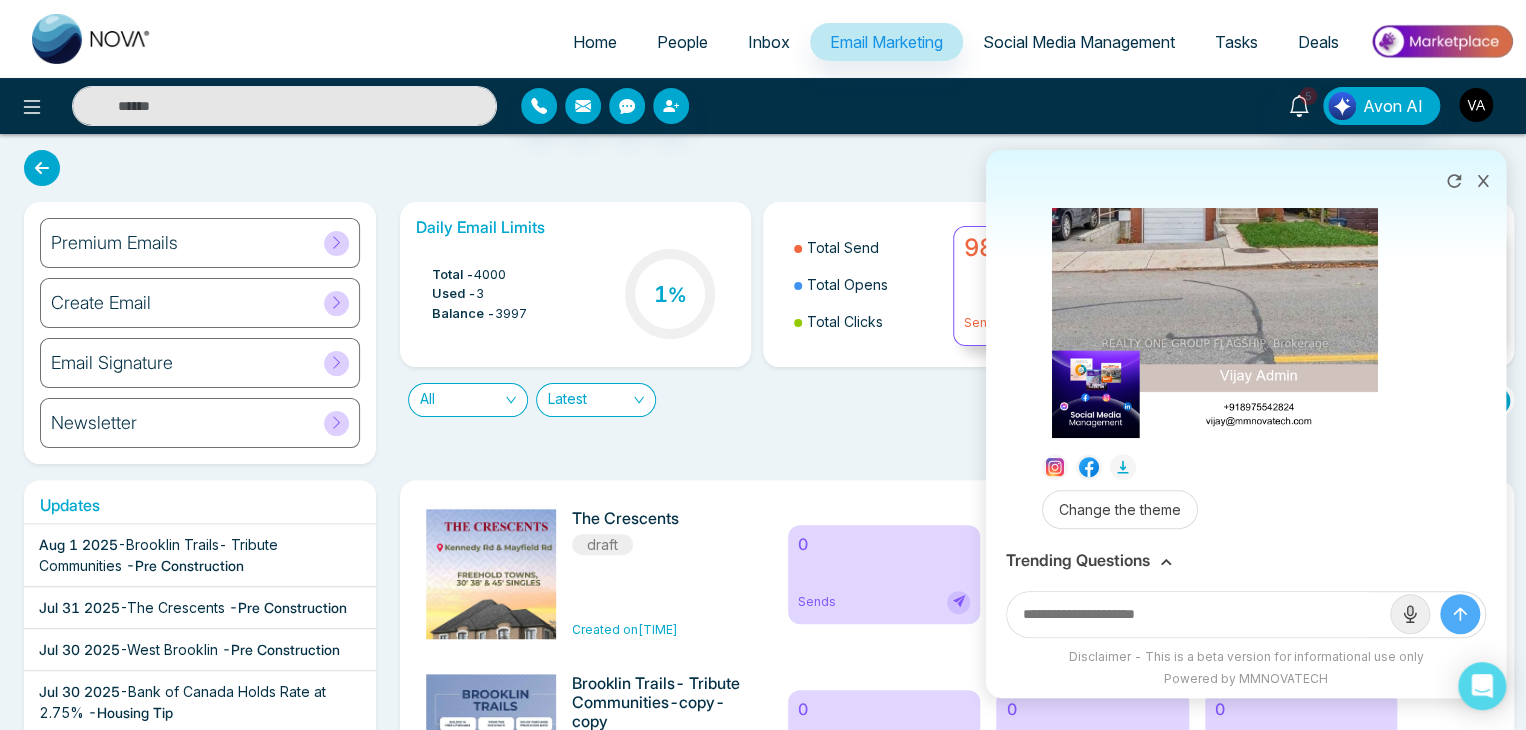 click at bounding box center (1476, 105) 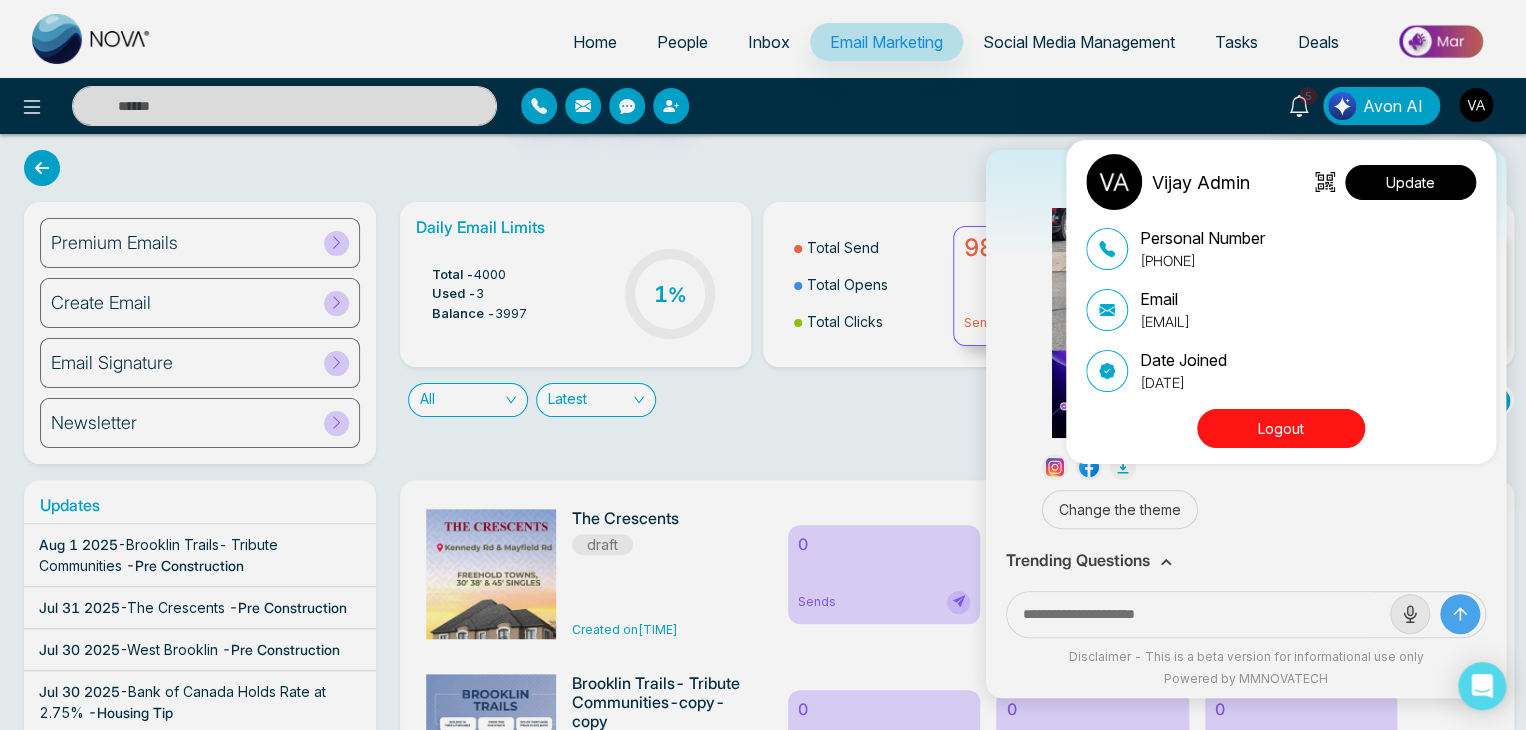 click on "Update" at bounding box center (1410, 182) 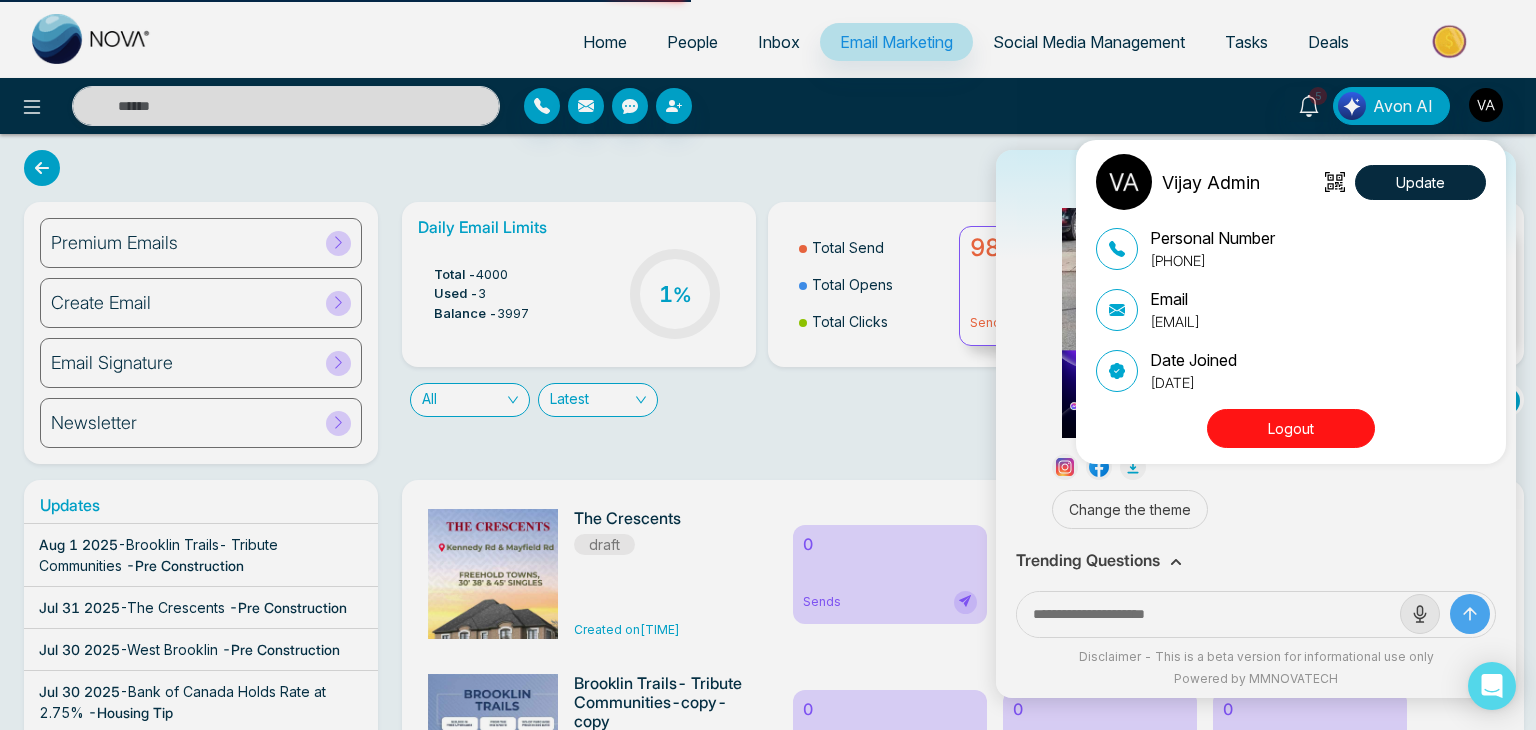select on "***" 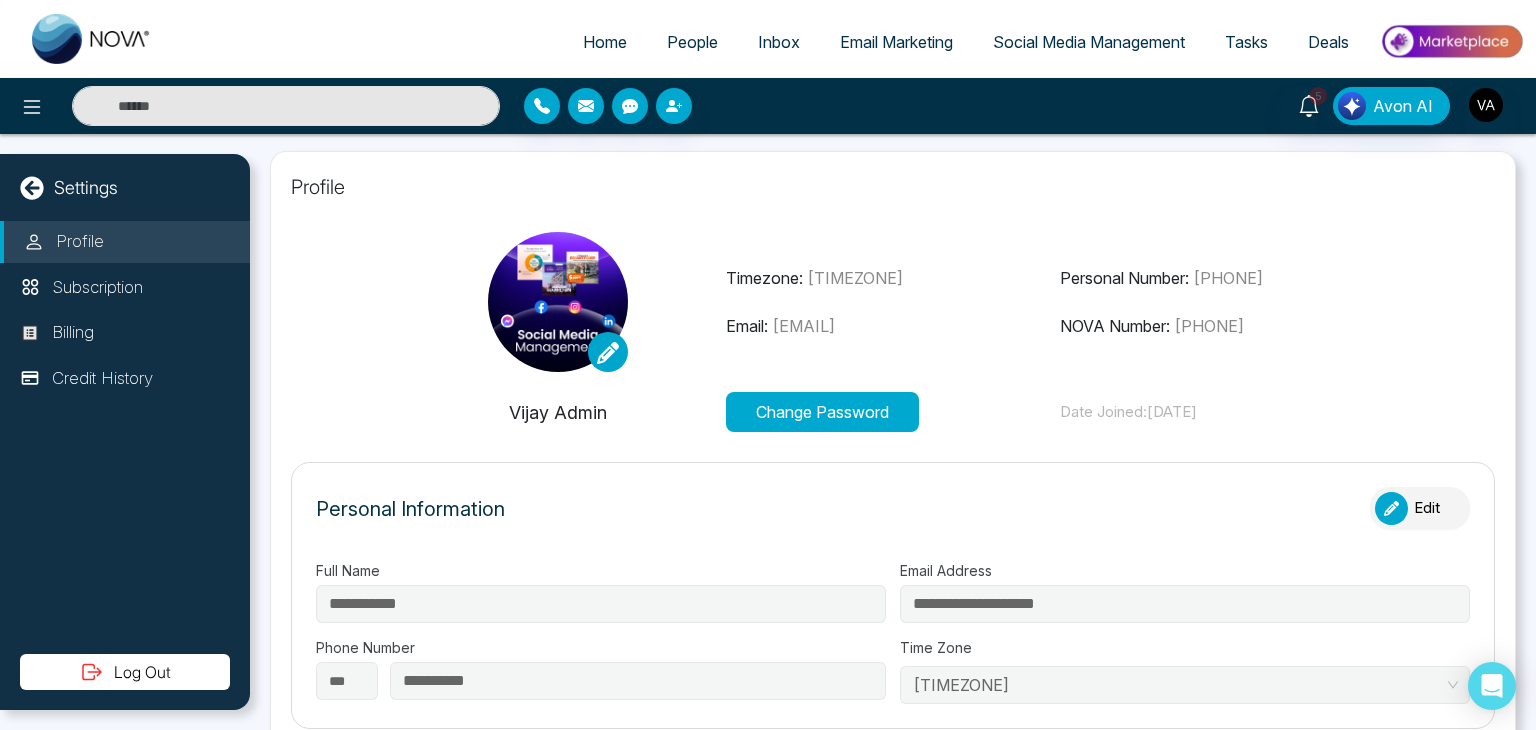 scroll, scrollTop: 0, scrollLeft: 0, axis: both 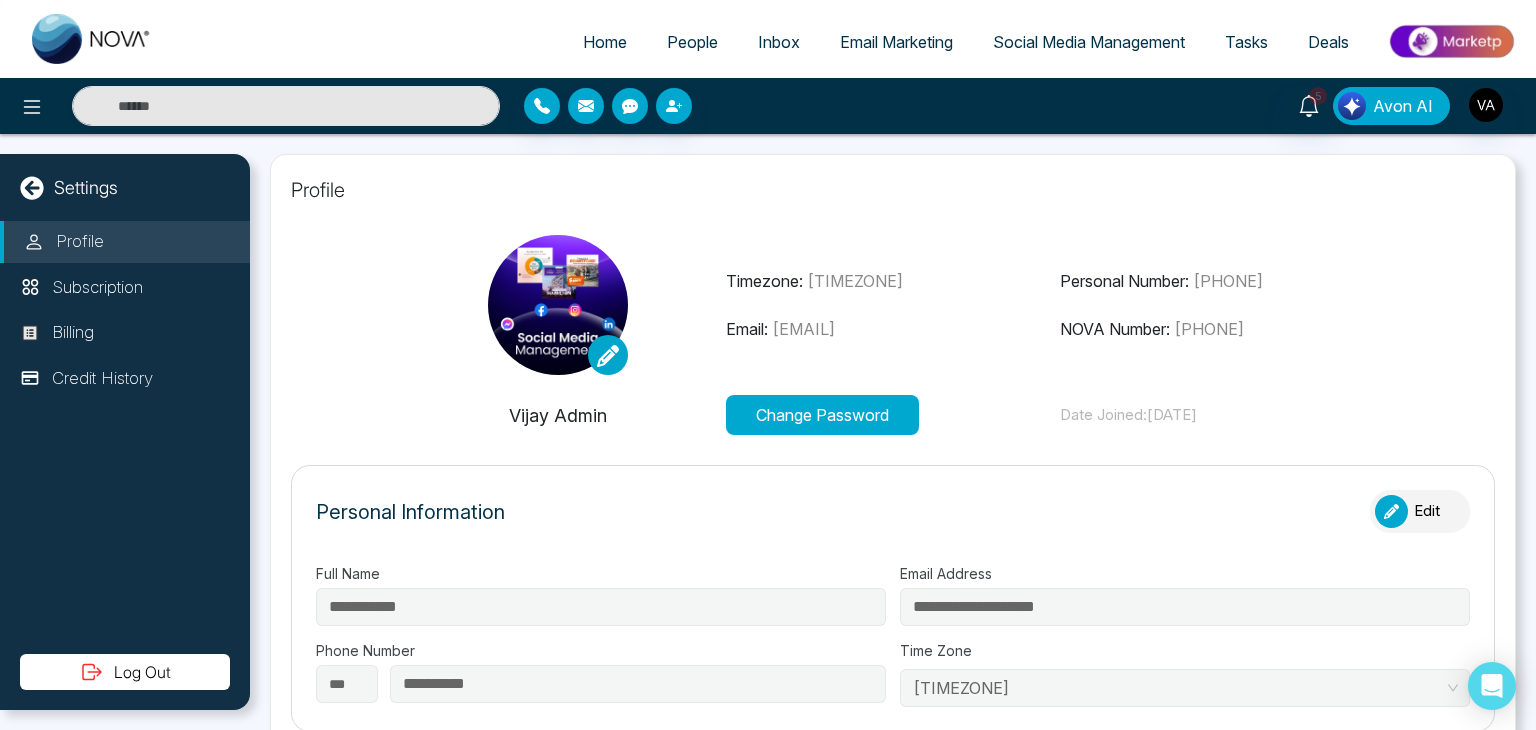 click on "Avon AI" at bounding box center (1391, 106) 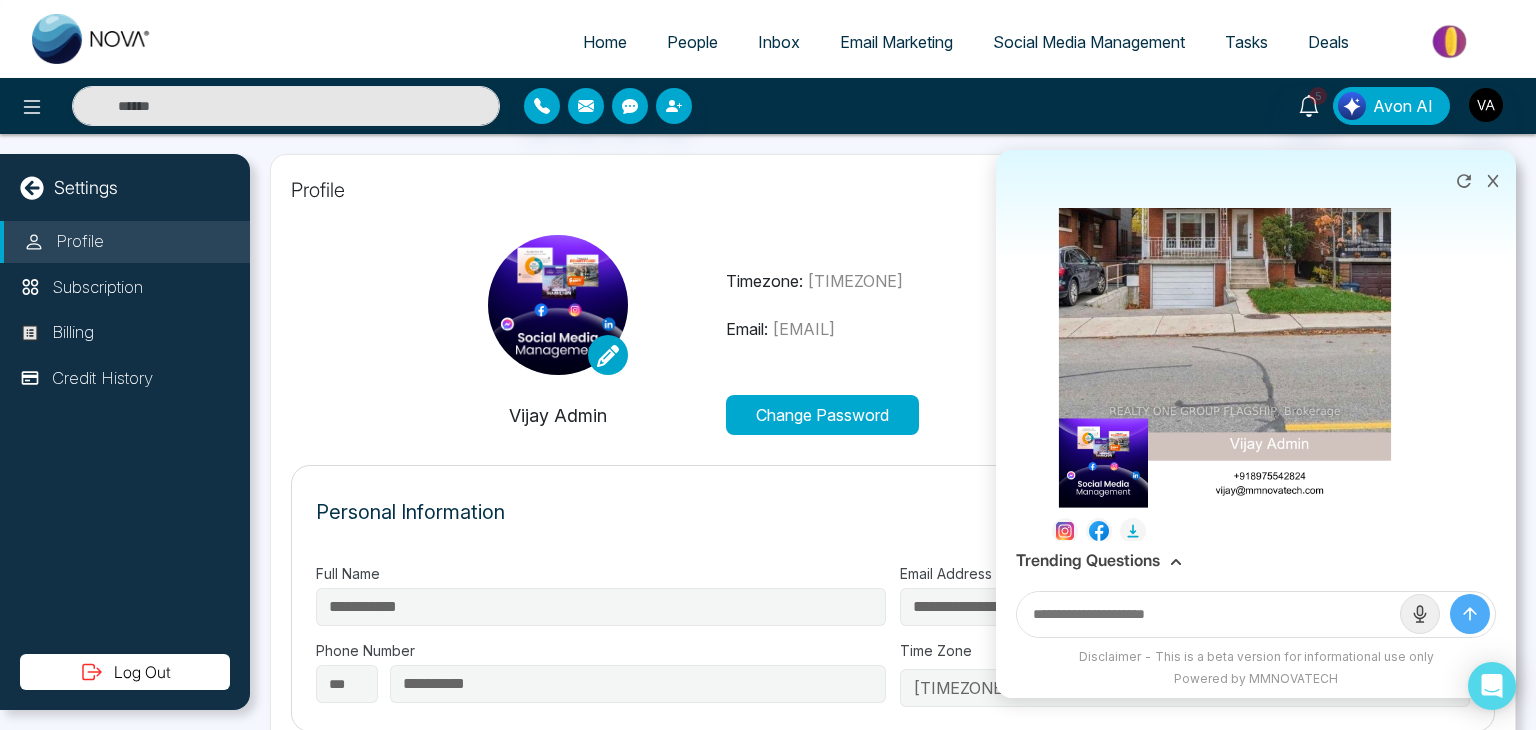 scroll, scrollTop: 551, scrollLeft: 0, axis: vertical 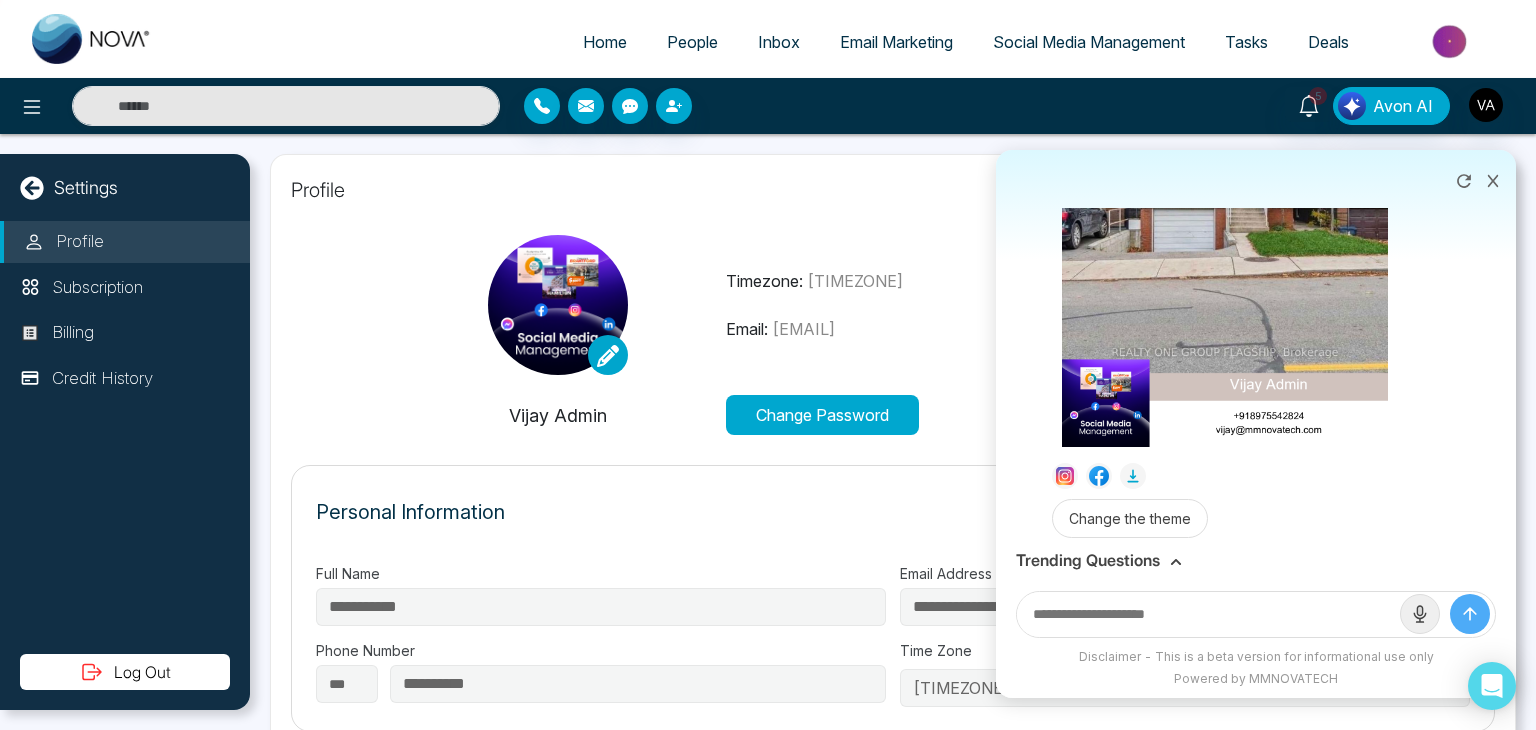click 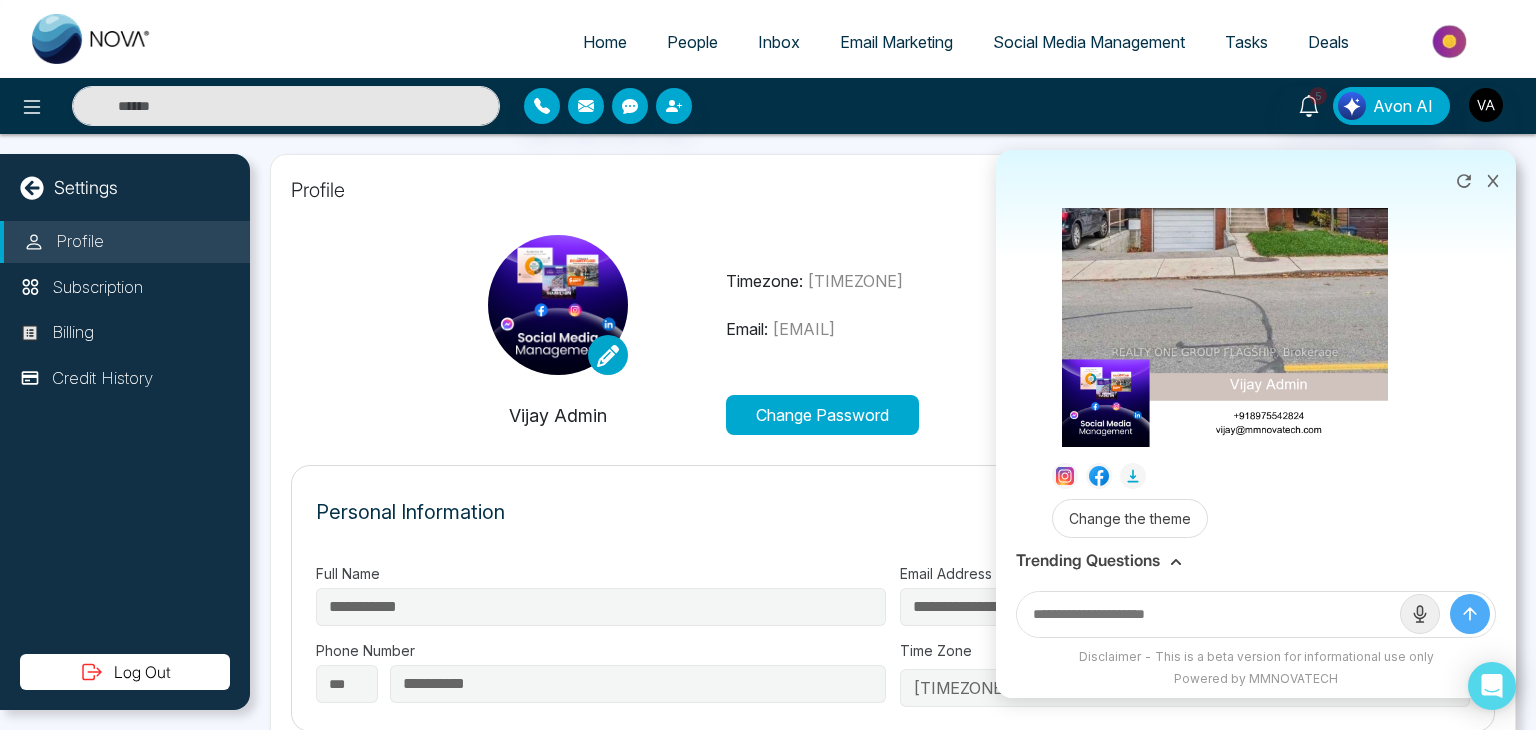 click at bounding box center [0, 0] 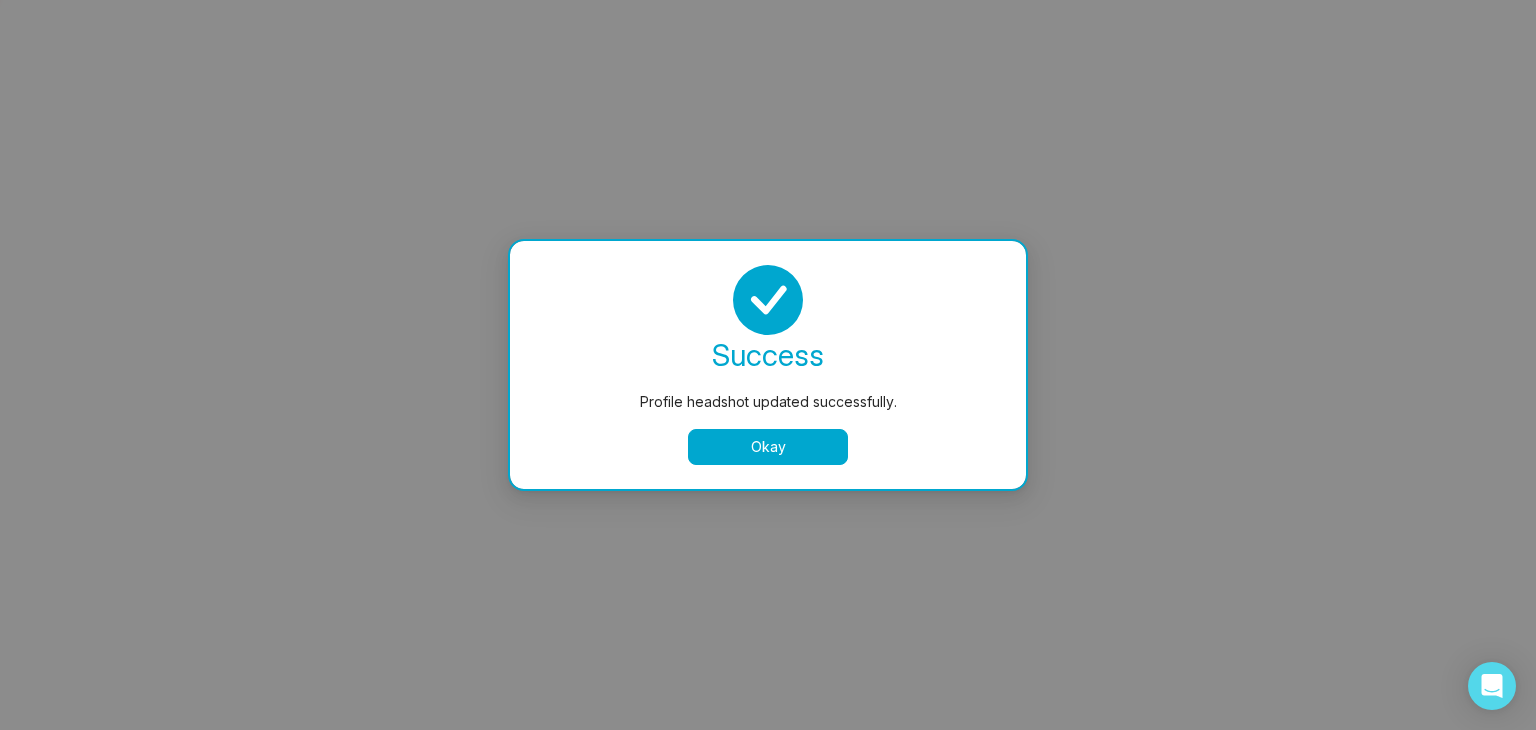 select on "***" 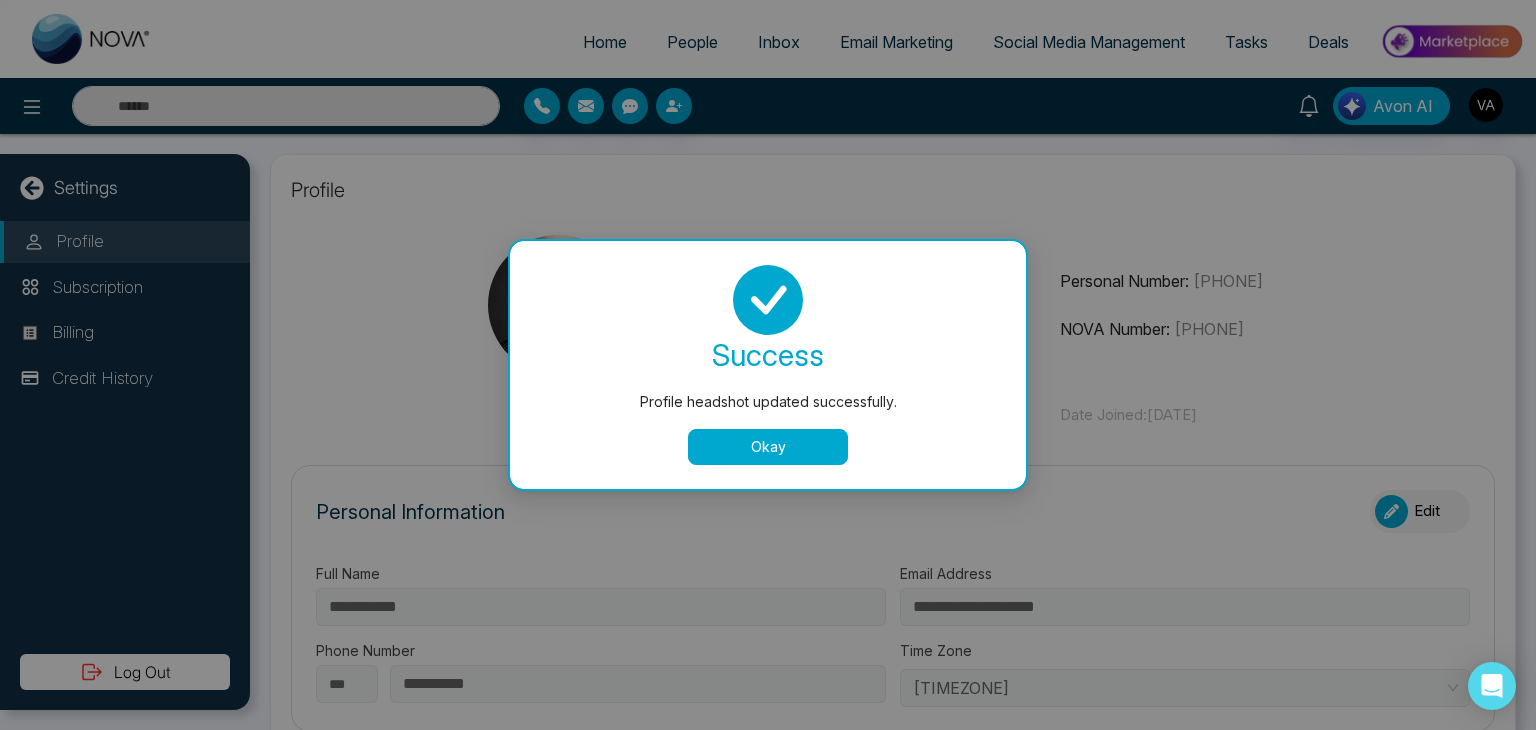 click on "Okay" at bounding box center [768, 447] 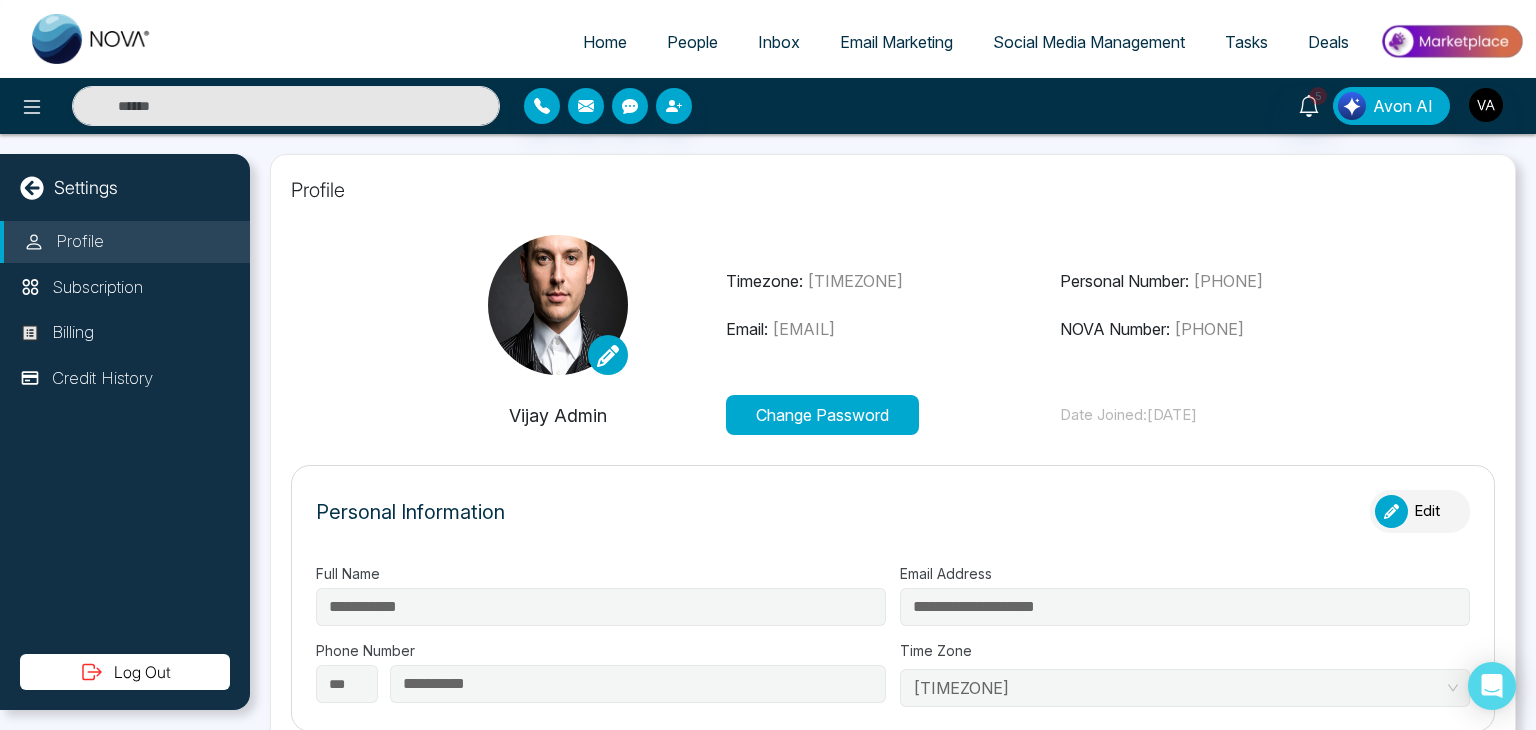 click on "Avon AI" at bounding box center (1403, 106) 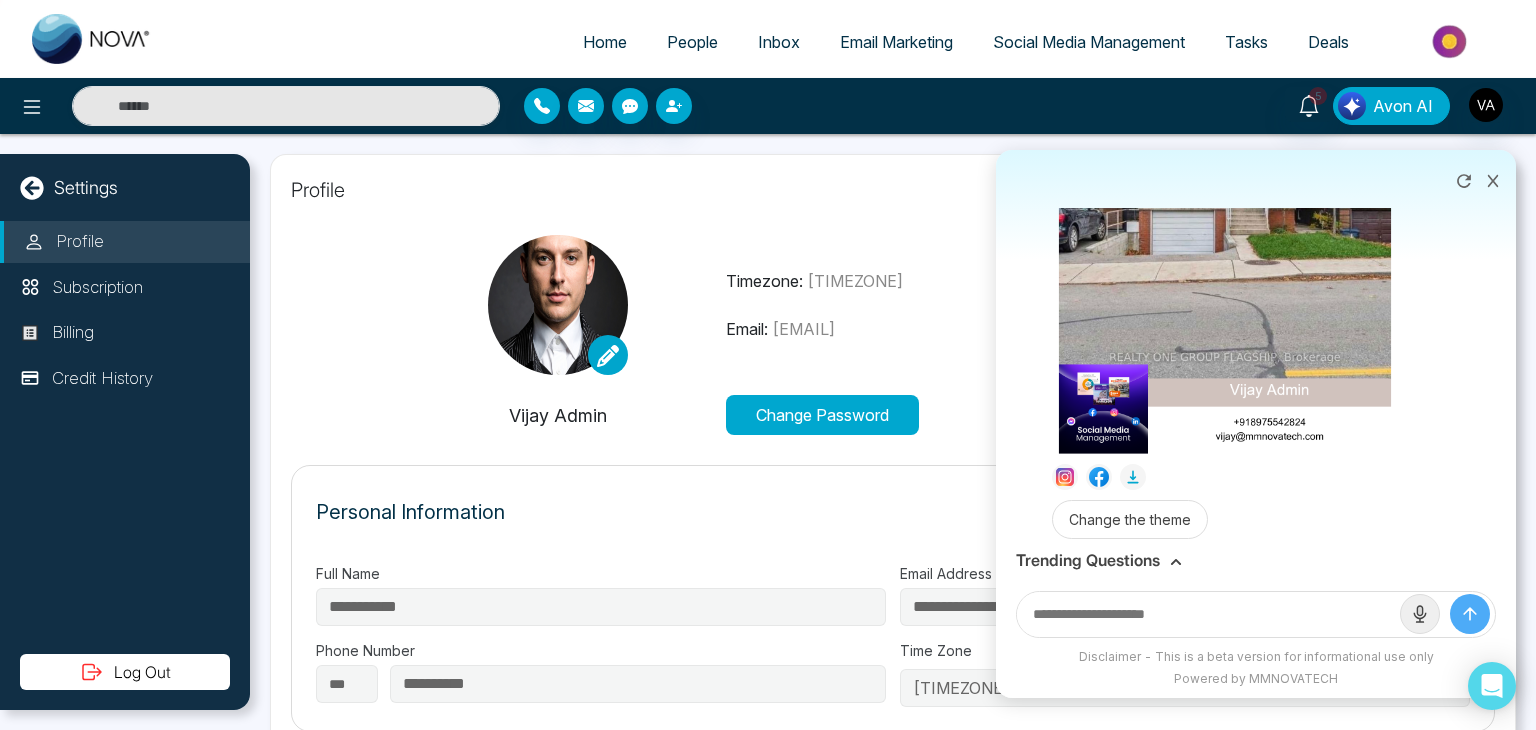 scroll, scrollTop: 551, scrollLeft: 0, axis: vertical 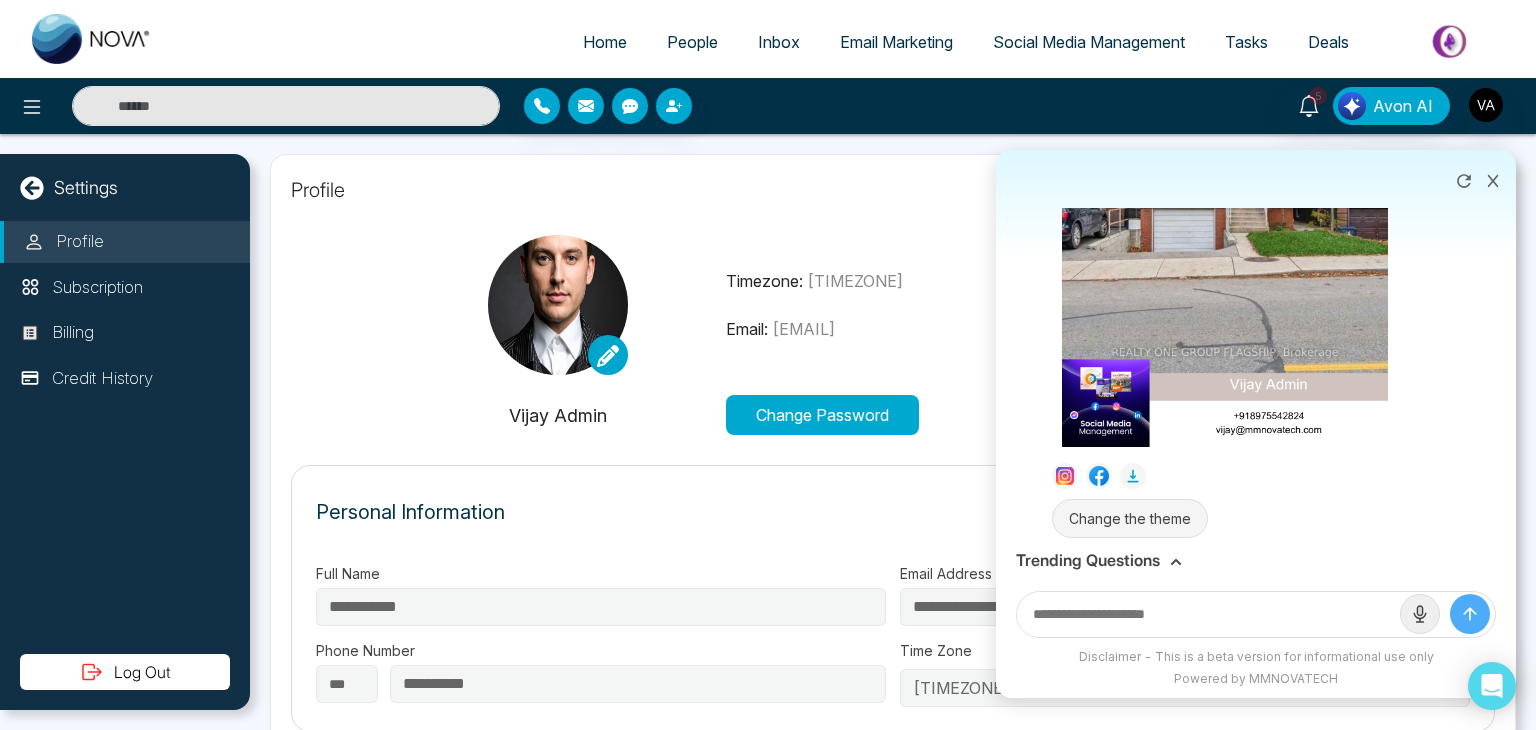 click on "Change the theme" at bounding box center (1130, 518) 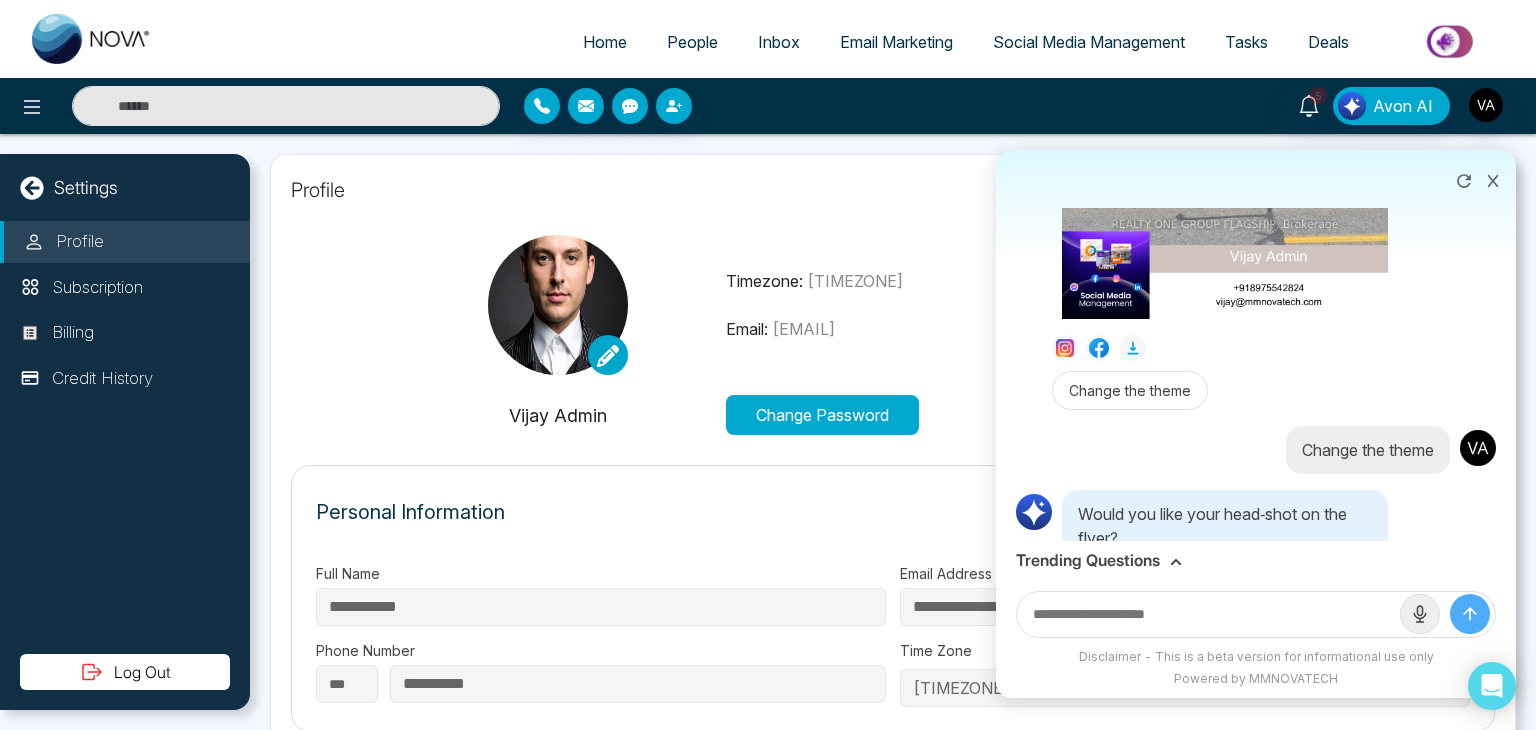 scroll, scrollTop: 752, scrollLeft: 0, axis: vertical 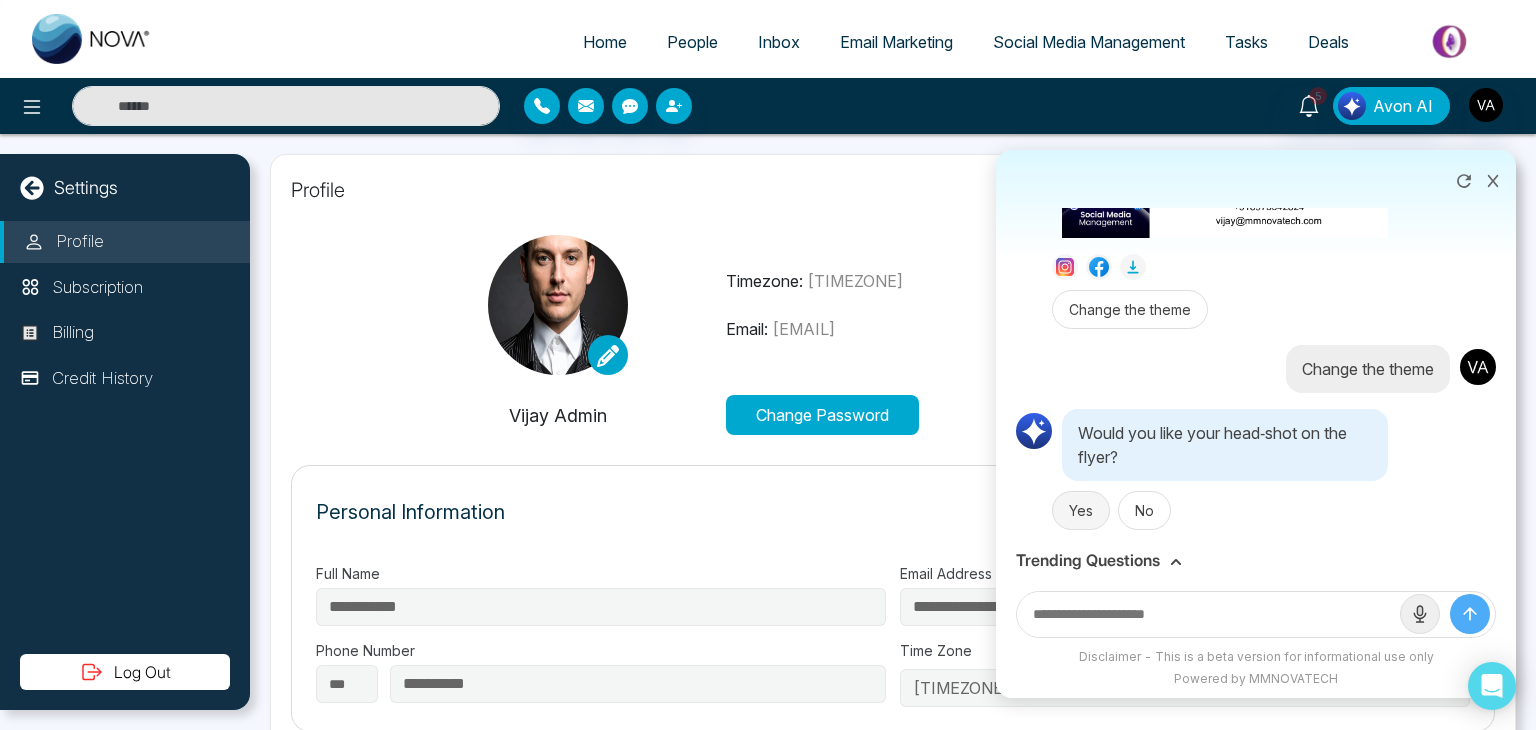 click on "Yes" at bounding box center (1081, 510) 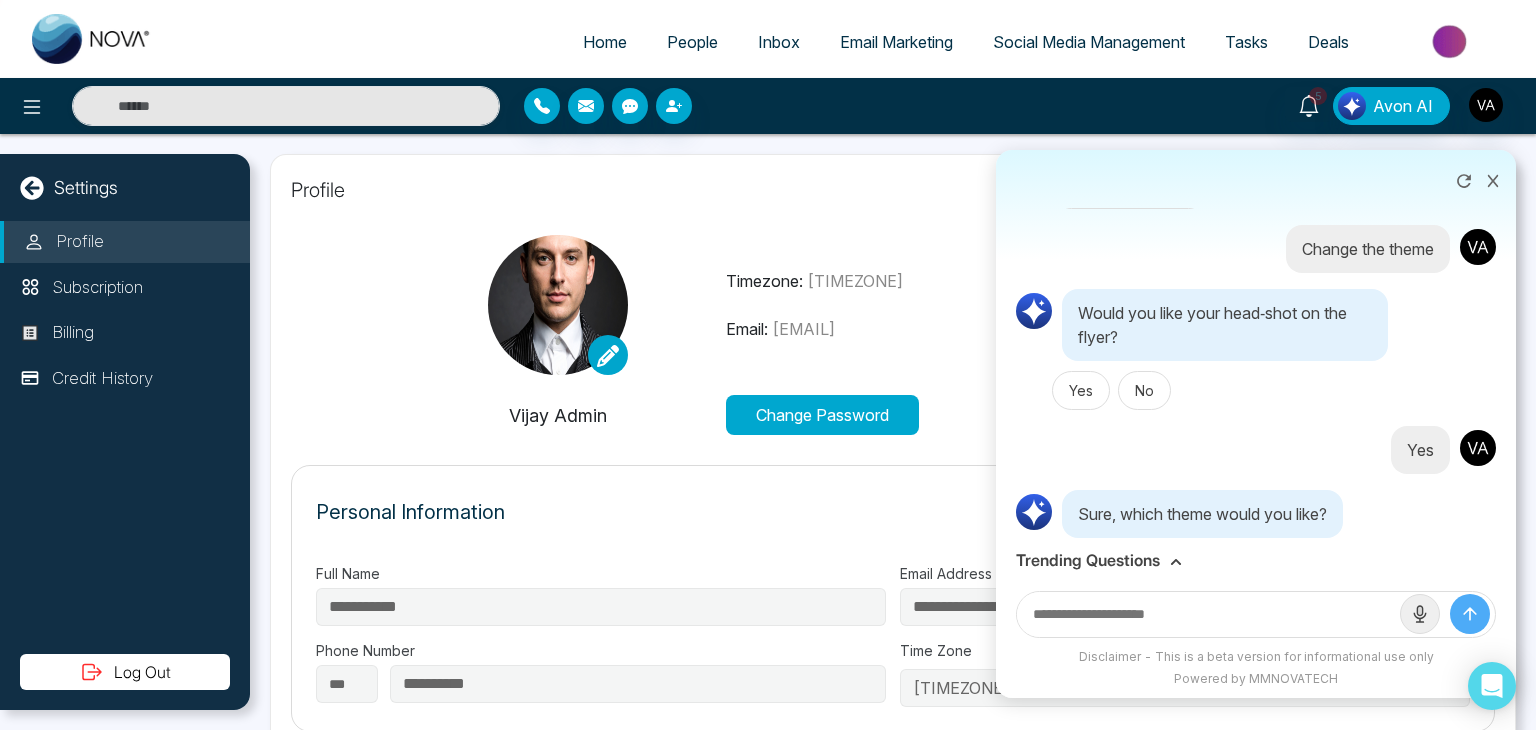 scroll, scrollTop: 928, scrollLeft: 0, axis: vertical 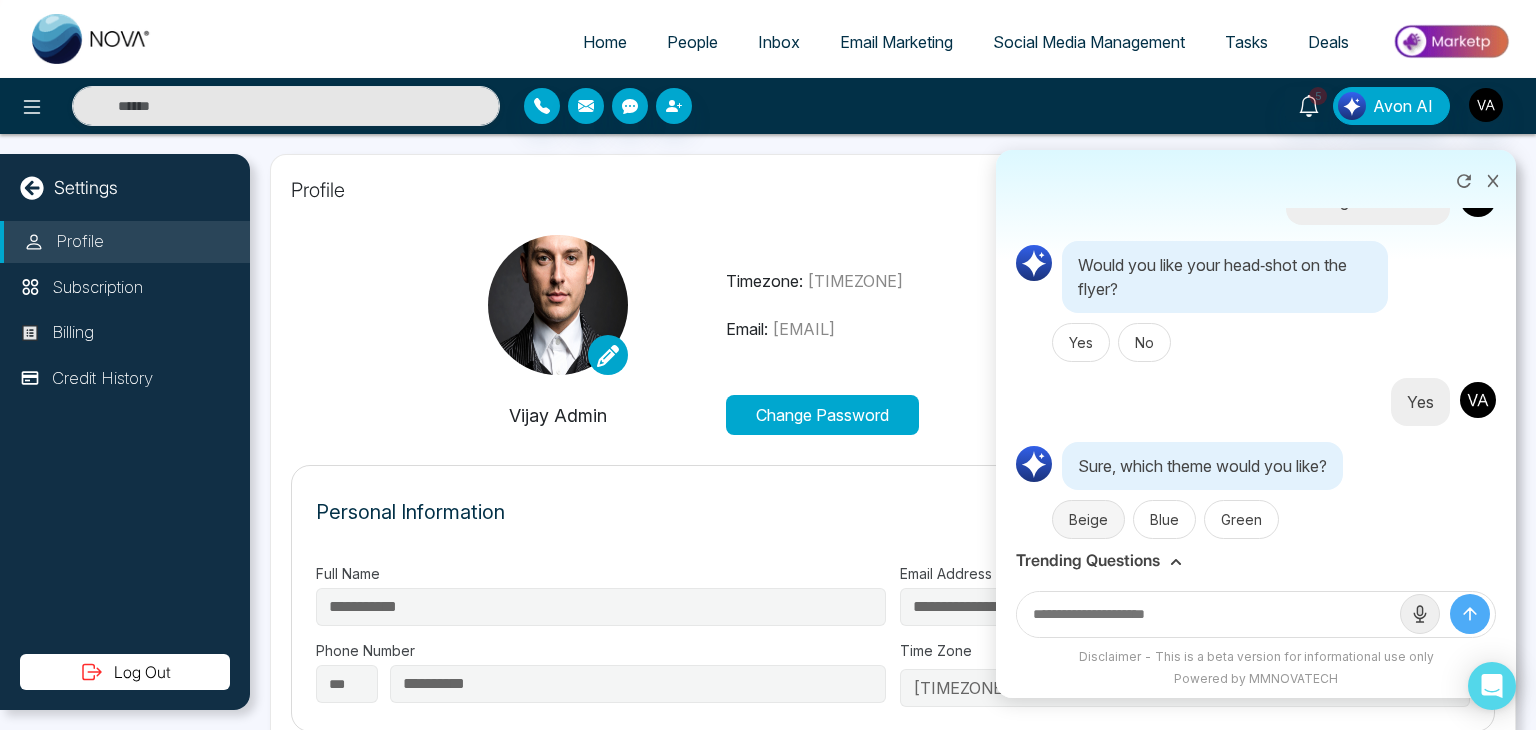 click on "Beige" at bounding box center (1088, 519) 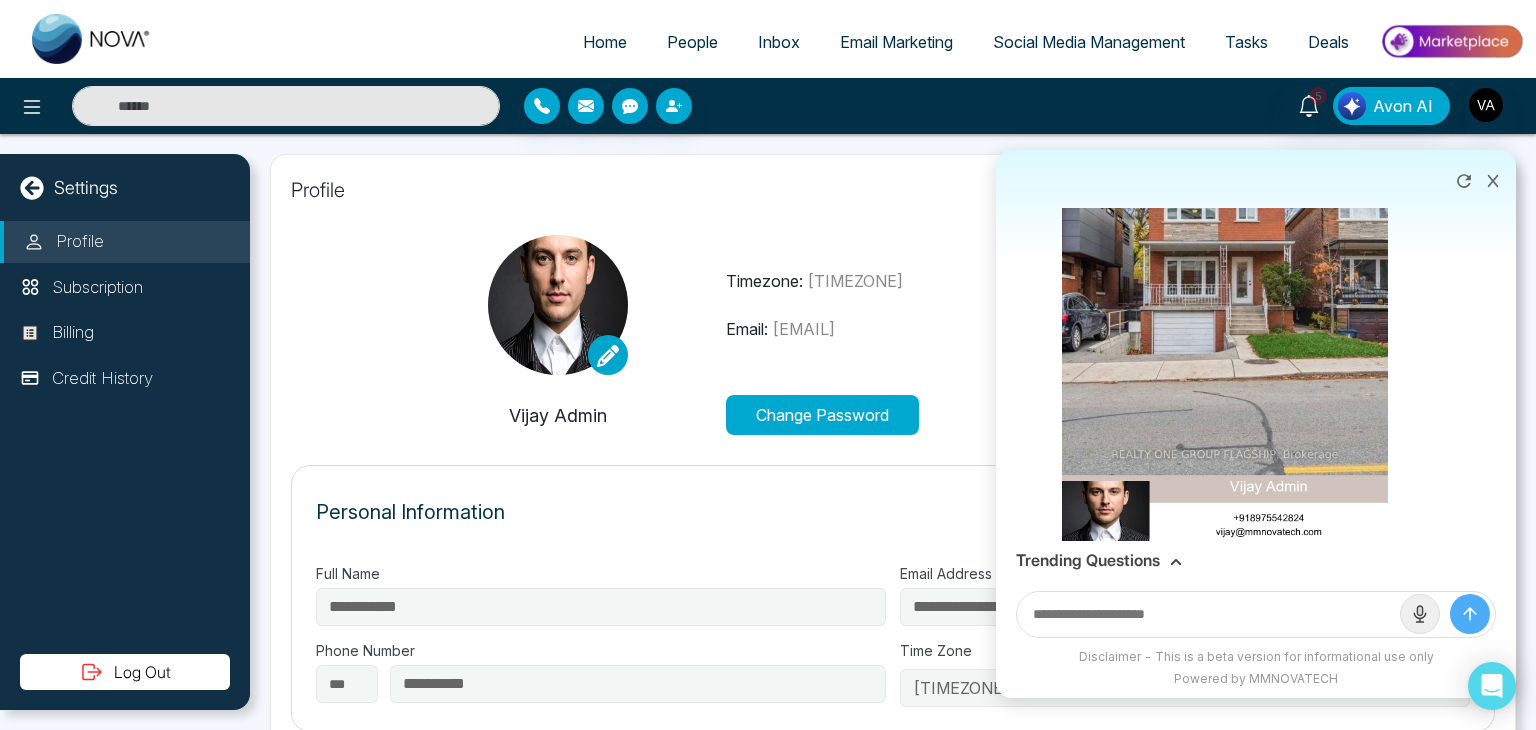scroll, scrollTop: 1755, scrollLeft: 0, axis: vertical 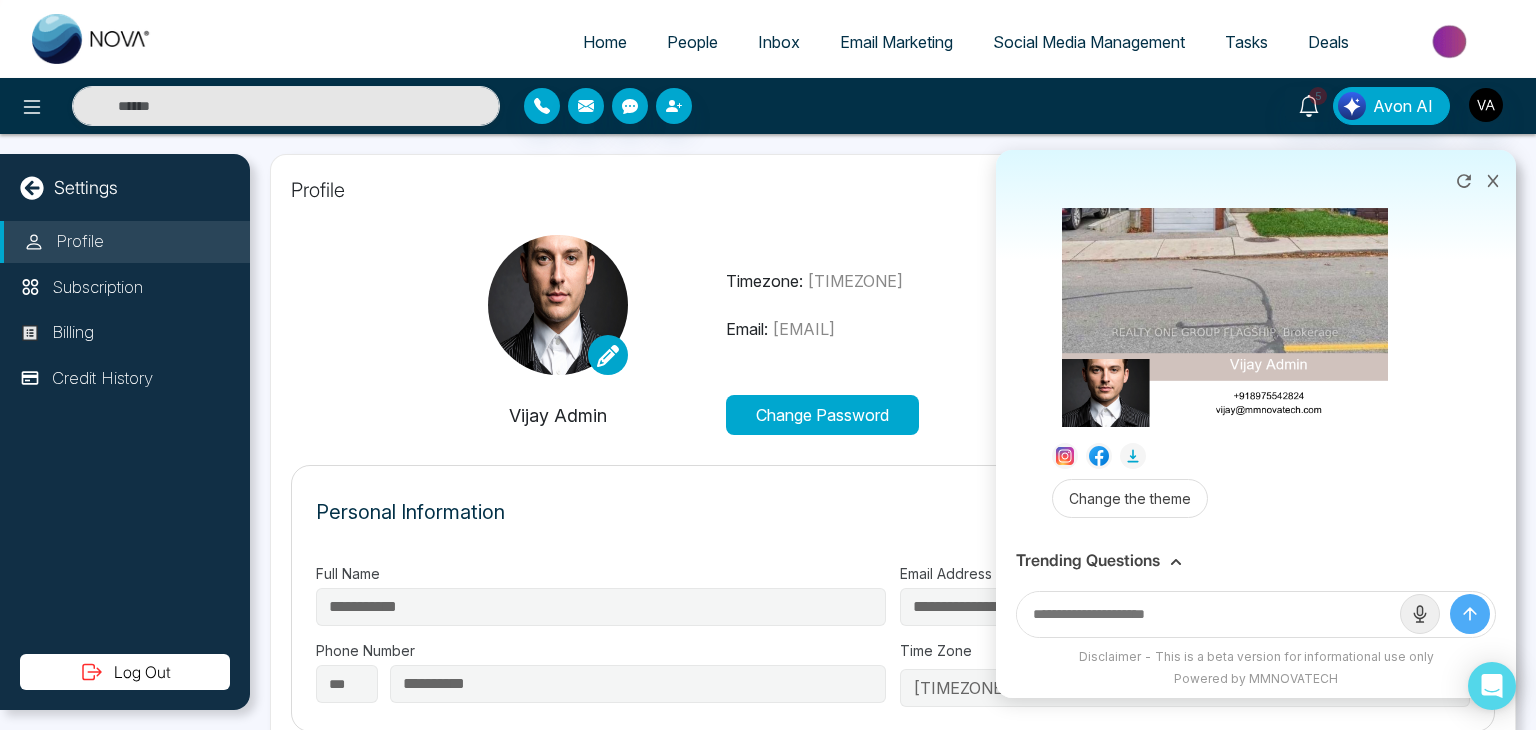 click 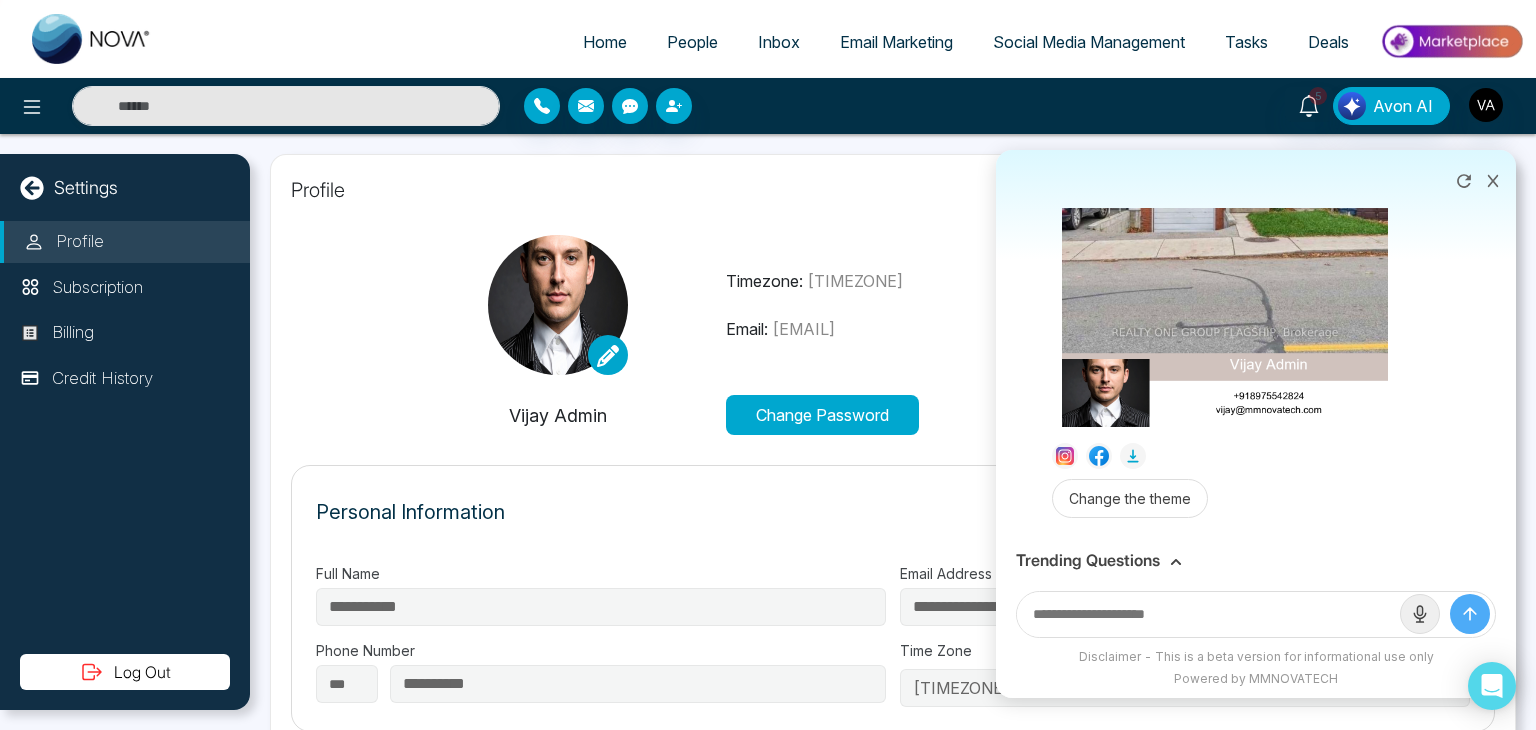 click 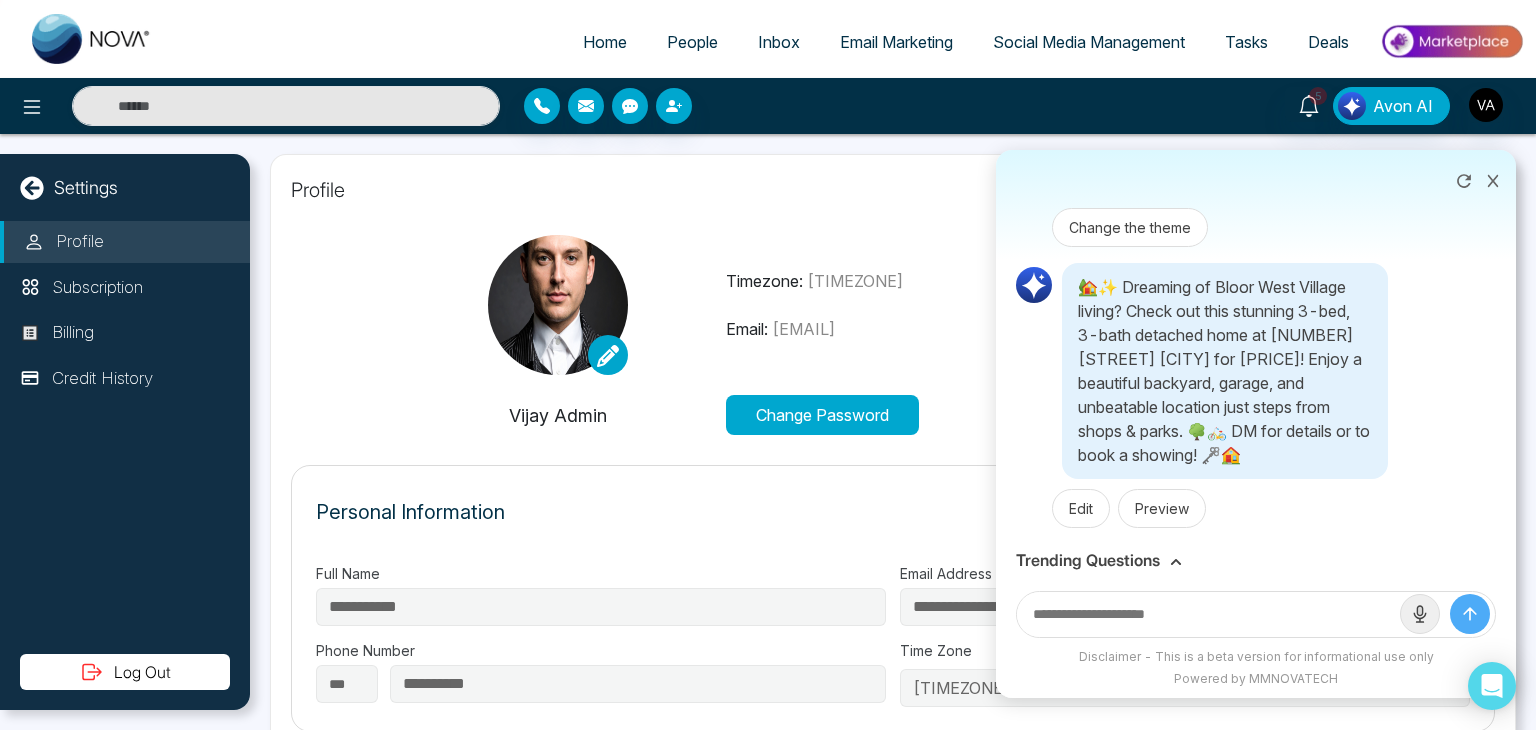scroll, scrollTop: 2035, scrollLeft: 0, axis: vertical 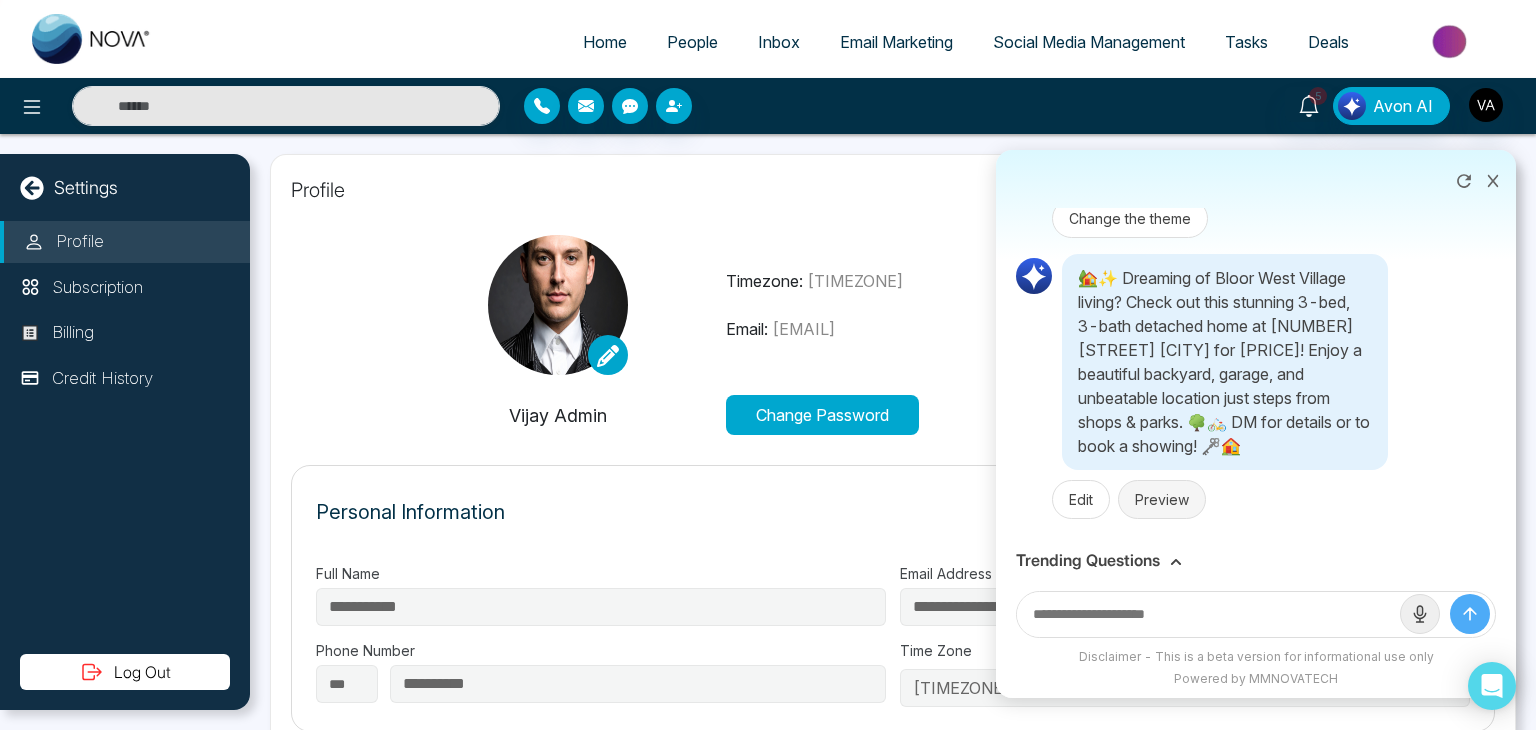 click on "Preview" at bounding box center (1162, 499) 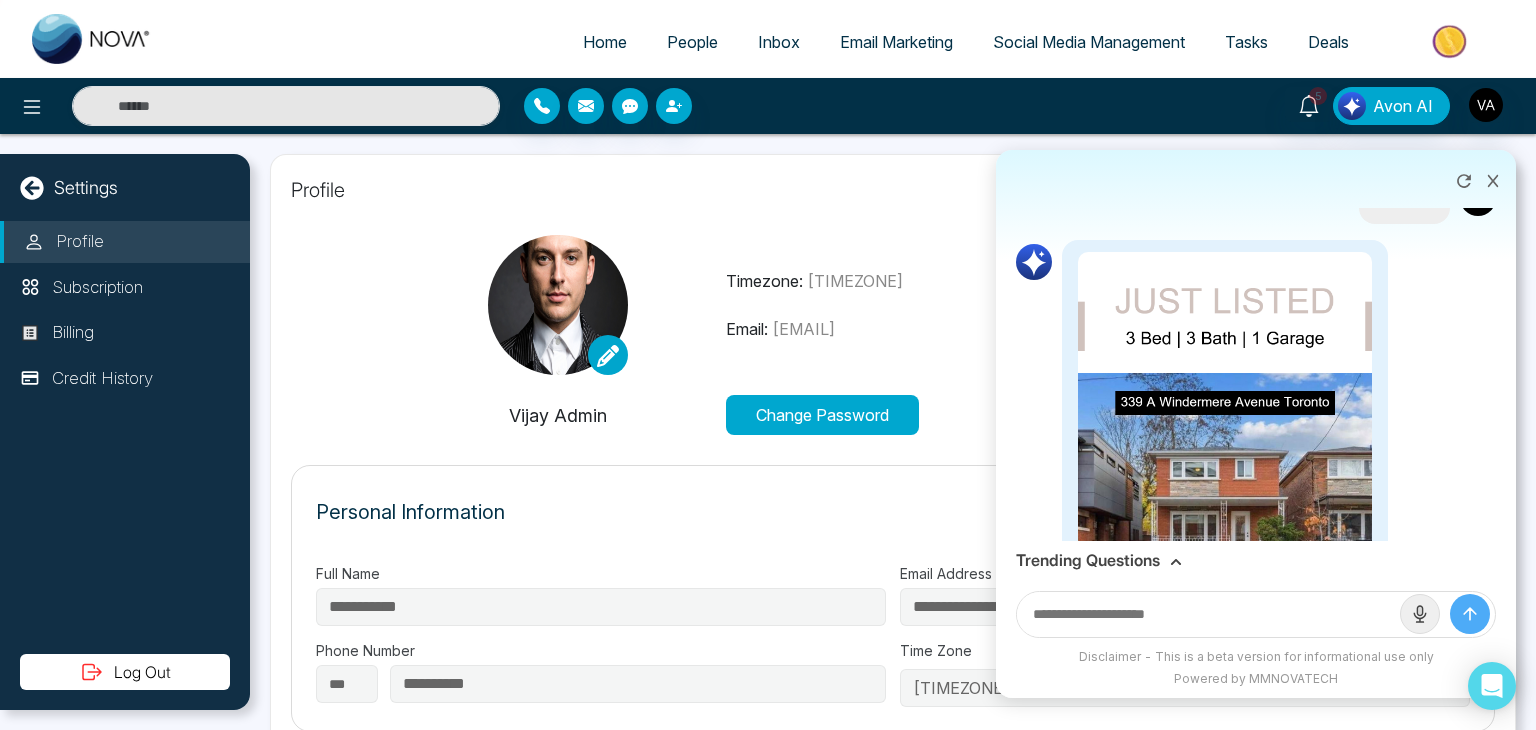 scroll, scrollTop: 2395, scrollLeft: 0, axis: vertical 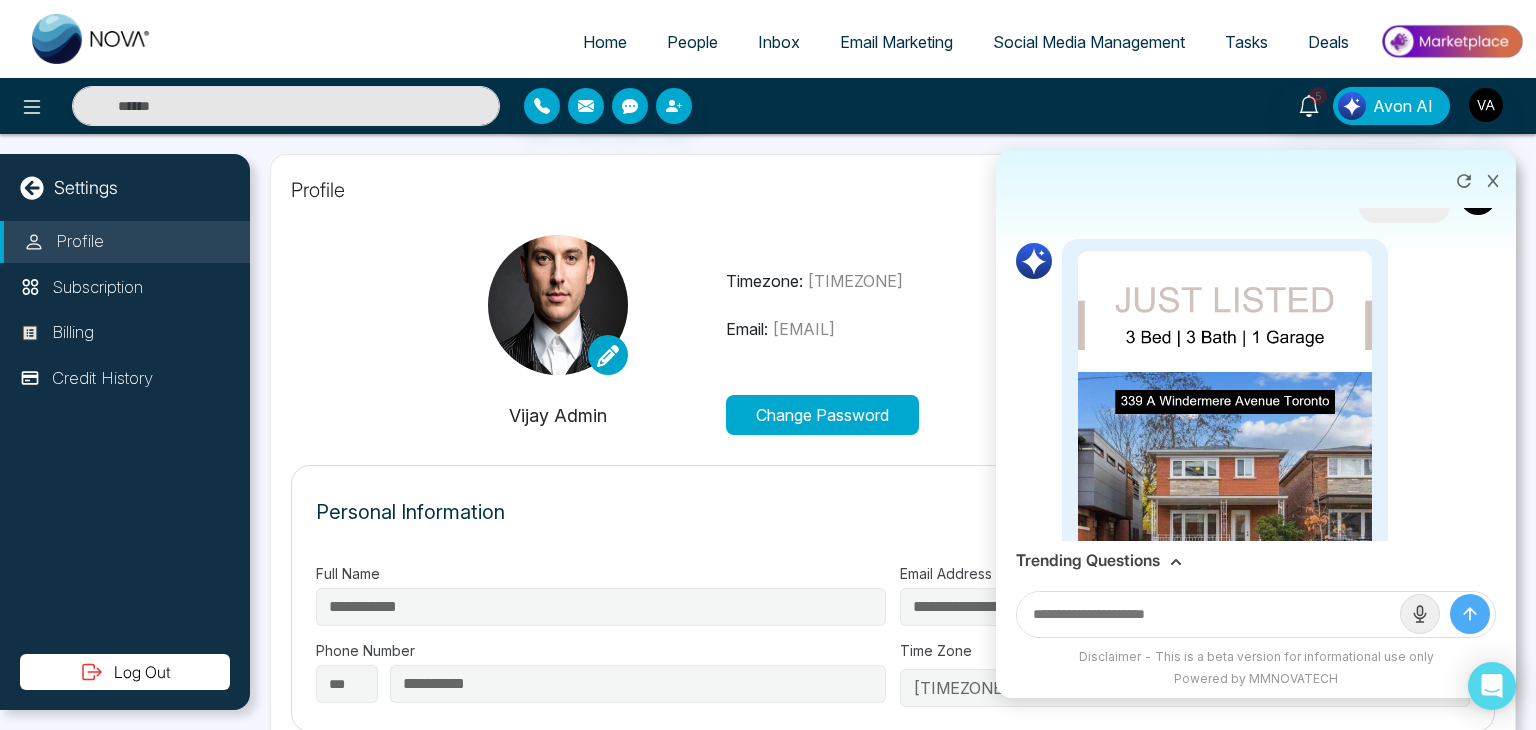 click on "Post Now" at bounding box center (1100, 1017) 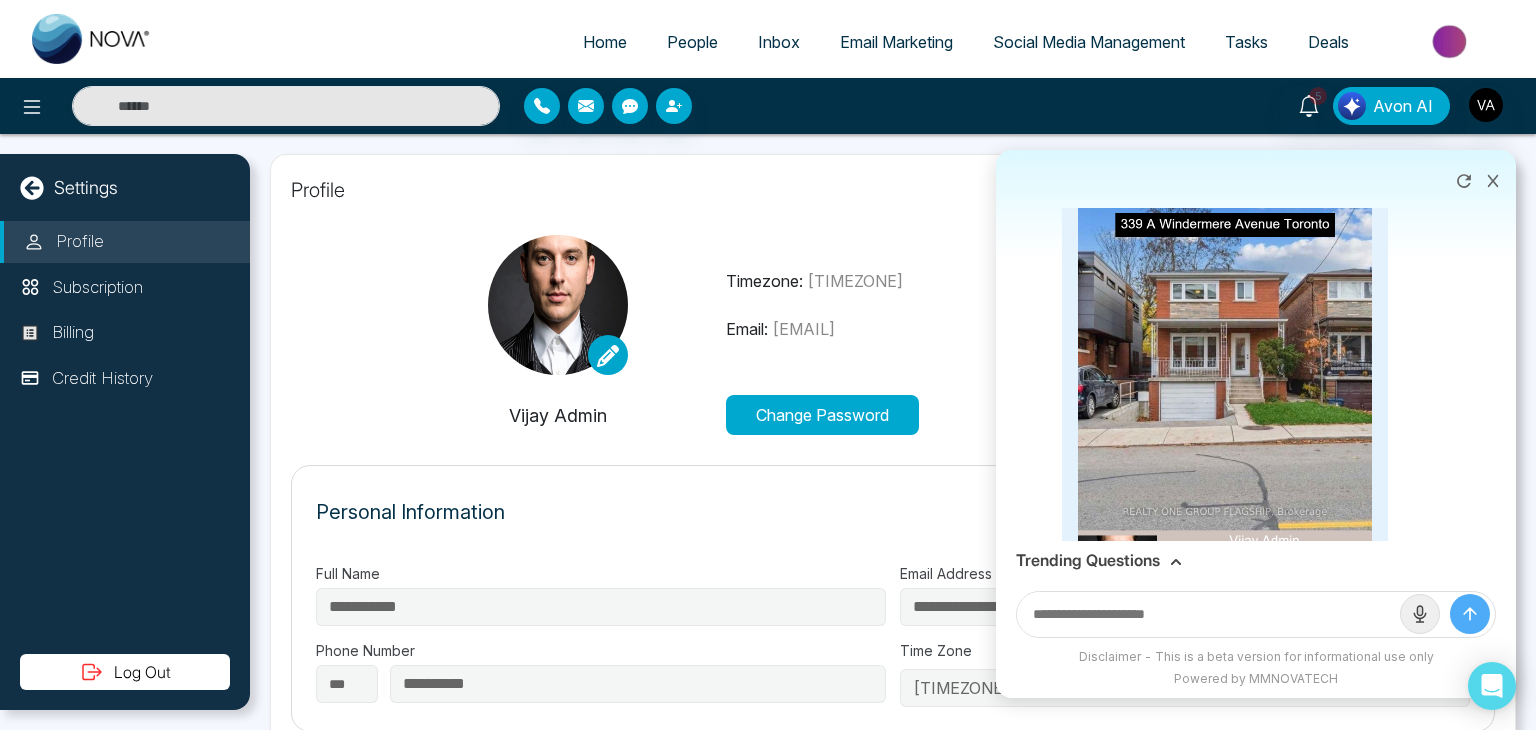 scroll, scrollTop: 2620, scrollLeft: 0, axis: vertical 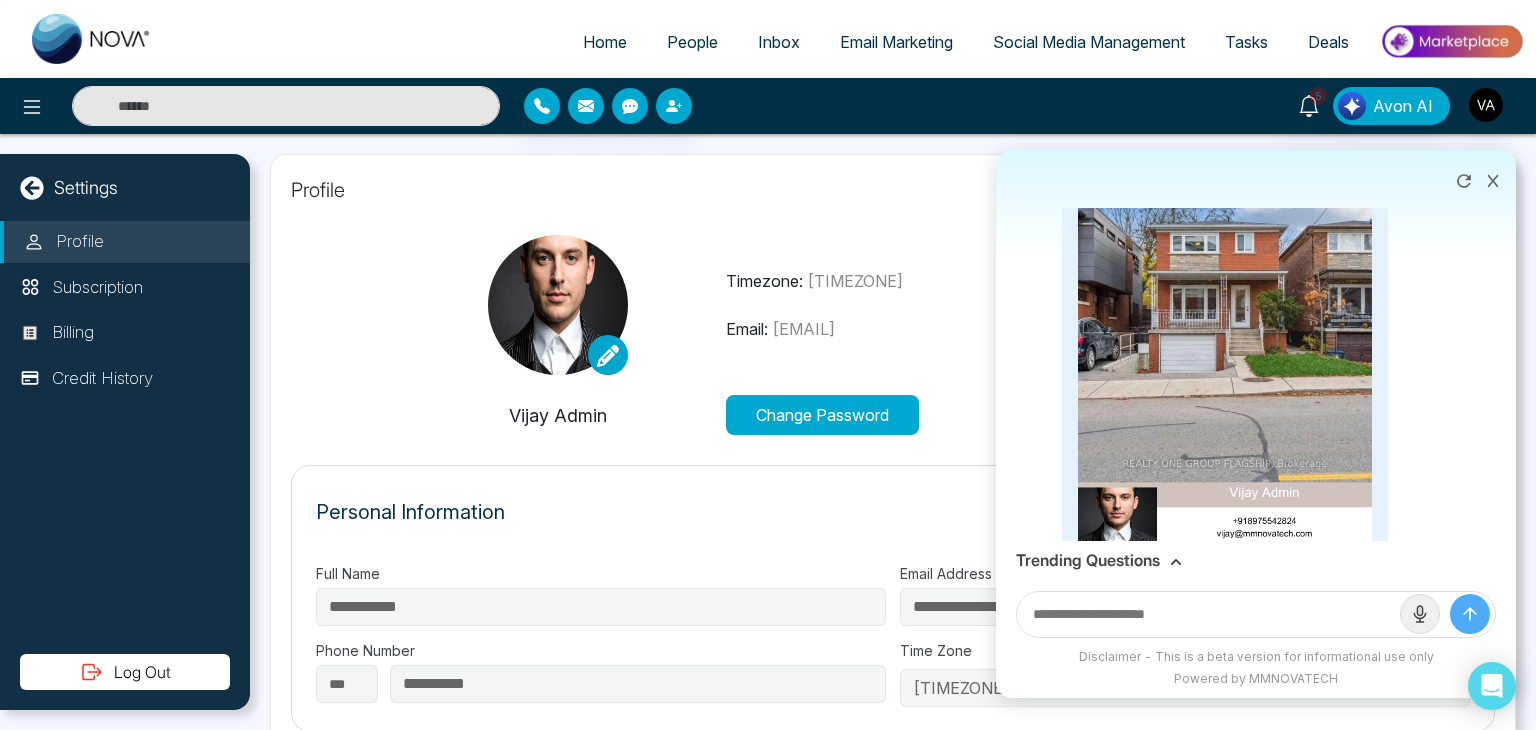 click on "Post Now" at bounding box center [1126, 997] 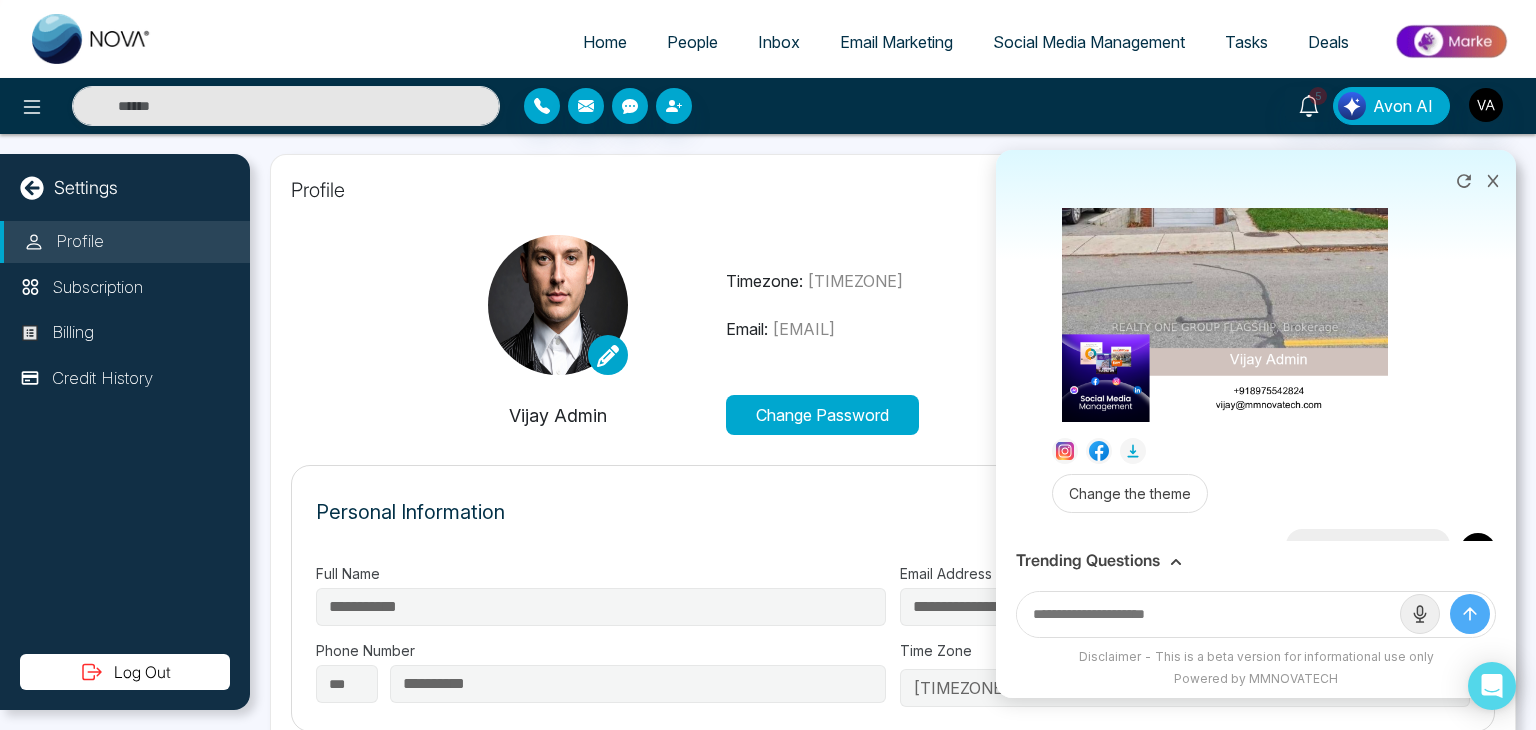 scroll, scrollTop: 0, scrollLeft: 0, axis: both 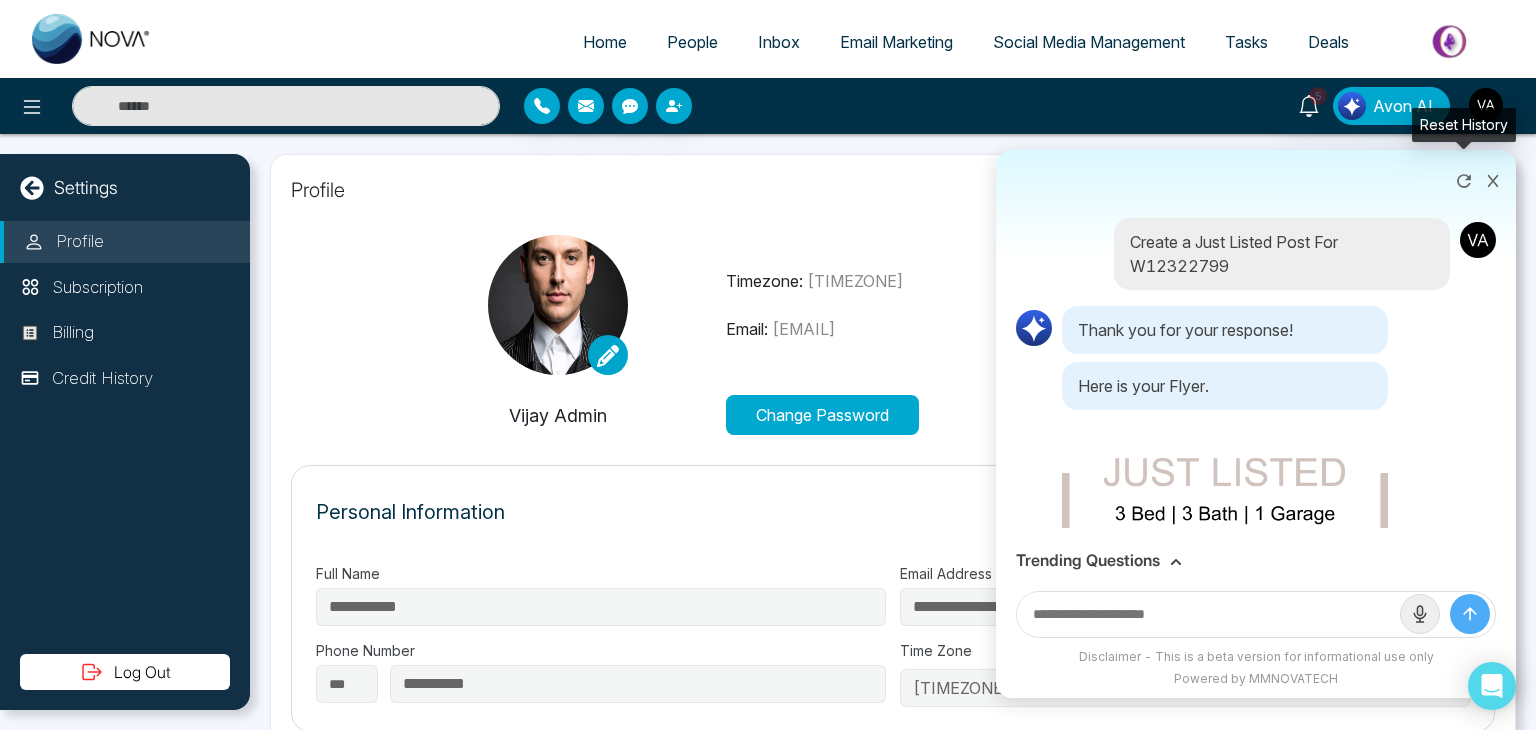 click 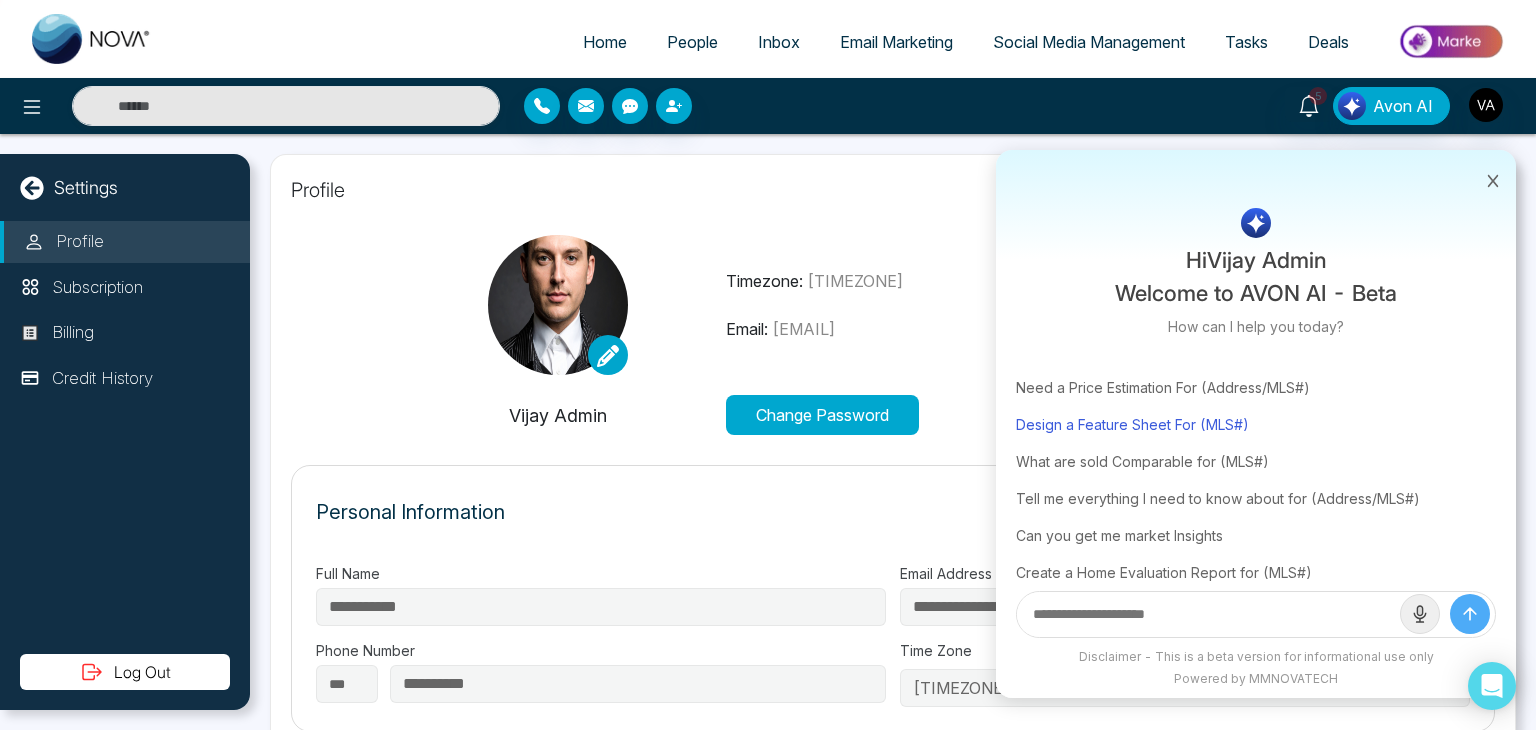 scroll, scrollTop: 0, scrollLeft: 0, axis: both 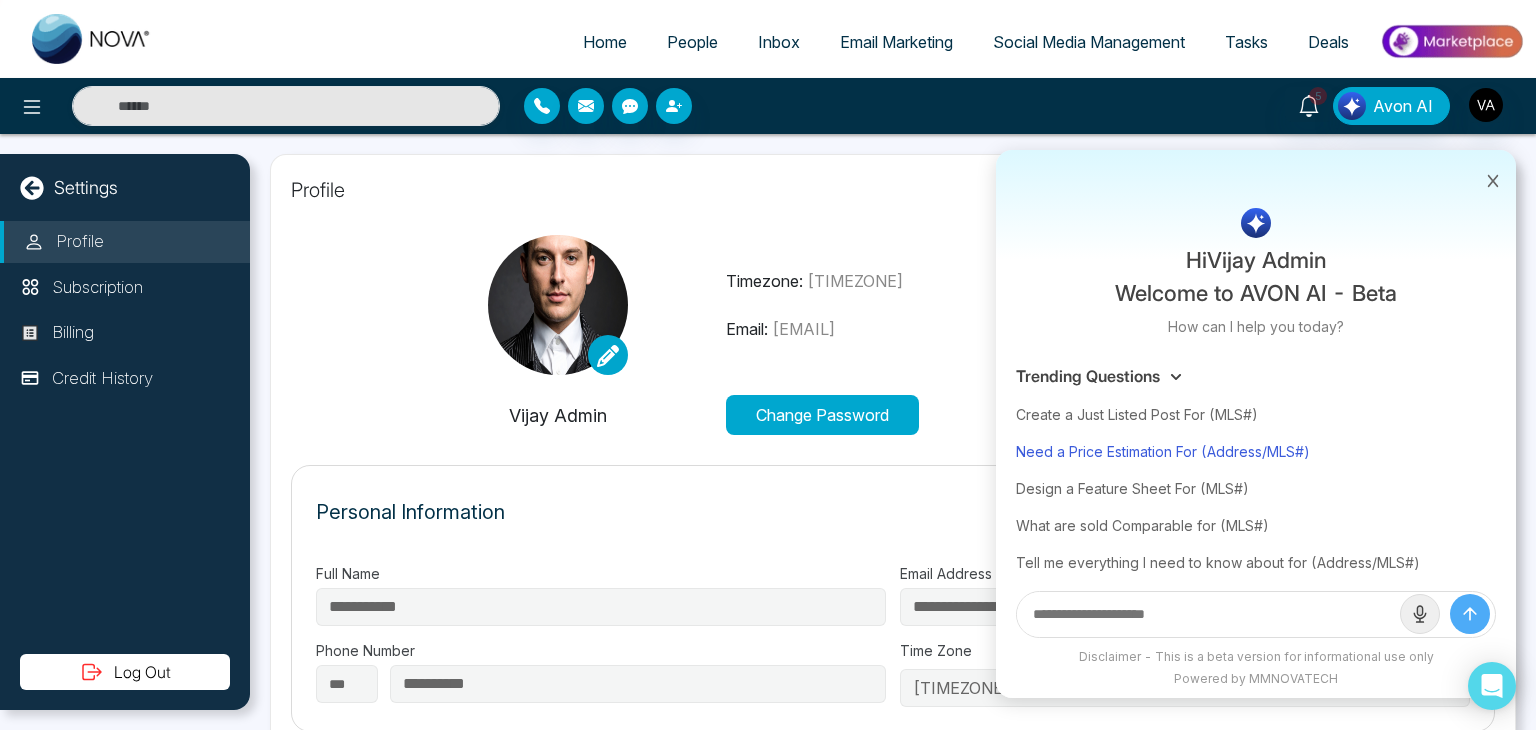 click on "Need a Price Estimation For (Address/MLS#)" at bounding box center (1256, 451) 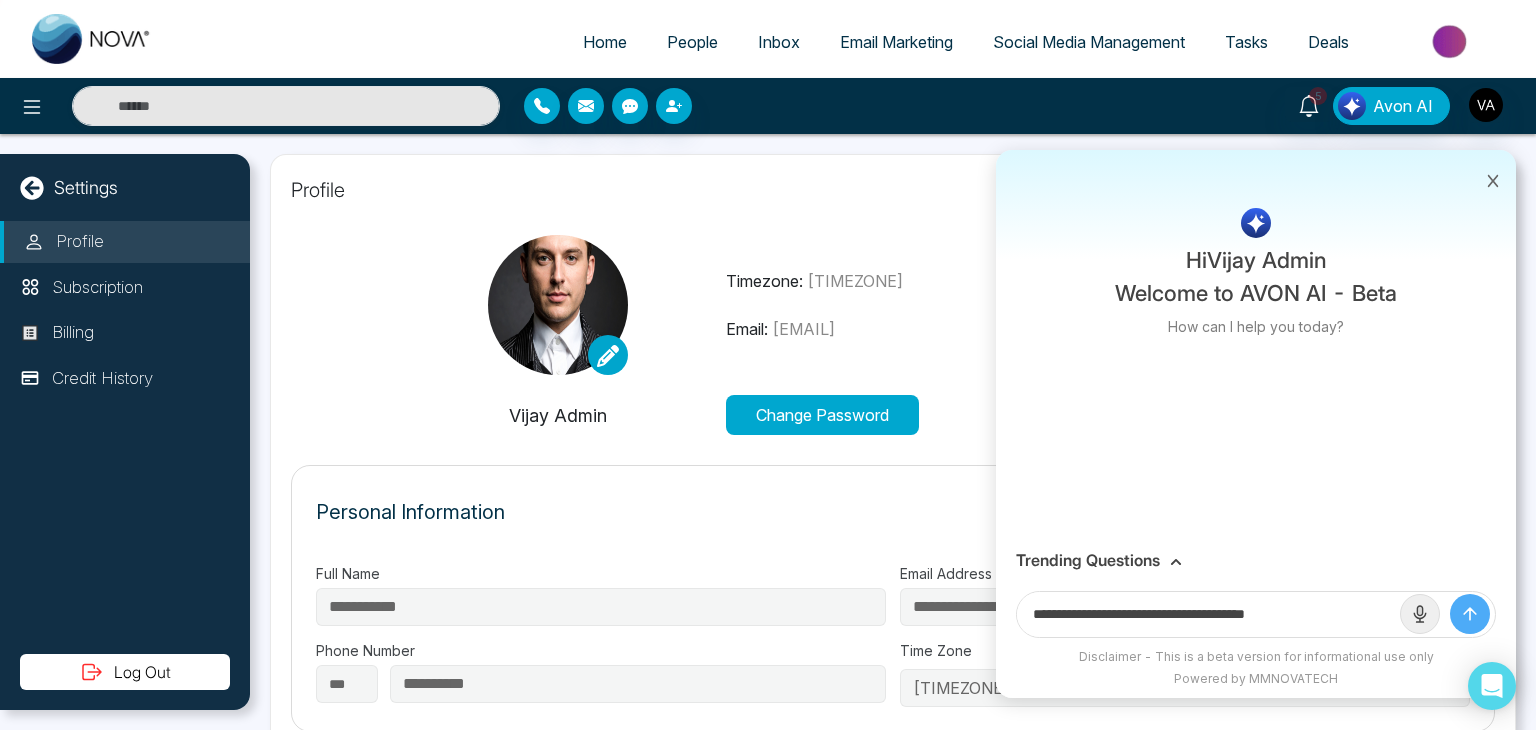 drag, startPoint x: 1220, startPoint y: 615, endPoint x: 1368, endPoint y: 606, distance: 148.27339 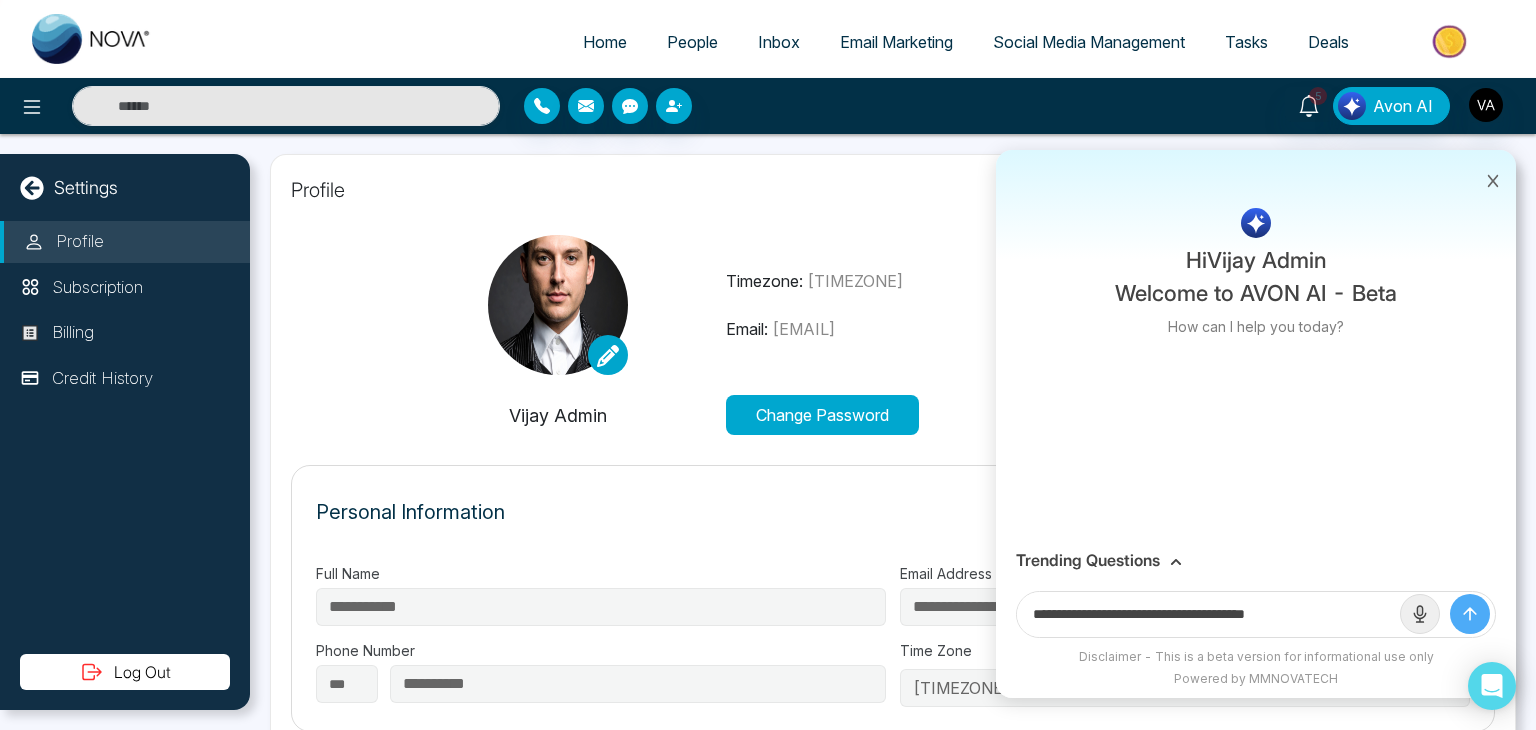 click on "**********" at bounding box center [1208, 614] 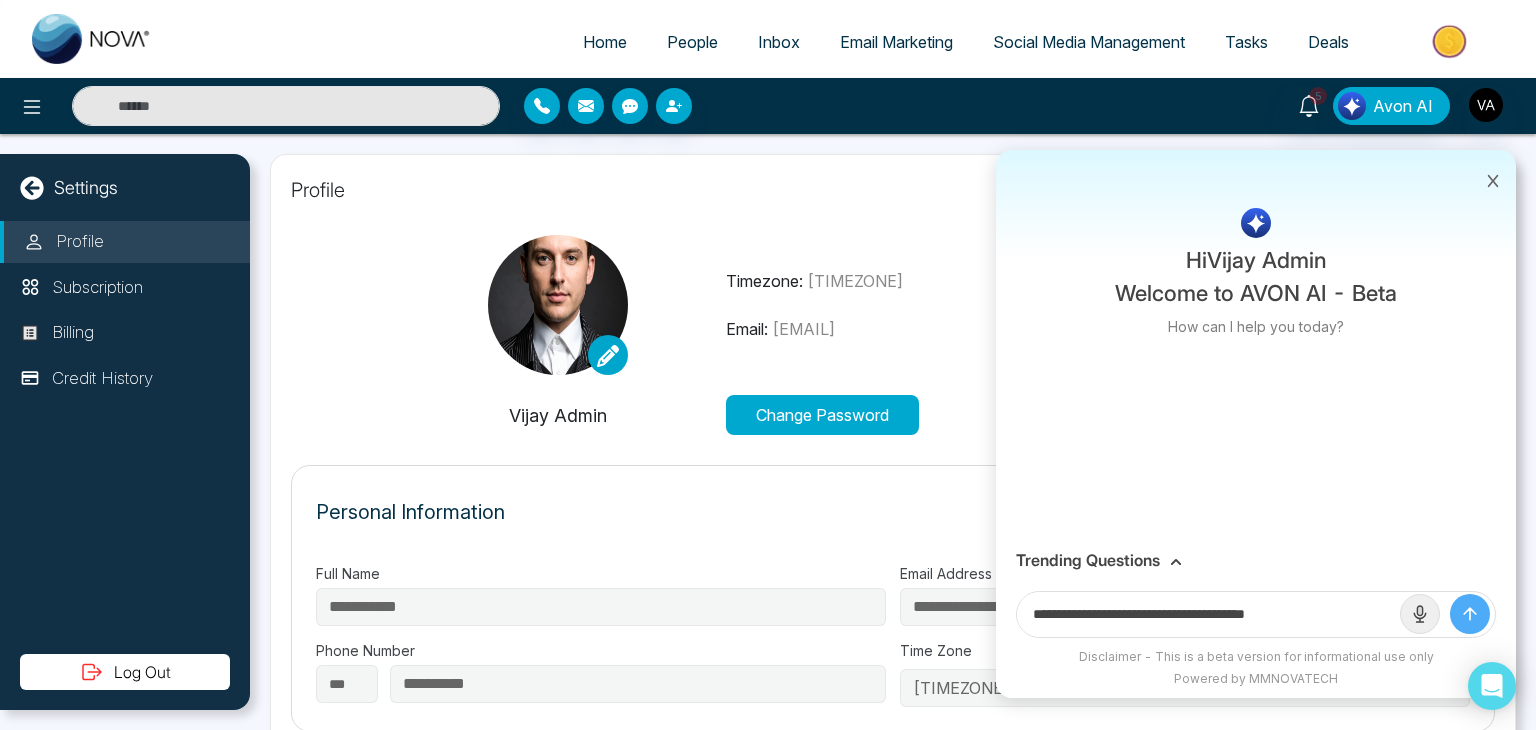paste 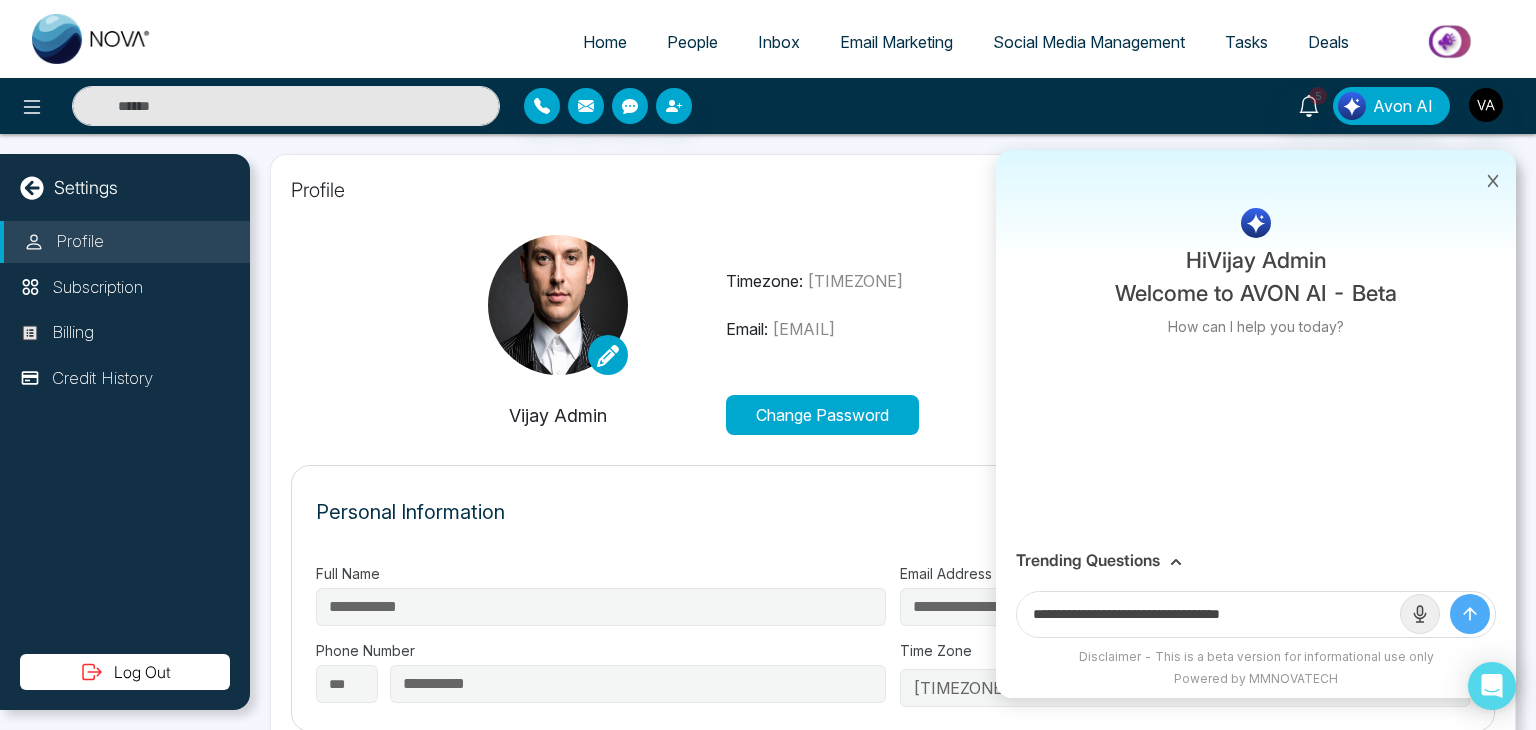 type on "**********" 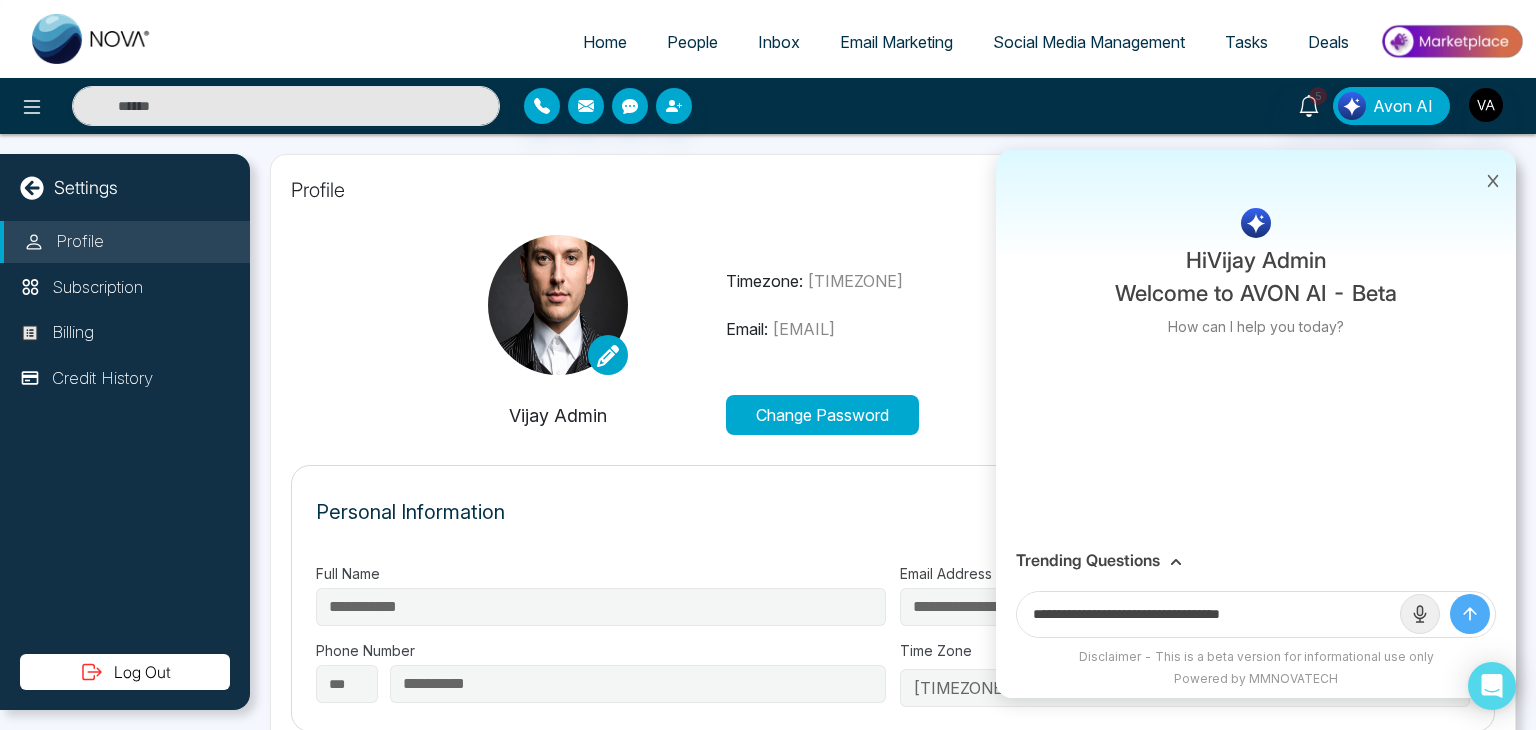click 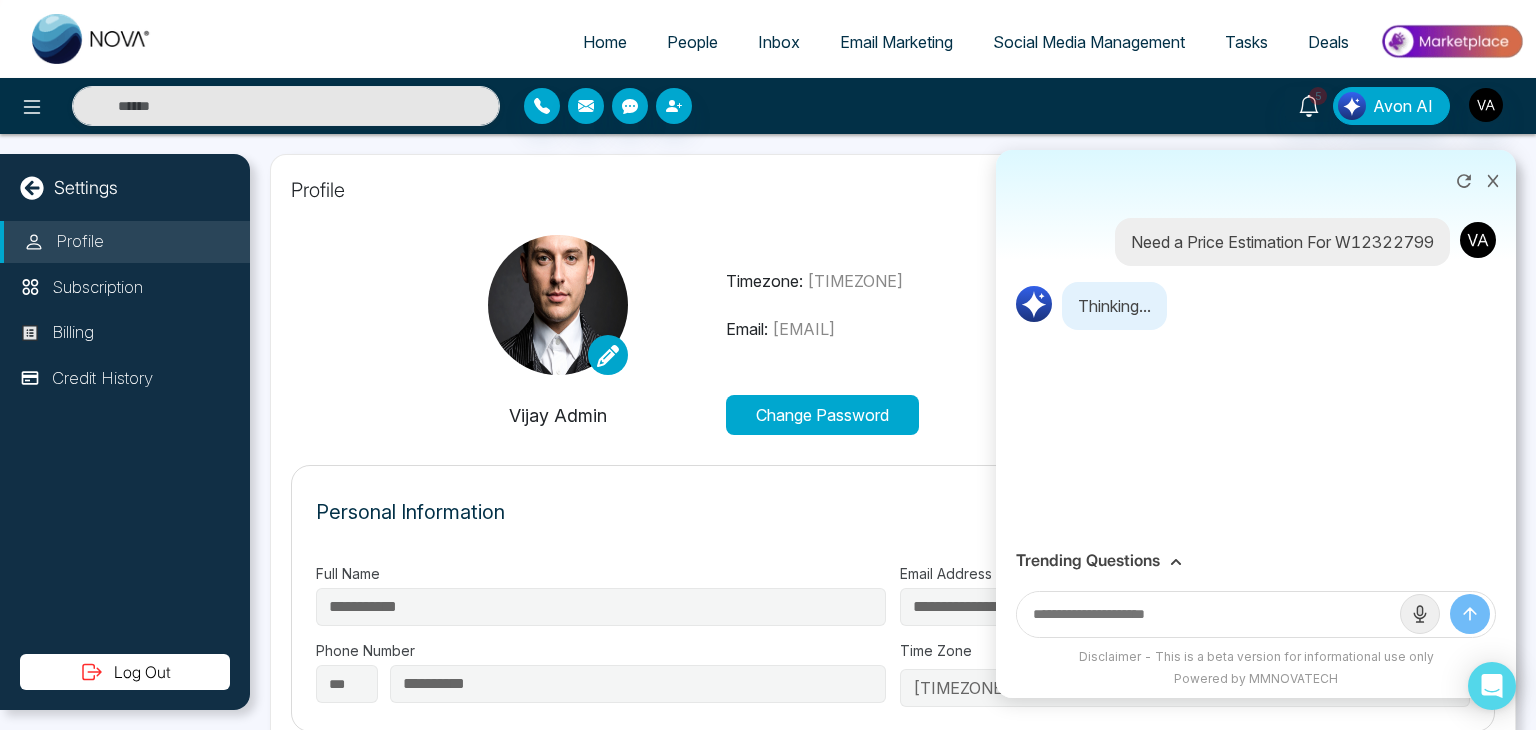 click on "Need a Price Estimation For W12322799" at bounding box center [1282, 242] 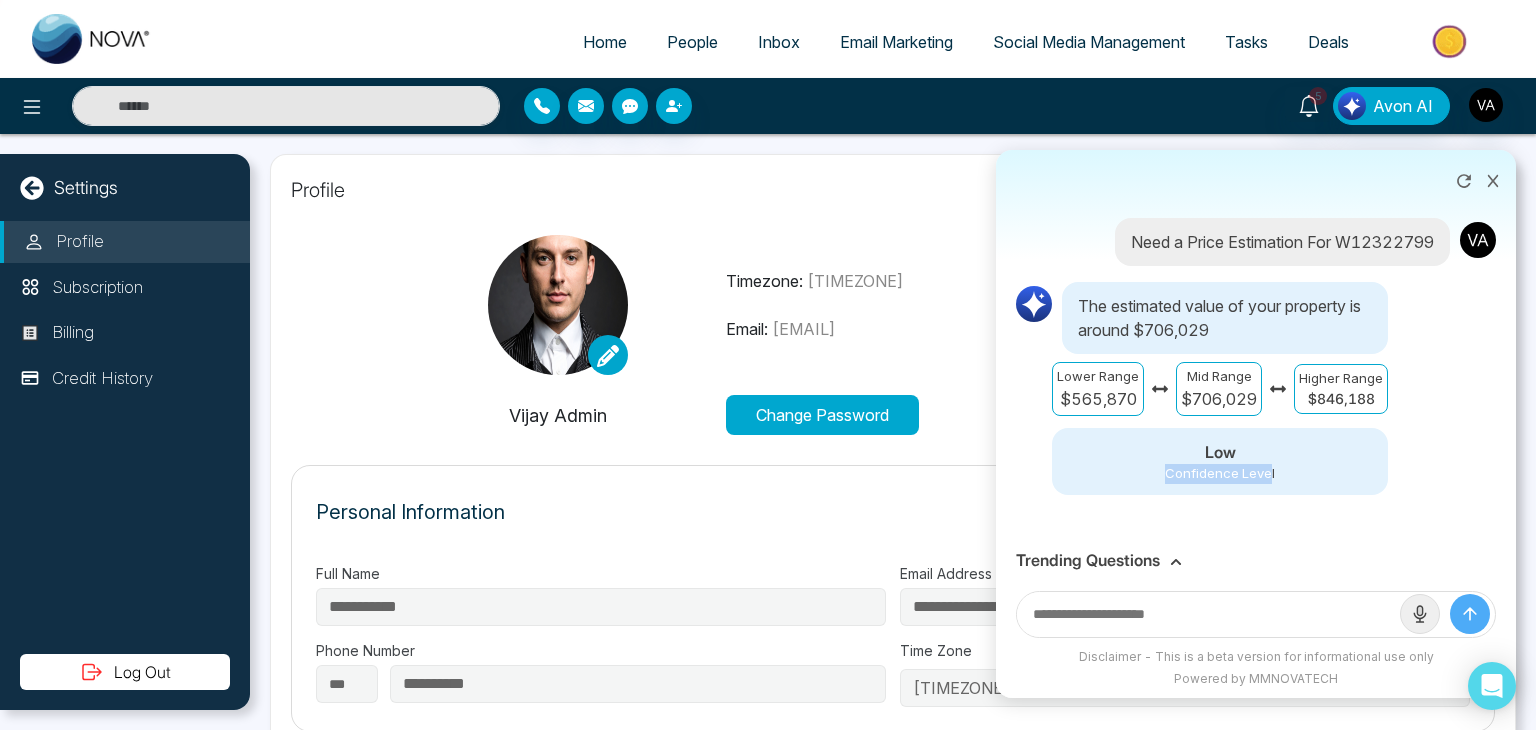 drag, startPoint x: 1155, startPoint y: 494, endPoint x: 1268, endPoint y: 501, distance: 113.216606 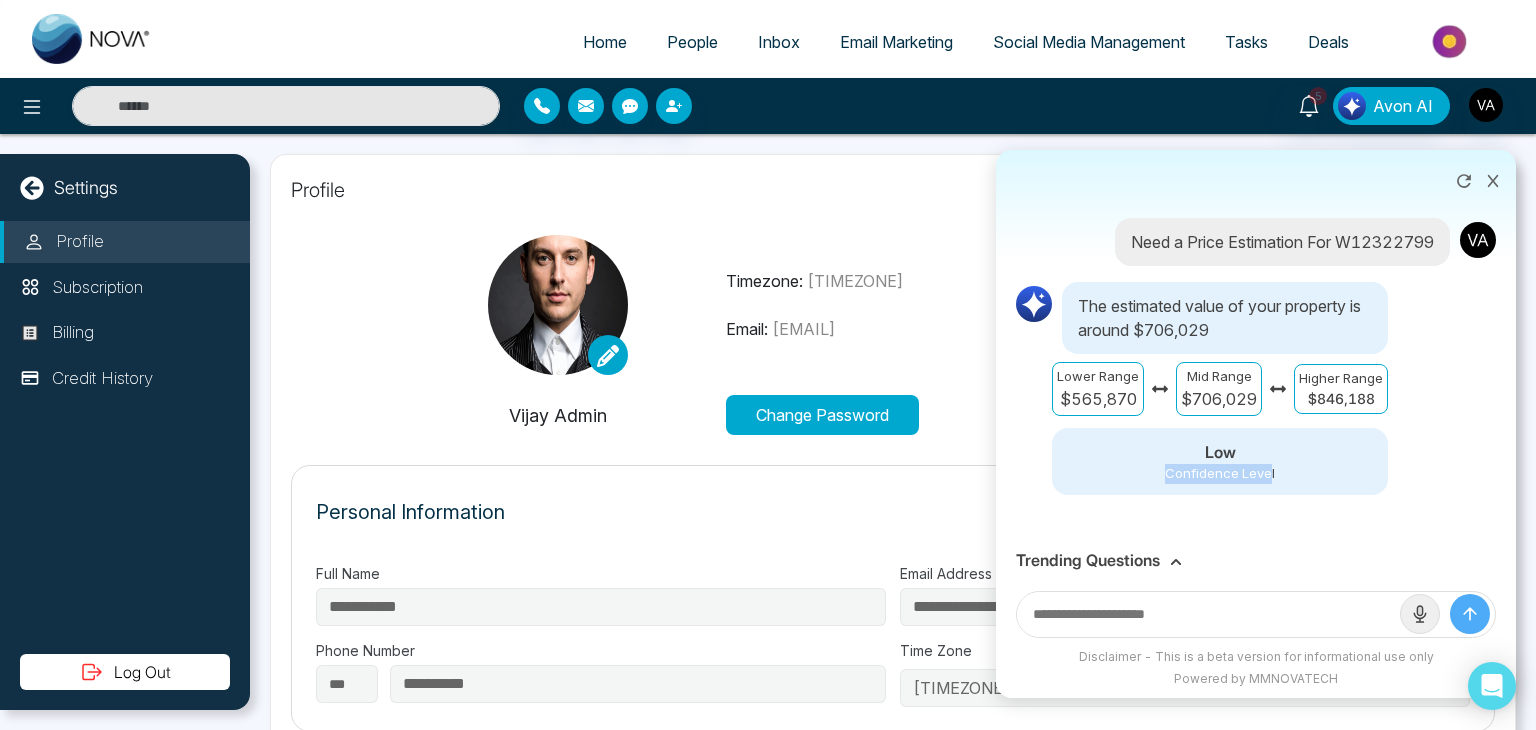 click on "Confidence Level" at bounding box center [1220, 474] 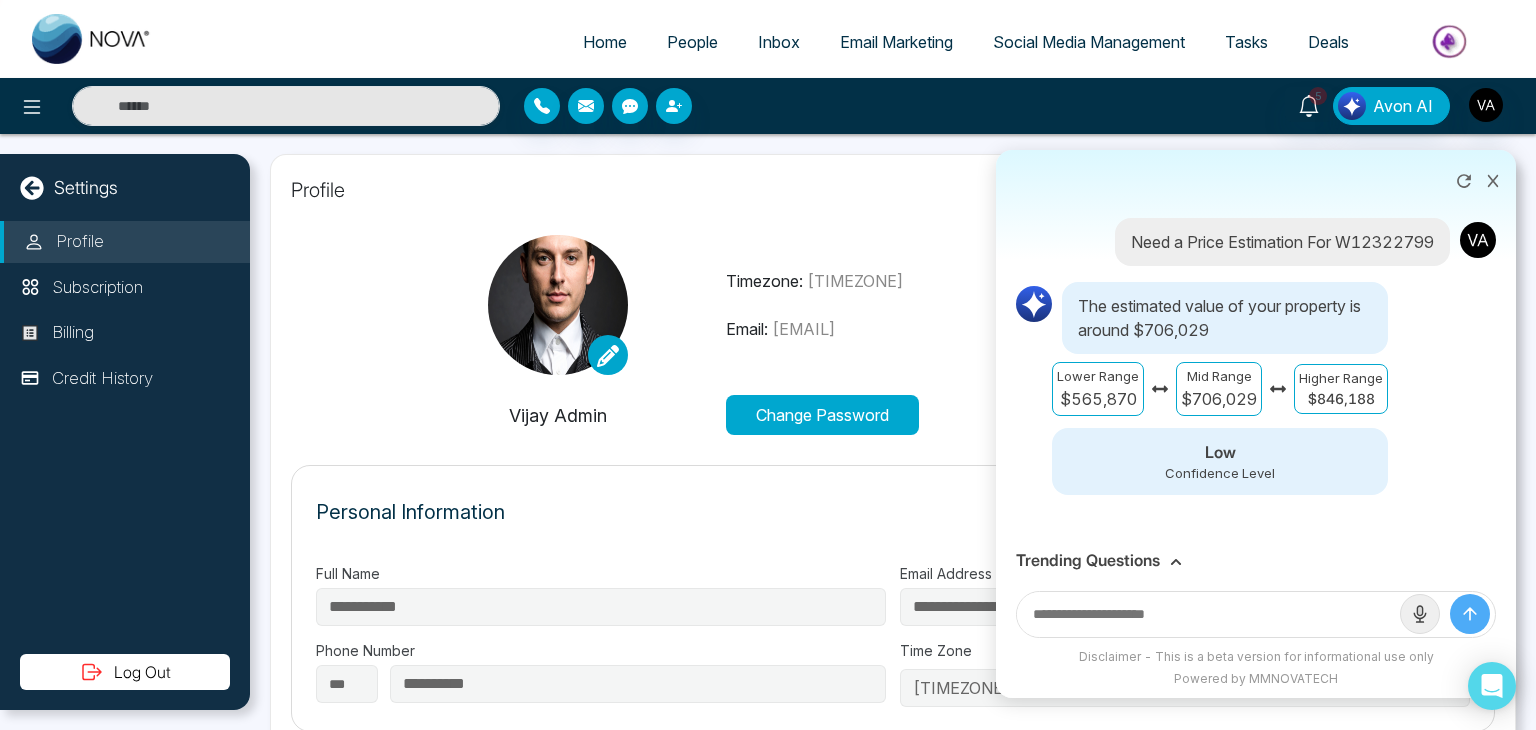 click on "$706,029" at bounding box center [1219, 399] 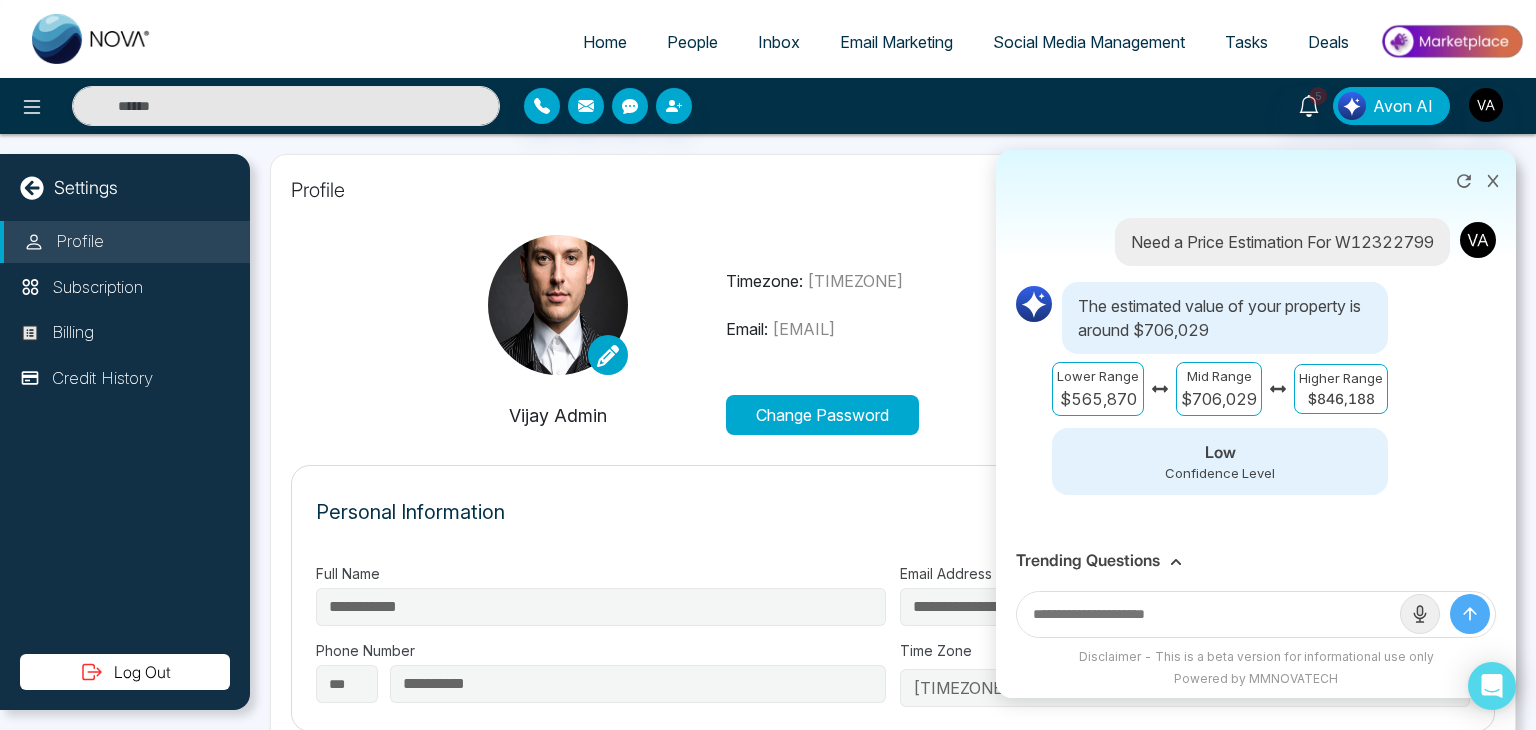click on "$846,188" at bounding box center [1341, 398] 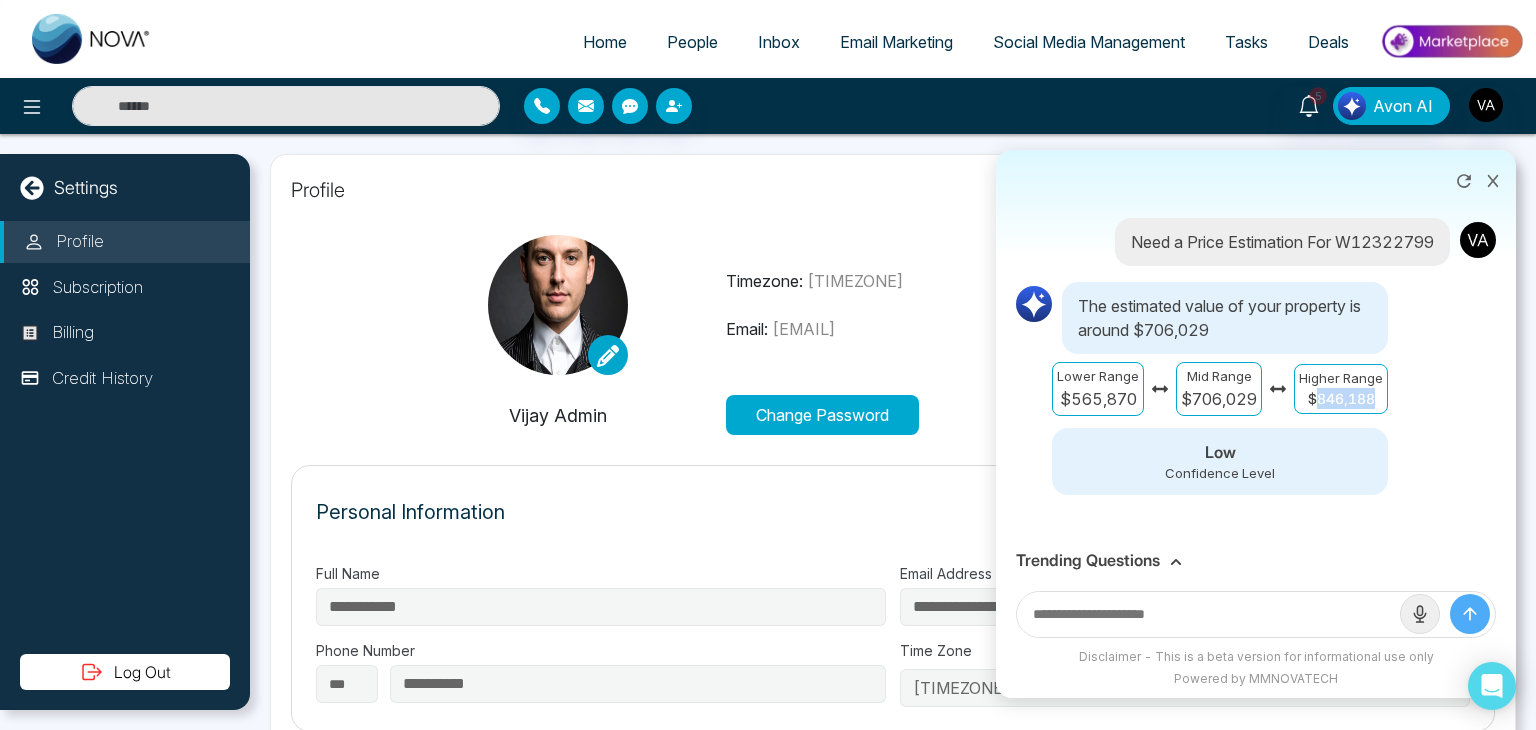 click on "$846,188" at bounding box center (1341, 398) 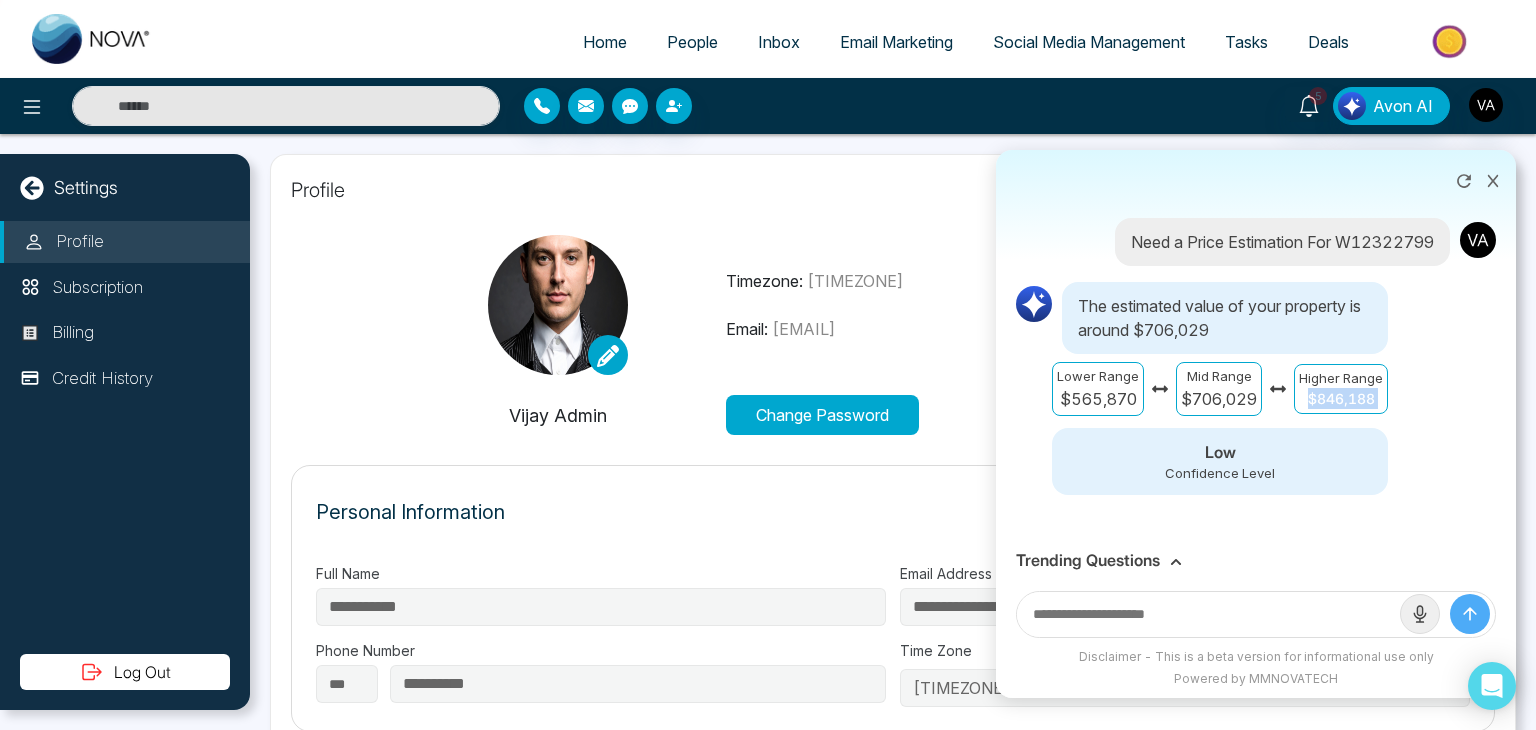 click on "$846,188" at bounding box center (1341, 398) 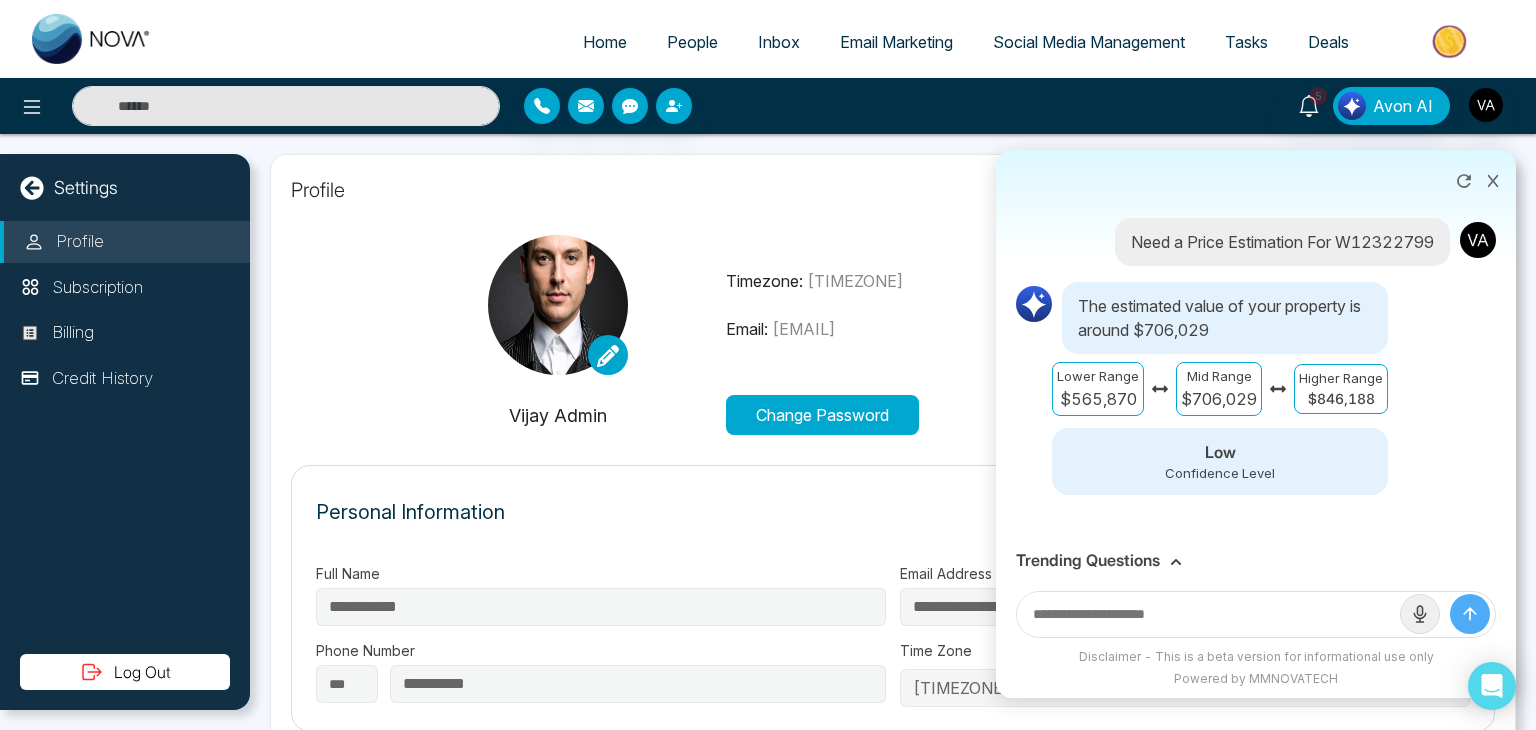 click on "Lower Range" at bounding box center [1098, 377] 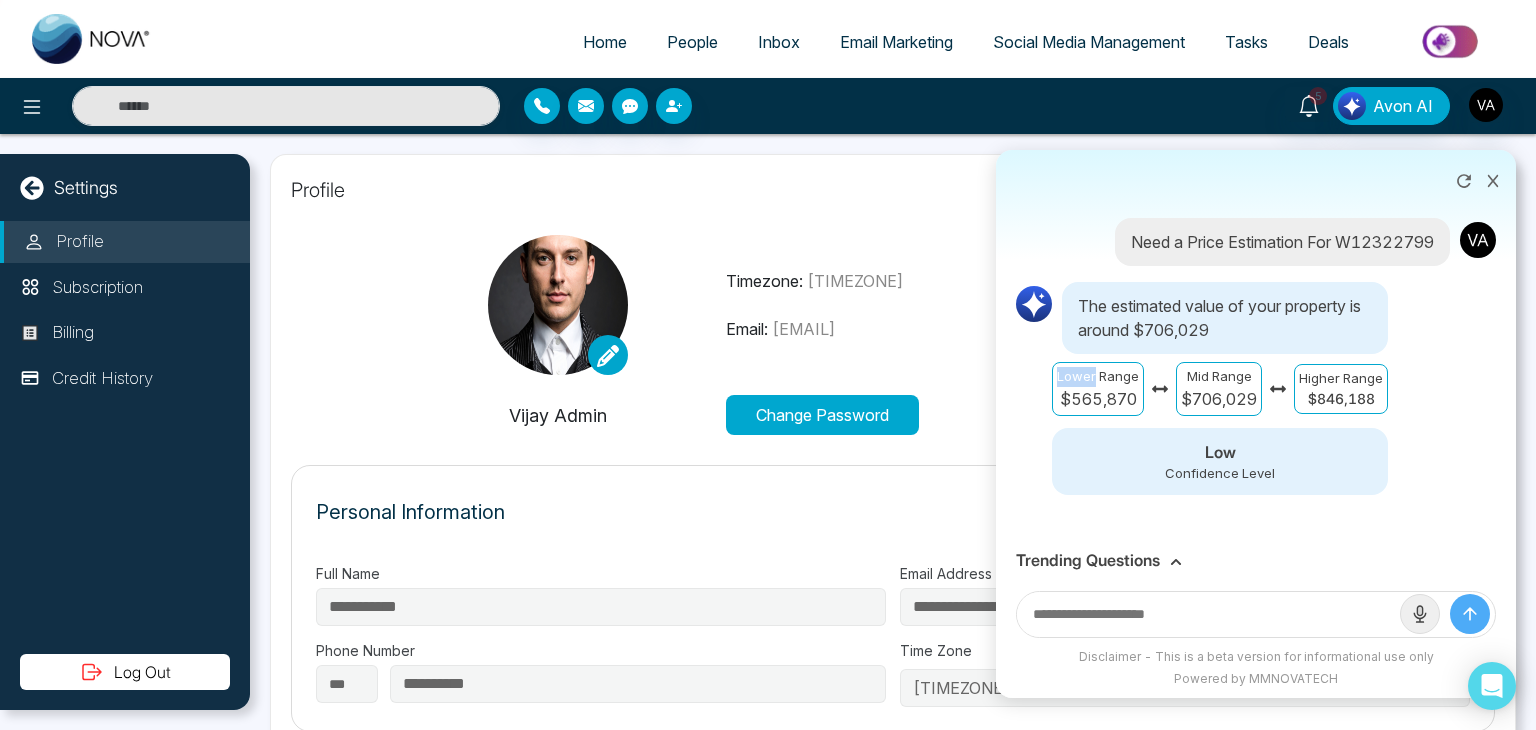 click on "Lower Range" at bounding box center (1098, 377) 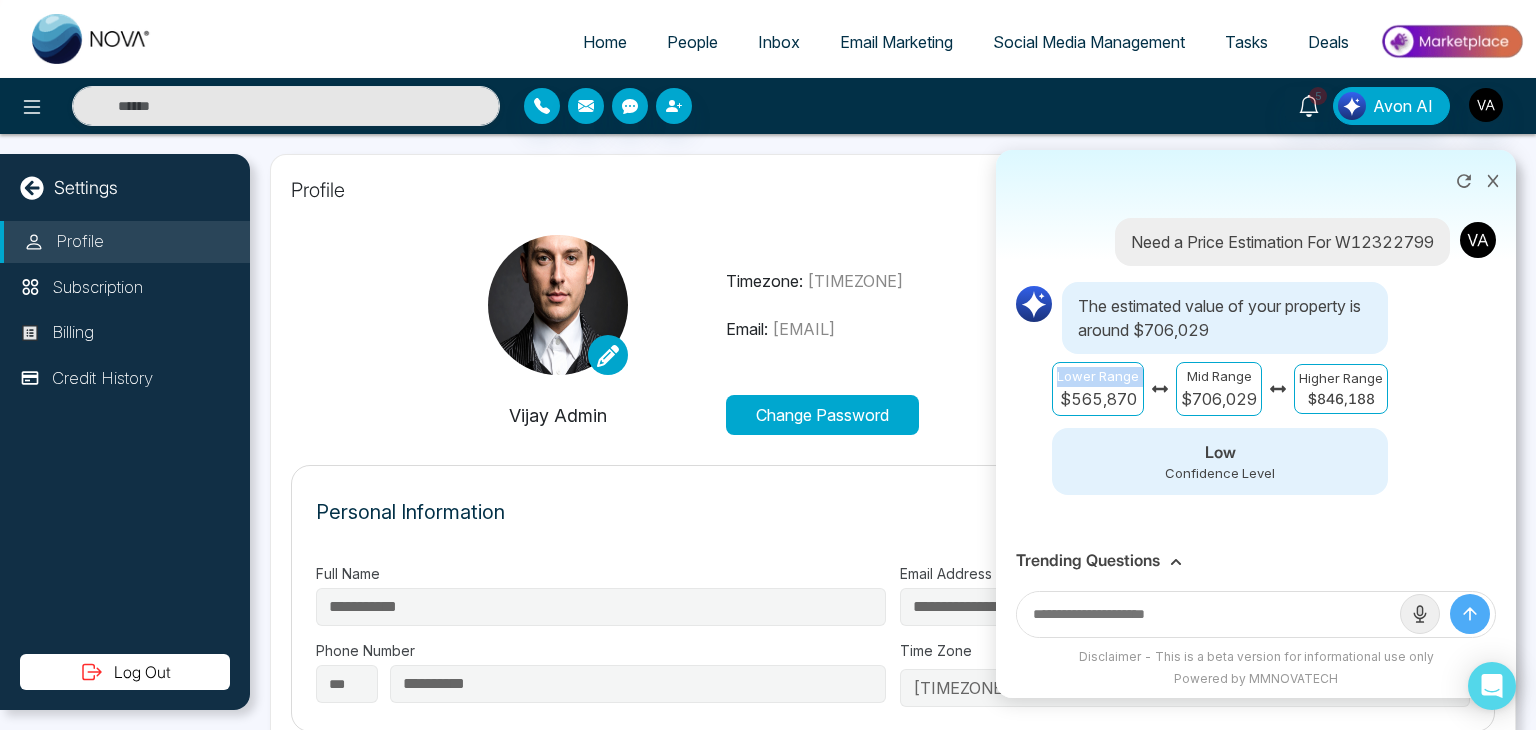 click on "Lower Range" at bounding box center [1098, 377] 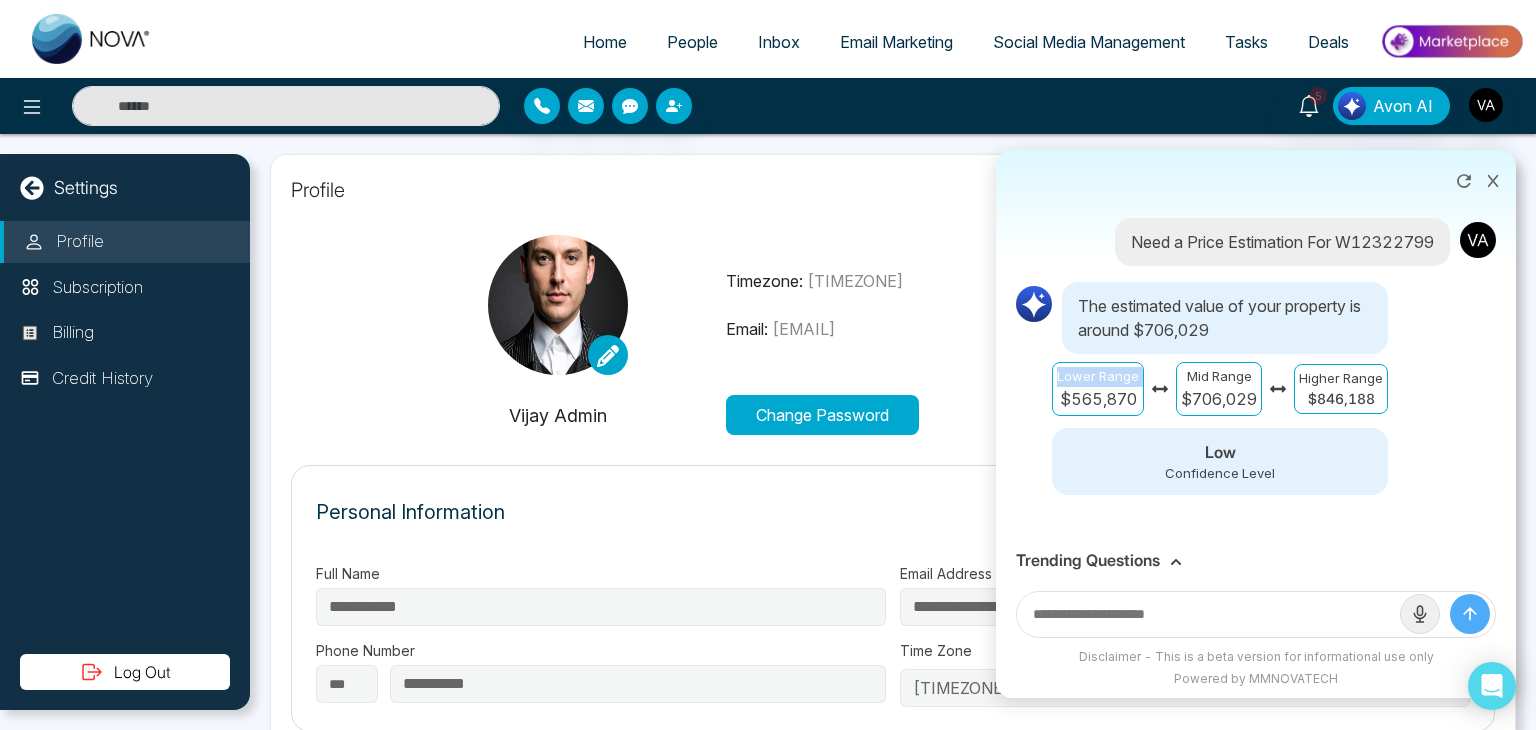 scroll, scrollTop: 3, scrollLeft: 0, axis: vertical 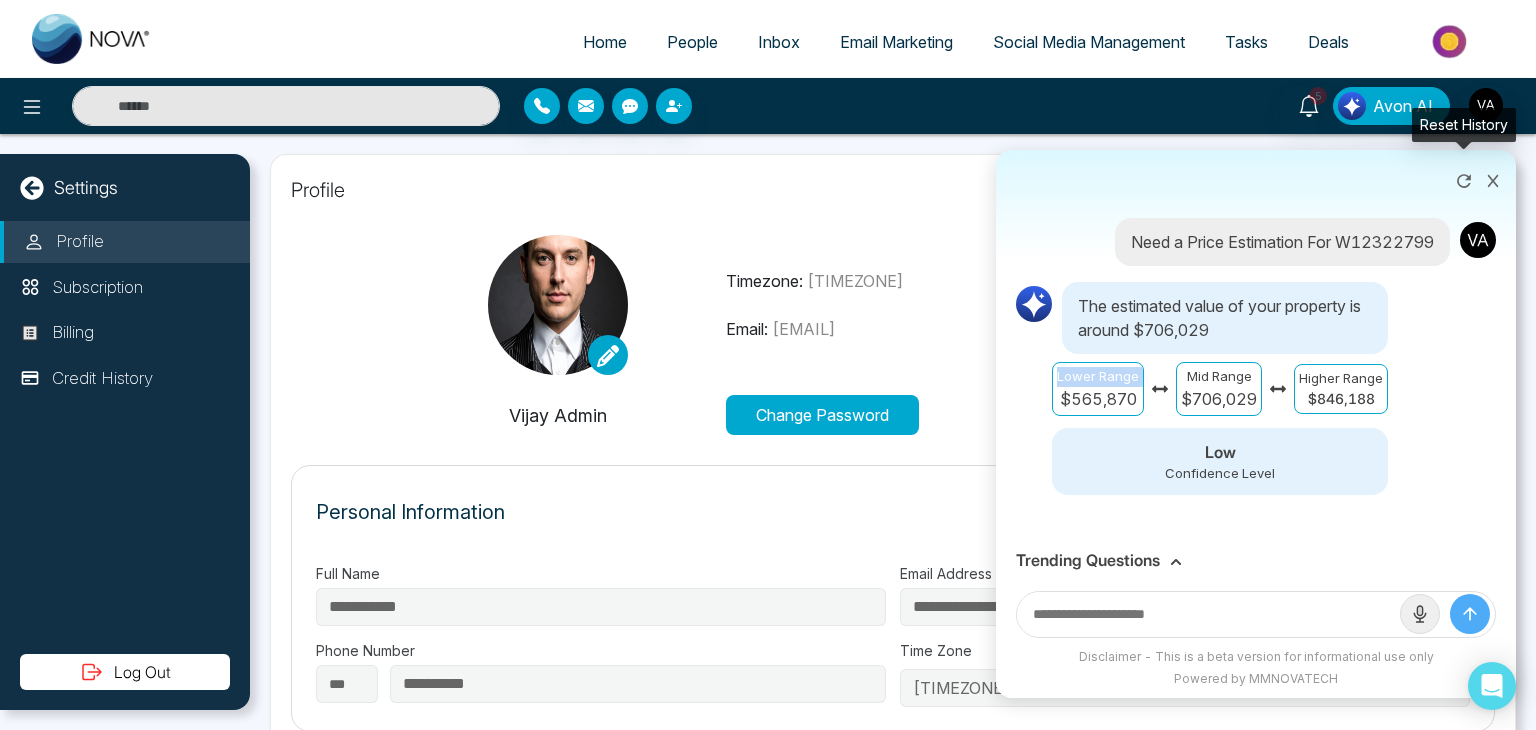 click 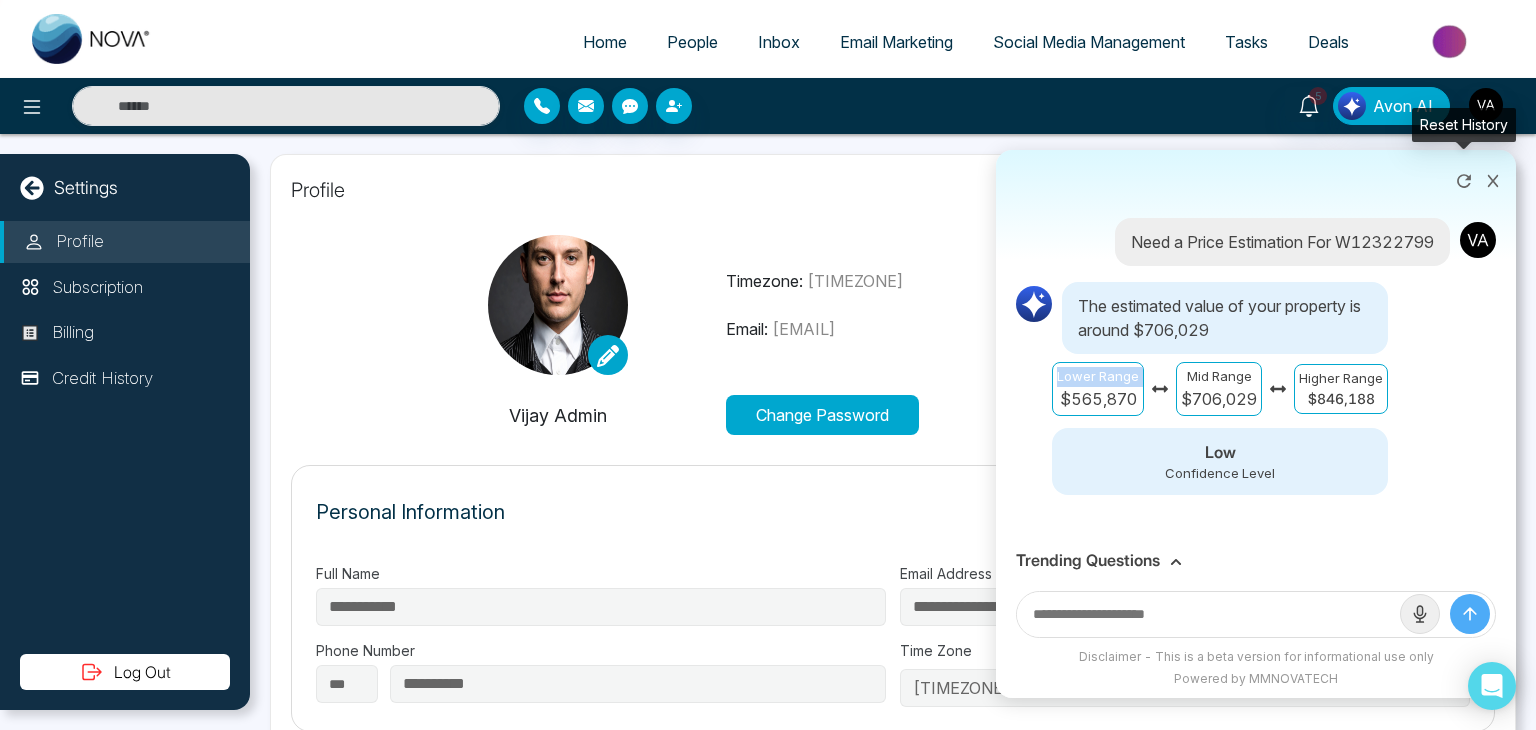 scroll, scrollTop: 0, scrollLeft: 0, axis: both 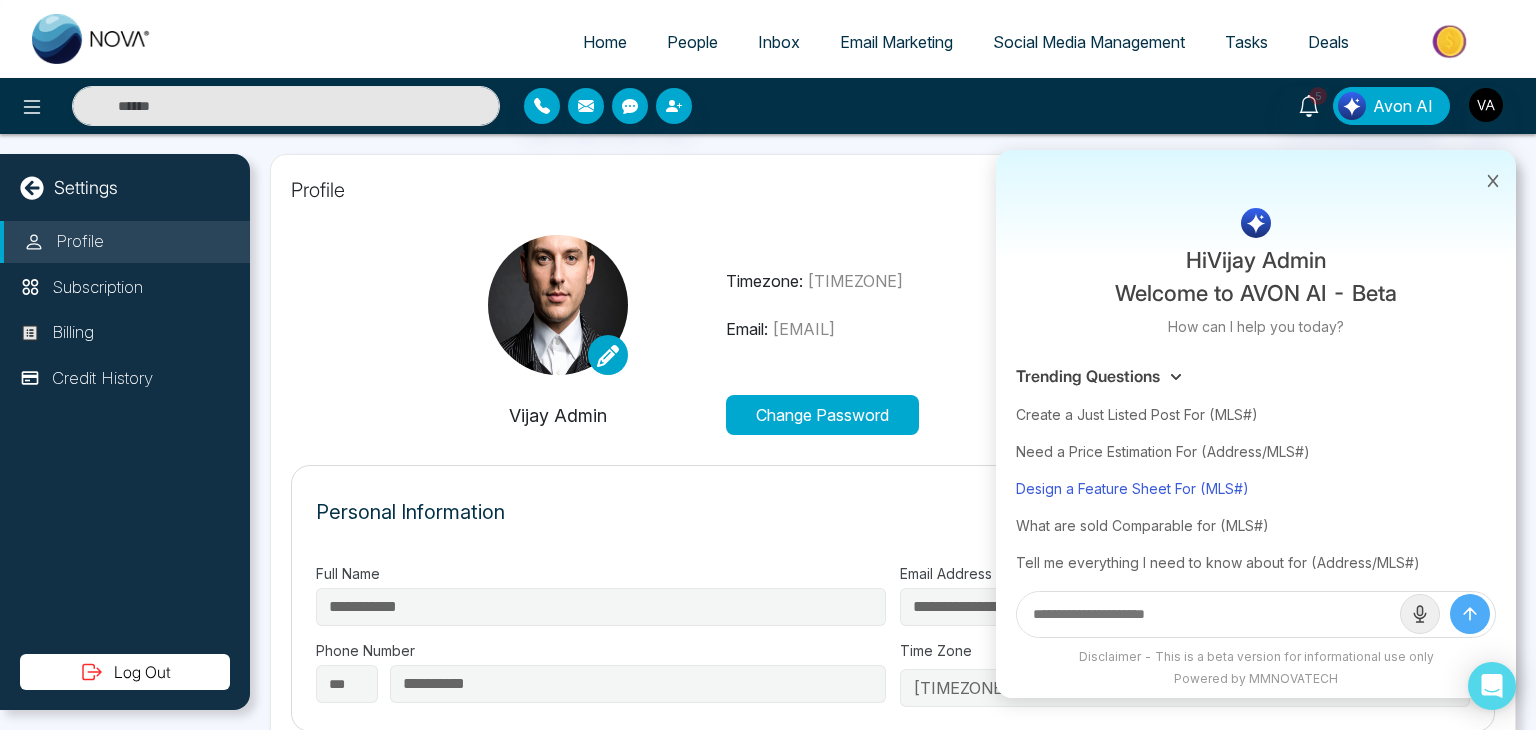 click on "Design a Feature Sheet For (MLS#)" at bounding box center (1256, 488) 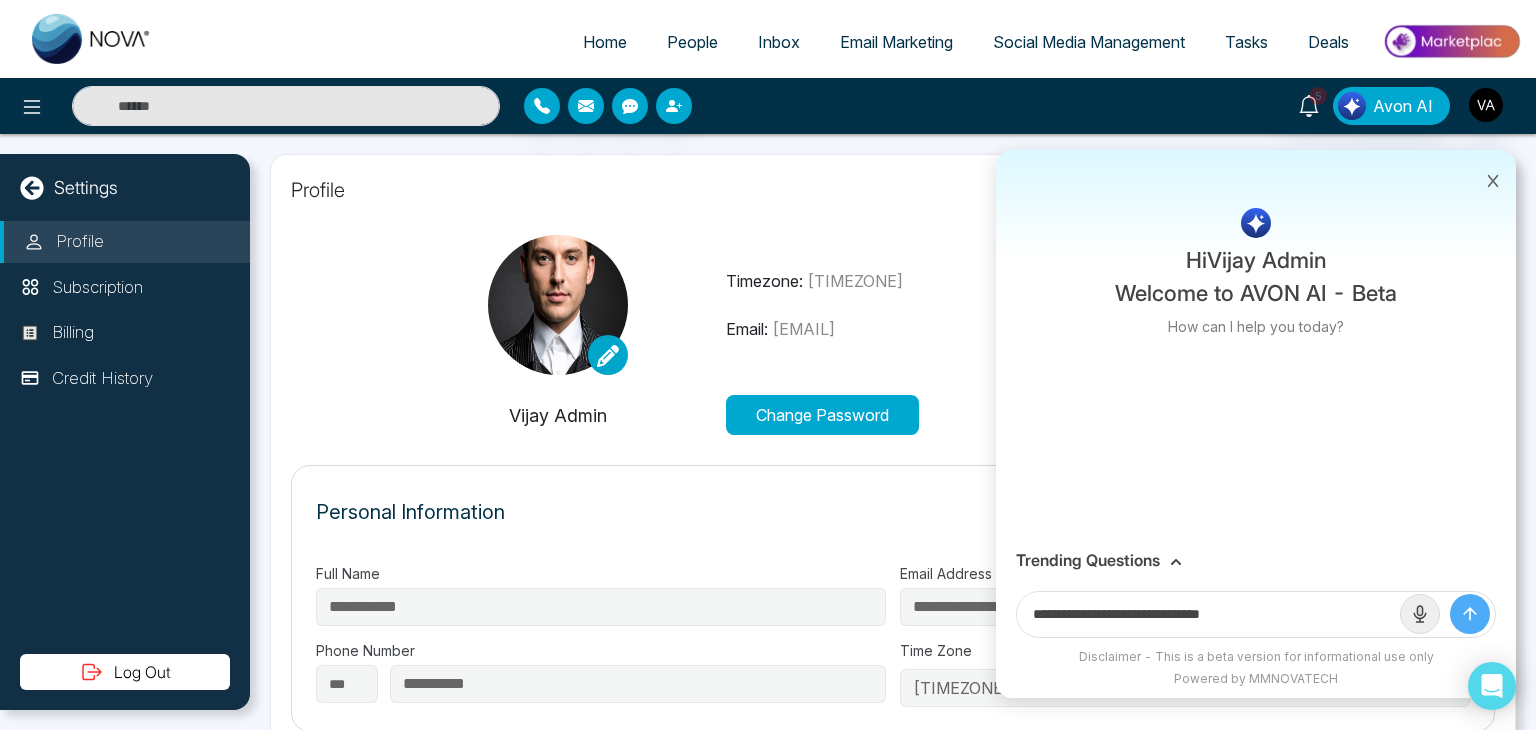 drag, startPoint x: 1216, startPoint y: 613, endPoint x: 1292, endPoint y: 634, distance: 78.84795 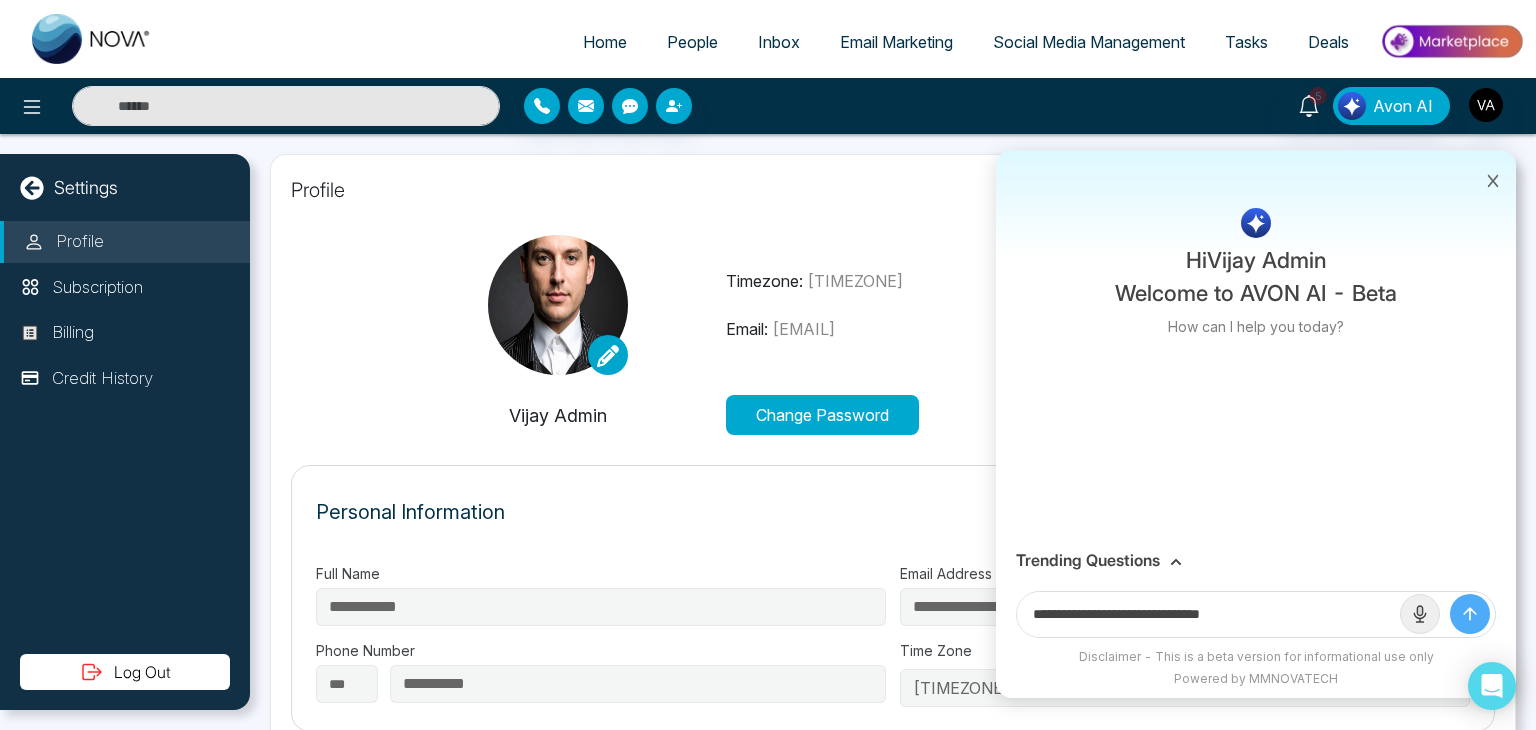 click on "**********" at bounding box center [1208, 614] 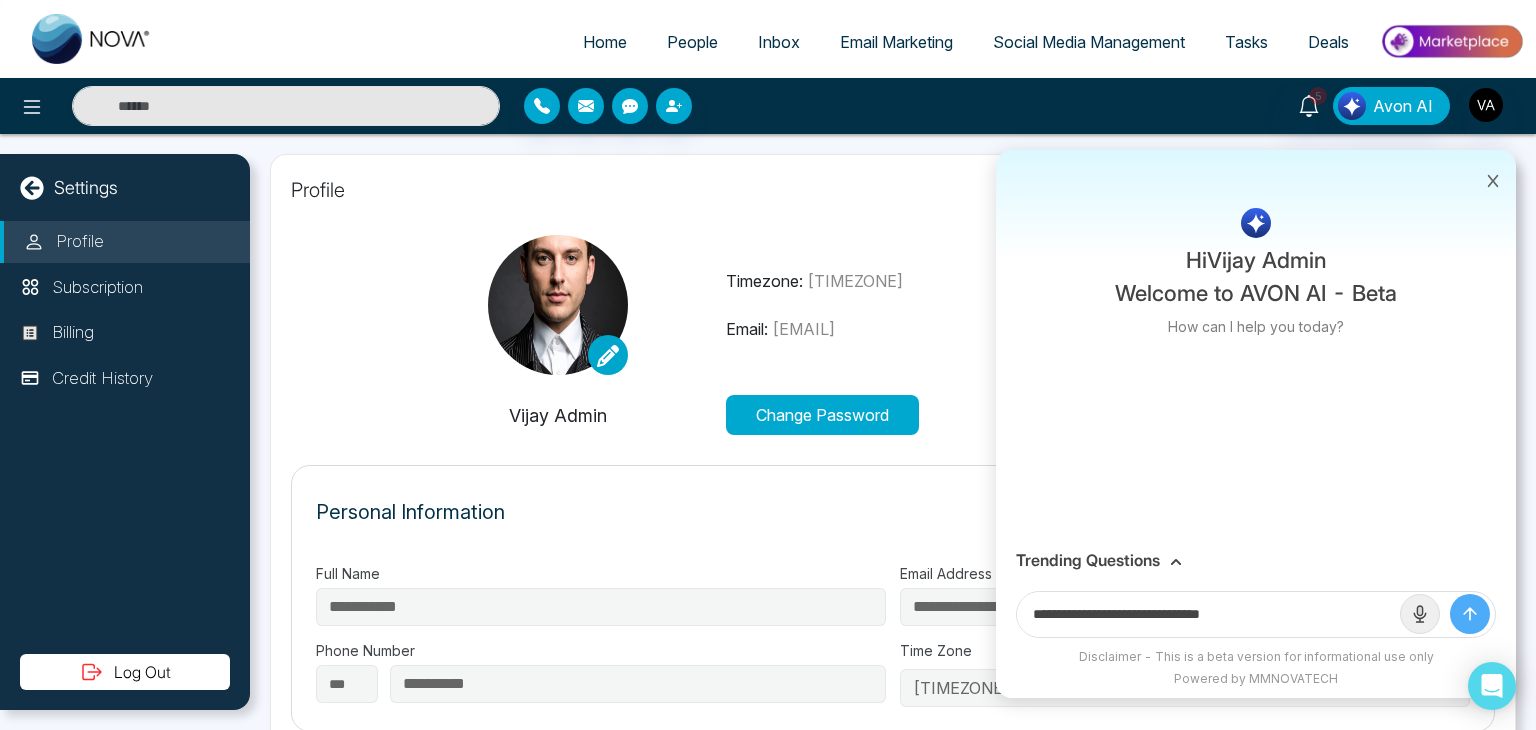 paste on "***" 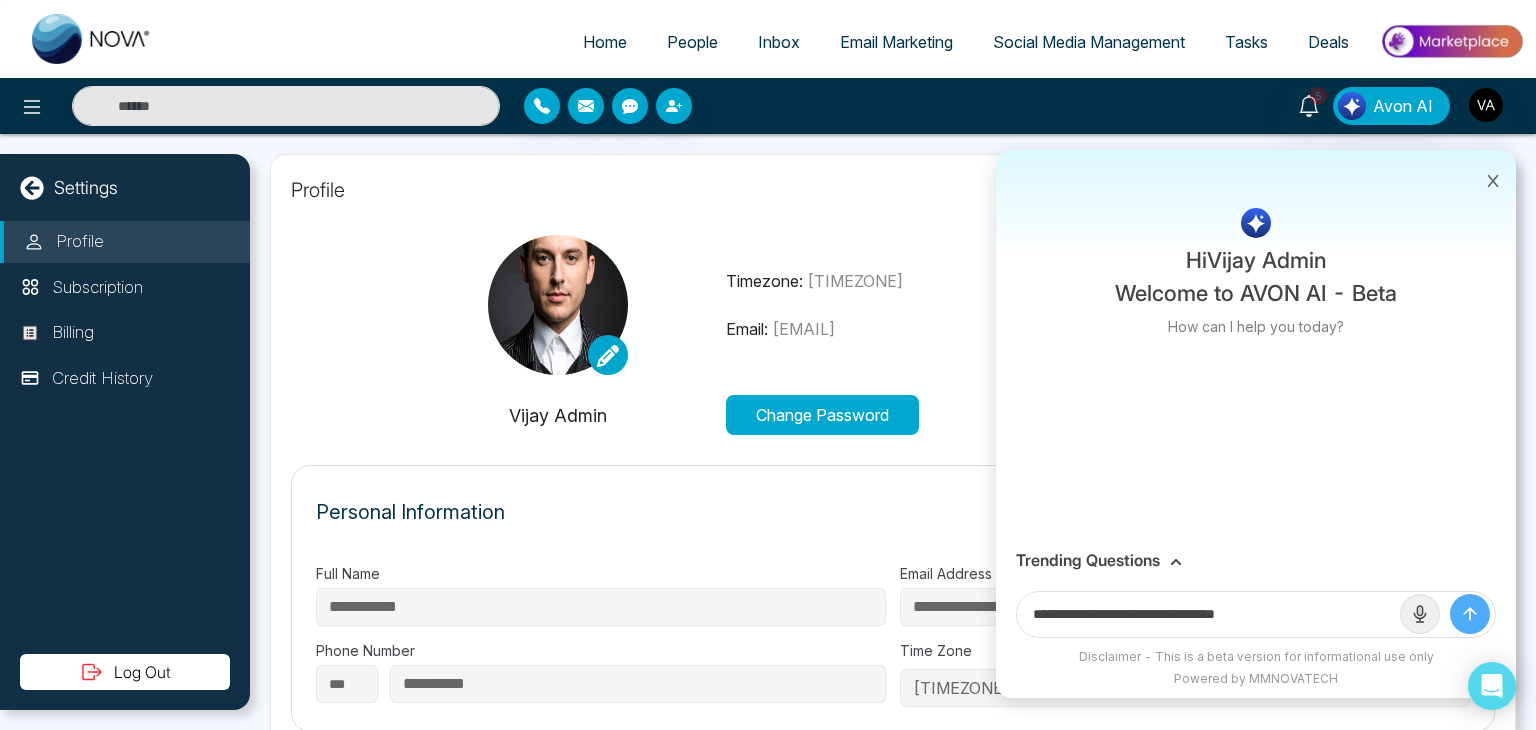 type on "**********" 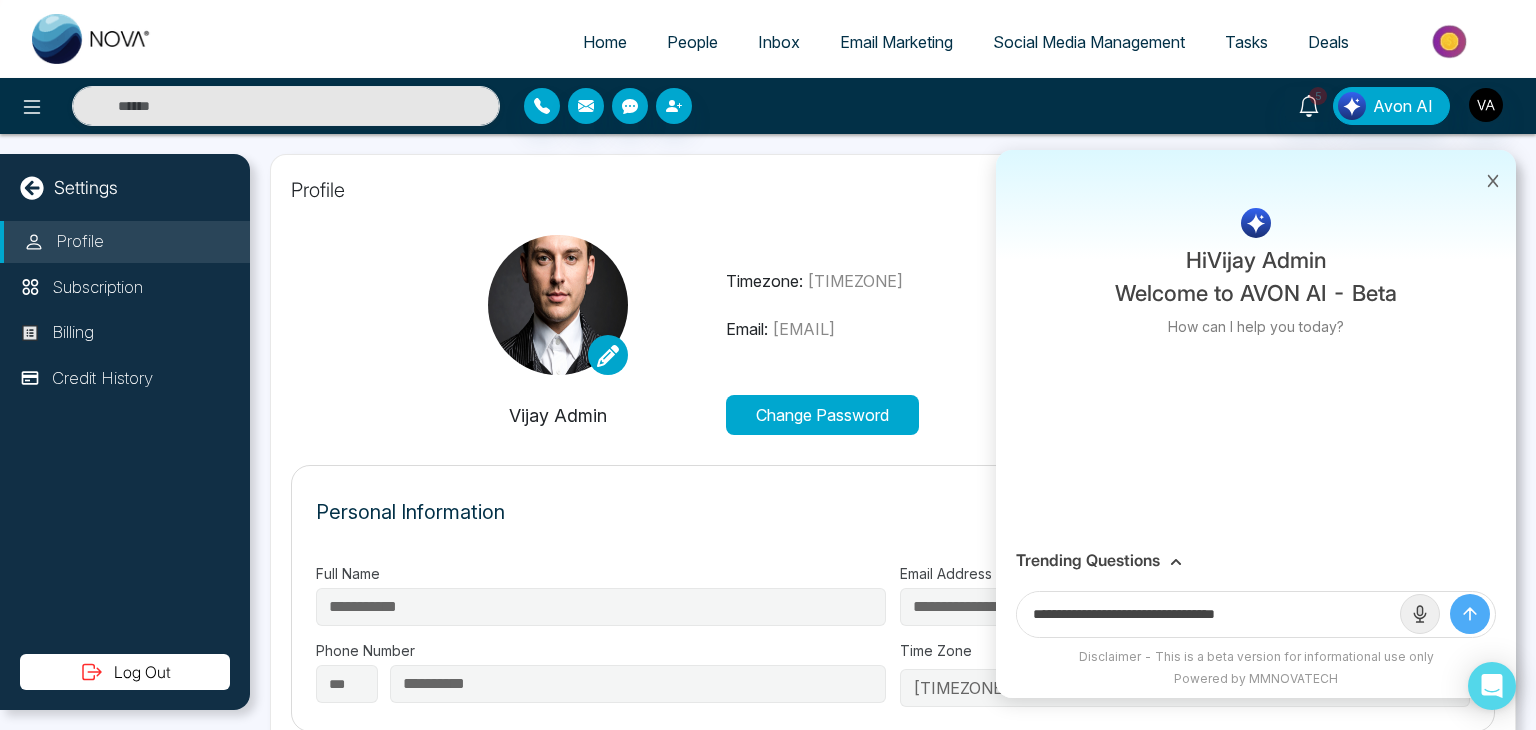 click 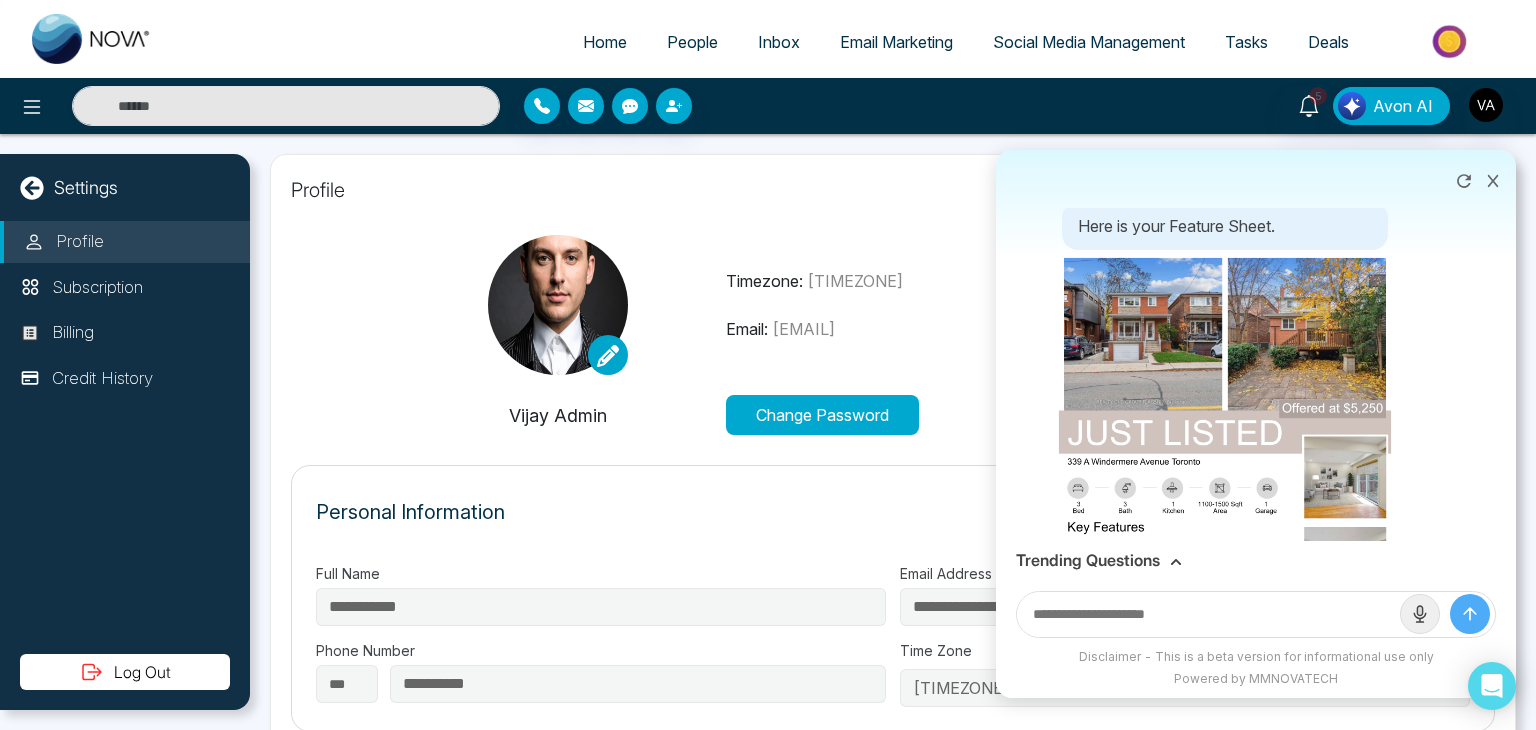 scroll, scrollTop: 182, scrollLeft: 0, axis: vertical 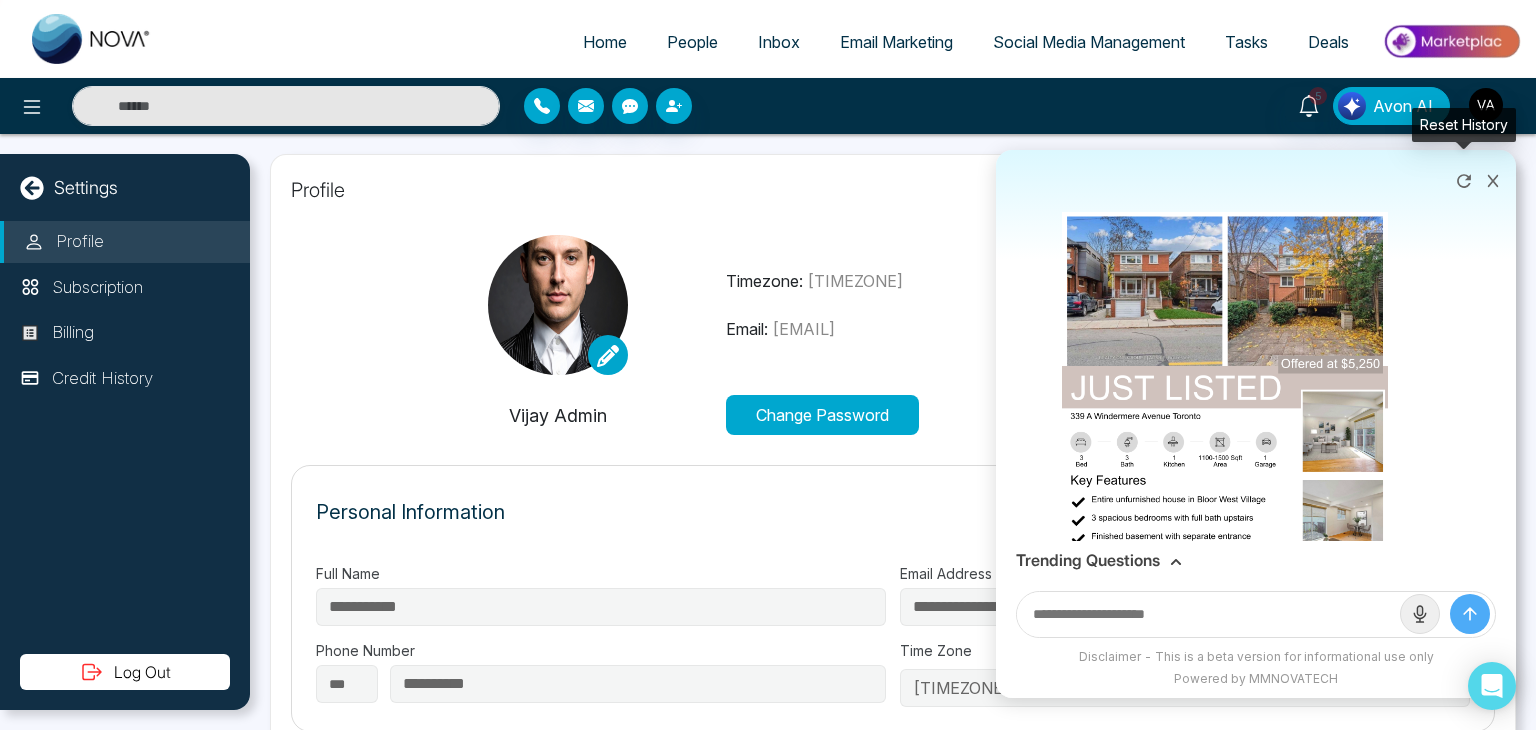 click 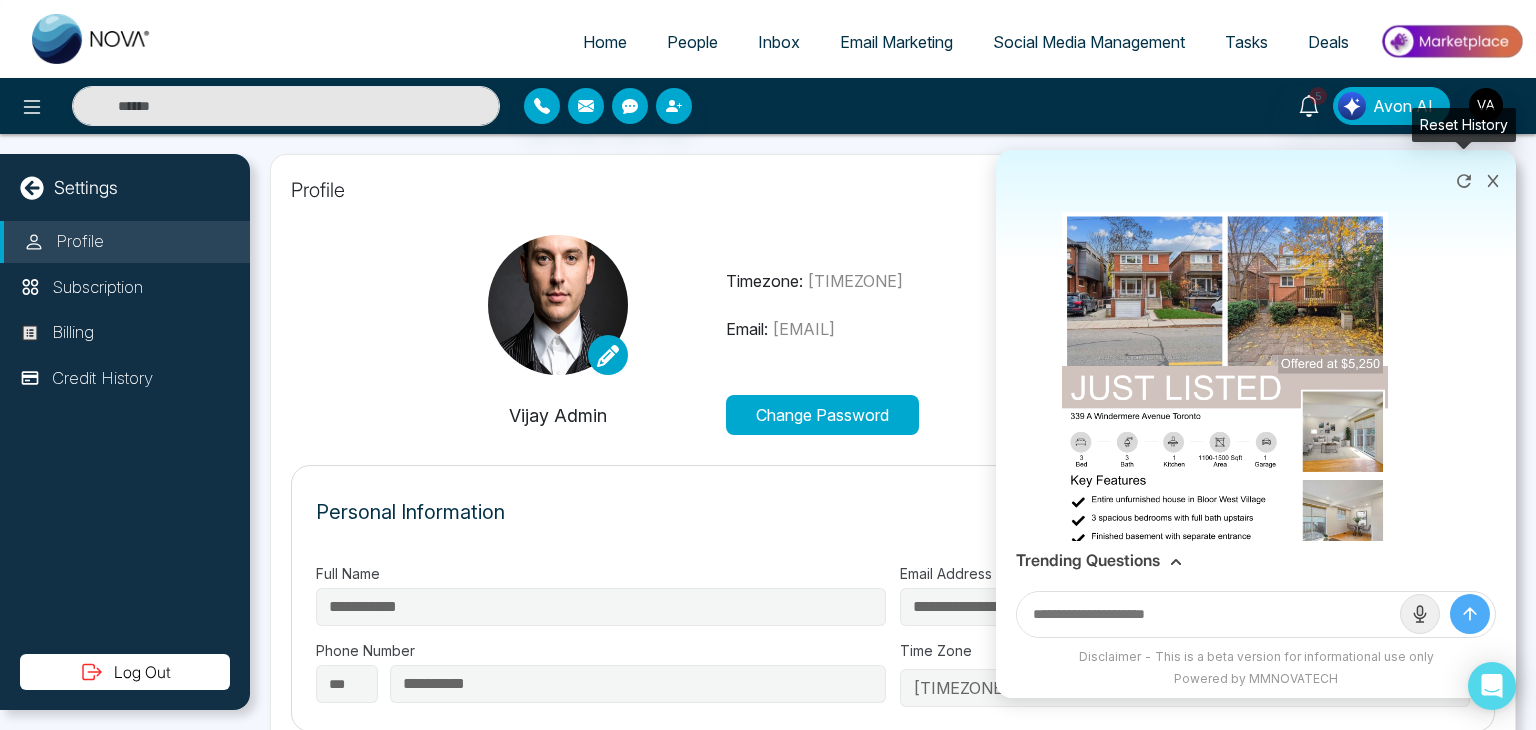 scroll, scrollTop: 0, scrollLeft: 0, axis: both 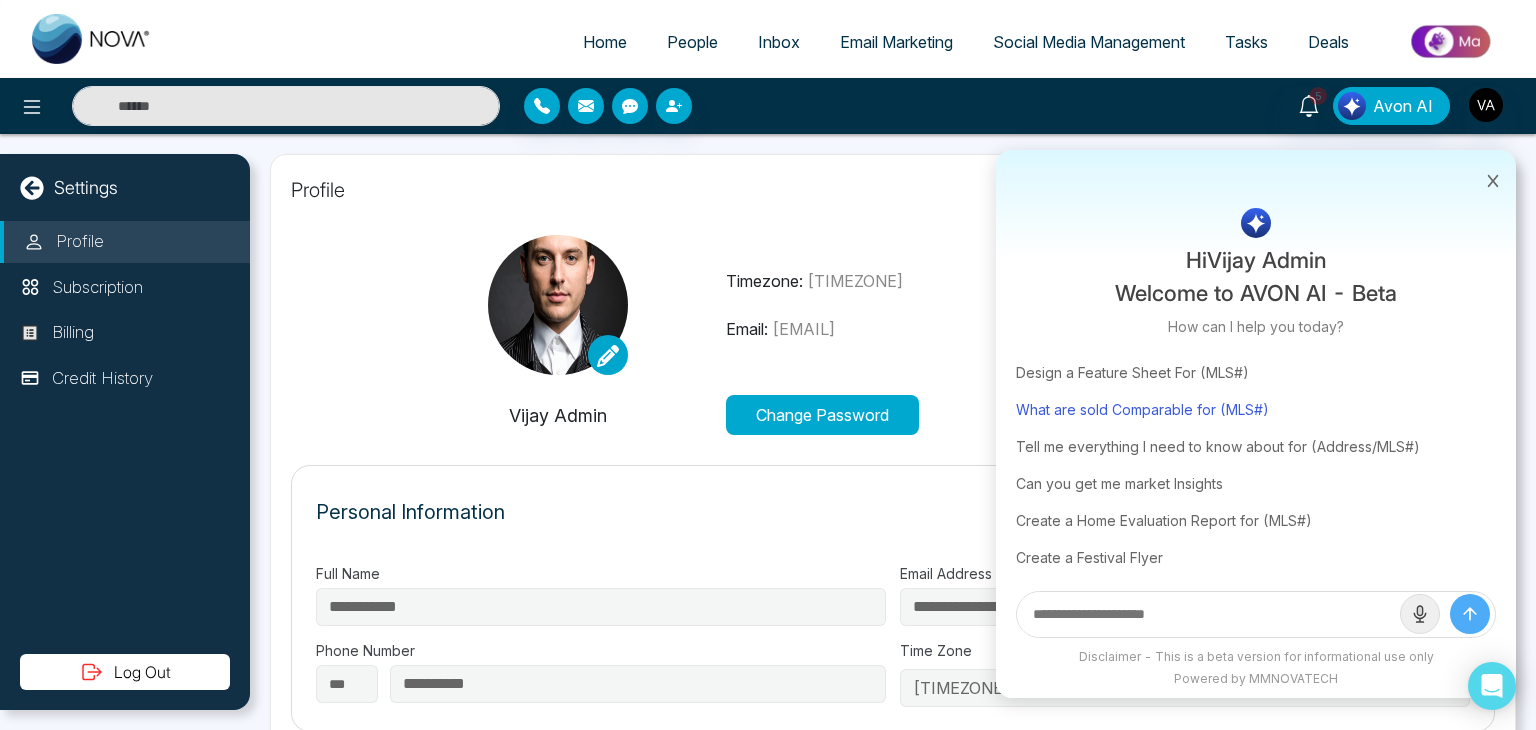 click on "What are sold Comparable for (MLS#)" at bounding box center [1256, 409] 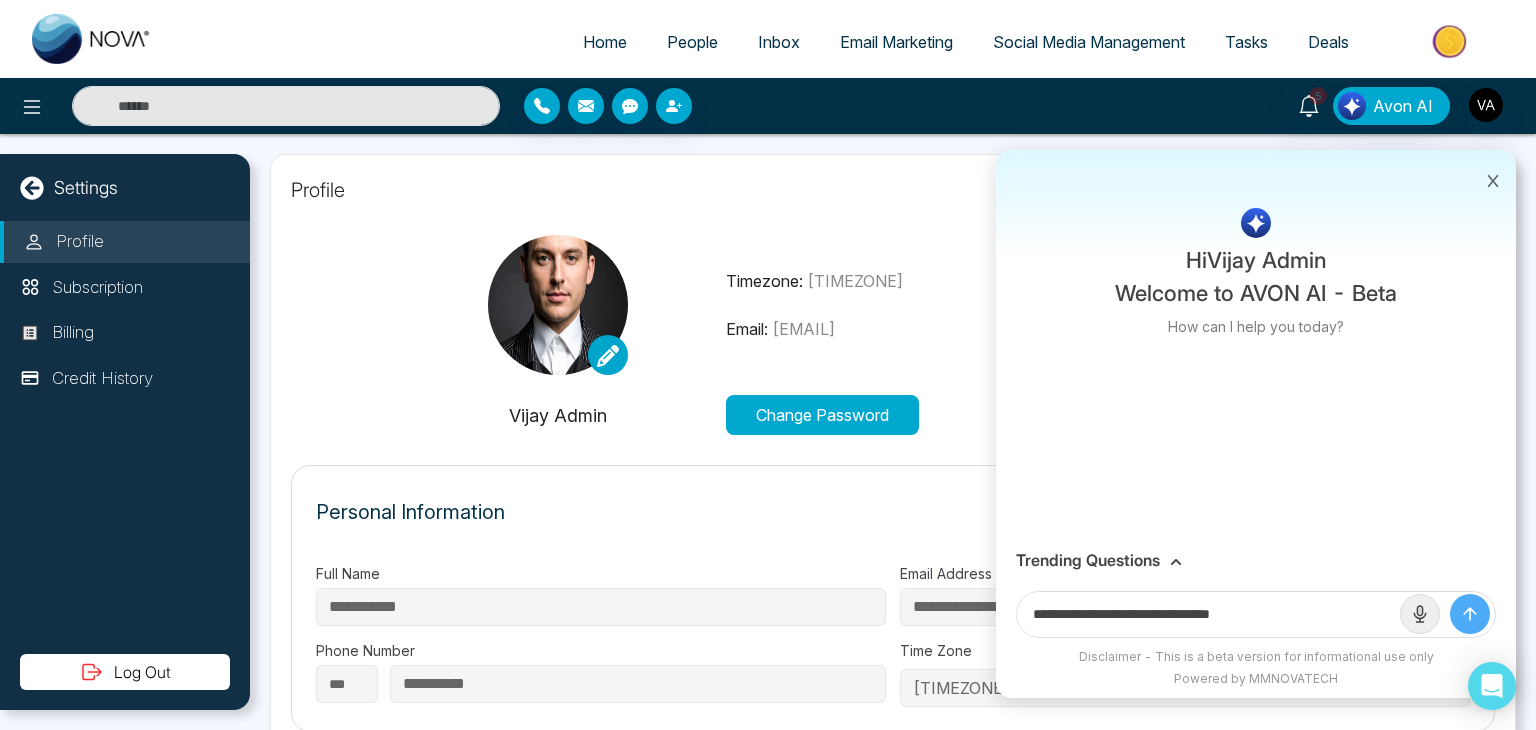 scroll, scrollTop: 0, scrollLeft: 0, axis: both 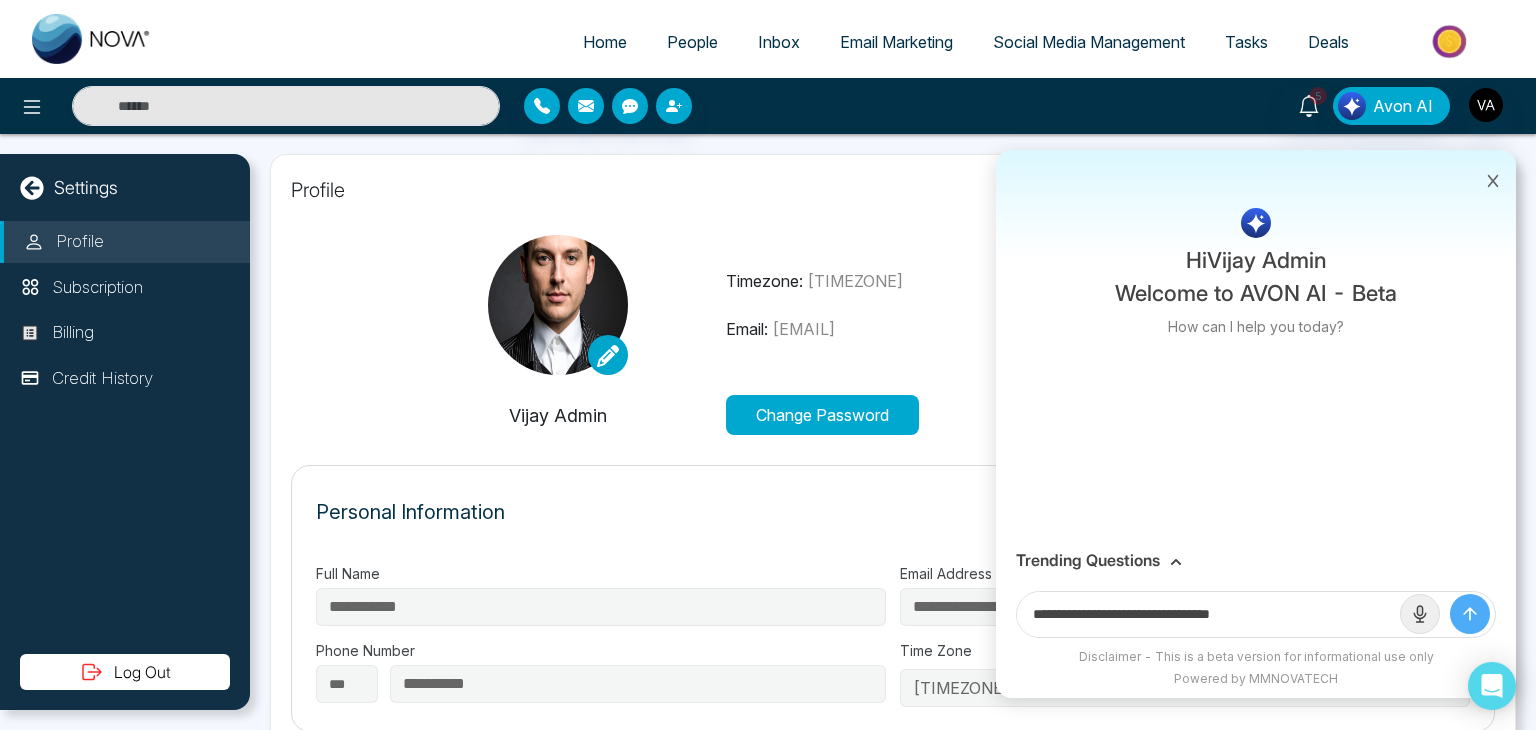 drag, startPoint x: 1236, startPoint y: 617, endPoint x: 1372, endPoint y: 598, distance: 137.32079 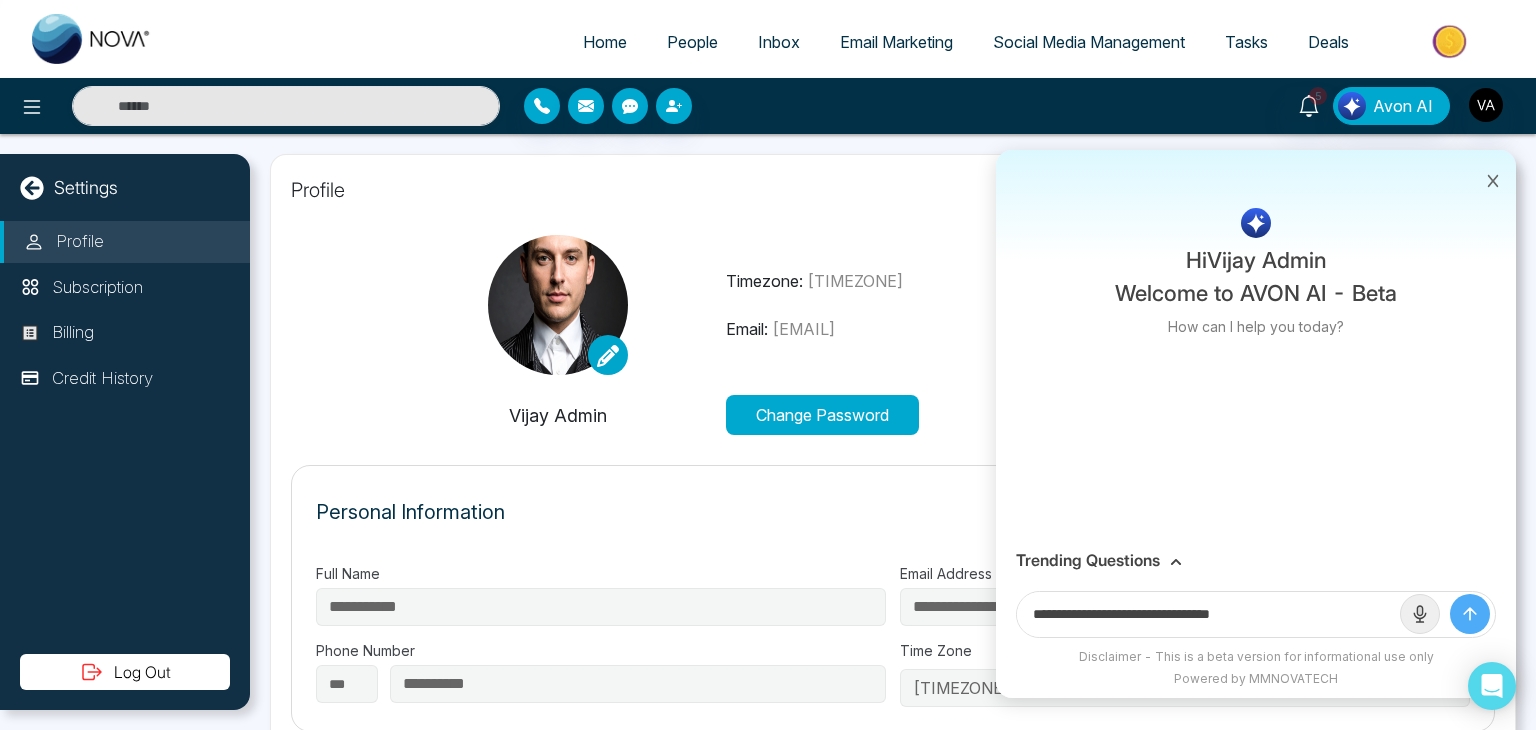 drag, startPoint x: 1372, startPoint y: 598, endPoint x: 1234, endPoint y: 610, distance: 138.52075 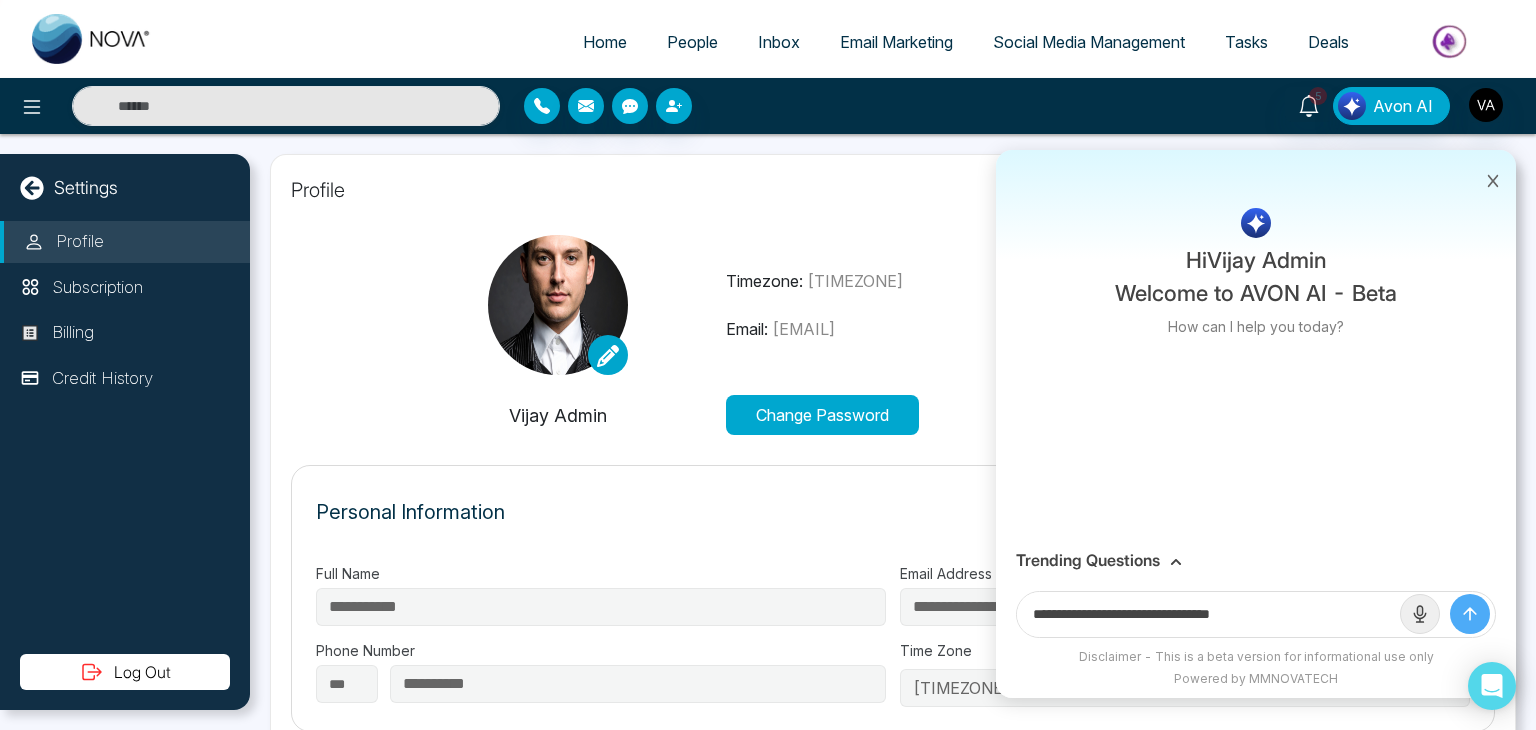 click on "**********" at bounding box center [1208, 614] 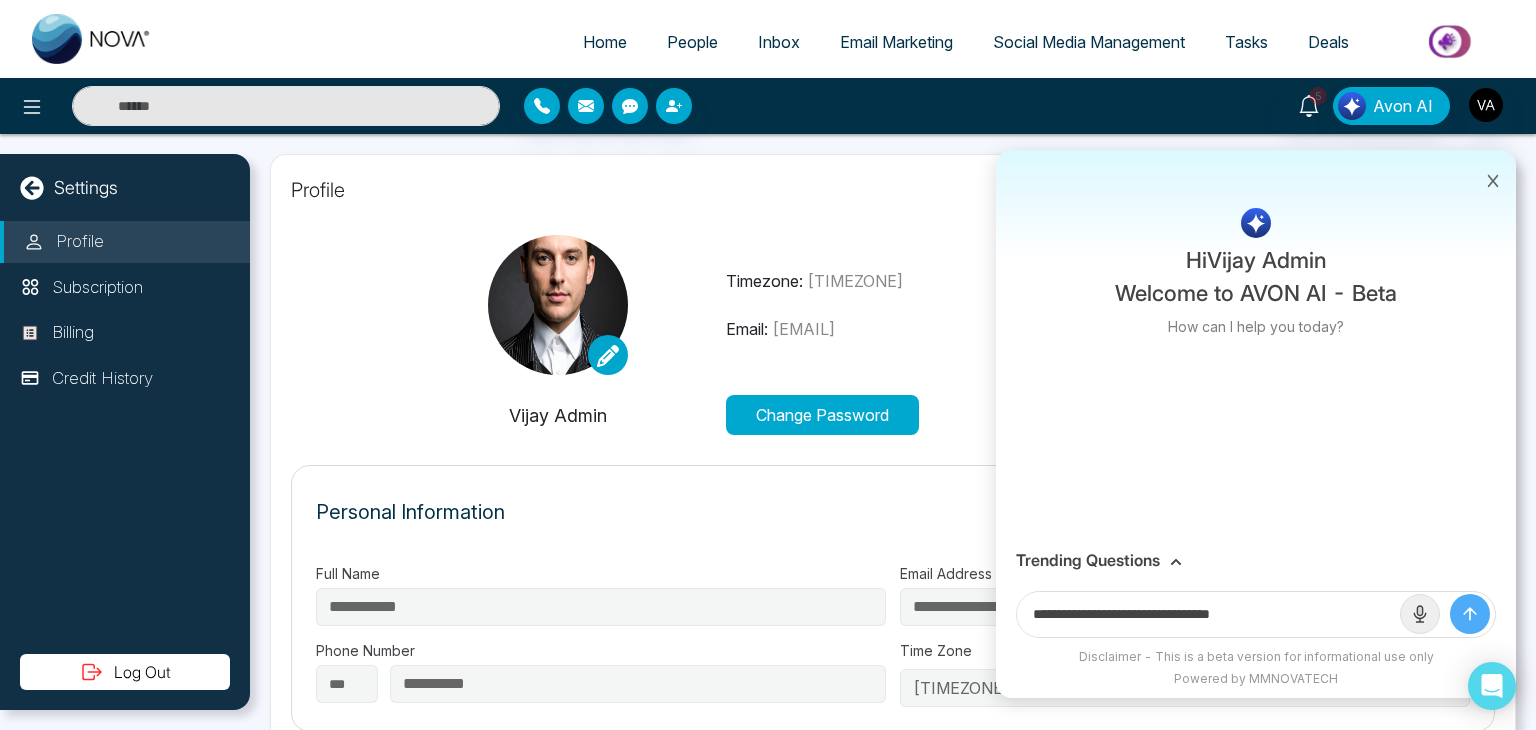 drag, startPoint x: 1240, startPoint y: 613, endPoint x: 1314, endPoint y: 602, distance: 74.8131 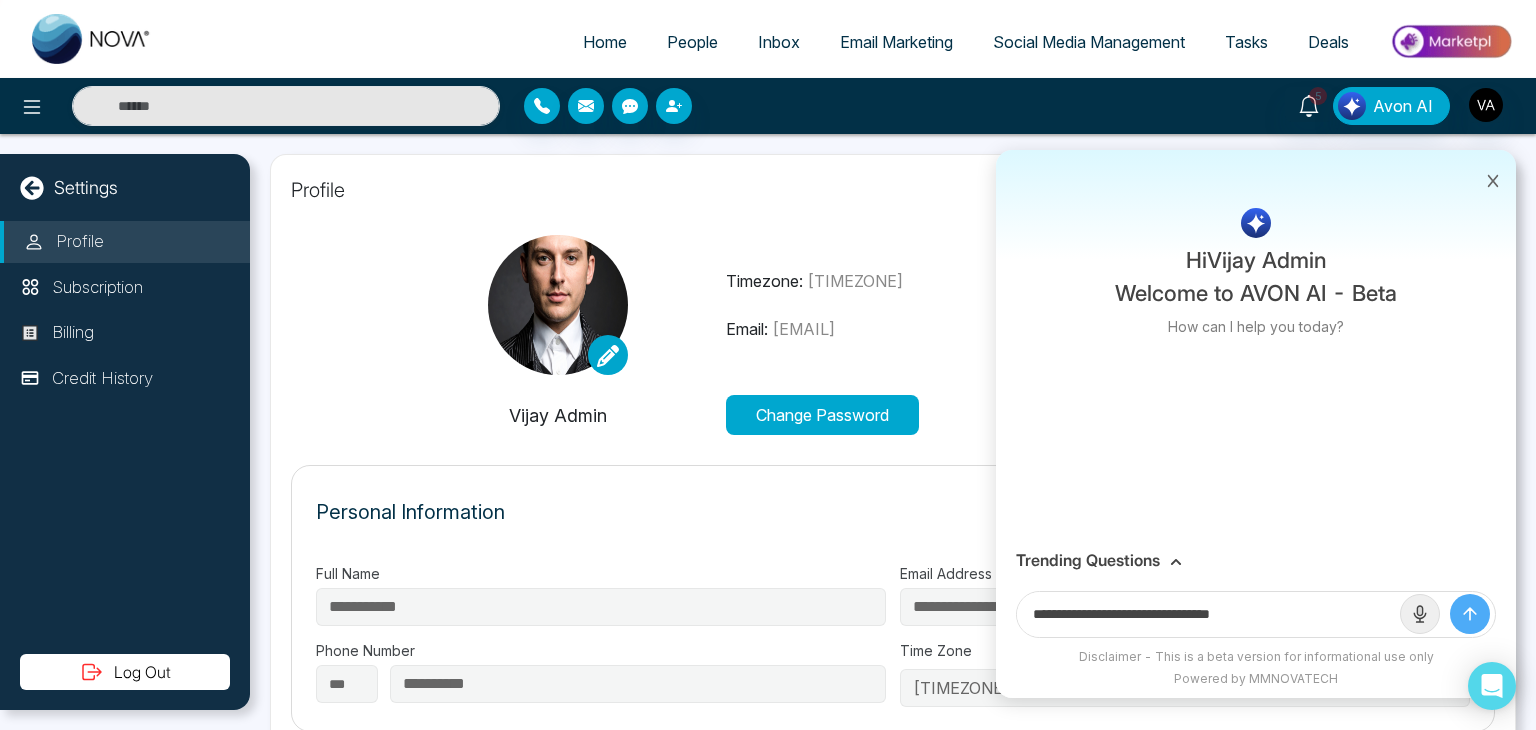 click on "**********" at bounding box center [1208, 614] 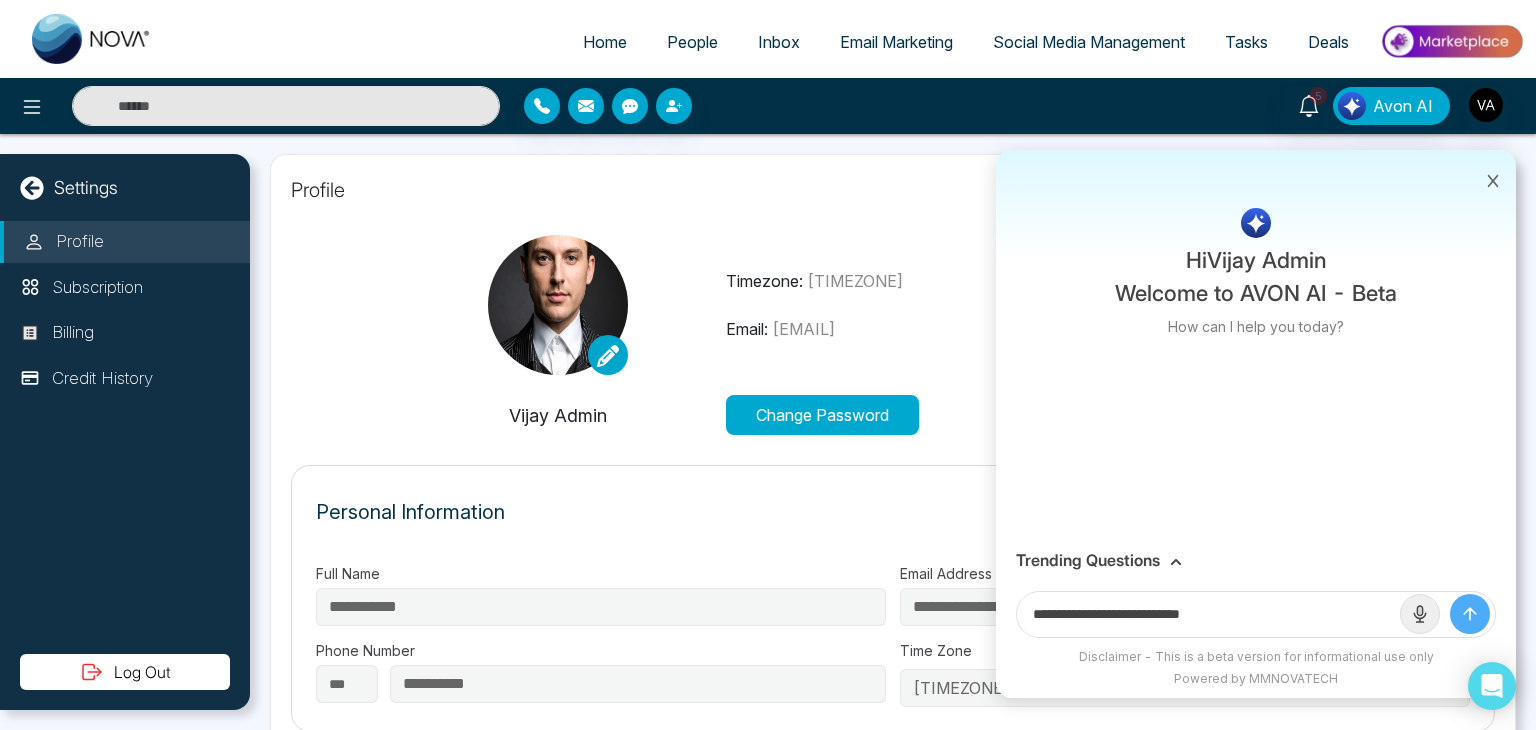paste on "**********" 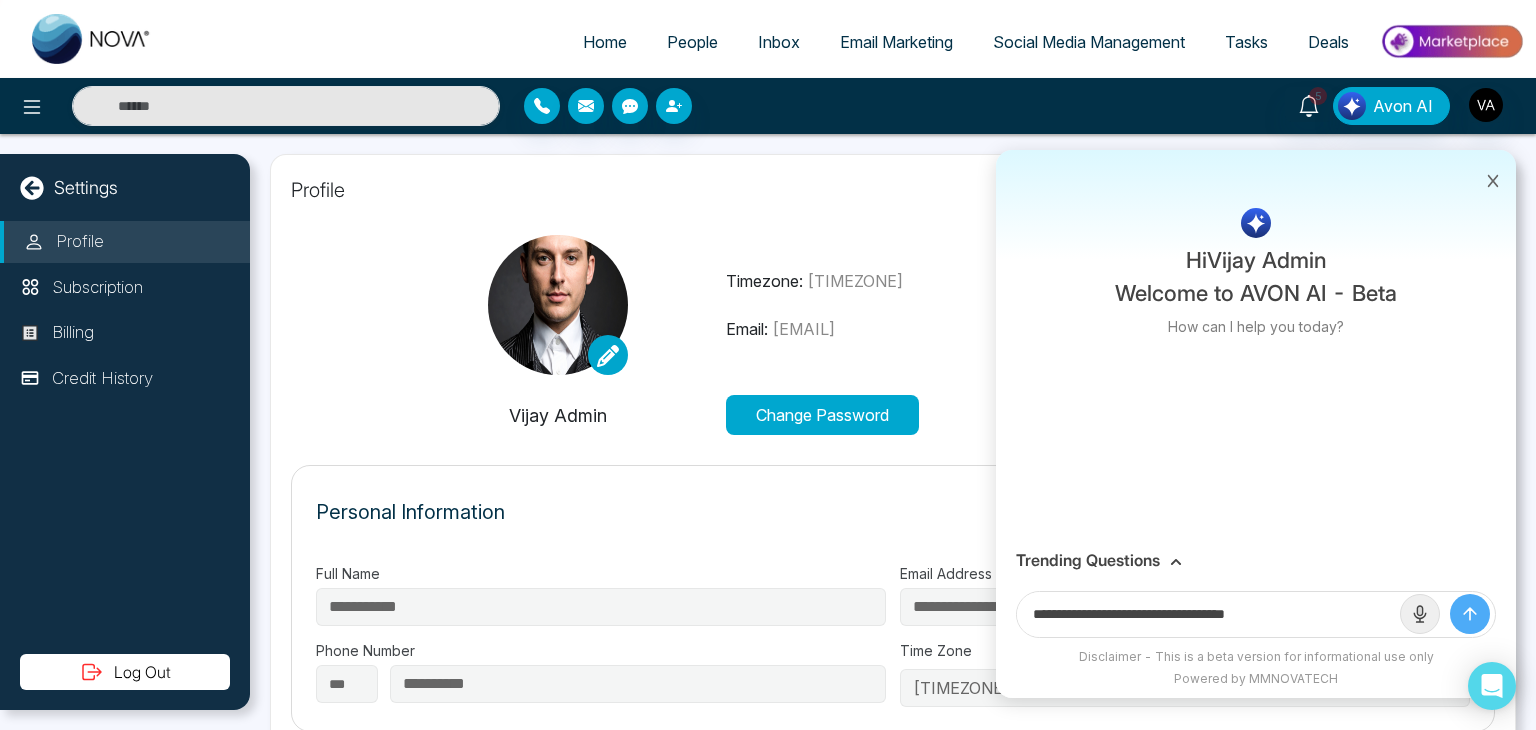 type on "**********" 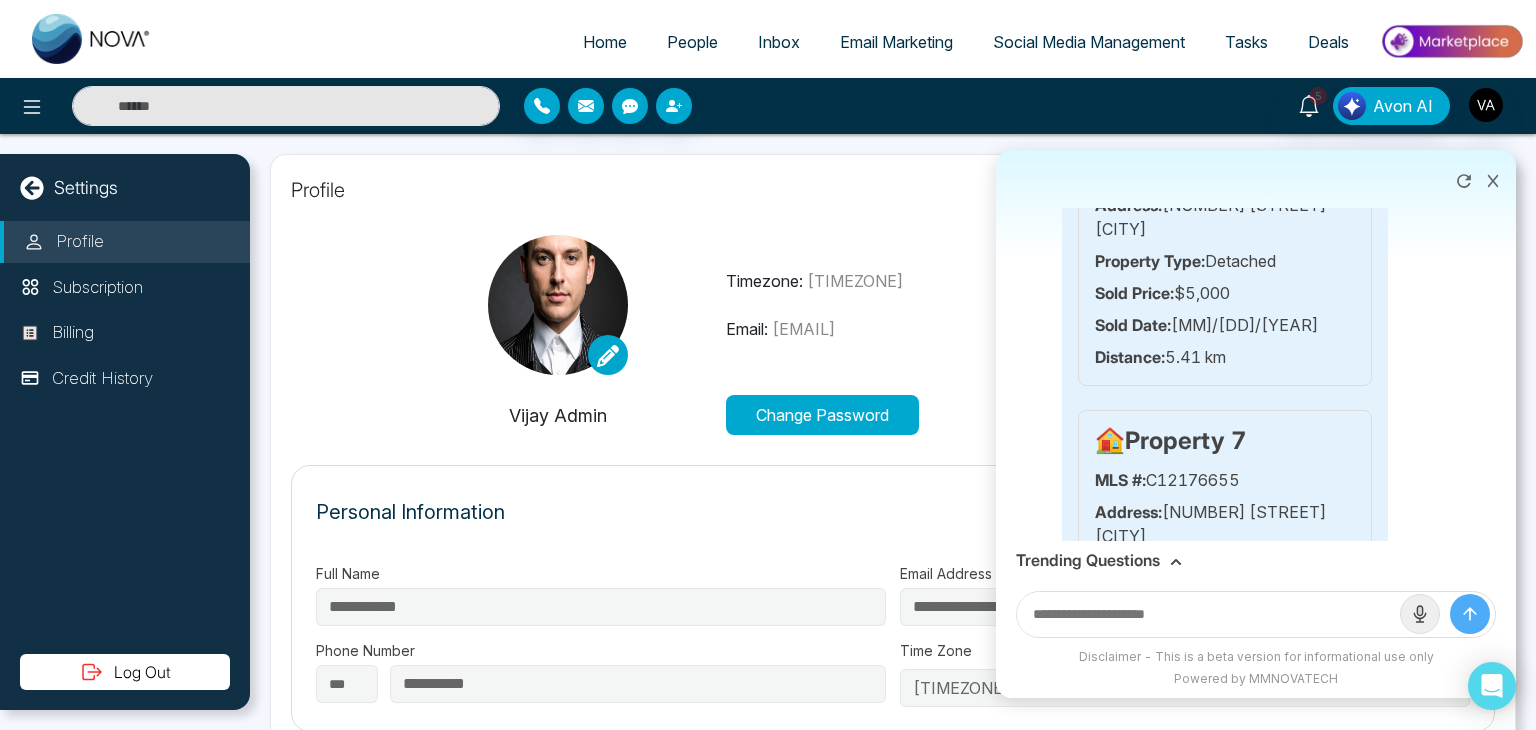 scroll, scrollTop: 1965, scrollLeft: 0, axis: vertical 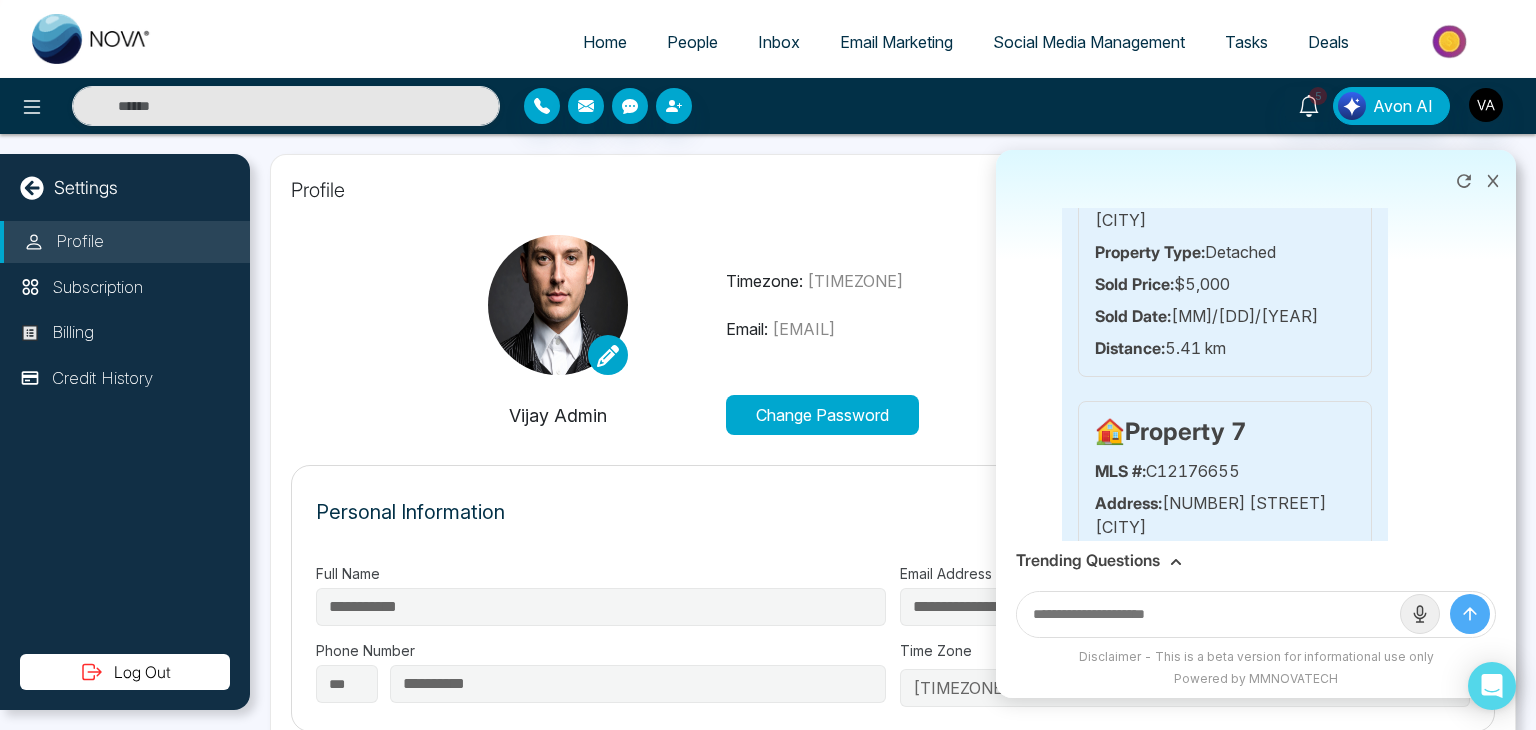 click on "Distance:  5.44 km" at bounding box center (1225, 655) 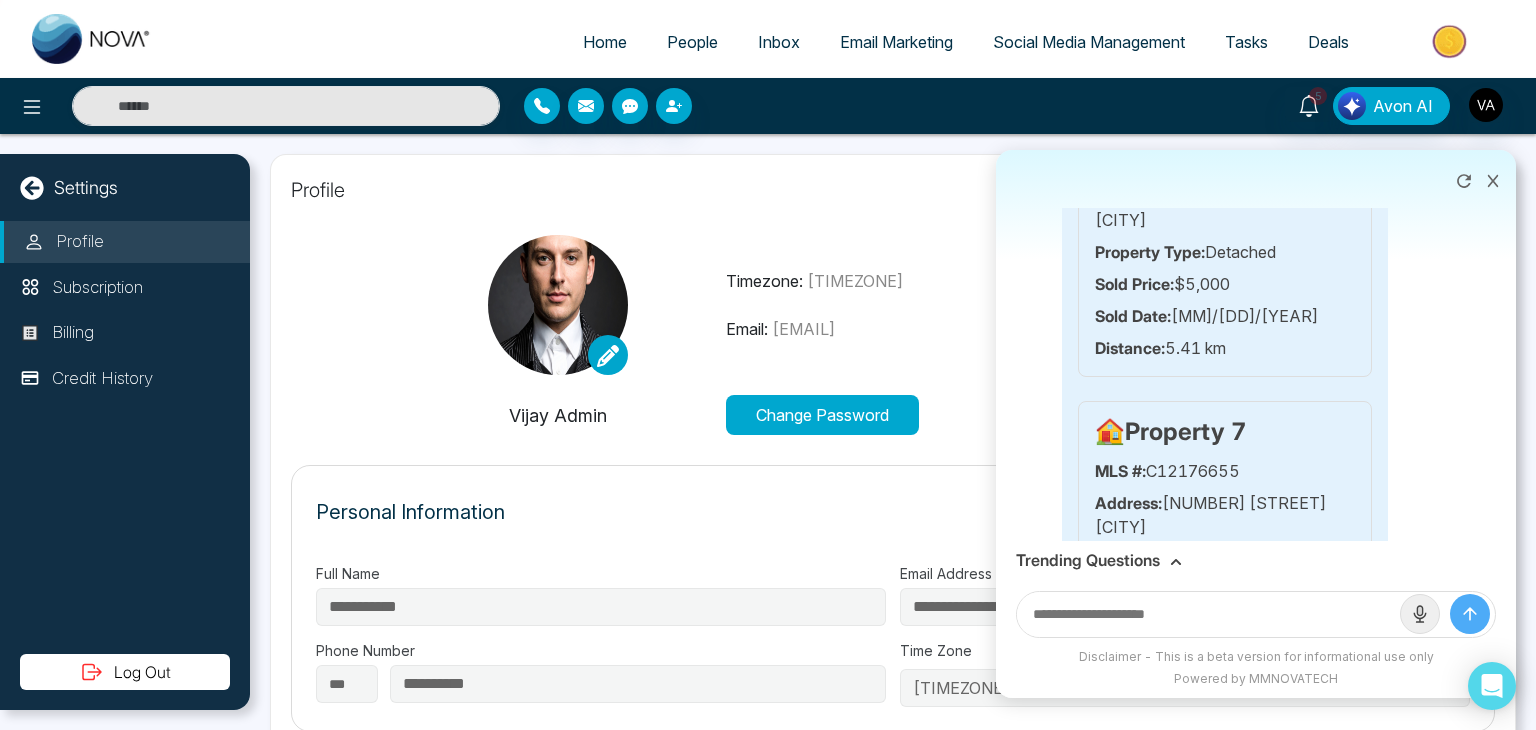 click on "Distance:  5.44 km" at bounding box center [1225, 655] 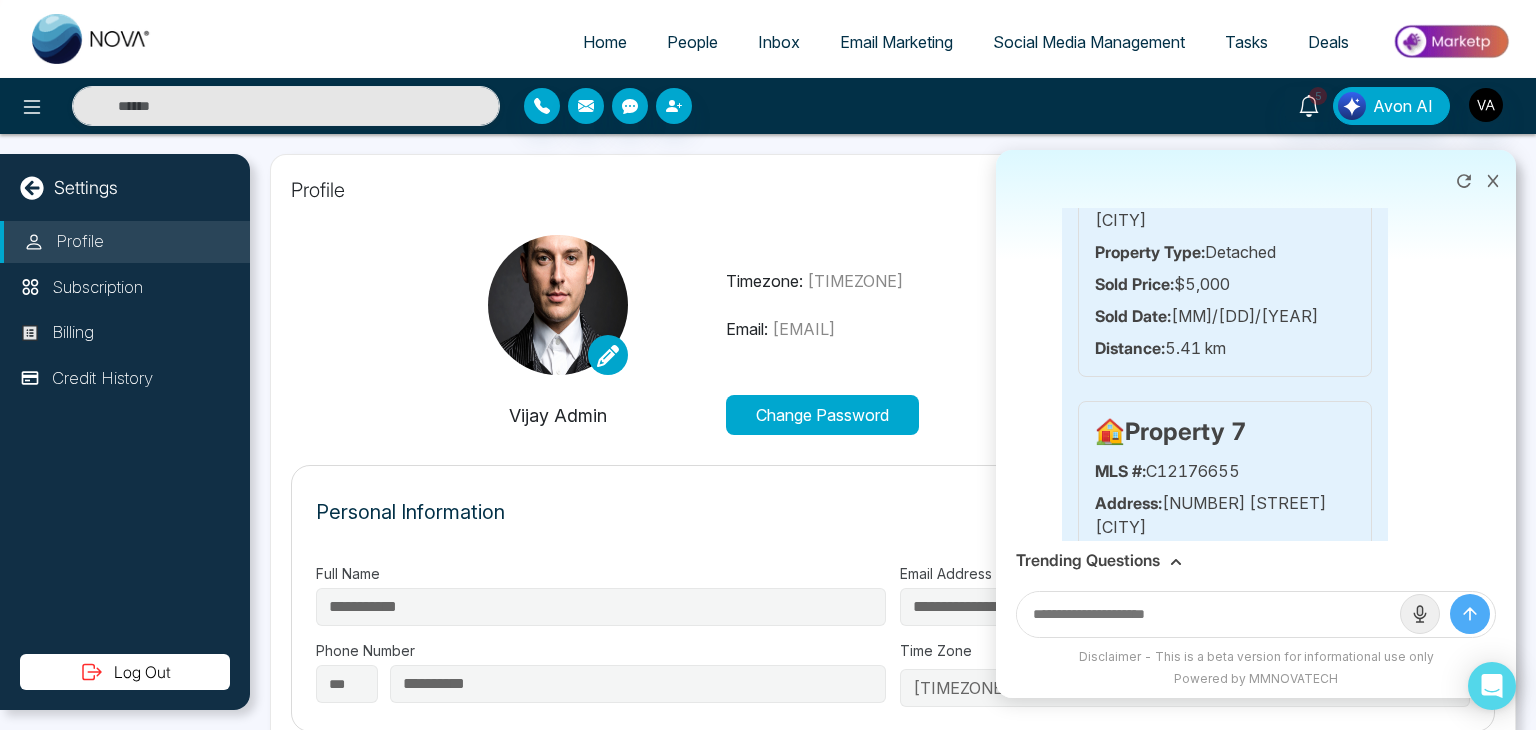 click on "🏠  Property 7
MLS #:  C12176655
Address:  82 Bellwoods Toronto
Property Type:  Detached
Sold Price:  $4,950
Sold Date:  6/4/2025
Distance:  5.44 km" at bounding box center (1225, 542) 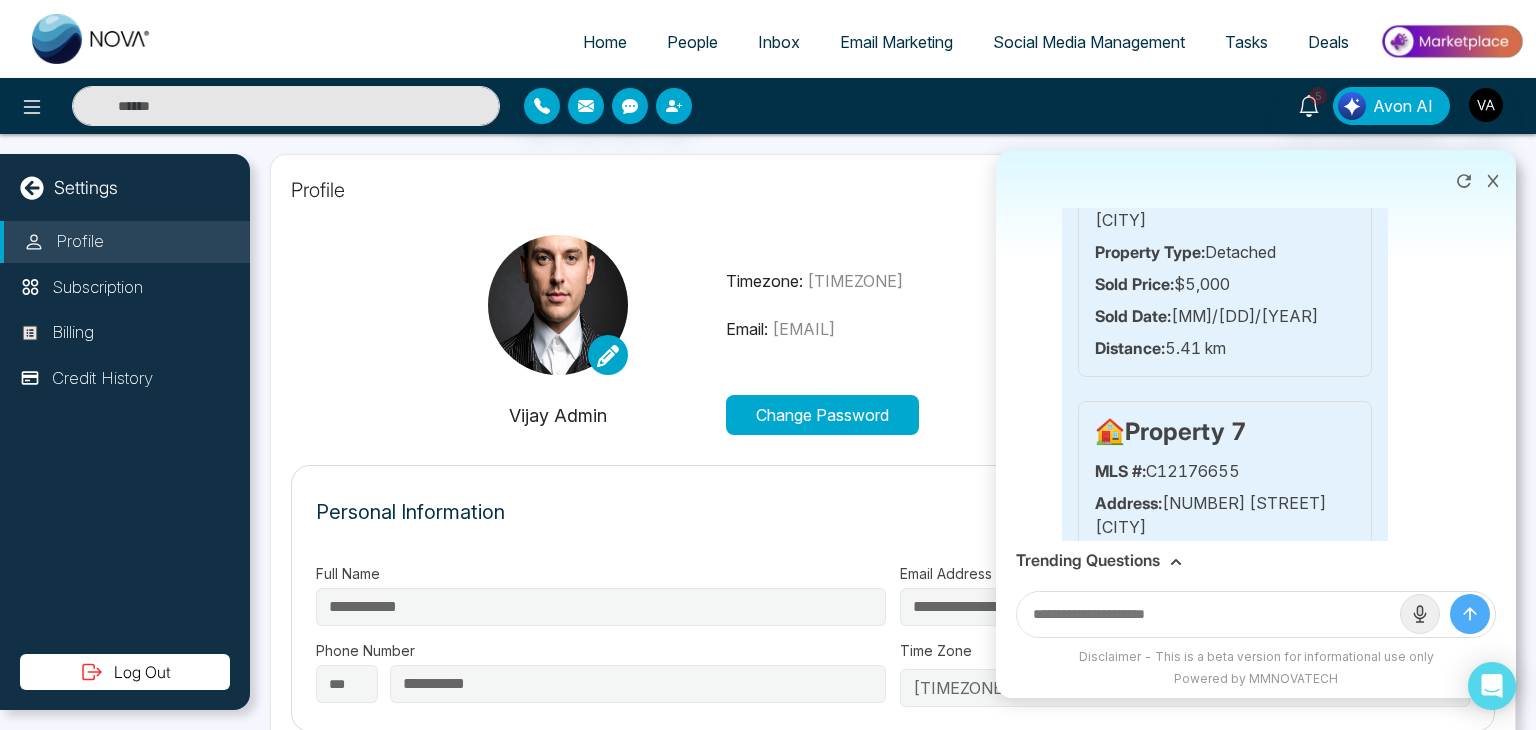 click on "🏠  Property 7
MLS #:  C12176655
Address:  82 Bellwoods Toronto
Property Type:  Detached
Sold Price:  $4,950
Sold Date:  6/4/2025
Distance:  5.44 km" at bounding box center [1225, 542] 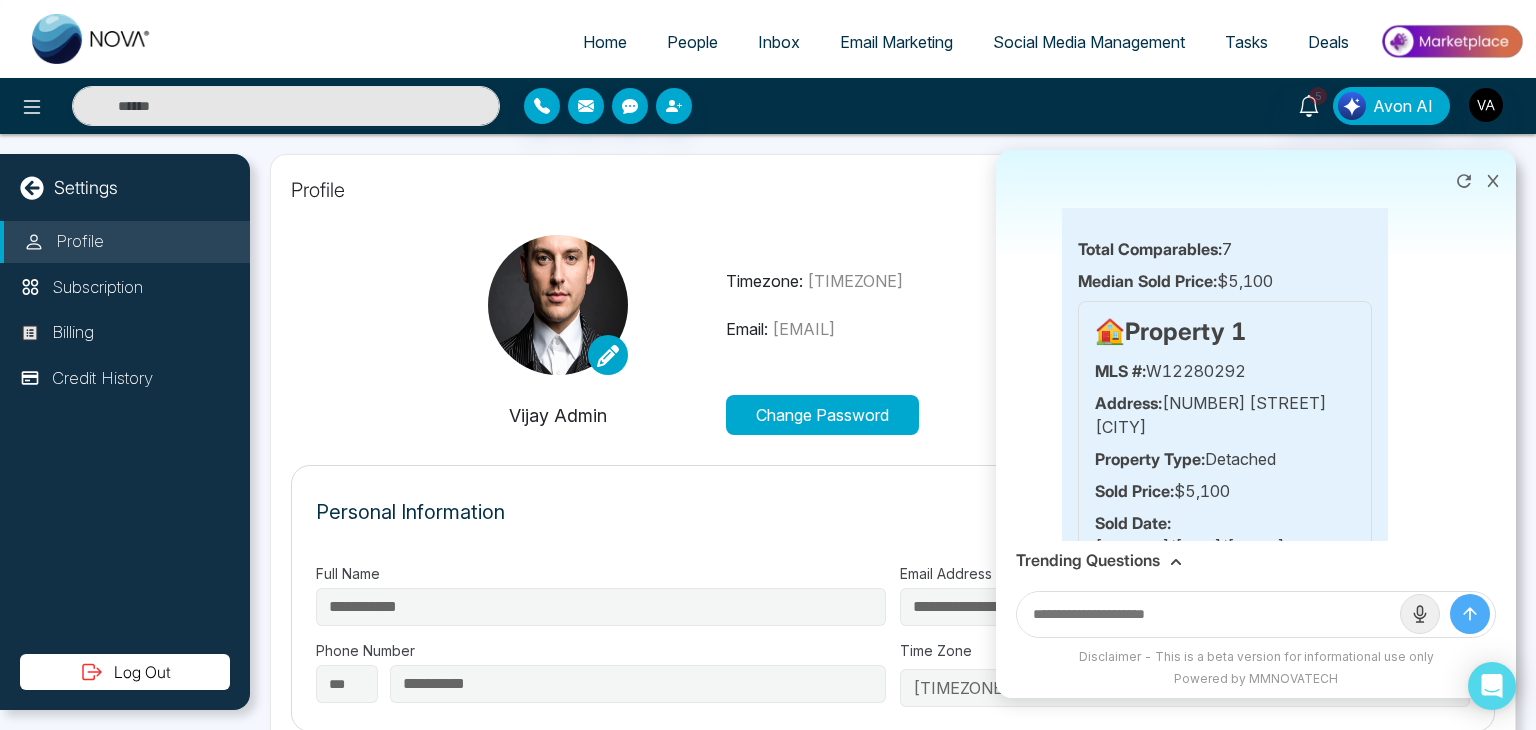 scroll, scrollTop: 0, scrollLeft: 0, axis: both 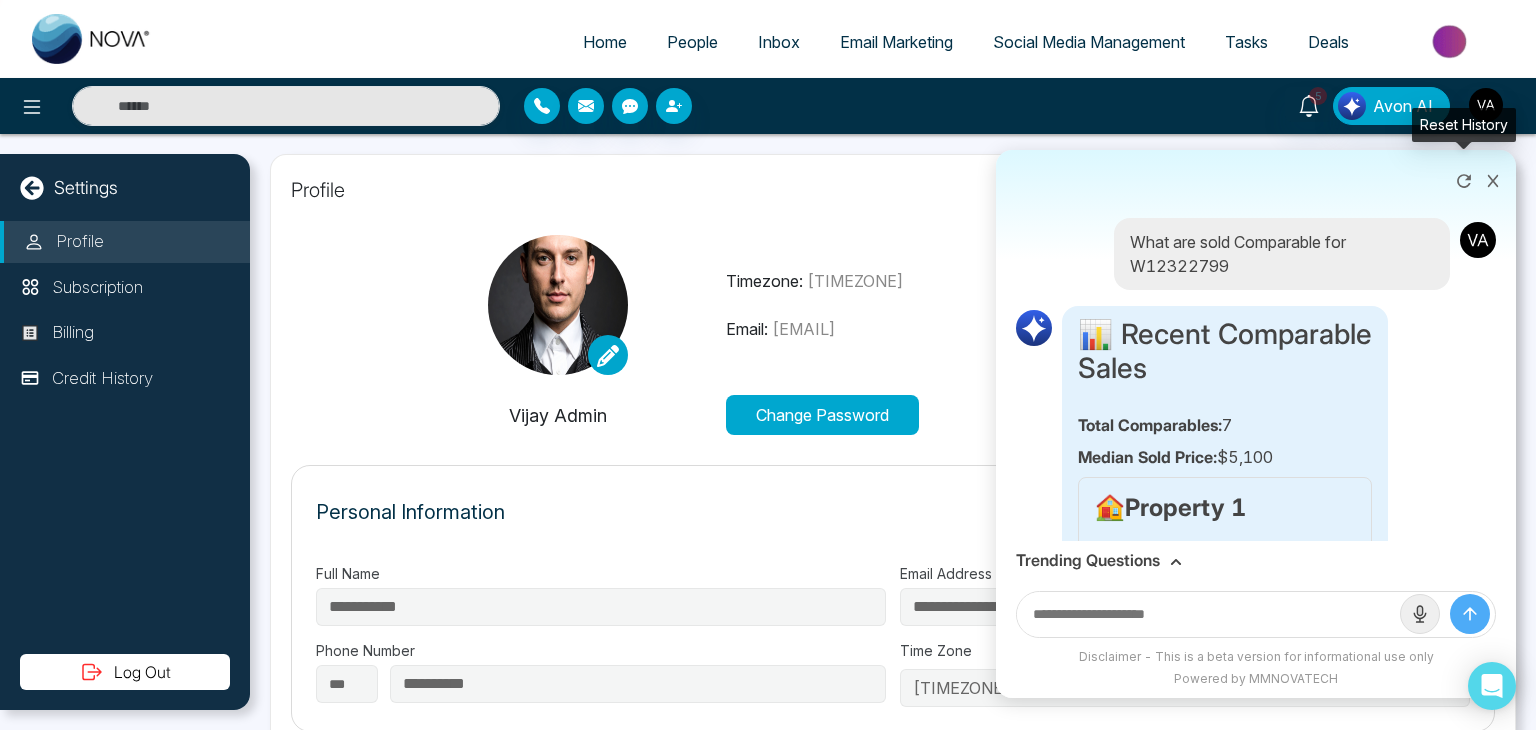 click 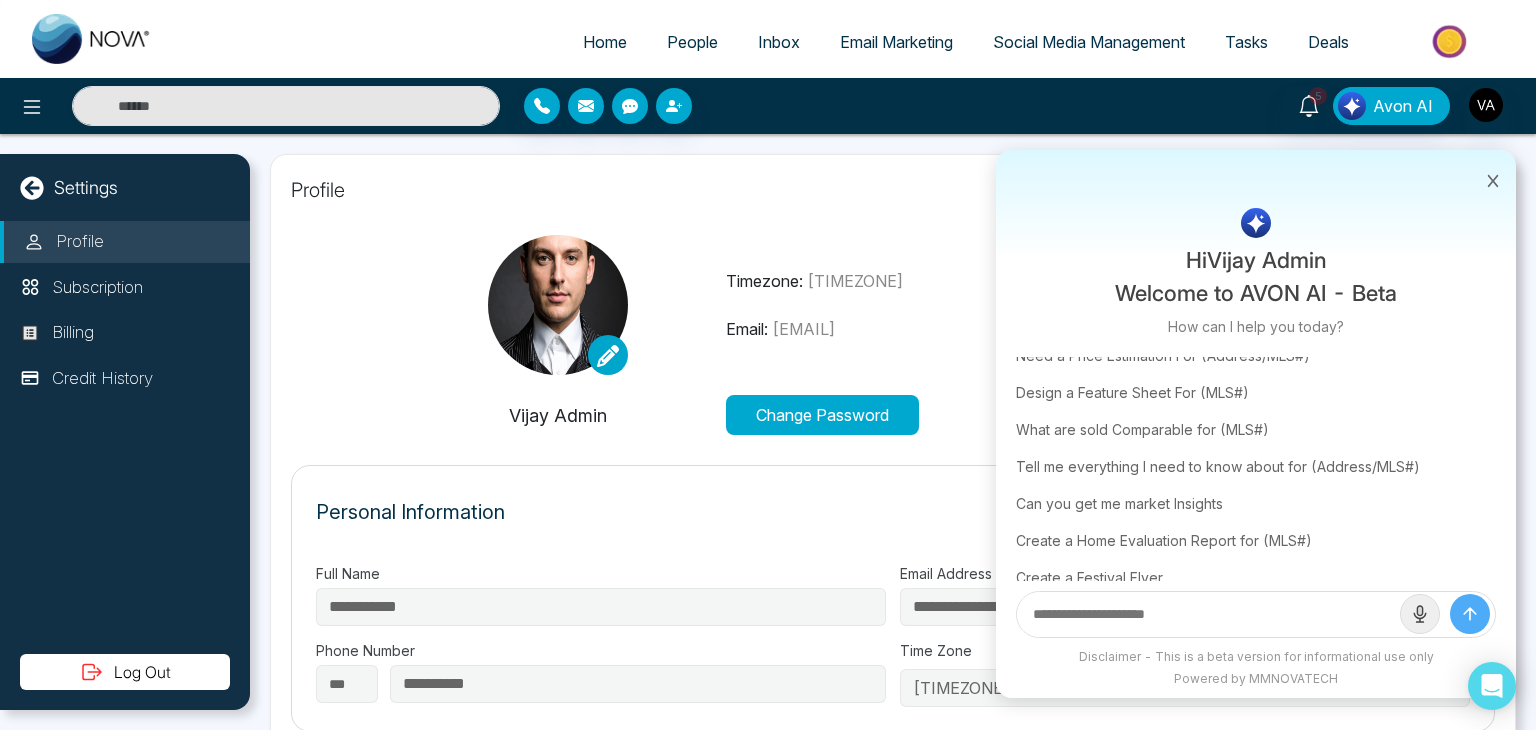 scroll, scrollTop: 118, scrollLeft: 0, axis: vertical 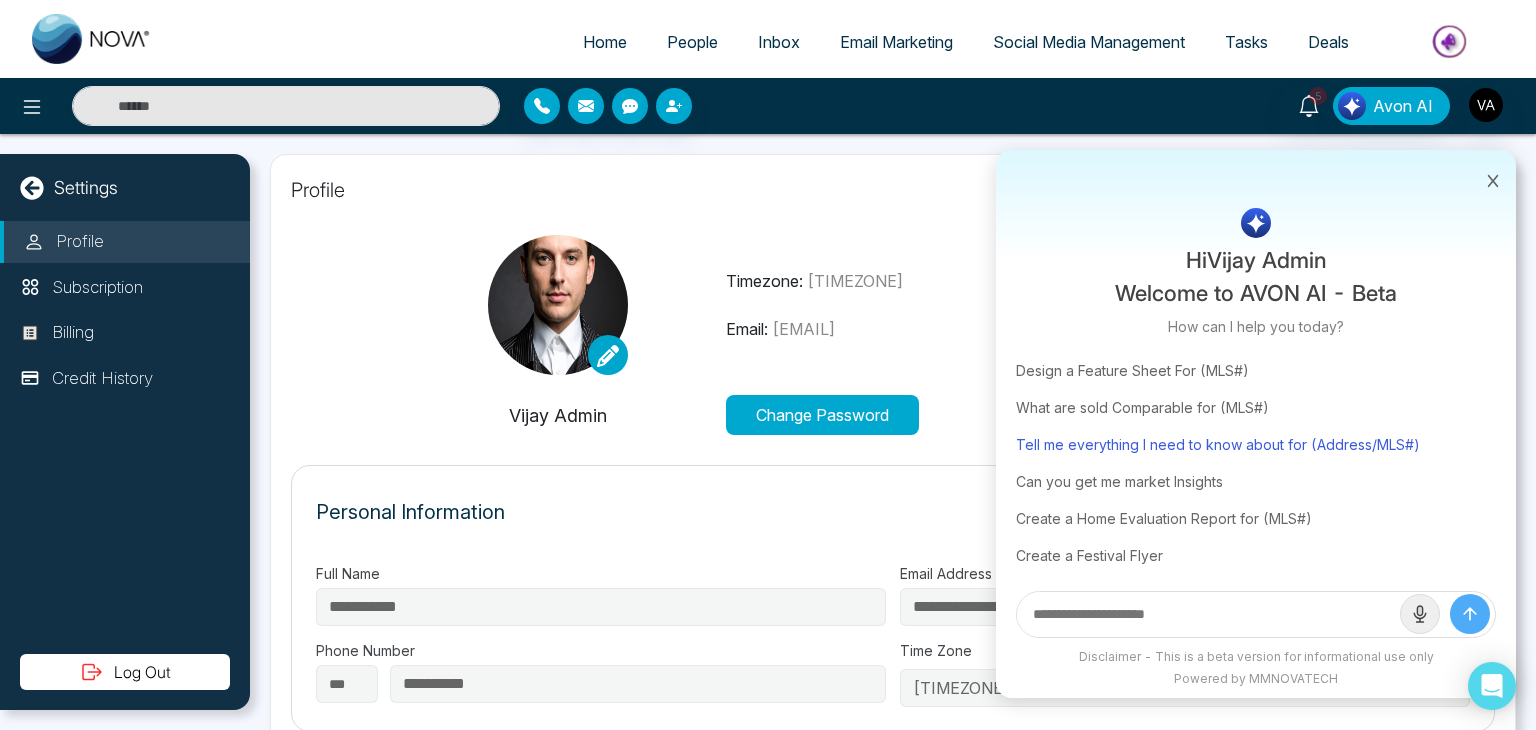 click on "Tell me everything I need to know about for (Address/MLS#)" at bounding box center (1256, 444) 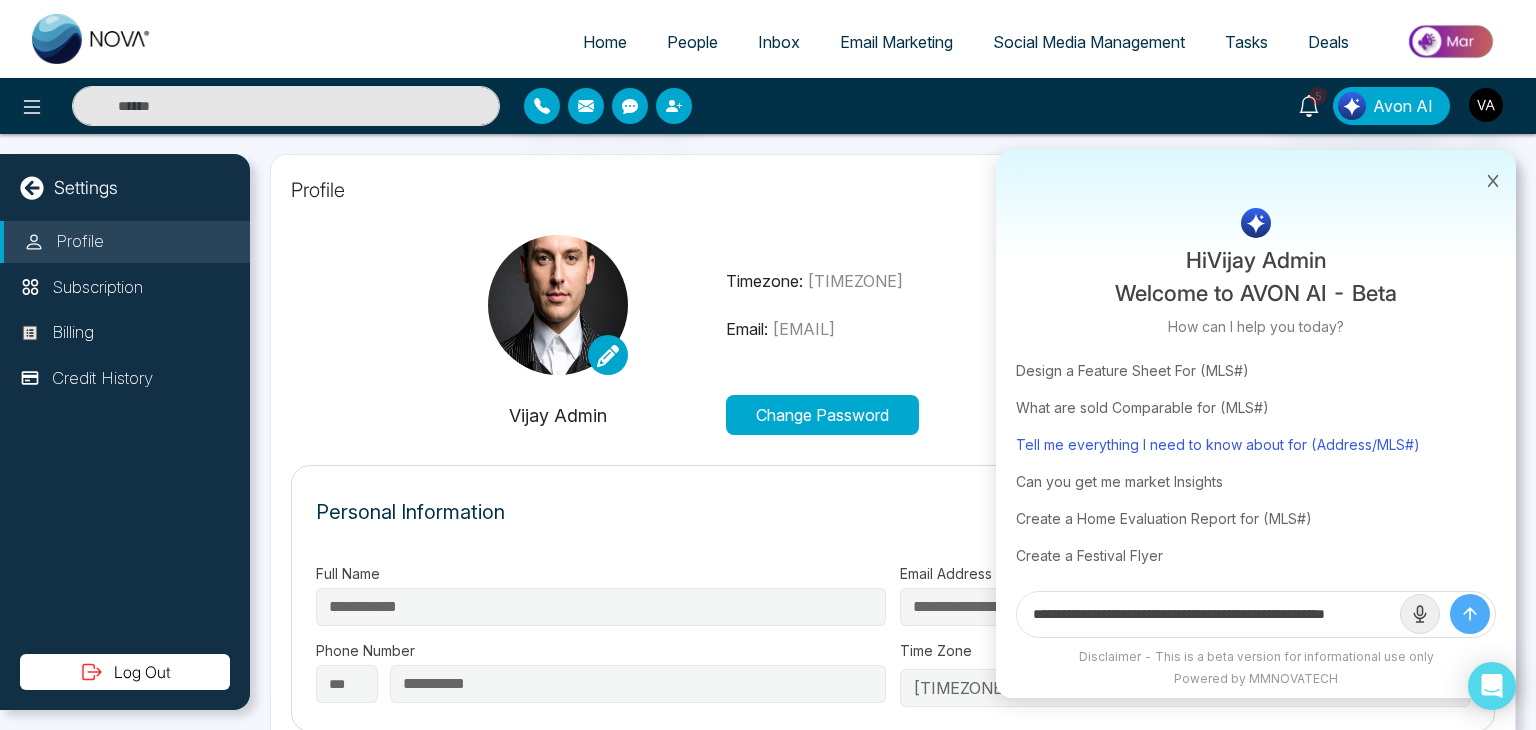 scroll, scrollTop: 0, scrollLeft: 0, axis: both 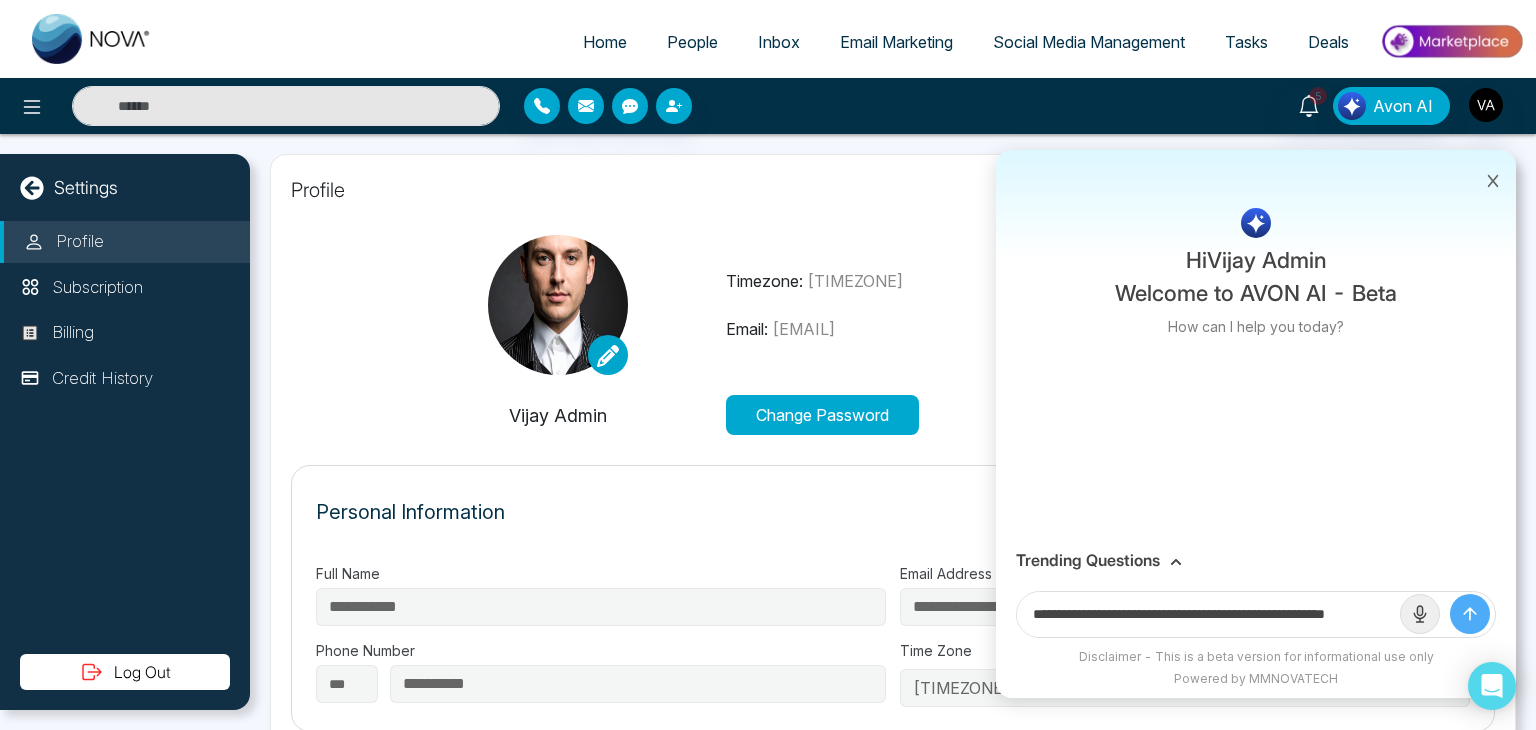 drag, startPoint x: 1322, startPoint y: 617, endPoint x: 1535, endPoint y: 618, distance: 213.00235 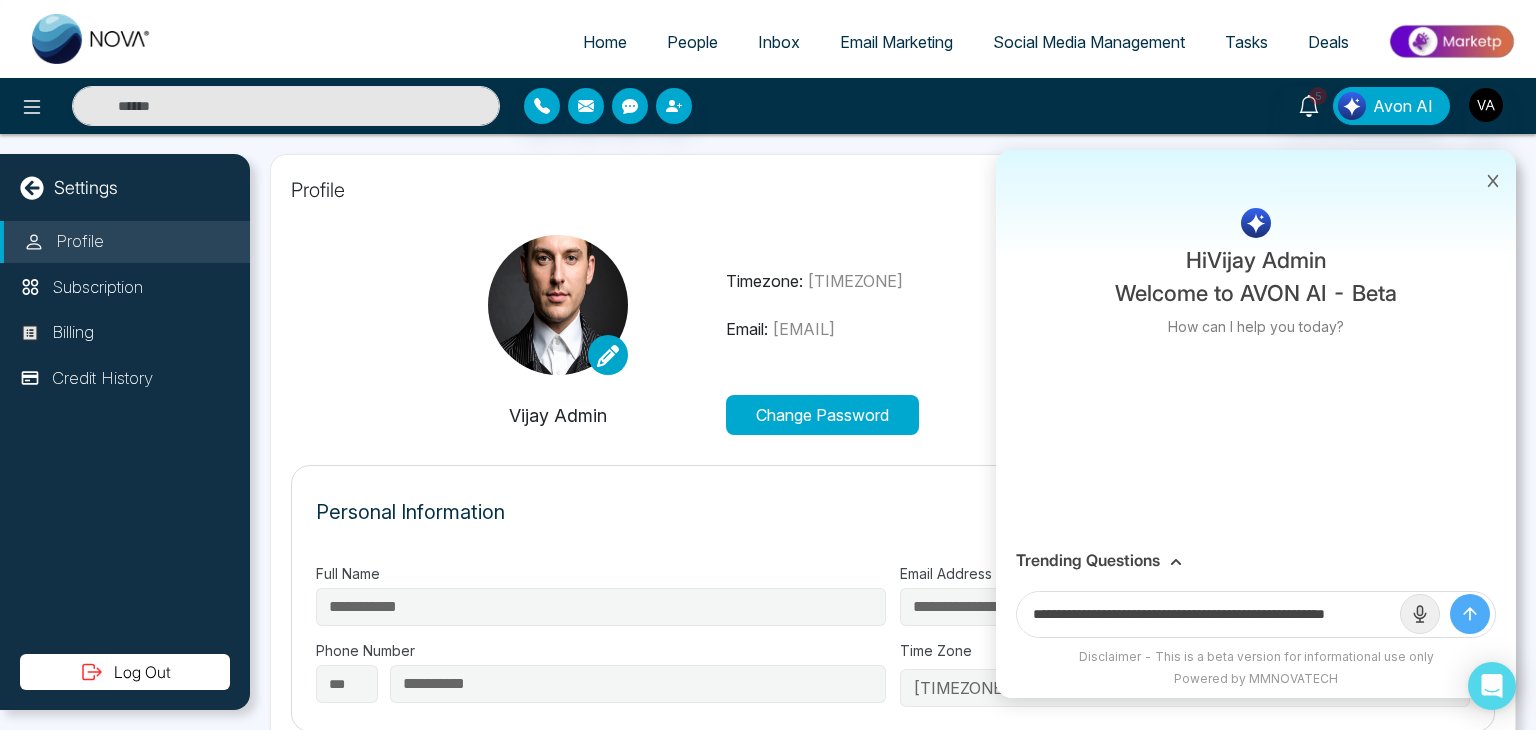 click on "**********" at bounding box center [768, 365] 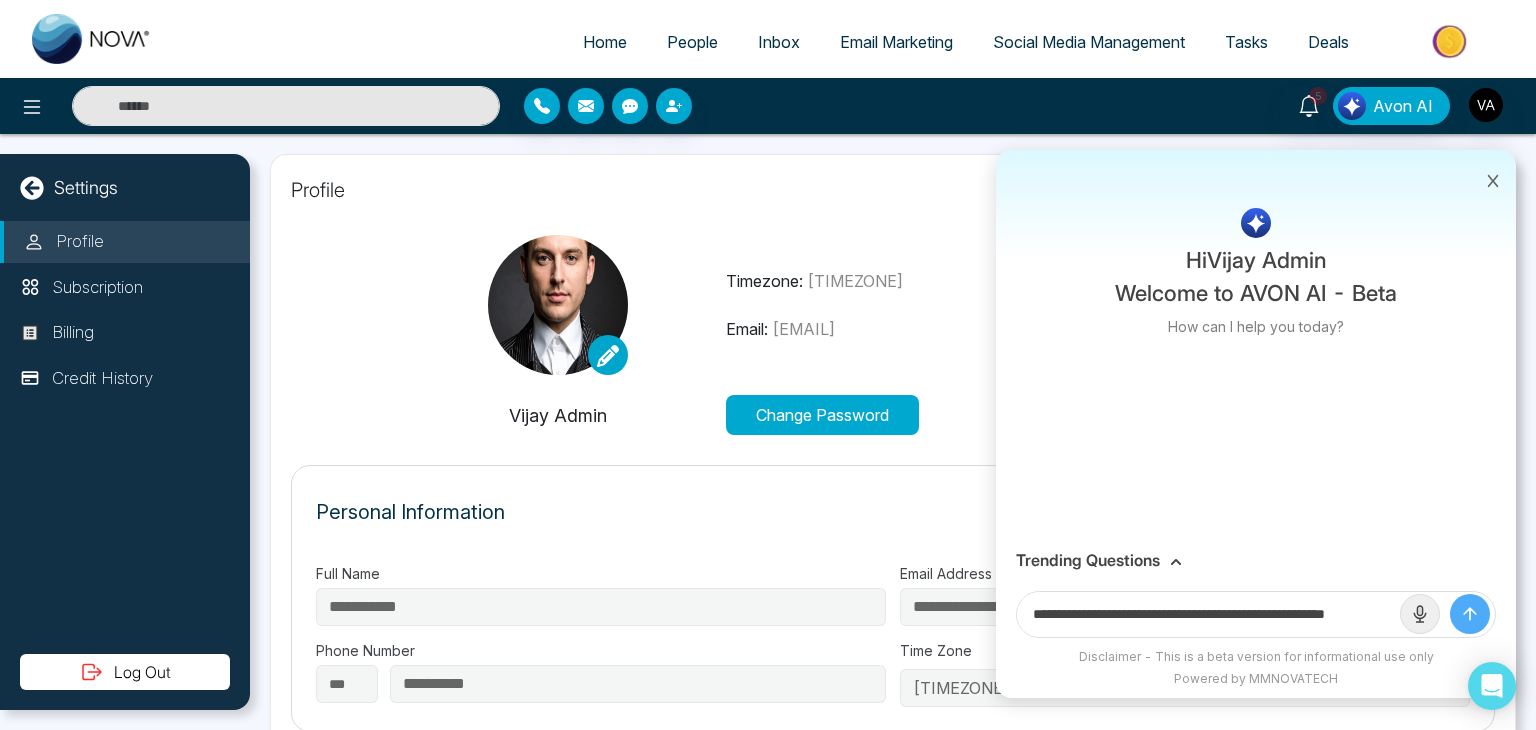 paste 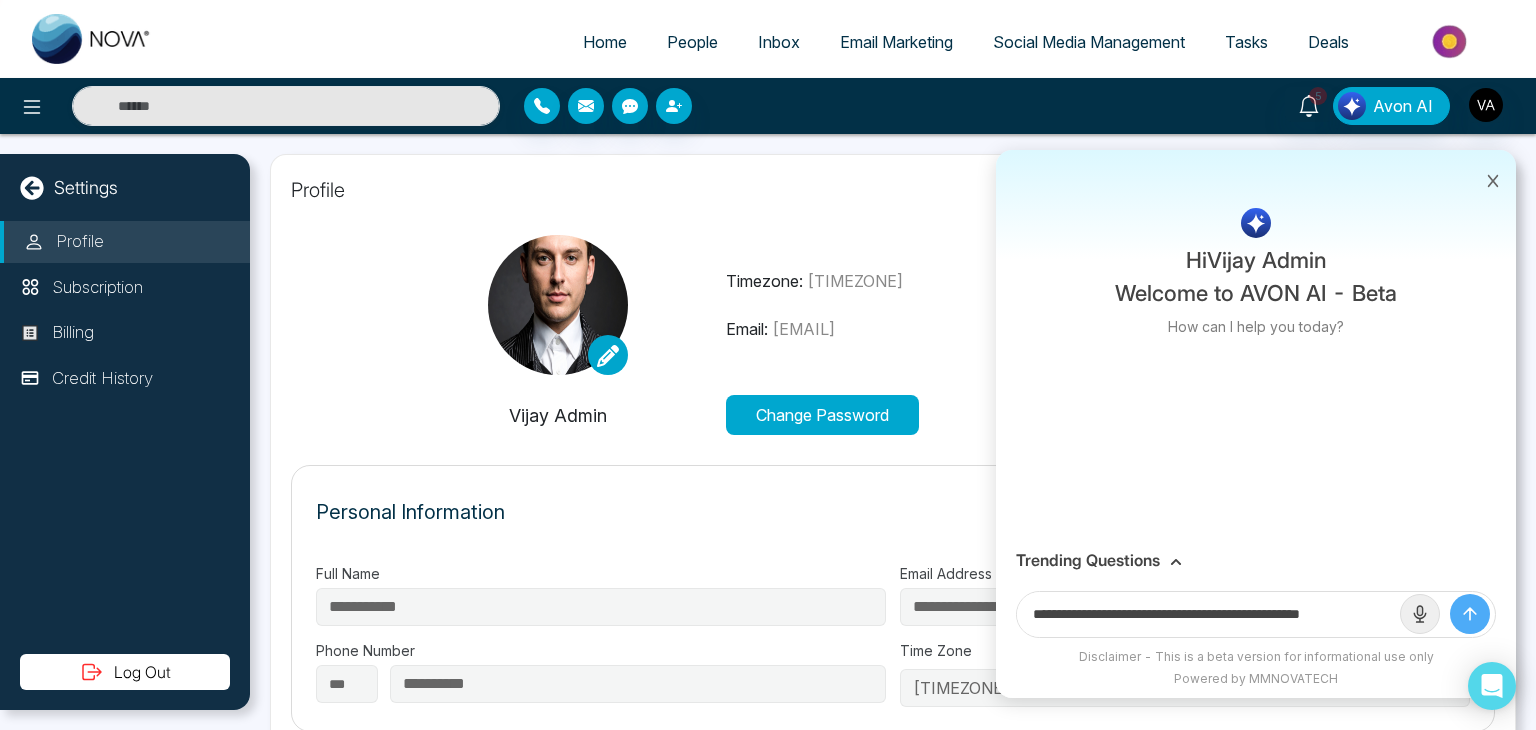 scroll, scrollTop: 0, scrollLeft: 18, axis: horizontal 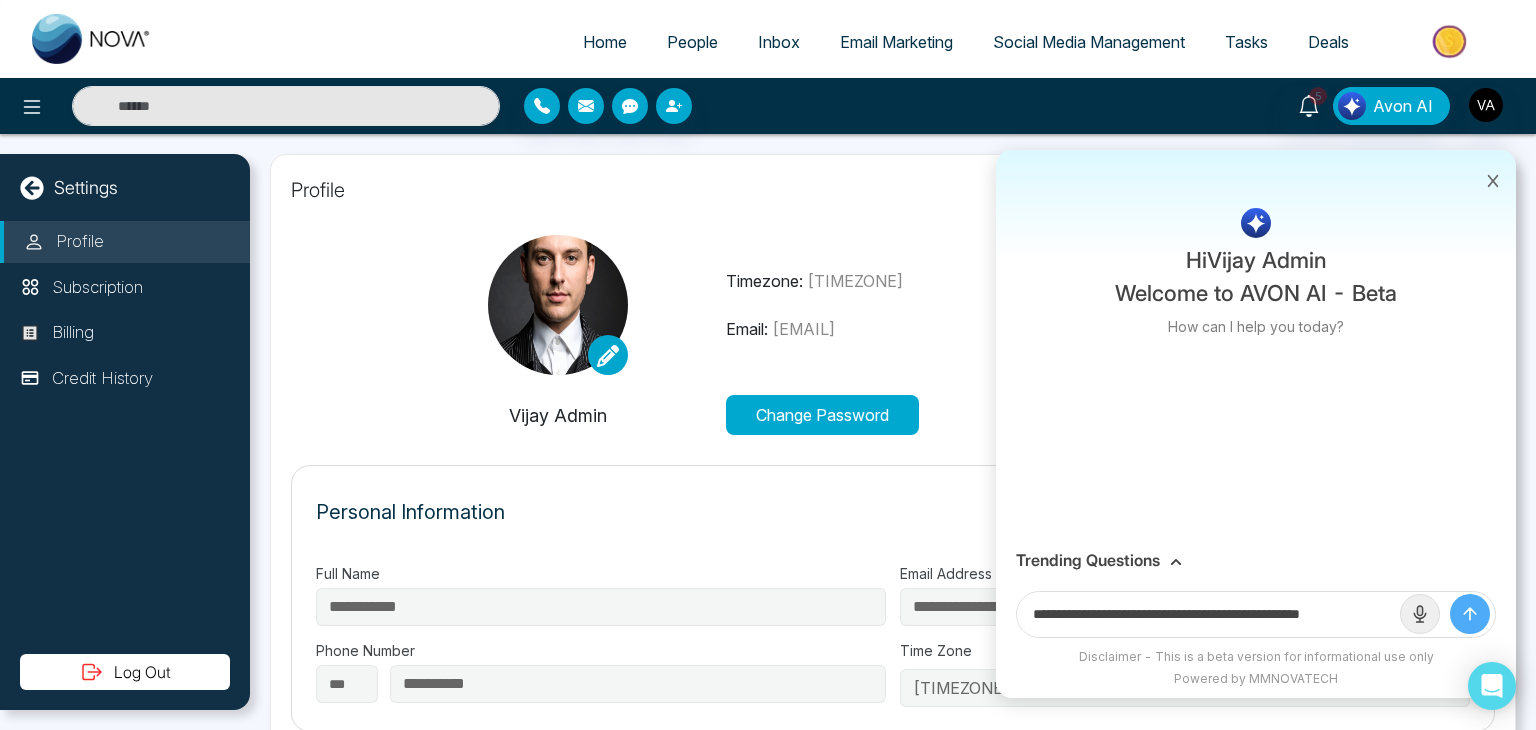 type on "**********" 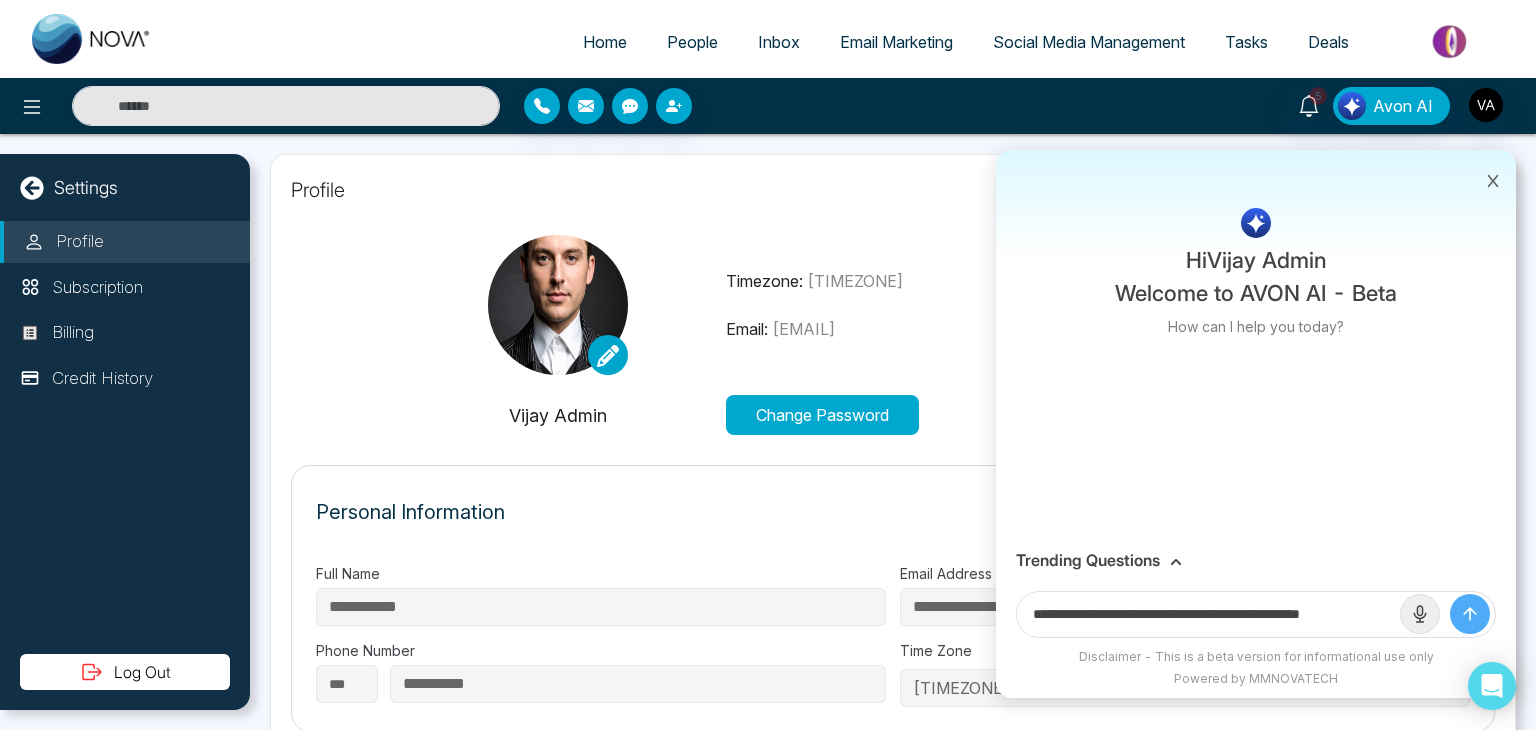 scroll, scrollTop: 0, scrollLeft: 0, axis: both 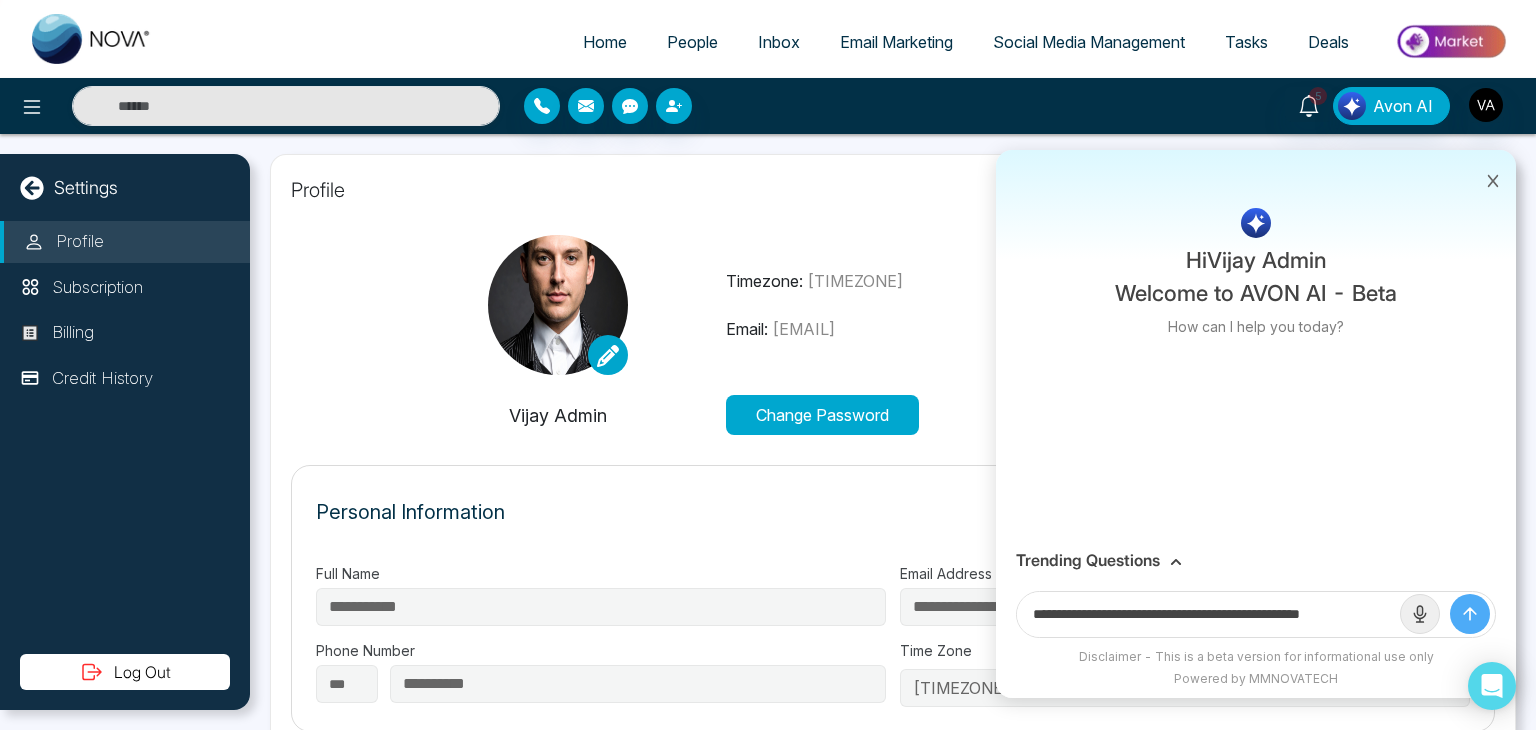 click 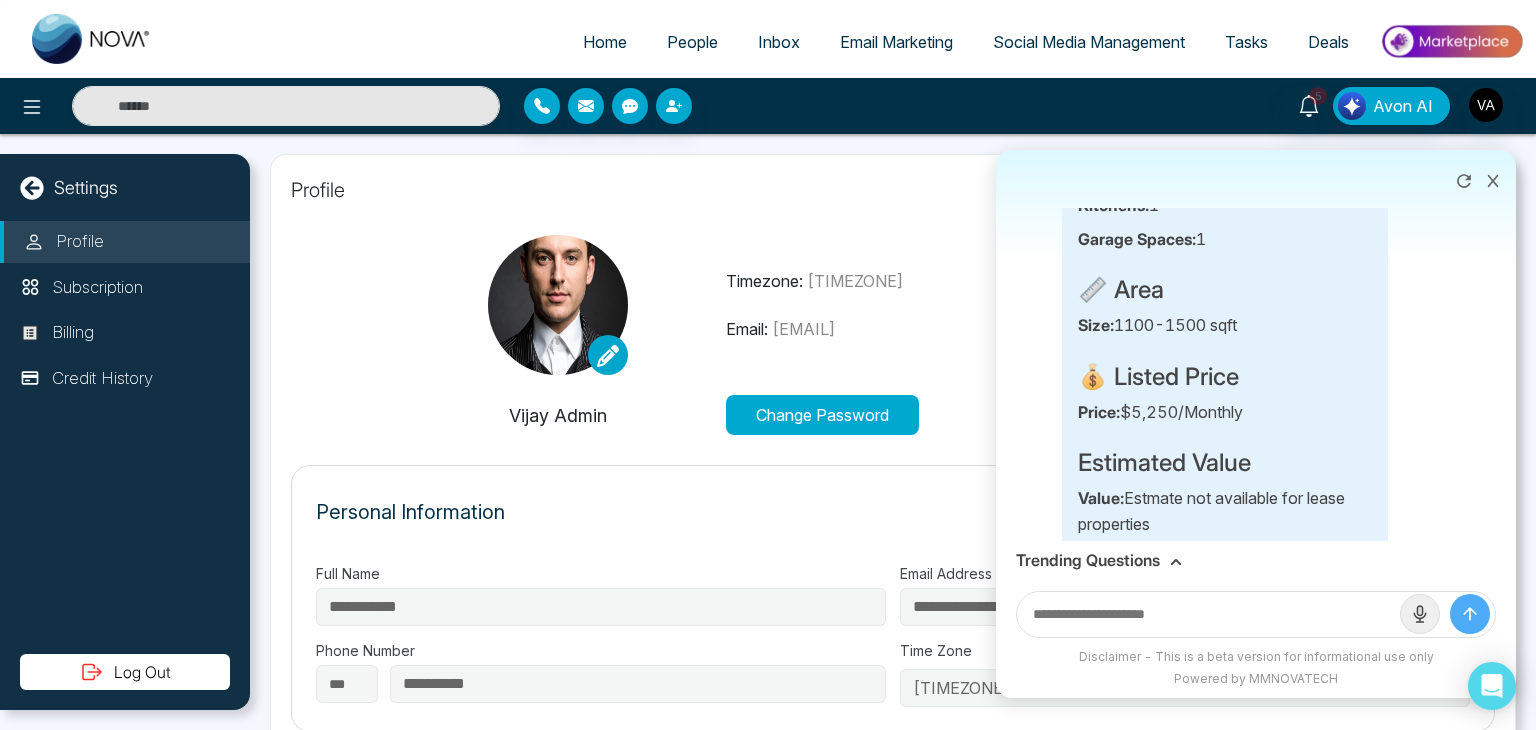 scroll, scrollTop: 320, scrollLeft: 0, axis: vertical 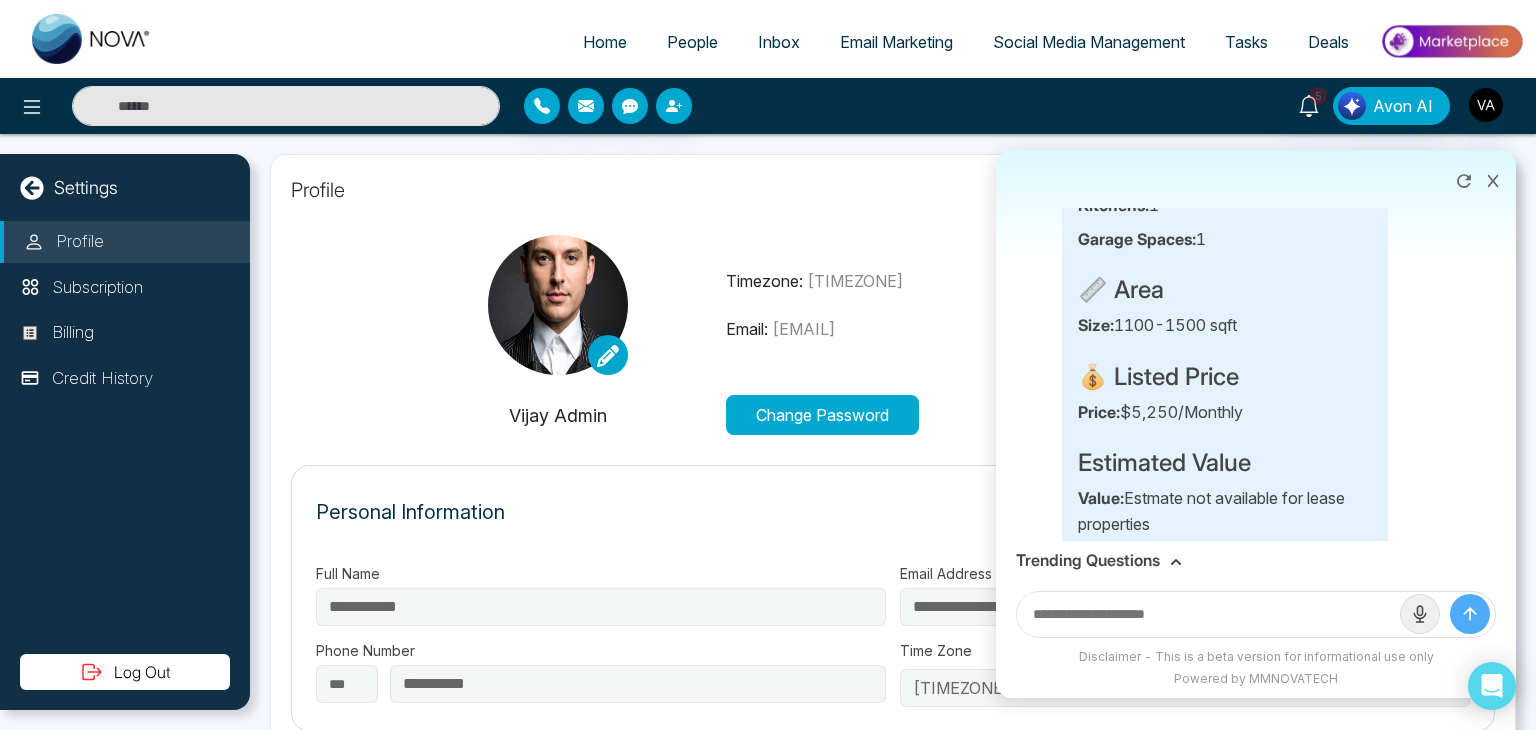 click on "💰 Listed Price" at bounding box center [1225, 377] 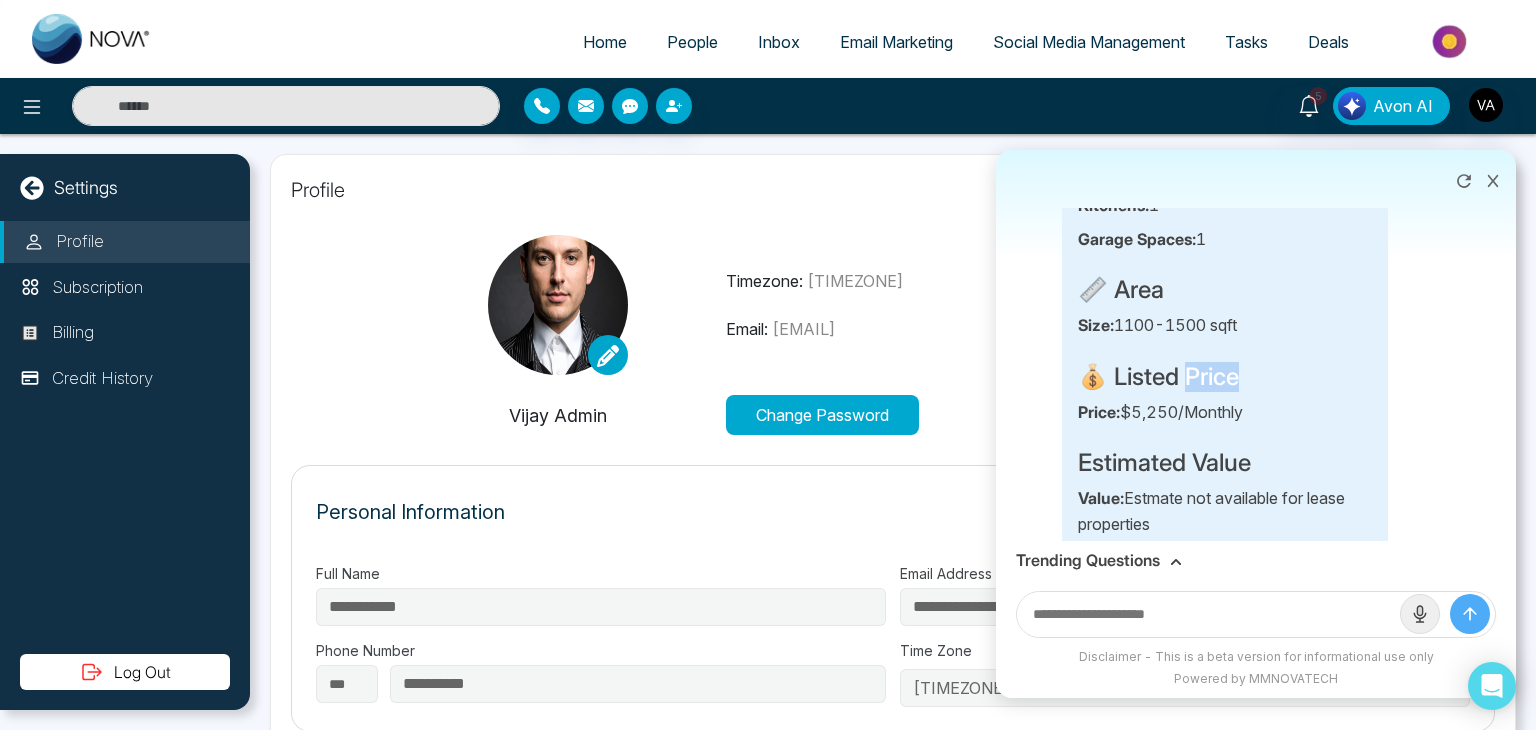 click on "💰 Listed Price" at bounding box center [1225, 377] 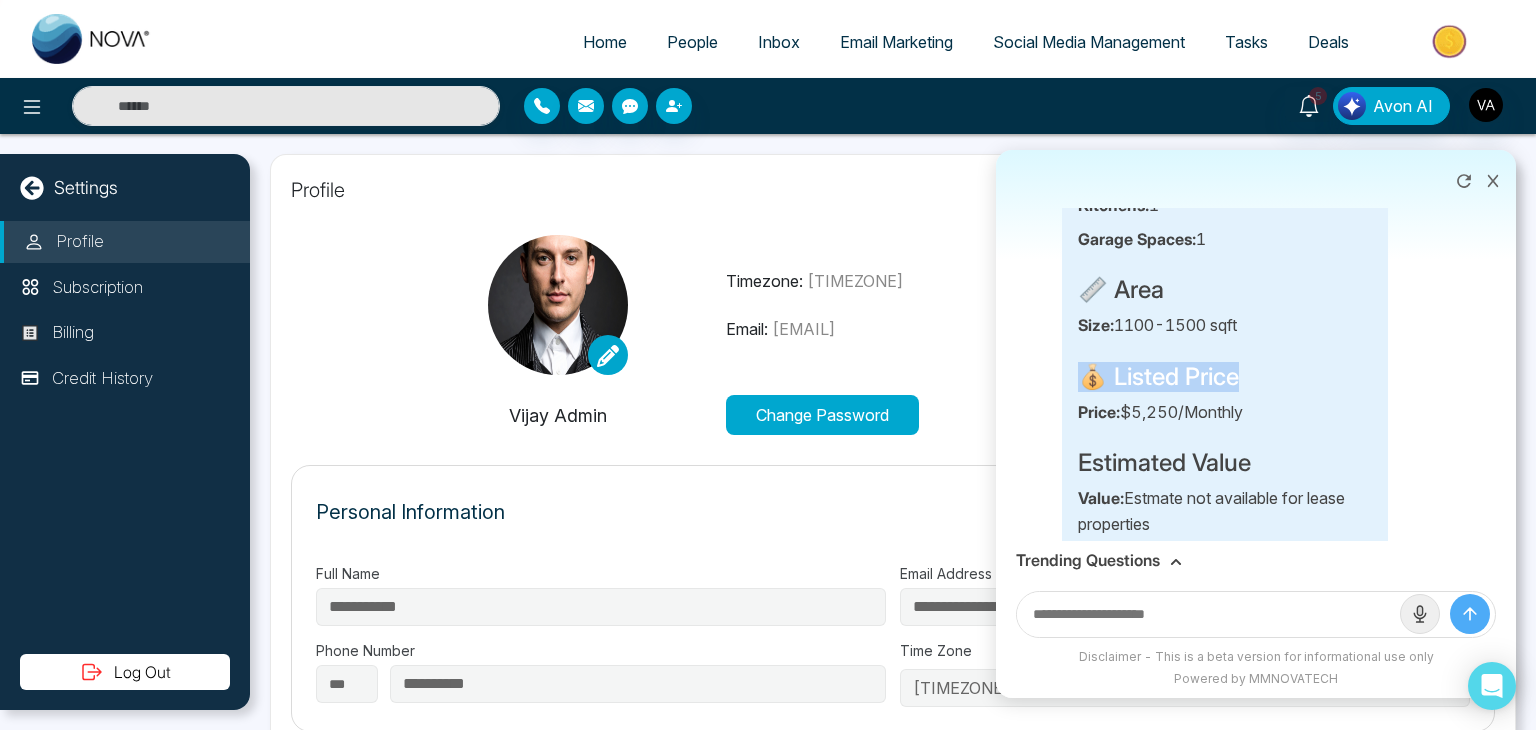 click on "💰 Listed Price" at bounding box center [1225, 377] 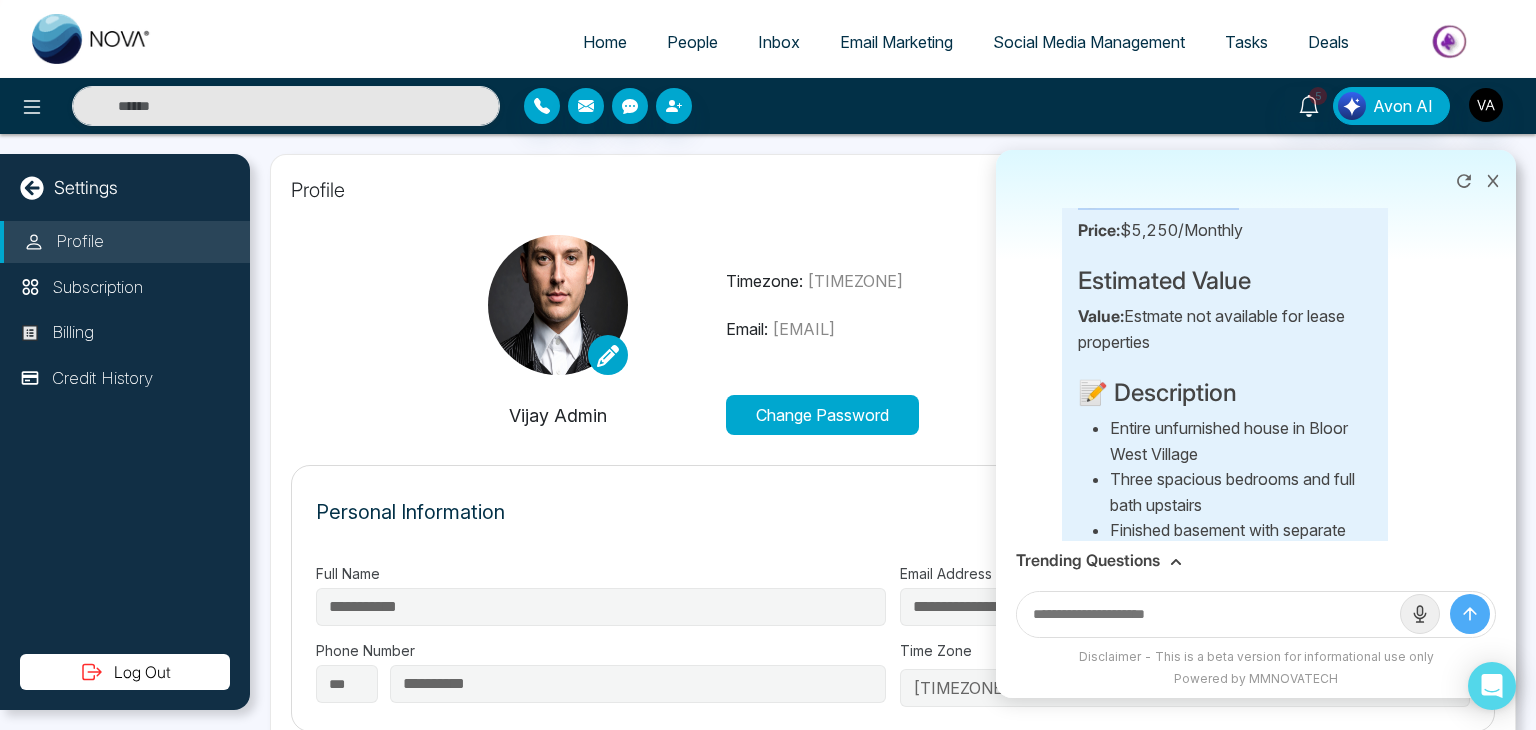 scroll, scrollTop: 503, scrollLeft: 0, axis: vertical 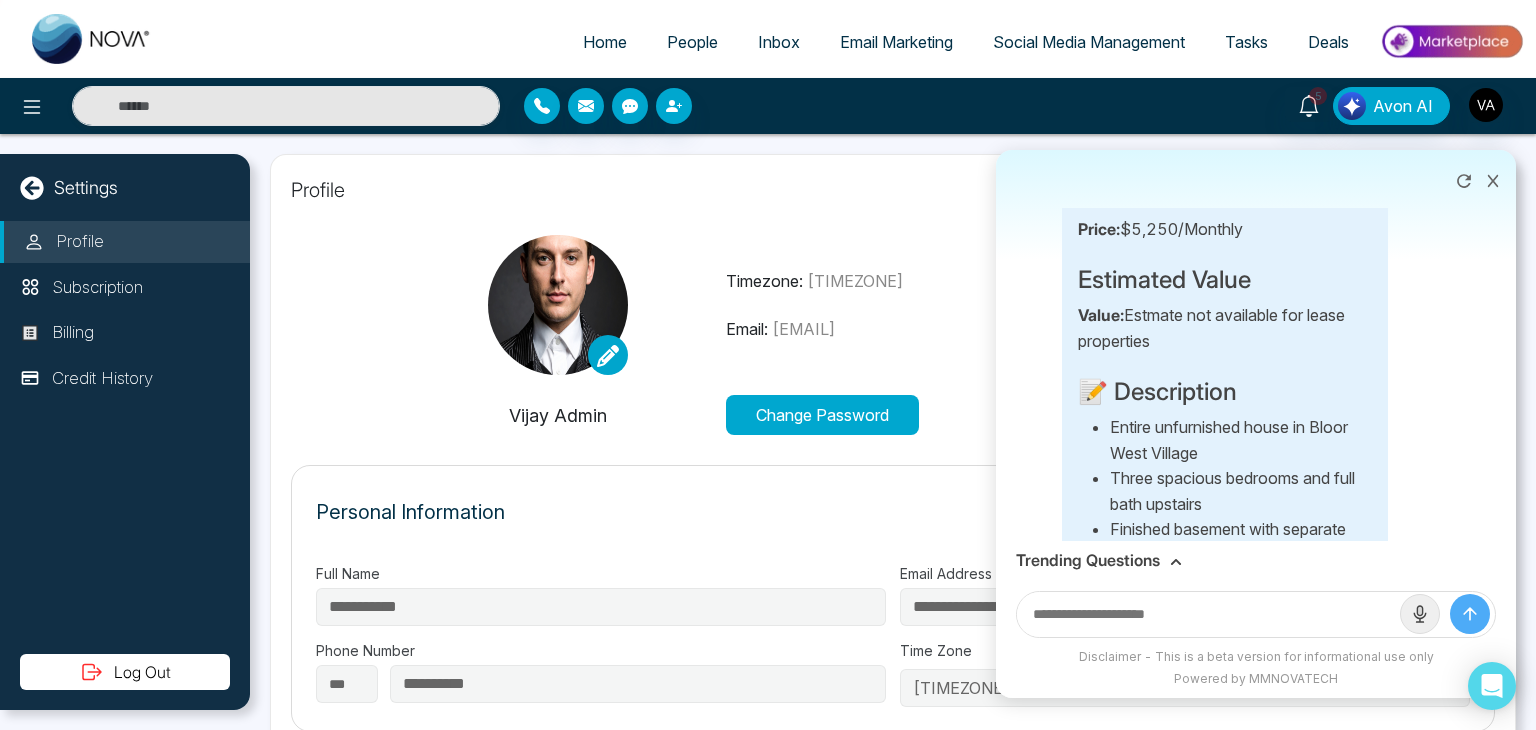 click on "🏡 Property Details
Address:  339 A Windermere Avenue Toronto
✨ Features
Bedrooms:  3
Bathrooms:  3
Kitchens:  1
Garage Spaces:  1
📏 Area
Size:  1100-1500 sqft
💰 Listed Price
Price:  $5,250/Monthly
Estimated Value
Value:  Estmate not available for lease properties
📝 Description
Entire unfurnished house in Bloor West Village Three spacious bedrooms and full bath upstairs Finished basement with separate entrance and washroom Garage and driveway for convenient parking Proximity to shops, cafes, and subway Backyard with deck and stone patio Upcoming backyard beautification with new trees Perfect for larger families needing storage
📊 Recent Comparable Sales
Total Comparables:  7
Median Sold Price:  $5,100
🏠  Property 1 MLS #:" at bounding box center (1225, 1526) 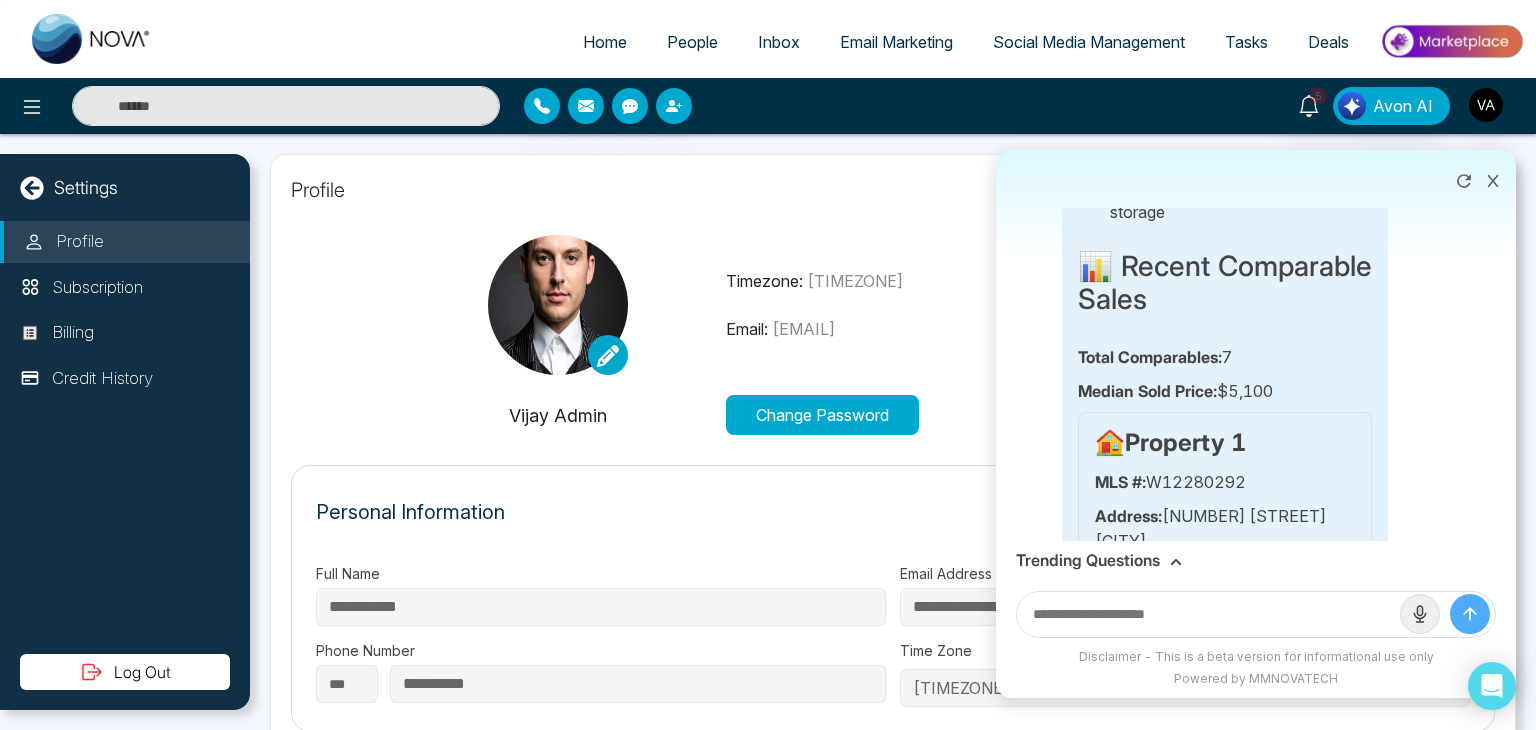 scroll, scrollTop: 1074, scrollLeft: 0, axis: vertical 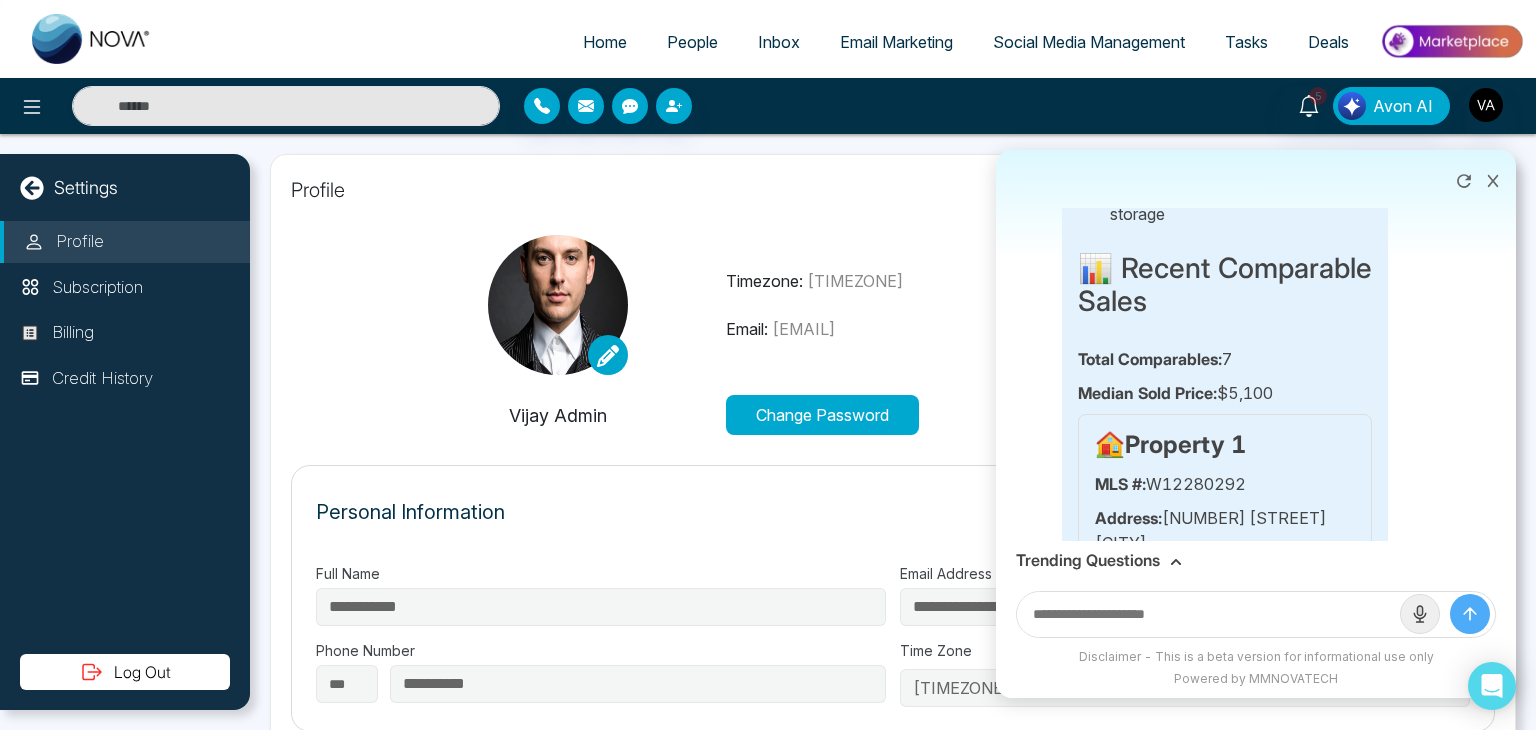 drag, startPoint x: 1128, startPoint y: 320, endPoint x: 1315, endPoint y: 372, distance: 194.09534 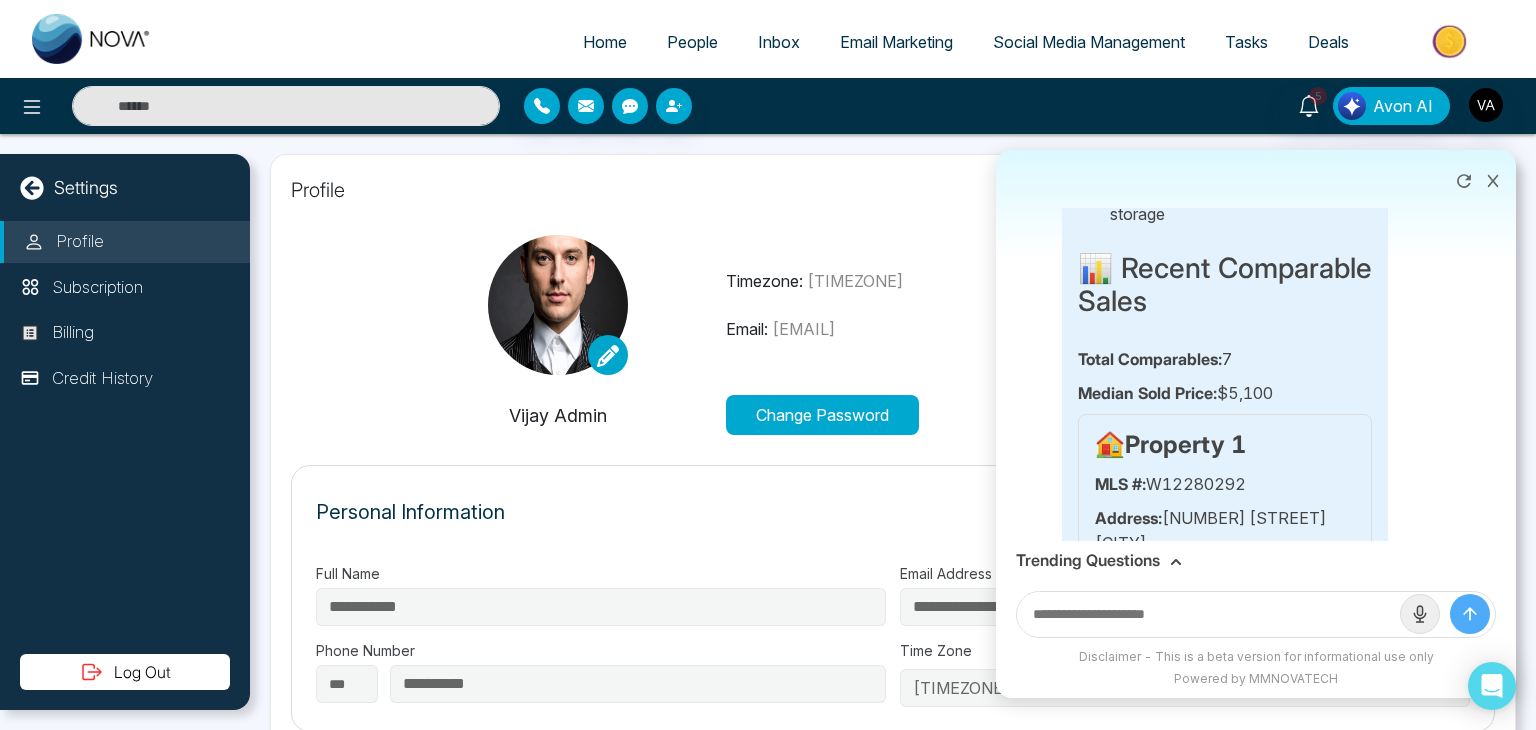 click on "📊 Recent Comparable Sales
Total Comparables:  7
Median Sold Price:  $5,100
🏠  Property 1
MLS #:  W12280292
Address:  328 Durie Toronto
Property Type:  Detached
Sold Price:  $5,100
Sold Date:  7/15/2025
Distance:  0.49 km
🏠  Property 2
MLS #:  W12222984
Address:  29 Humber Toronto
Property Type:  Detached
Sold Price:  $5,500
Sold Date:  6/21/2025
Distance:  0.65 km
🏠  Property 3
MLS #:  W12192714
Address:  173 St Johns Toronto
Property Type:  Detached
Sold Price:  $5,300
Sold Date:  6/9/2025
Distance:  1.72 km
🏠  Property 4
MLS #:  W12243559
Address:  54 Elsfield Toronto
Property Type:  Detached
Sold Price:  $5,000
Sold Date:" at bounding box center (1225, 1459) 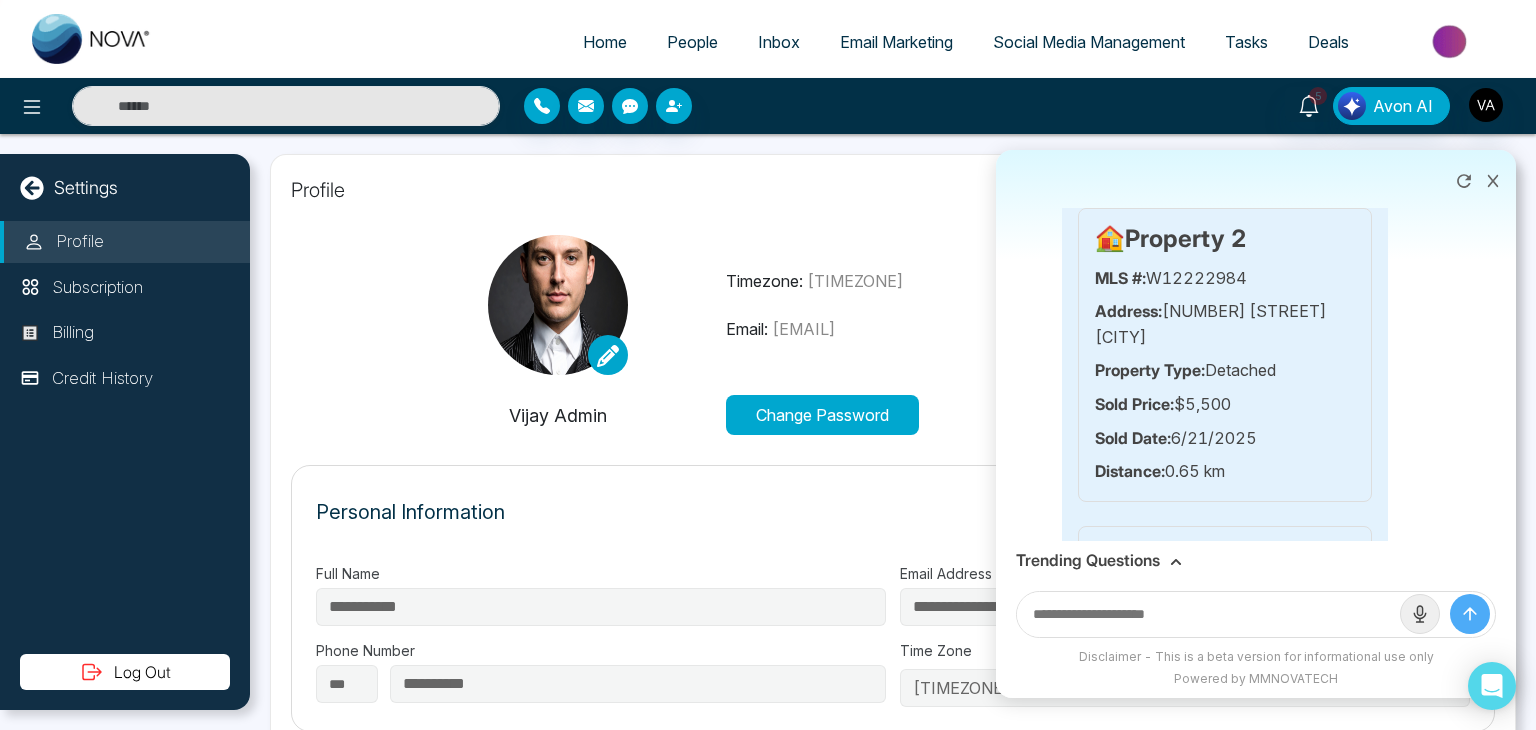 scroll, scrollTop: 1632, scrollLeft: 0, axis: vertical 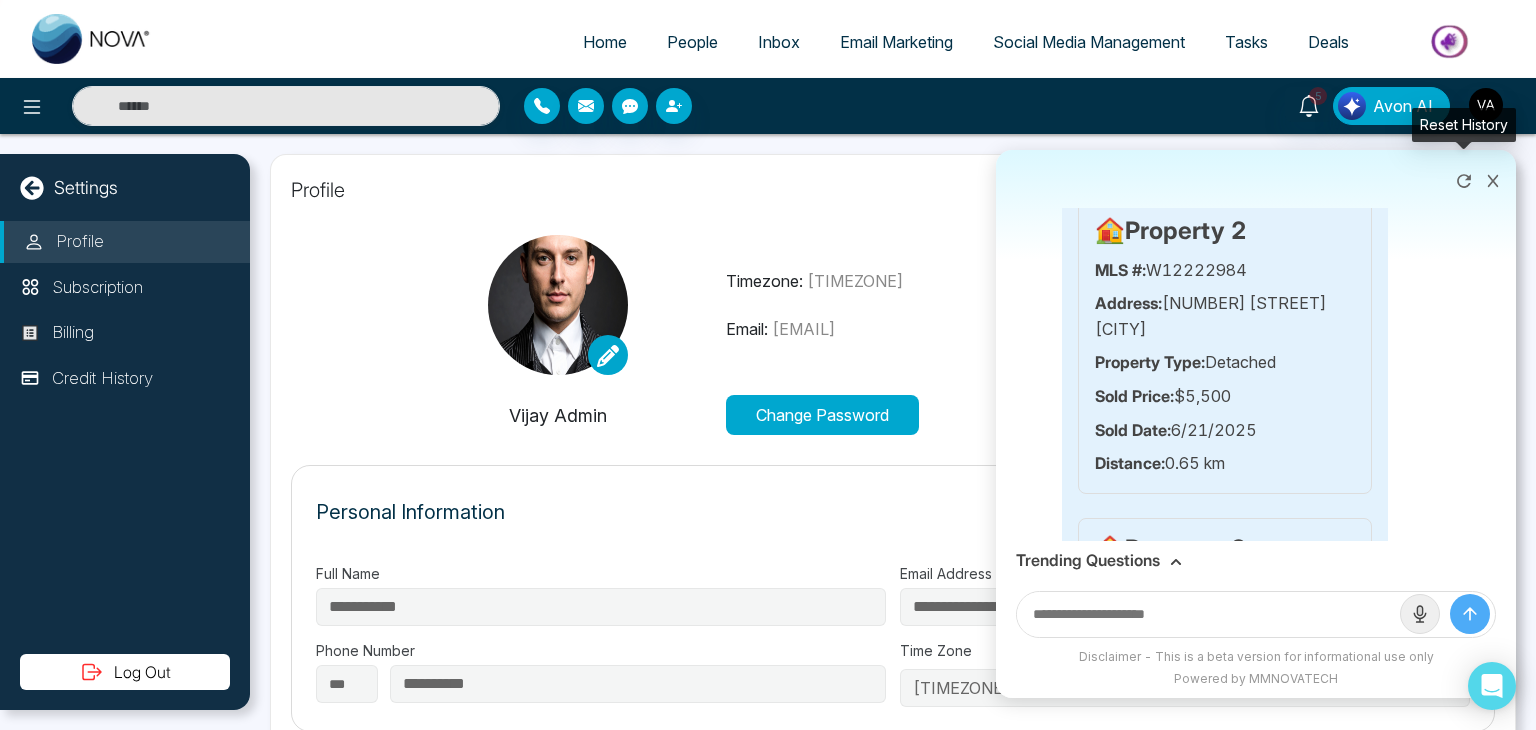 click 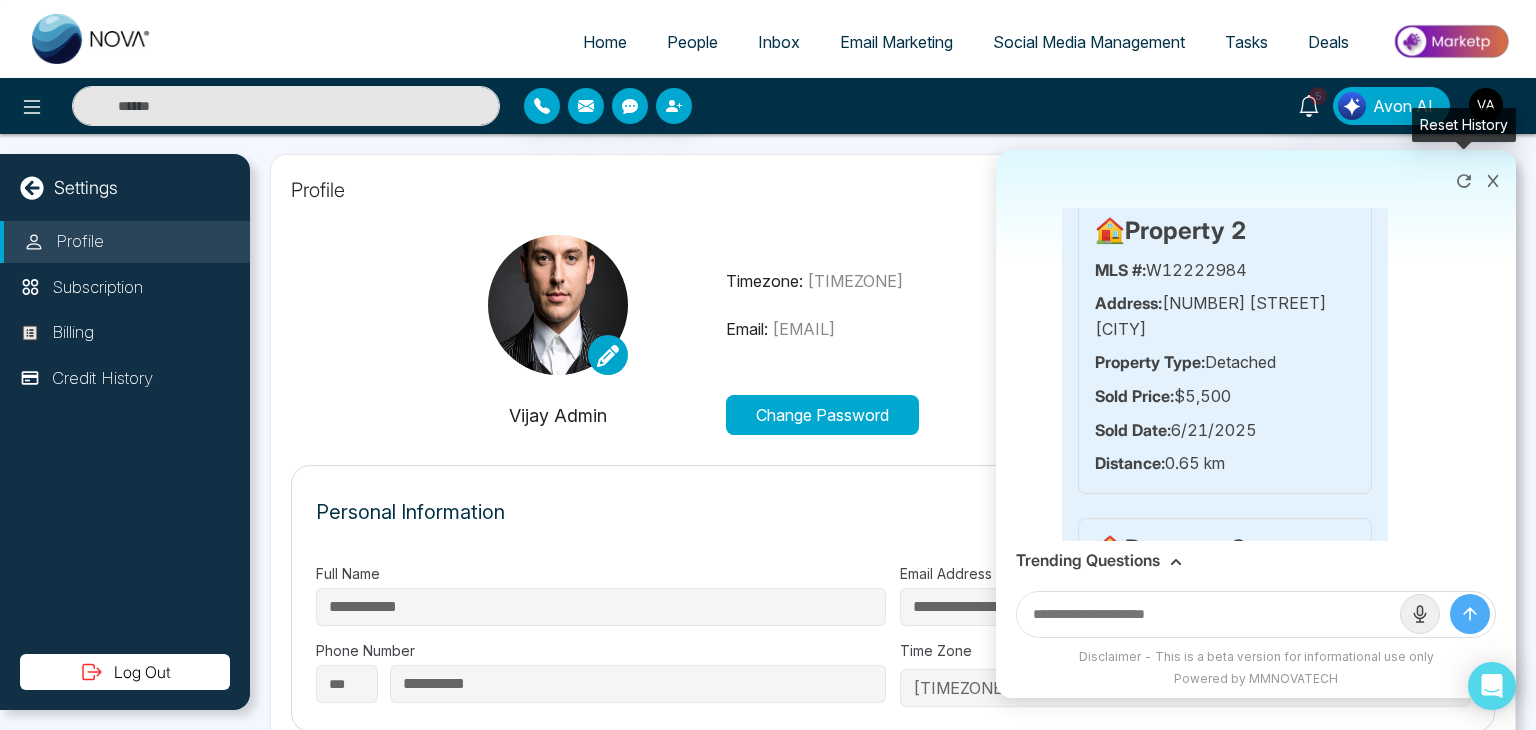 scroll, scrollTop: 0, scrollLeft: 0, axis: both 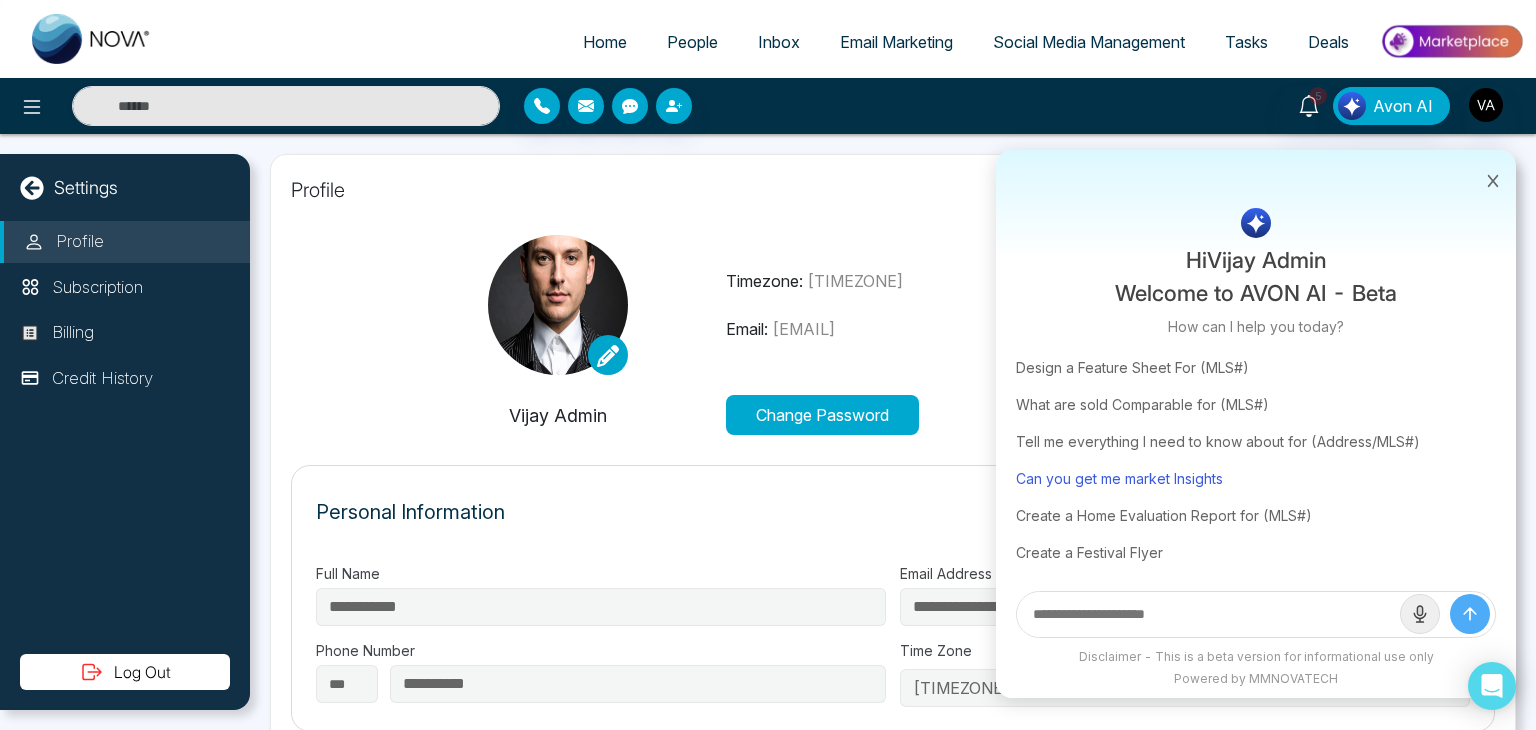 click on "Can you get me market Insights" at bounding box center [1256, 478] 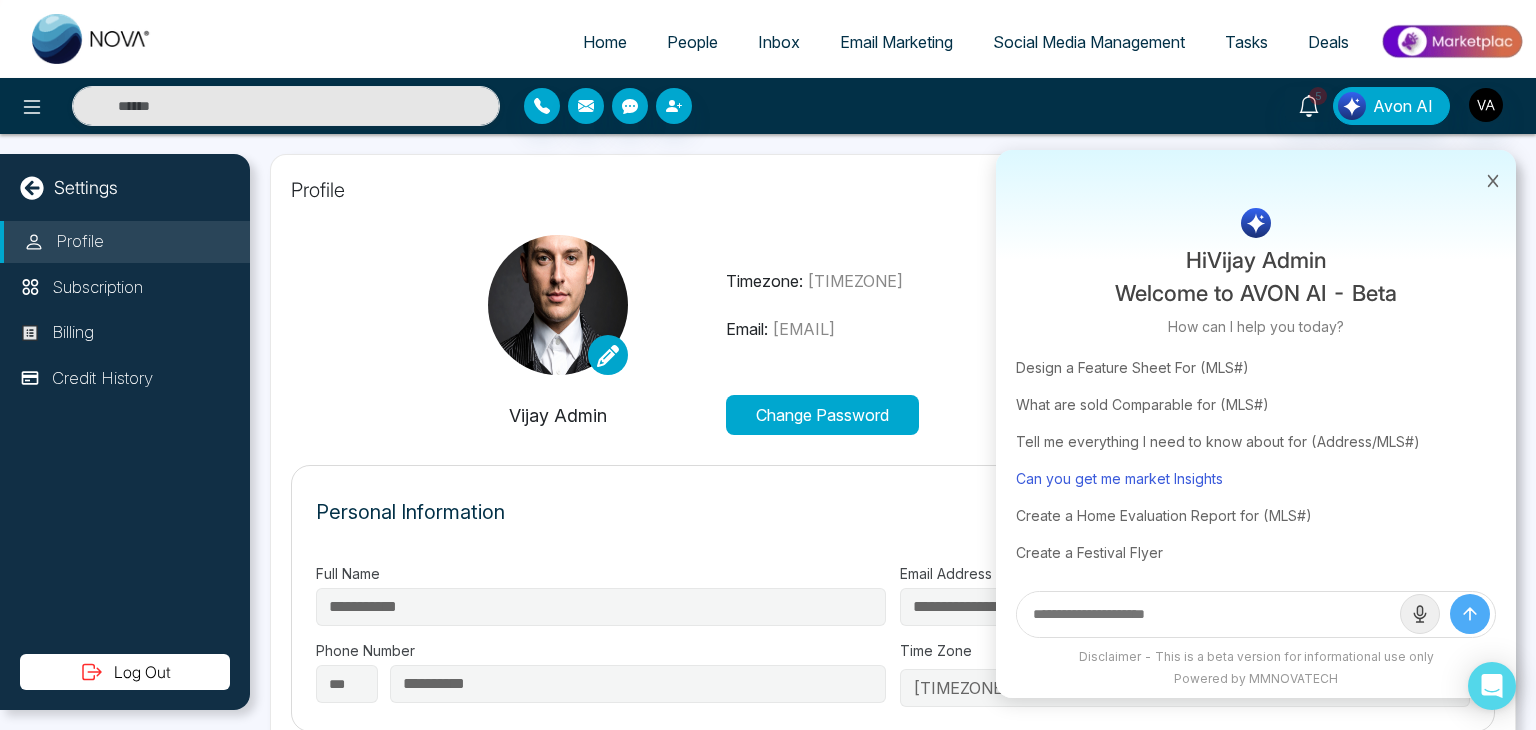 type on "**********" 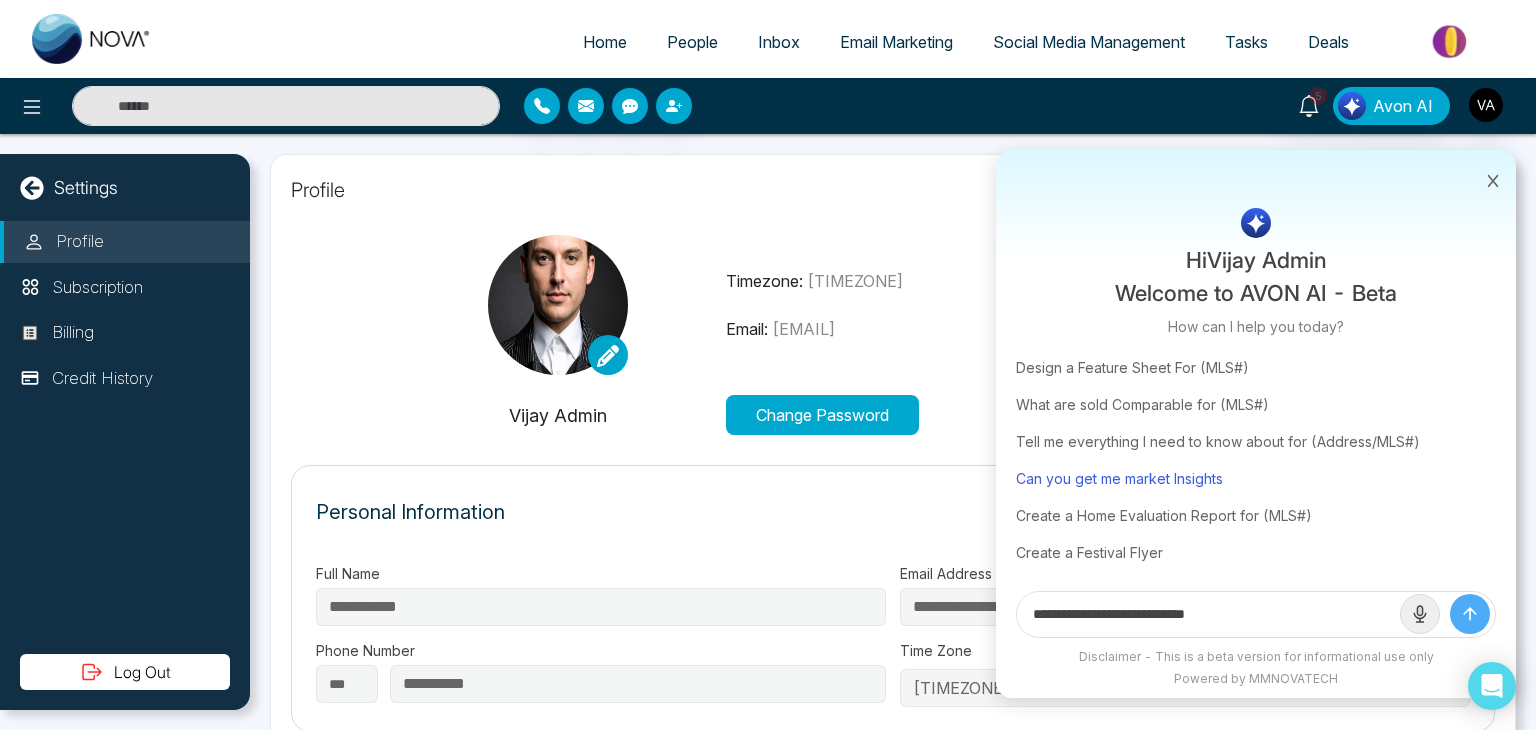 scroll, scrollTop: 0, scrollLeft: 0, axis: both 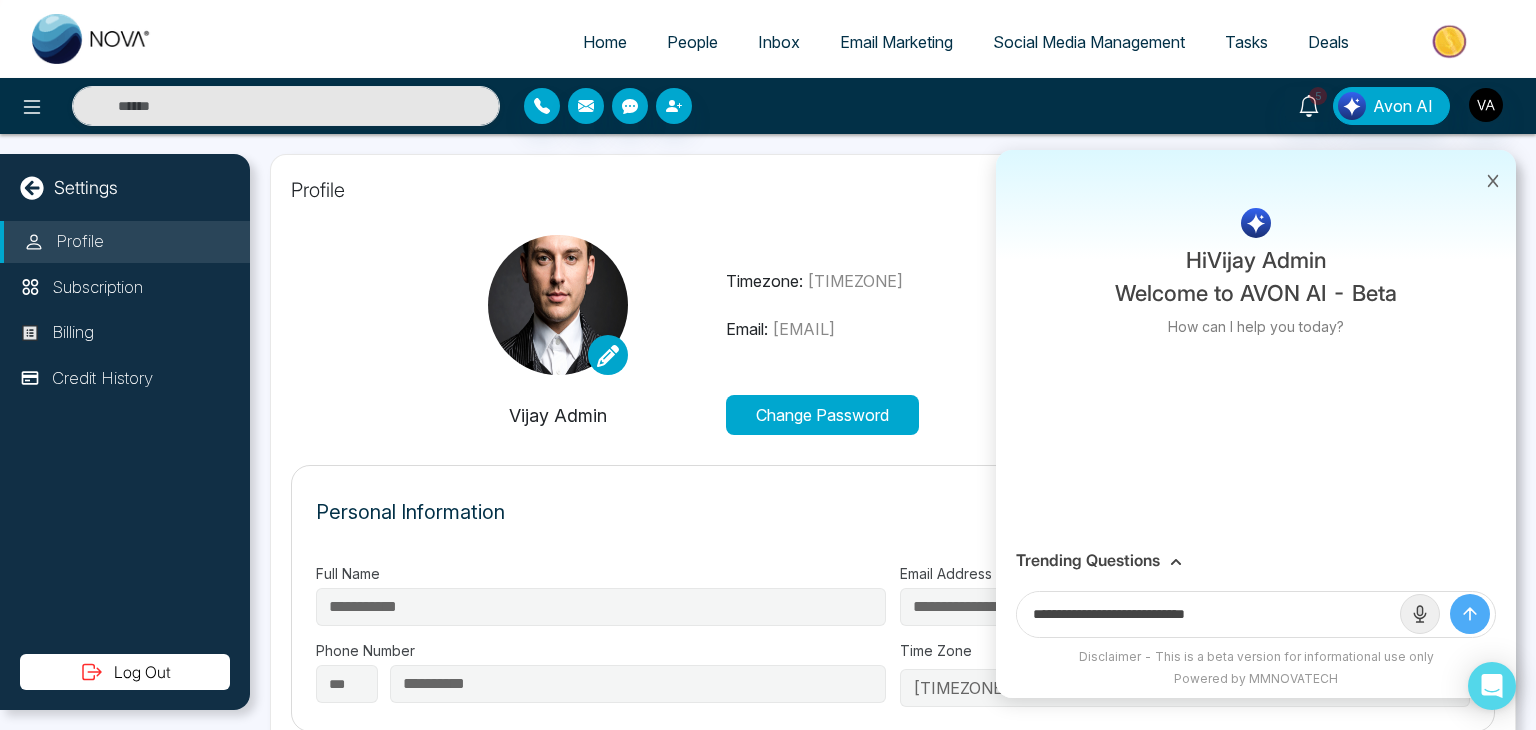 click 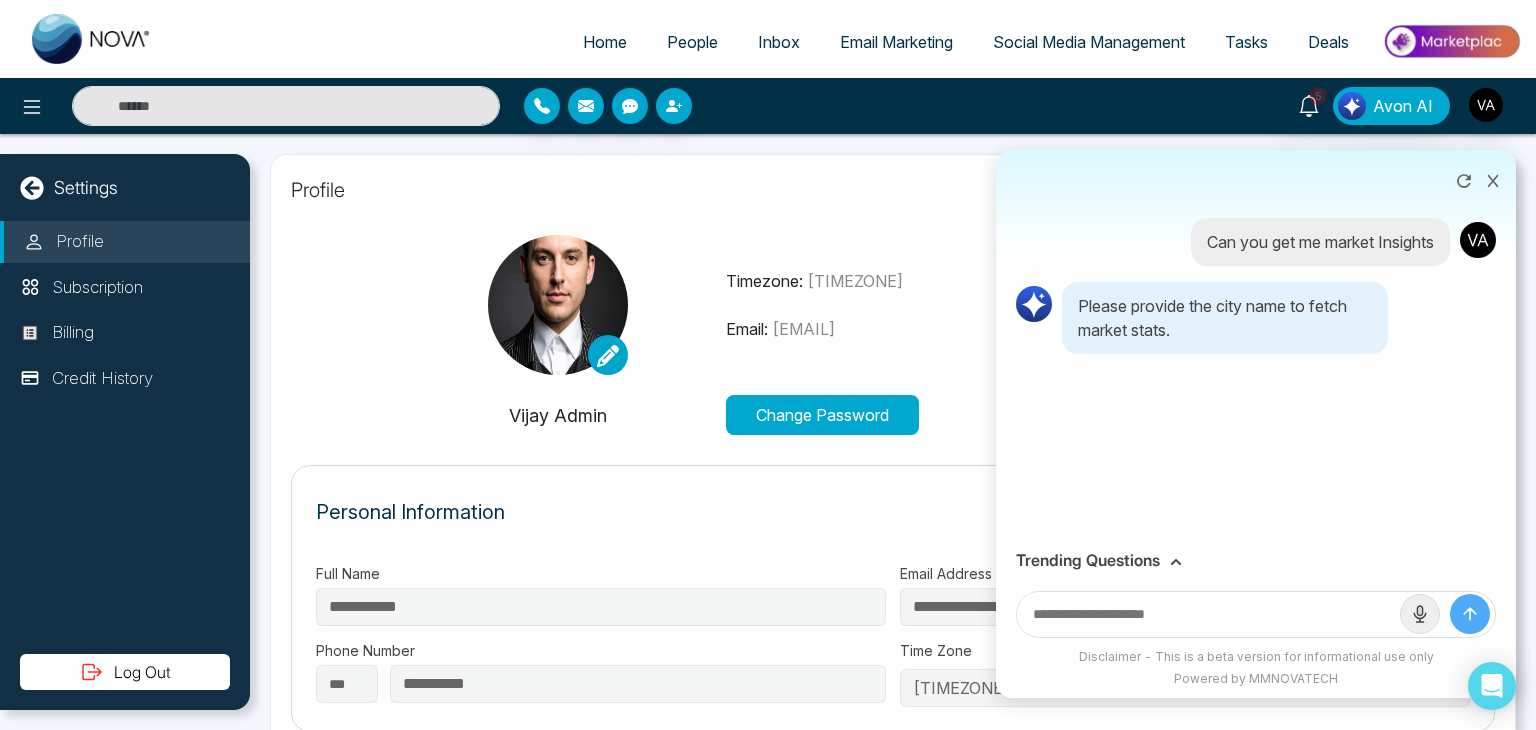 click at bounding box center (1208, 614) 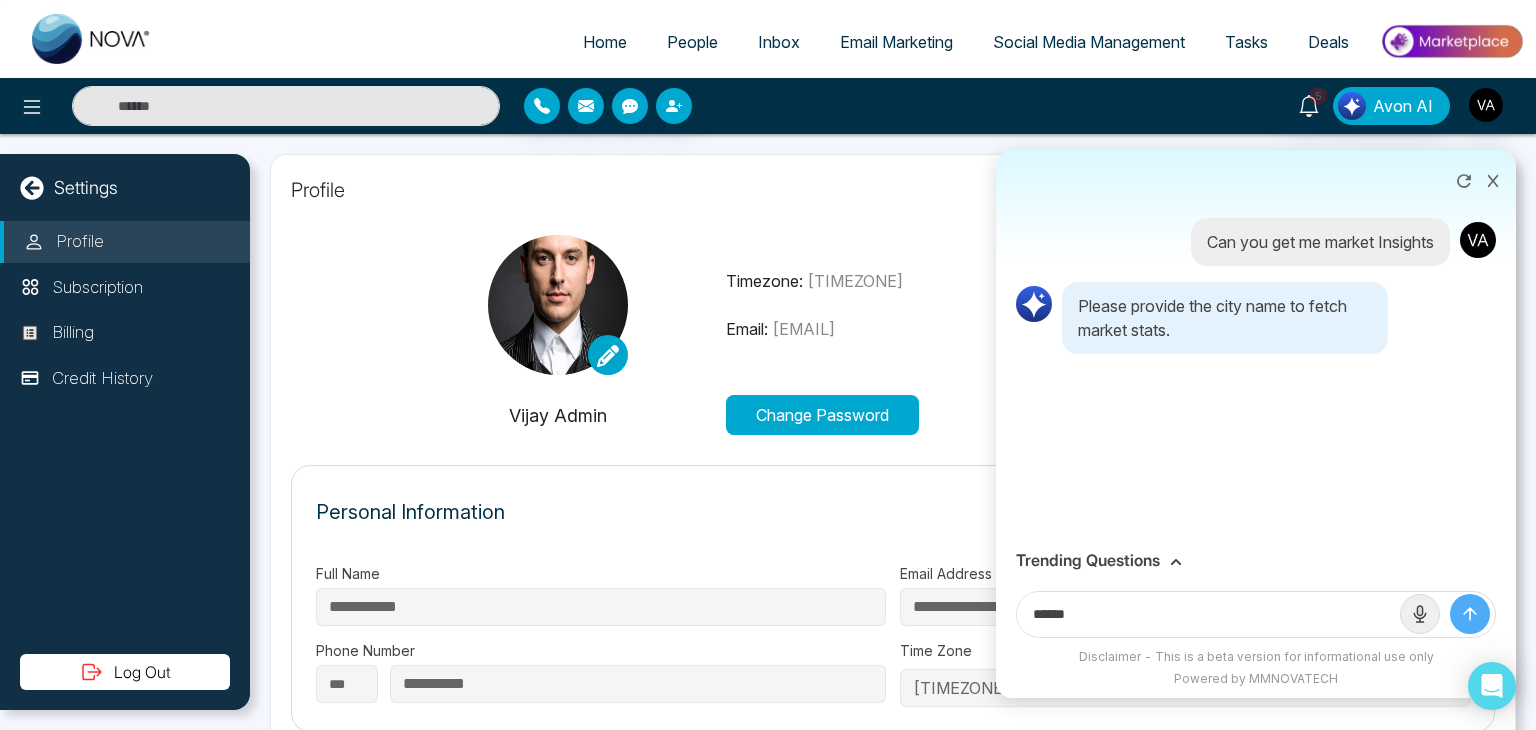 type on "******" 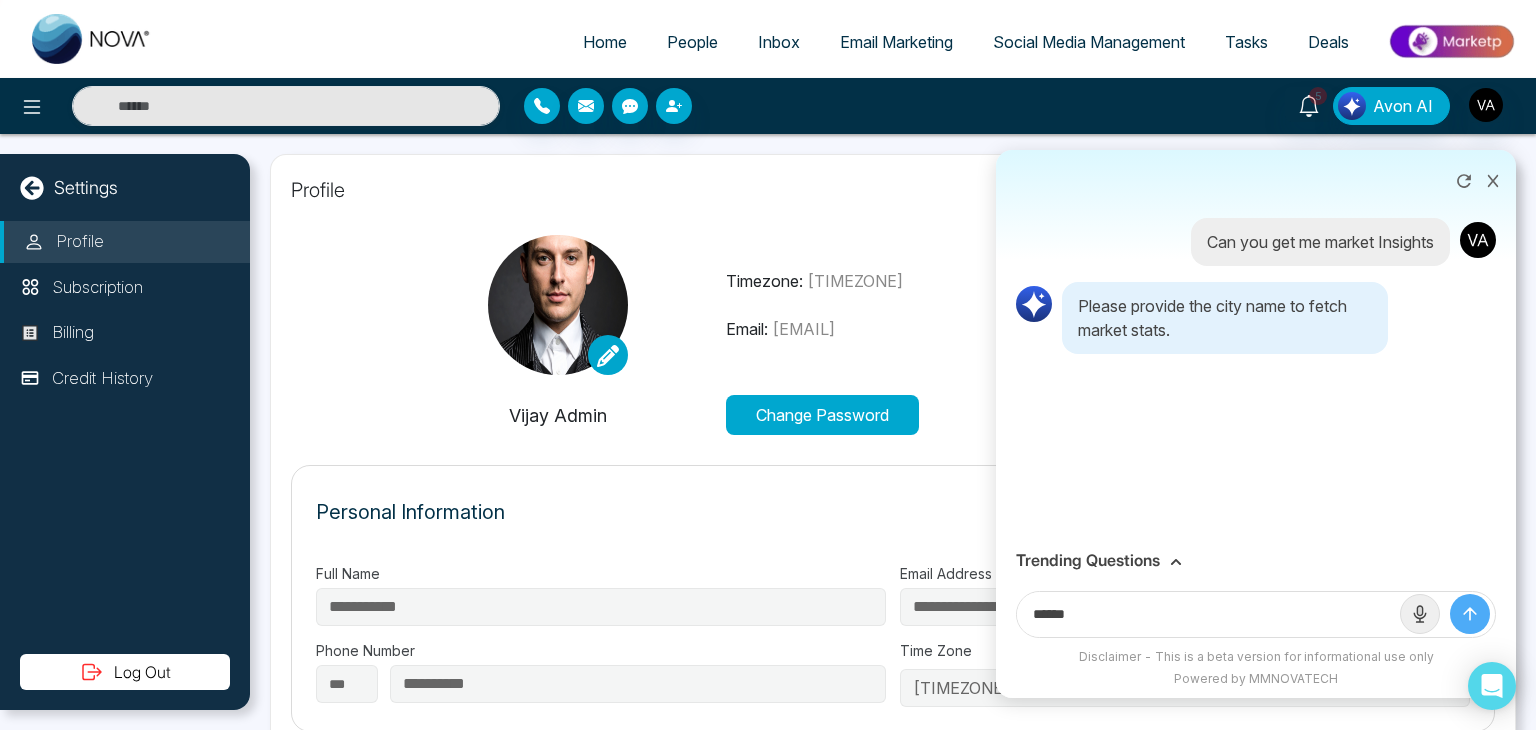 click 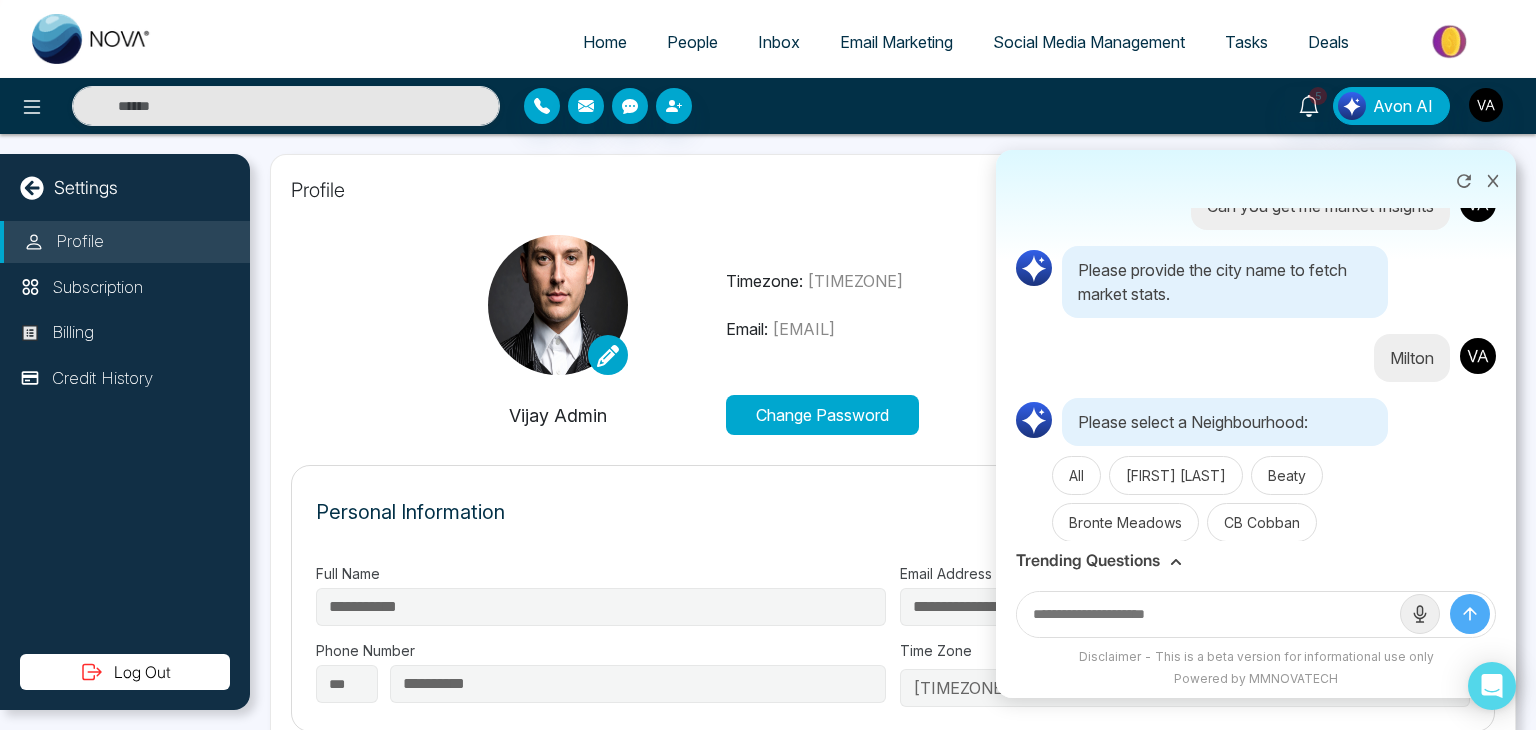 scroll, scrollTop: 8, scrollLeft: 0, axis: vertical 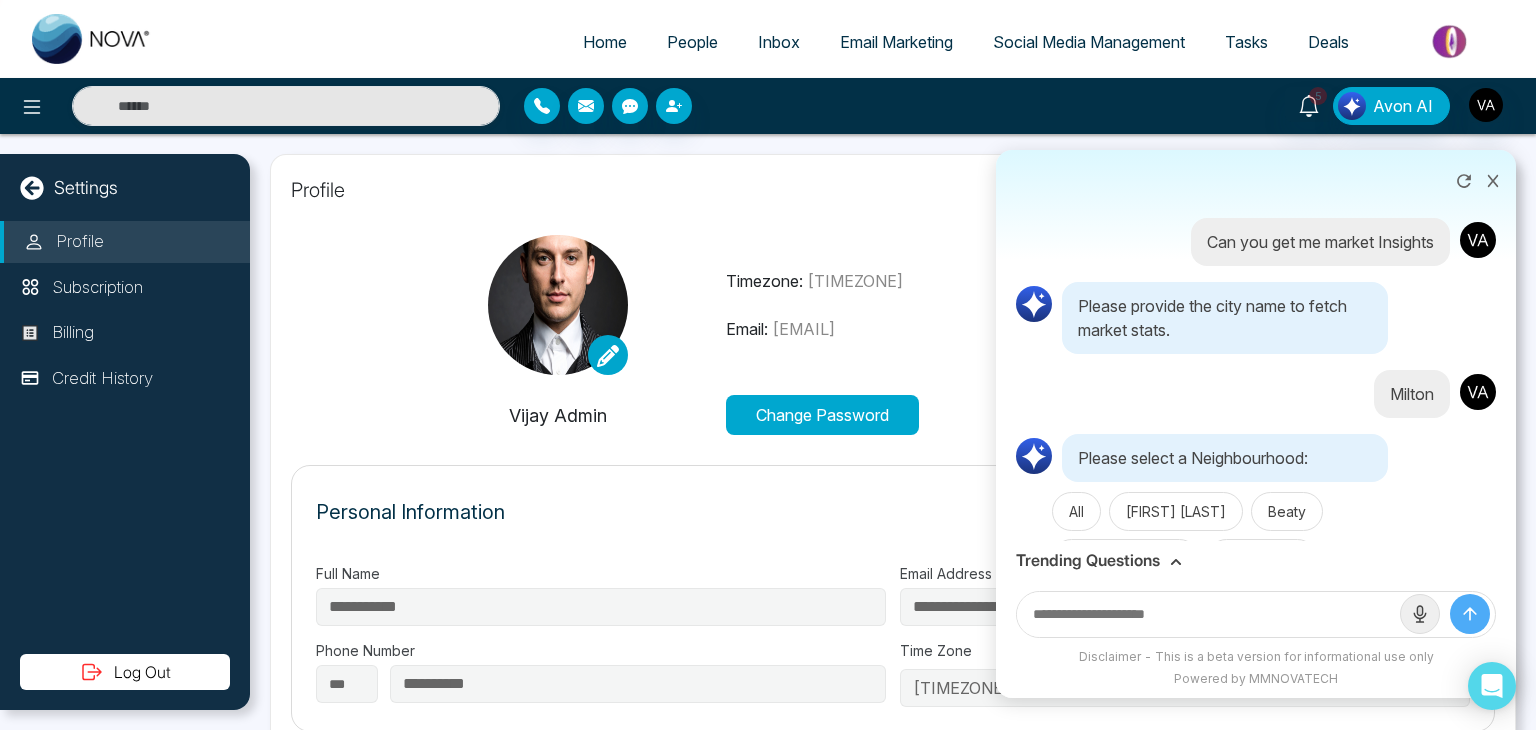 drag, startPoint x: 1249, startPoint y: 405, endPoint x: 1370, endPoint y: 462, distance: 133.75351 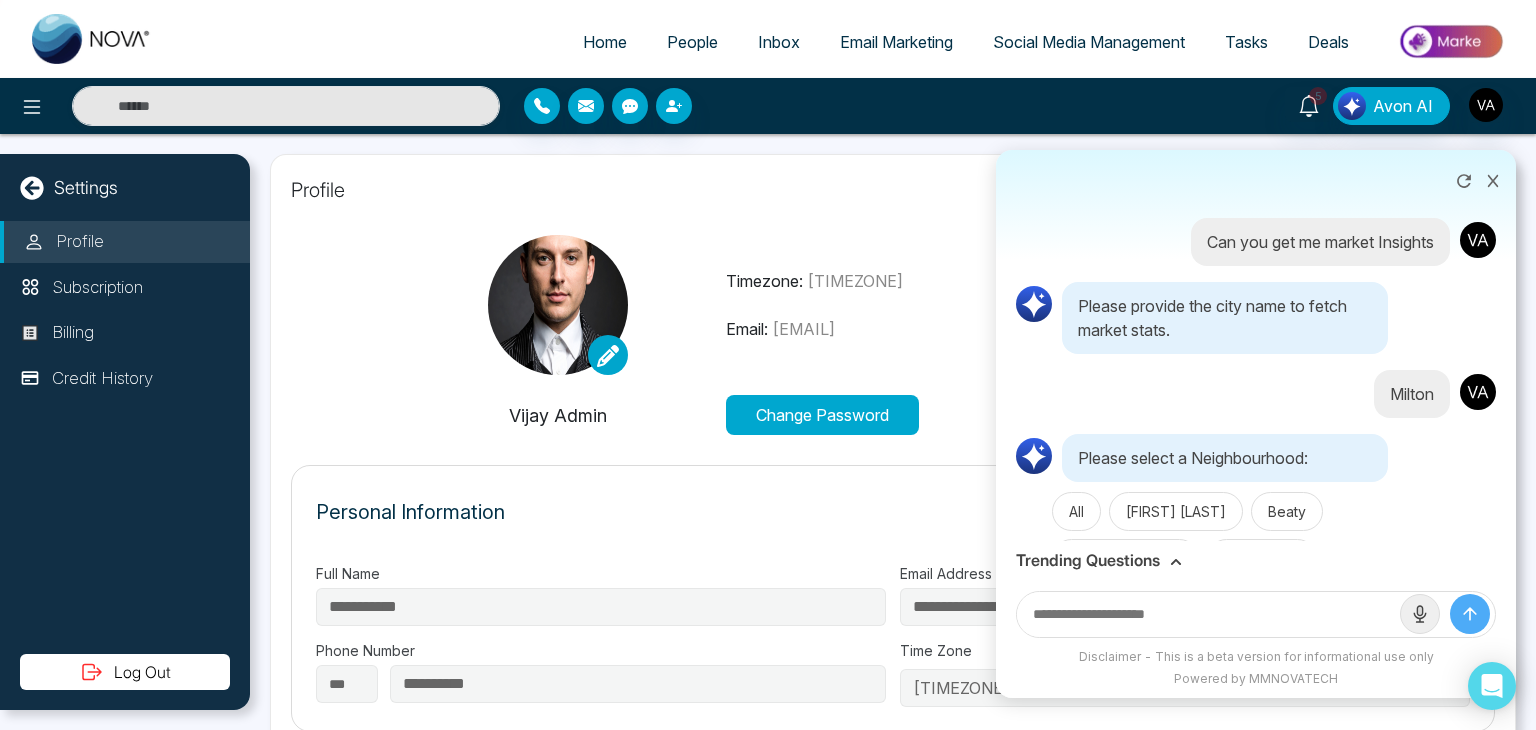 click on "Please select a Neighbourhood:" at bounding box center [1225, 458] 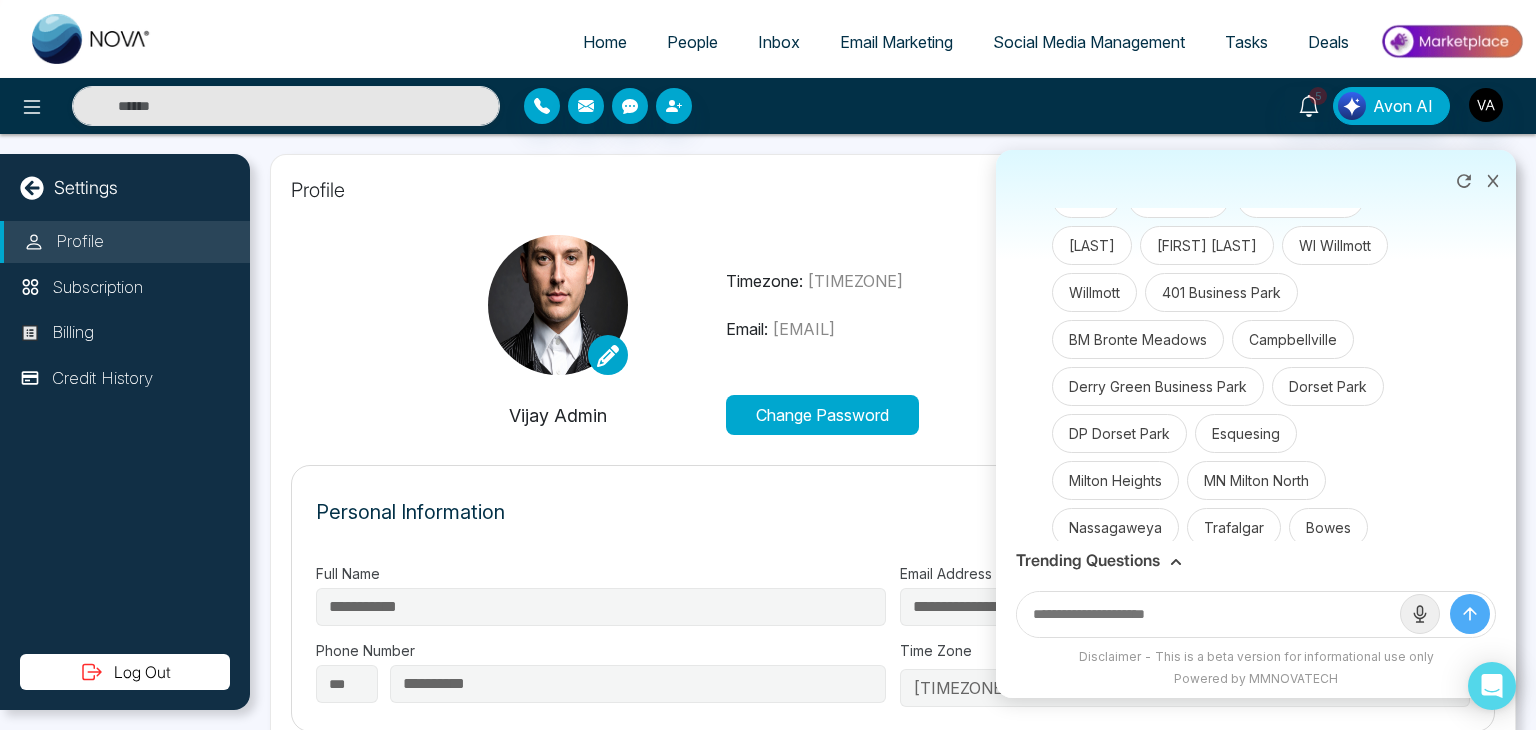 scroll, scrollTop: 648, scrollLeft: 0, axis: vertical 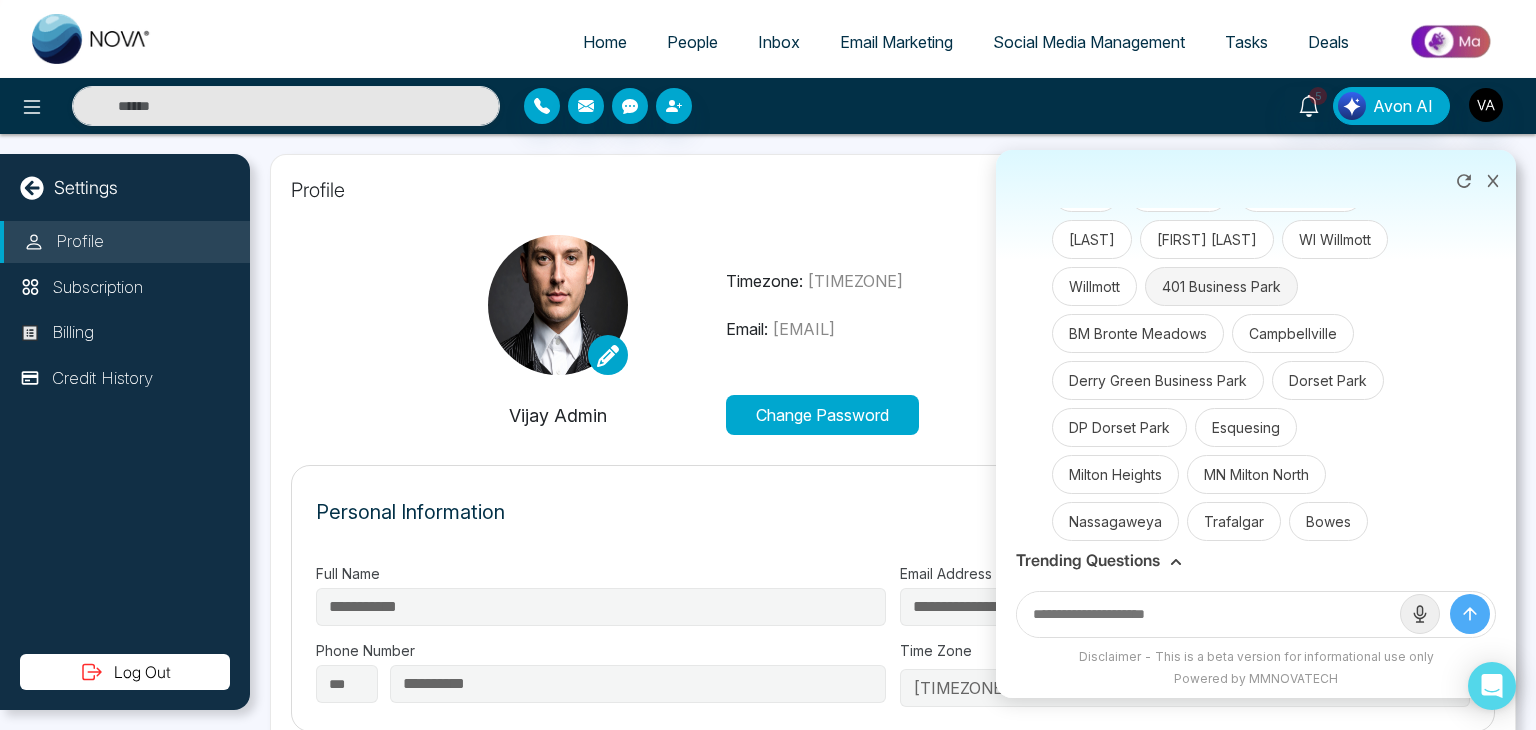 click on "401 Business Park" at bounding box center (1221, 286) 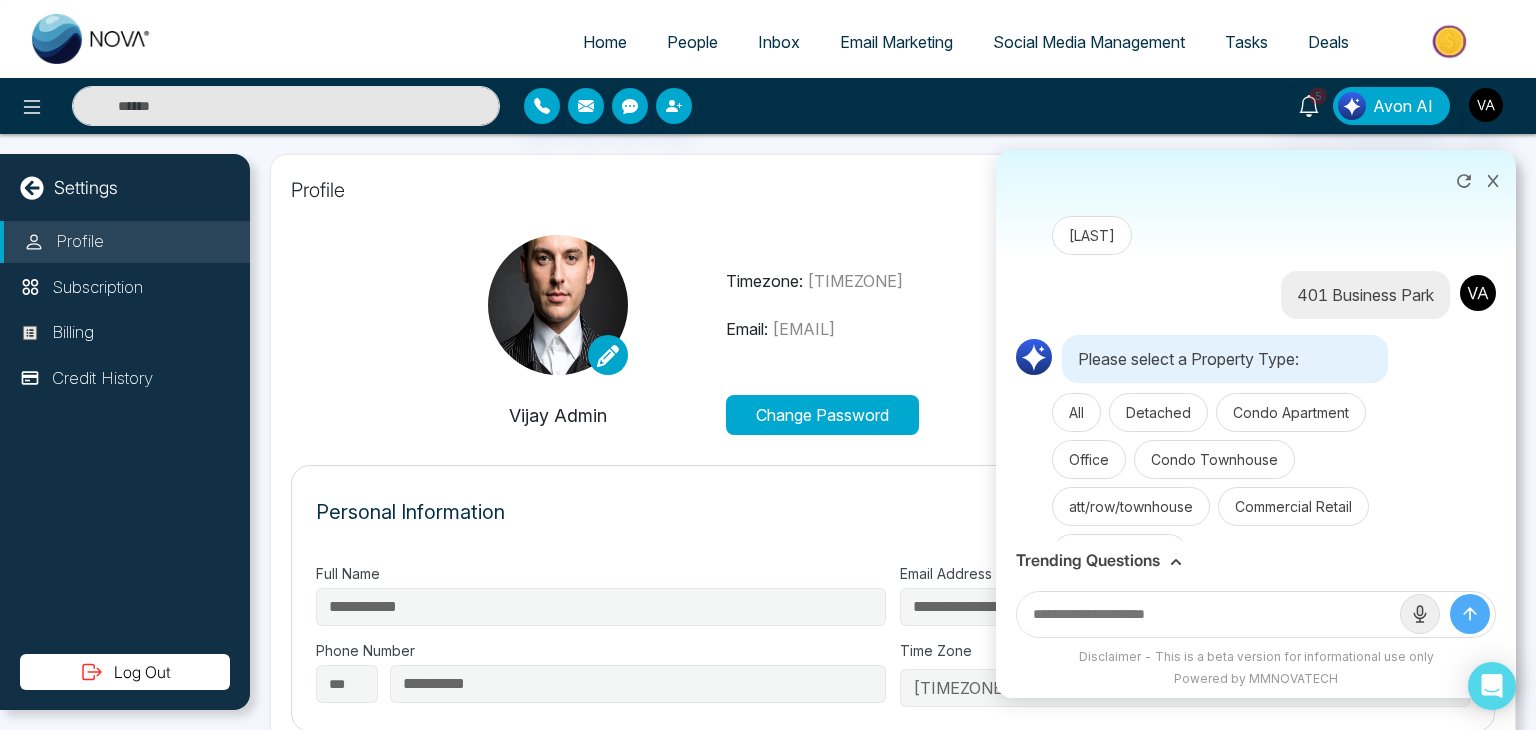 scroll, scrollTop: 1161, scrollLeft: 0, axis: vertical 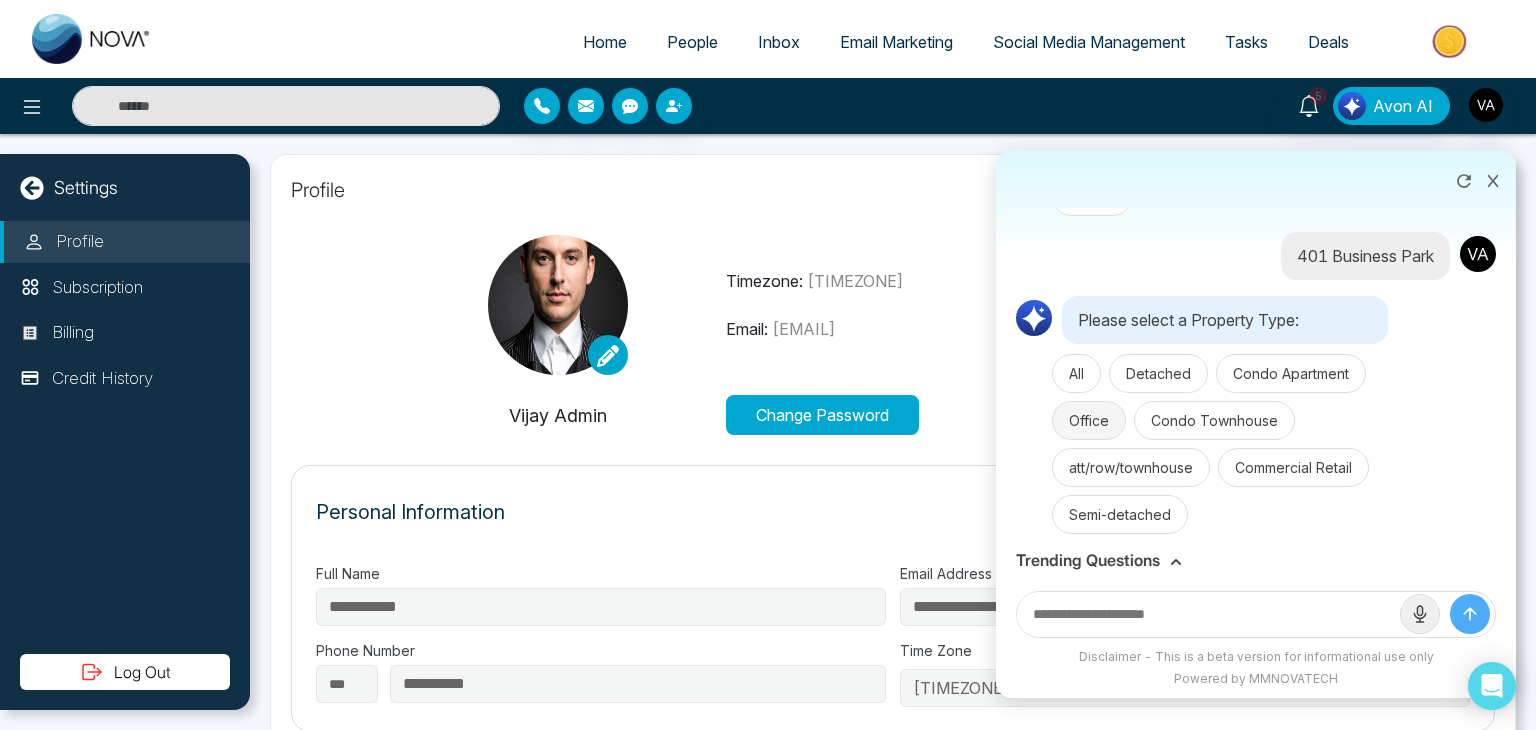 click on "Office" at bounding box center [1089, 420] 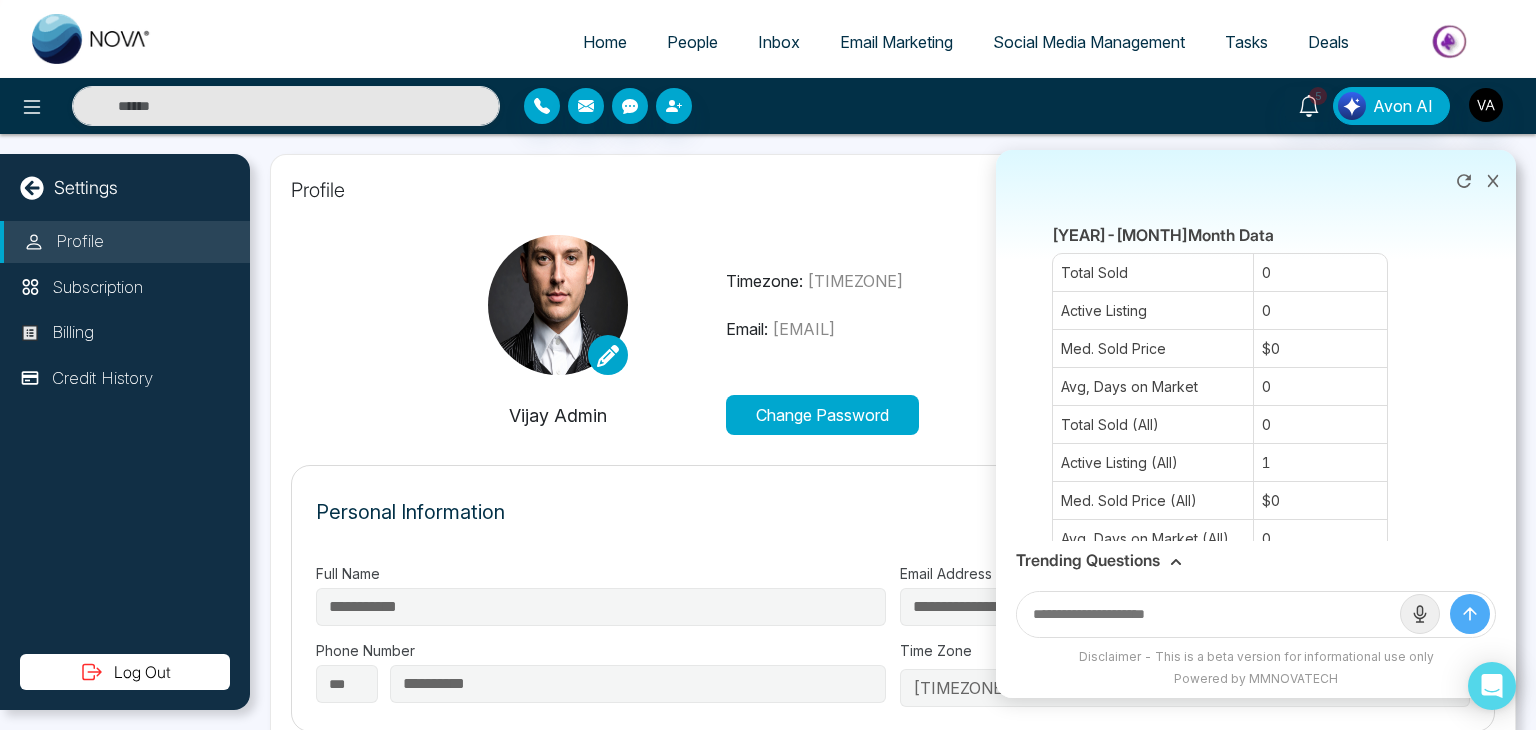 scroll, scrollTop: 2687, scrollLeft: 0, axis: vertical 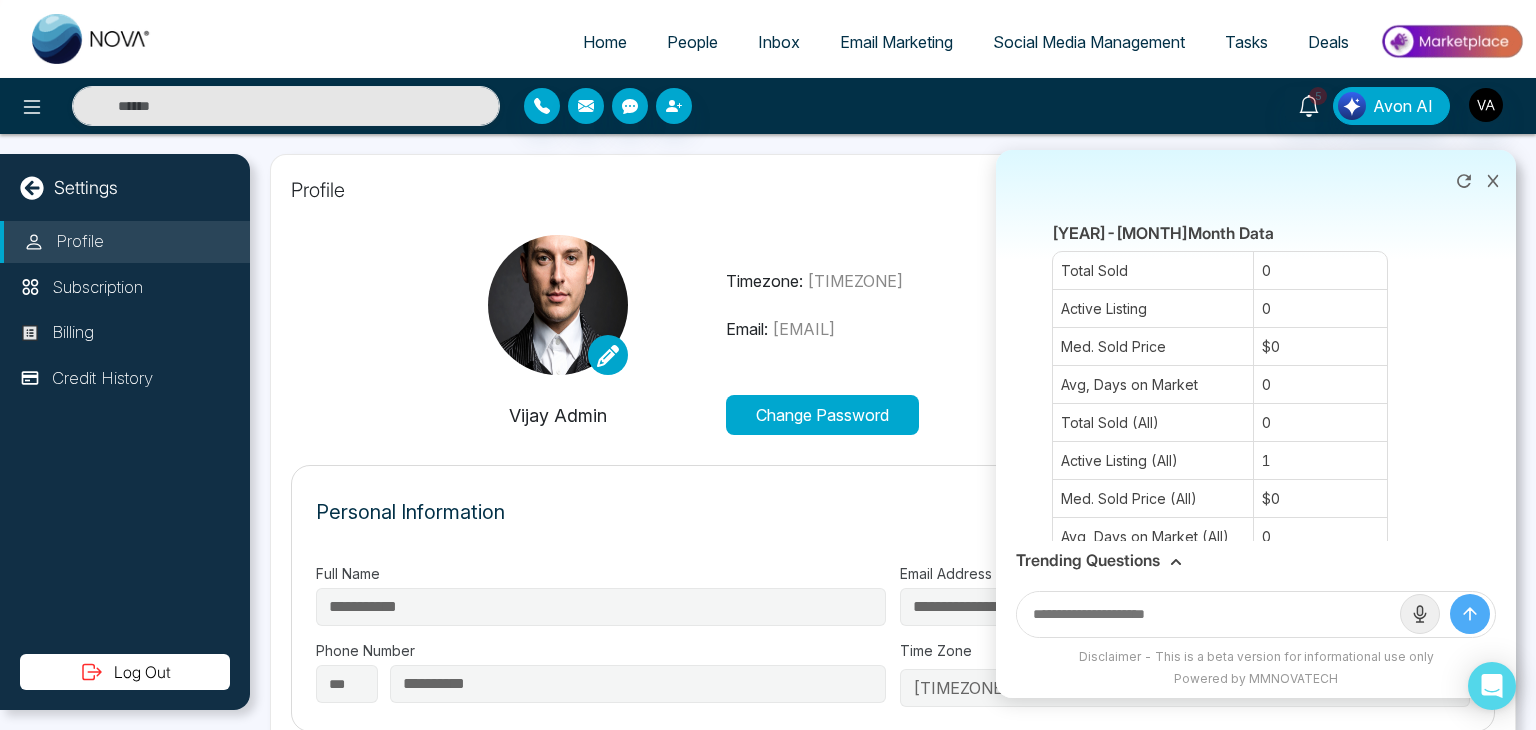 click on "0" at bounding box center (1320, 270) 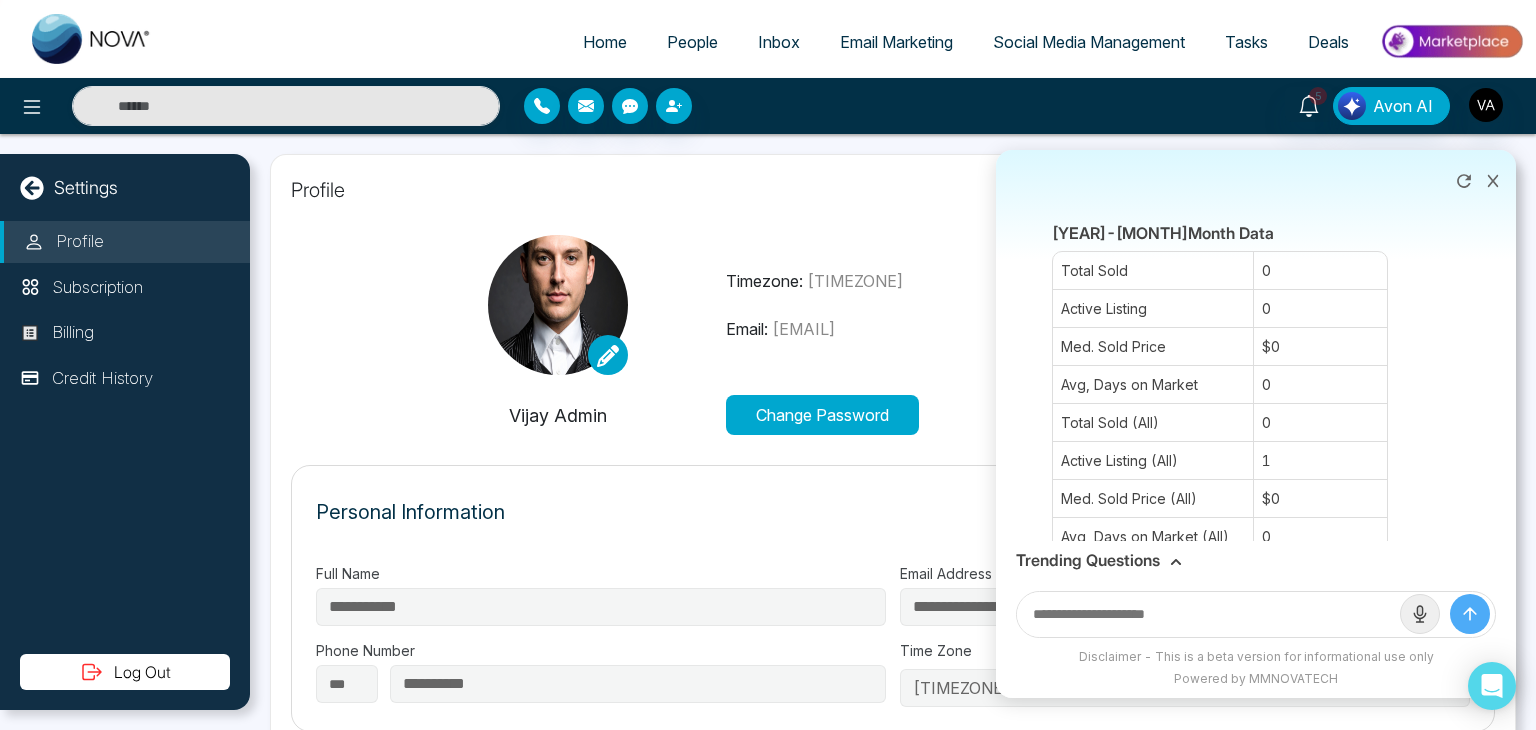 click on "$ 0" at bounding box center (1320, 346) 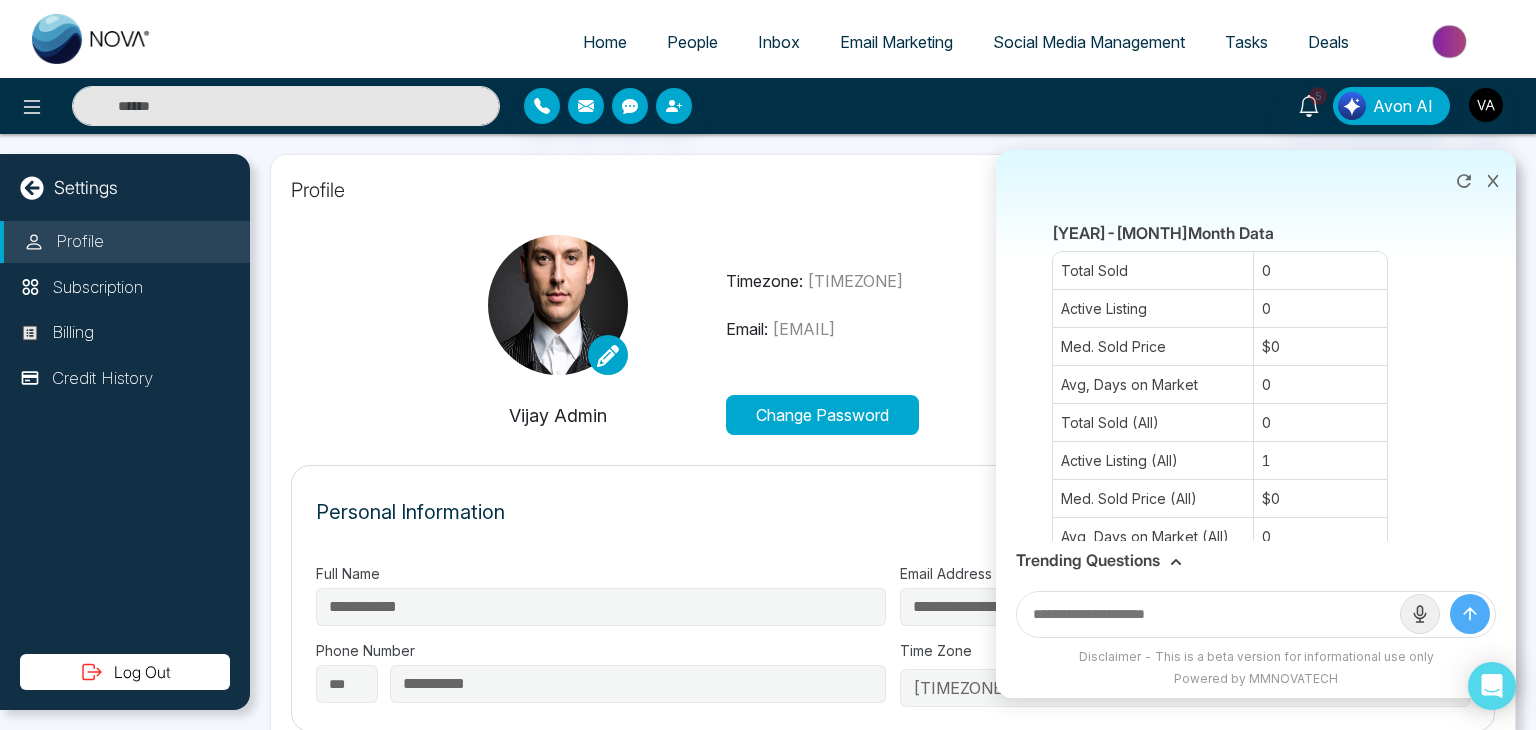 click on "$ 0" at bounding box center (1320, 346) 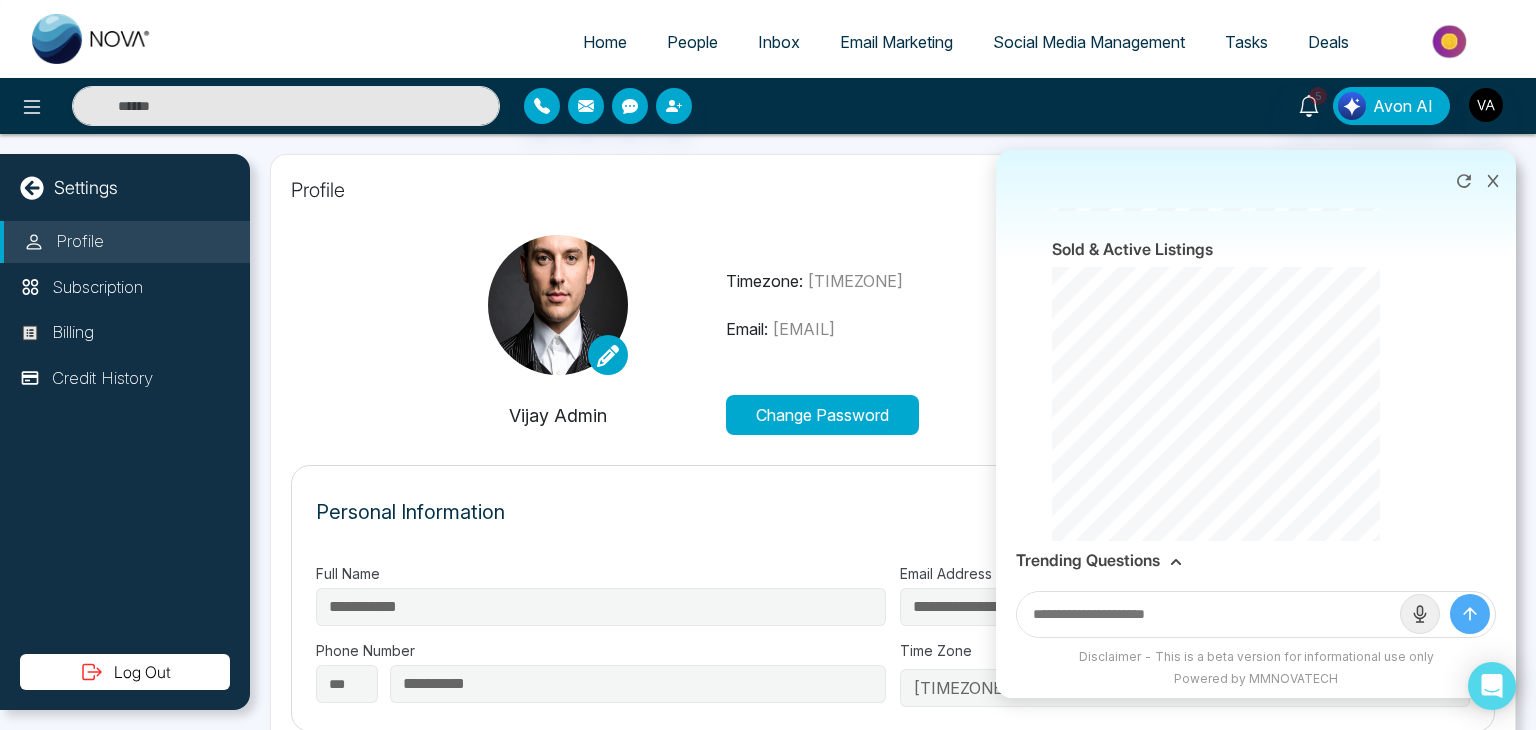 scroll, scrollTop: 3733, scrollLeft: 0, axis: vertical 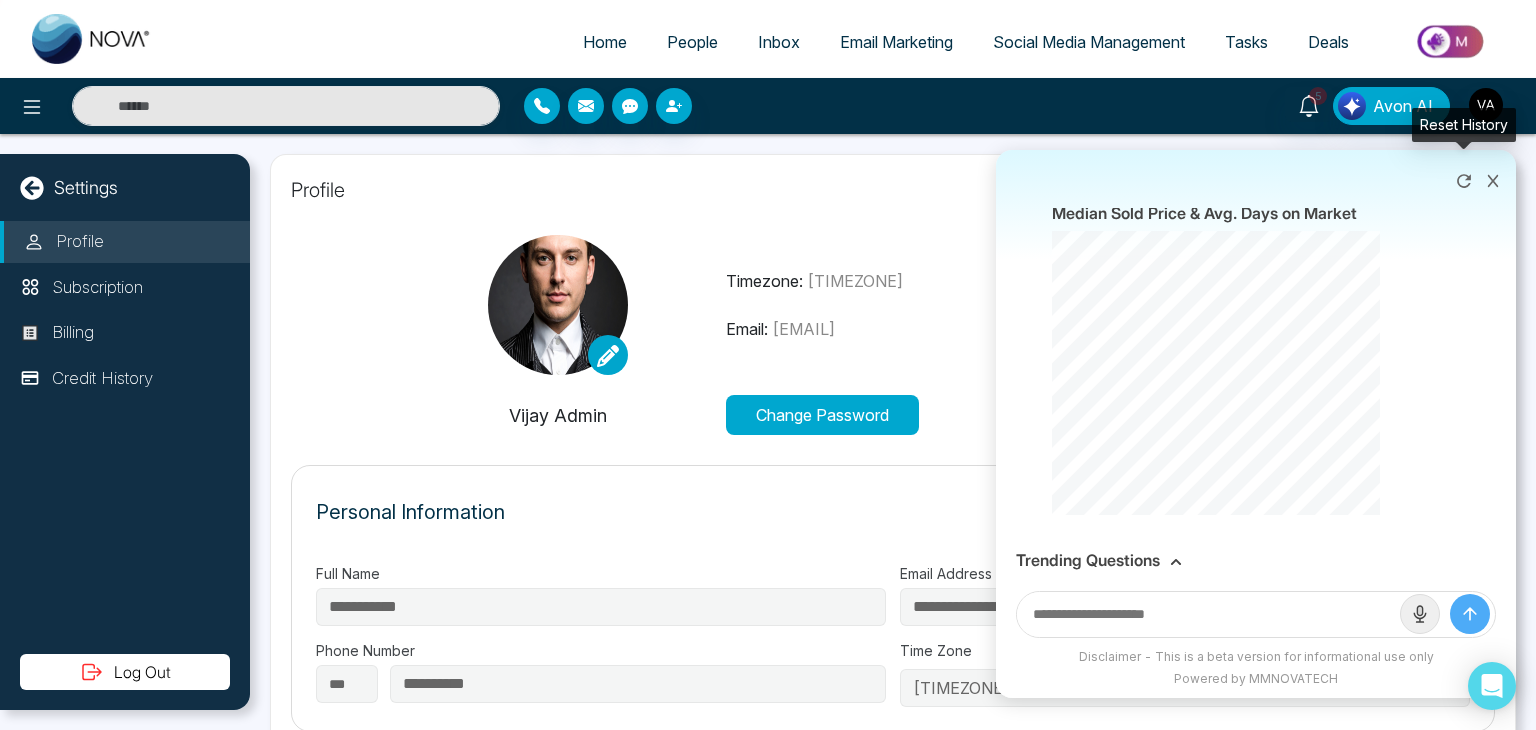 click 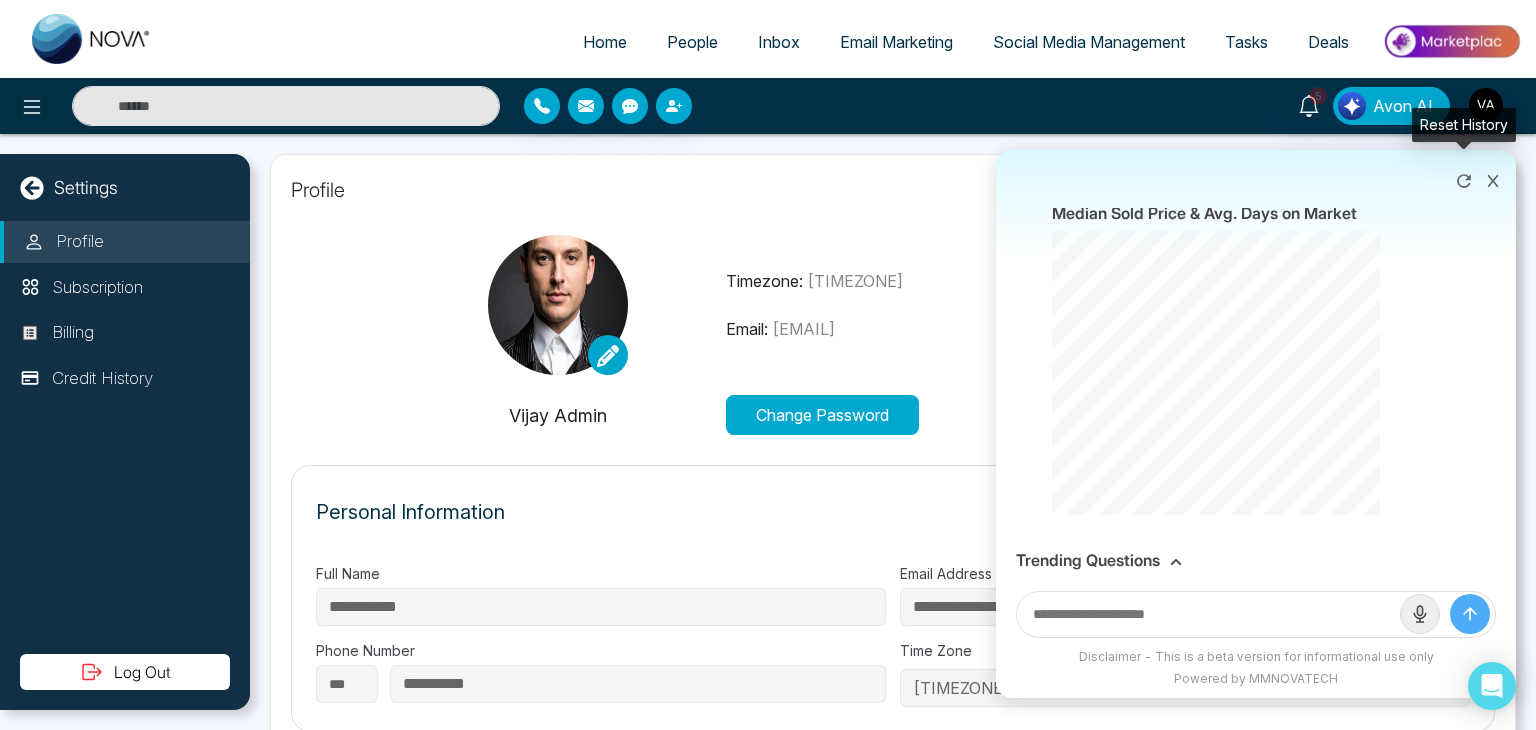 scroll, scrollTop: 0, scrollLeft: 0, axis: both 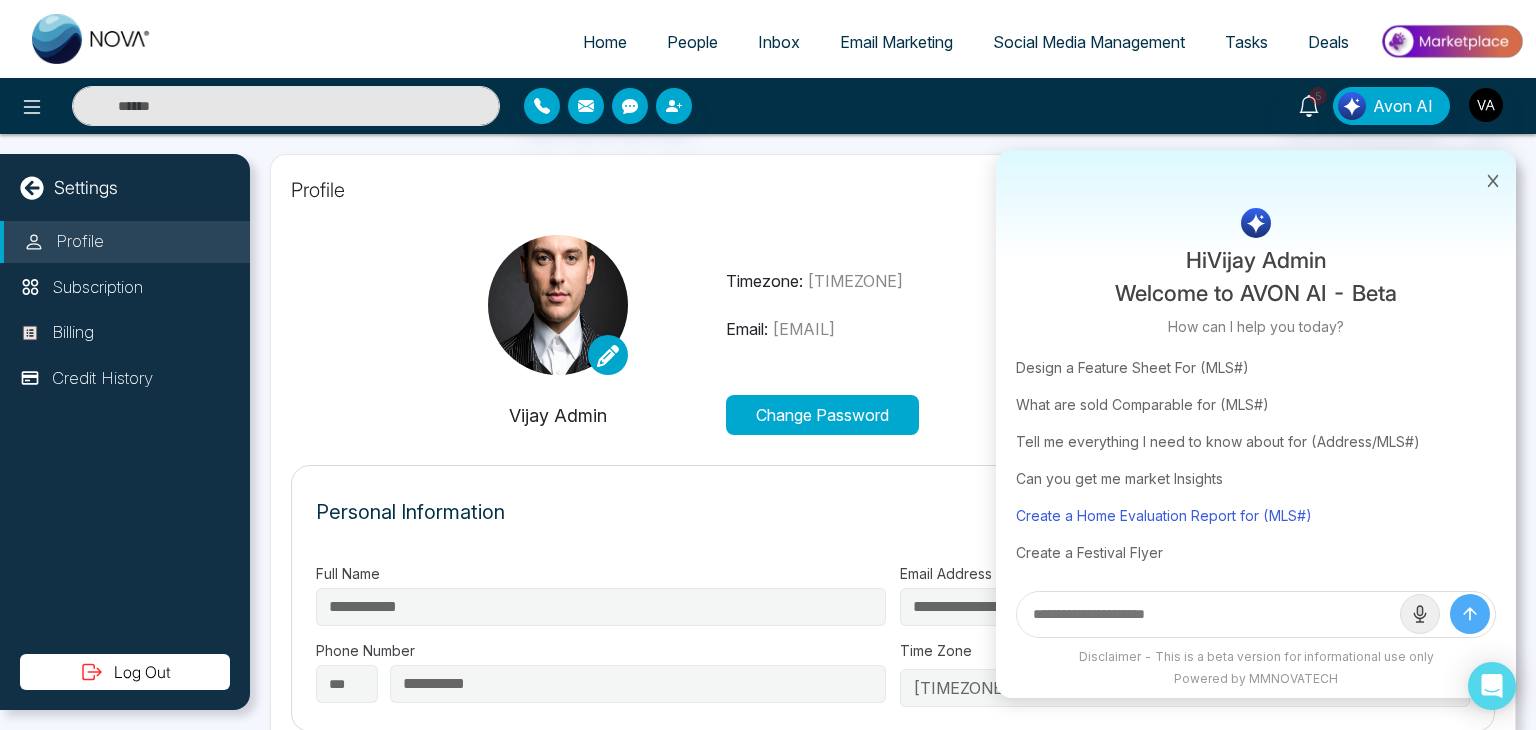 click on "Create a Home Evaluation Report for (MLS#)" at bounding box center [1256, 515] 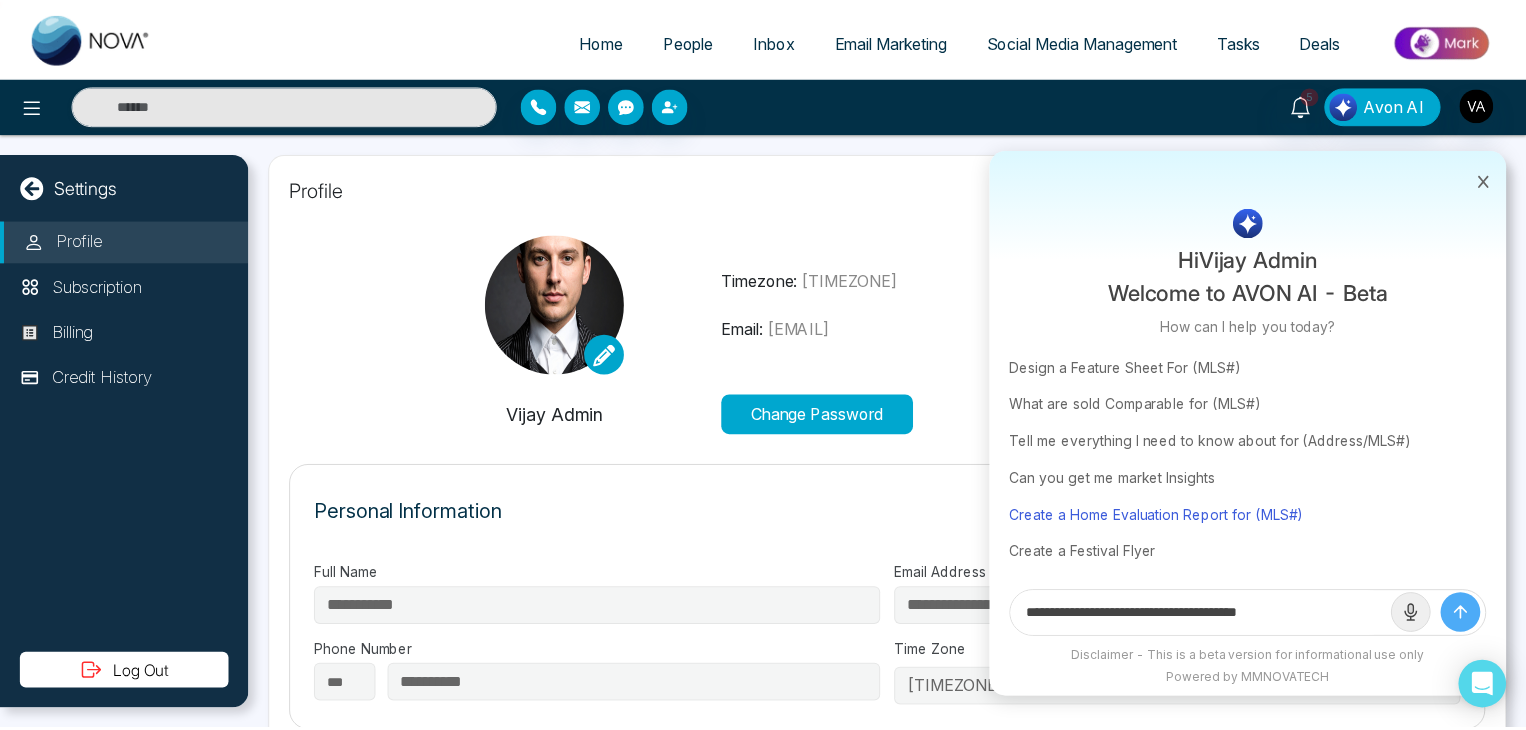 scroll, scrollTop: 0, scrollLeft: 0, axis: both 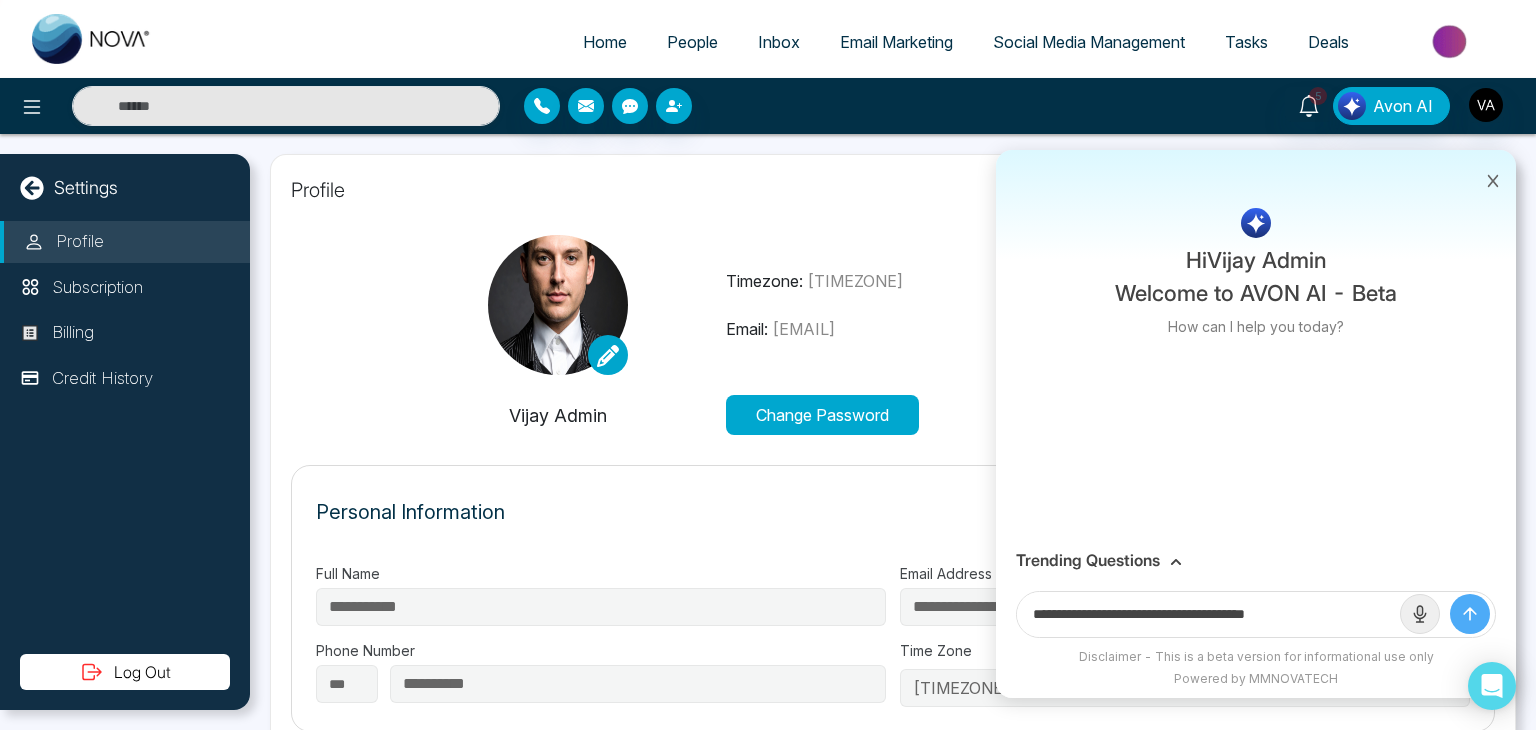 drag, startPoint x: 1280, startPoint y: 610, endPoint x: 1390, endPoint y: 621, distance: 110.54863 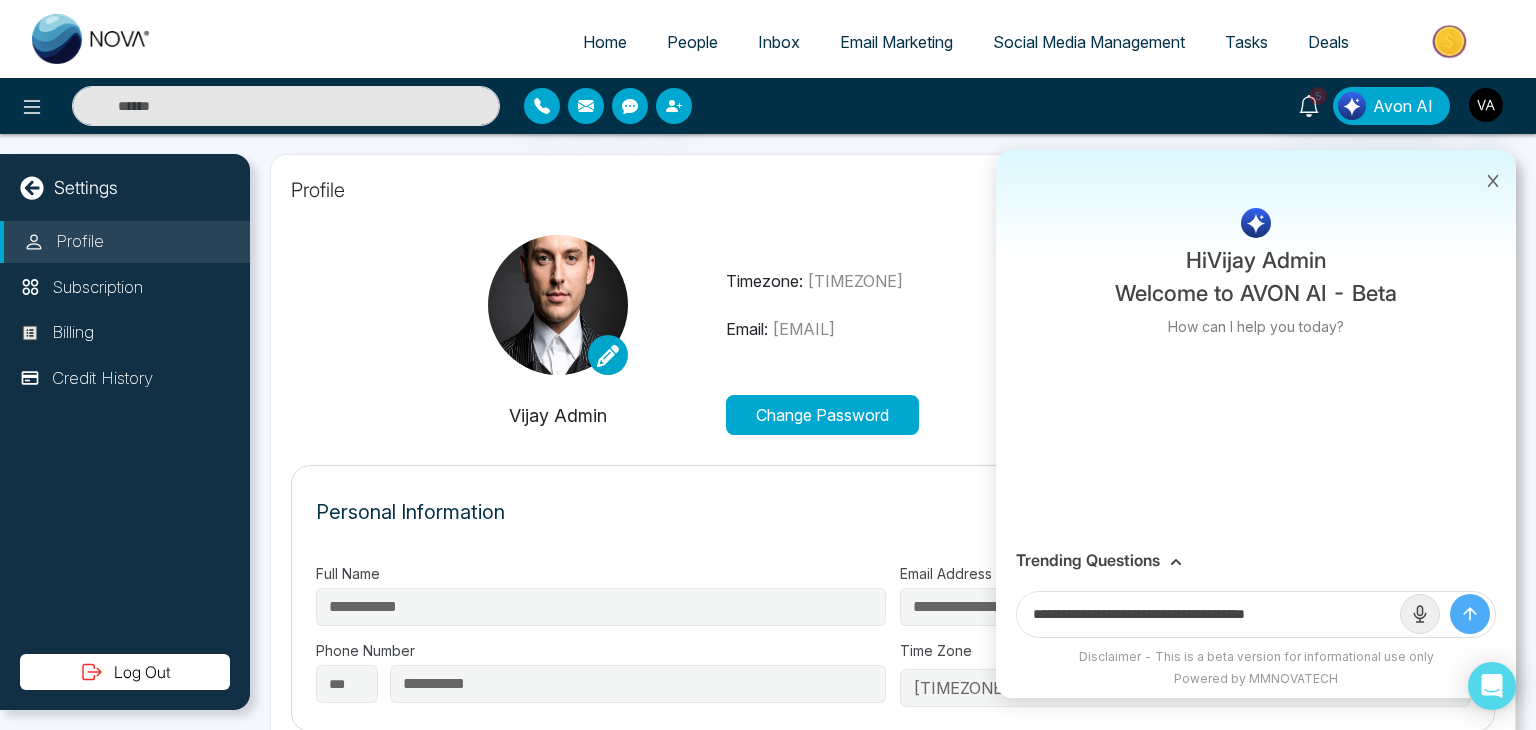 click on "**********" at bounding box center [1208, 614] 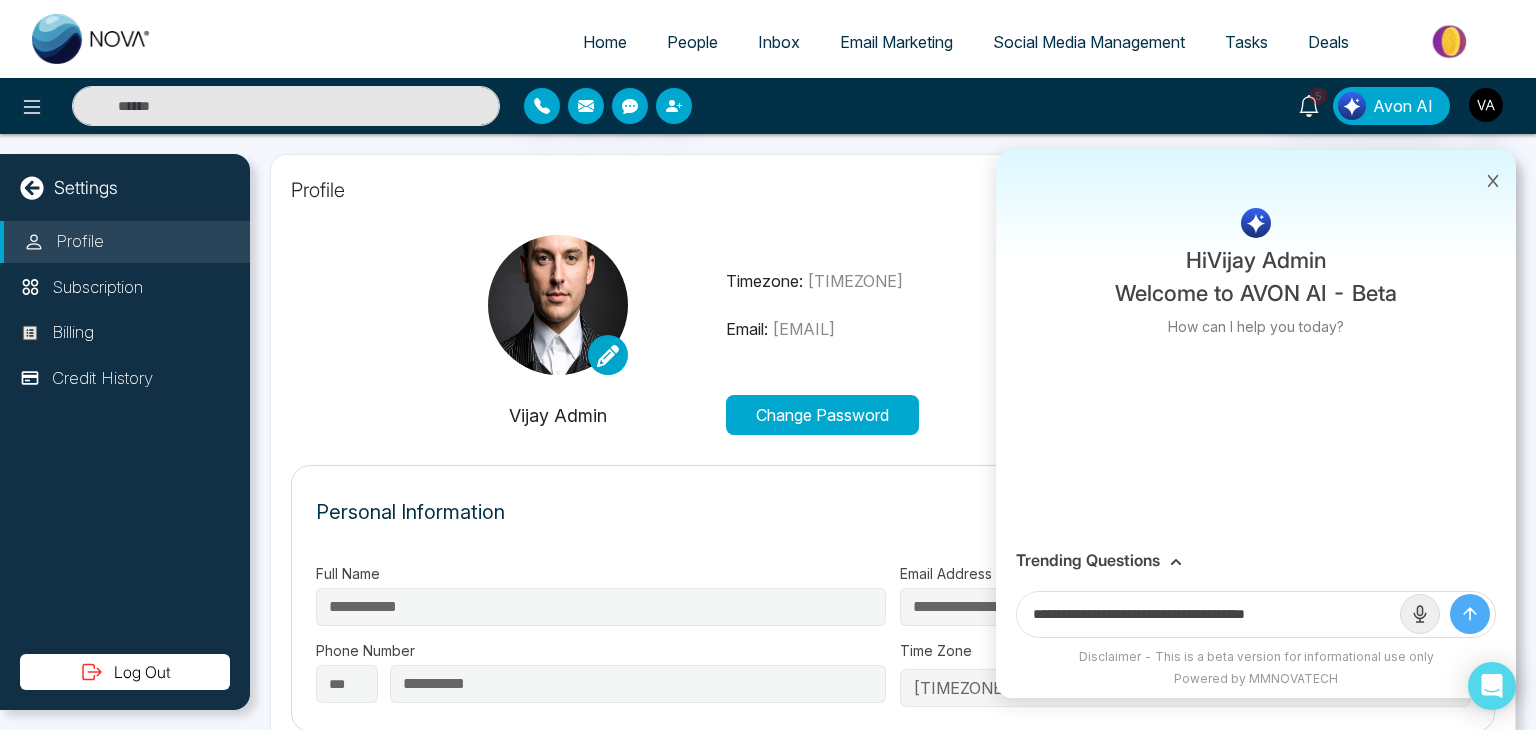 paste on "***" 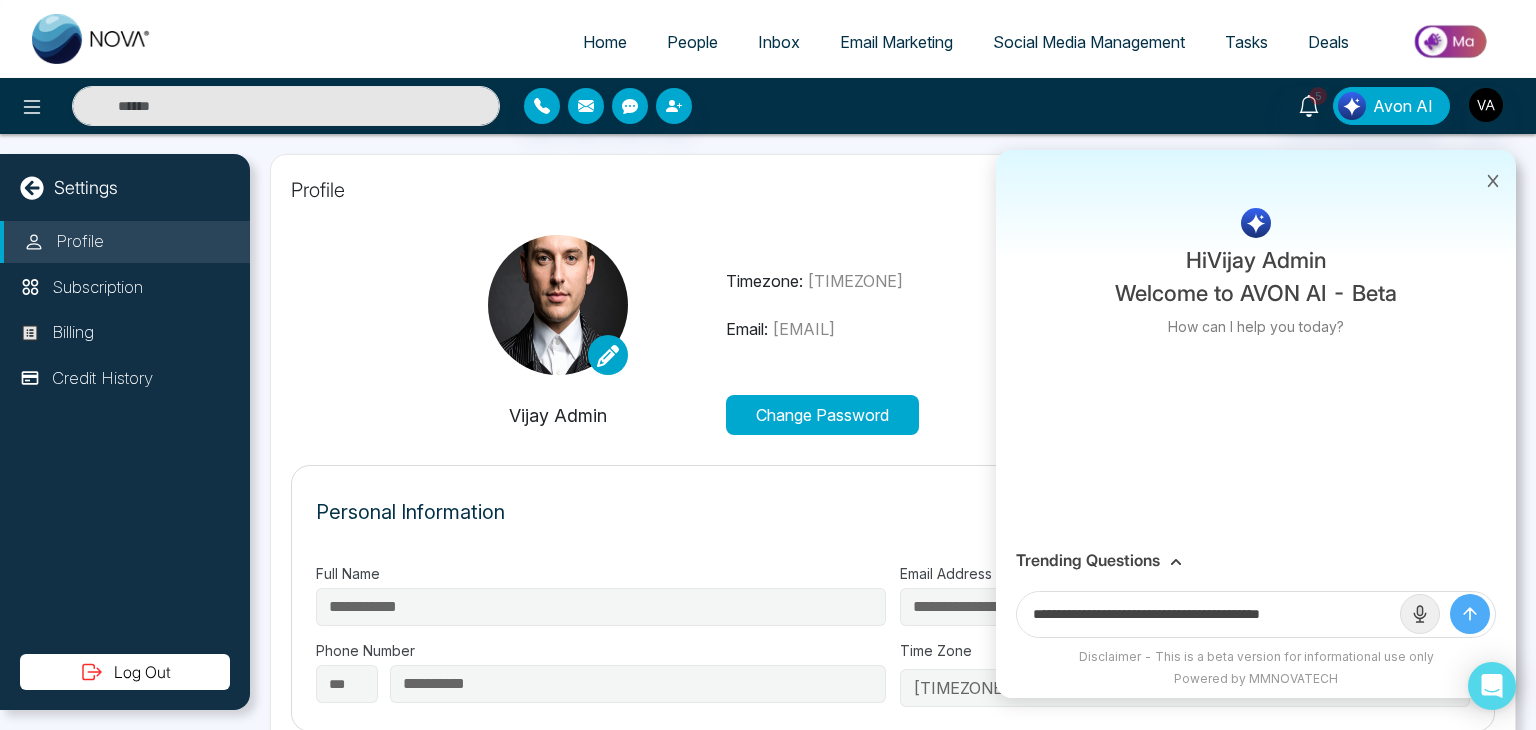 type on "**********" 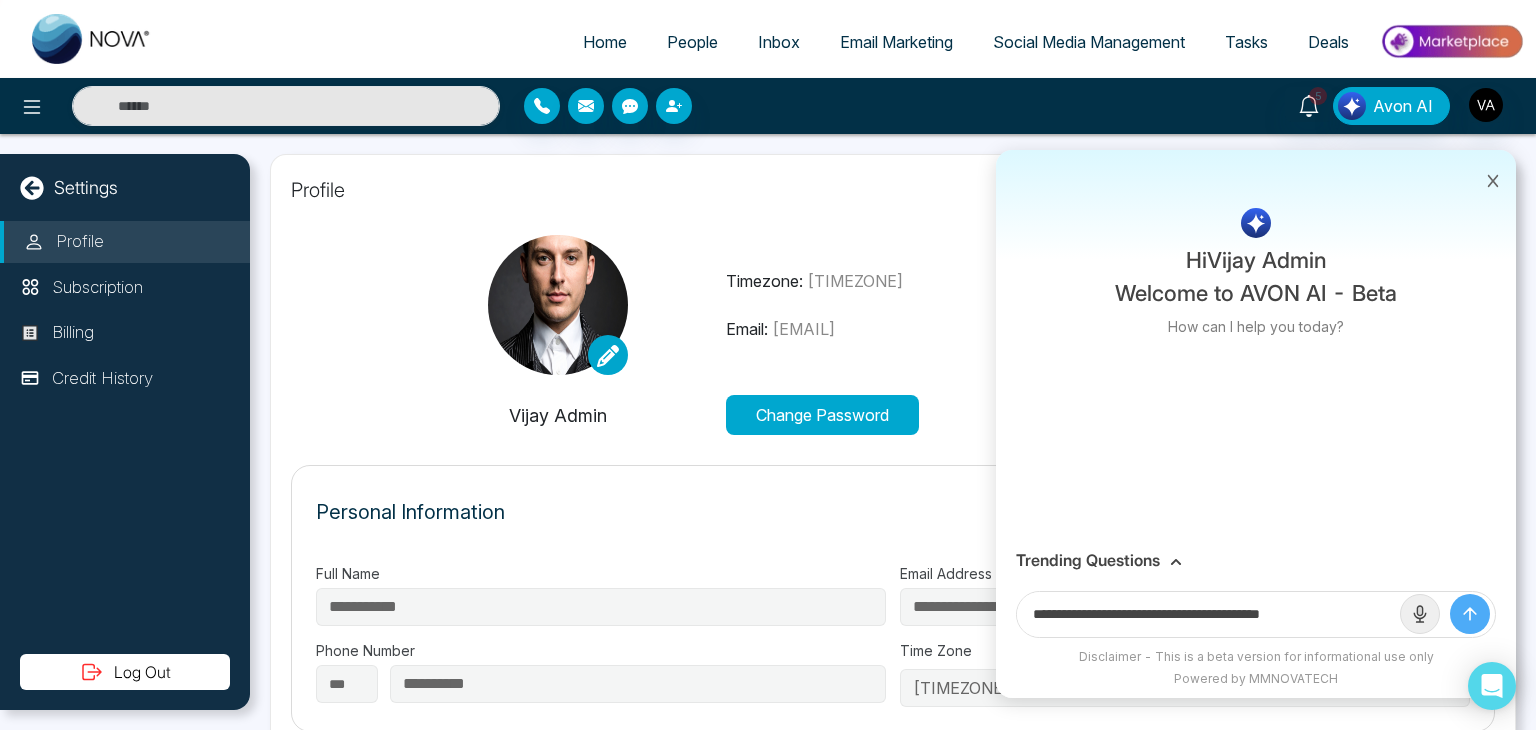 click 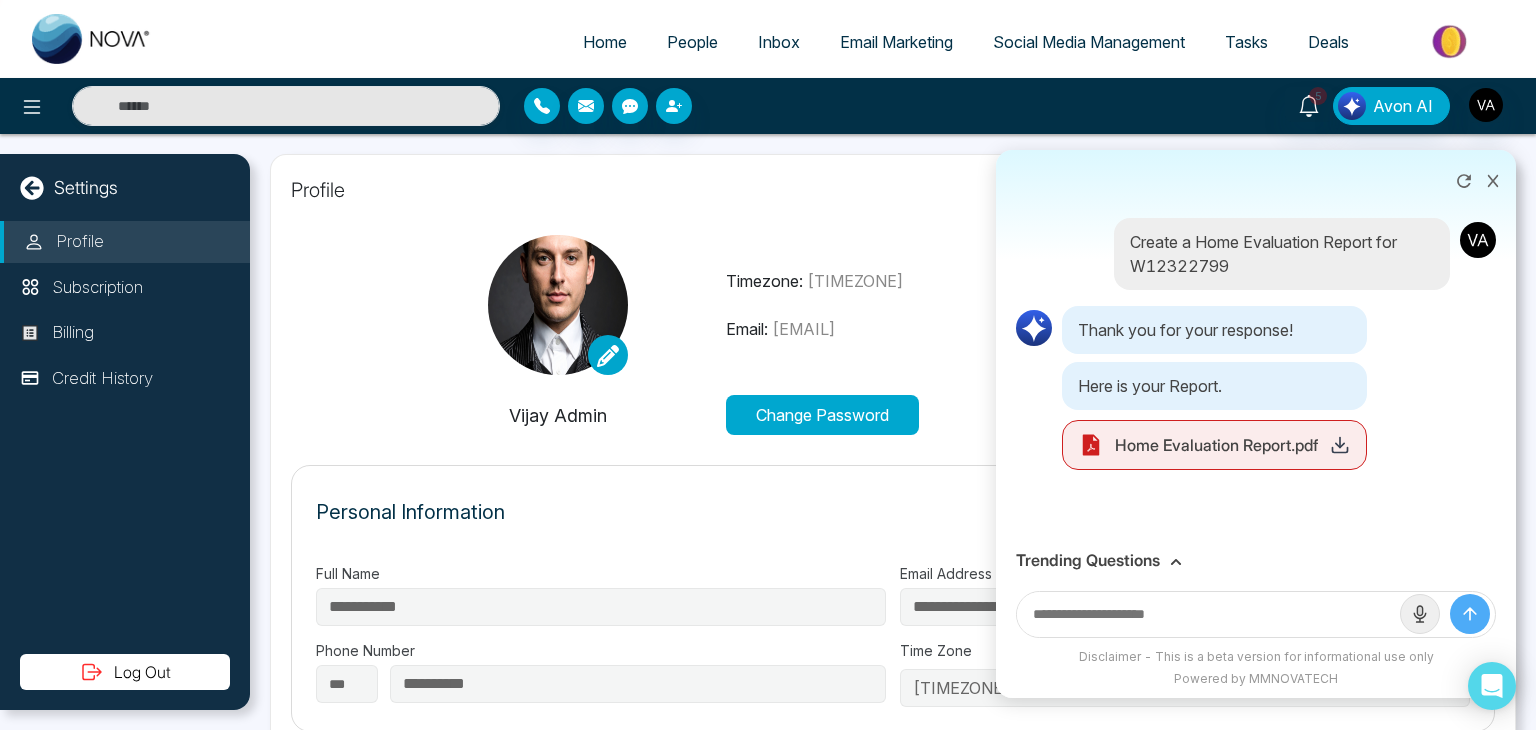 click on "Here is your Report." at bounding box center [1214, 386] 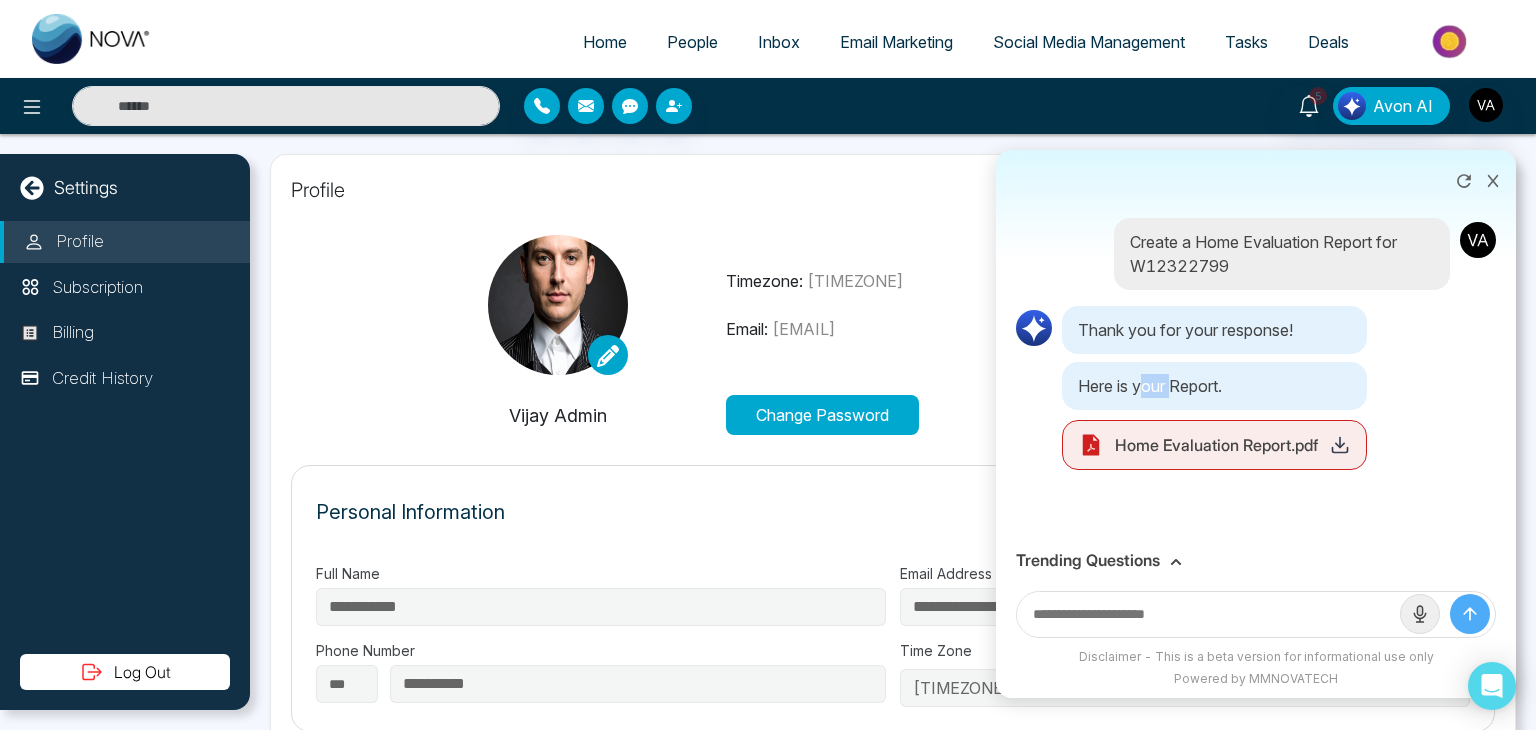 click on "Here is your Report." at bounding box center [1214, 386] 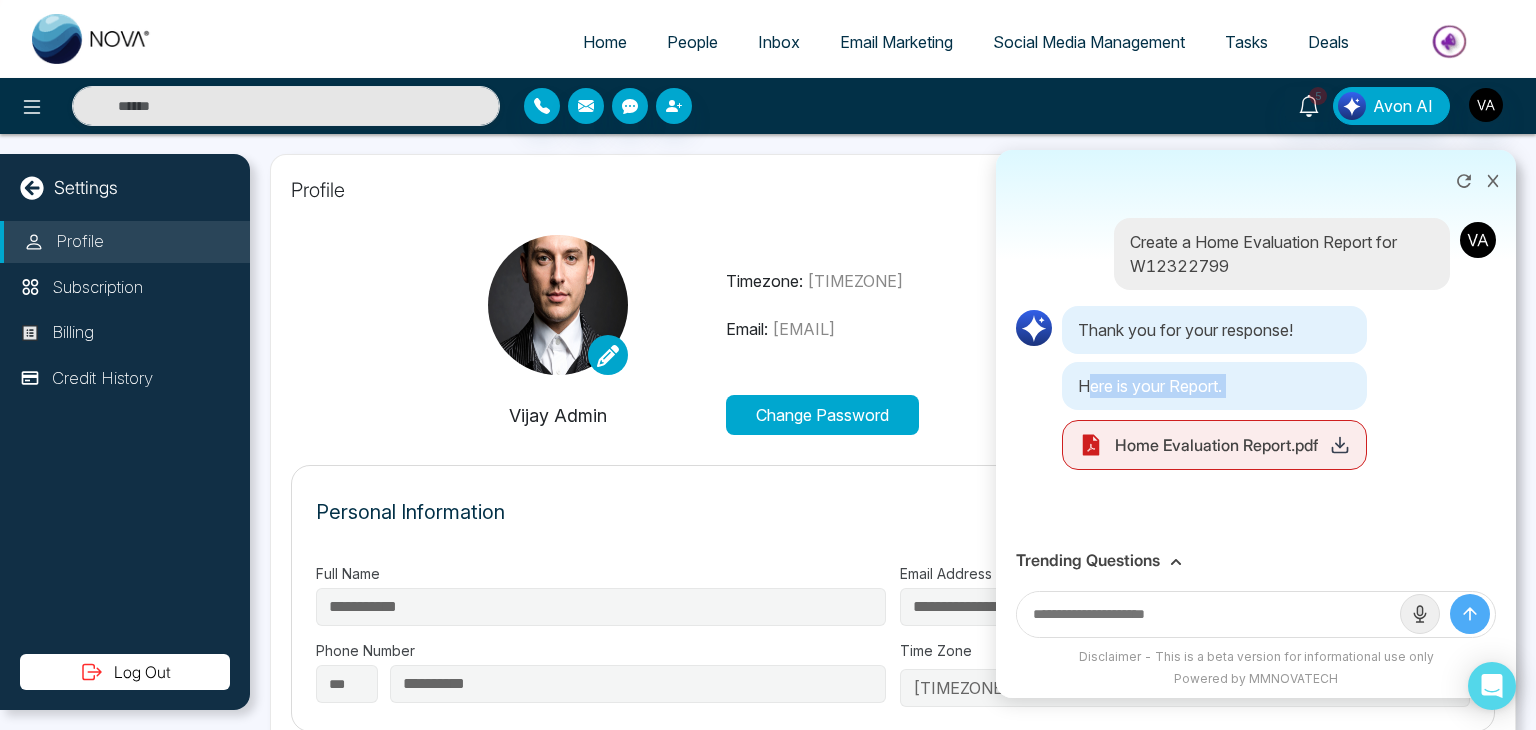 click on "Here is your Report." at bounding box center [1214, 386] 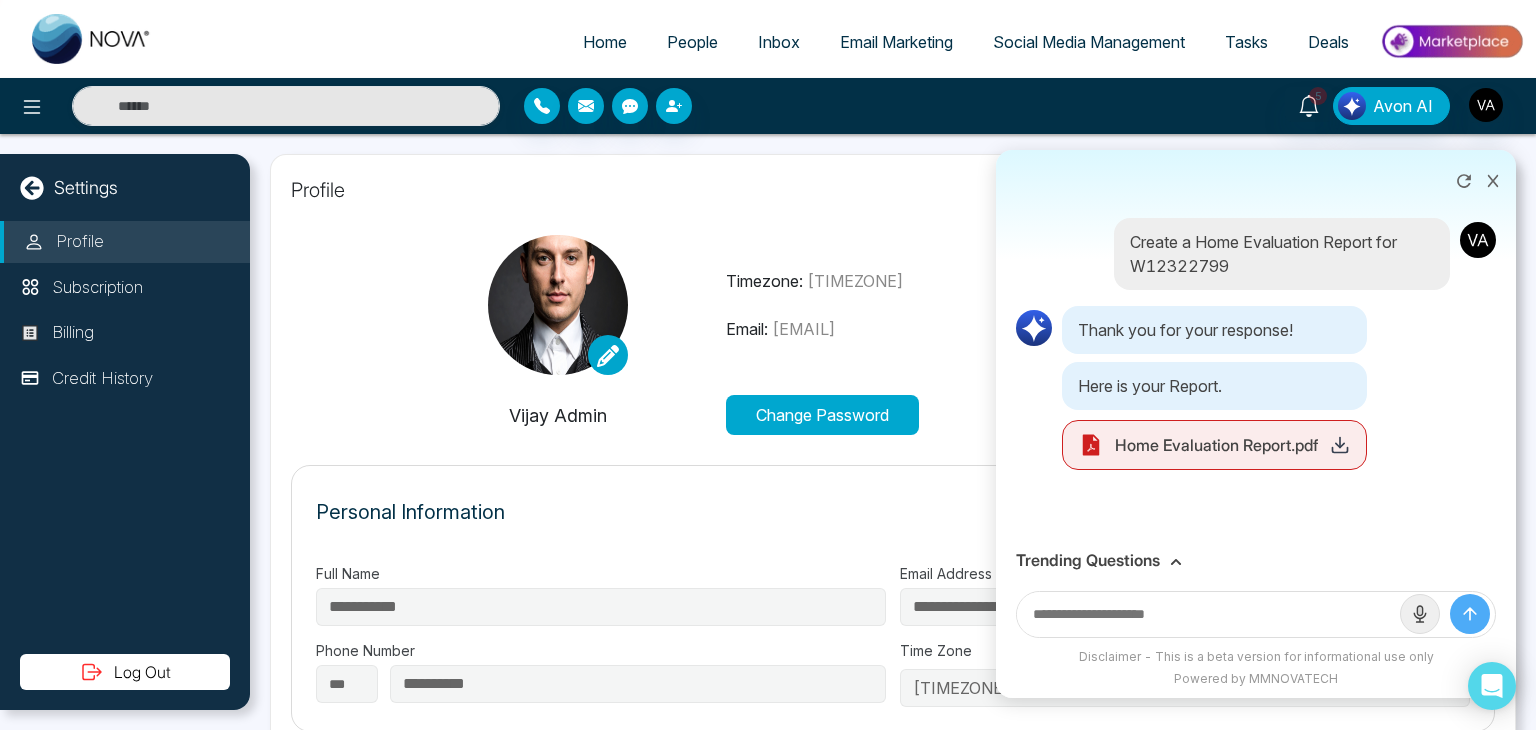 click on "Home Evaluation Report.pdf" at bounding box center [1216, 445] 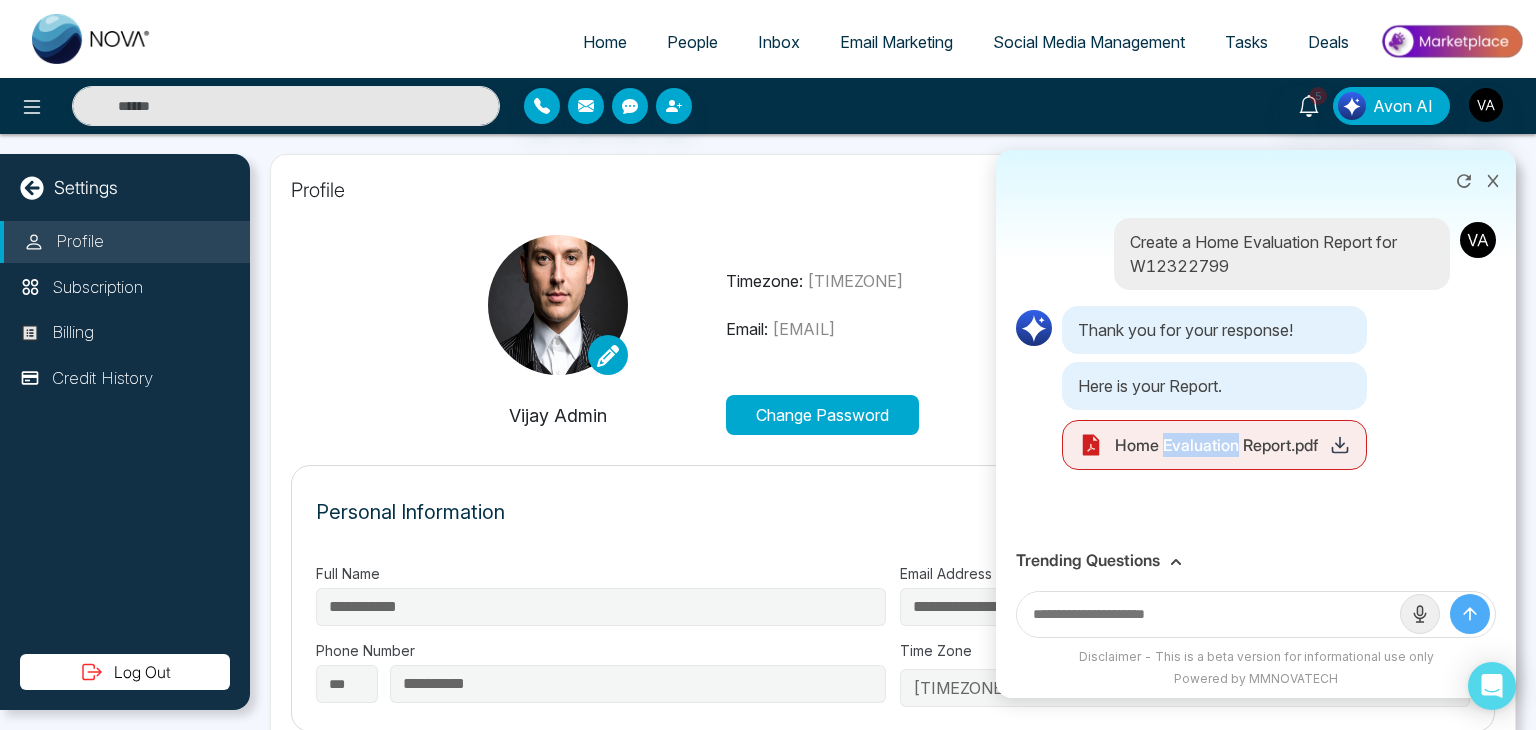 click on "Home Evaluation Report.pdf" at bounding box center [1216, 445] 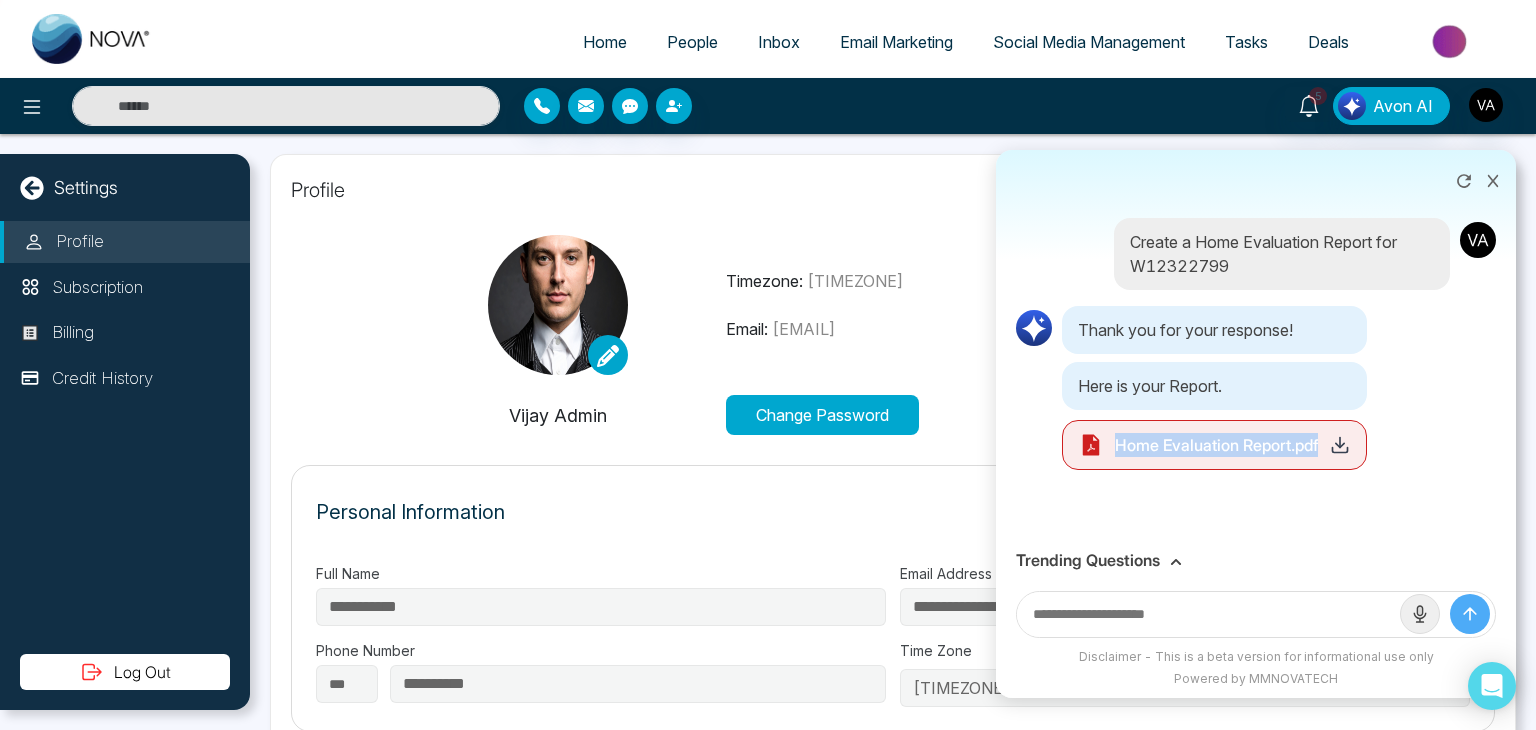click on "Home Evaluation Report.pdf" at bounding box center (1216, 445) 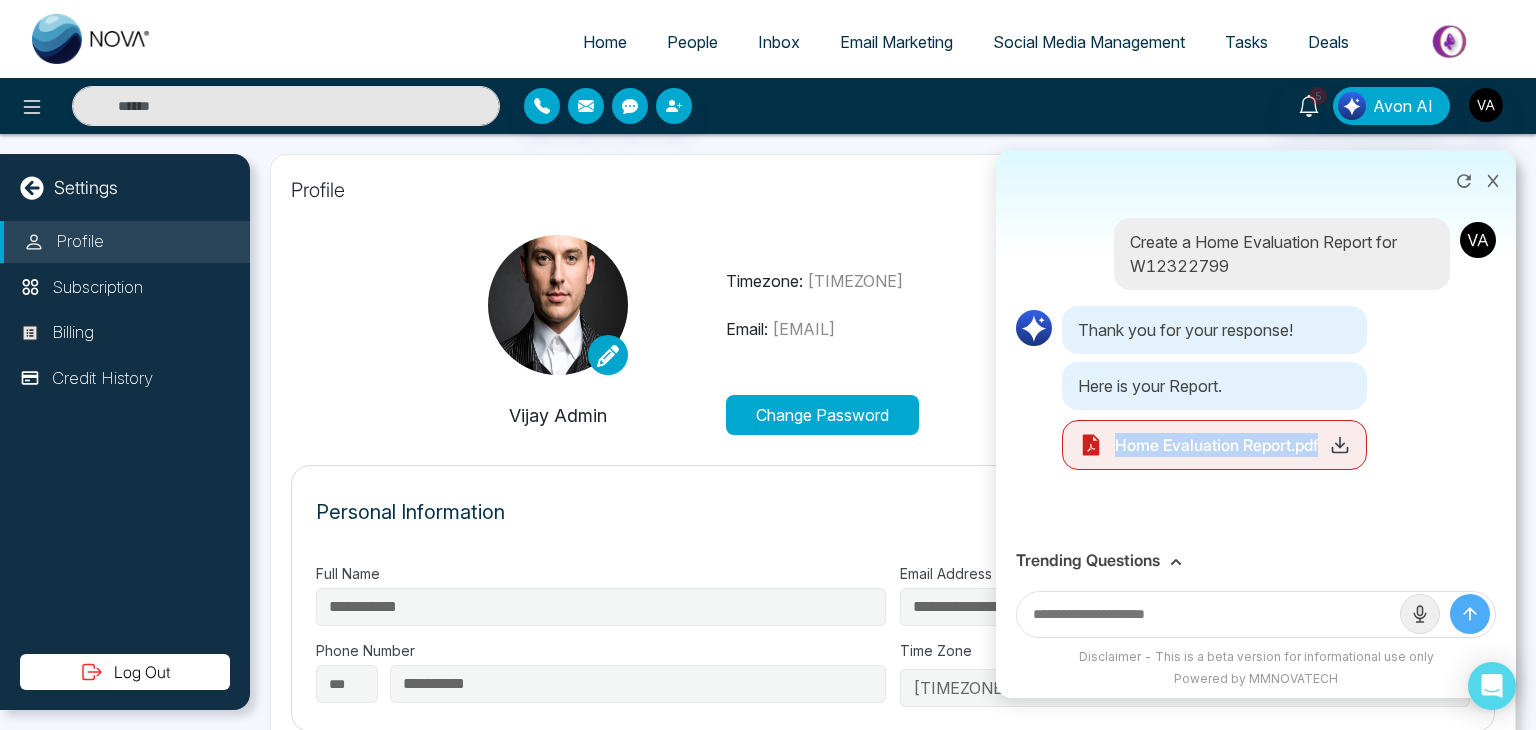 click 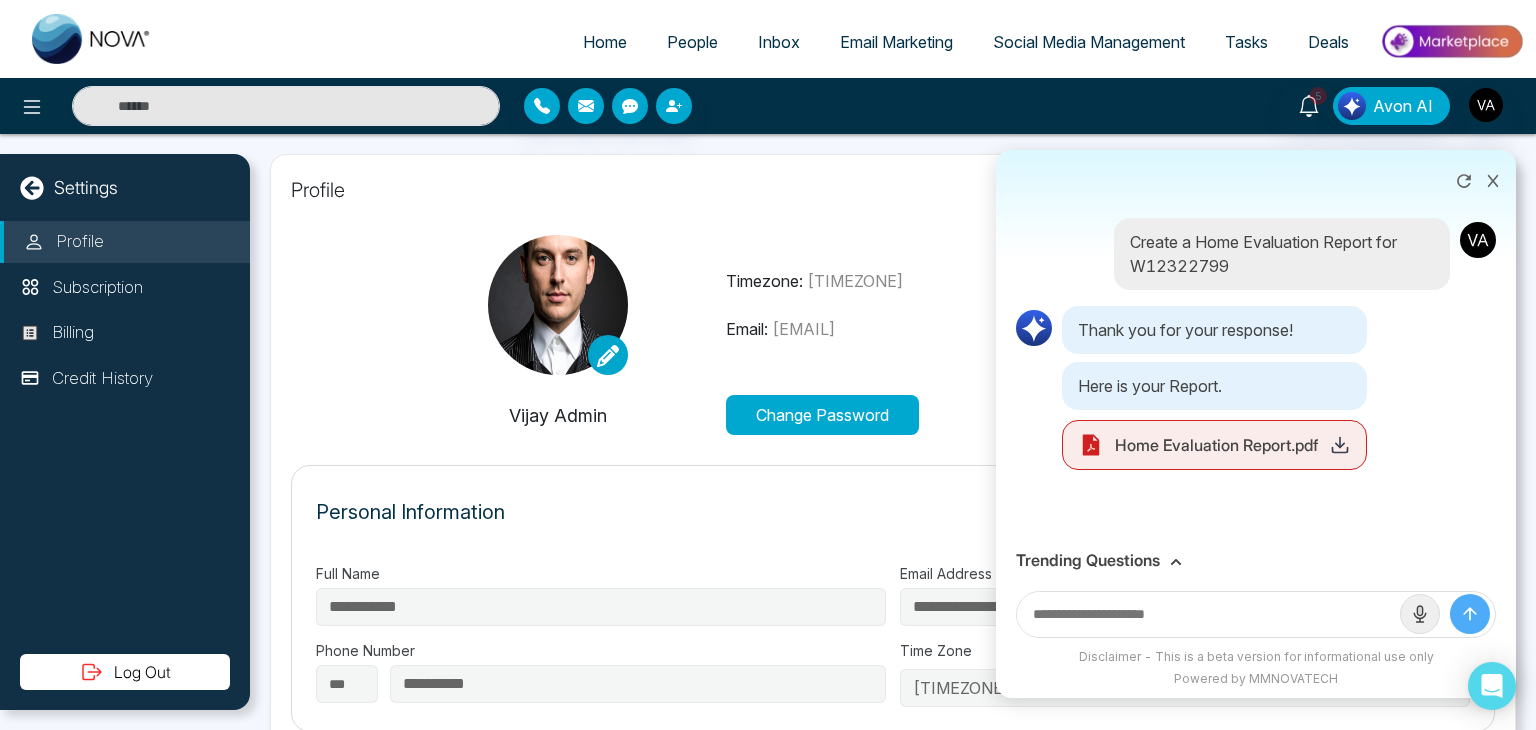 click on "Thank you for your response!   Here is your Report. Home Evaluation Report.pdf" at bounding box center (1256, 388) 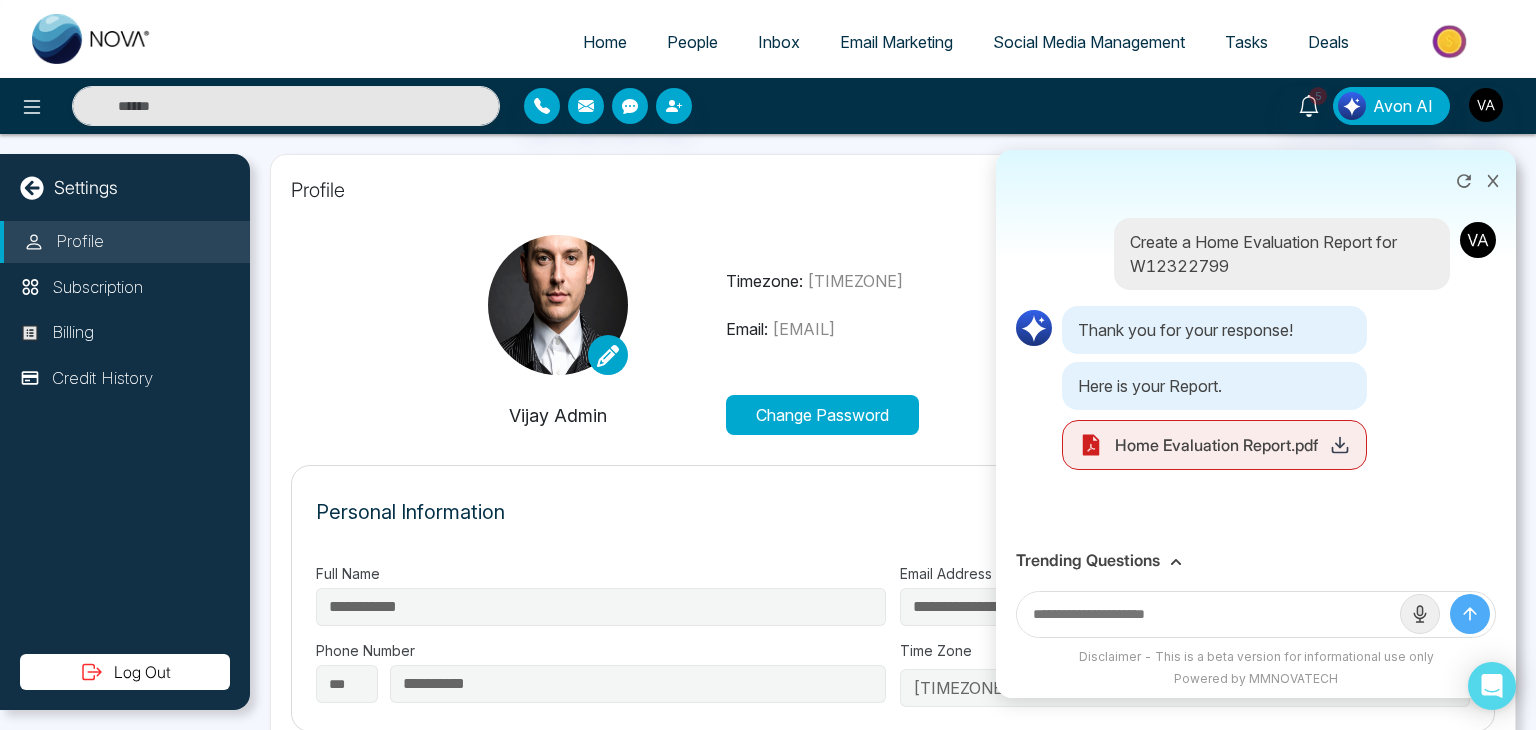 click on "People" at bounding box center (692, 42) 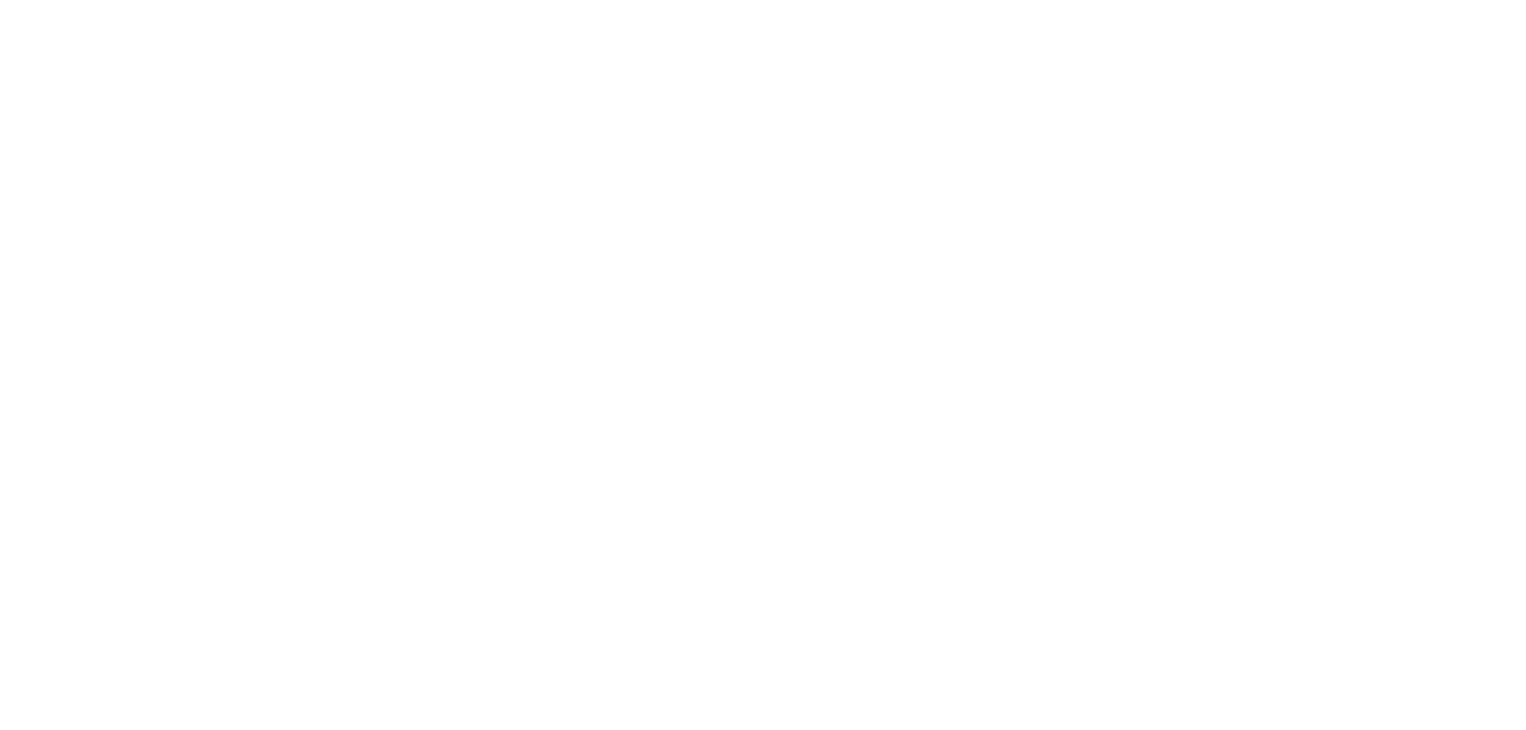scroll, scrollTop: 0, scrollLeft: 0, axis: both 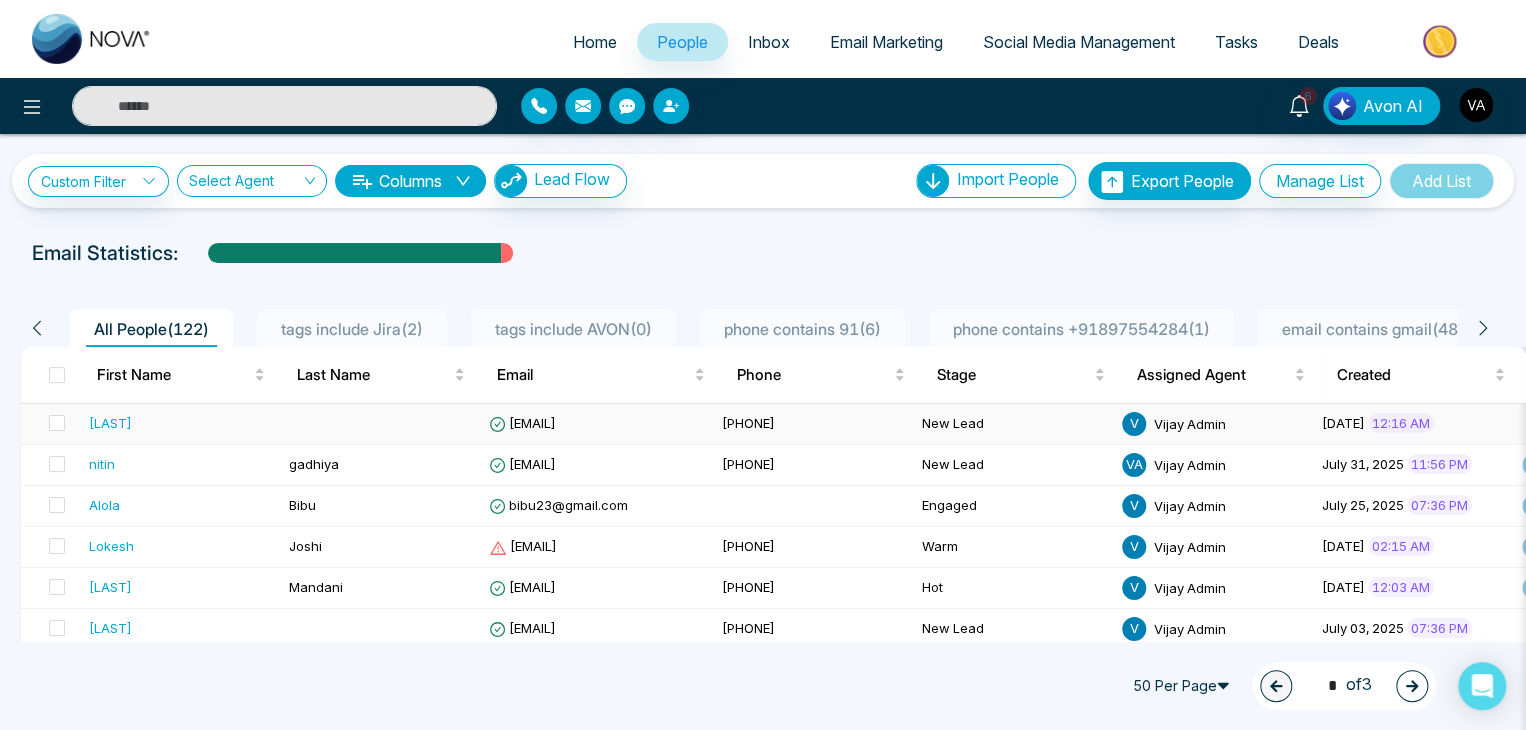 click on "[EMAIL]" at bounding box center [522, 423] 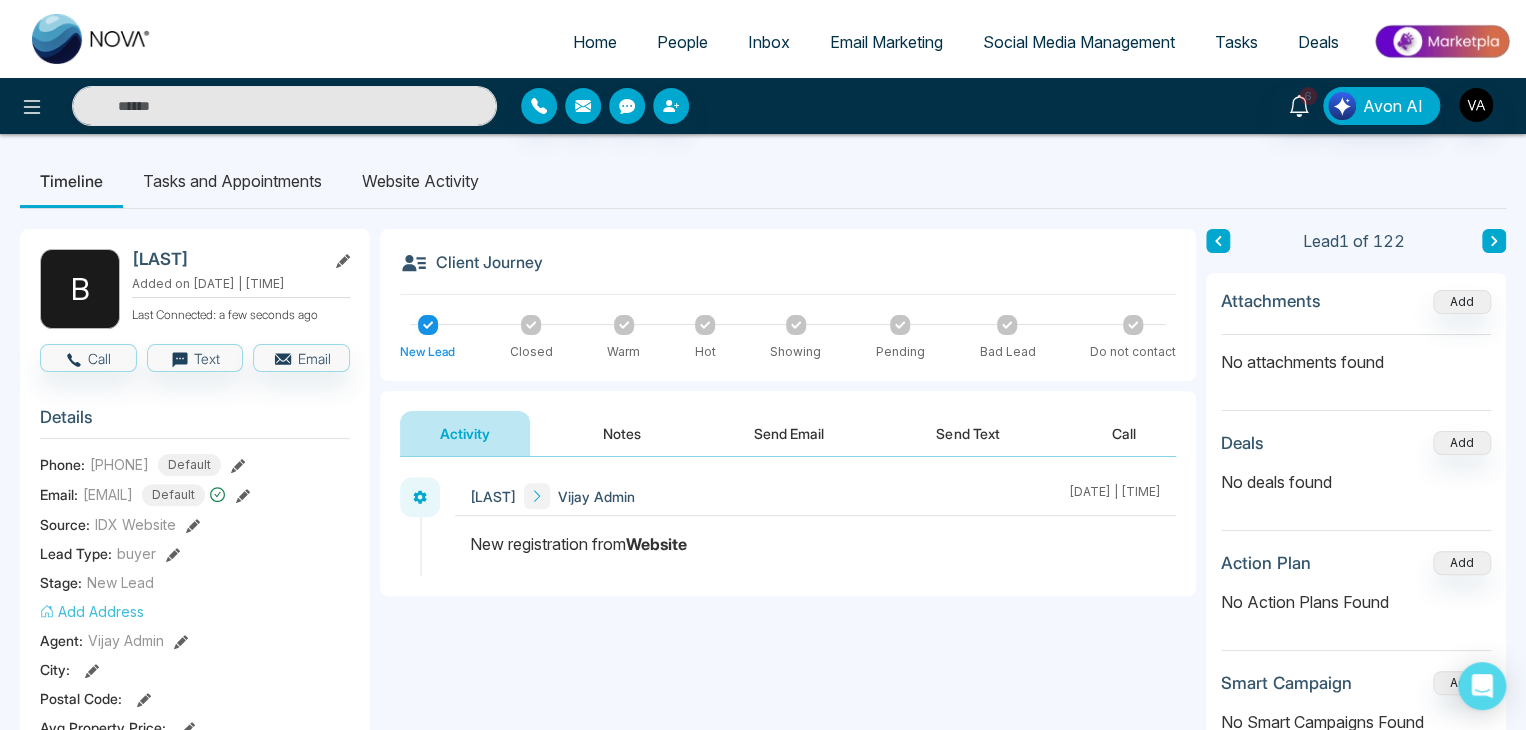 click on "New registration from  Website" at bounding box center [815, 544] 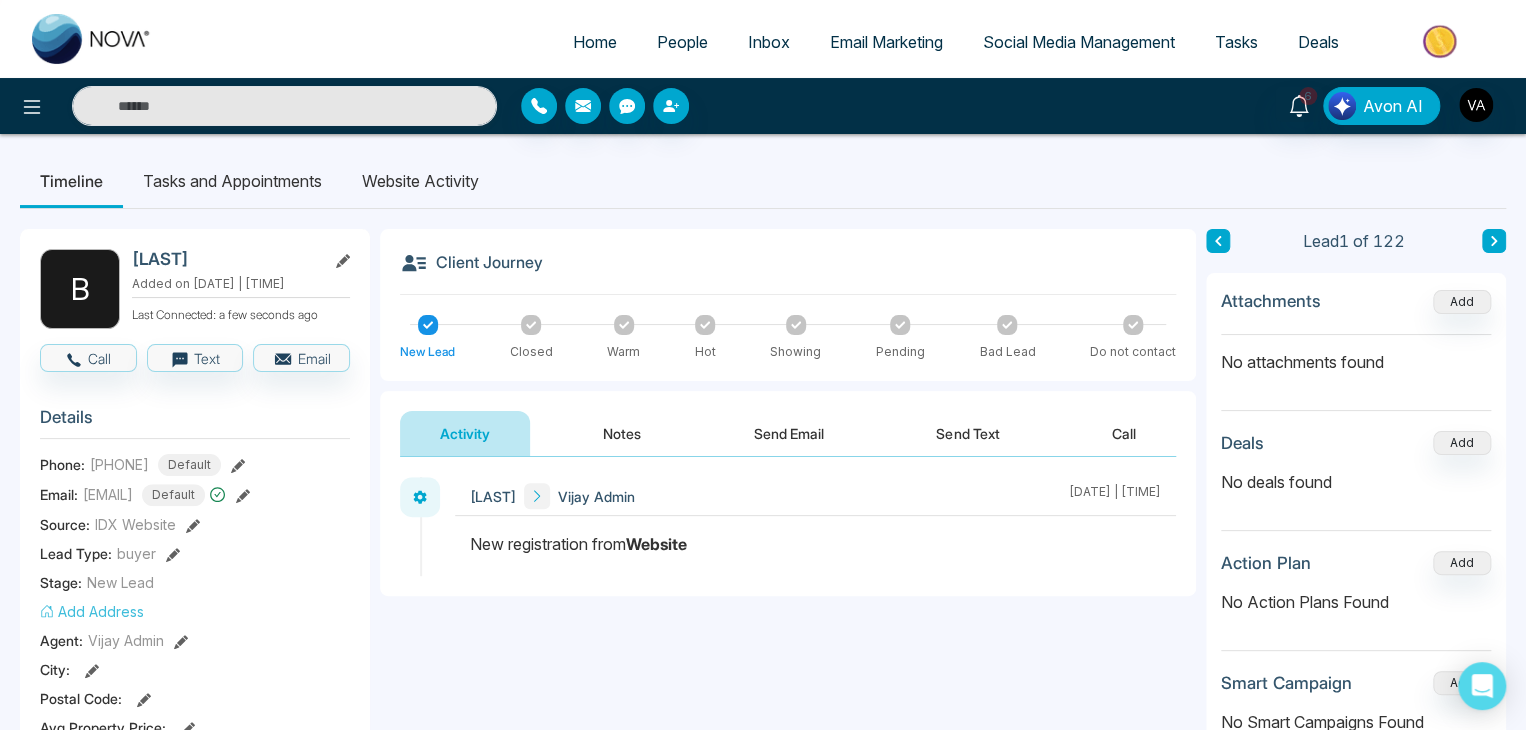 click on "New registration from  Website" at bounding box center (815, 544) 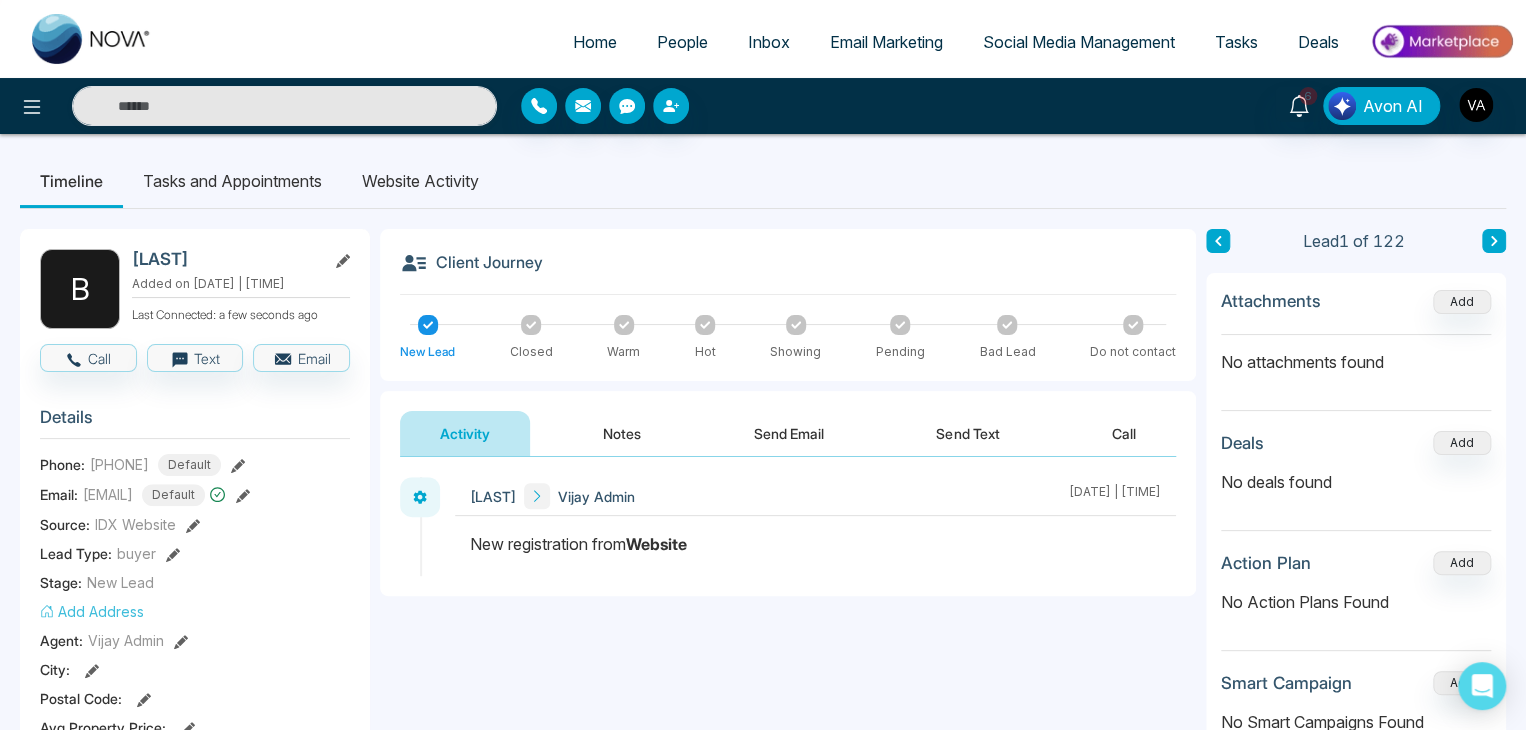 click on "New registration from  Website" at bounding box center (815, 544) 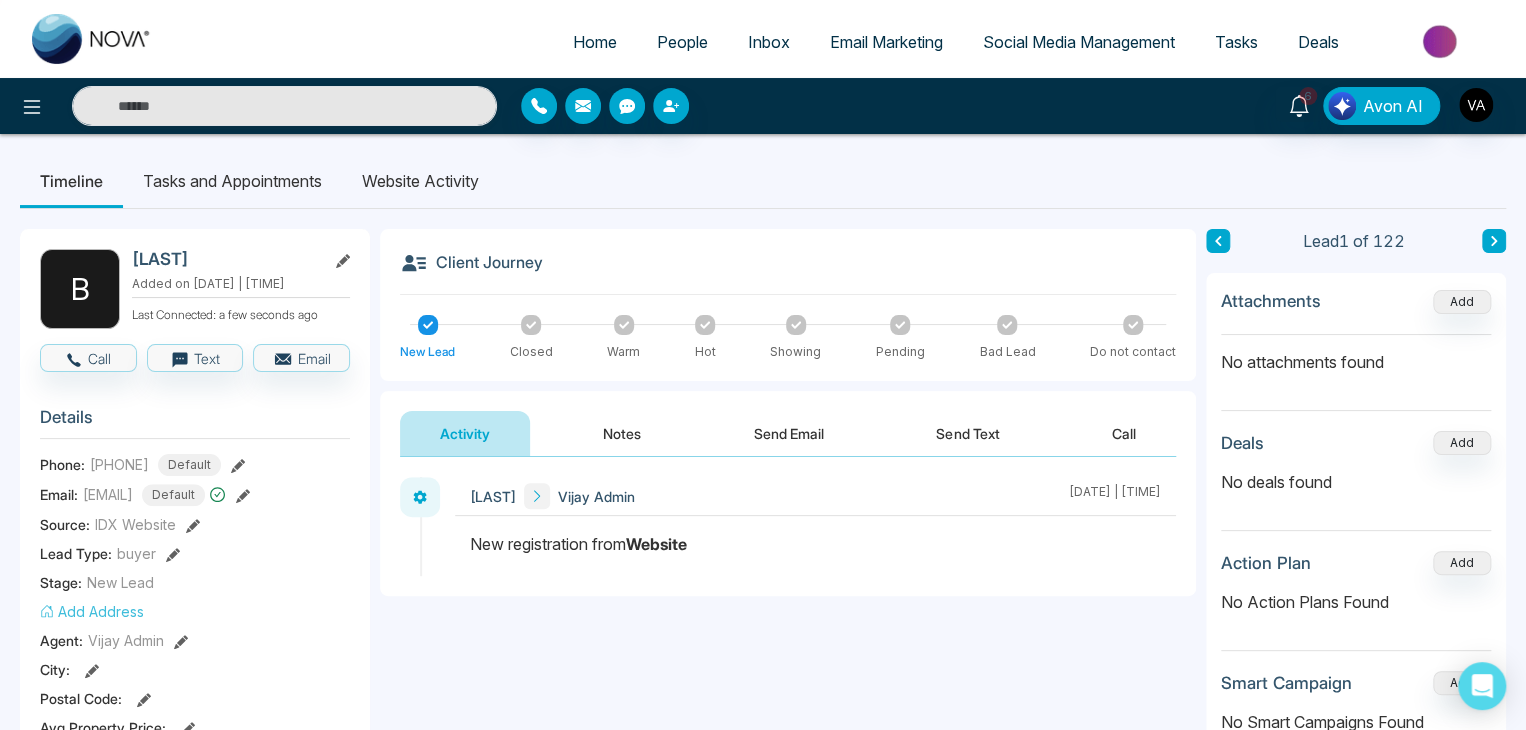click on "[LAST] [LAST] Admin [DATE] | [TIME]" at bounding box center [788, 526] 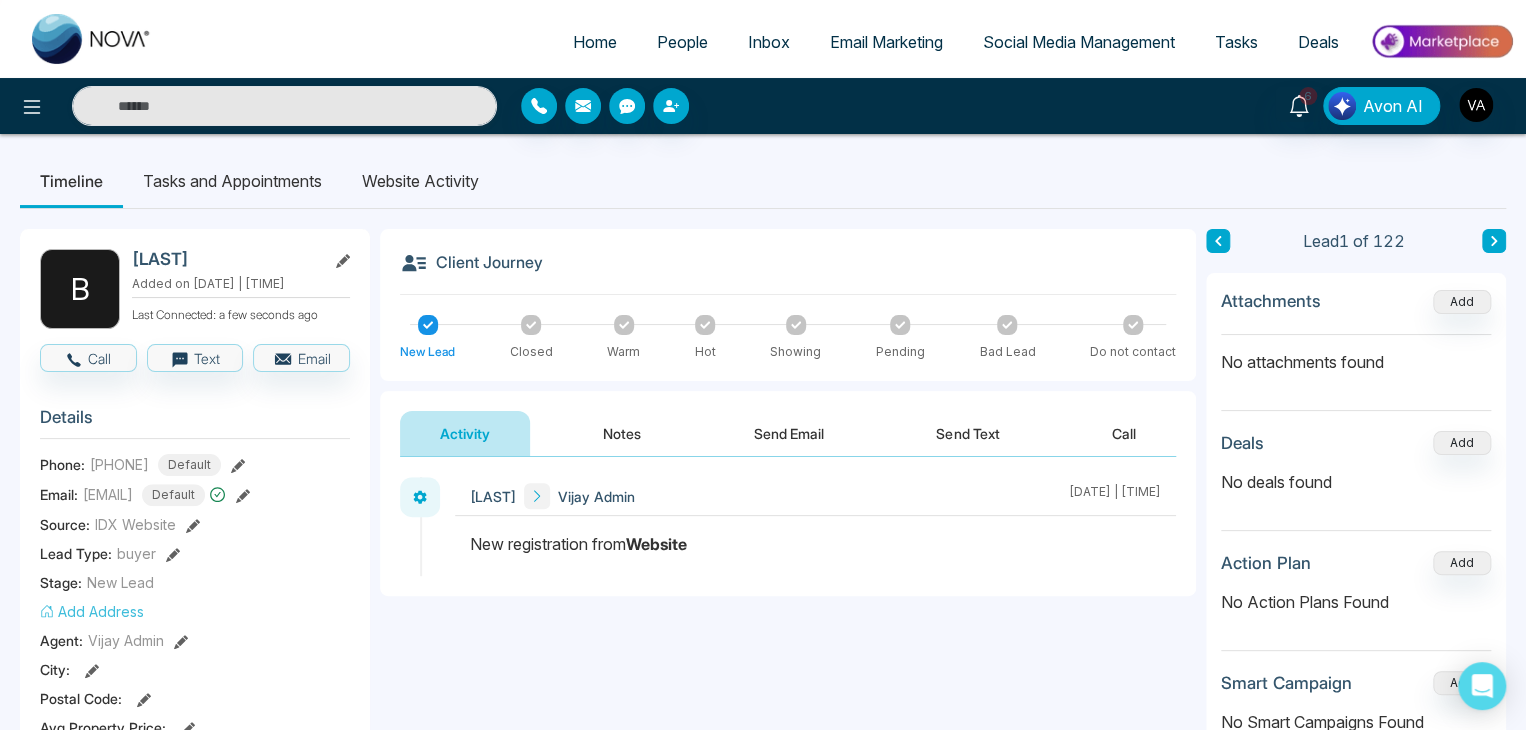 click on "Website" at bounding box center [656, 544] 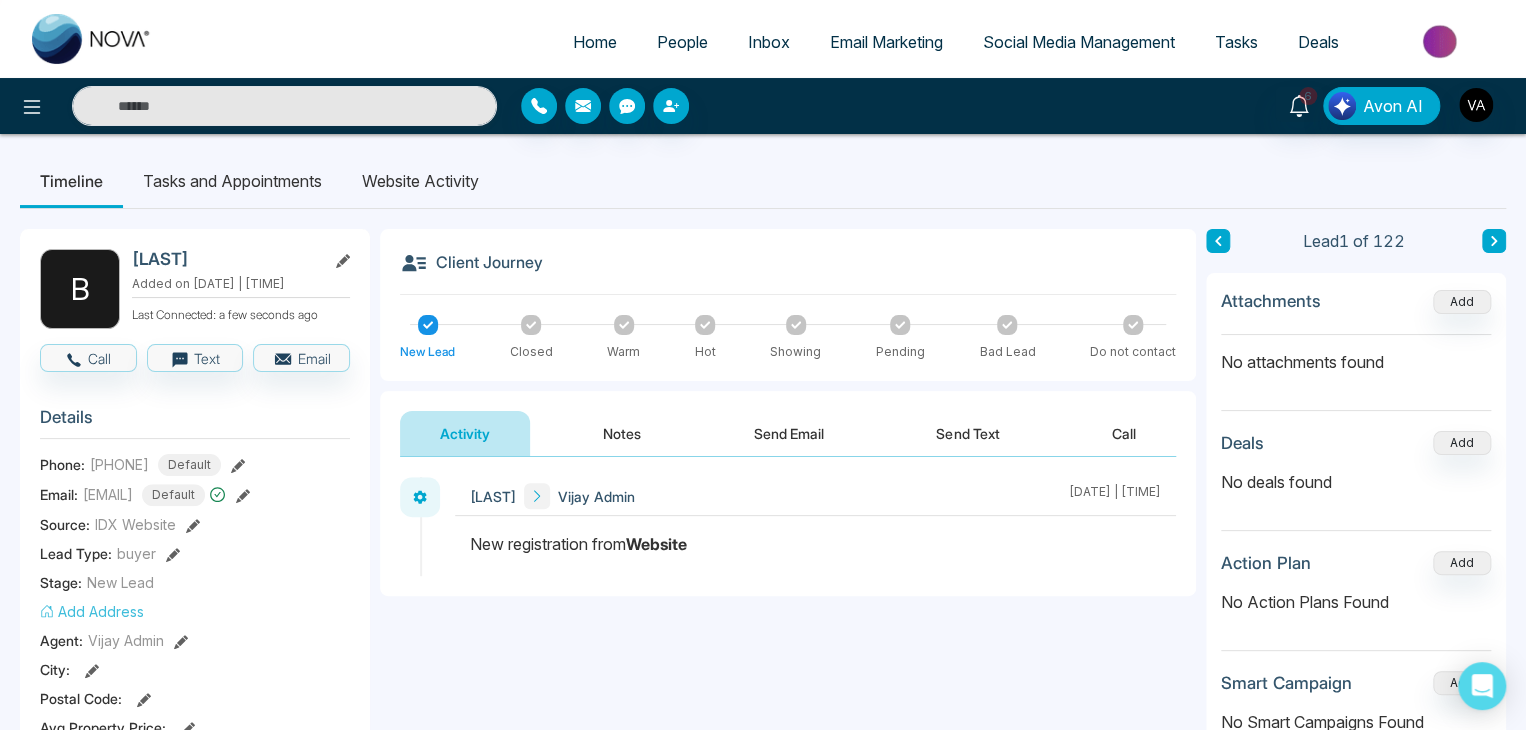 click on "Website" at bounding box center [656, 544] 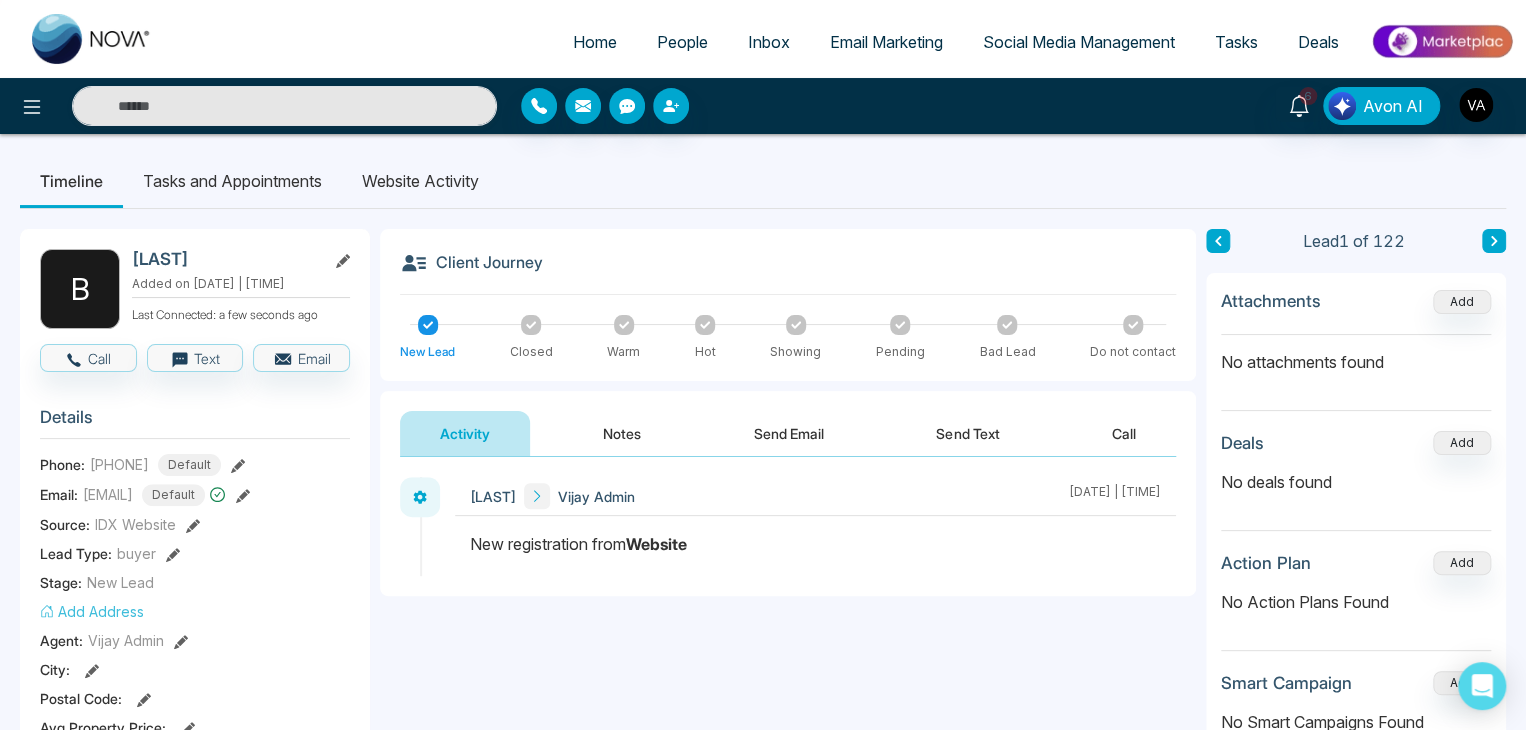 click on "Website" at bounding box center (656, 544) 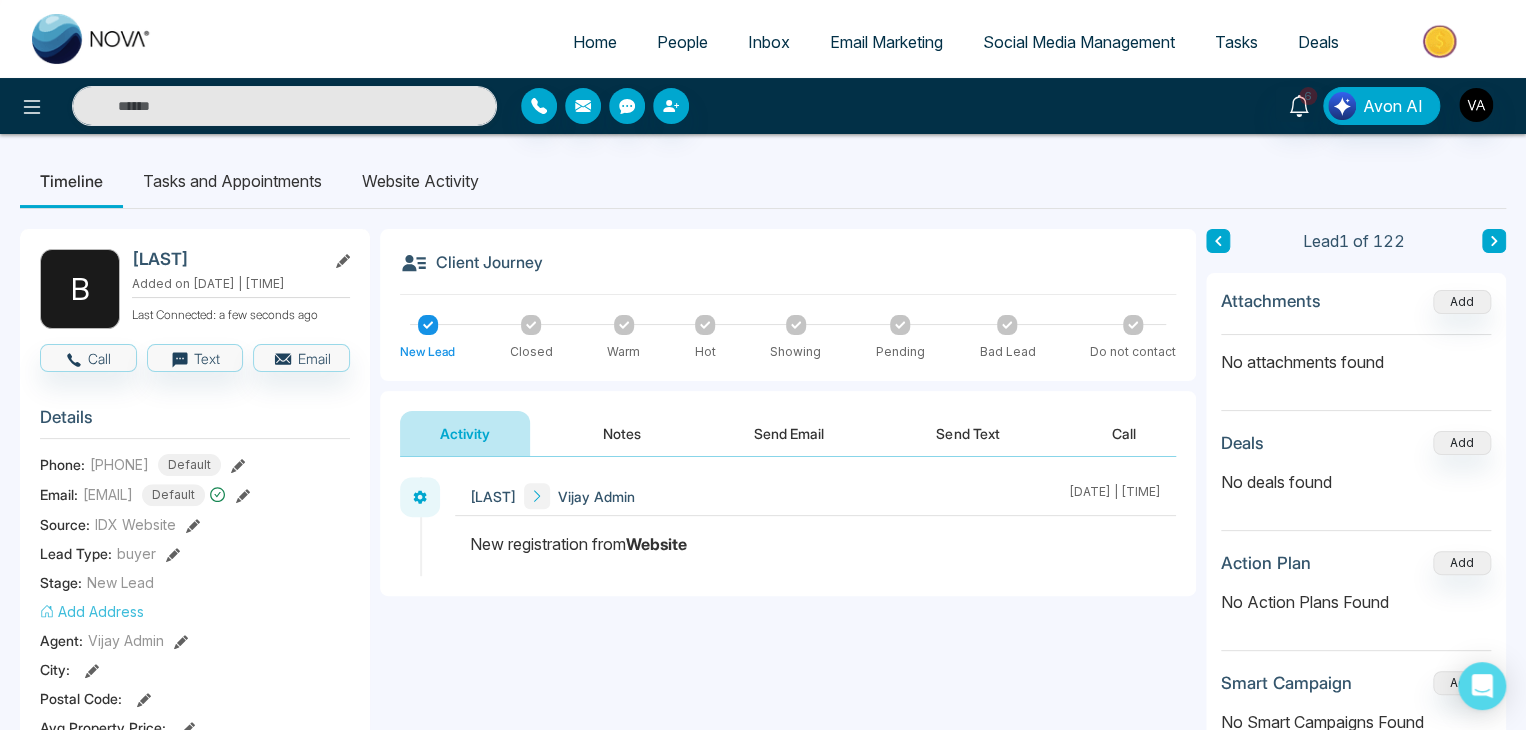 click on "**********" at bounding box center [788, 657] 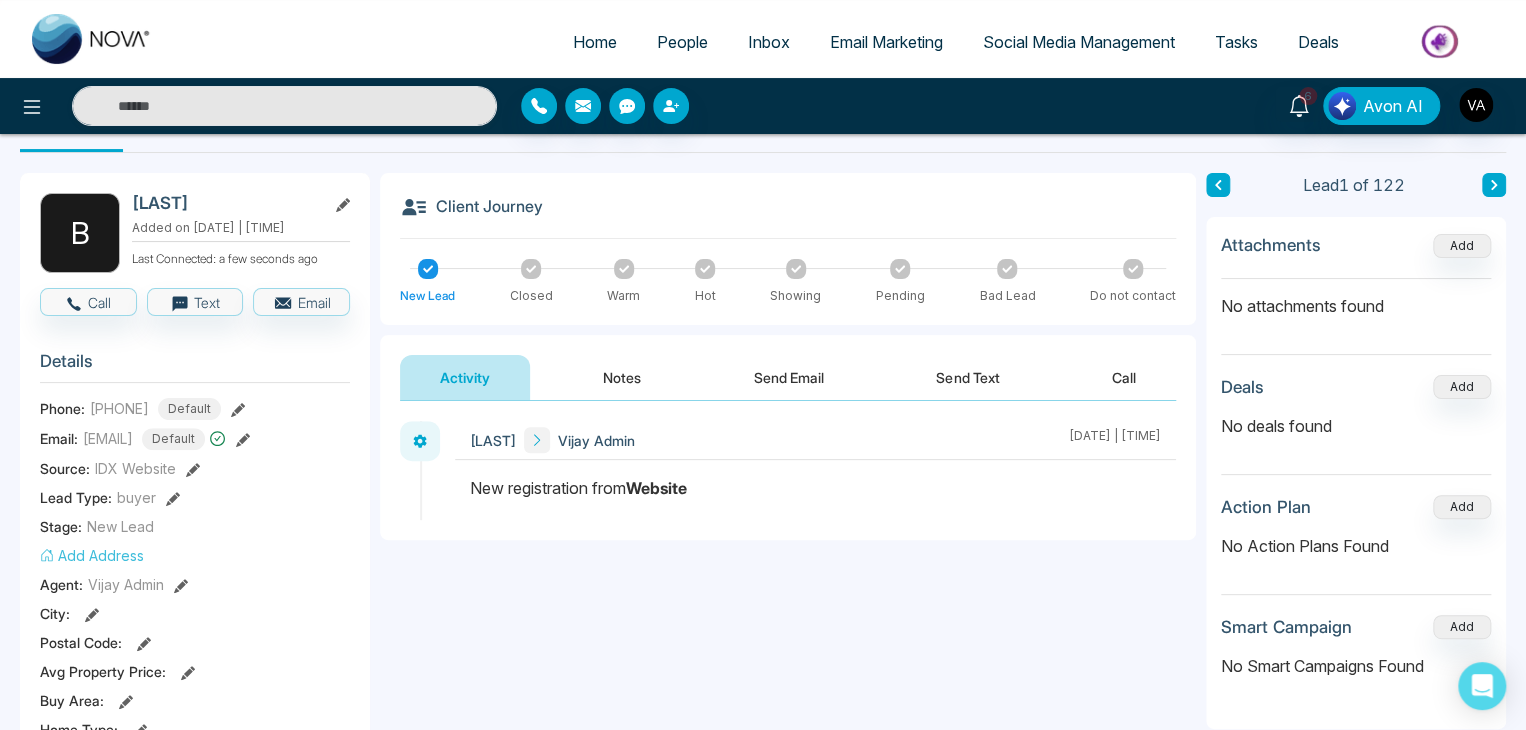 scroll, scrollTop: 56, scrollLeft: 0, axis: vertical 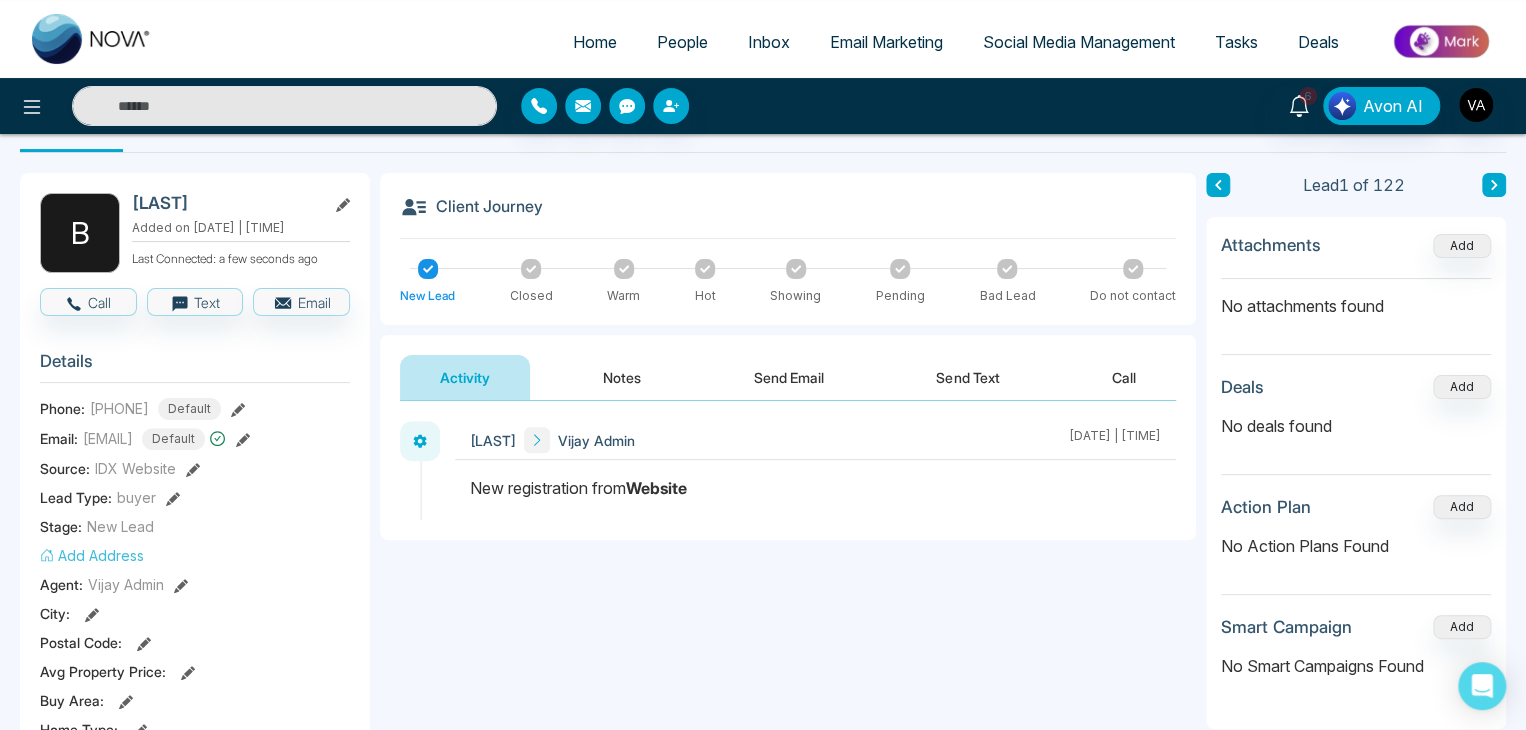 click on "[PHONE]" at bounding box center [119, 408] 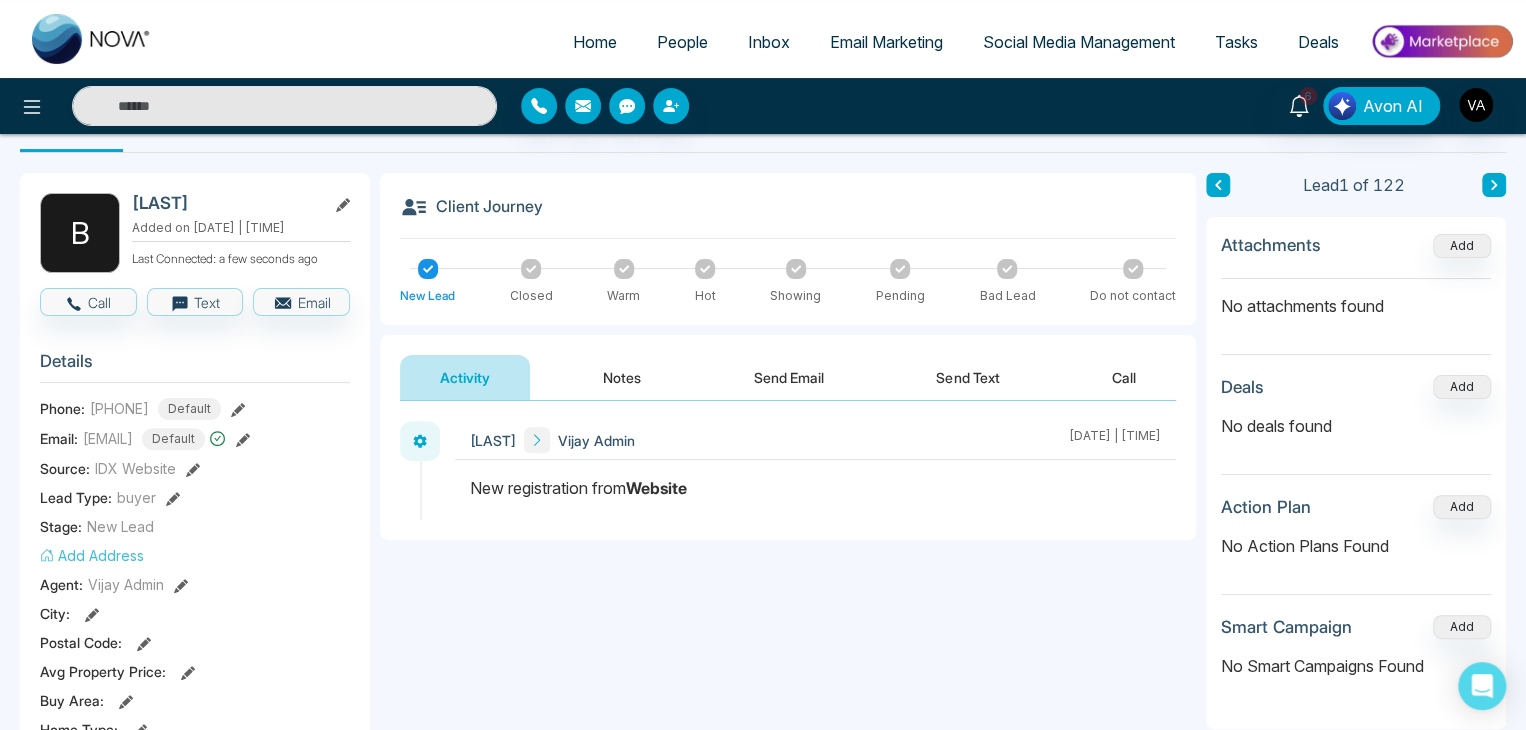 click on "[PHONE]" at bounding box center [119, 408] 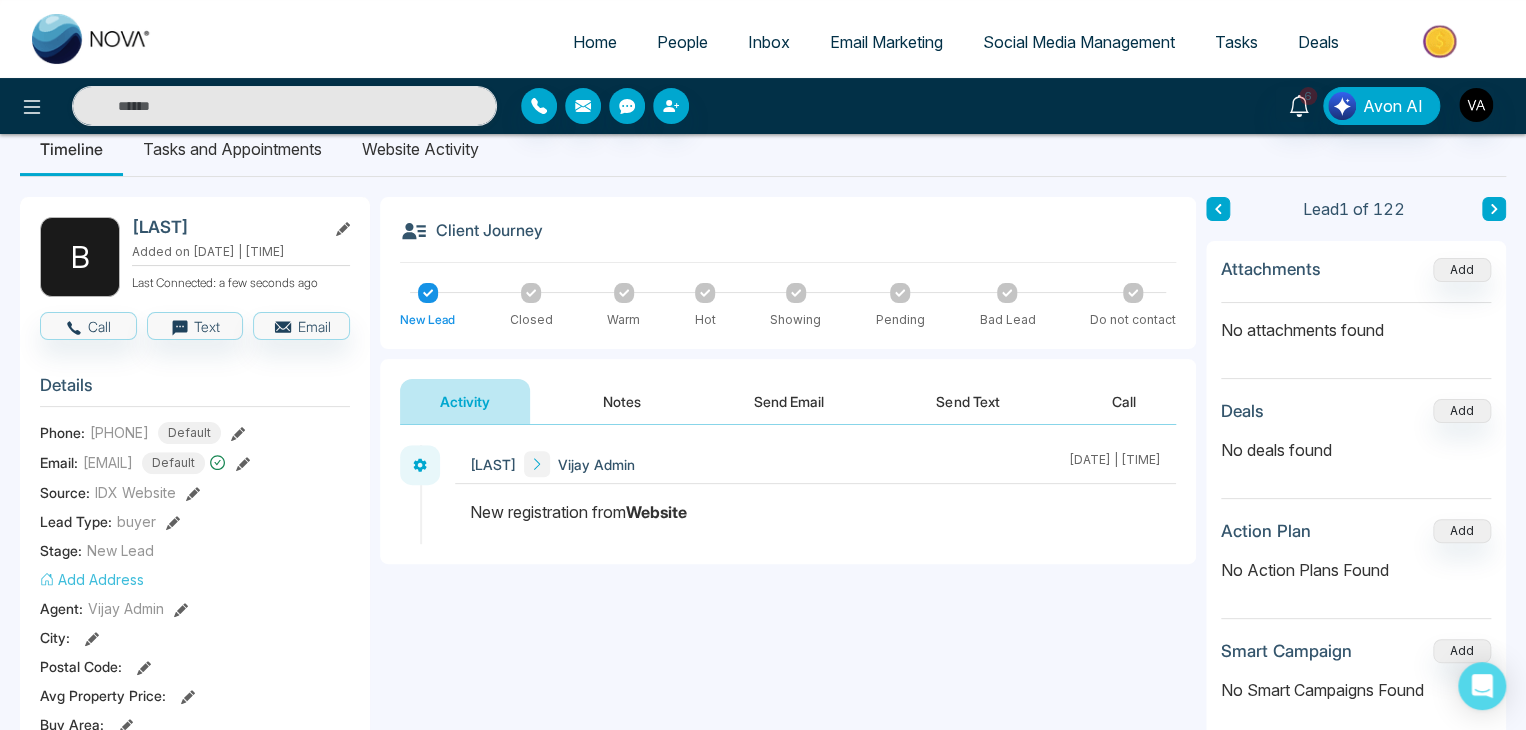 scroll, scrollTop: 0, scrollLeft: 0, axis: both 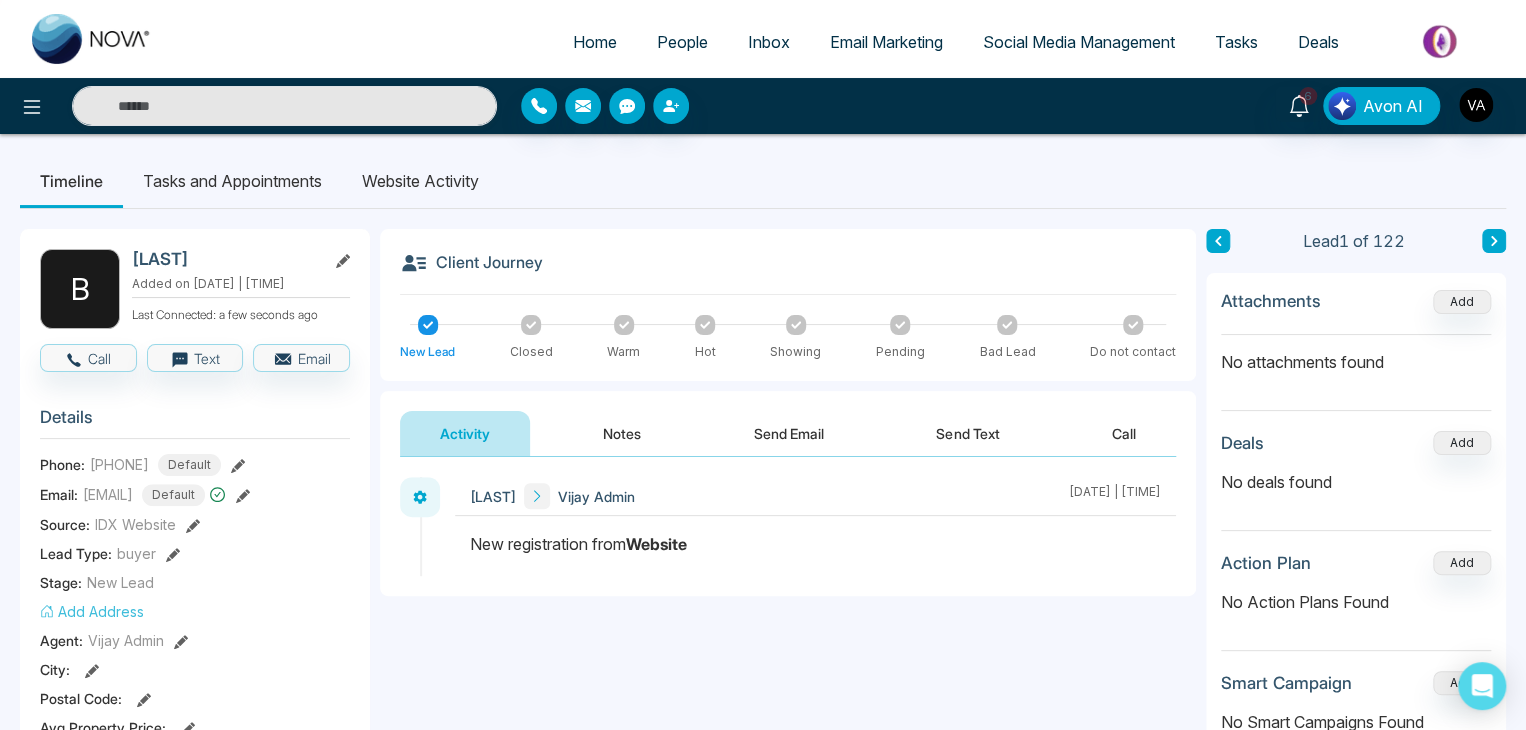 click on "Website" at bounding box center (656, 544) 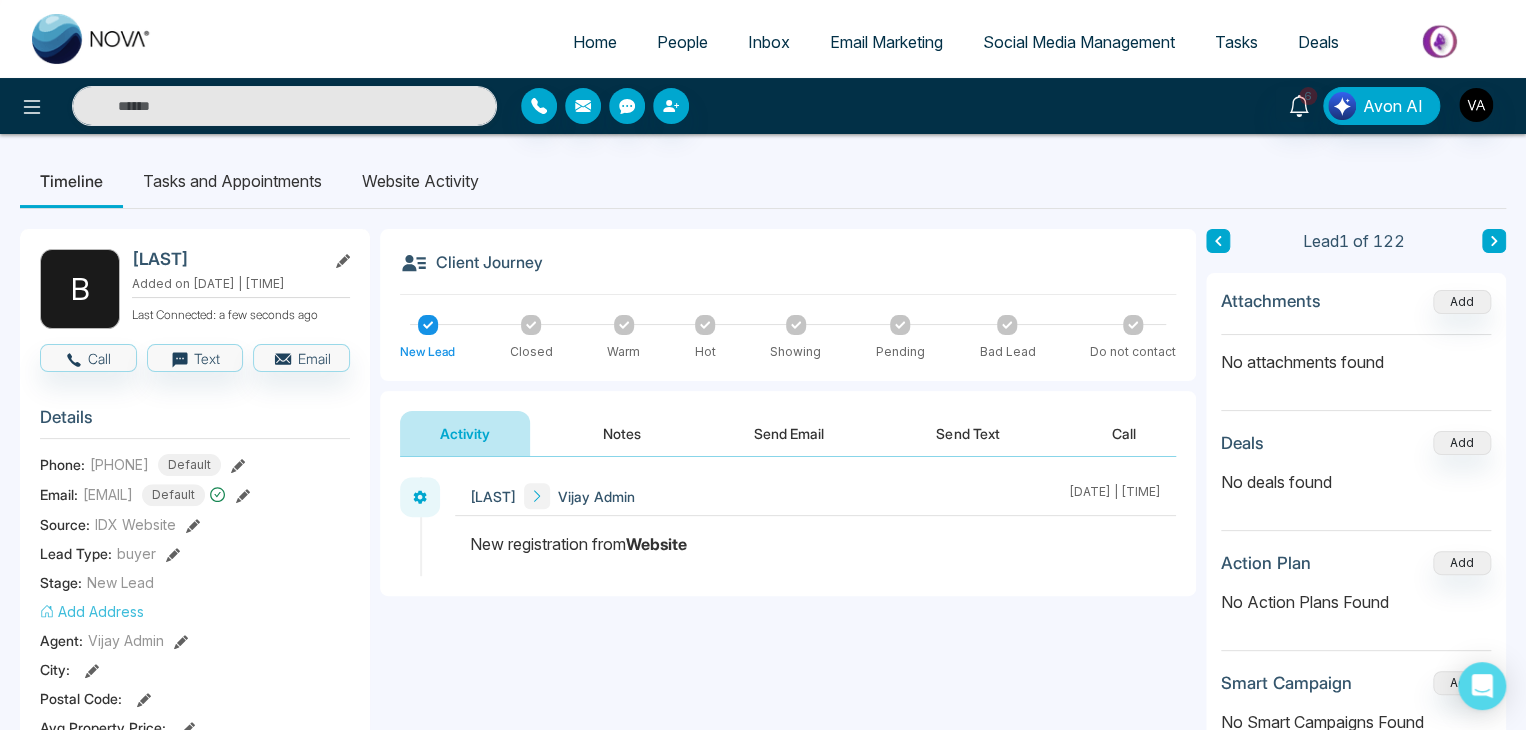 click on "Website" at bounding box center [656, 544] 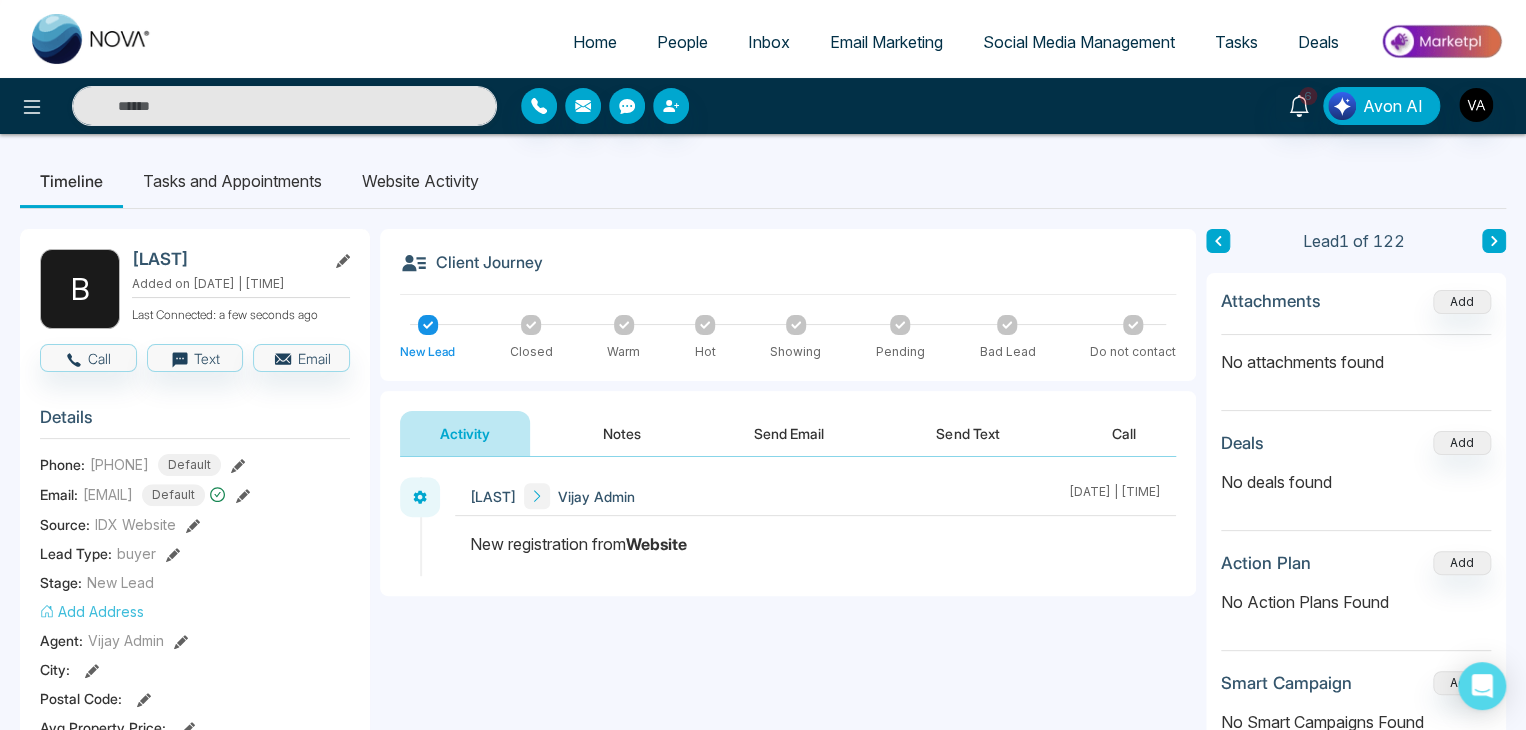 click on "Website" at bounding box center [656, 544] 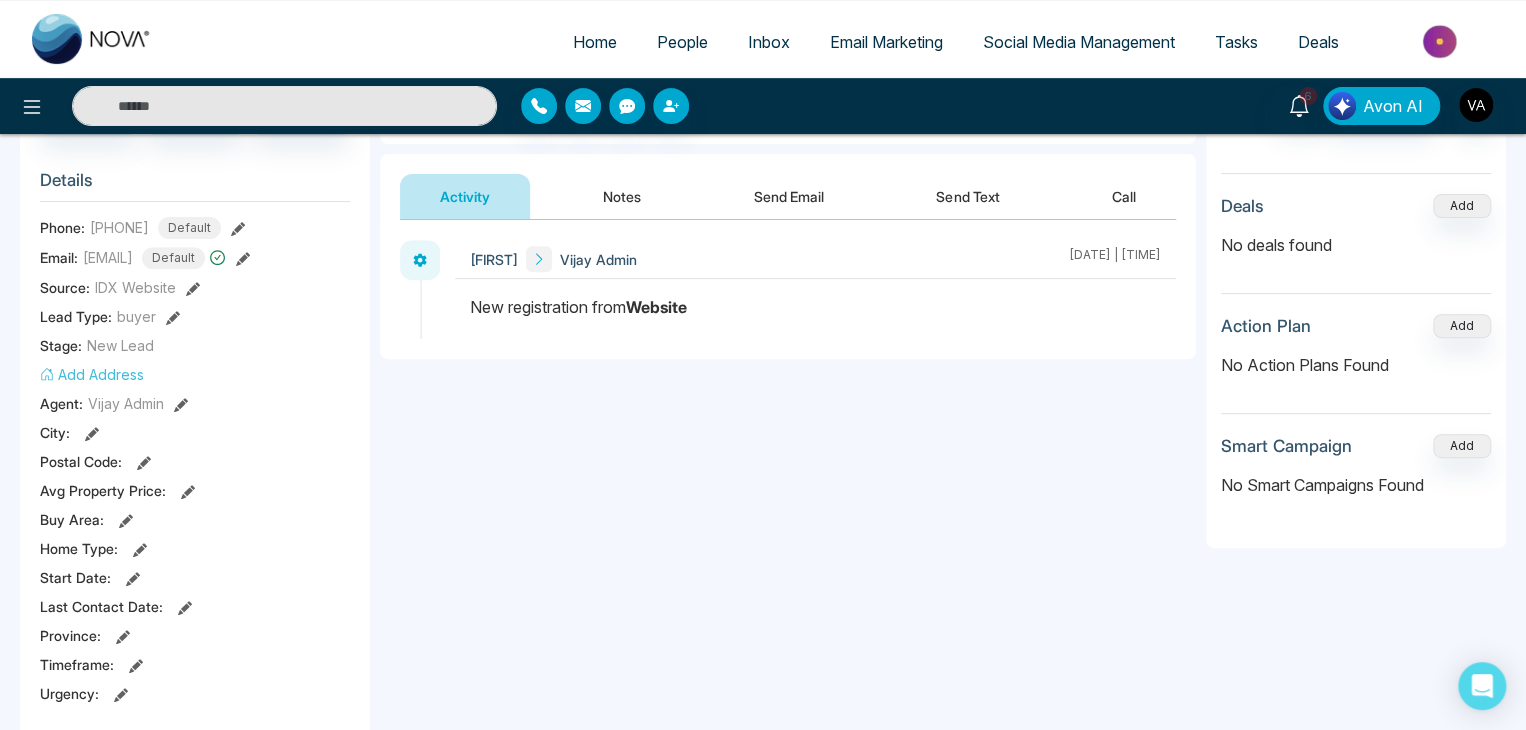 scroll, scrollTop: 0, scrollLeft: 0, axis: both 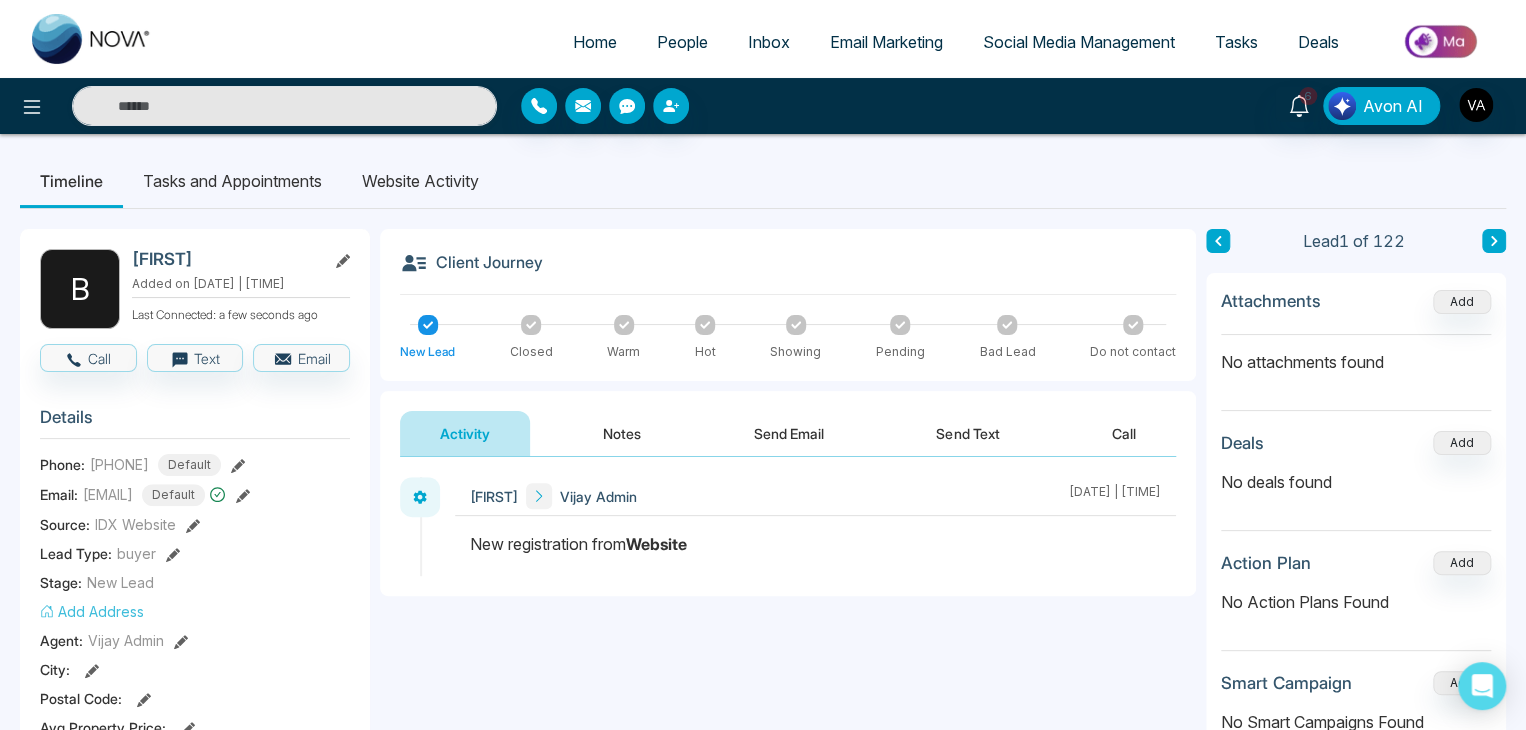 click on "Notes" at bounding box center [622, 433] 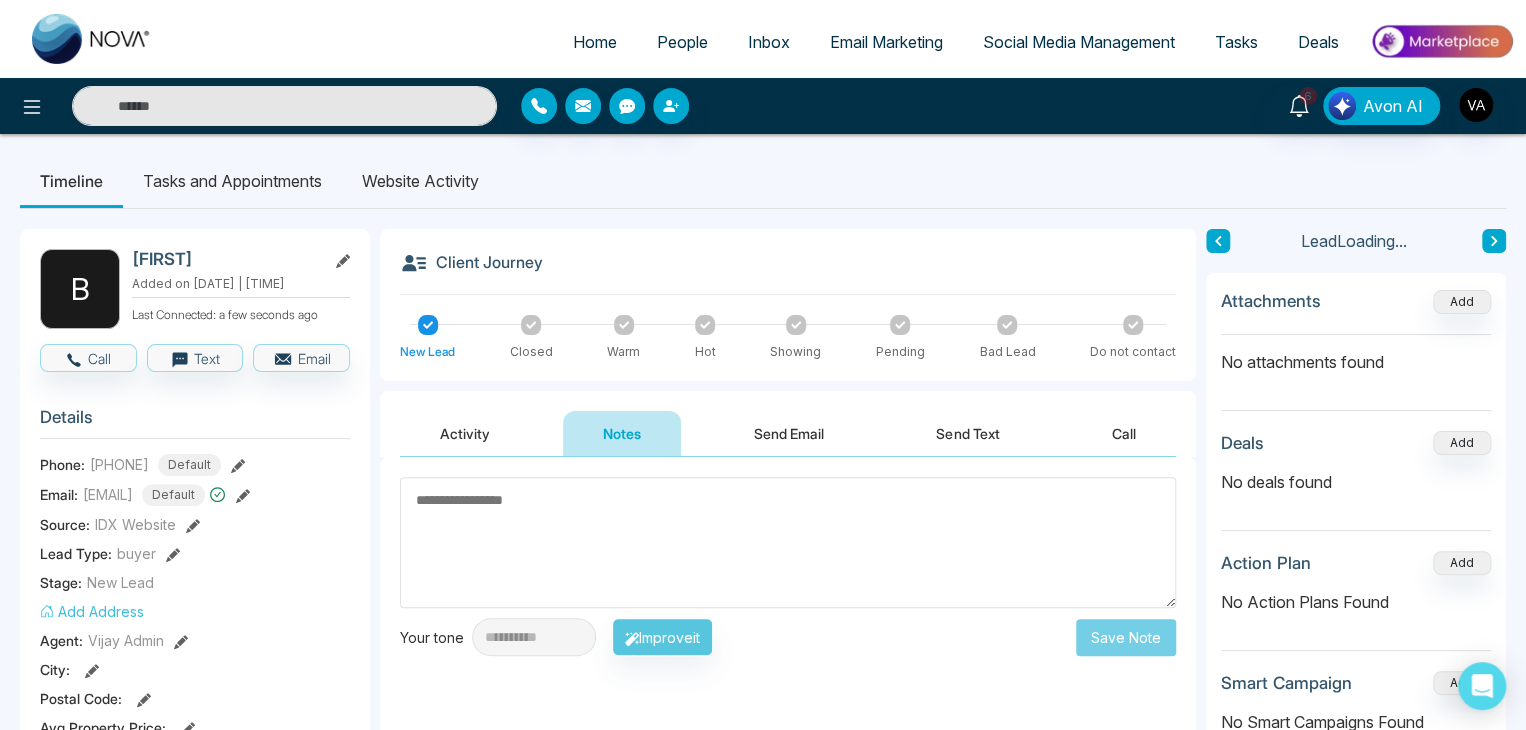 click on "Activity" at bounding box center (465, 433) 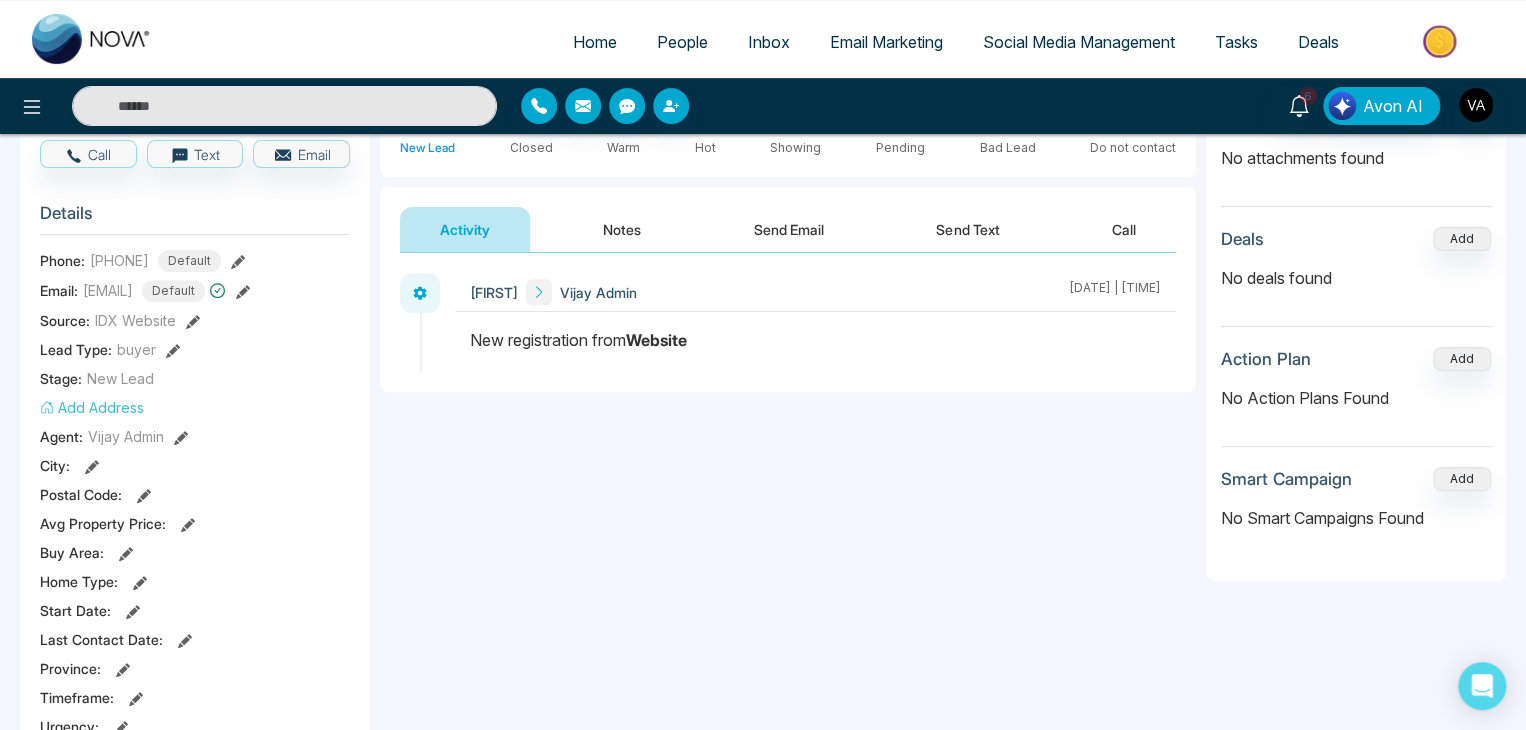 scroll, scrollTop: 208, scrollLeft: 0, axis: vertical 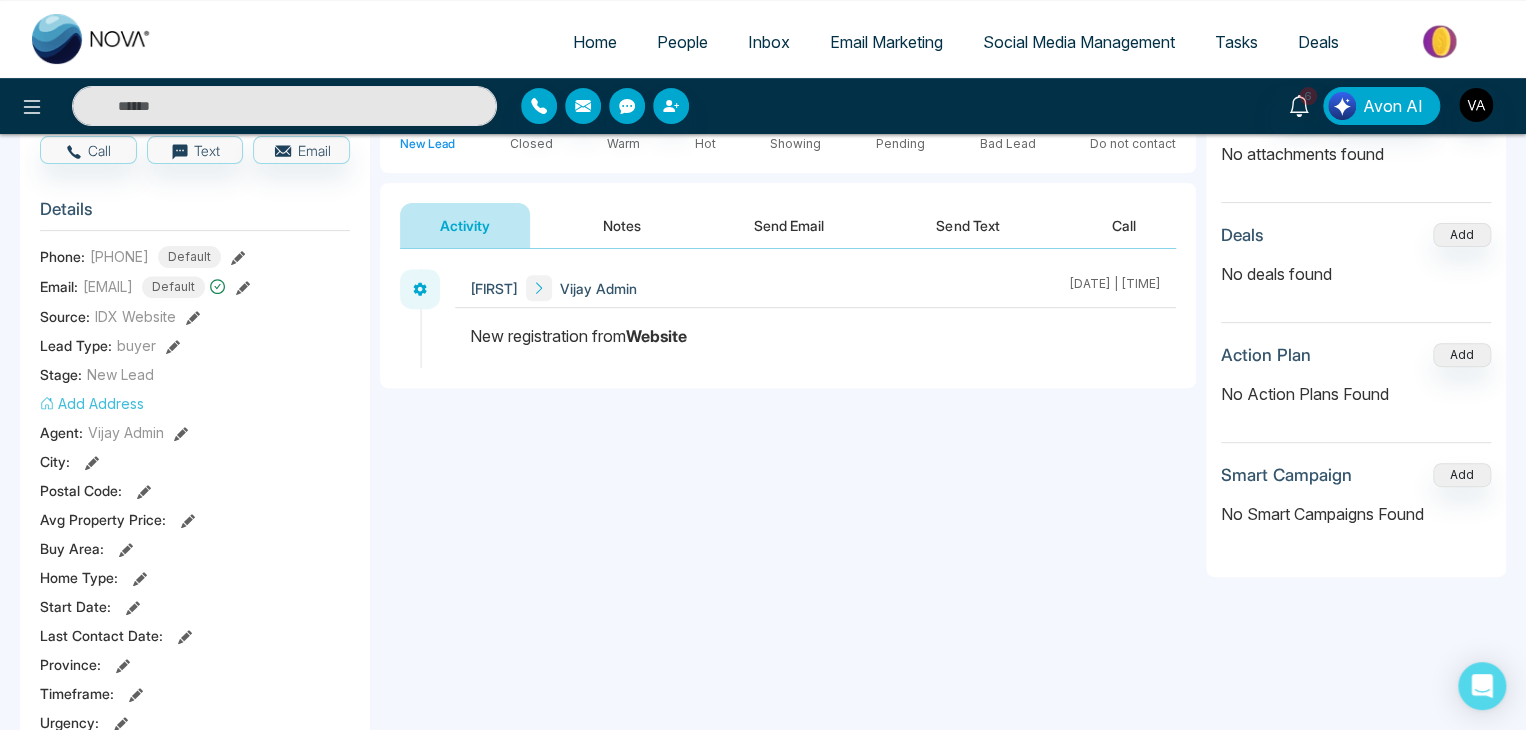 click on "Home" at bounding box center [595, 42] 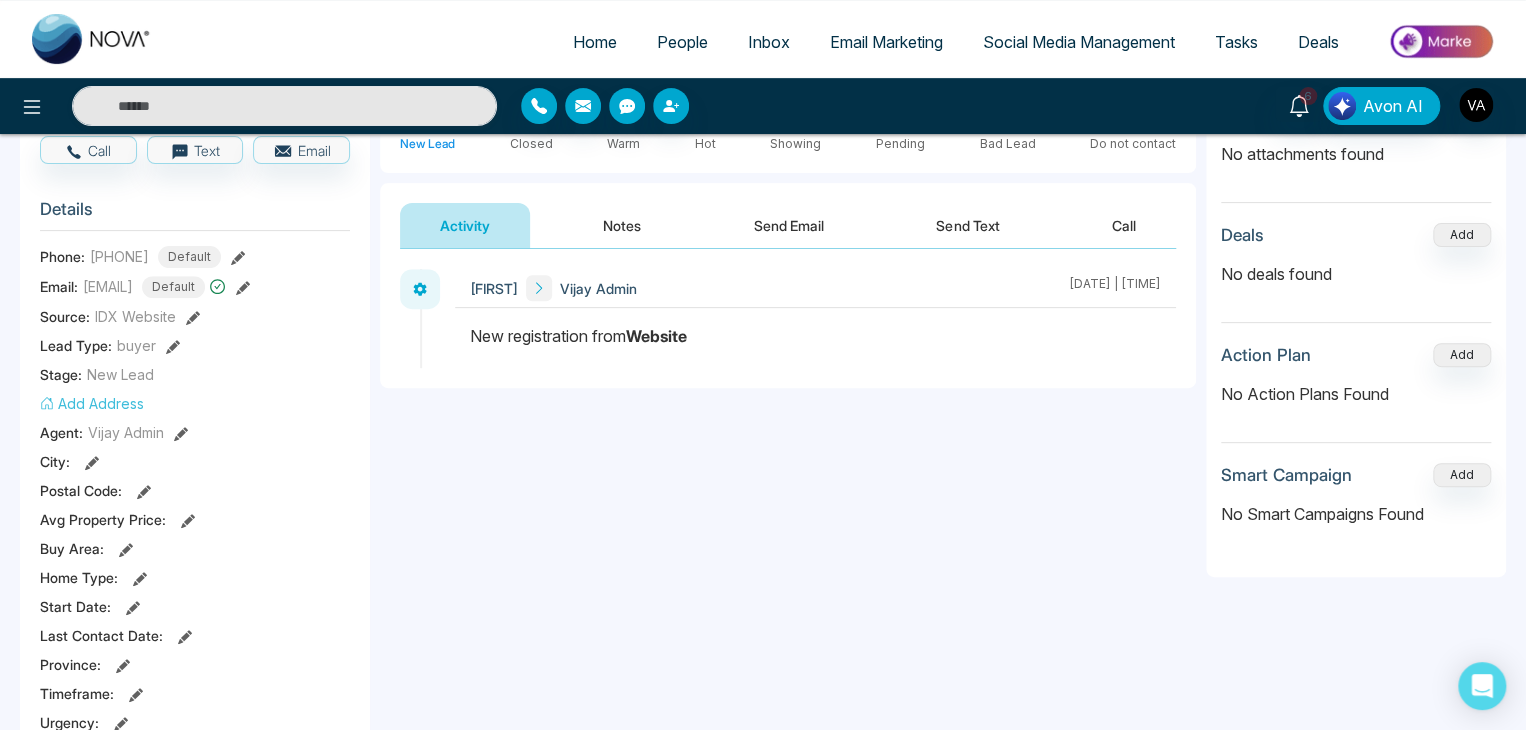 select on "*" 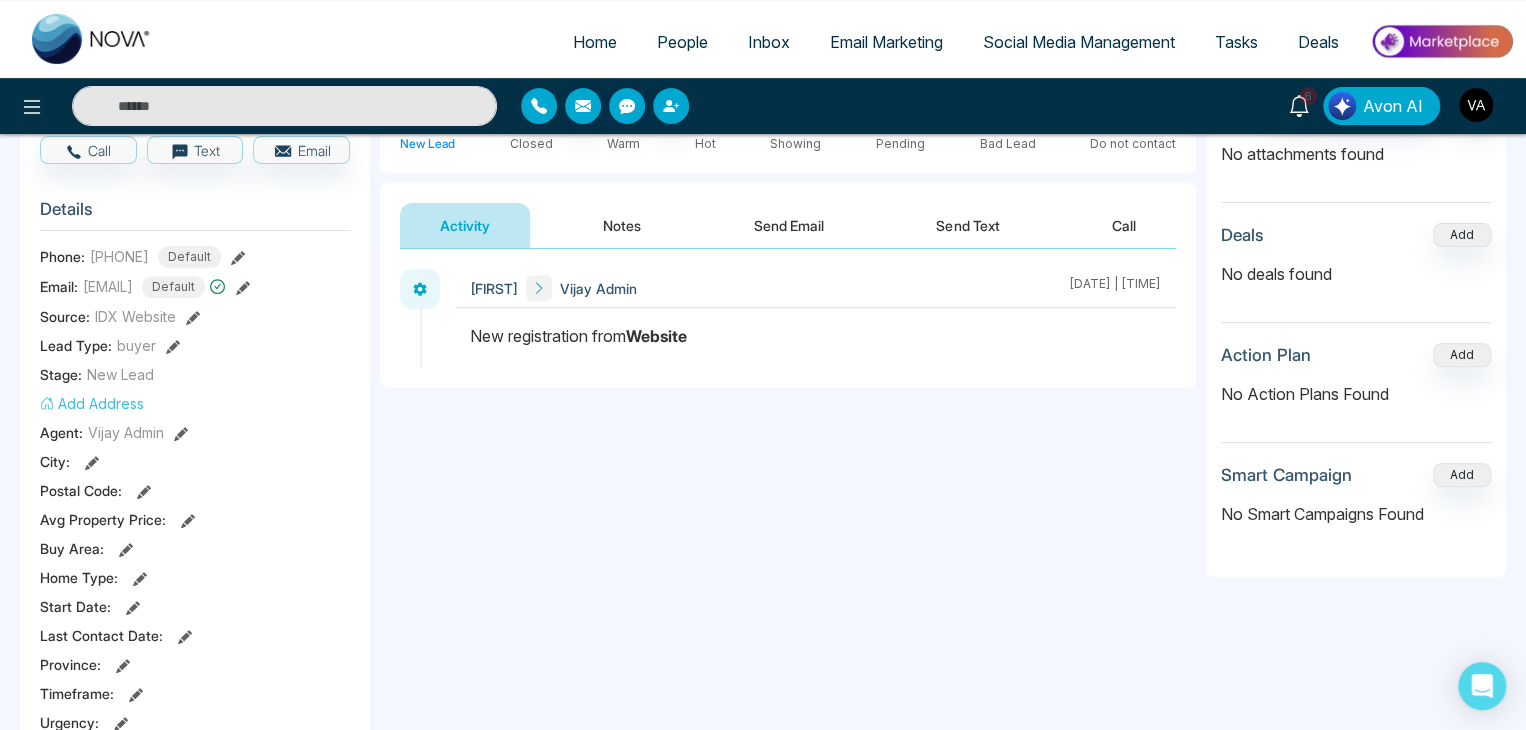 select on "*" 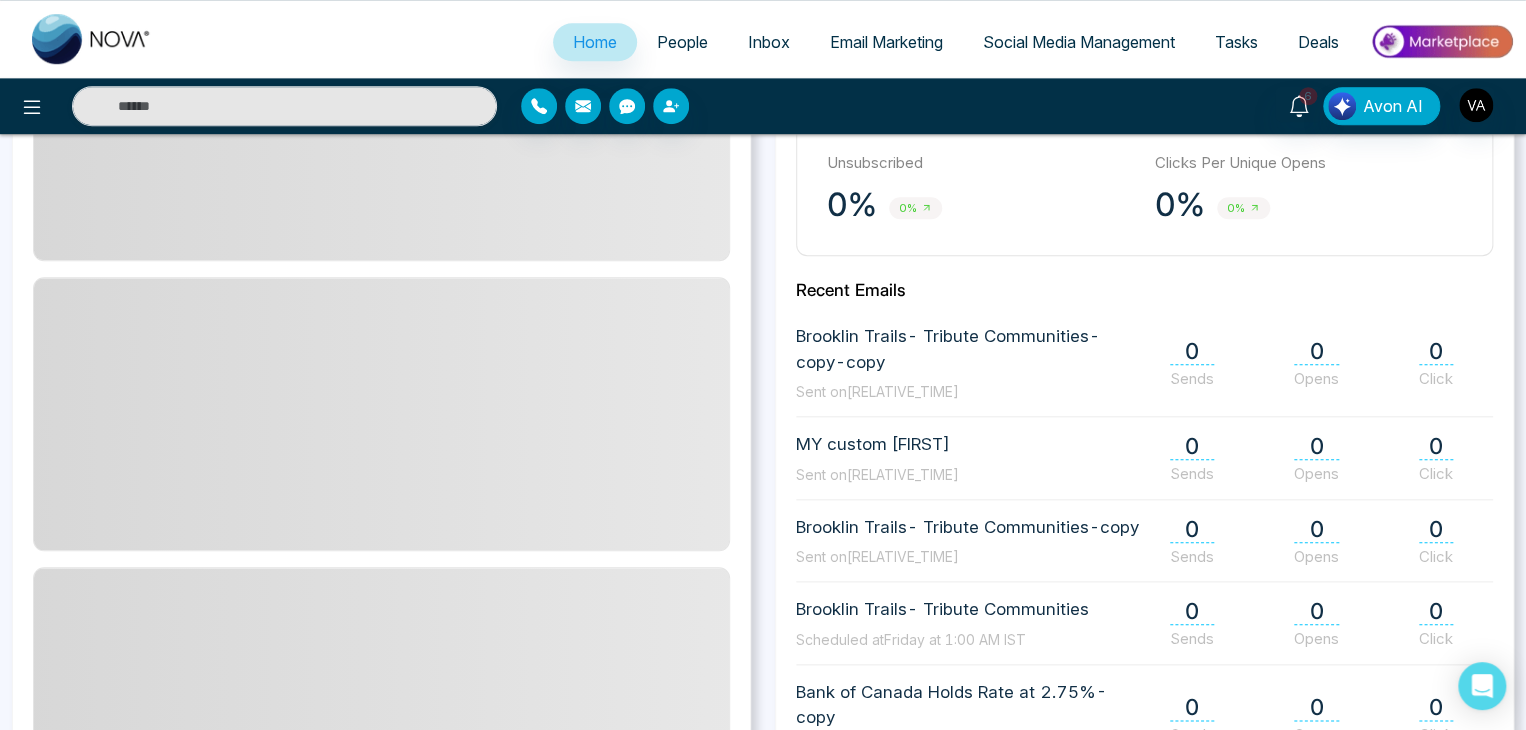 scroll, scrollTop: 758, scrollLeft: 0, axis: vertical 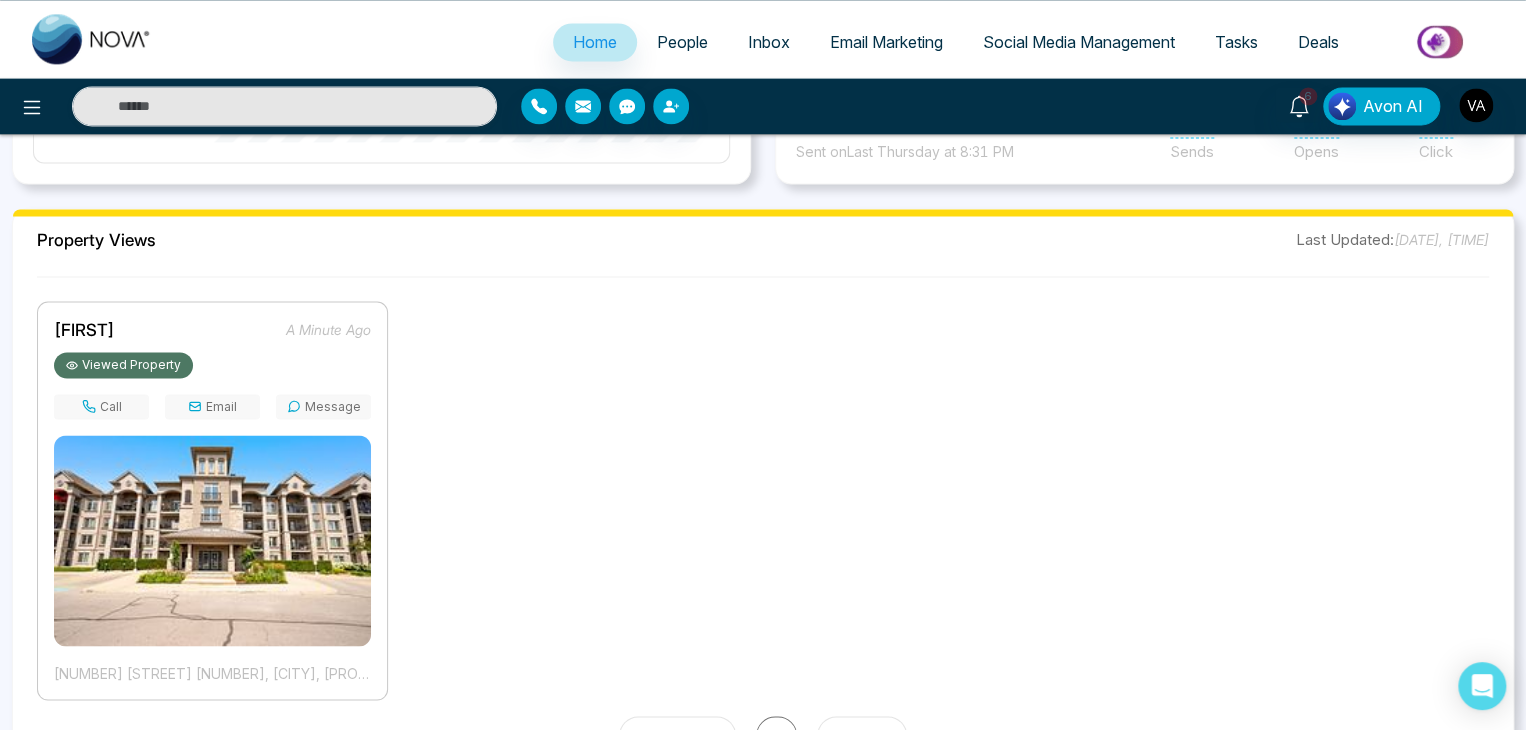 click on "Email" at bounding box center [212, 406] 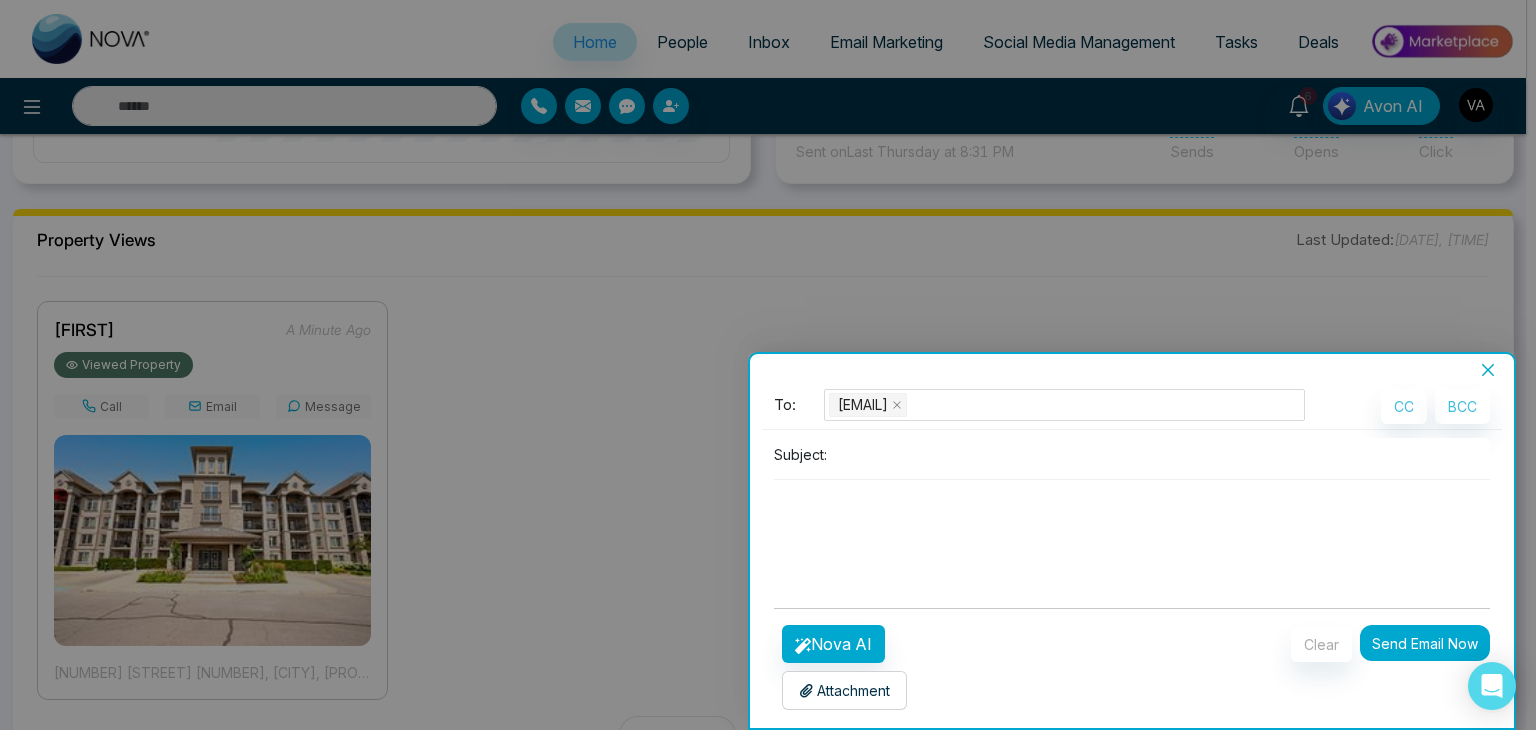 click on "**********" at bounding box center [1132, 553] 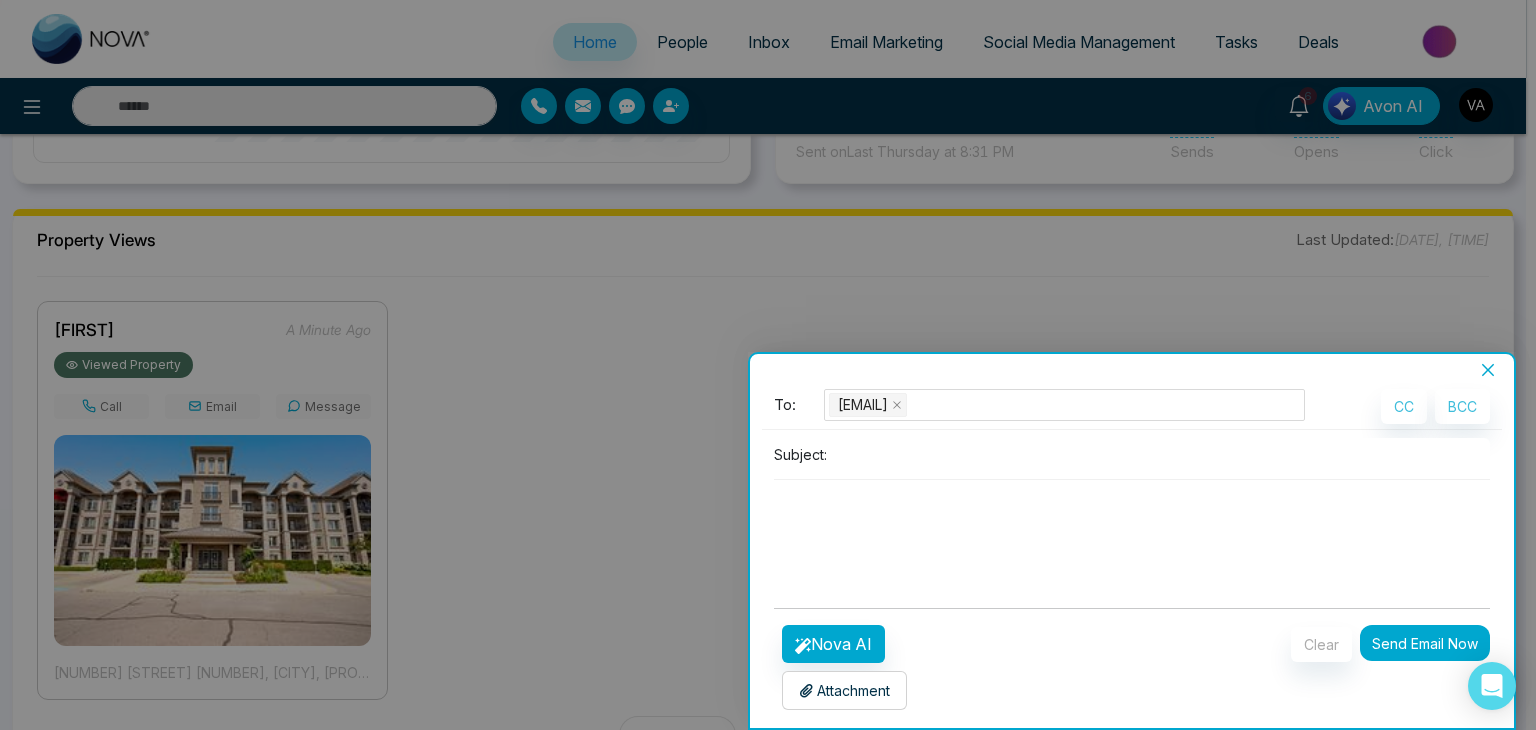 click 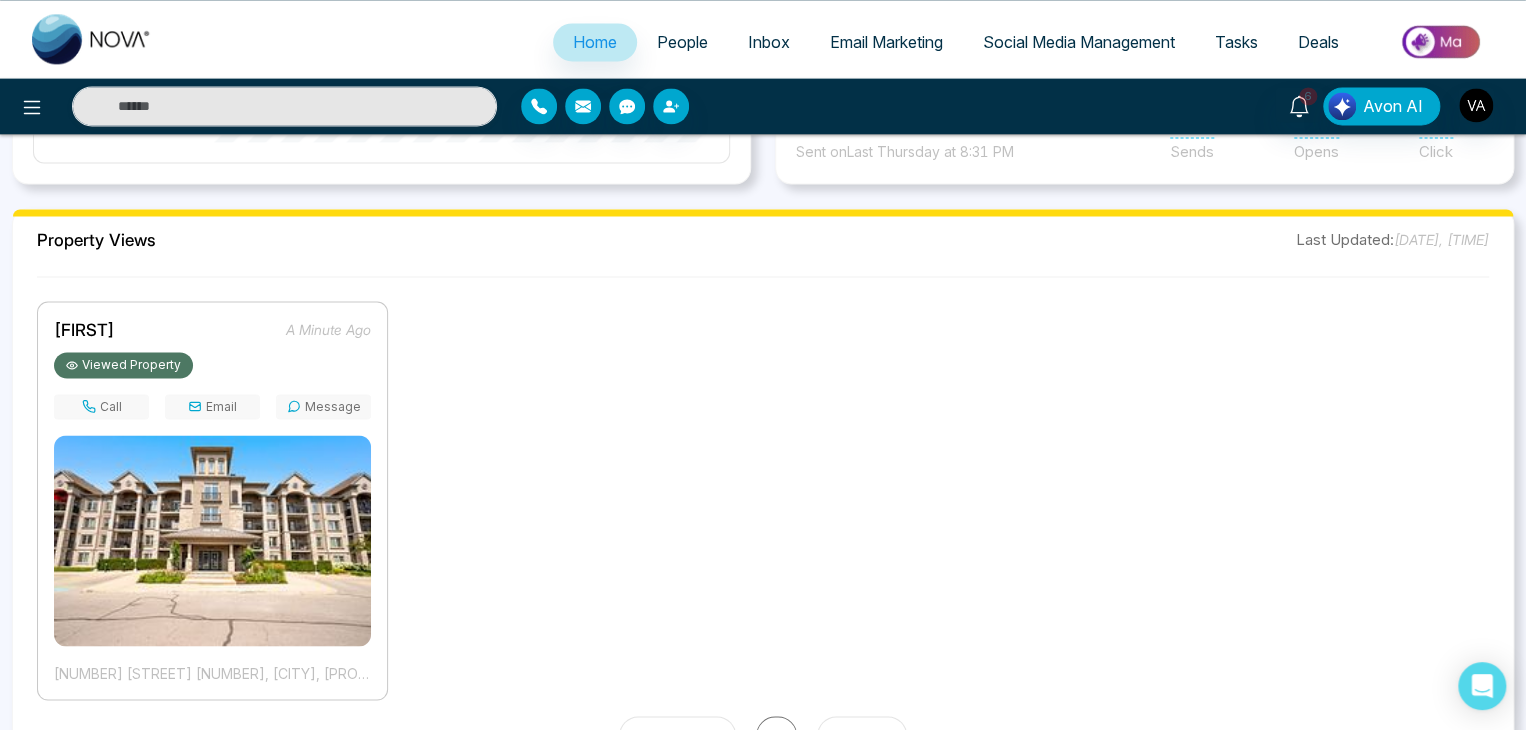 click on "Message" at bounding box center [323, 406] 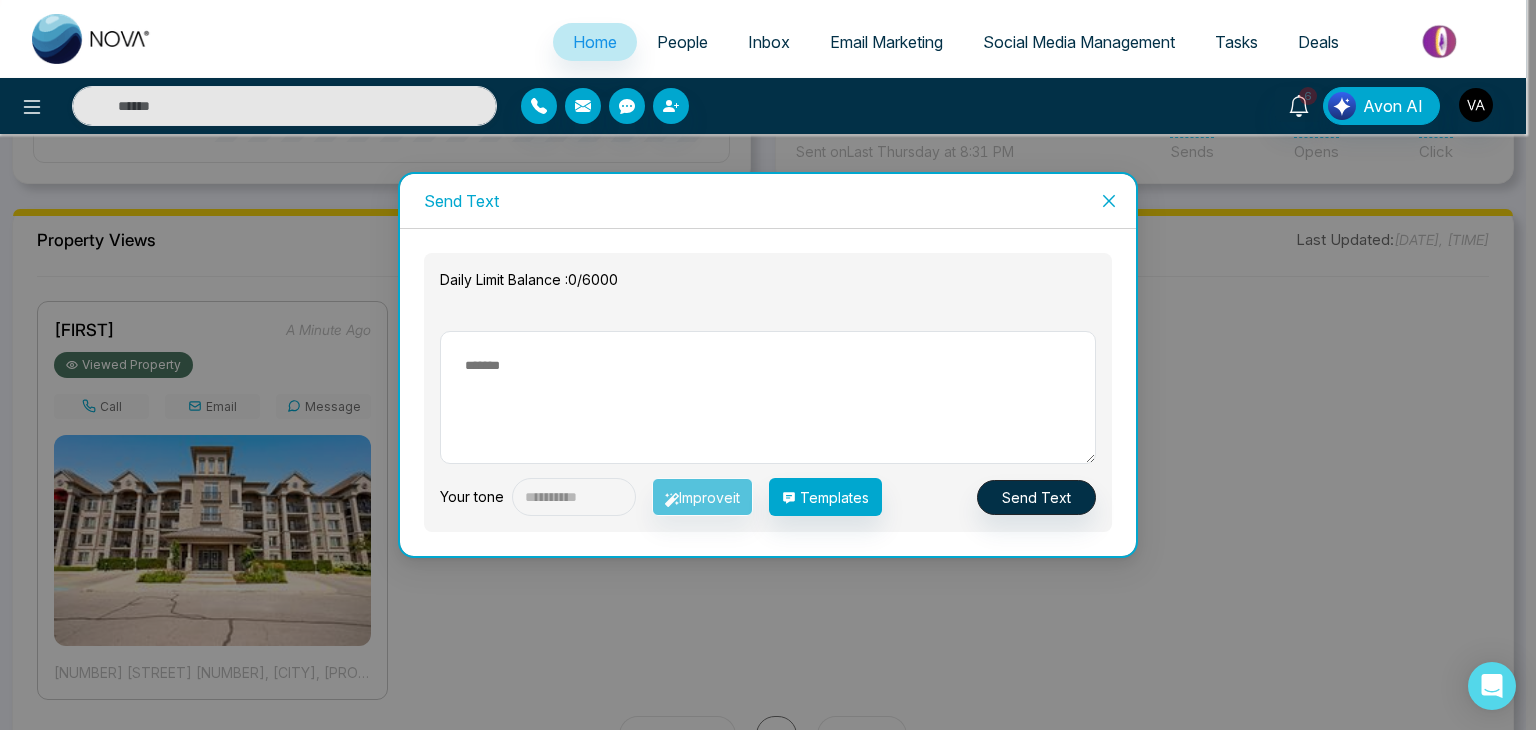 click 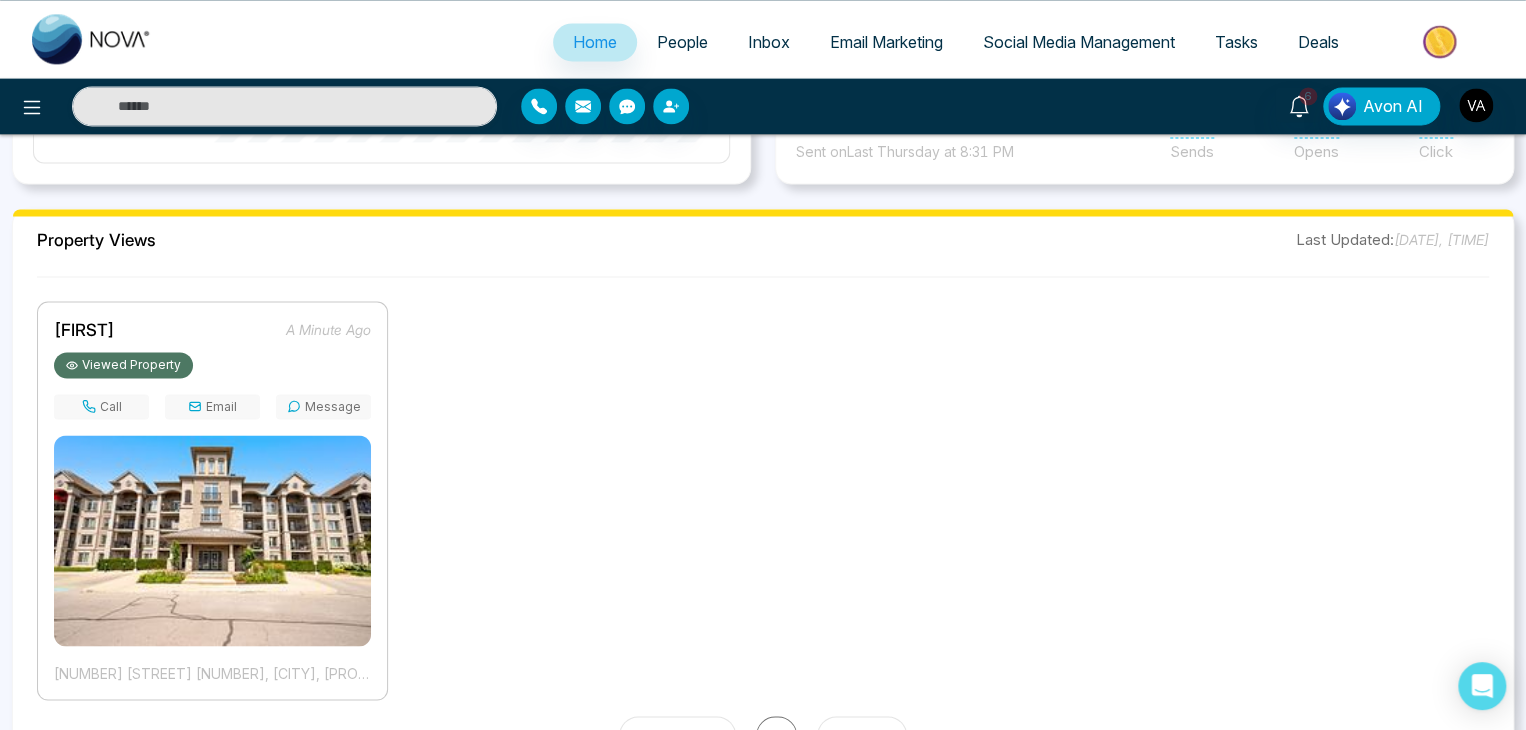click on "[FIRST] [RELATIVE_TIME] Viewed Property Call Email Message [NUMBER] [STREET] [NUMBER], [CITY], [PROVINCE] [POSTAL_CODE]" at bounding box center (763, 492) 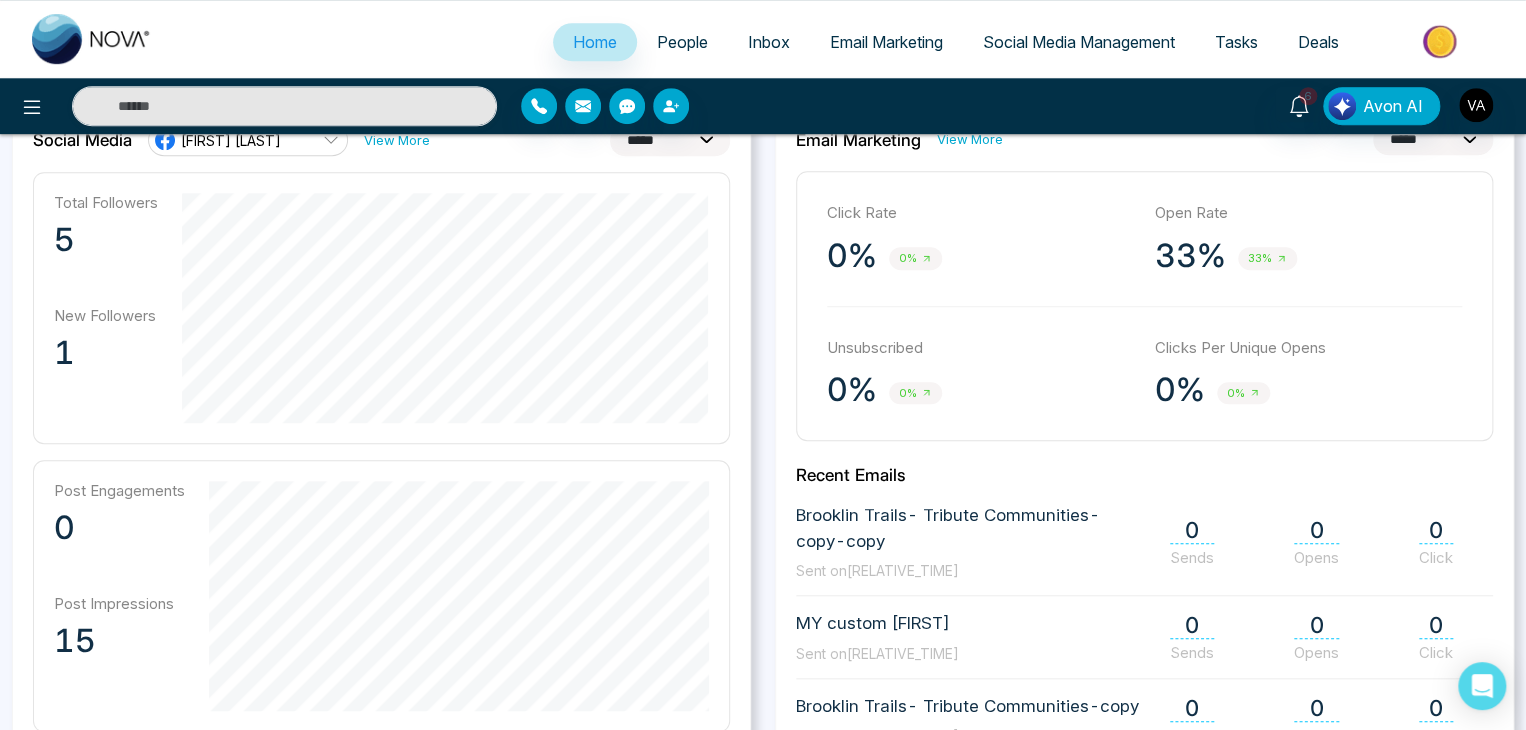 scroll, scrollTop: 0, scrollLeft: 0, axis: both 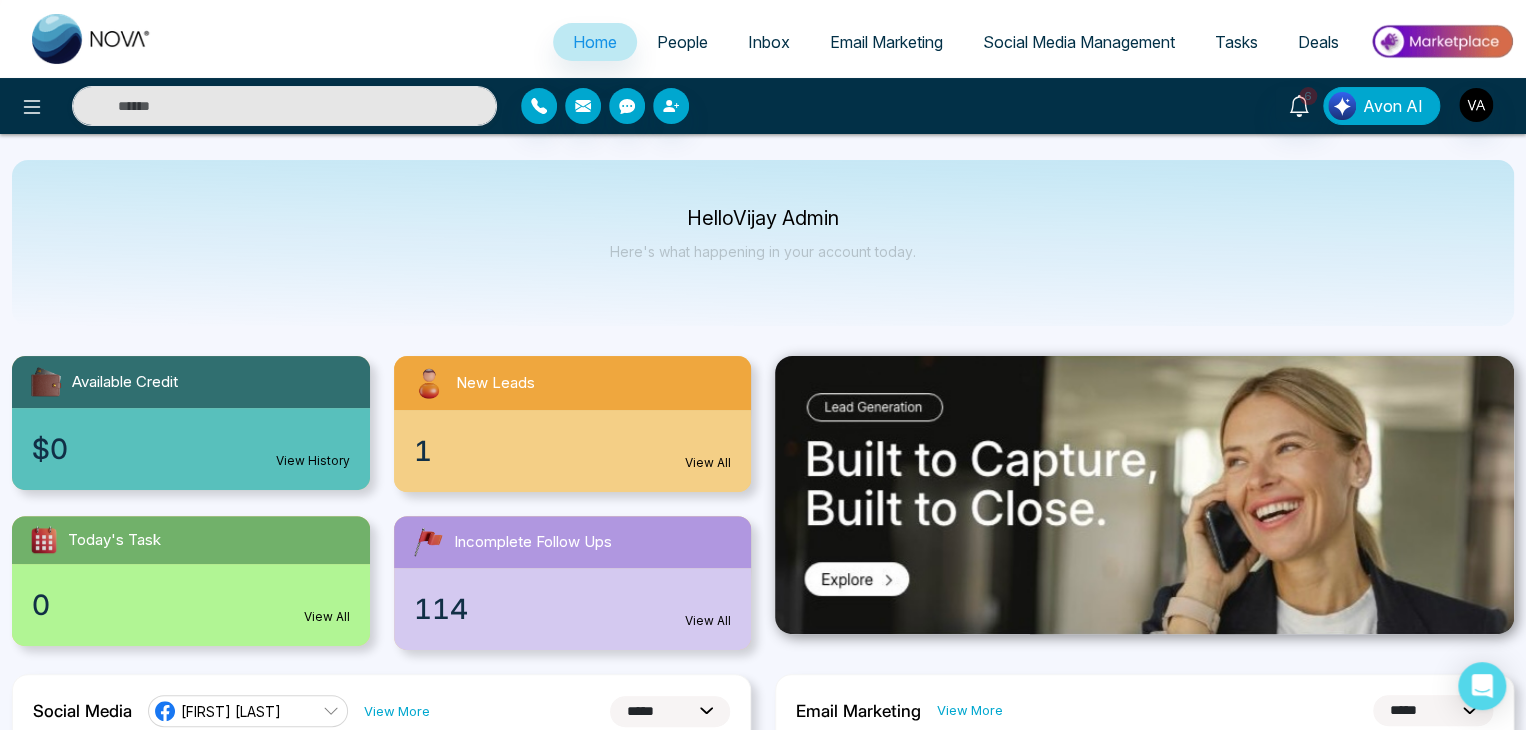 click on "Avon AI" at bounding box center [1393, 106] 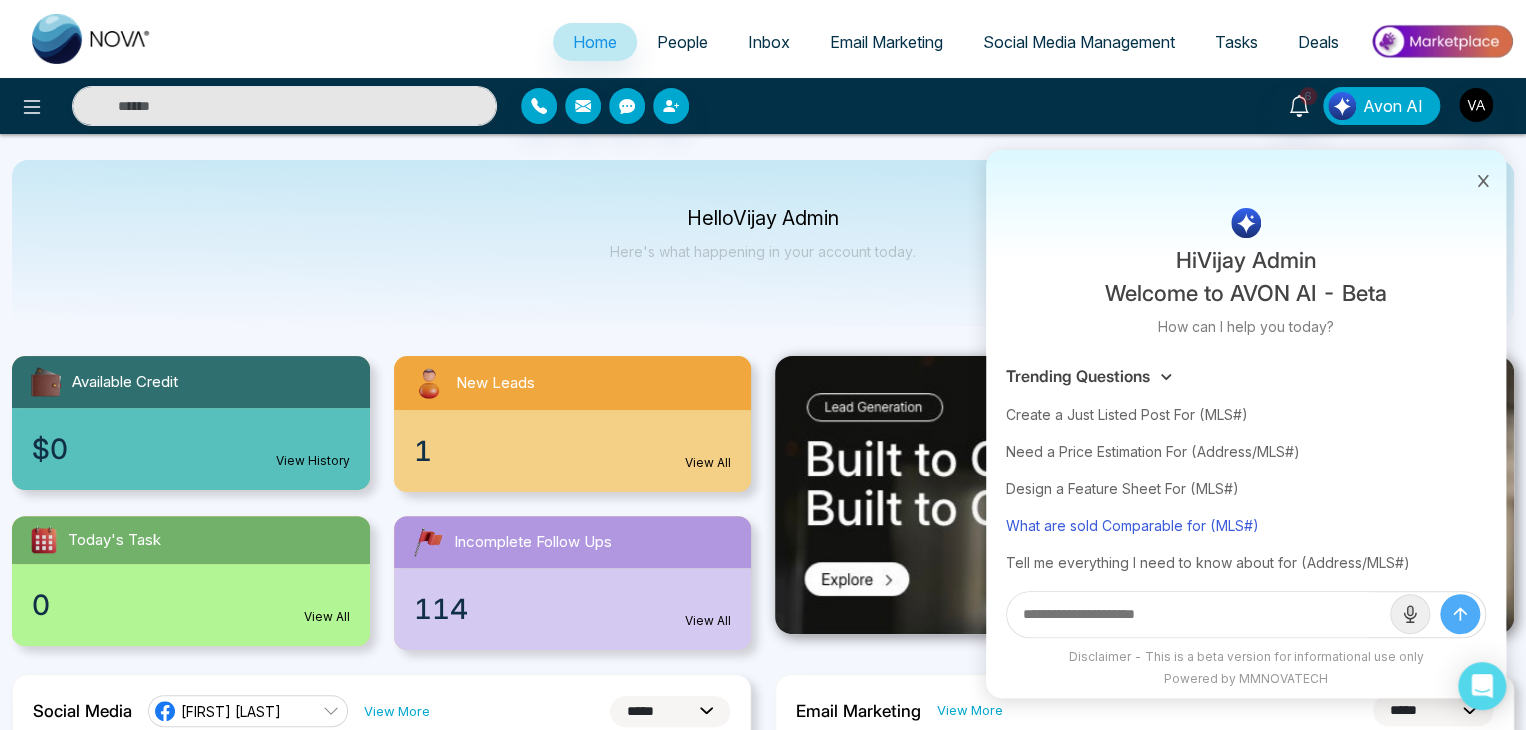 scroll, scrollTop: 121, scrollLeft: 0, axis: vertical 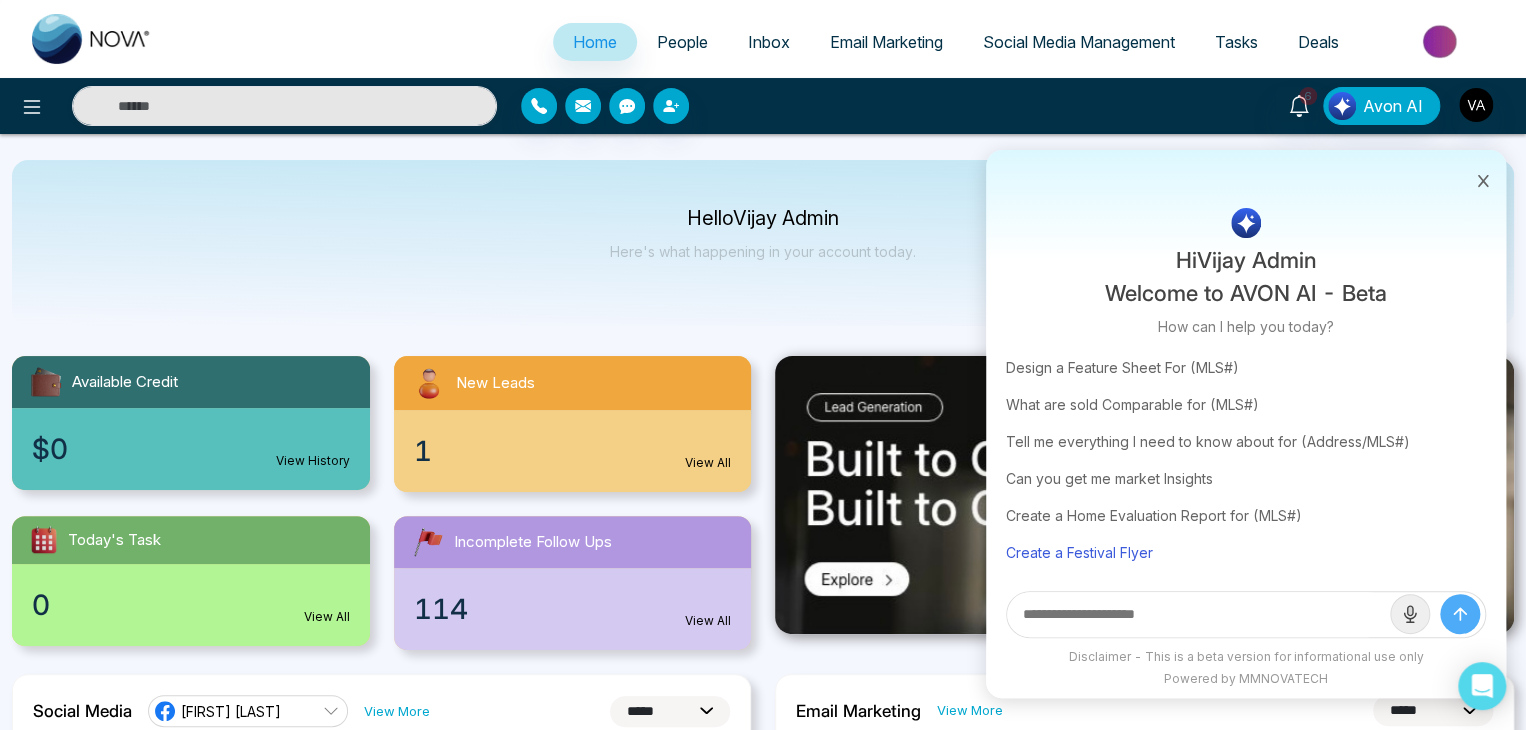 click on "Create a Festival Flyer" at bounding box center [1246, 552] 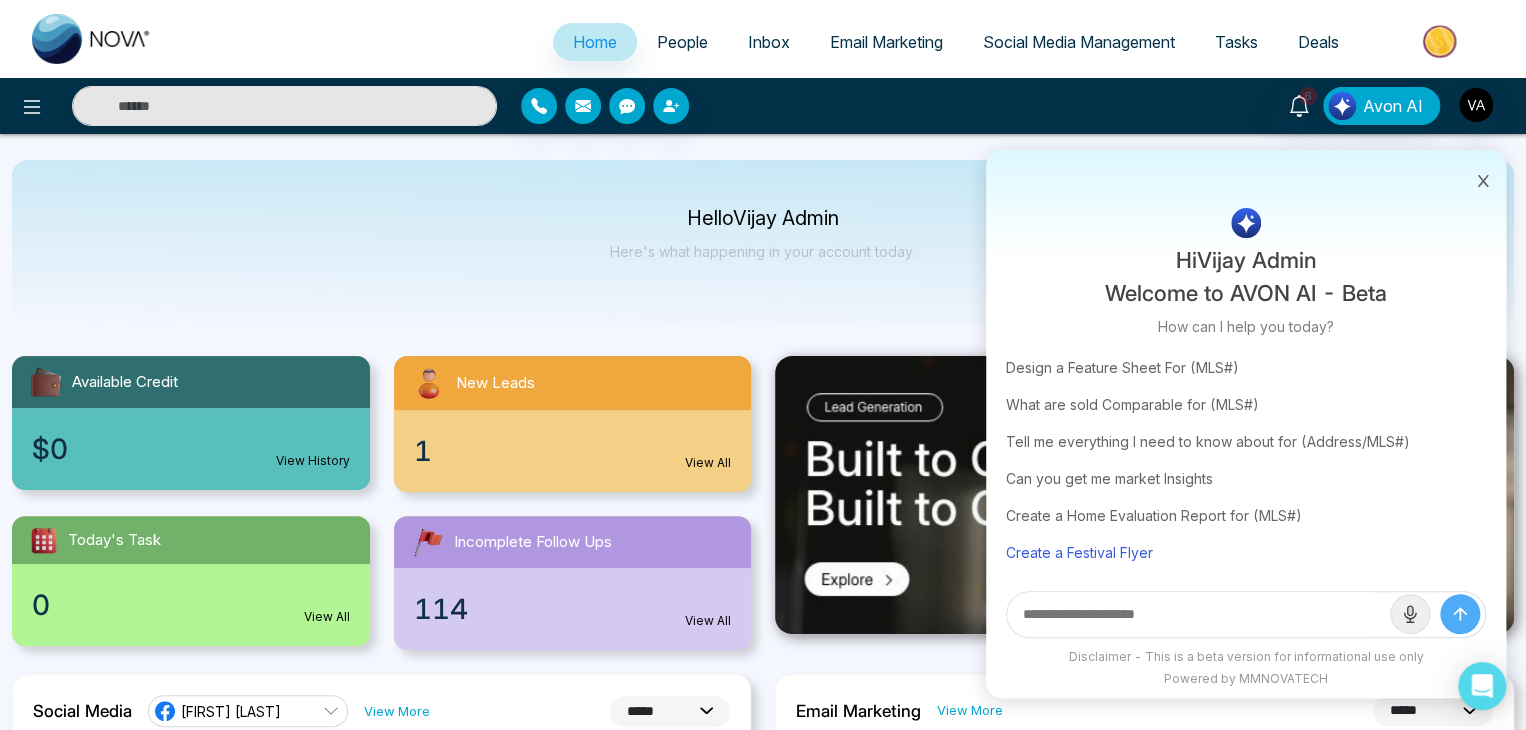 type on "**********" 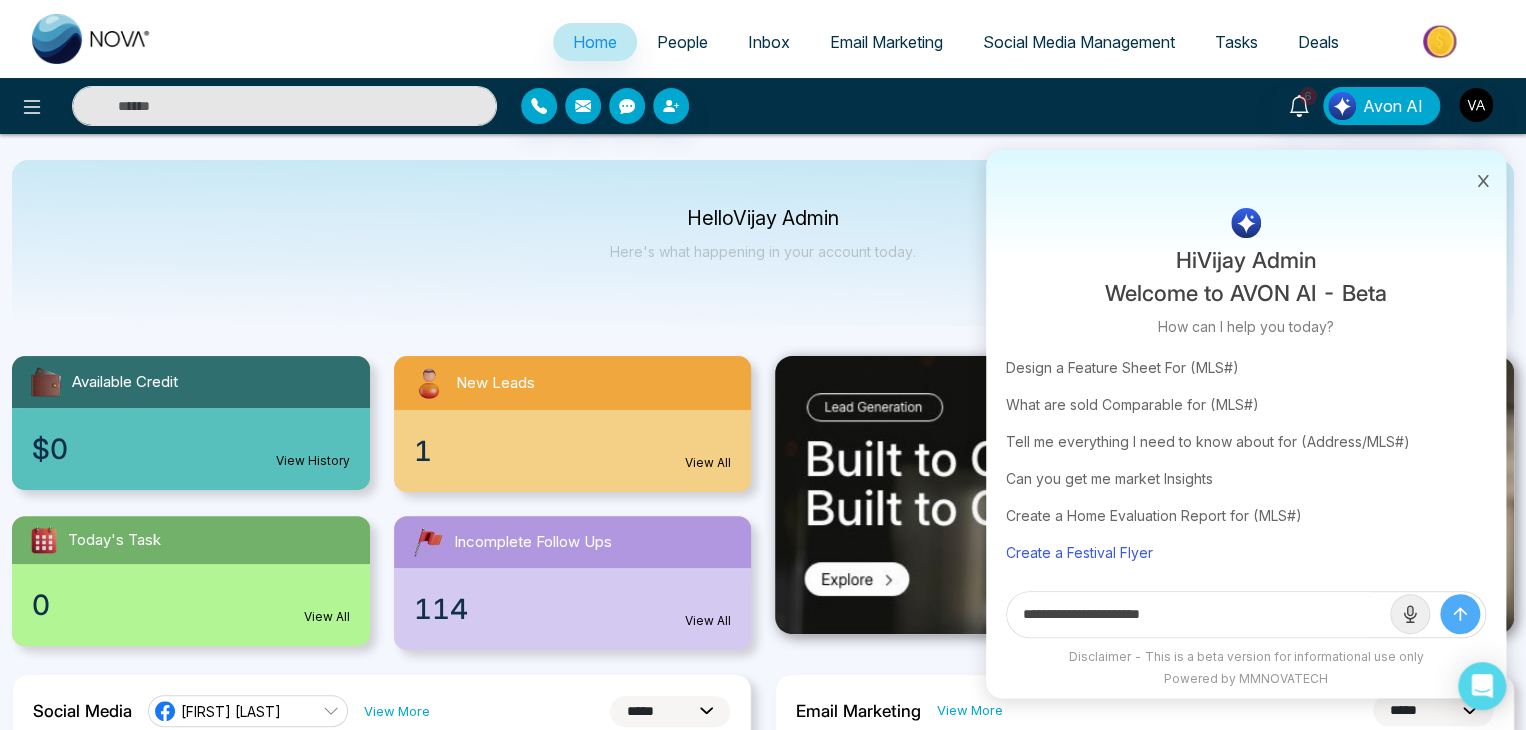 scroll, scrollTop: 0, scrollLeft: 0, axis: both 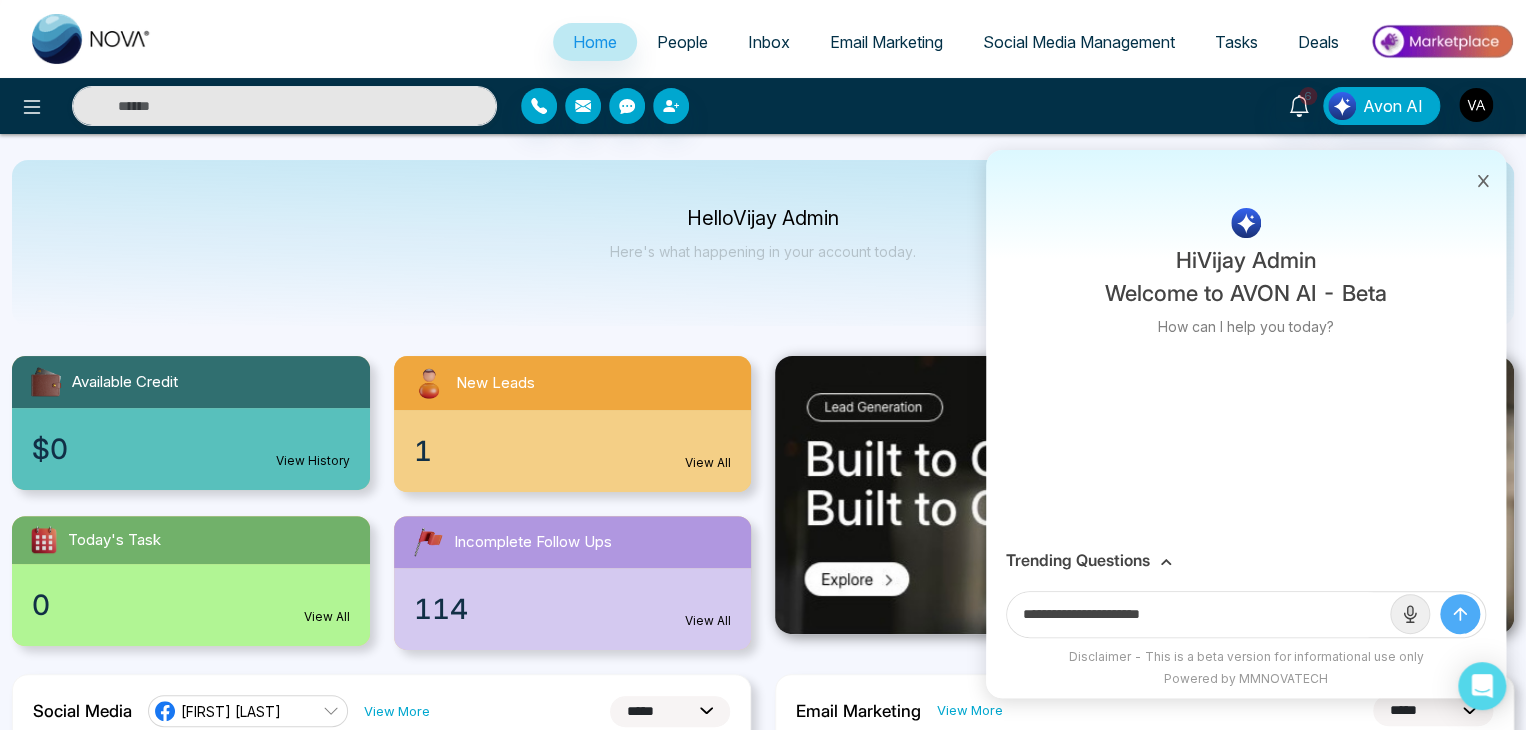 click on "Trending Questions" at bounding box center (1078, 560) 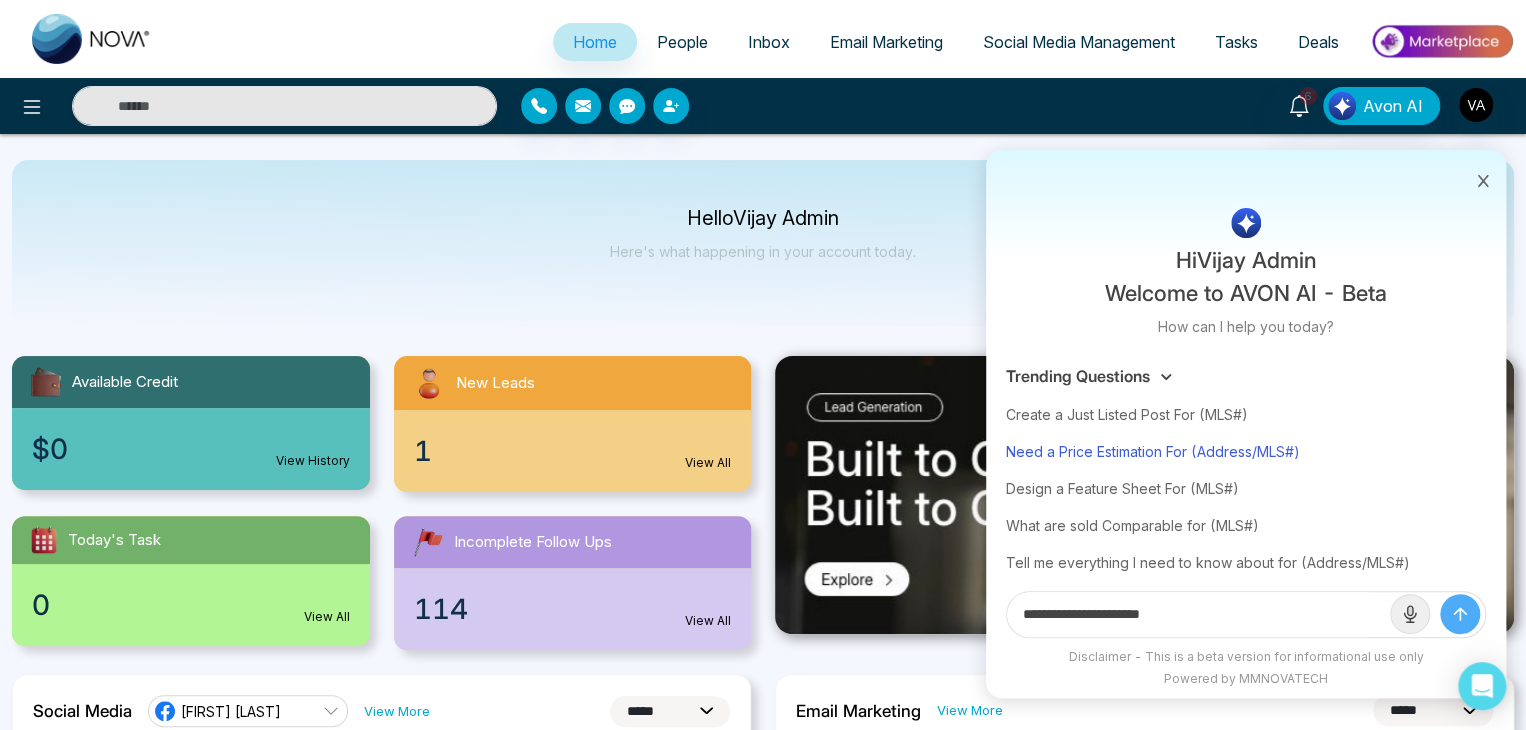 scroll, scrollTop: 121, scrollLeft: 0, axis: vertical 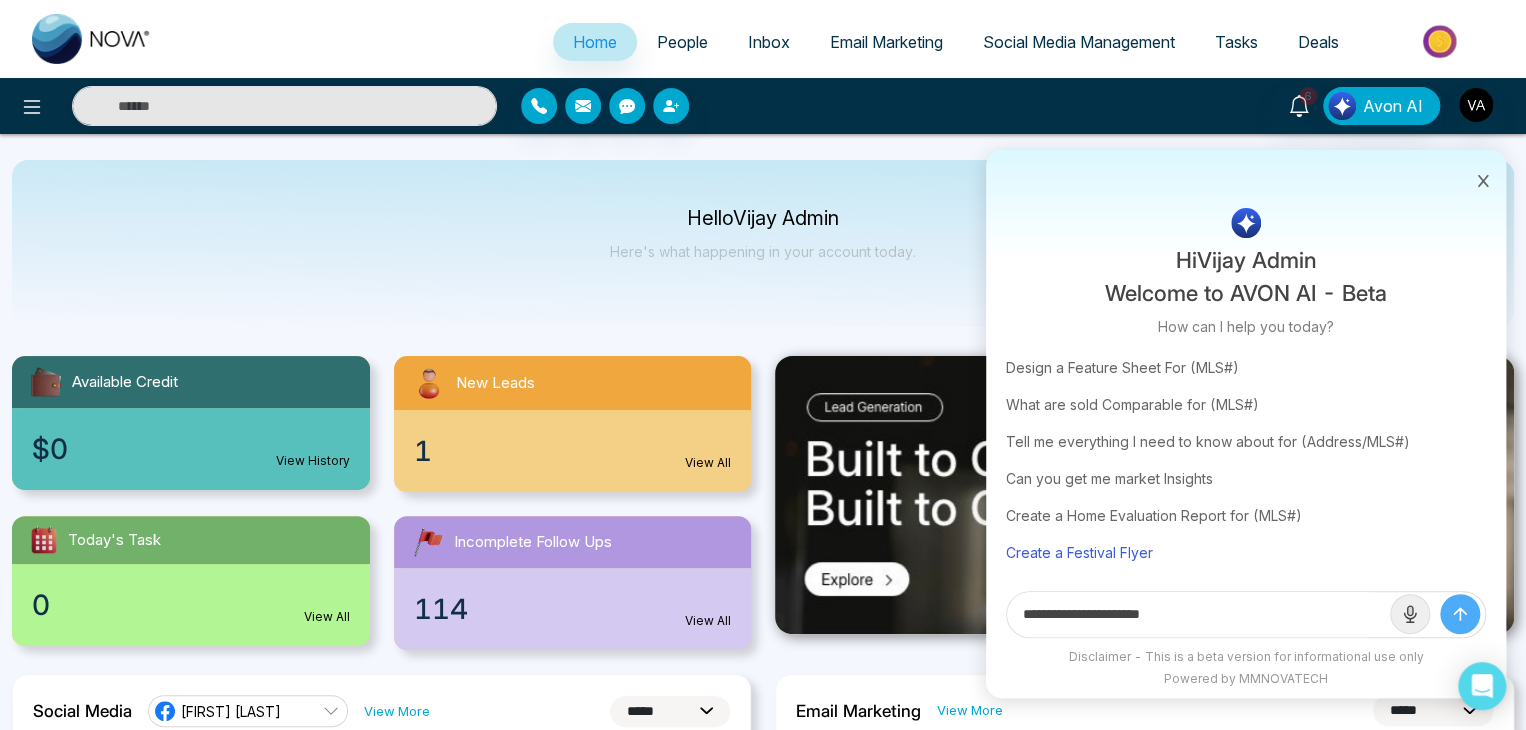 click on "Create a Festival Flyer" at bounding box center [1246, 552] 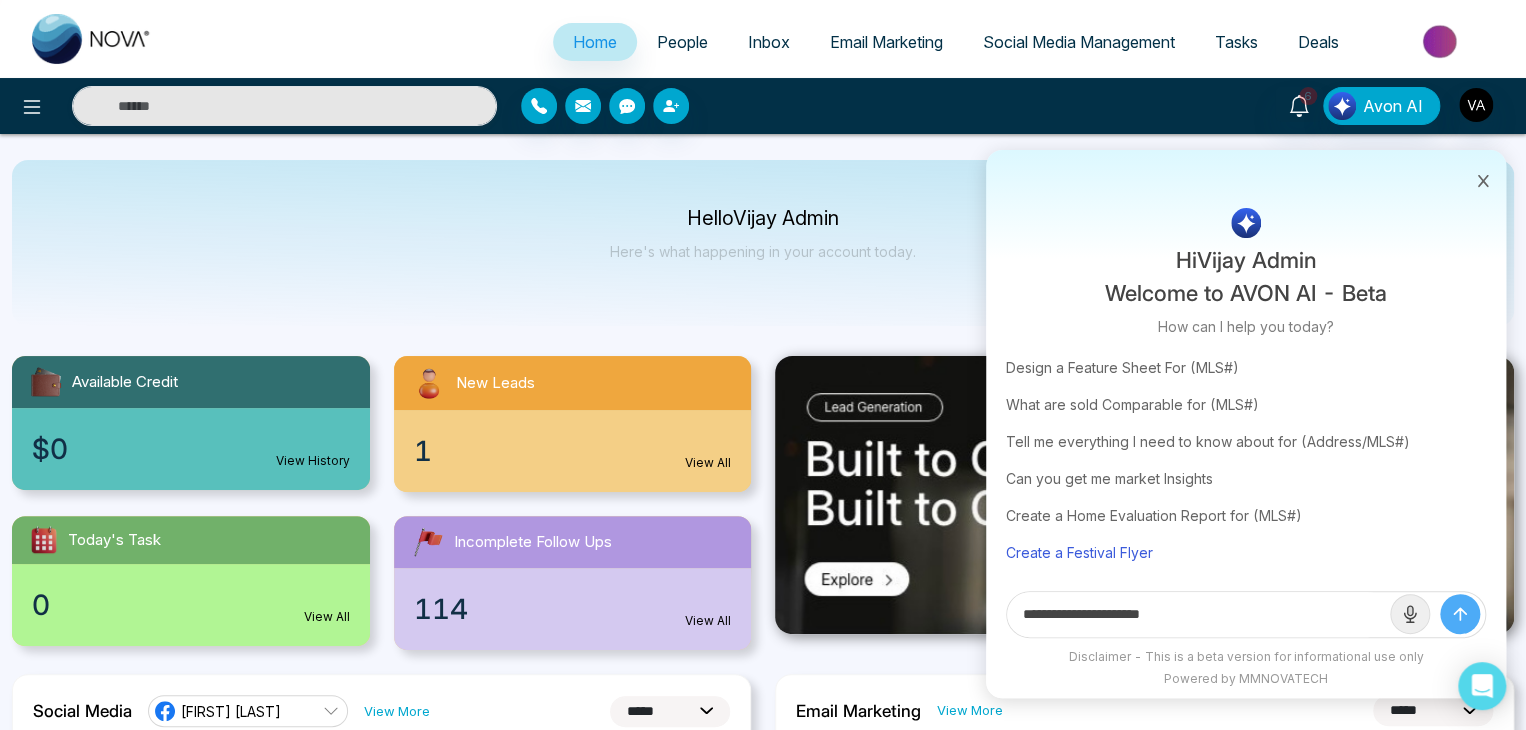 scroll, scrollTop: 0, scrollLeft: 0, axis: both 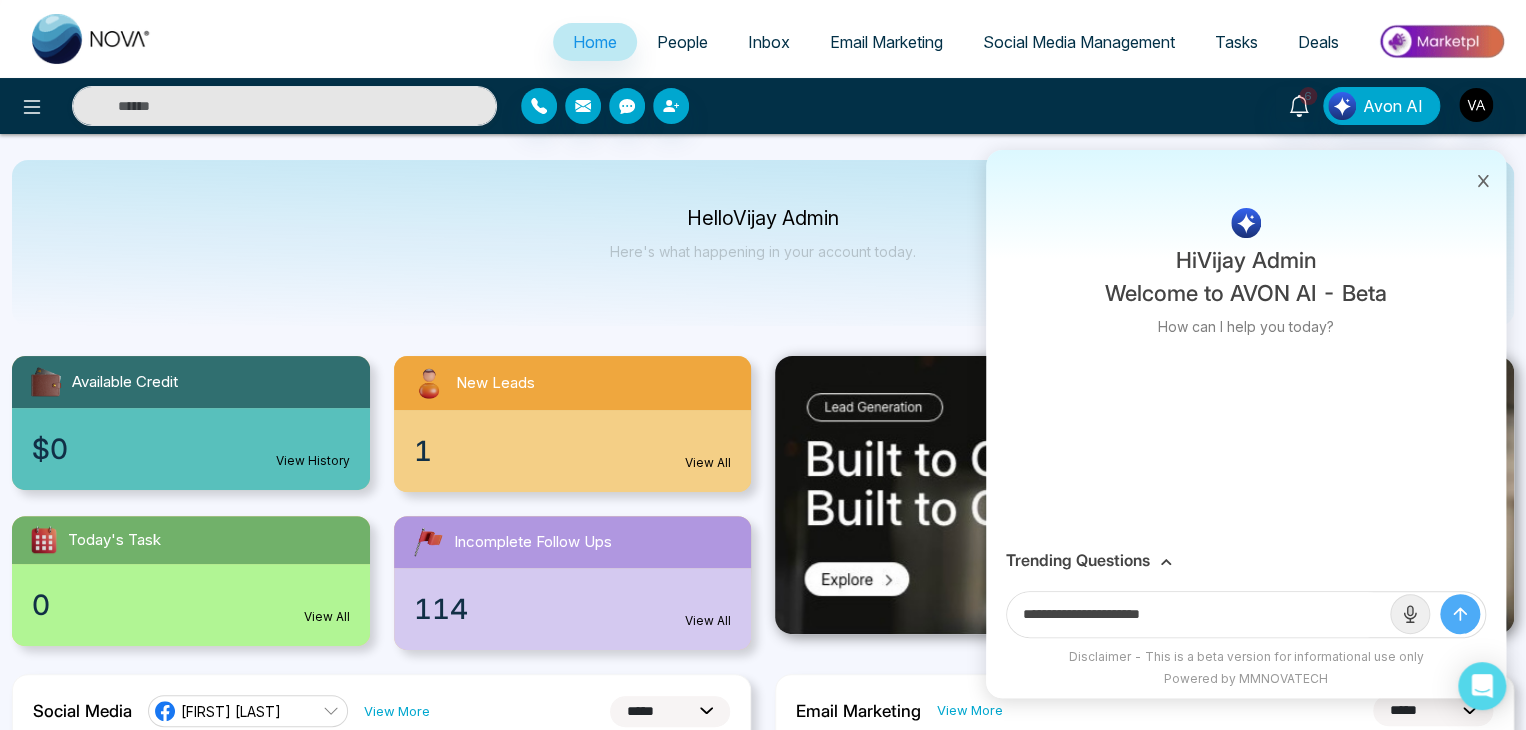 click at bounding box center (1460, 614) 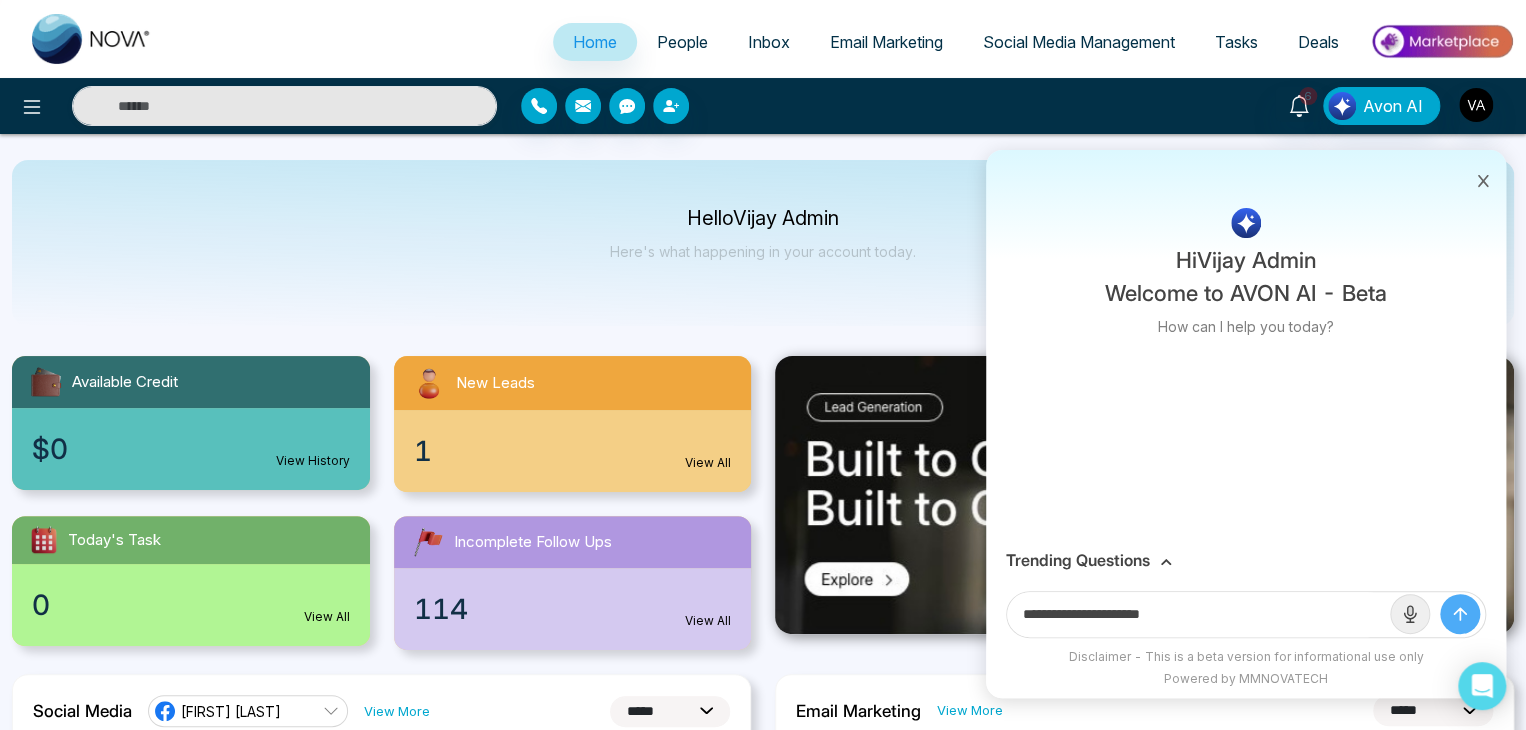 type 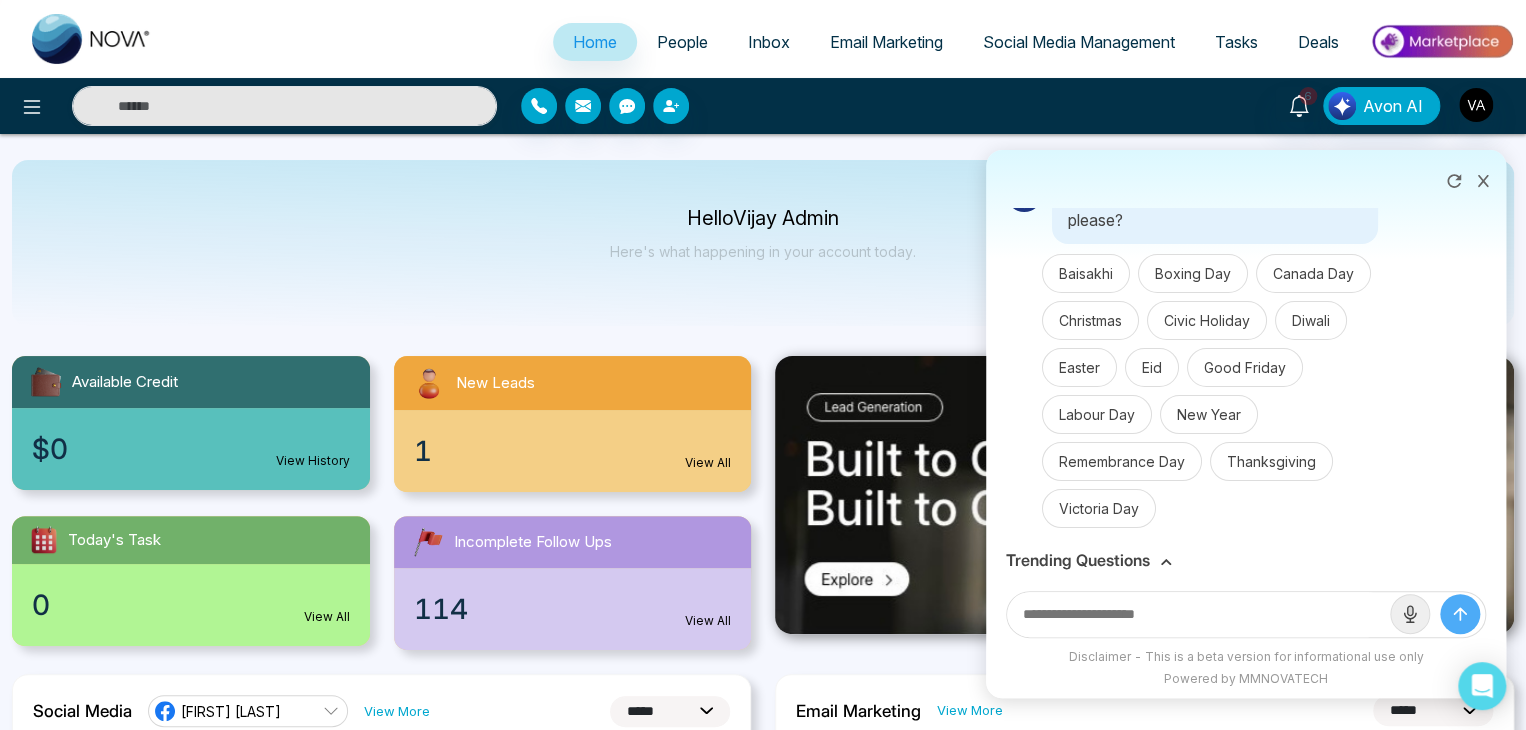 scroll, scrollTop: 111, scrollLeft: 0, axis: vertical 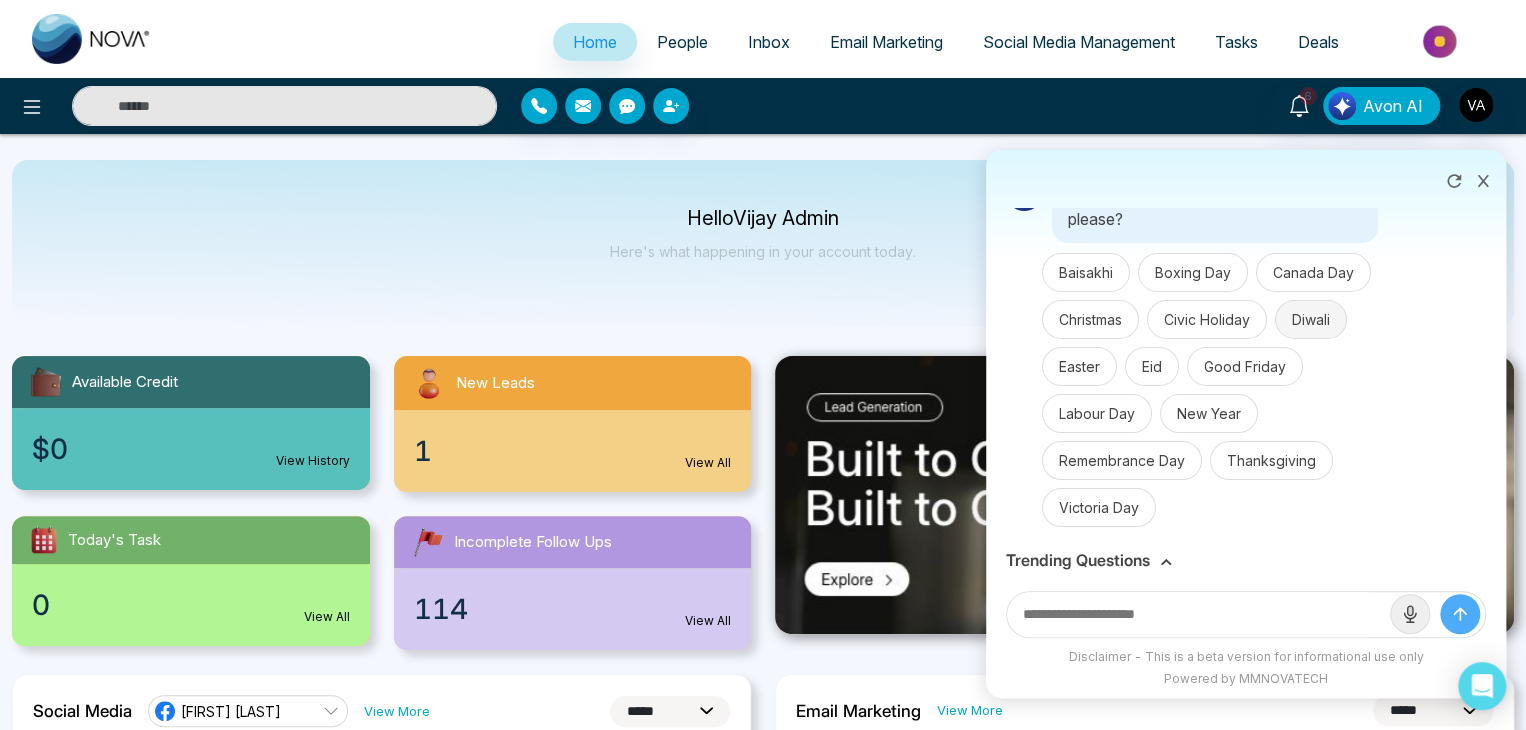 click on "Diwali" at bounding box center (1311, 319) 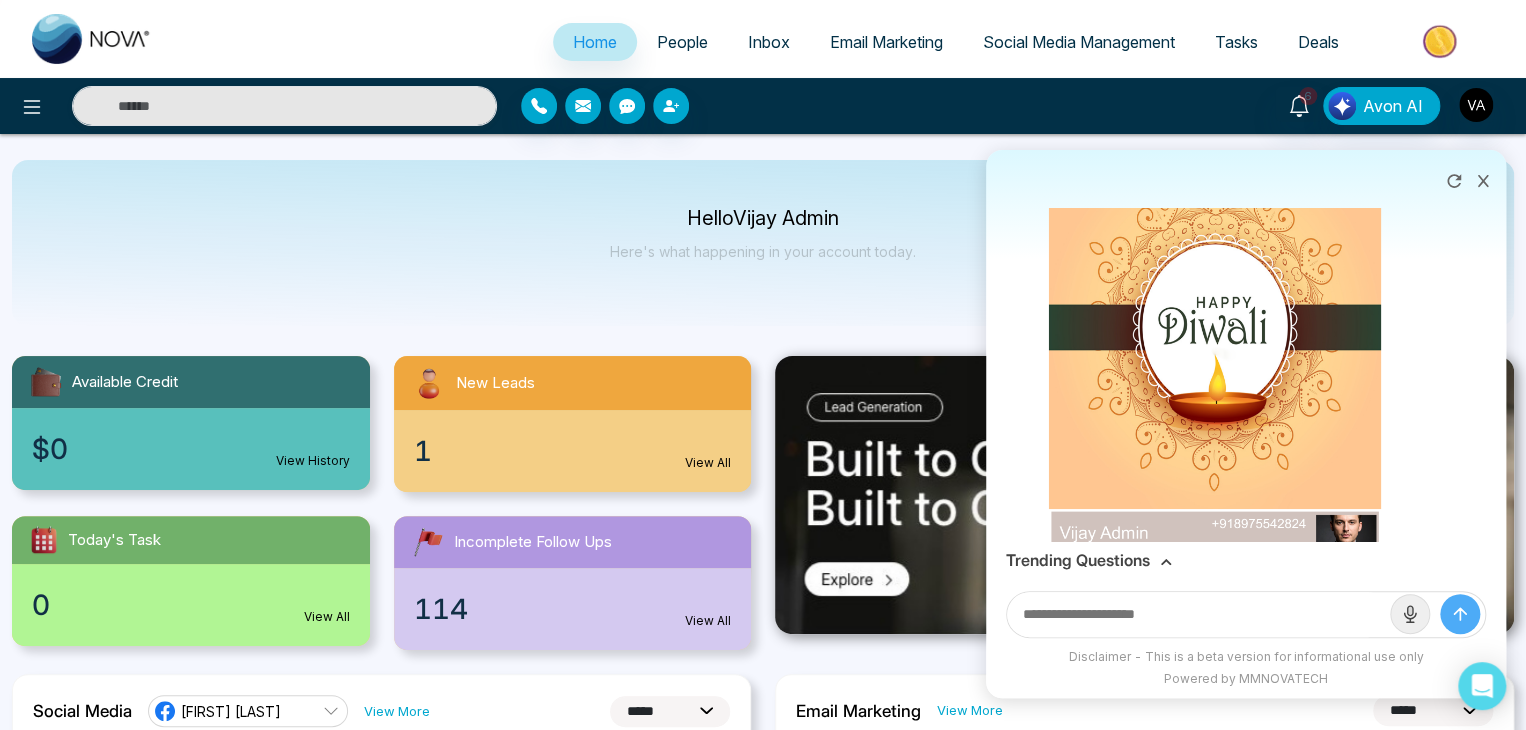 scroll, scrollTop: 853, scrollLeft: 0, axis: vertical 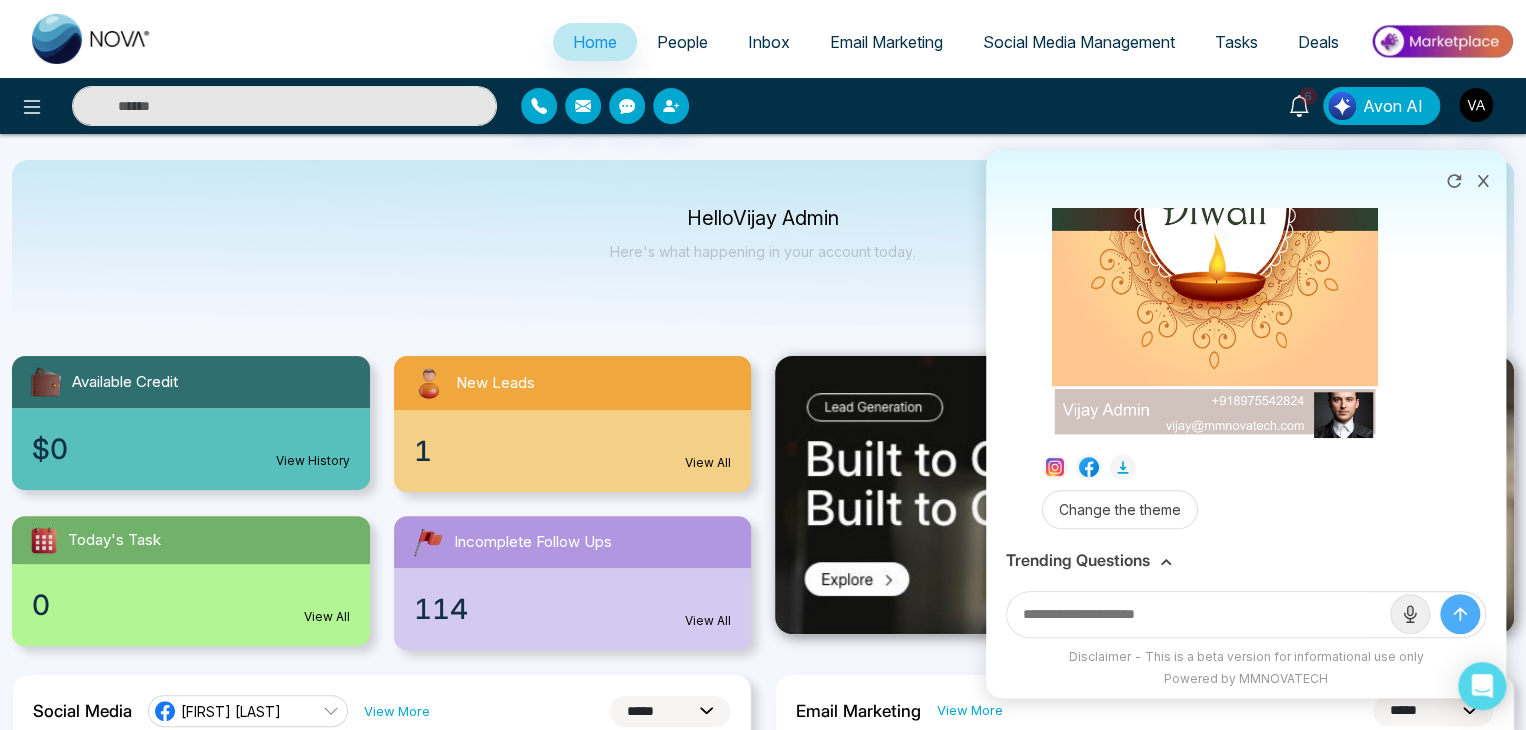 click 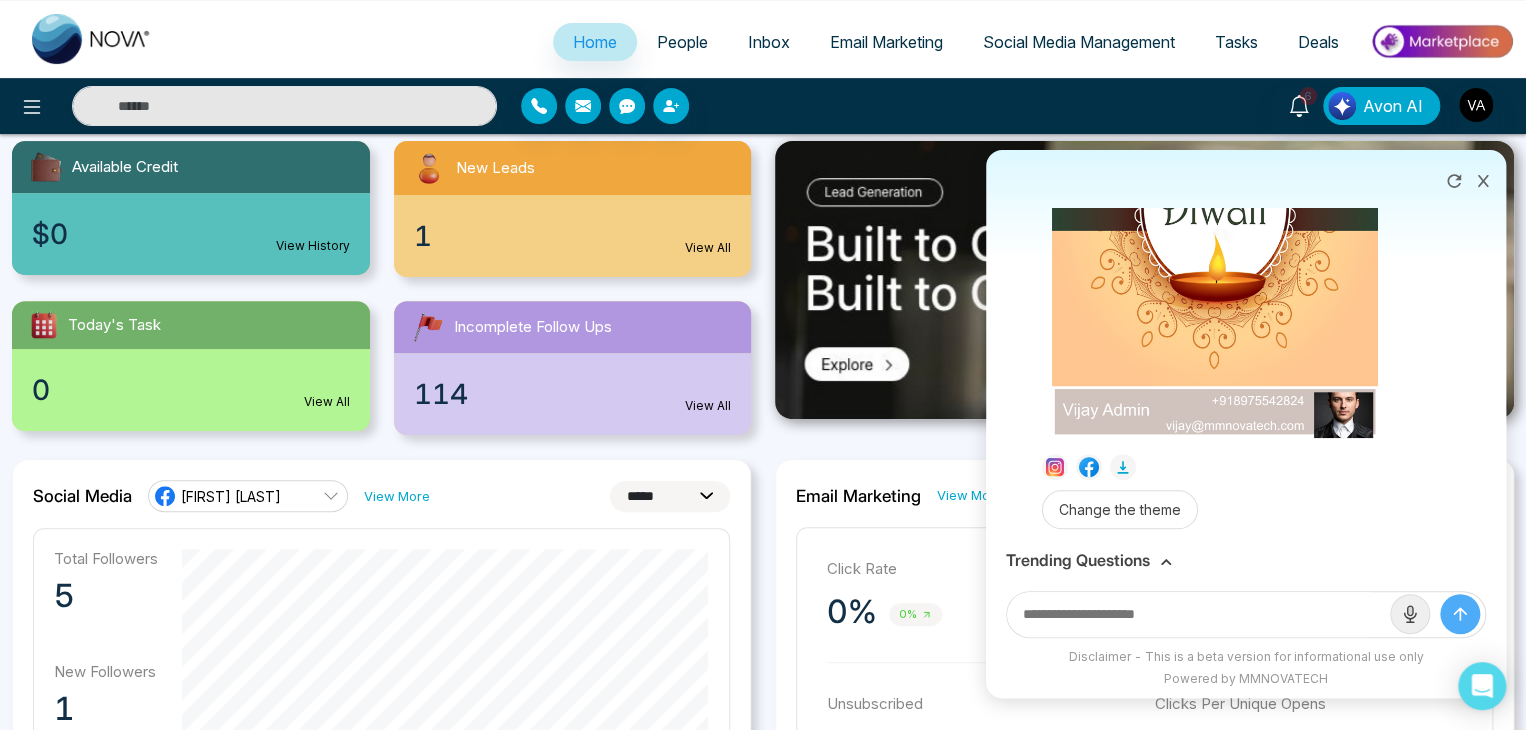 scroll, scrollTop: 216, scrollLeft: 0, axis: vertical 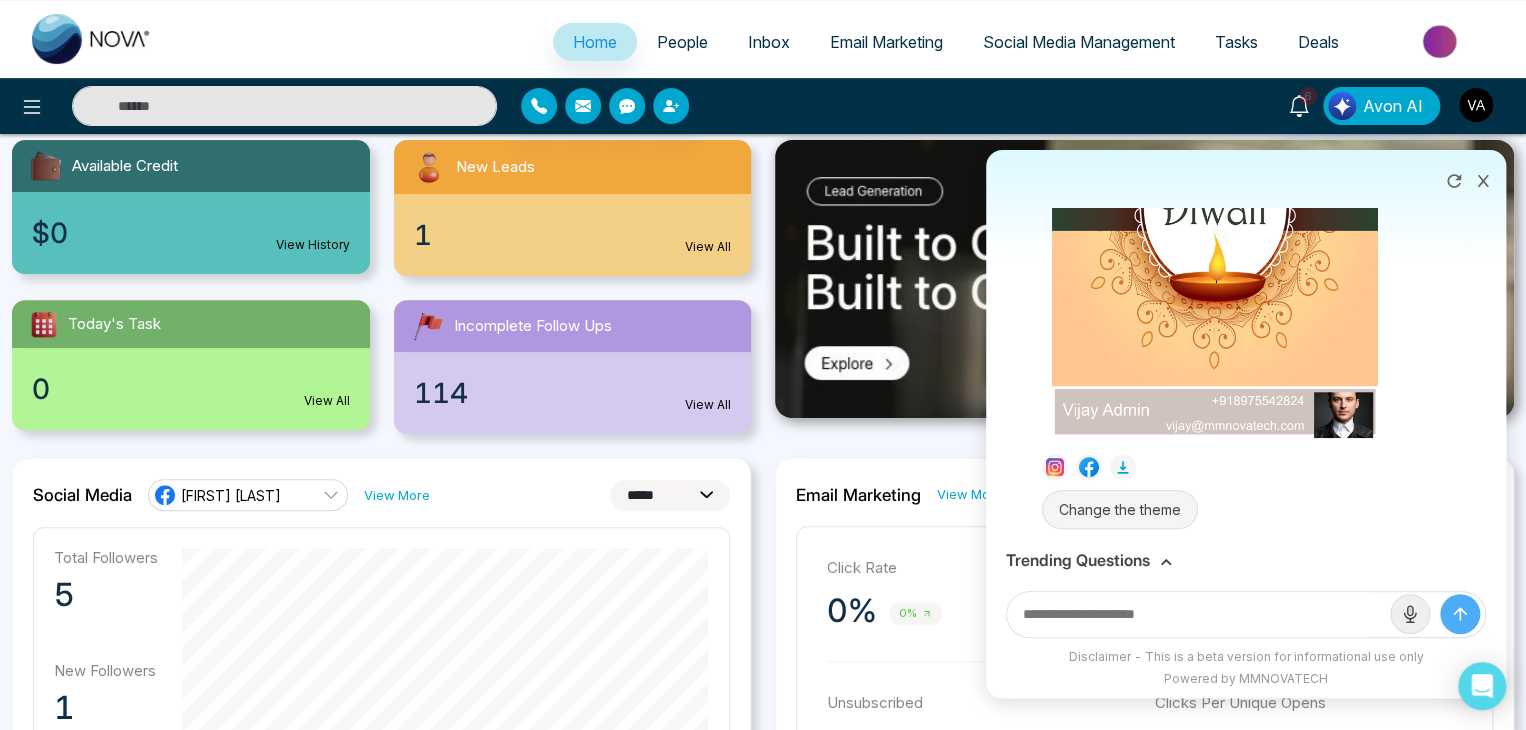 click on "Change the theme" at bounding box center (1120, 509) 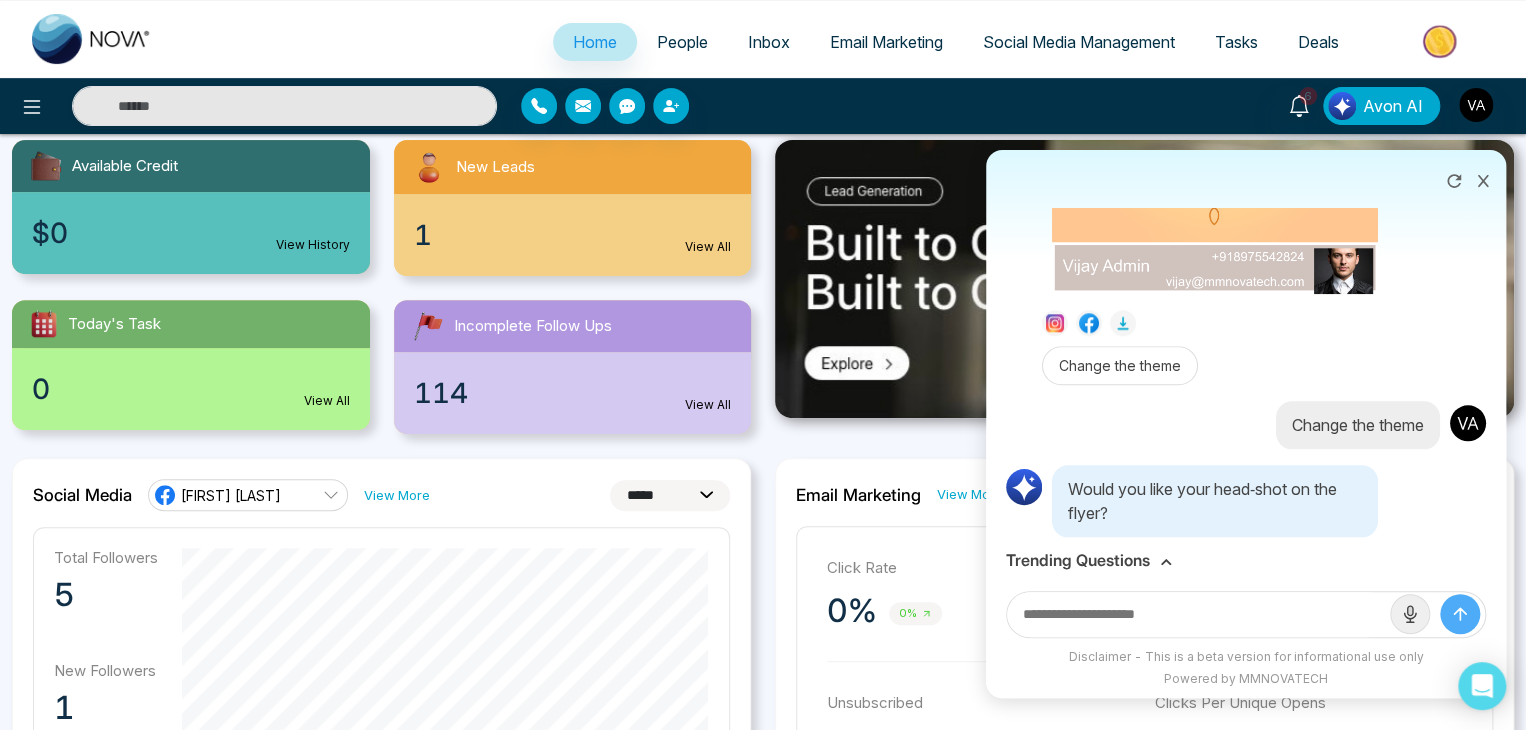 scroll, scrollTop: 1054, scrollLeft: 0, axis: vertical 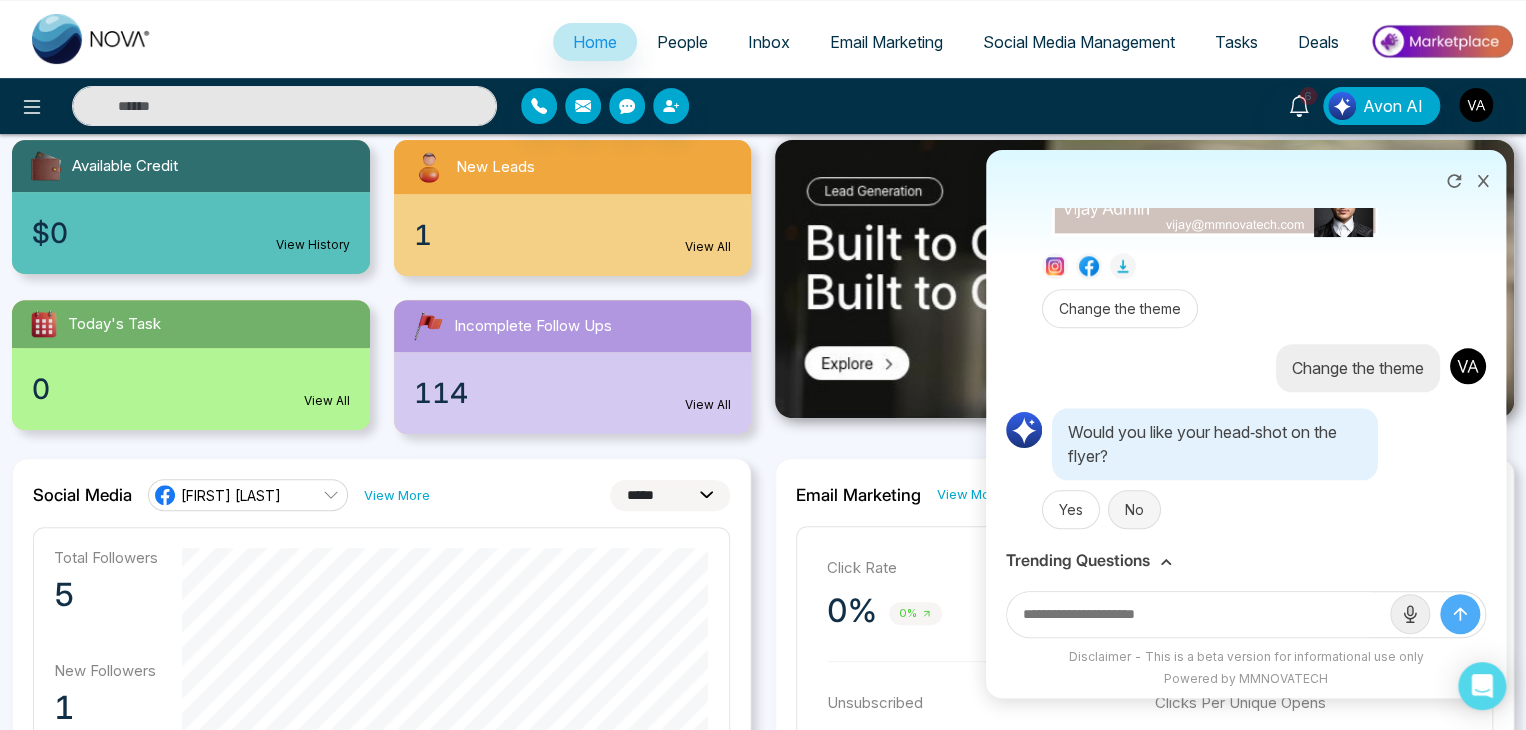 click on "No" at bounding box center [1134, 509] 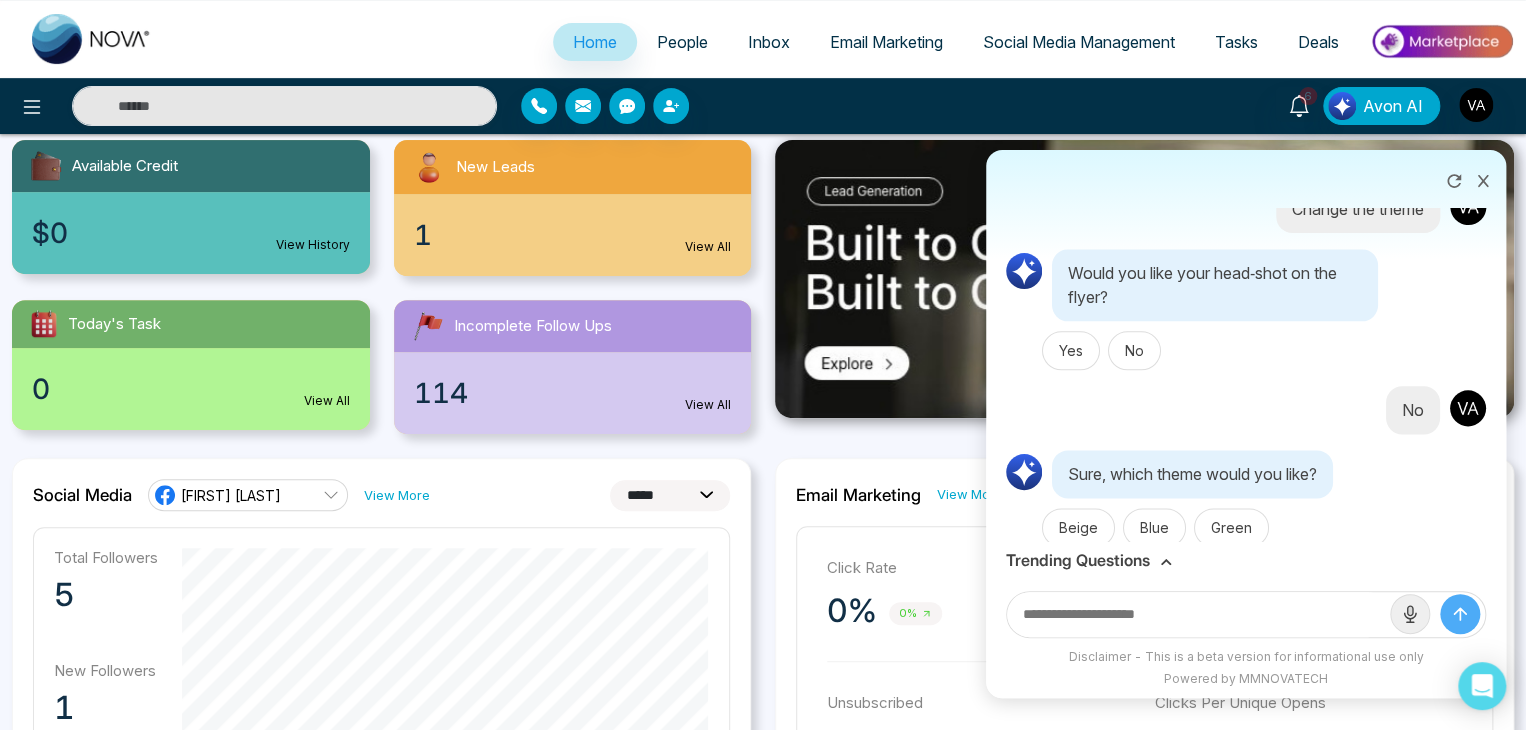scroll, scrollTop: 1222, scrollLeft: 0, axis: vertical 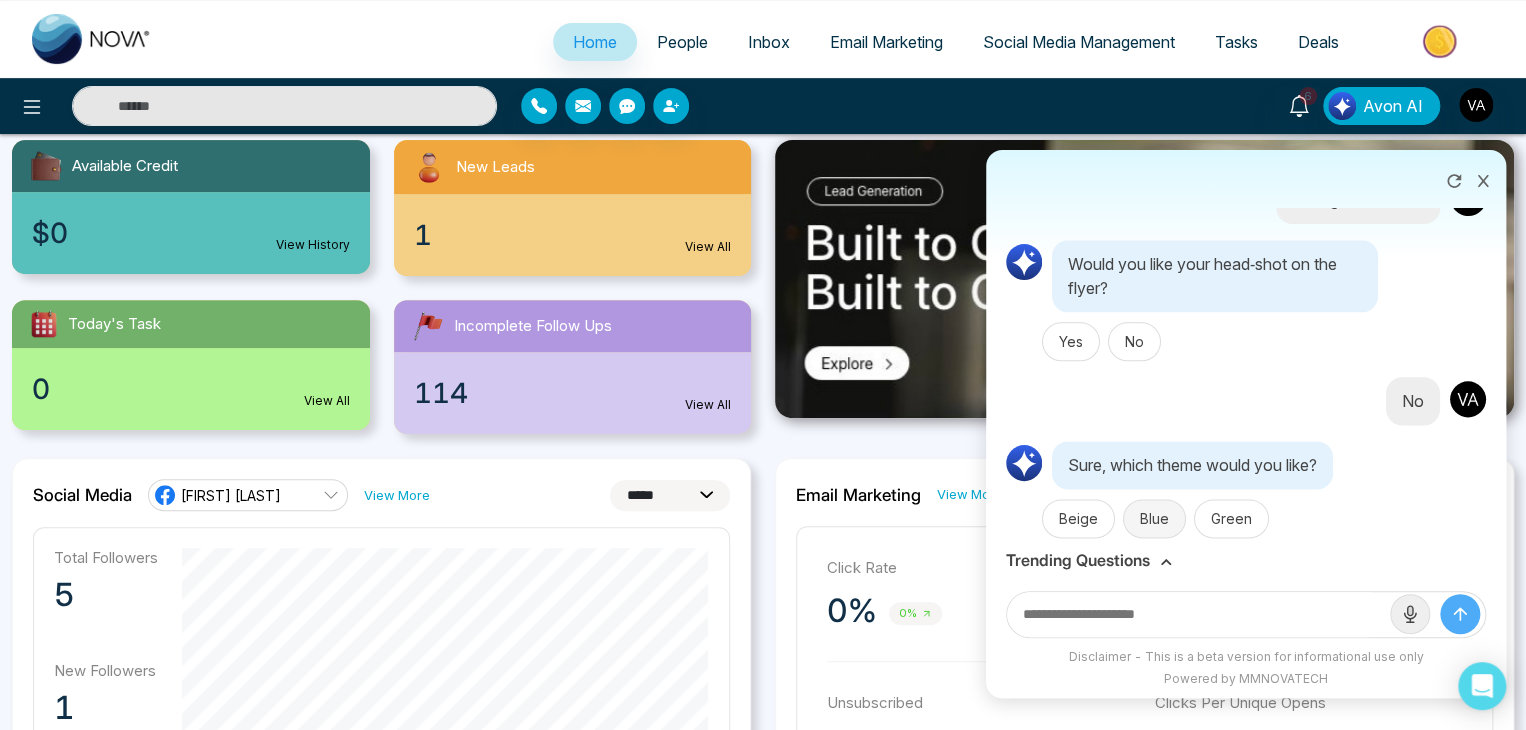 click on "Blue" at bounding box center (1154, 518) 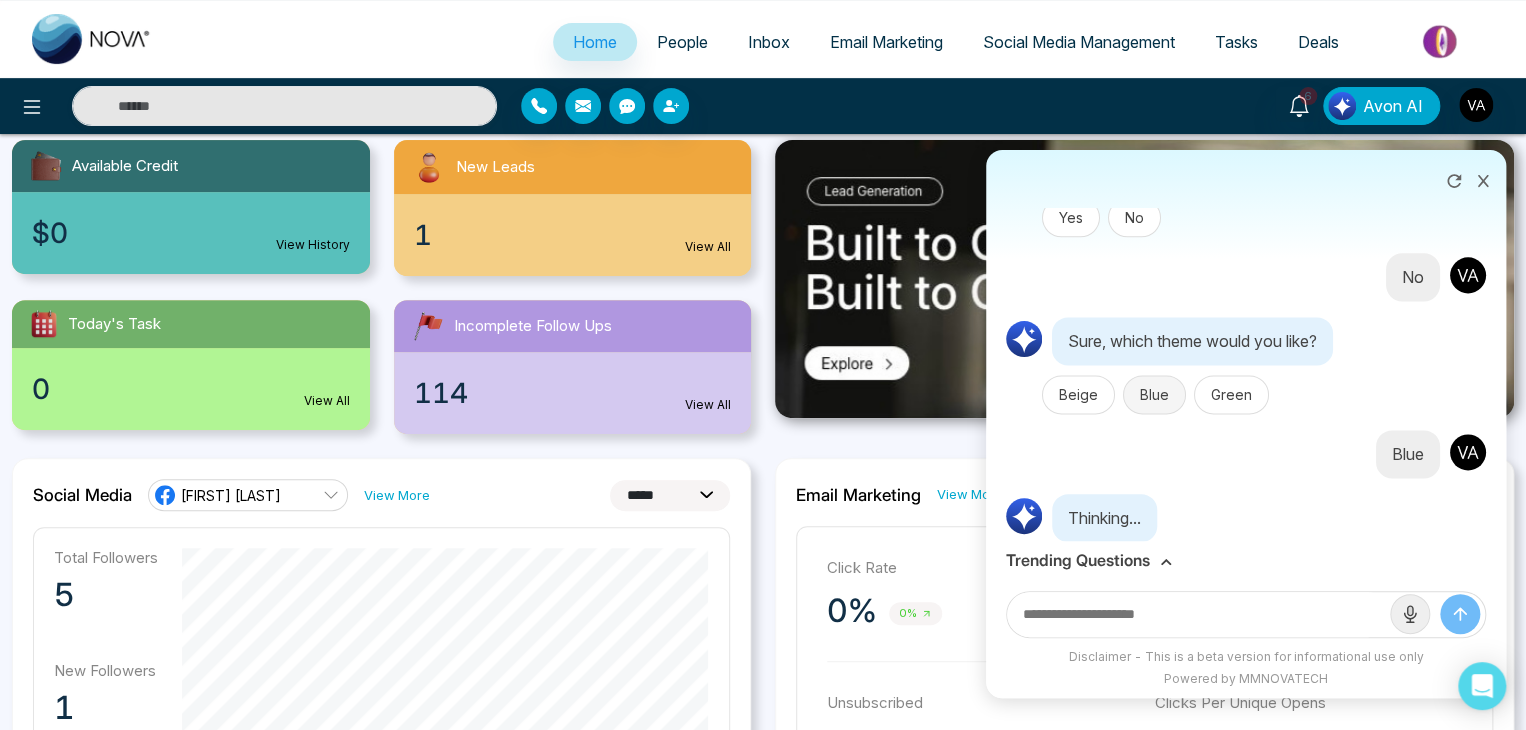 scroll, scrollTop: 1350, scrollLeft: 0, axis: vertical 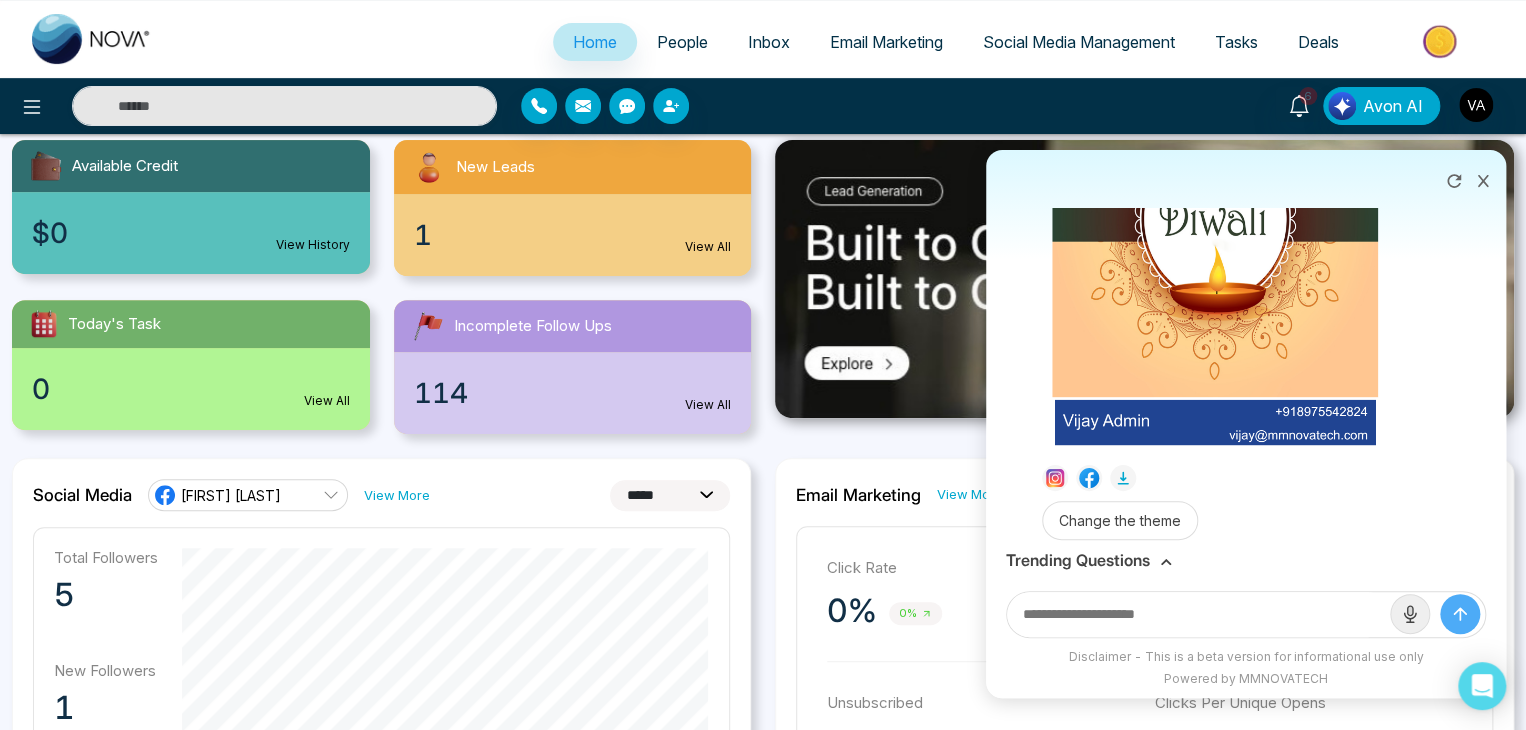 click 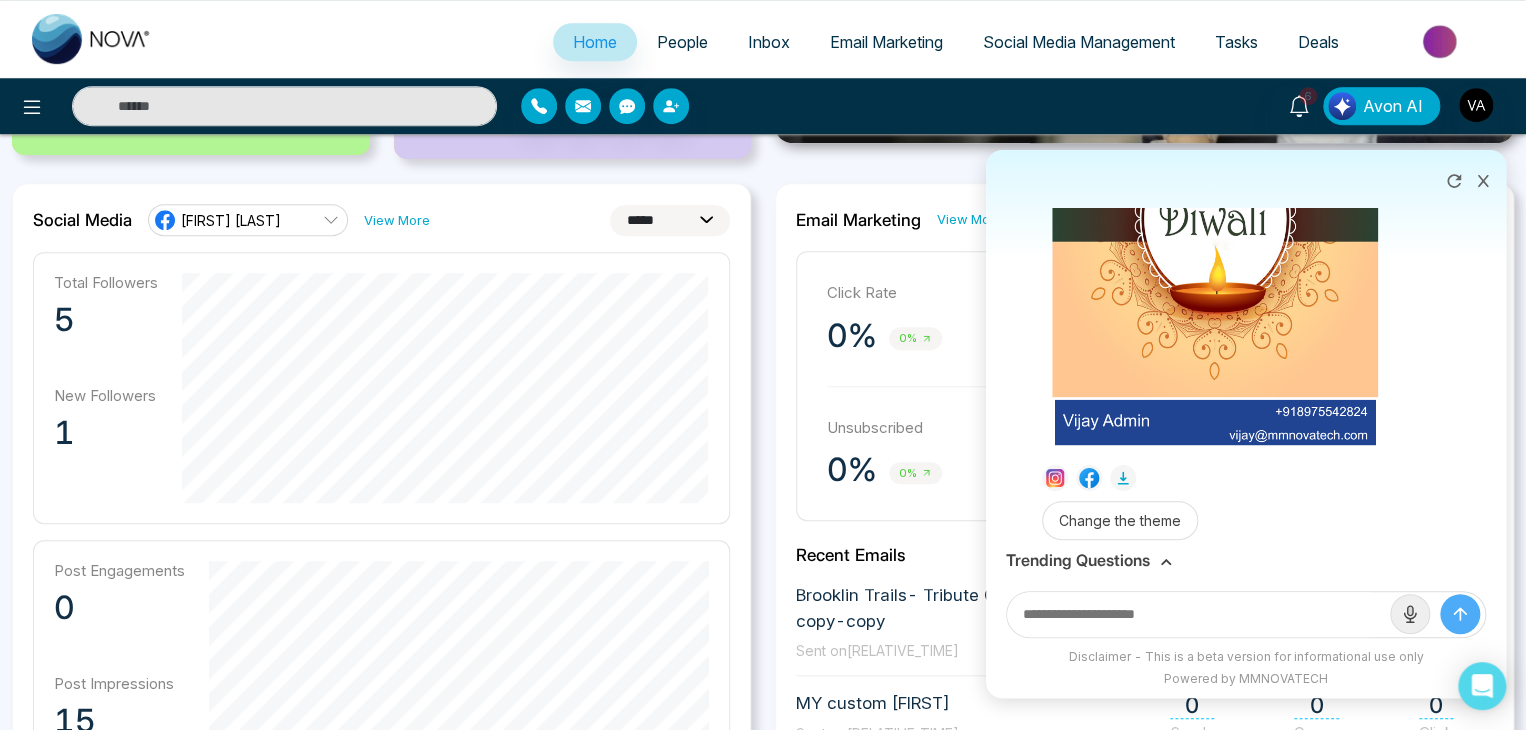 scroll, scrollTop: 494, scrollLeft: 0, axis: vertical 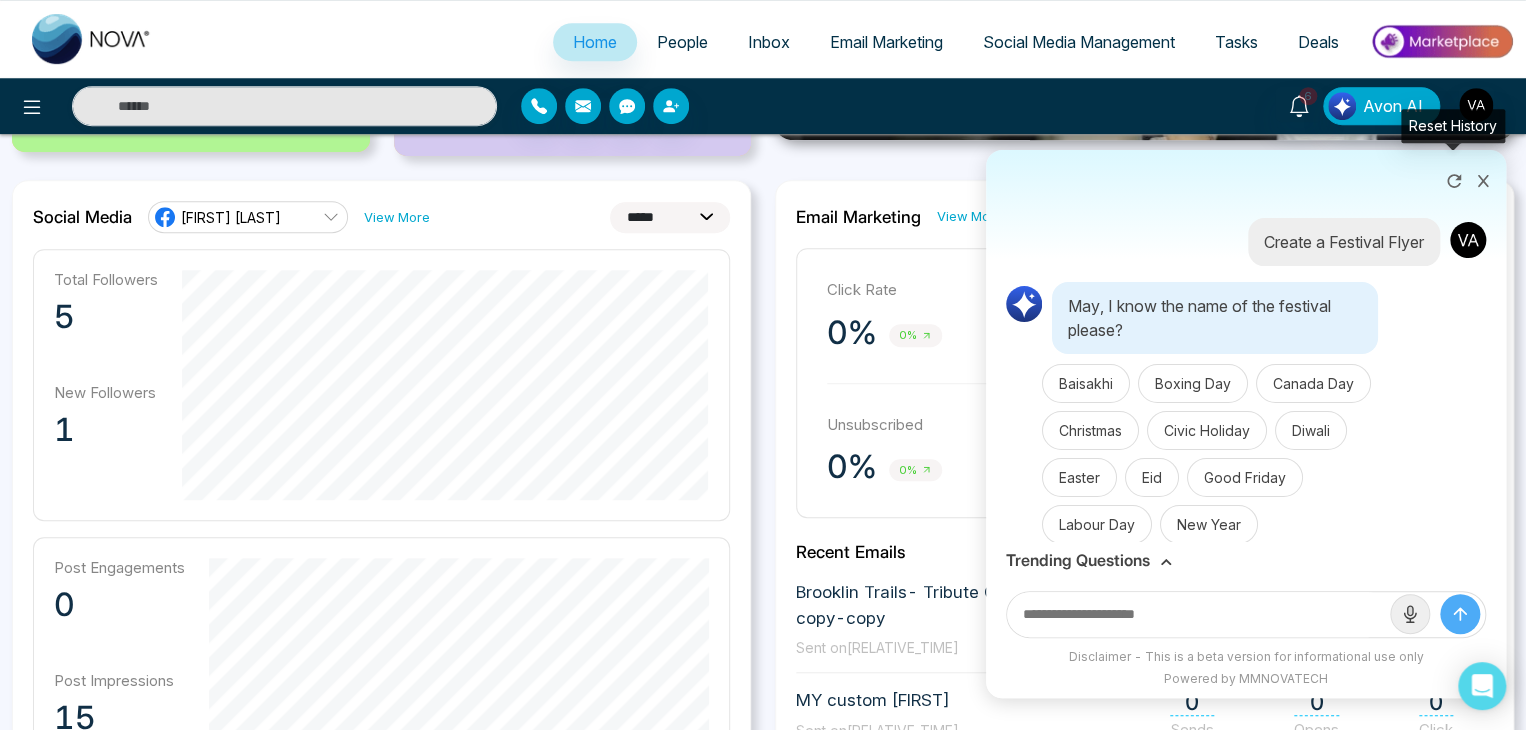 click 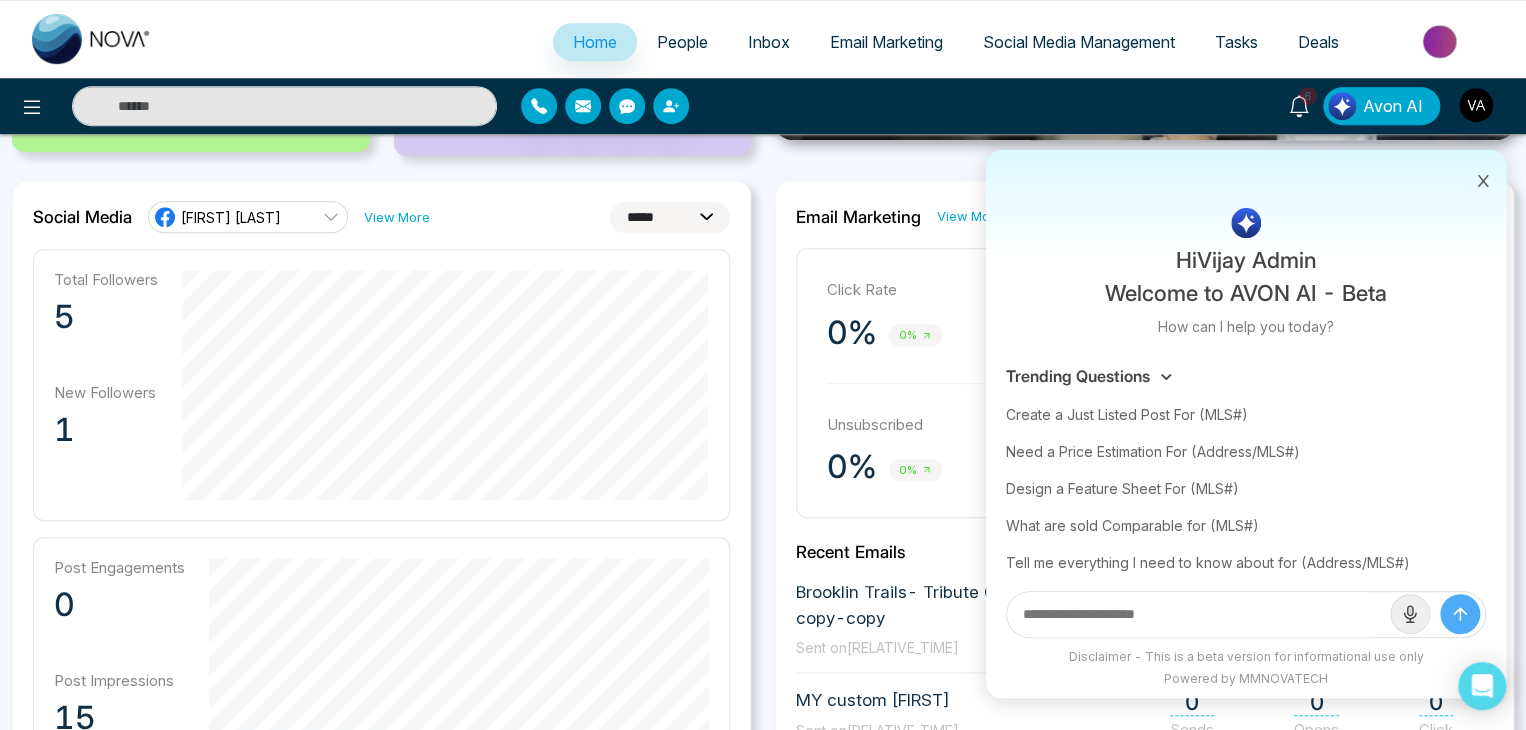 click 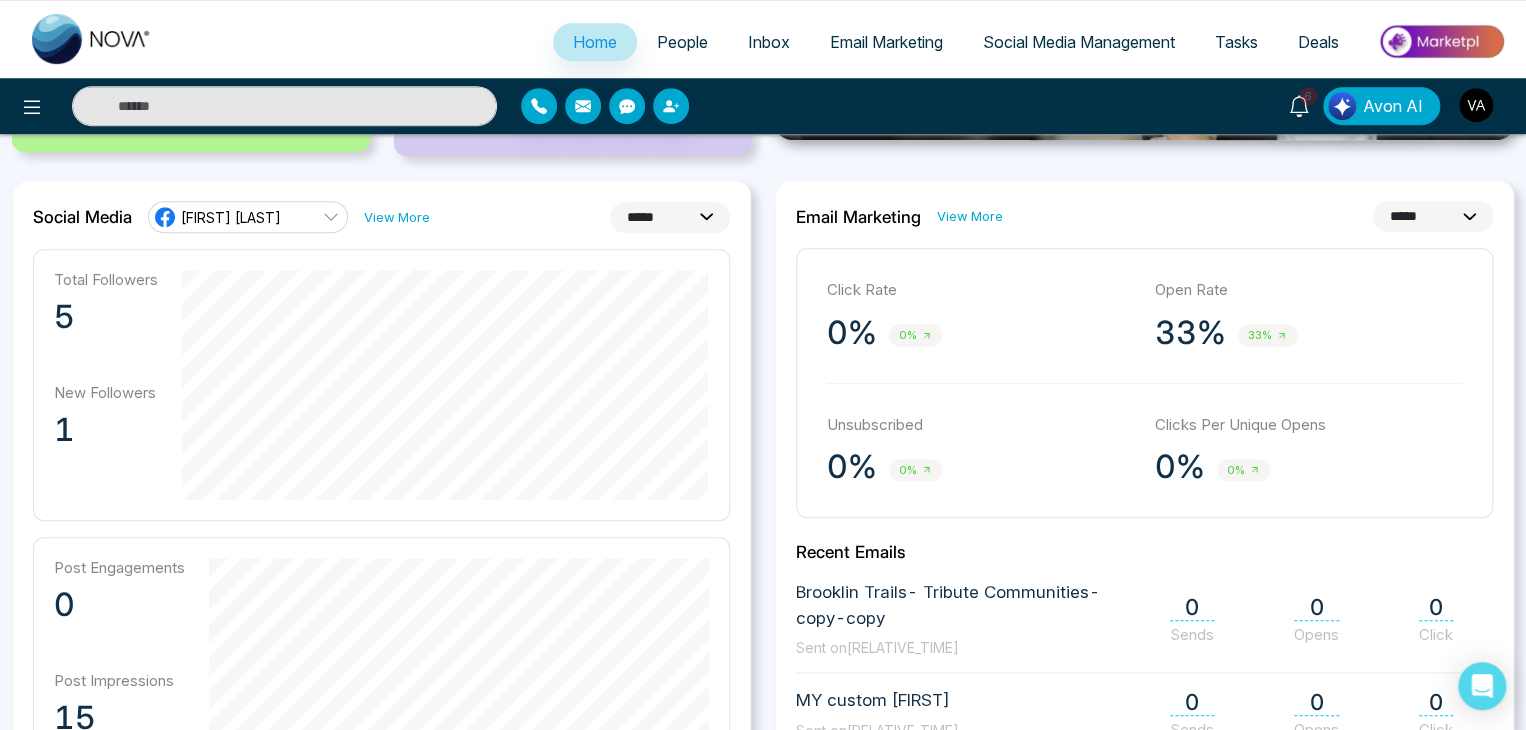 click on "Inbox" at bounding box center (769, 42) 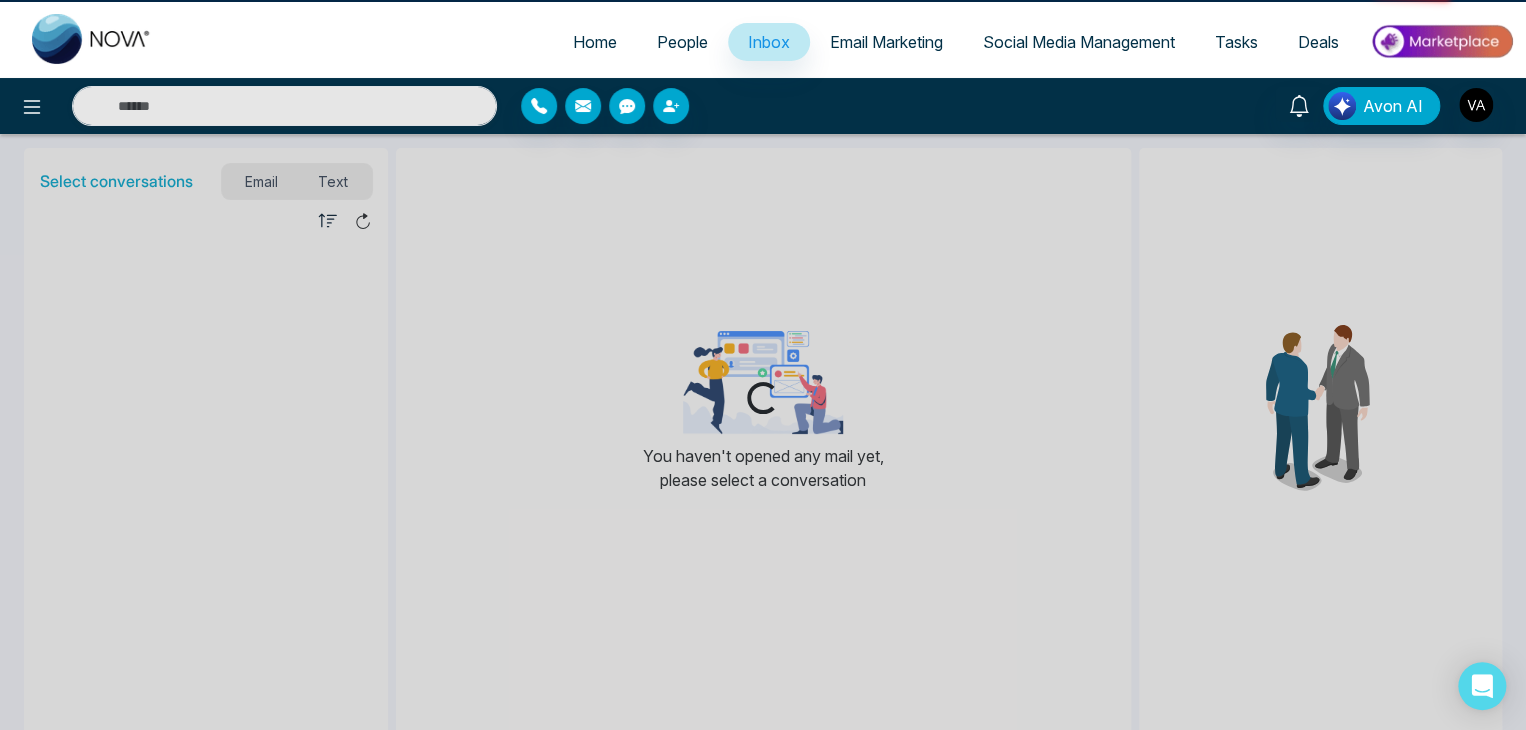 scroll, scrollTop: 0, scrollLeft: 0, axis: both 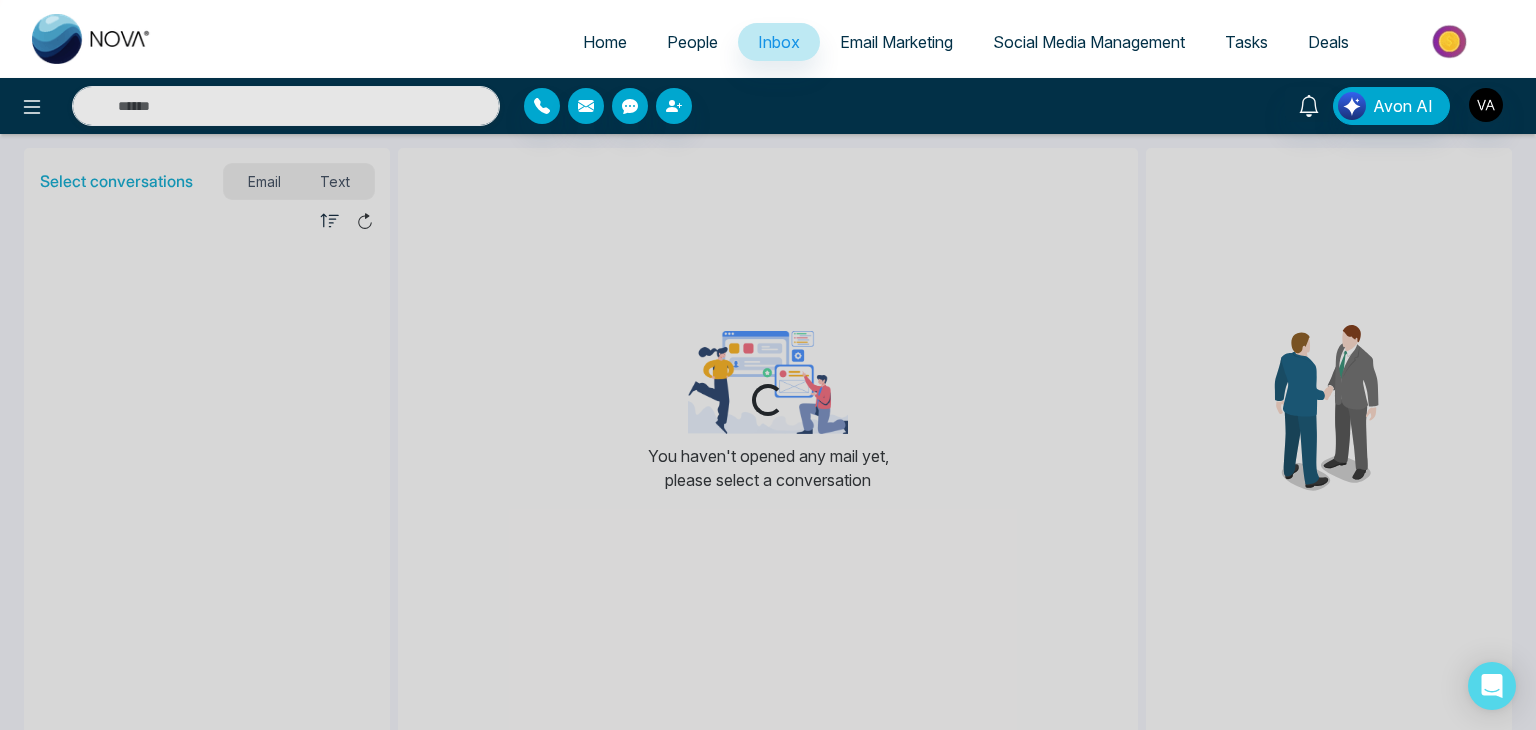 click on "Email Marketing" at bounding box center (896, 42) 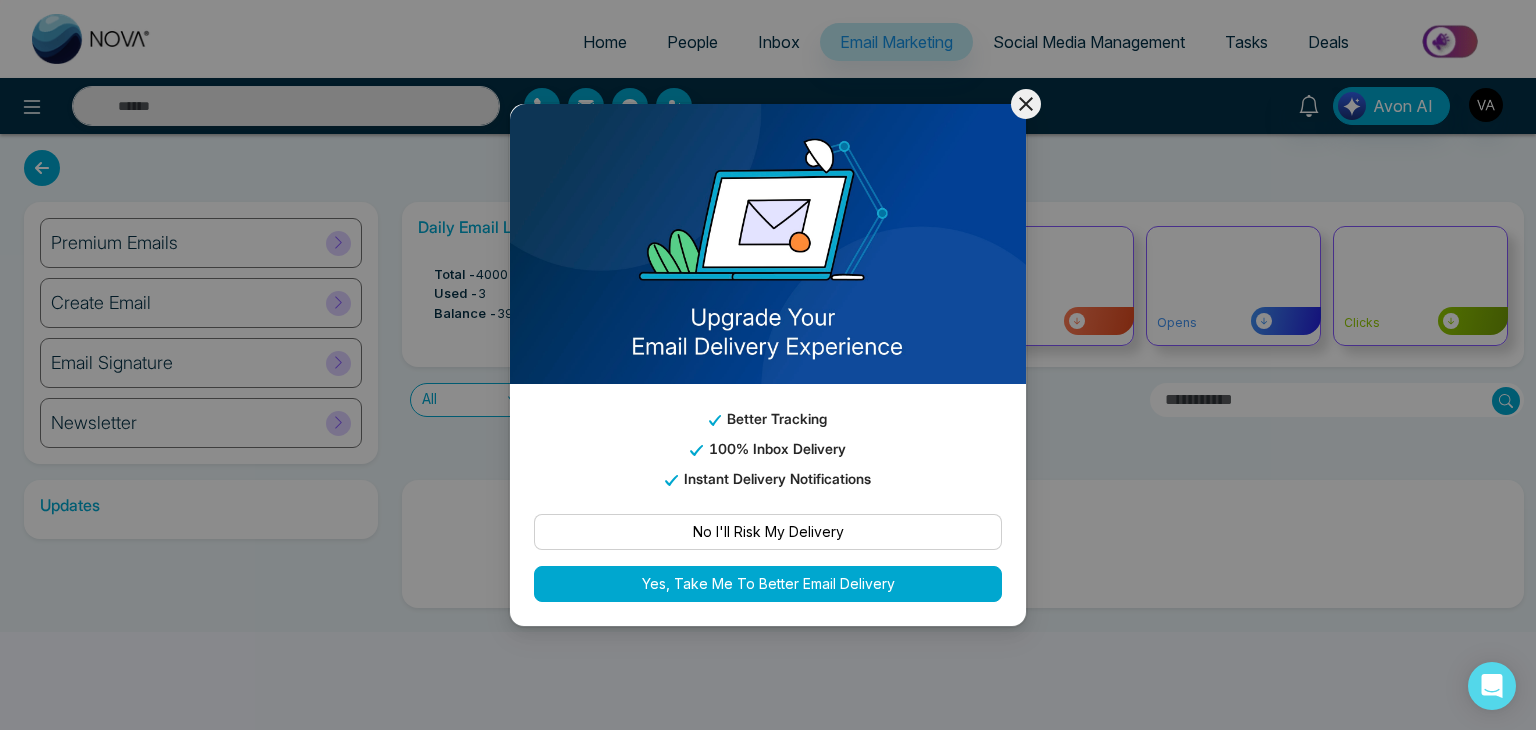 click 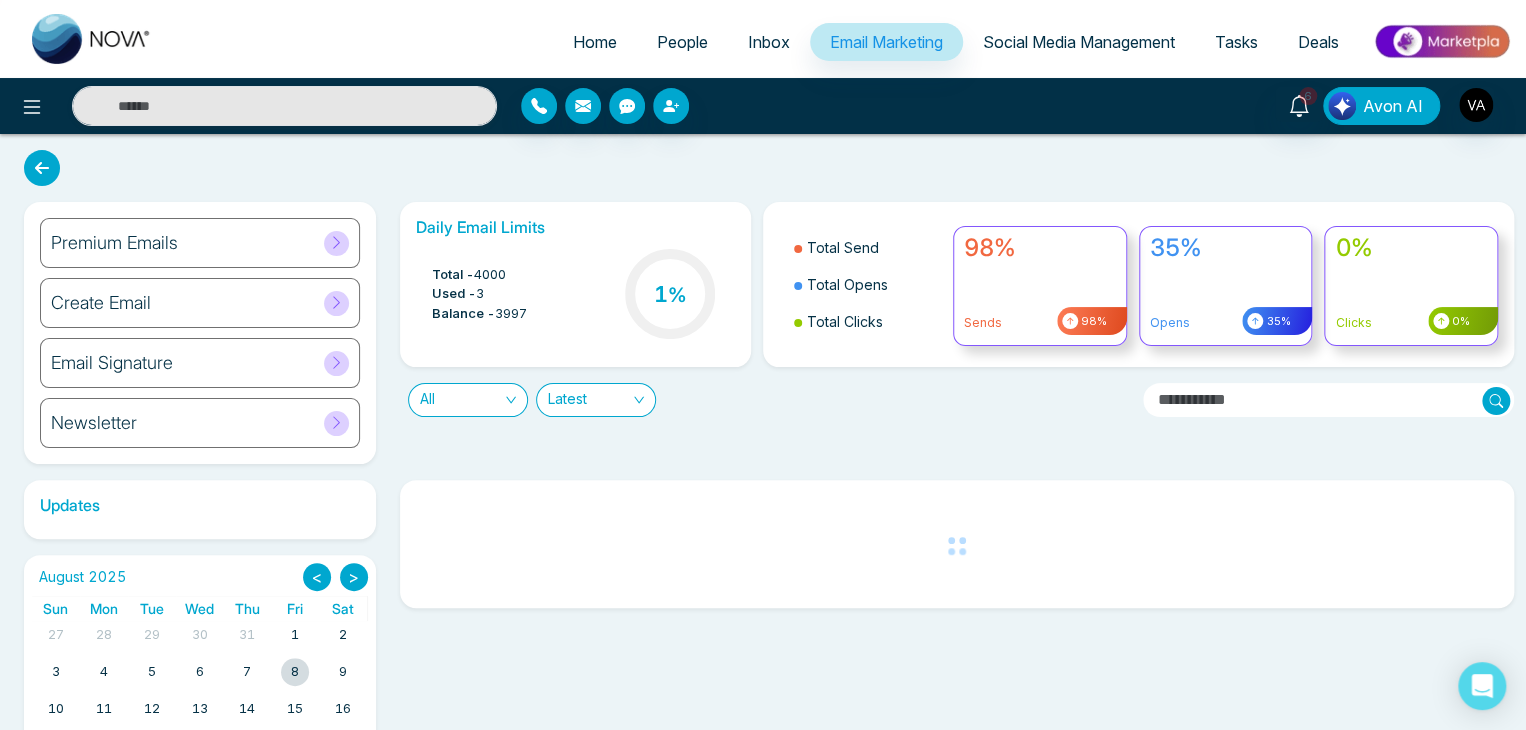 click on "Avon AI" at bounding box center (1393, 106) 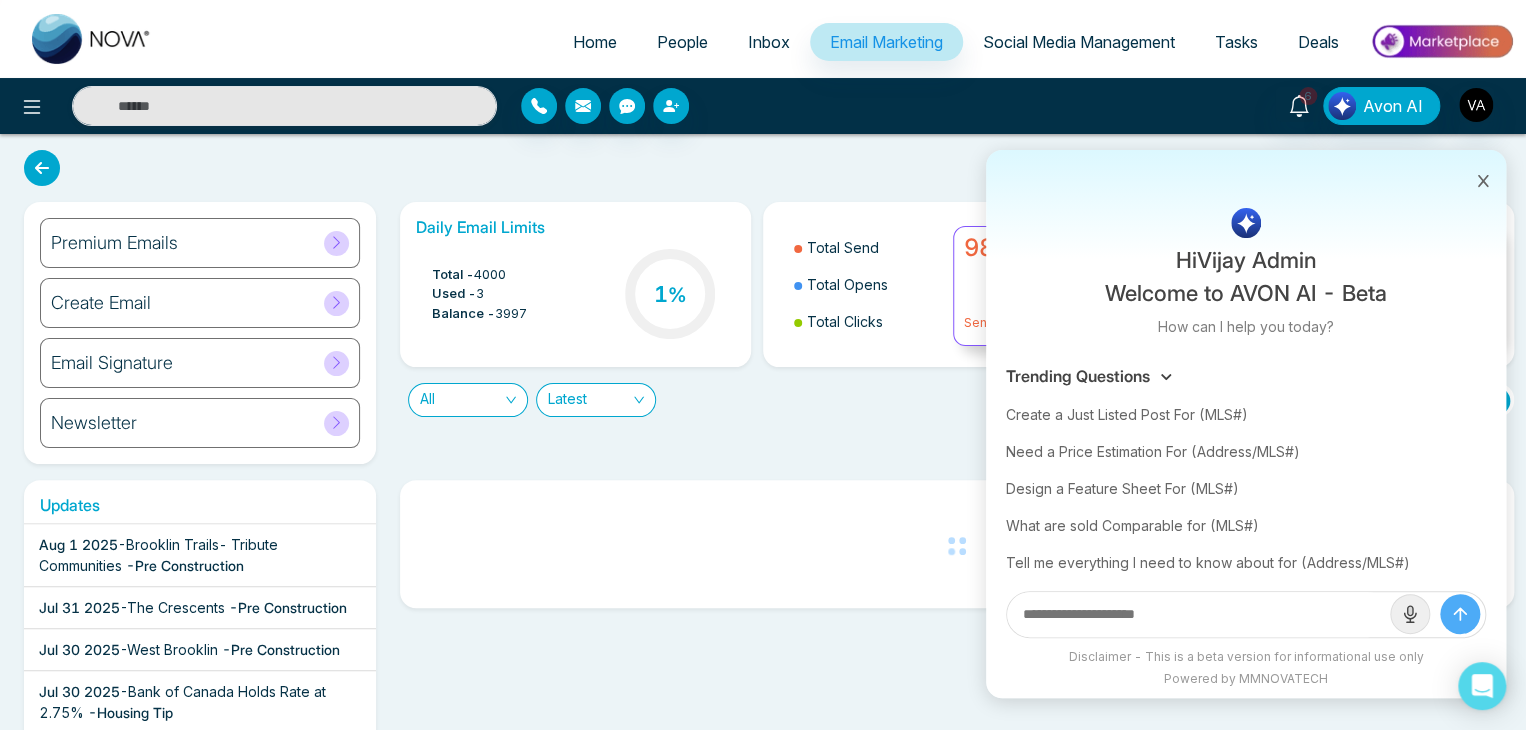 click 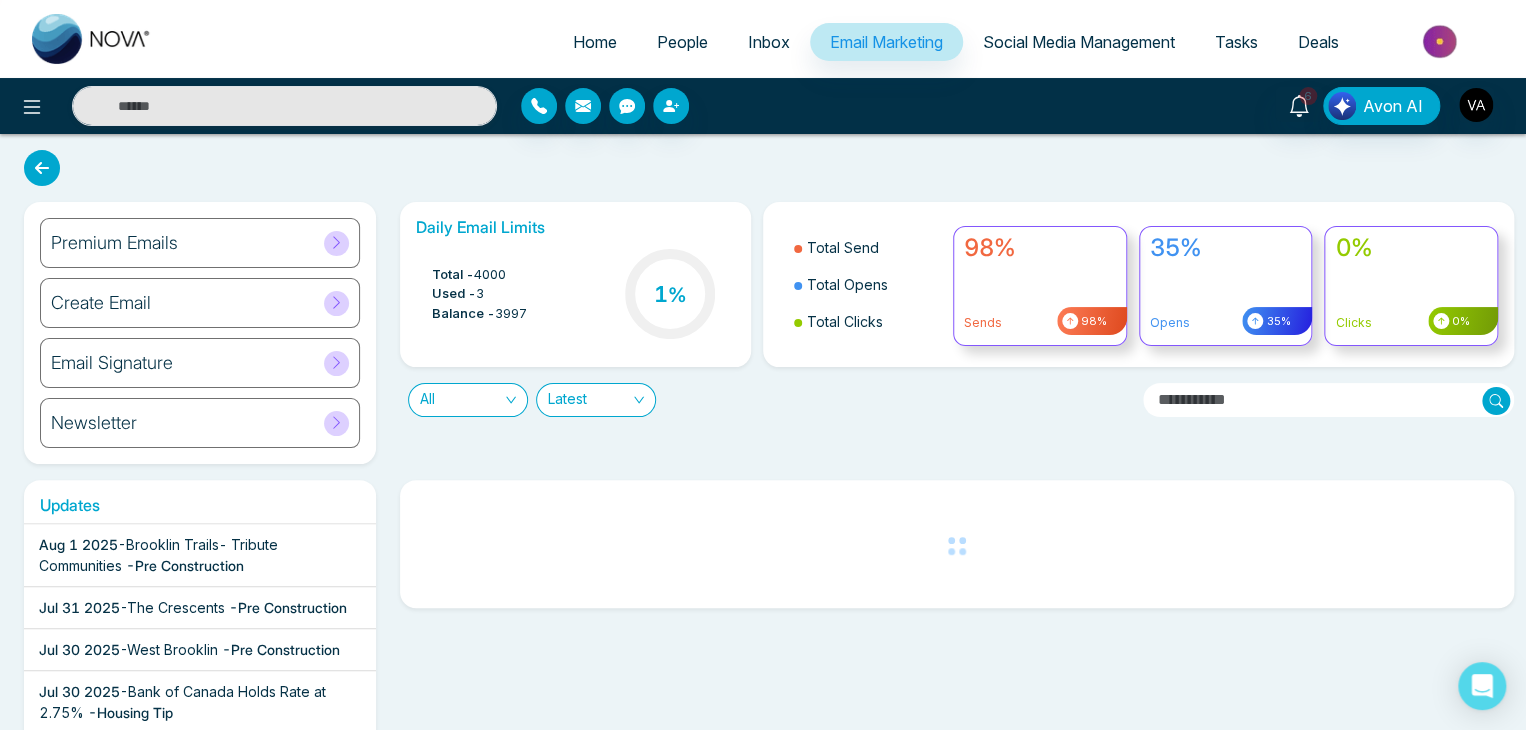 click on "Premium Emails Create Email Email Signature Newsletter Daily Email Limits Total - 4000 Used - 3 Balance - 3997 1 % Total Send Total Opens Total Clicks 98% Sends 98% 35% Opens 35% 0% Clicks 0% All Latest Updates [DATE] - Brooklin Trails- Tribute Communities - Pre Construction [DATE] - The Crescents - Pre Construction [DATE] - West Brooklin - Pre Construction [DATE] - Bank of Canada Holds Rate at 2.75% - Housing Tip [DATE] - Discover 6 Scenic Lakes Near Edmonton Perfect for Weekend Escapes - Housing Tip [DATE] - Is Your Home Stuck in the Mid-2010s? Here’s What to Update Before You Sell - Housing Tip [DATE] - GTA Newsletter: [MONTH]-[YEAR] - Housing Tip [DATE] - What’s Next for Mortgage Rates & Home Prices in Canada? Here’s What You Should Know - Housing Tip [DATE] - Private Lending is Booming—What Homebuyers & Investors Need to Know - Housing Tip [DATE] - [DATE]" at bounding box center [763, 611] 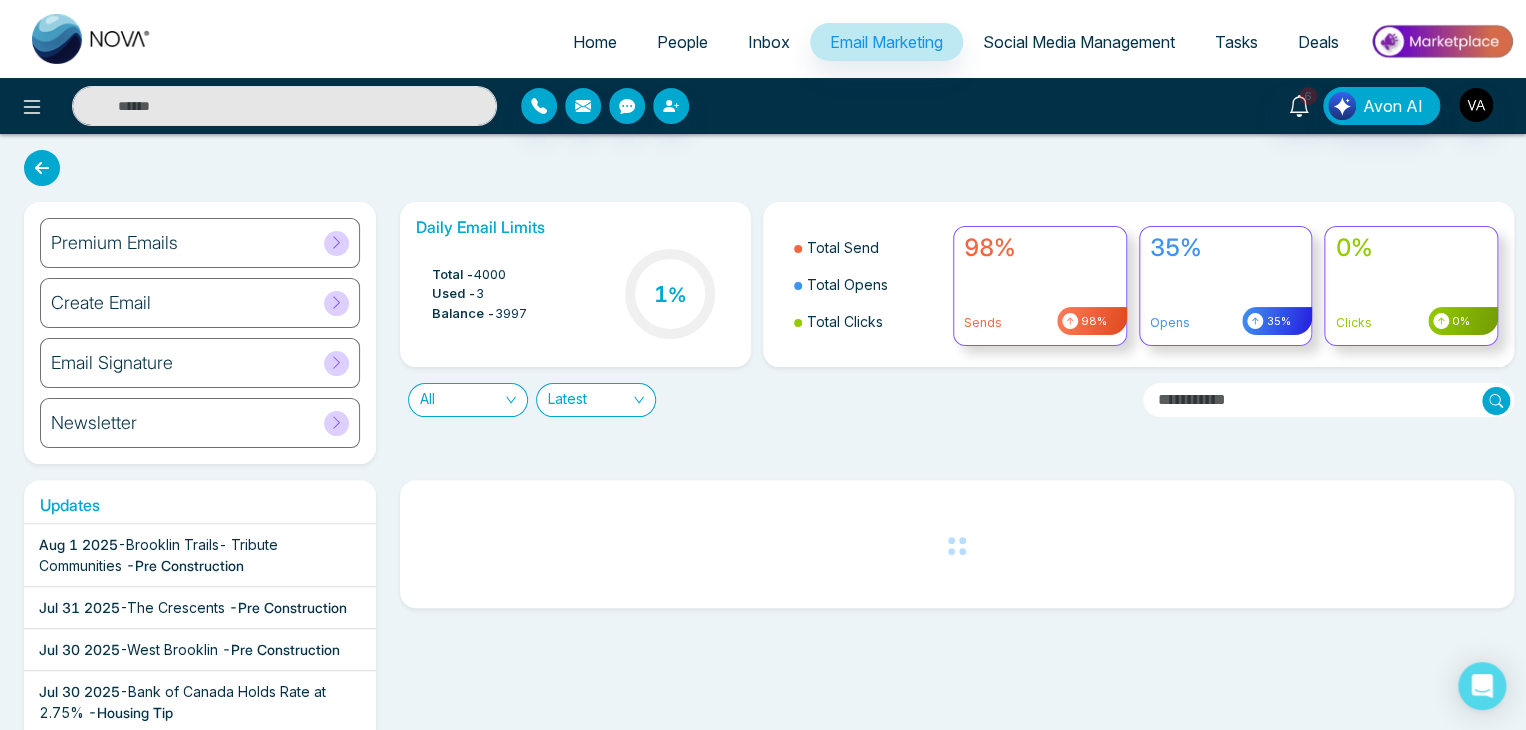 click on "Premium Emails Create Email Email Signature Newsletter Daily Email Limits Total - 4000 Used - 3 Balance - 3997 1 % Total Send Total Opens Total Clicks 98% Sends 98% 35% Opens 35% 0% Clicks 0% All Latest Updates [DATE] - Brooklin Trails- Tribute Communities - Pre Construction [DATE] - The Crescents - Pre Construction [DATE] - West Brooklin - Pre Construction [DATE] - Bank of Canada Holds Rate at 2.75% - Housing Tip [DATE] - Discover 6 Scenic Lakes Near Edmonton Perfect for Weekend Escapes - Housing Tip [DATE] - Is Your Home Stuck in the Mid-2010s? Here’s What to Update Before You Sell - Housing Tip [DATE] - GTA Newsletter: [MONTH]-[YEAR] - Housing Tip [DATE] - What’s Next for Mortgage Rates & Home Prices in Canada? Here’s What You Should Know - Housing Tip [DATE] - Private Lending is Booming—What Homebuyers & Investors Need to Know - Housing Tip [DATE] - [DATE]" at bounding box center [763, 611] 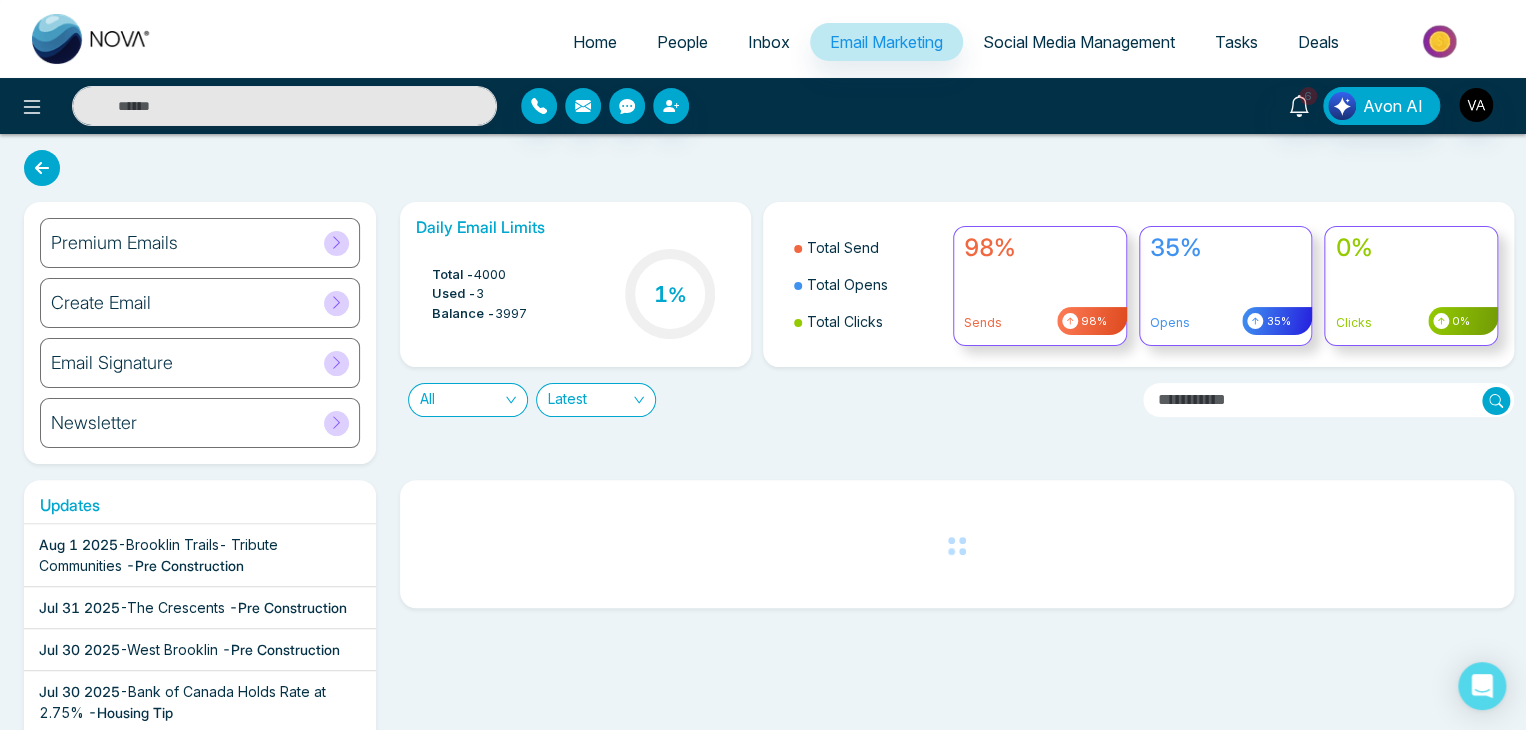 click on "Daily Email Limits Total -  4000 Used -  3 Balance -  3997 1 %  Total Send  Total Opens  Total Clicks 98% Sends 98% 35% Opens 35% 0% Clicks 0% All Latest" at bounding box center (951, 333) 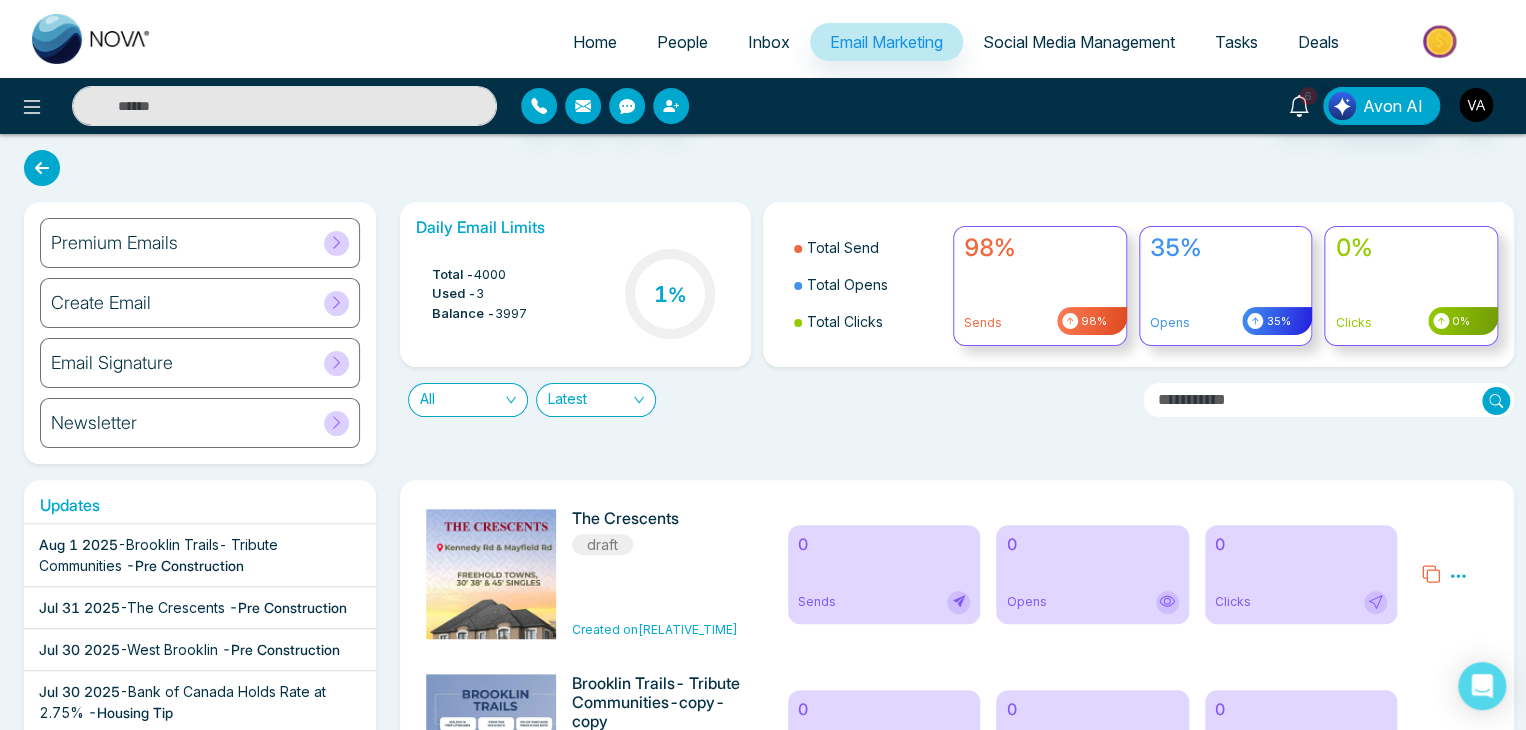 click on "All Latest" at bounding box center [763, 392] 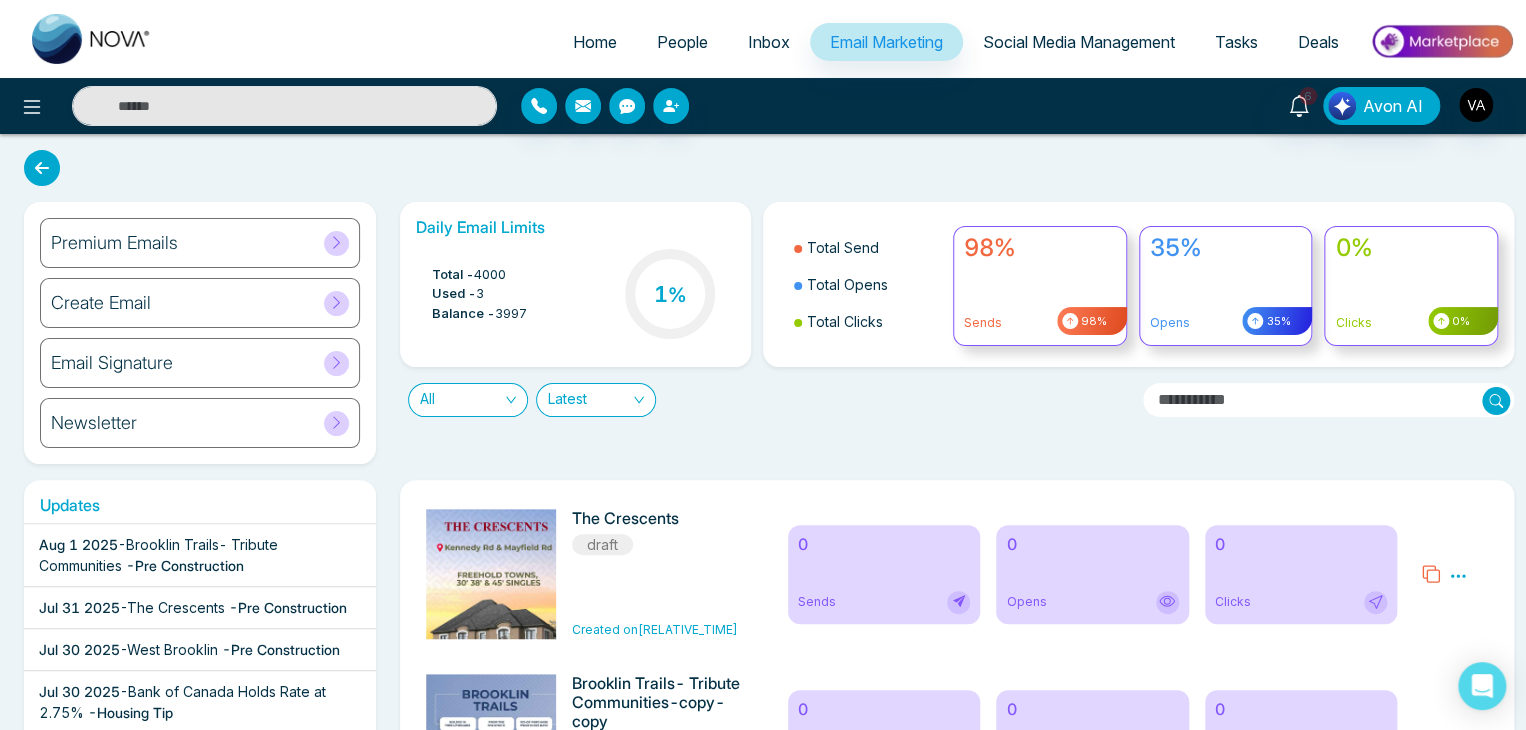 click on "Home" at bounding box center [595, 42] 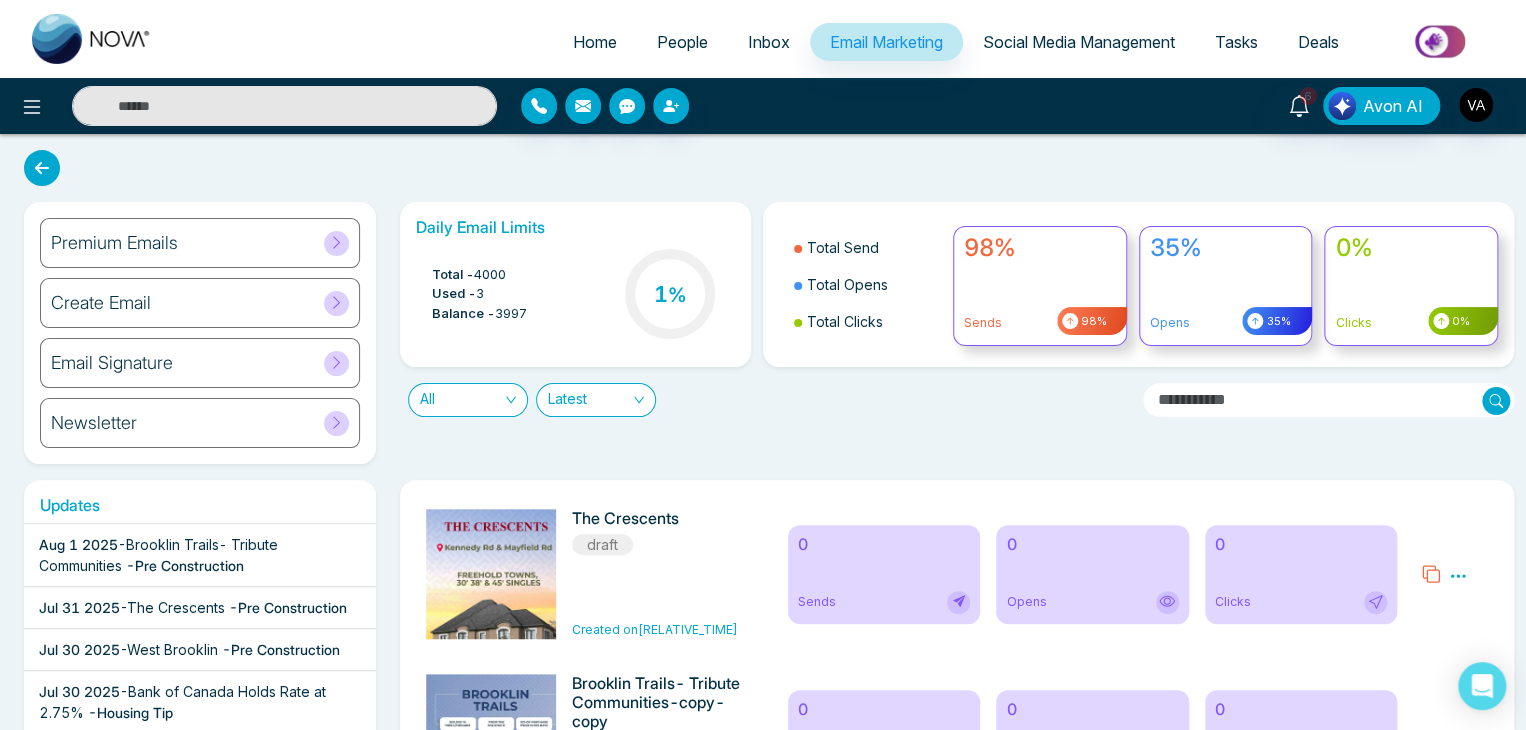 select on "*" 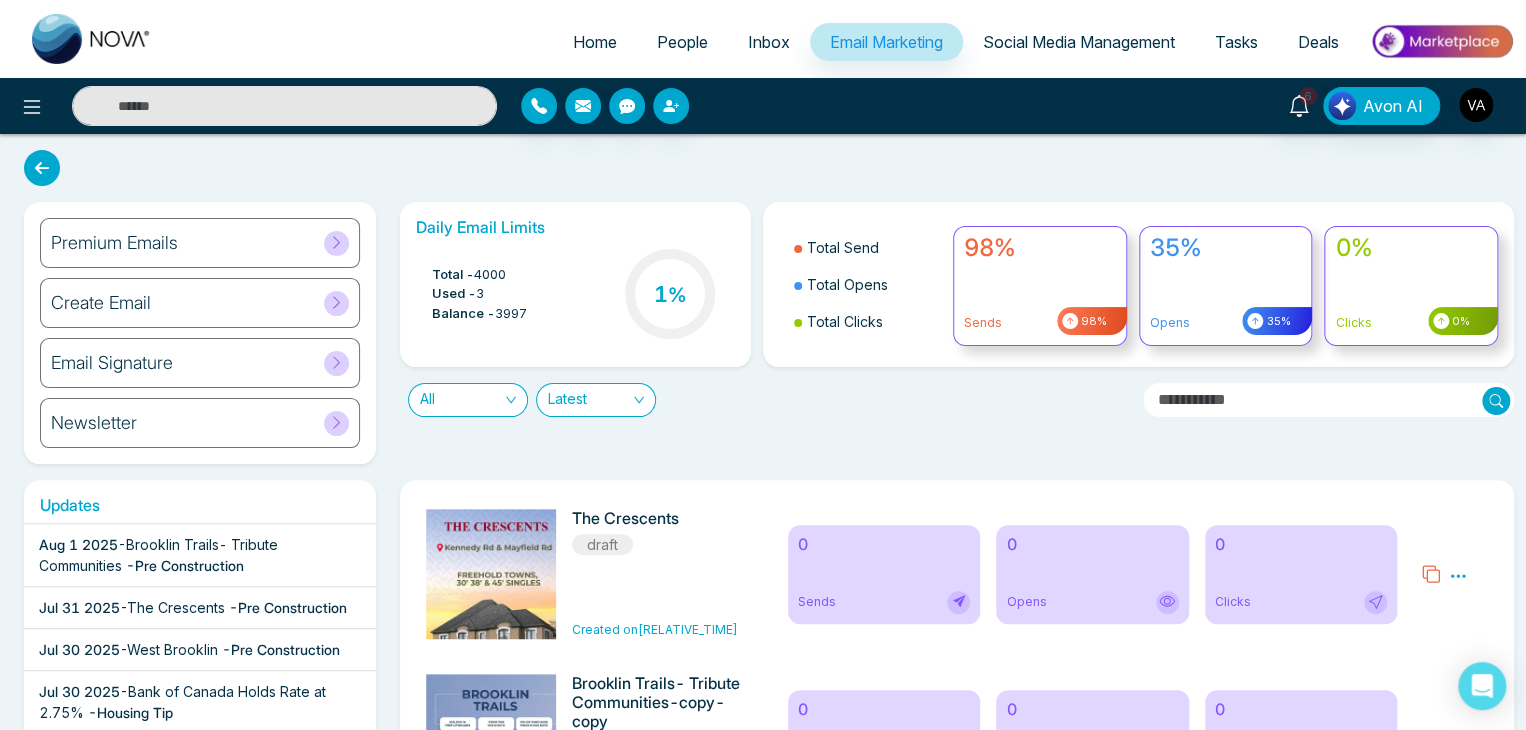 select on "*" 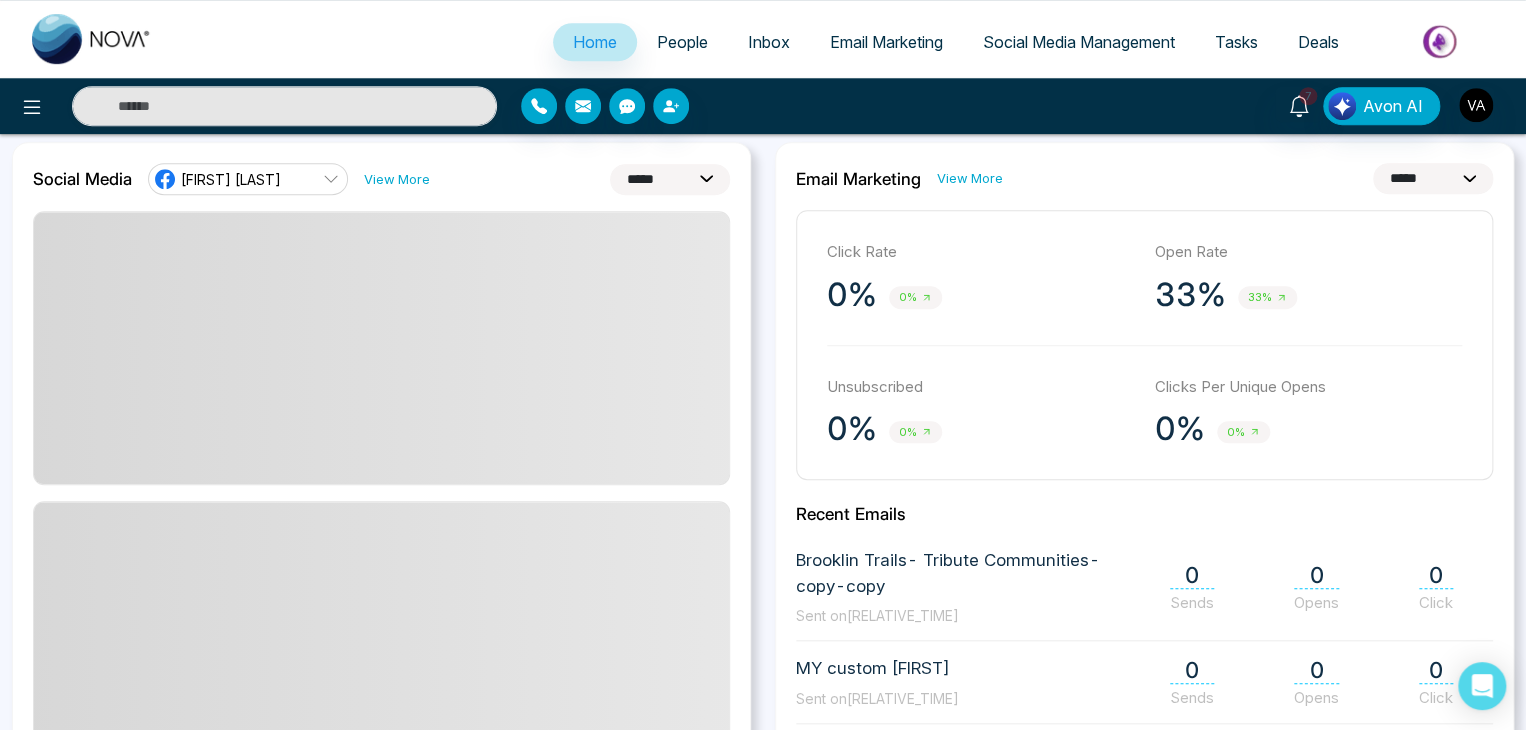 scroll, scrollTop: 534, scrollLeft: 0, axis: vertical 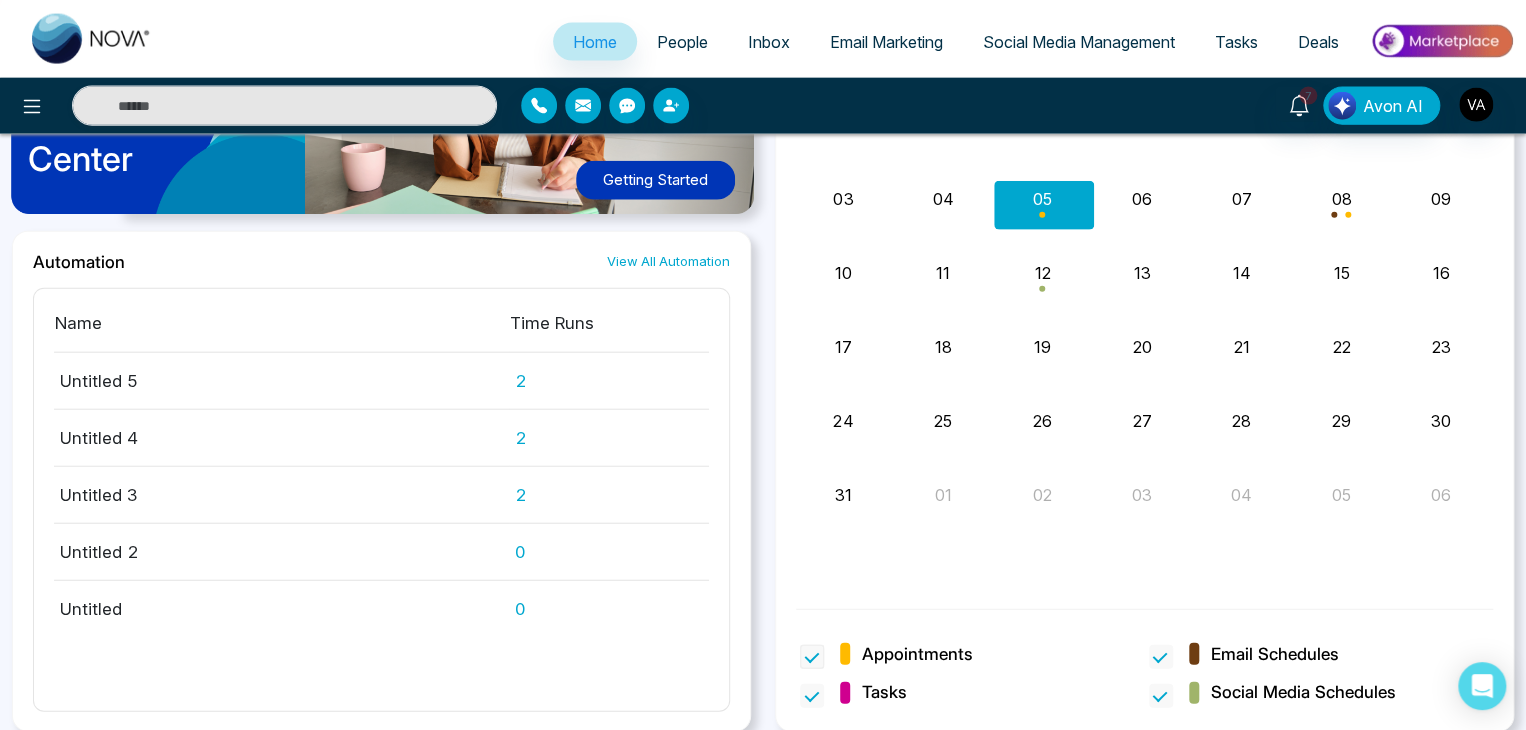 click on "Appointments" at bounding box center (917, 655) 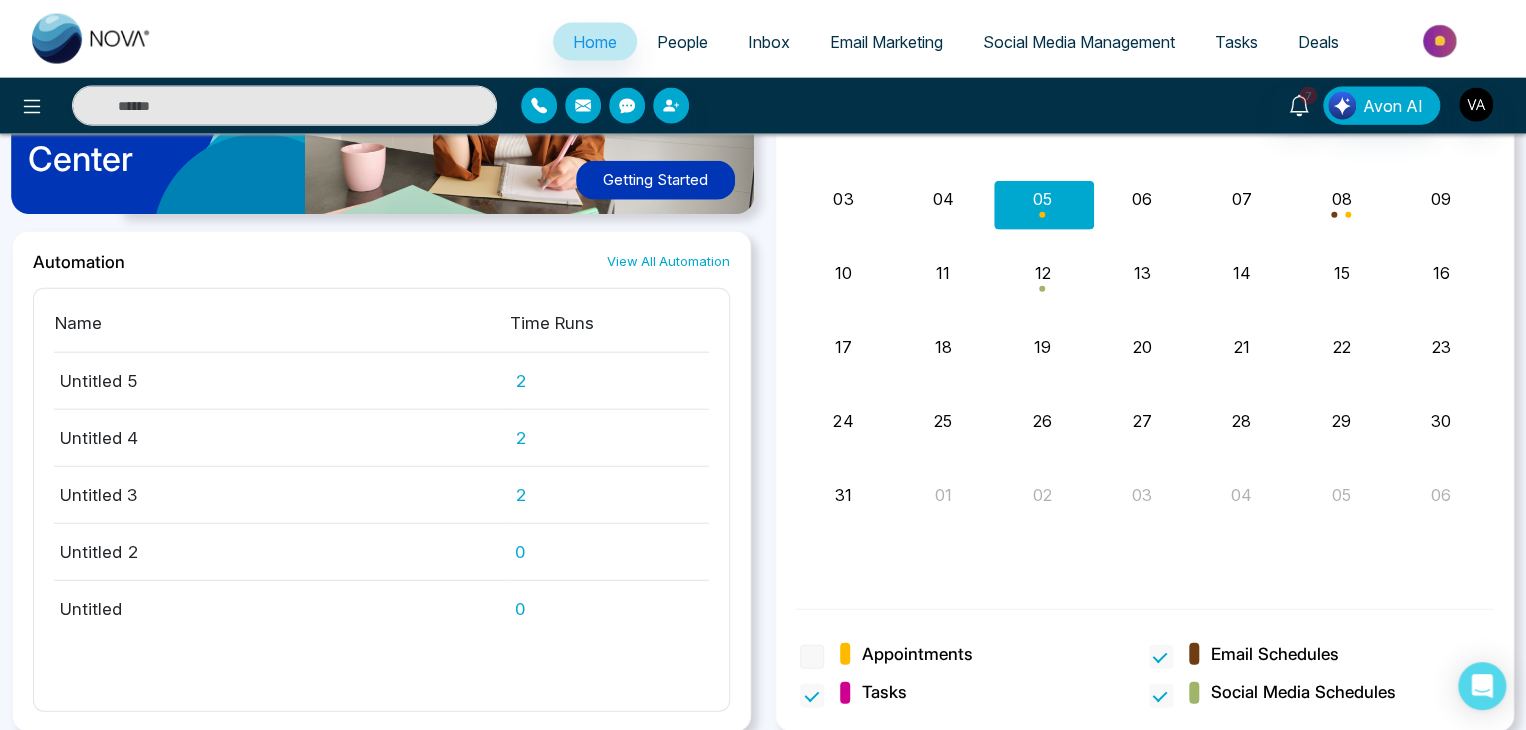 click on "Appointments" at bounding box center (917, 655) 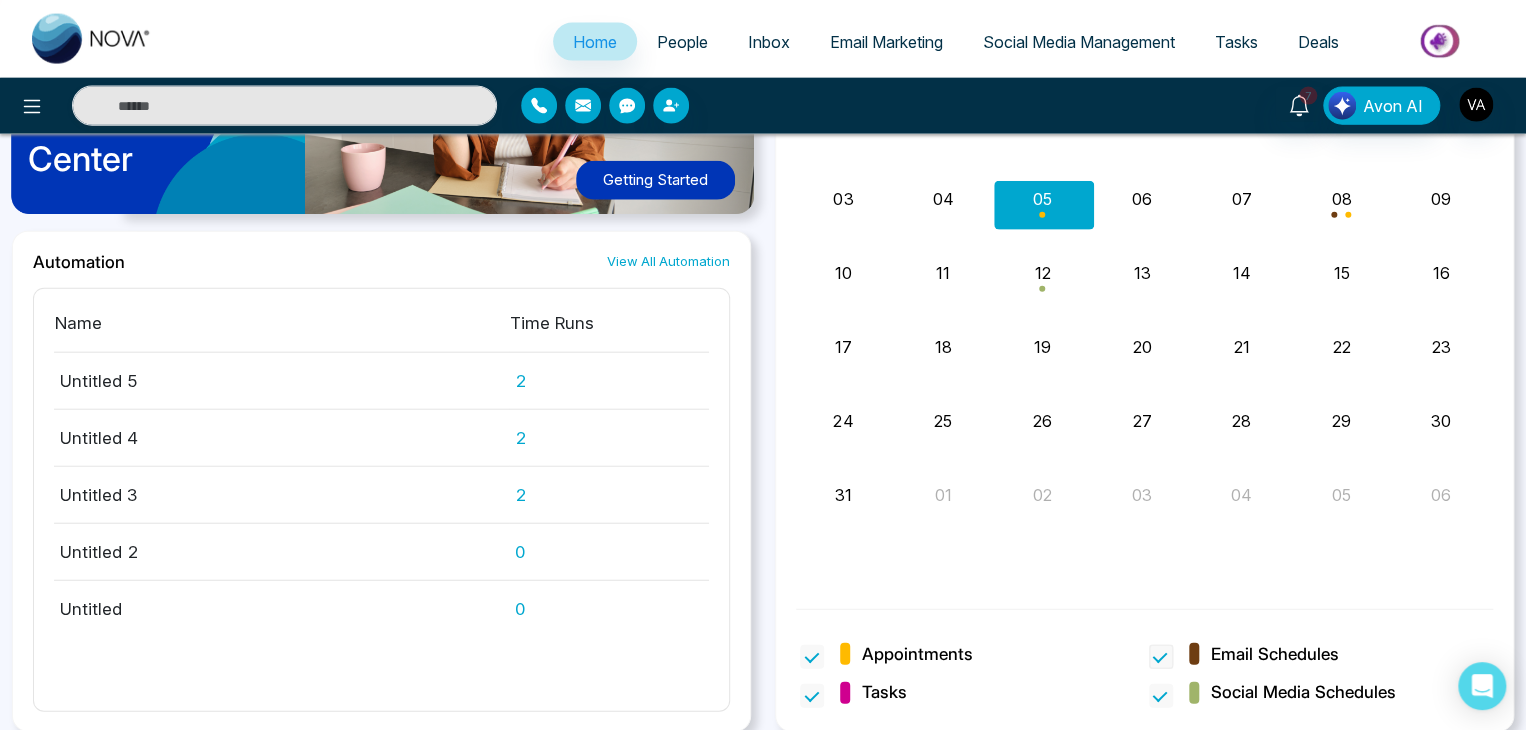 click on "Email Schedules" at bounding box center (1275, 655) 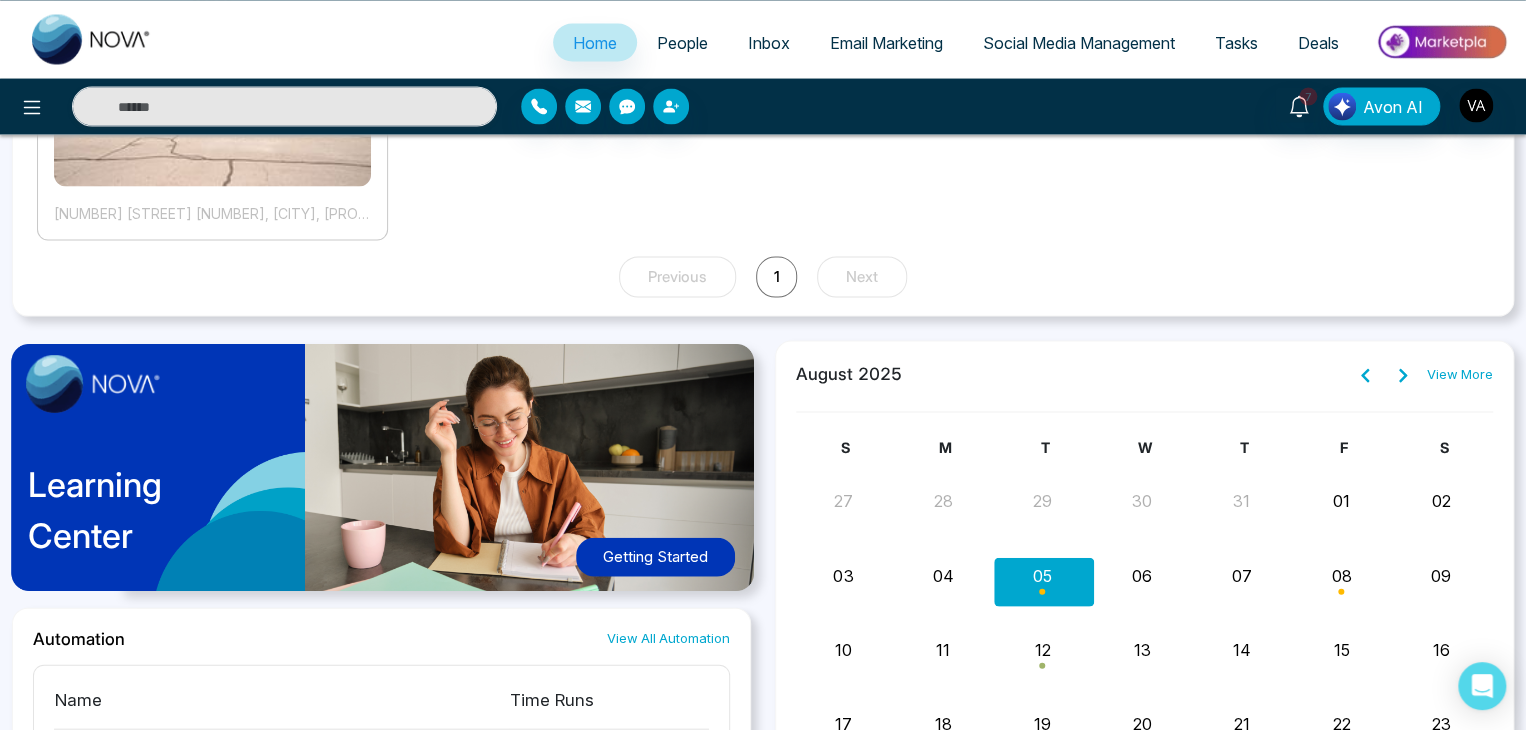 scroll, scrollTop: 1887, scrollLeft: 0, axis: vertical 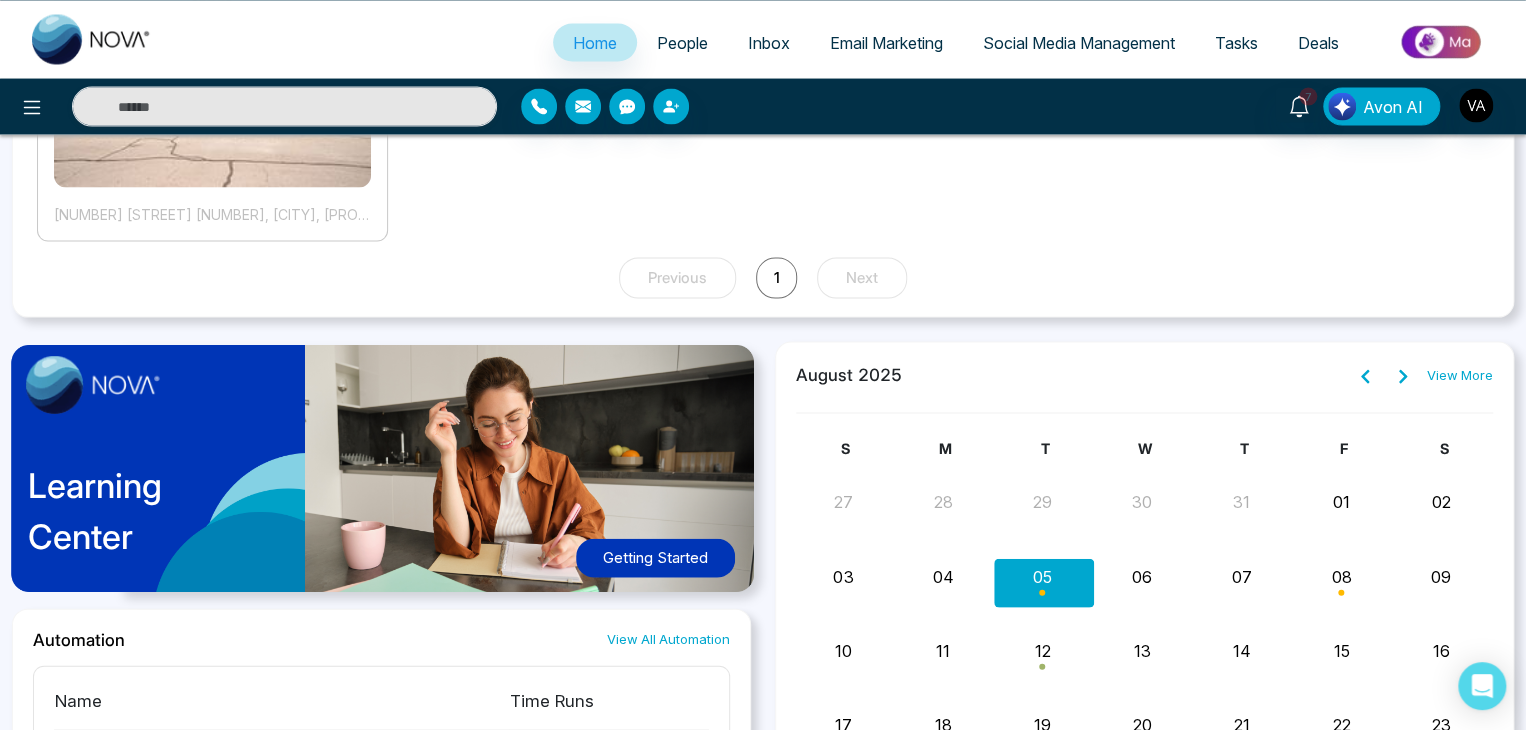 click on "Tasks" at bounding box center (1236, 42) 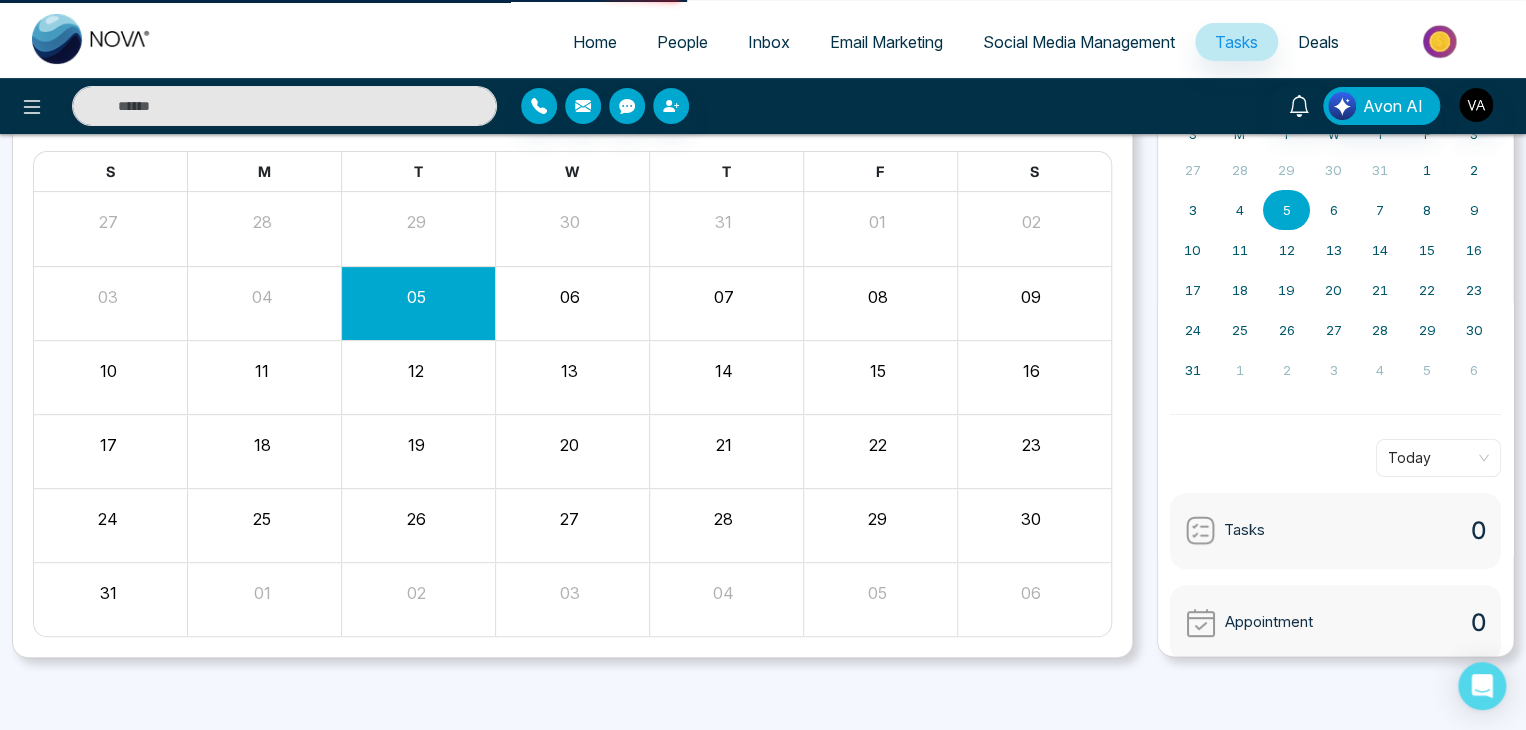 scroll, scrollTop: 0, scrollLeft: 0, axis: both 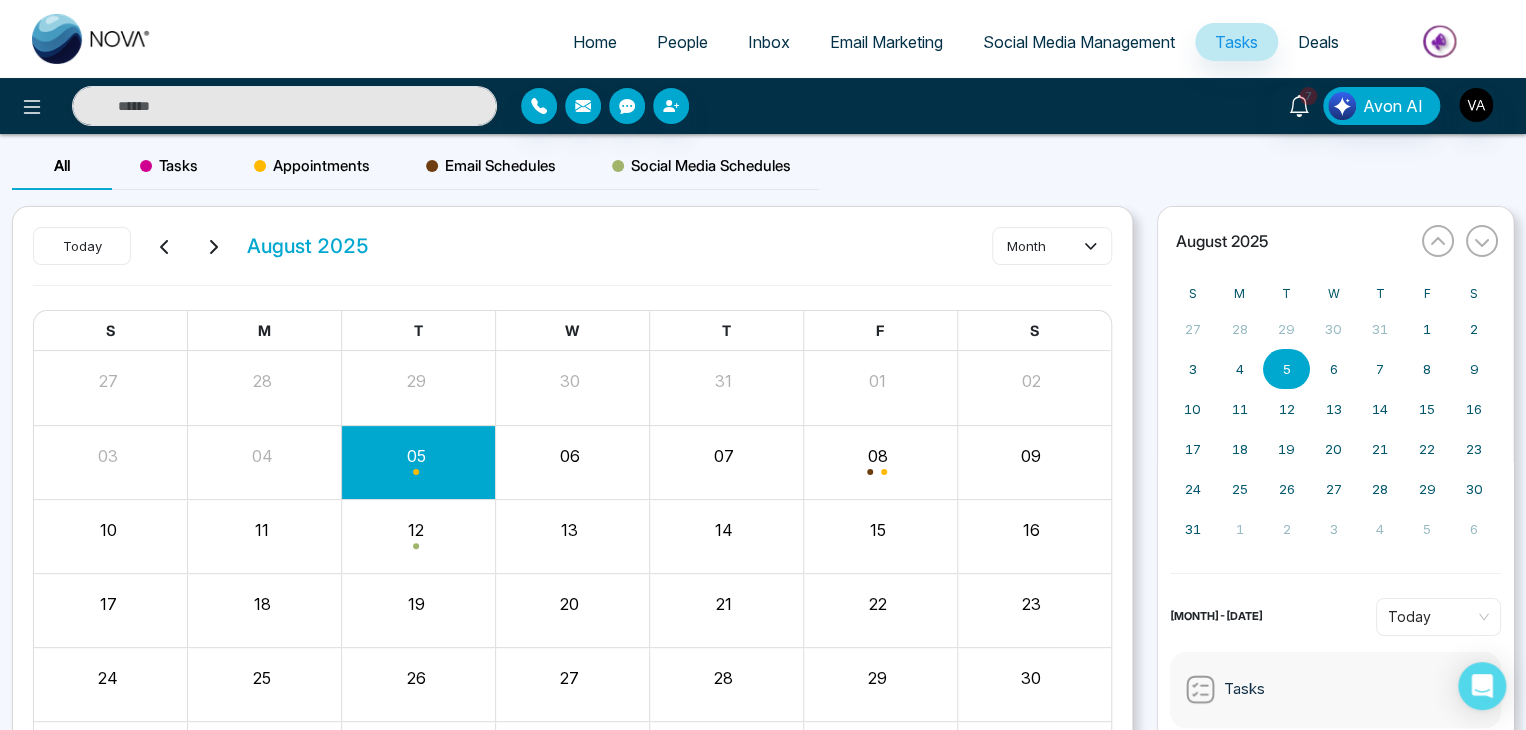 click on "Tasks" at bounding box center [169, 166] 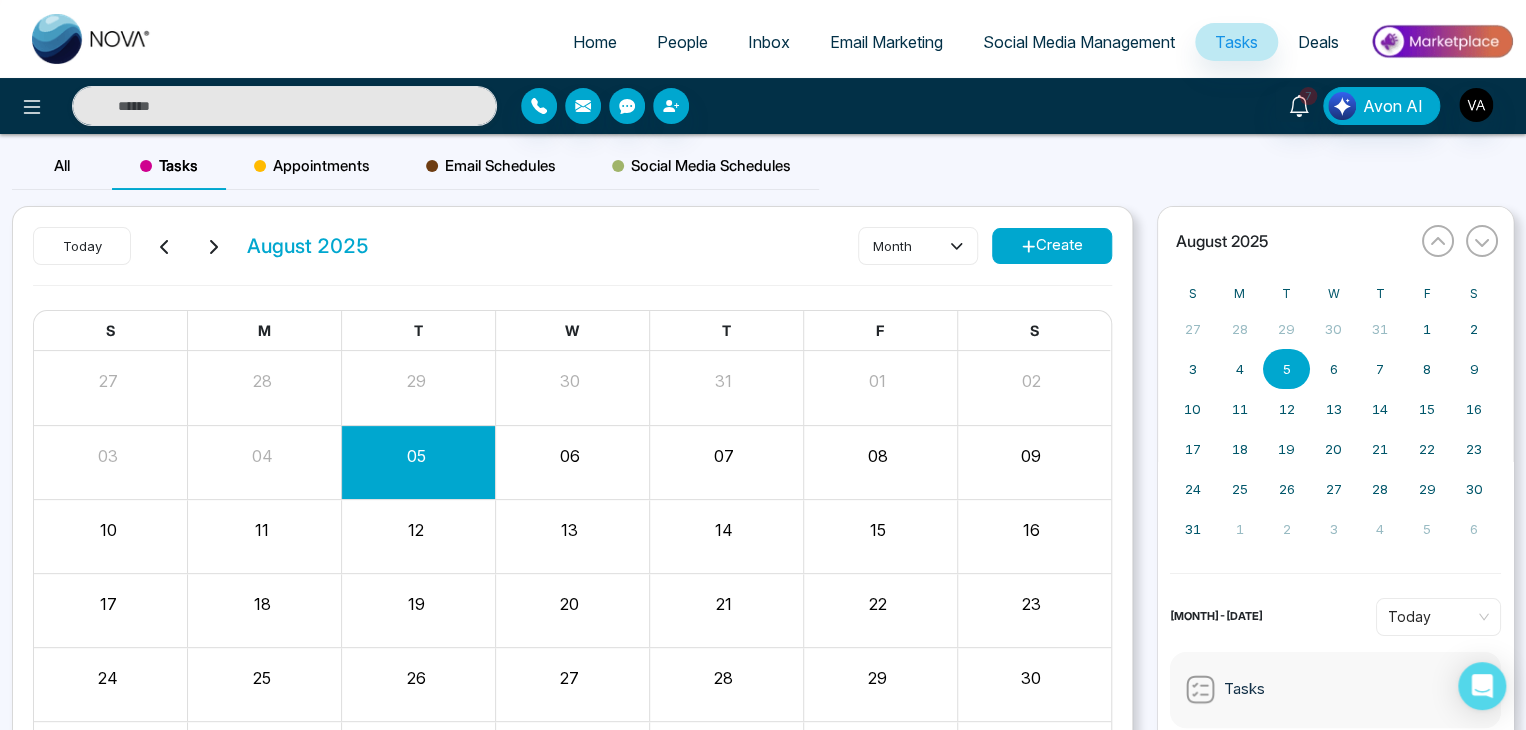 click 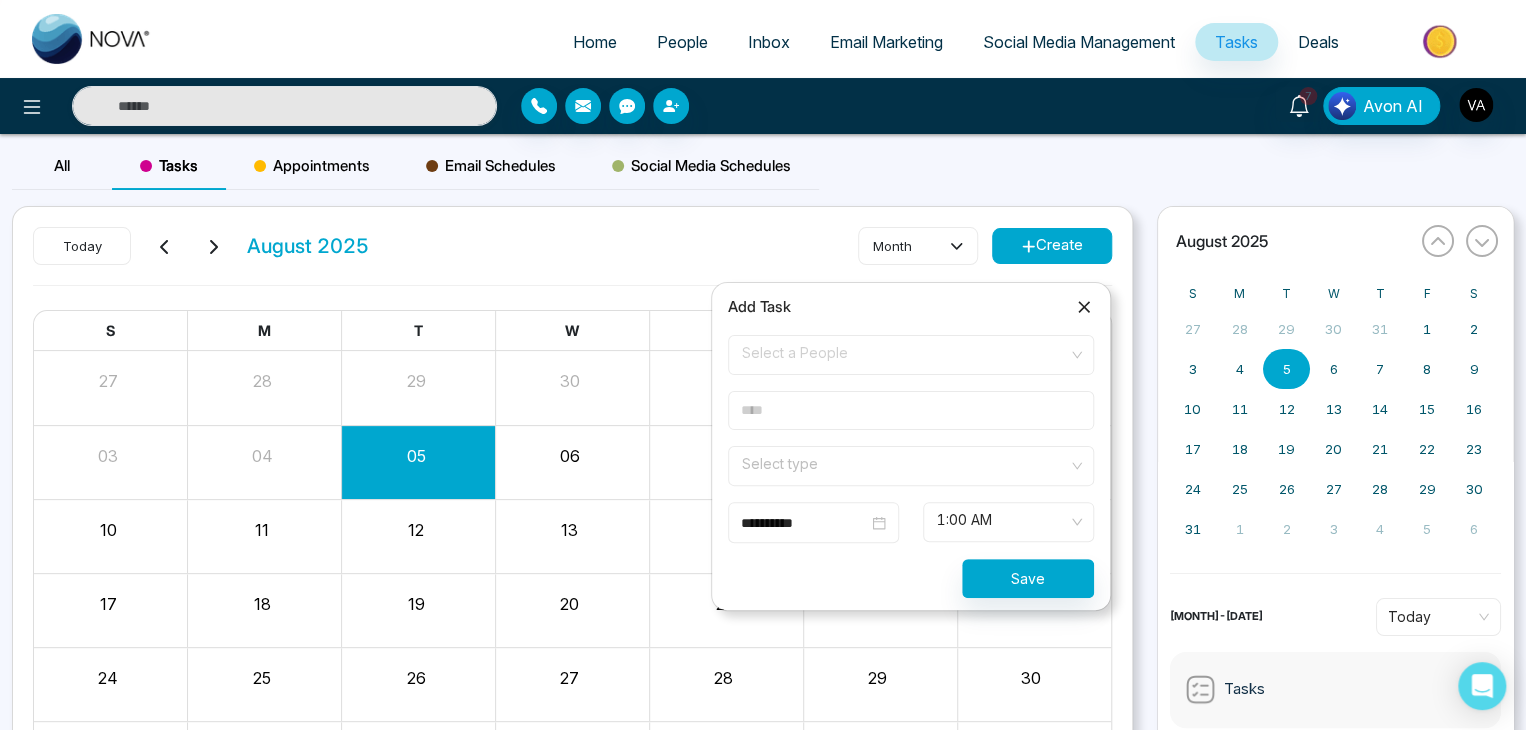 click on "**********" at bounding box center [911, 466] 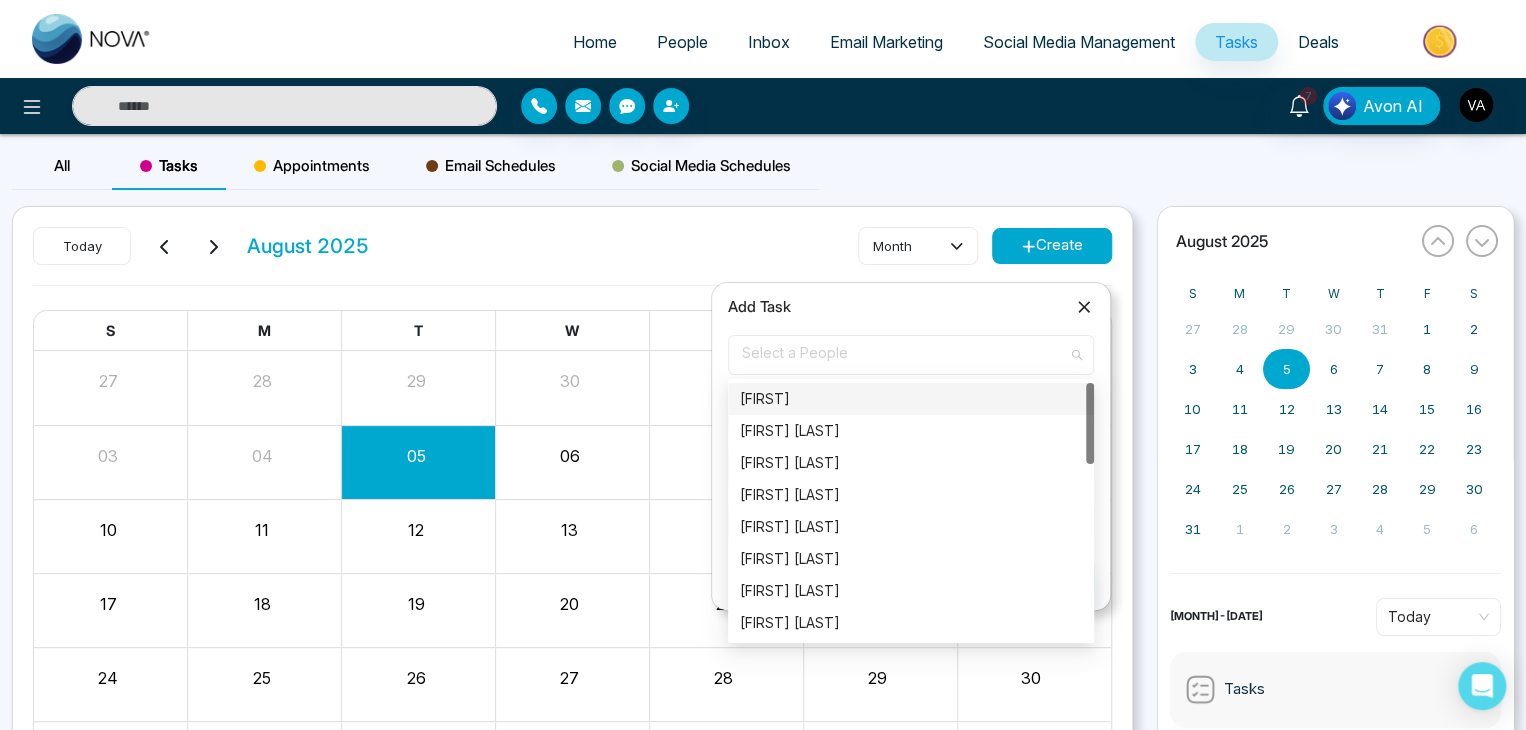 click on "Select a People" at bounding box center (911, 355) 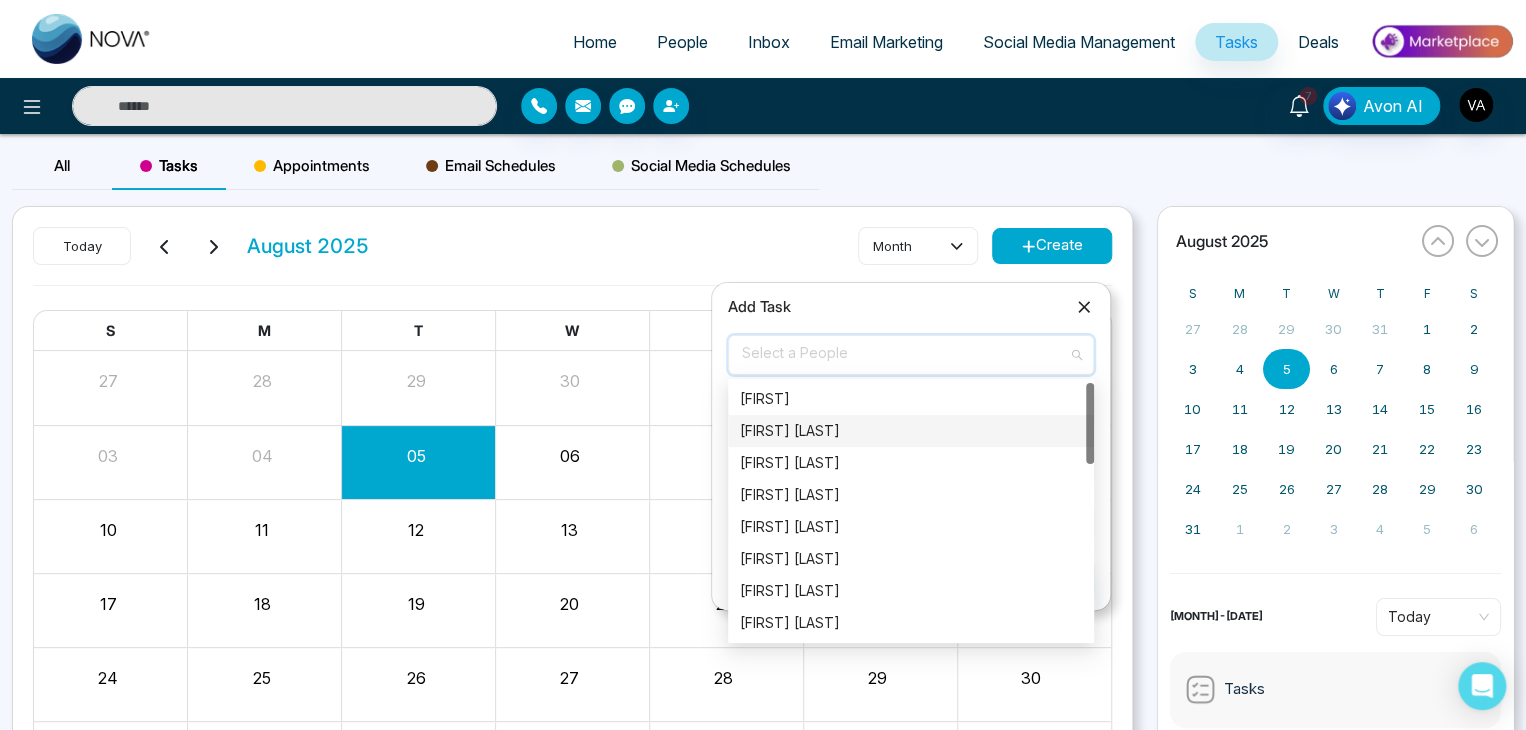 click on "[FIRST] [LAST]" at bounding box center (911, 431) 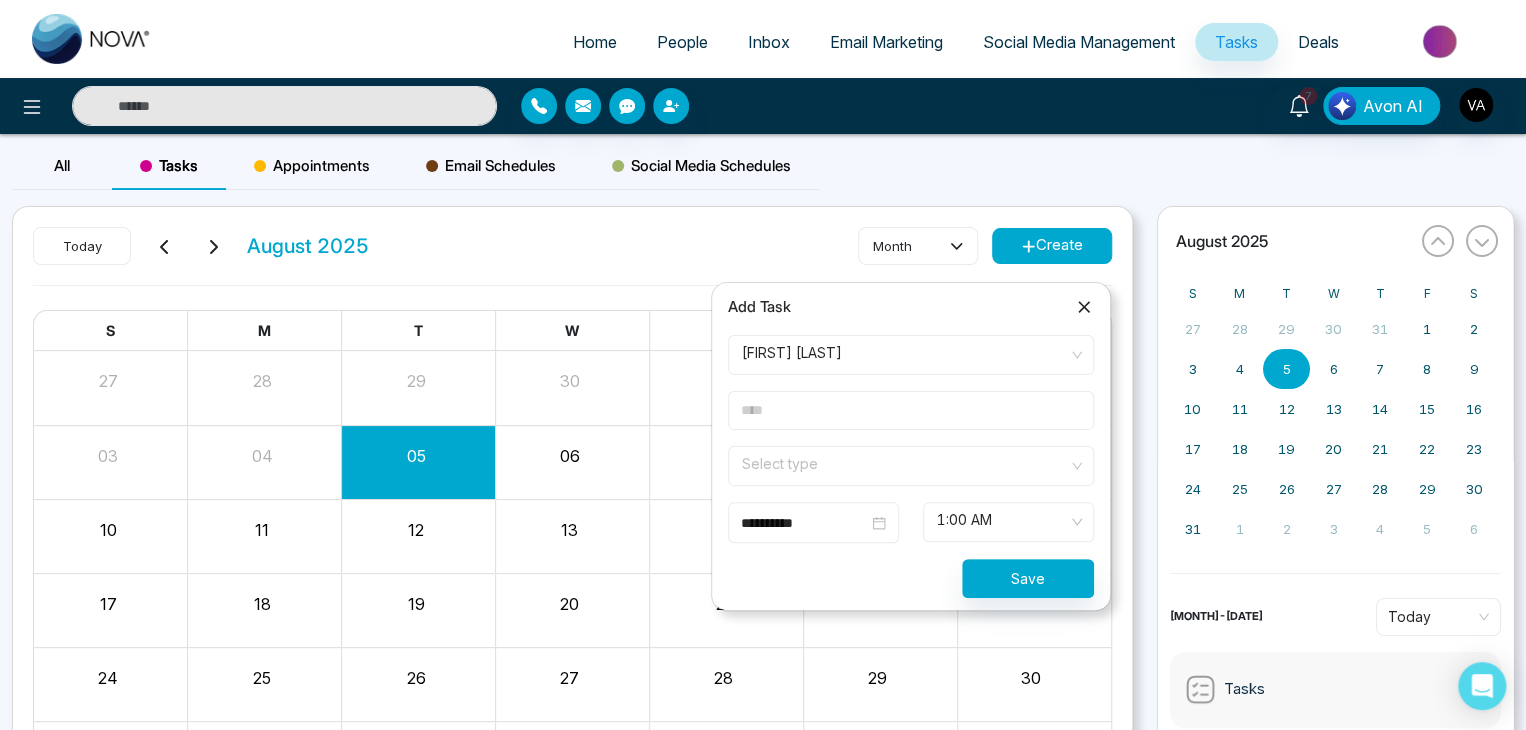 click at bounding box center (911, 410) 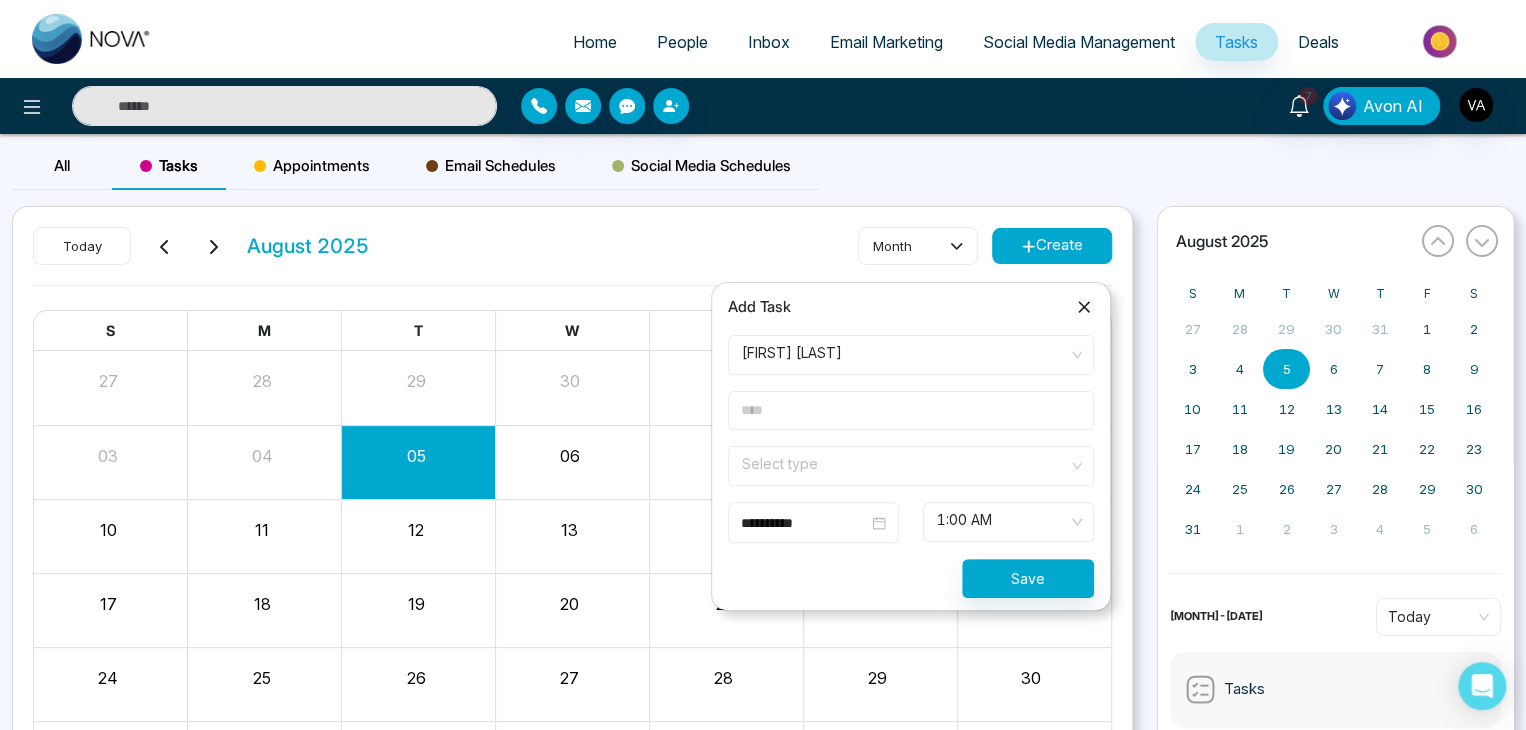 type on "**********" 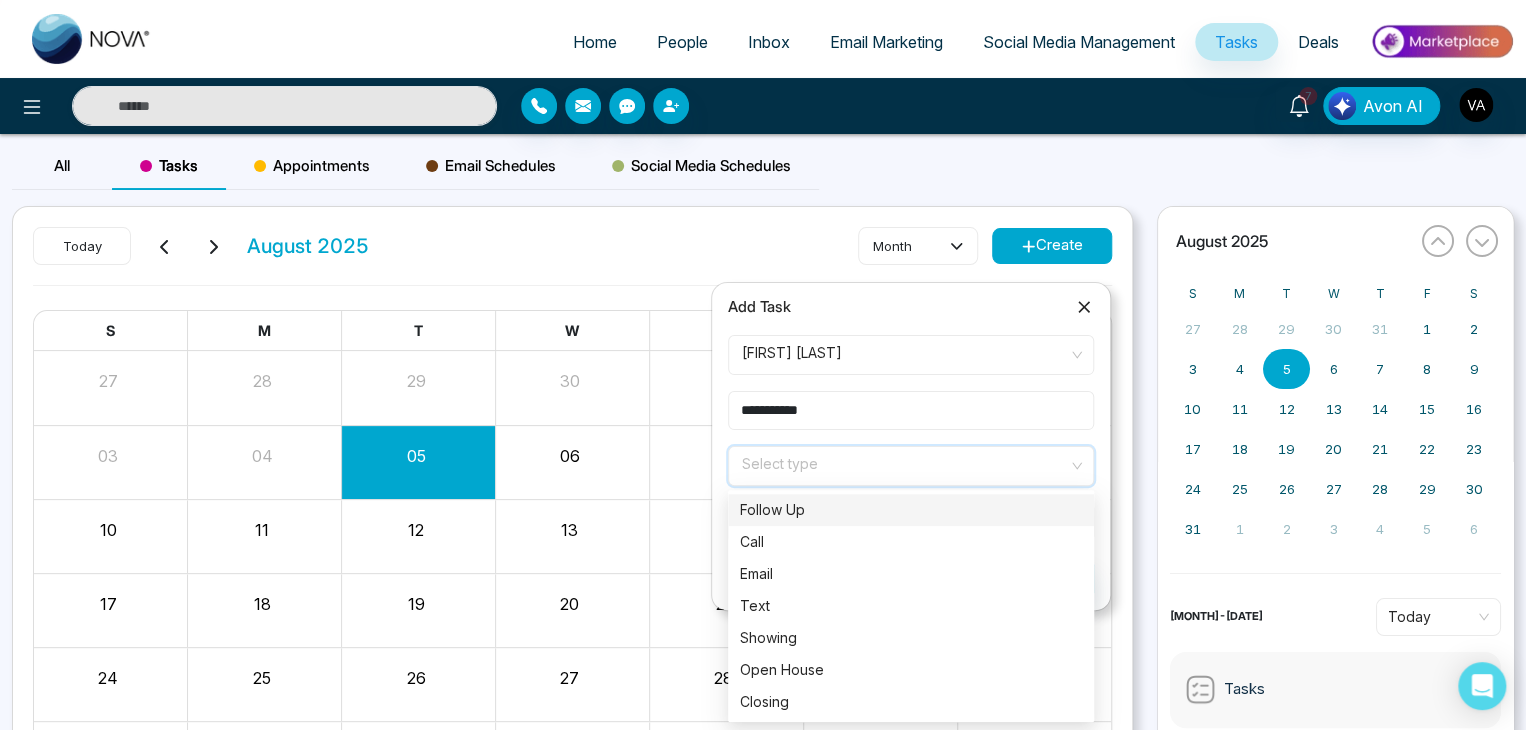 click at bounding box center [904, 462] 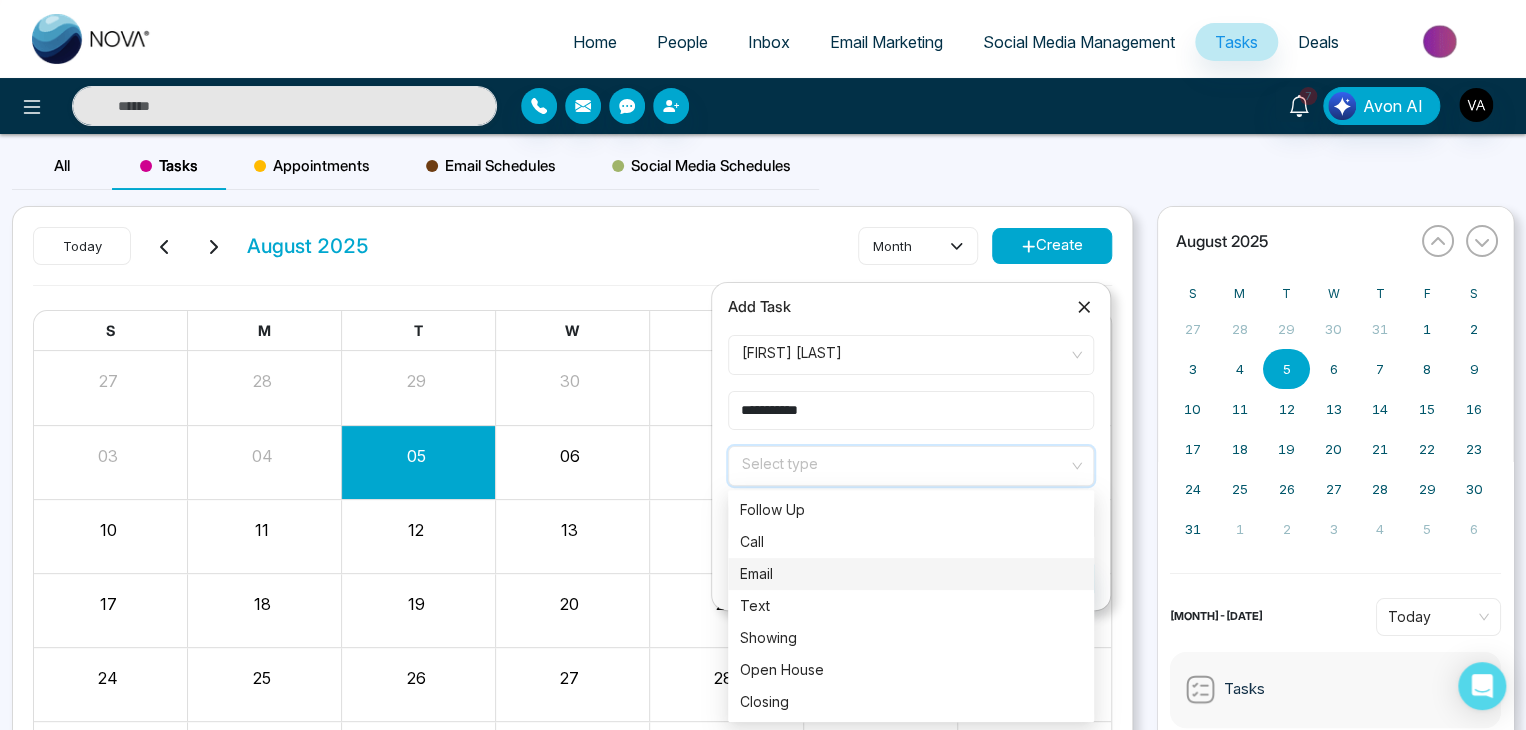 click on "Email" at bounding box center (911, 574) 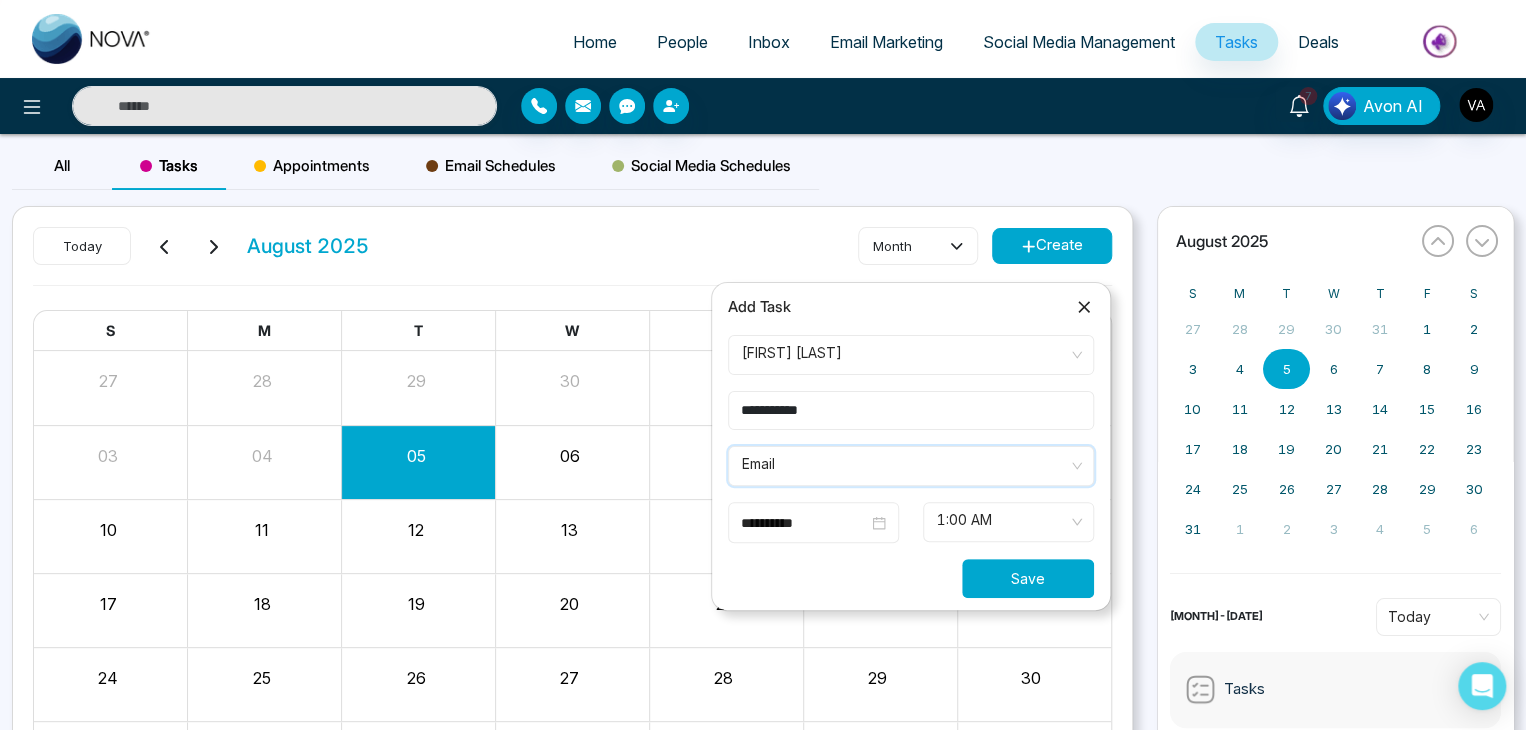 click on "Save" at bounding box center [1028, 578] 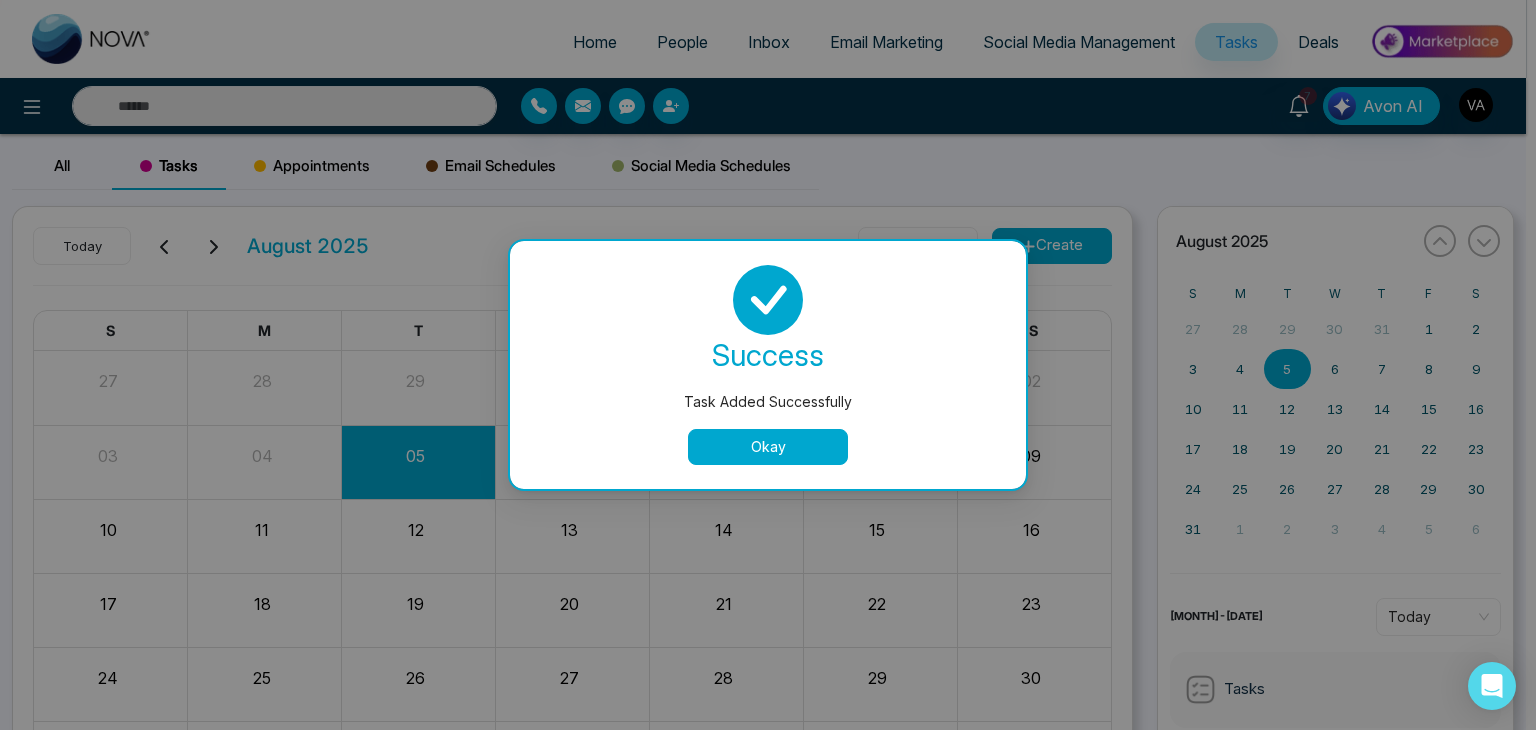 click on "Task Added Successfully success Task Added Successfully   Okay" at bounding box center (768, 365) 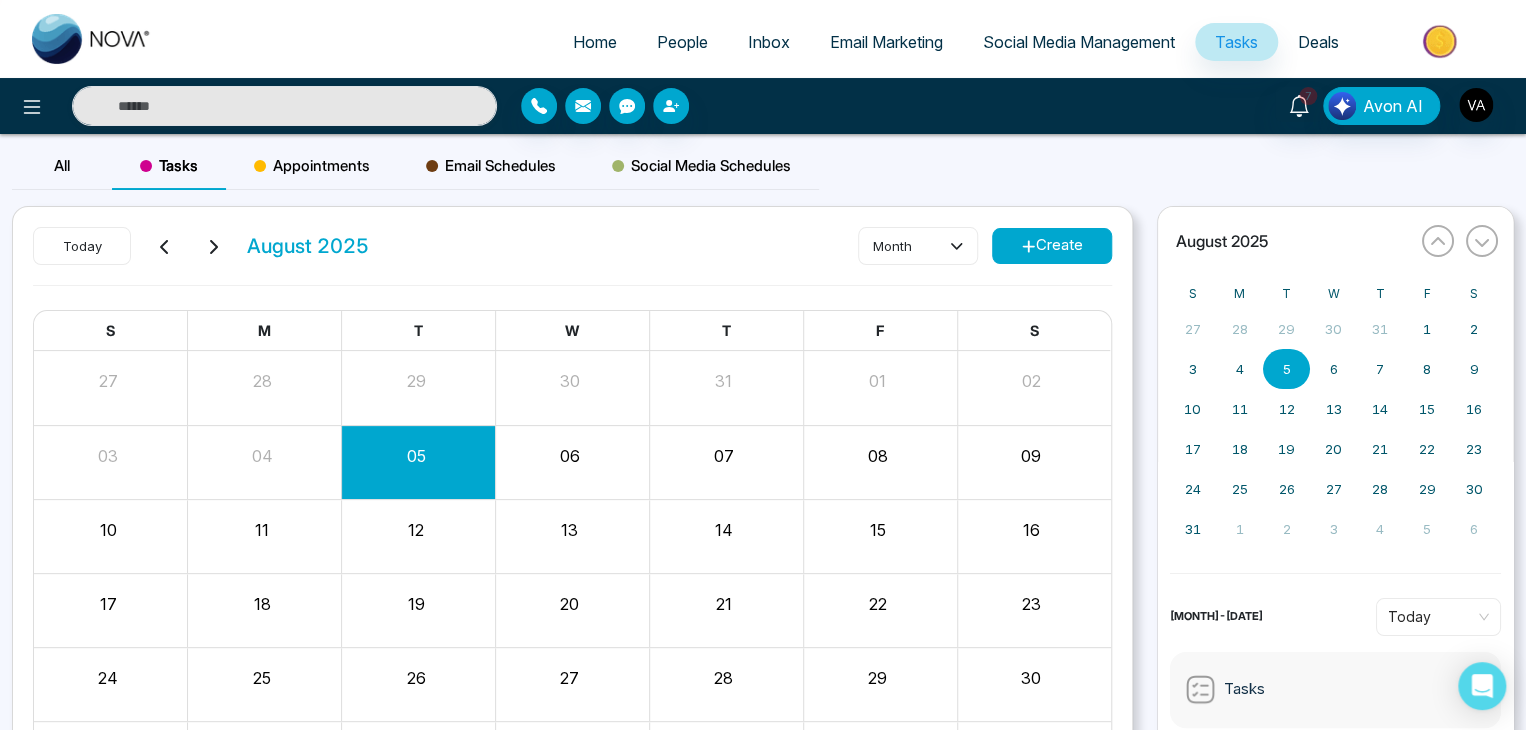 click on "Home" at bounding box center (595, 42) 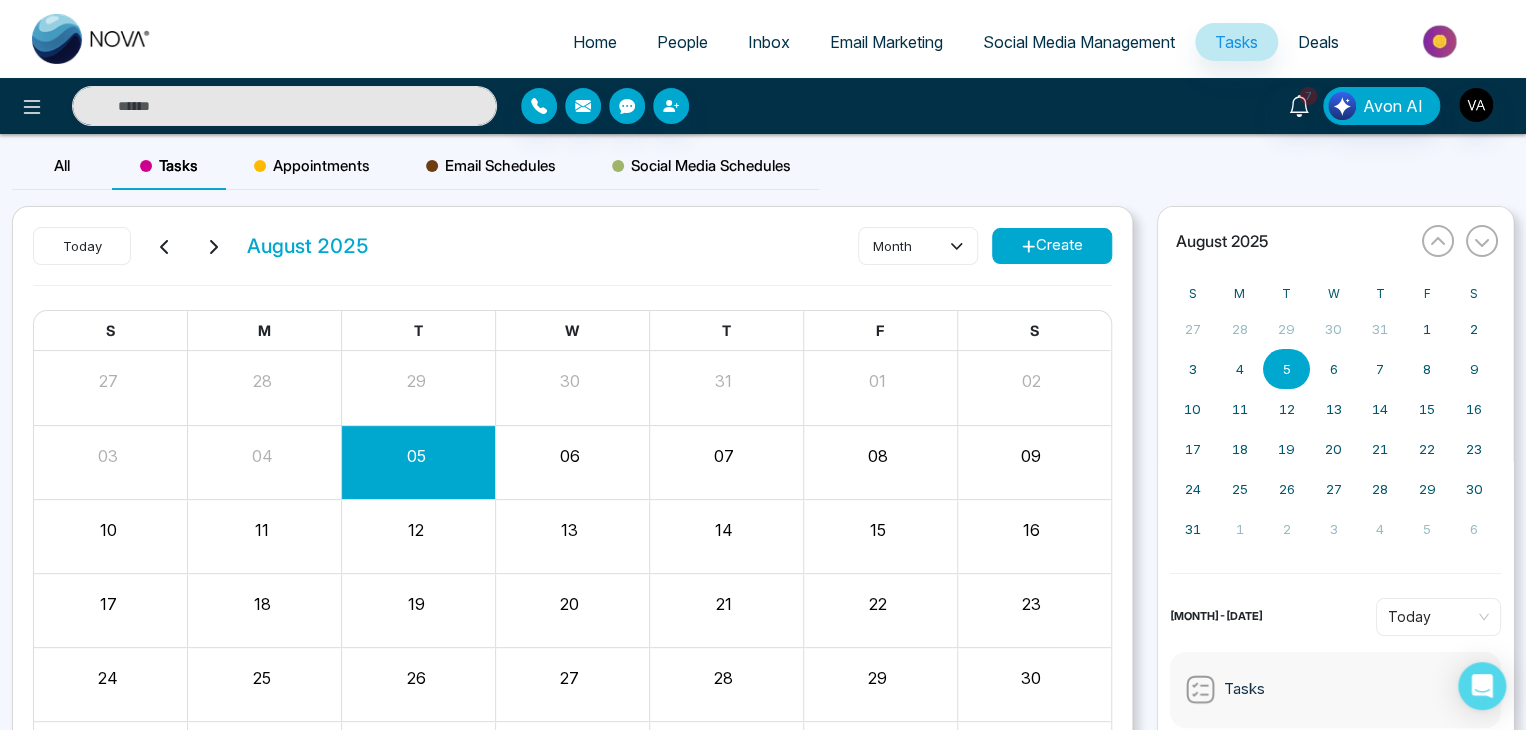 select on "*" 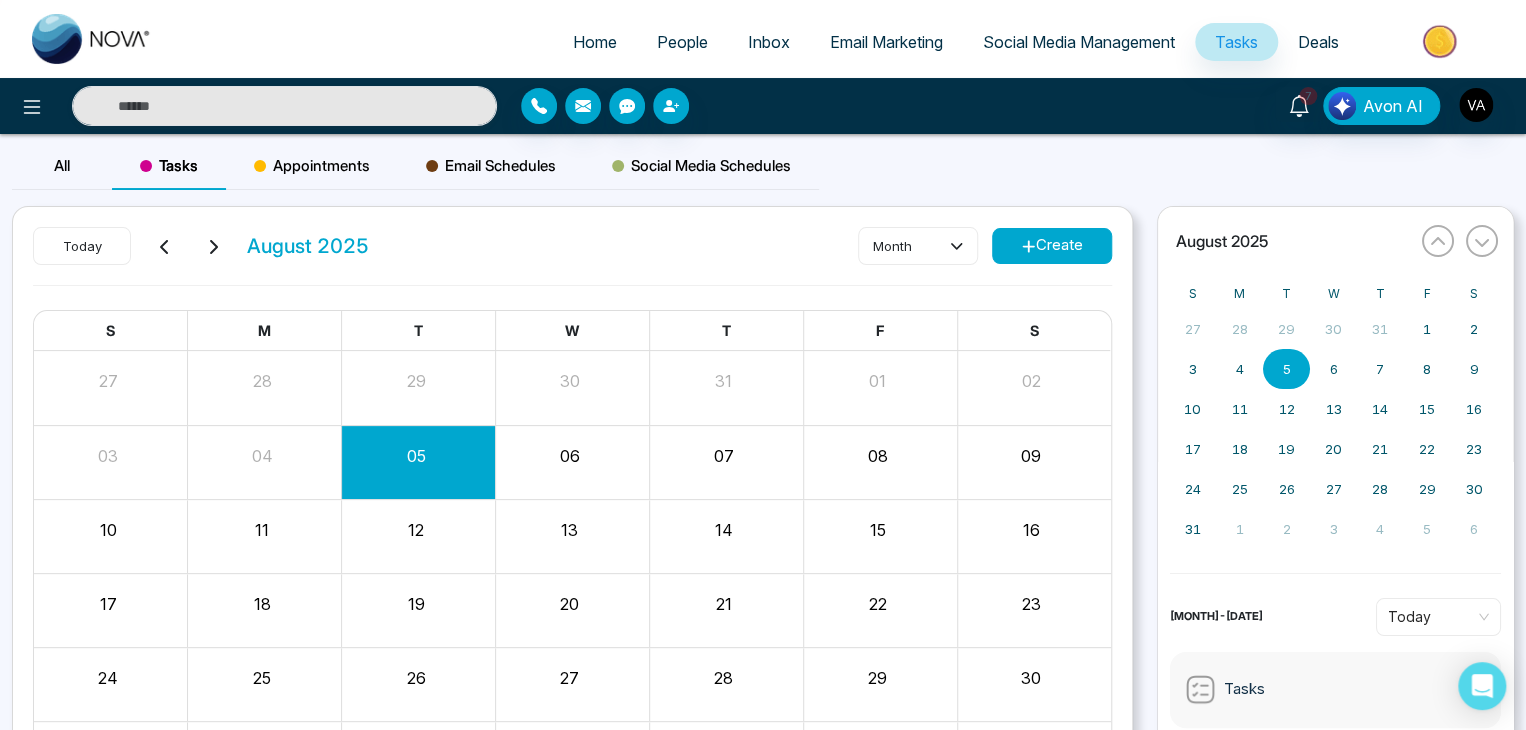 select on "*" 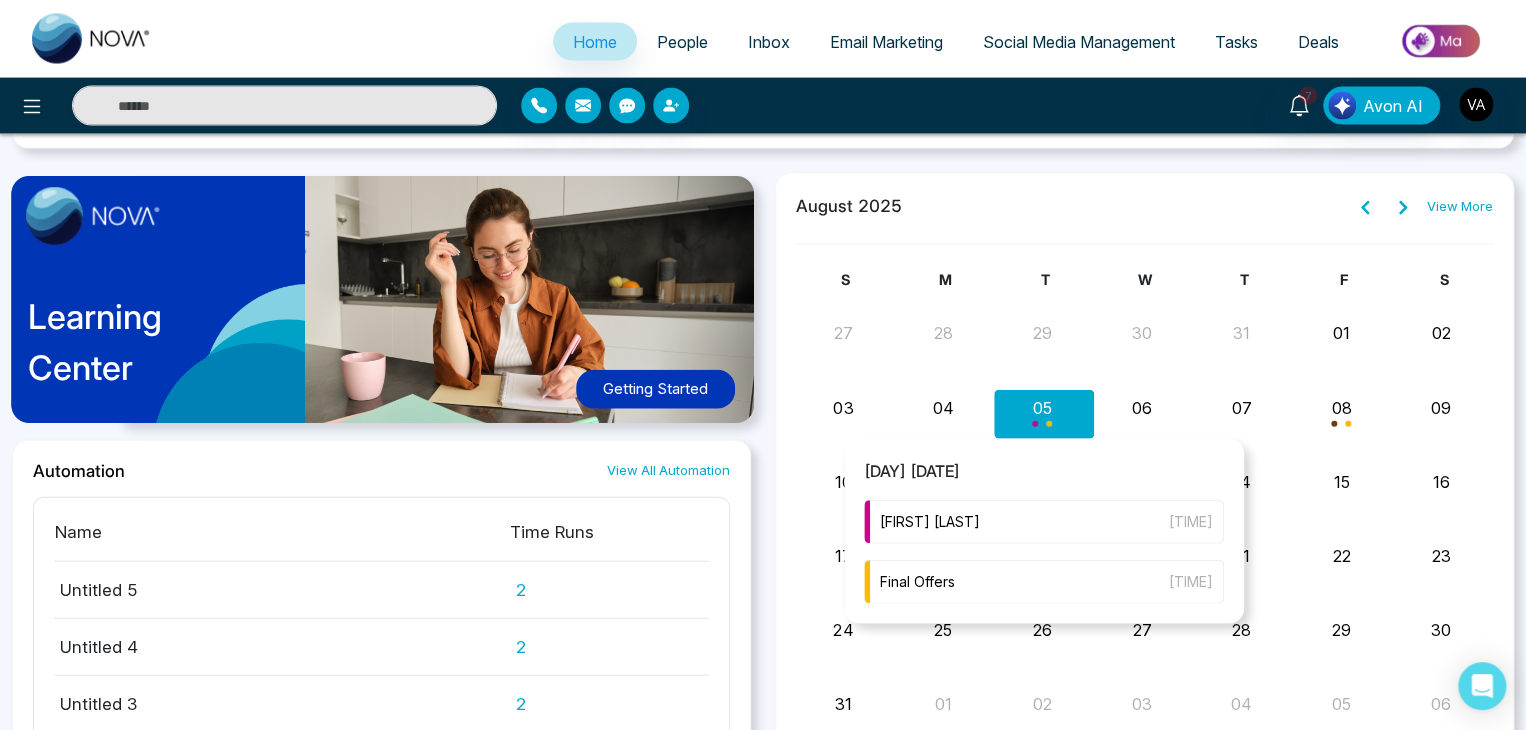 scroll, scrollTop: 2063, scrollLeft: 0, axis: vertical 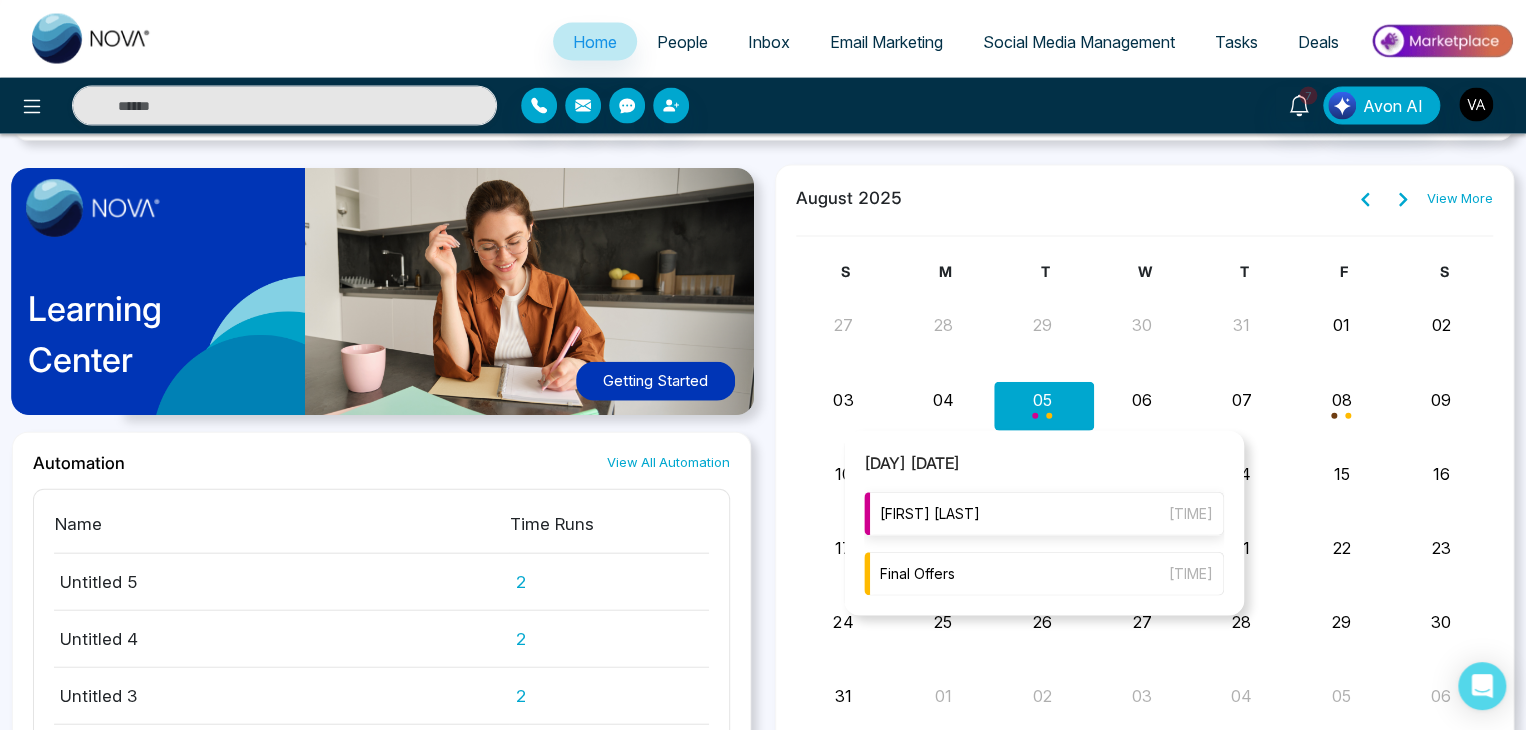 click on "[FIRST] [LAST]" at bounding box center (930, 514) 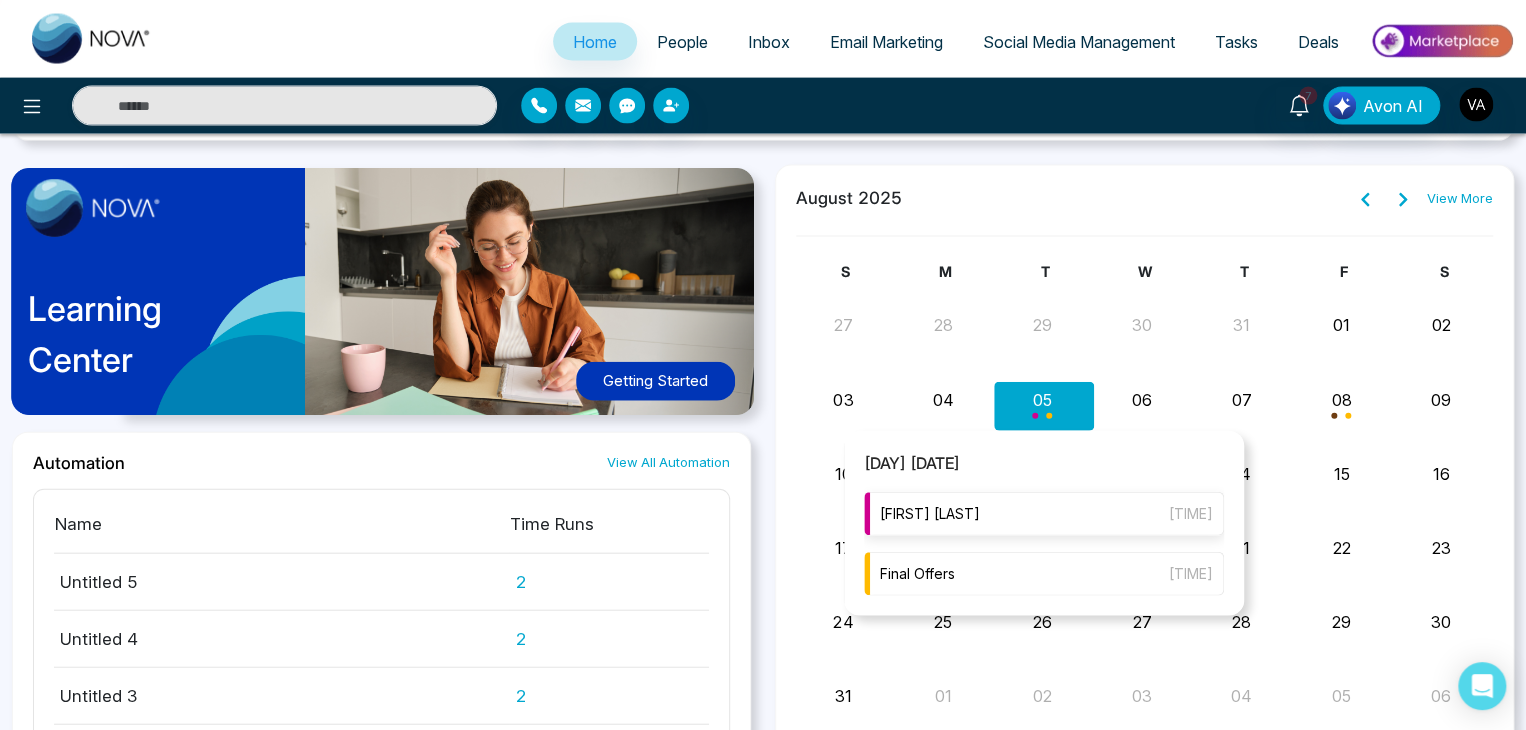 scroll, scrollTop: 0, scrollLeft: 0, axis: both 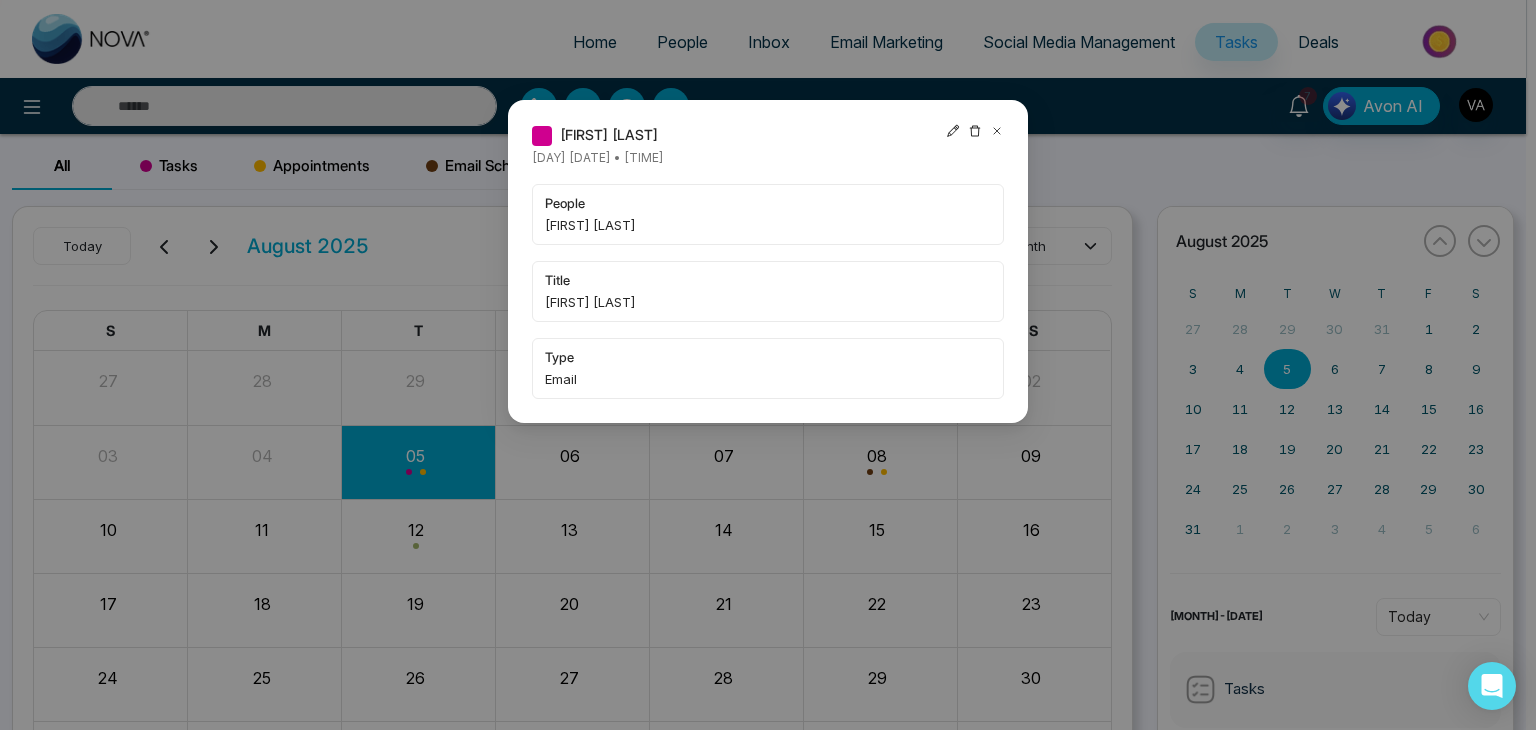 click 